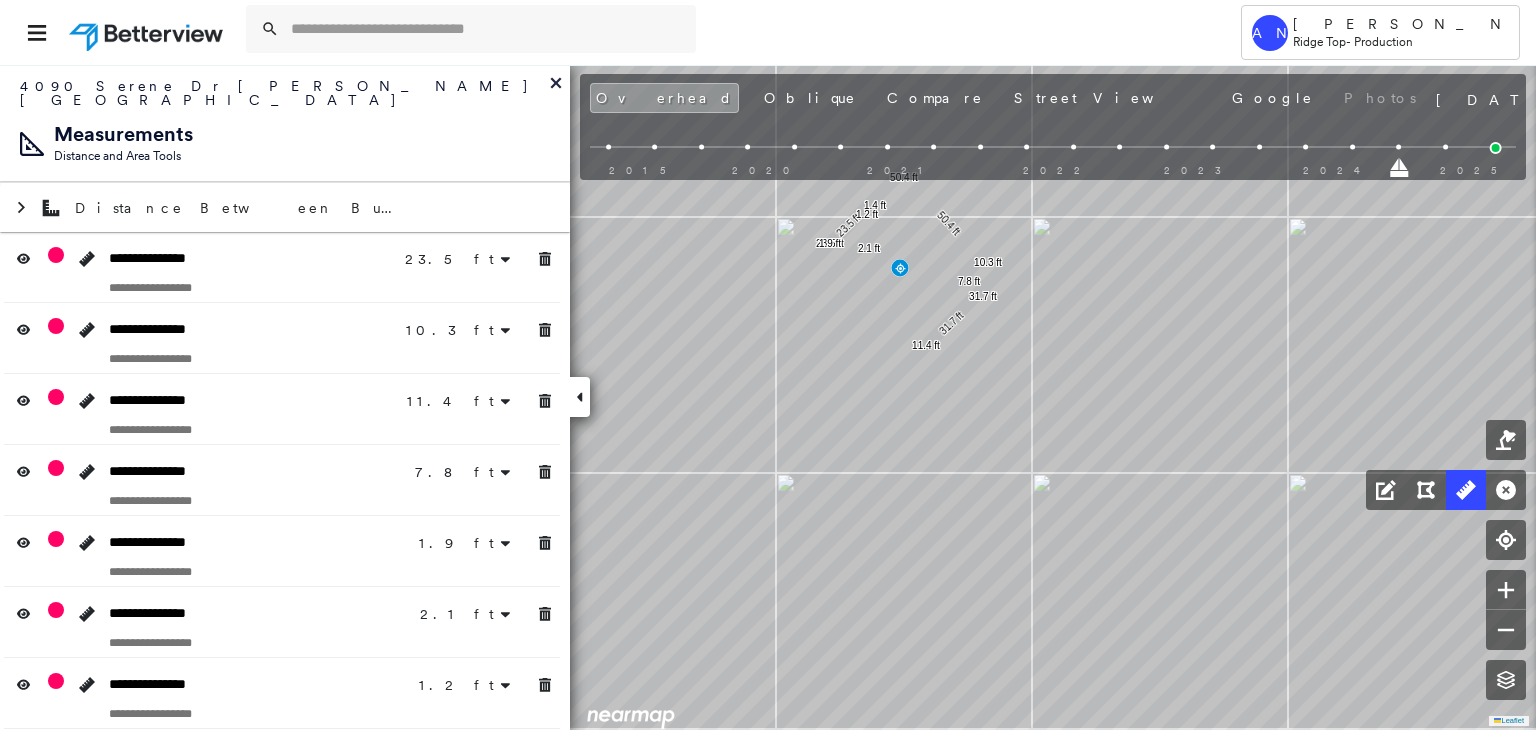 scroll, scrollTop: 0, scrollLeft: 0, axis: both 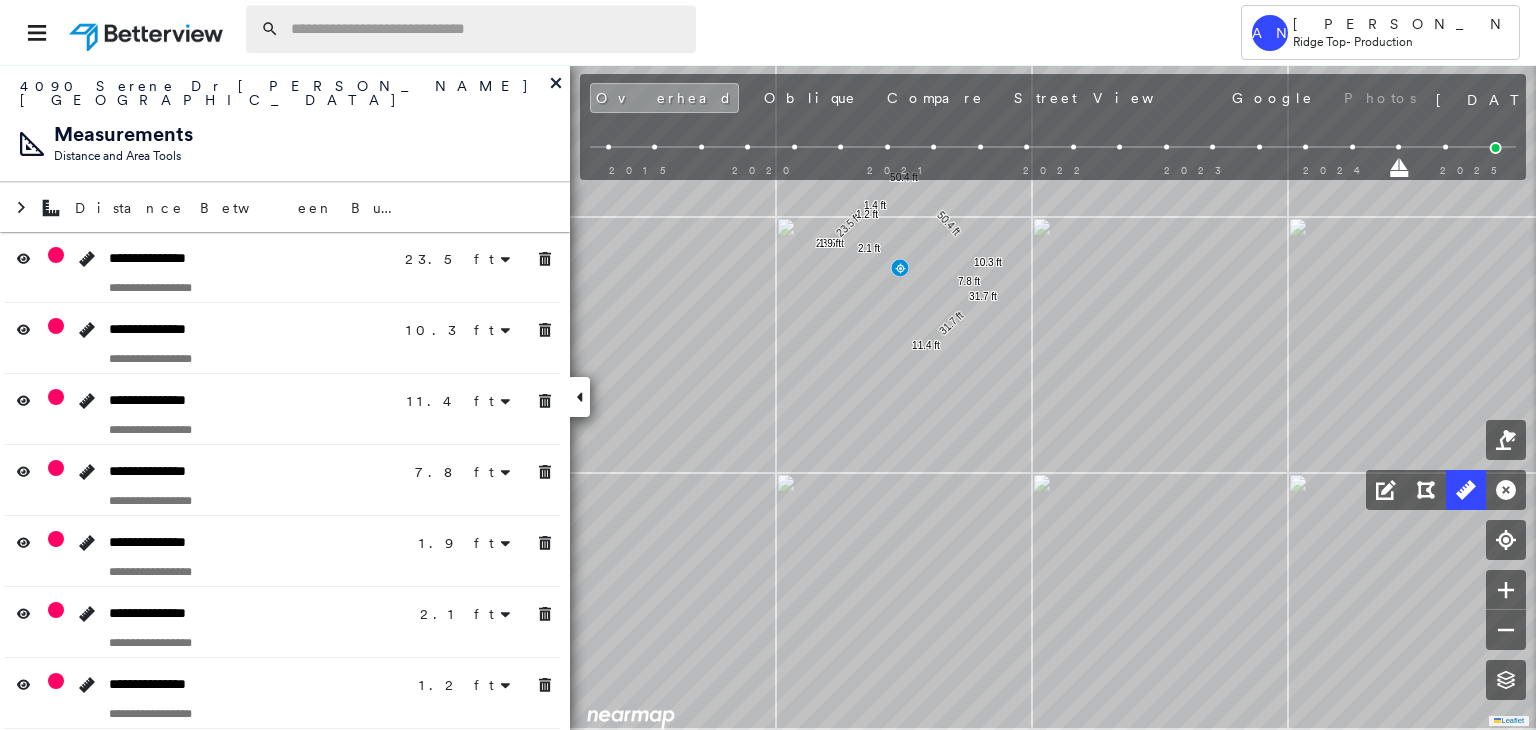click at bounding box center (487, 29) 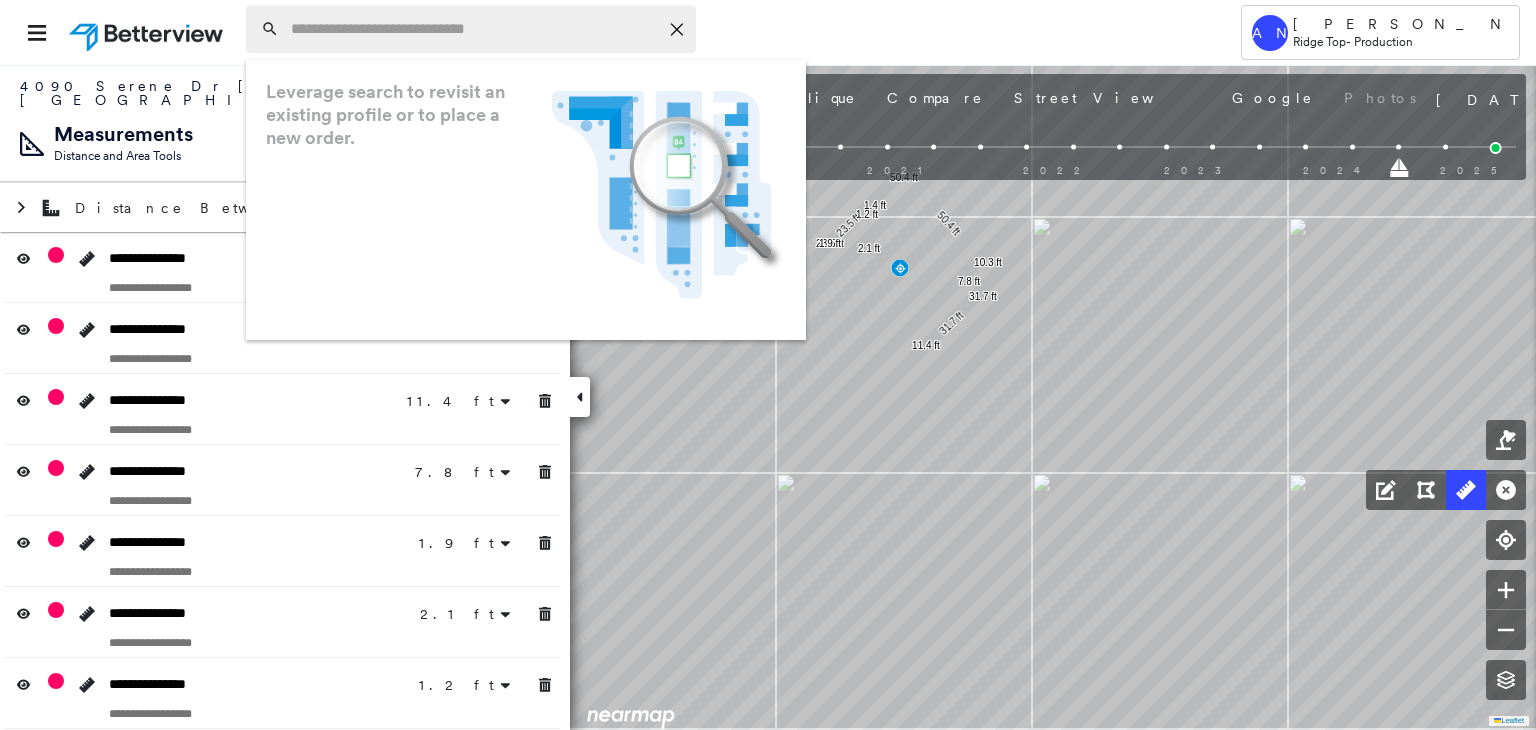 paste on "**********" 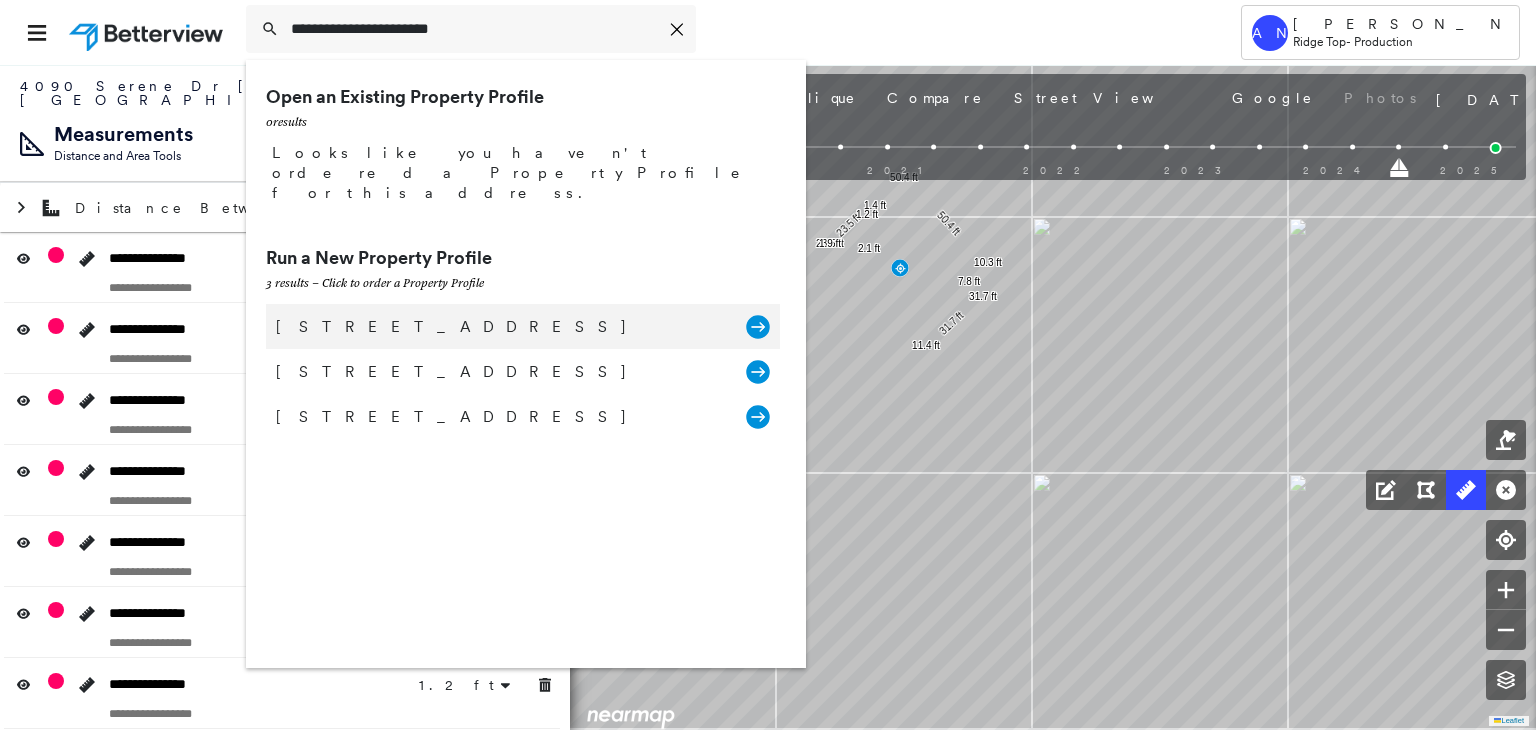 type on "**********" 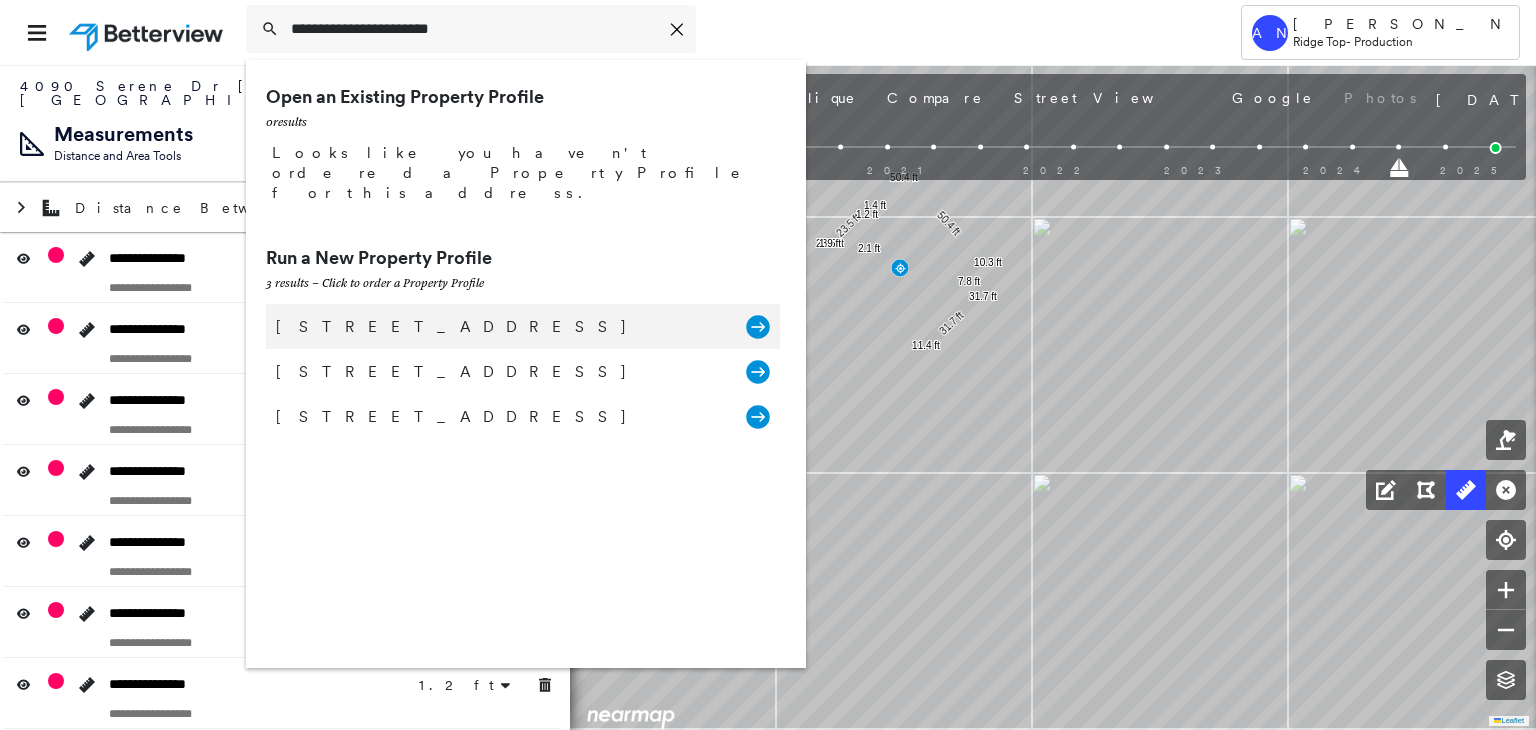 click on "6575 Belle Cote Cir, Argyle, TX 76226, USA" at bounding box center (501, 327) 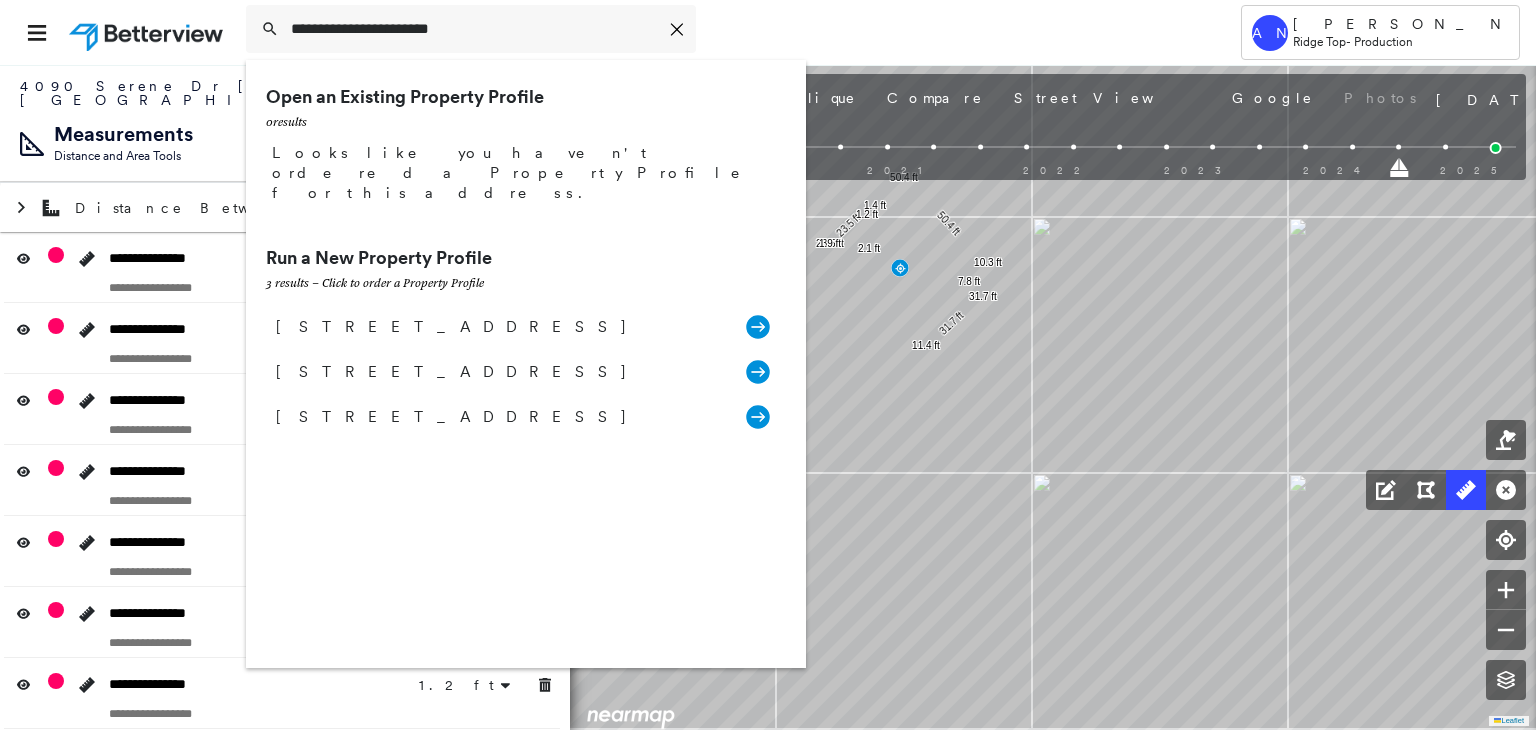 type 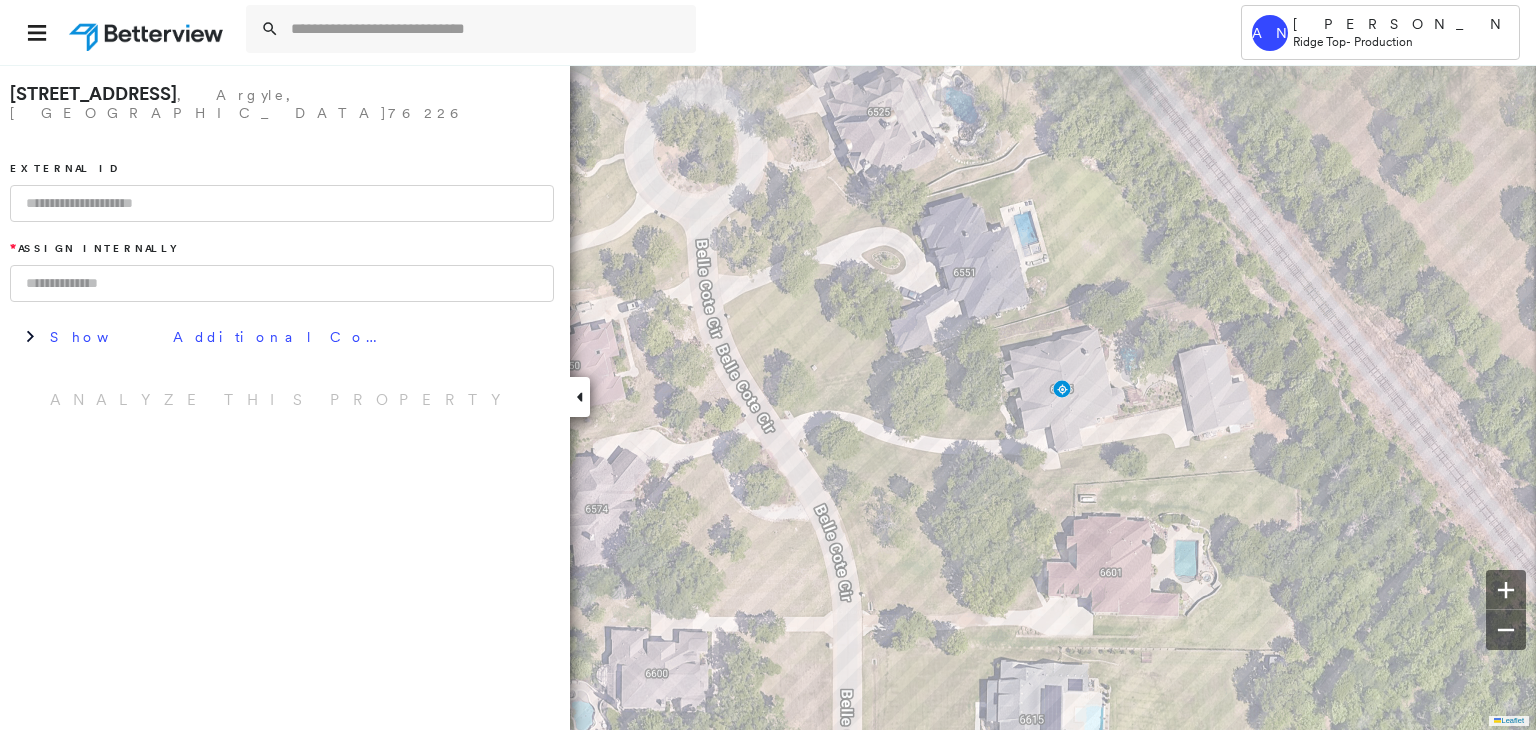 click at bounding box center (282, 203) 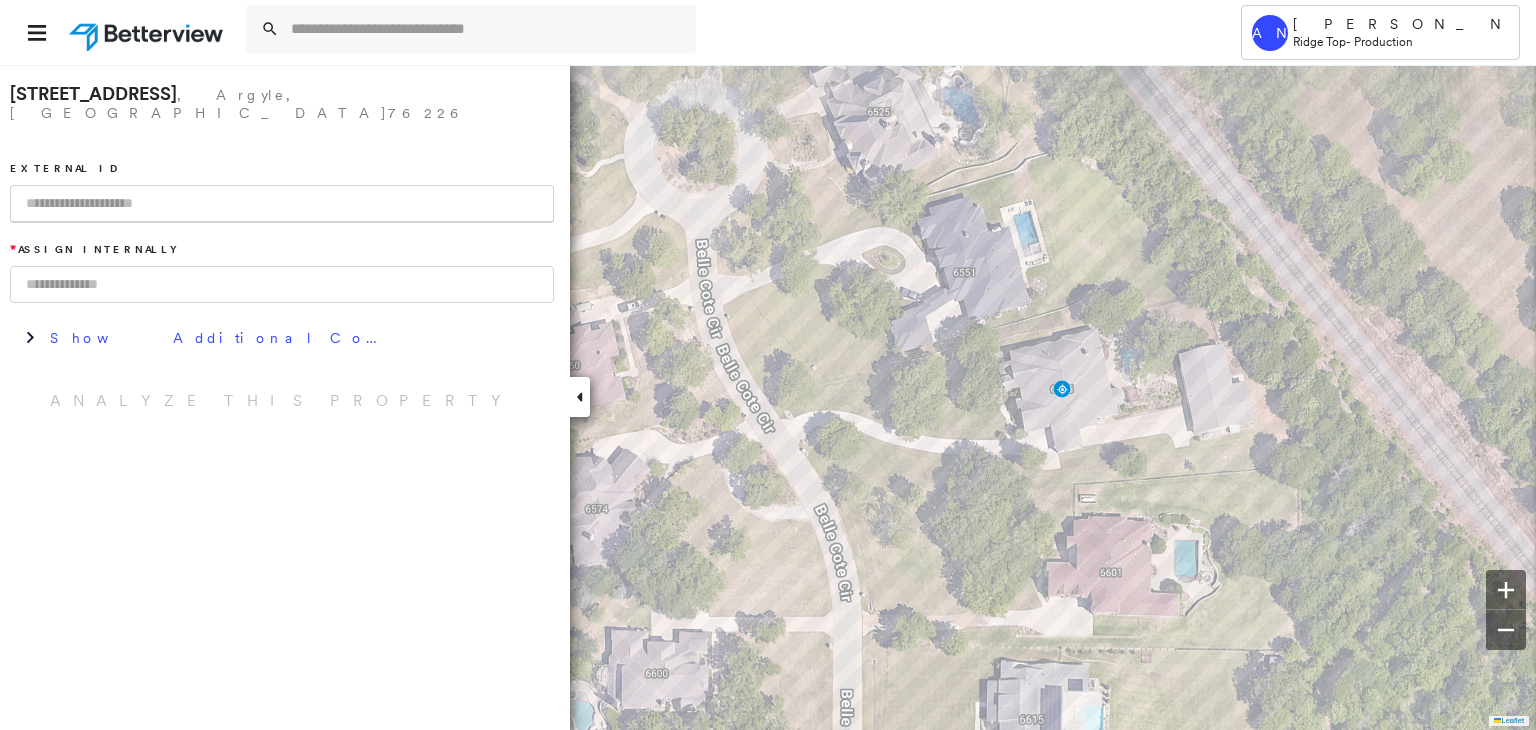 paste on "**********" 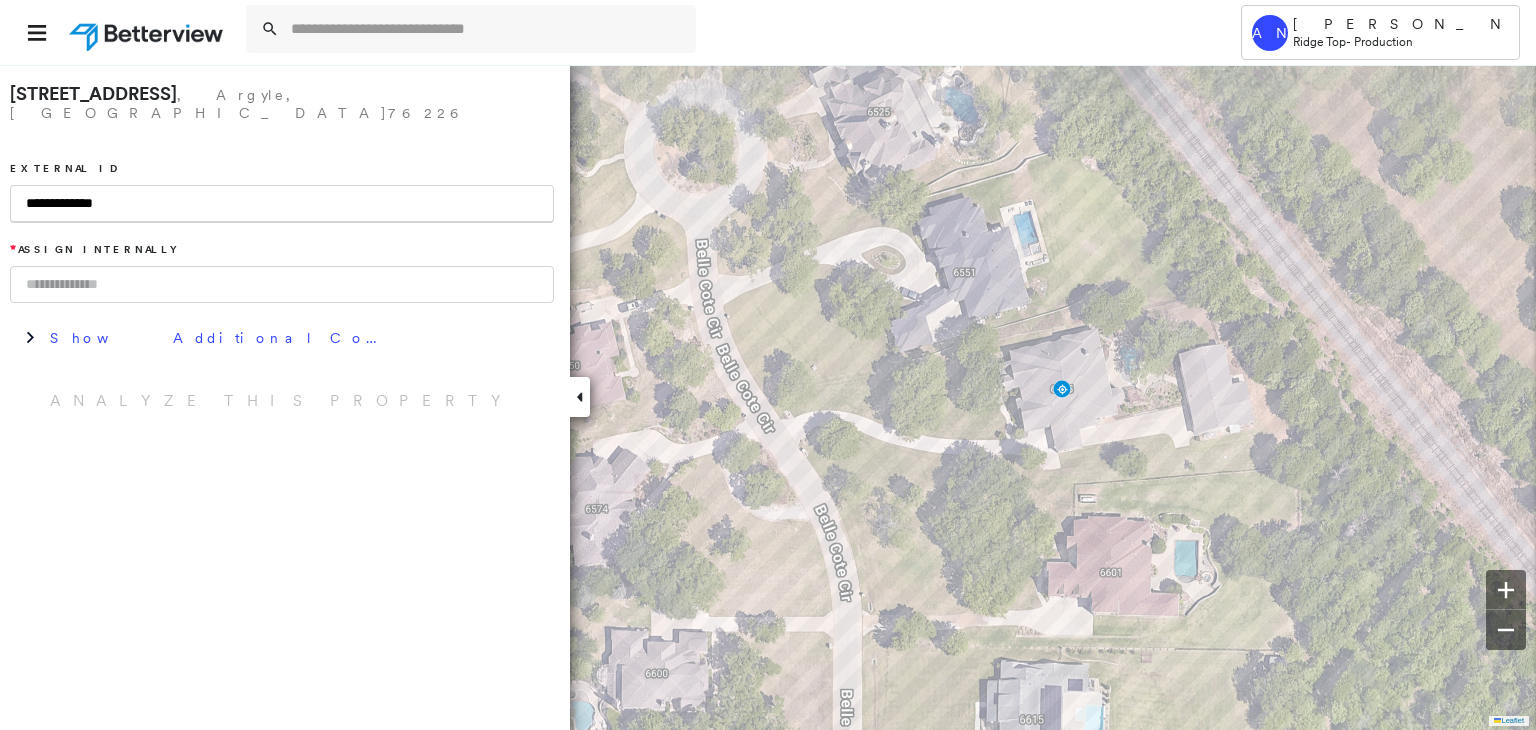 type on "**********" 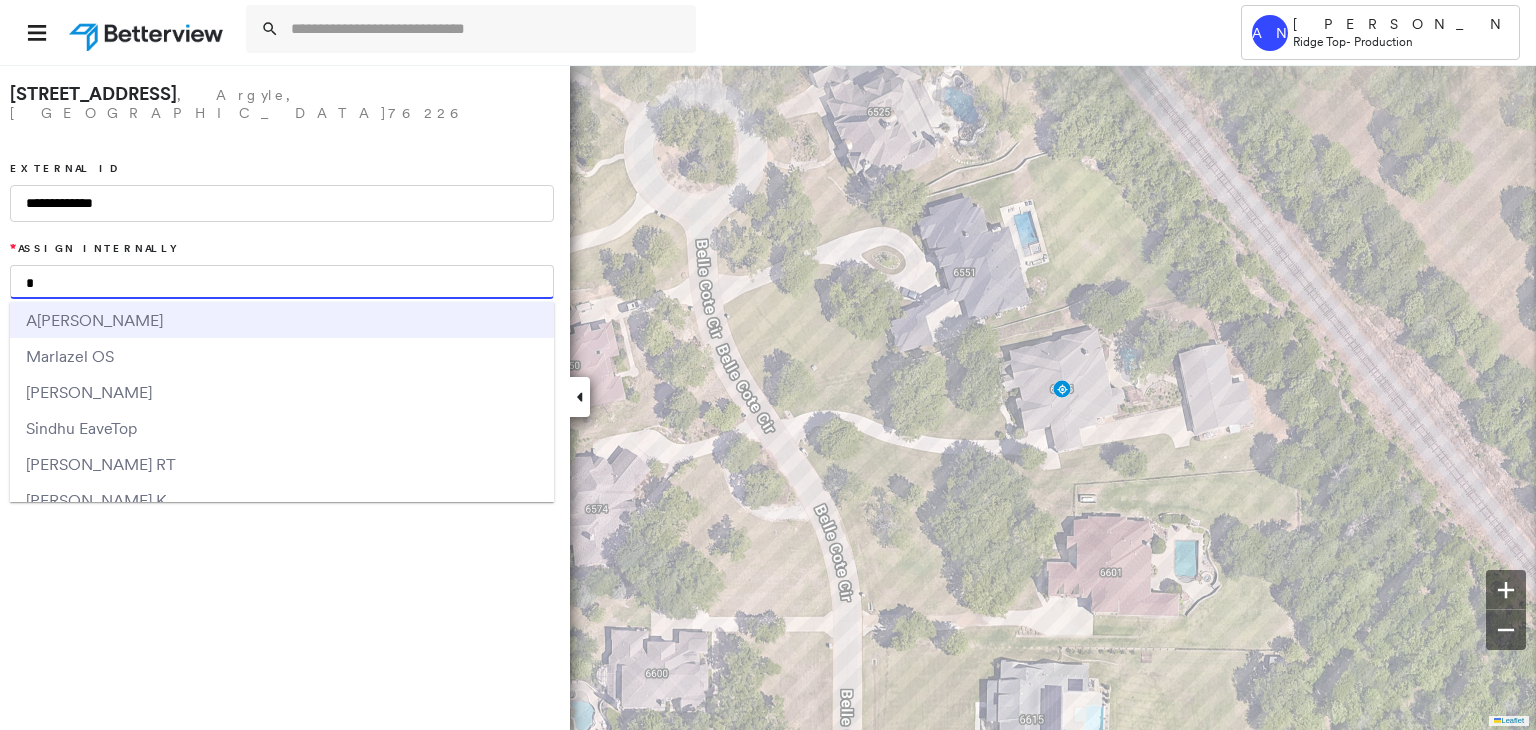 type on "*" 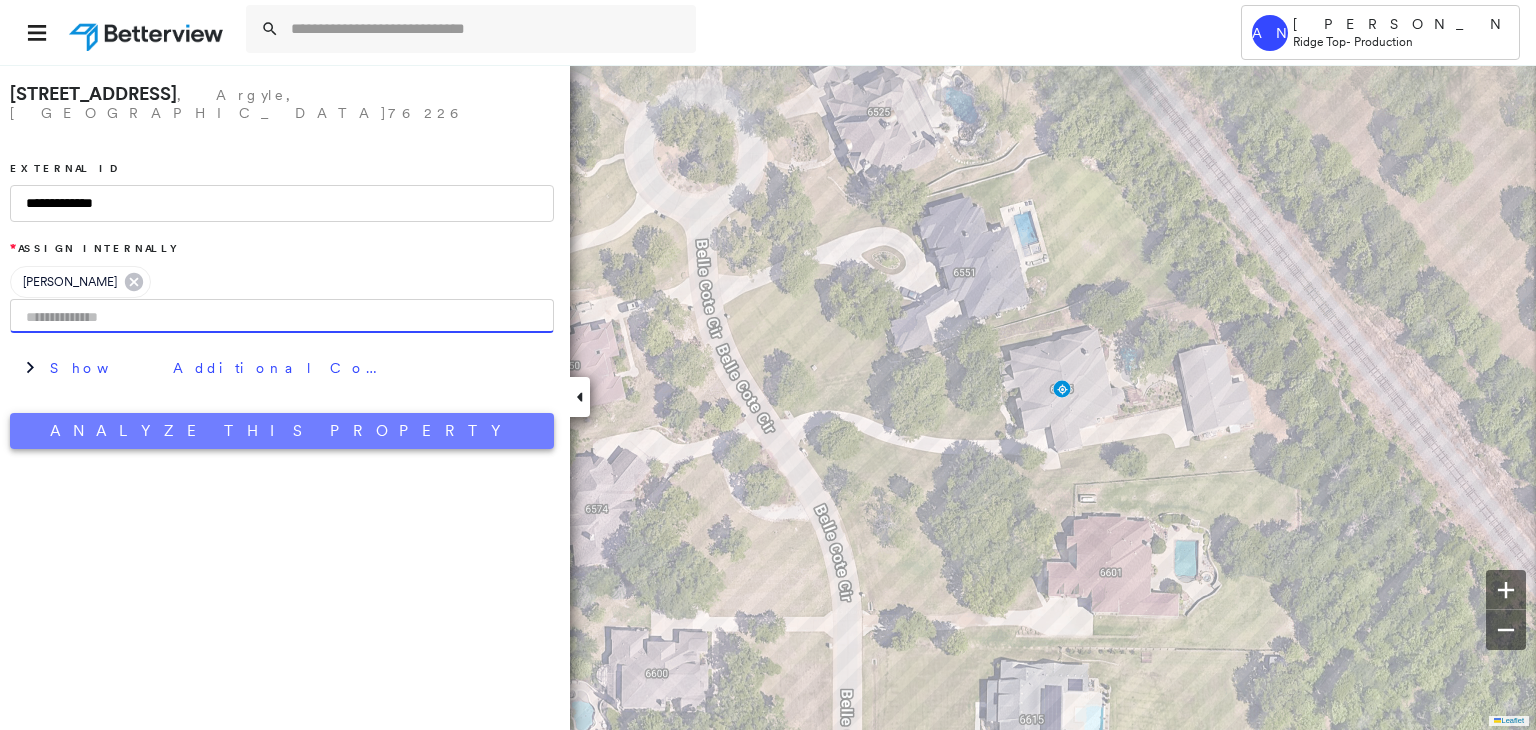 click on "Analyze This Property" at bounding box center (282, 431) 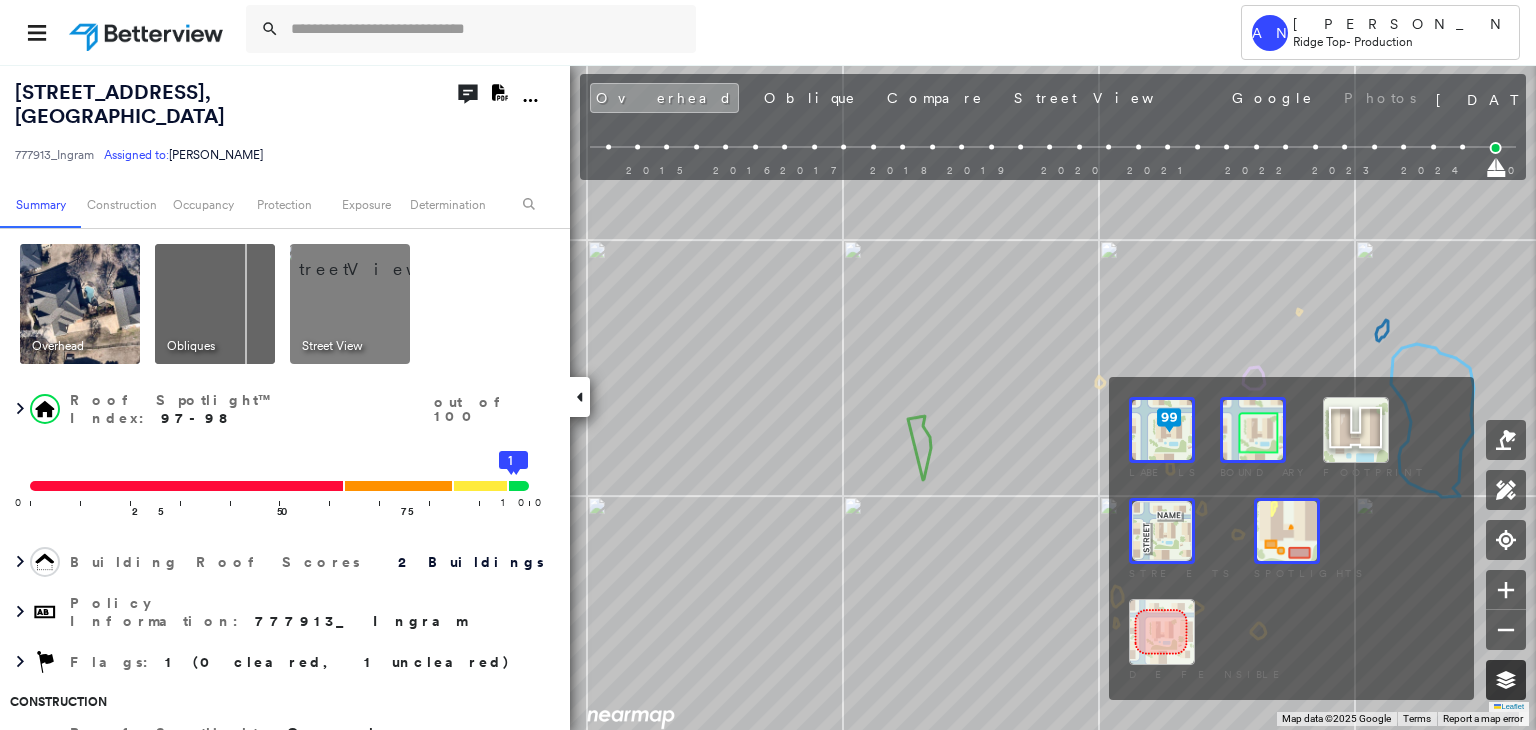 click at bounding box center [1506, 680] 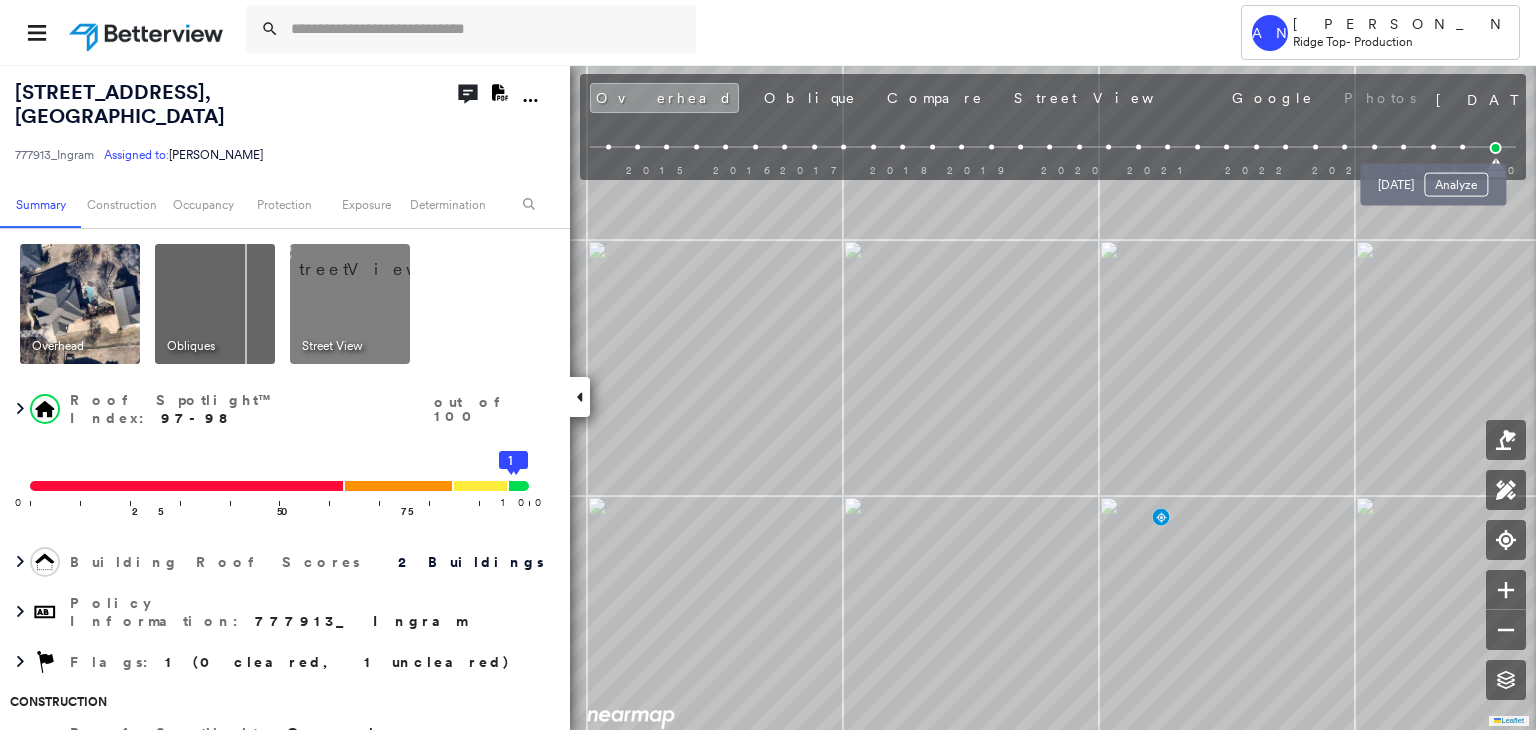 click at bounding box center [1462, 147] 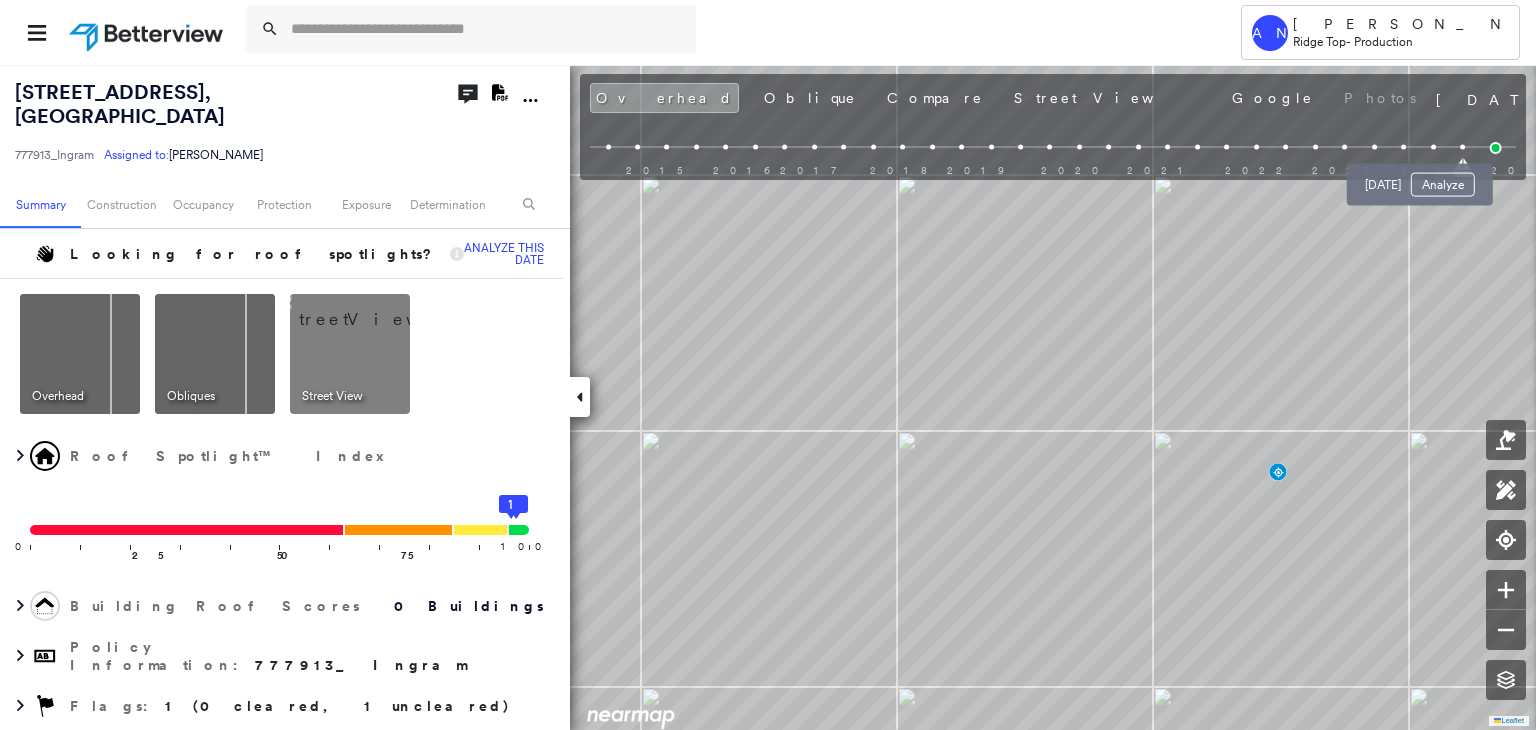 click at bounding box center (1433, 147) 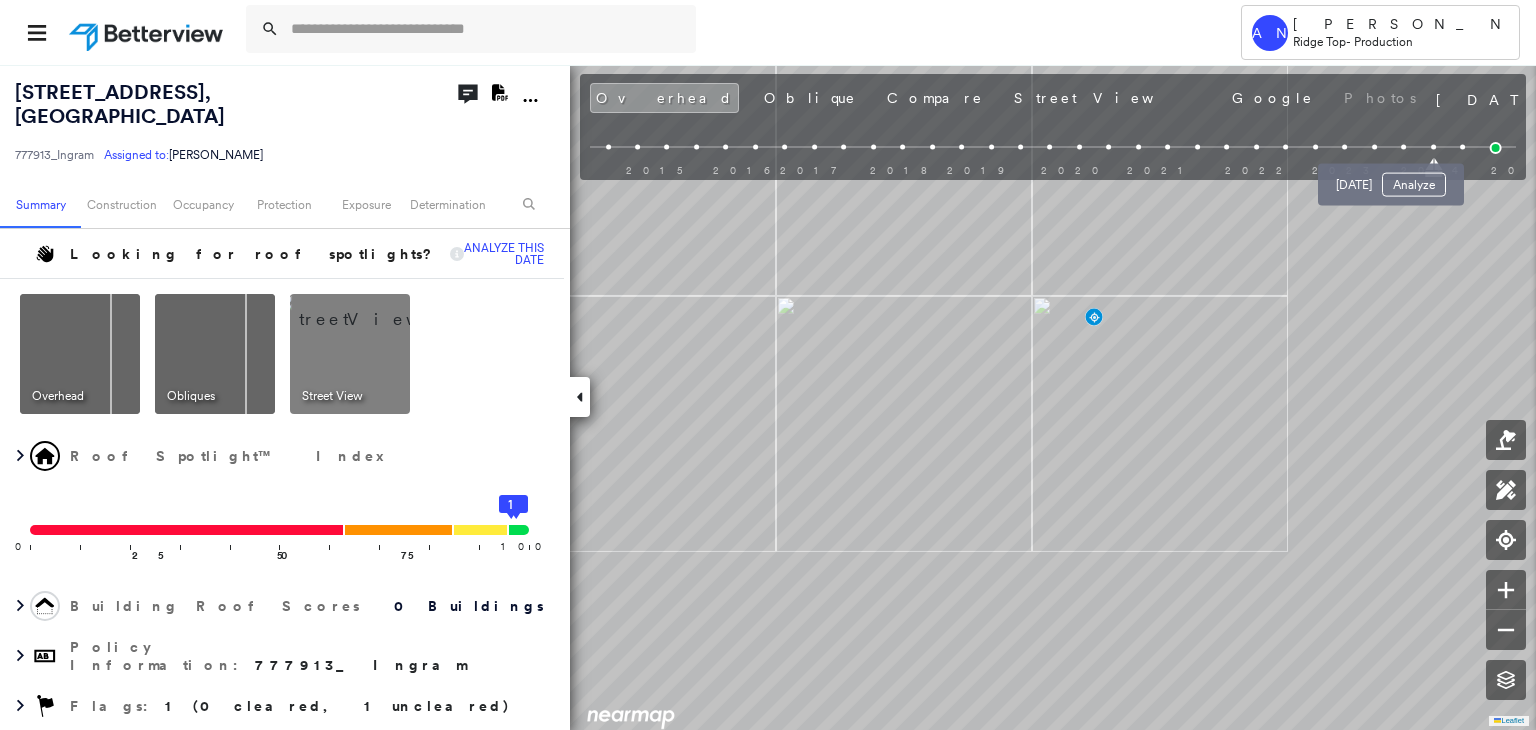 click at bounding box center (1403, 147) 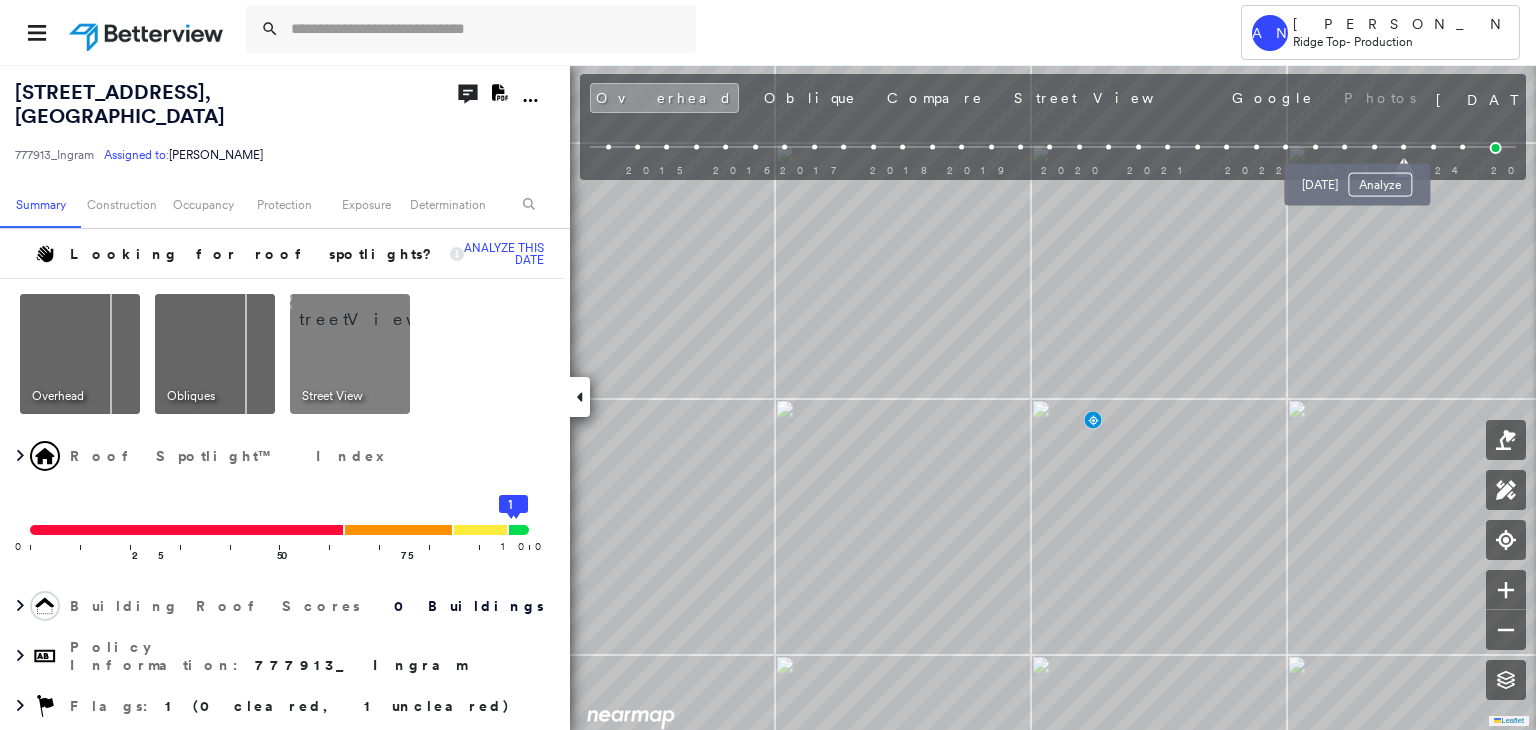 click at bounding box center (1374, 147) 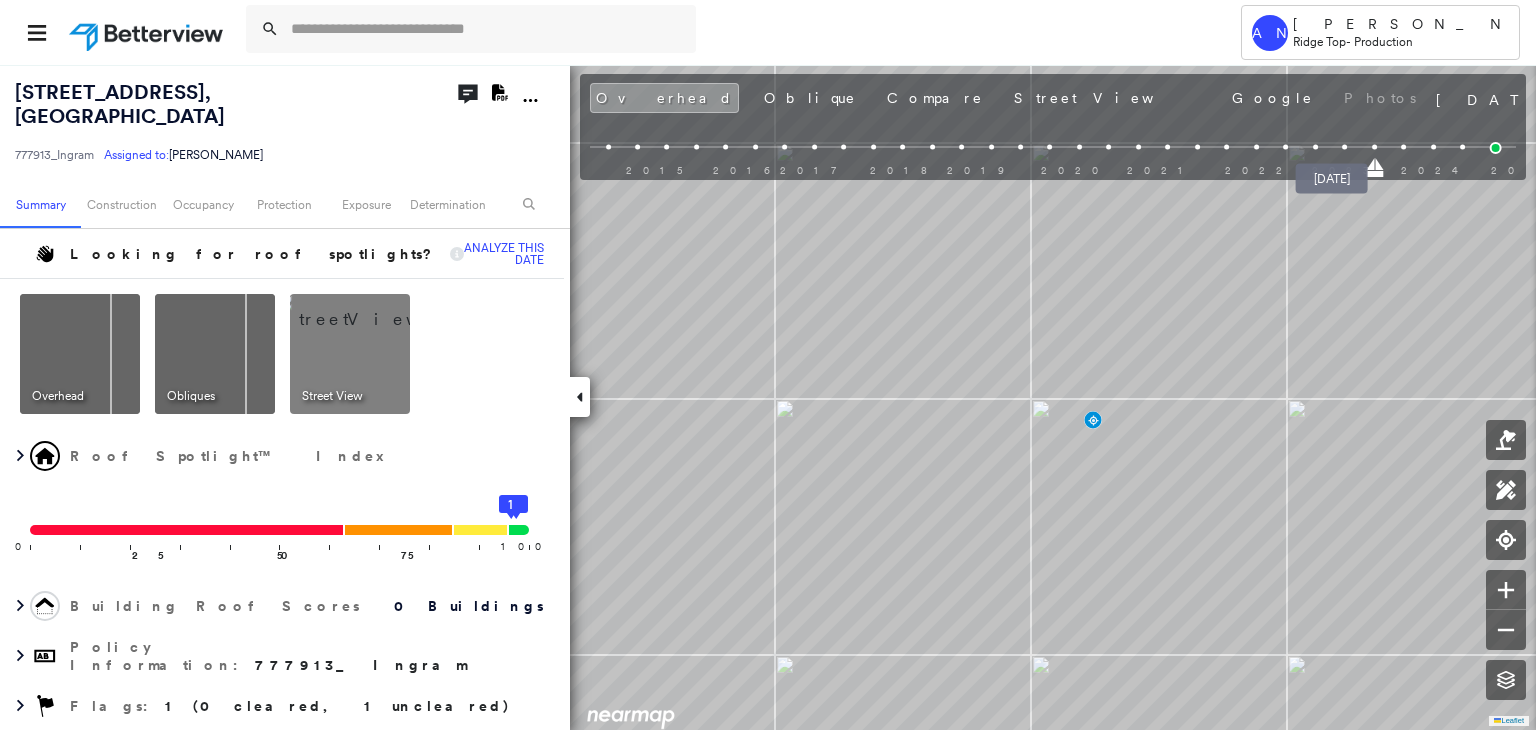click at bounding box center [1344, 147] 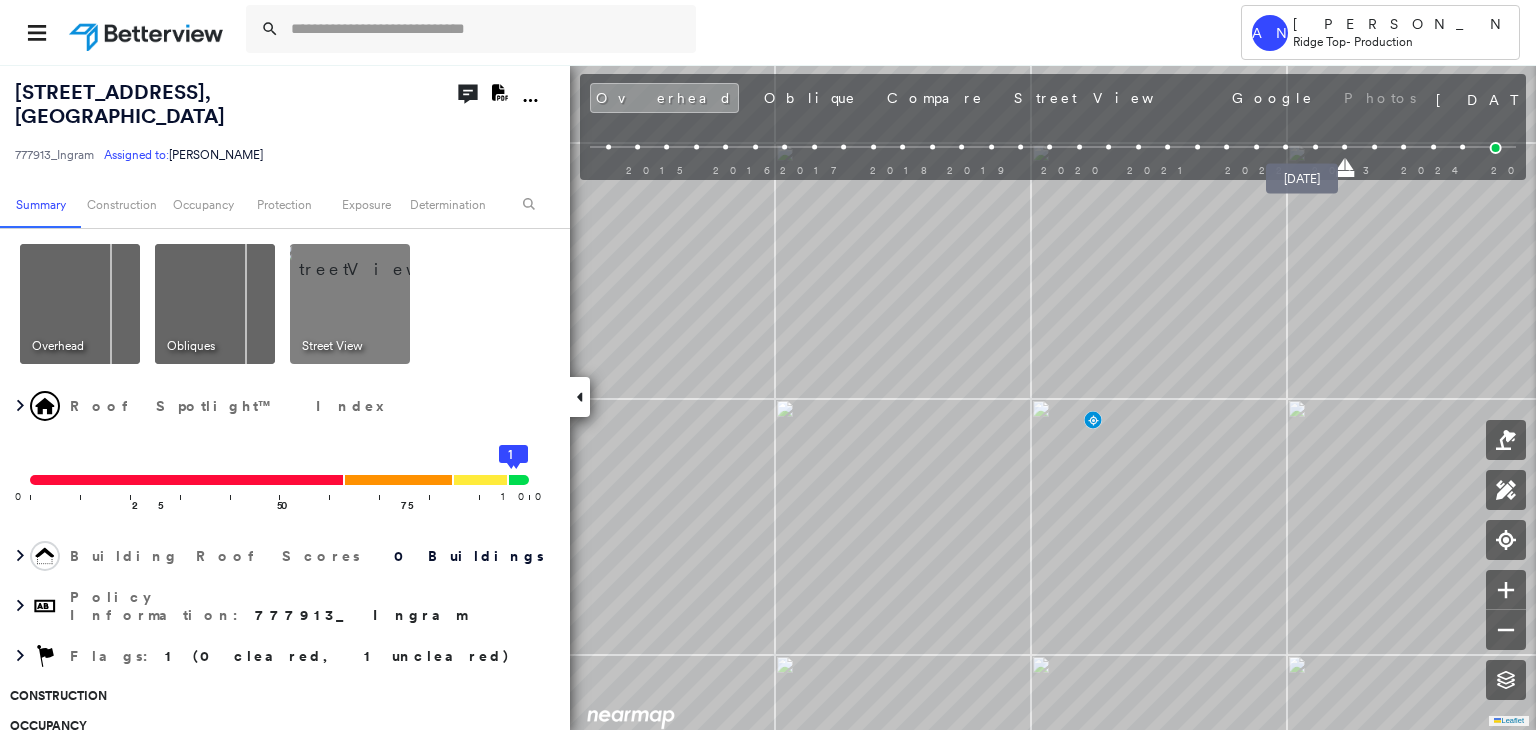 click at bounding box center [1315, 147] 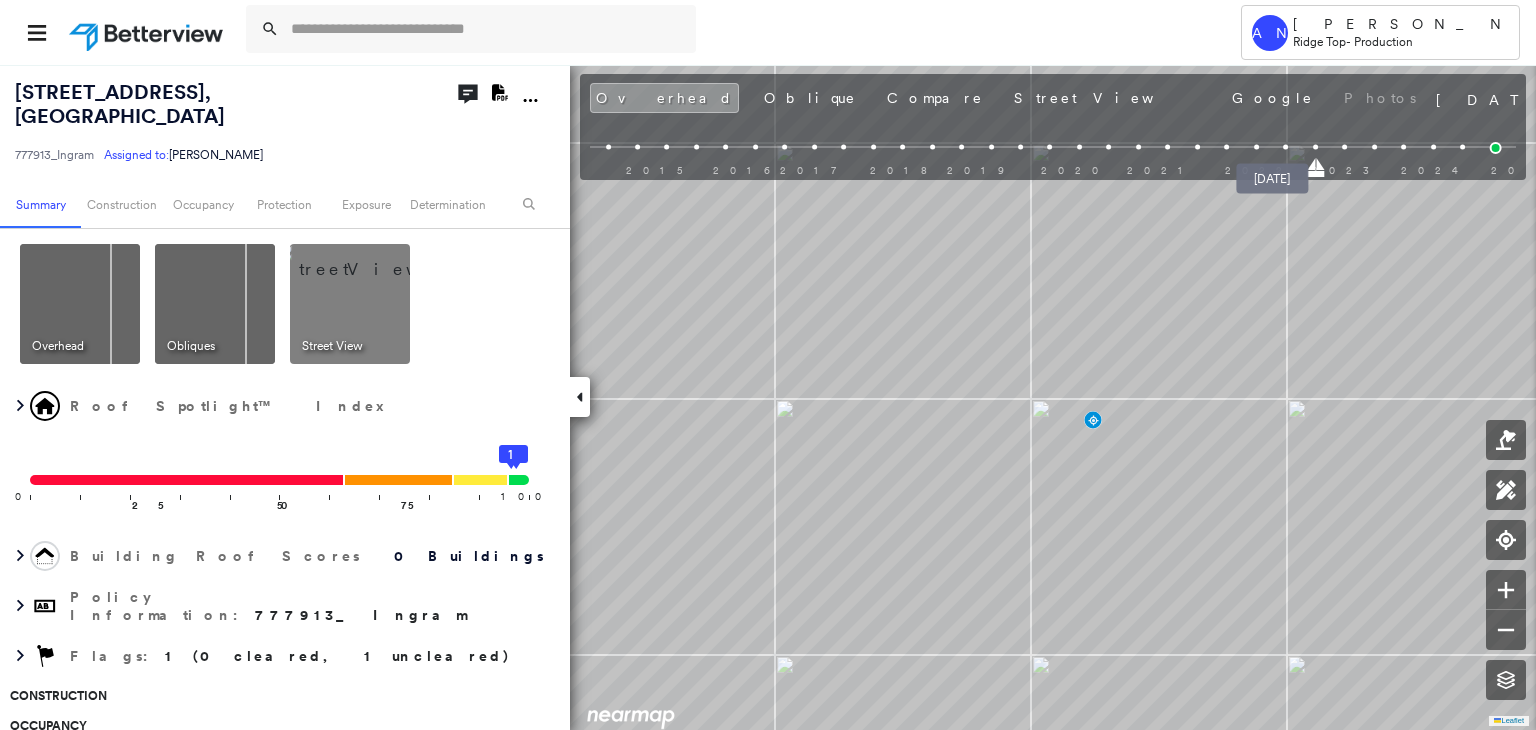 click at bounding box center [1285, 147] 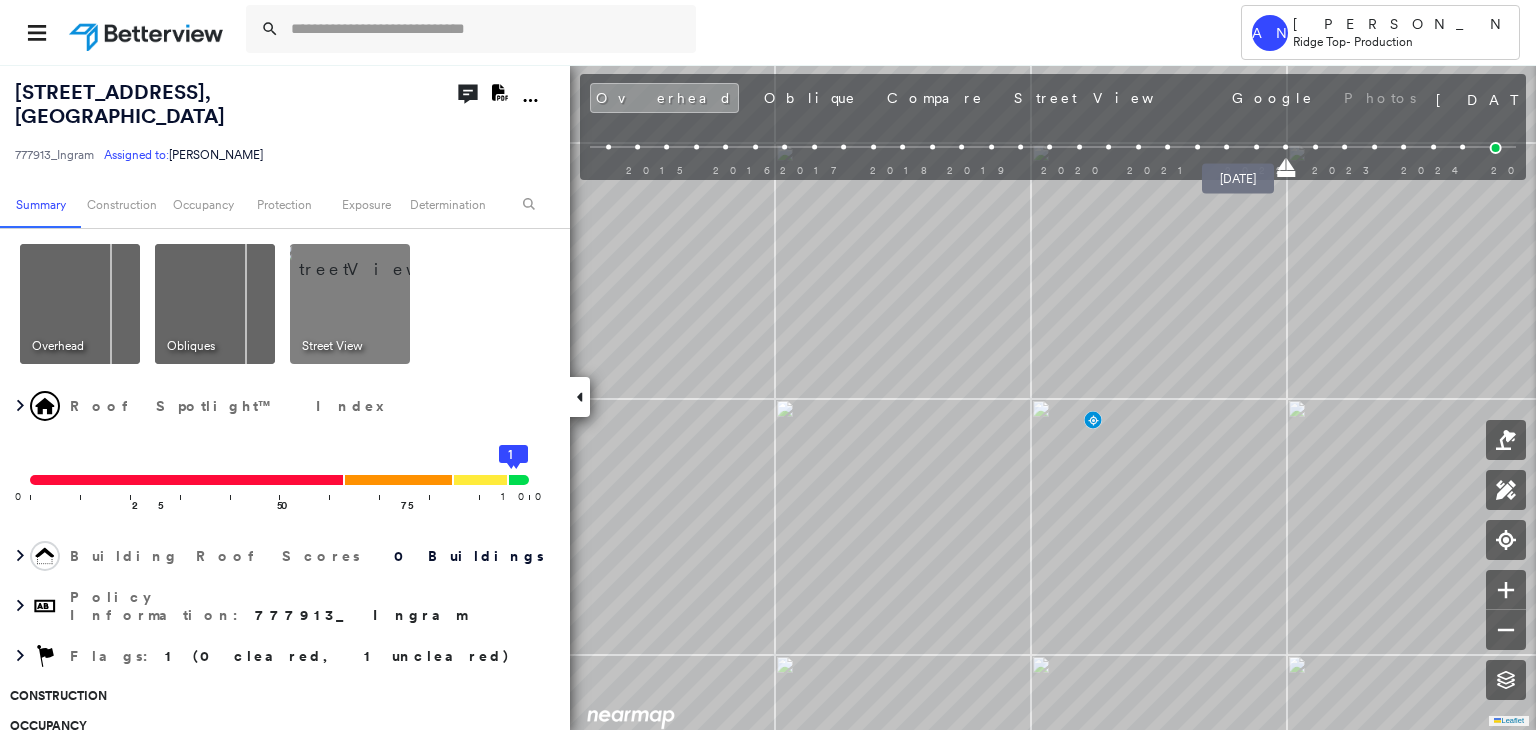 click at bounding box center [1256, 147] 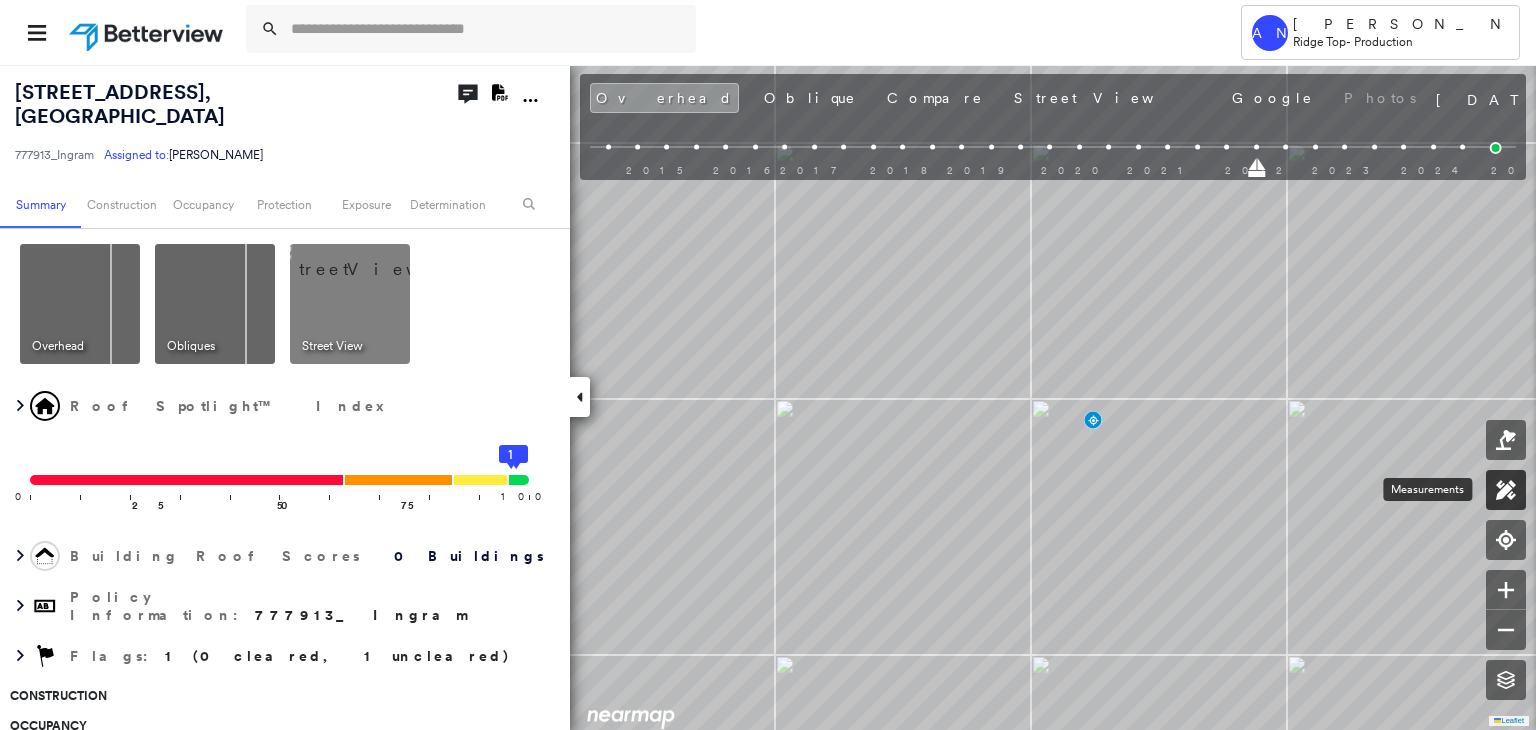 click 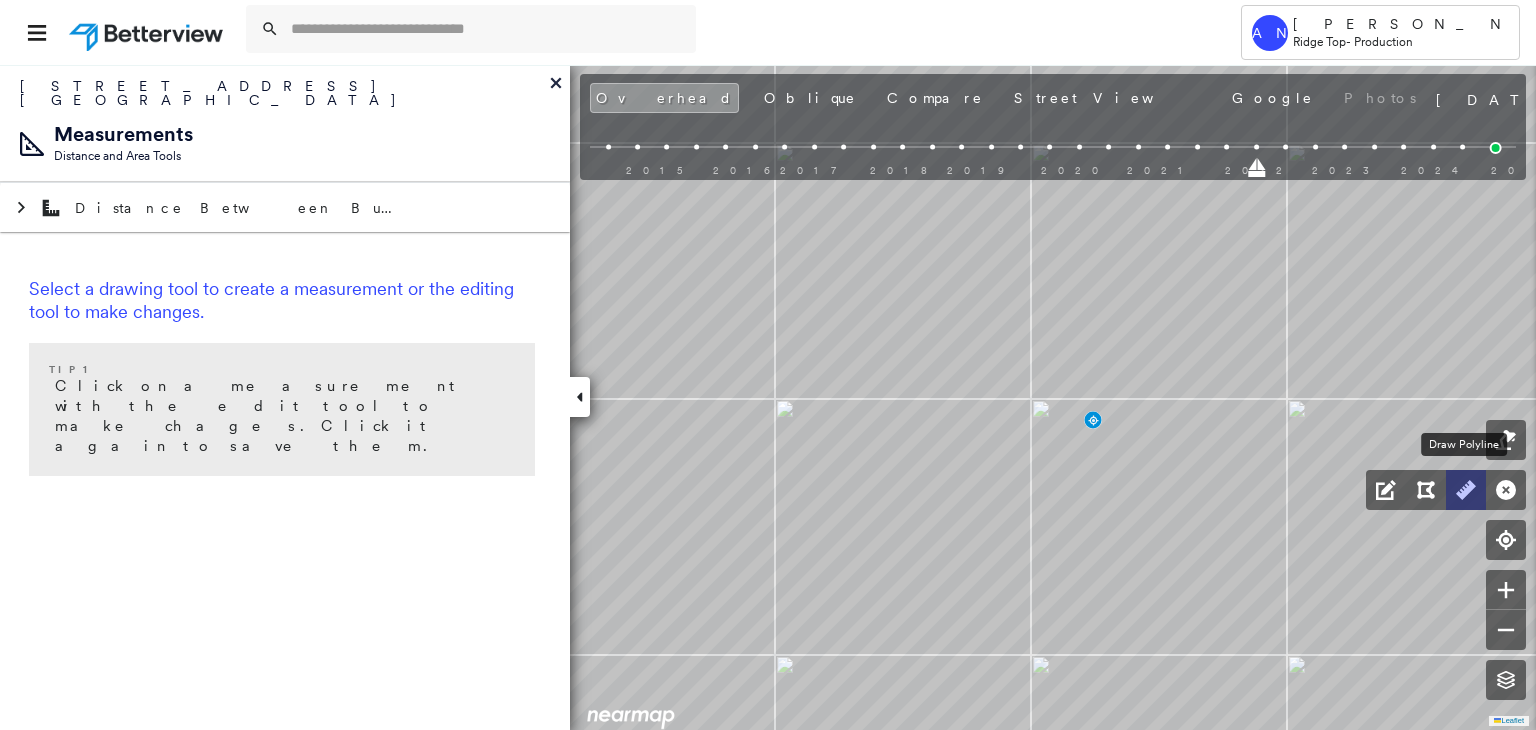 click at bounding box center [1466, 490] 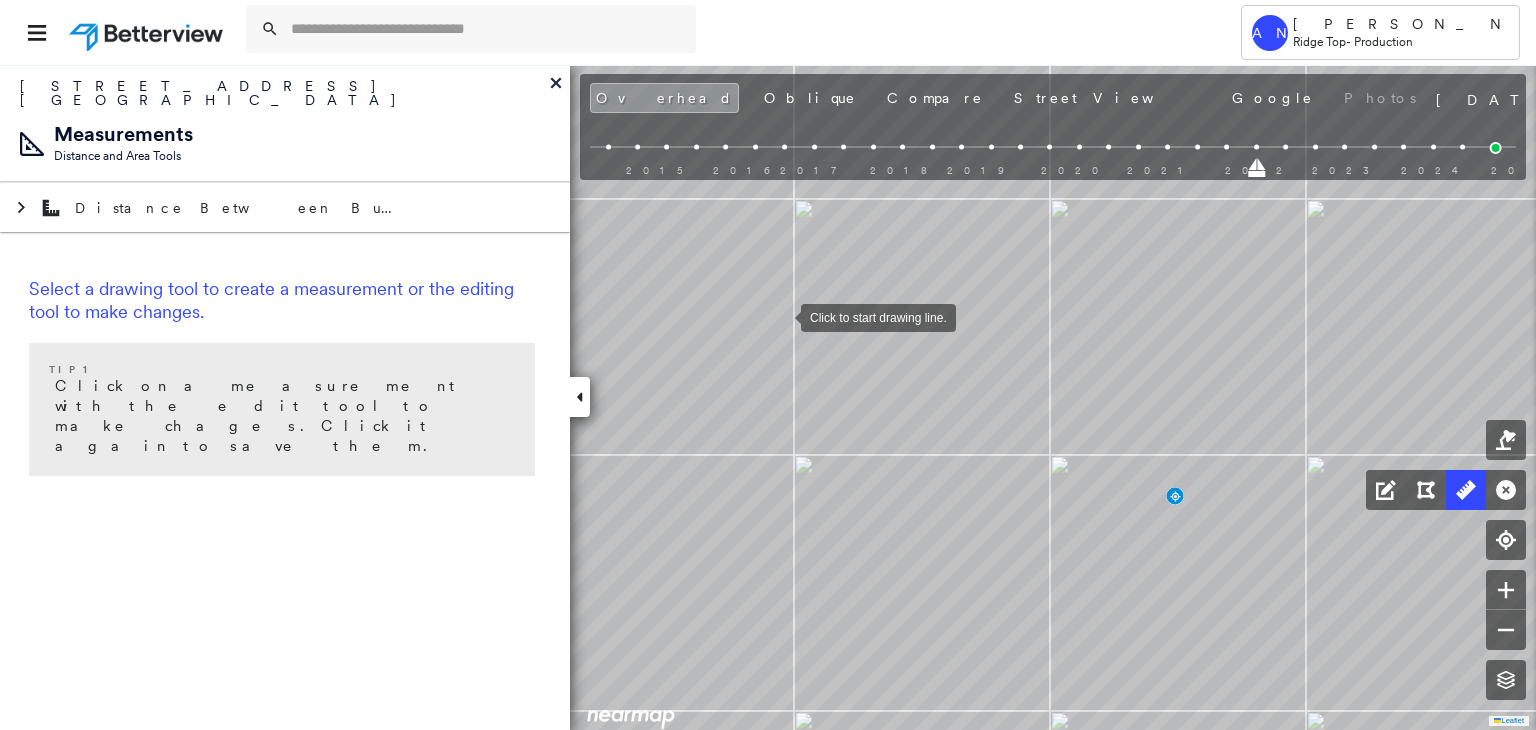 click at bounding box center (781, 316) 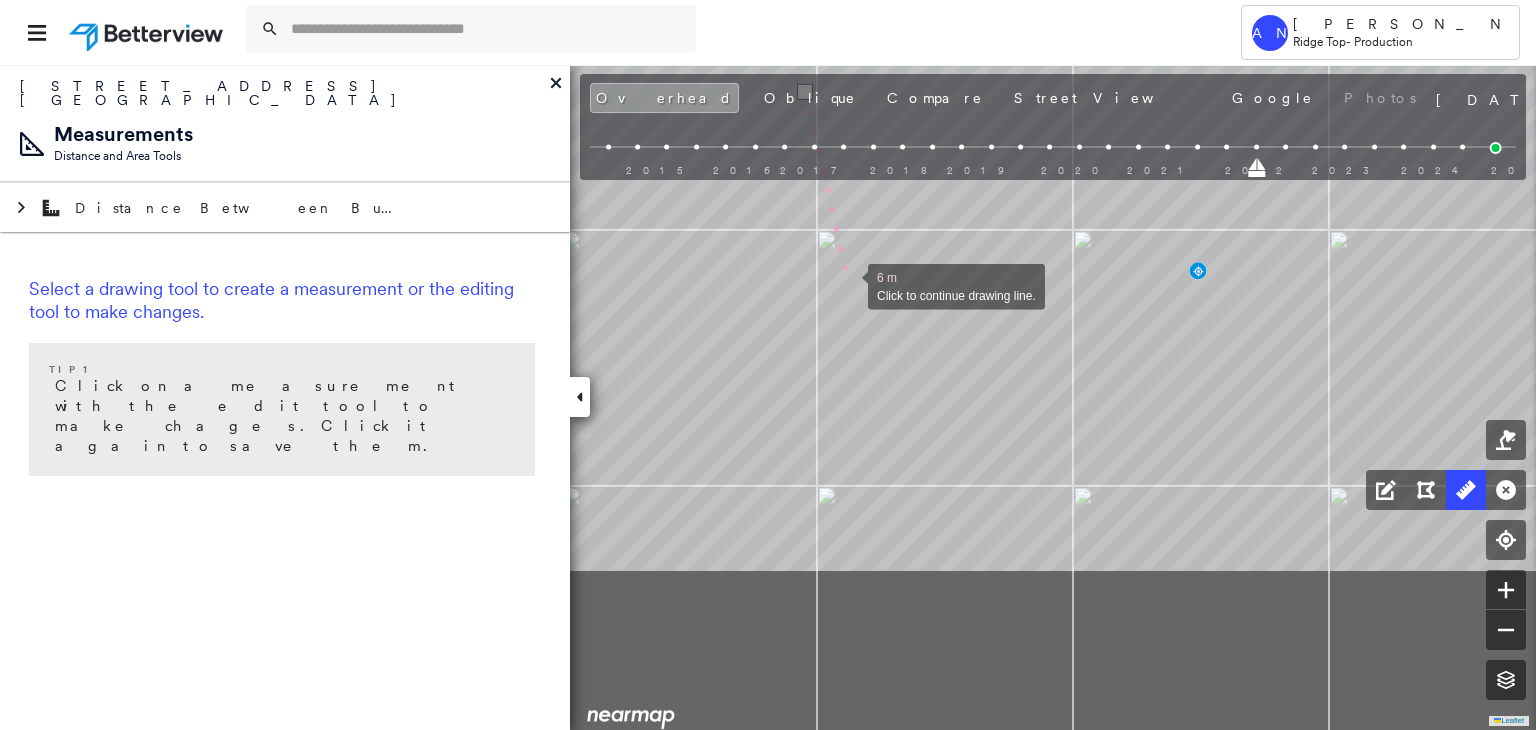 drag, startPoint x: 819, startPoint y: 452, endPoint x: 848, endPoint y: 286, distance: 168.5141 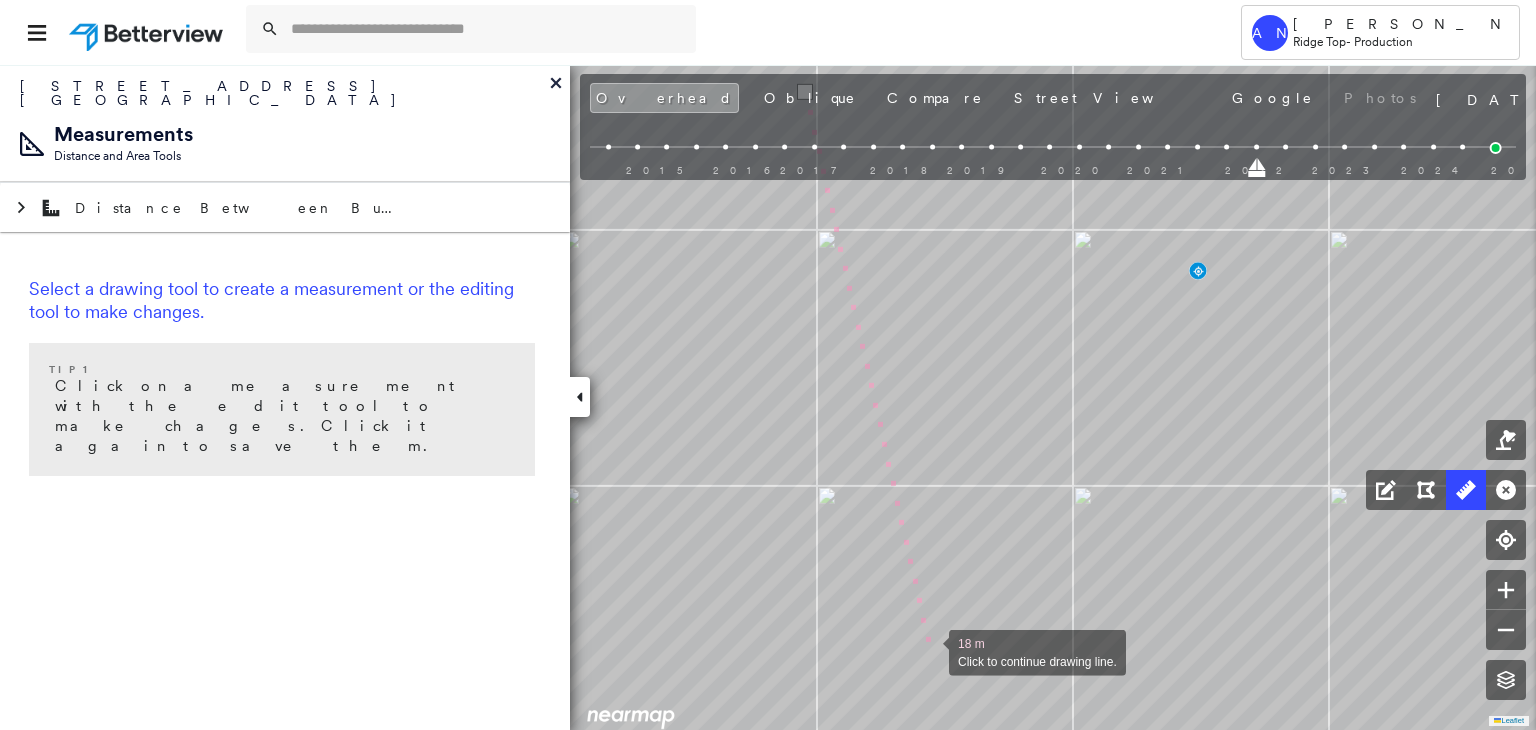 click at bounding box center (929, 651) 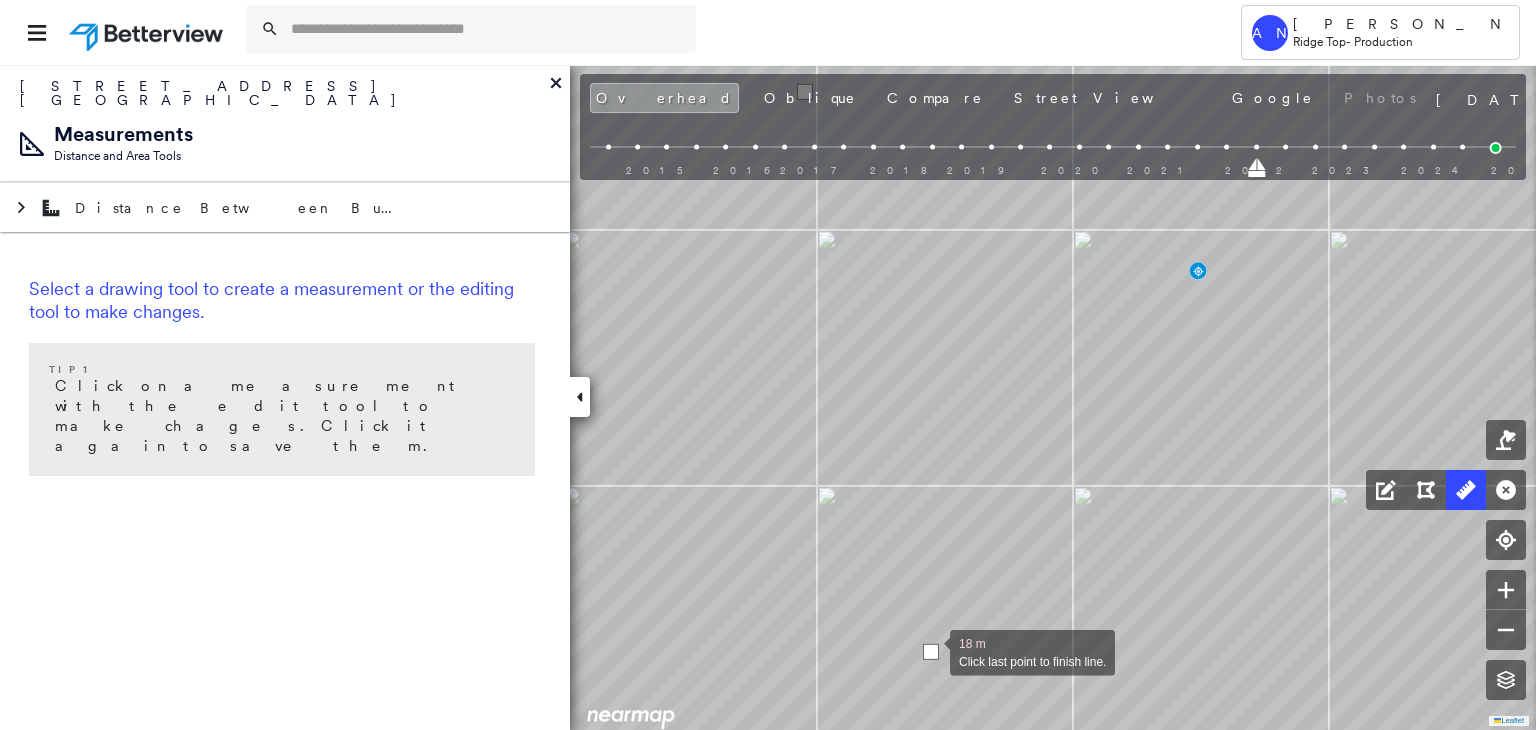 click at bounding box center (931, 652) 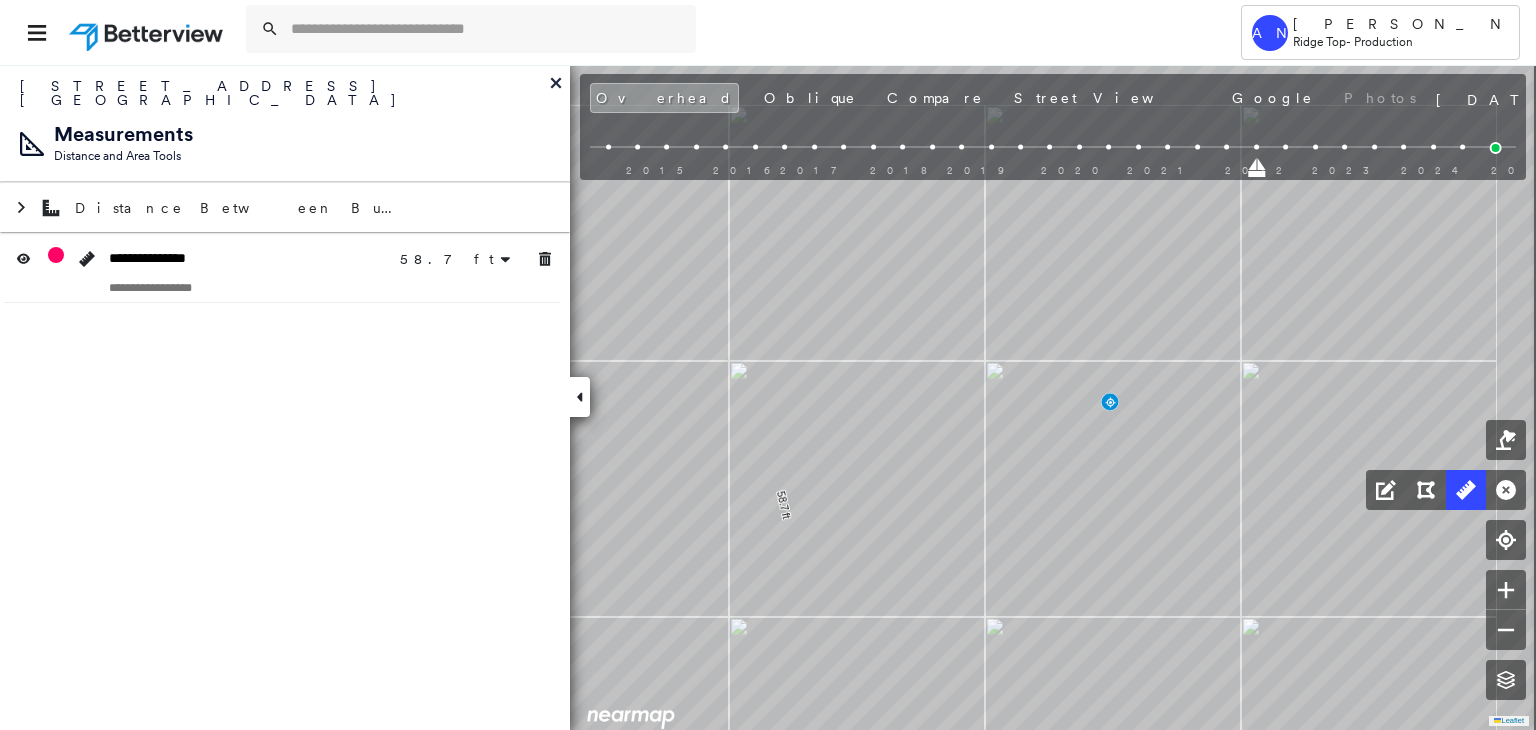 click on "58.7 ft 58.7 ft Click to start drawing line." at bounding box center [-147, -320] 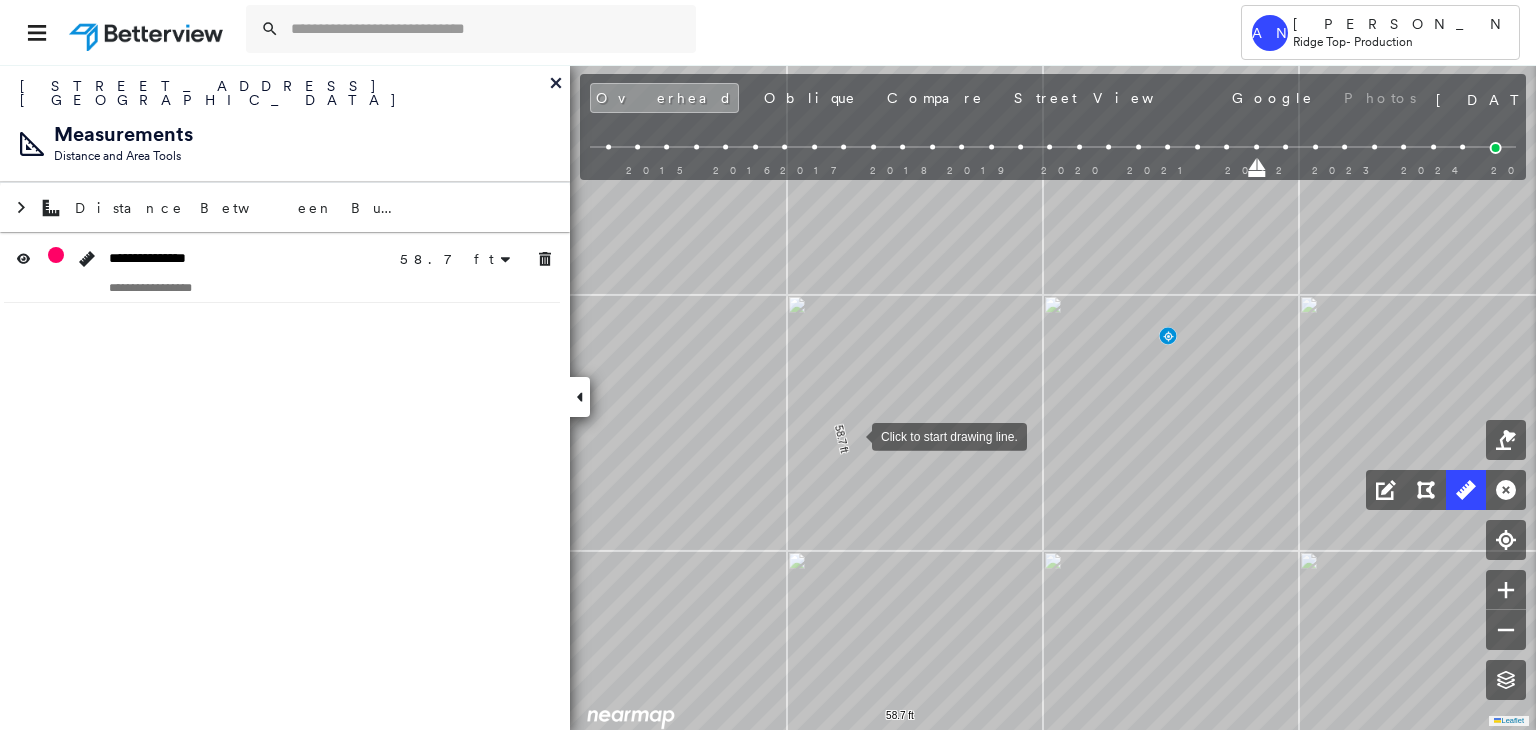 click at bounding box center [852, 435] 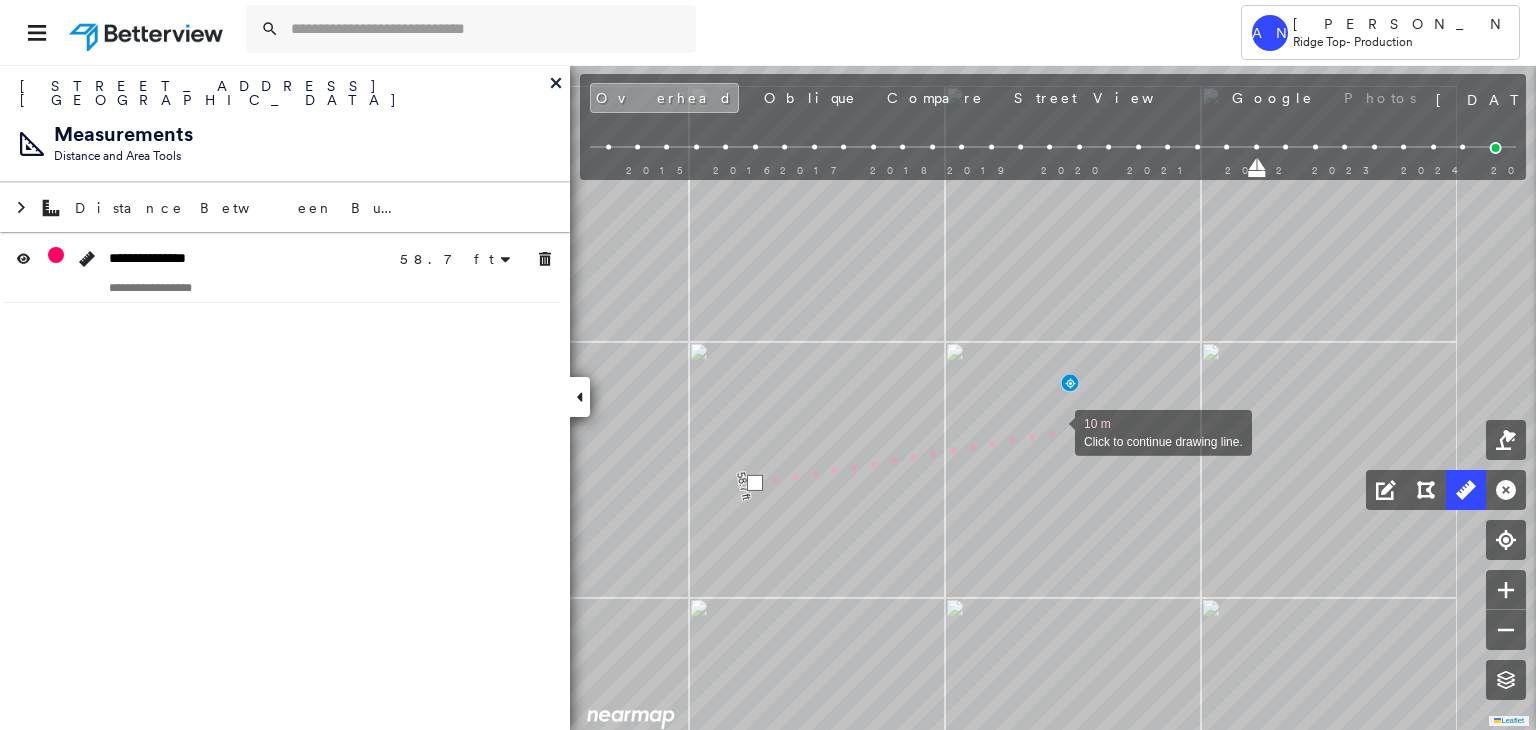 drag, startPoint x: 1160, startPoint y: 381, endPoint x: 1044, endPoint y: 436, distance: 128.37834 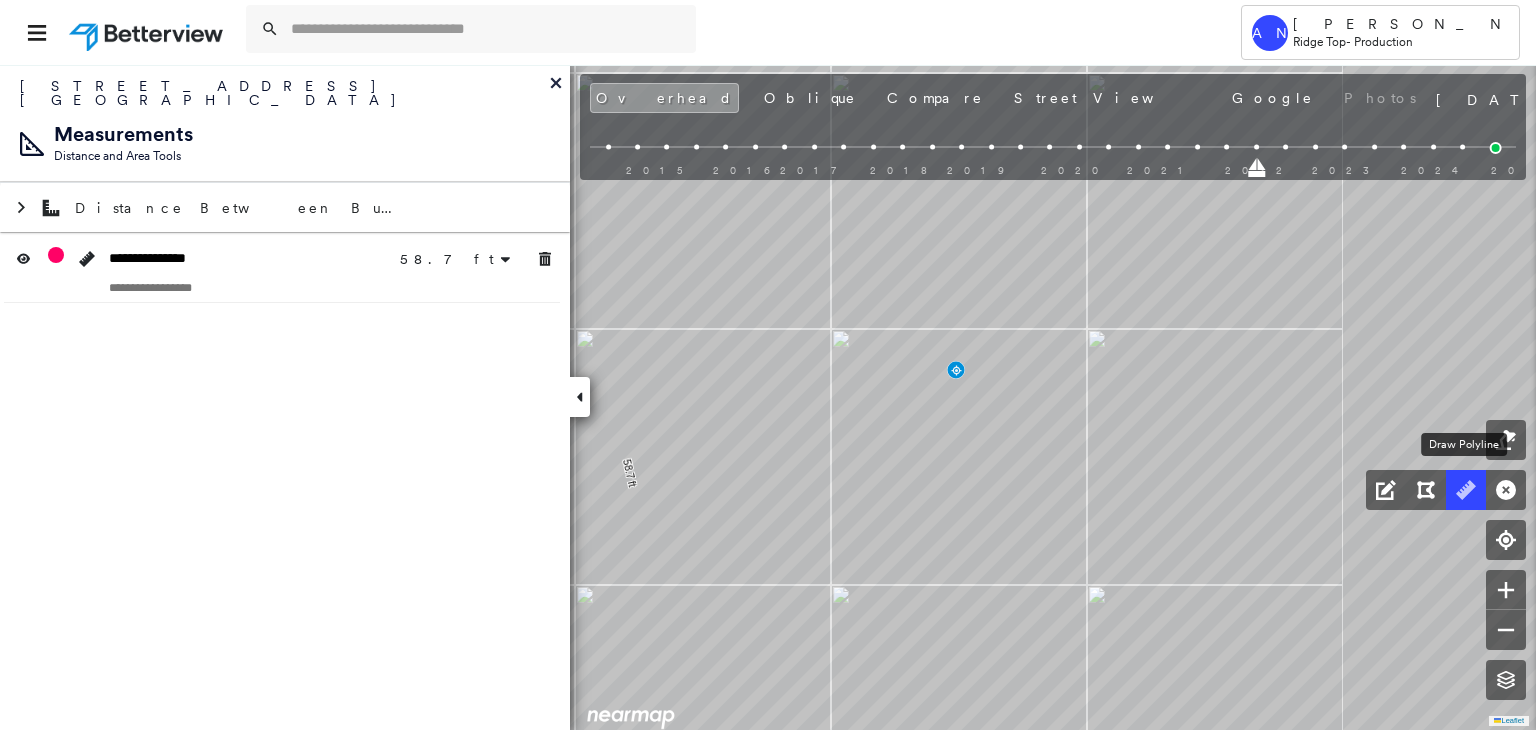 click 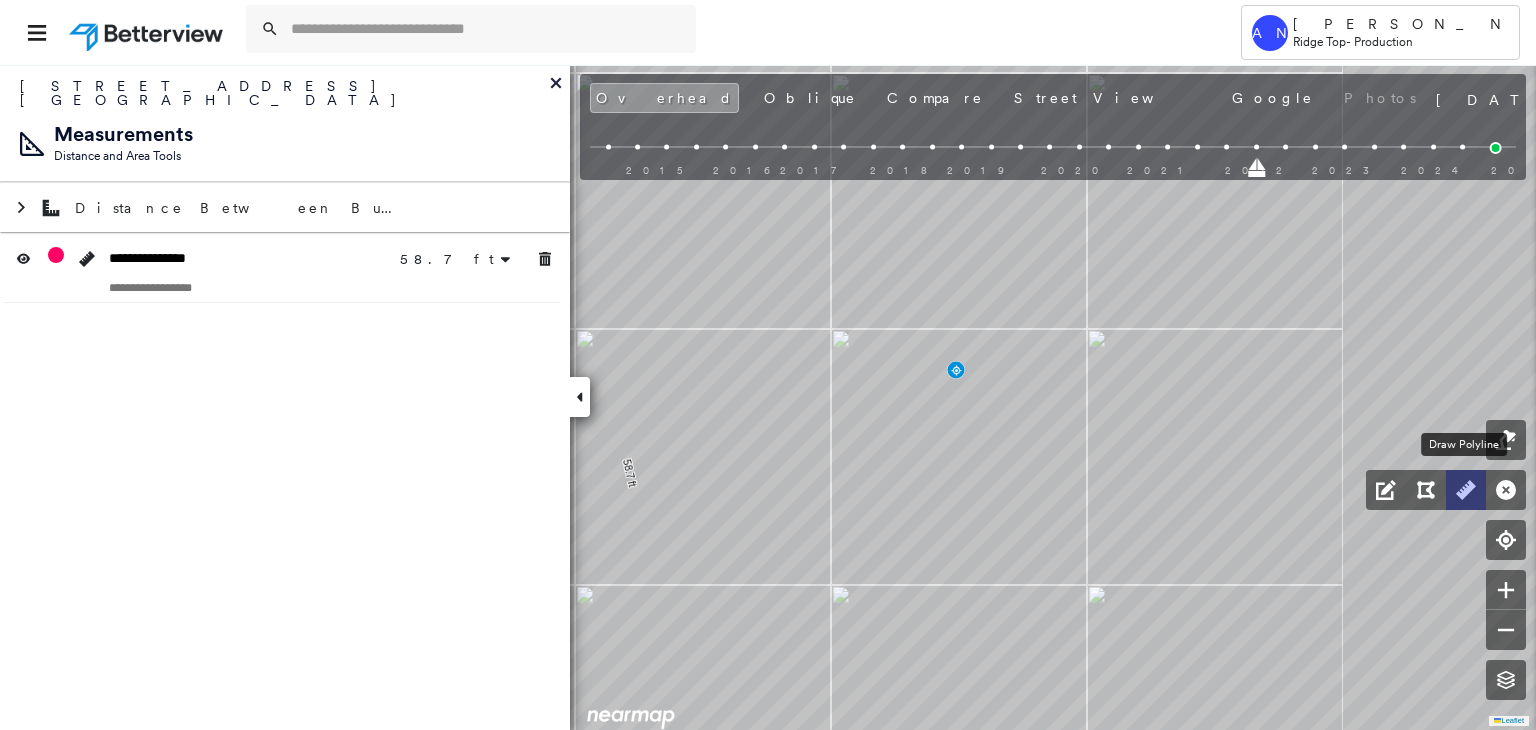 click 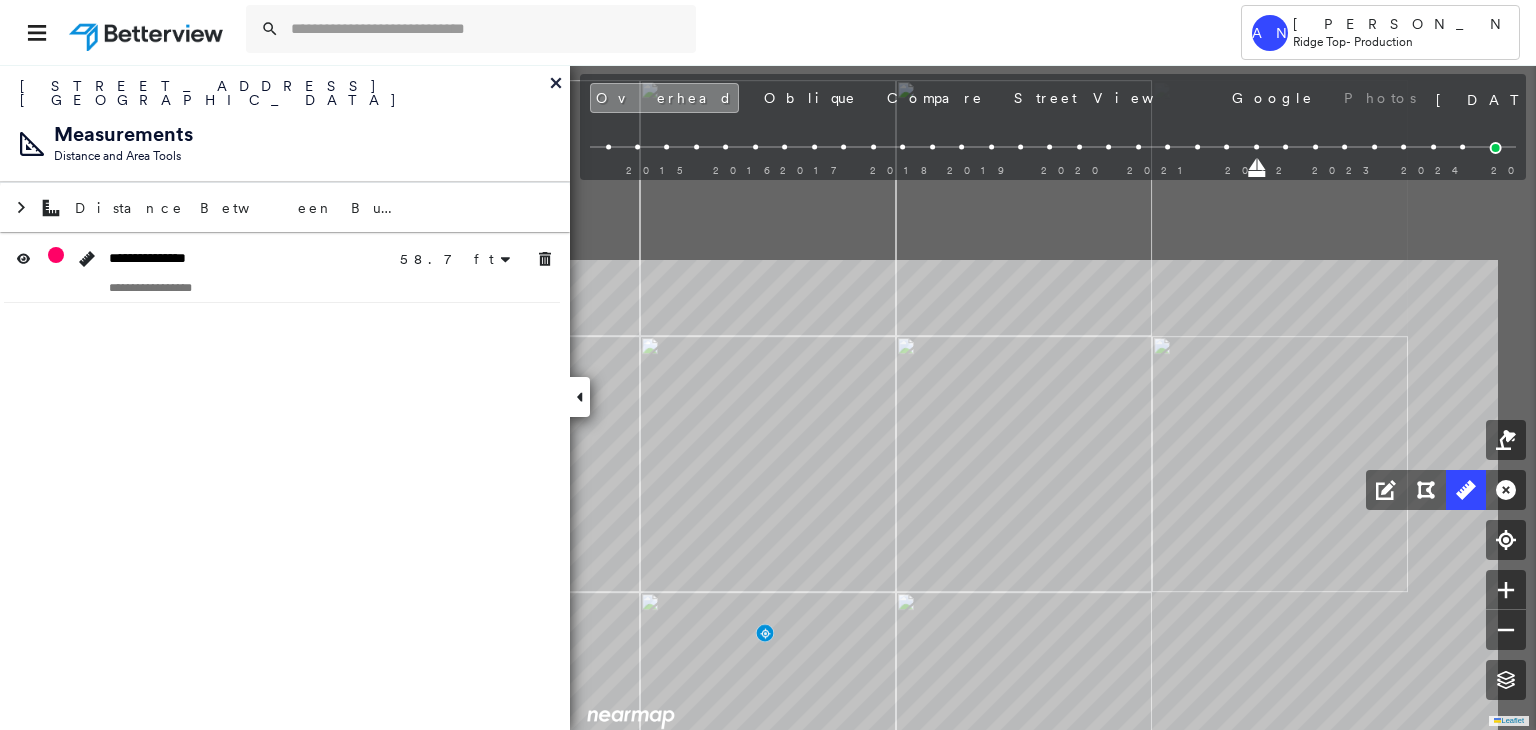 click on "58.7 ft 58.7 ft Click to start drawing line." at bounding box center (-555, -23) 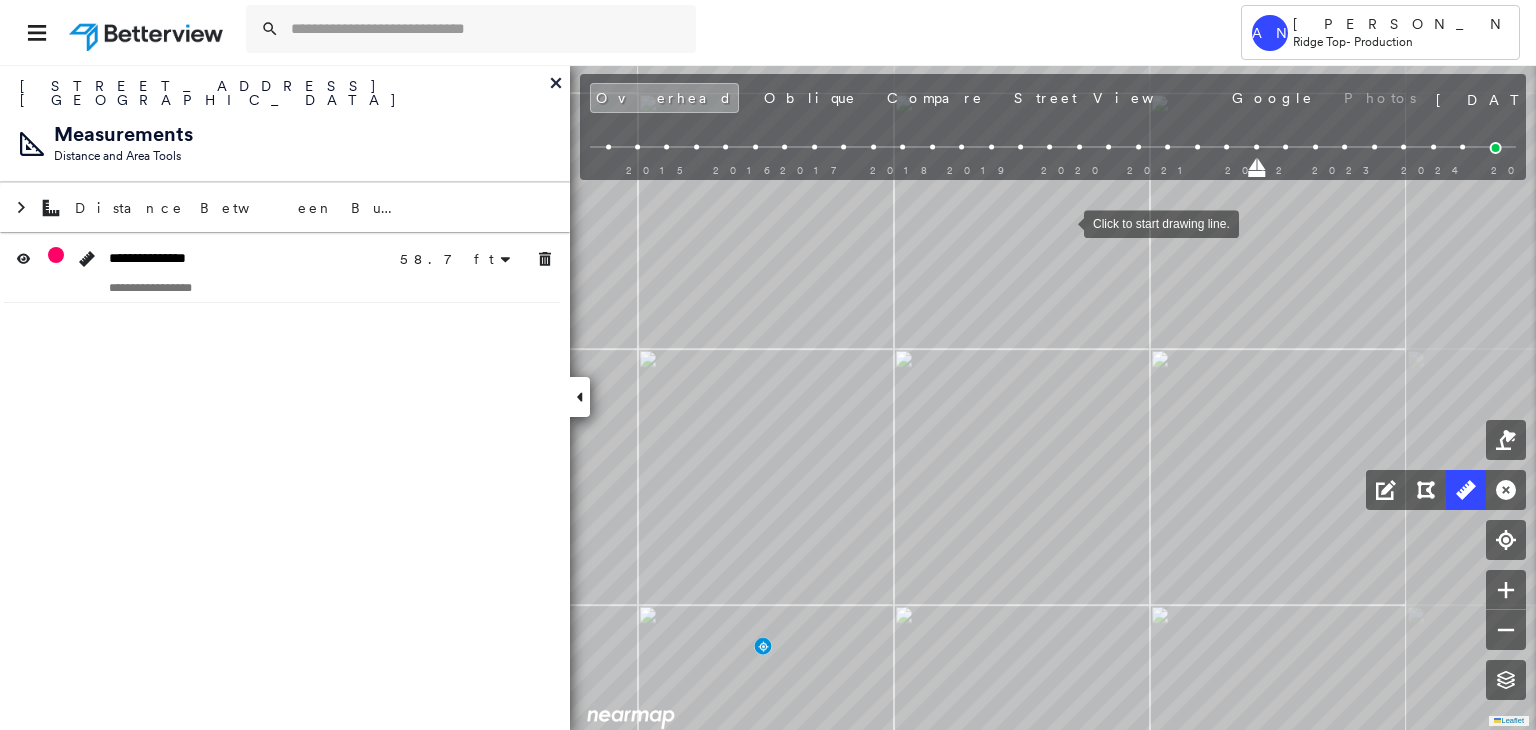 click at bounding box center [1064, 222] 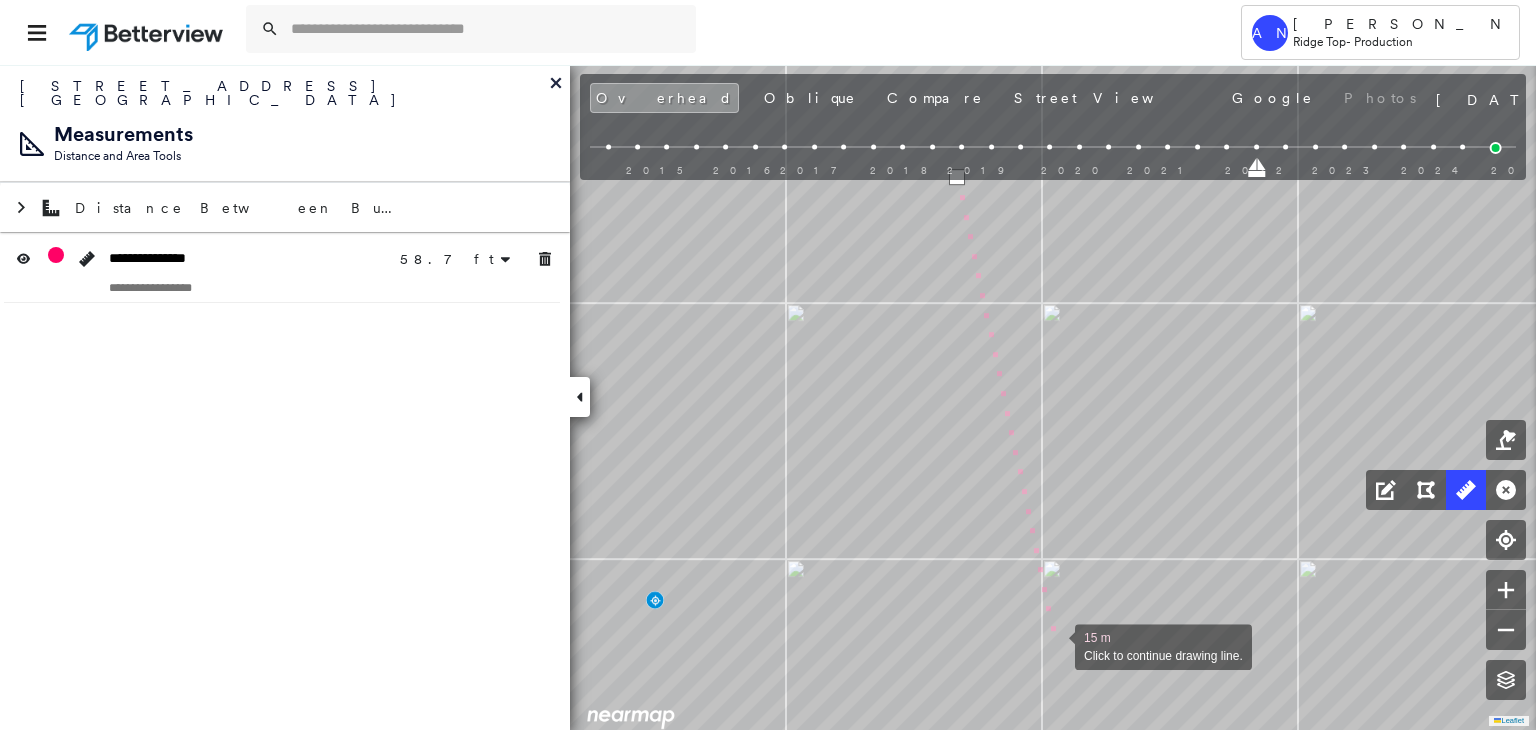 click at bounding box center [1055, 645] 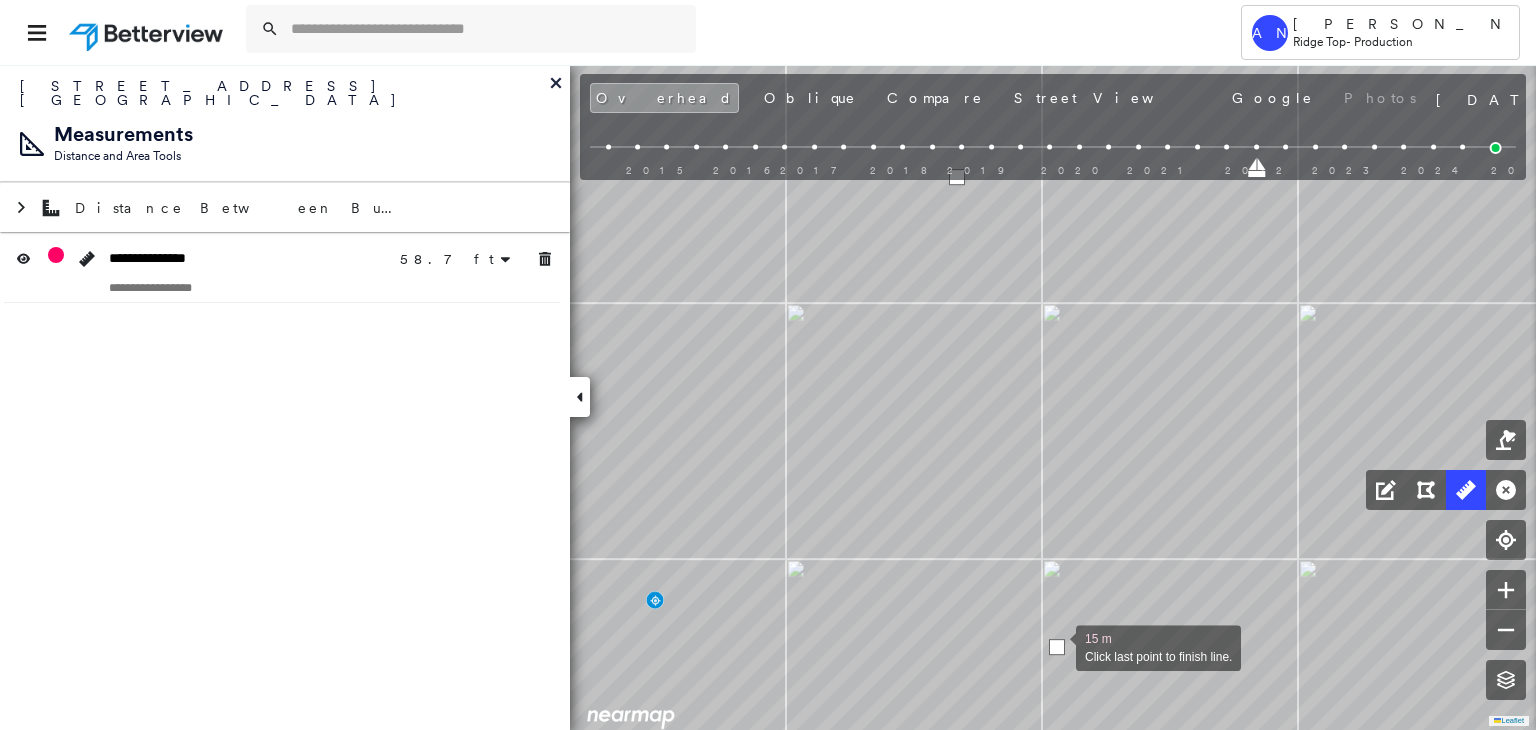 click at bounding box center [1057, 647] 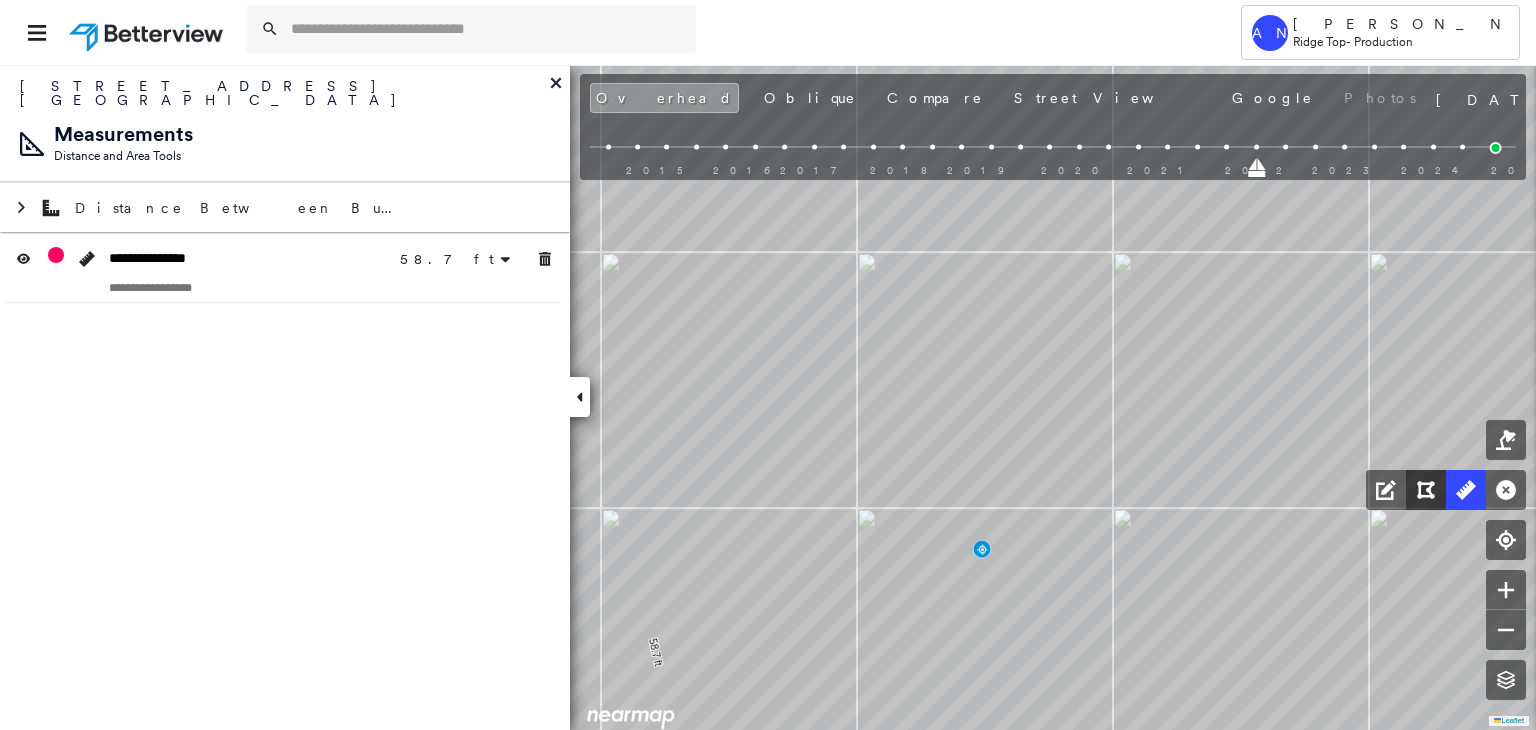 click on "6575 Belle Cote Cir ,  Argyle, TX 76226 777913_Ingram Assigned to:  Akarsh Nayyan Assigned to:  Akarsh Nayyan 777913_Ingram Assigned to:  Akarsh Nayyan Open Comments Download PDF Report Summary Construction Occupancy Protection Exposure Determination Overhead Obliques Street View Roof Spotlight™ Index 0 100 25 50 75 2 1 Building Roof Scores 0 Buildings Policy Information :  777913_Ingram Flags :  1 (0 cleared, 1 uncleared) Construction Occupancy Protection Exposure Determination Flags :  1 (0 cleared, 1 uncleared) Uncleared Flags (1) Cleared Flags  (0) Betterview Property Flagged 07/25/25 Clear Action Taken New Entry History Quote/New Business Terms & Conditions Added ACV Endorsement Added Cosmetic Endorsement Inspection/Loss Control Report Information Added to Inspection Survey Onsite Inspection Ordered Determined No Inspection Needed General Used Report to Further Agent/Insured Discussion Reject/Decline - New Business Allowed to Proceed / Policy Bound Added/Updated Building Information Save Renewal Save" at bounding box center (768, 397) 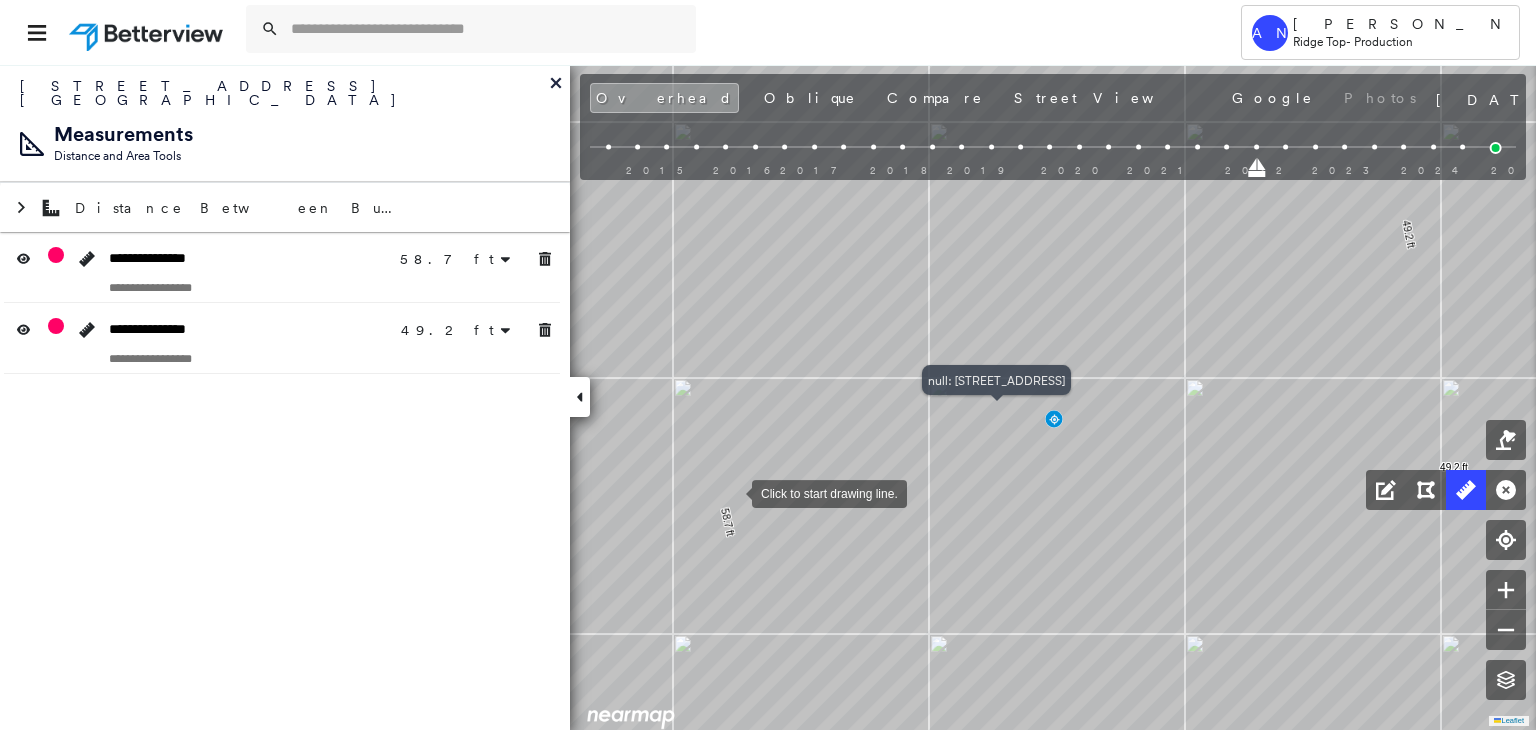 click at bounding box center [732, 492] 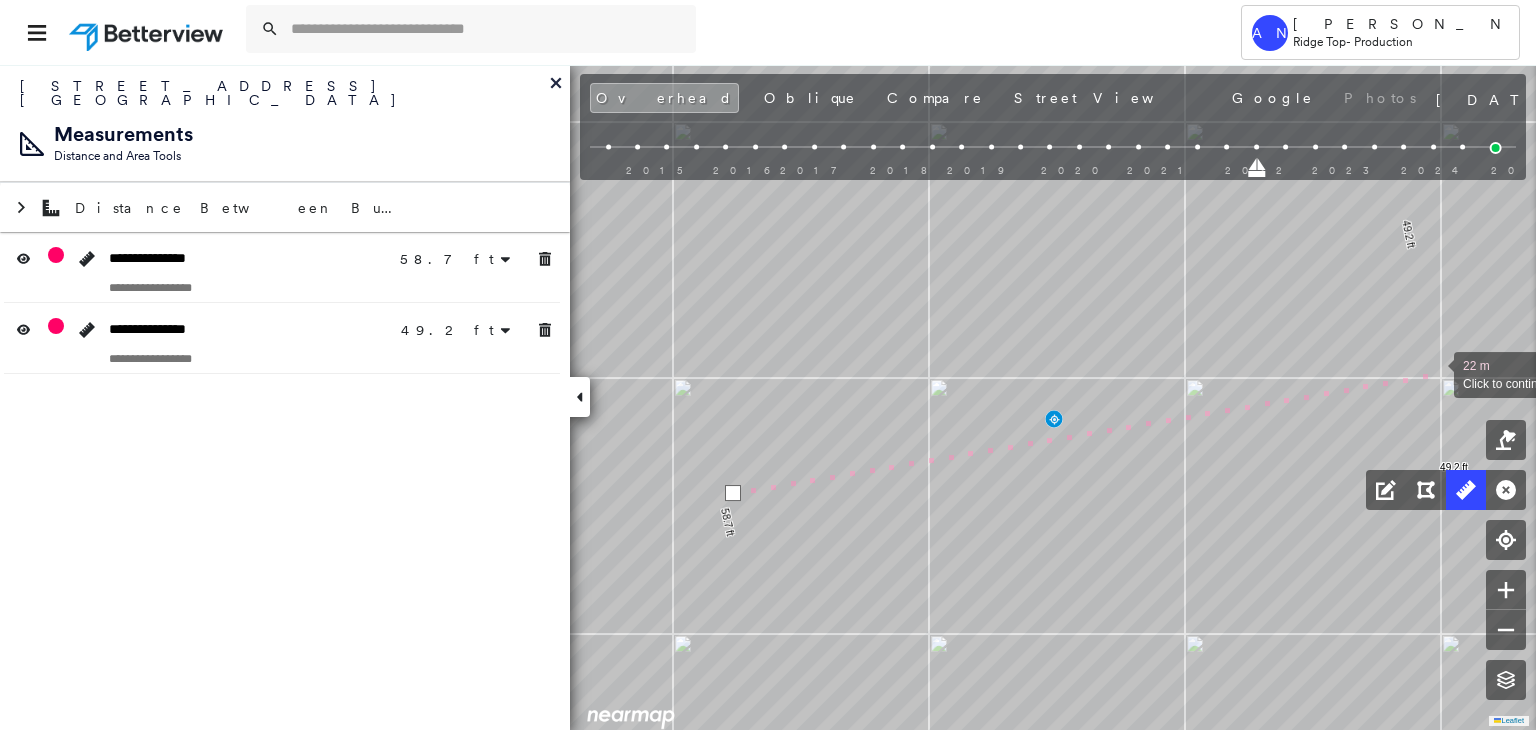 click at bounding box center [1434, 373] 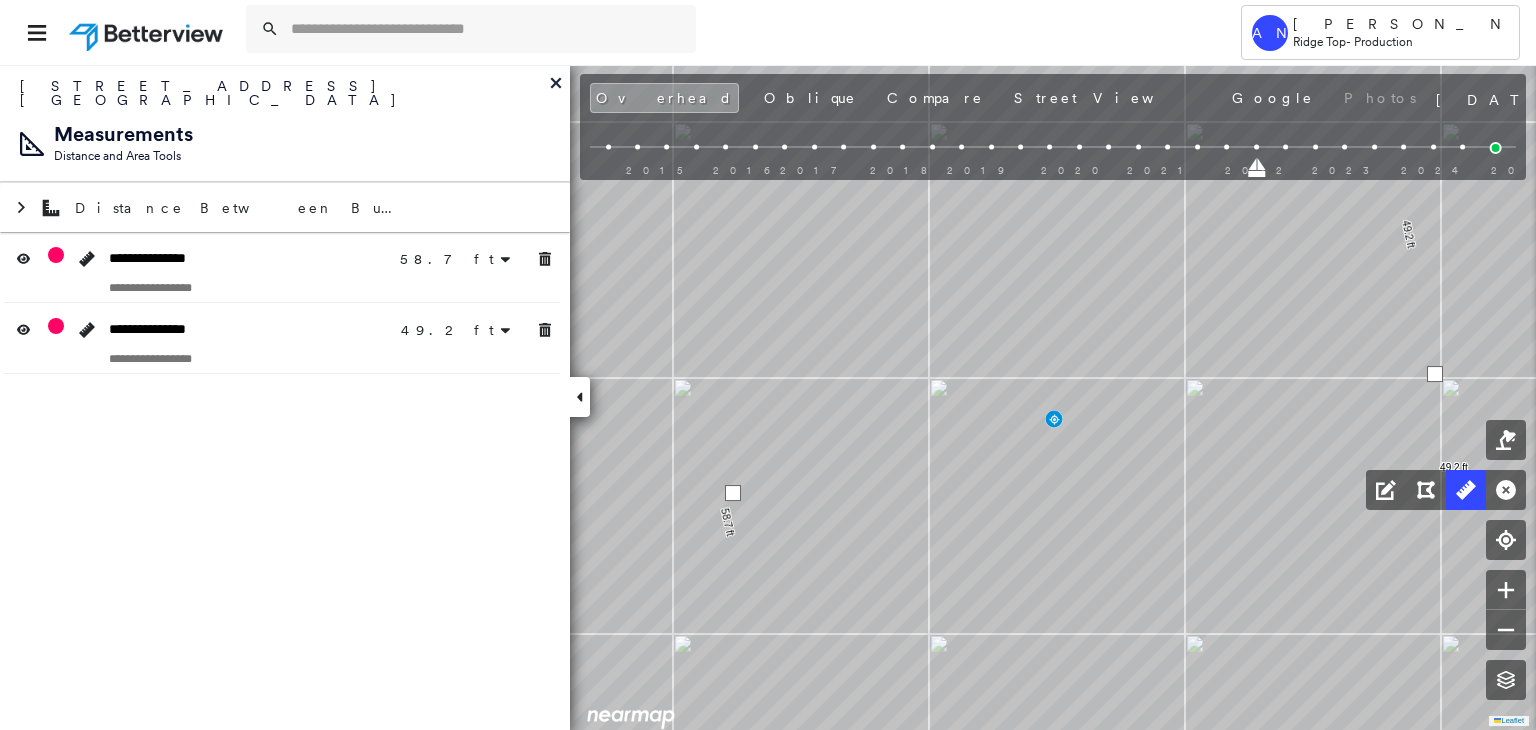 click at bounding box center [1435, 374] 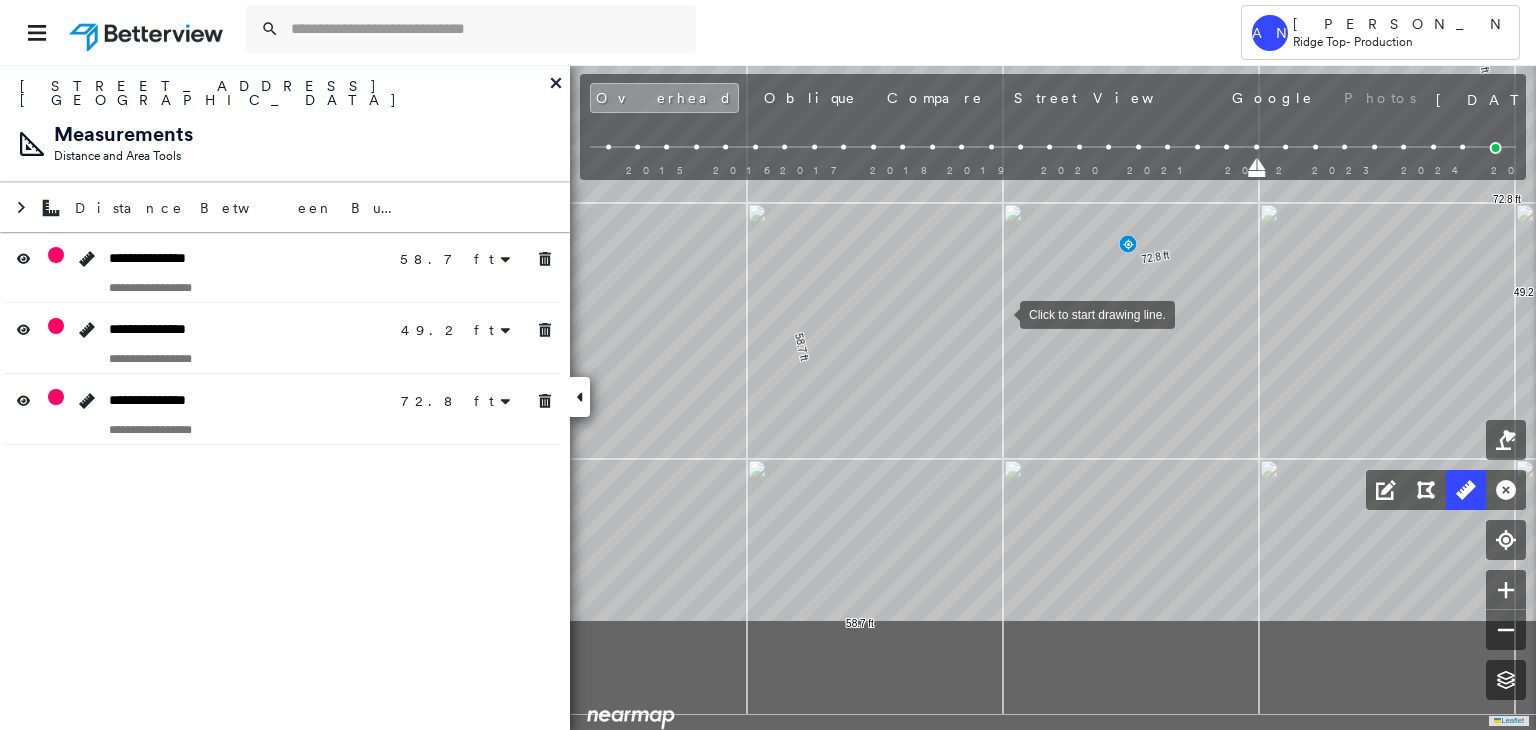 drag, startPoint x: 943, startPoint y: 468, endPoint x: 1000, endPoint y: 313, distance: 165.14842 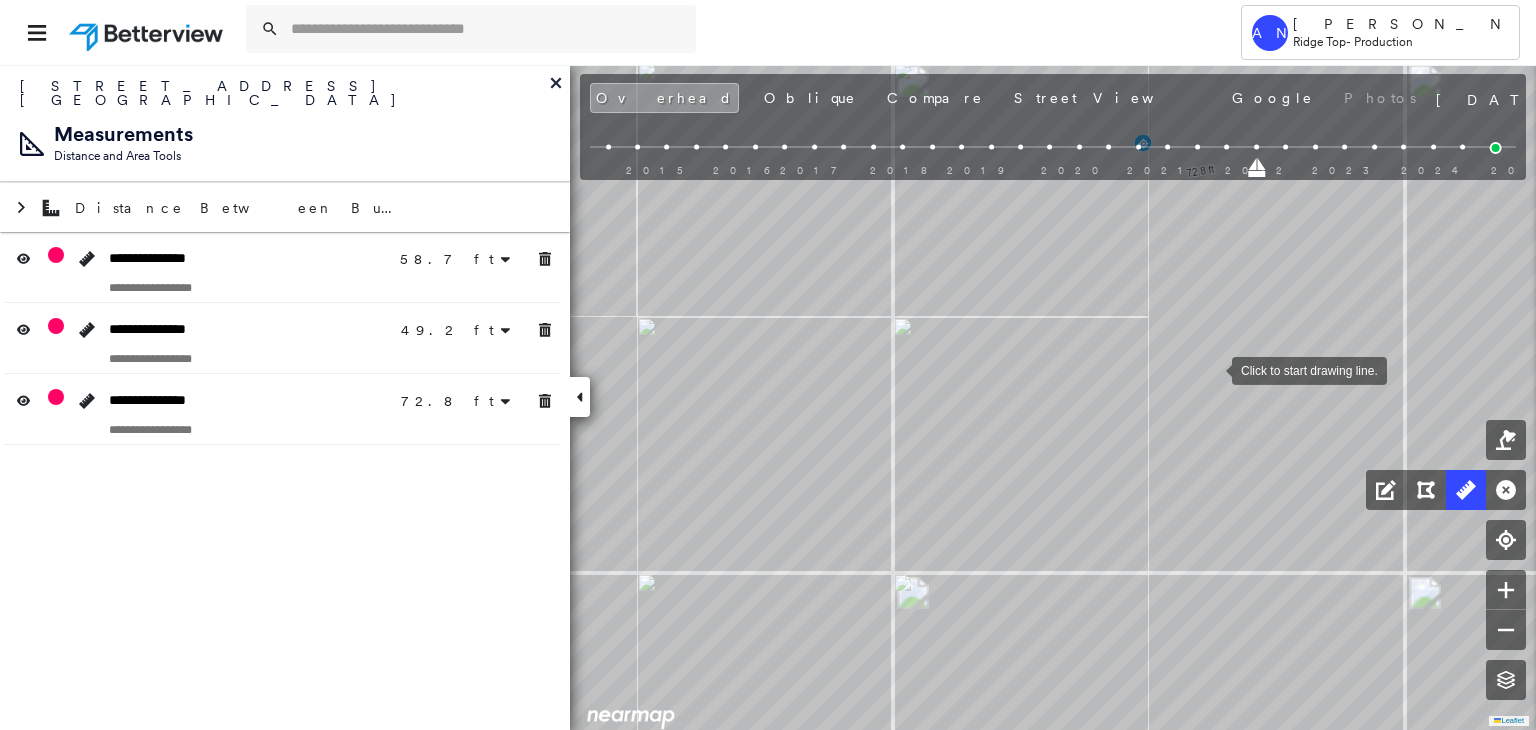 click at bounding box center (1212, 369) 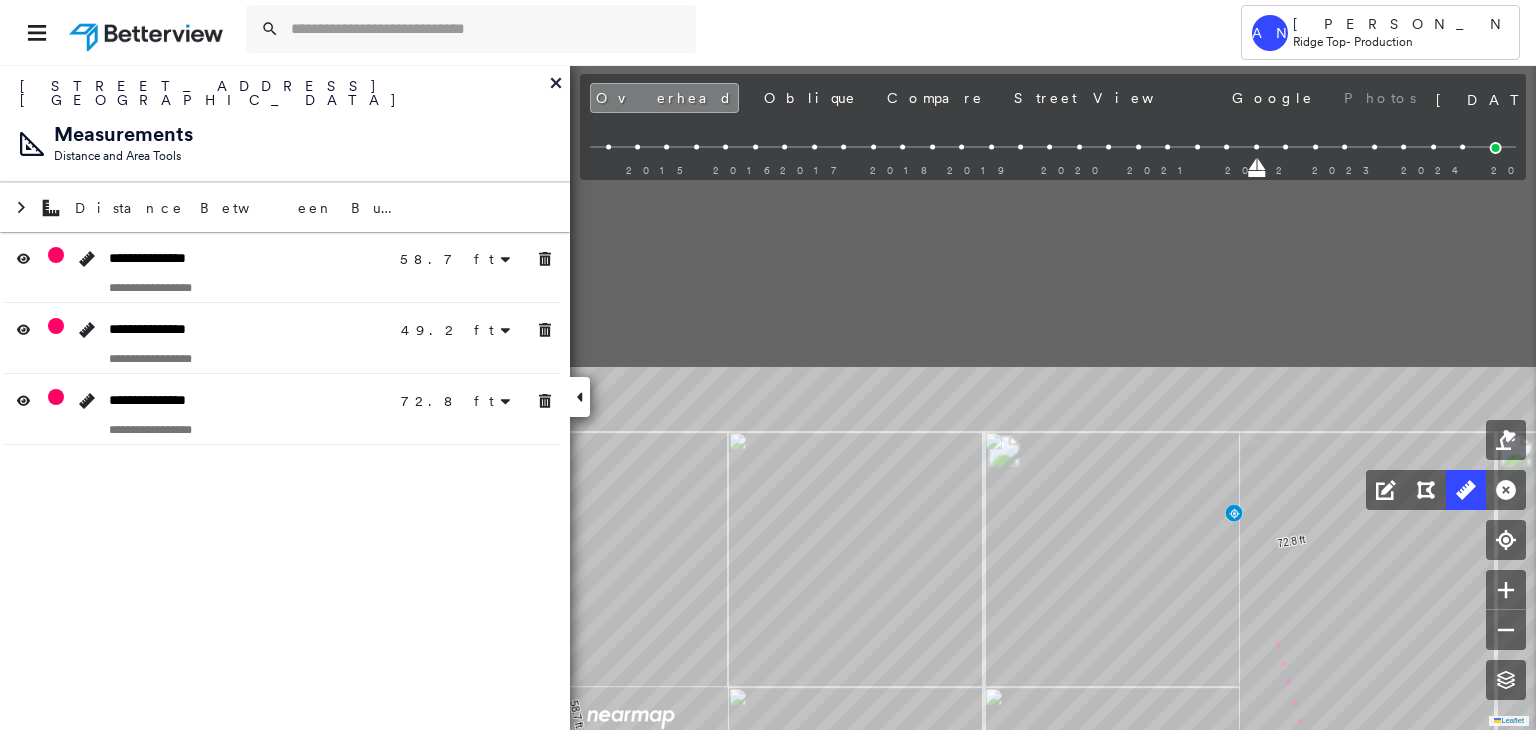 click on "58.7 ft 58.7 ft 49.2 ft 49.2 ft 72.8 ft 72.8 ft 2 m Click to continue drawing line." at bounding box center [7, 4] 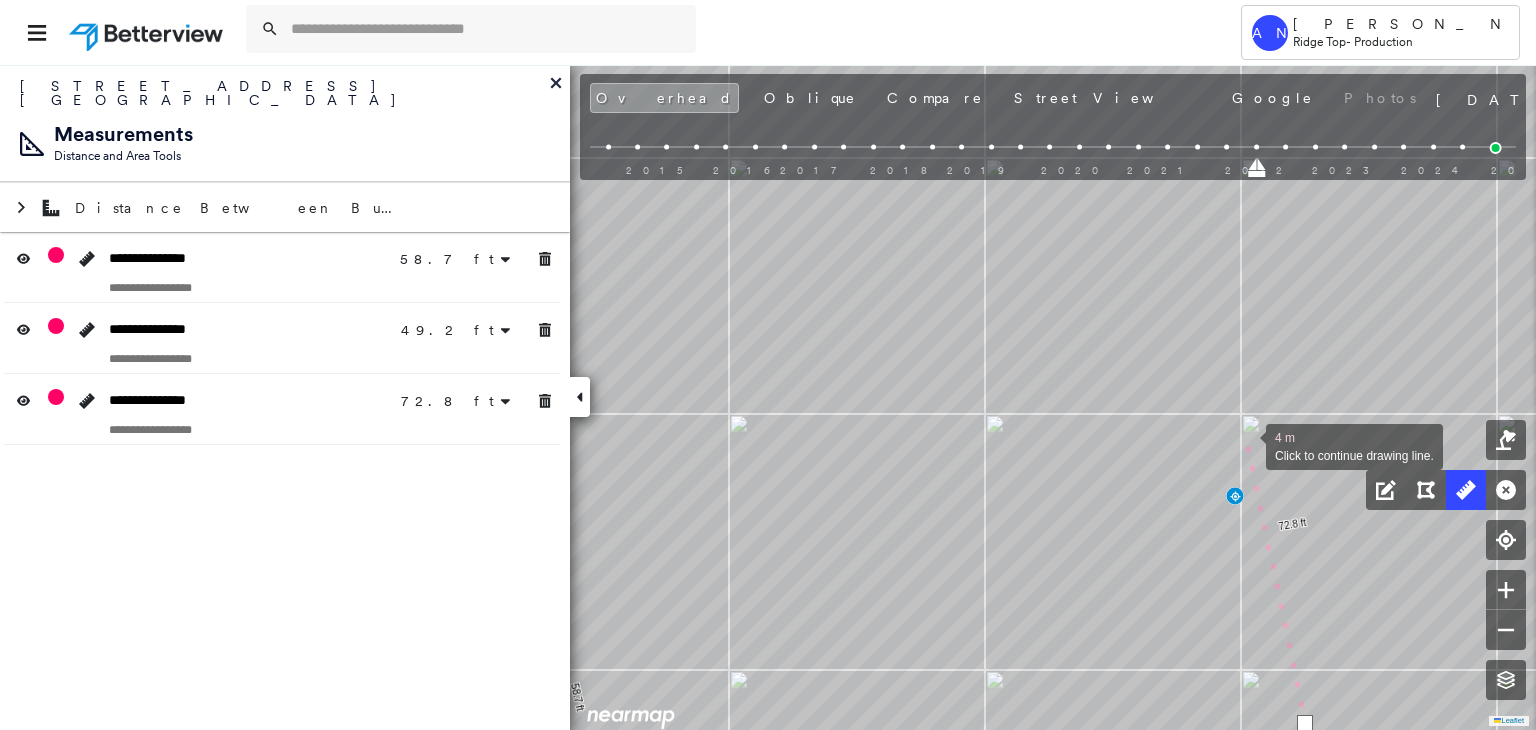 click at bounding box center [1246, 445] 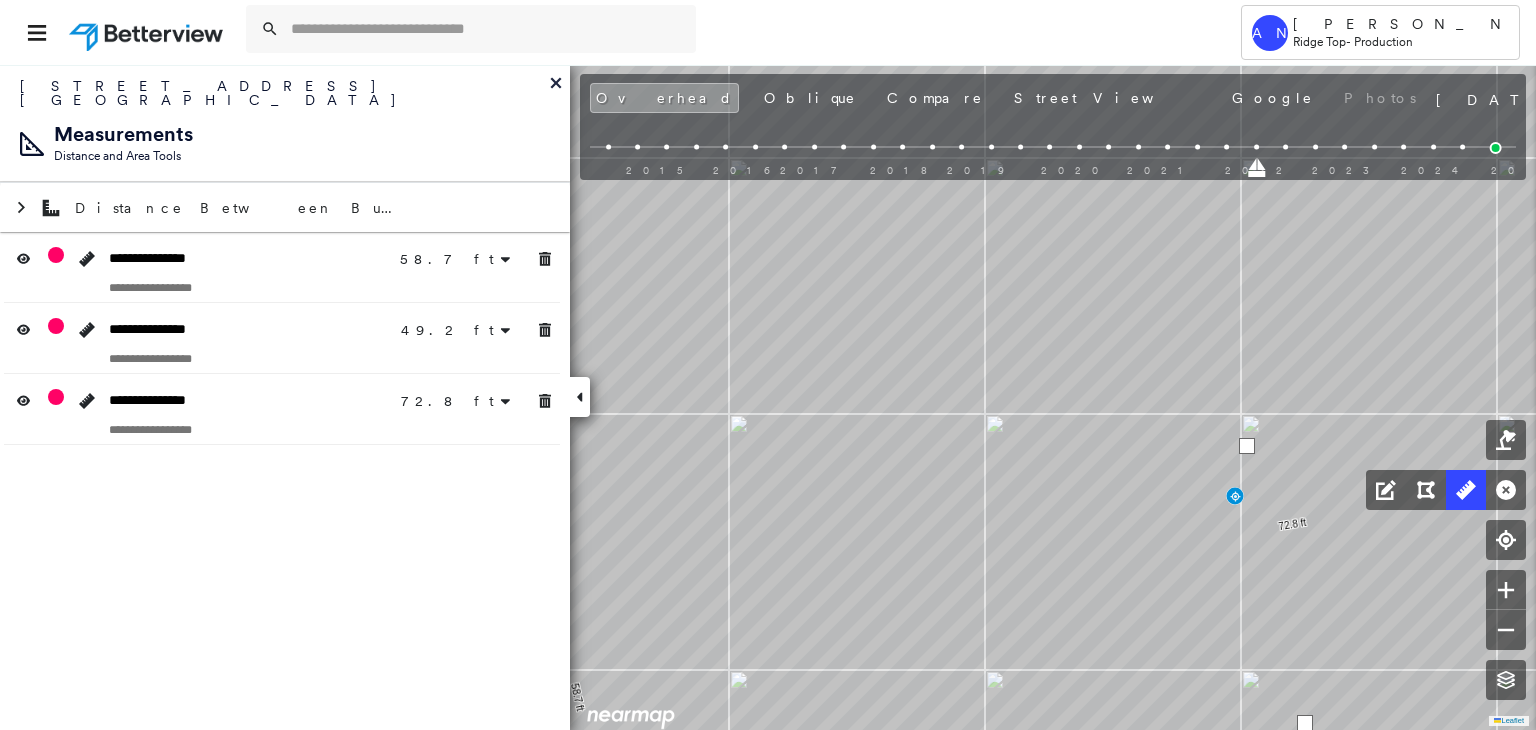 click at bounding box center [1247, 446] 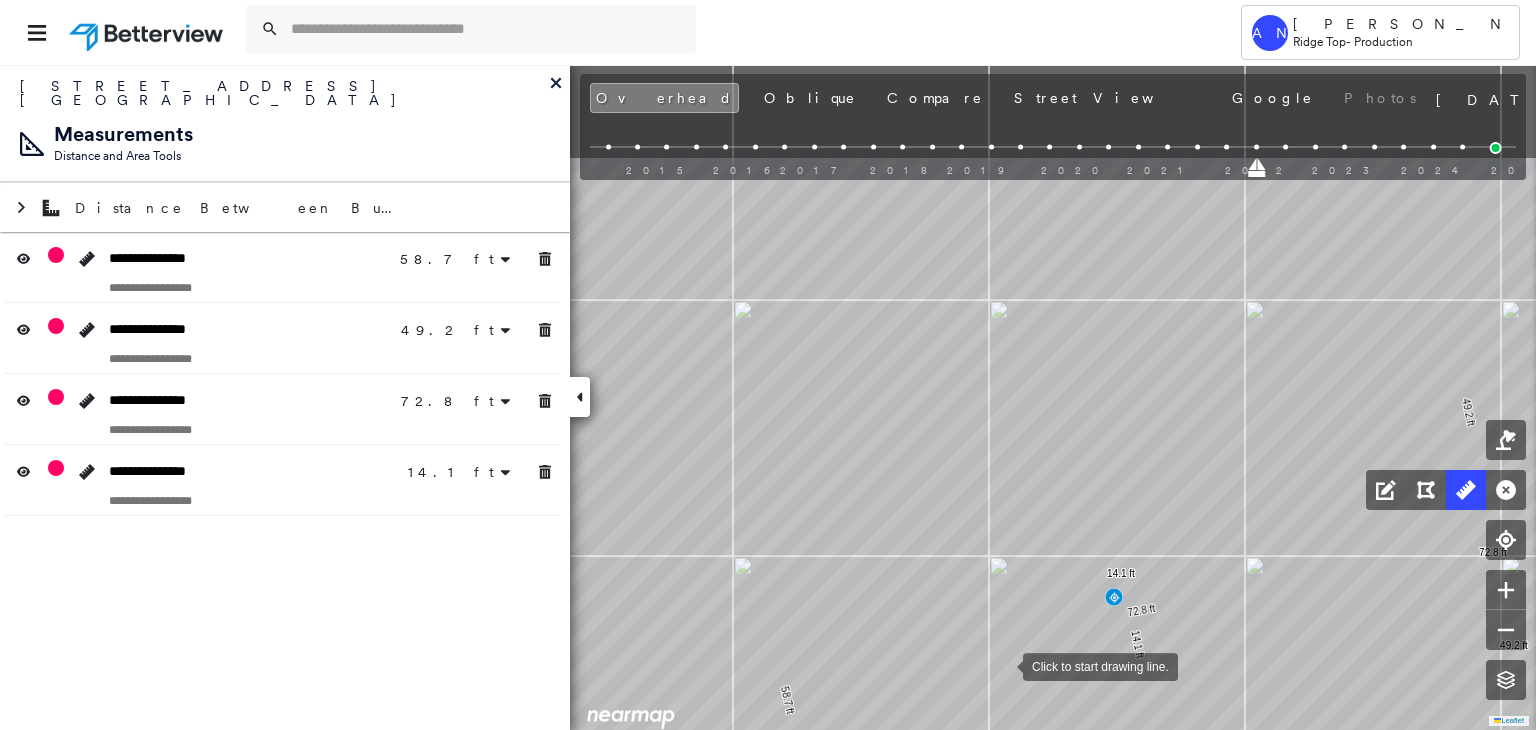 click on "58.7 ft 58.7 ft 49.2 ft 49.2 ft 72.8 ft 72.8 ft 14.1 ft 14.1 ft Click to start drawing line." at bounding box center (73, 148) 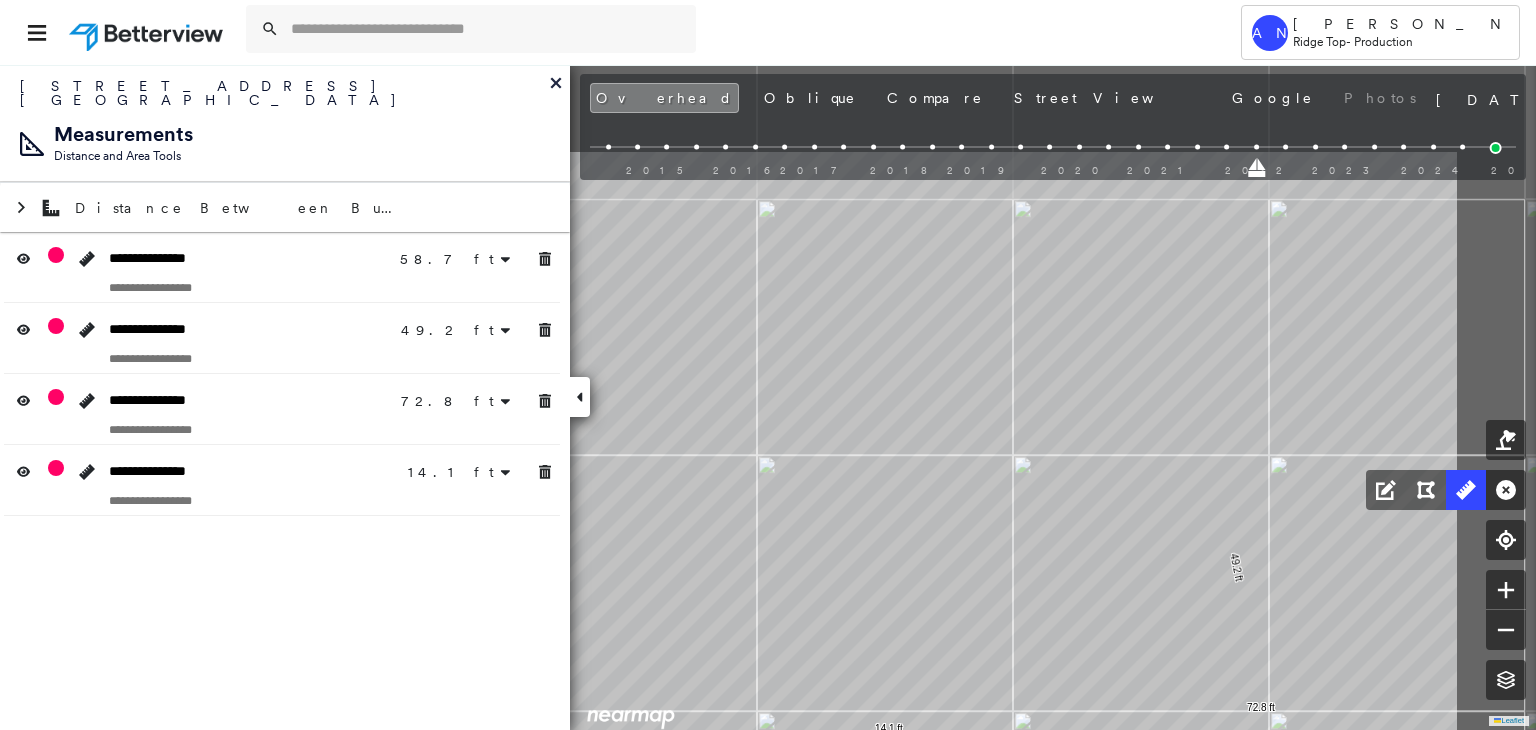 click on "58.7 ft 58.7 ft 49.2 ft 49.2 ft 72.8 ft 72.8 ft 14.1 ft 14.1 ft Click to start drawing line." at bounding box center (-159, 303) 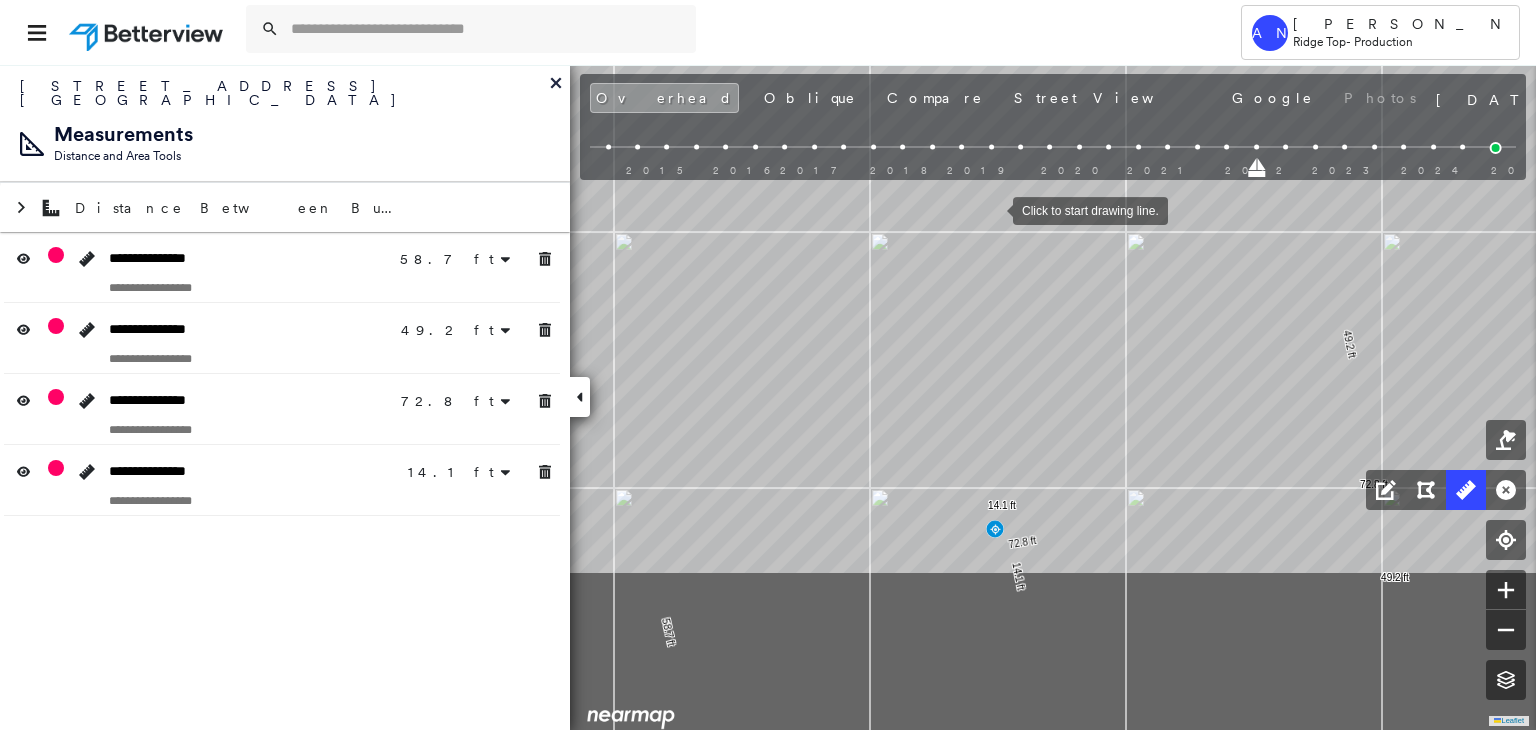 drag, startPoint x: 880, startPoint y: 433, endPoint x: 992, endPoint y: 259, distance: 206.92995 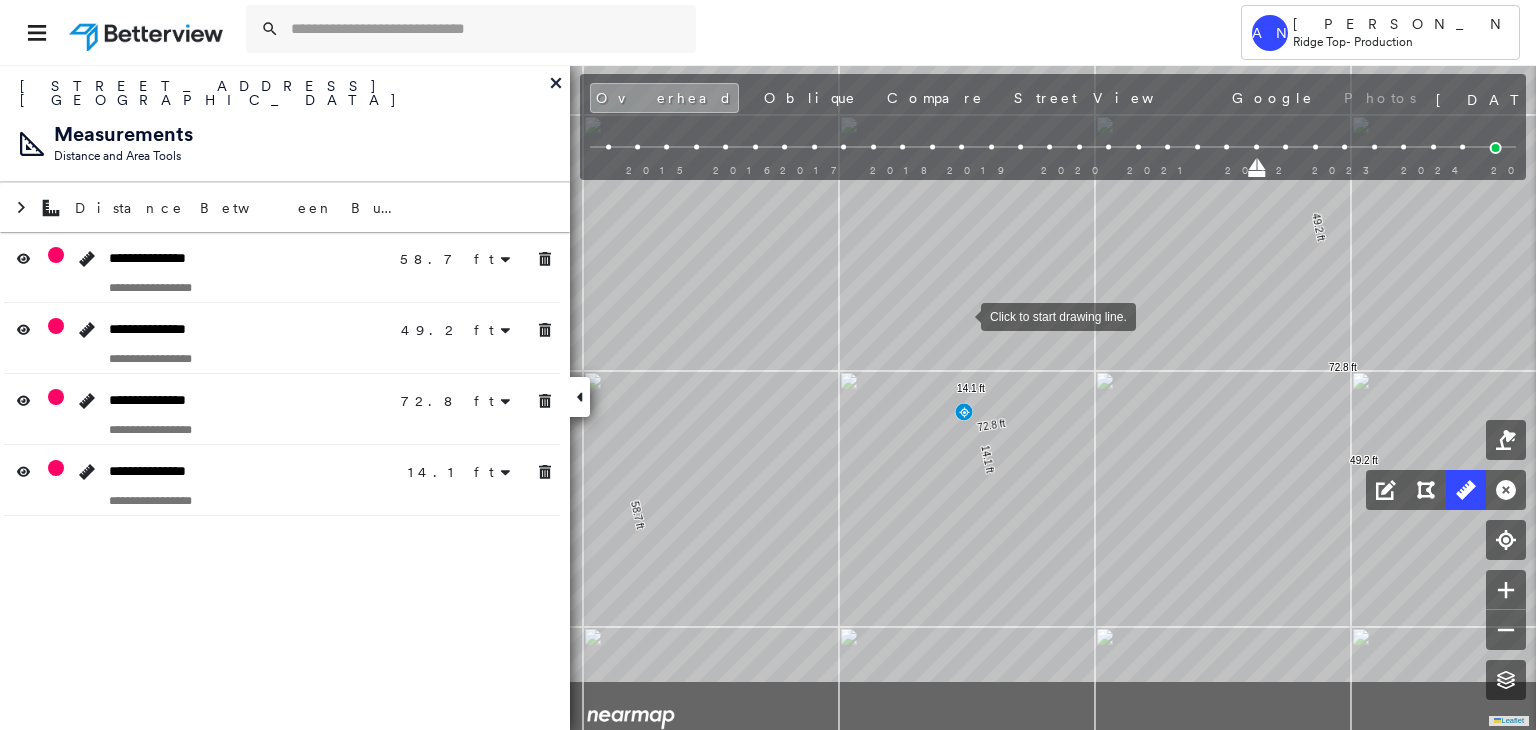 drag, startPoint x: 992, startPoint y: 437, endPoint x: 961, endPoint y: 269, distance: 170.83618 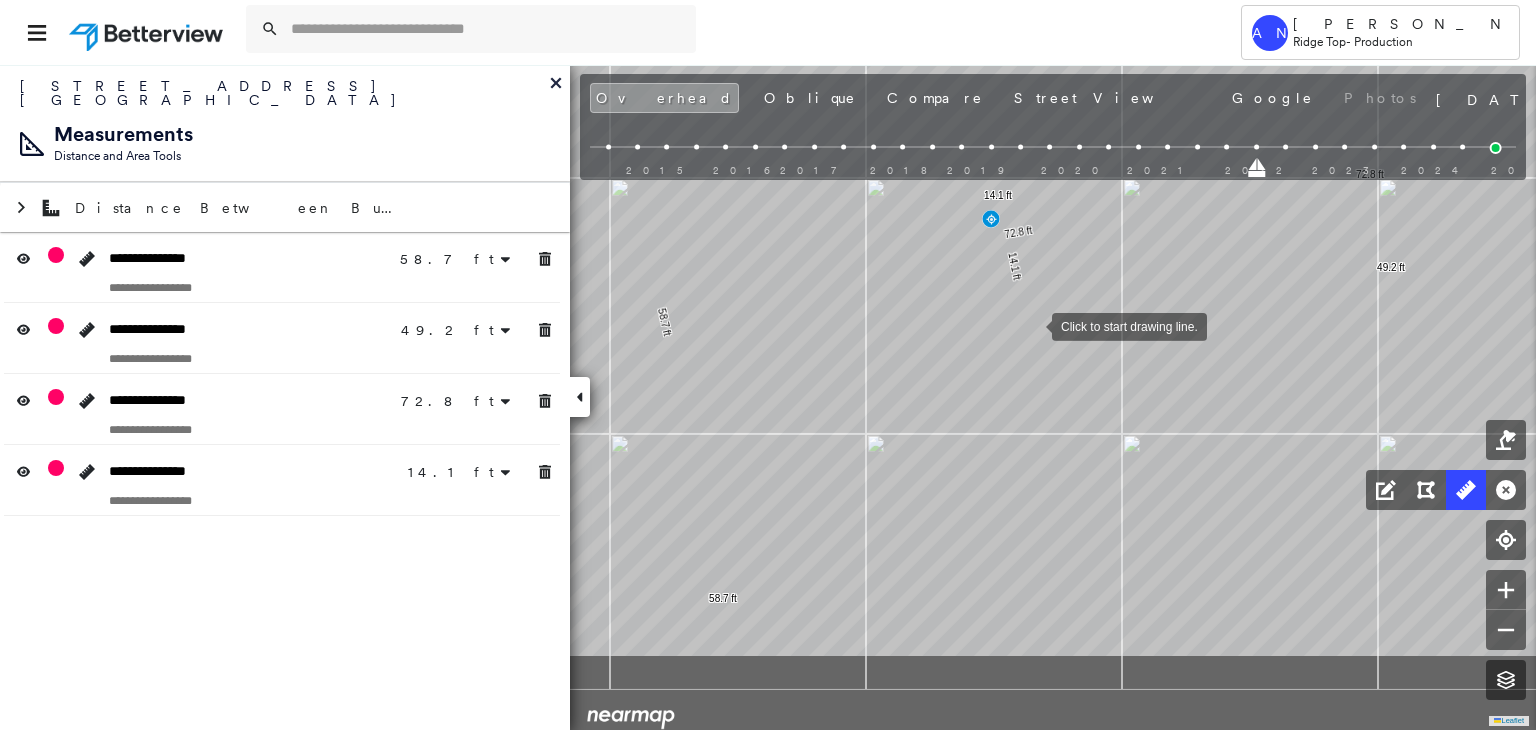 drag, startPoint x: 1029, startPoint y: 343, endPoint x: 1032, endPoint y: 322, distance: 21.213203 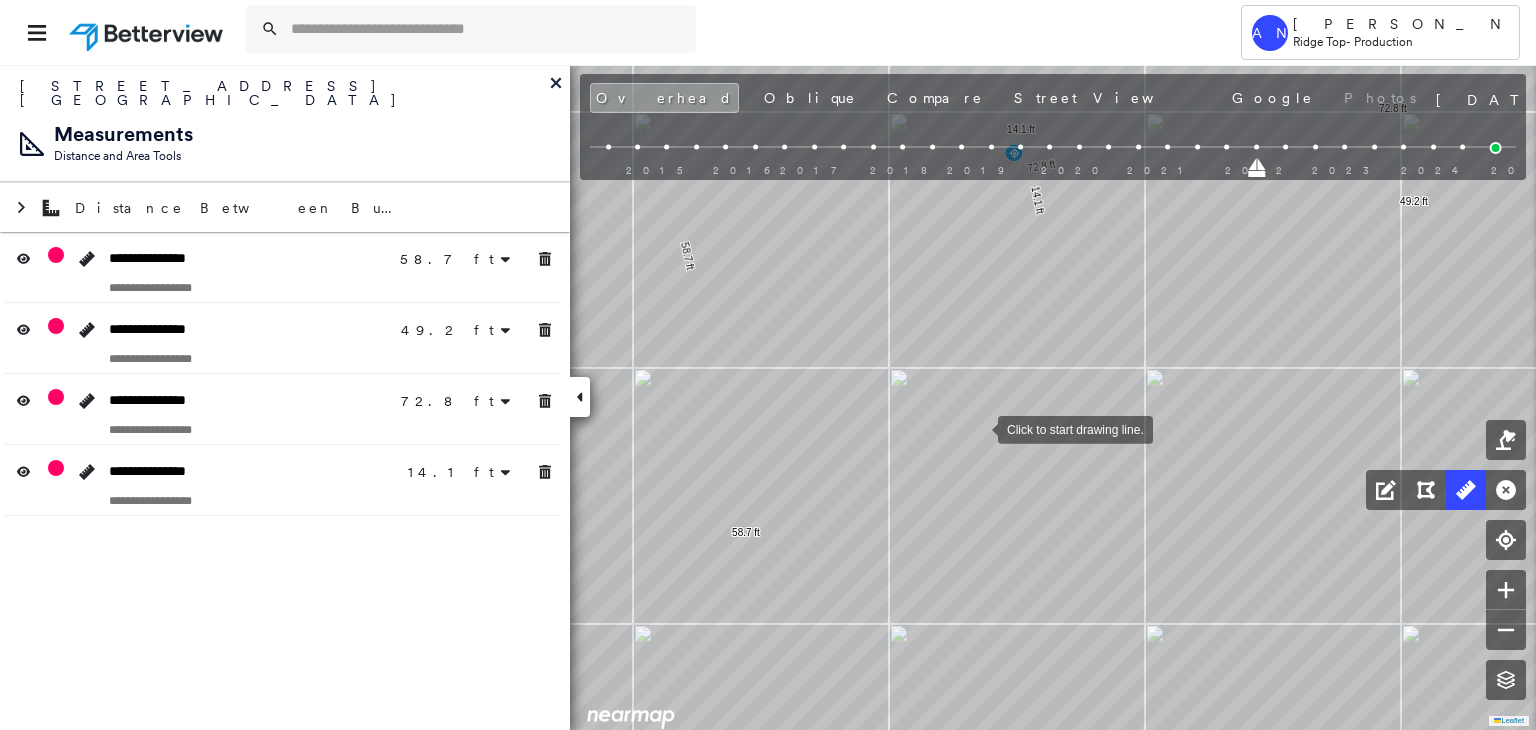 drag, startPoint x: 955, startPoint y: 491, endPoint x: 978, endPoint y: 429, distance: 66.12866 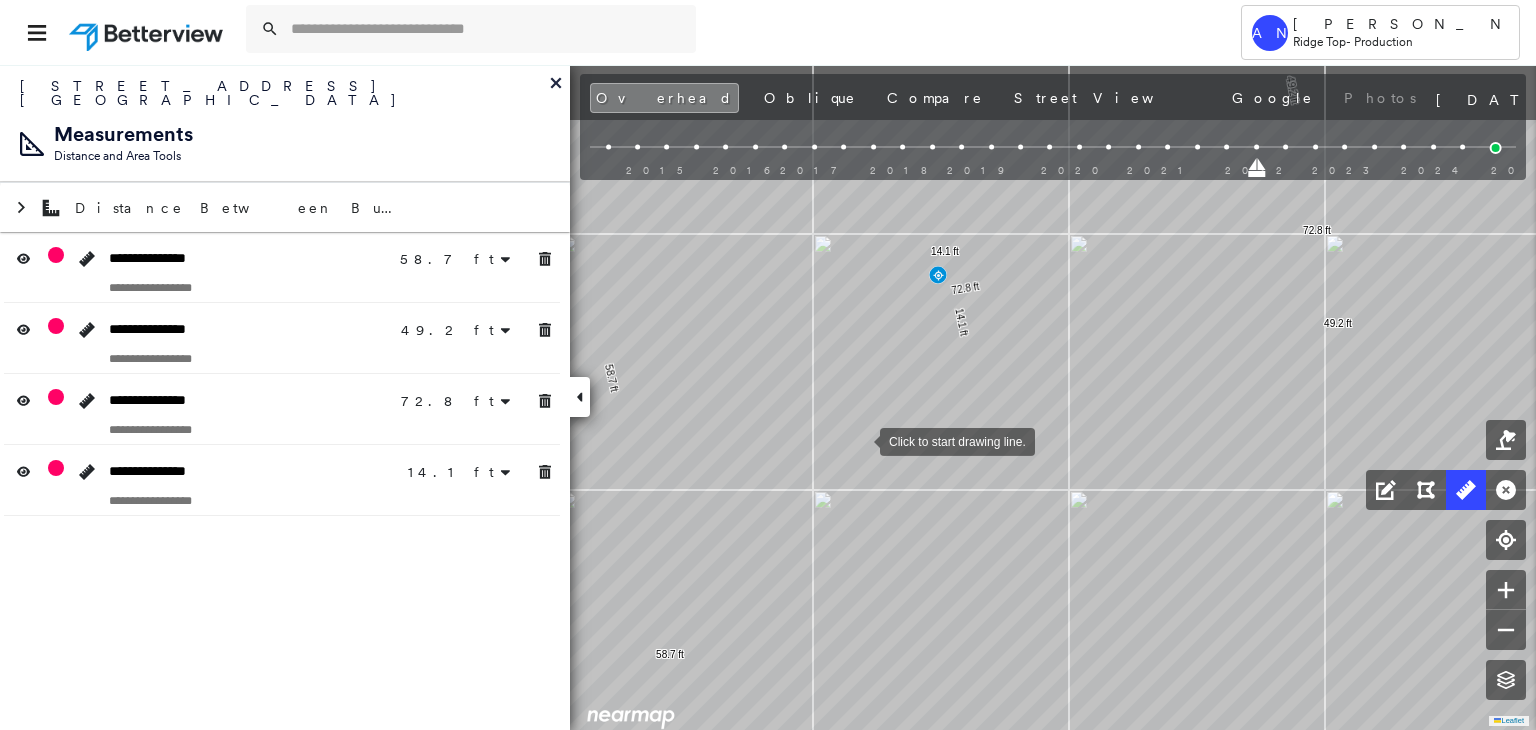drag, startPoint x: 907, startPoint y: 361, endPoint x: 860, endPoint y: 439, distance: 91.06591 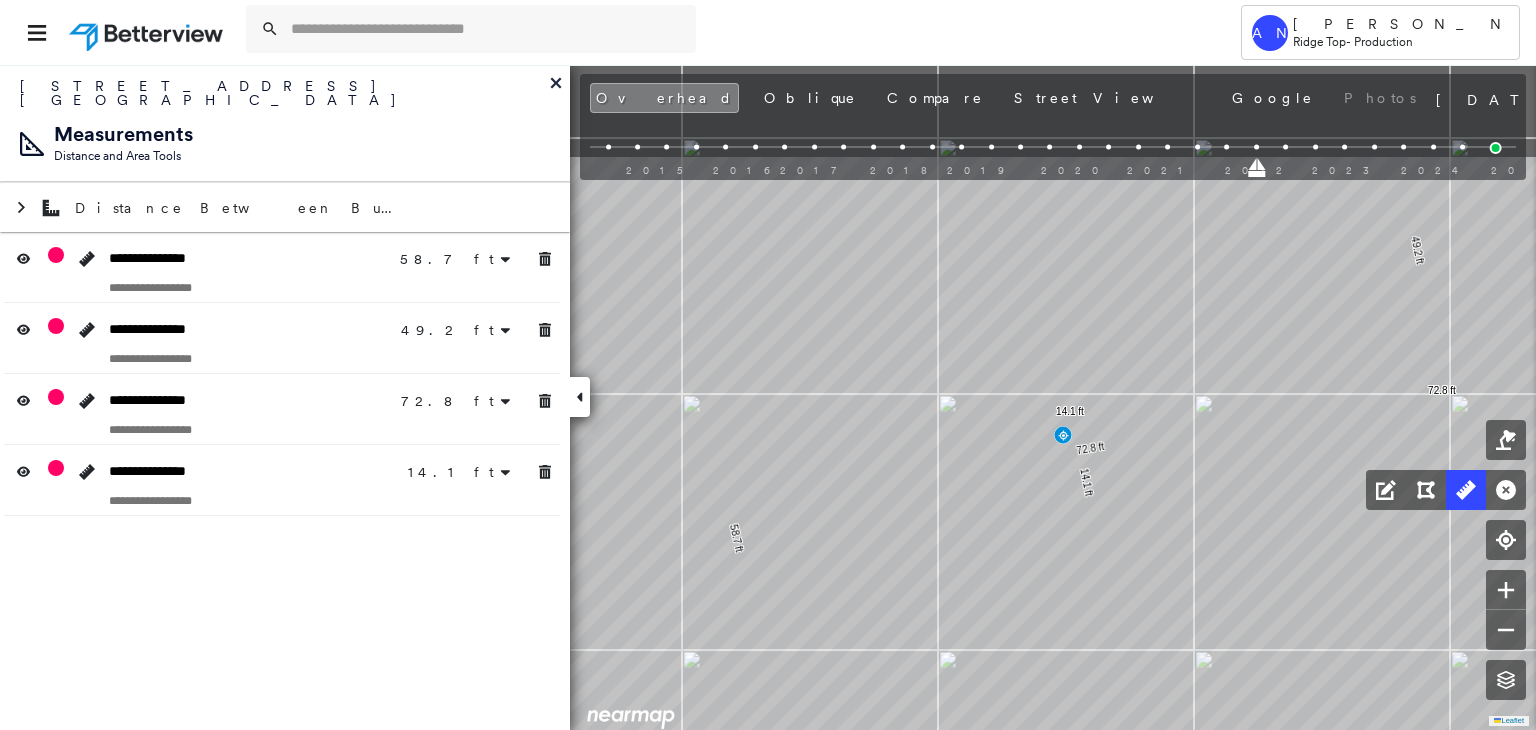 drag, startPoint x: 892, startPoint y: 440, endPoint x: 1076, endPoint y: 683, distance: 304.80322 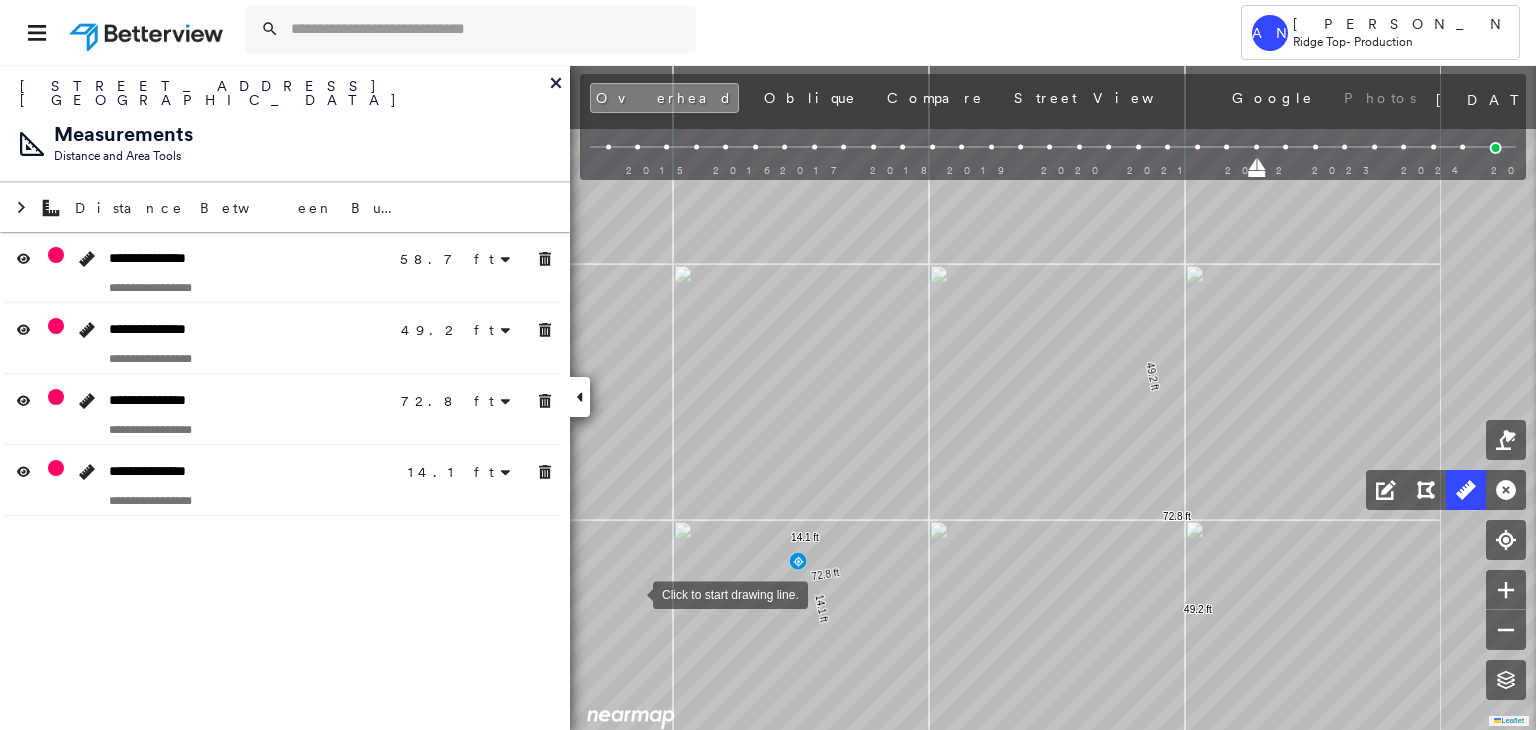 click on "58.7 ft 58.7 ft 49.2 ft 49.2 ft 72.8 ft 72.8 ft 14.1 ft 14.1 ft Click to start drawing line." at bounding box center [-20, 201] 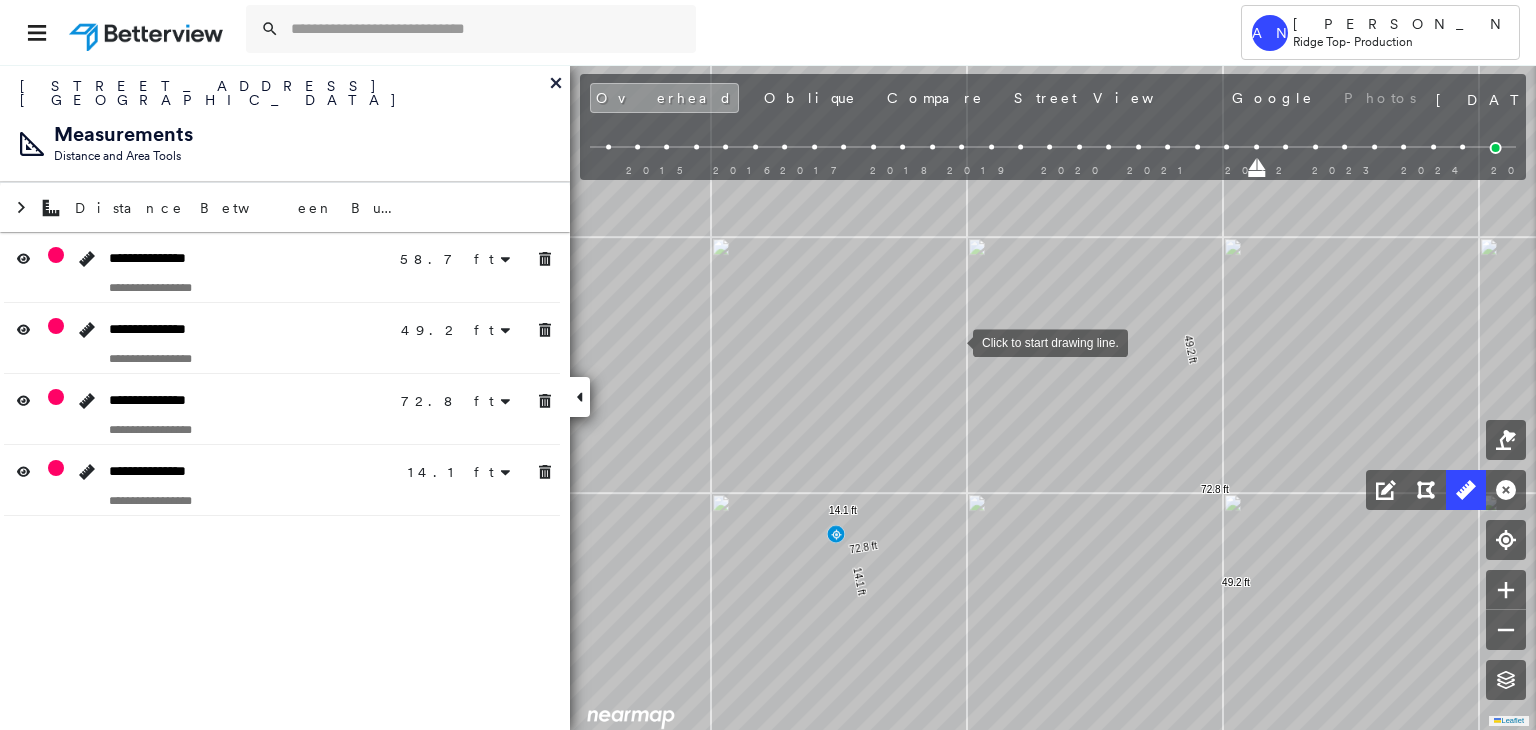 drag, startPoint x: 939, startPoint y: 353, endPoint x: 983, endPoint y: 304, distance: 65.8559 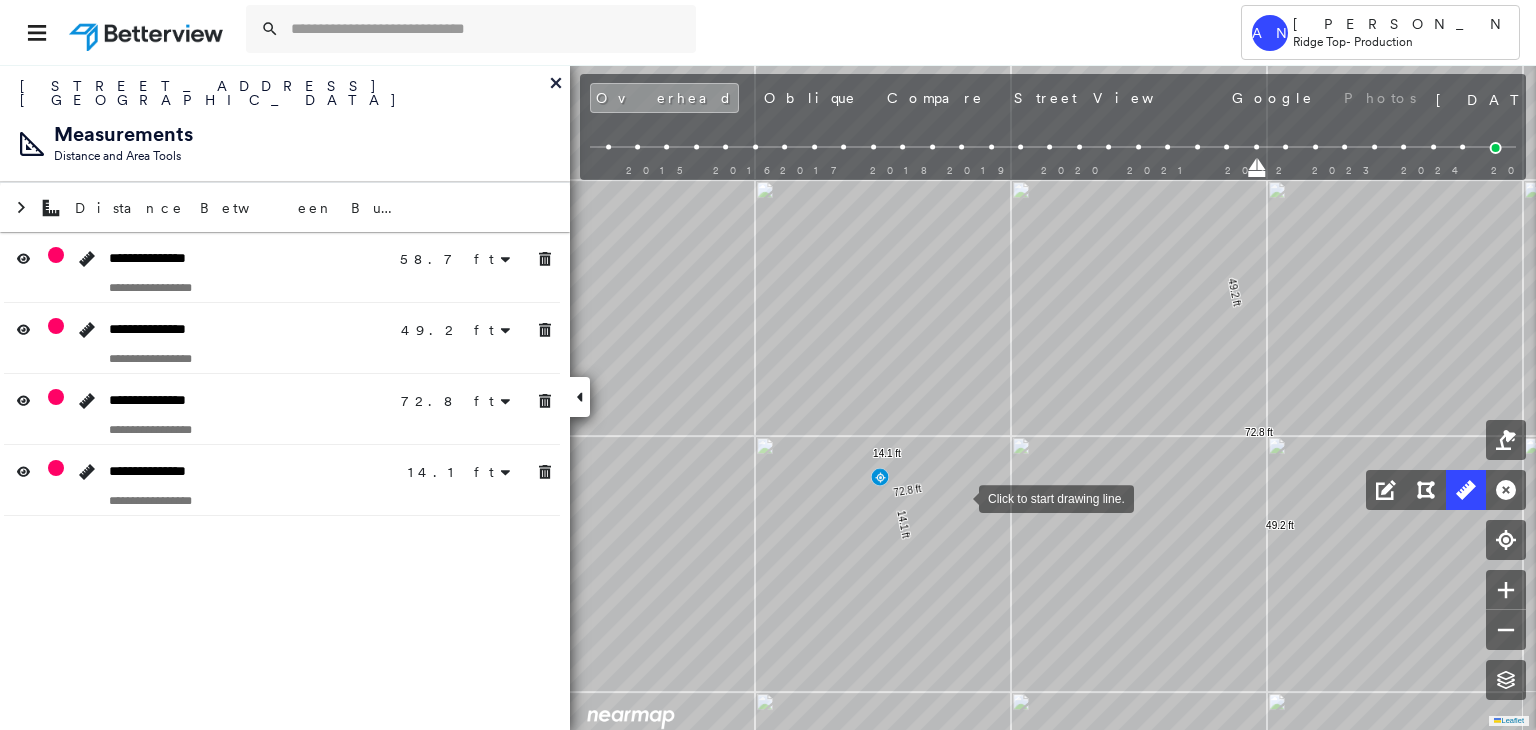 drag, startPoint x: 959, startPoint y: 505, endPoint x: 973, endPoint y: 393, distance: 112.871605 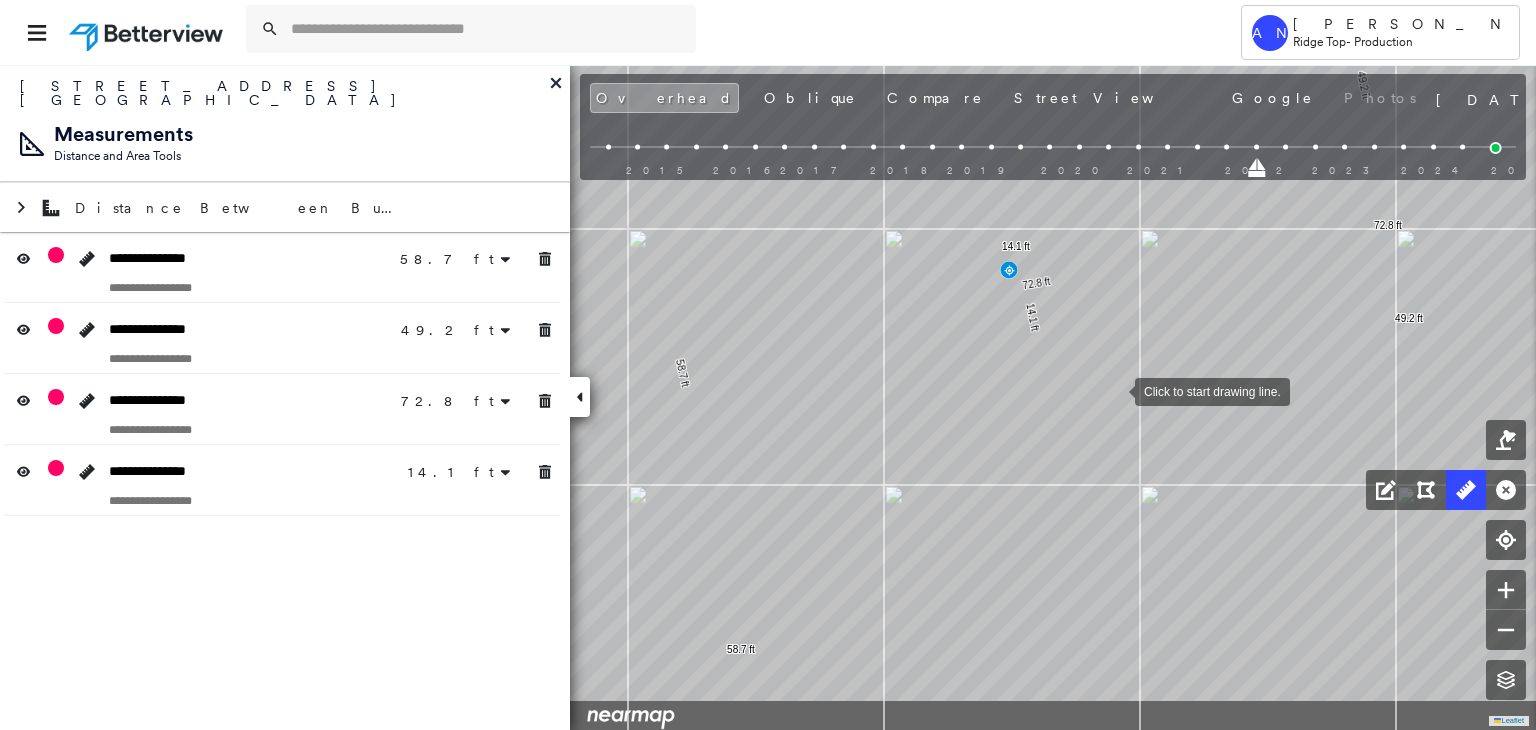 drag, startPoint x: 1000, startPoint y: 486, endPoint x: 1115, endPoint y: 391, distance: 149.16434 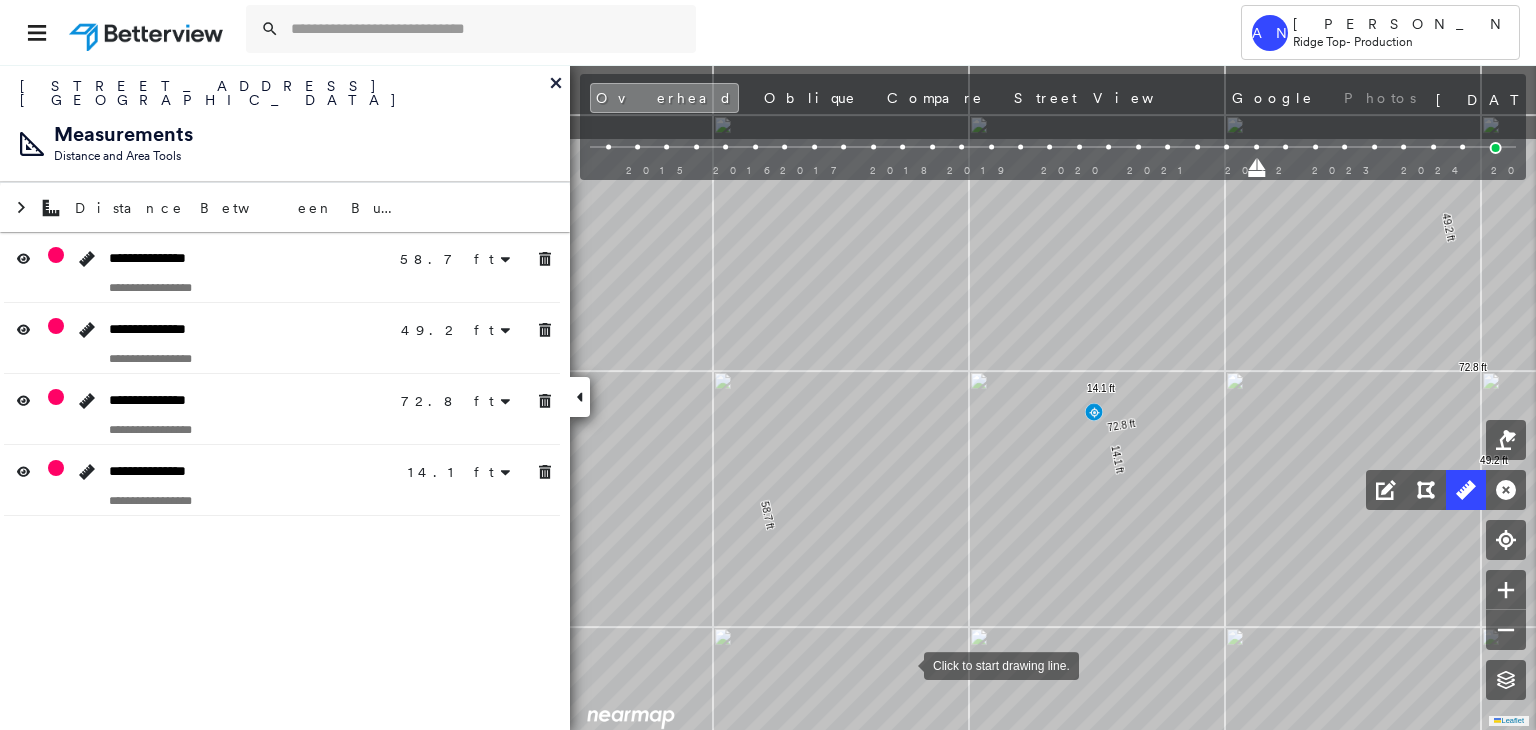click at bounding box center (904, 664) 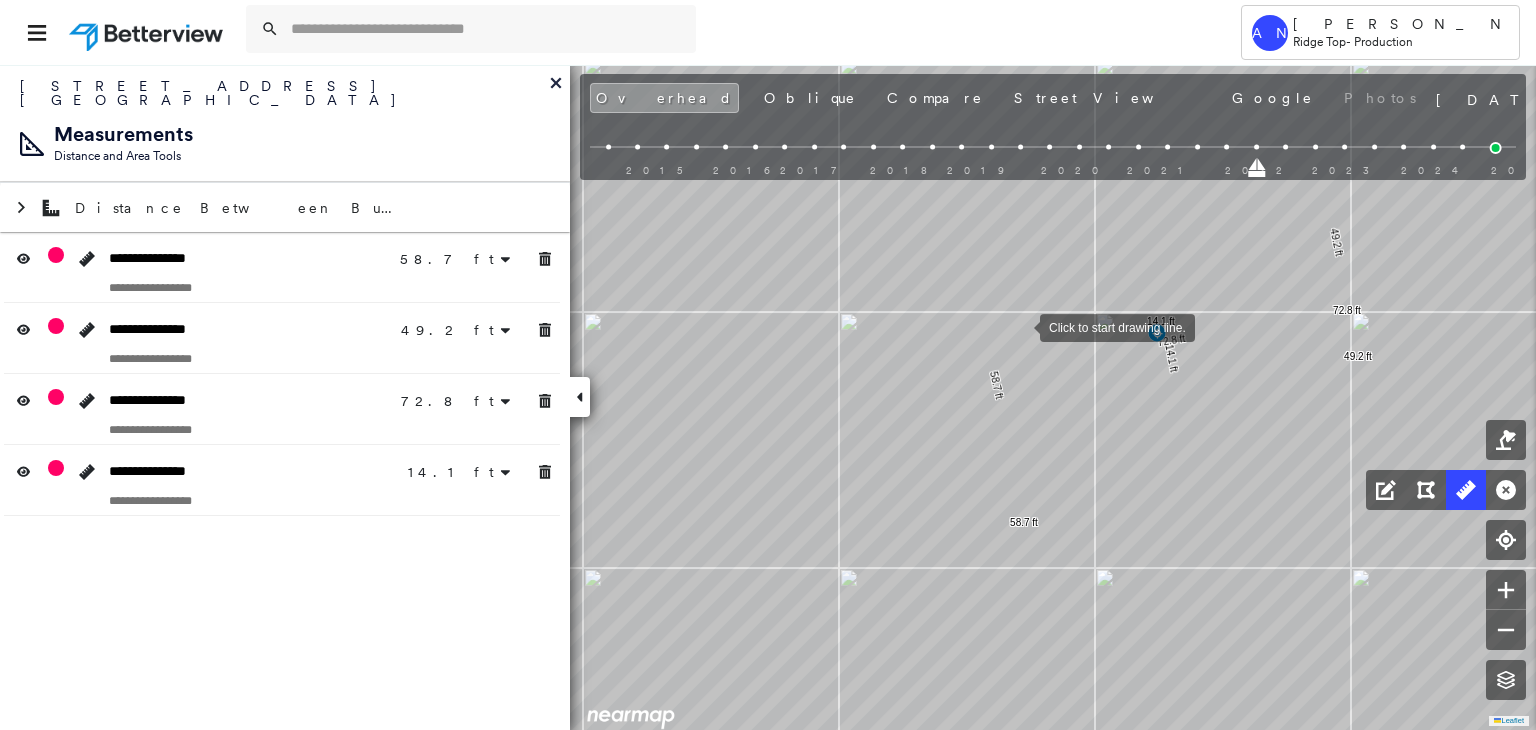 drag, startPoint x: 1020, startPoint y: 337, endPoint x: 1020, endPoint y: 322, distance: 15 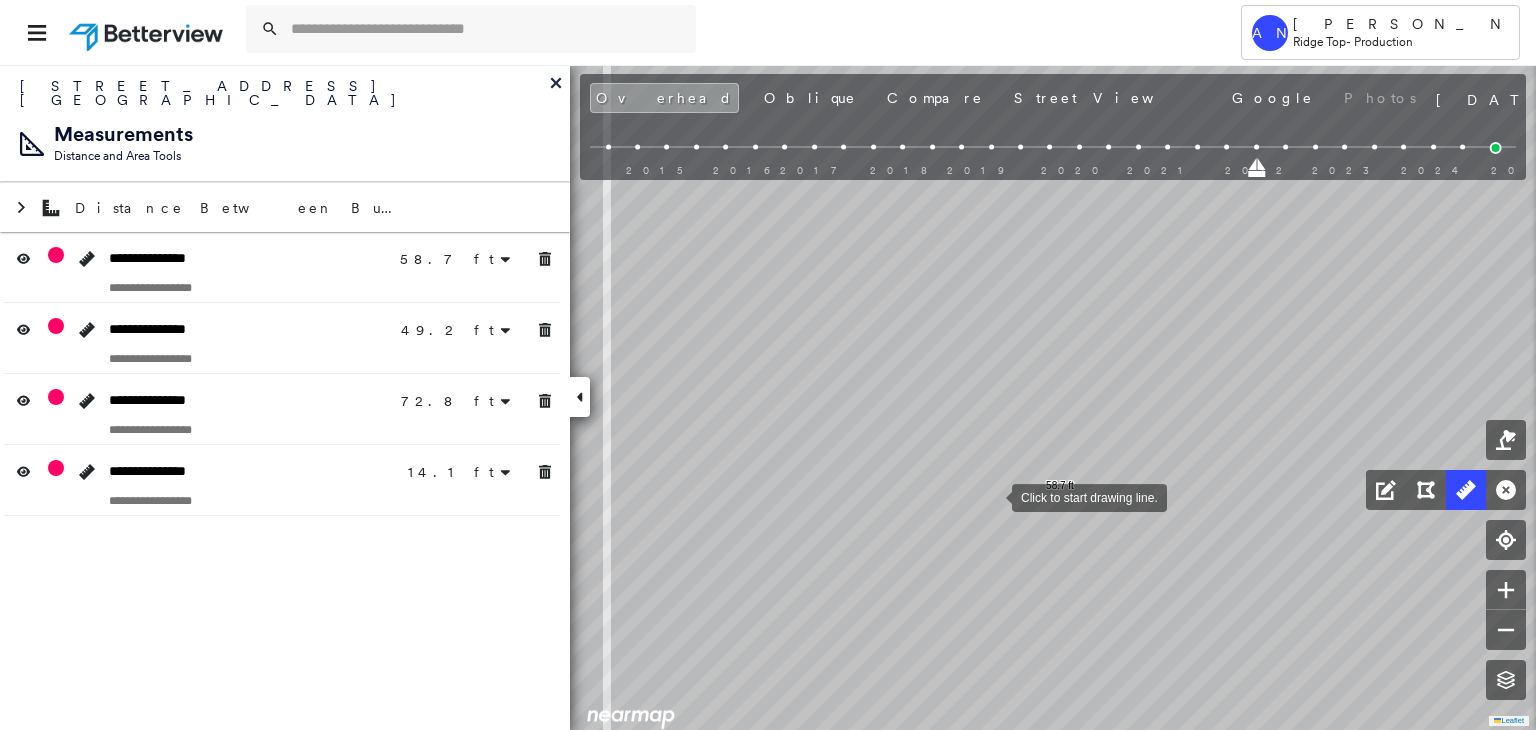 click at bounding box center (992, 496) 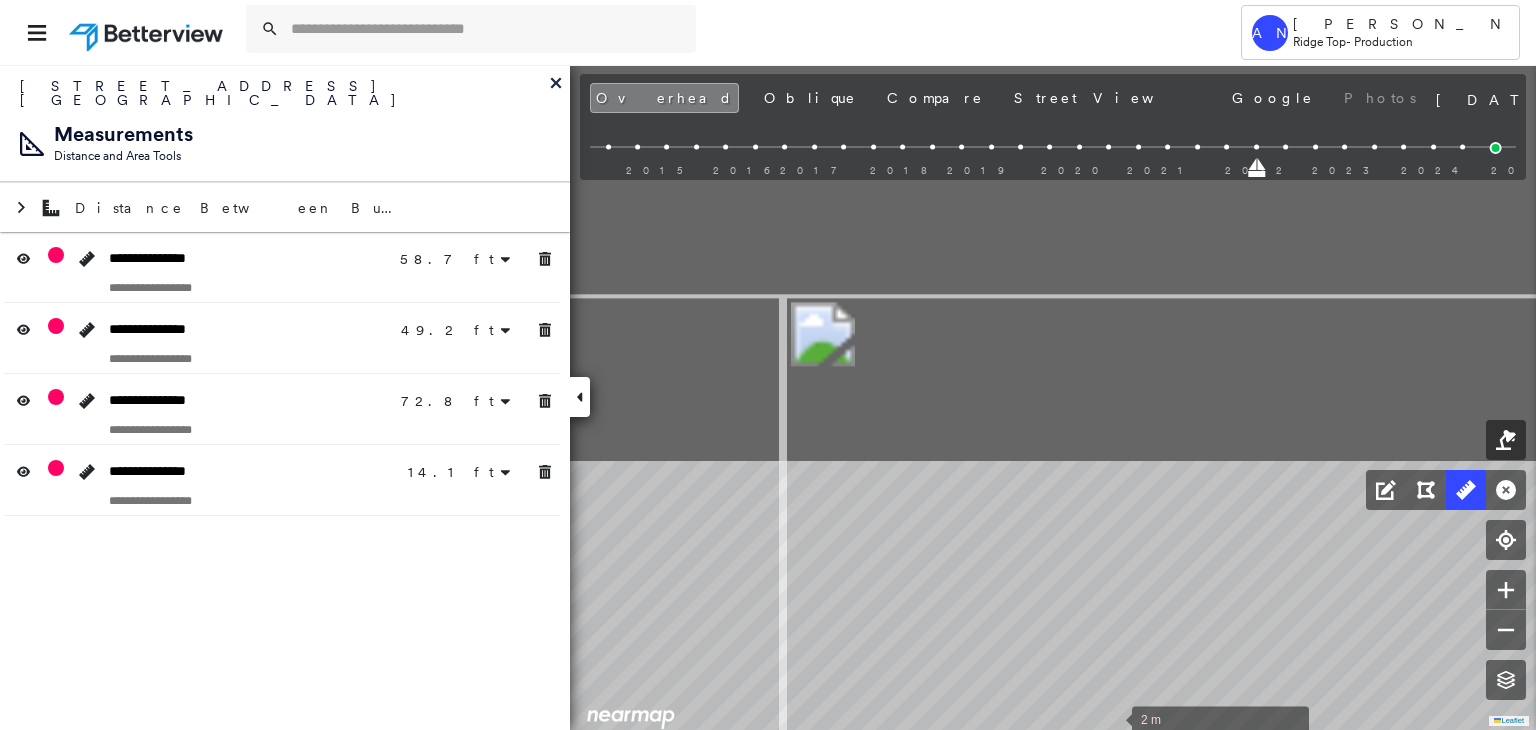 drag, startPoint x: 944, startPoint y: 277, endPoint x: 1112, endPoint y: 725, distance: 478.4642 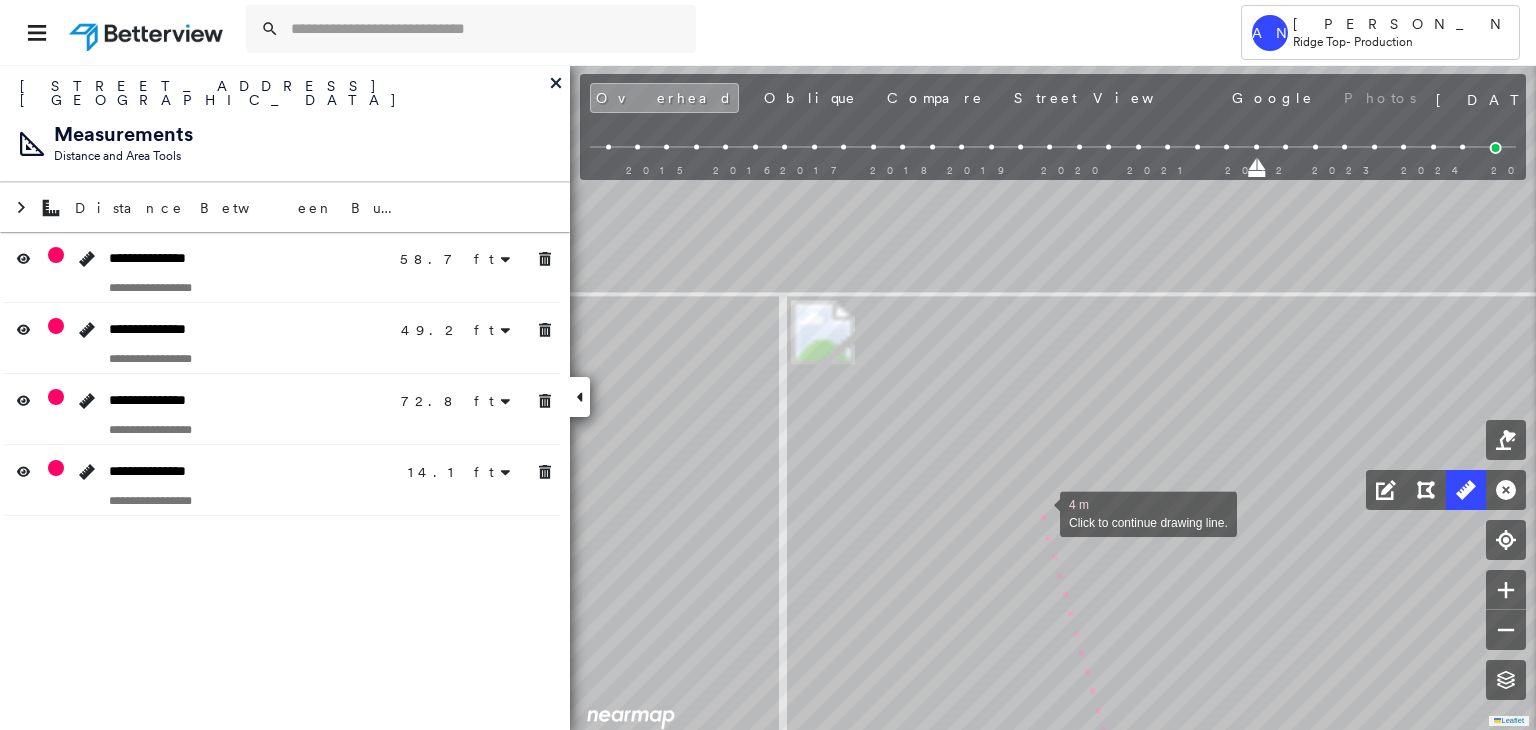 drag, startPoint x: 1040, startPoint y: 512, endPoint x: 1152, endPoint y: 776, distance: 286.77518 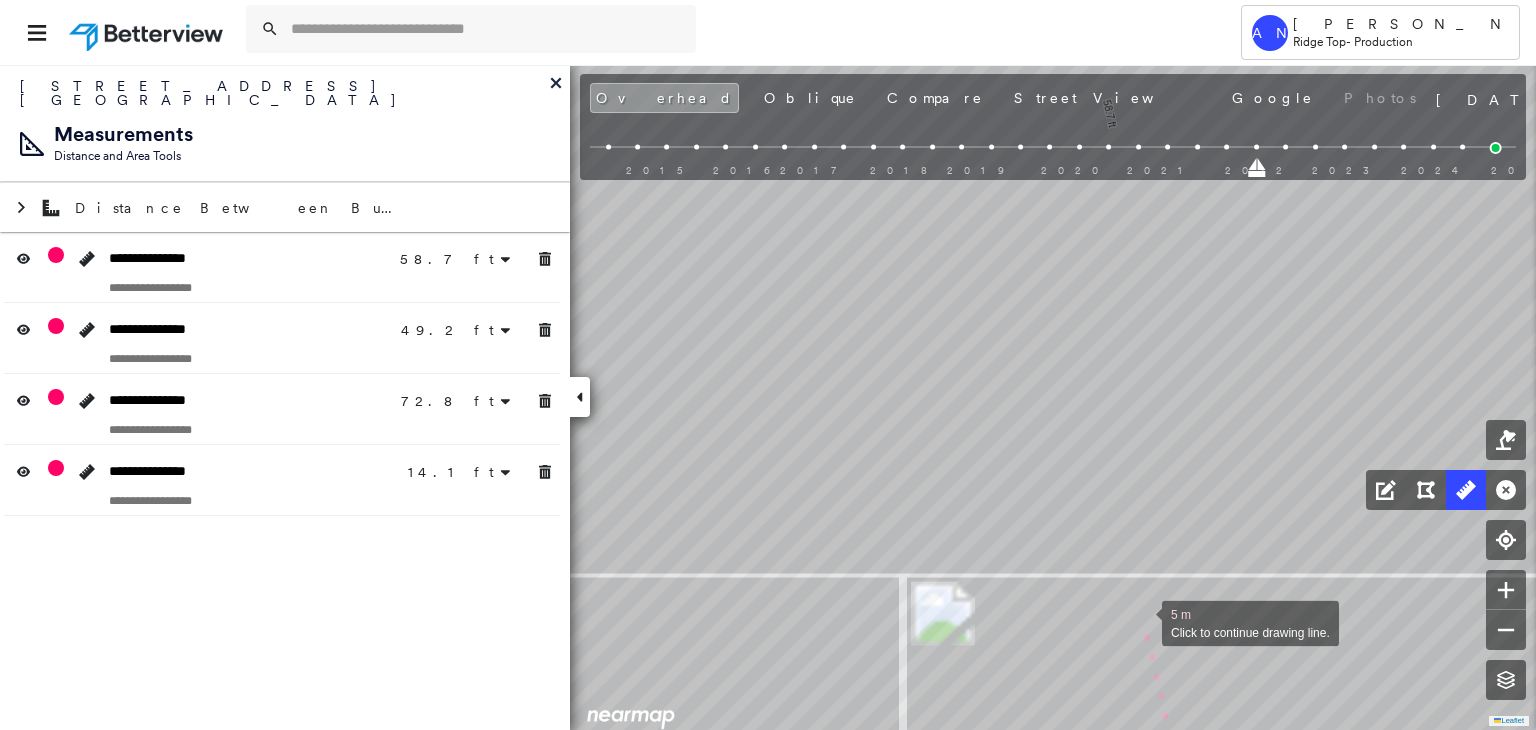 drag, startPoint x: 1129, startPoint y: 593, endPoint x: 1180, endPoint y: 722, distance: 138.71553 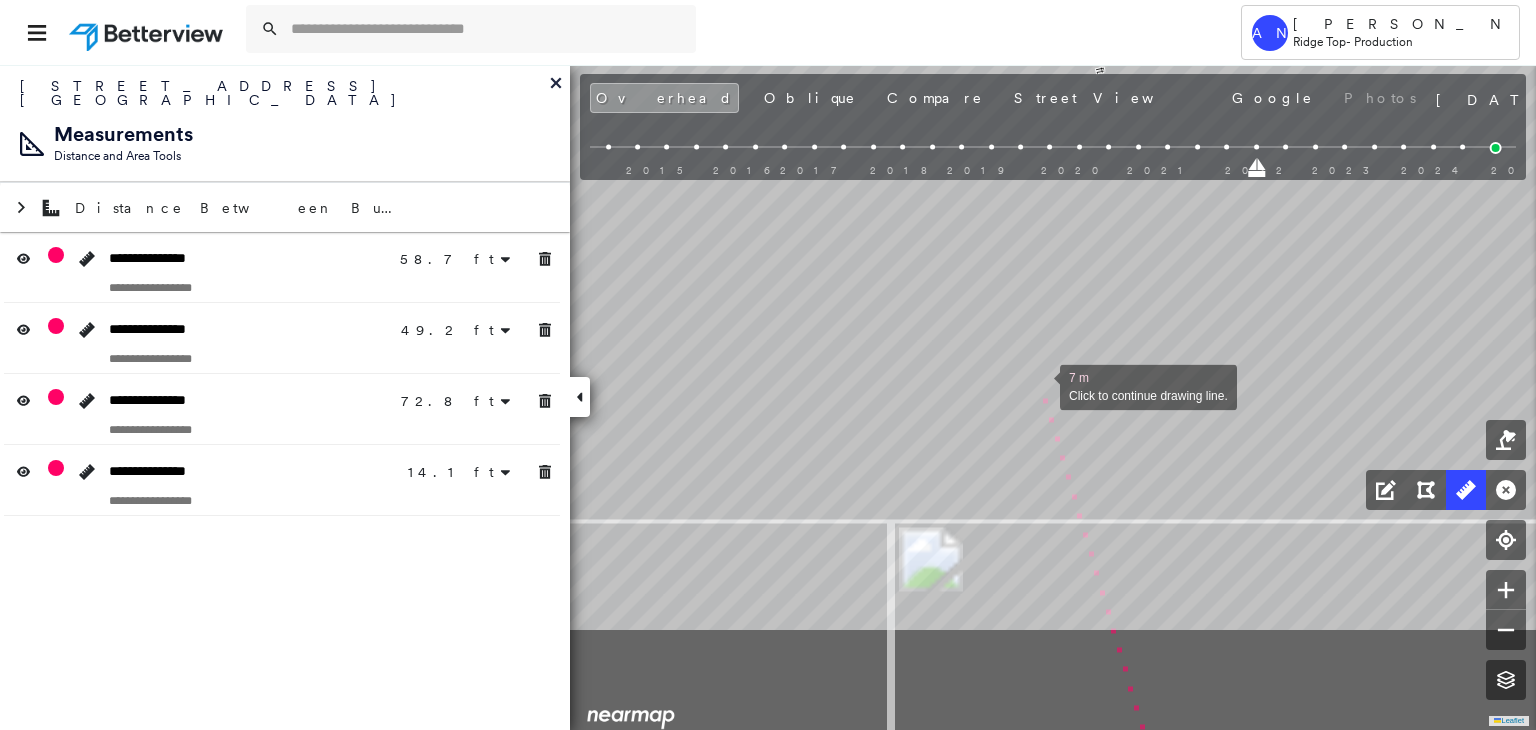 drag, startPoint x: 1083, startPoint y: 465, endPoint x: 1024, endPoint y: 360, distance: 120.44086 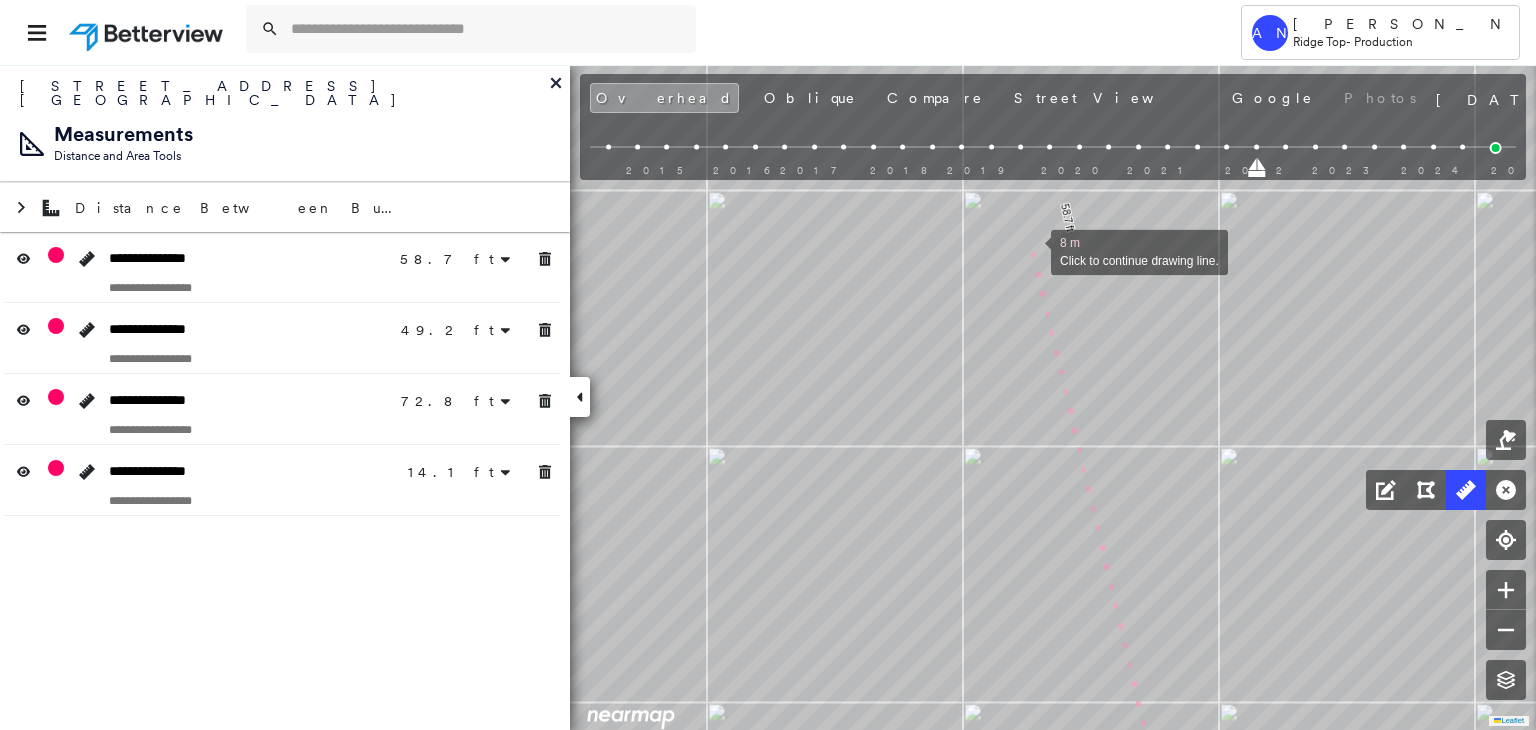 click at bounding box center [1031, 250] 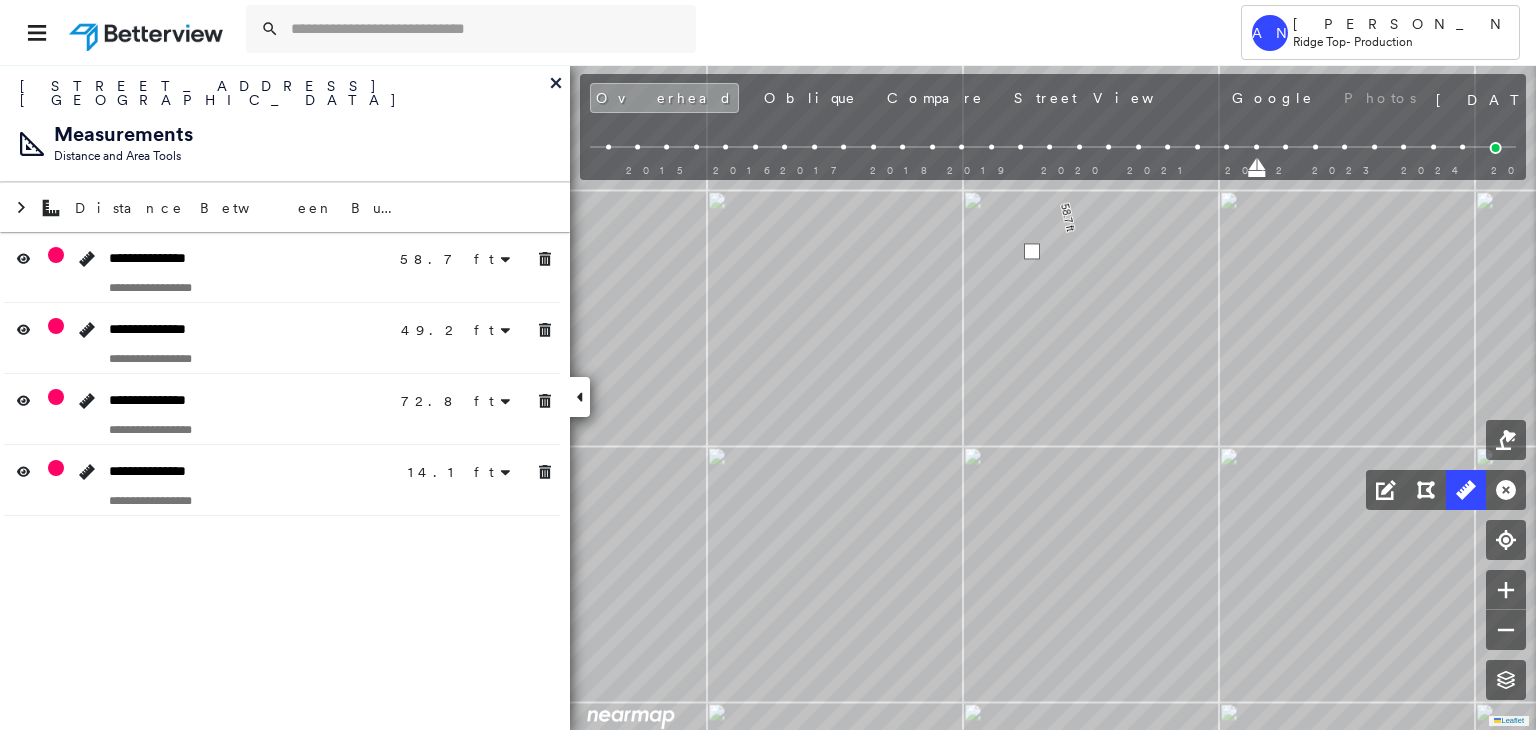 click at bounding box center (1032, 251) 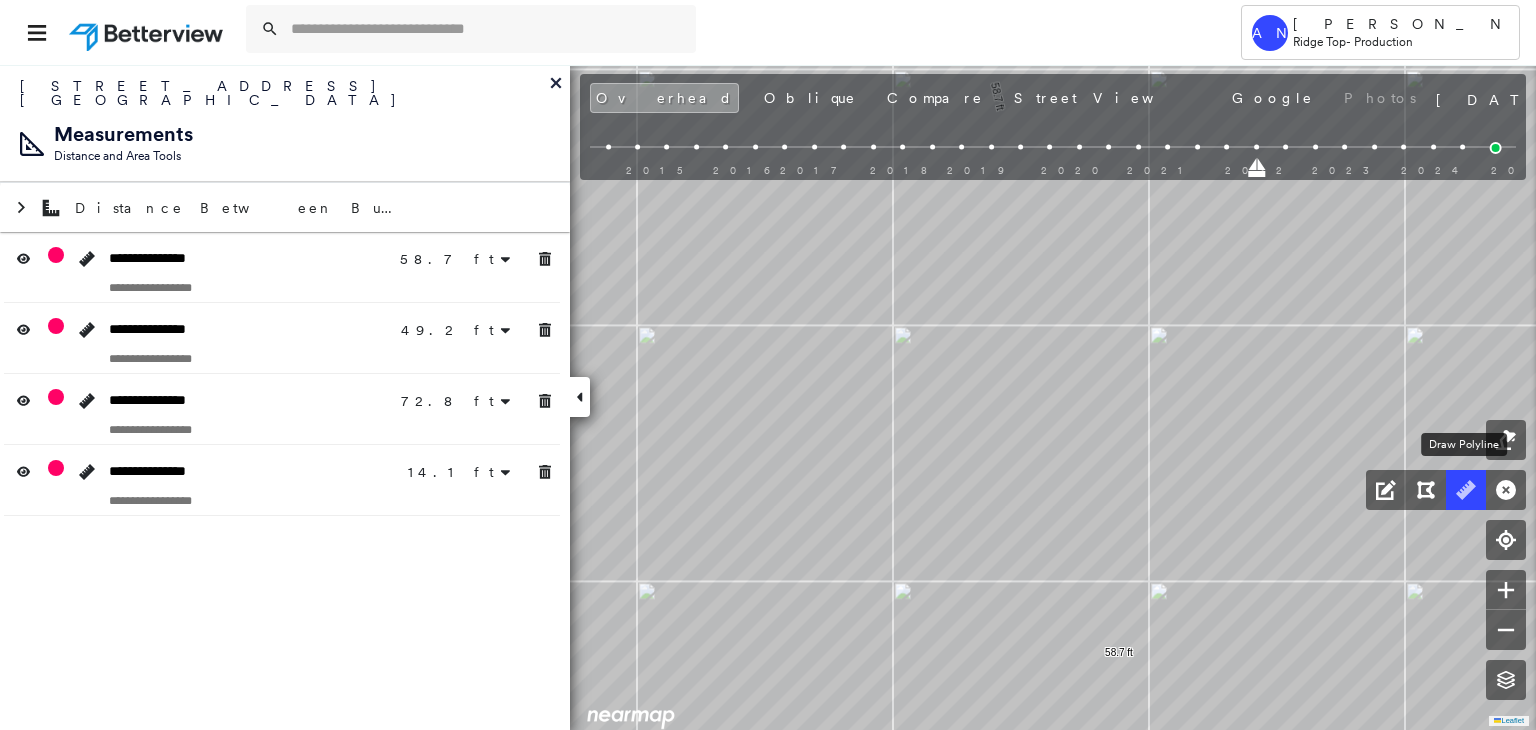 click at bounding box center [1466, 490] 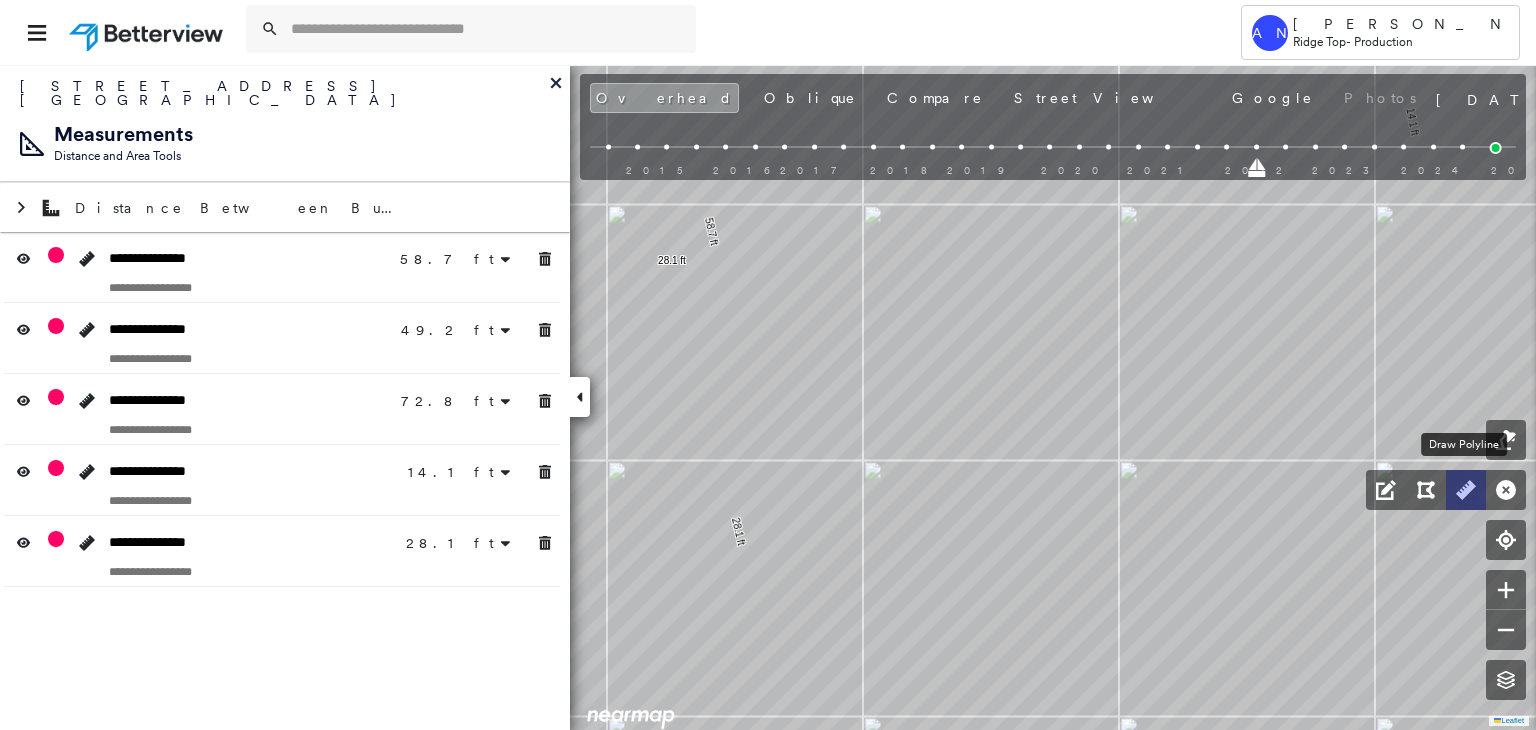 click 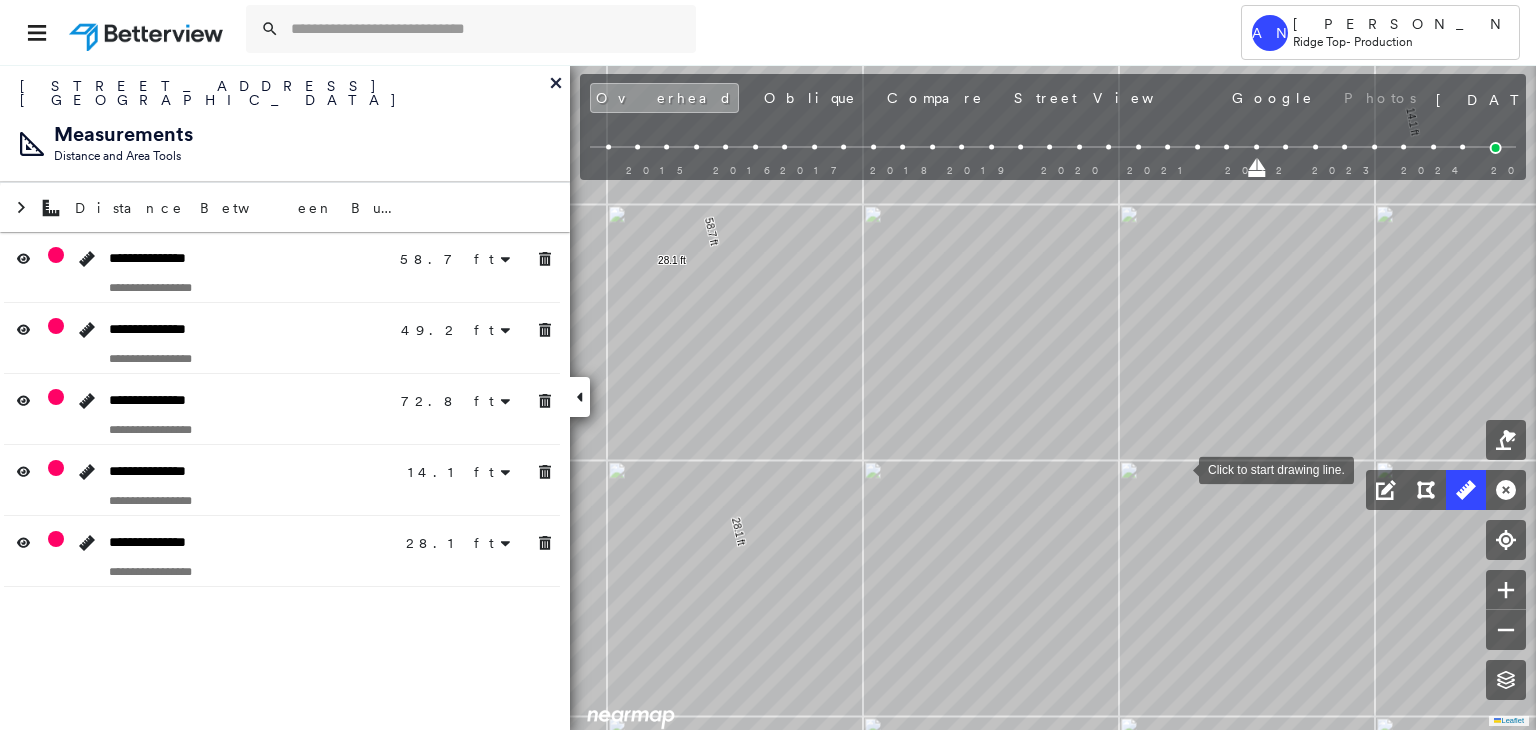 click at bounding box center [1179, 468] 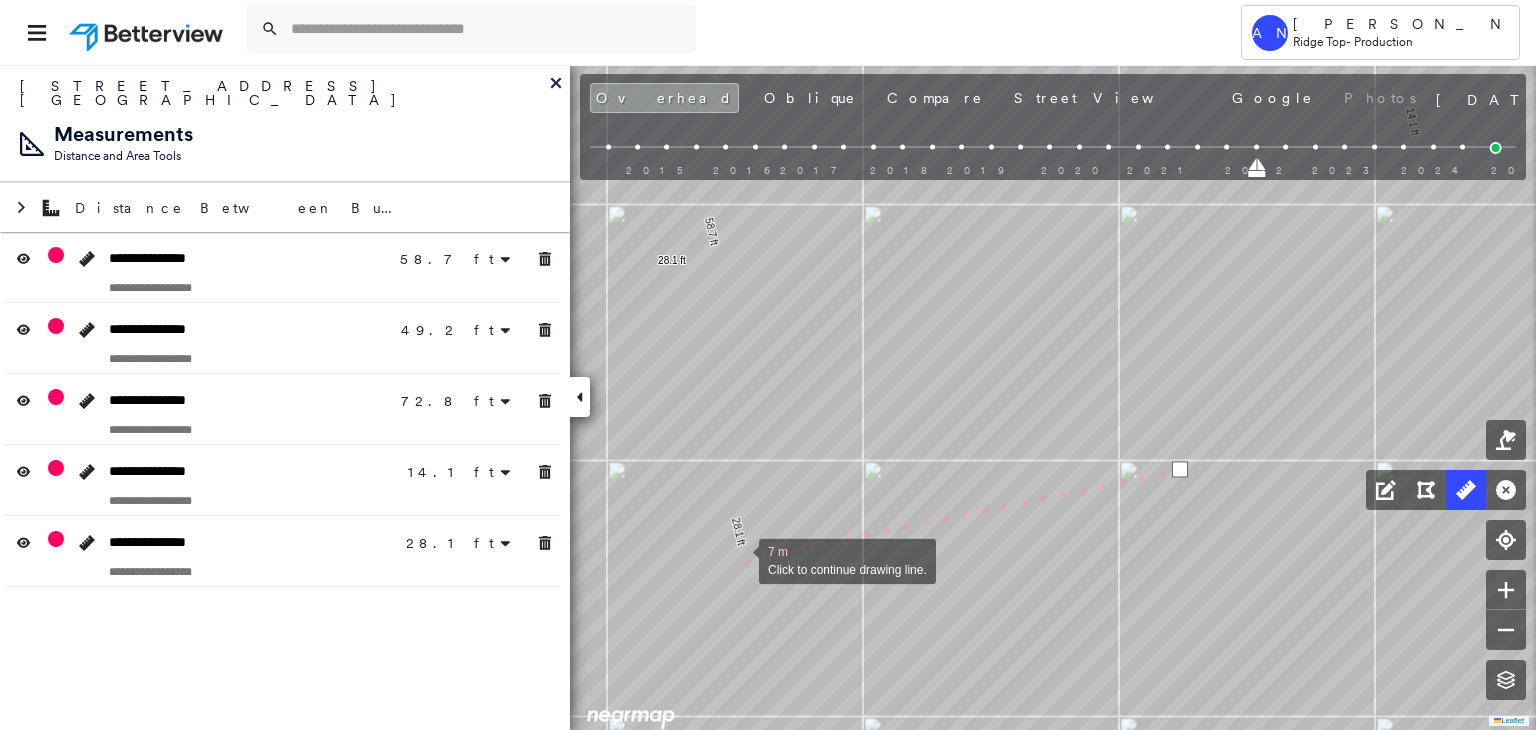 click at bounding box center [739, 559] 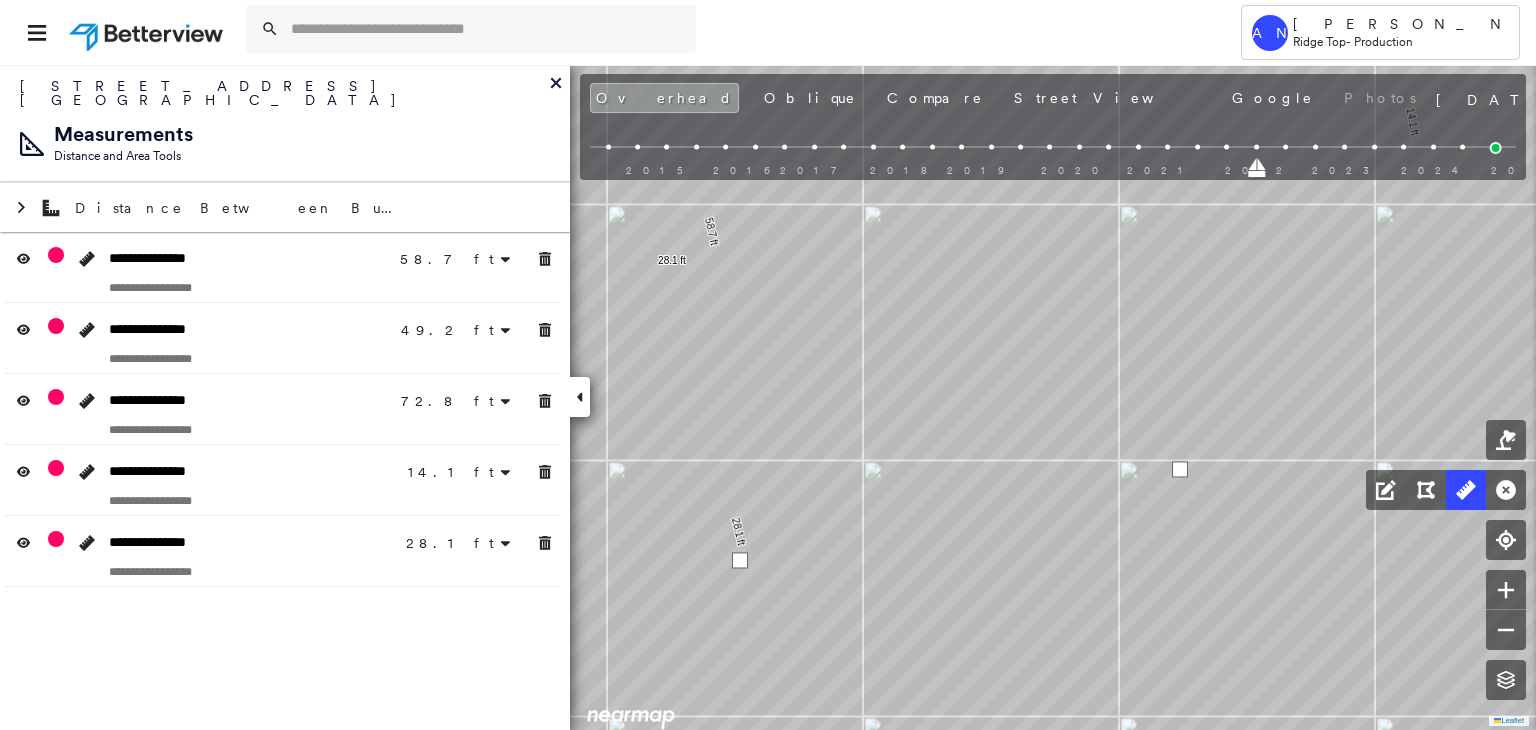 click at bounding box center (740, 560) 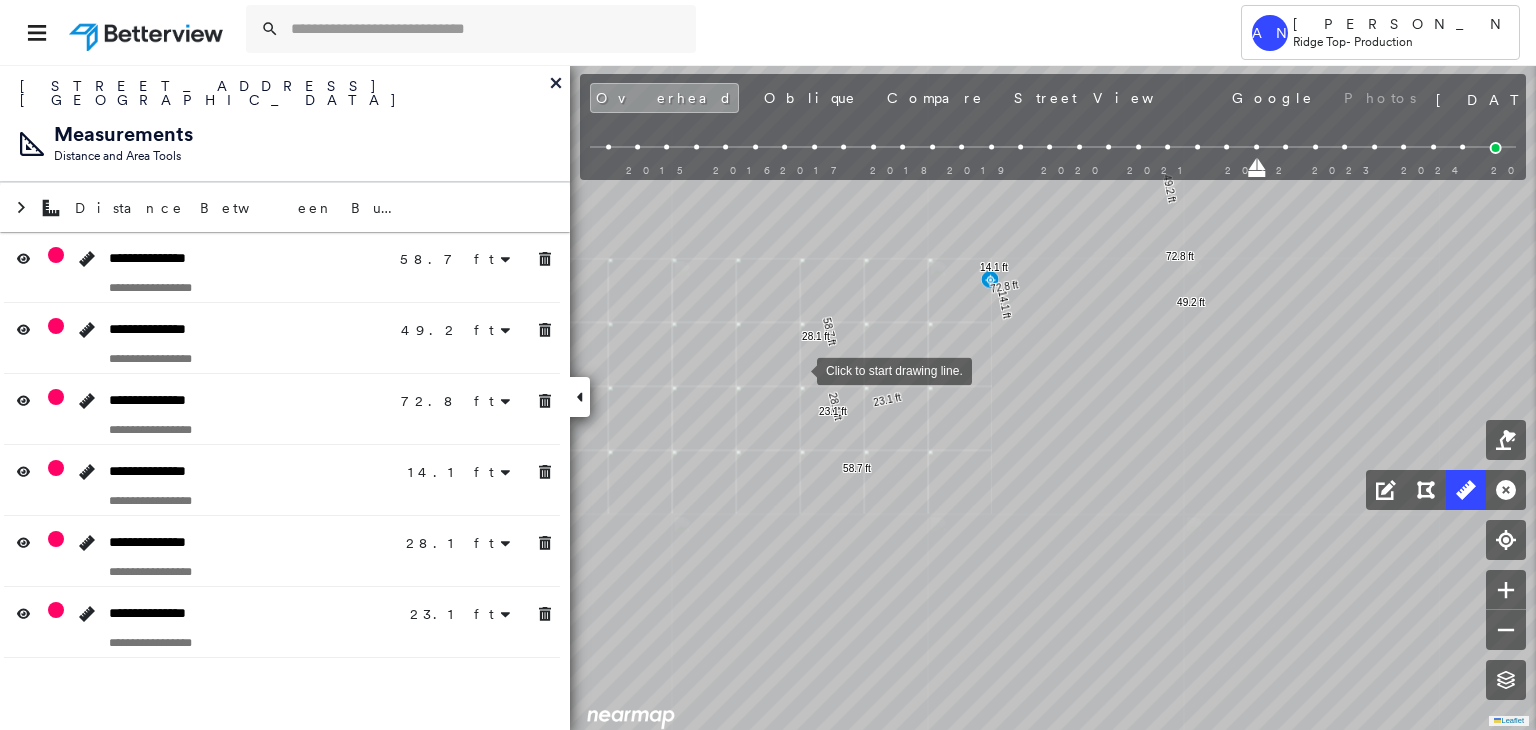 drag, startPoint x: 845, startPoint y: 399, endPoint x: 812, endPoint y: 409, distance: 34.48188 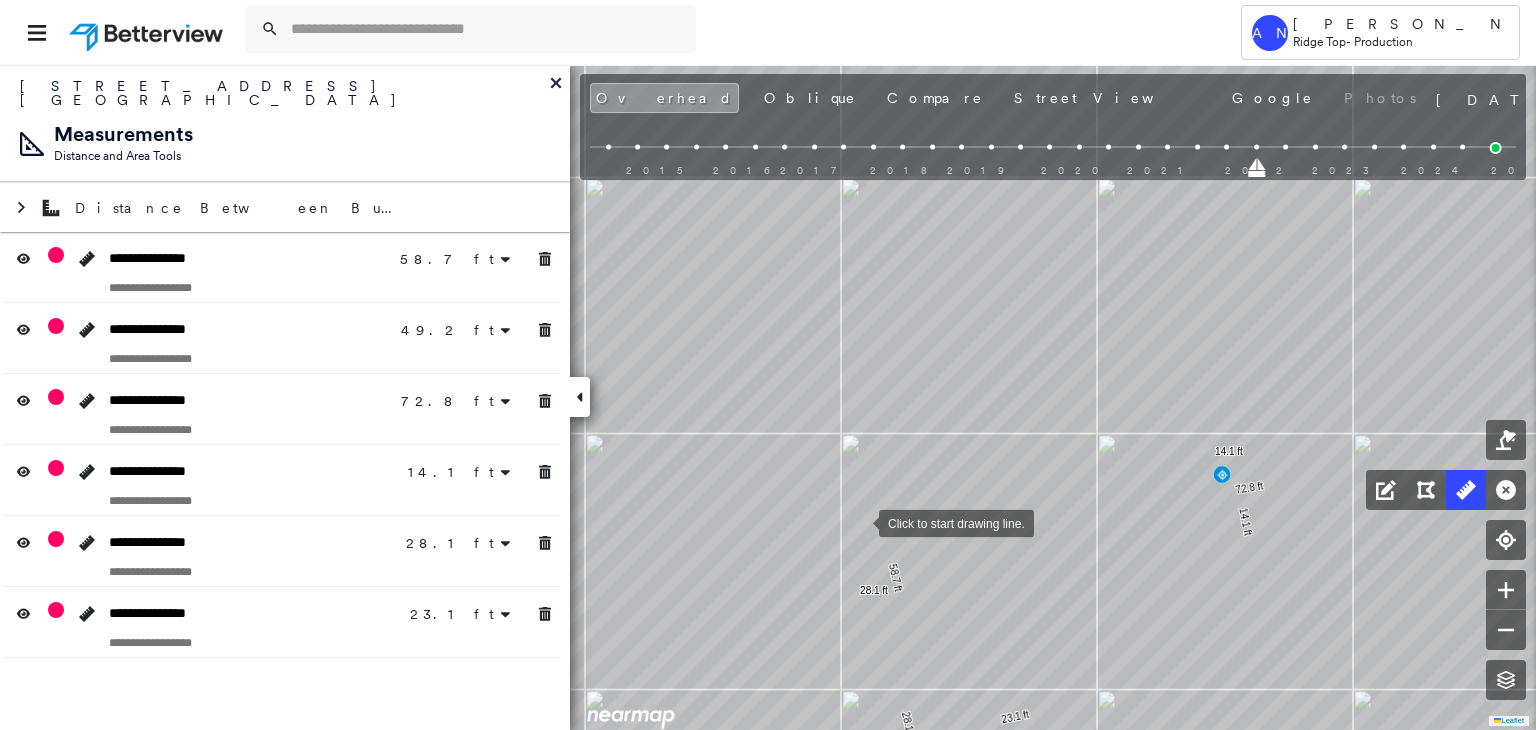 click at bounding box center (859, 522) 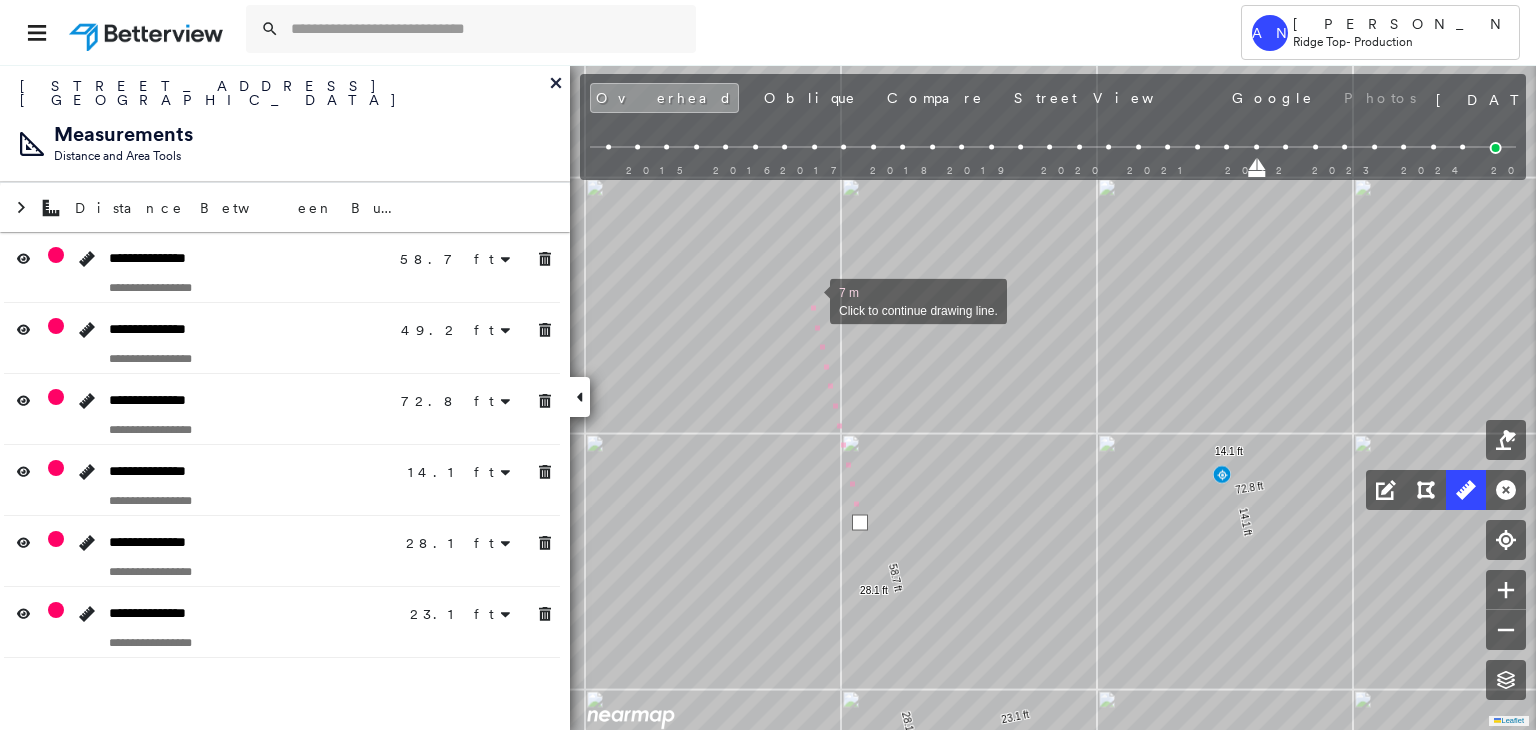 click at bounding box center [810, 300] 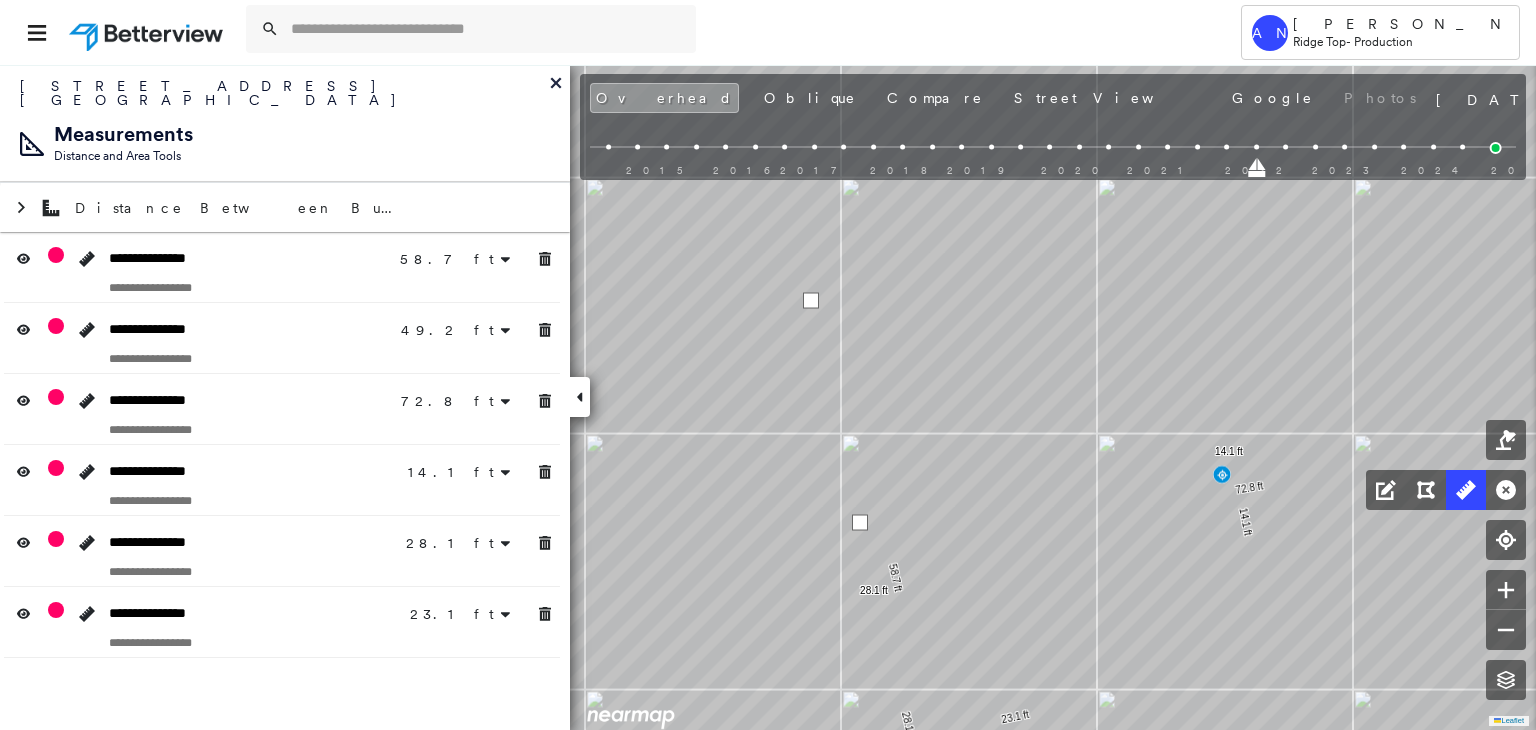 click at bounding box center (811, 301) 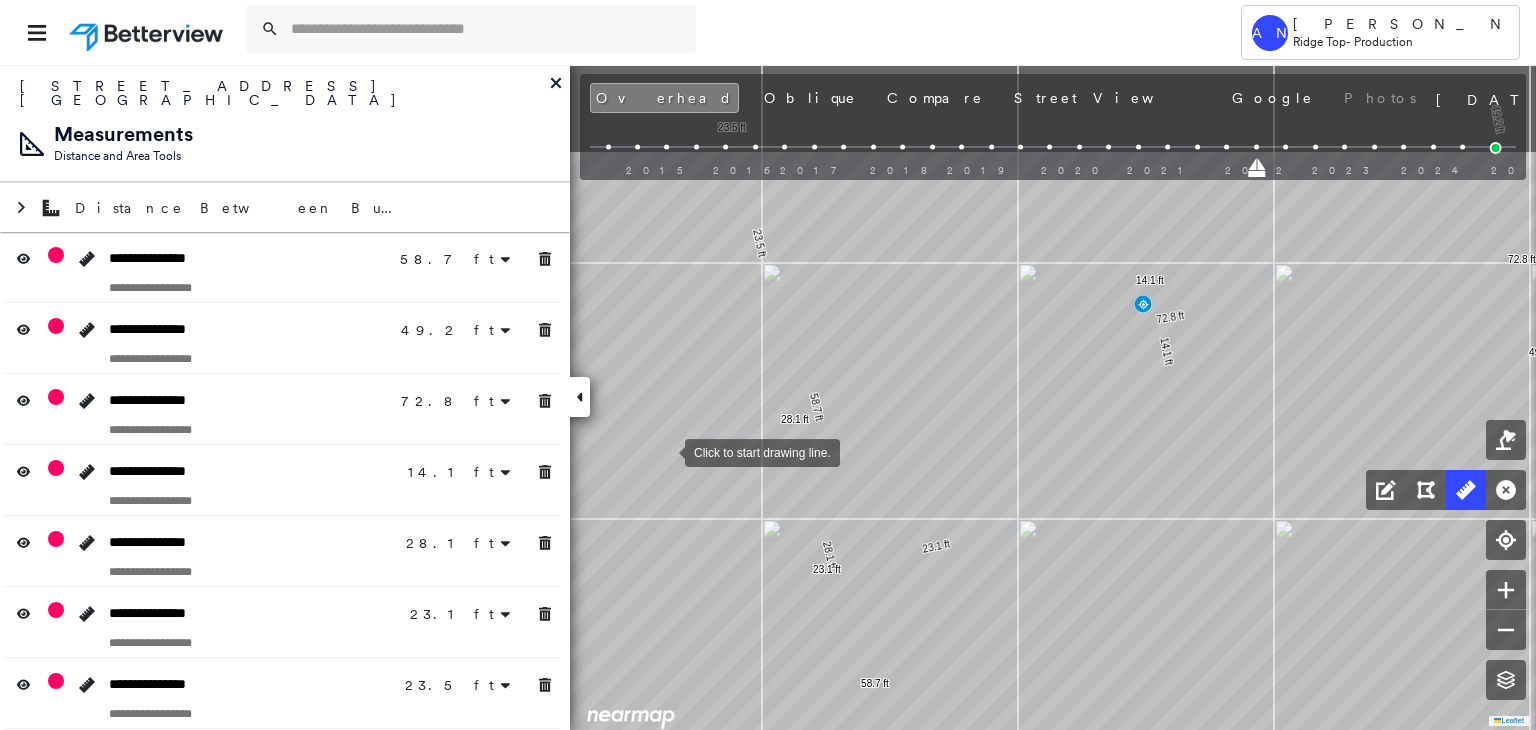 click at bounding box center (665, 451) 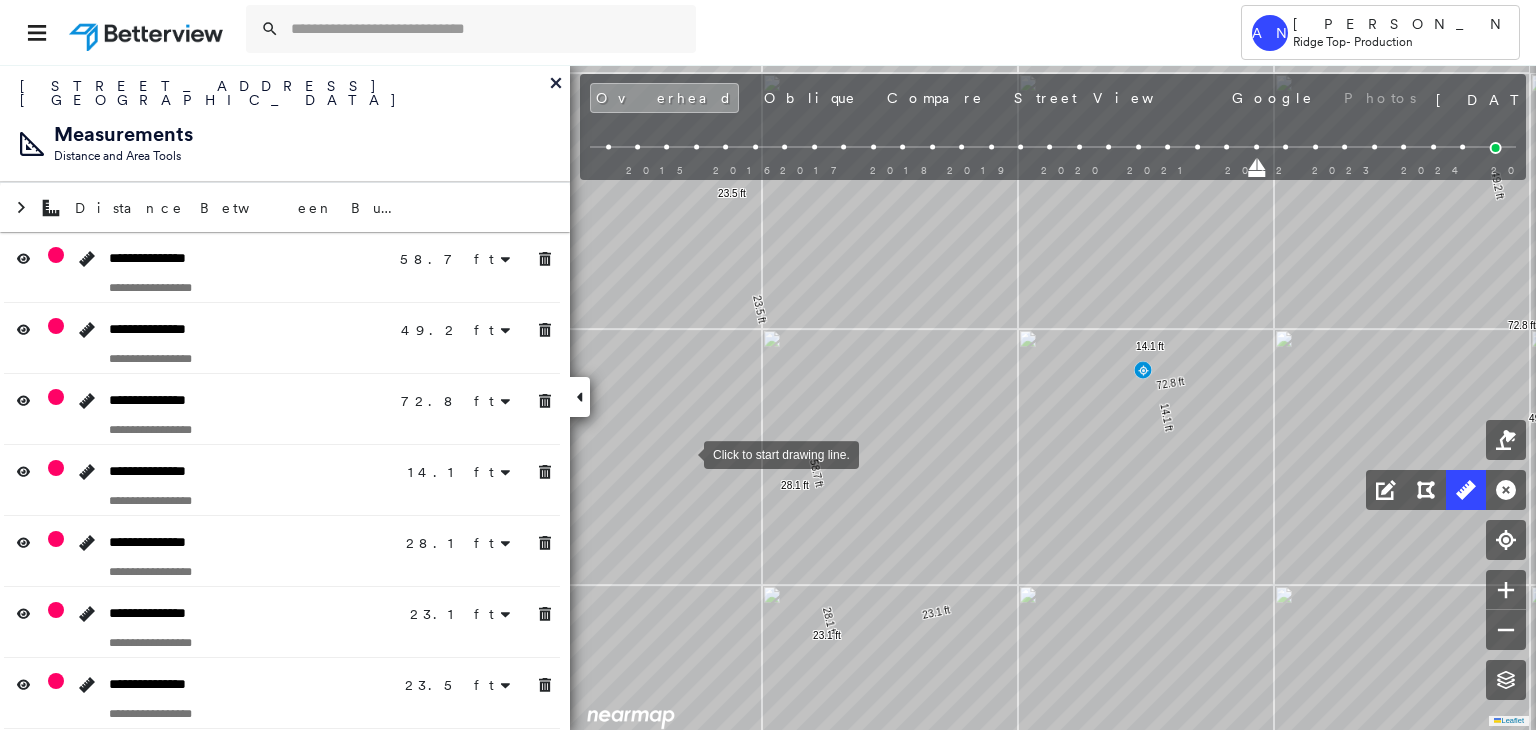 drag, startPoint x: 684, startPoint y: 452, endPoint x: 1318, endPoint y: 361, distance: 640.49744 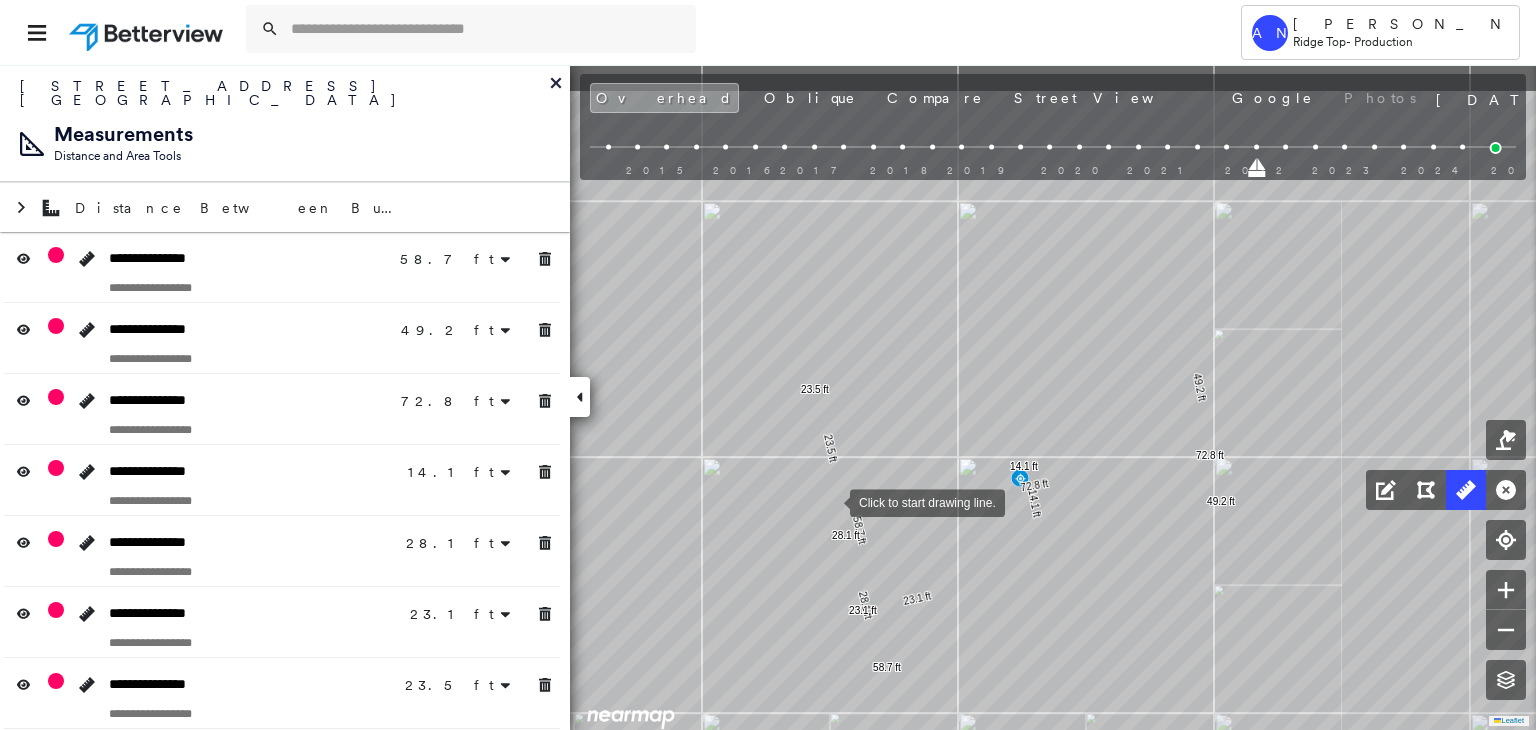 drag, startPoint x: 928, startPoint y: 421, endPoint x: 831, endPoint y: 493, distance: 120.80149 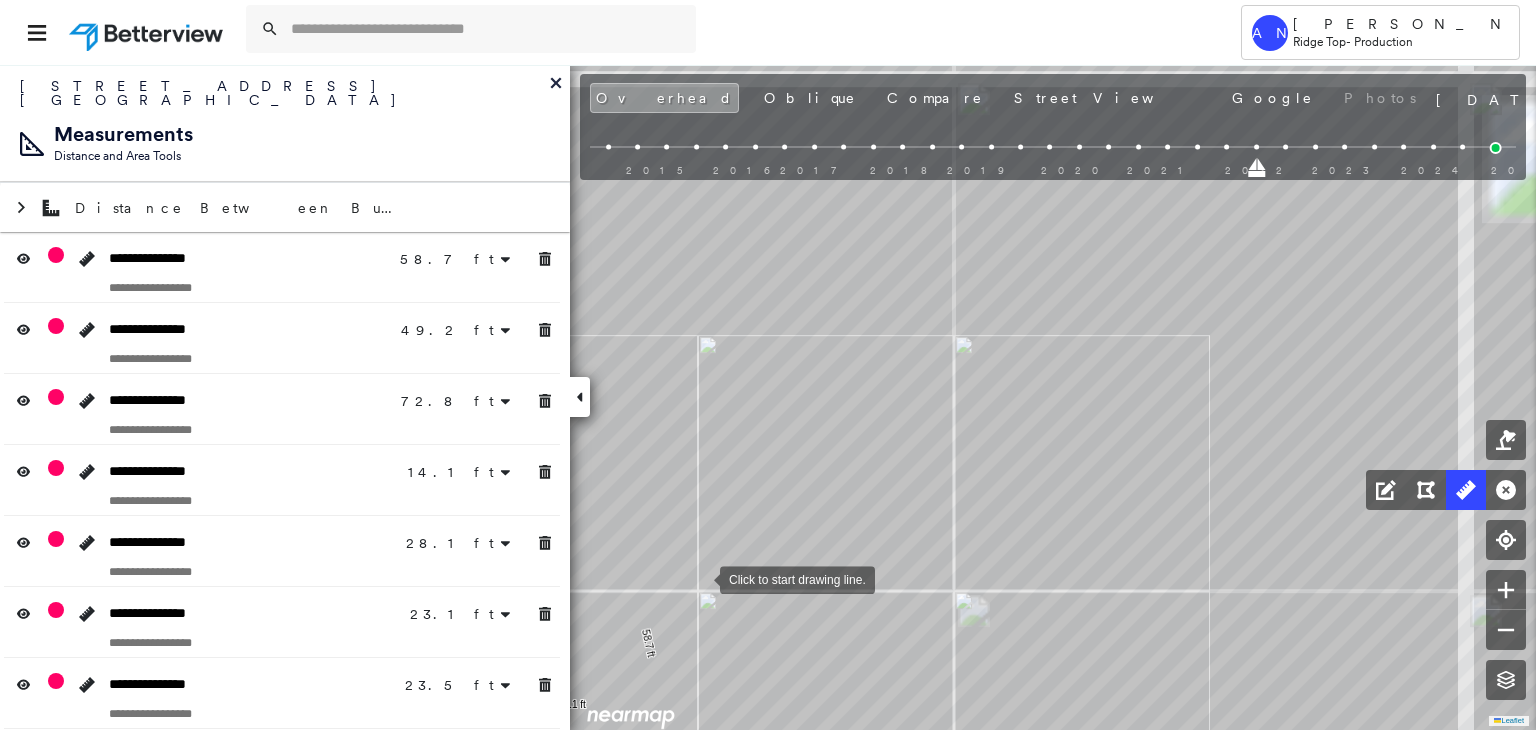 click at bounding box center (700, 578) 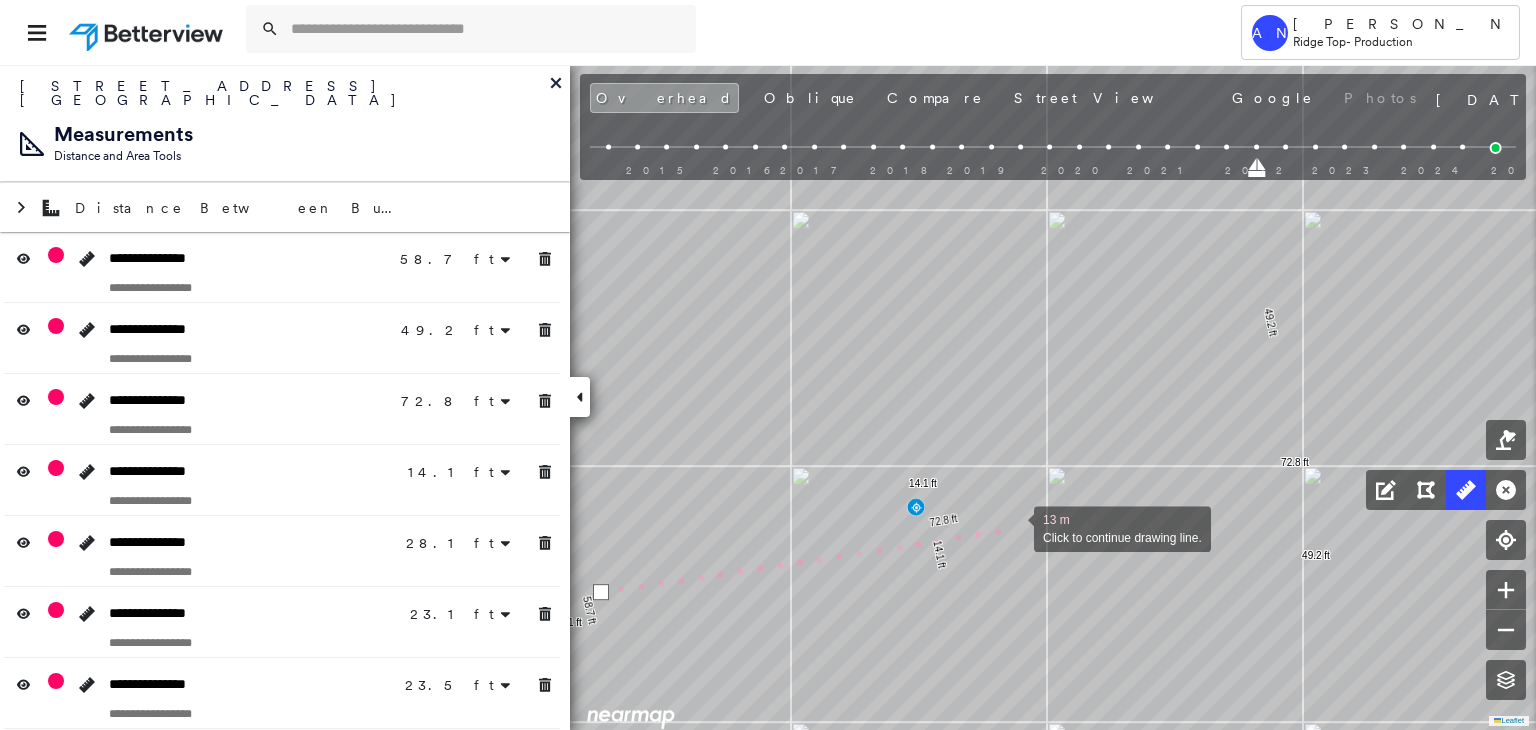 drag, startPoint x: 1140, startPoint y: 505, endPoint x: 1015, endPoint y: 527, distance: 126.921234 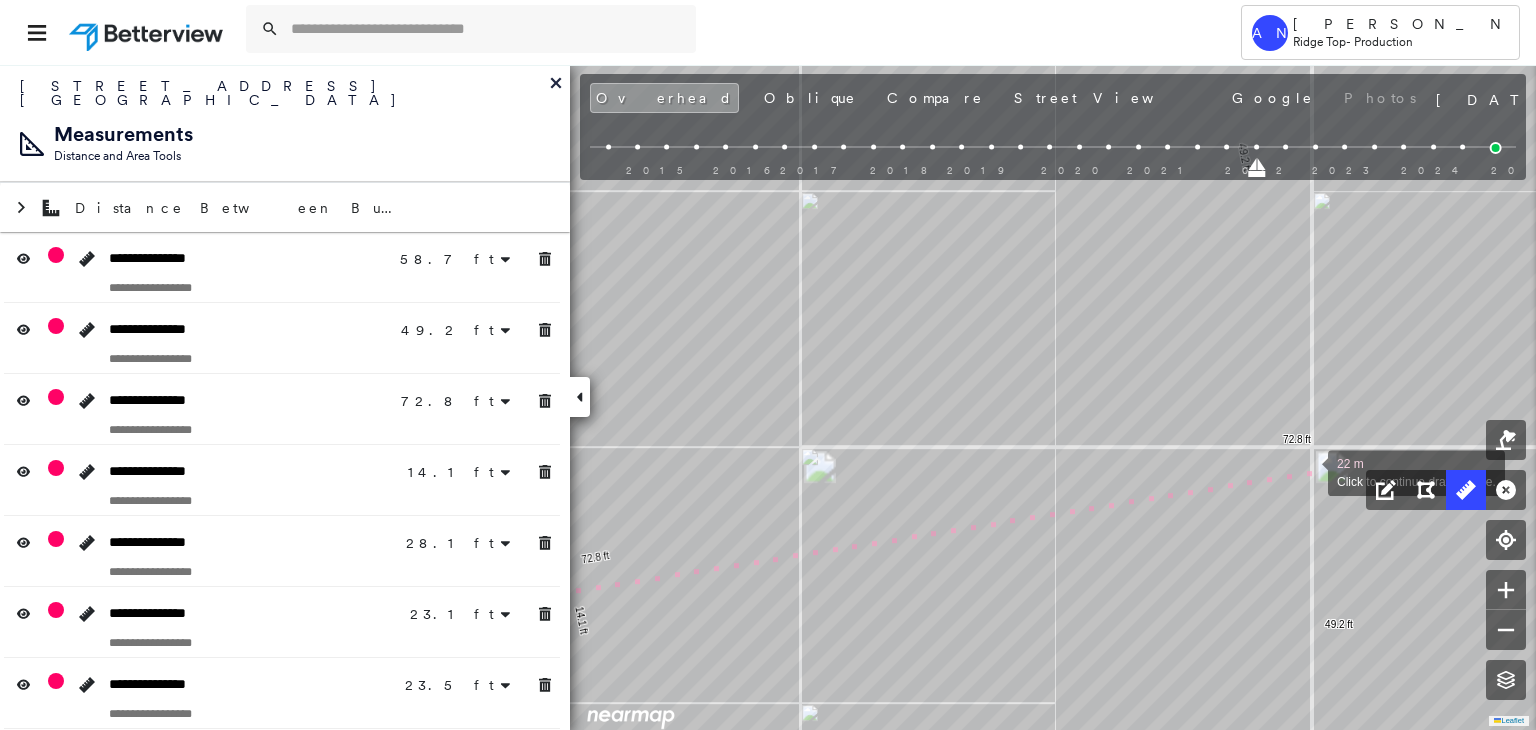 click at bounding box center (1308, 471) 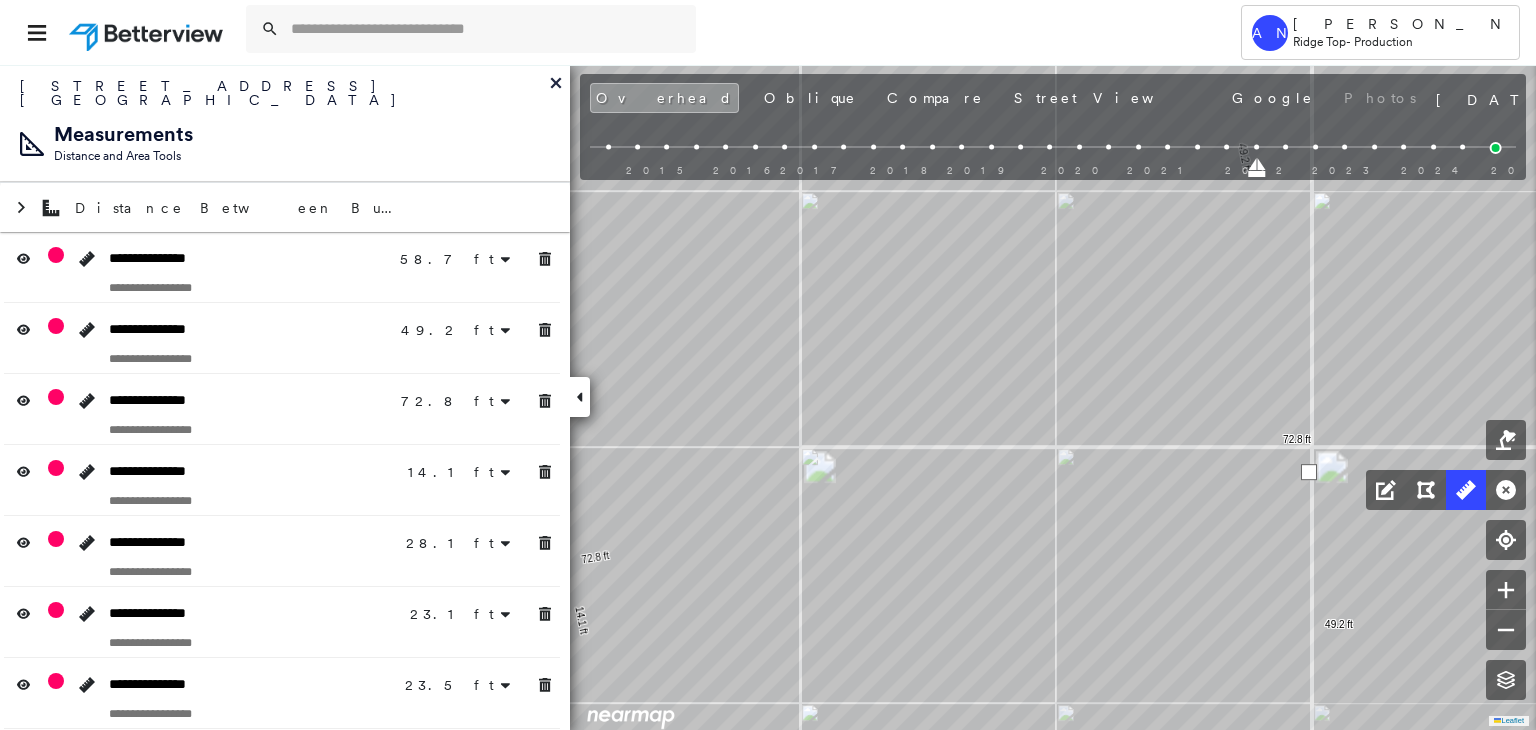 click at bounding box center [1309, 472] 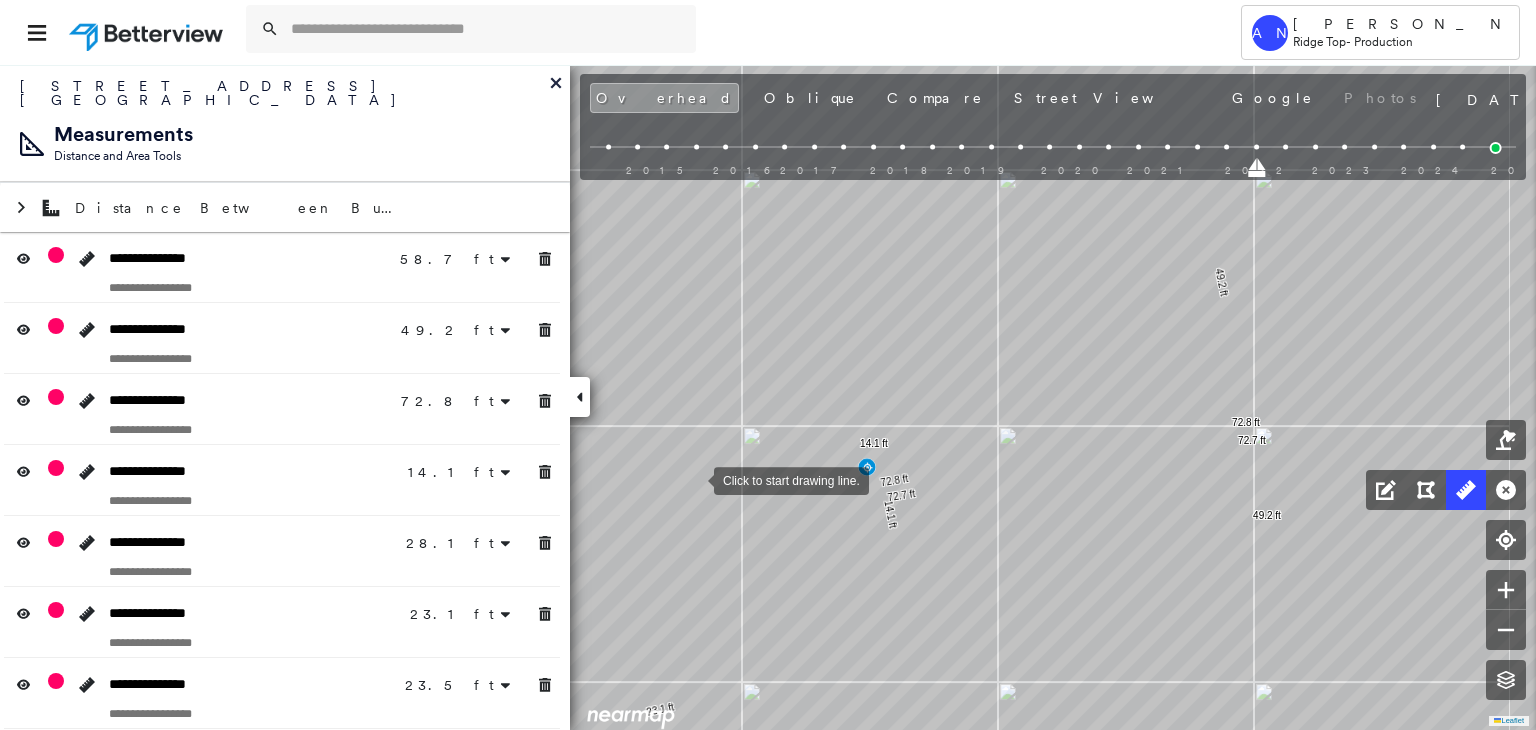 drag, startPoint x: 696, startPoint y: 478, endPoint x: 664, endPoint y: 457, distance: 38.27532 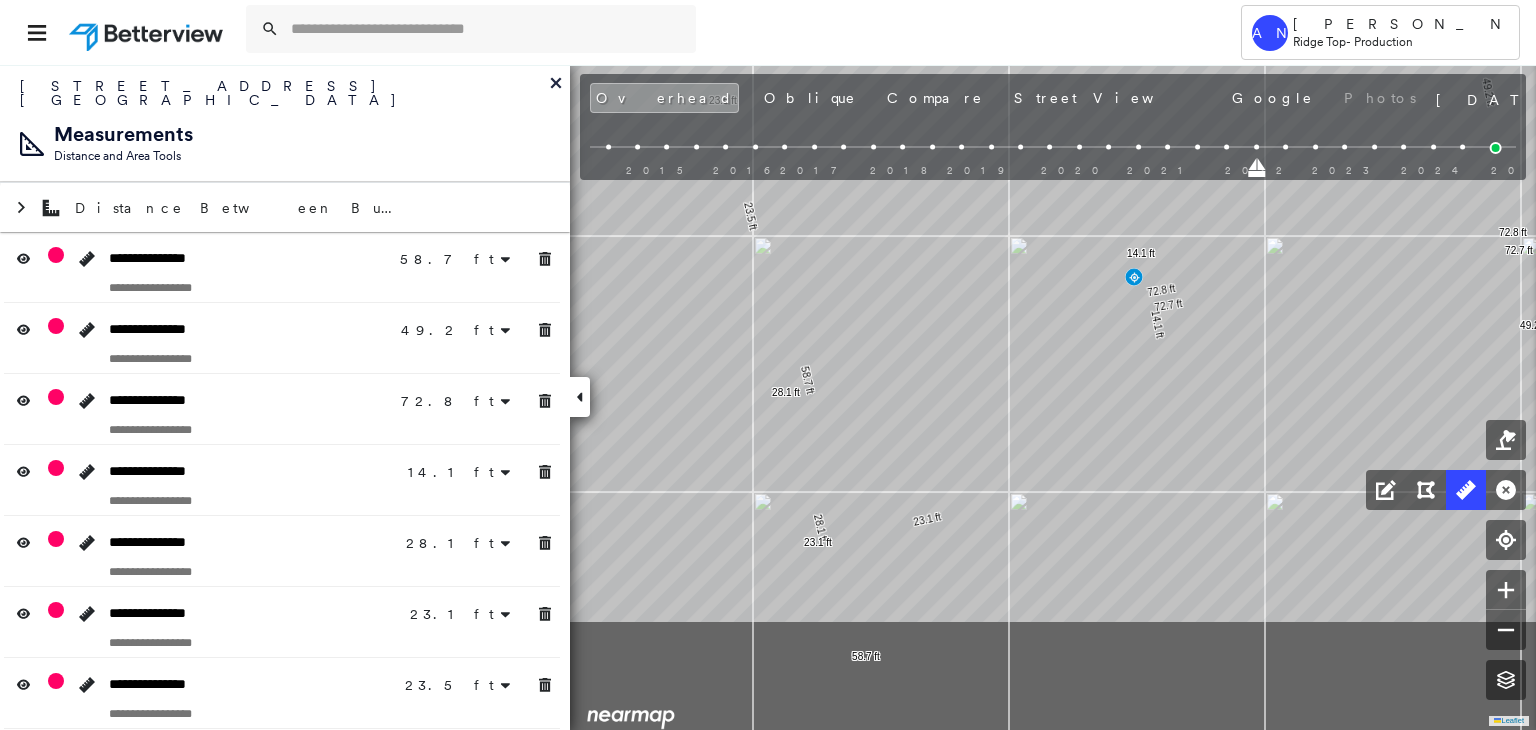 click on "58.7 ft 58.7 ft 49.2 ft 49.2 ft 72.8 ft 72.8 ft 14.1 ft 14.1 ft 28.1 ft 28.1 ft 23.1 ft 23.1 ft 23.5 ft 23.5 ft 72.7 ft 72.7 ft Click to start drawing line." at bounding box center (515, 530) 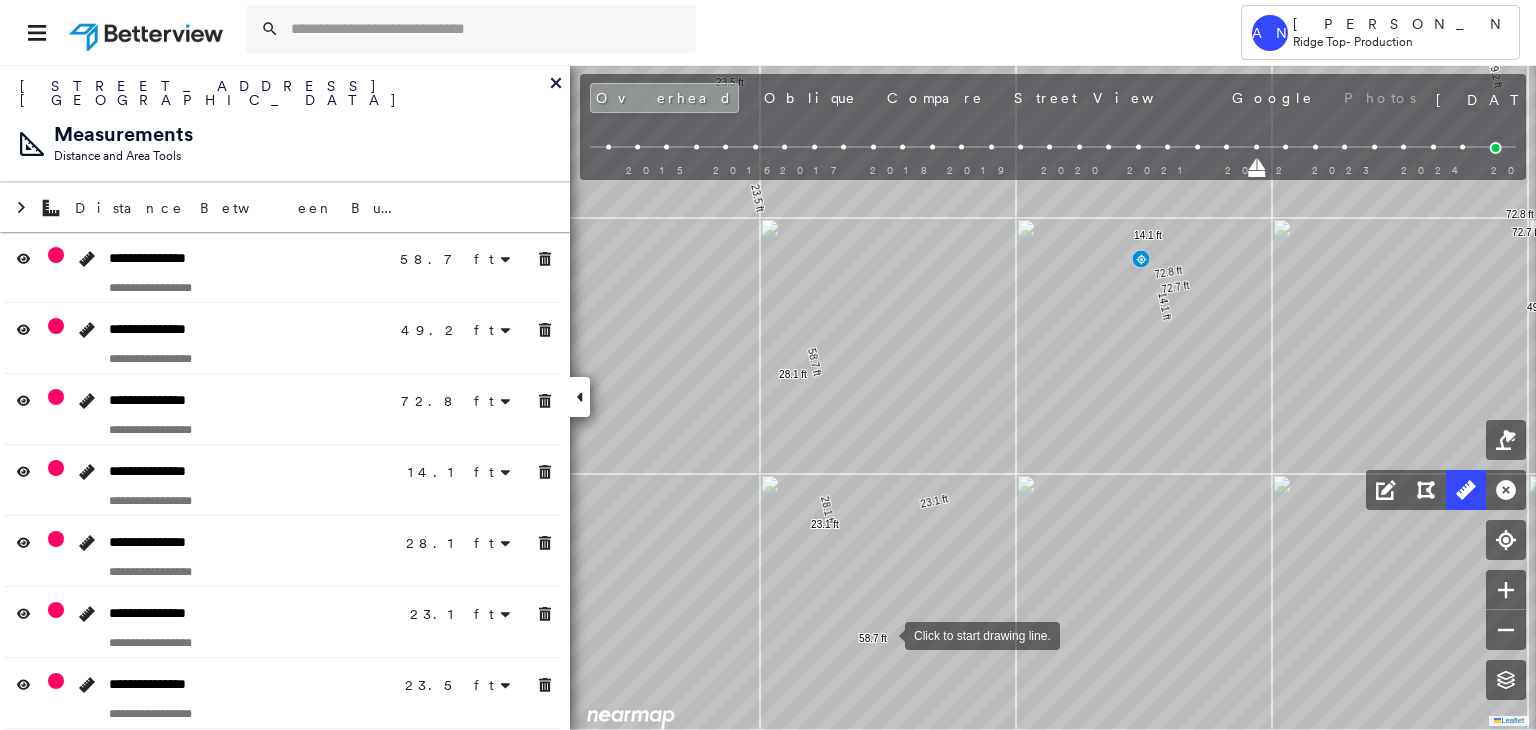 click at bounding box center [885, 634] 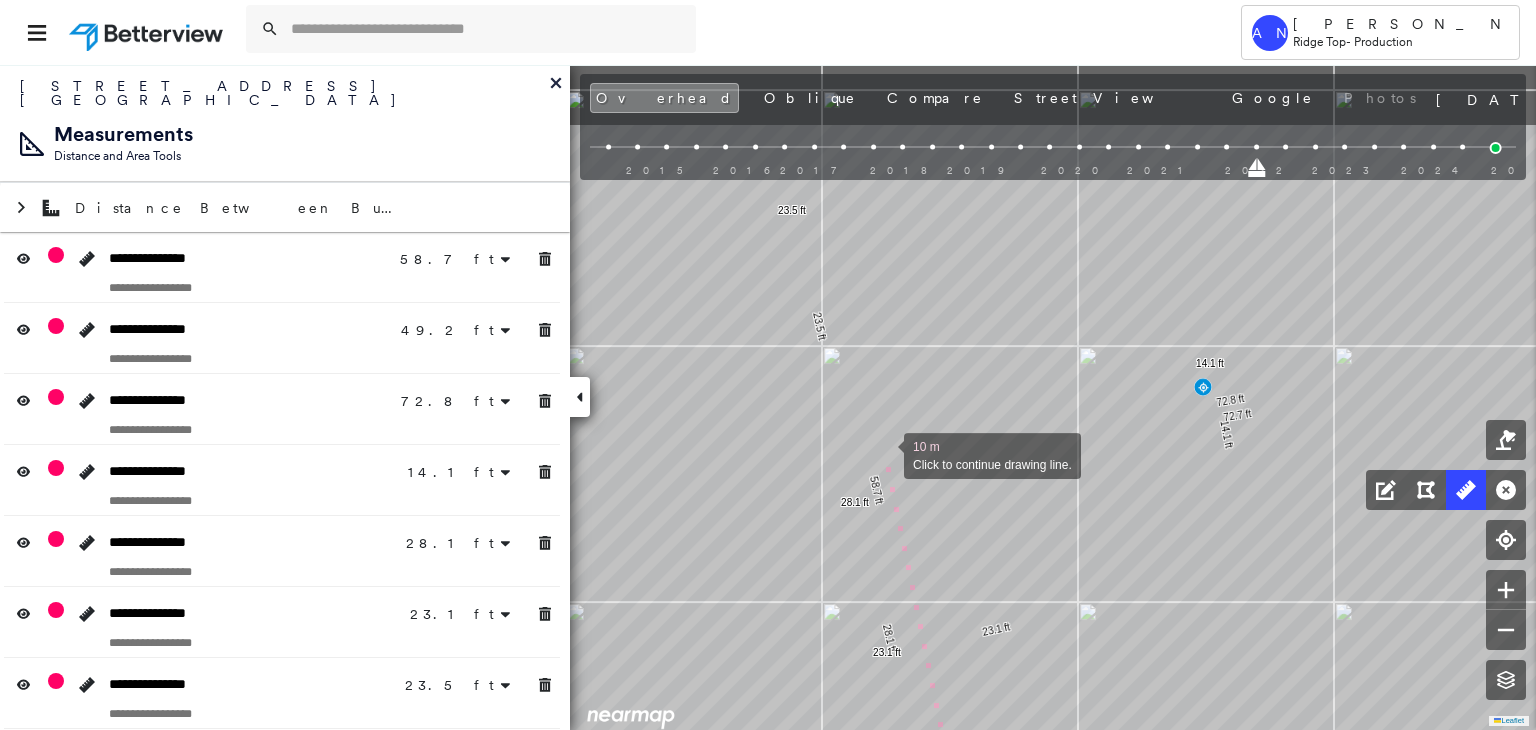 drag, startPoint x: 829, startPoint y: 326, endPoint x: 860, endPoint y: 402, distance: 82.07923 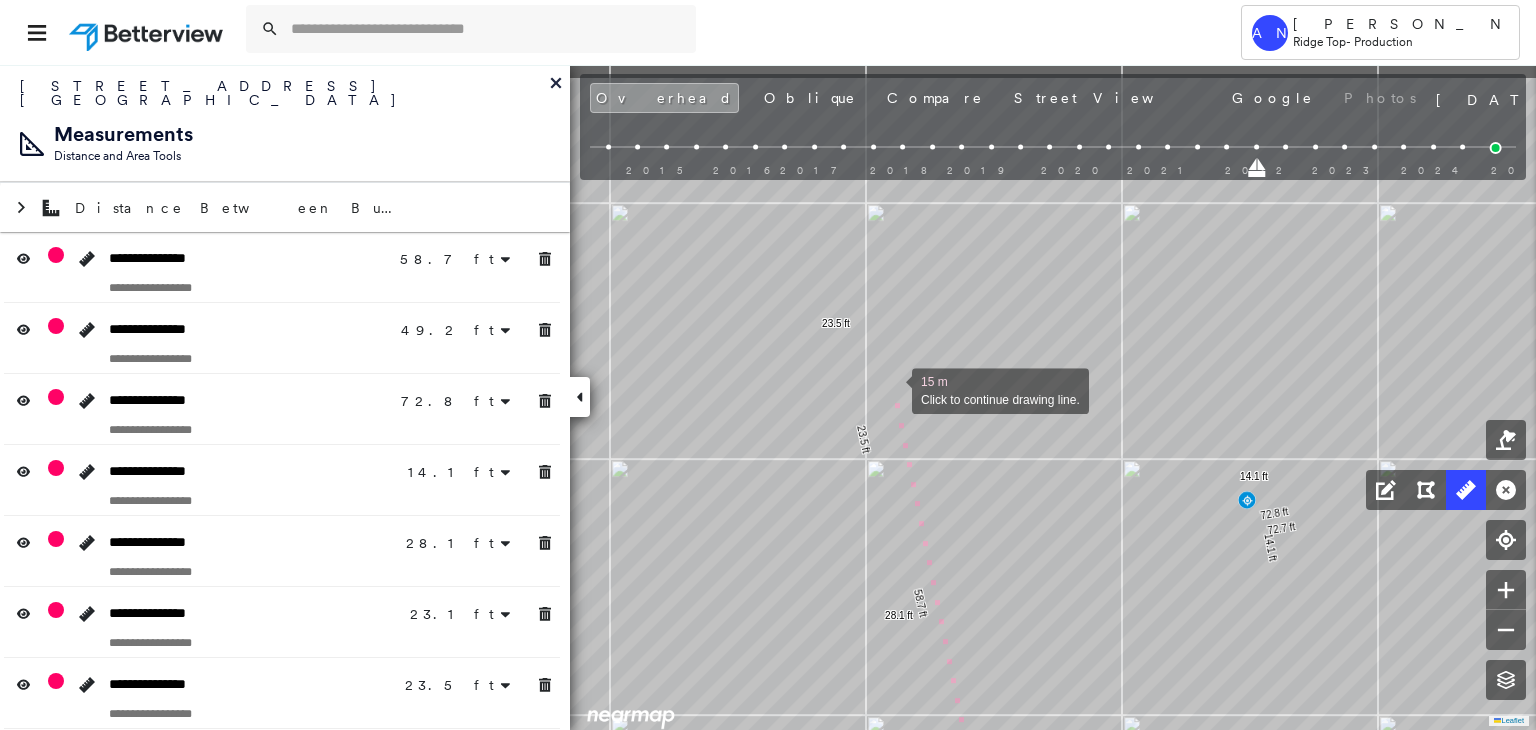 drag, startPoint x: 888, startPoint y: 373, endPoint x: 892, endPoint y: 388, distance: 15.524175 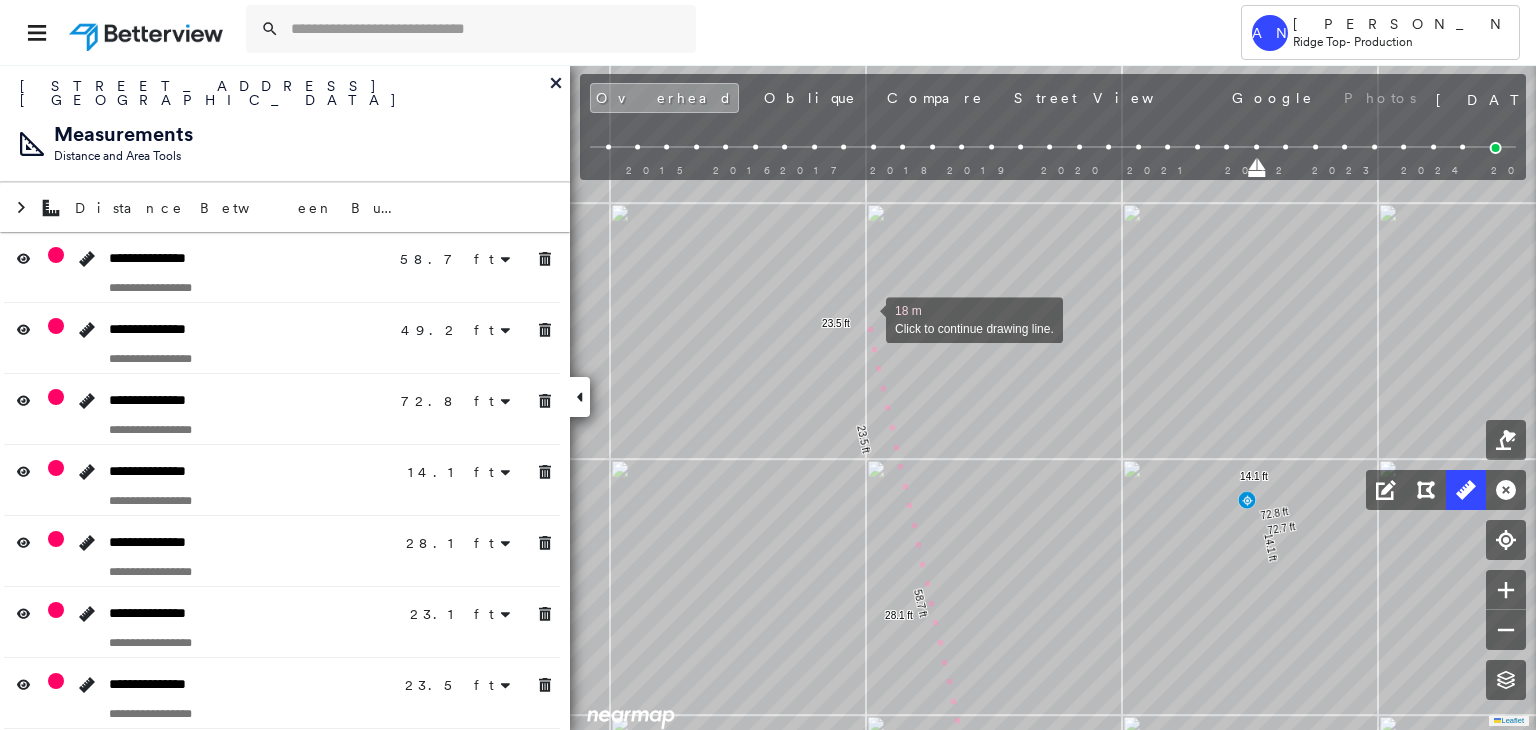 click at bounding box center [866, 318] 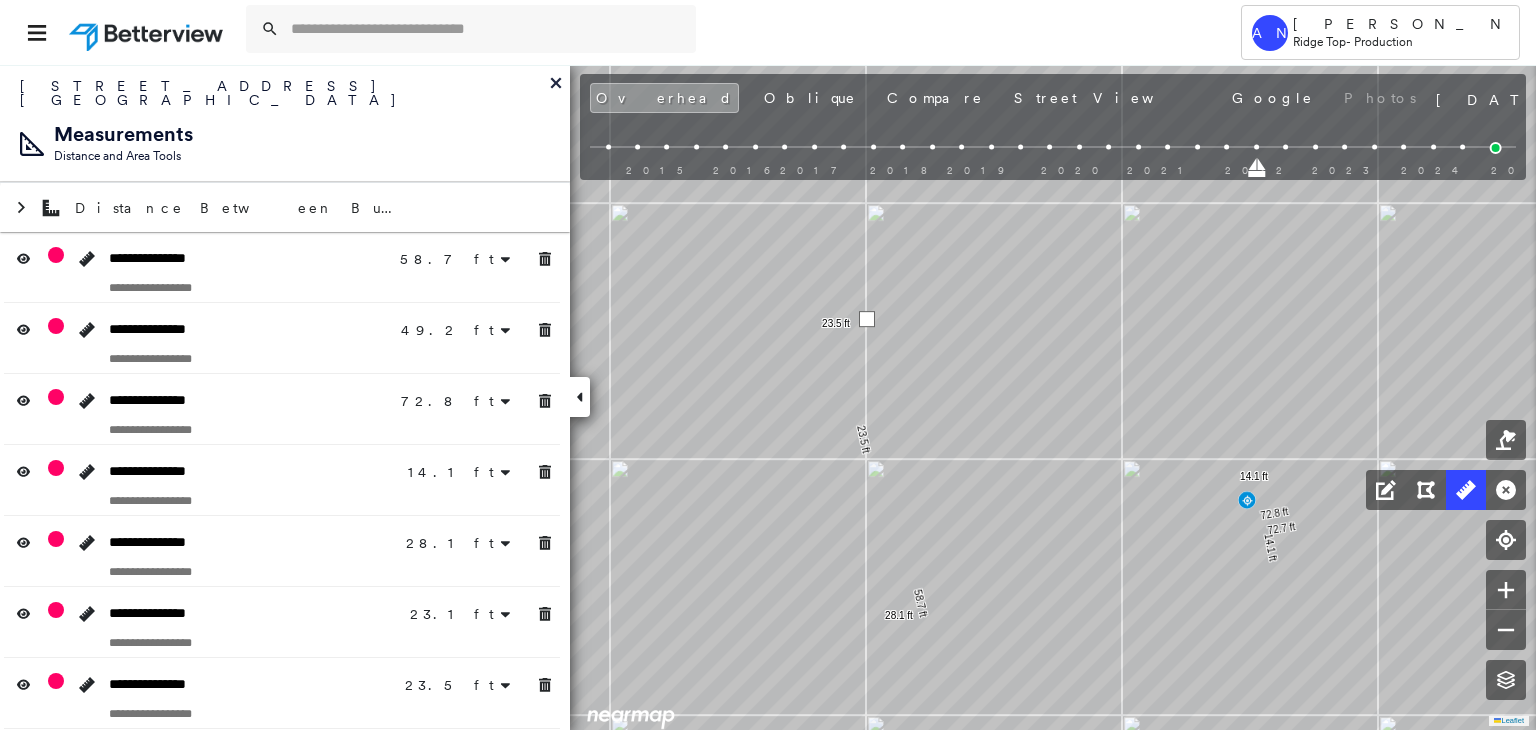 click at bounding box center (867, 319) 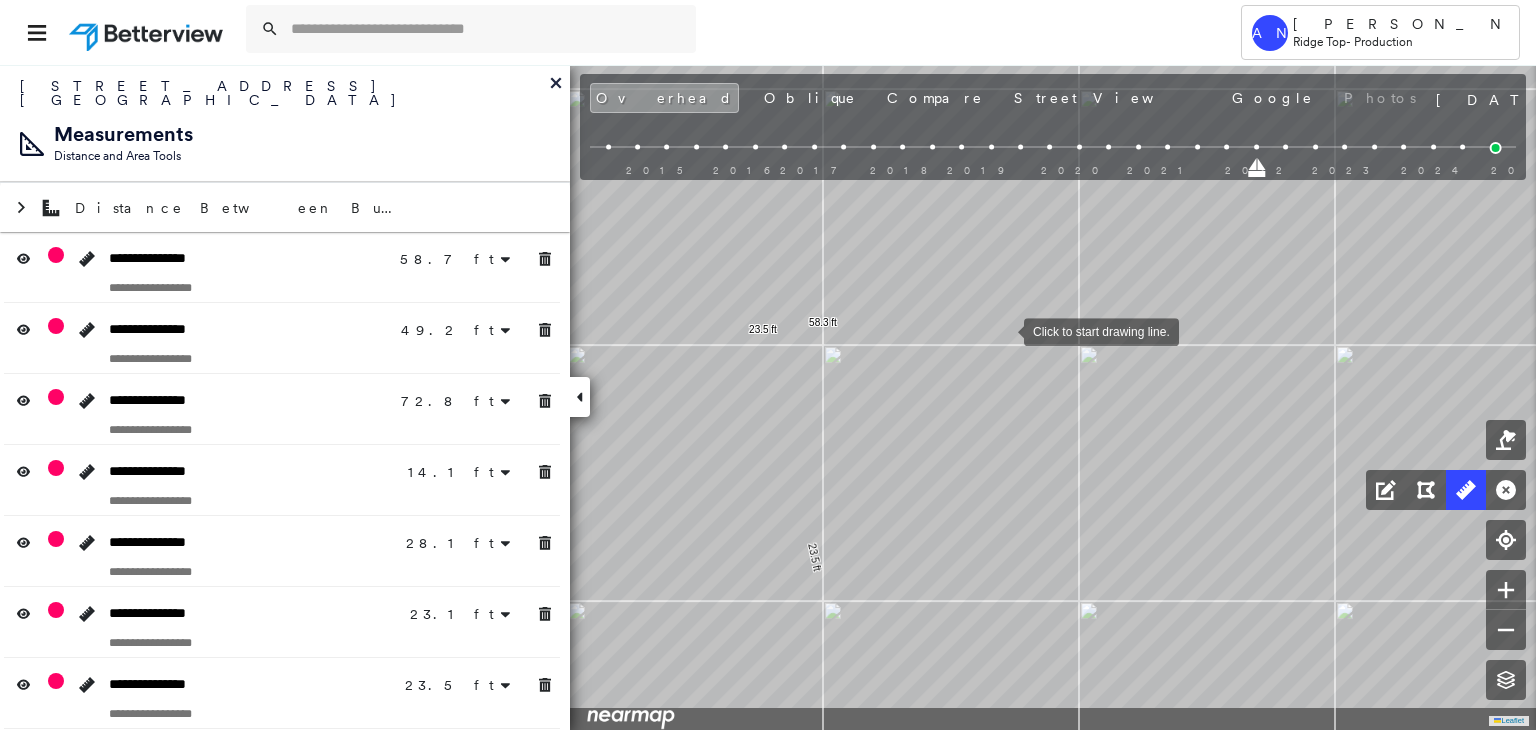 drag, startPoint x: 1010, startPoint y: 414, endPoint x: 1010, endPoint y: 178, distance: 236 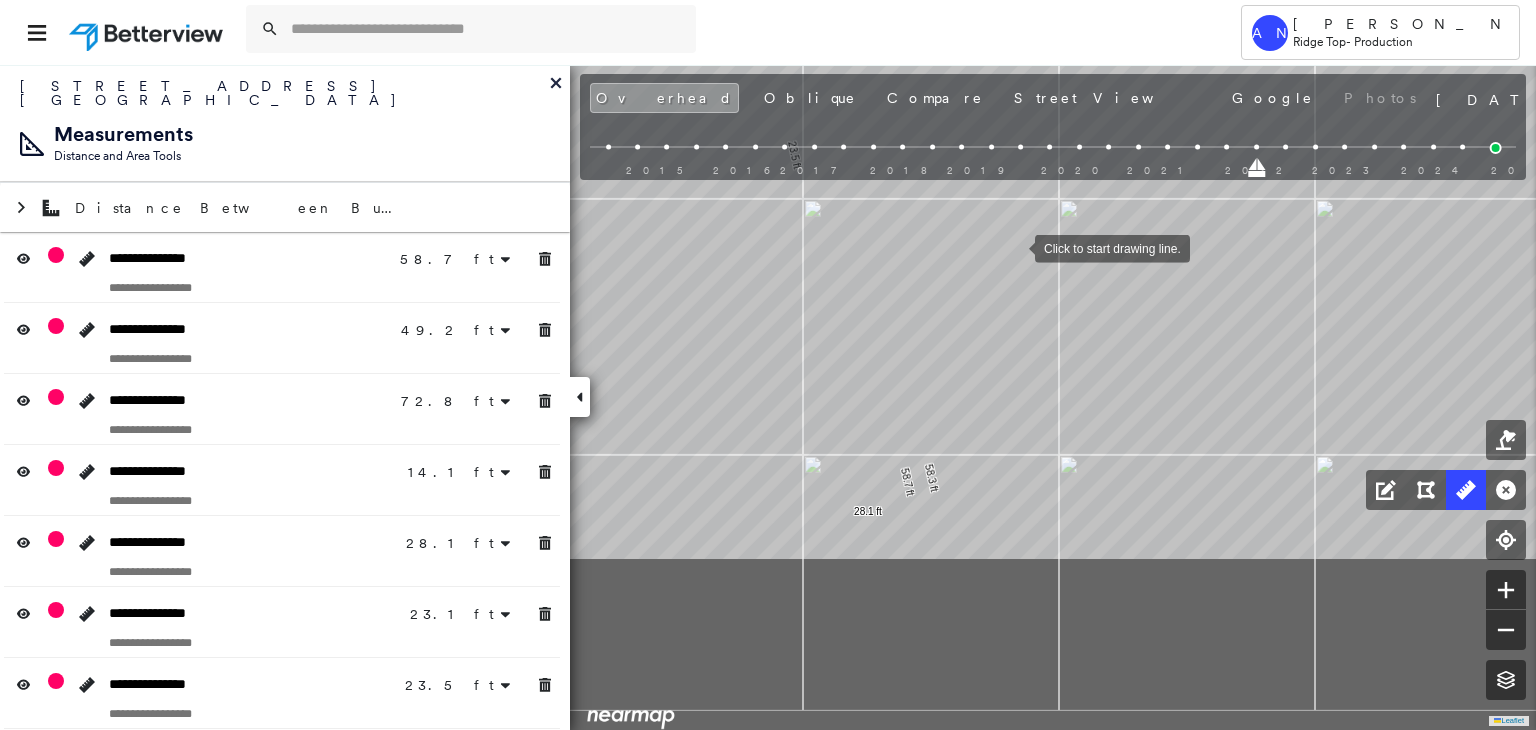 drag, startPoint x: 1036, startPoint y: 401, endPoint x: 1016, endPoint y: 249, distance: 153.31015 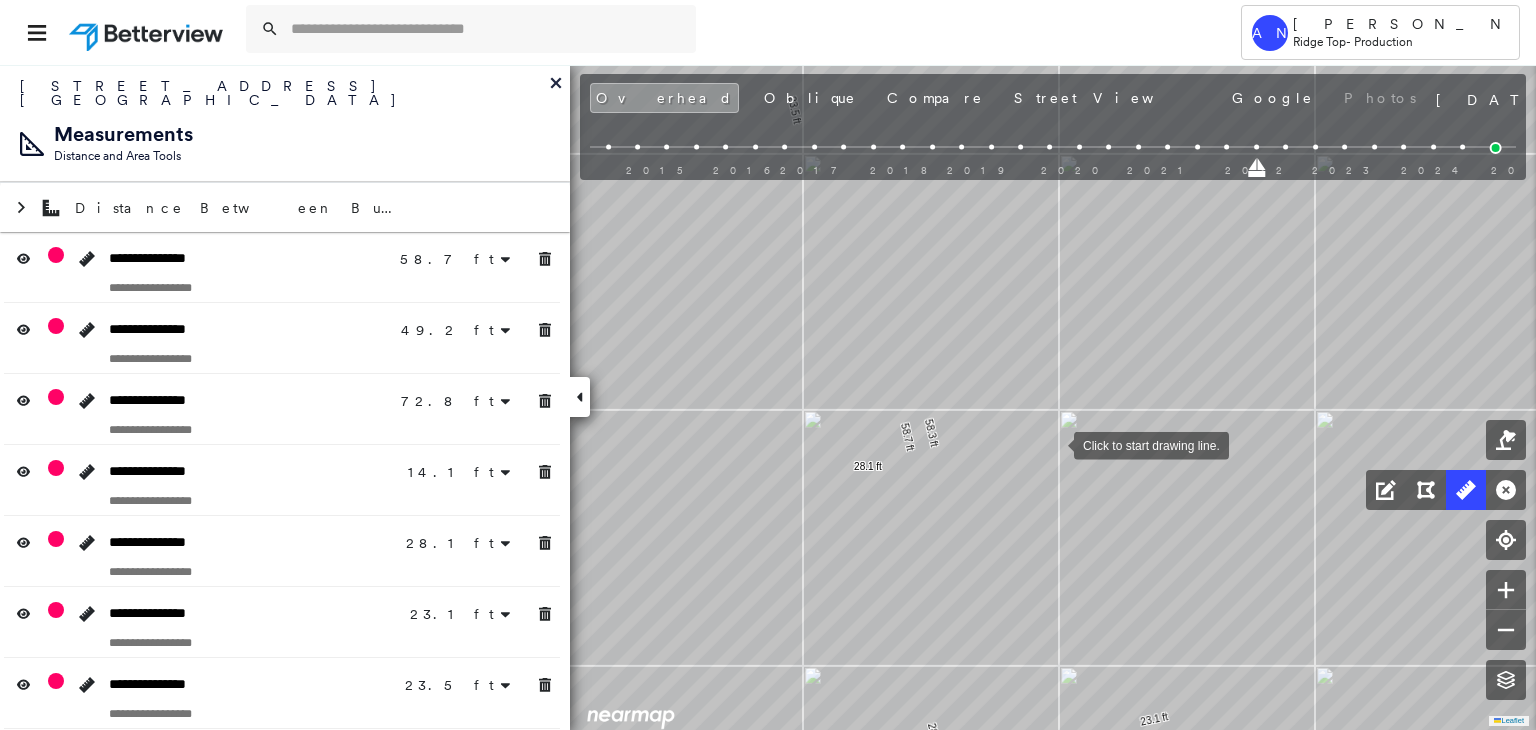 drag, startPoint x: 1054, startPoint y: 453, endPoint x: 1050, endPoint y: 375, distance: 78.10249 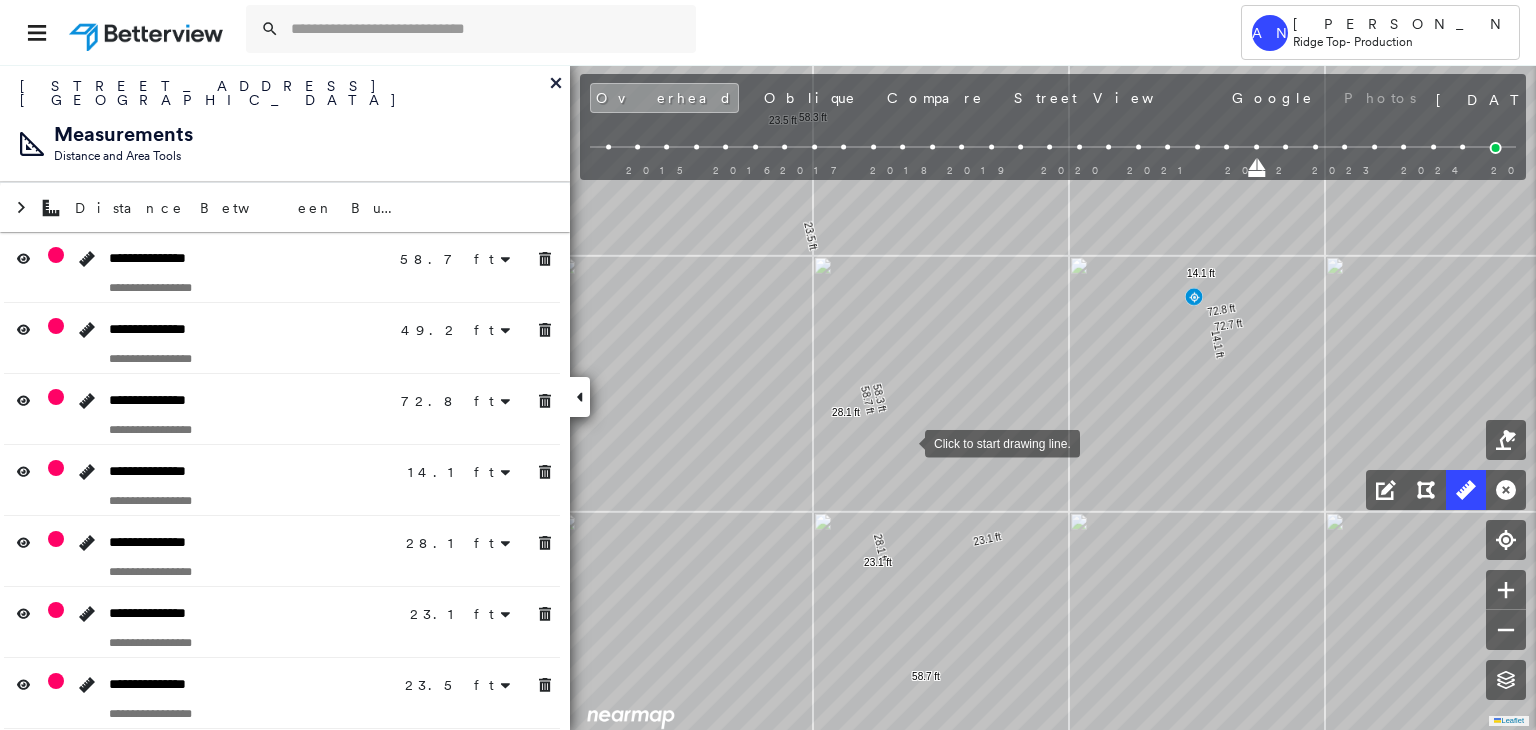 click on "58.7 ft 58.7 ft 49.2 ft 49.2 ft 72.8 ft 72.8 ft 14.1 ft 14.1 ft 28.1 ft 28.1 ft 23.1 ft 23.1 ft 23.5 ft 23.5 ft 72.7 ft 72.7 ft 58.3 ft 58.3 ft Click to start drawing line." at bounding box center [562, 216] 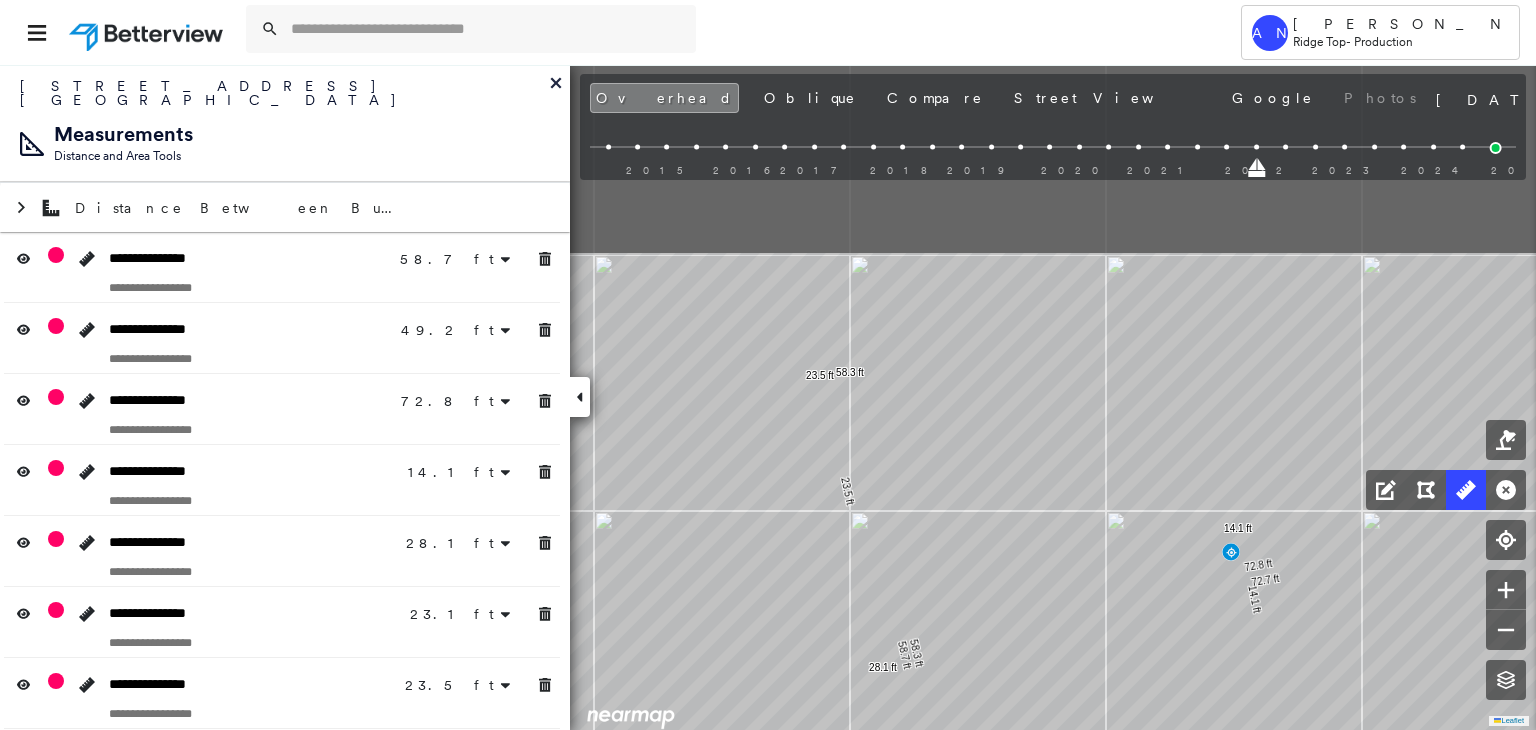 drag, startPoint x: 1057, startPoint y: 693, endPoint x: 1065, endPoint y: 765, distance: 72.443085 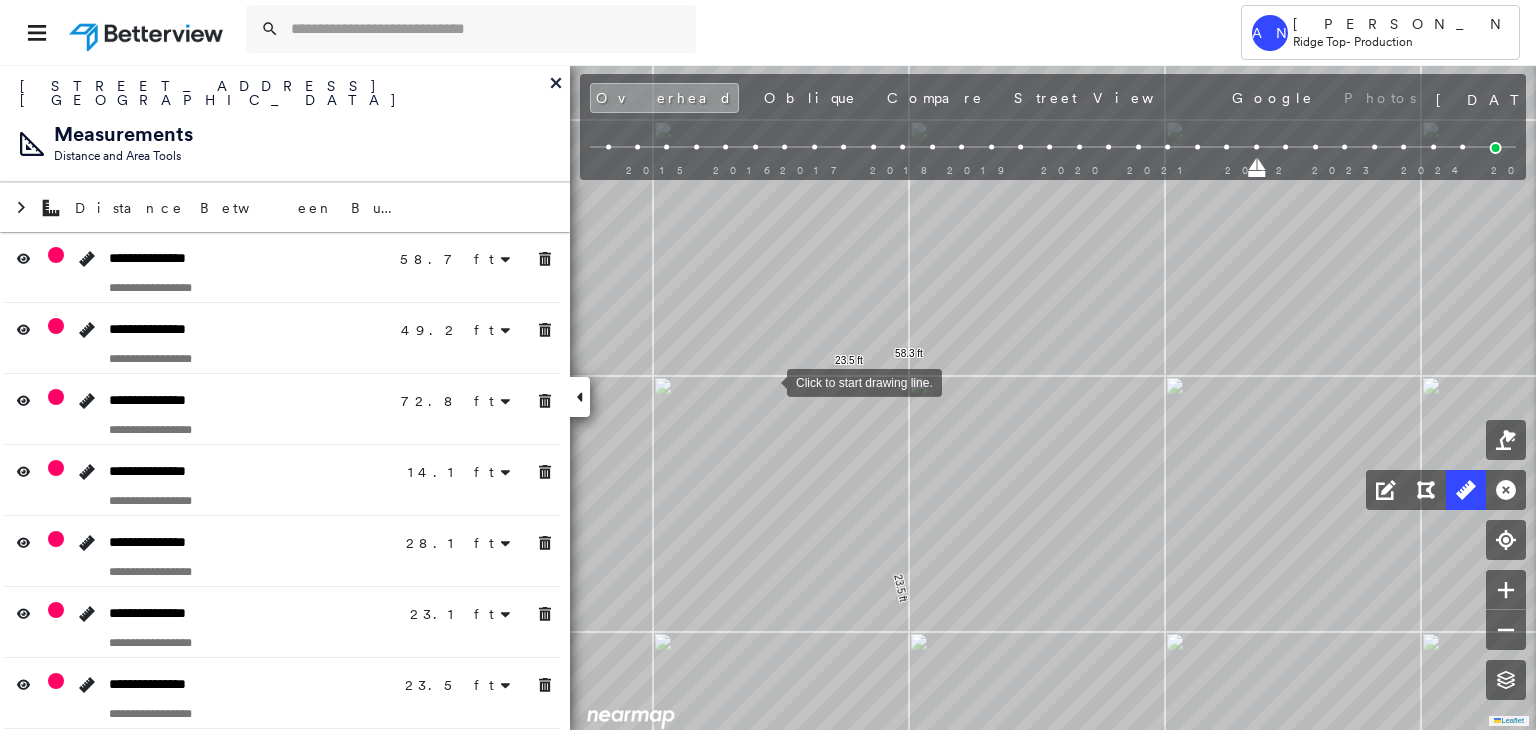 click at bounding box center [767, 381] 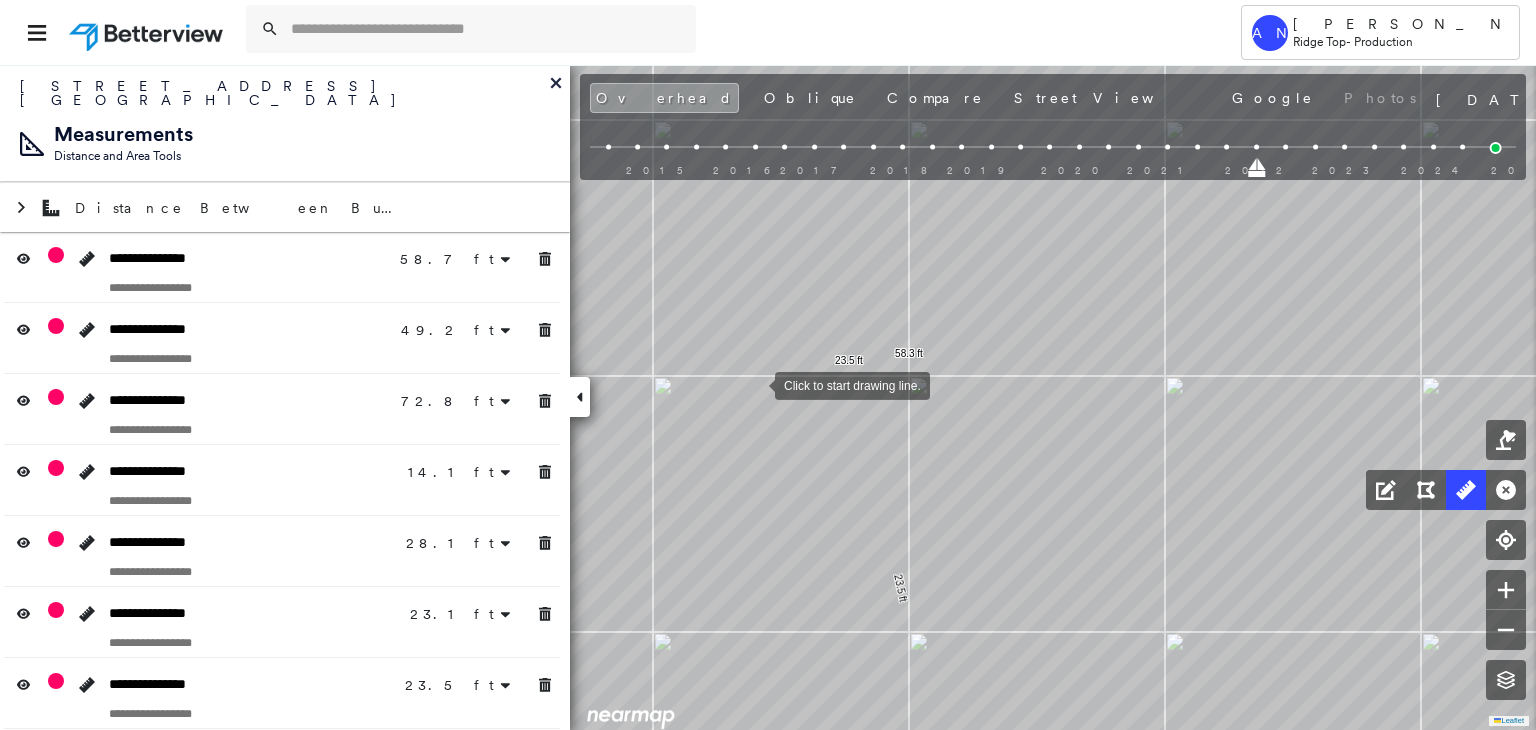 click at bounding box center (755, 384) 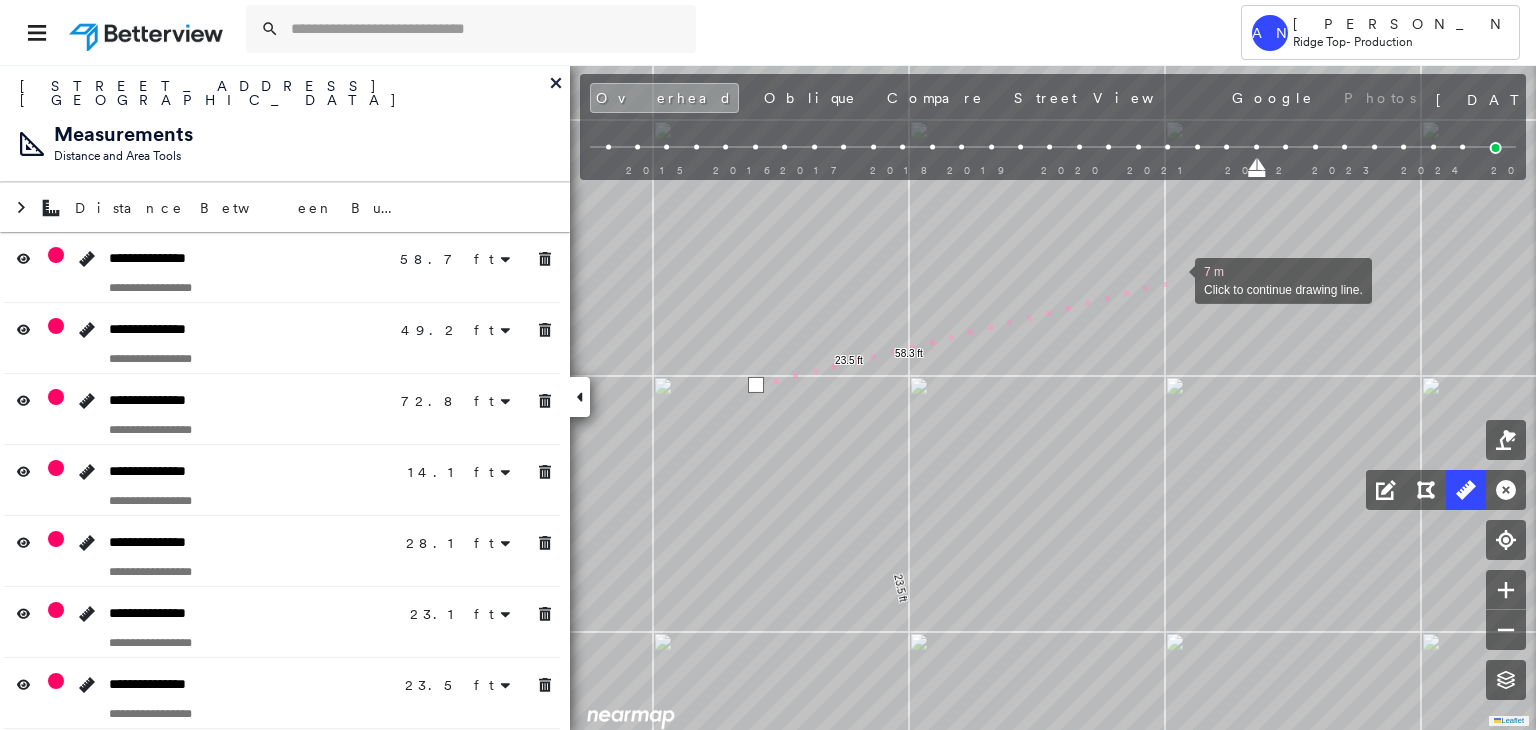 click at bounding box center [1175, 279] 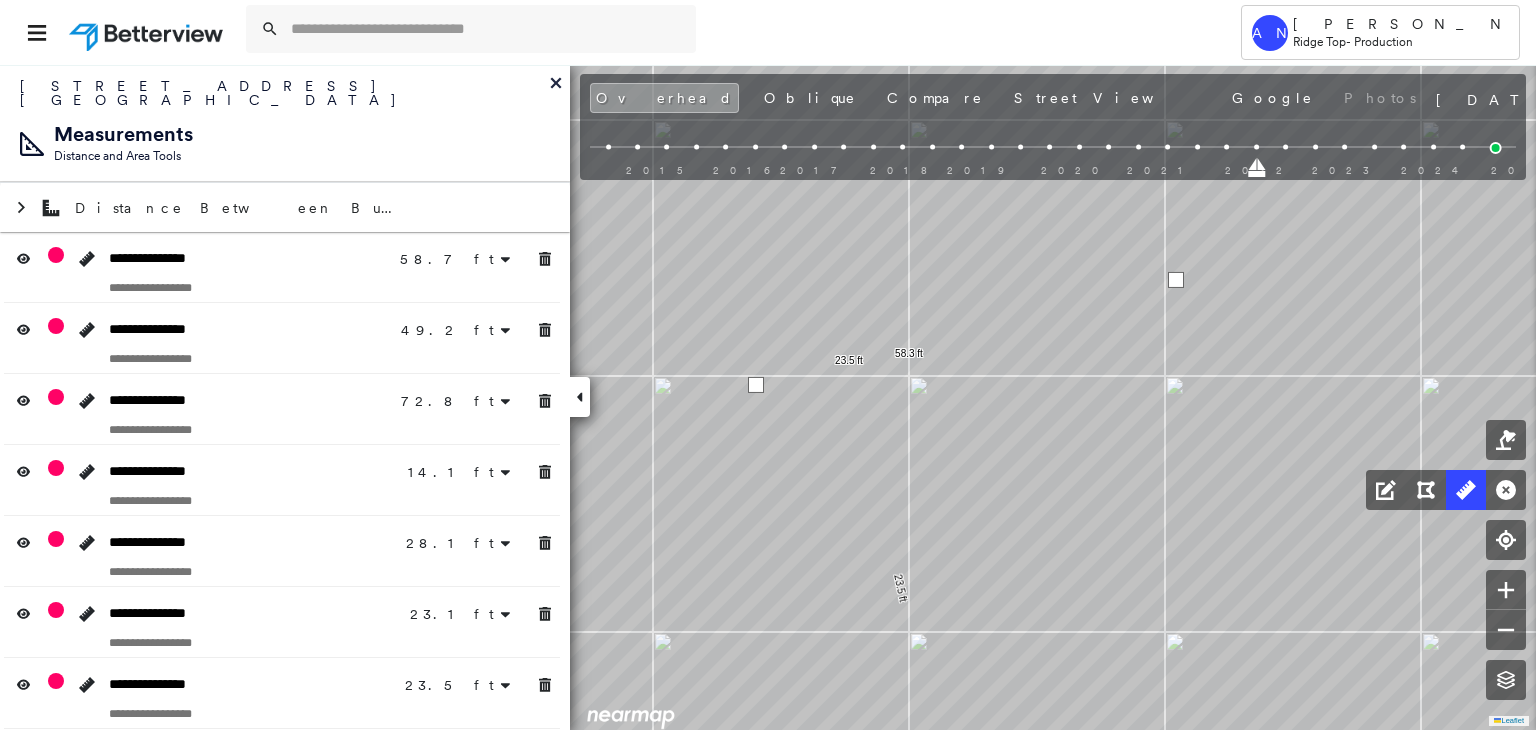 click at bounding box center [1176, 280] 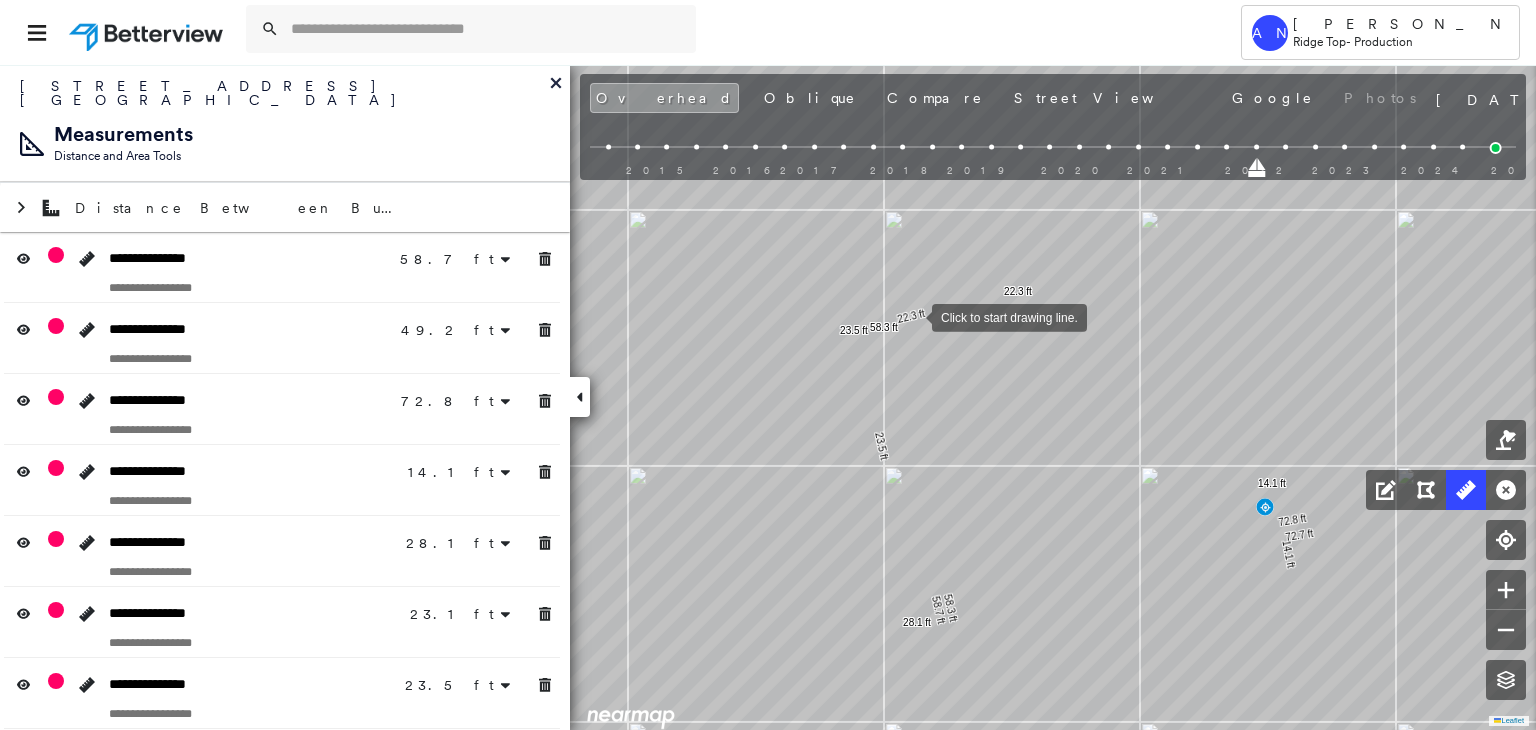 click at bounding box center [912, 316] 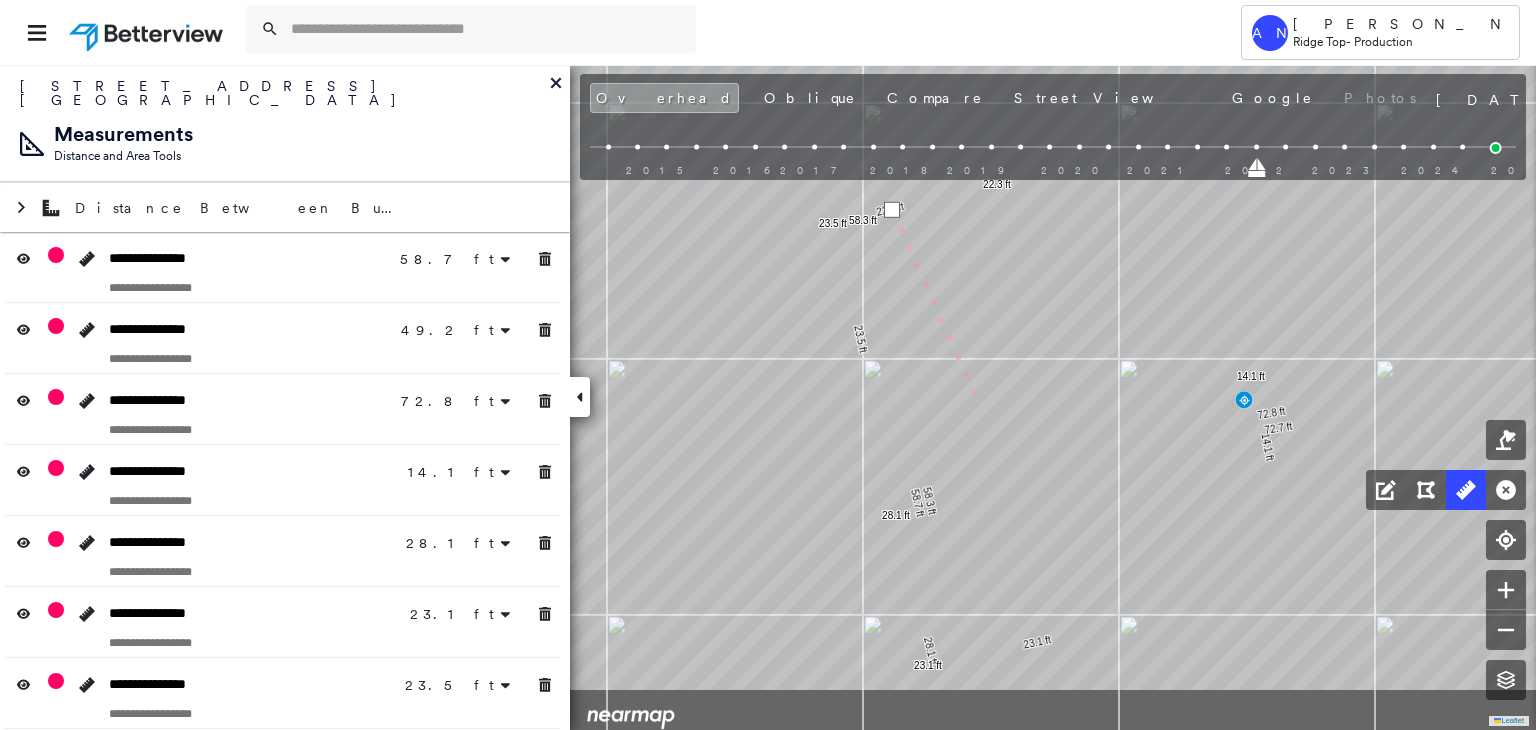 click on "58.7 ft 58.7 ft 49.2 ft 49.2 ft 72.8 ft 72.8 ft 14.1 ft 14.1 ft 28.1 ft 28.1 ft 23.1 ft 23.1 ft 23.5 ft 23.5 ft 72.7 ft 72.7 ft 58.3 ft 58.3 ft 22.3 ft 22.3 ft 6 m Click to continue drawing line." at bounding box center [463, 256] 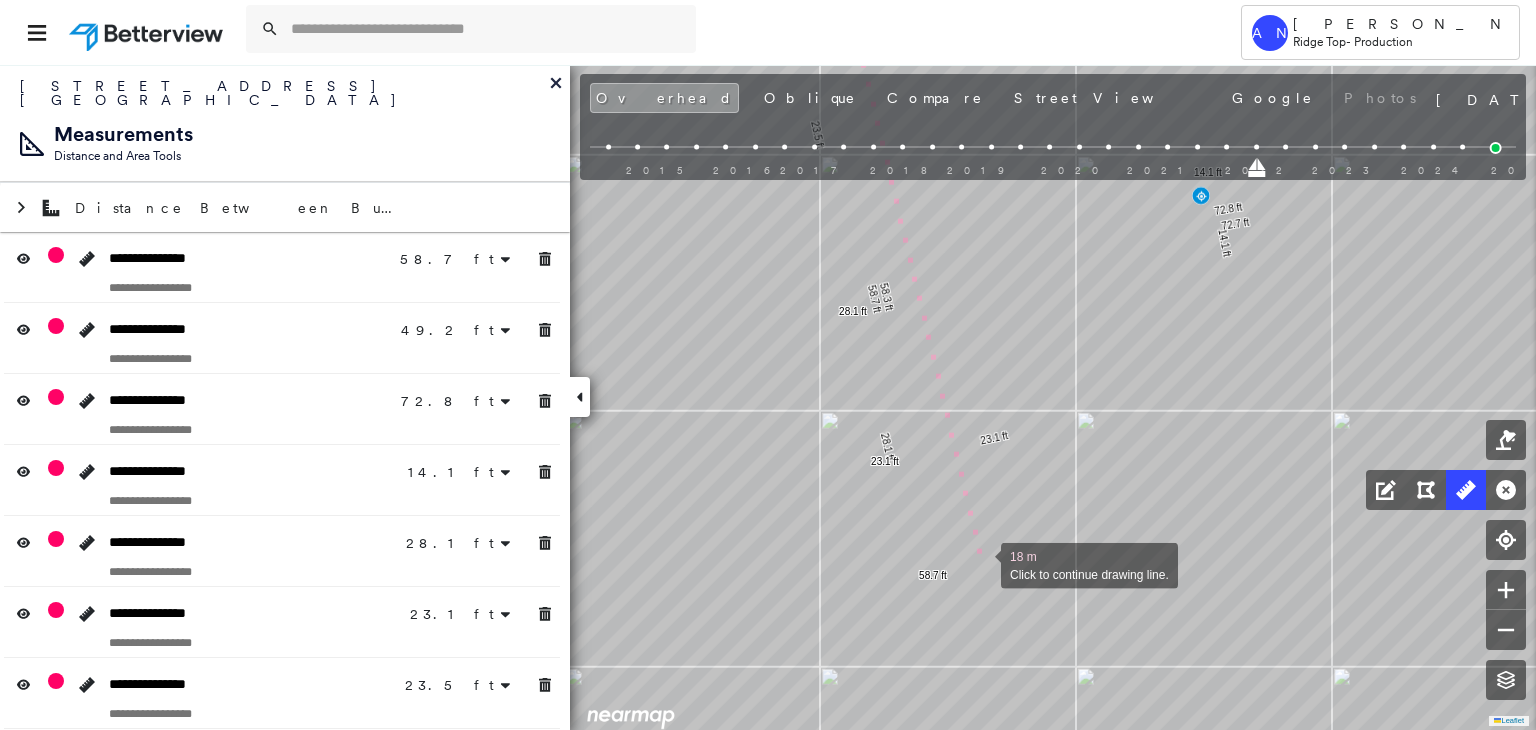 click at bounding box center [981, 564] 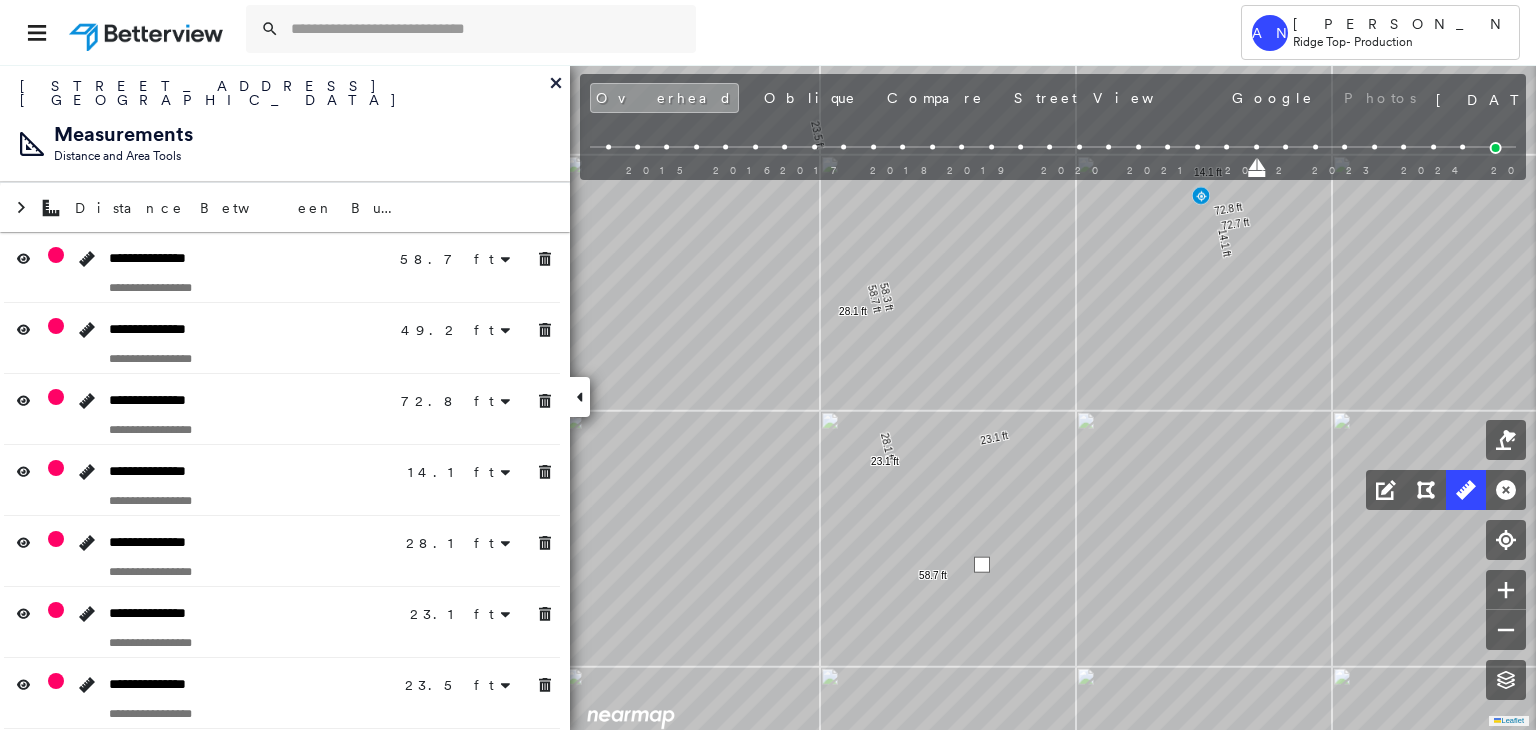 click at bounding box center [982, 565] 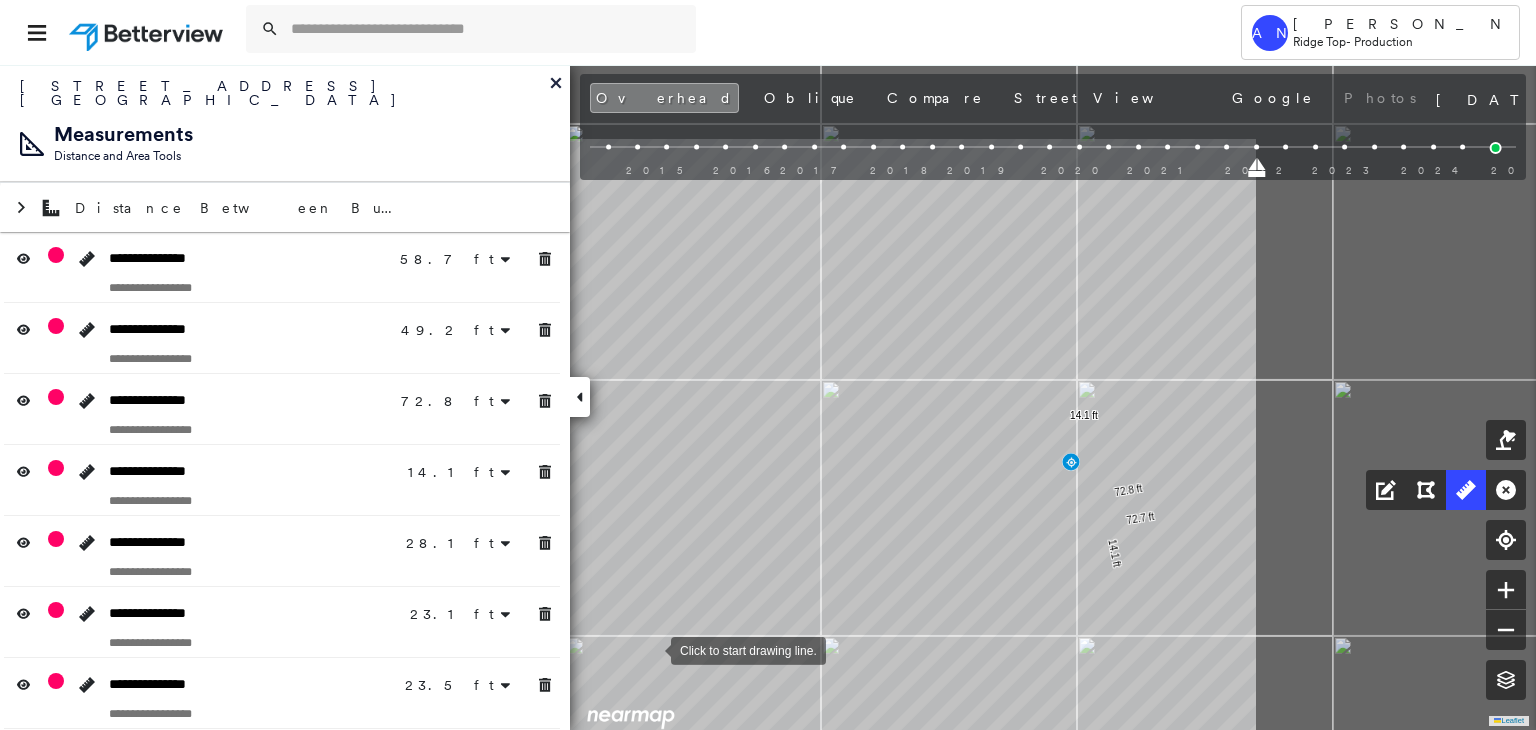 click on "58.7 ft 58.7 ft 49.2 ft 49.2 ft 72.8 ft 72.8 ft 14.1 ft 14.1 ft 28.1 ft 28.1 ft 23.1 ft 23.1 ft 23.5 ft 23.5 ft 72.7 ft 72.7 ft 58.3 ft 58.3 ft 22.3 ft 22.3 ft 58.9 ft 58.9 ft Click to start drawing line." at bounding box center (38, 430) 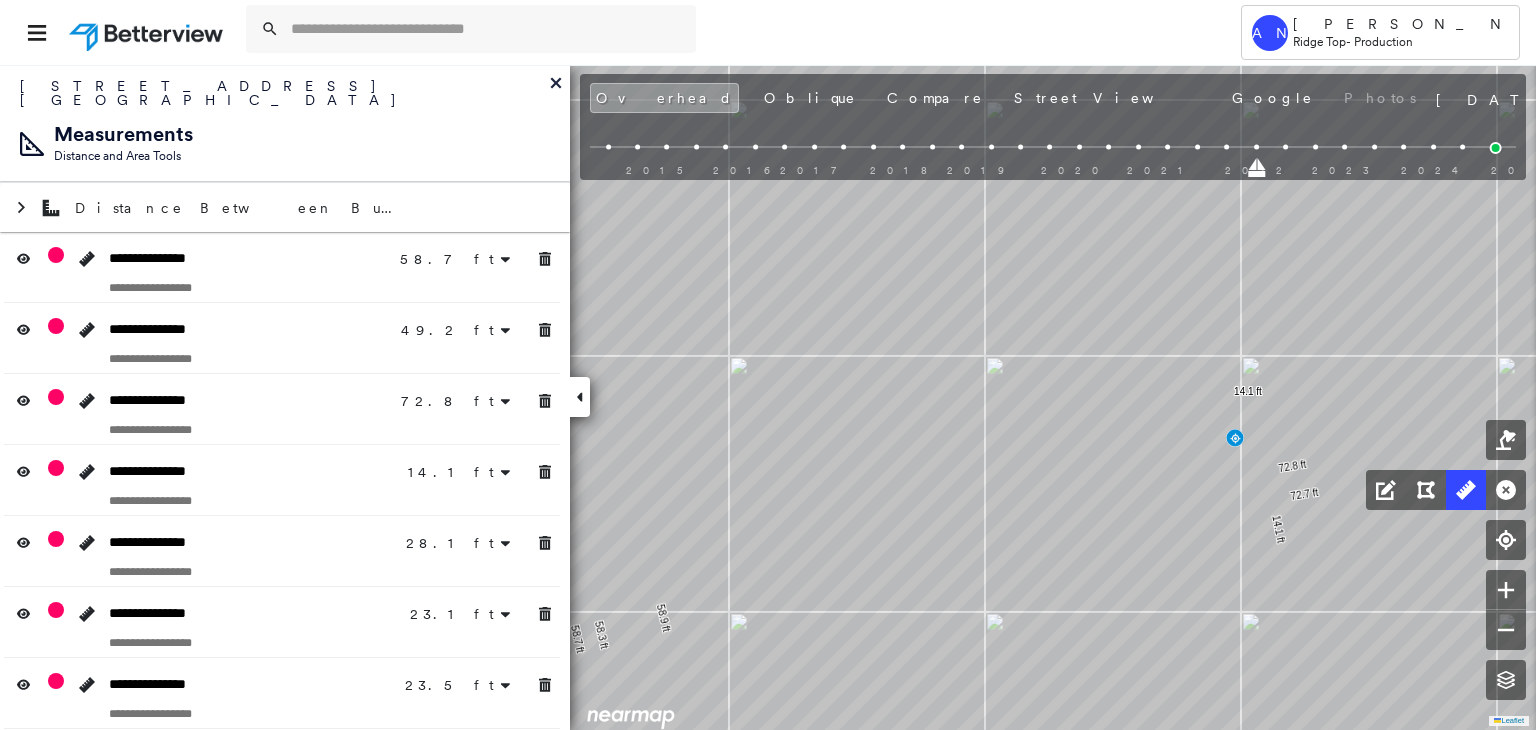 click on "58.7 ft 58.7 ft 49.2 ft 49.2 ft 72.8 ft 72.8 ft 14.1 ft 14.1 ft 28.1 ft 28.1 ft 23.1 ft 23.1 ft 23.5 ft 23.5 ft 72.7 ft 72.7 ft 58.3 ft 58.3 ft 22.3 ft 22.3 ft 58.9 ft 58.9 ft Click to start drawing line." at bounding box center [202, 406] 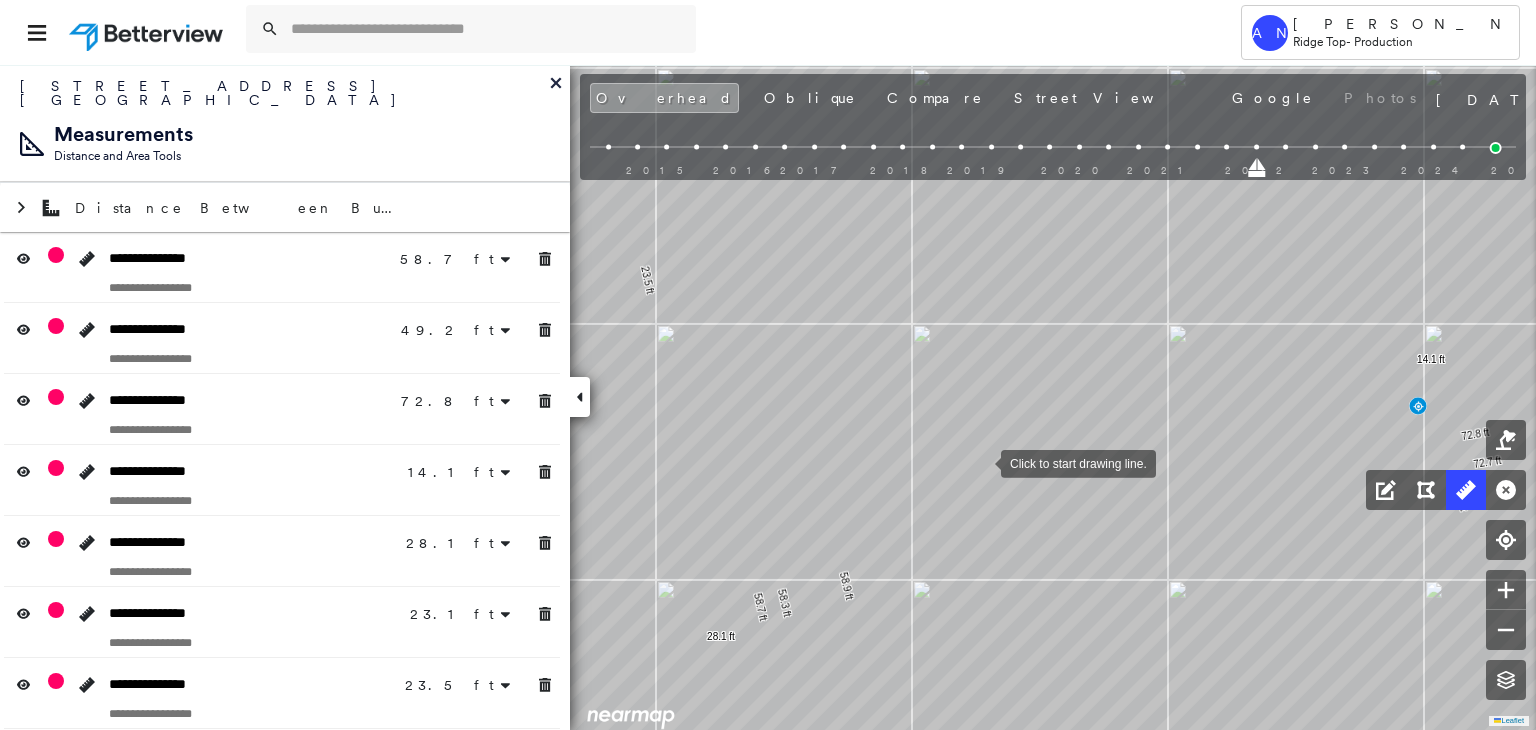 drag, startPoint x: 970, startPoint y: 468, endPoint x: 983, endPoint y: 460, distance: 15.264338 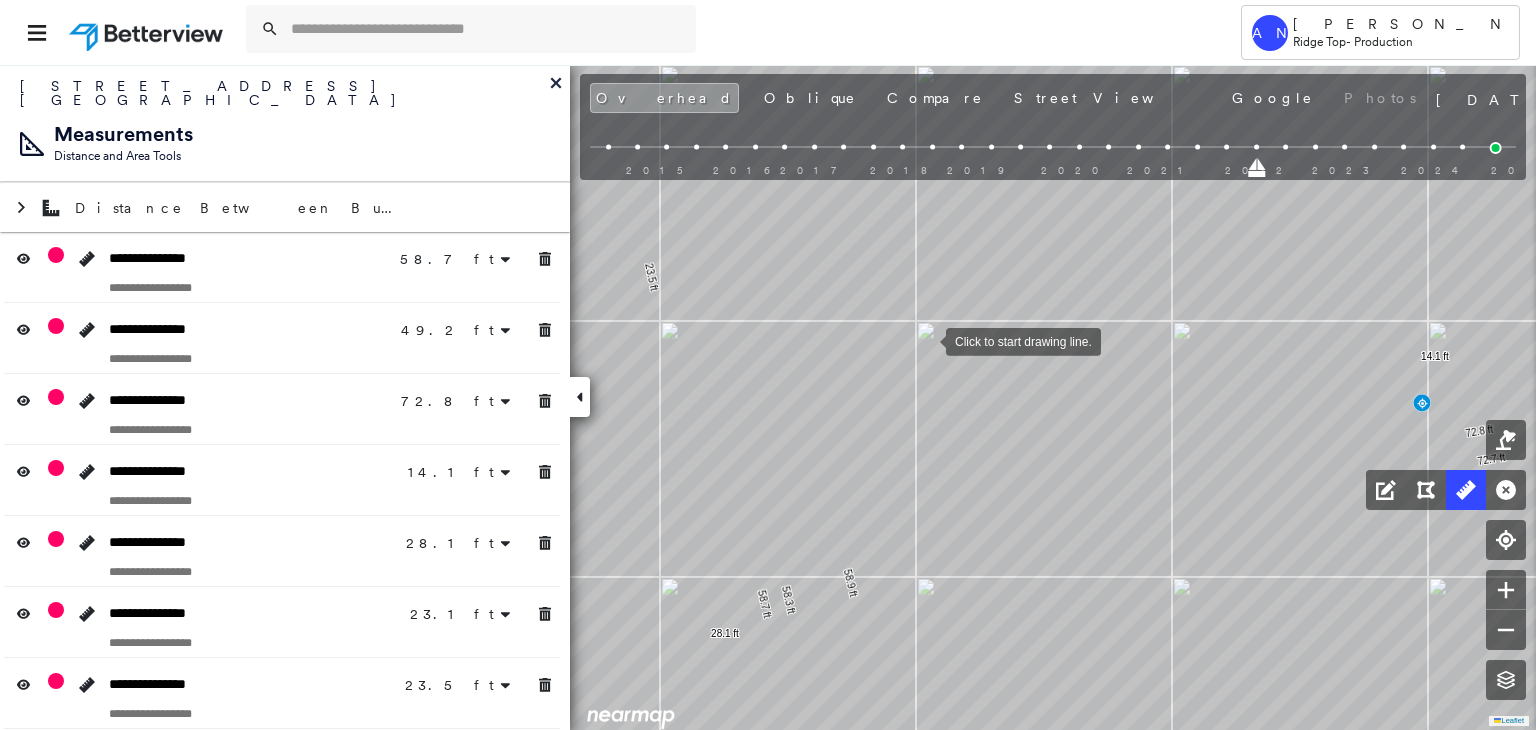 drag, startPoint x: 926, startPoint y: 340, endPoint x: 1017, endPoint y: 430, distance: 127.98828 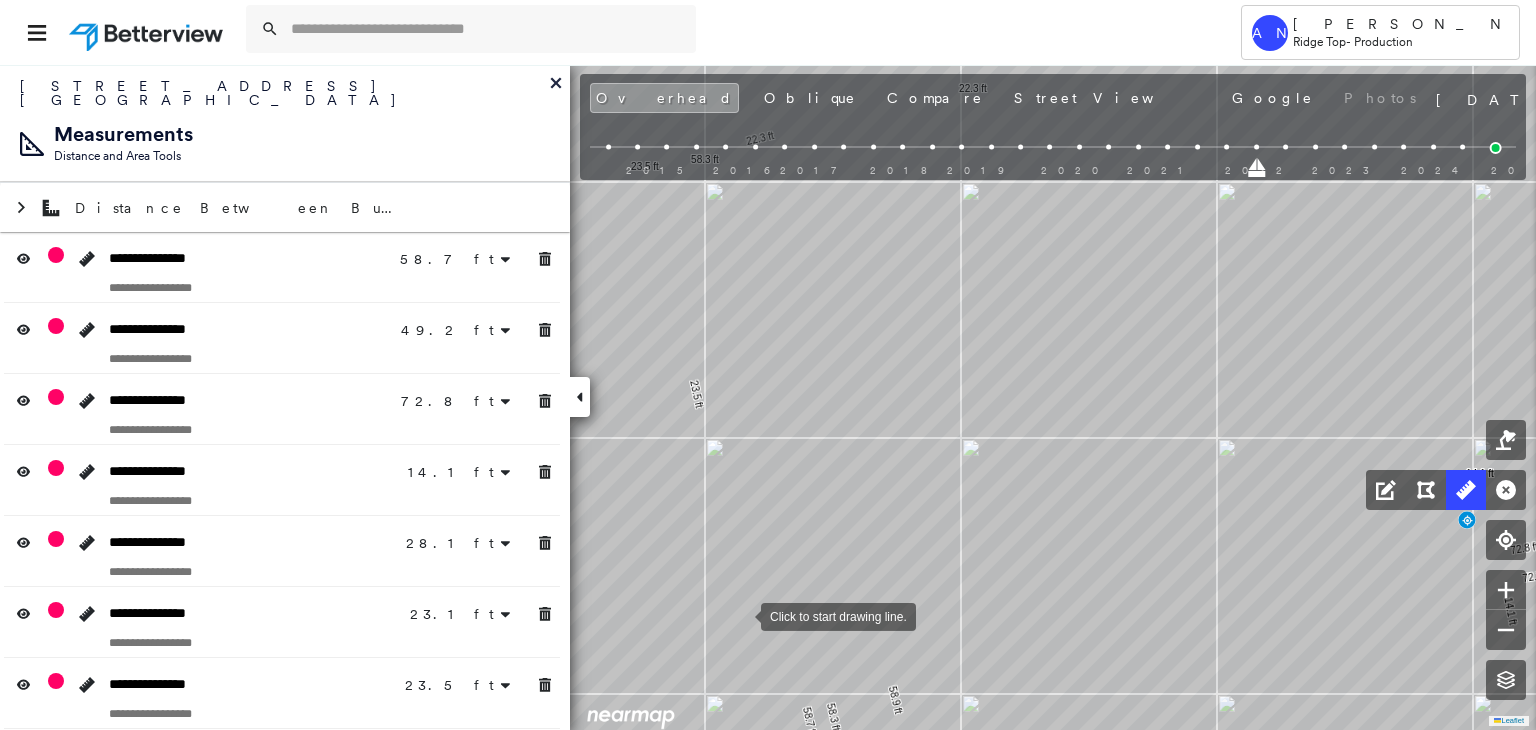 click at bounding box center (741, 615) 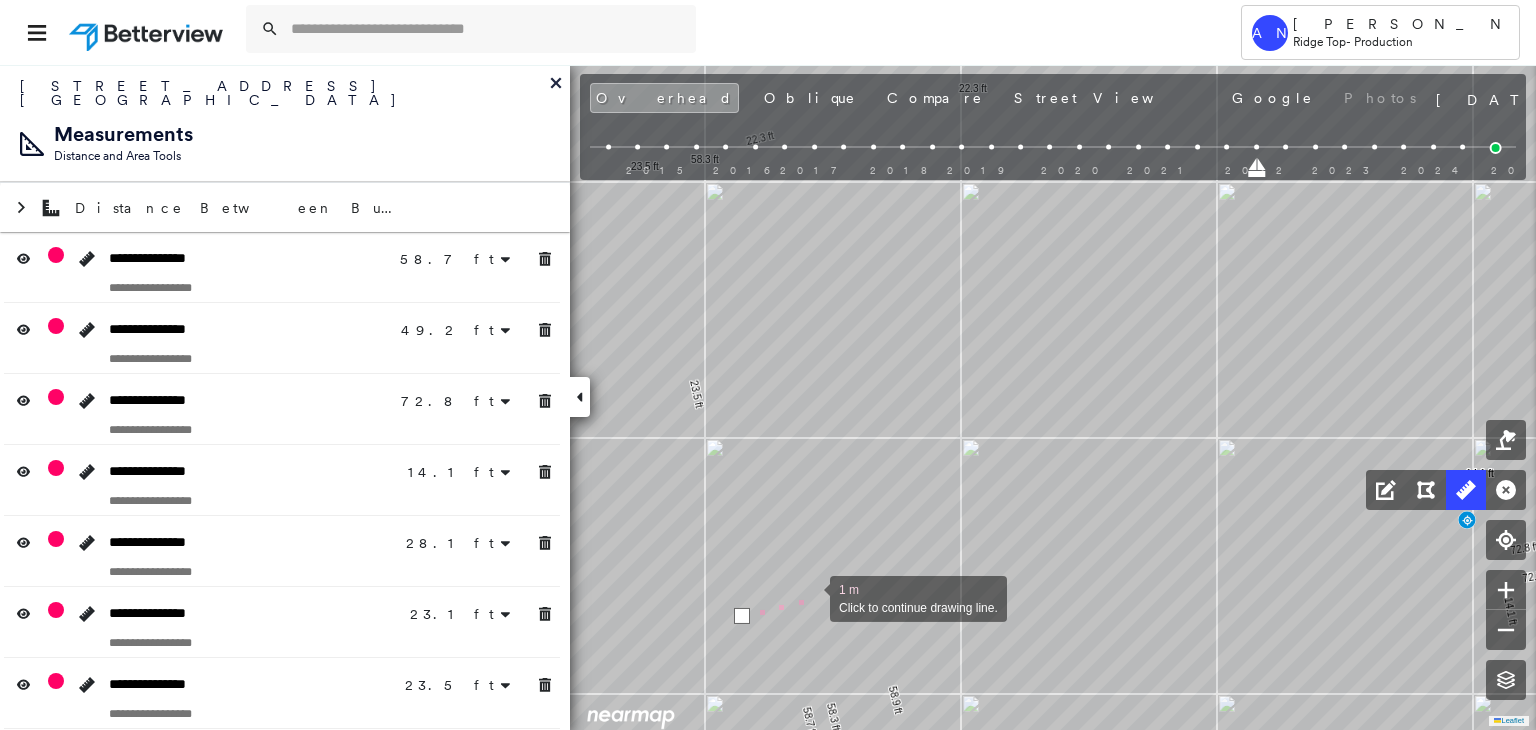 click at bounding box center (810, 597) 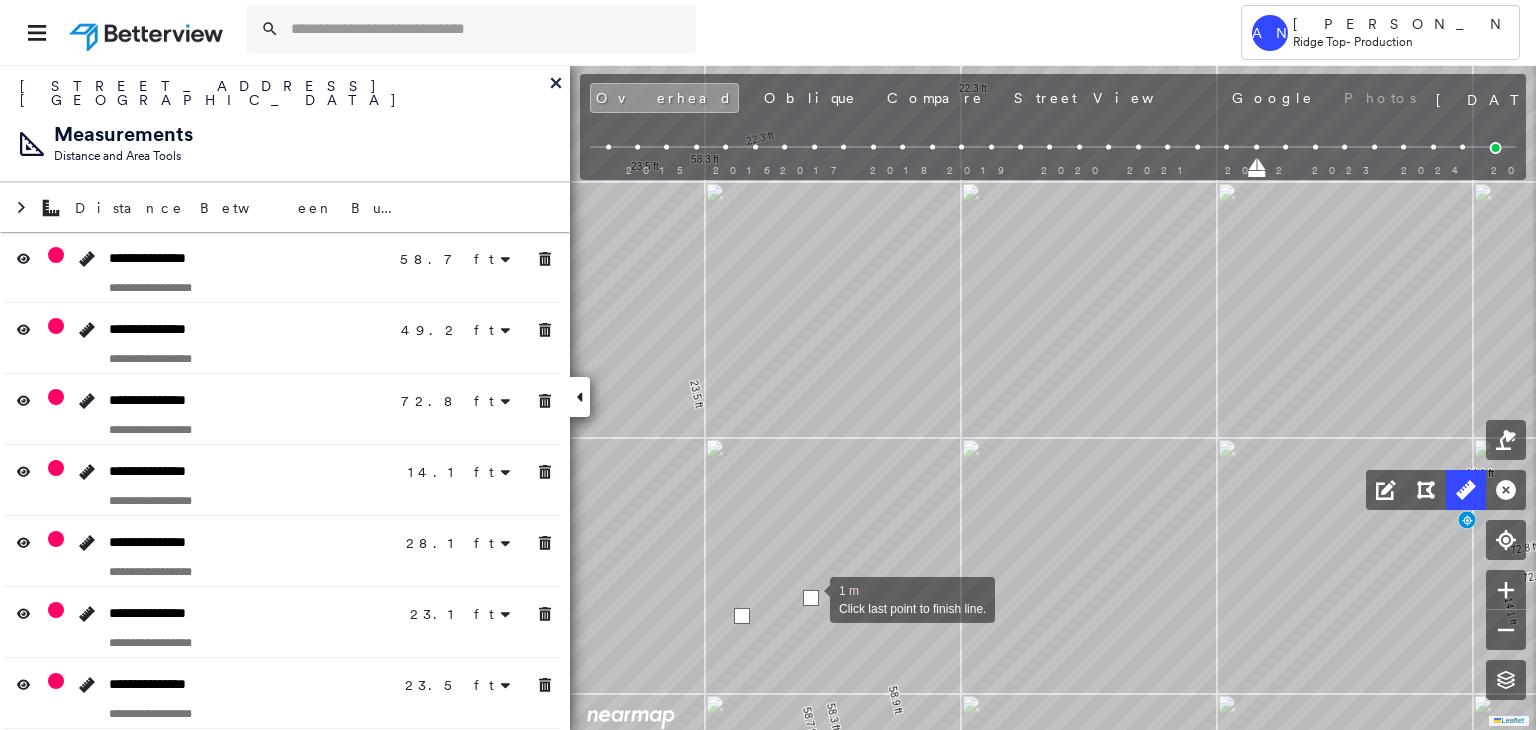 click at bounding box center (811, 598) 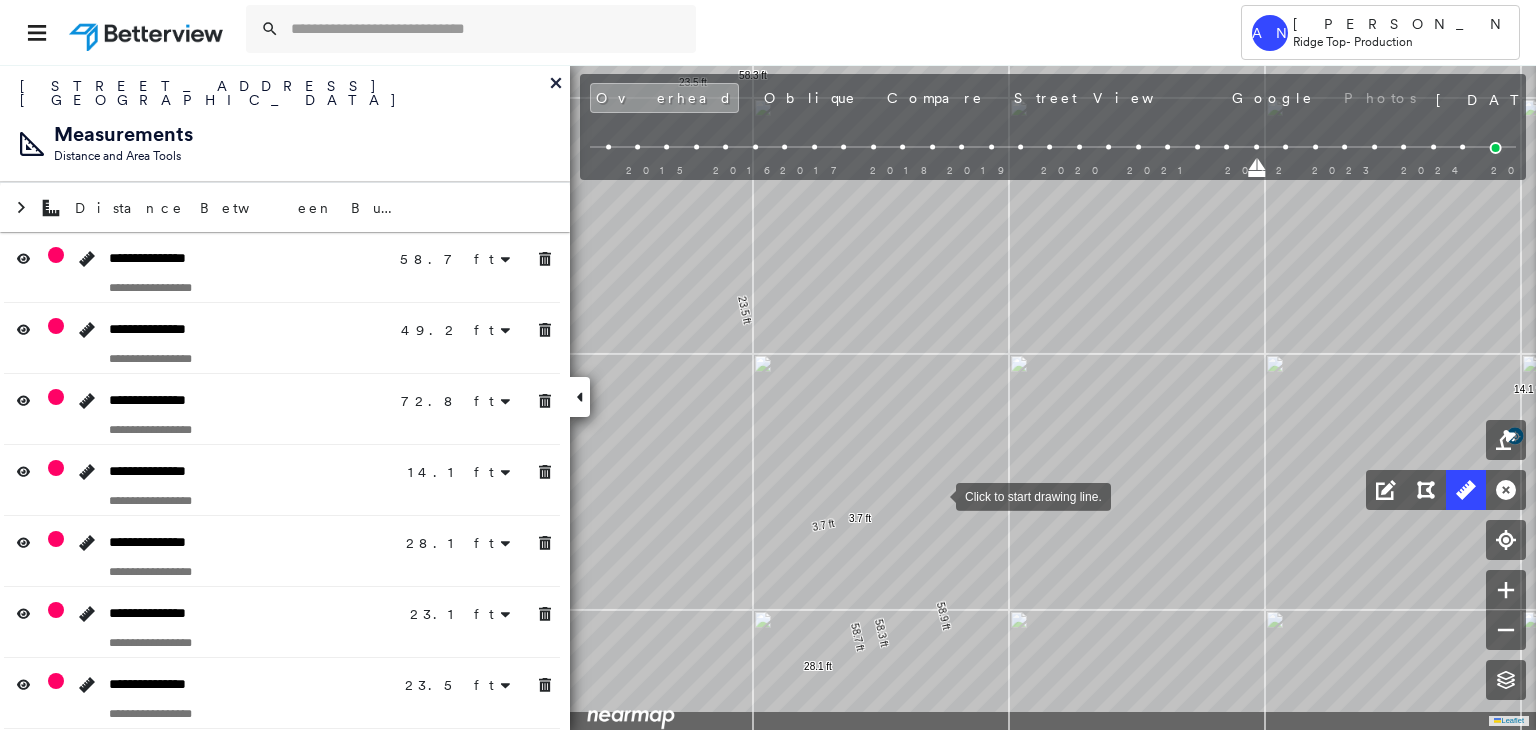 click at bounding box center [936, 495] 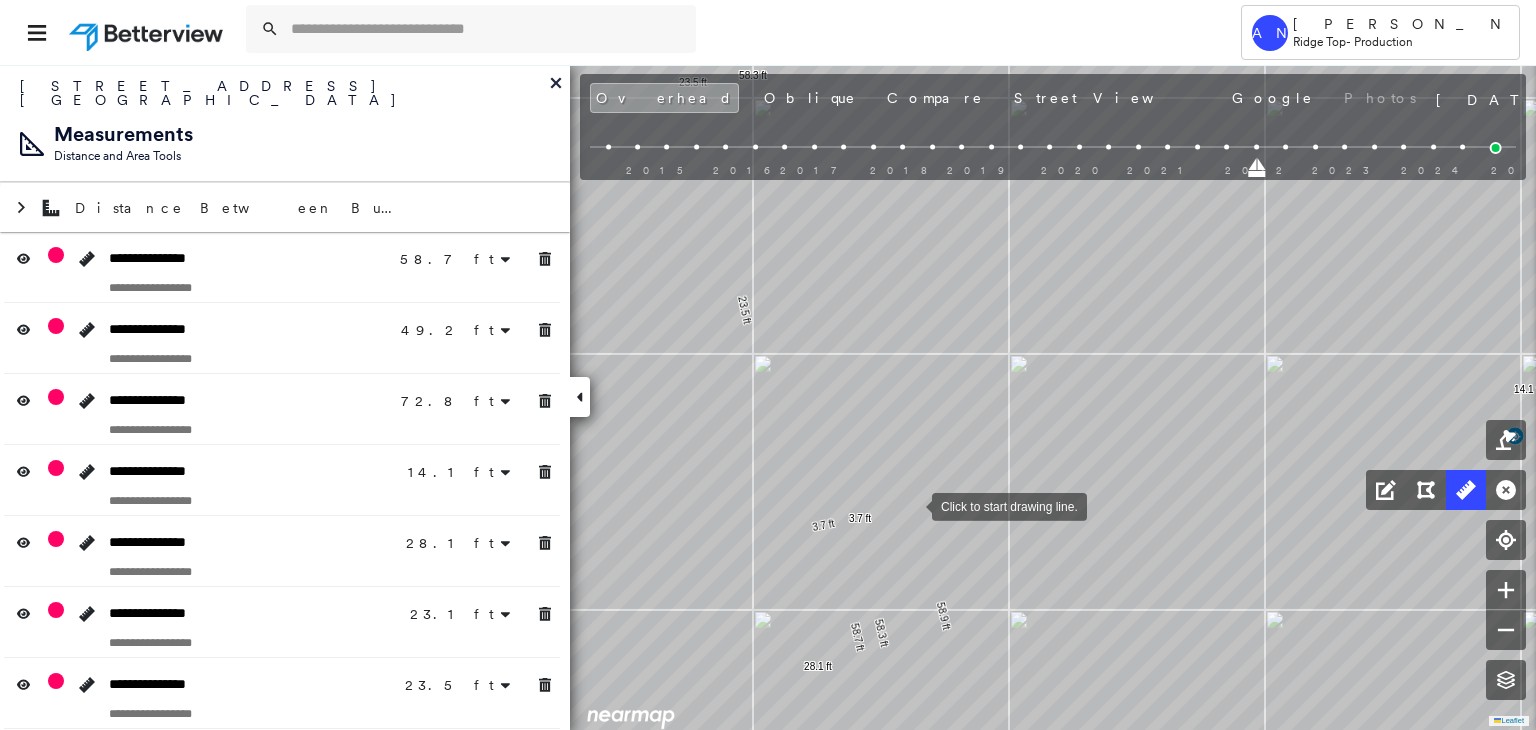 click at bounding box center [912, 505] 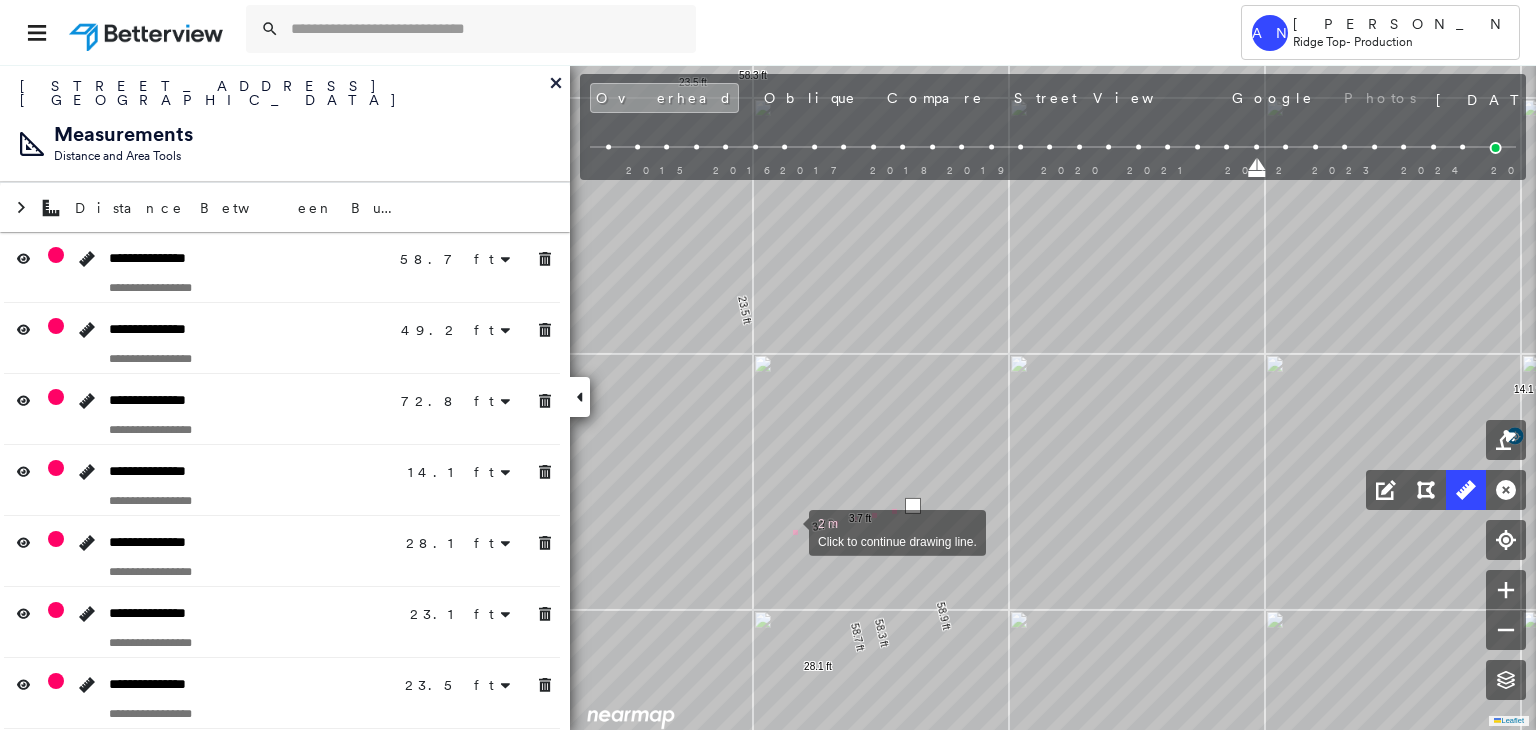 click at bounding box center (789, 531) 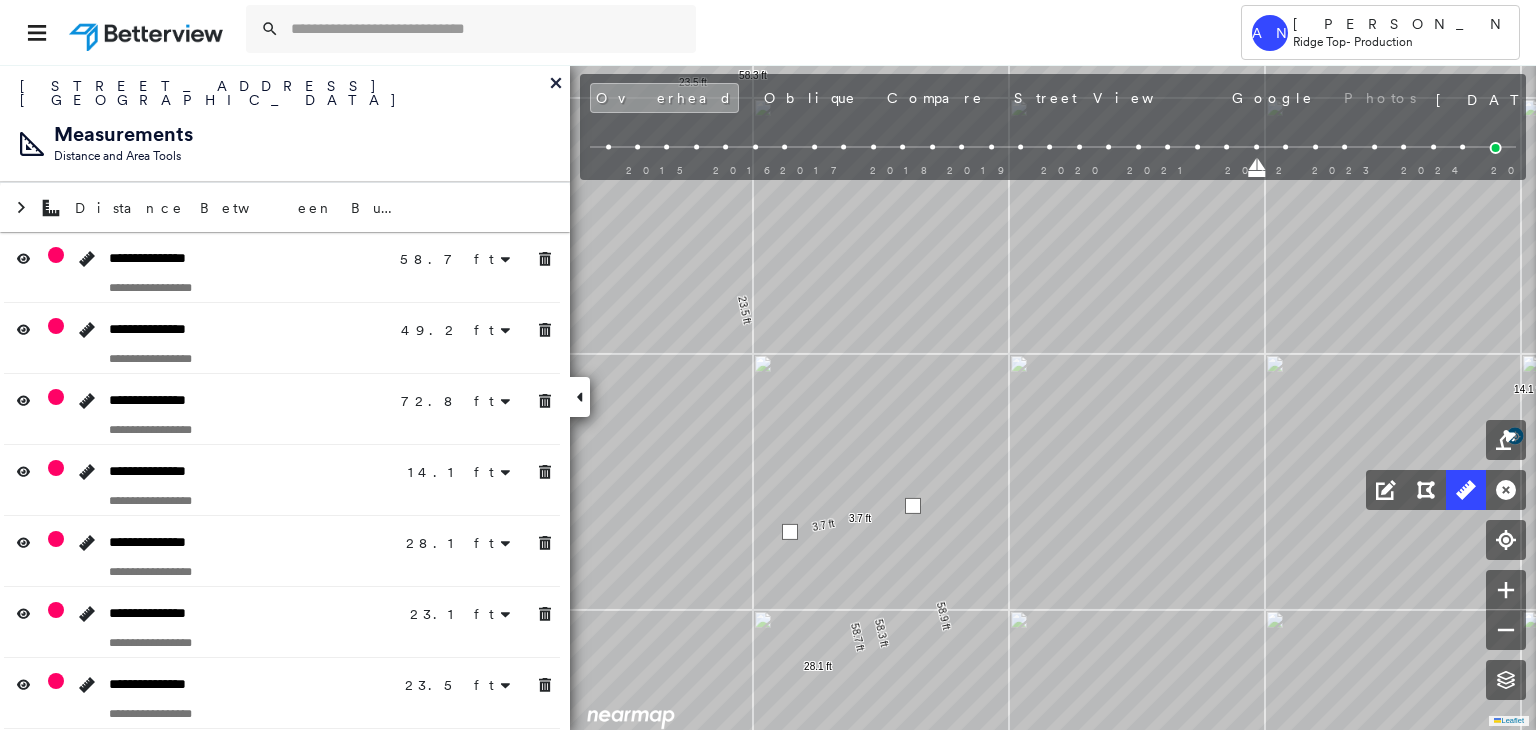 click at bounding box center [790, 532] 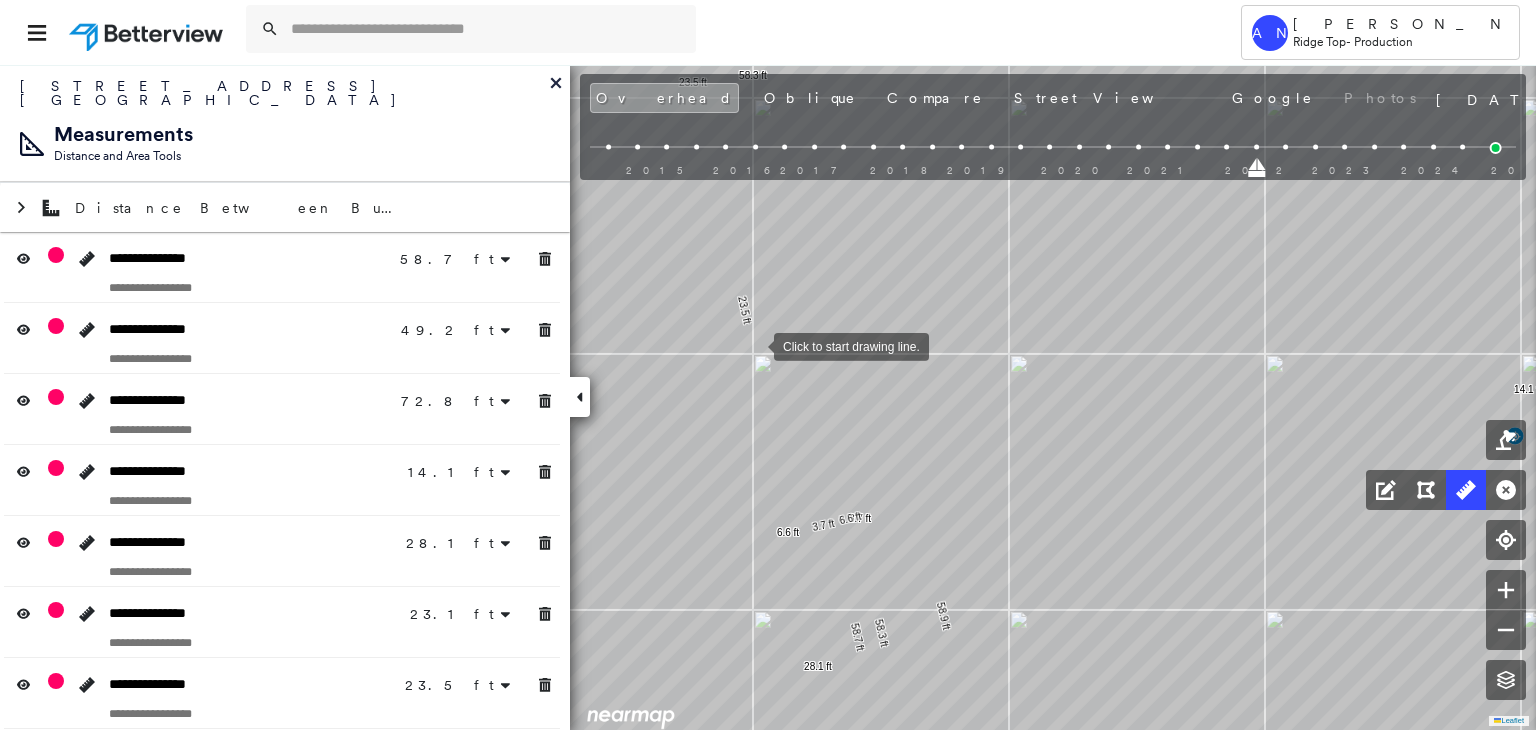 click at bounding box center [754, 345] 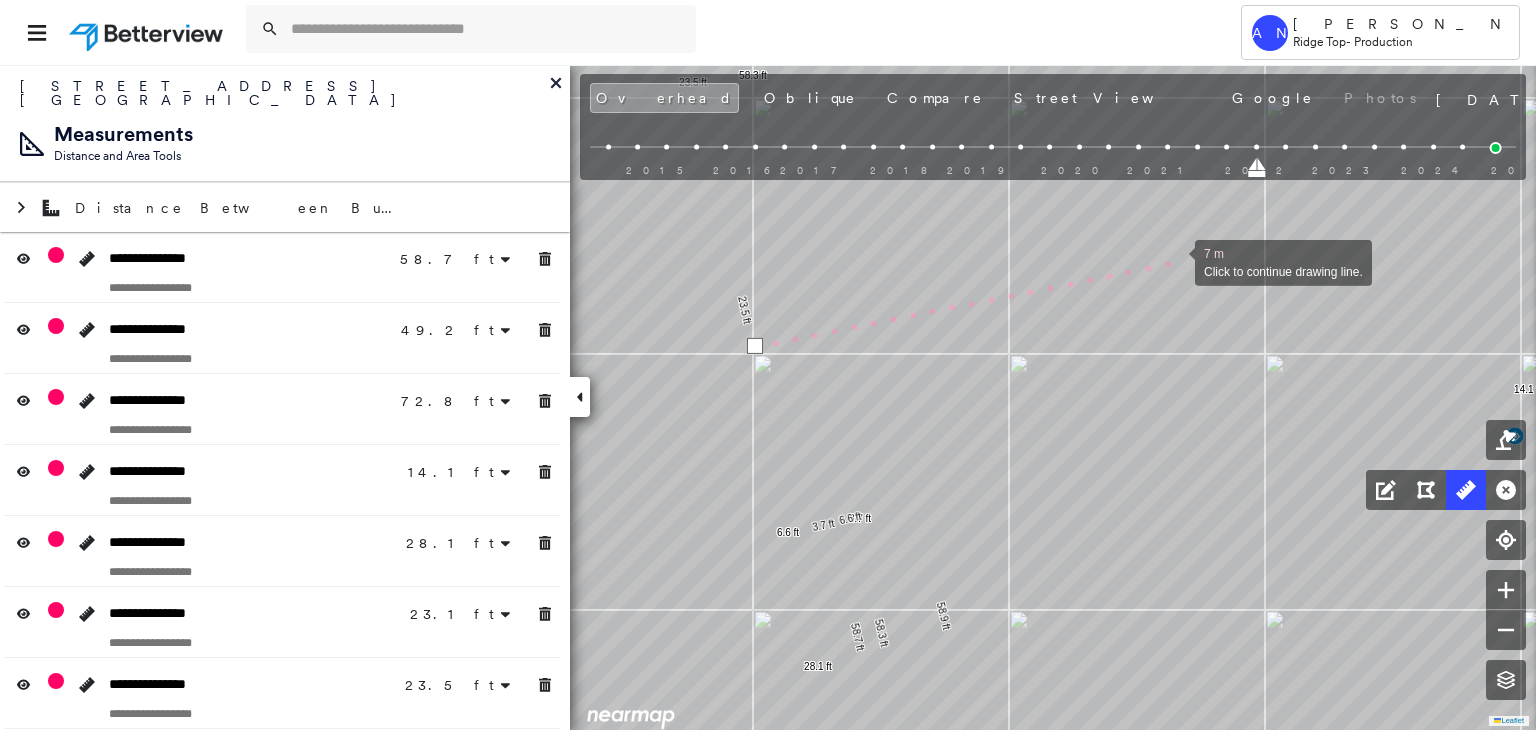 click at bounding box center (1175, 261) 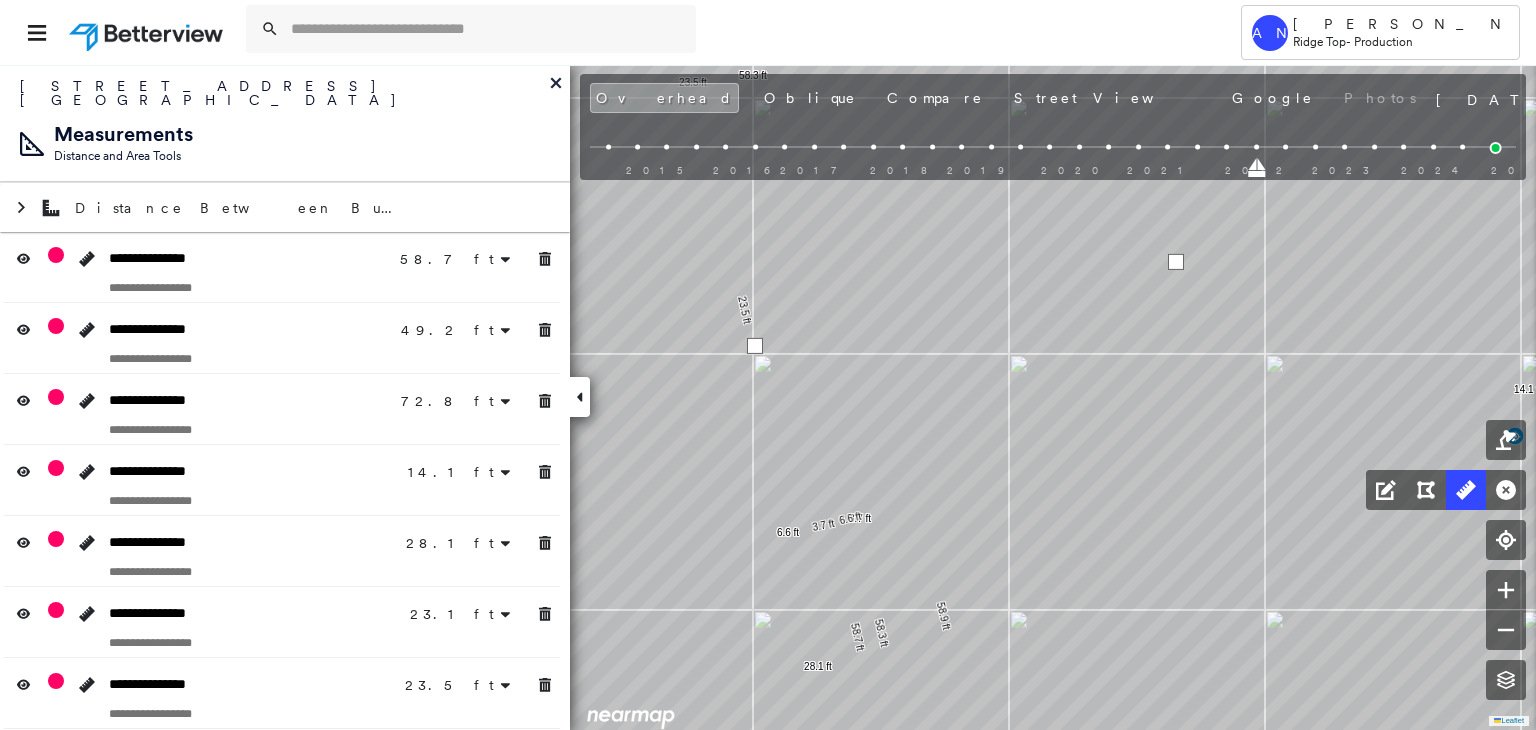 click at bounding box center (1176, 262) 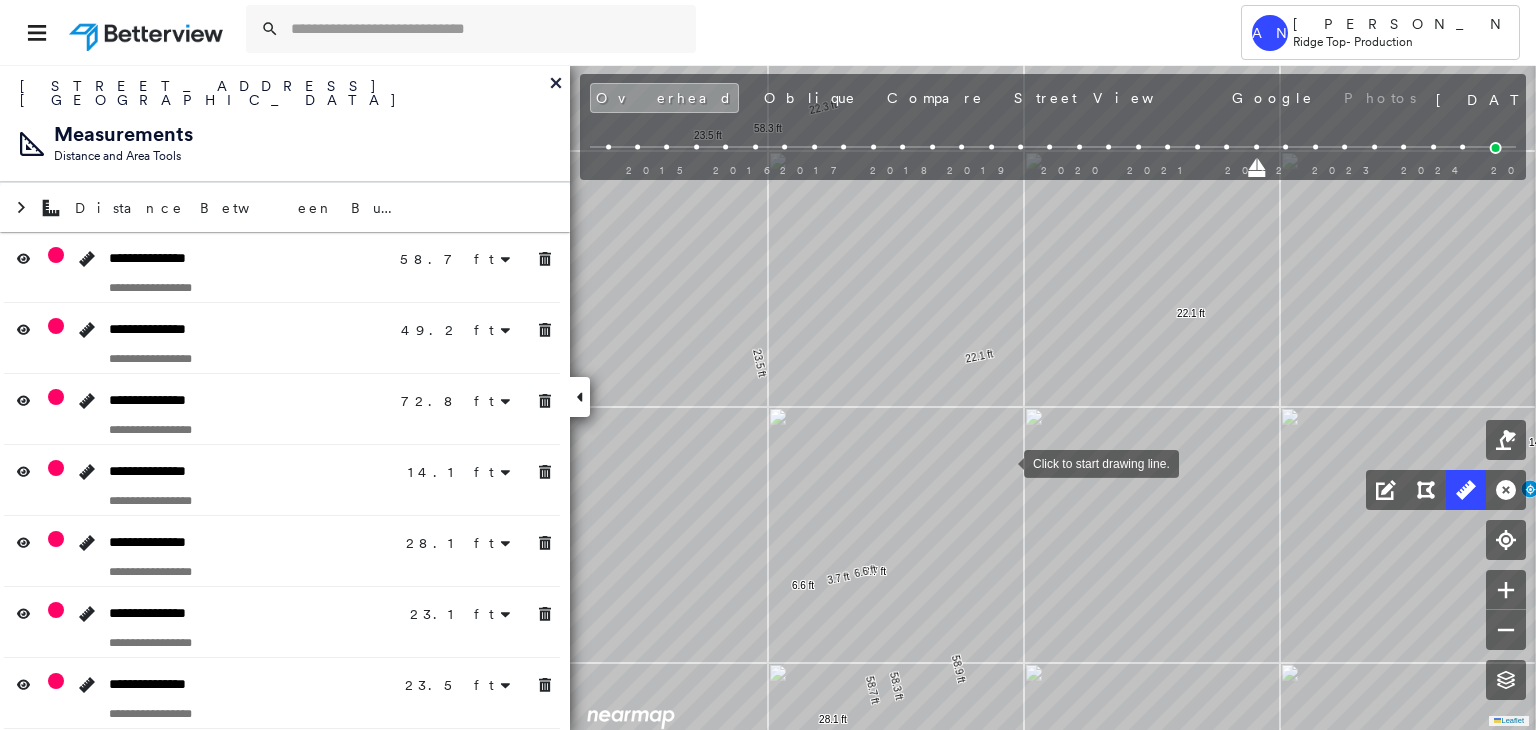 drag, startPoint x: 1004, startPoint y: 451, endPoint x: 1004, endPoint y: 462, distance: 11 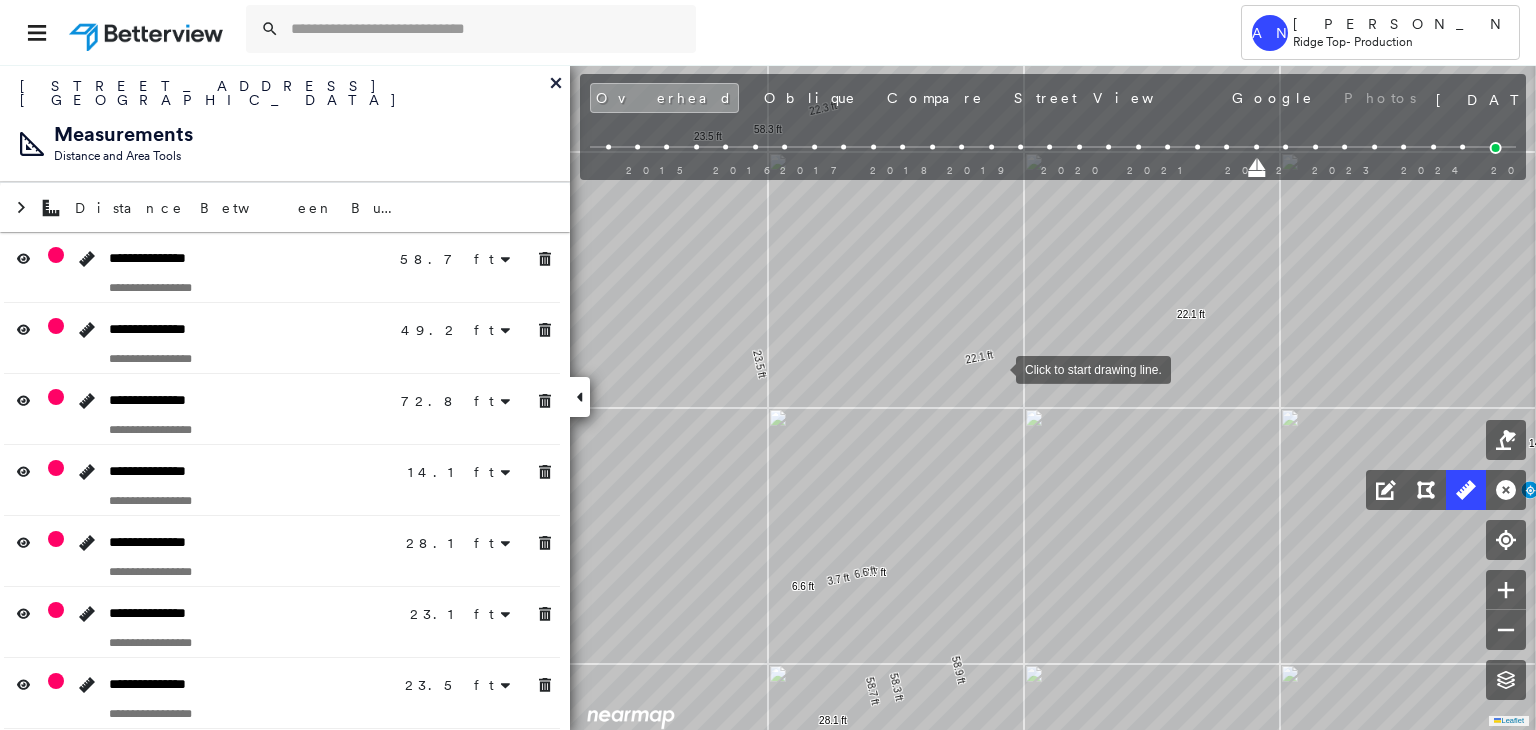 click at bounding box center [996, 368] 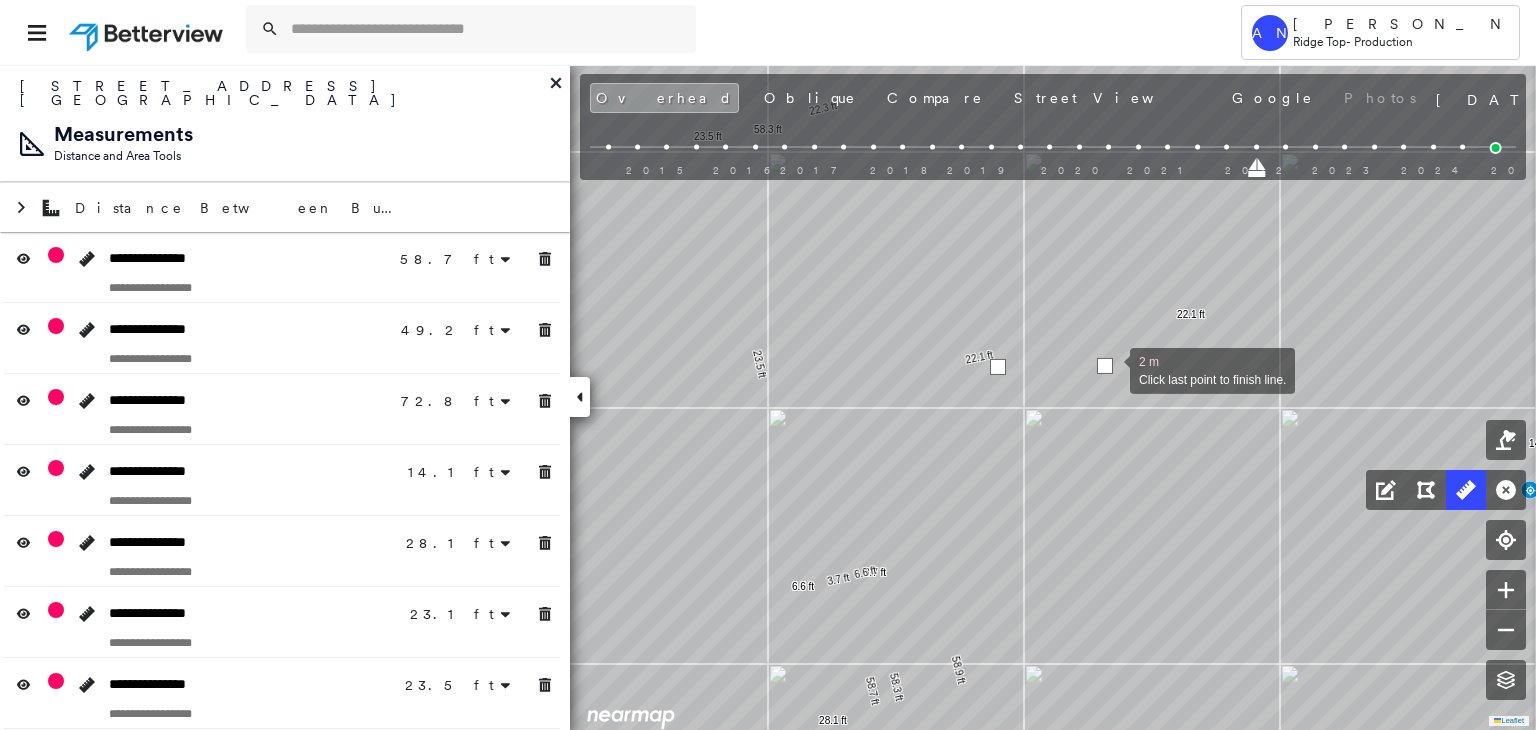 click at bounding box center (1105, 366) 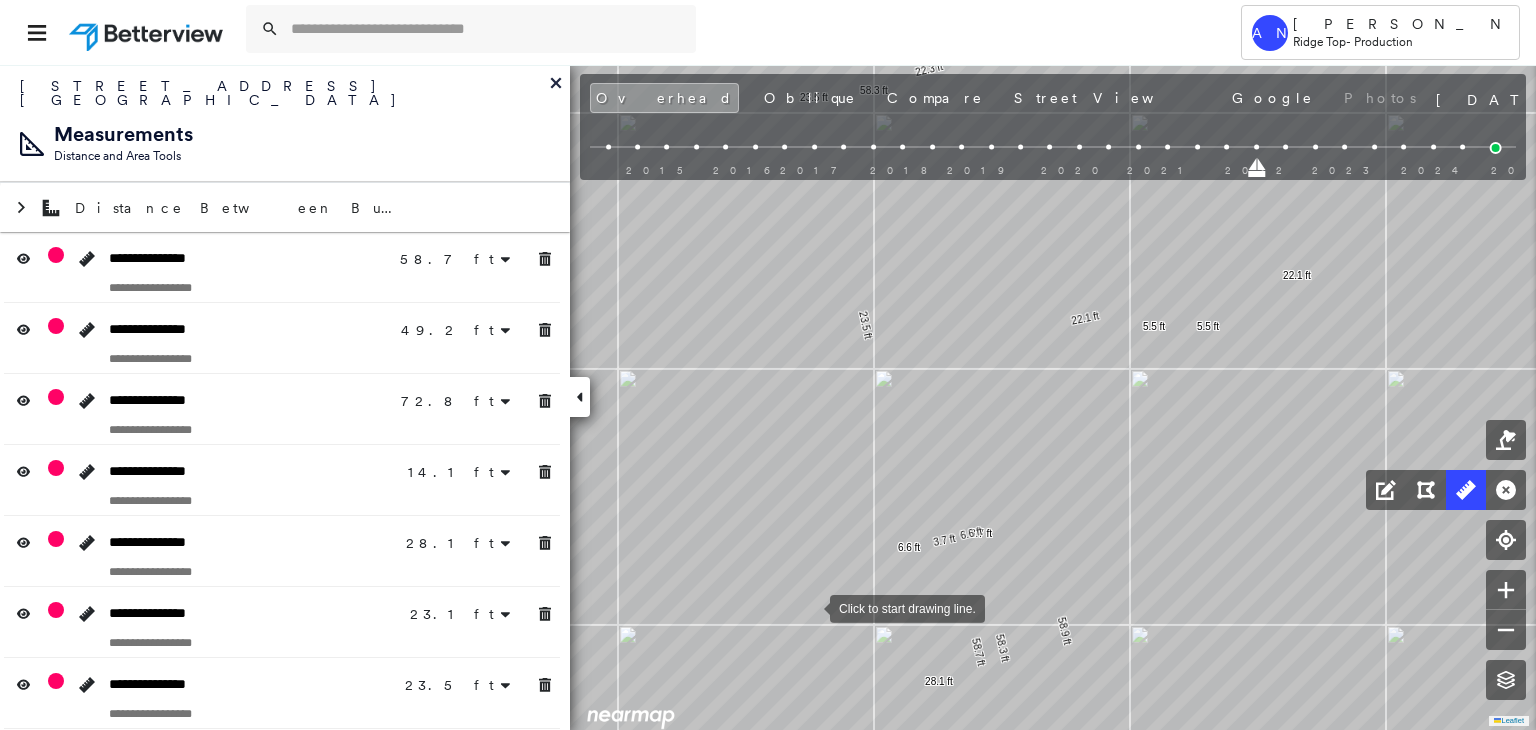 drag, startPoint x: 728, startPoint y: 645, endPoint x: 823, endPoint y: 585, distance: 112.36102 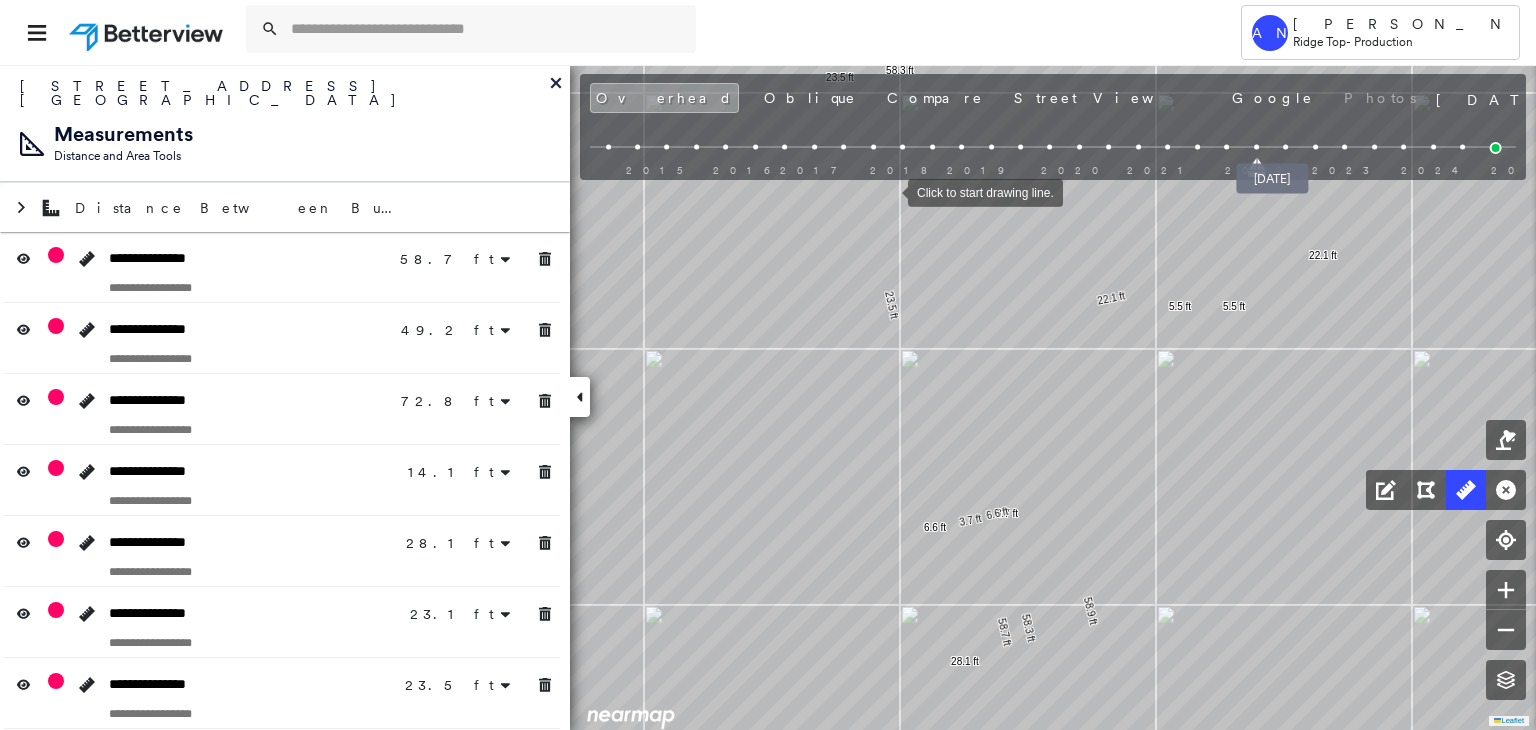 click at bounding box center (1285, 147) 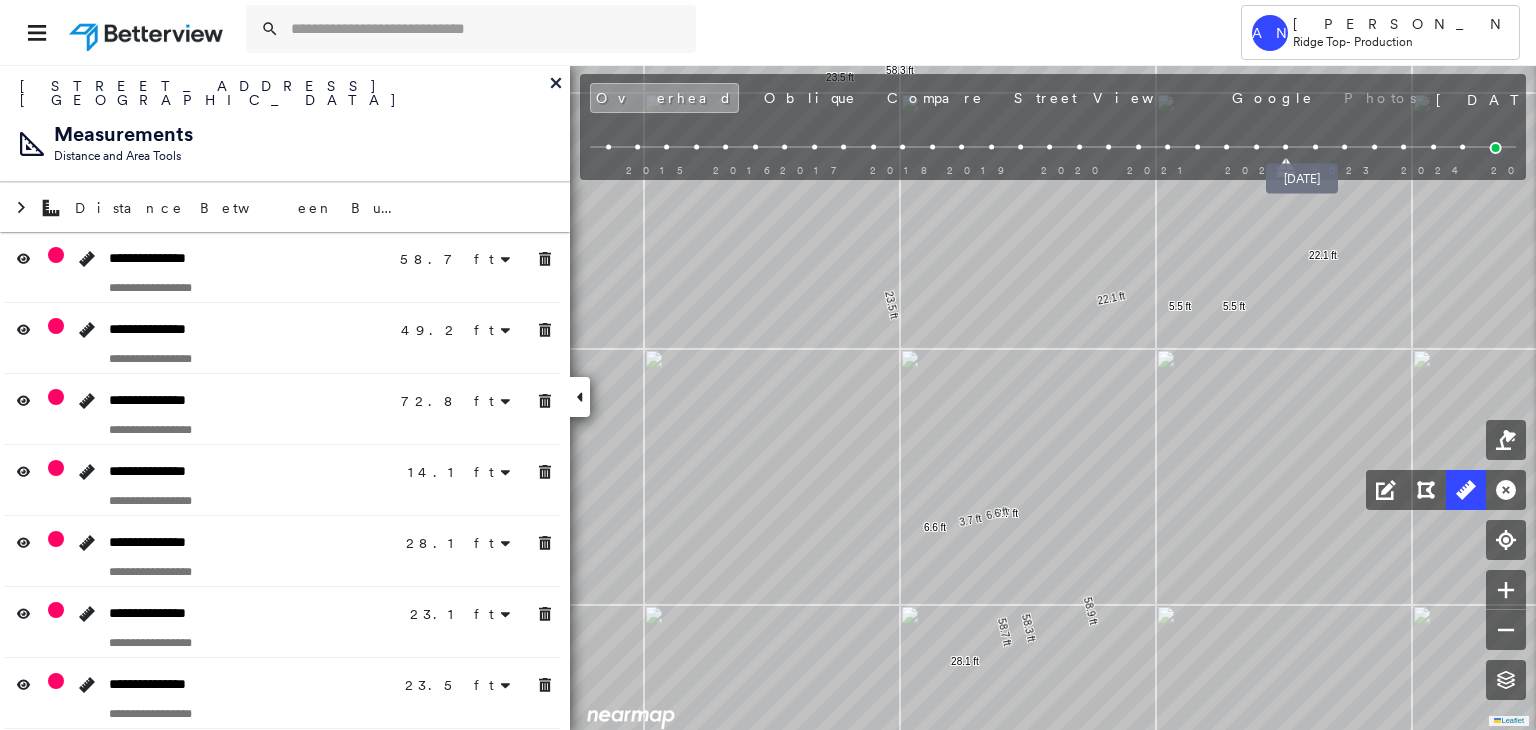 click at bounding box center (1315, 147) 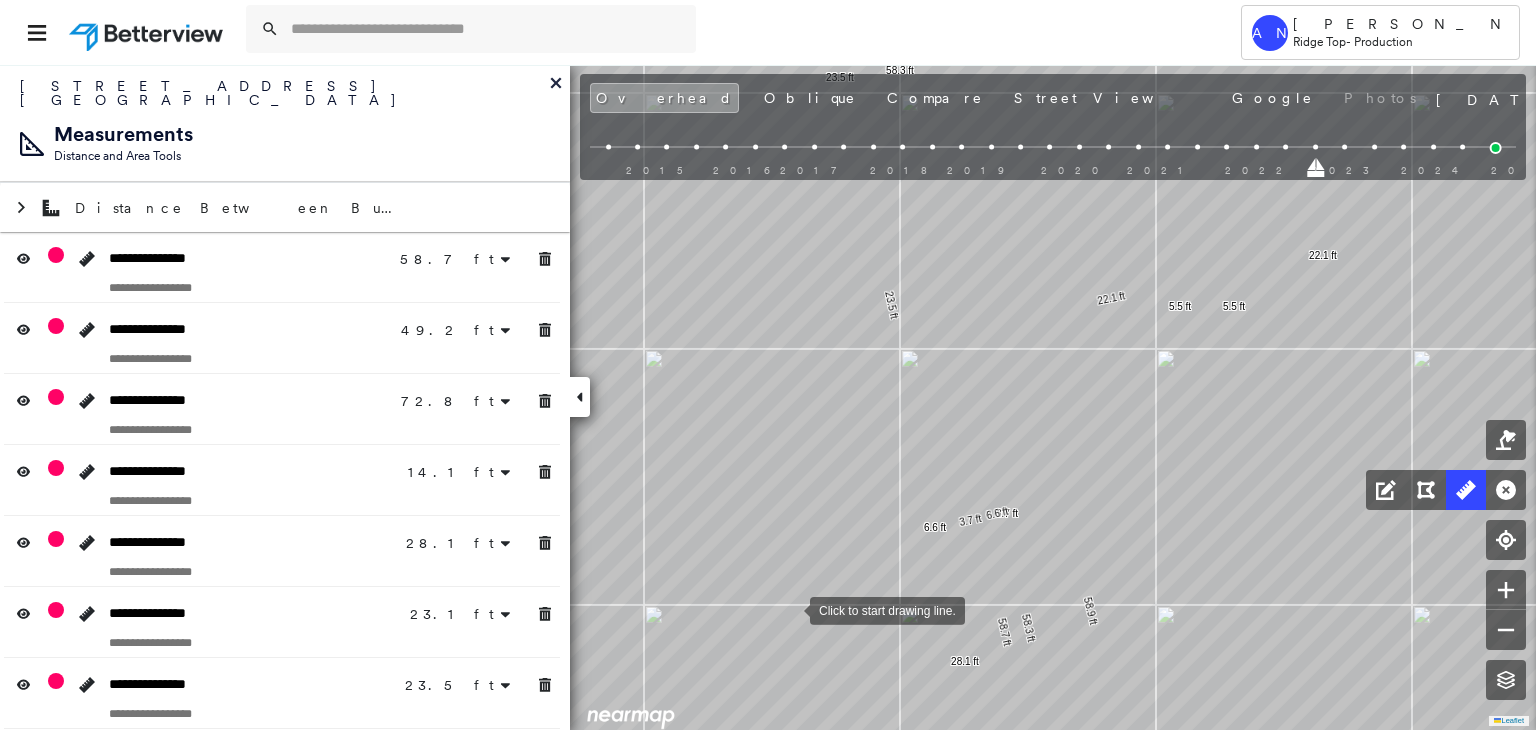 click at bounding box center (790, 609) 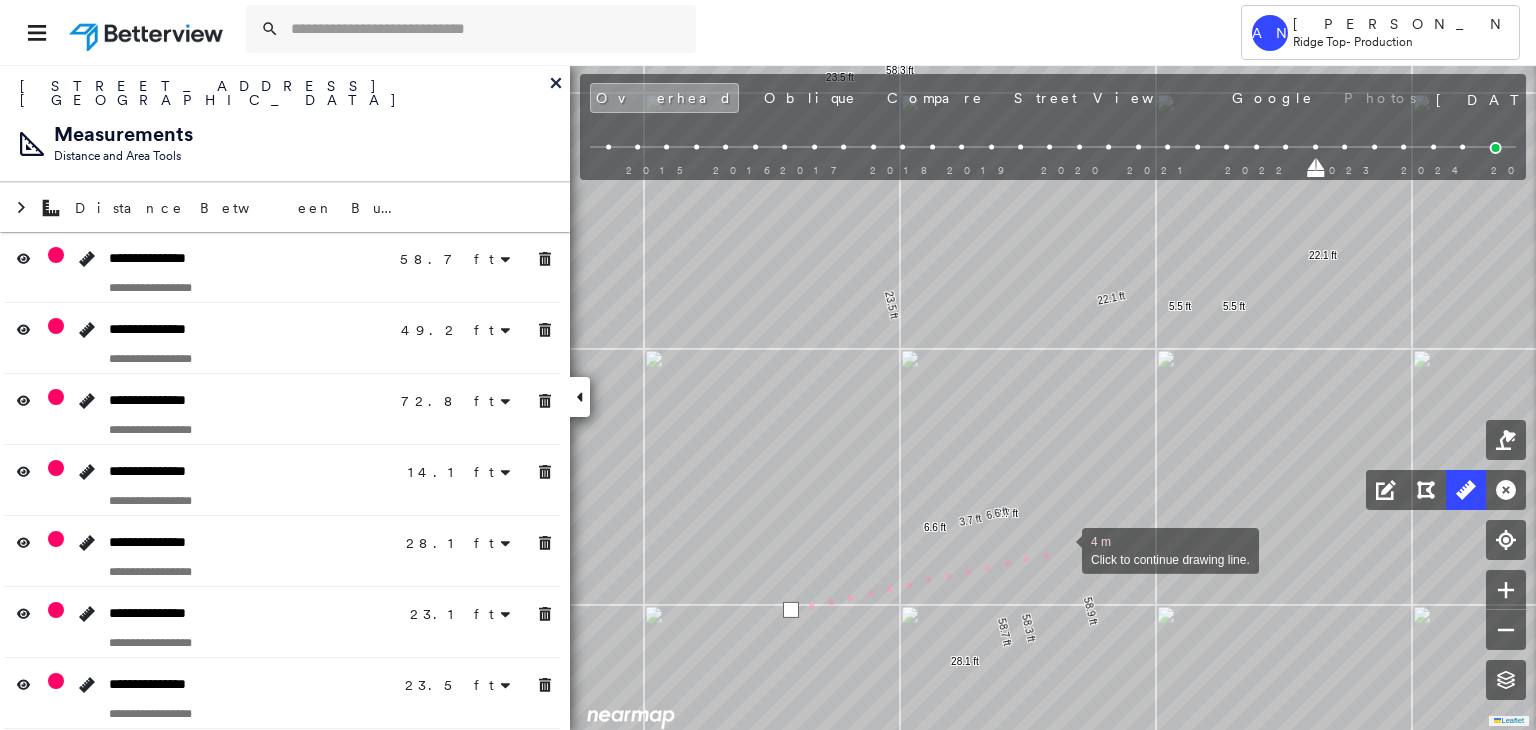 click at bounding box center (1062, 549) 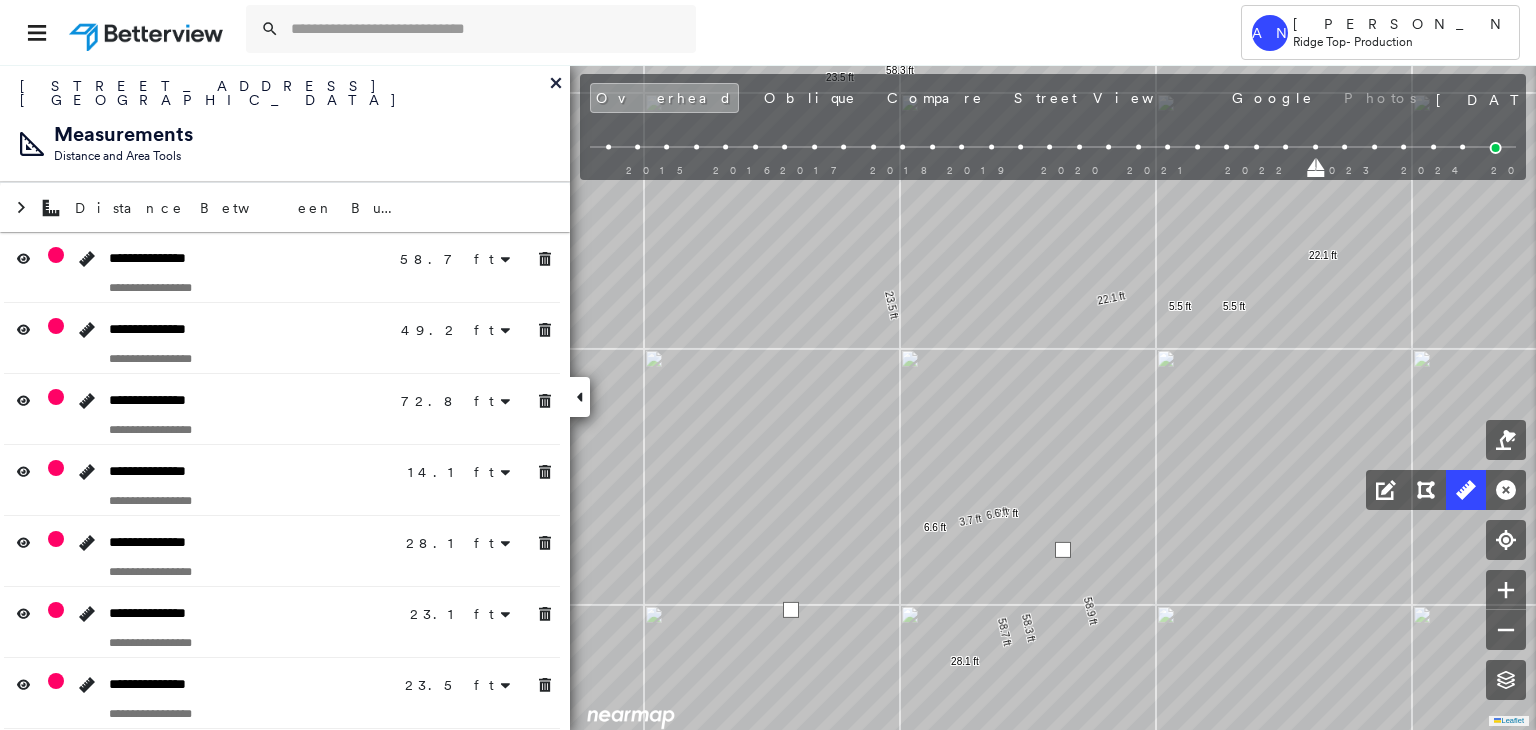 click at bounding box center (1063, 550) 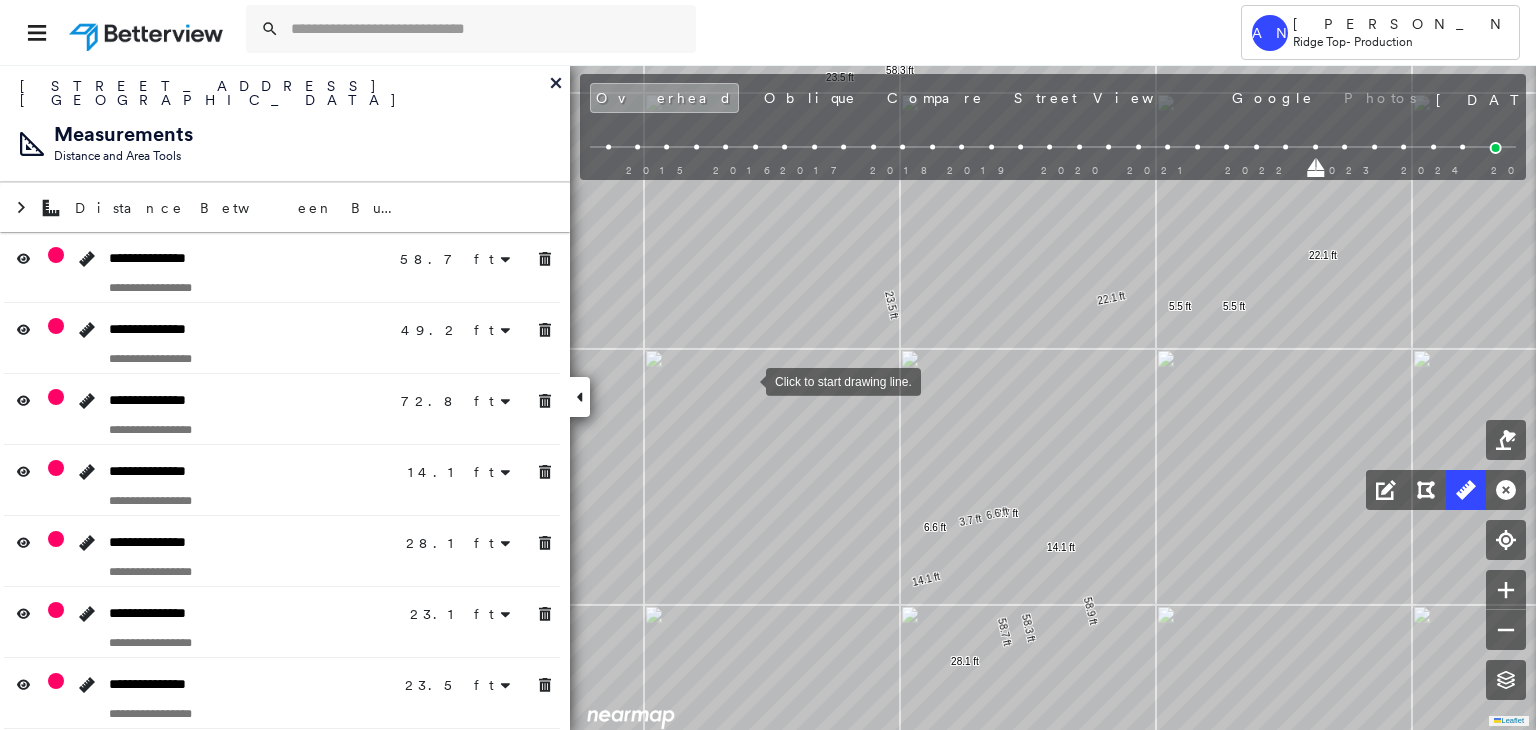 drag, startPoint x: 746, startPoint y: 380, endPoint x: 740, endPoint y: 405, distance: 25.70992 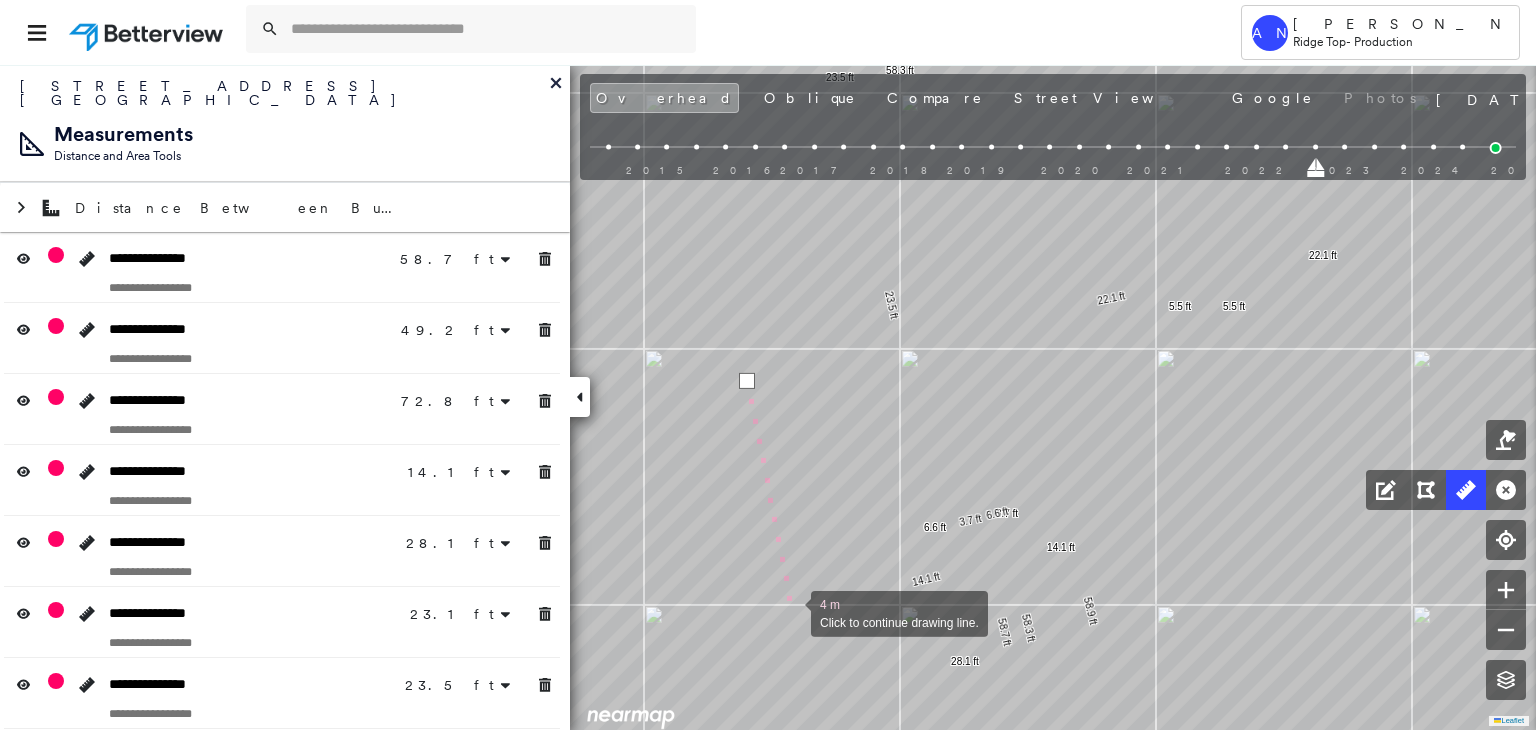 click at bounding box center (791, 612) 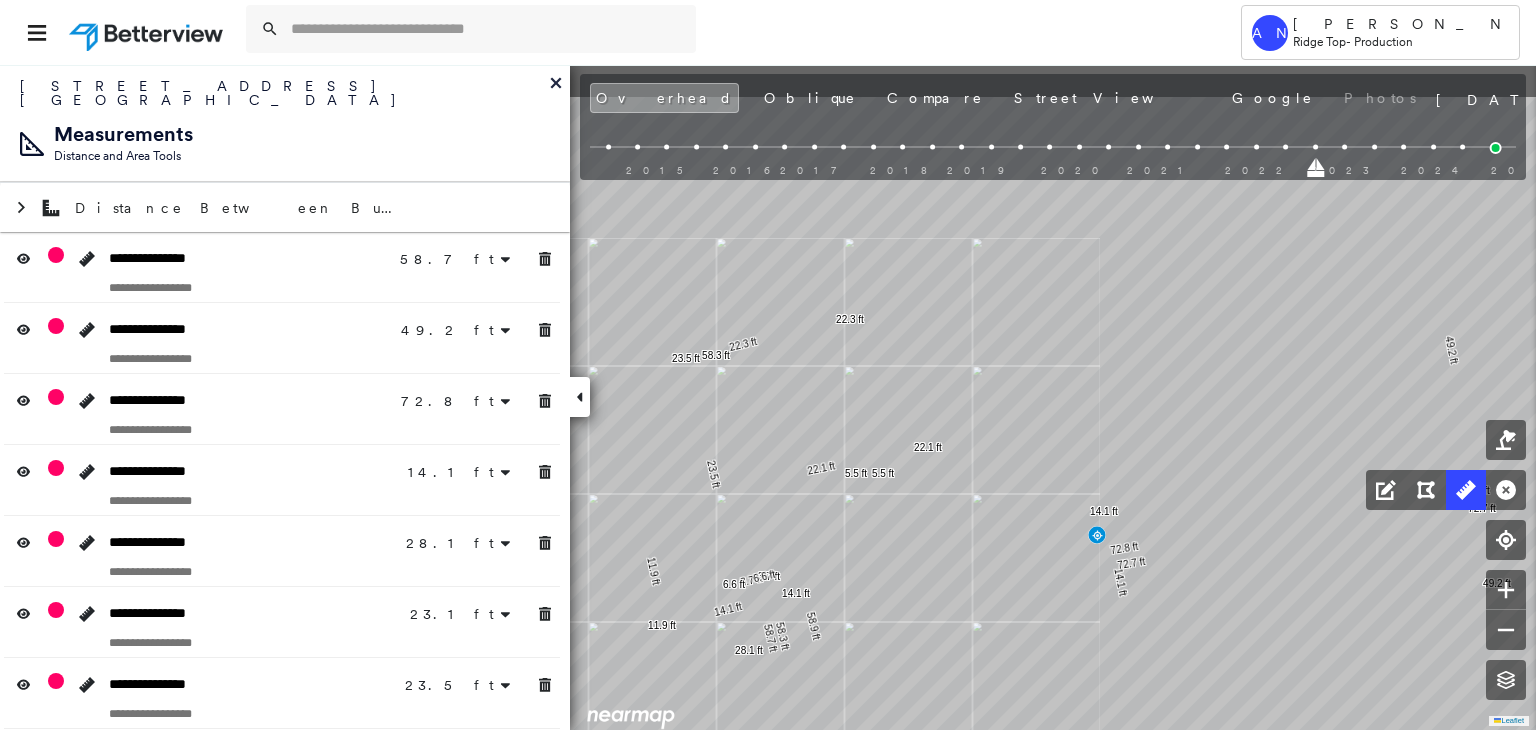 click on "6575 Belle Cote Cir ,  Argyle, TX 76226 777913_Ingram Assigned to:  Akarsh Nayyan Assigned to:  Akarsh Nayyan 777913_Ingram Assigned to:  Akarsh Nayyan Open Comments Download PDF Report Summary Construction Occupancy Protection Exposure Determination Overhead Obliques Street View Roof Spotlight™ Index 0 100 25 50 75 2 1 Building Roof Scores 0 Buildings Policy Information :  777913_Ingram Flags :  1 (0 cleared, 1 uncleared) Construction Occupancy Protection Exposure Determination Flags :  1 (0 cleared, 1 uncleared) Uncleared Flags (1) Cleared Flags  (0) Betterview Property Flagged 07/25/25 Clear Action Taken New Entry History Quote/New Business Terms & Conditions Added ACV Endorsement Added Cosmetic Endorsement Inspection/Loss Control Report Information Added to Inspection Survey Onsite Inspection Ordered Determined No Inspection Needed General Used Report to Further Agent/Insured Discussion Reject/Decline - New Business Allowed to Proceed / Policy Bound Added/Updated Building Information Save Renewal Save" at bounding box center [768, 397] 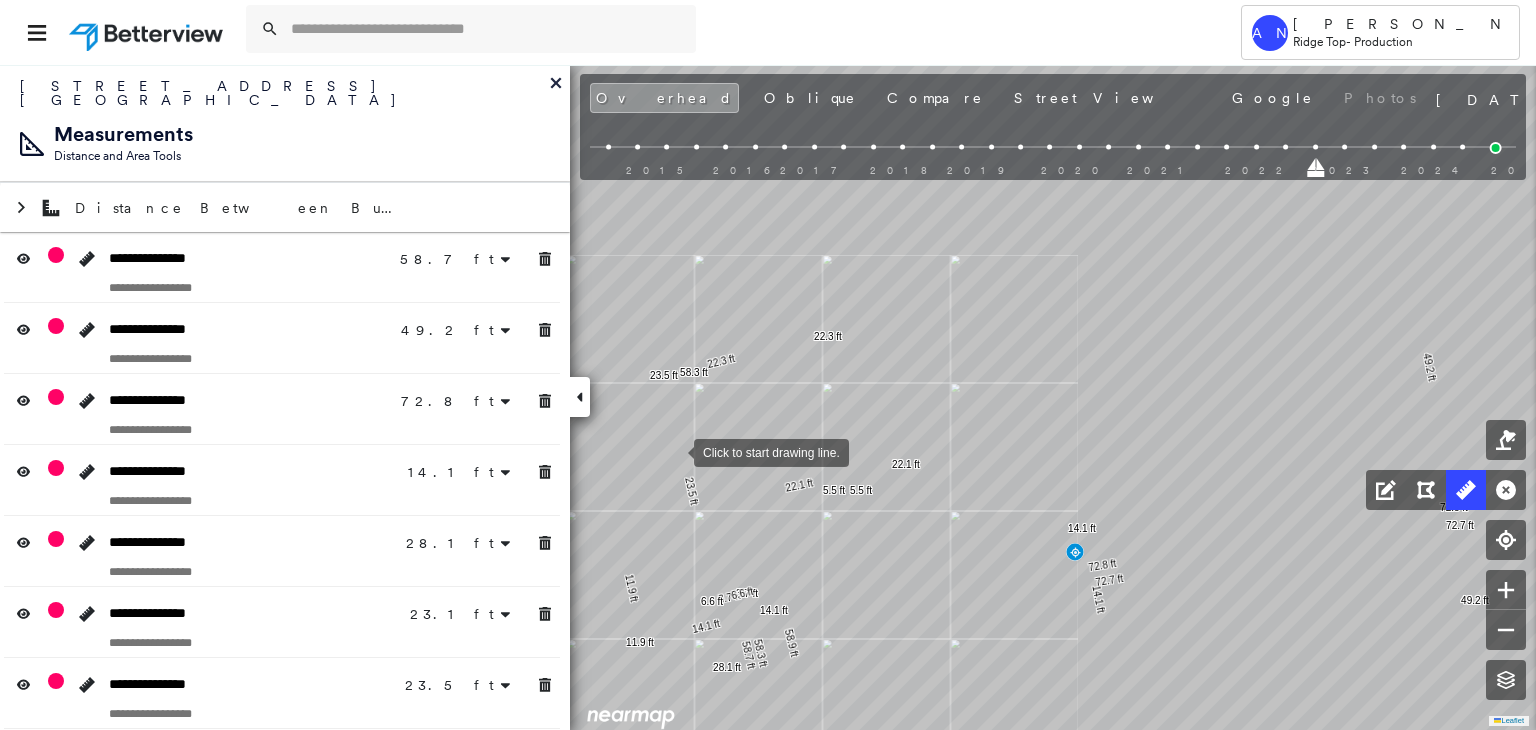 drag, startPoint x: 690, startPoint y: 439, endPoint x: 581, endPoint y: 524, distance: 138.22446 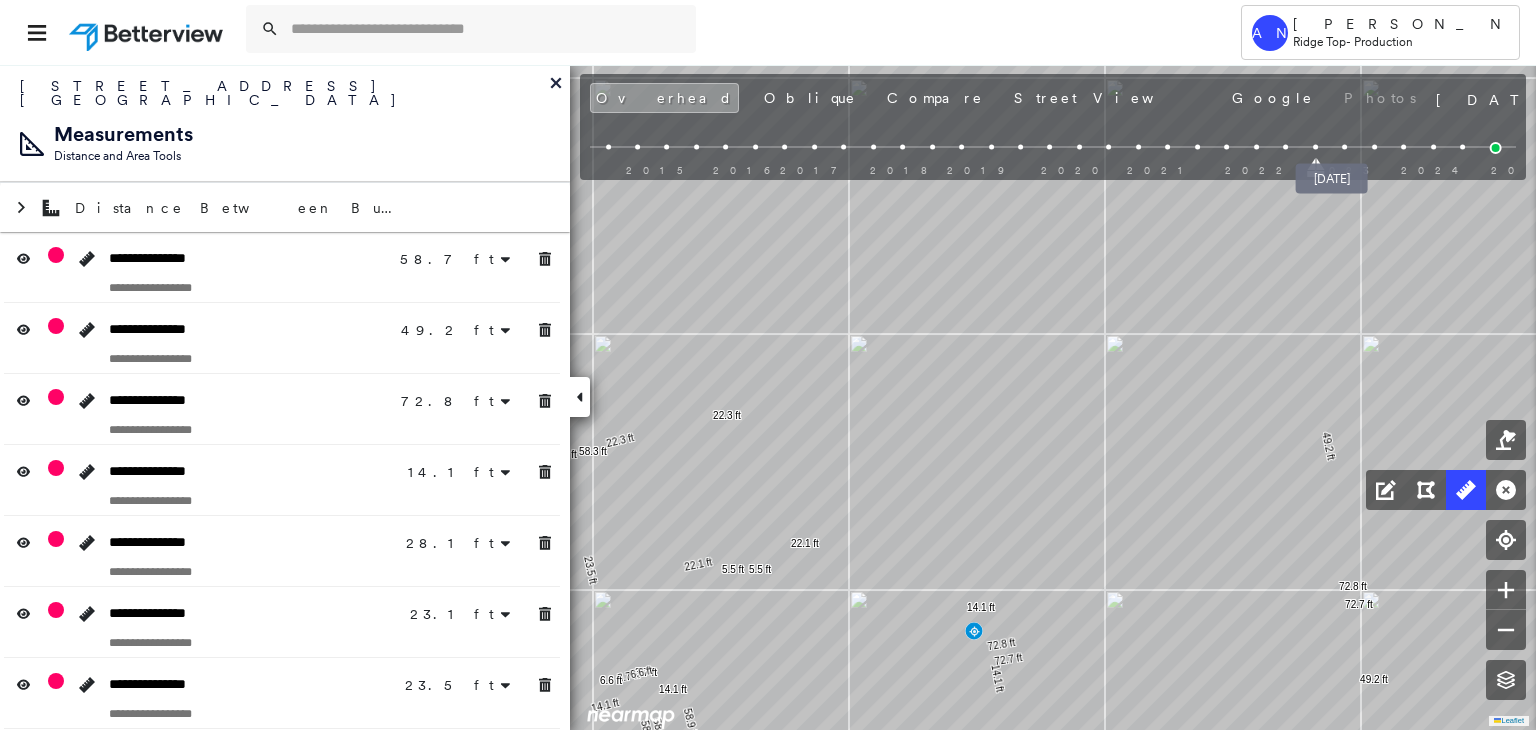 click at bounding box center [1344, 147] 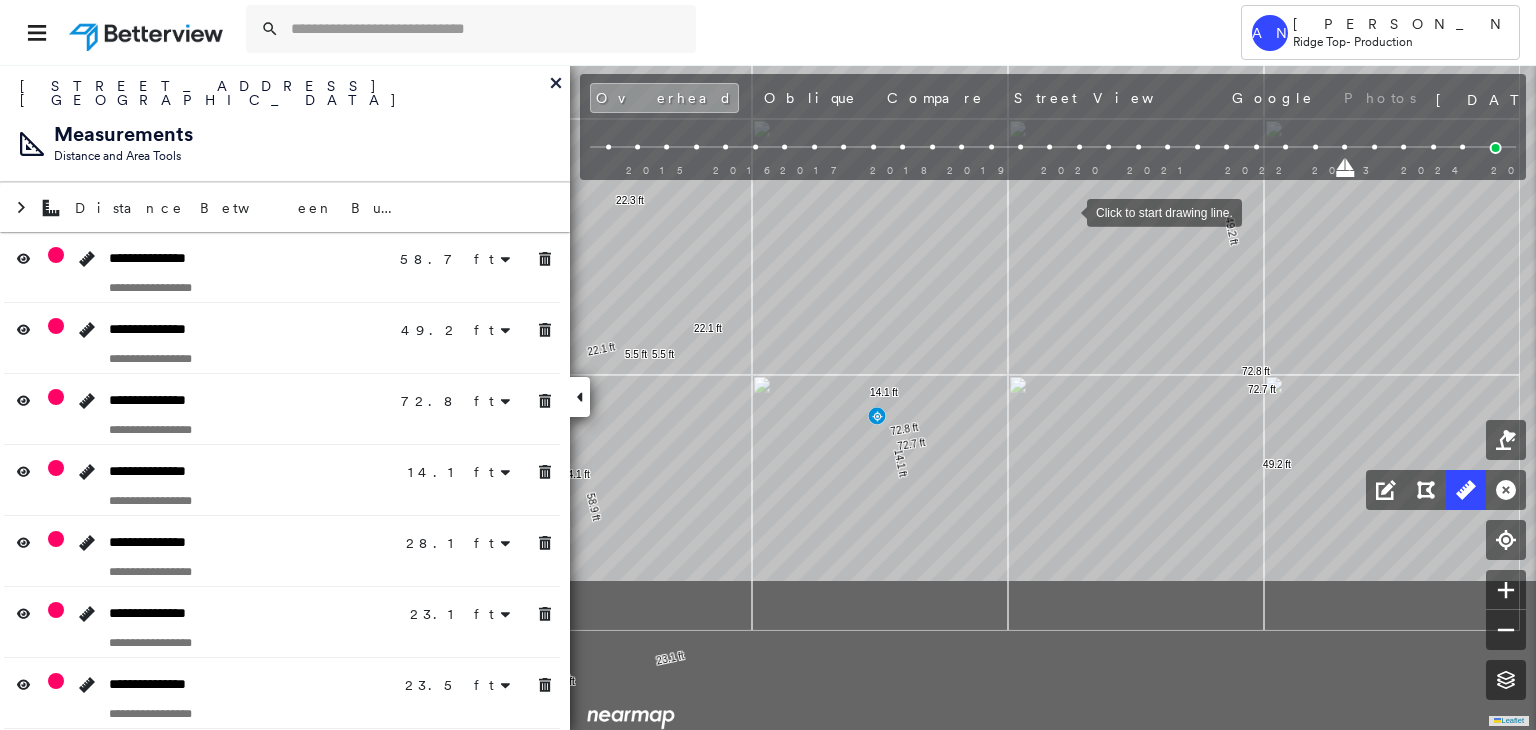 drag, startPoint x: 1161, startPoint y: 425, endPoint x: 1068, endPoint y: 212, distance: 232.41772 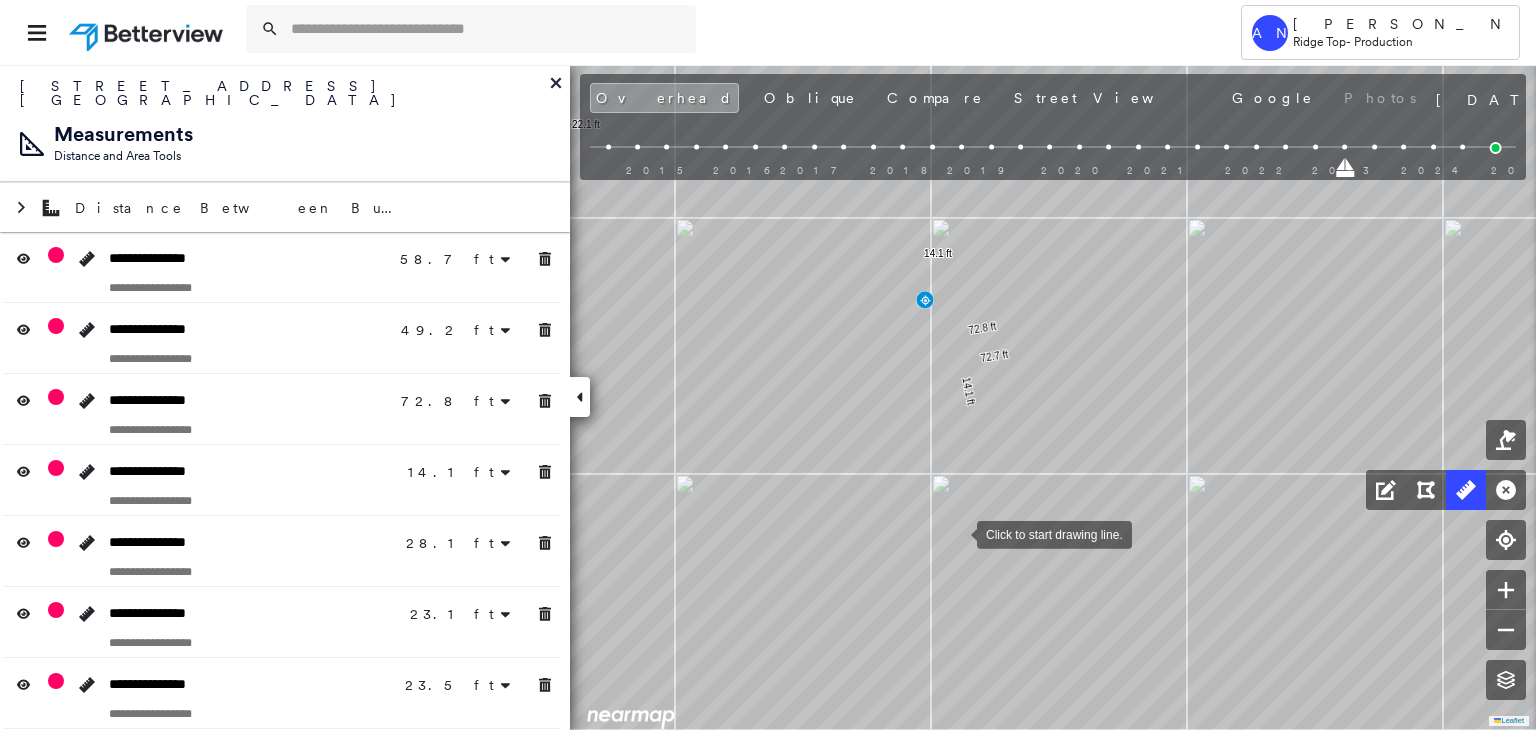 click at bounding box center [957, 533] 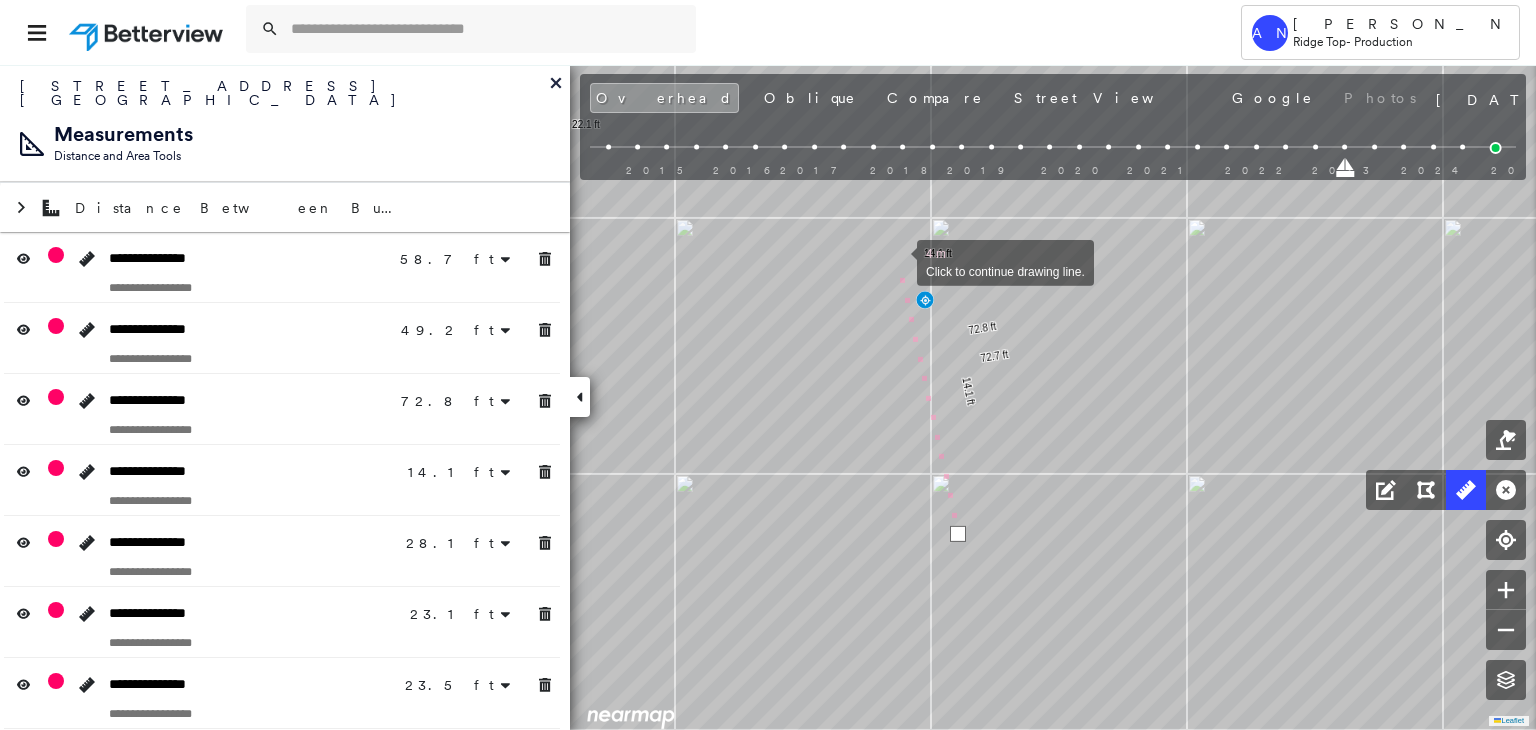 click at bounding box center (897, 261) 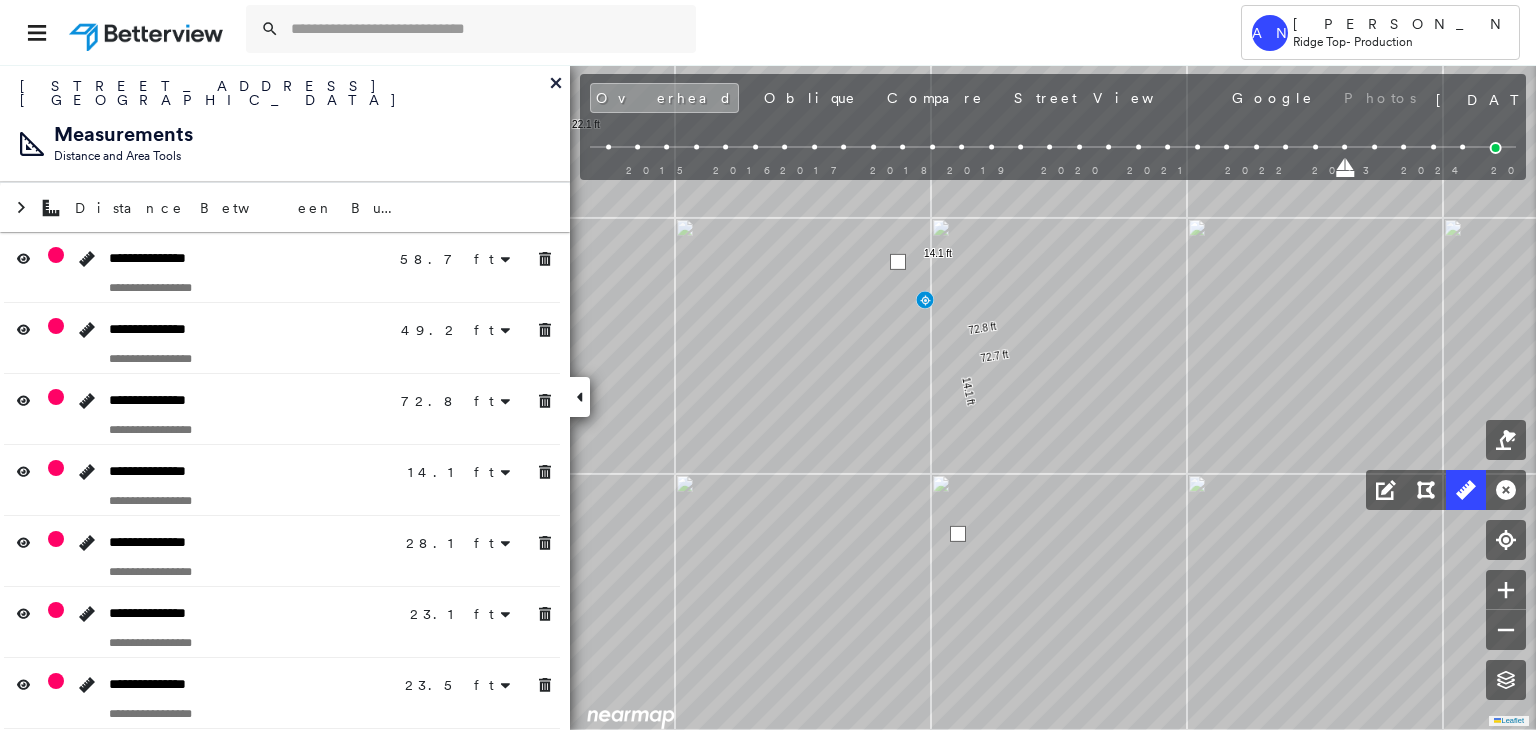 click at bounding box center (898, 262) 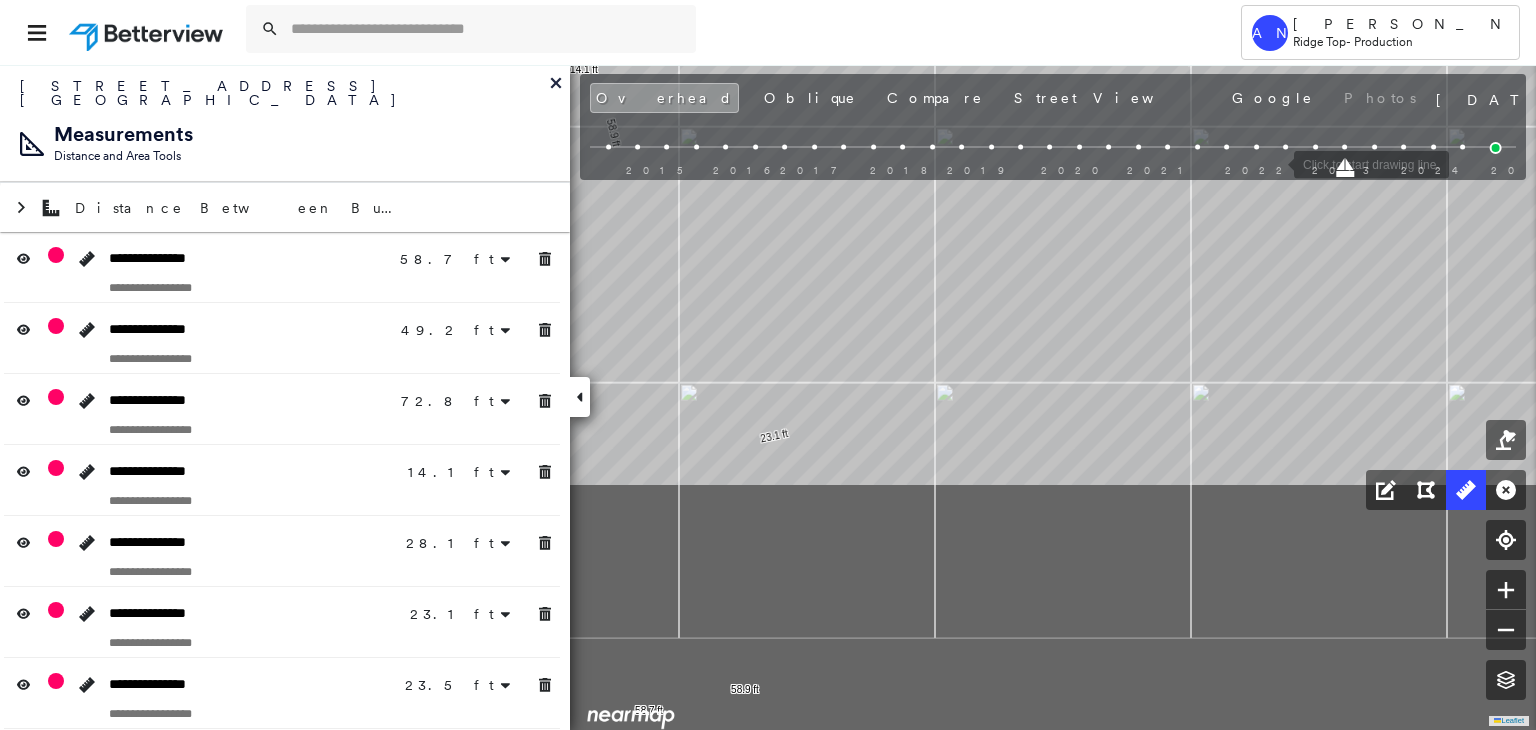 click on "58.7 ft 58.7 ft 49.2 ft 49.2 ft 72.8 ft 72.8 ft 14.1 ft 14.1 ft 28.1 ft 28.1 ft 23.1 ft 23.1 ft 23.5 ft 23.5 ft 72.7 ft 72.7 ft 58.3 ft 58.3 ft 22.3 ft 22.3 ft 58.9 ft 58.9 ft 3.7 ft 3.7 ft 6.6 ft 6.6 ft 22.1 ft 22.1 ft 5.5 ft 5.5 ft 14.1 ft 14.1 ft 11.9 ft 11.9 ft 14.2 ft 14.2 ft Click to start drawing line." at bounding box center (544, 32) 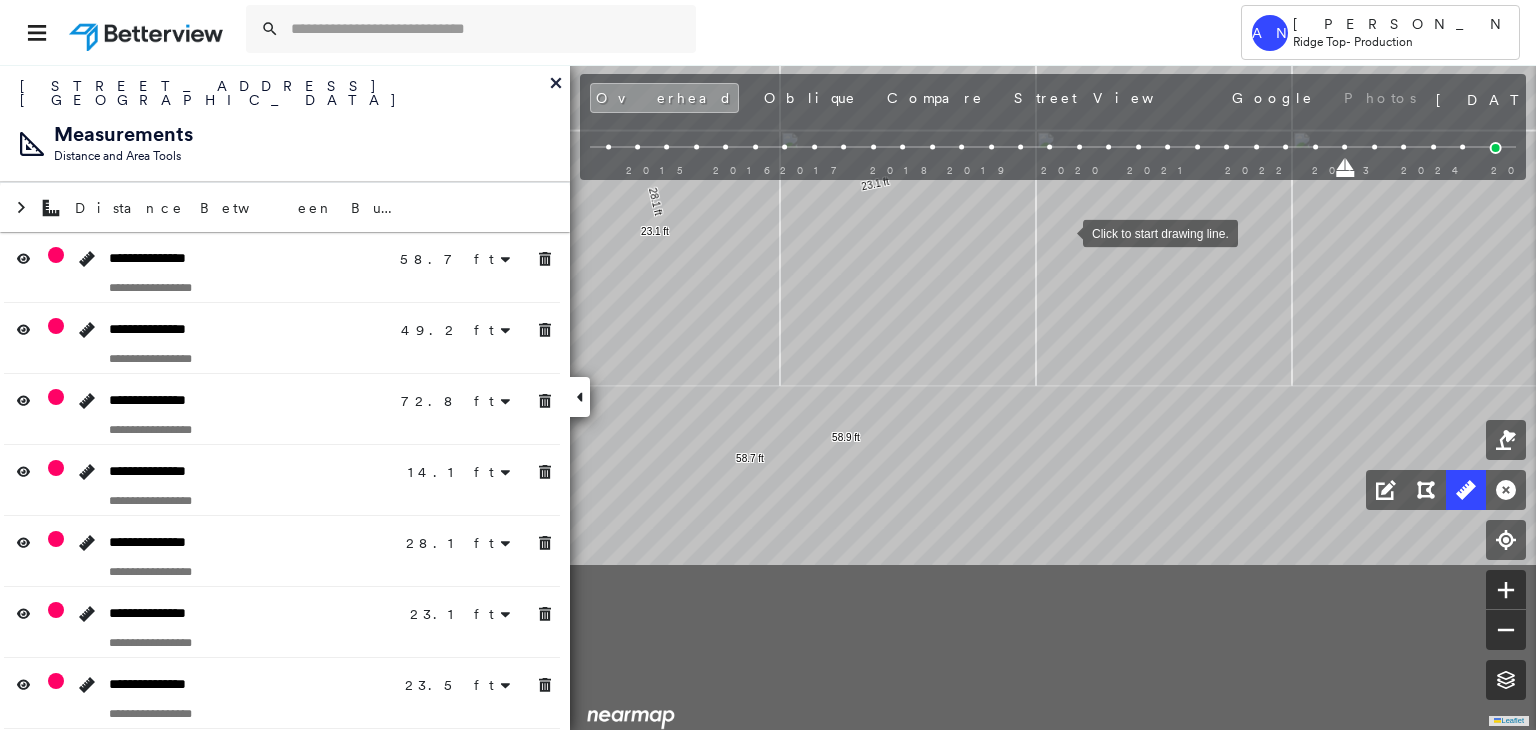 drag, startPoint x: 1019, startPoint y: 410, endPoint x: 1064, endPoint y: 235, distance: 180.69312 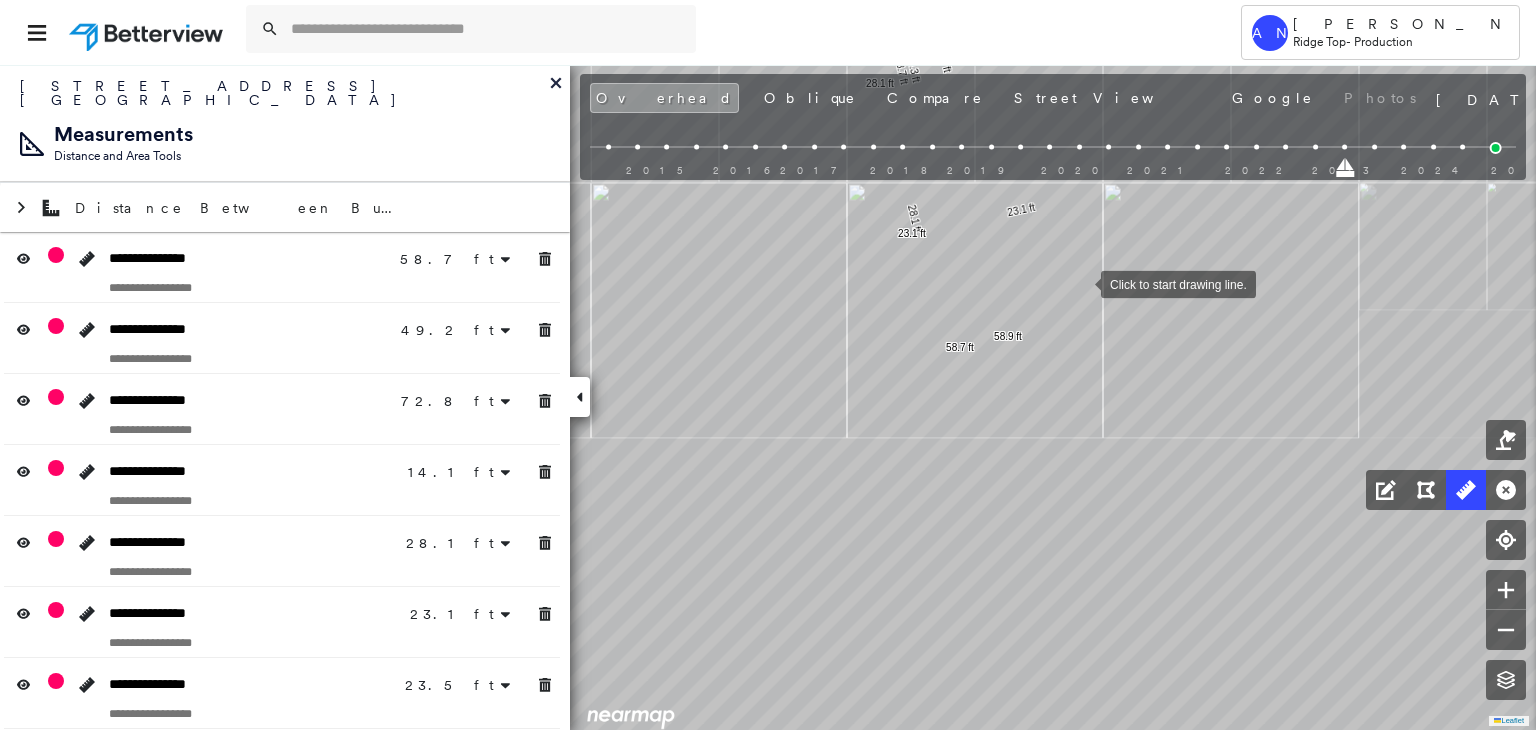 click at bounding box center [1081, 283] 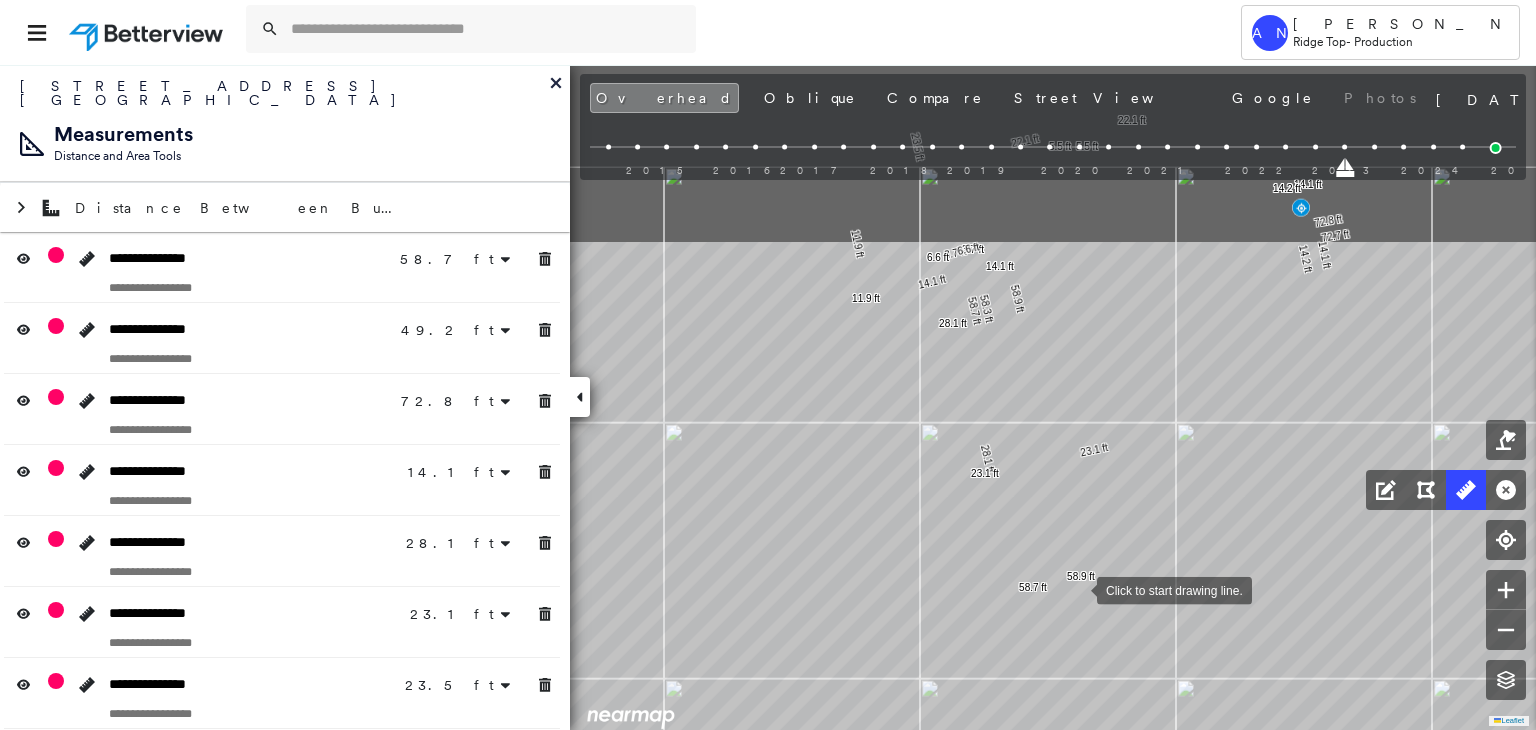 drag, startPoint x: 1073, startPoint y: 561, endPoint x: 1077, endPoint y: 584, distance: 23.345236 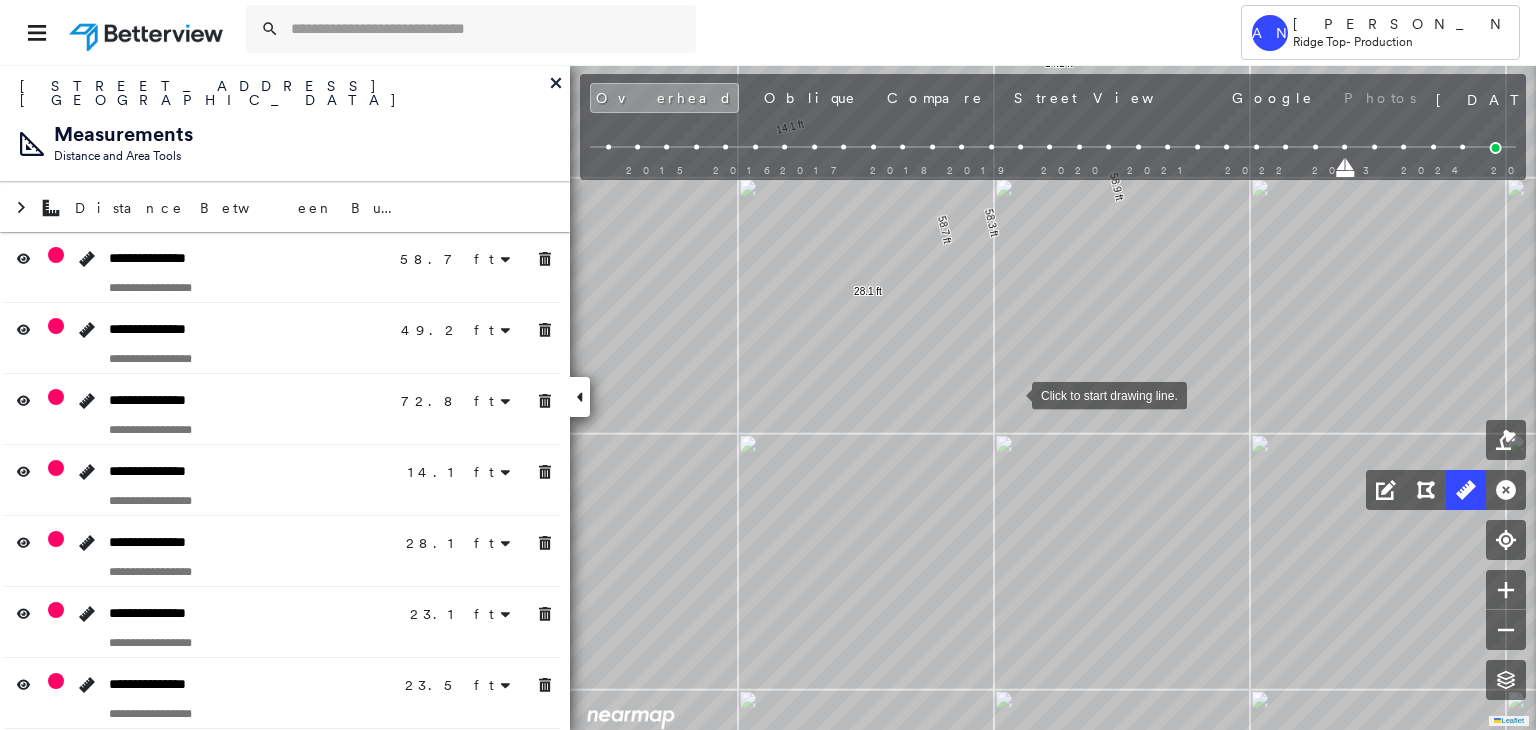 click at bounding box center [1012, 394] 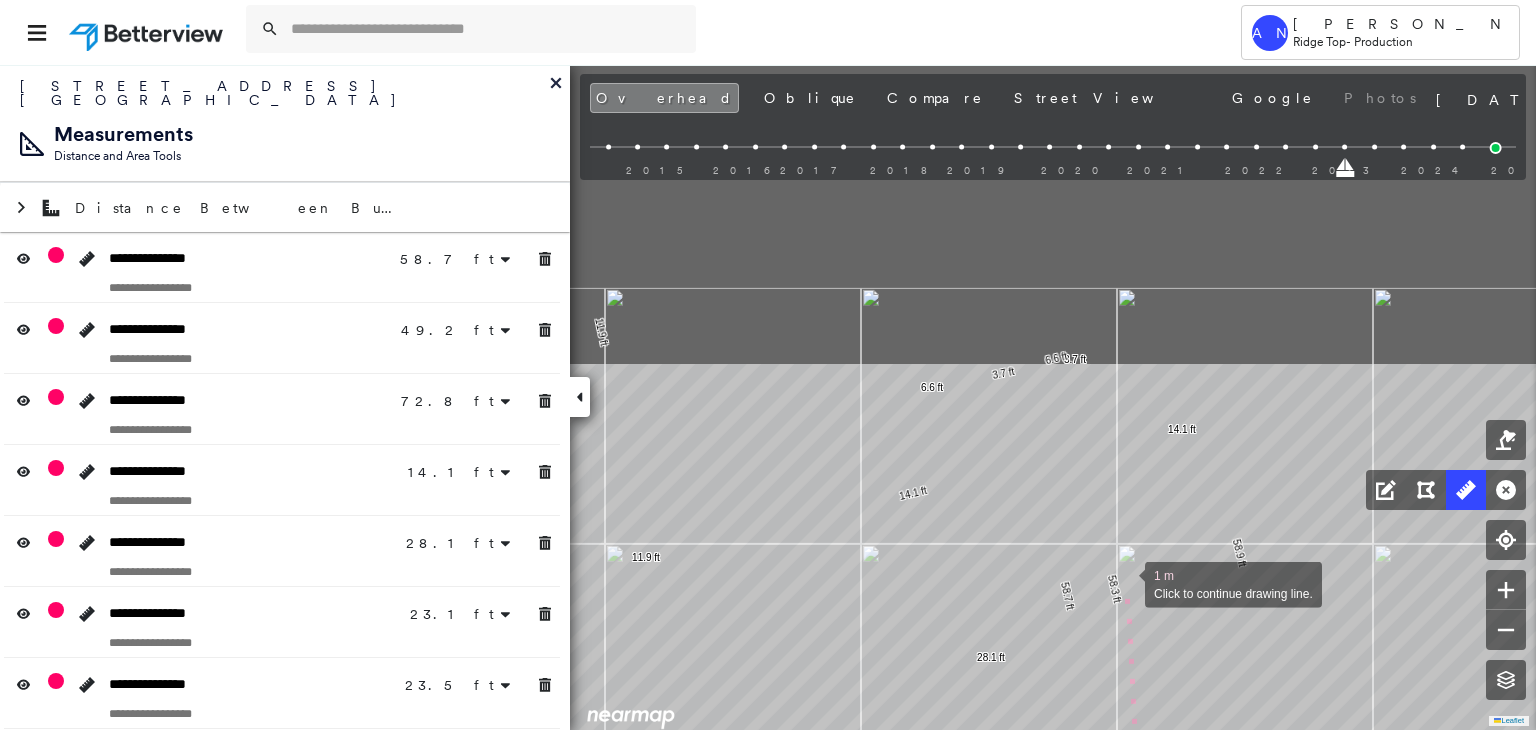 drag, startPoint x: 1000, startPoint y: 216, endPoint x: 1123, endPoint y: 582, distance: 386.11526 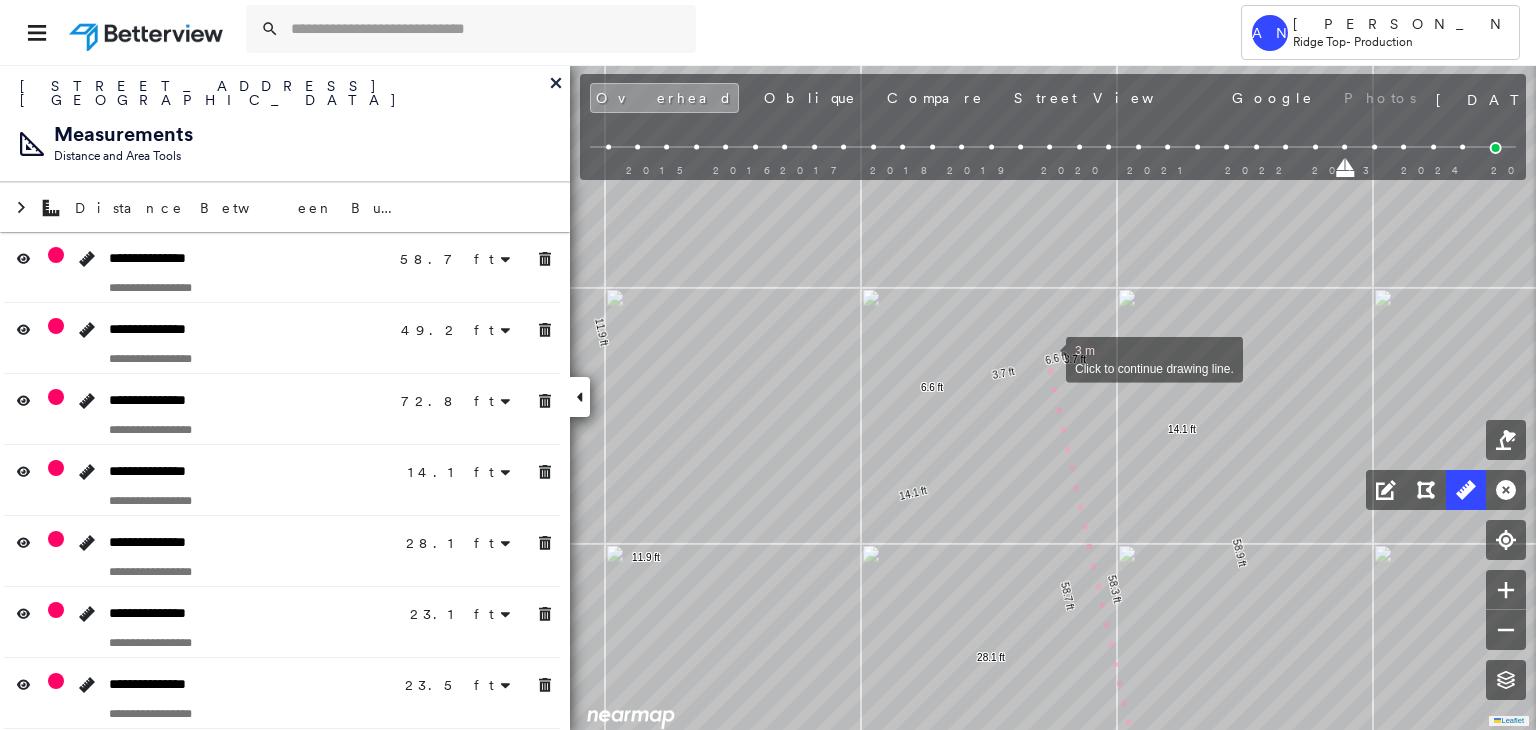 click at bounding box center [1046, 358] 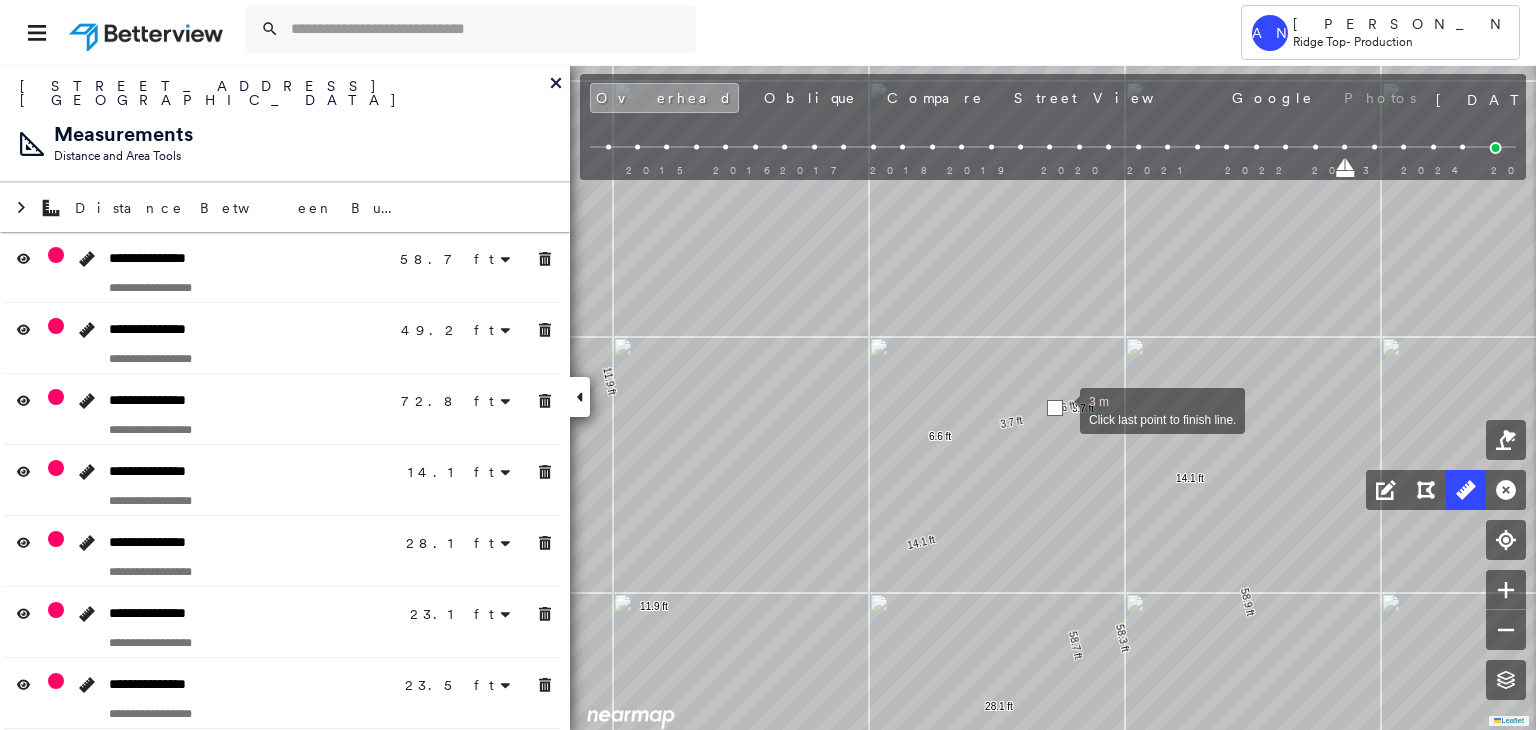 click at bounding box center (1055, 408) 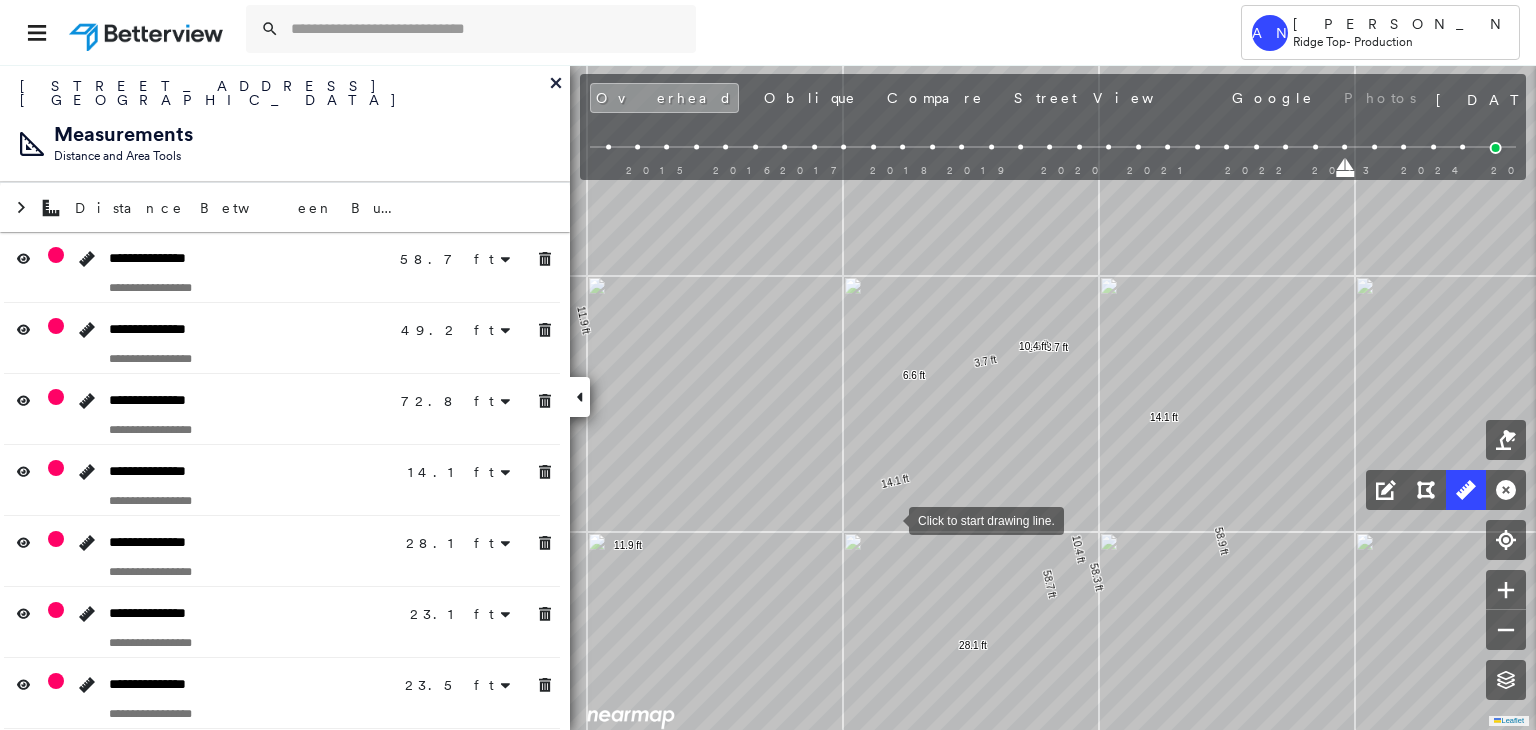 drag, startPoint x: 911, startPoint y: 570, endPoint x: 903, endPoint y: 501, distance: 69.46222 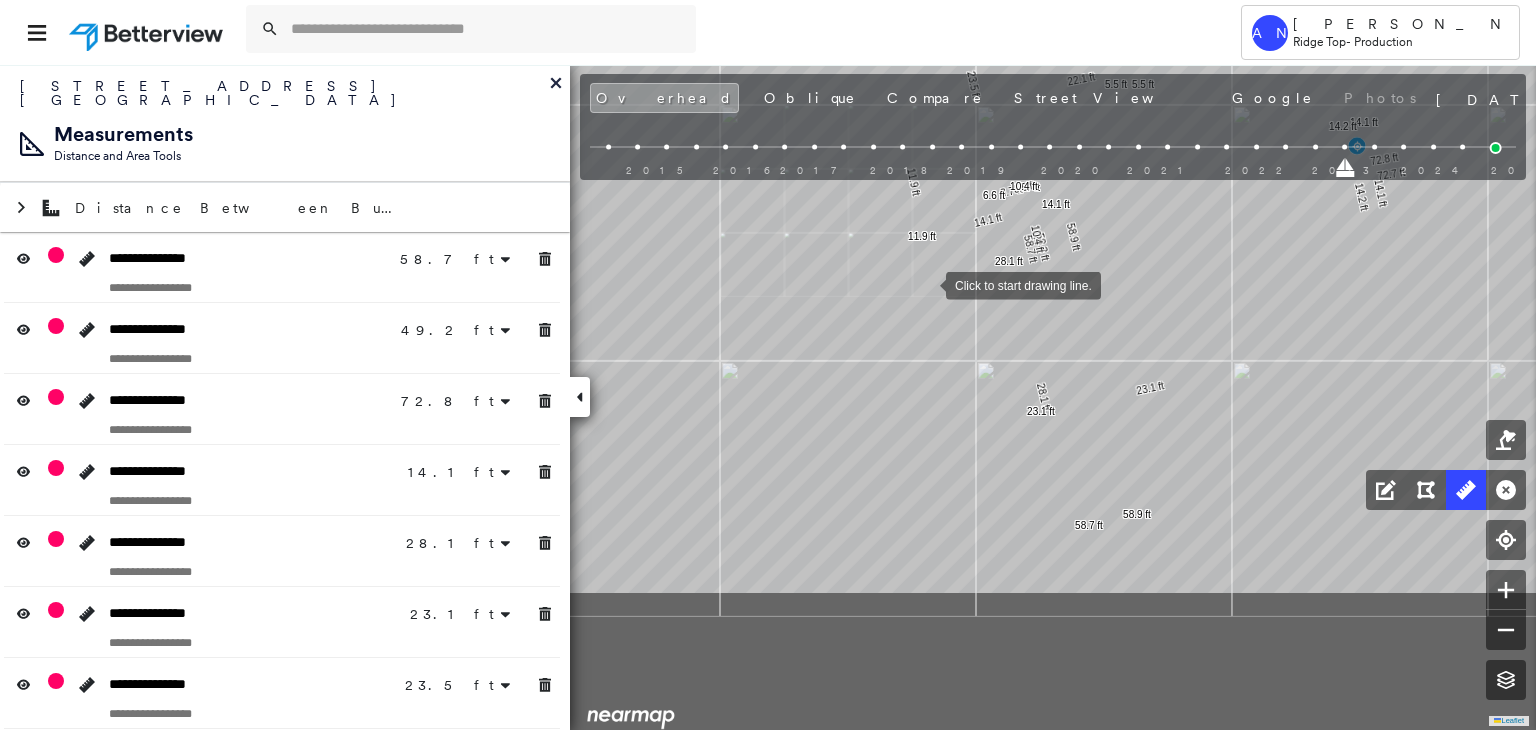 drag, startPoint x: 964, startPoint y: 499, endPoint x: 933, endPoint y: 305, distance: 196.4612 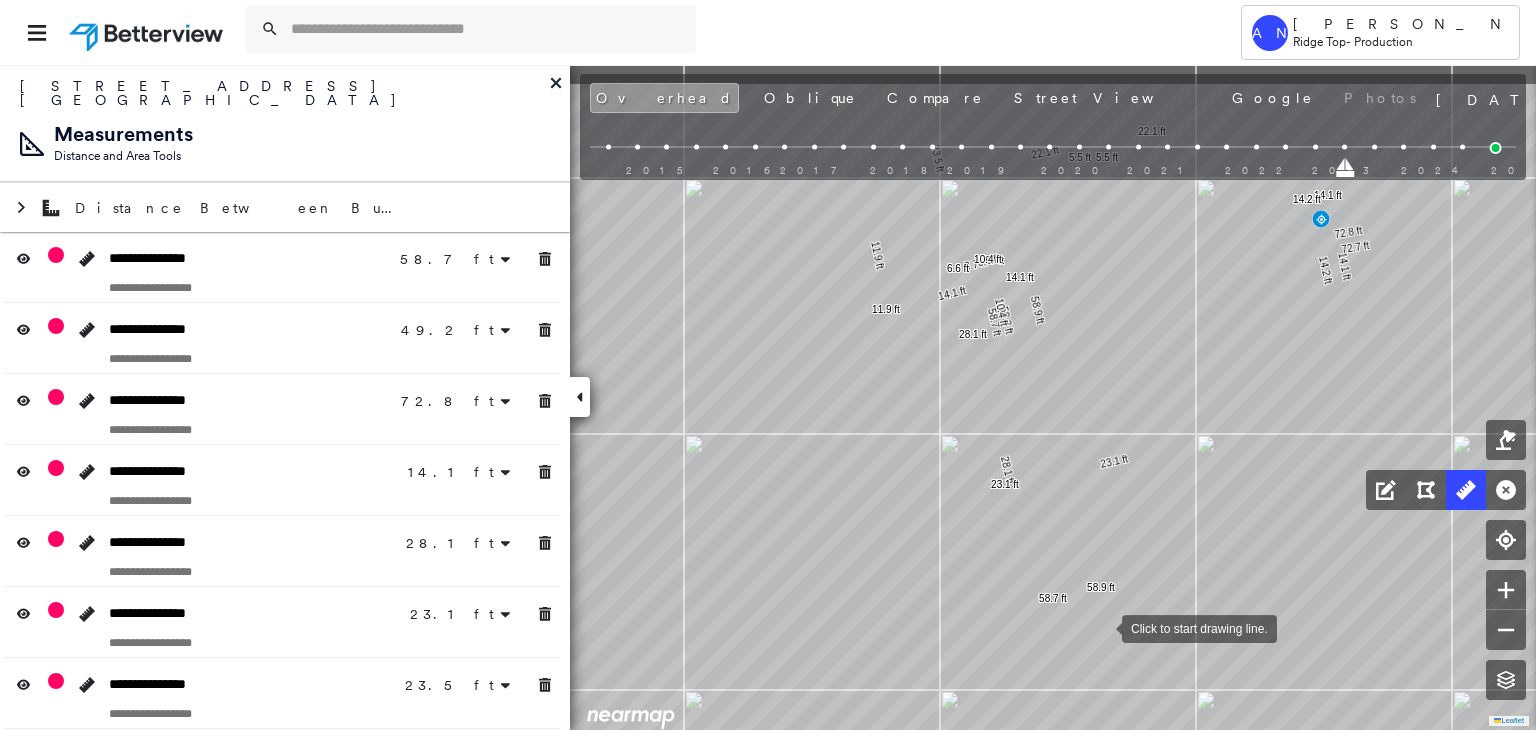 drag, startPoint x: 1134, startPoint y: 538, endPoint x: 1103, endPoint y: 625, distance: 92.358 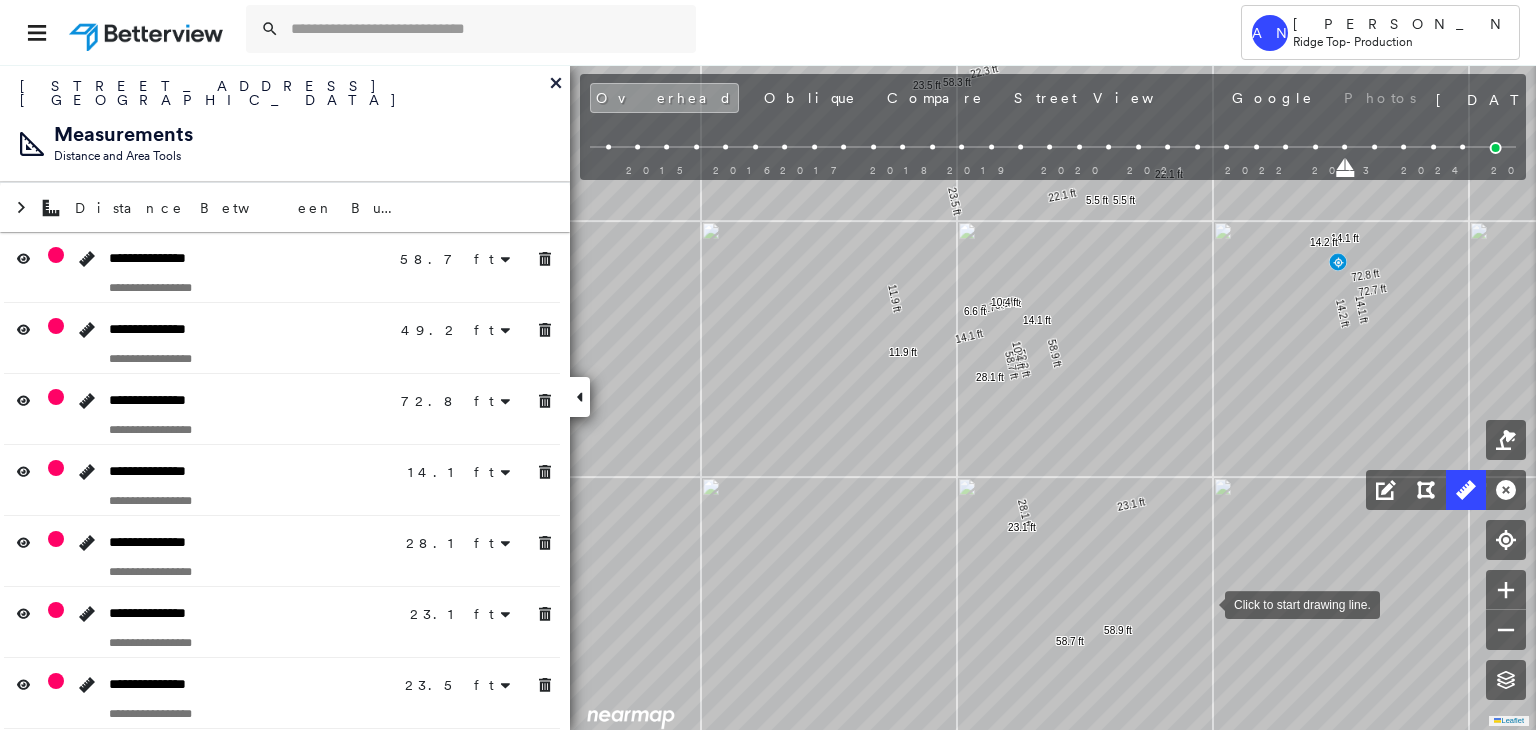 drag, startPoint x: 1228, startPoint y: 539, endPoint x: 1206, endPoint y: 602, distance: 66.730804 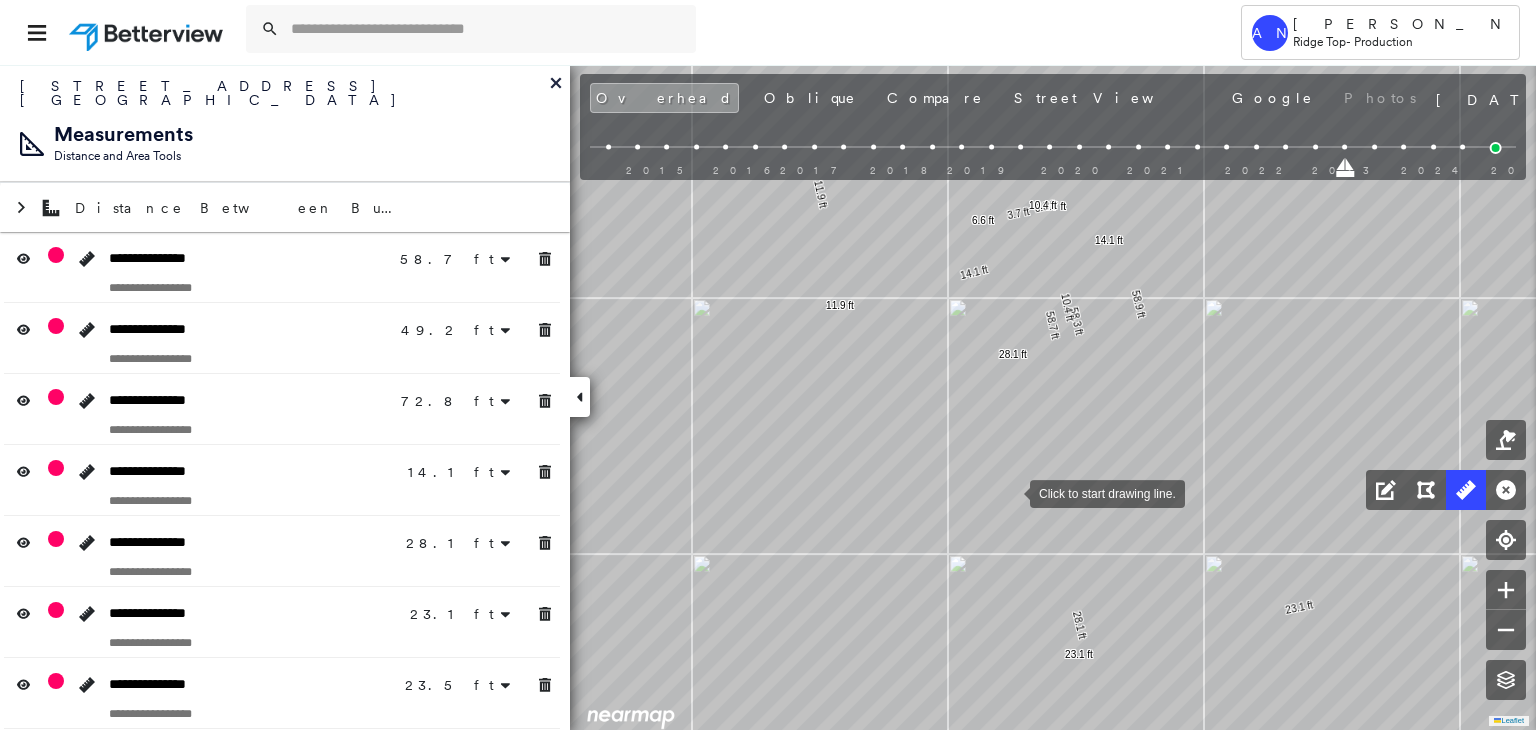 drag, startPoint x: 1010, startPoint y: 495, endPoint x: 1010, endPoint y: 402, distance: 93 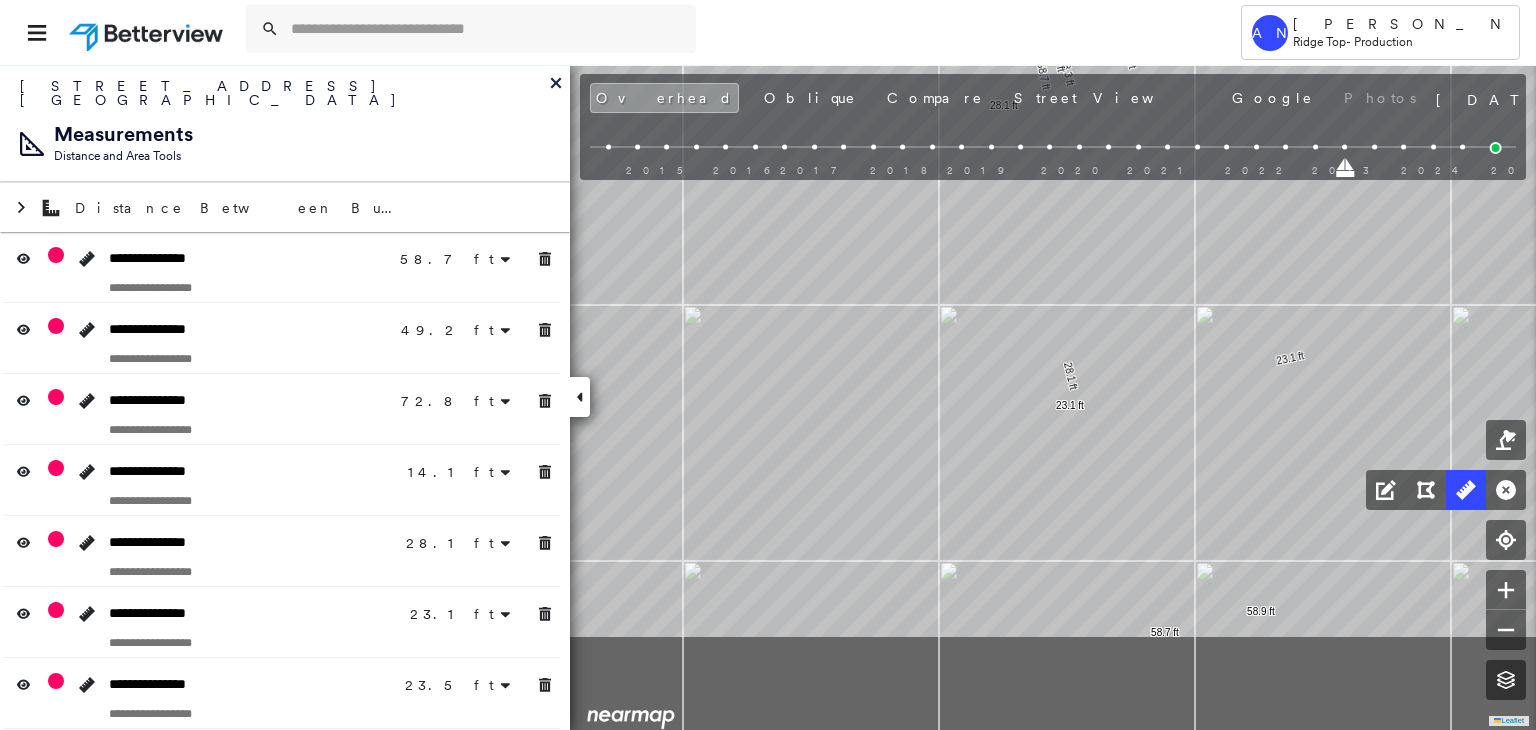 click on "58.7 ft 58.7 ft 49.2 ft 49.2 ft 72.8 ft 72.8 ft 14.1 ft 14.1 ft 28.1 ft 28.1 ft 23.1 ft 23.1 ft 23.5 ft 23.5 ft 72.7 ft 72.7 ft 58.3 ft 58.3 ft 22.3 ft 22.3 ft 58.9 ft 58.9 ft 3.7 ft 3.7 ft 6.6 ft 6.6 ft 22.1 ft 22.1 ft 5.5 ft 5.5 ft 14.1 ft 14.1 ft 11.9 ft 11.9 ft 14.2 ft 14.2 ft 10.4 ft 10.4 ft Click to start drawing line." at bounding box center (792, -18) 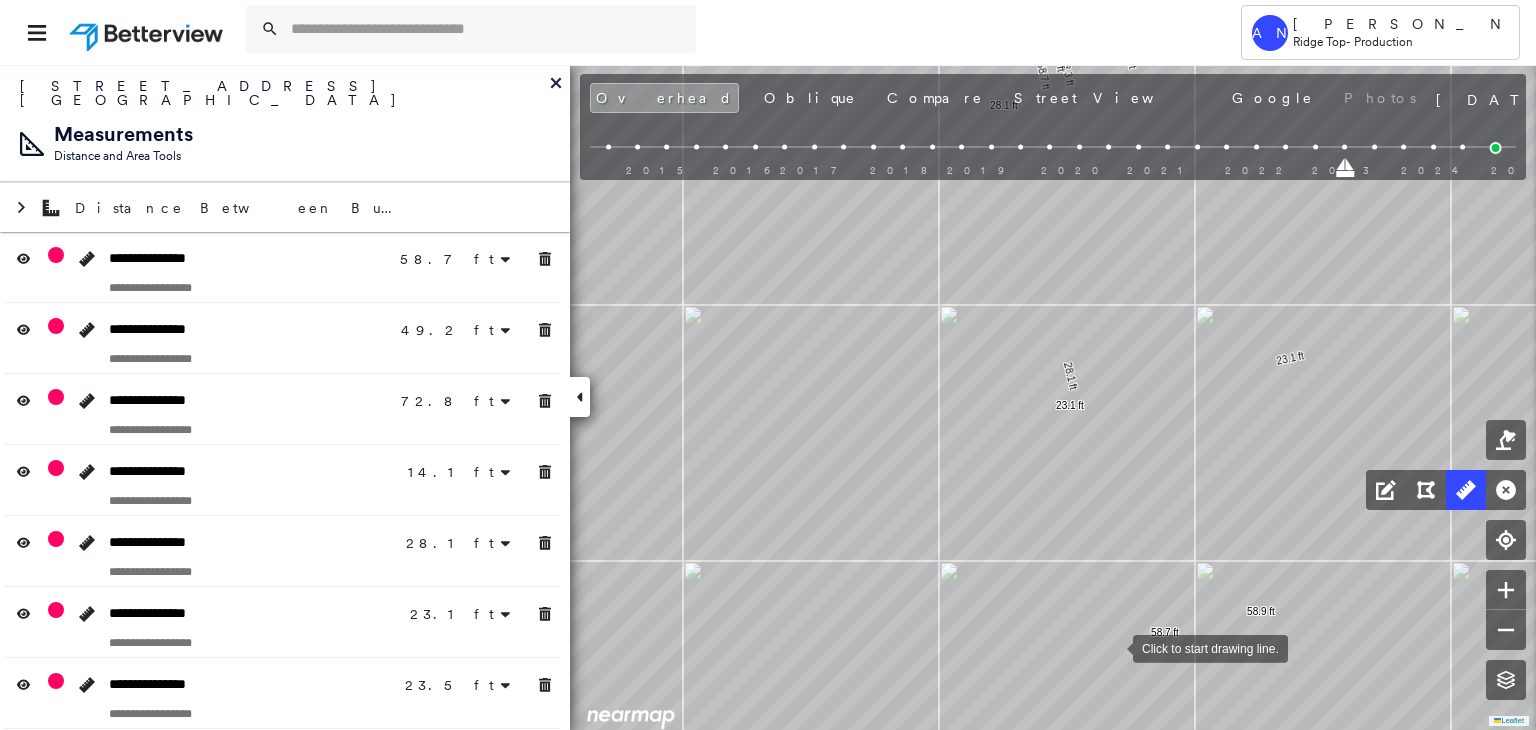 click at bounding box center [1113, 647] 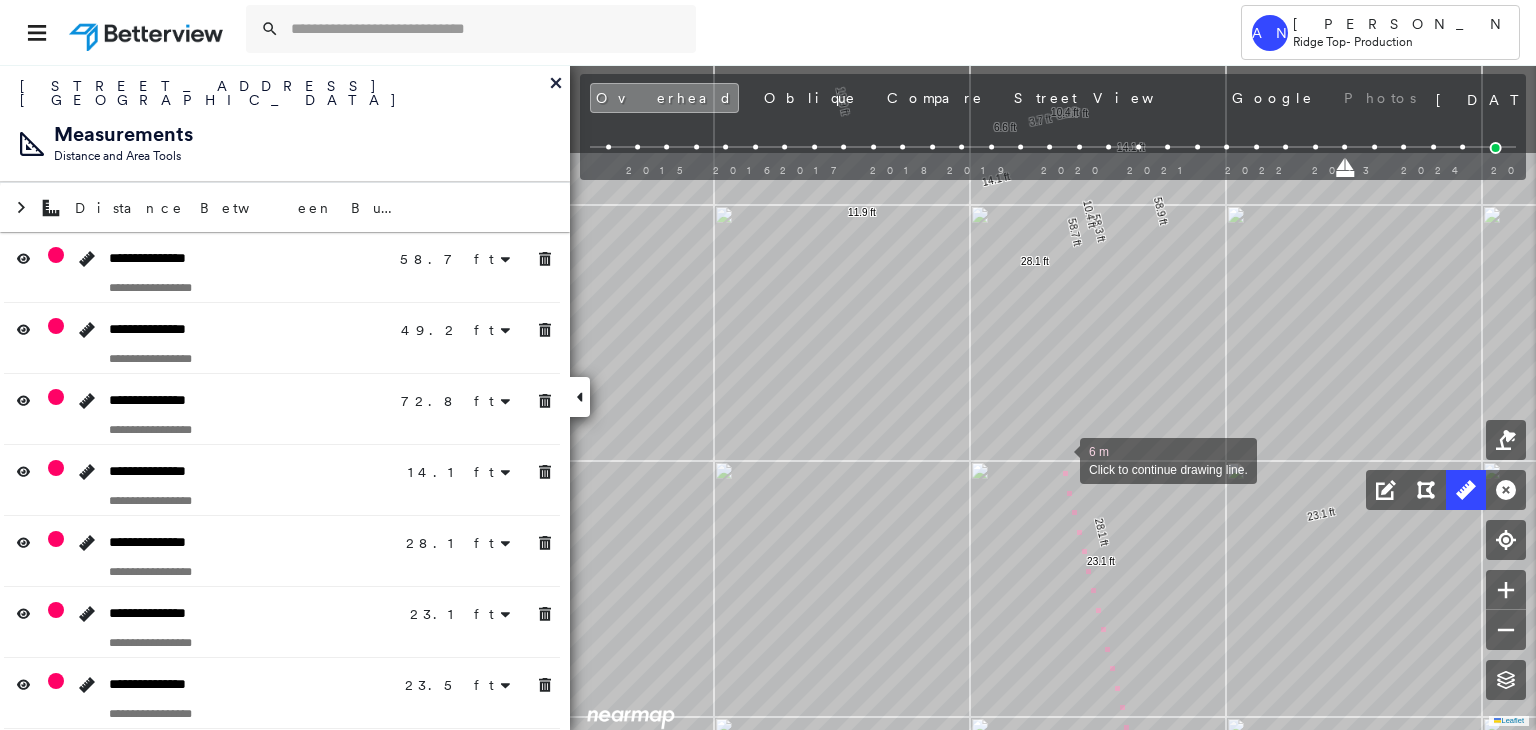 drag, startPoint x: 1029, startPoint y: 301, endPoint x: 1060, endPoint y: 457, distance: 159.05031 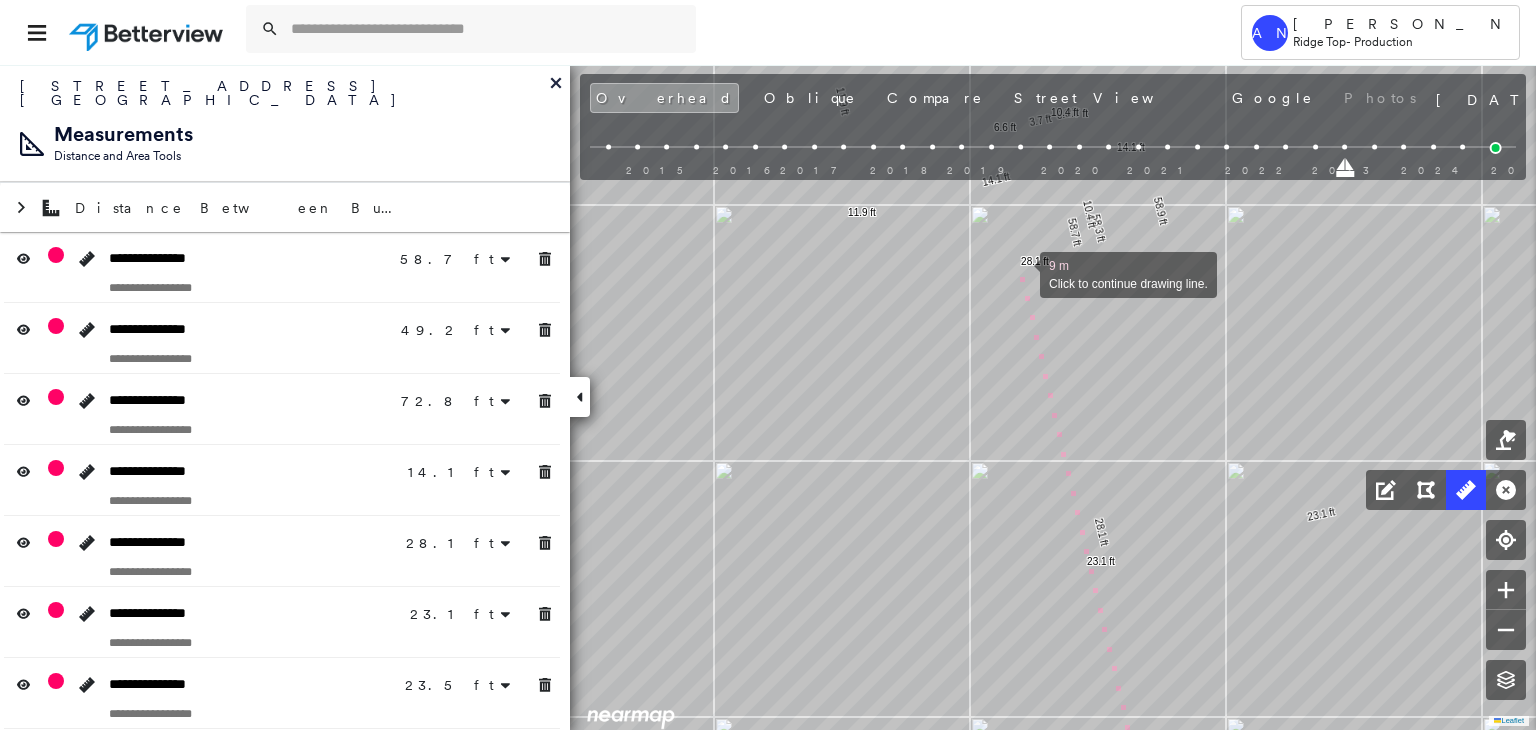 click at bounding box center (1020, 273) 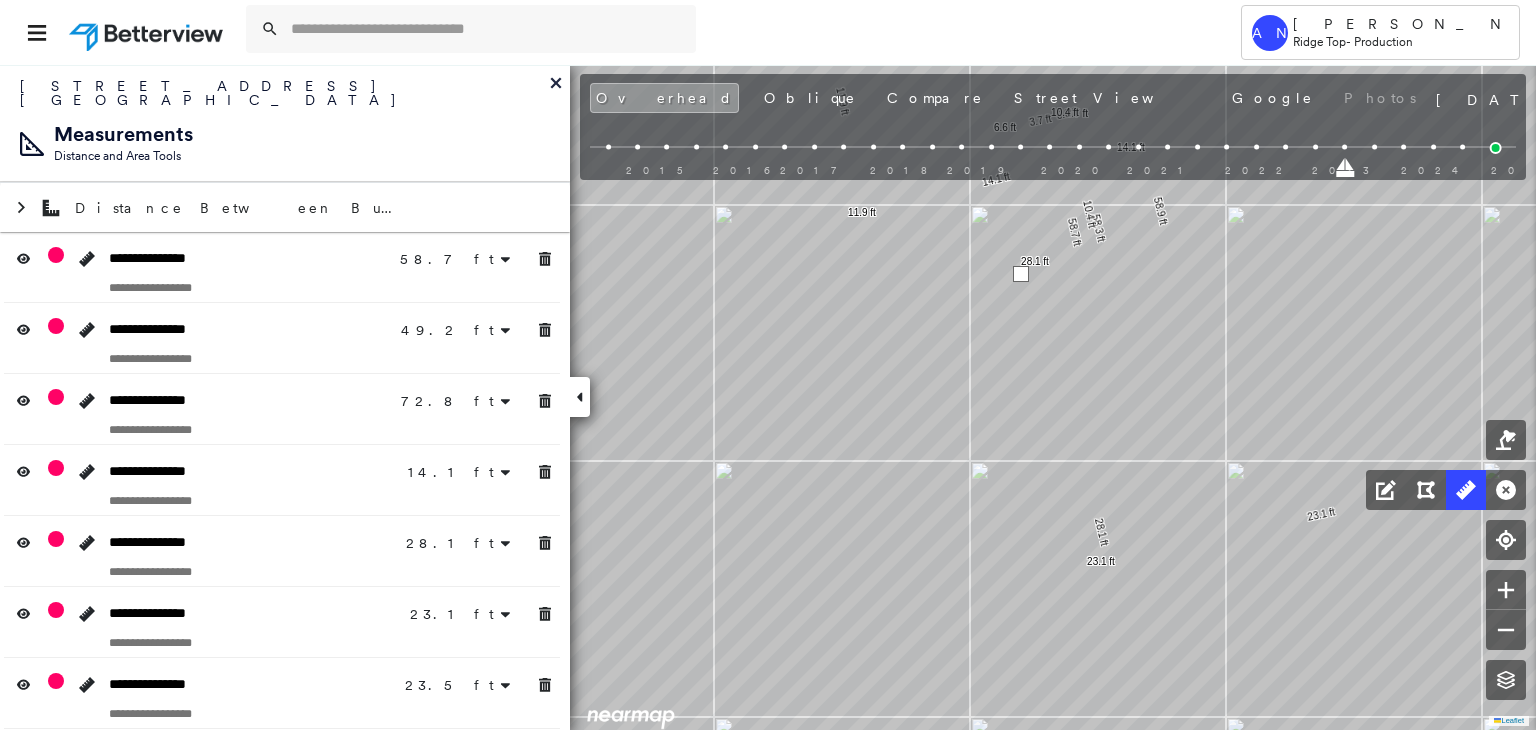 click at bounding box center (1021, 274) 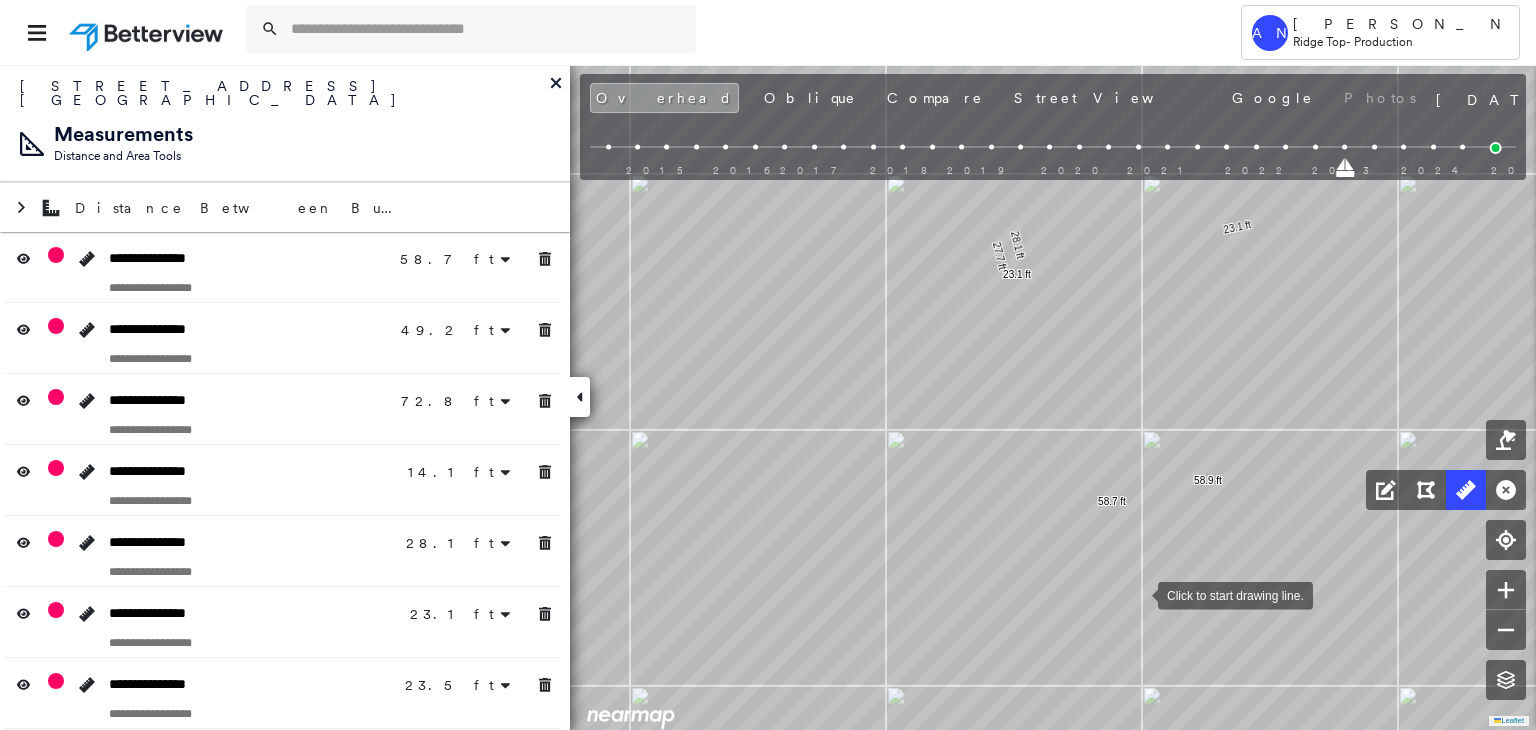 drag, startPoint x: 1134, startPoint y: 578, endPoint x: 1188, endPoint y: 776, distance: 205.23158 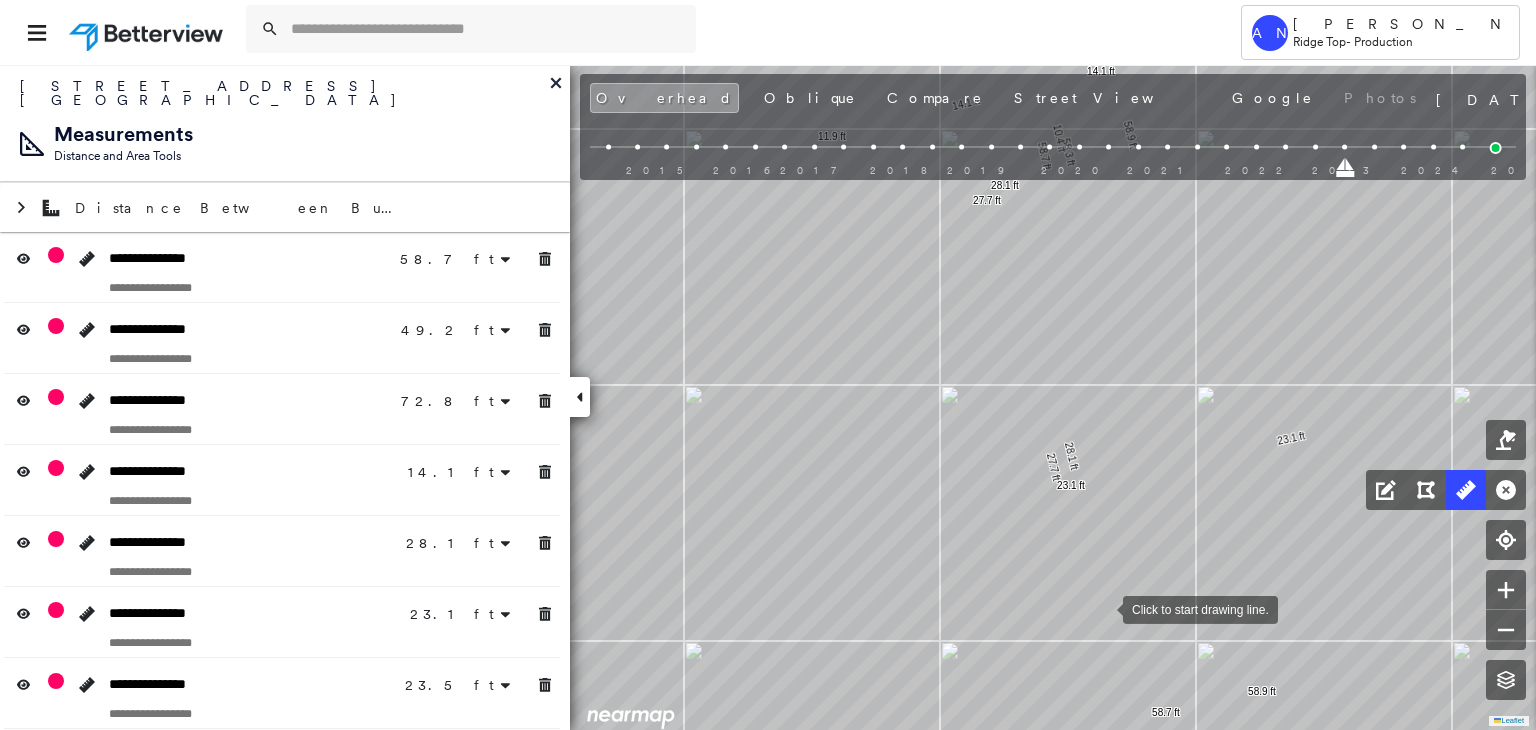 drag, startPoint x: 1103, startPoint y: 598, endPoint x: 1114, endPoint y: 748, distance: 150.40279 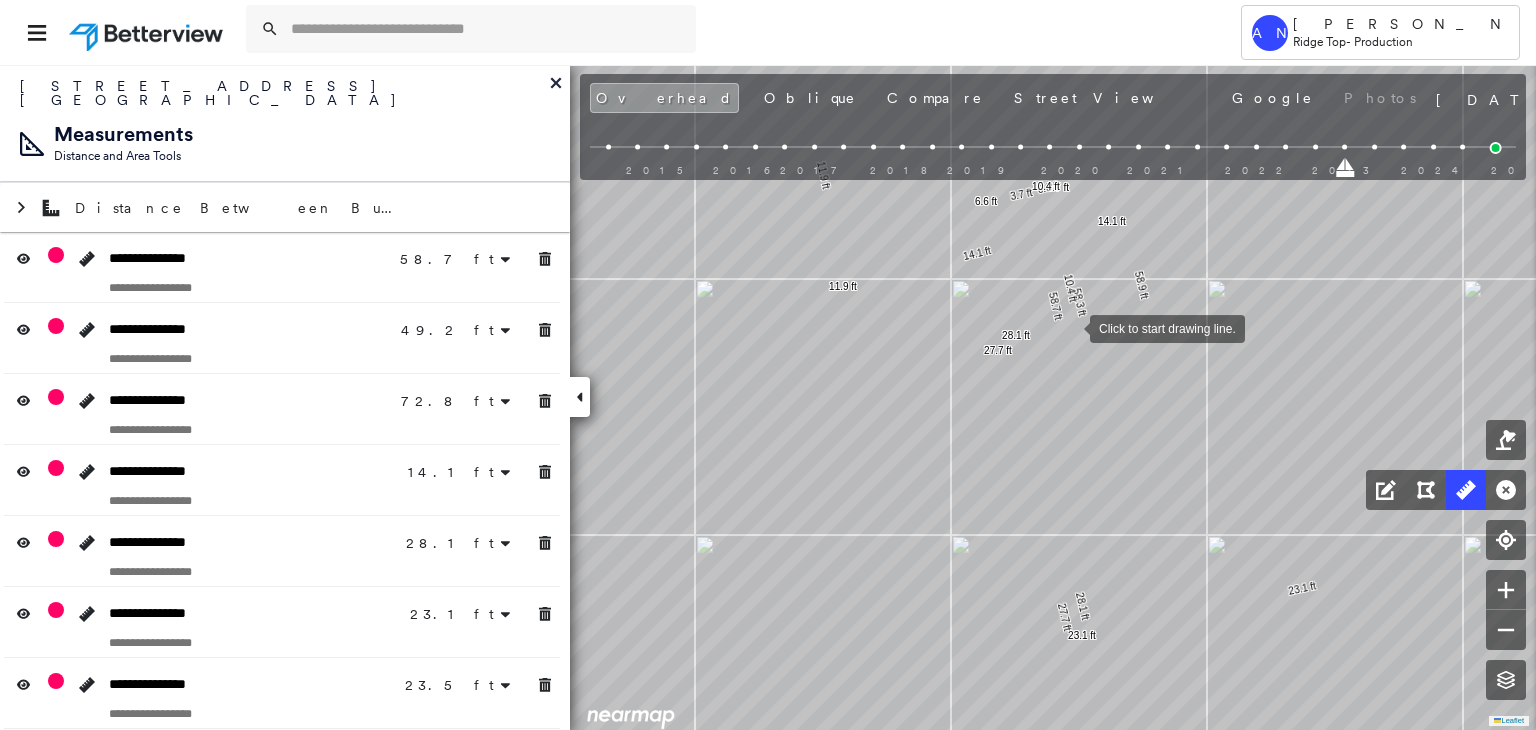 click at bounding box center (1070, 327) 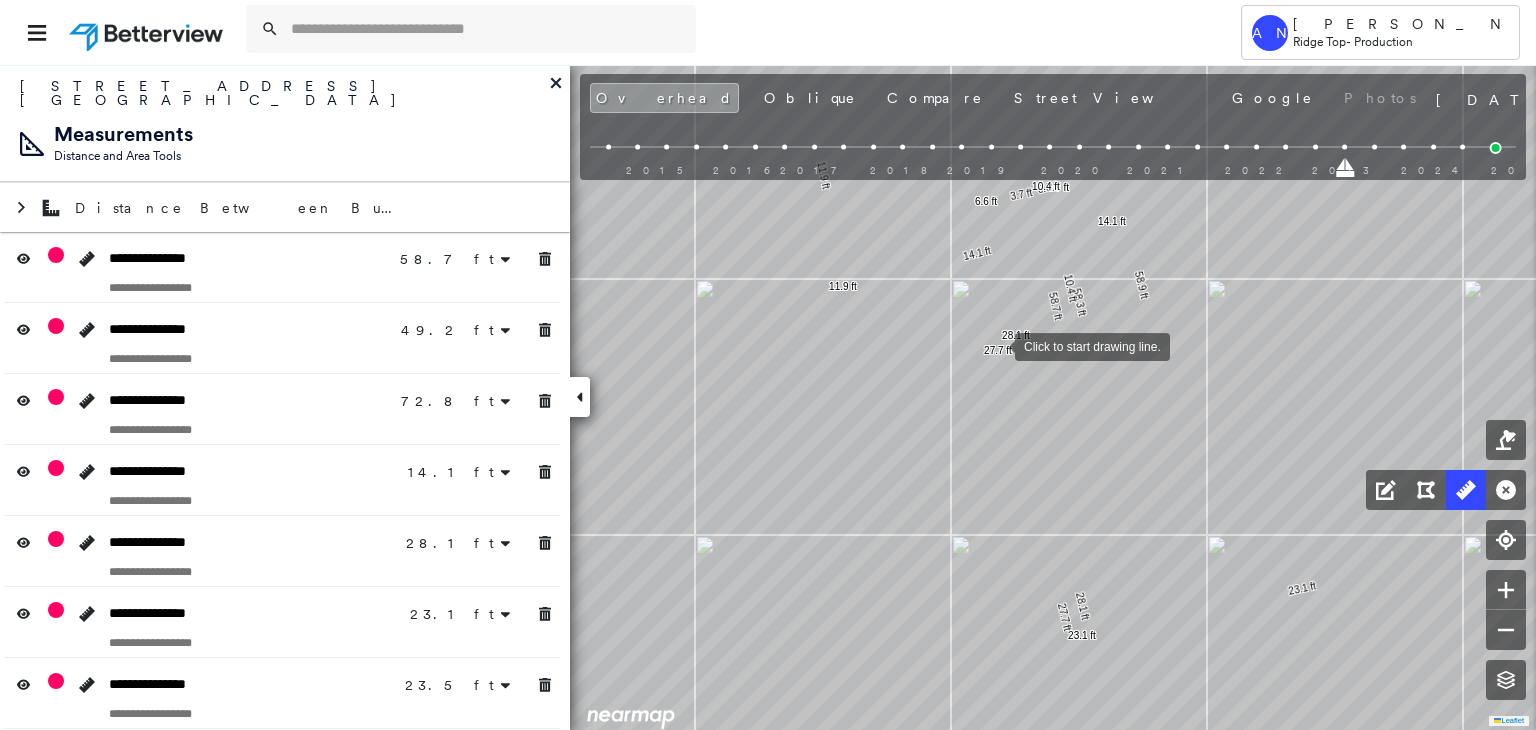 click at bounding box center [995, 345] 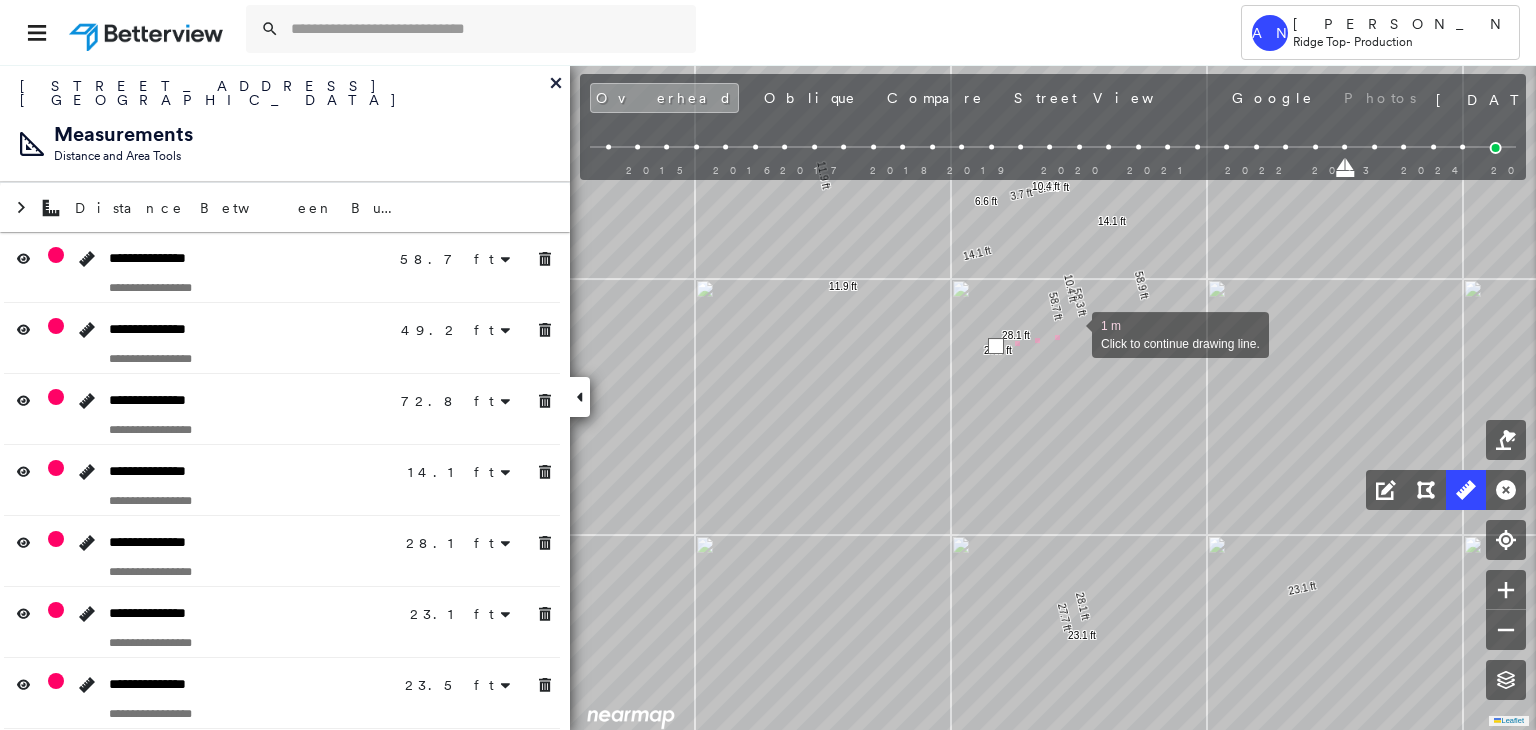 click at bounding box center [1072, 333] 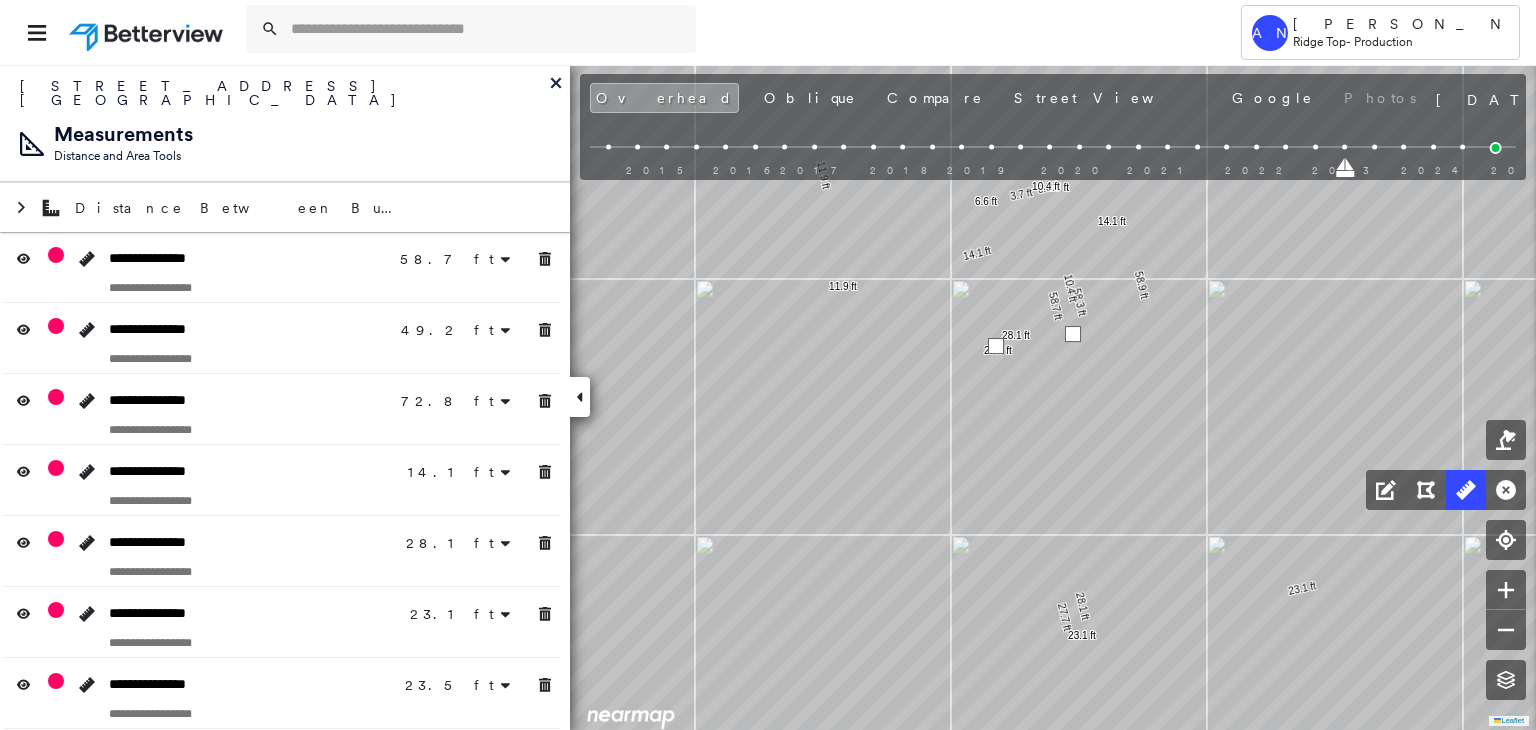 click at bounding box center (1073, 334) 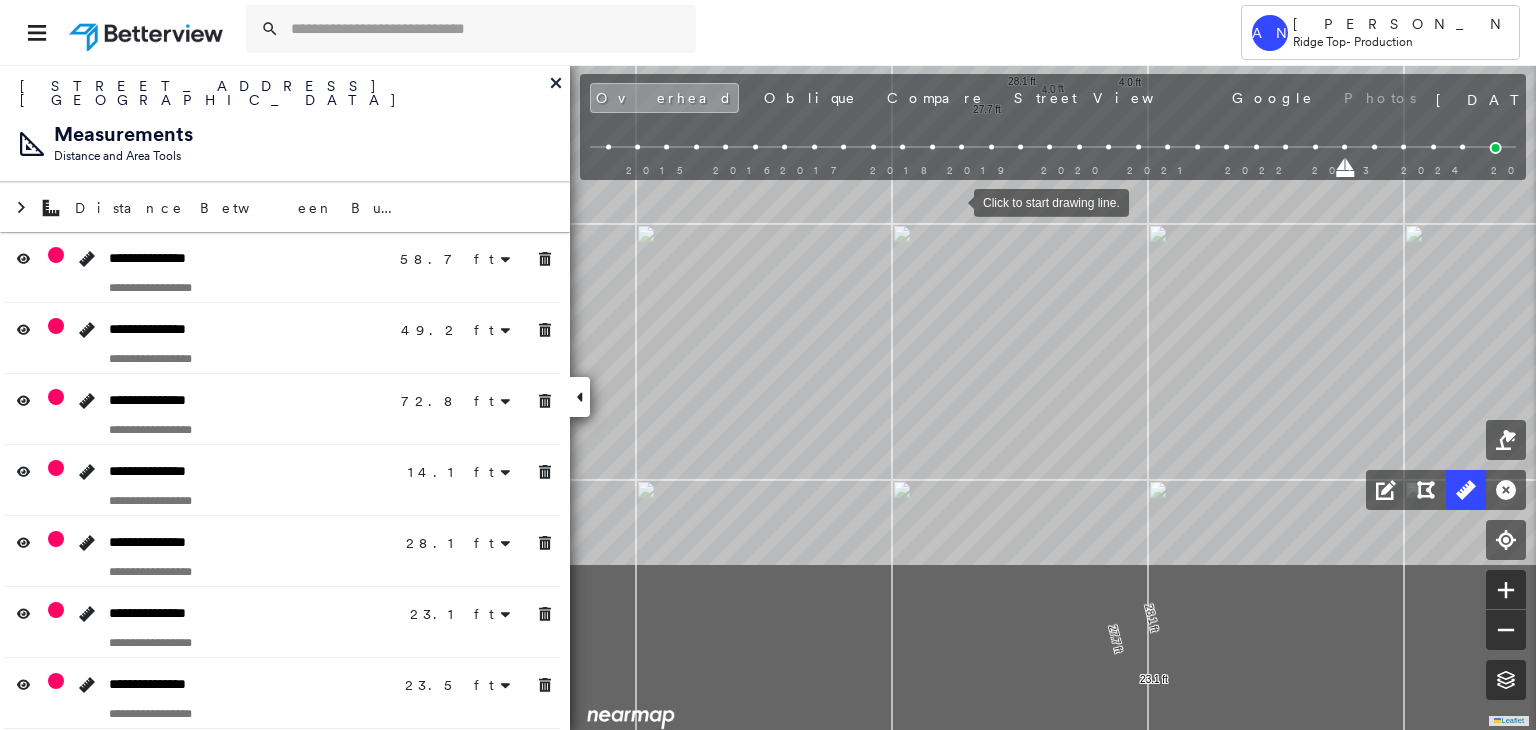 drag, startPoint x: 972, startPoint y: 323, endPoint x: 949, endPoint y: 166, distance: 158.67577 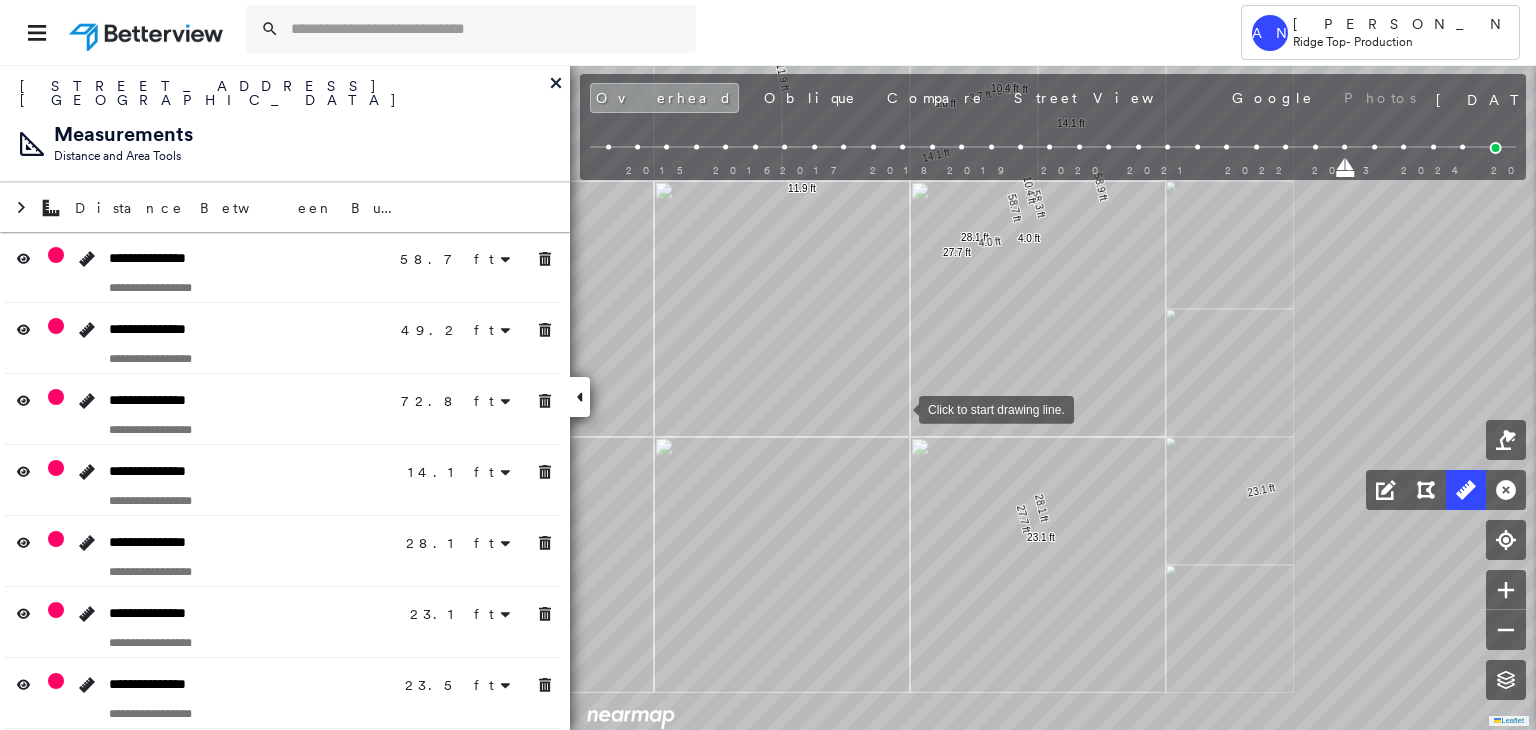 drag, startPoint x: 922, startPoint y: 417, endPoint x: 897, endPoint y: 393, distance: 34.655445 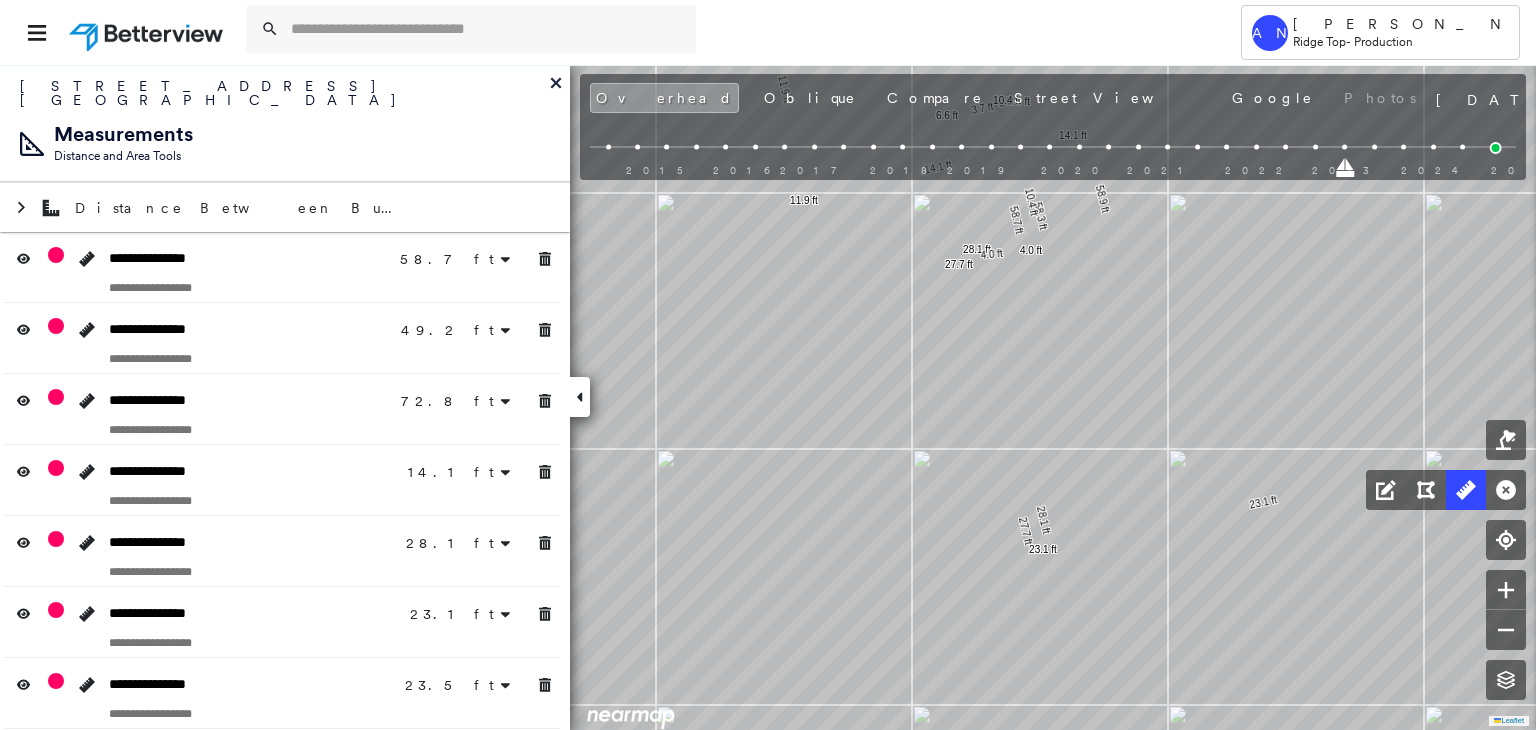 click at bounding box center (1374, 147) 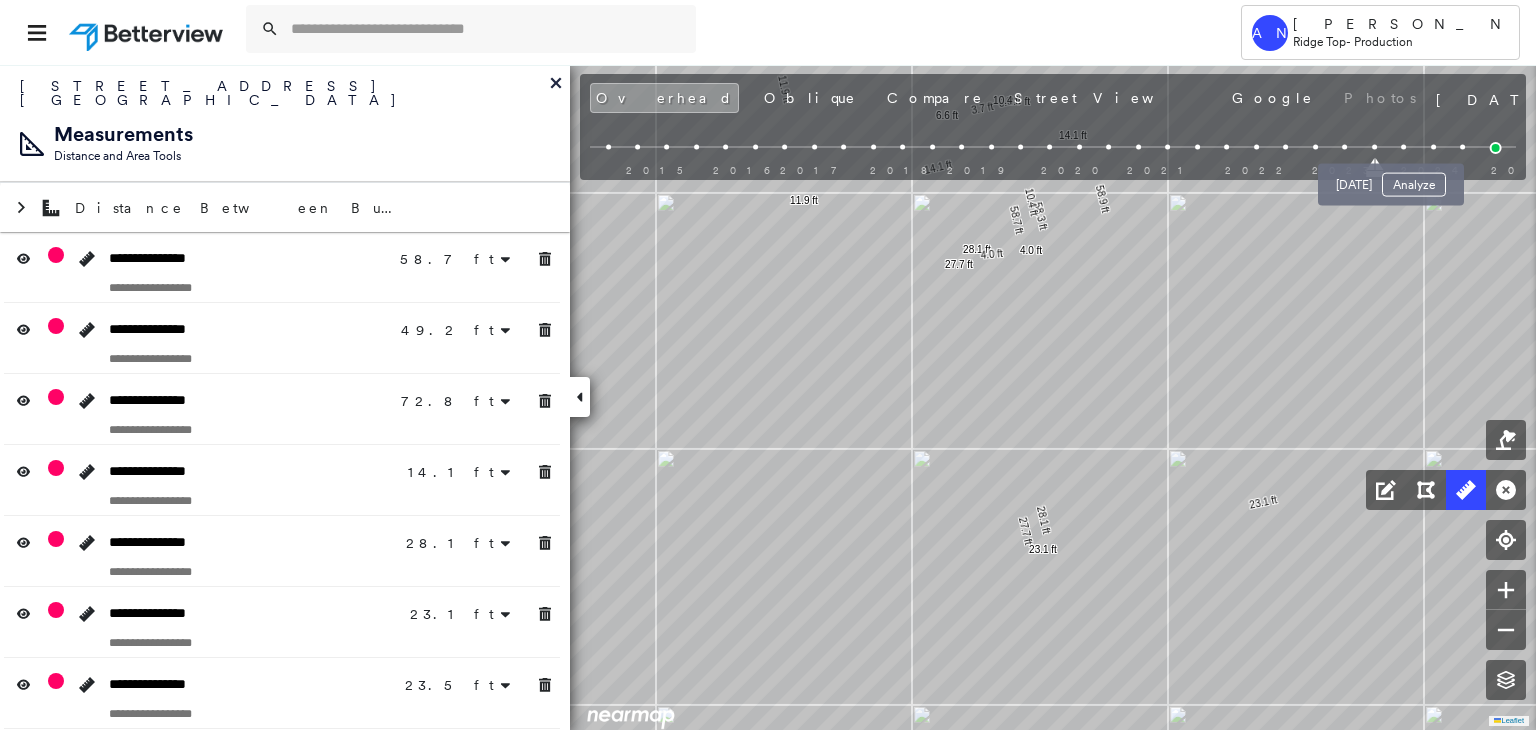click at bounding box center (1403, 147) 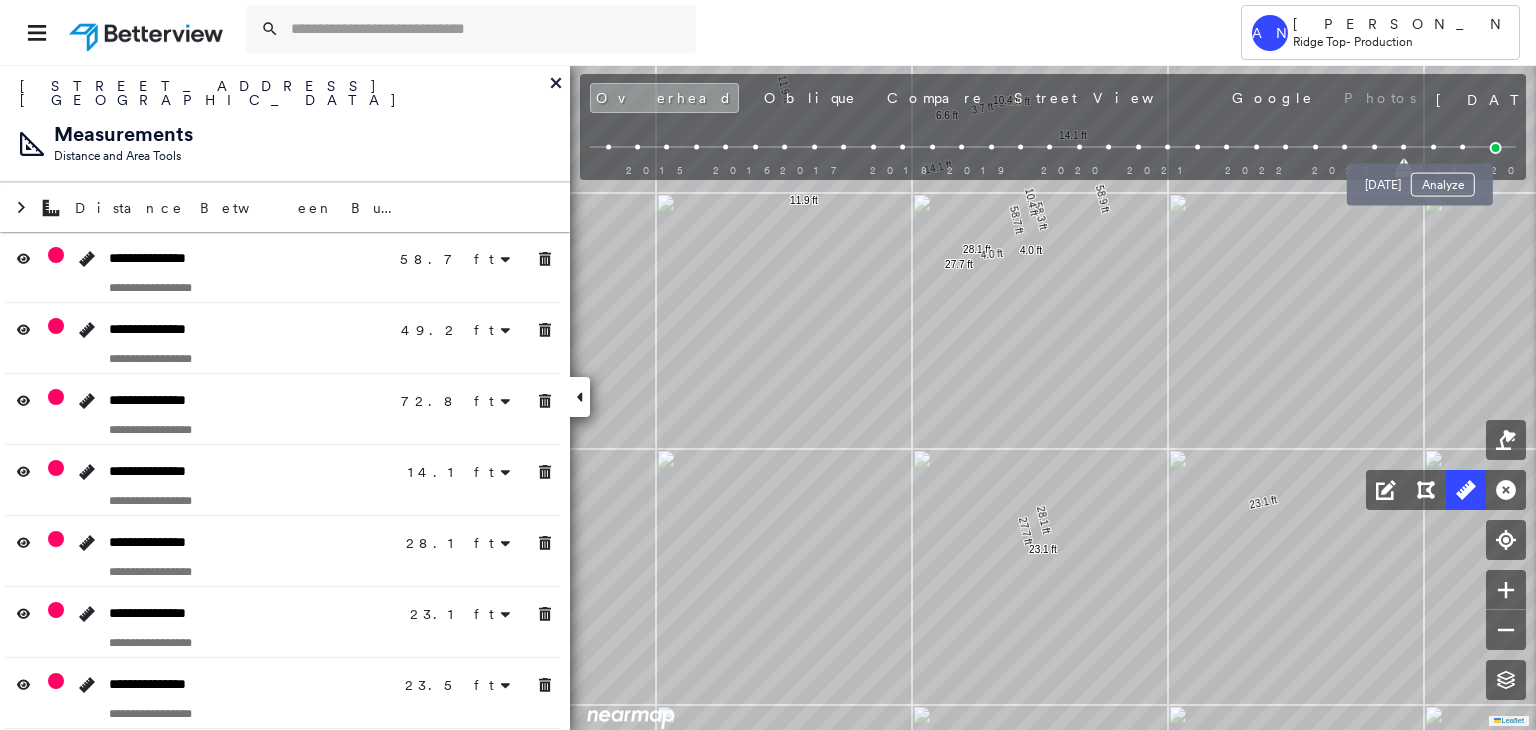 click at bounding box center (1433, 147) 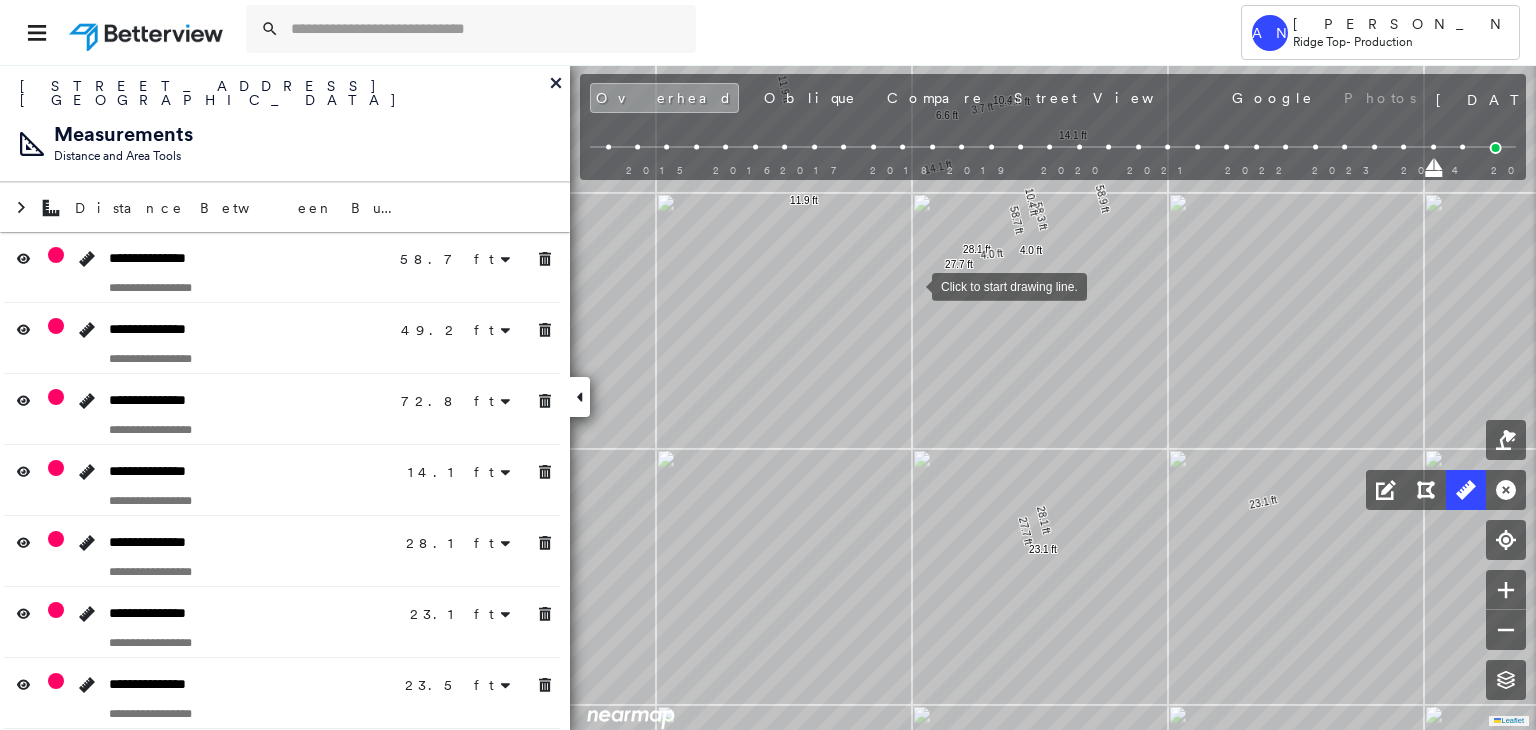 click at bounding box center (912, 285) 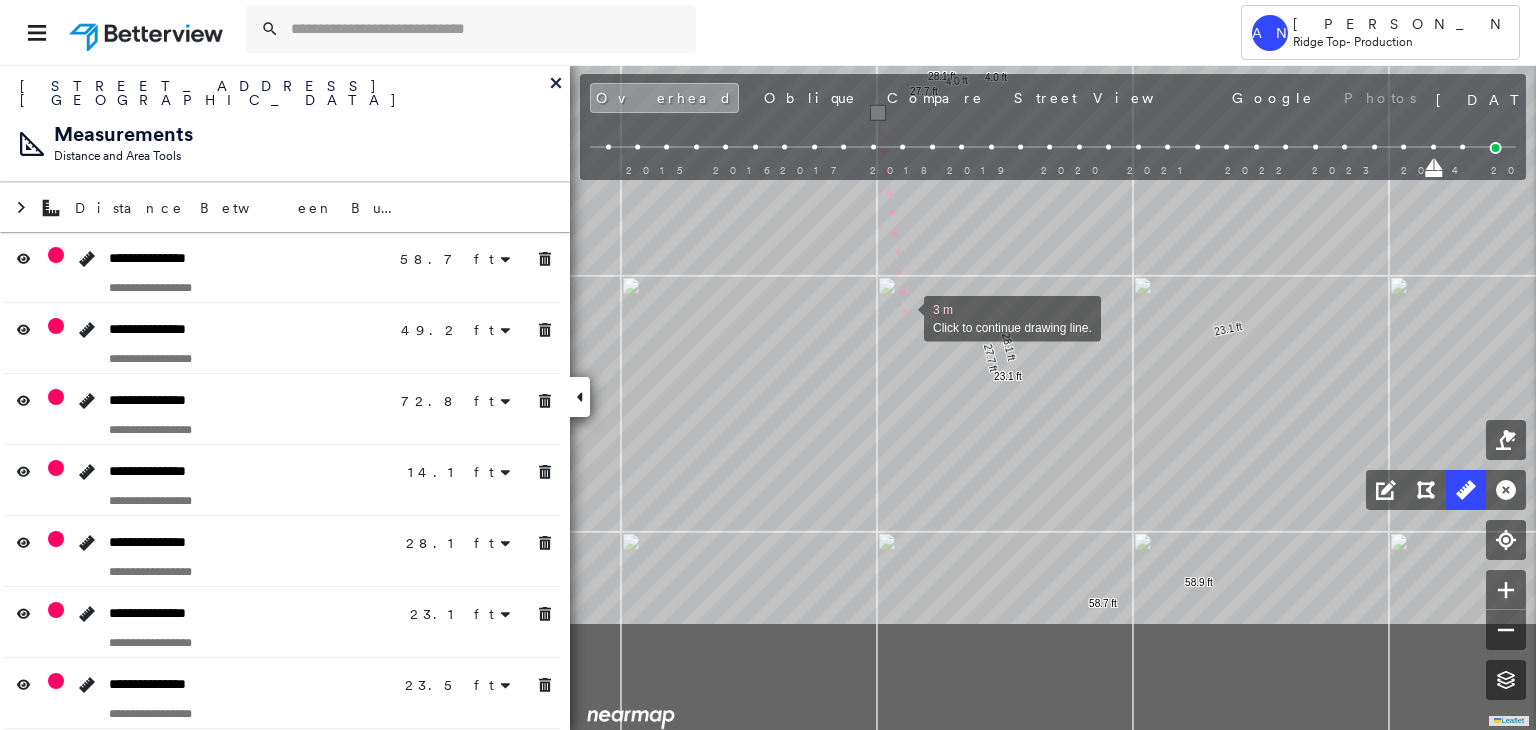 drag, startPoint x: 943, startPoint y: 503, endPoint x: 905, endPoint y: 305, distance: 201.6135 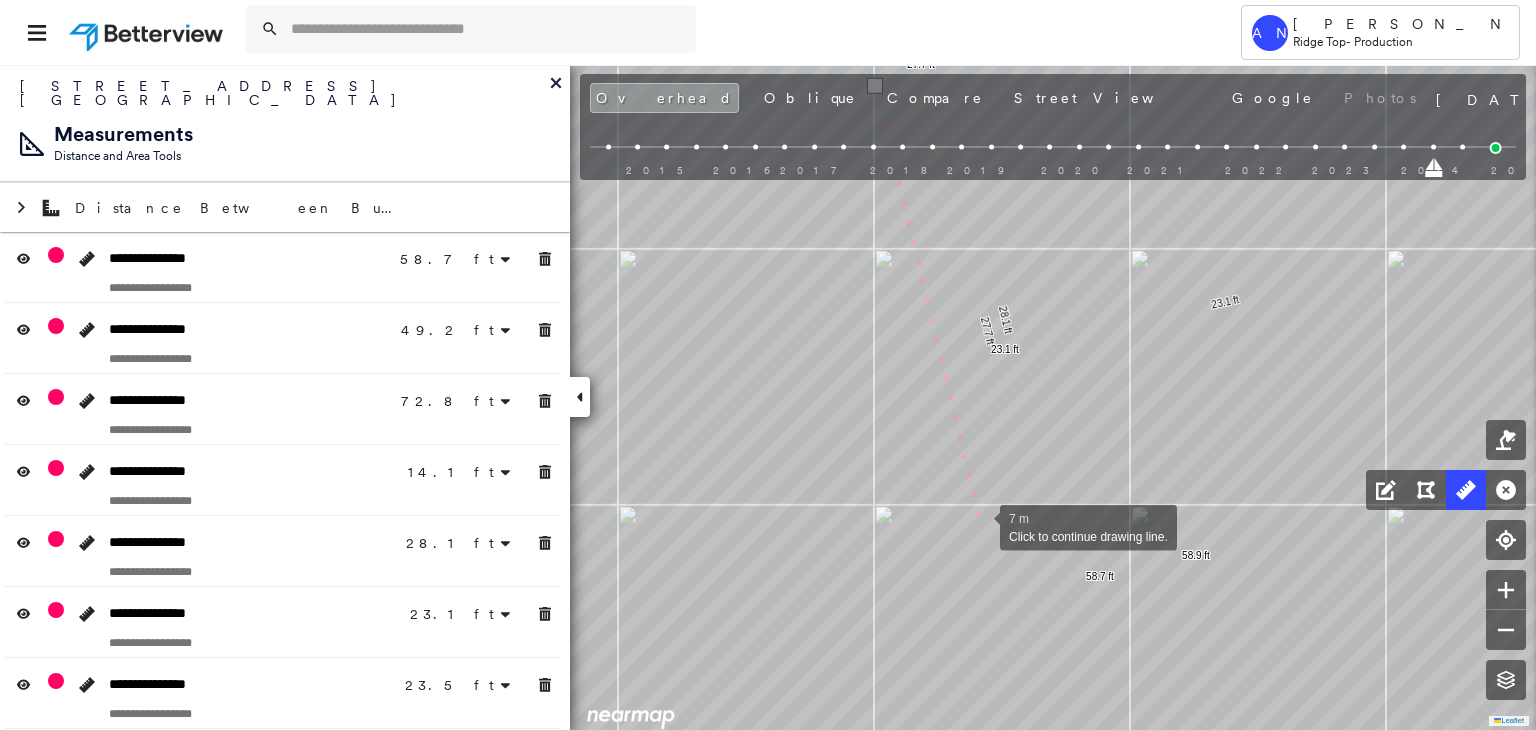 click at bounding box center [980, 526] 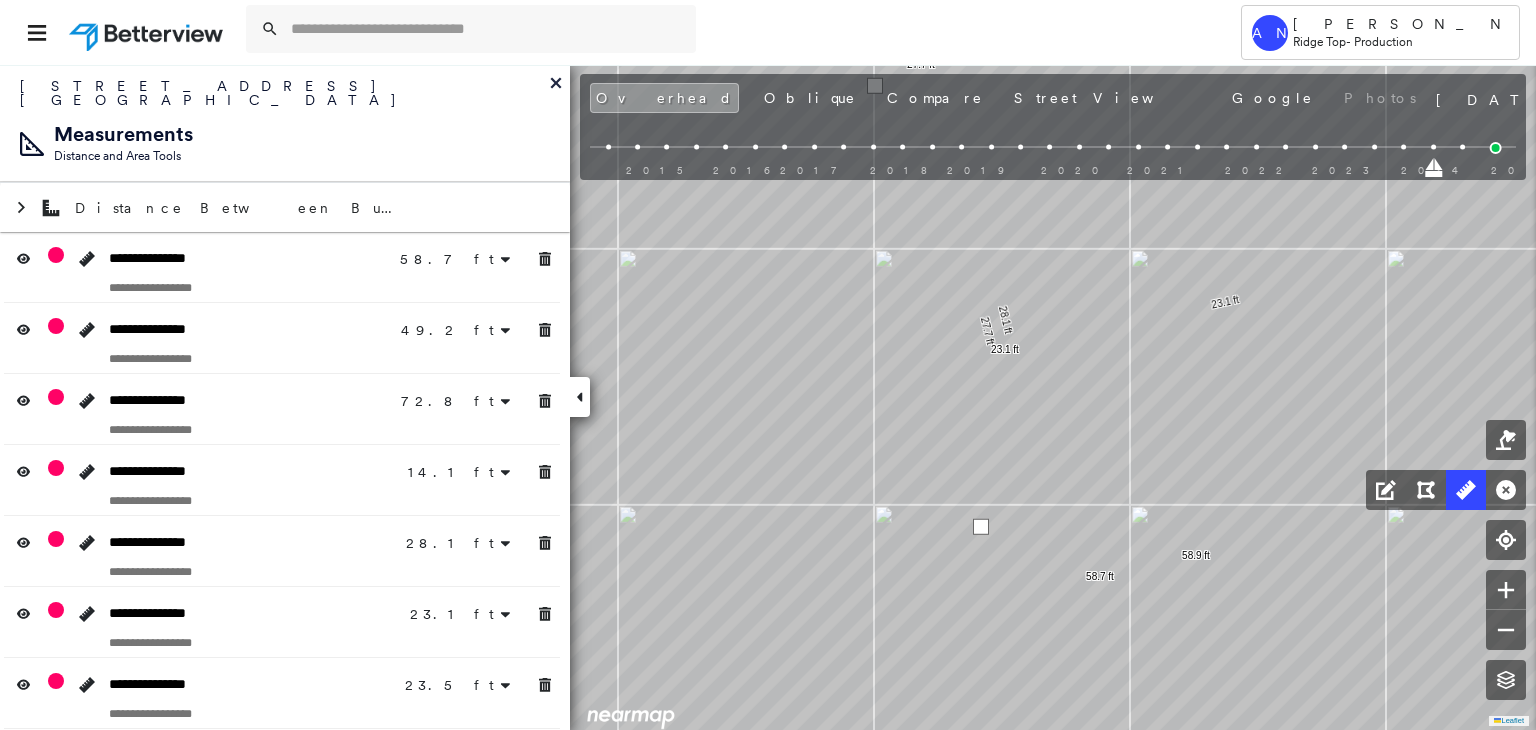 click at bounding box center (981, 527) 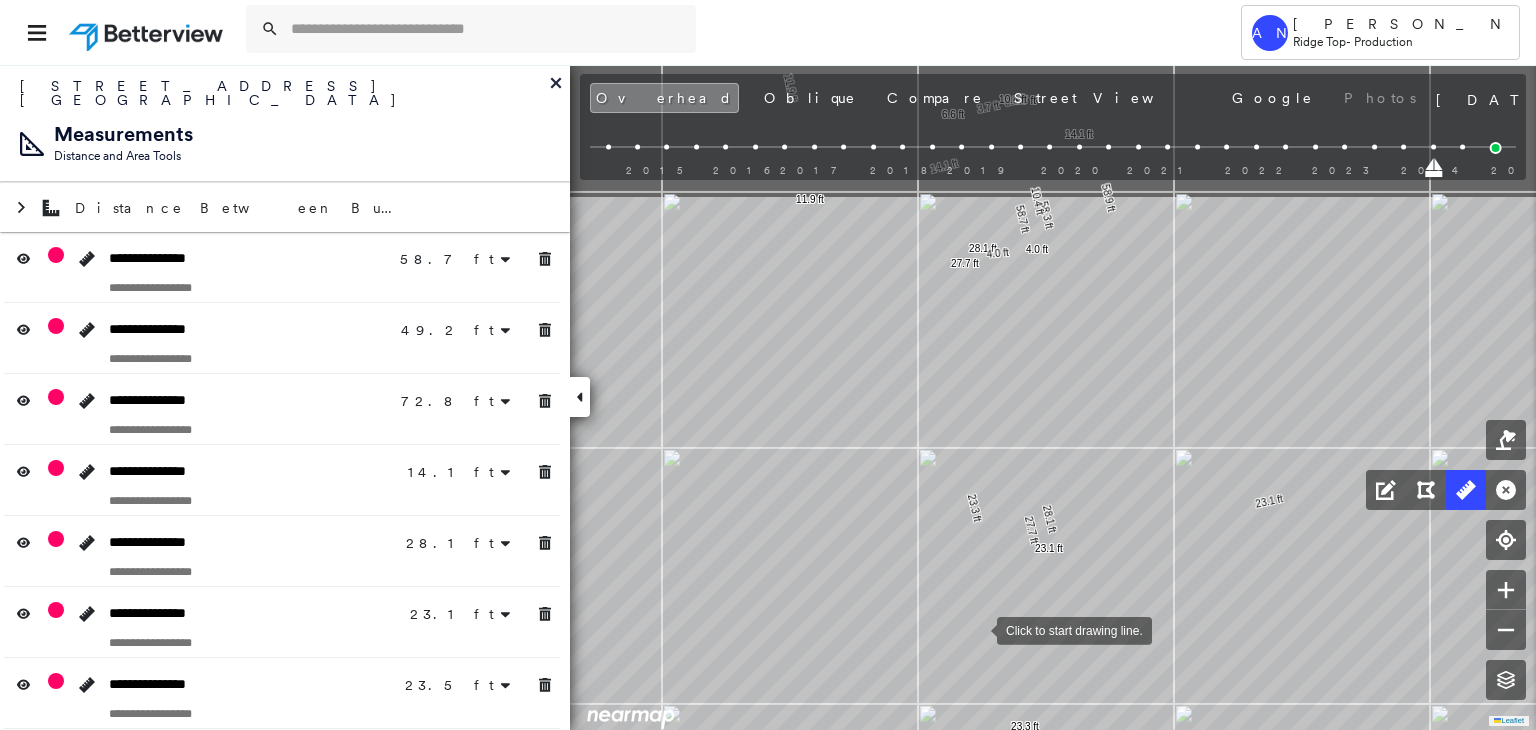 click on "58.7 ft 58.7 ft 49.2 ft 49.2 ft 72.8 ft 72.8 ft 14.1 ft 14.1 ft 28.1 ft 28.1 ft 23.1 ft 23.1 ft 23.5 ft 23.5 ft 72.7 ft 72.7 ft 58.3 ft 58.3 ft 22.3 ft 22.3 ft 58.9 ft 58.9 ft 3.7 ft 3.7 ft 6.6 ft 6.6 ft 22.1 ft 22.1 ft 5.5 ft 5.5 ft 14.1 ft 14.1 ft 11.9 ft 11.9 ft 14.2 ft 14.2 ft 10.4 ft 10.4 ft 27.7 ft 27.7 ft 4.0 ft 4.0 ft 23.3 ft 23.3 ft Click to start drawing line." at bounding box center [802, -46] 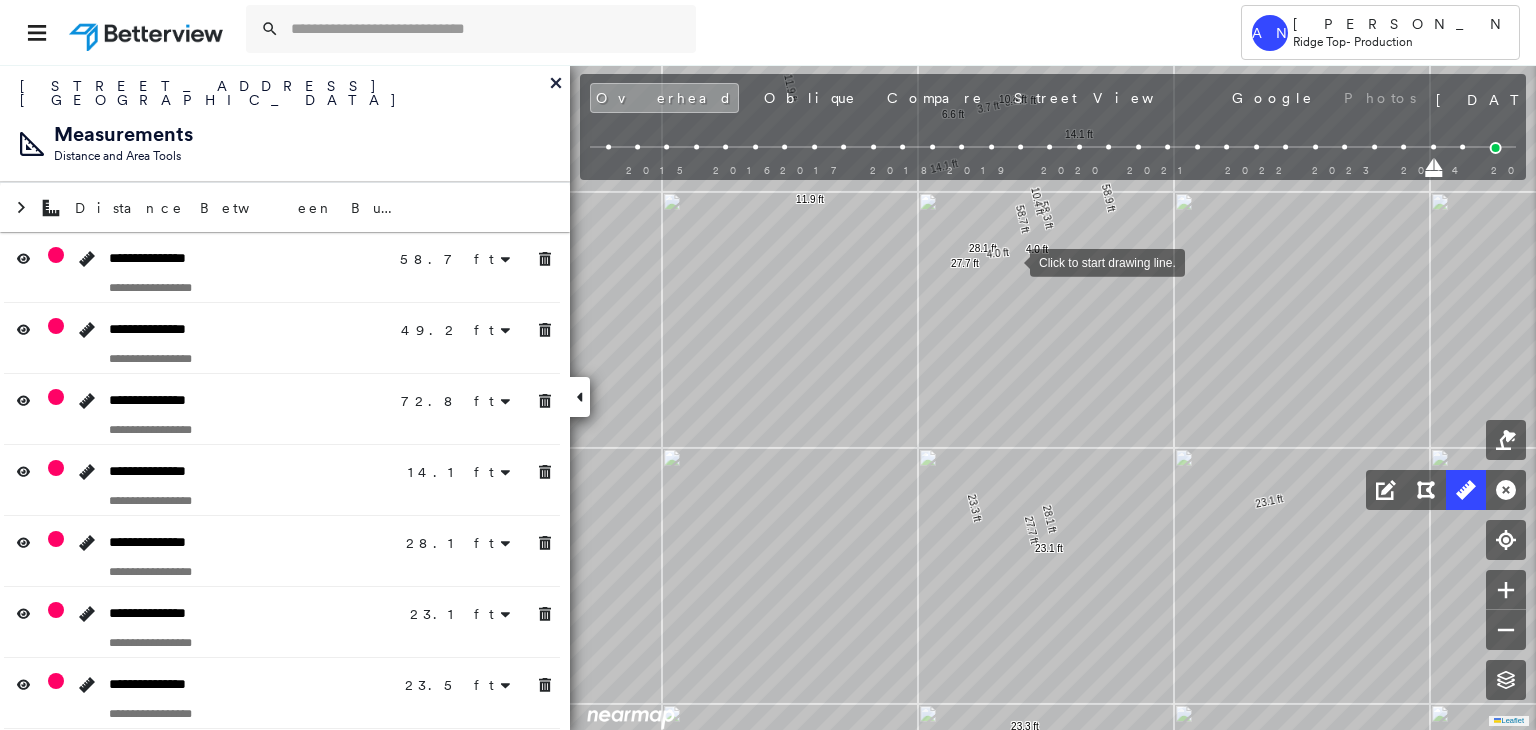 click at bounding box center [1010, 261] 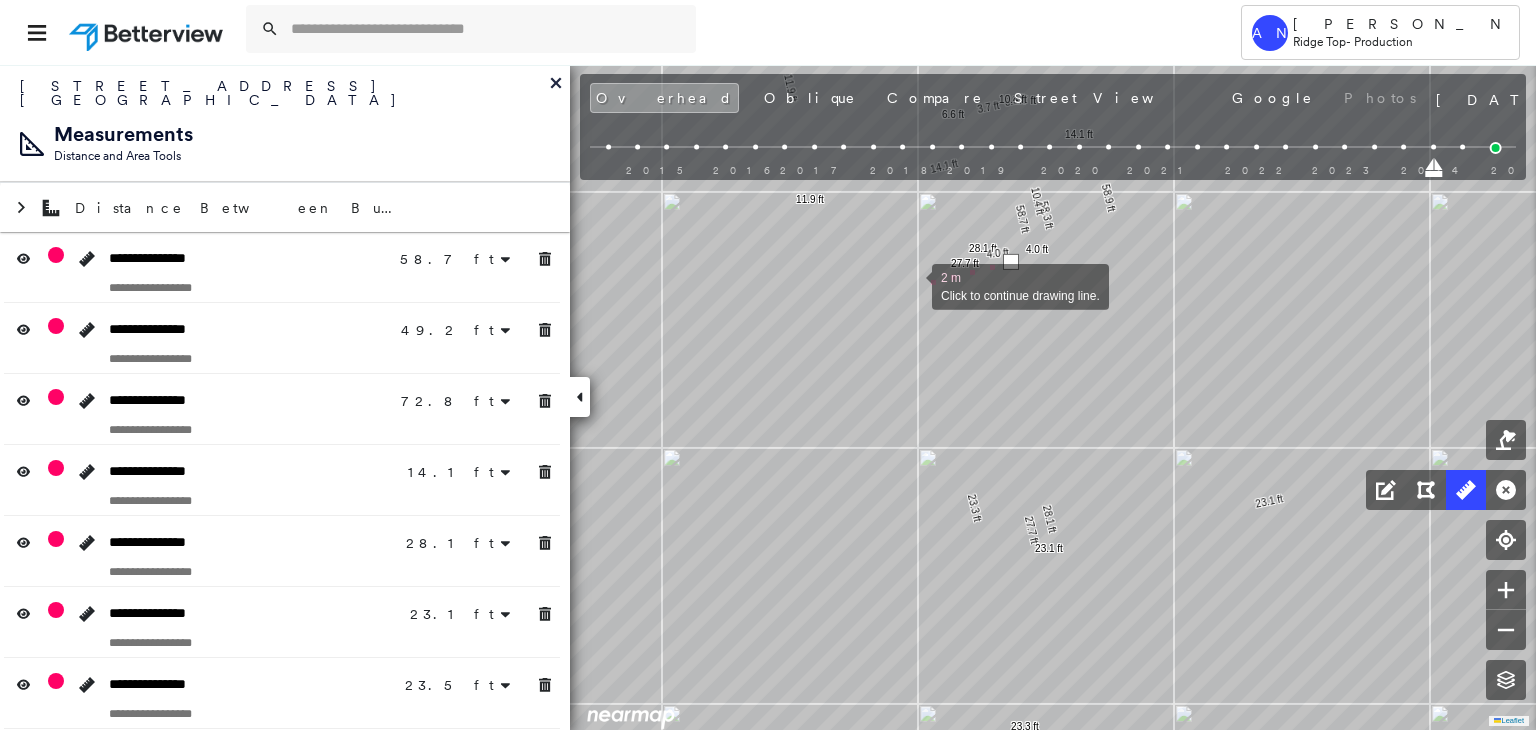 click at bounding box center [912, 285] 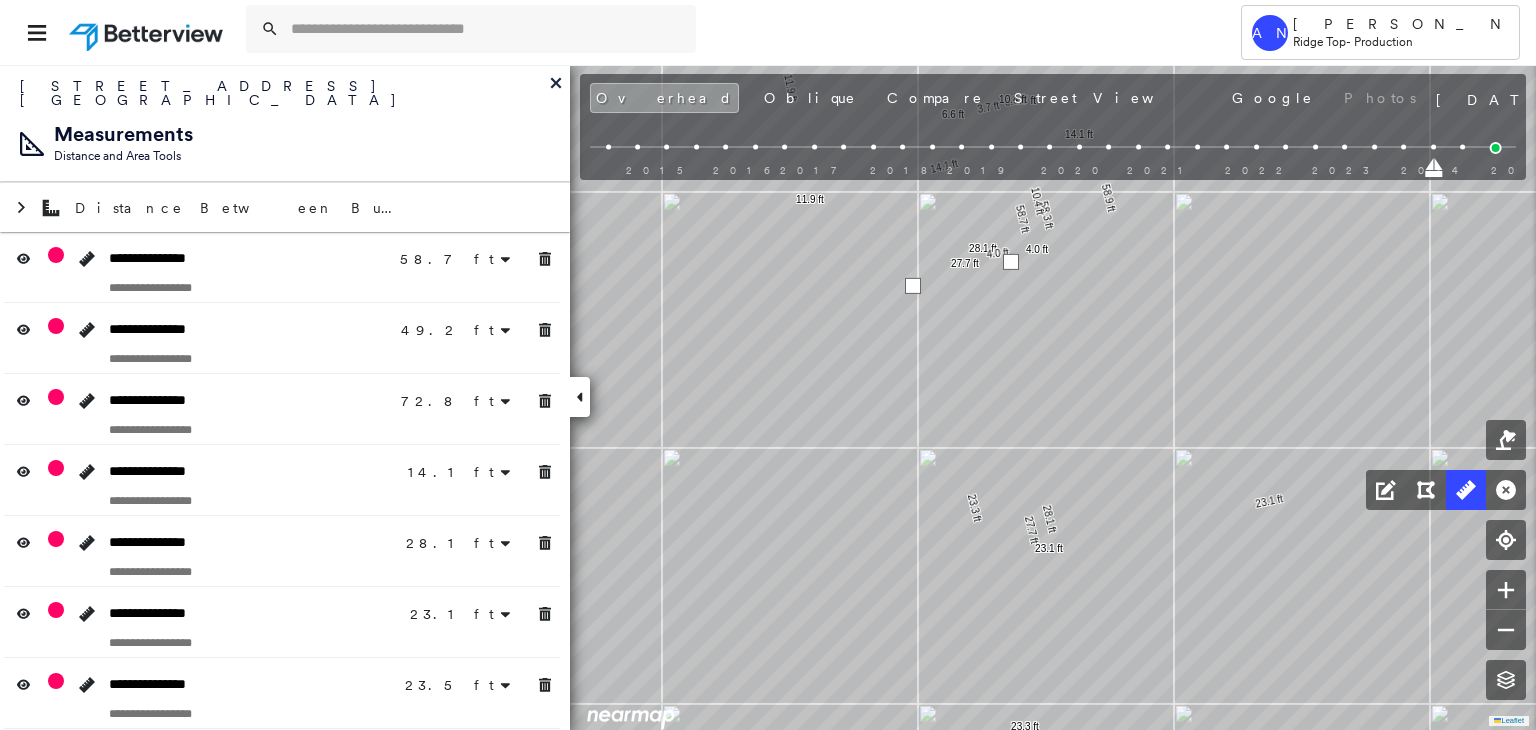 click at bounding box center (913, 286) 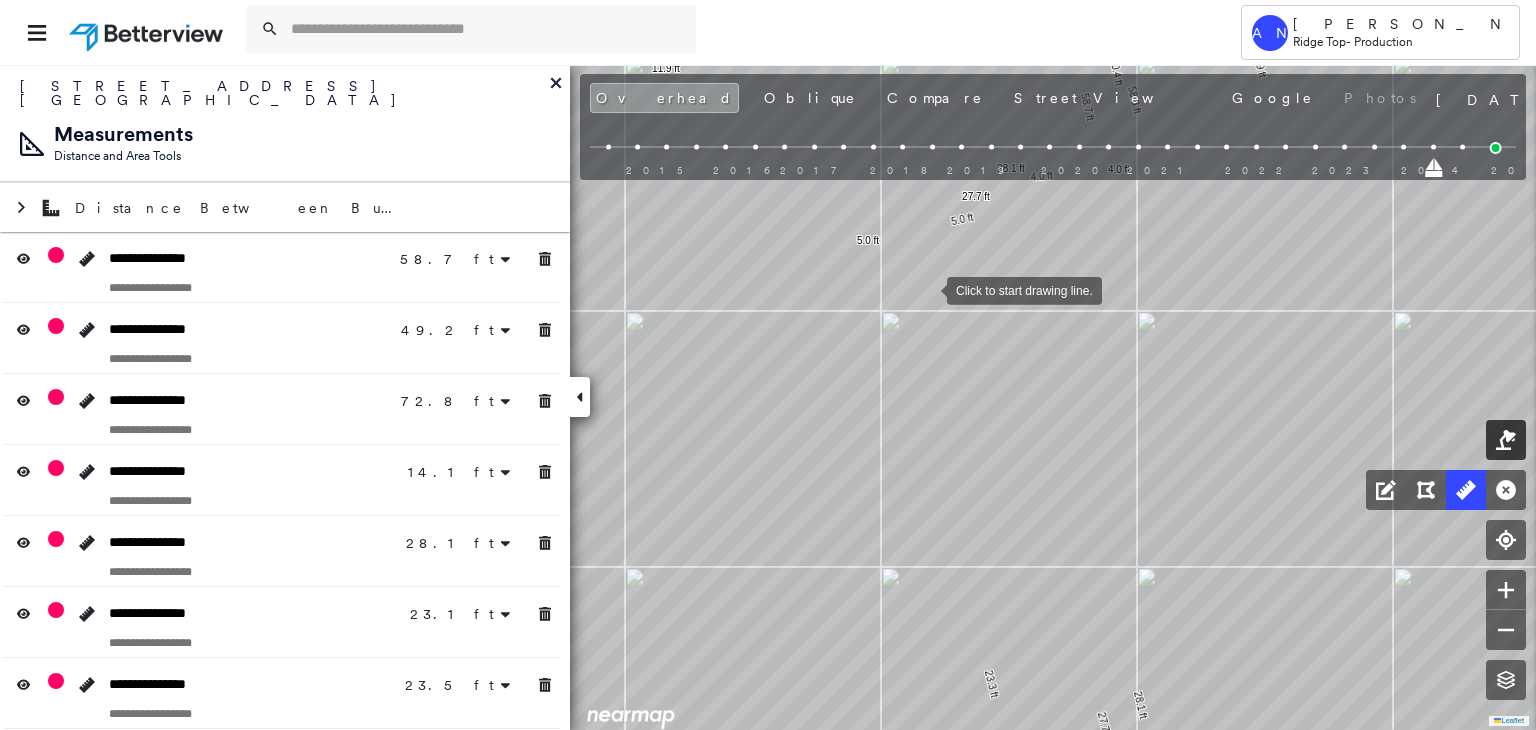 drag, startPoint x: 927, startPoint y: 289, endPoint x: 1499, endPoint y: 421, distance: 587.0332 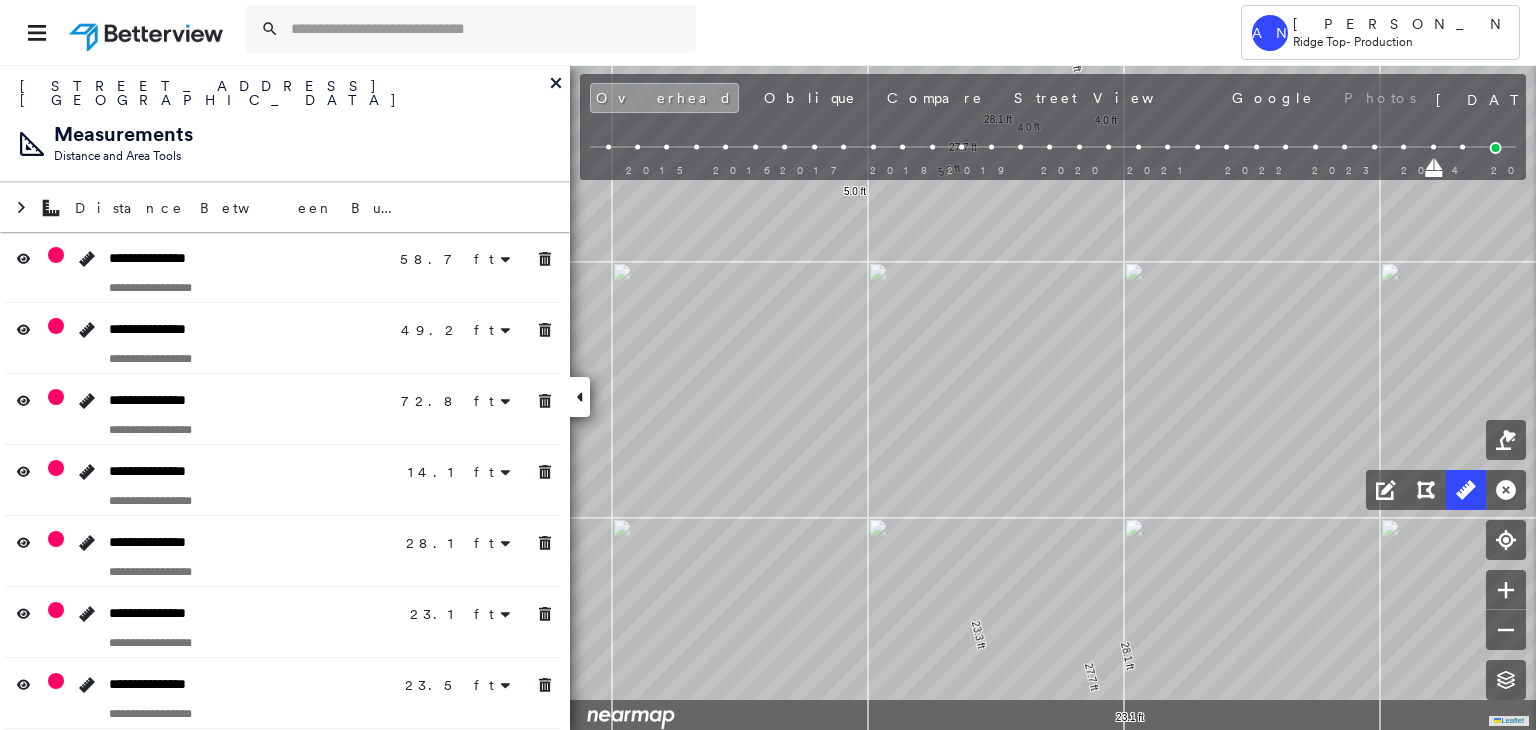 click on "58.7 ft 58.7 ft 49.2 ft 49.2 ft 72.8 ft 72.8 ft 14.1 ft 14.1 ft 28.1 ft 28.1 ft 23.1 ft 23.1 ft 23.5 ft 23.5 ft 72.7 ft 72.7 ft 58.3 ft 58.3 ft 22.3 ft 22.3 ft 58.9 ft 58.9 ft 3.7 ft 3.7 ft 6.6 ft 6.6 ft 22.1 ft 22.1 ft 5.5 ft 5.5 ft 14.1 ft 14.1 ft 11.9 ft 11.9 ft 14.2 ft 14.2 ft 10.4 ft 10.4 ft 27.7 ft 27.7 ft 4.0 ft 4.0 ft 23.3 ft 23.3 ft 5.0 ft 5.0 ft Click to start drawing line." at bounding box center (789, -95) 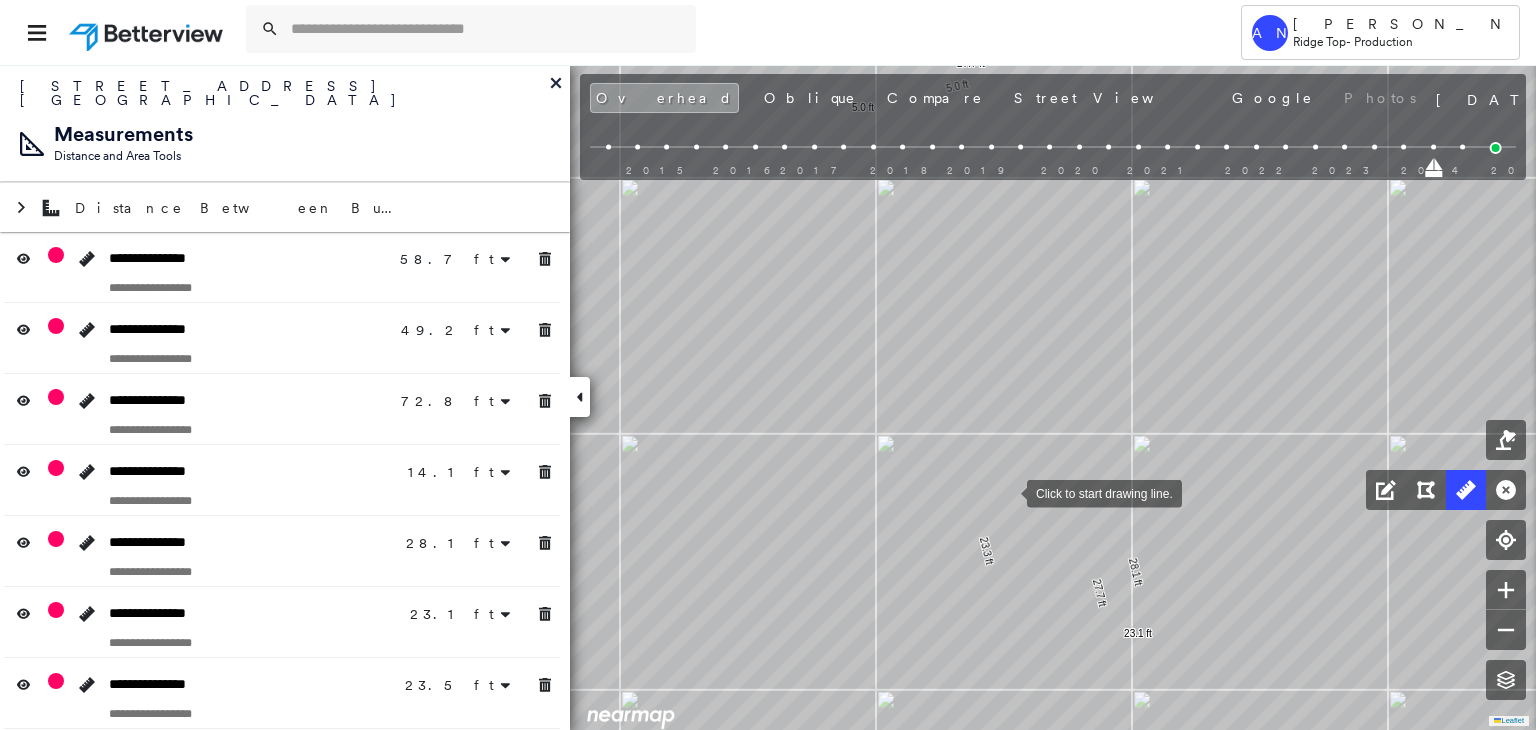 click at bounding box center (1007, 492) 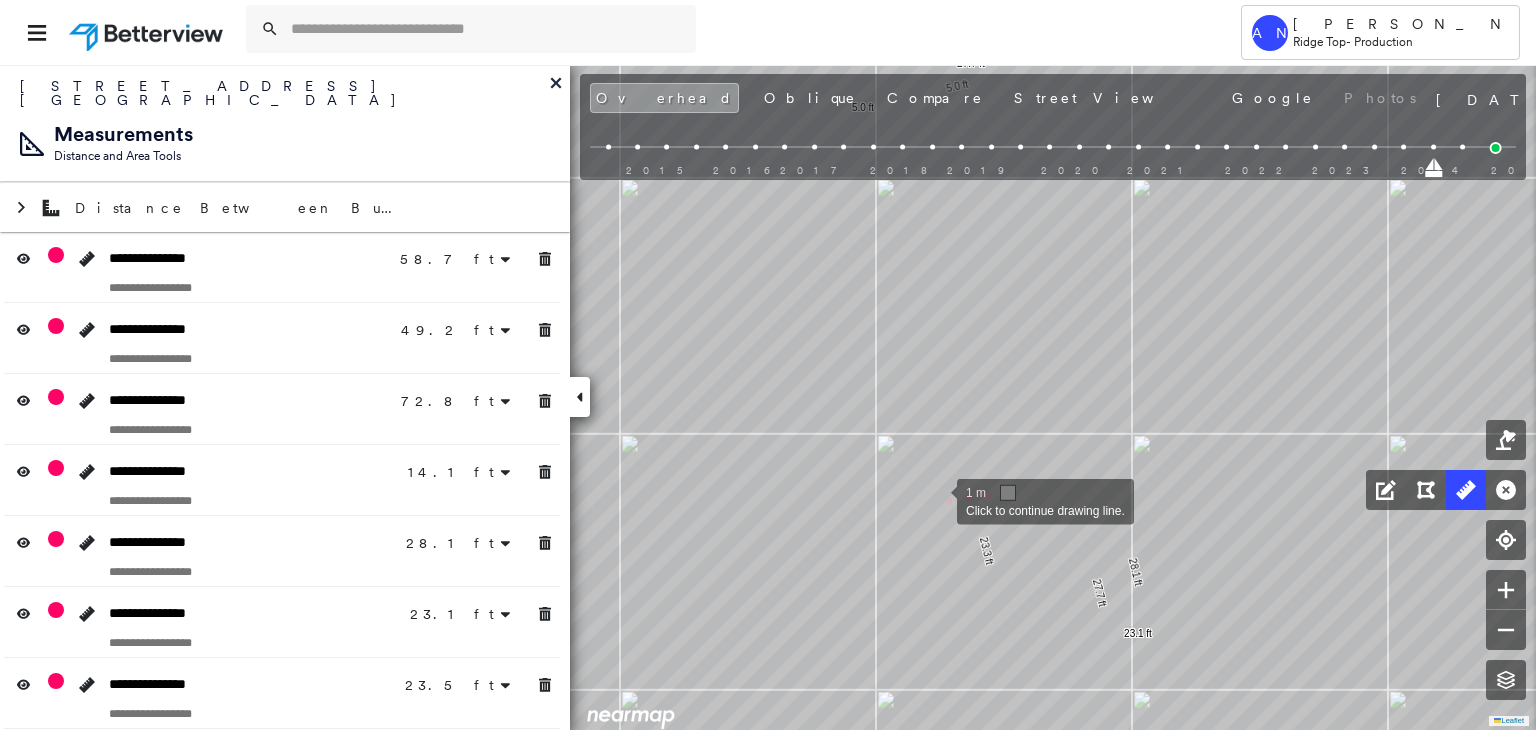 click at bounding box center (937, 500) 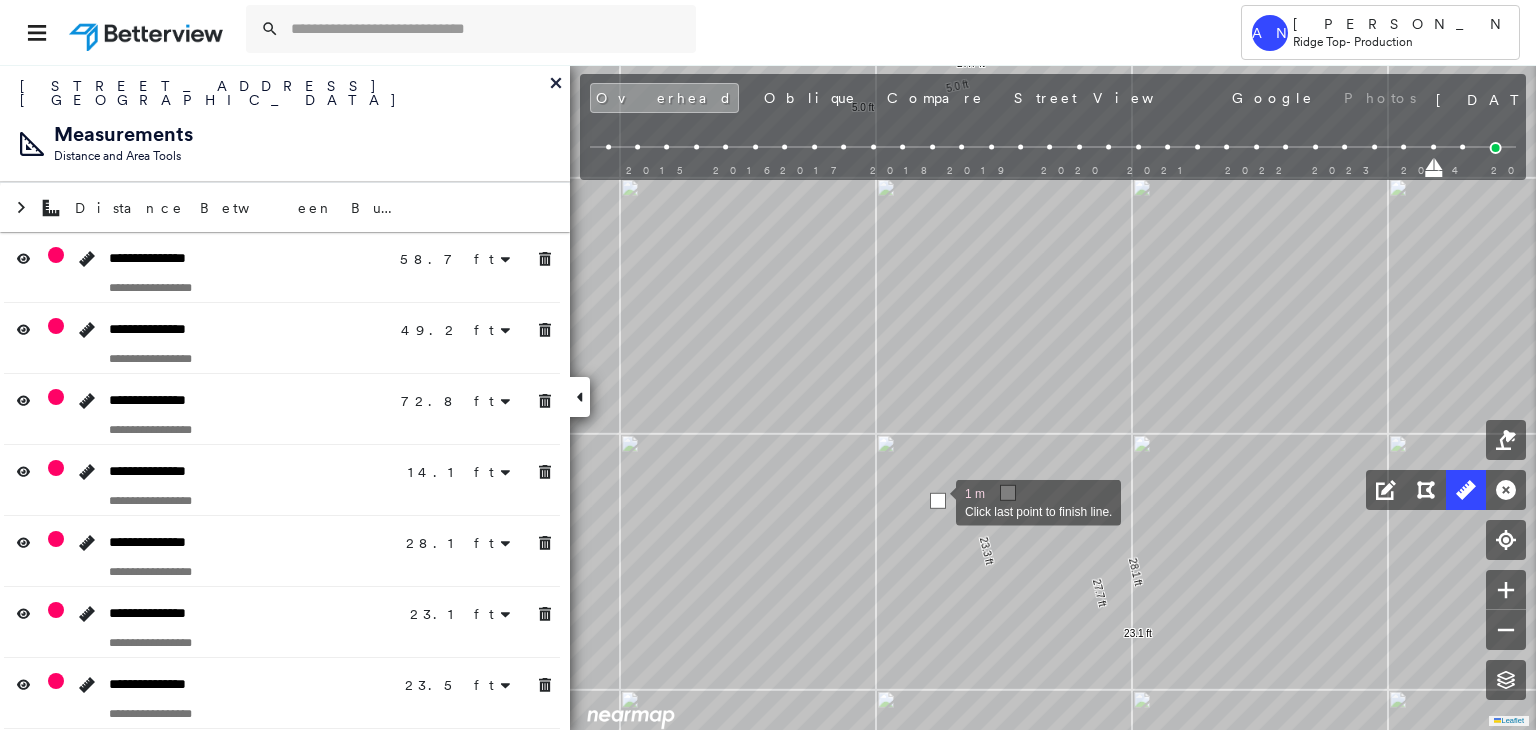 click at bounding box center [938, 501] 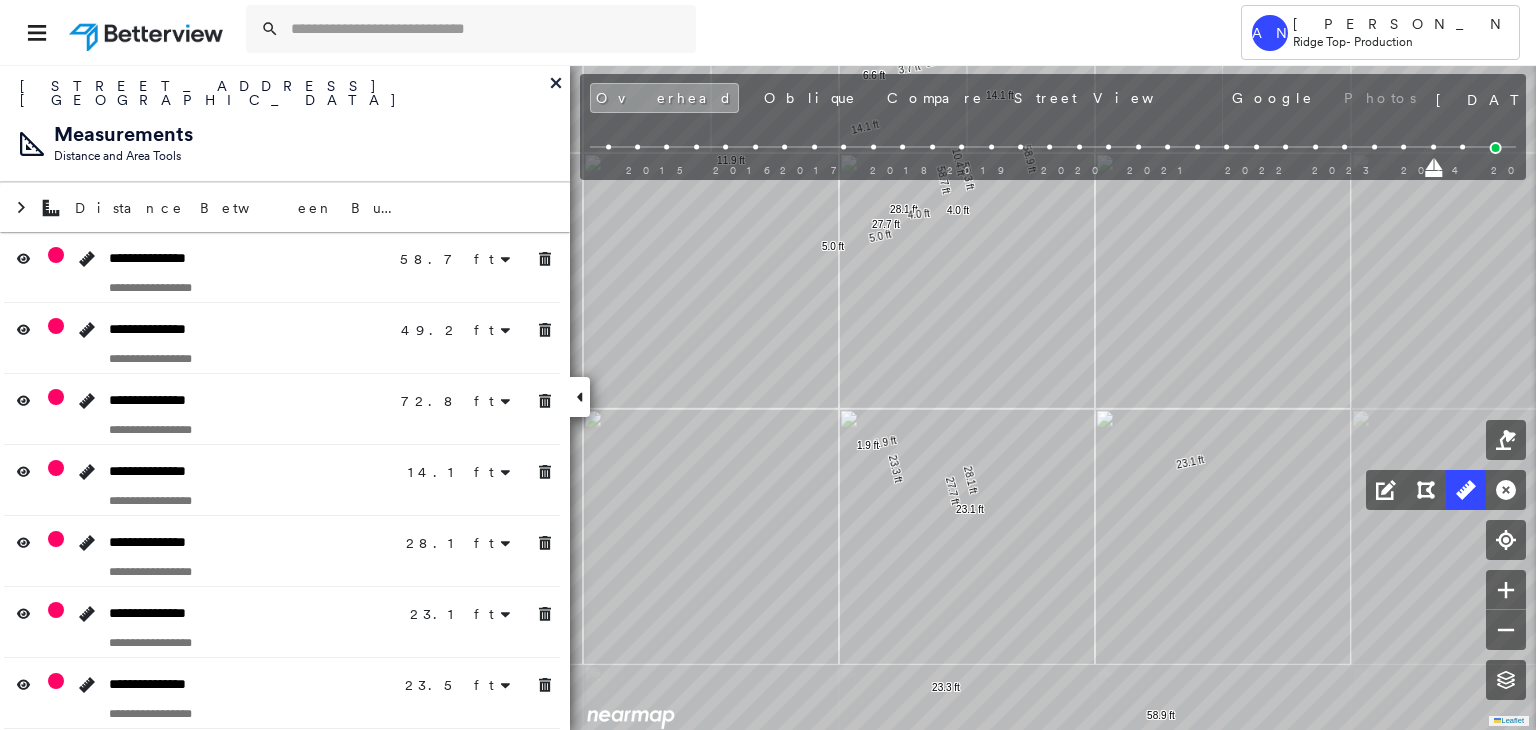 click on "58.7 ft 58.7 ft 49.2 ft 49.2 ft 72.8 ft 72.8 ft 14.1 ft 14.1 ft 28.1 ft 28.1 ft 23.1 ft 23.1 ft 23.5 ft 23.5 ft 72.7 ft 72.7 ft 58.3 ft 58.3 ft 22.3 ft 22.3 ft 58.9 ft 58.9 ft 3.7 ft 3.7 ft 6.6 ft 6.6 ft 22.1 ft 22.1 ft 5.5 ft 5.5 ft 14.1 ft 14.1 ft 11.9 ft 11.9 ft 14.2 ft 14.2 ft 10.4 ft 10.4 ft 27.7 ft 27.7 ft 4.0 ft 4.0 ft 23.3 ft 23.3 ft 5.0 ft 5.0 ft 1.9 ft 1.9 ft Click to start drawing line." at bounding box center [758, -244] 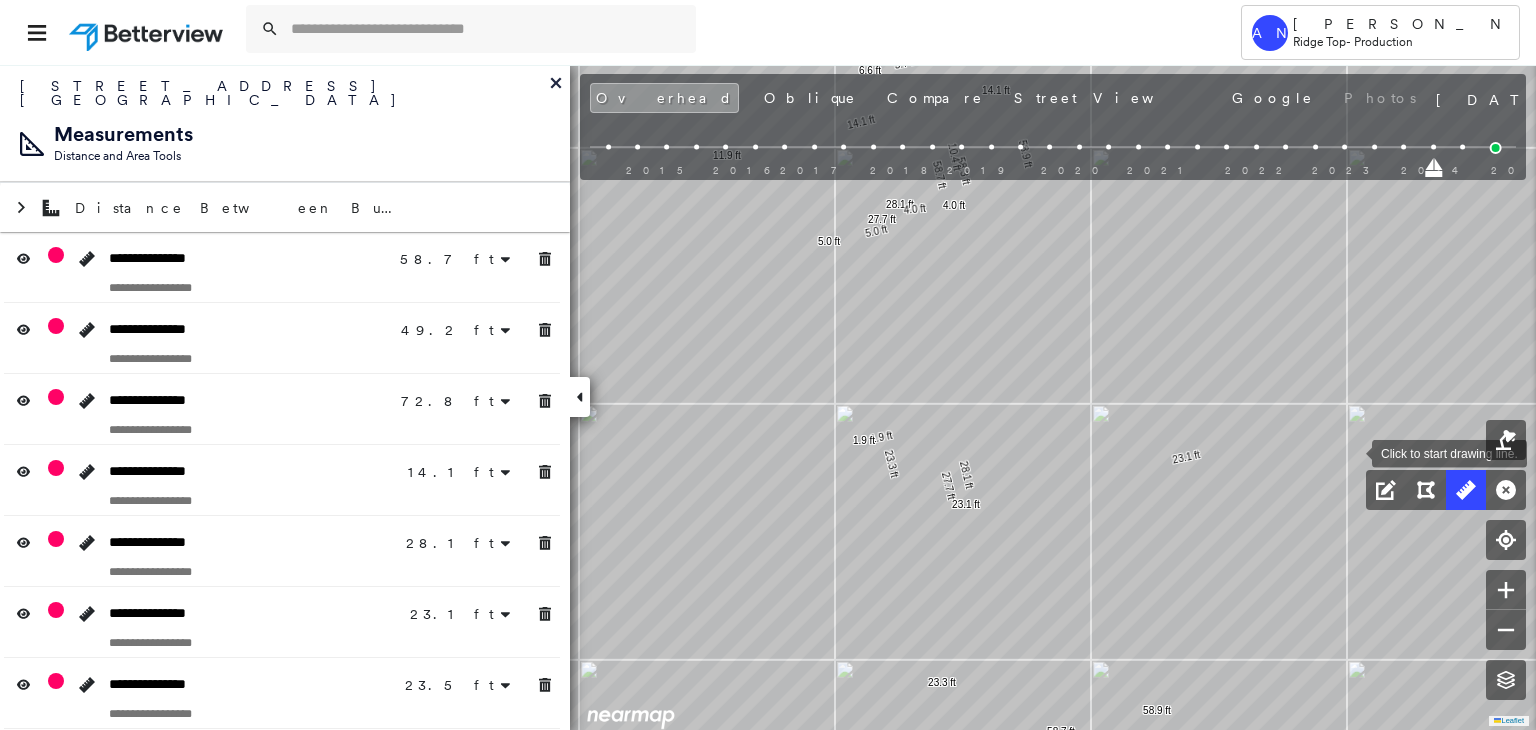 click at bounding box center [1352, 452] 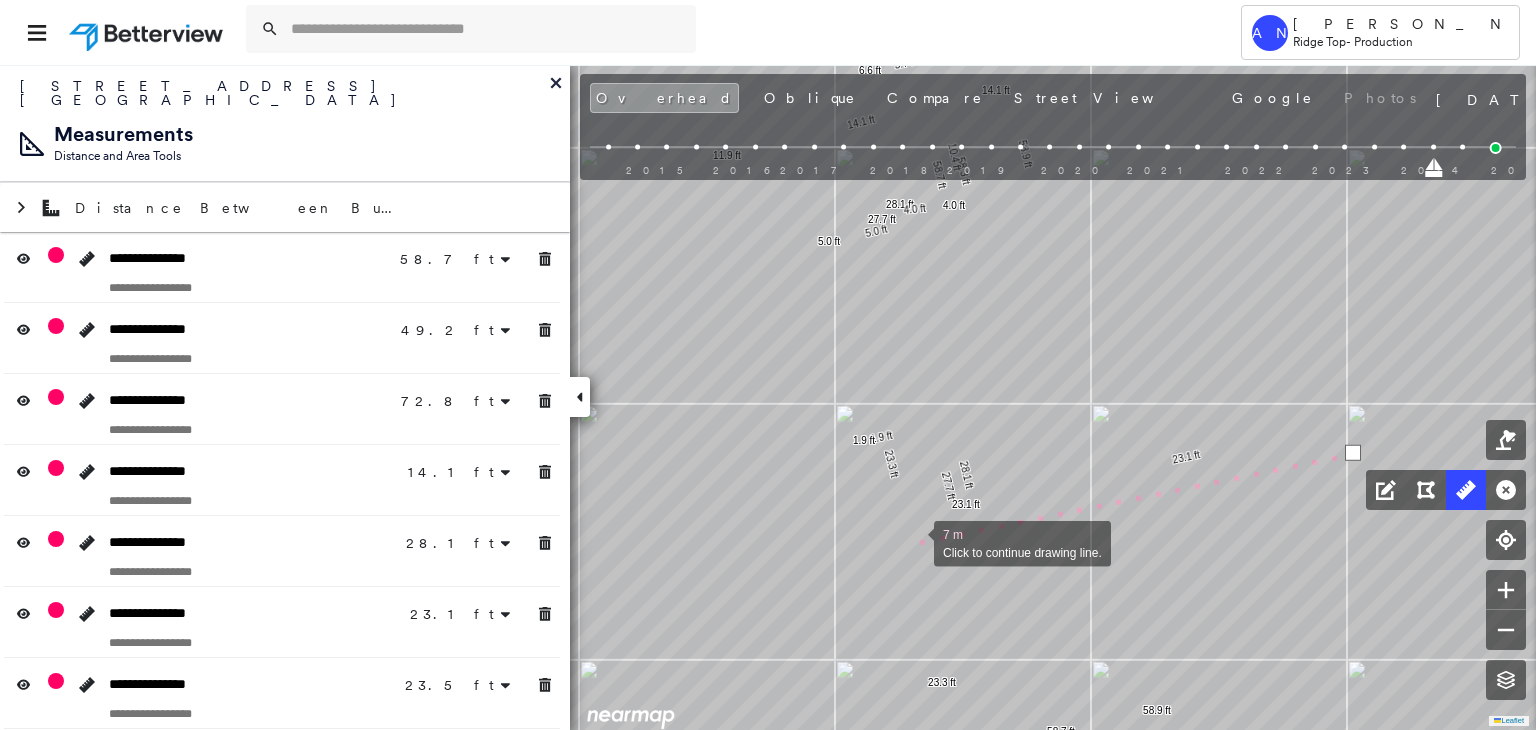 click at bounding box center [914, 542] 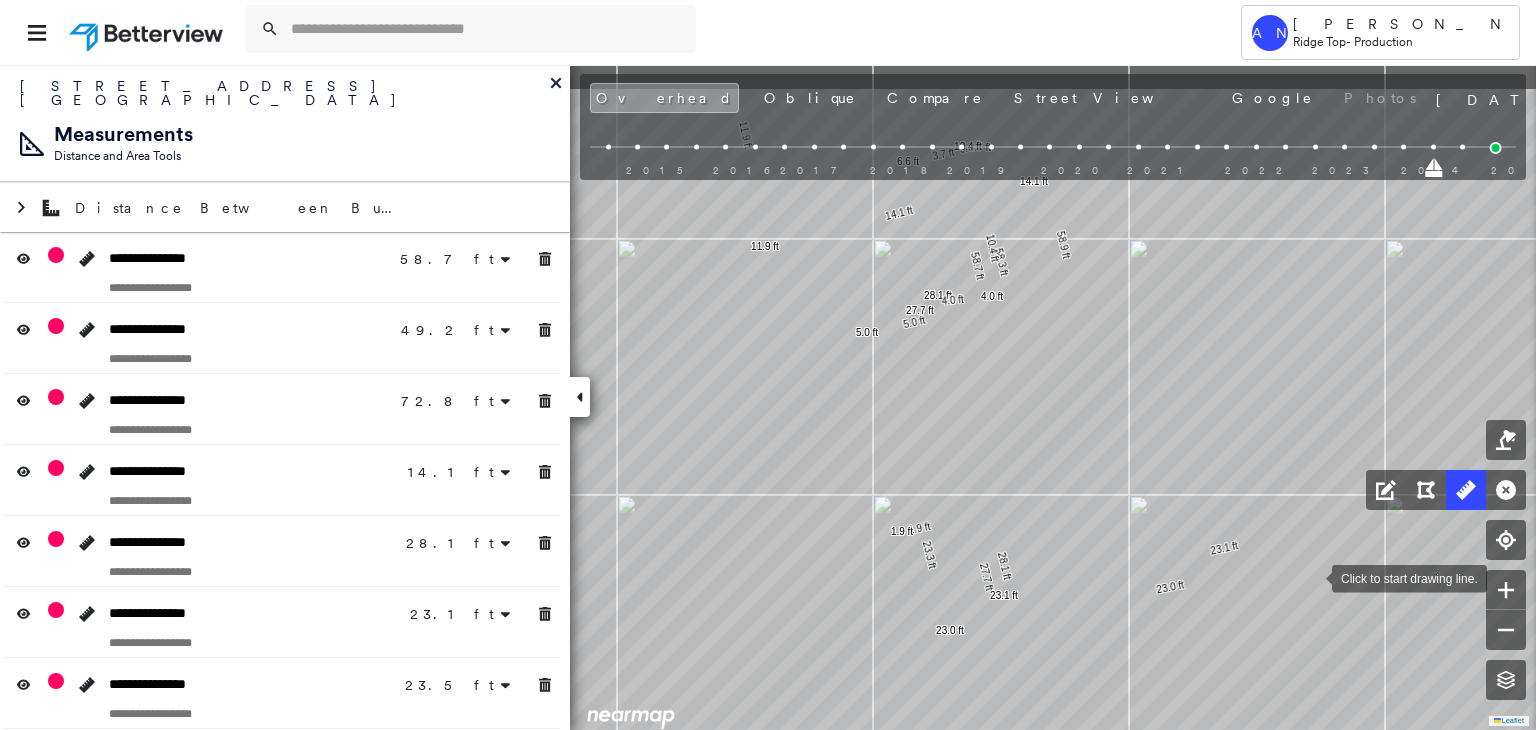 drag, startPoint x: 1304, startPoint y: 545, endPoint x: 1312, endPoint y: 572, distance: 28.160255 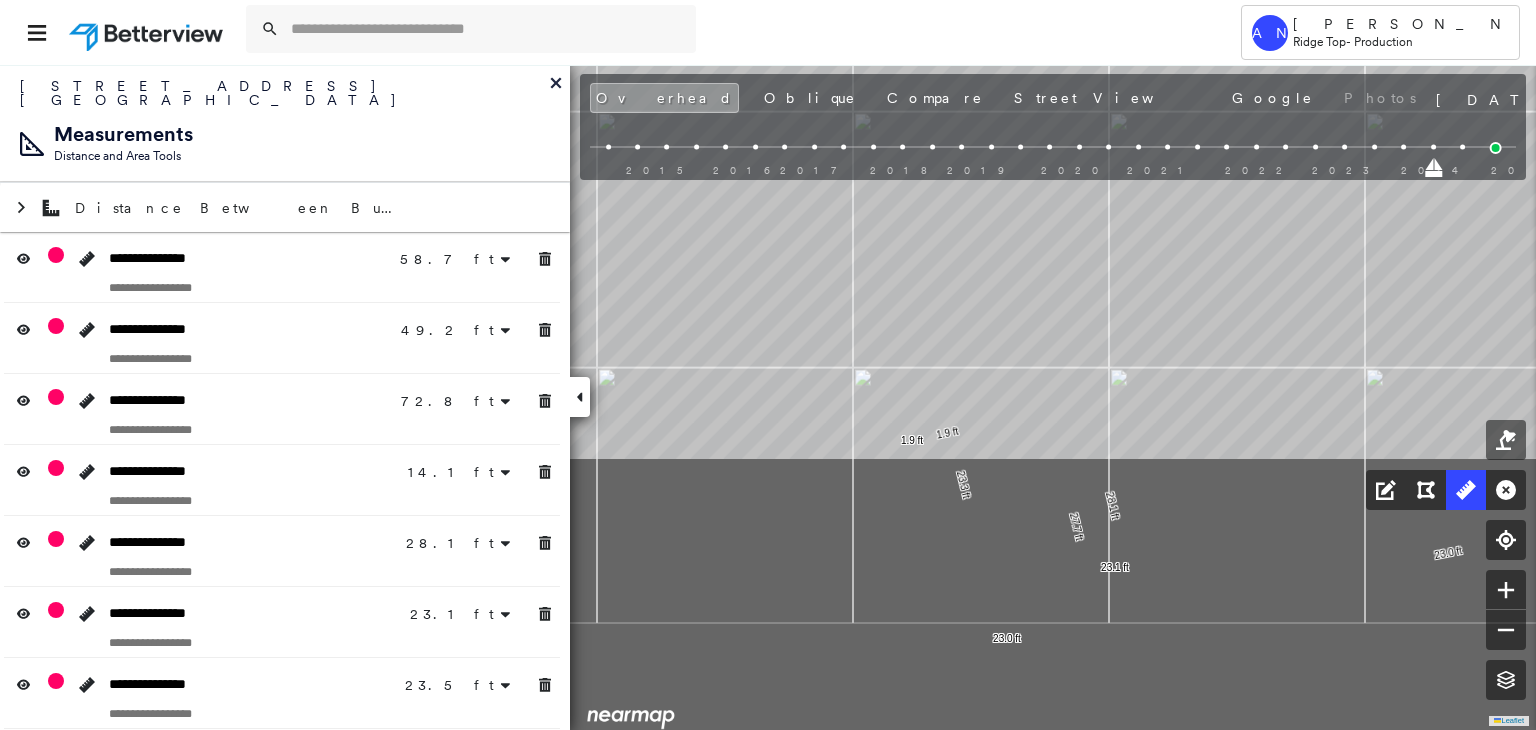drag, startPoint x: 928, startPoint y: 503, endPoint x: 904, endPoint y: 115, distance: 388.74155 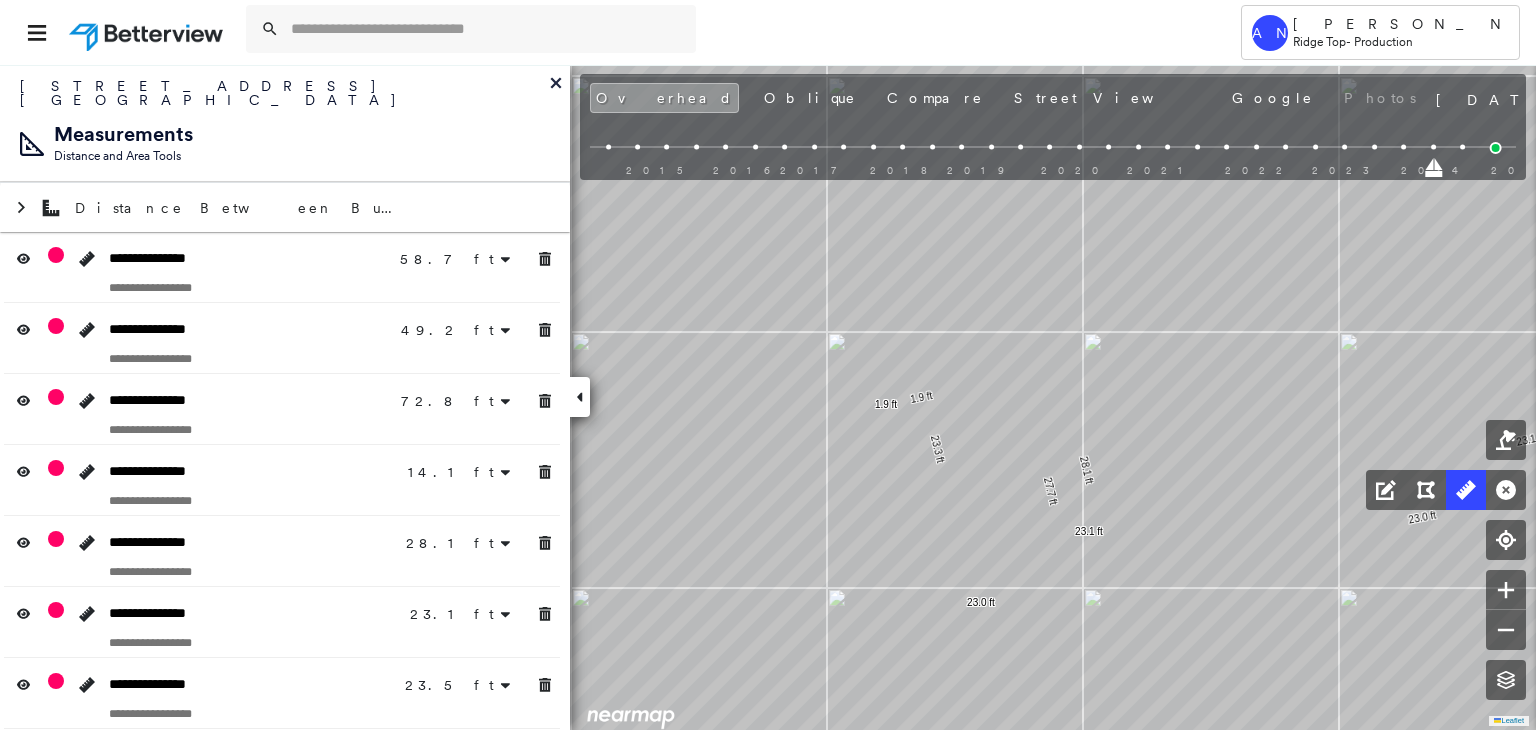 click on "58.7 ft 58.7 ft 49.2 ft 49.2 ft 72.8 ft 72.8 ft 14.1 ft 14.1 ft 28.1 ft 28.1 ft 23.1 ft 23.1 ft 23.5 ft 23.5 ft 72.7 ft 72.7 ft 58.3 ft 58.3 ft 22.3 ft 22.3 ft 58.9 ft 58.9 ft 3.7 ft 3.7 ft 6.6 ft 6.6 ft 22.1 ft 22.1 ft 5.5 ft 5.5 ft 14.1 ft 14.1 ft 11.9 ft 11.9 ft 14.2 ft 14.2 ft 10.4 ft 10.4 ft 27.7 ft 27.7 ft 4.0 ft 4.0 ft 23.3 ft 23.3 ft 5.0 ft 5.0 ft 1.9 ft 1.9 ft 23.0 ft 23.0 ft Click to start drawing line." at bounding box center (761, -527) 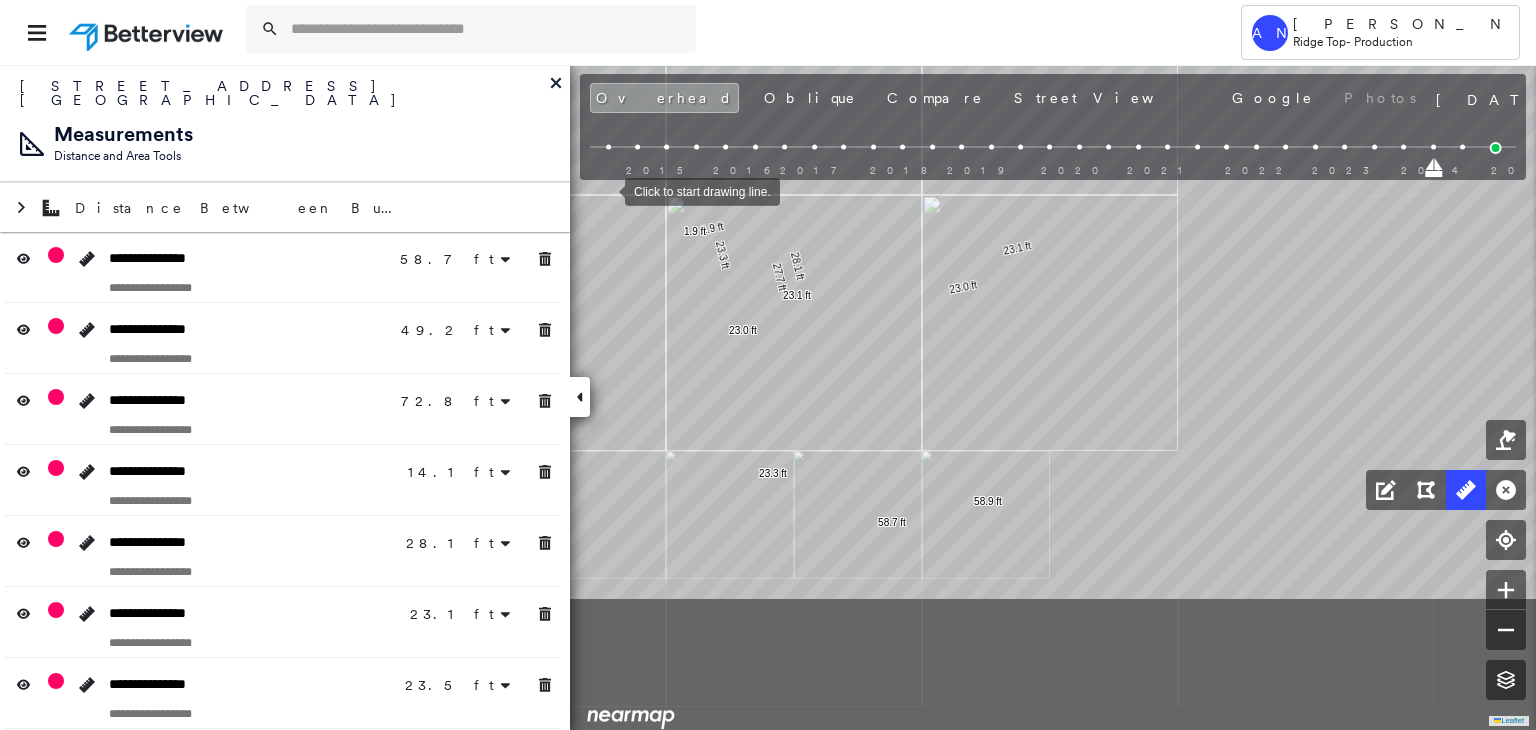 drag, startPoint x: 800, startPoint y: 433, endPoint x: 594, endPoint y: 174, distance: 330.93353 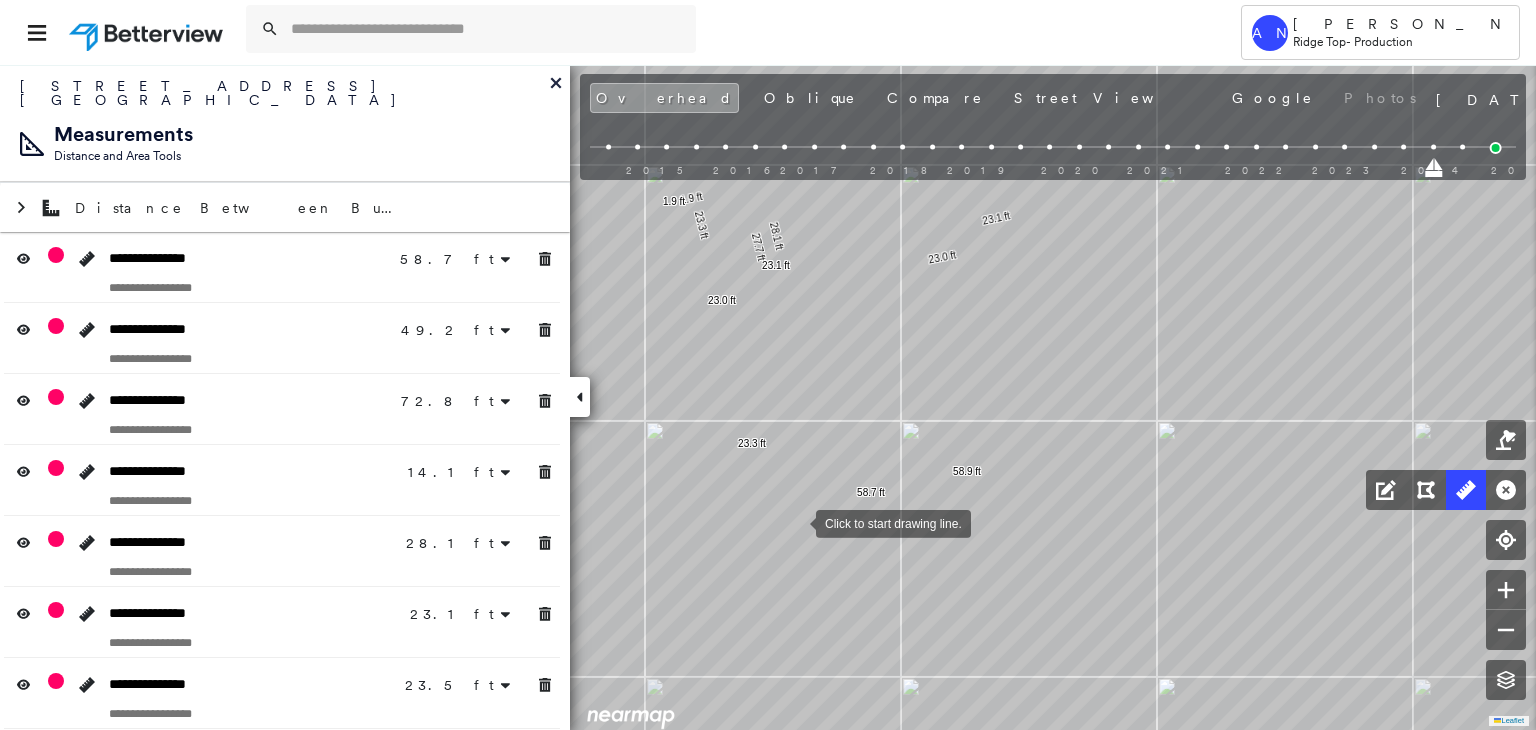 click at bounding box center (796, 522) 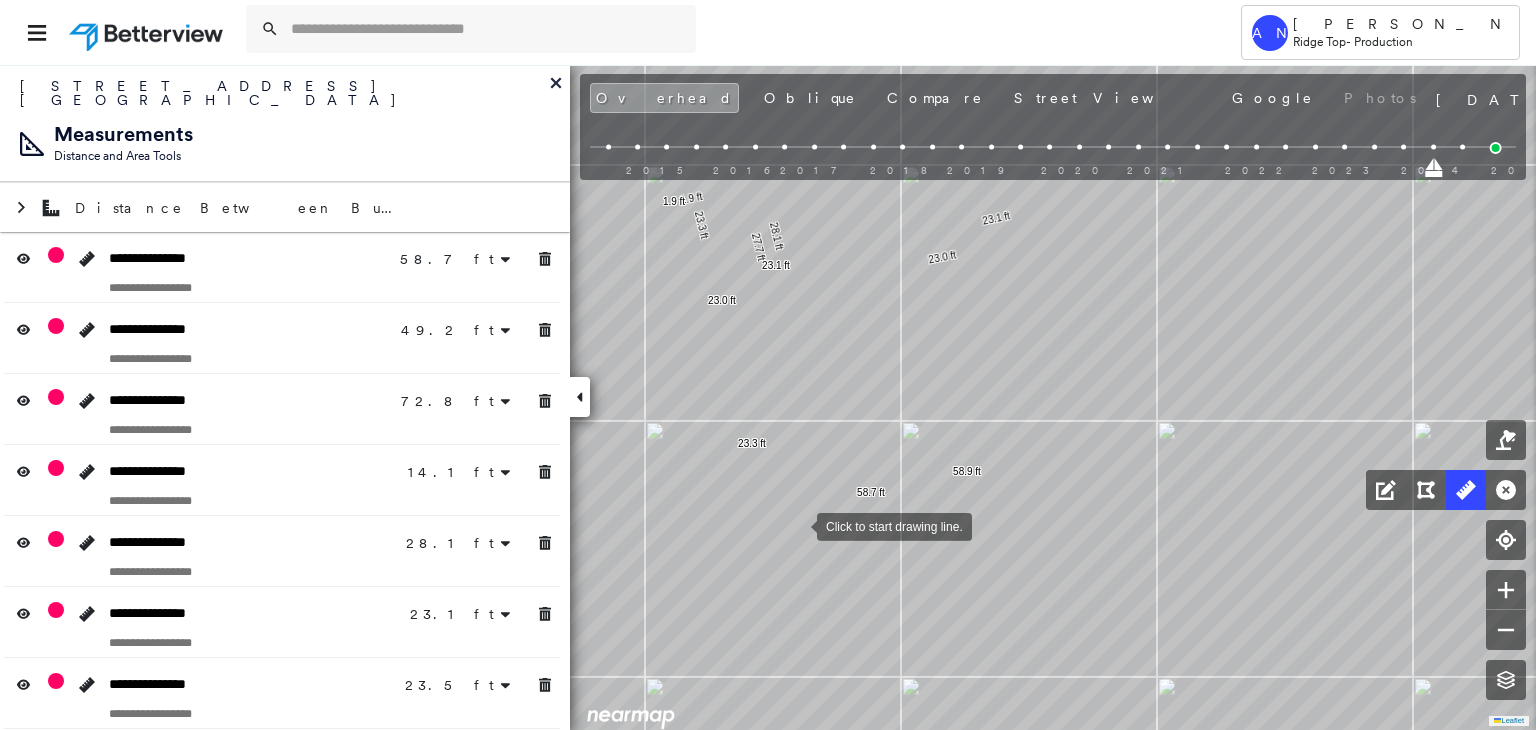 click at bounding box center [797, 525] 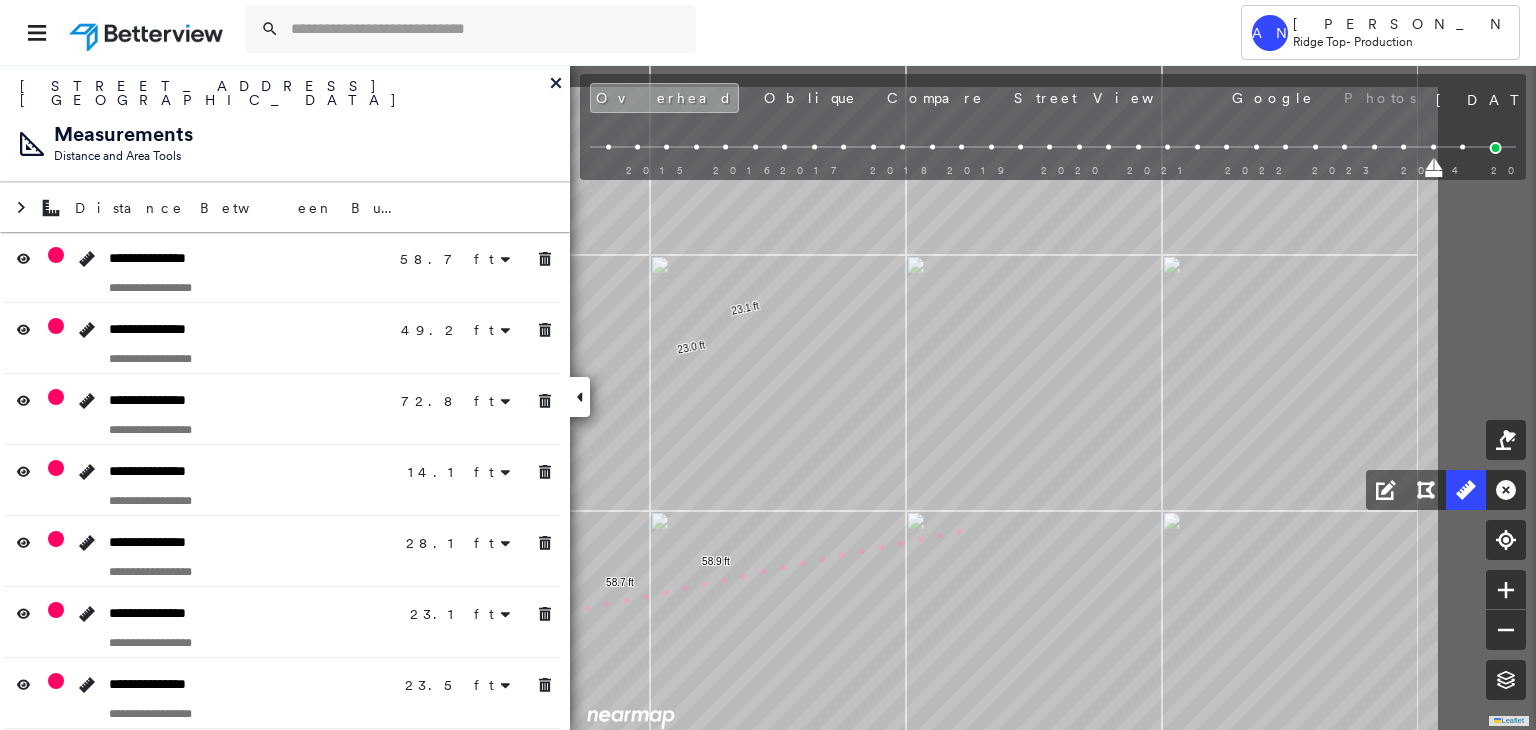 drag, startPoint x: 1257, startPoint y: 429, endPoint x: 996, endPoint y: 521, distance: 276.73996 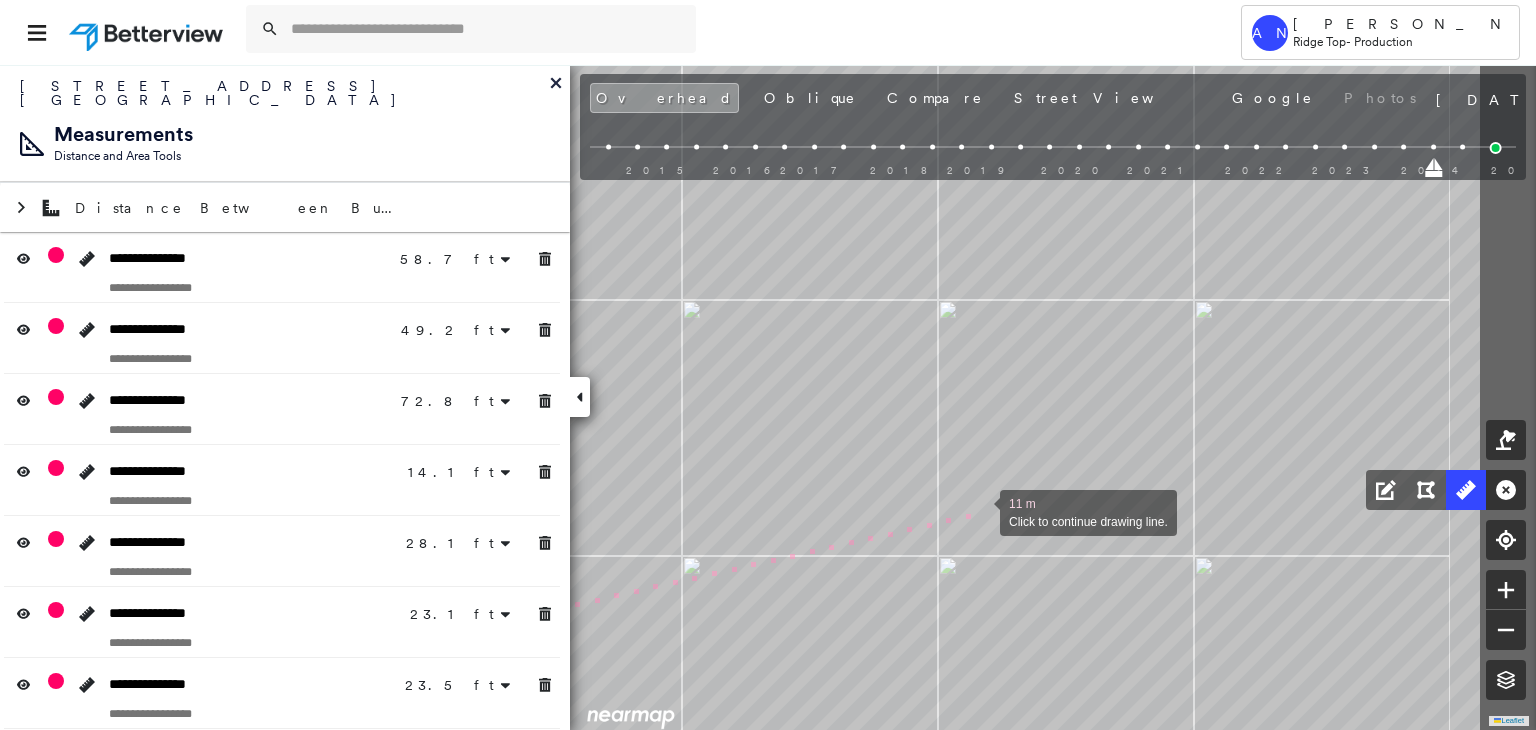 drag, startPoint x: 1190, startPoint y: 469, endPoint x: 981, endPoint y: 510, distance: 212.98357 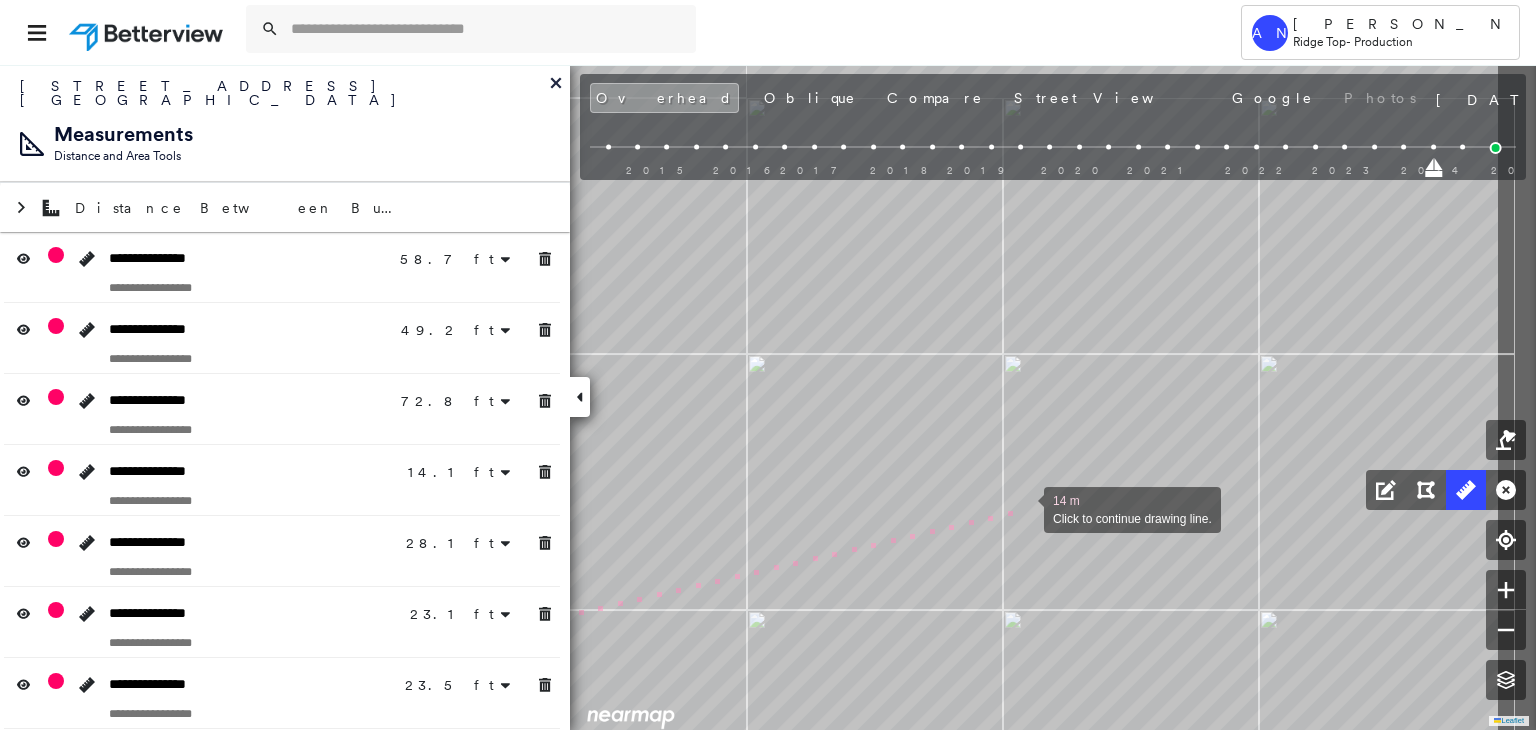 drag, startPoint x: 1216, startPoint y: 454, endPoint x: 1184, endPoint y: 478, distance: 40 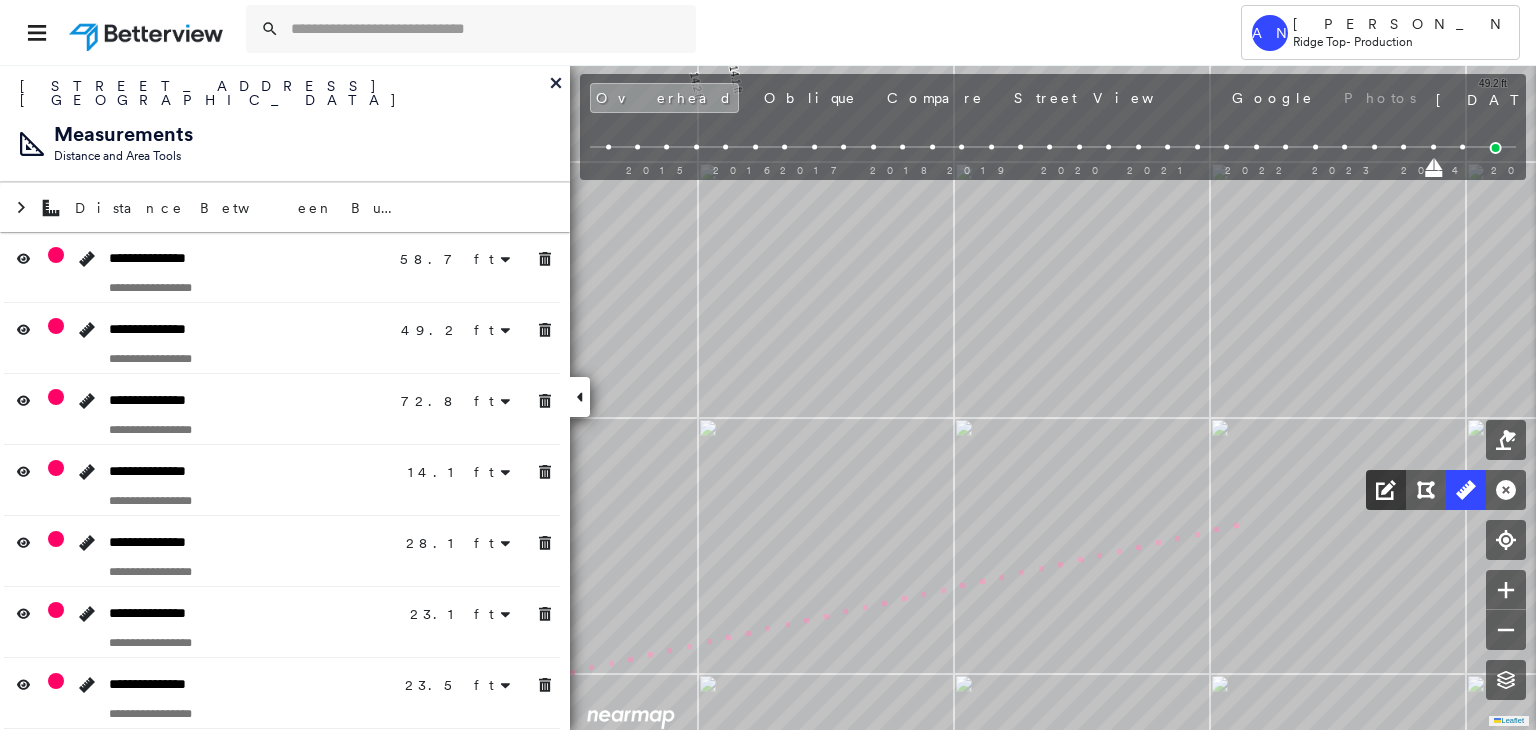 click on "58.7 ft 58.7 ft 49.2 ft 49.2 ft 72.8 ft 72.8 ft 14.1 ft 14.1 ft 28.1 ft 28.1 ft 23.1 ft 23.1 ft 23.5 ft 23.5 ft 72.7 ft 72.7 ft 58.3 ft 58.3 ft 22.3 ft 22.3 ft 58.9 ft 58.9 ft 3.7 ft 3.7 ft 6.6 ft 6.6 ft 22.1 ft 22.1 ft 5.5 ft 5.5 ft 14.1 ft 14.1 ft 11.9 ft 11.9 ft 14.2 ft 14.2 ft 10.4 ft 10.4 ft 27.7 ft 27.7 ft 4.0 ft 4.0 ft 23.3 ft 23.3 ft 5.0 ft 5.0 ft 1.9 ft 1.9 ft 23.0 ft 23.0 ft 19 m Click to continue drawing line." at bounding box center (-111, -450) 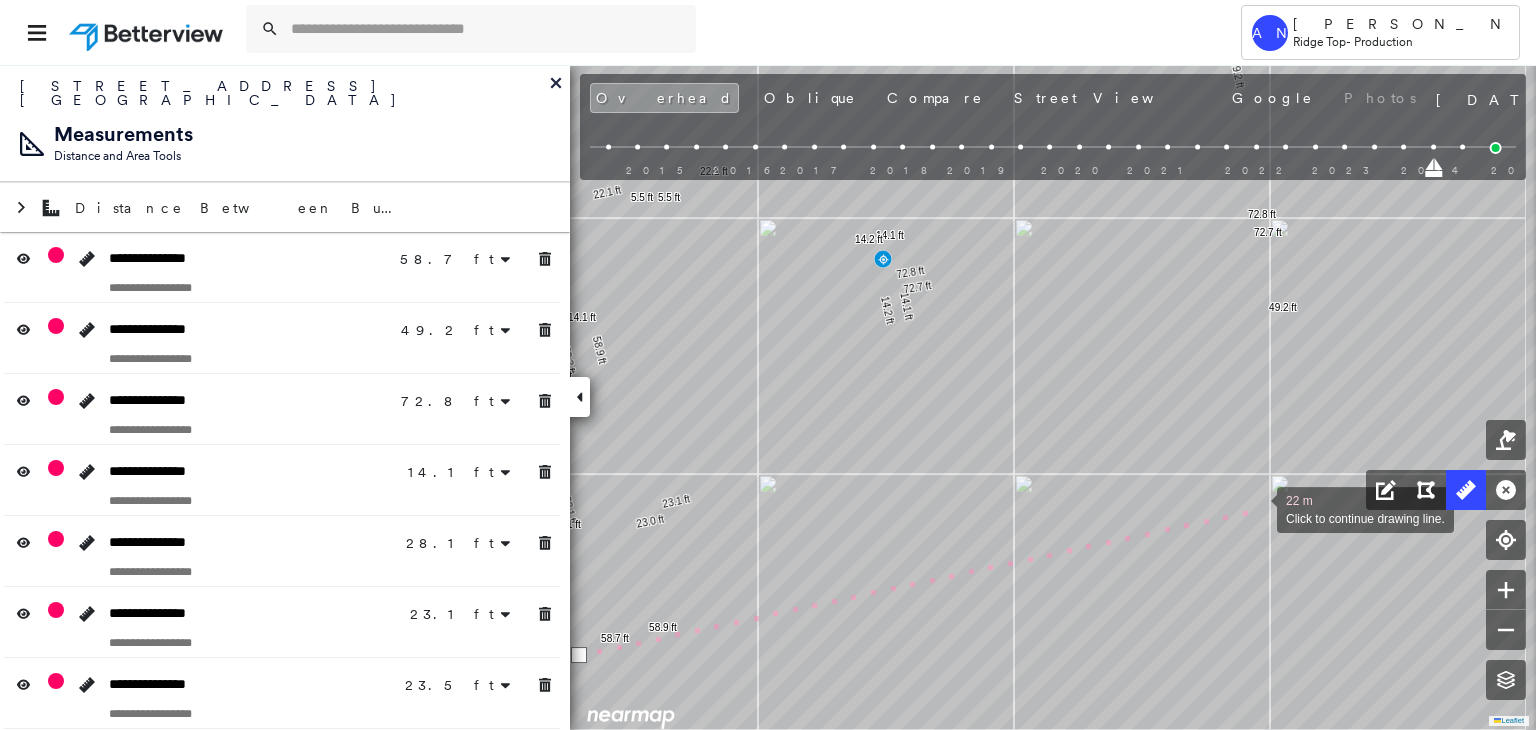 drag, startPoint x: 1332, startPoint y: 497, endPoint x: 1248, endPoint y: 510, distance: 85 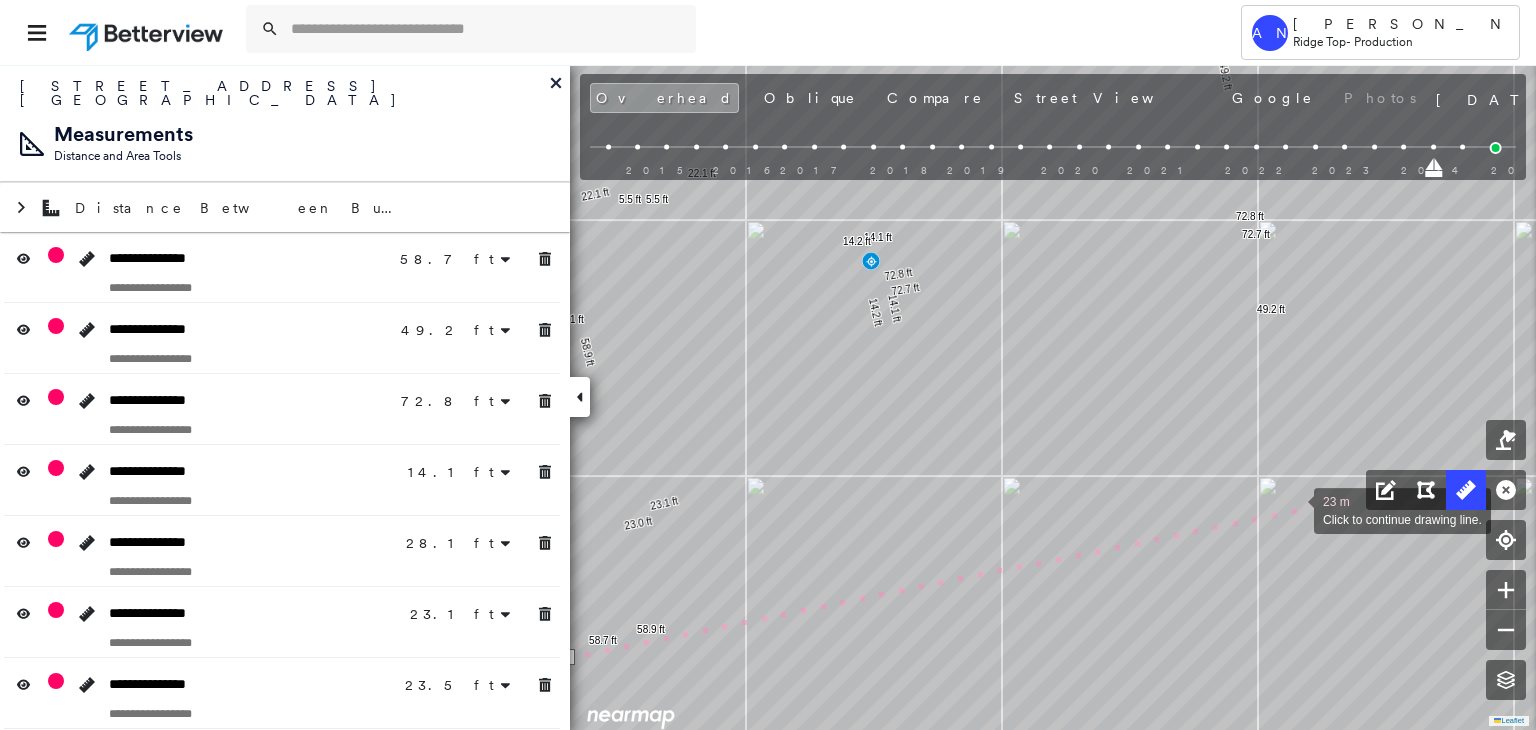 click at bounding box center (1294, 509) 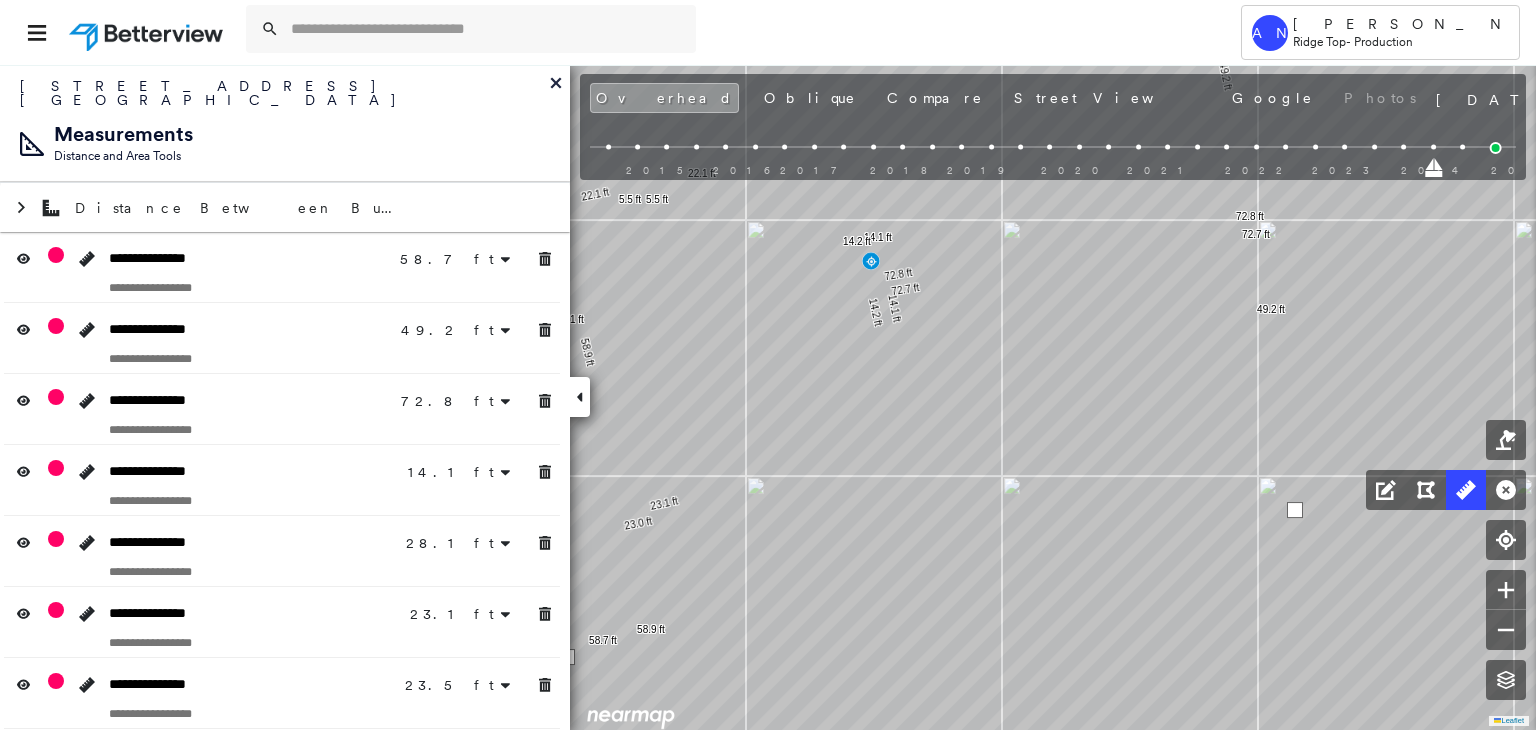 click at bounding box center (1295, 510) 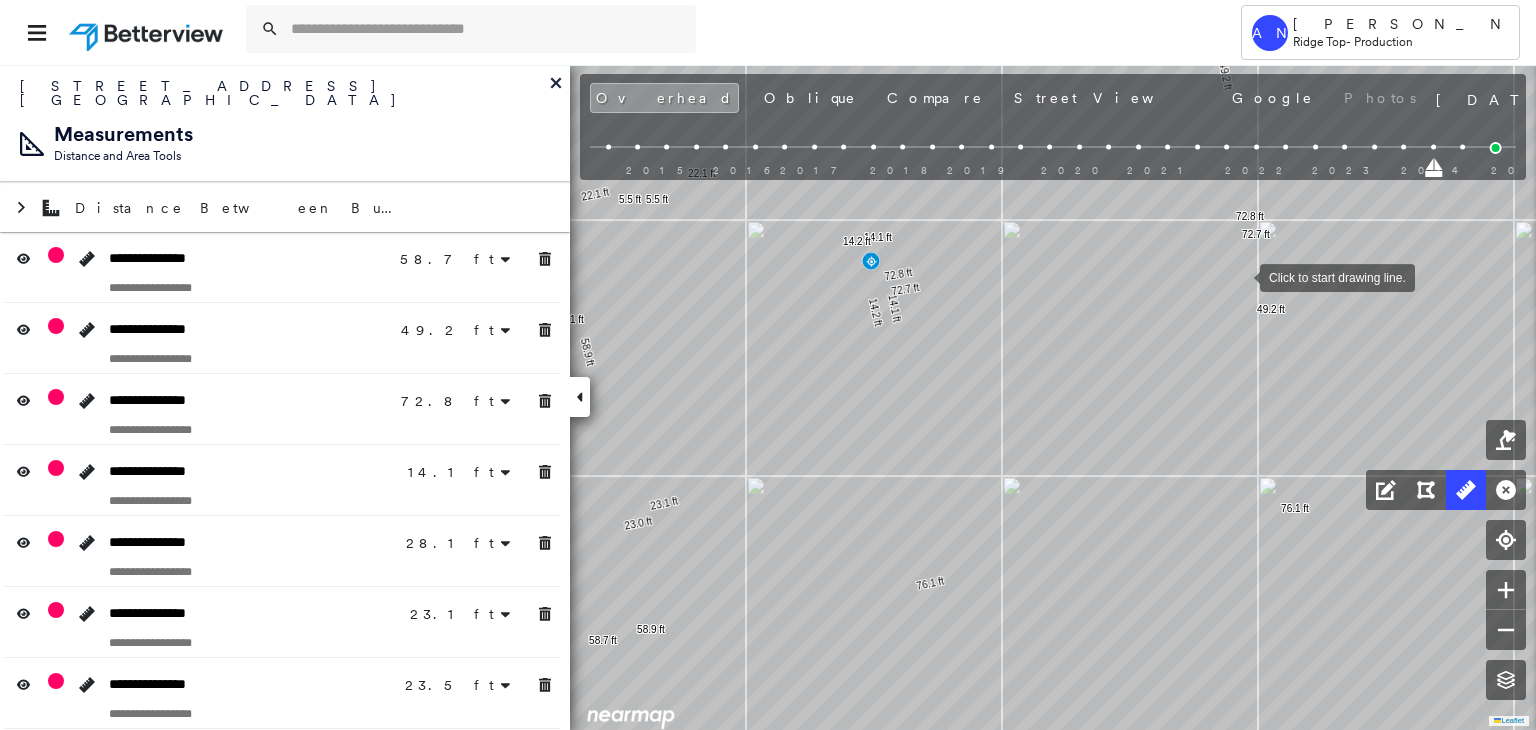 click at bounding box center [1240, 276] 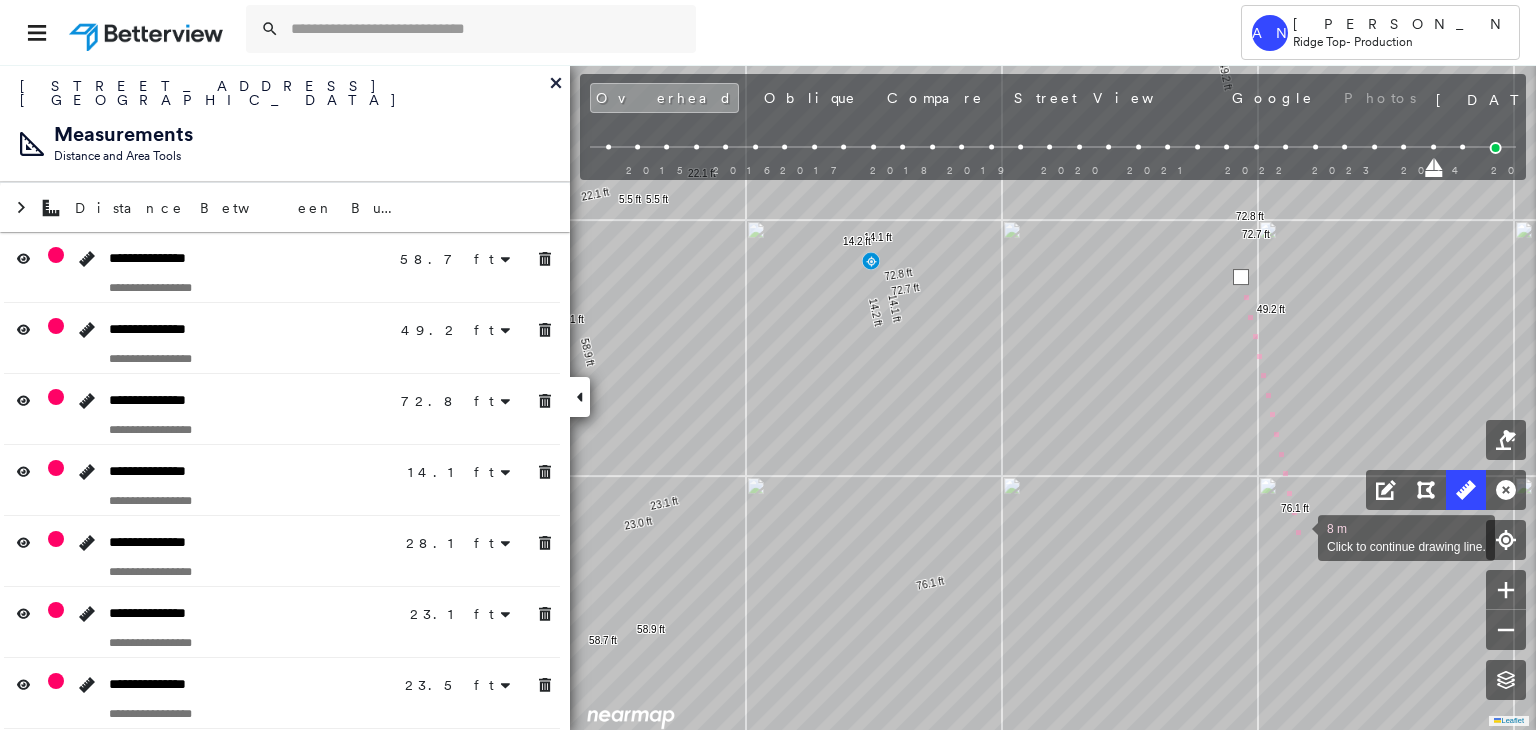 click at bounding box center [1298, 536] 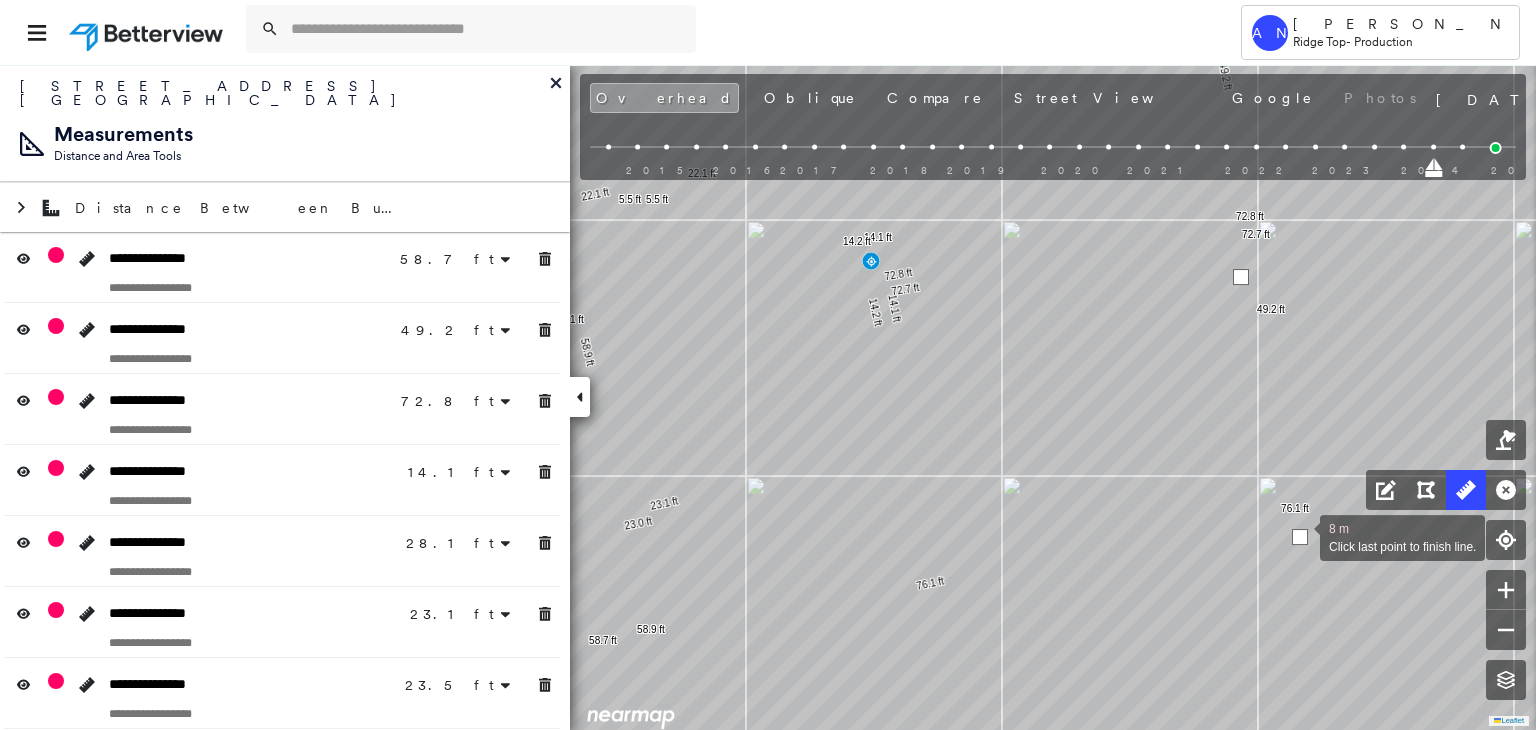 click at bounding box center [1300, 537] 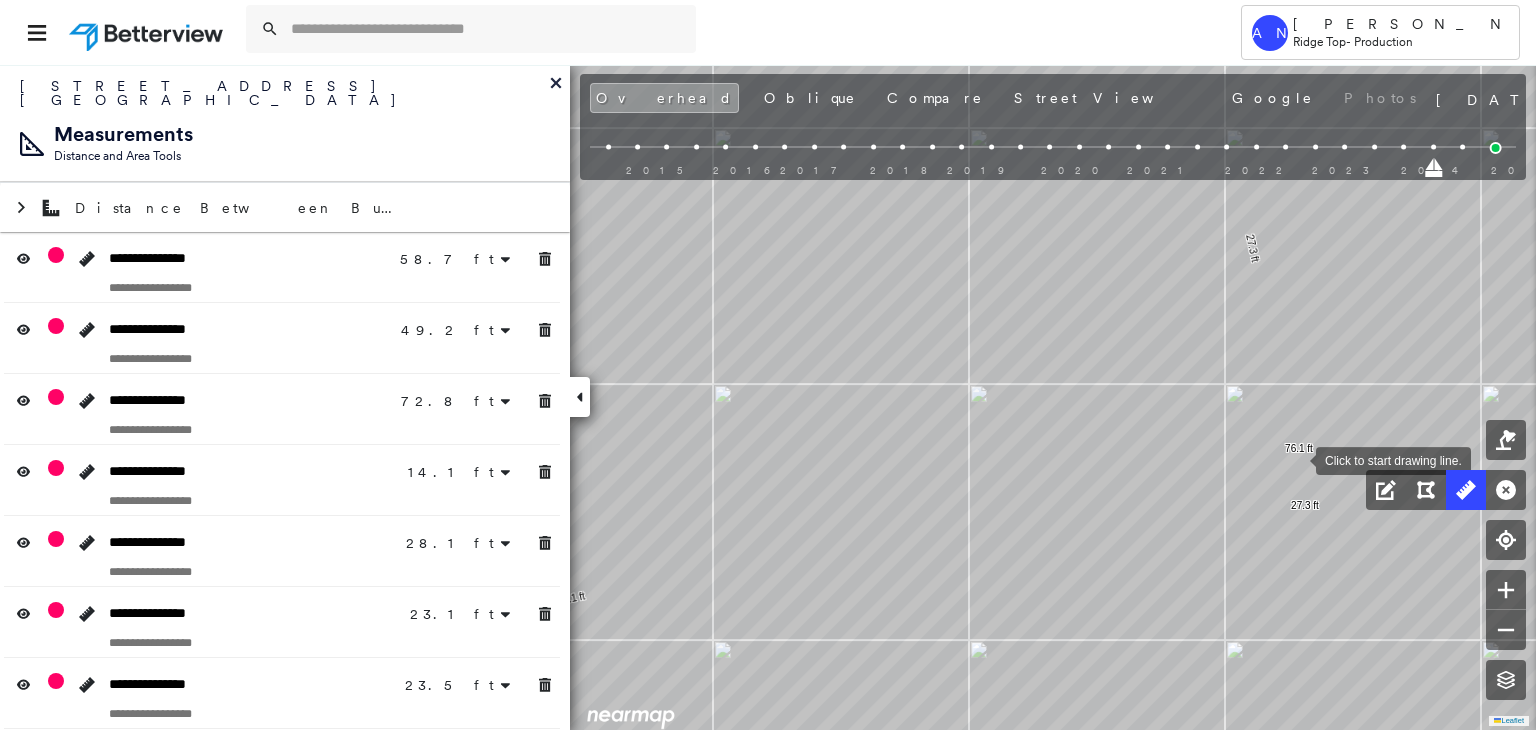 click at bounding box center (1296, 459) 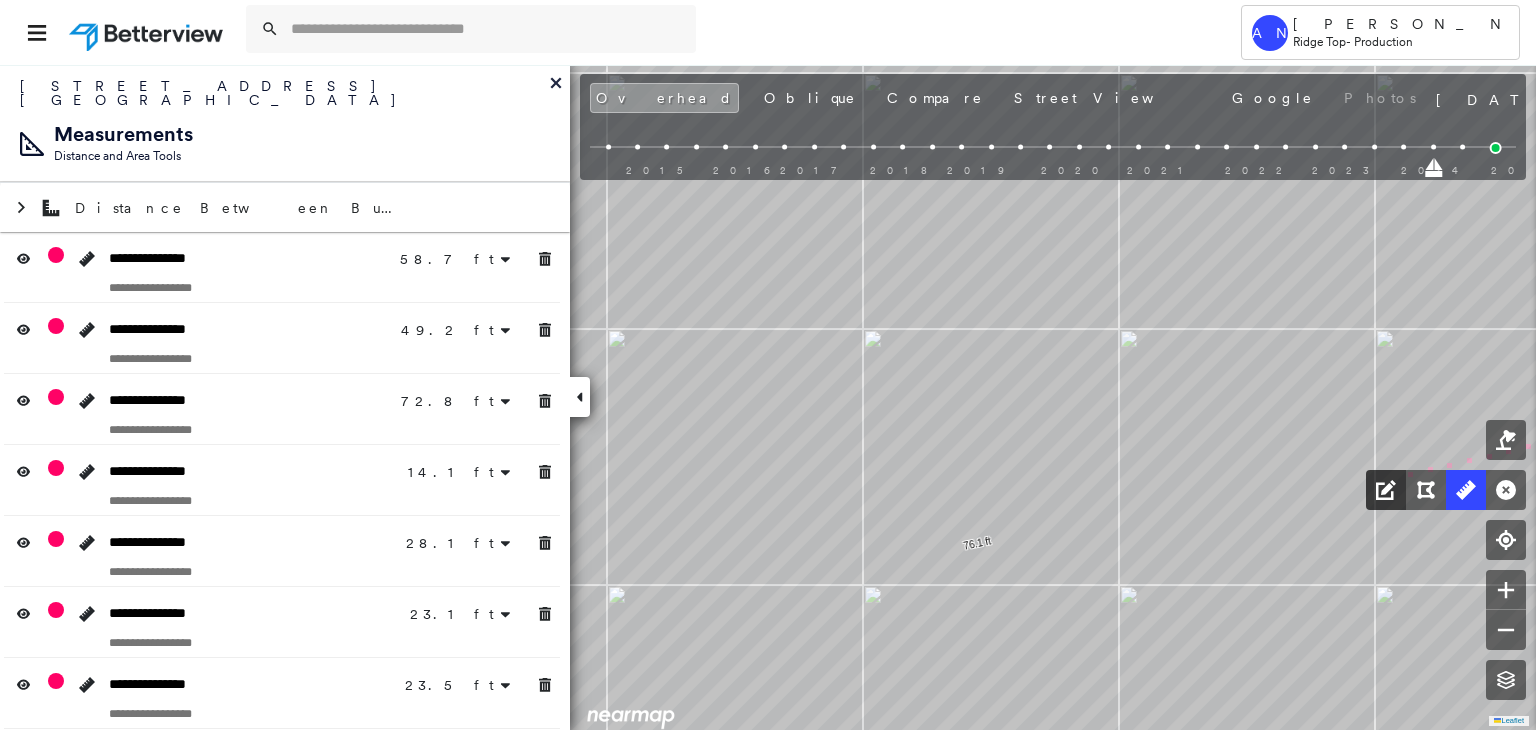 drag, startPoint x: 985, startPoint y: 529, endPoint x: 1391, endPoint y: 474, distance: 409.70844 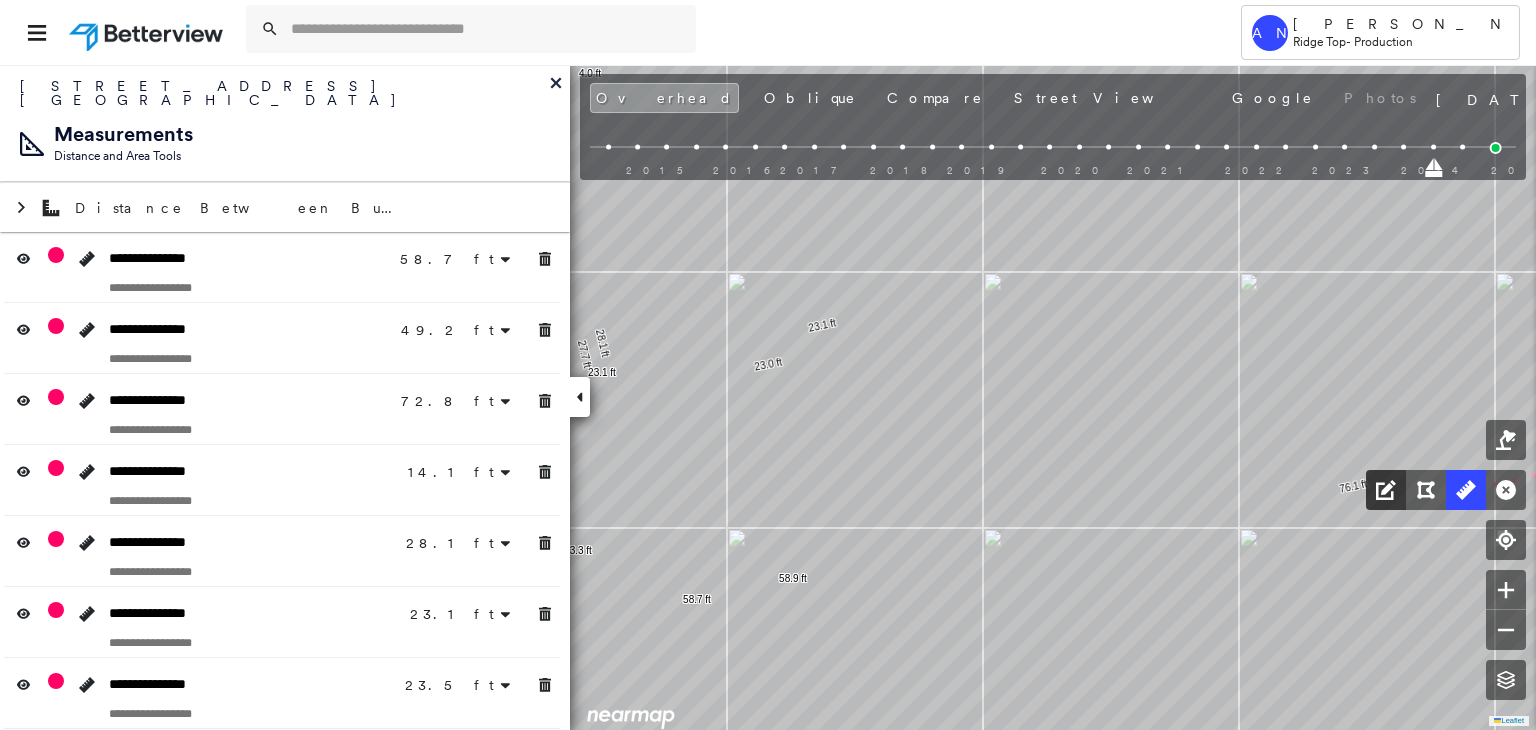 drag, startPoint x: 992, startPoint y: 557, endPoint x: 1367, endPoint y: 492, distance: 380.59164 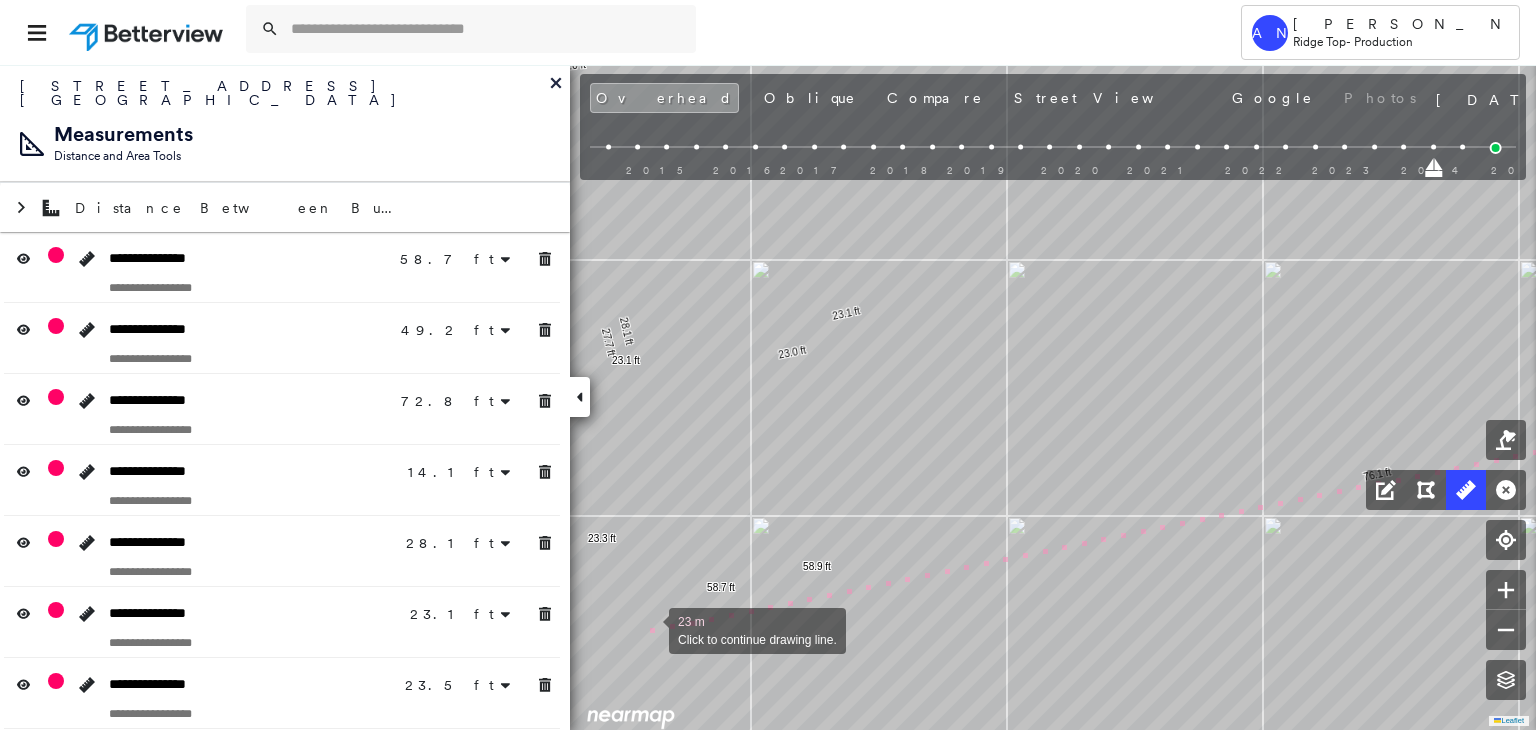 click at bounding box center (649, 629) 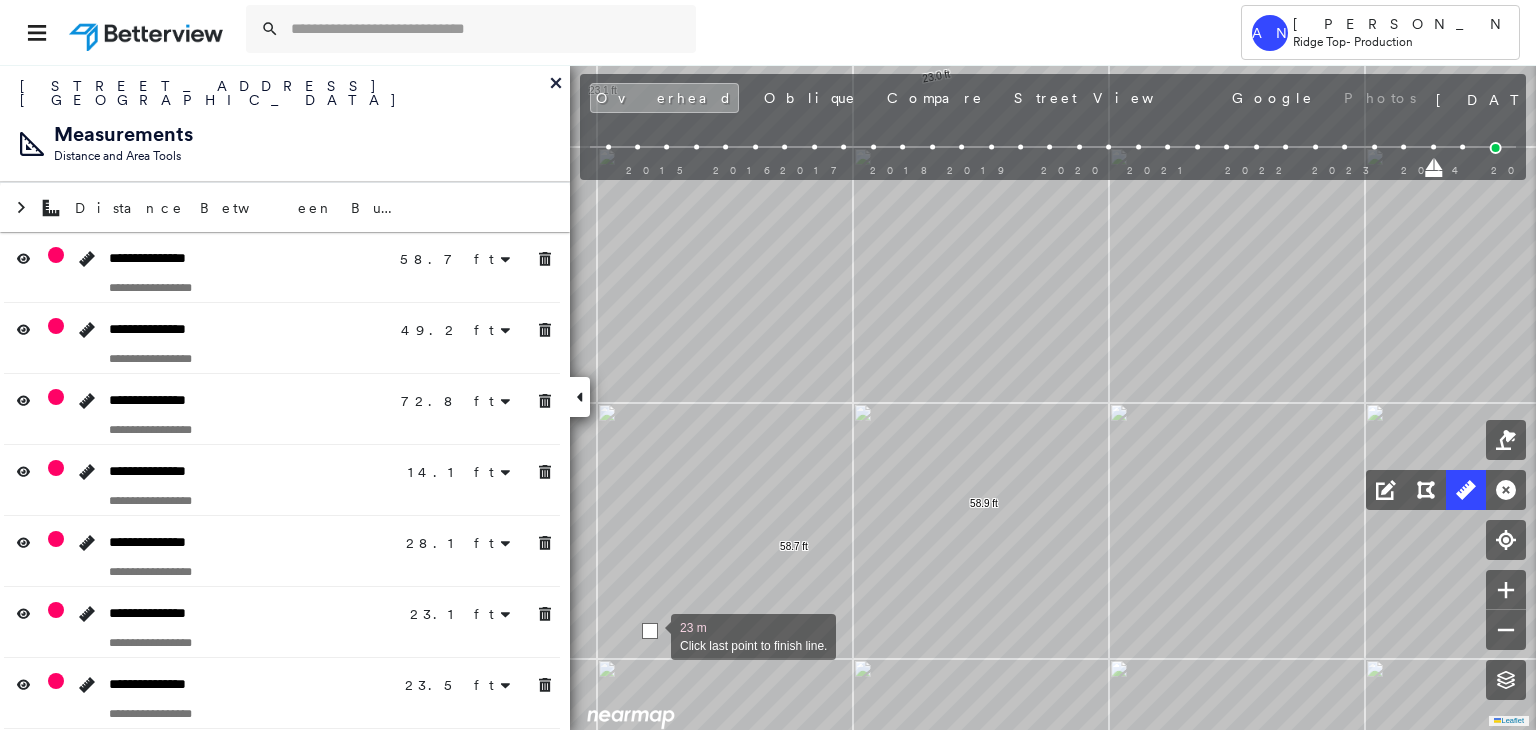 click at bounding box center [650, 631] 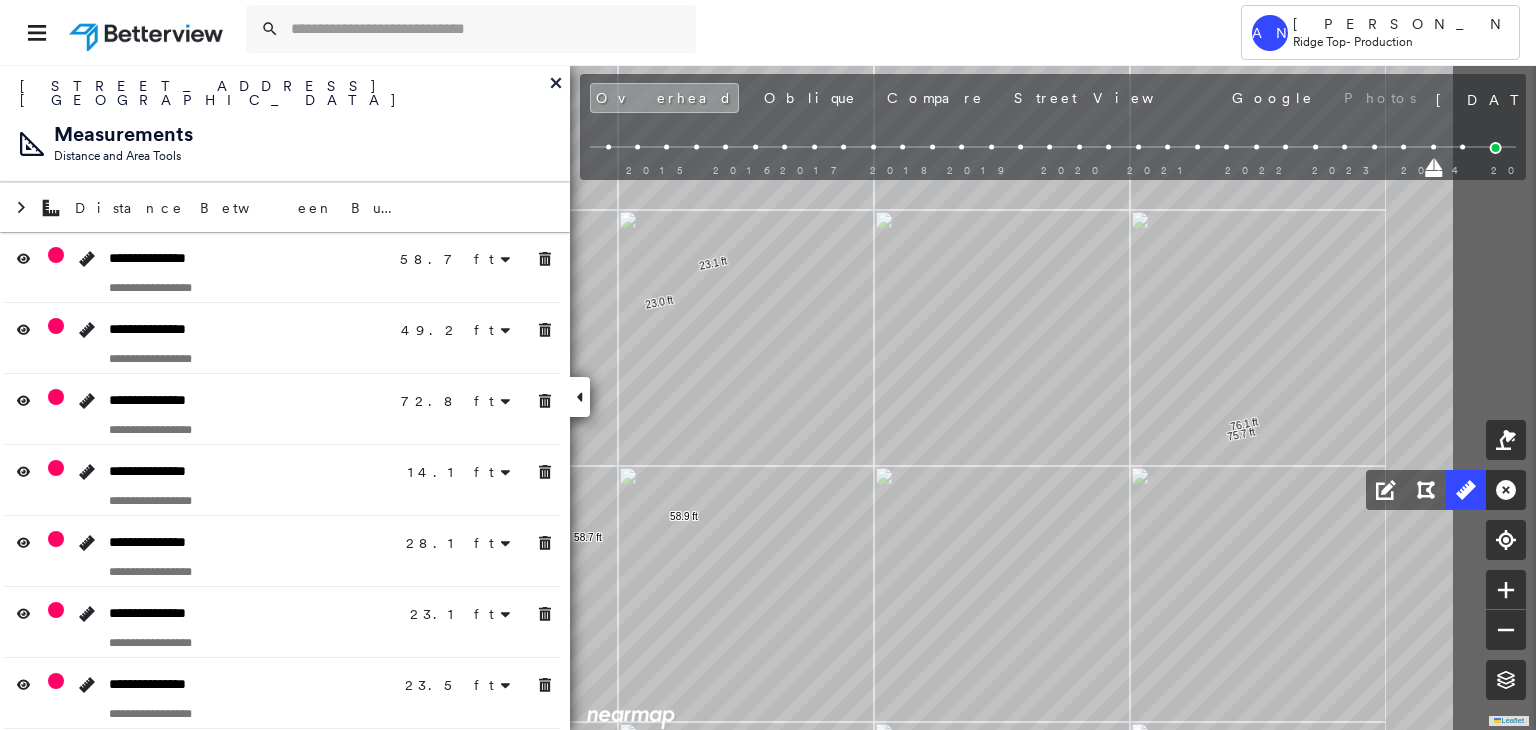 click on "58.7 ft 58.7 ft 49.2 ft 49.2 ft 72.8 ft 72.8 ft 14.1 ft 14.1 ft 28.1 ft 28.1 ft 23.1 ft 23.1 ft 23.5 ft 23.5 ft 72.7 ft 72.7 ft 58.3 ft 58.3 ft 22.3 ft 22.3 ft 58.9 ft 58.9 ft 3.7 ft 3.7 ft 6.6 ft 6.6 ft 22.1 ft 22.1 ft 5.5 ft 5.5 ft 14.1 ft 14.1 ft 11.9 ft 11.9 ft 14.2 ft 14.2 ft 10.4 ft 10.4 ft 27.7 ft 27.7 ft 4.0 ft 4.0 ft 23.3 ft 23.3 ft 5.0 ft 5.0 ft 1.9 ft 1.9 ft 23.0 ft 23.0 ft 76.1 ft 76.1 ft 27.3 ft 27.3 ft 75.7 ft 75.7 ft Click to start drawing line." at bounding box center (183, -600) 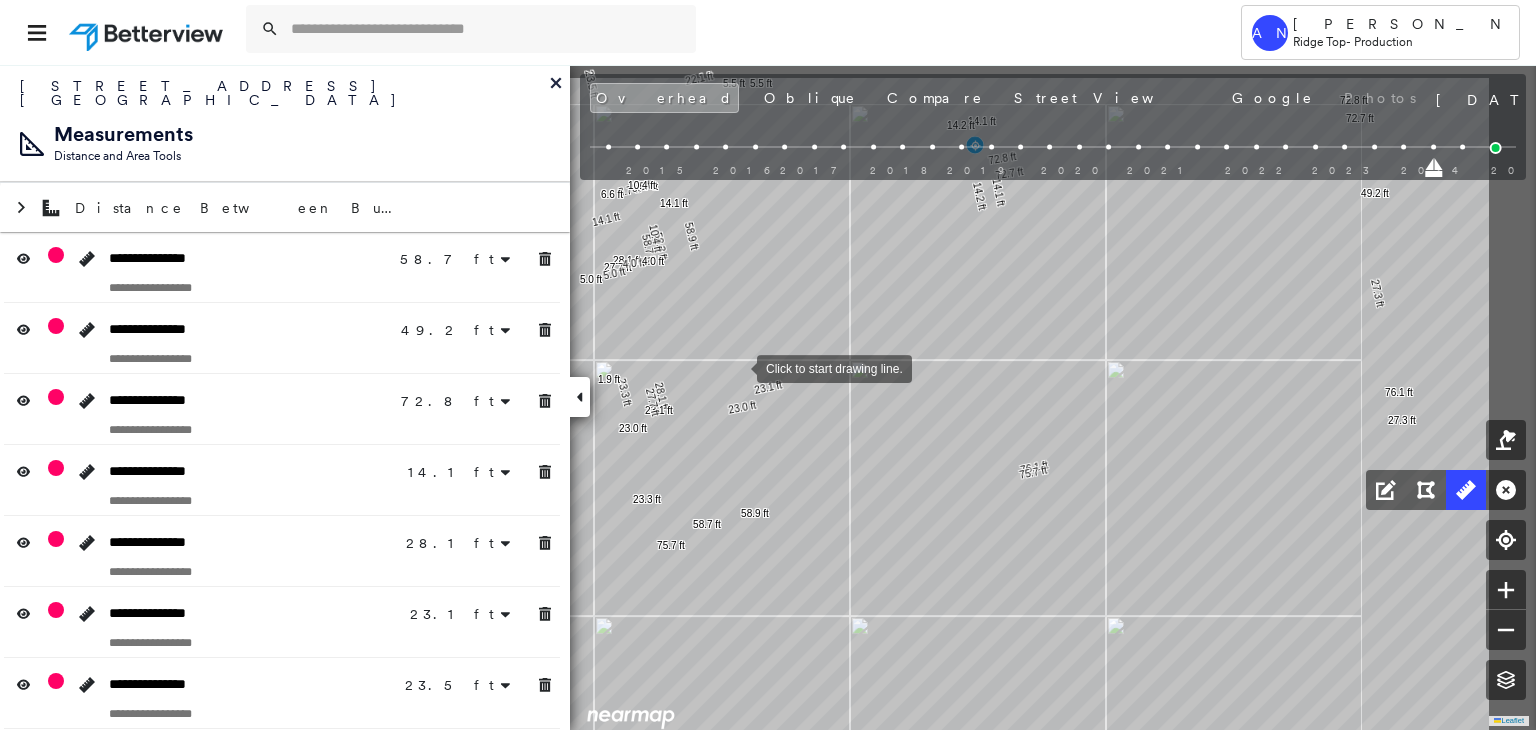 drag, startPoint x: 995, startPoint y: 264, endPoint x: 552, endPoint y: 428, distance: 472.38226 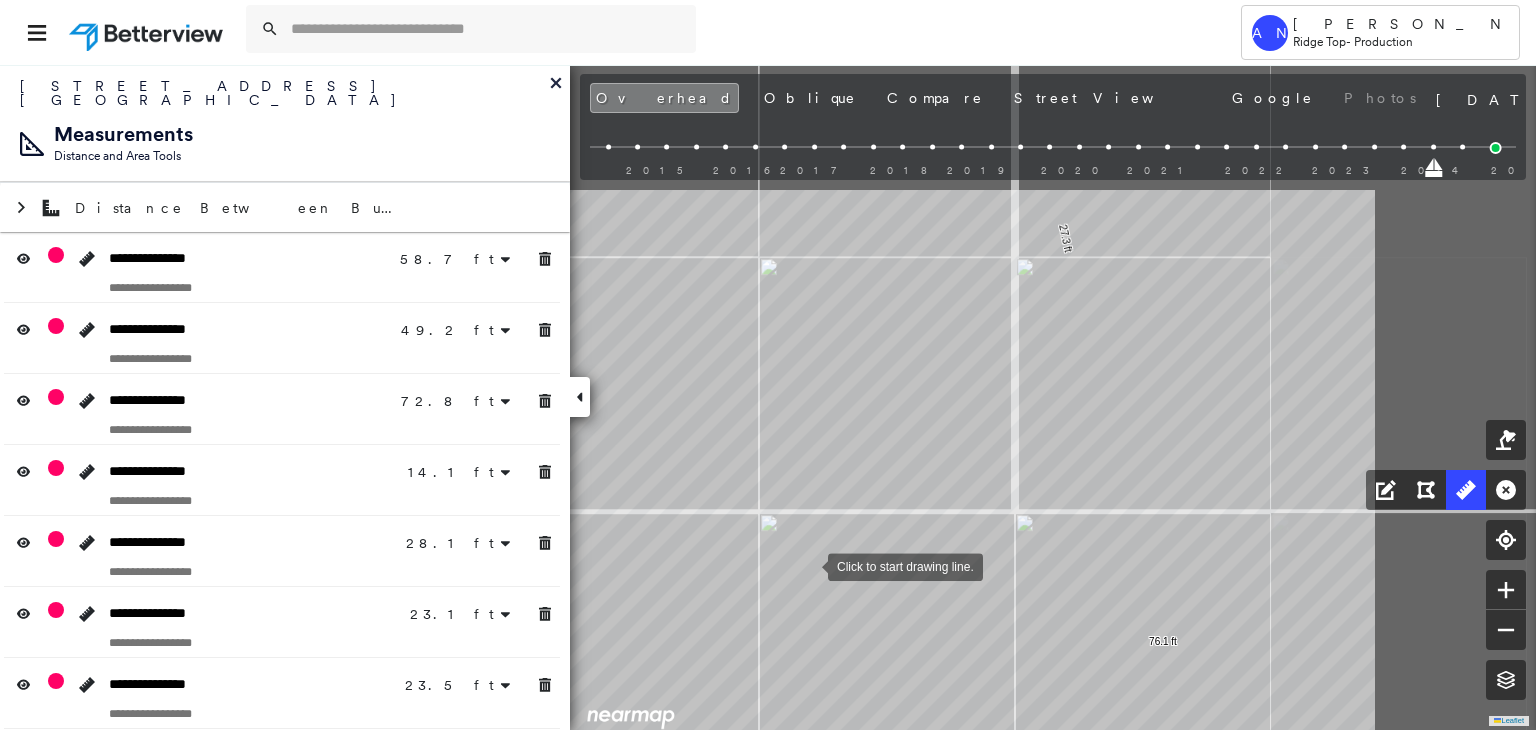 drag, startPoint x: 1123, startPoint y: 371, endPoint x: 809, endPoint y: 564, distance: 368.57156 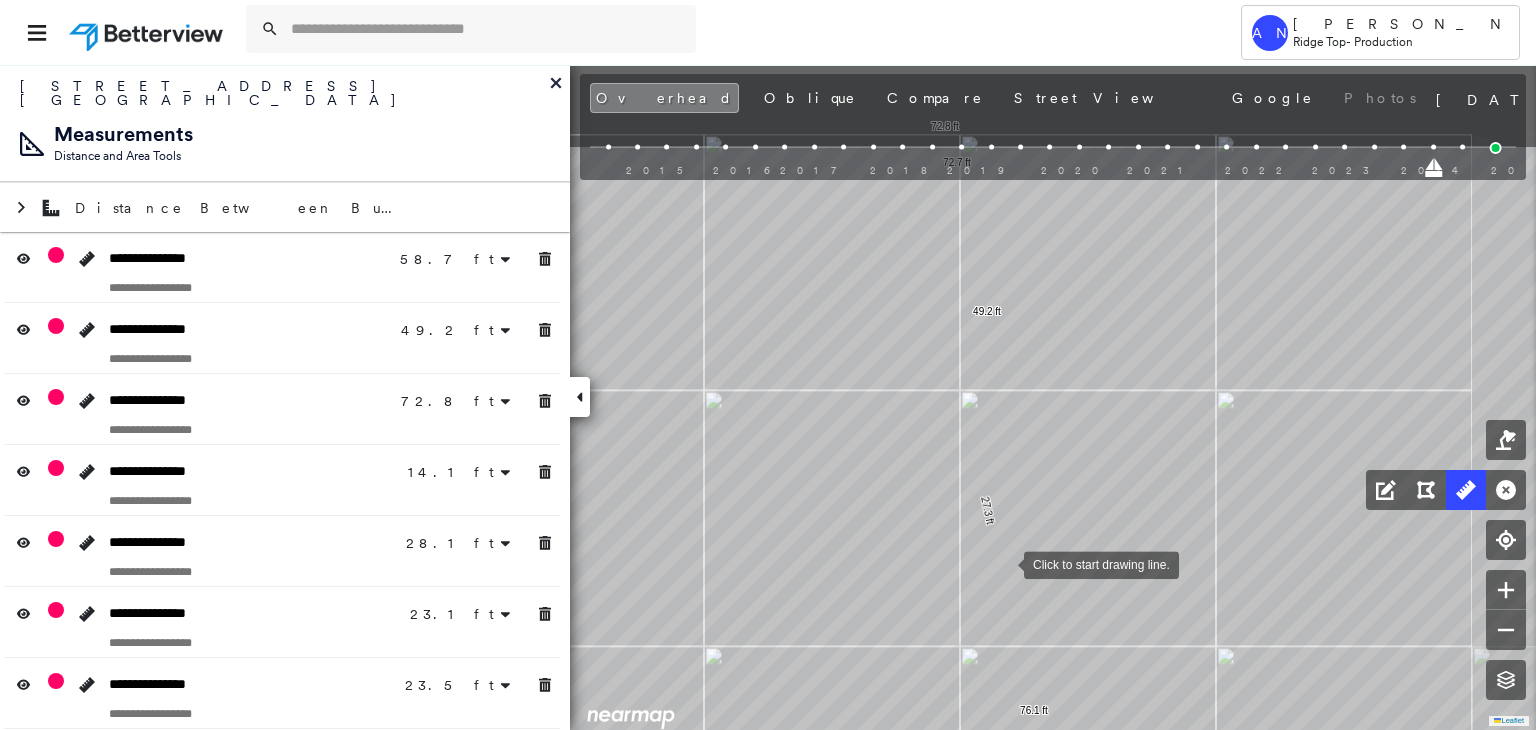 click at bounding box center [1004, 563] 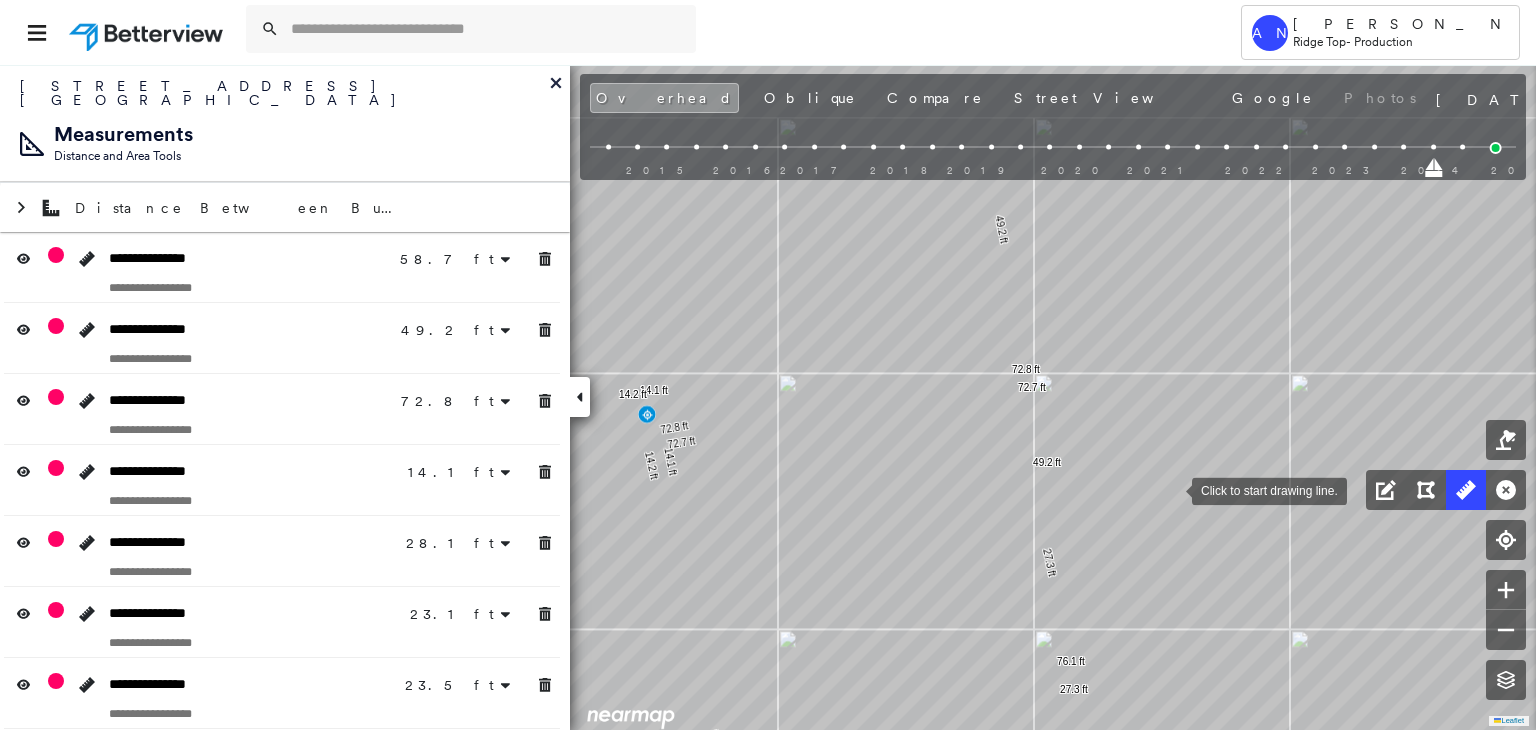 drag, startPoint x: 1146, startPoint y: 417, endPoint x: 1178, endPoint y: 498, distance: 87.0919 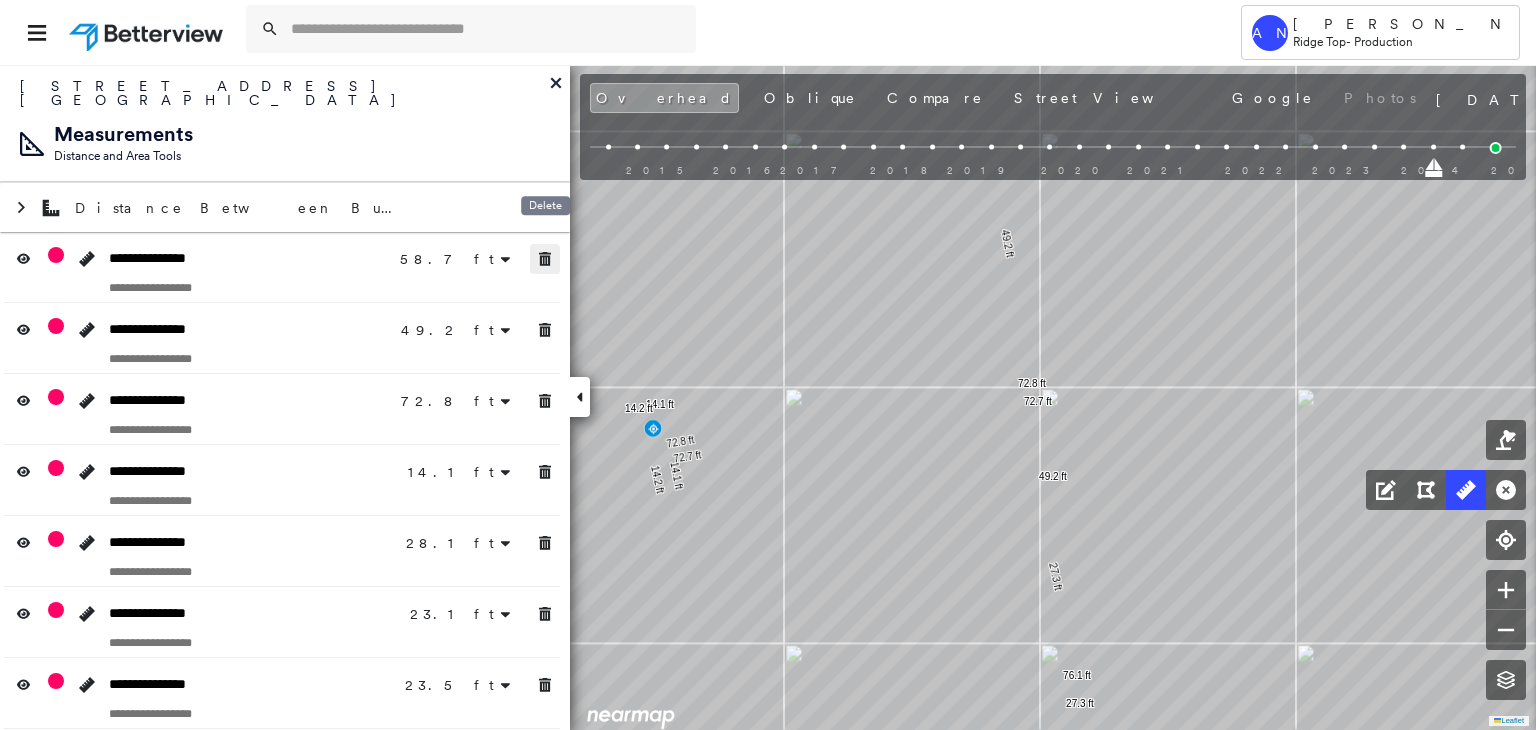 click at bounding box center (545, 259) 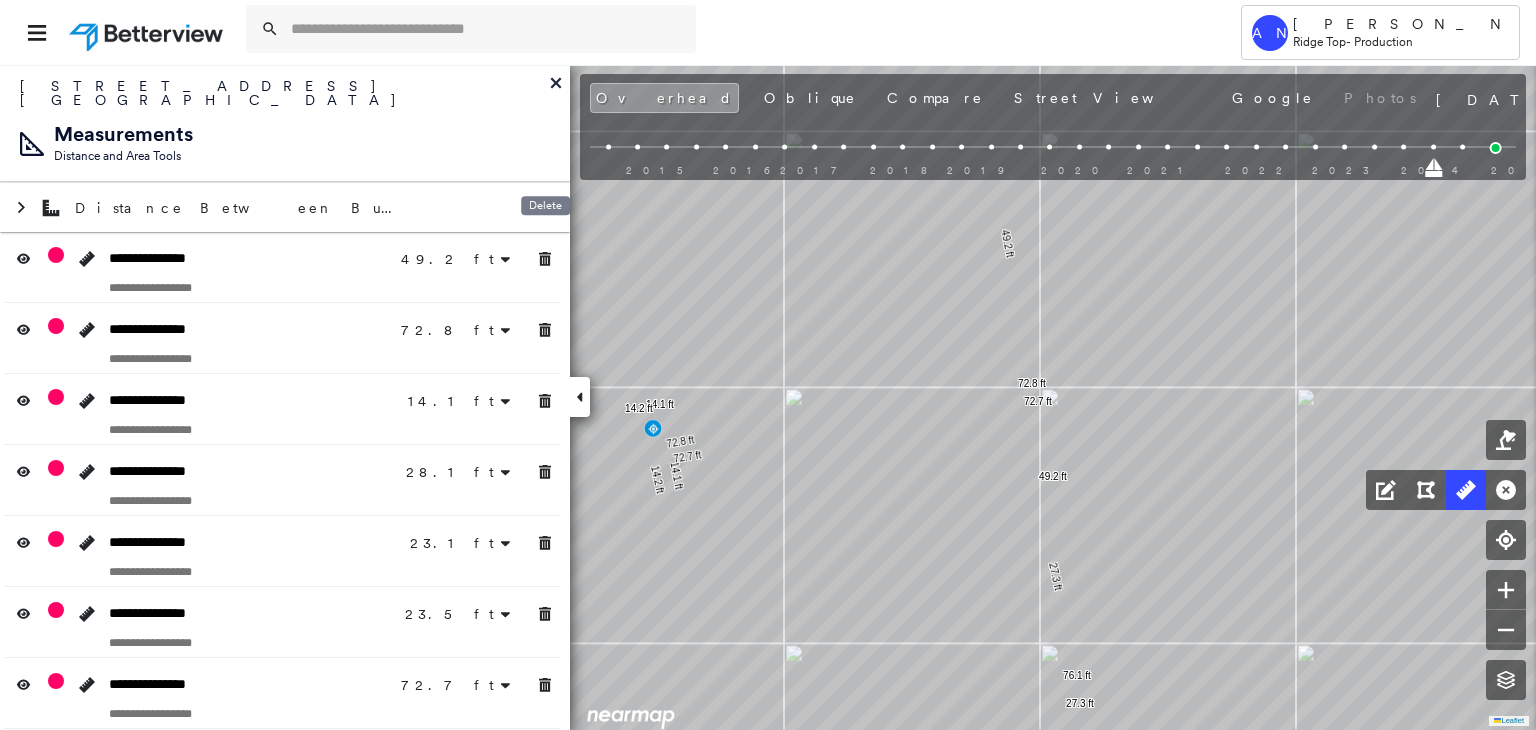 click on "Delete" at bounding box center [545, 211] 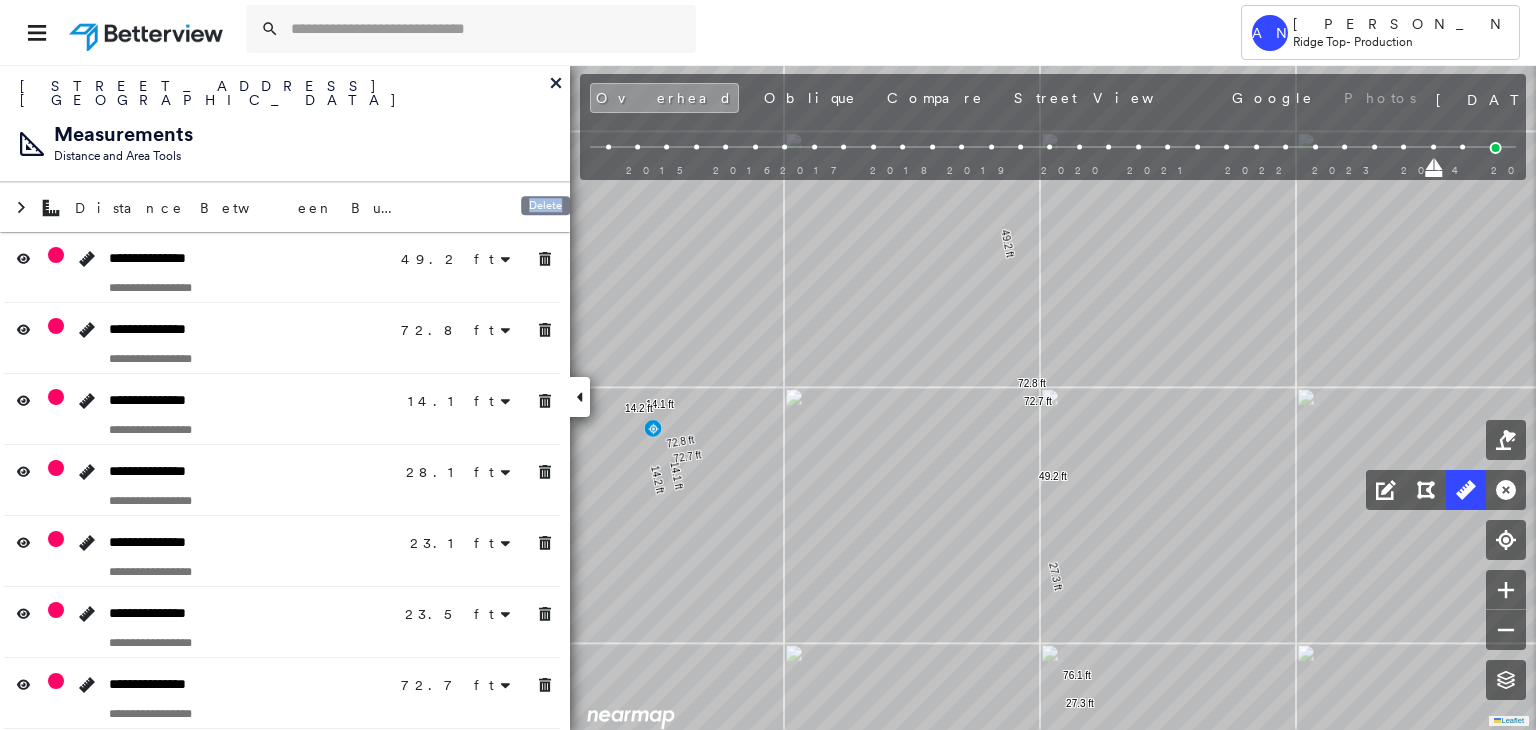 click on "Delete" at bounding box center [545, 211] 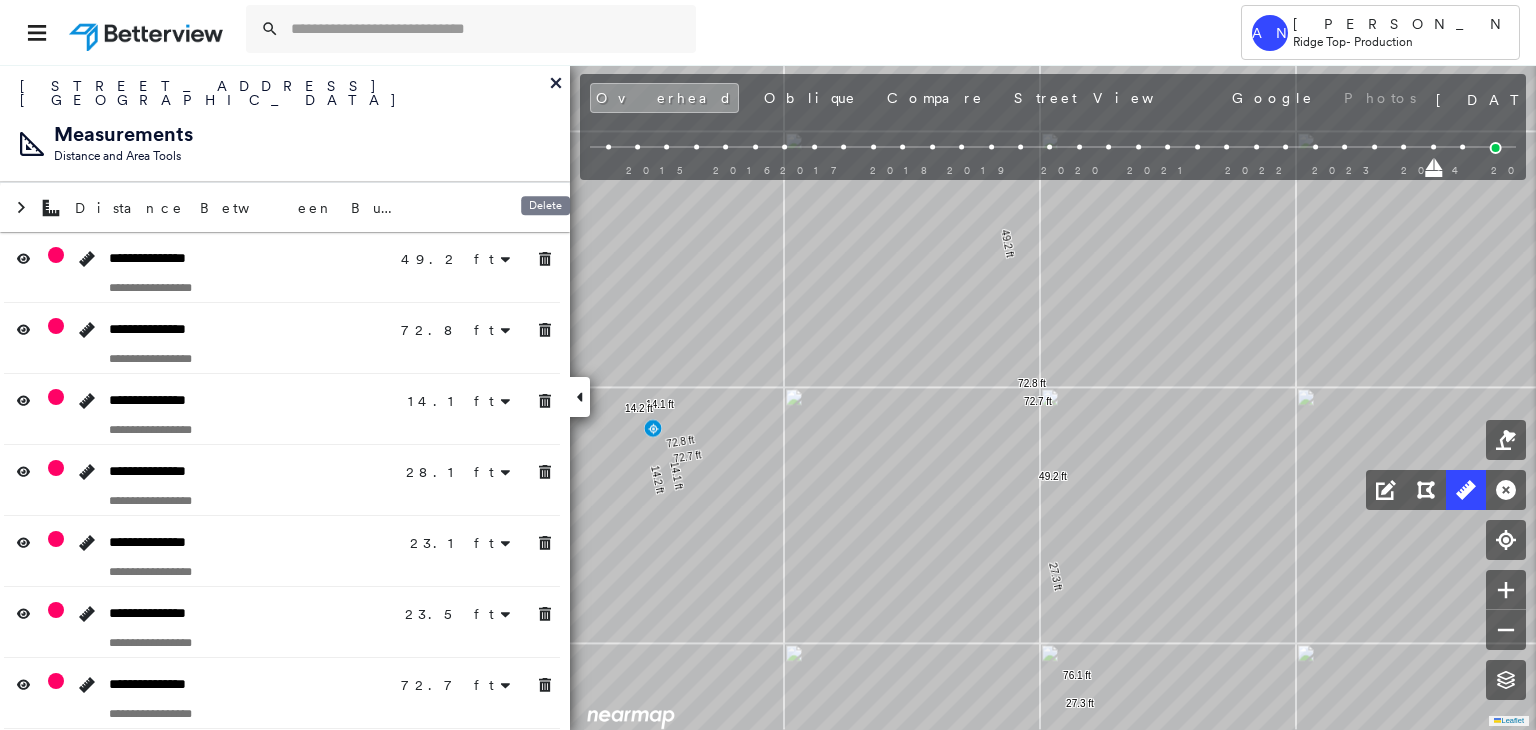 click on "Delete" at bounding box center (545, 211) 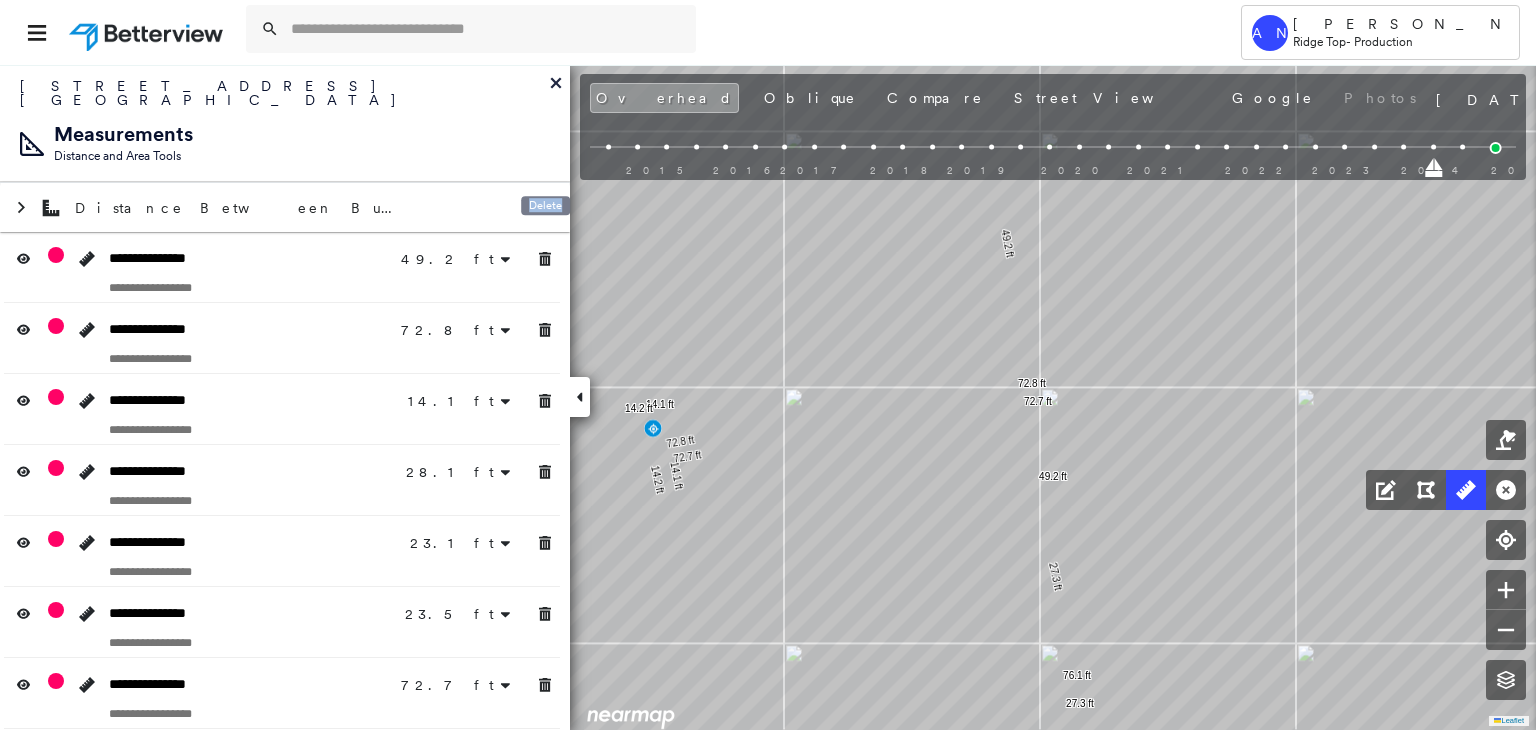 click on "Delete" at bounding box center (545, 211) 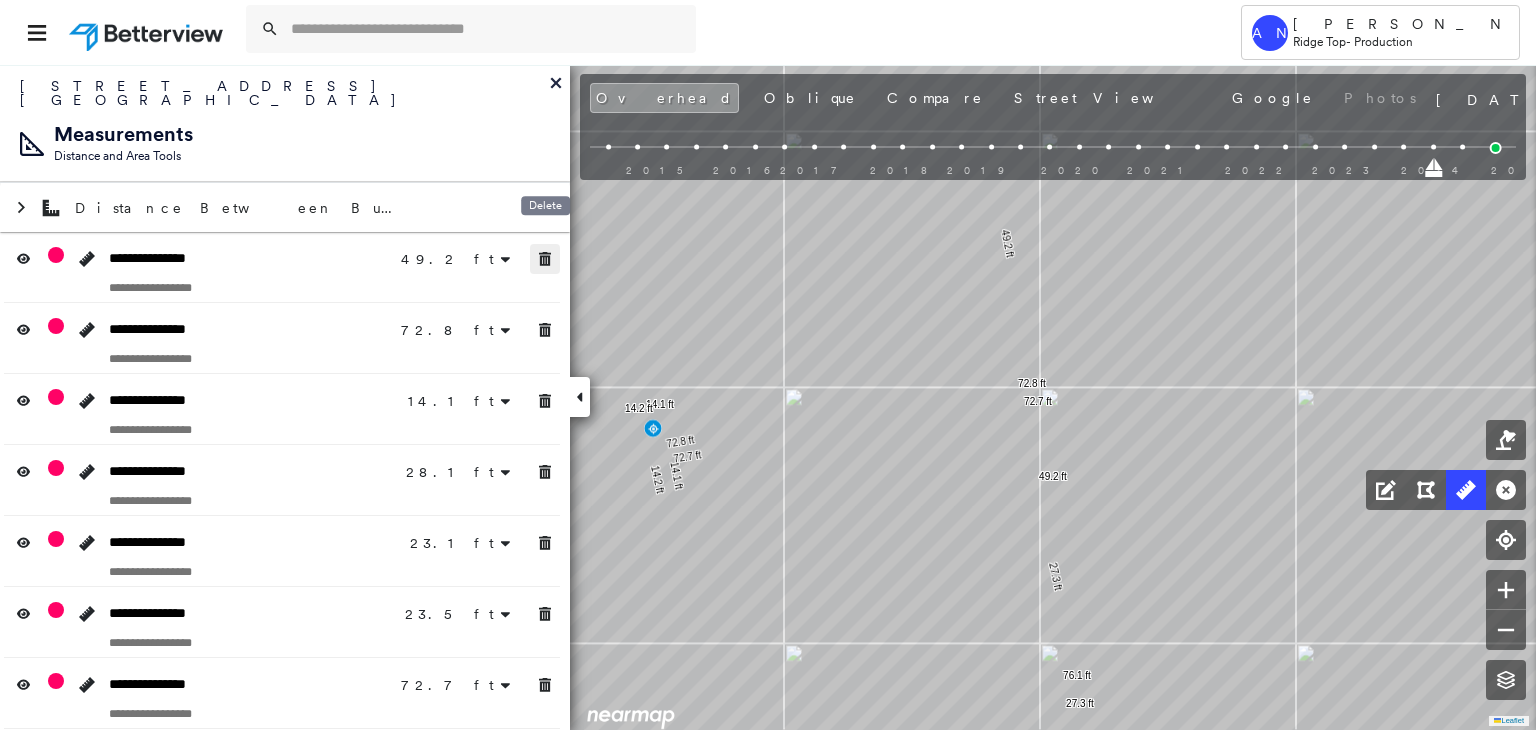 click at bounding box center [545, 259] 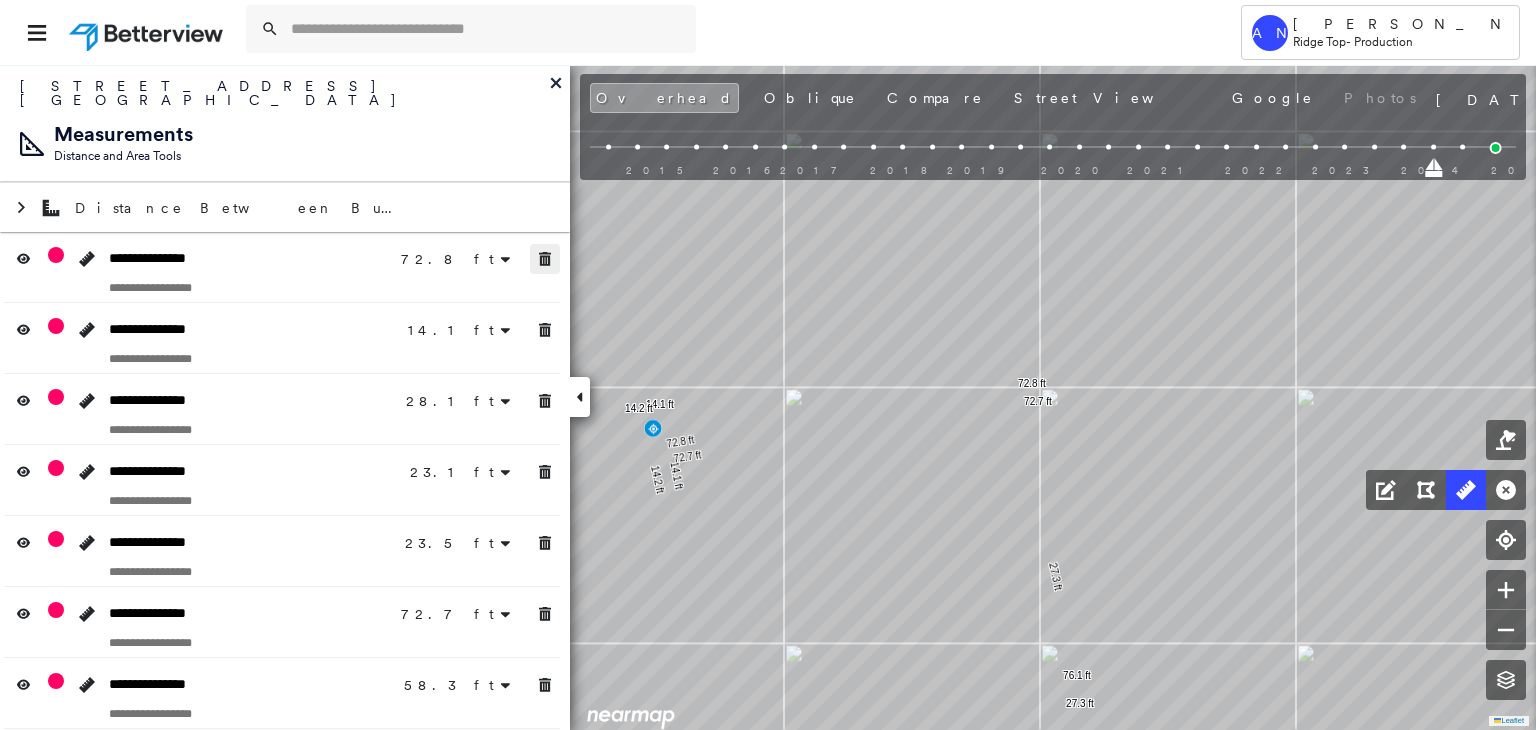 click at bounding box center (545, 259) 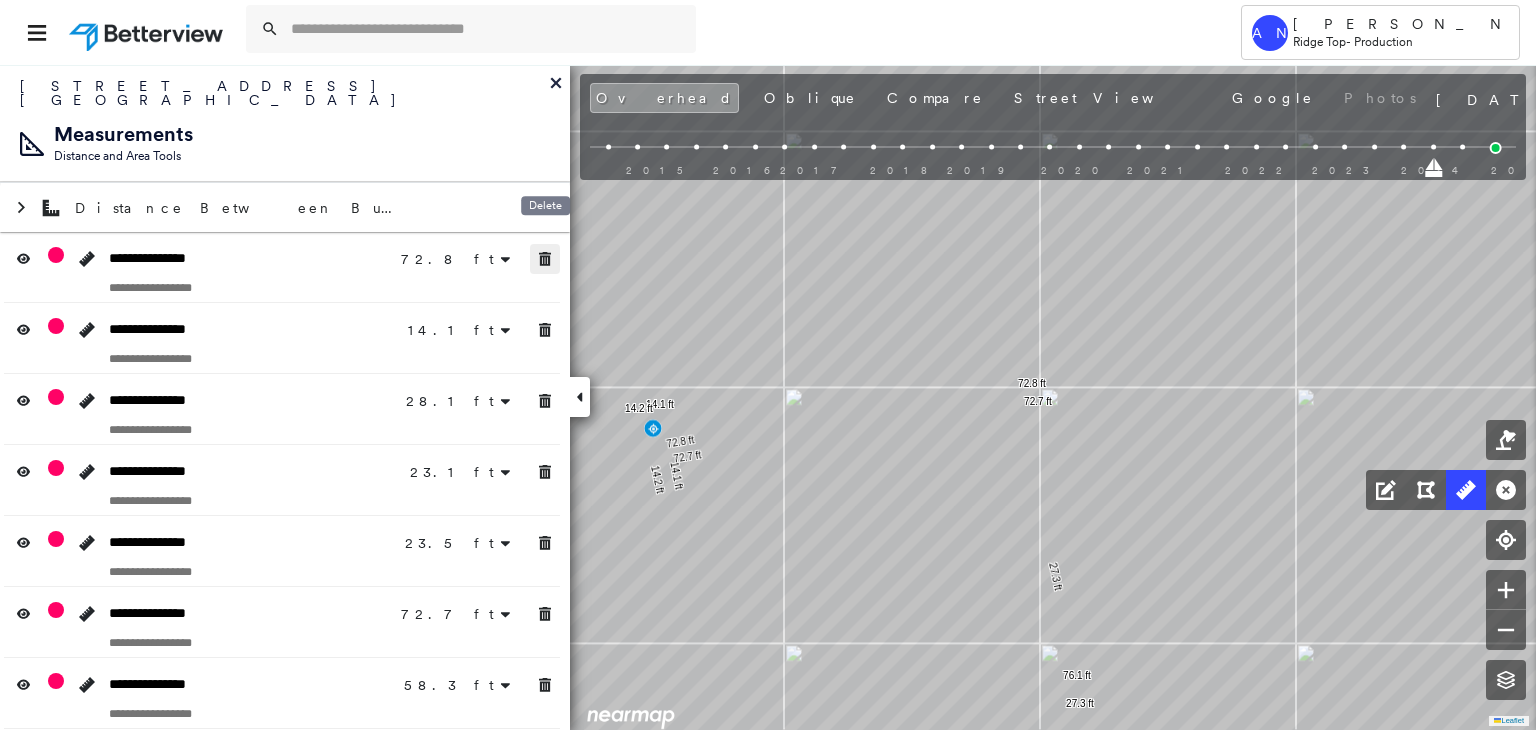 click at bounding box center [545, 259] 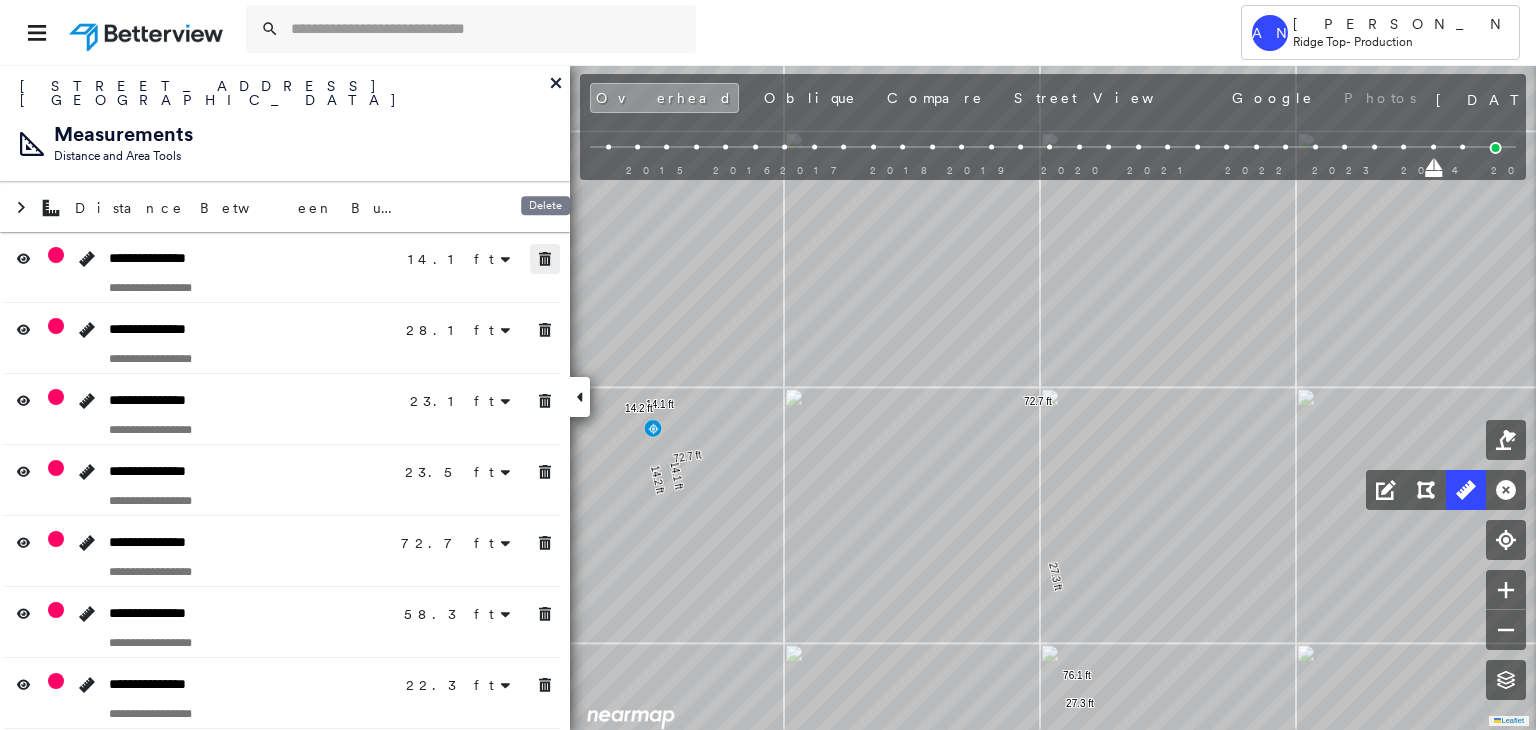 click at bounding box center [545, 259] 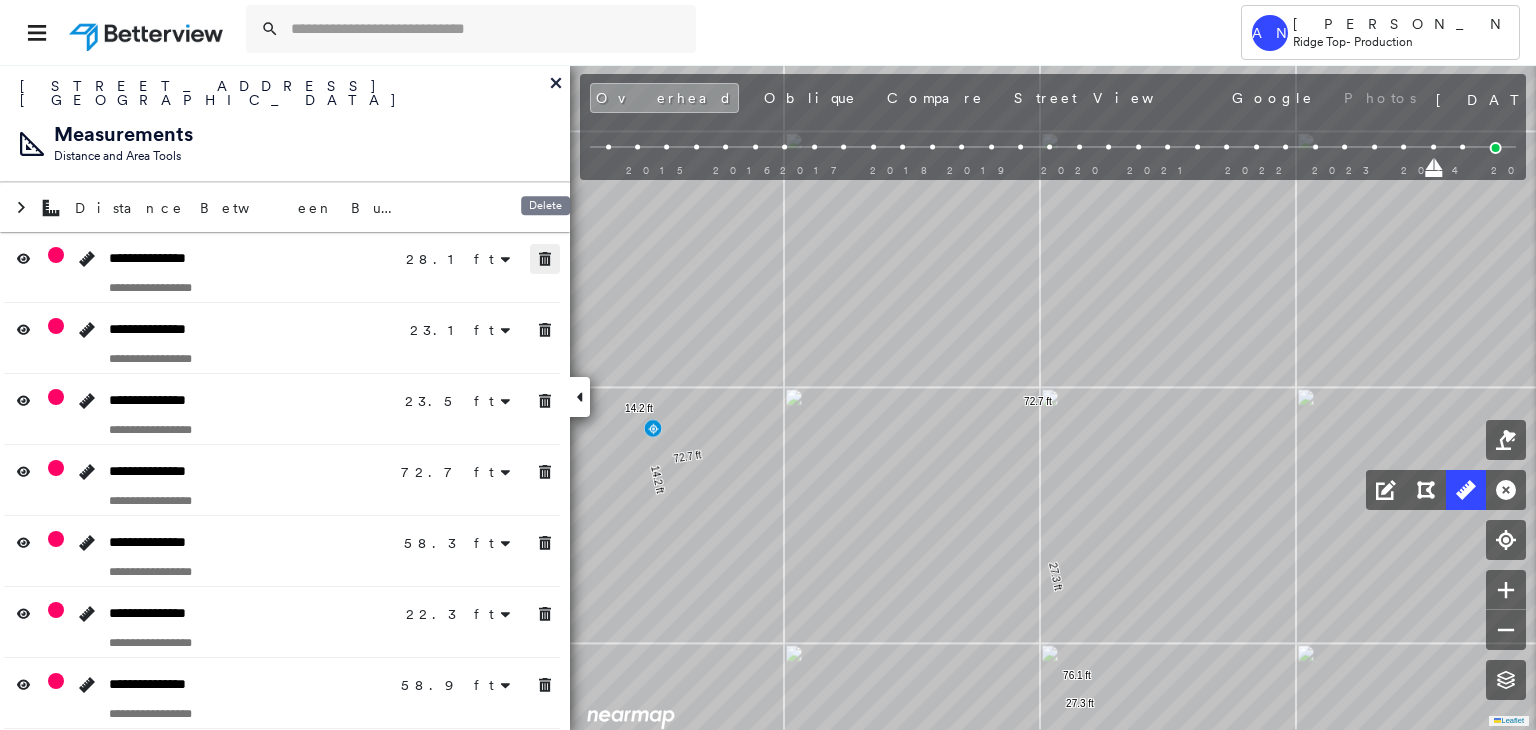 click at bounding box center [545, 259] 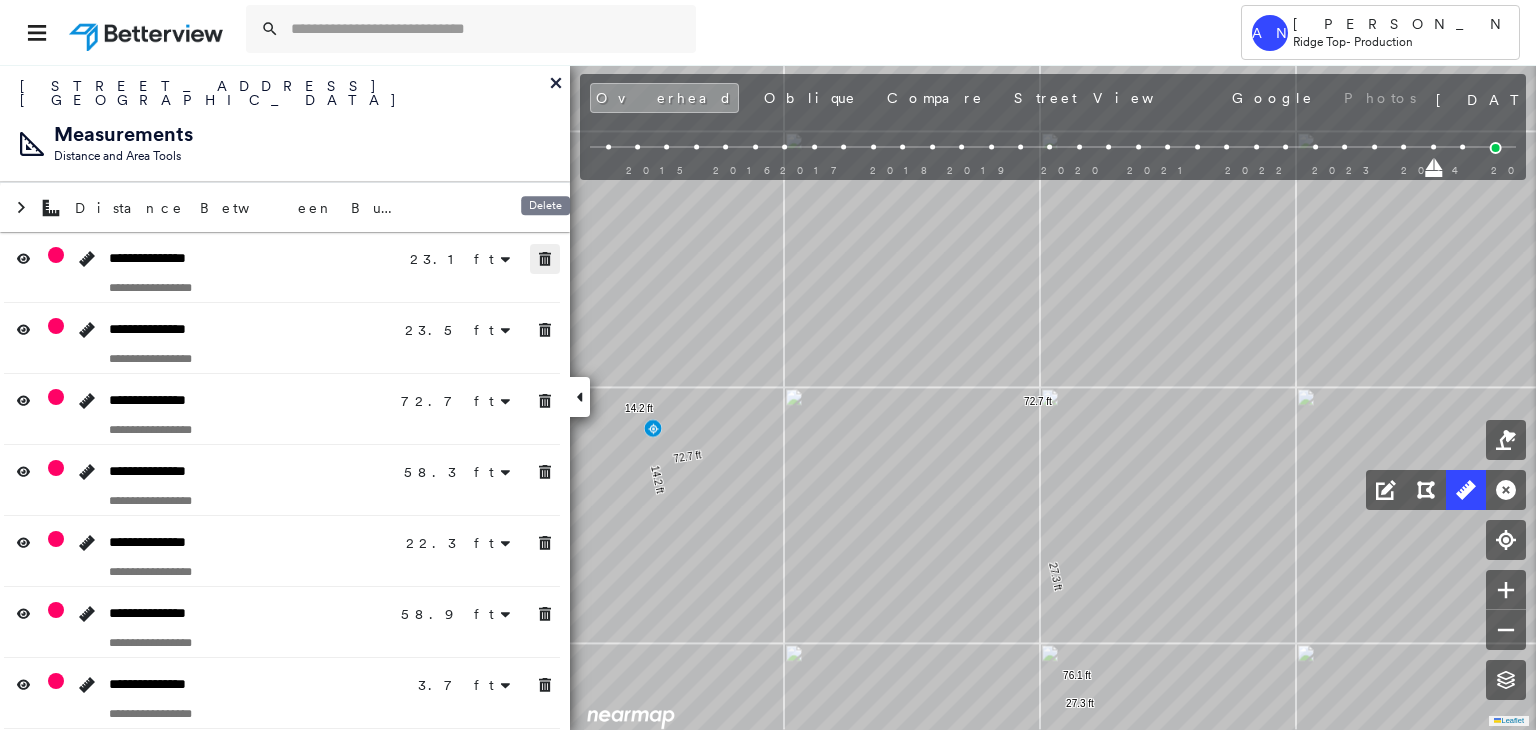click at bounding box center [545, 259] 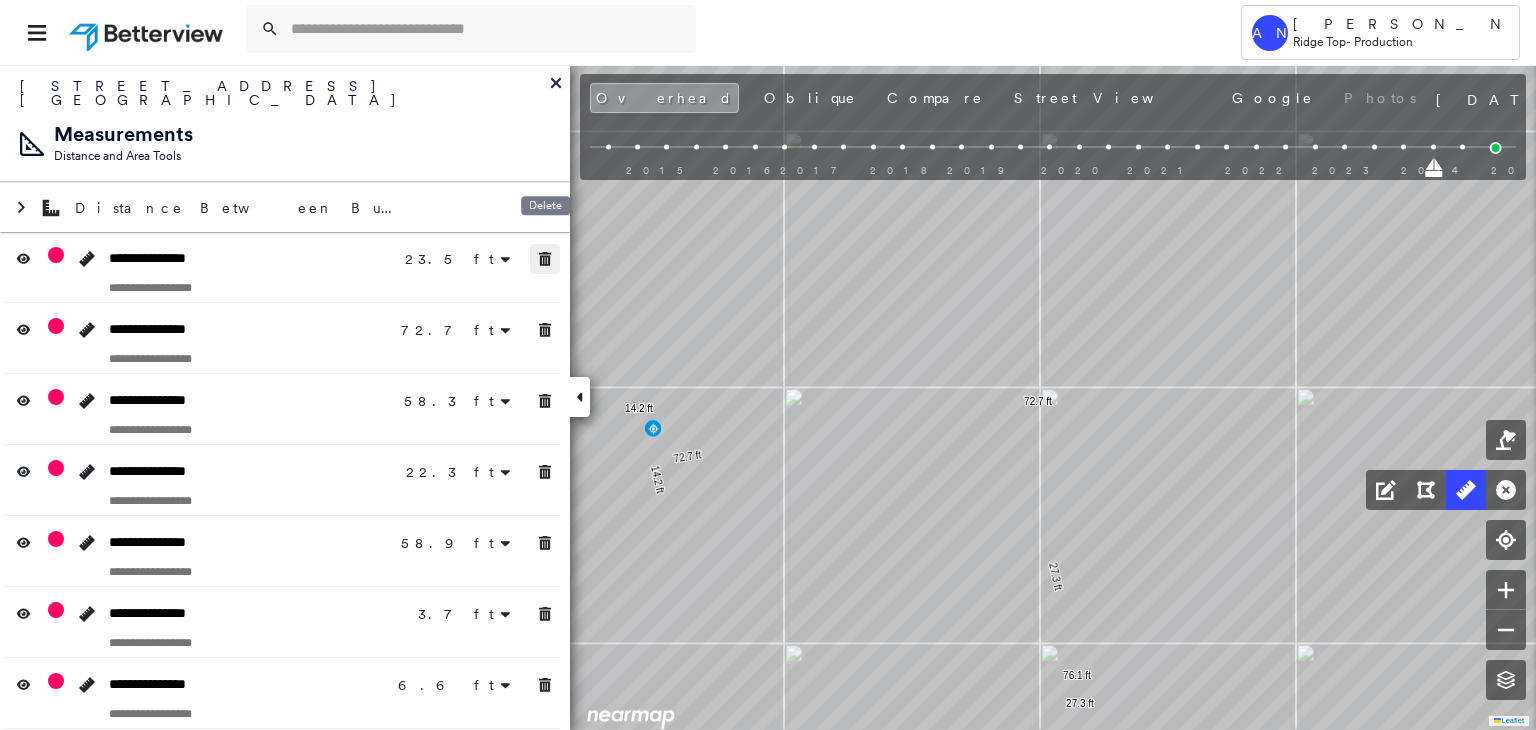 click at bounding box center (545, 259) 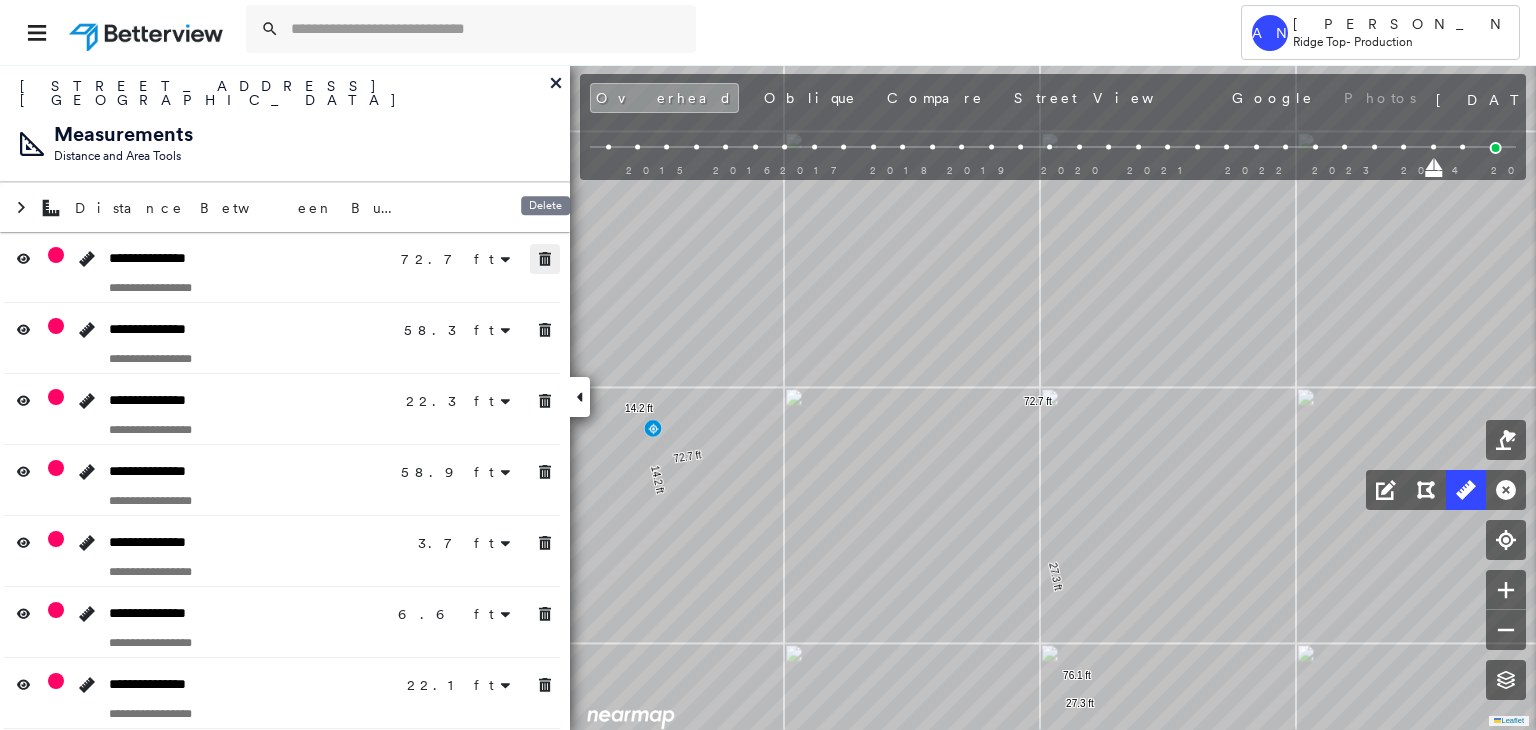 click at bounding box center [545, 259] 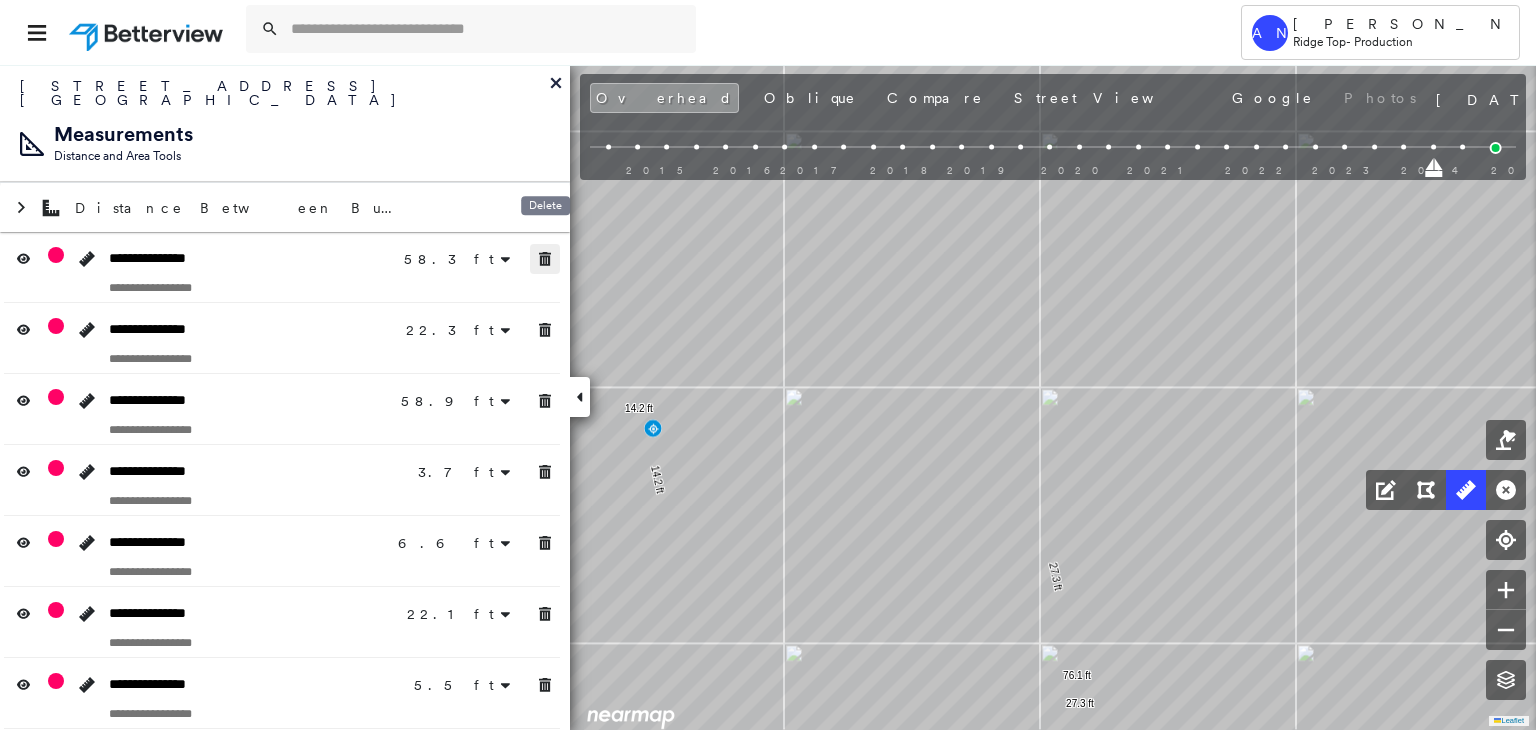 click at bounding box center [545, 259] 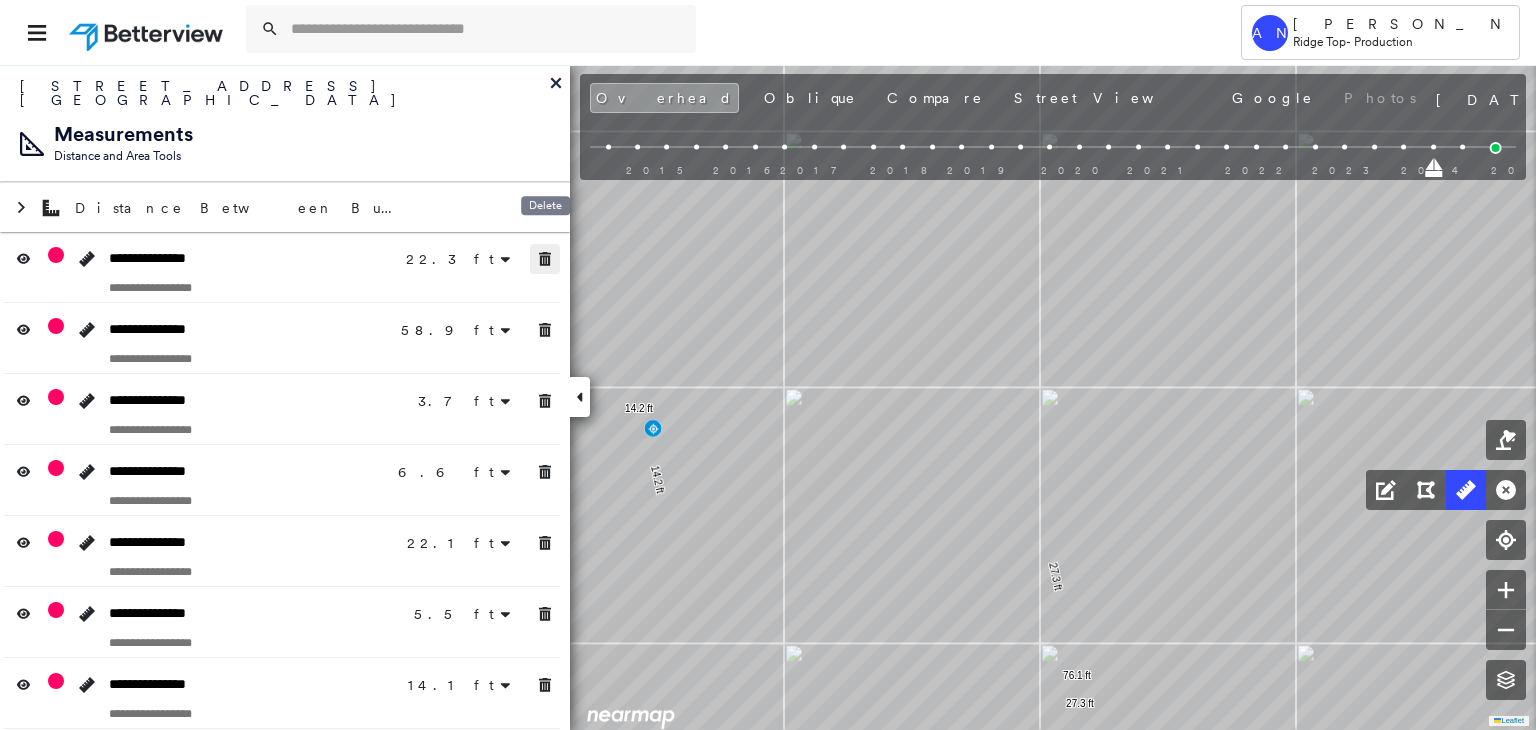 click at bounding box center (545, 259) 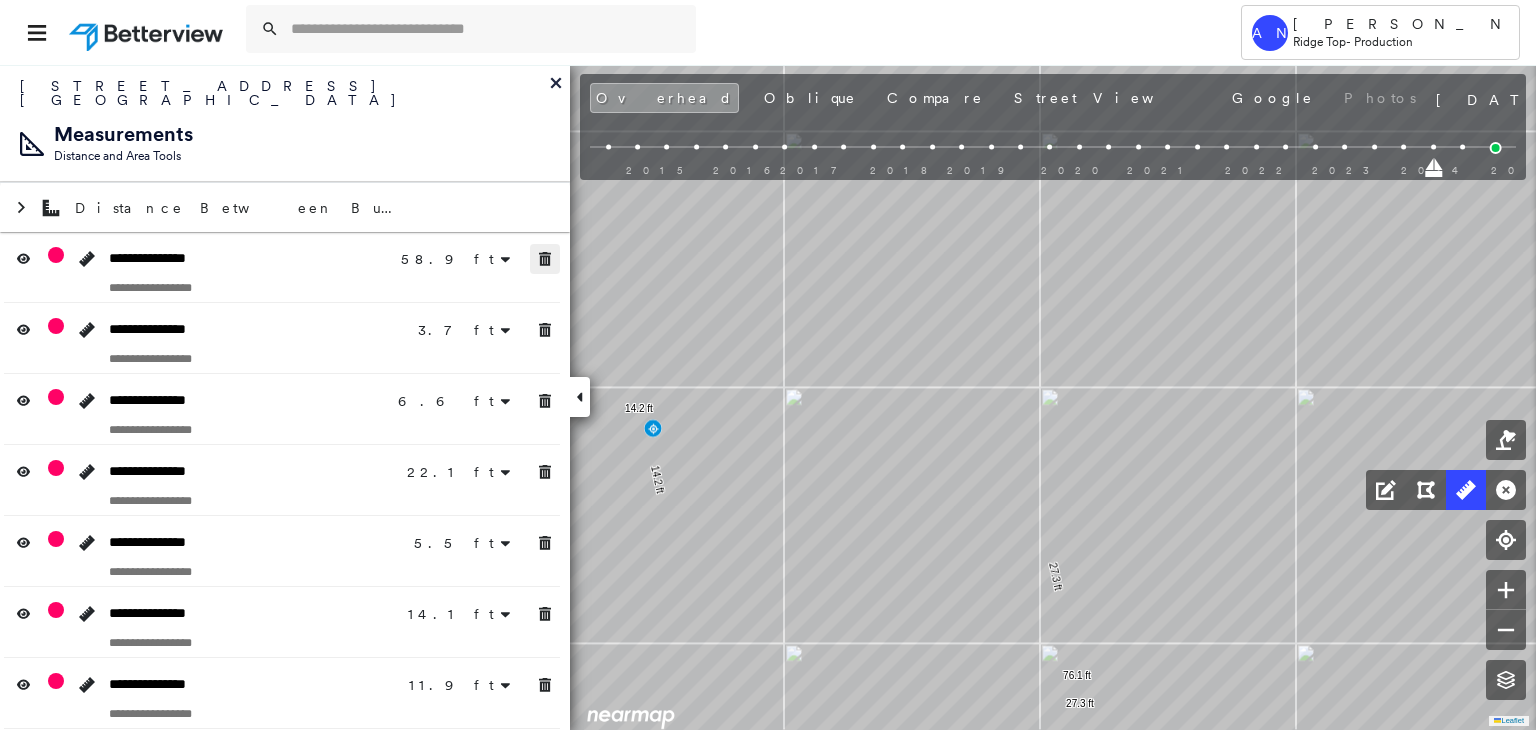 click at bounding box center (545, 259) 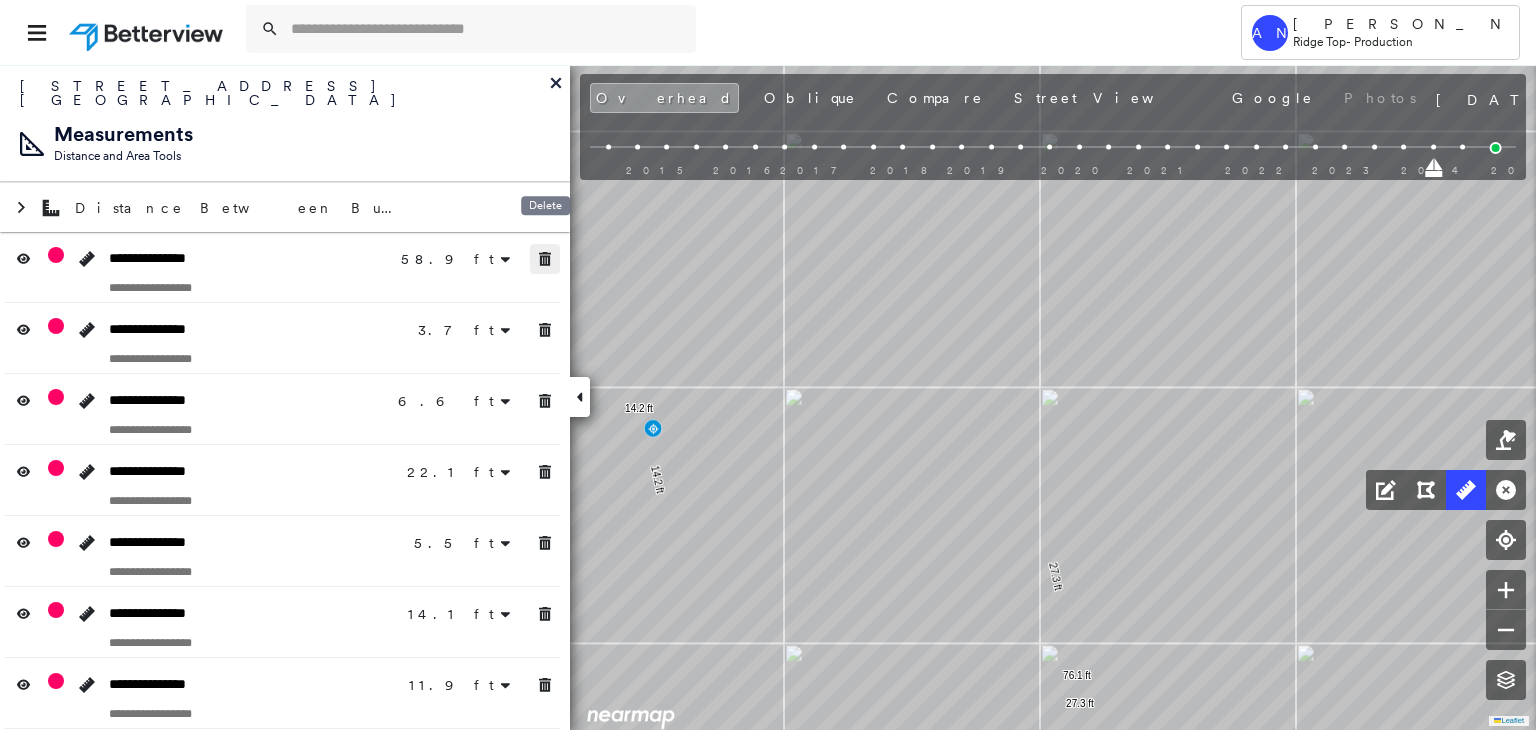 click 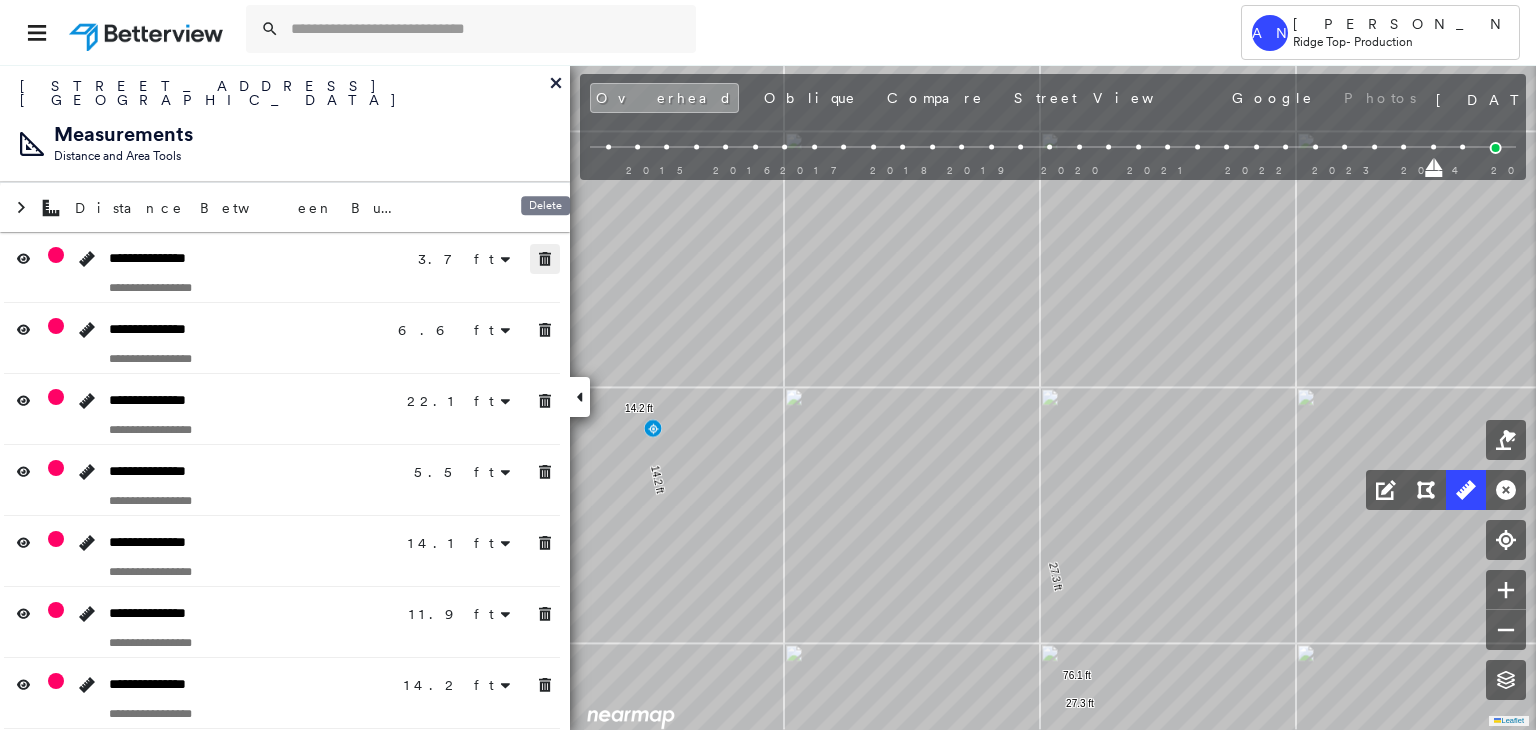 click 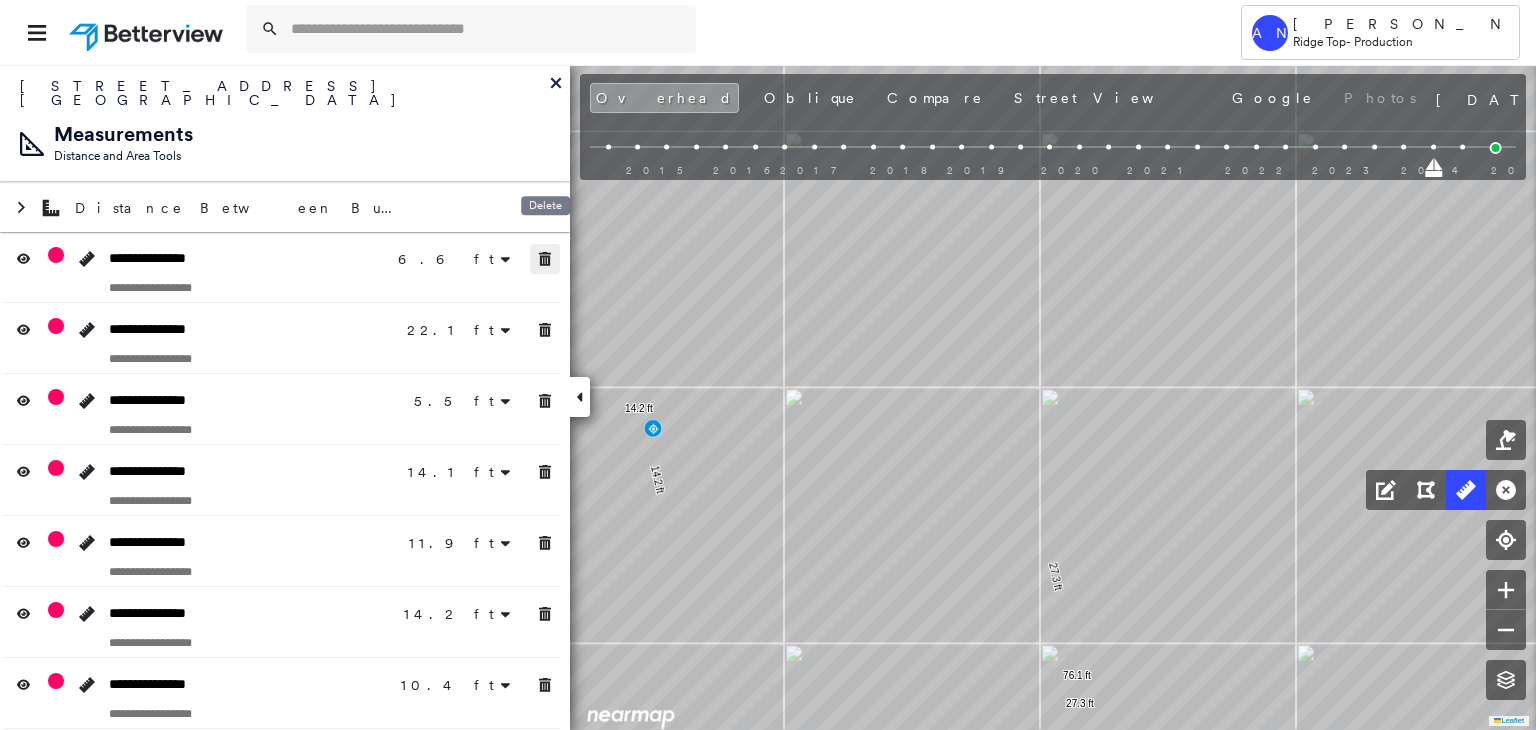 click 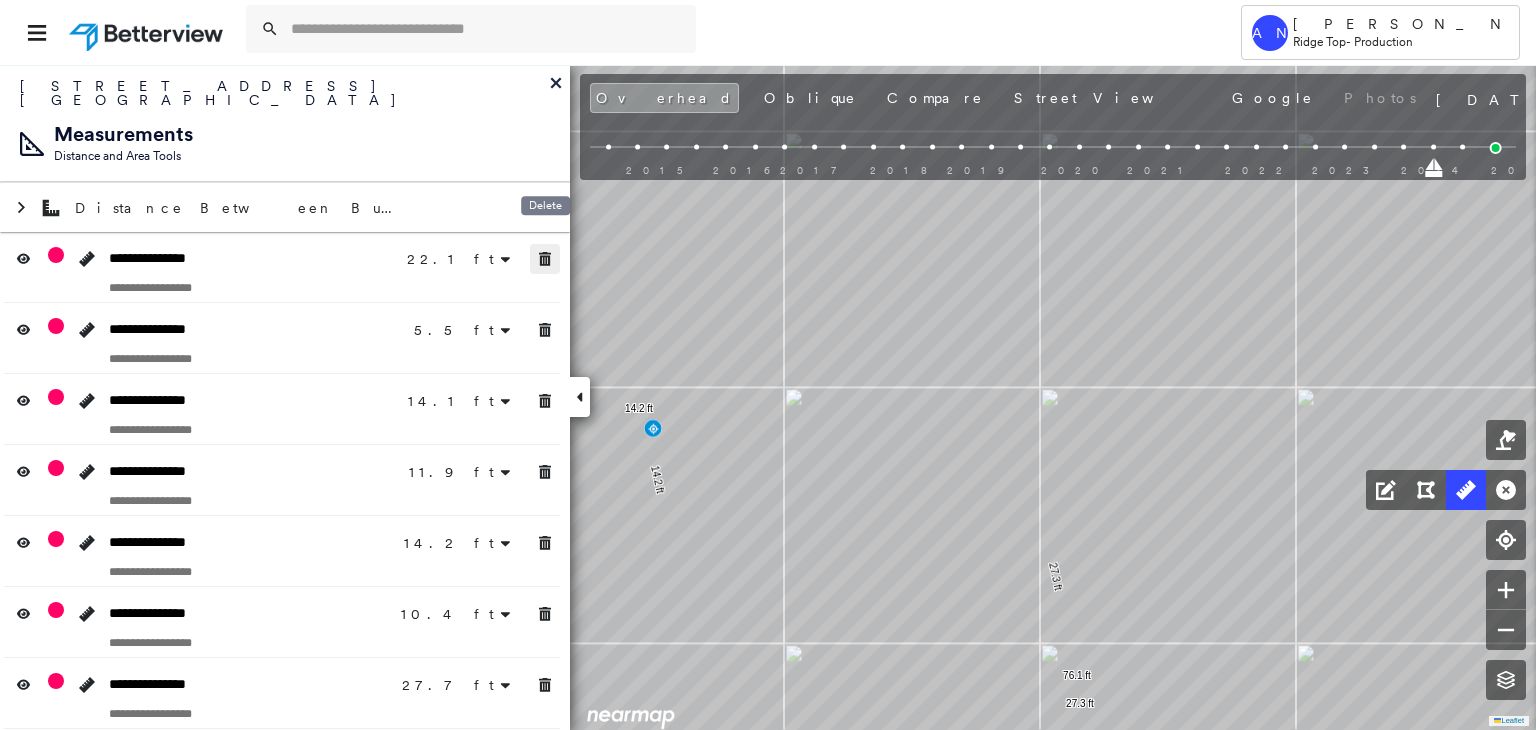 click 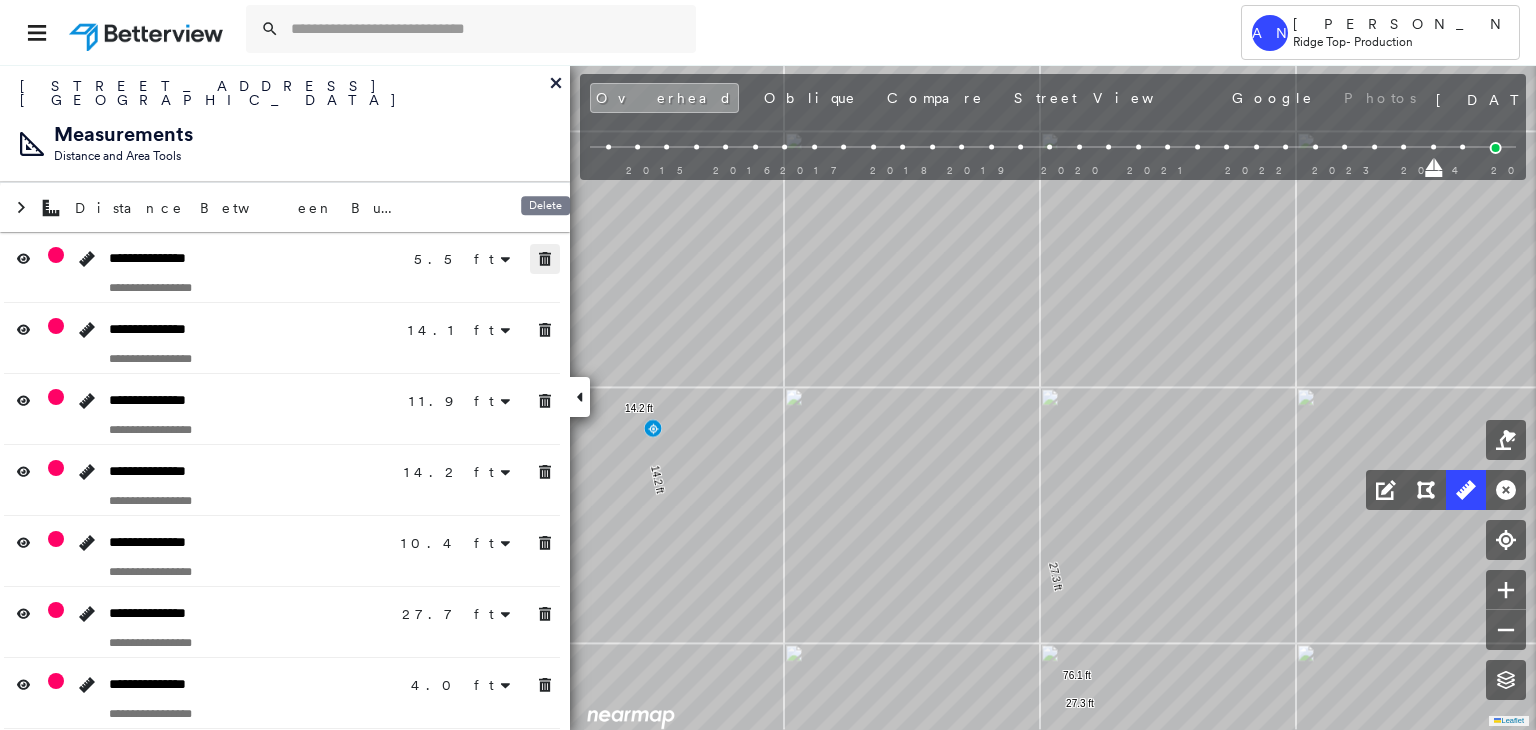 click 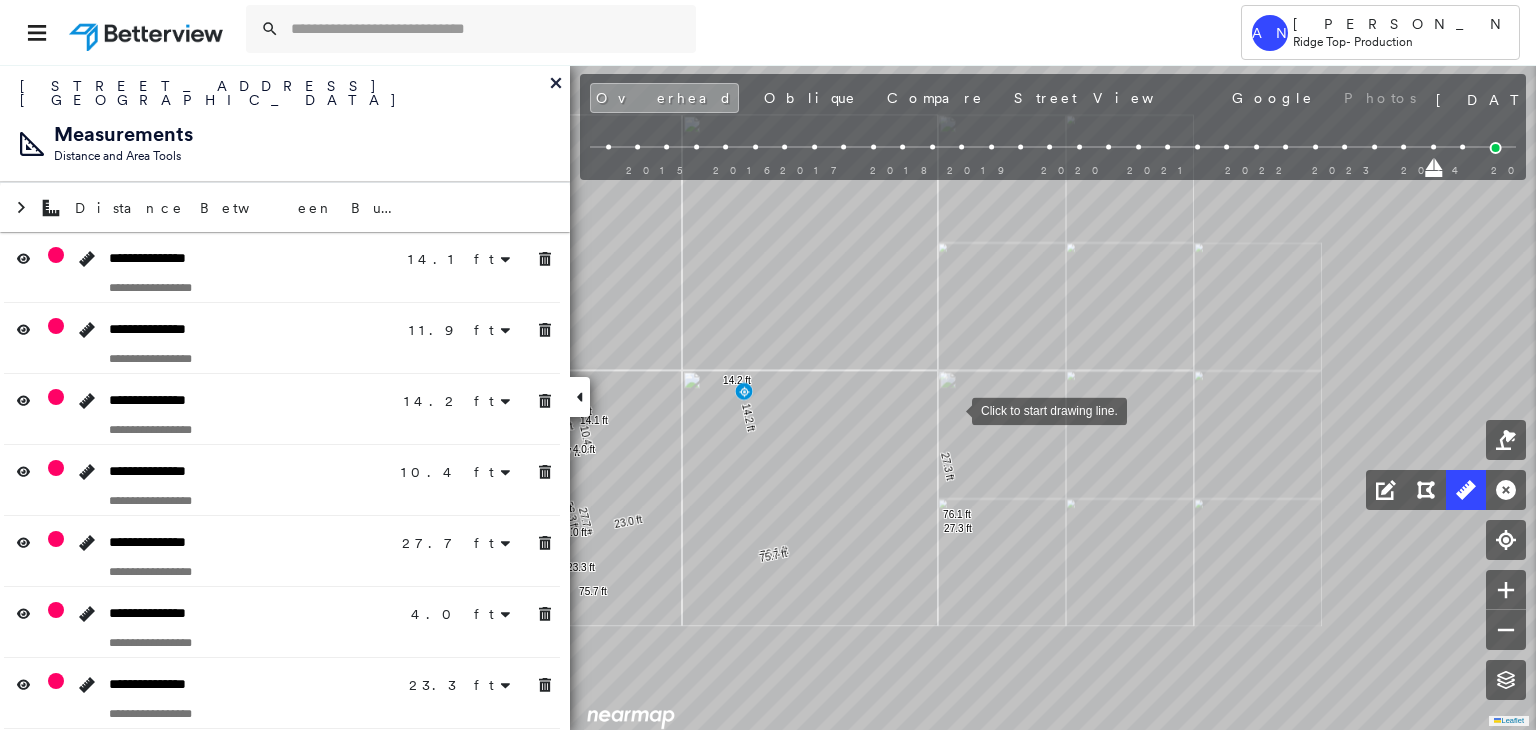 drag, startPoint x: 869, startPoint y: 377, endPoint x: 953, endPoint y: 409, distance: 89.88882 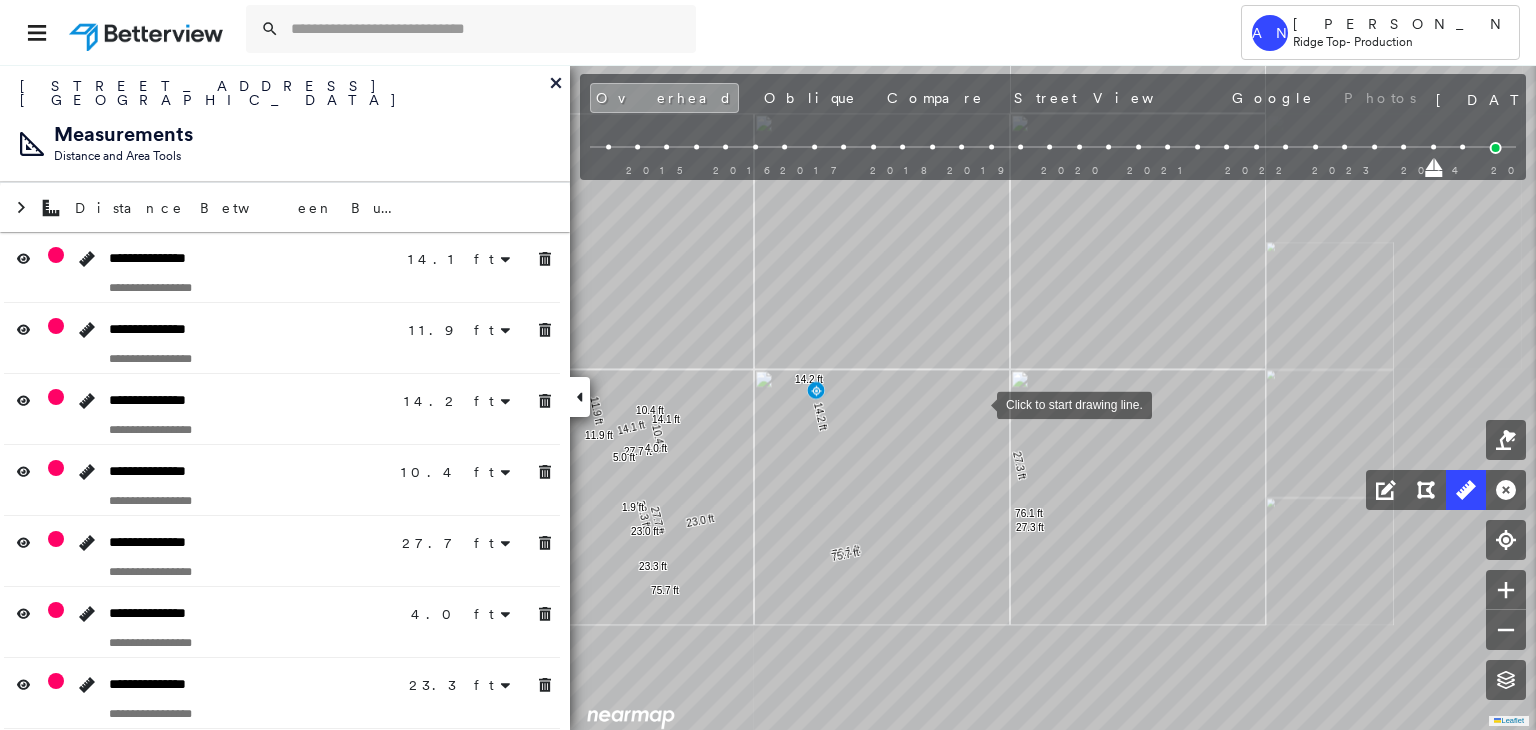 drag, startPoint x: 903, startPoint y: 404, endPoint x: 523, endPoint y: 281, distance: 399.41083 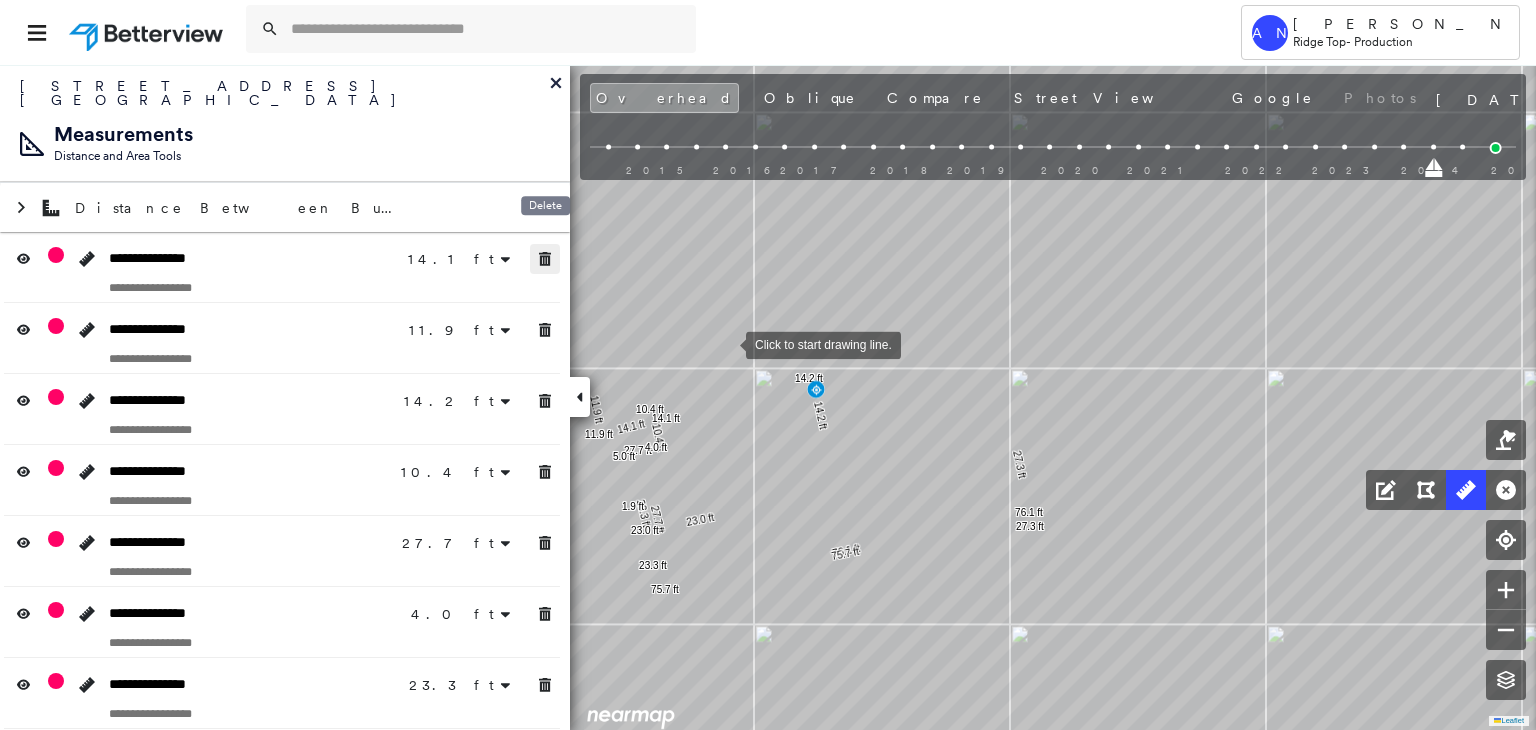 click 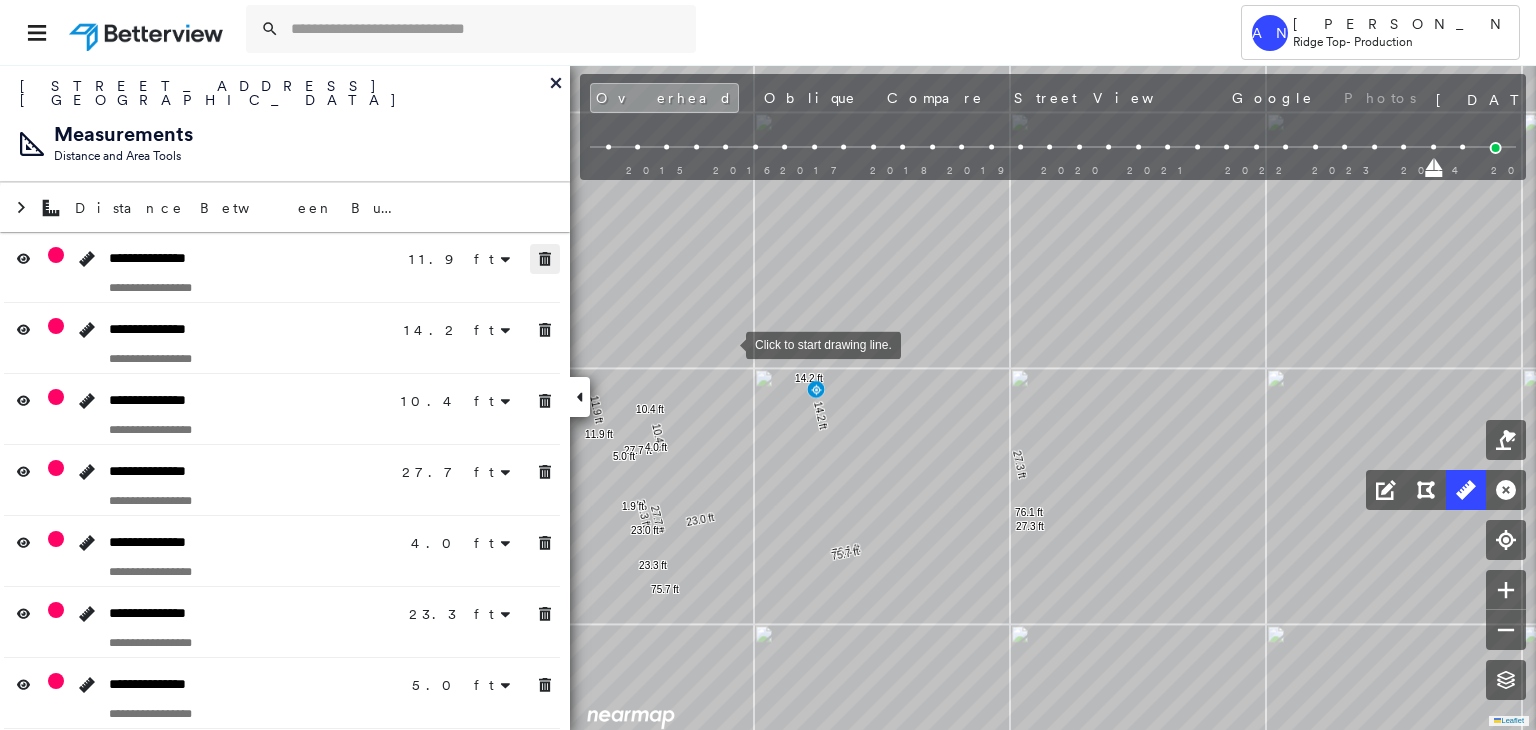 click 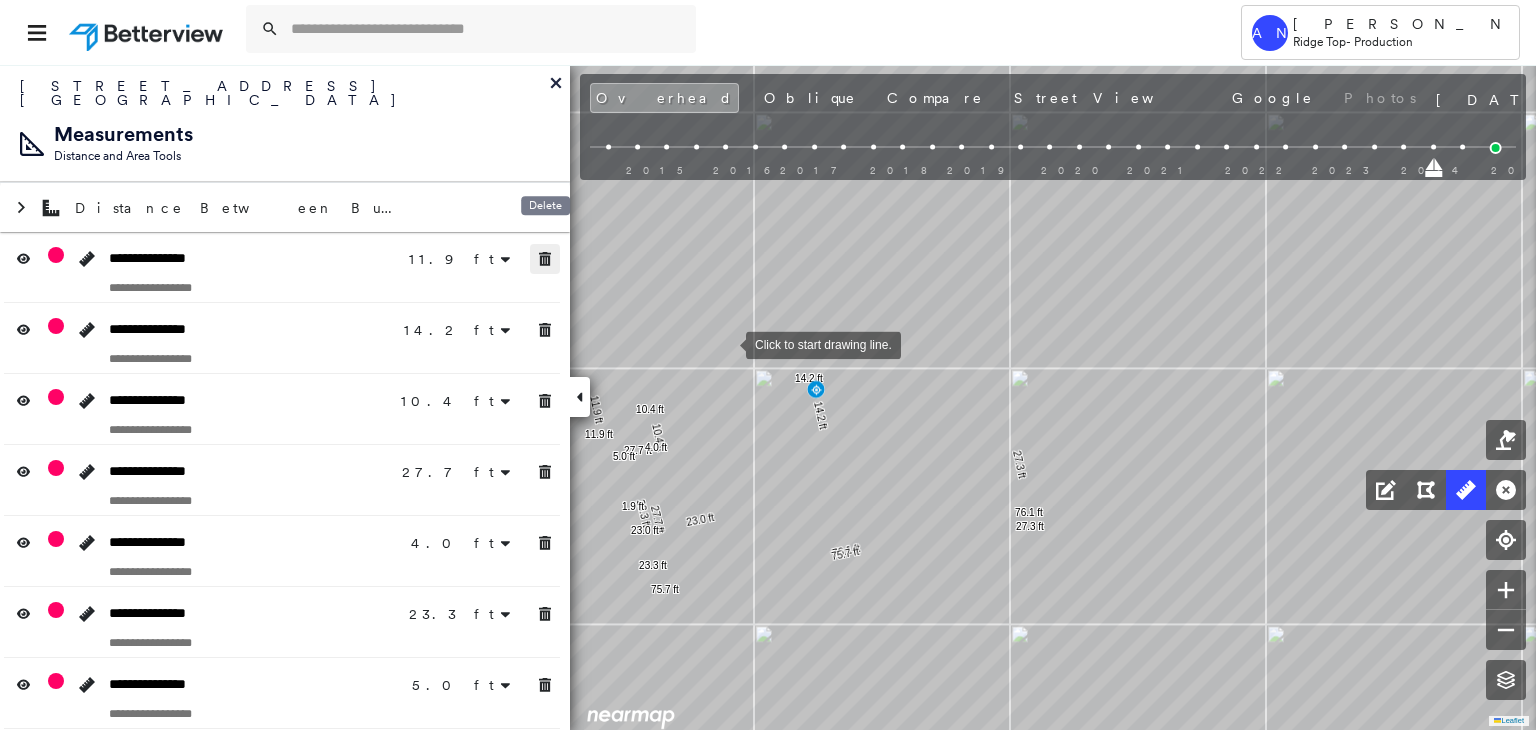 click 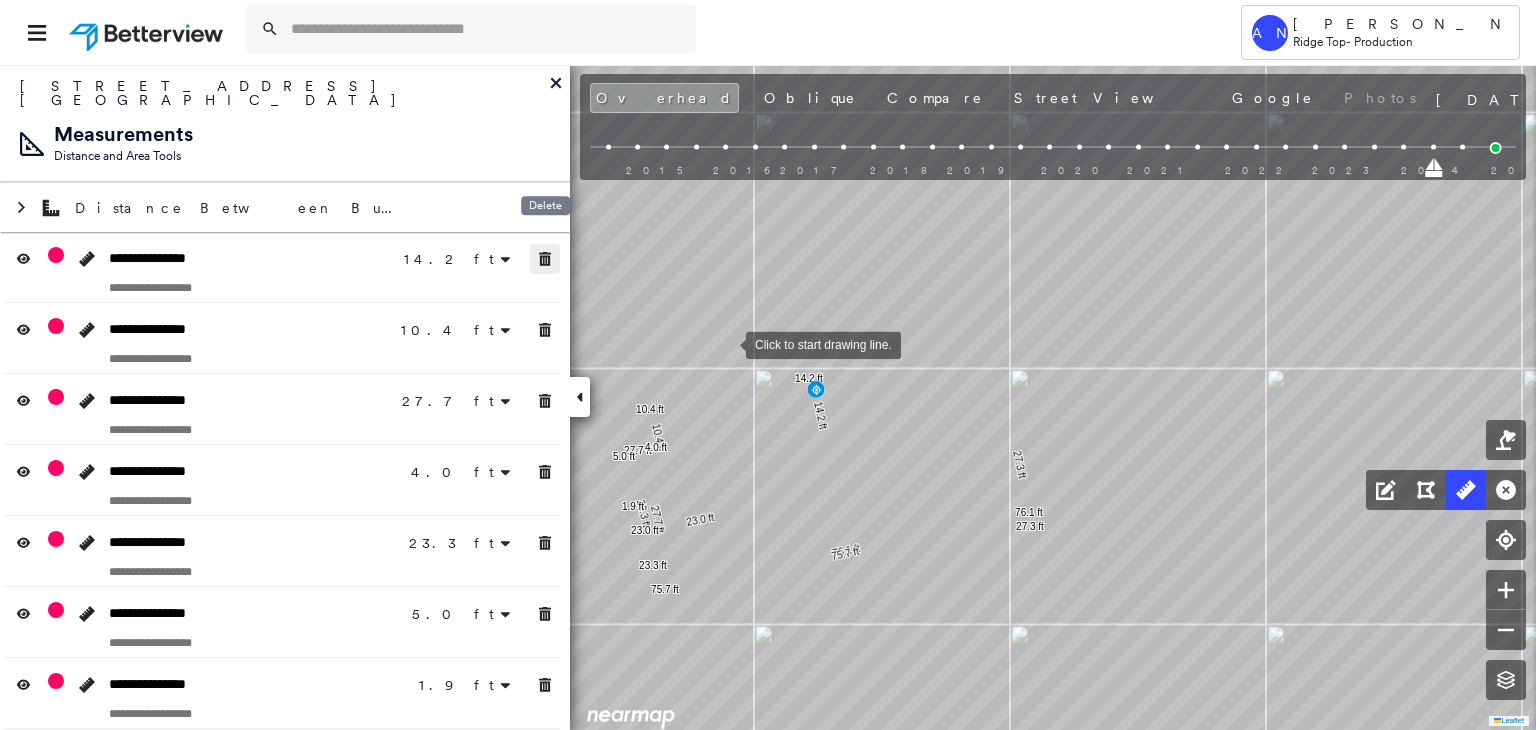 click 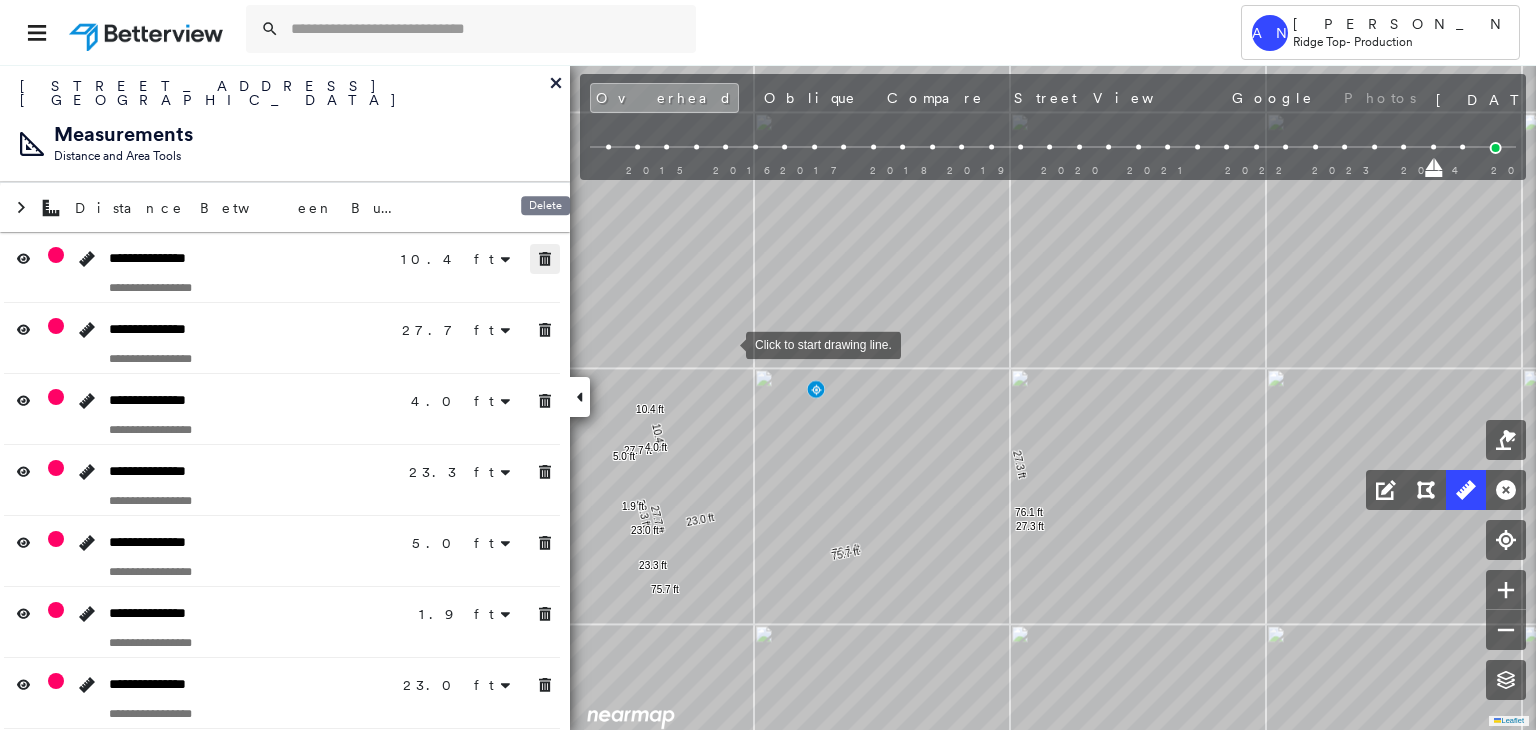 click 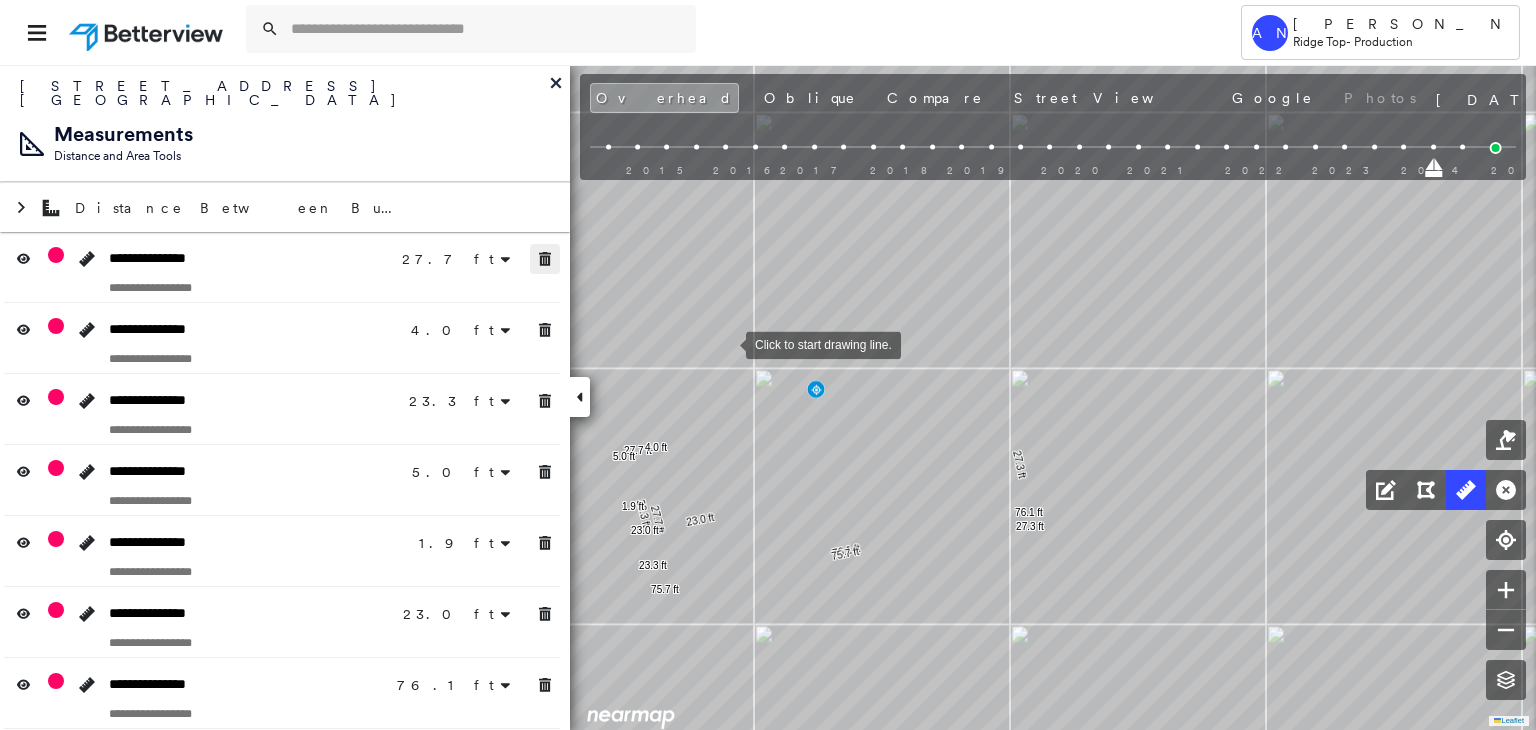 click 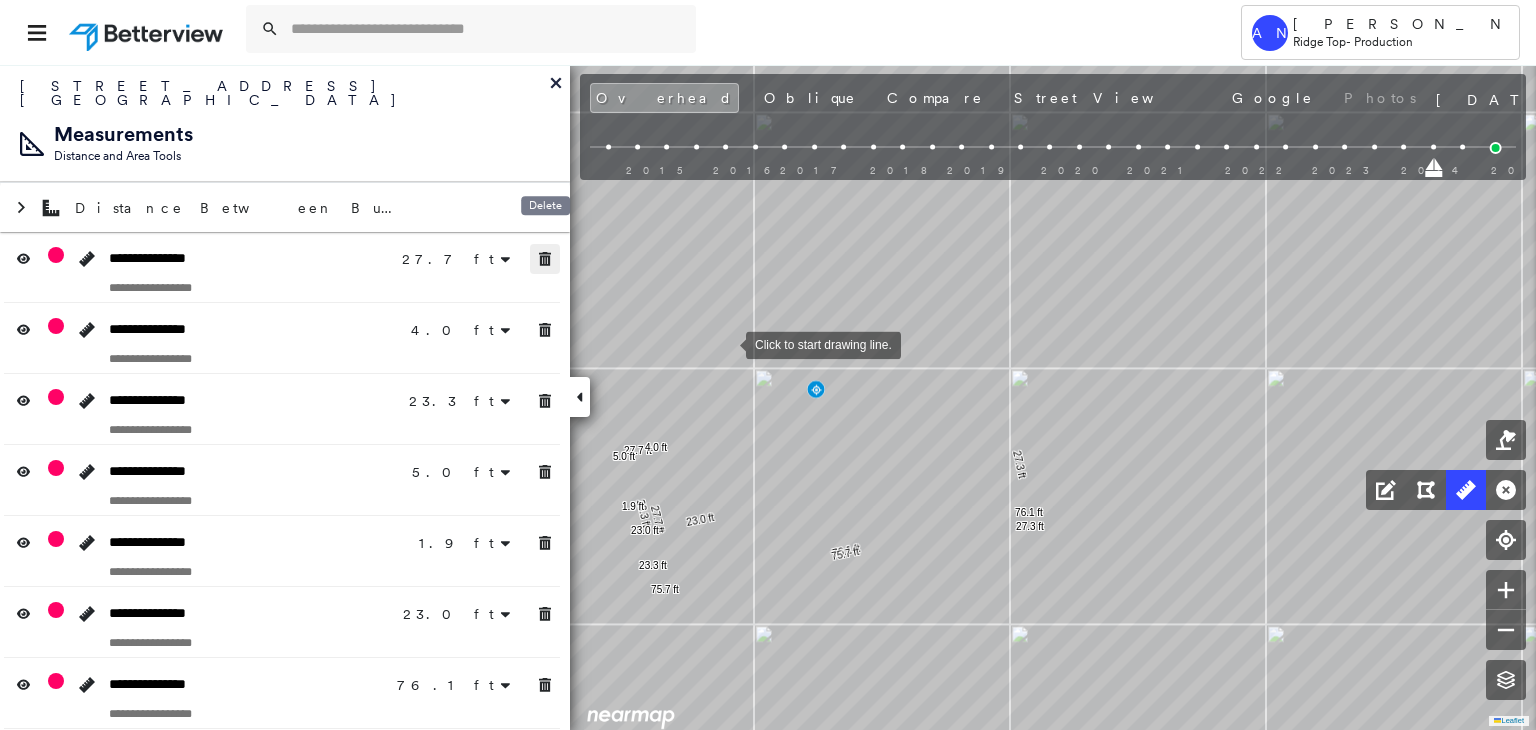 click 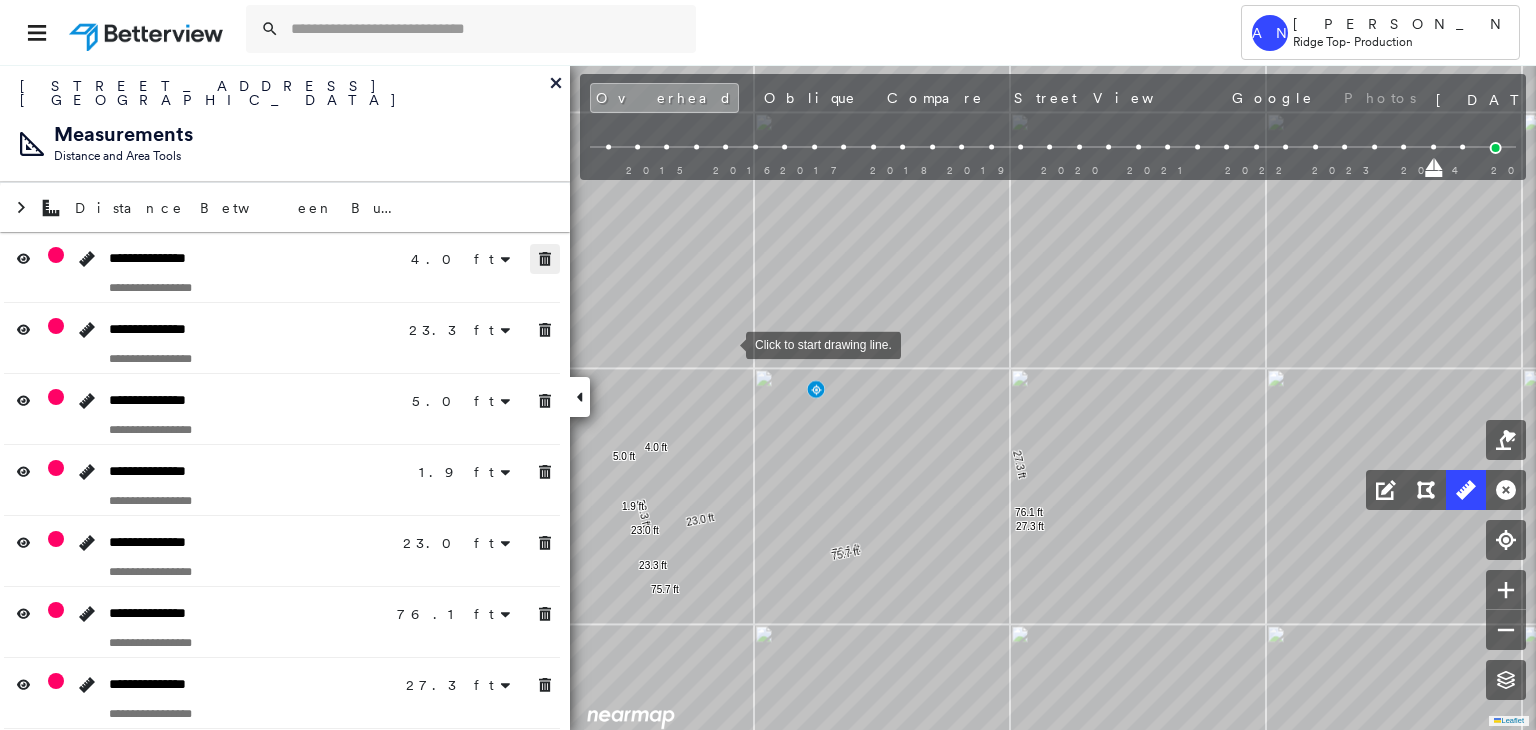 click 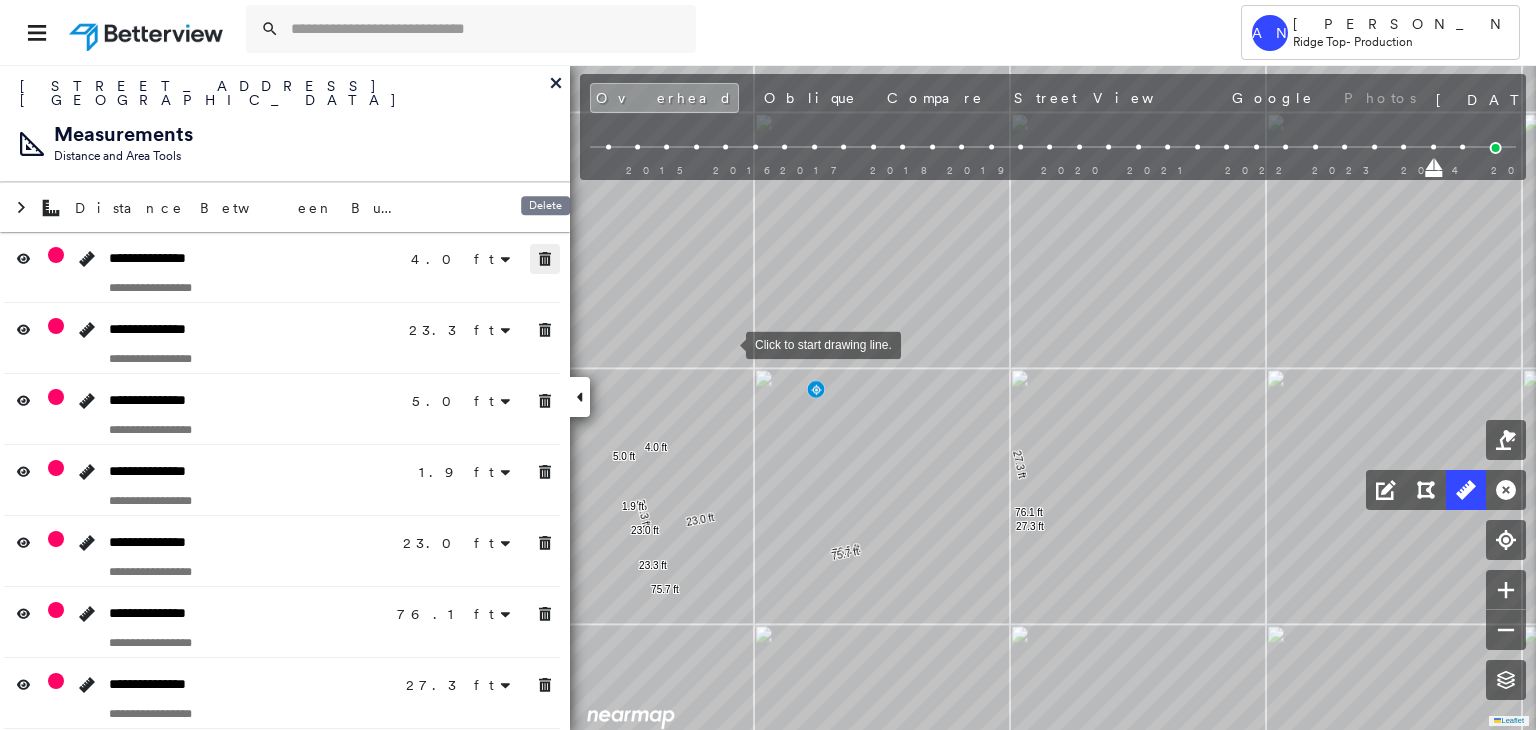 click 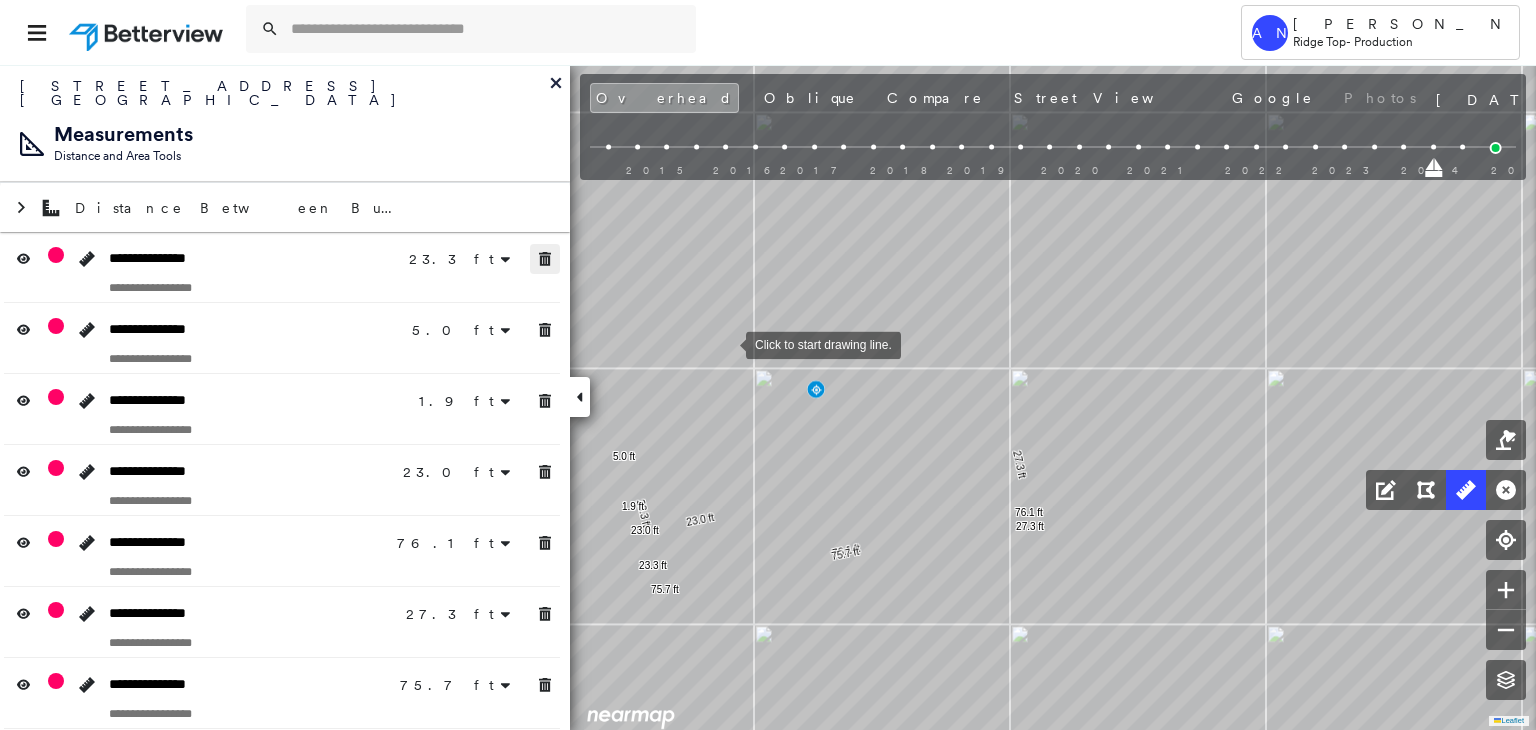 click 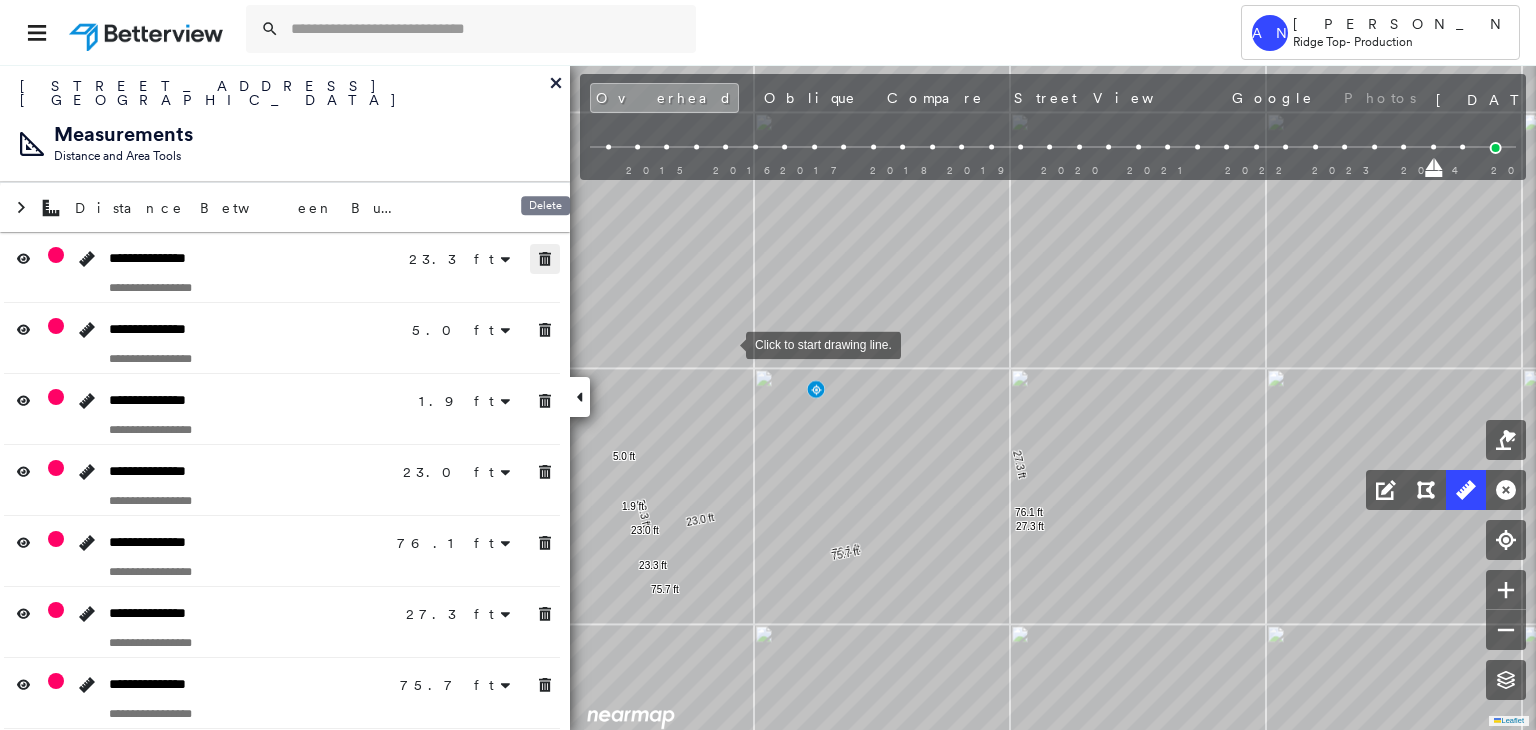 click 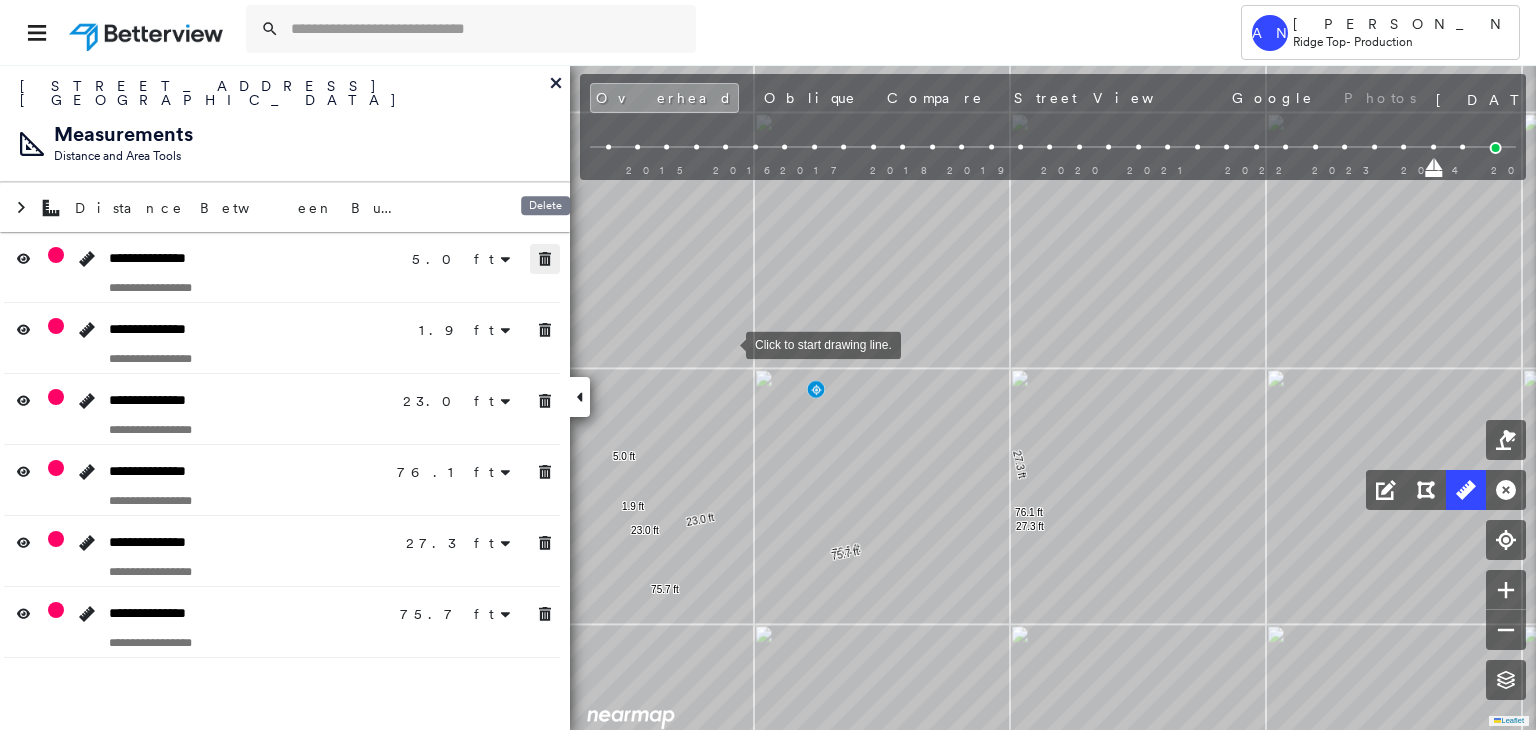 click 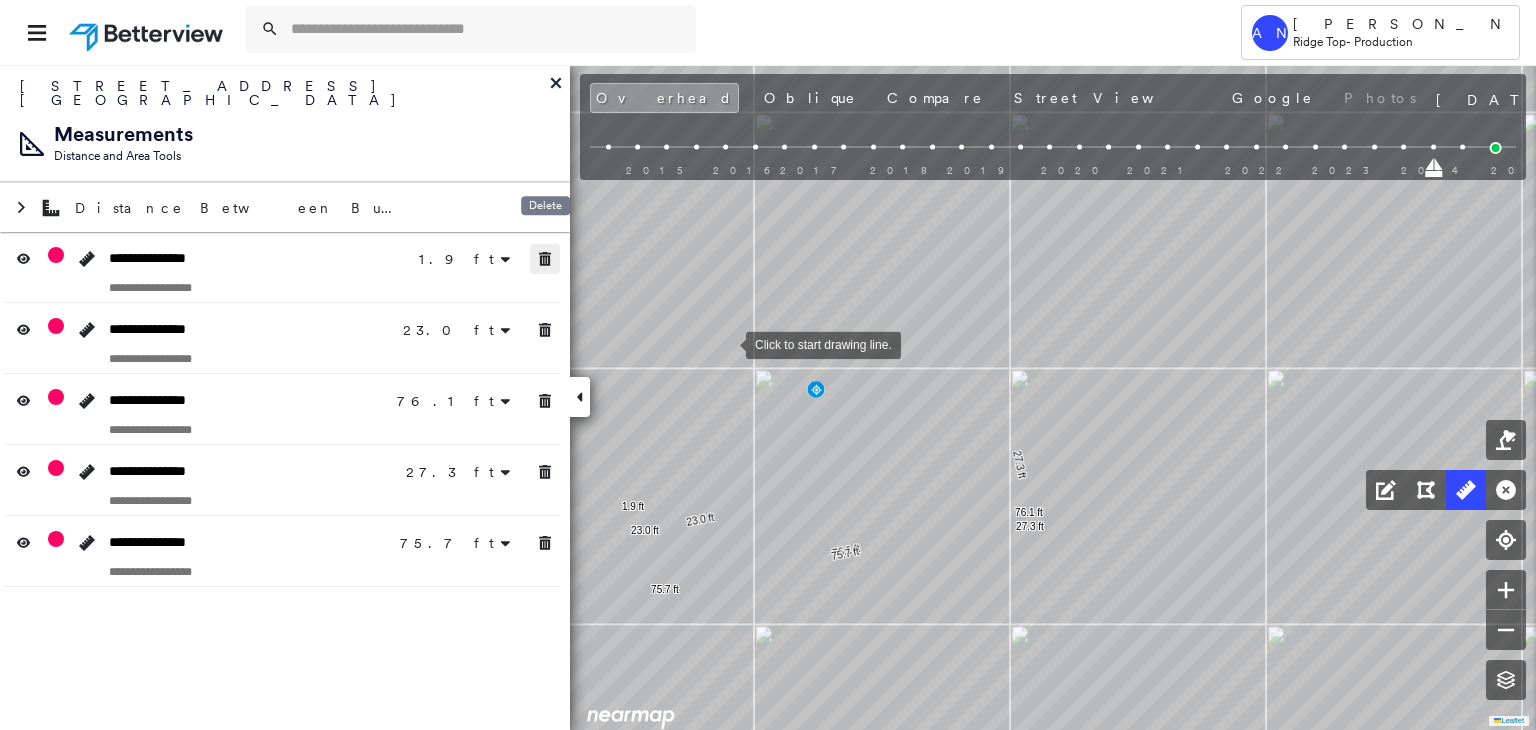 click 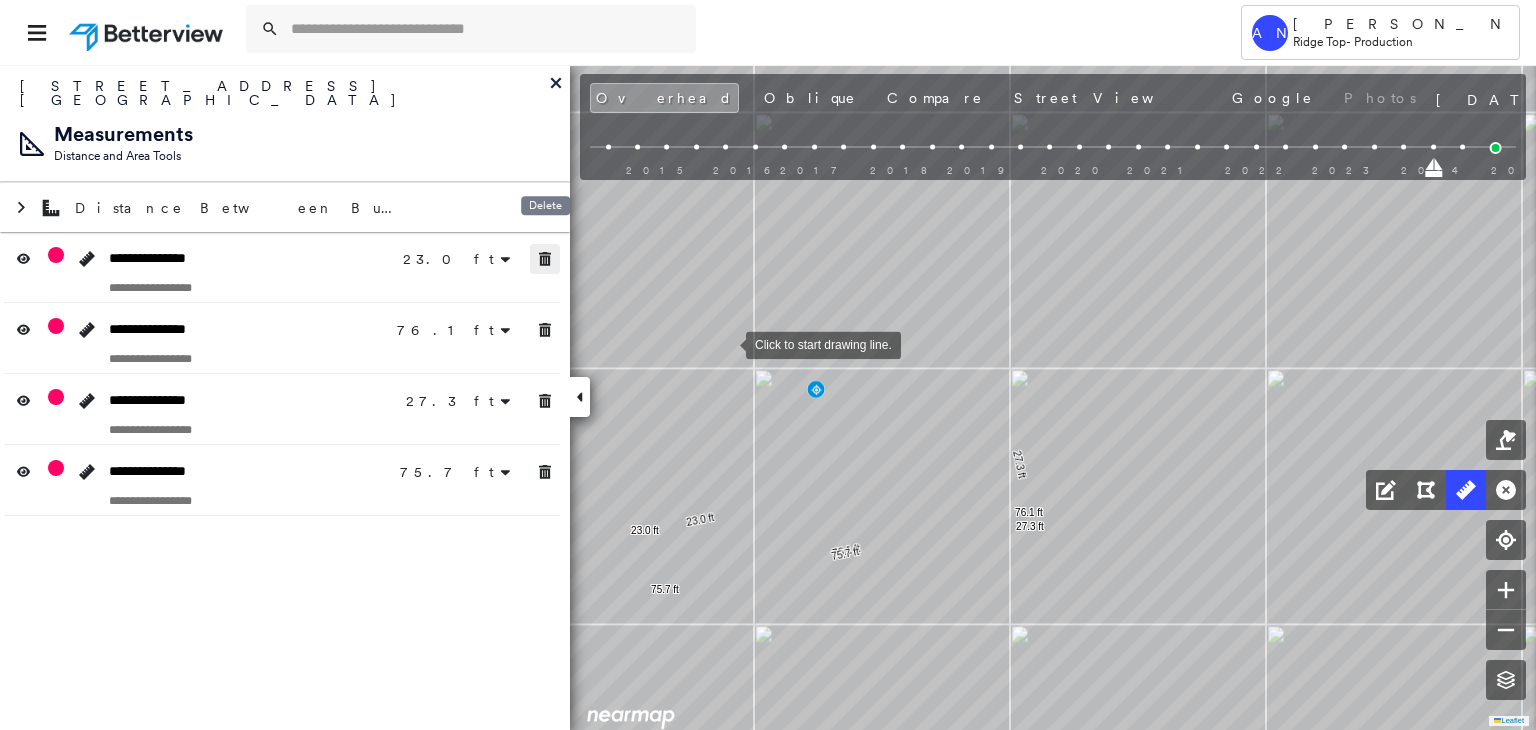 click 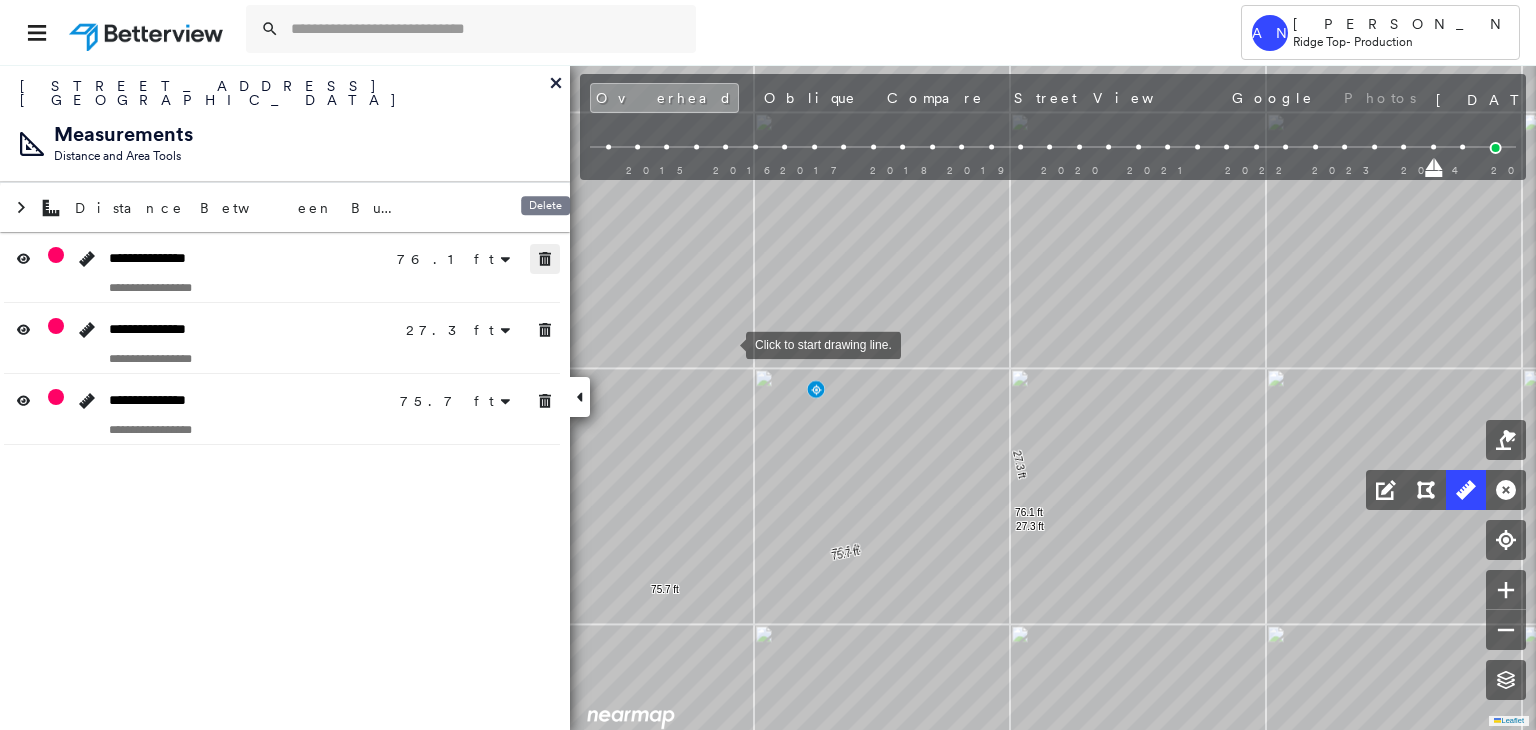 click 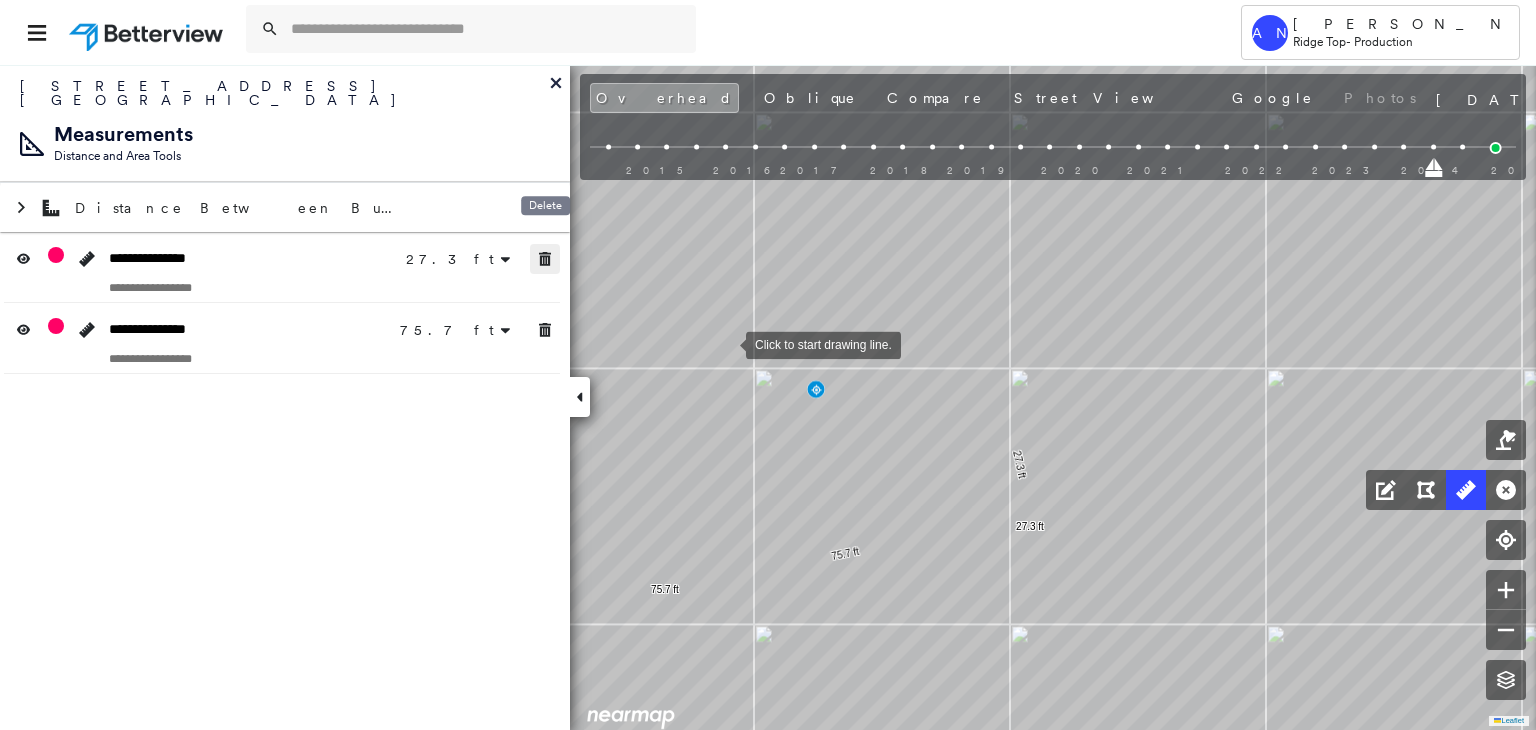 click 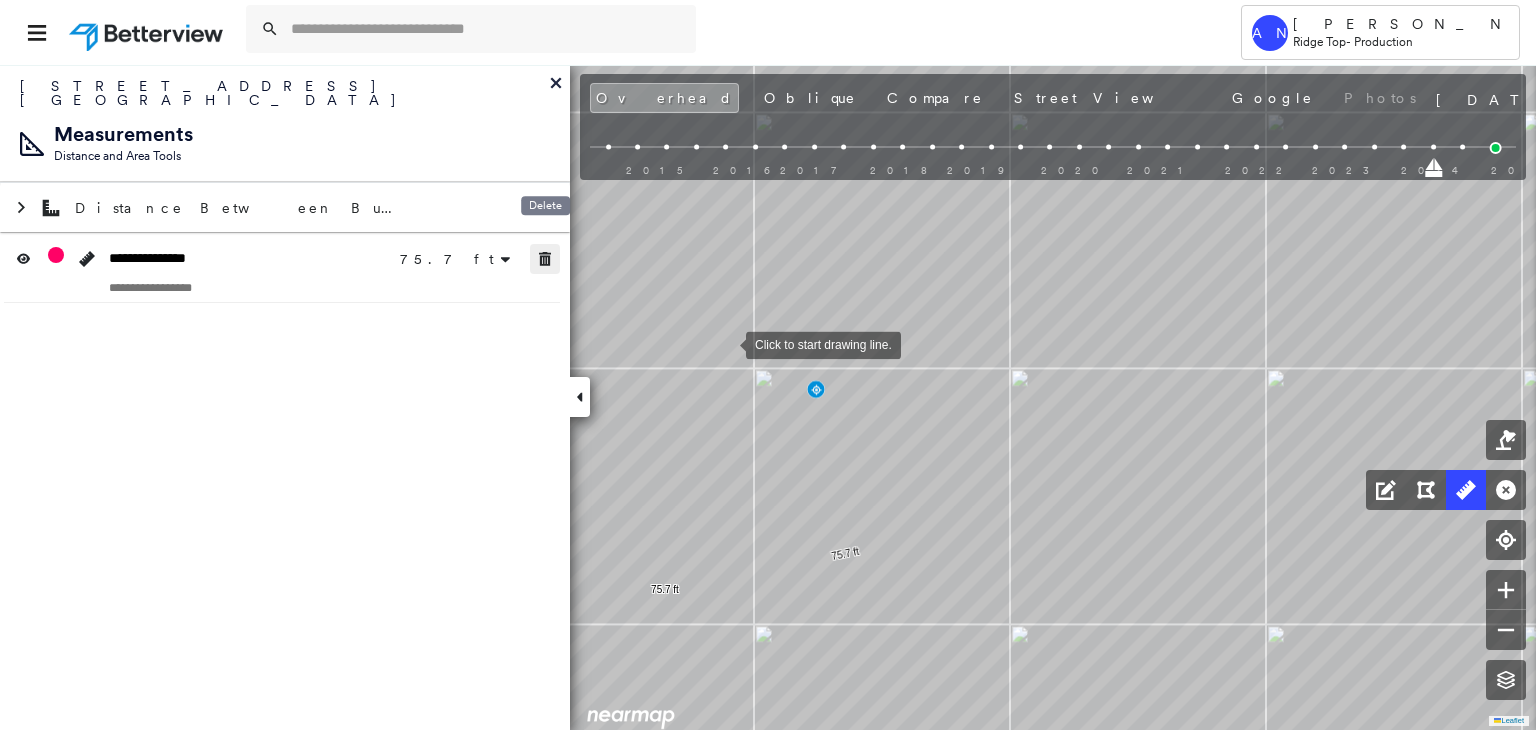 click 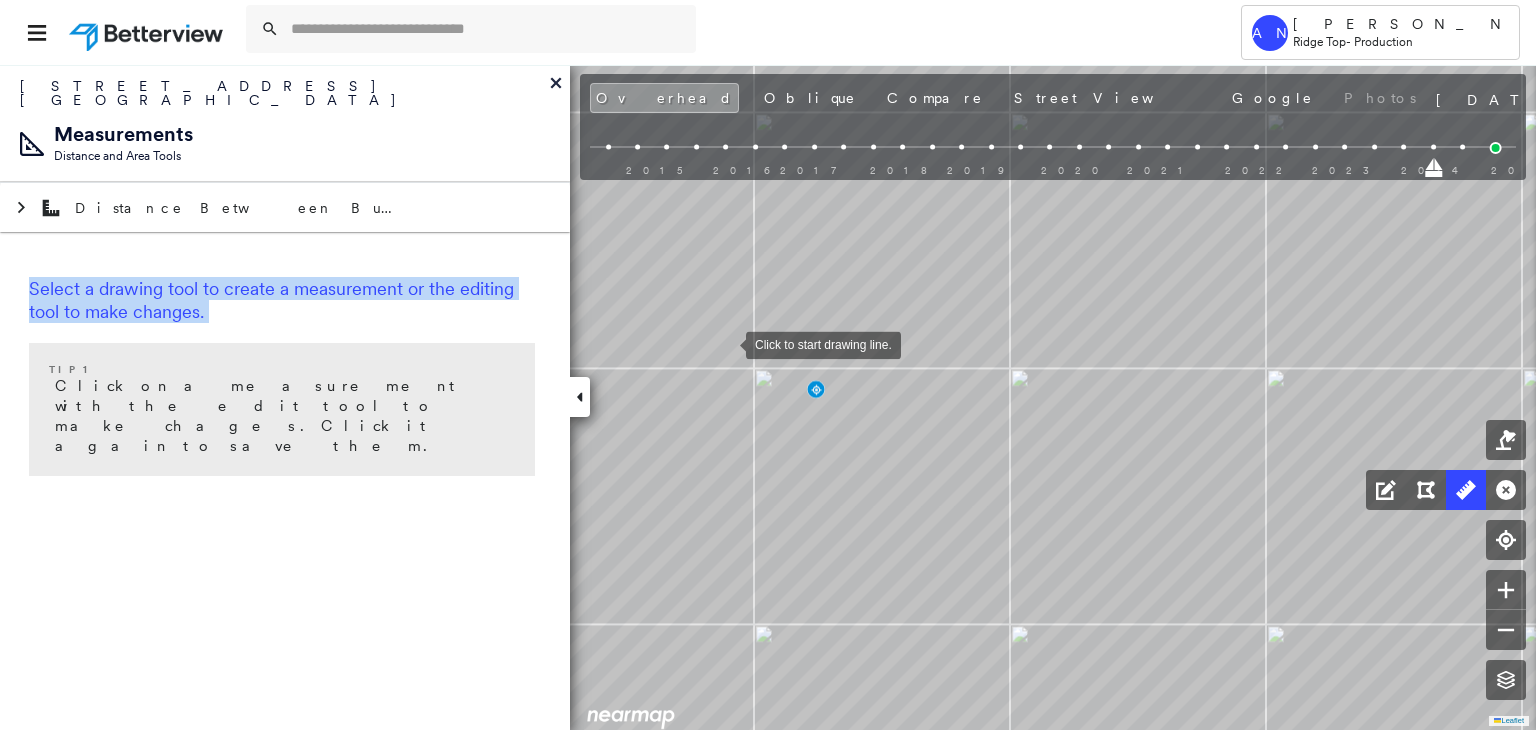 click on "Select a drawing tool to create a measurement or the editing tool to make changes. Tip 1 Click on a measurement with the edit tool to make chages. Click it again to save them." at bounding box center [285, 380] 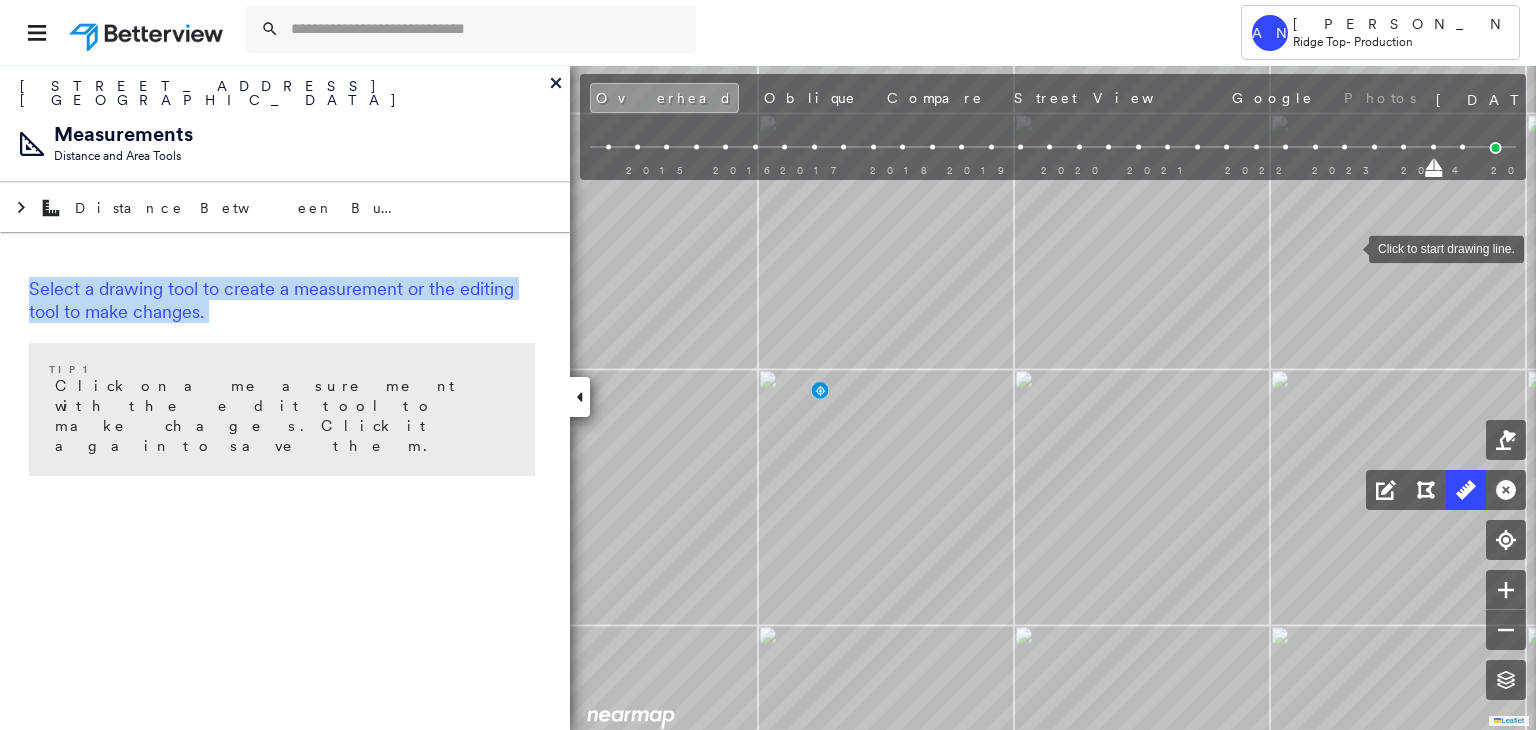 drag, startPoint x: 1341, startPoint y: 245, endPoint x: 1403, endPoint y: 213, distance: 69.77106 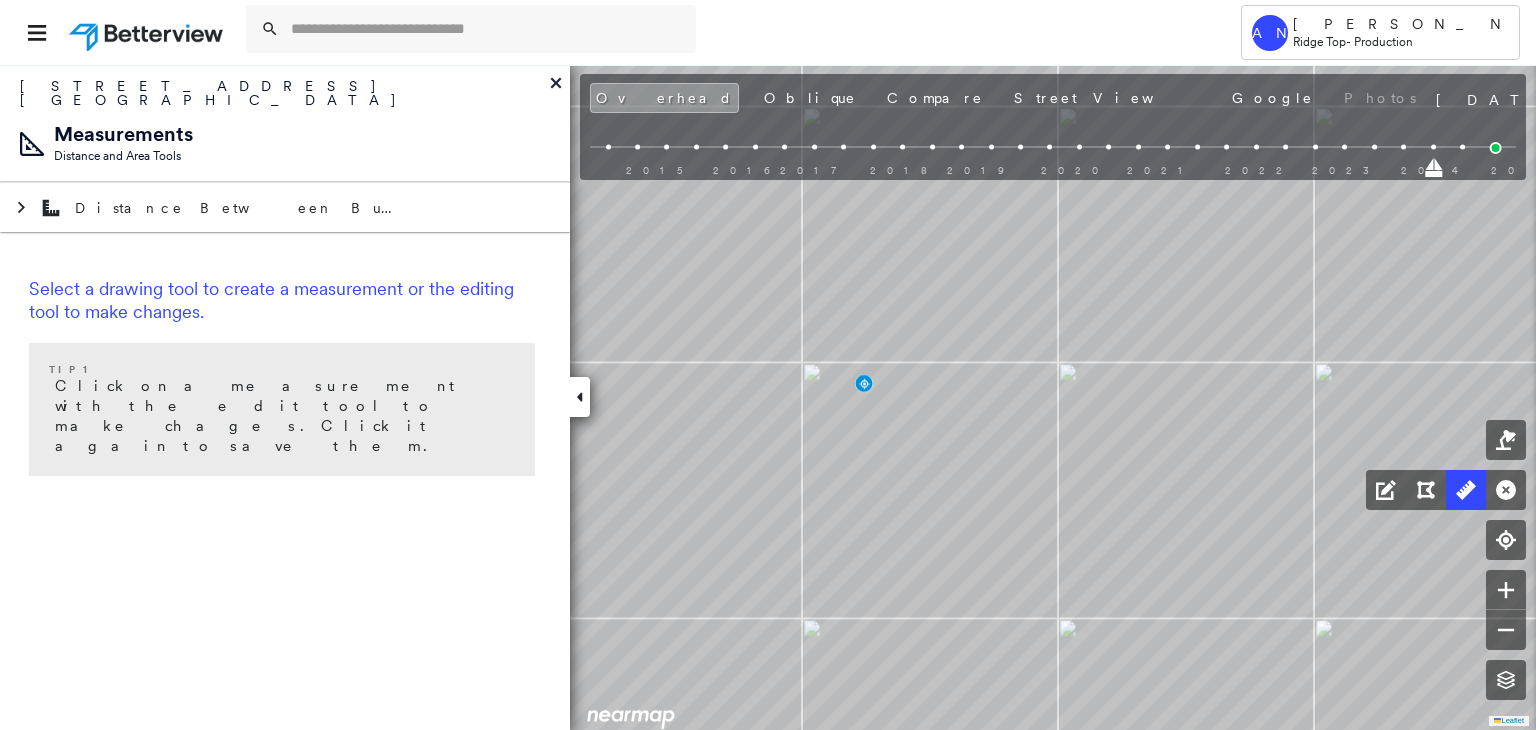 click on "2015 2016 2017 2018 2019 2020 2021 2022 2023 2024 2025" at bounding box center (1053, 150) 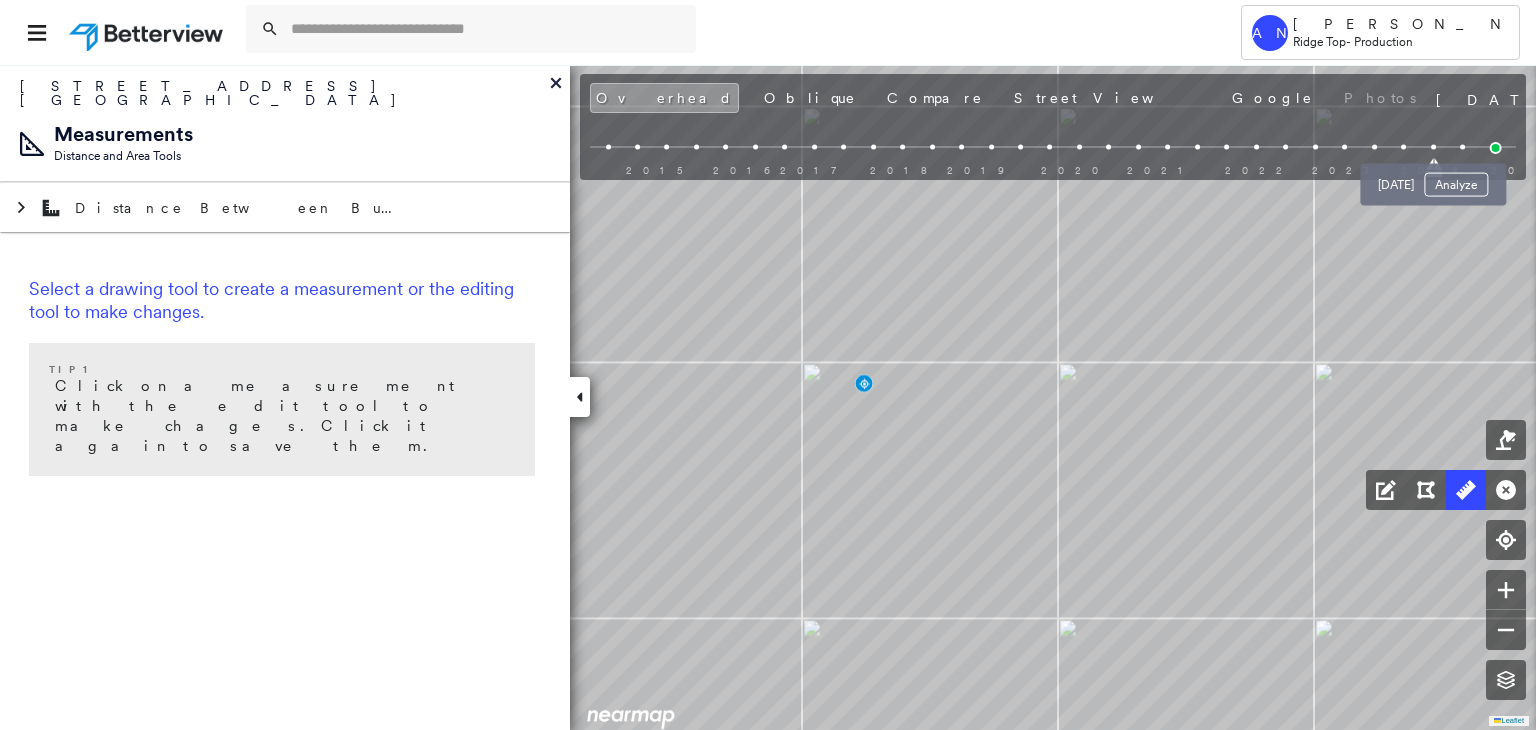 click at bounding box center (1462, 147) 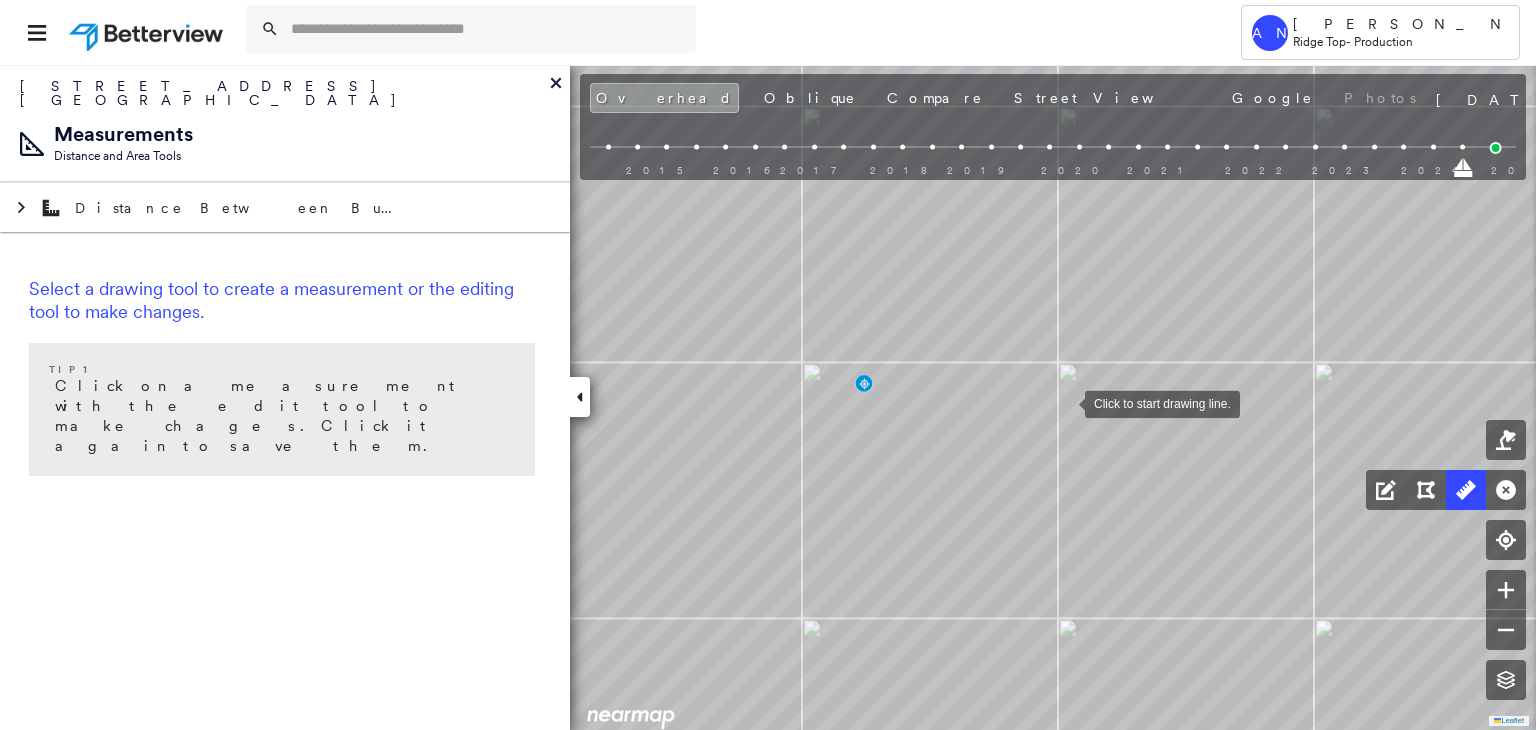 scroll, scrollTop: 0, scrollLeft: 0, axis: both 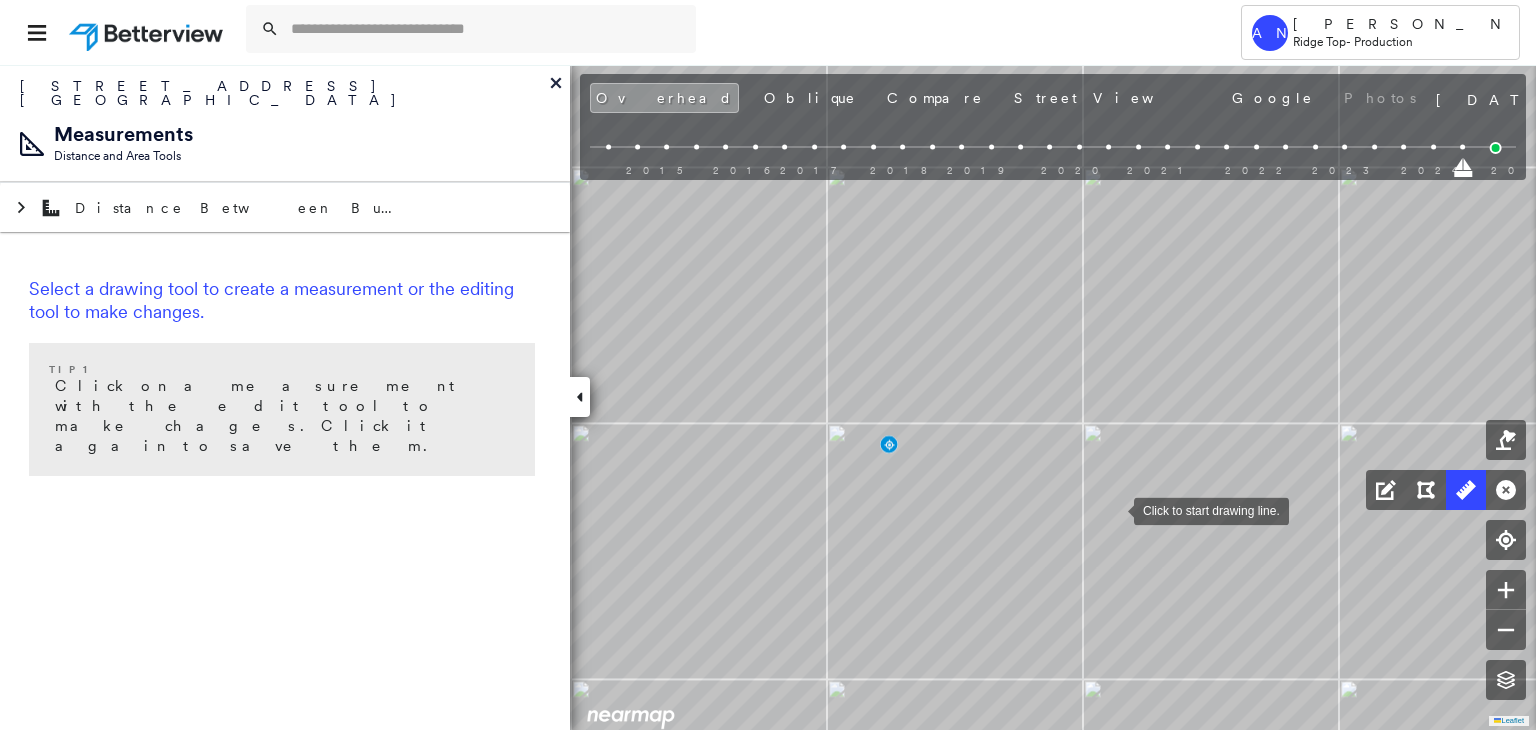 drag, startPoint x: 1088, startPoint y: 448, endPoint x: 1113, endPoint y: 509, distance: 65.9242 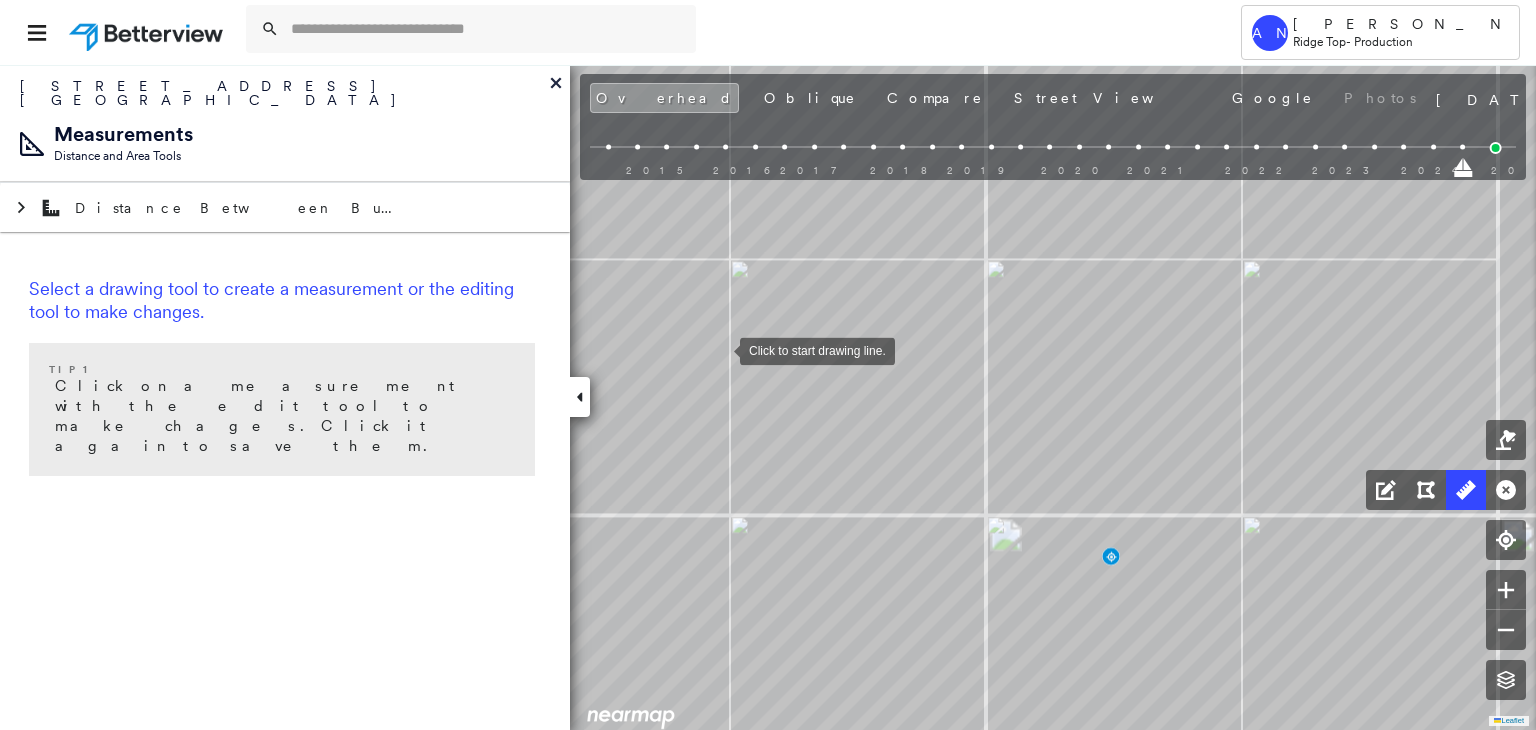 click at bounding box center [720, 349] 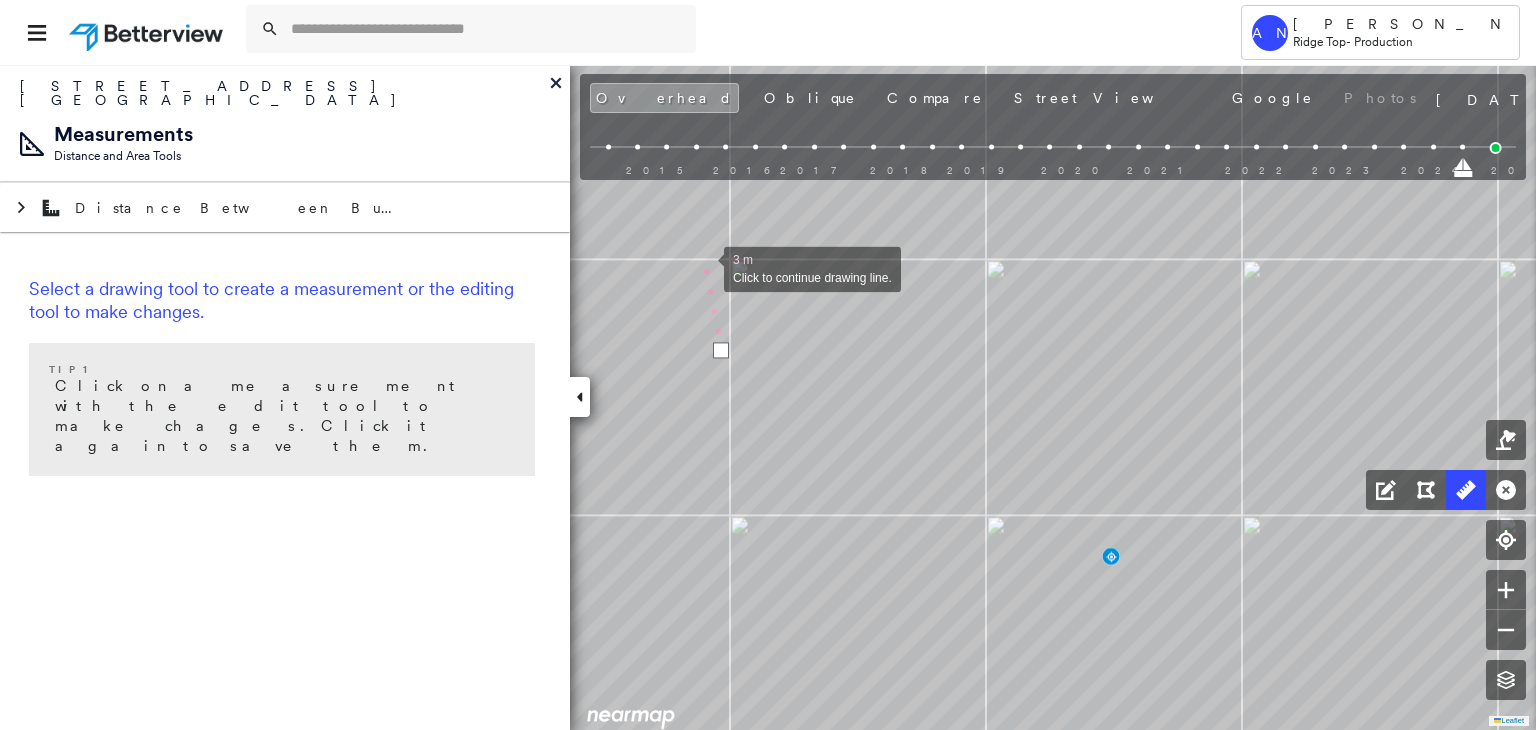click at bounding box center (704, 267) 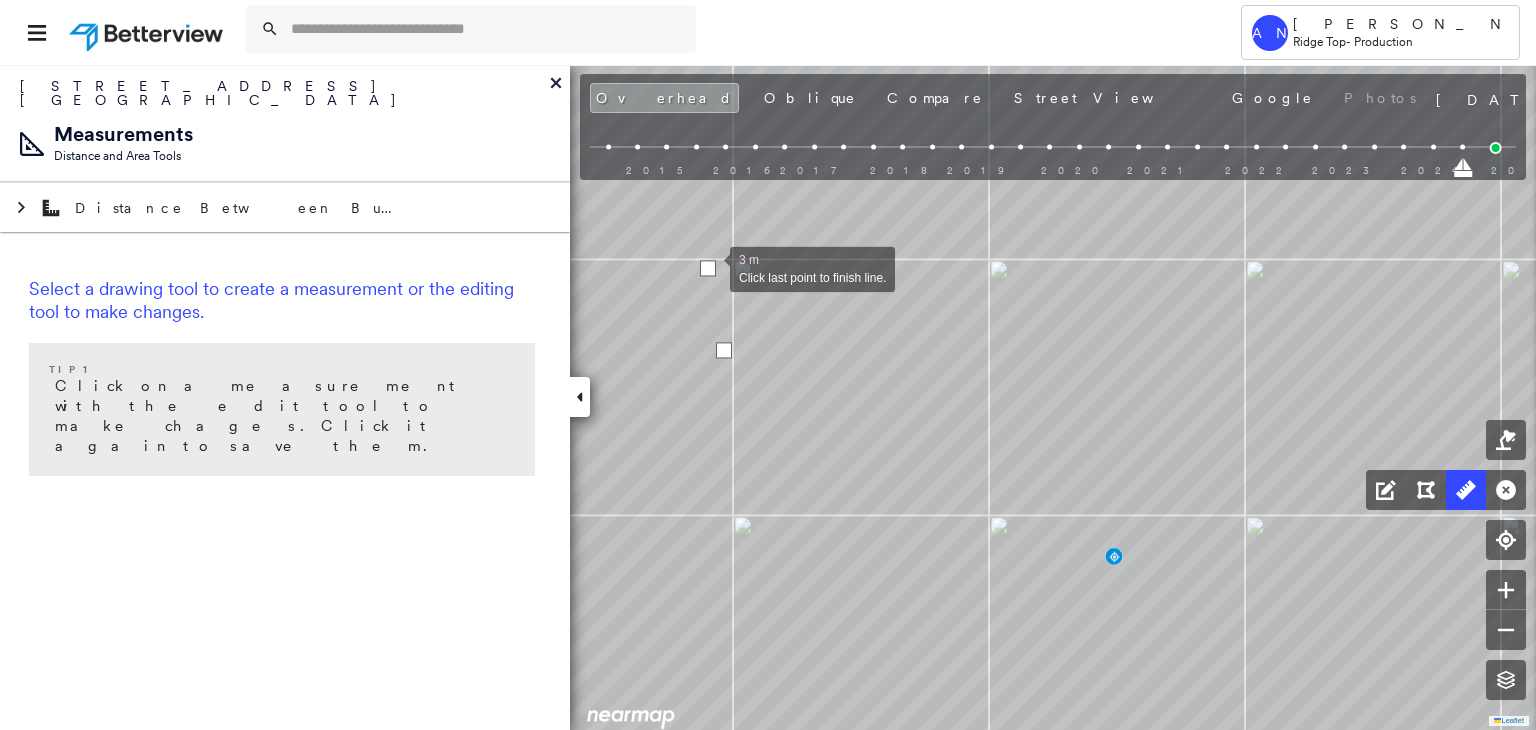 click at bounding box center [708, 268] 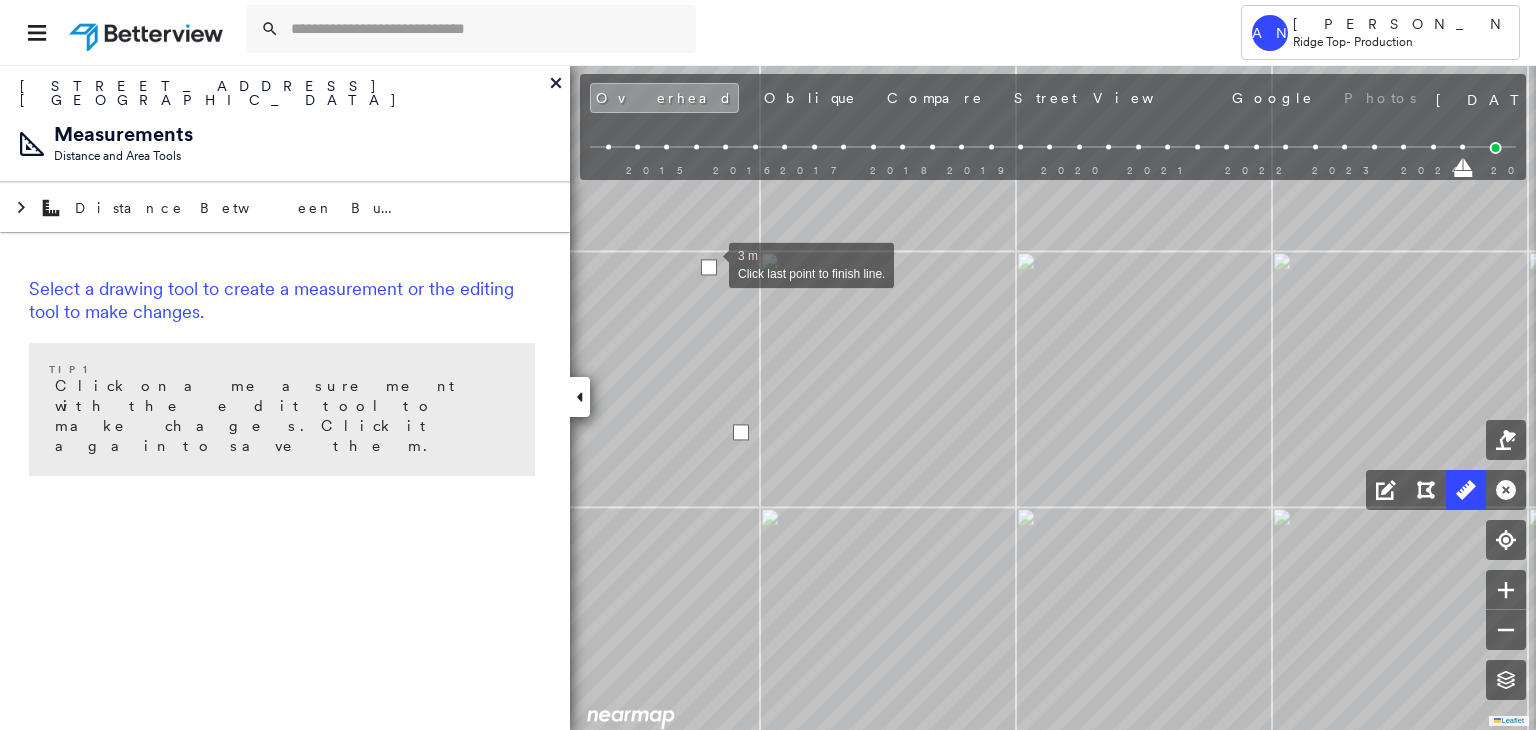 click at bounding box center [709, 267] 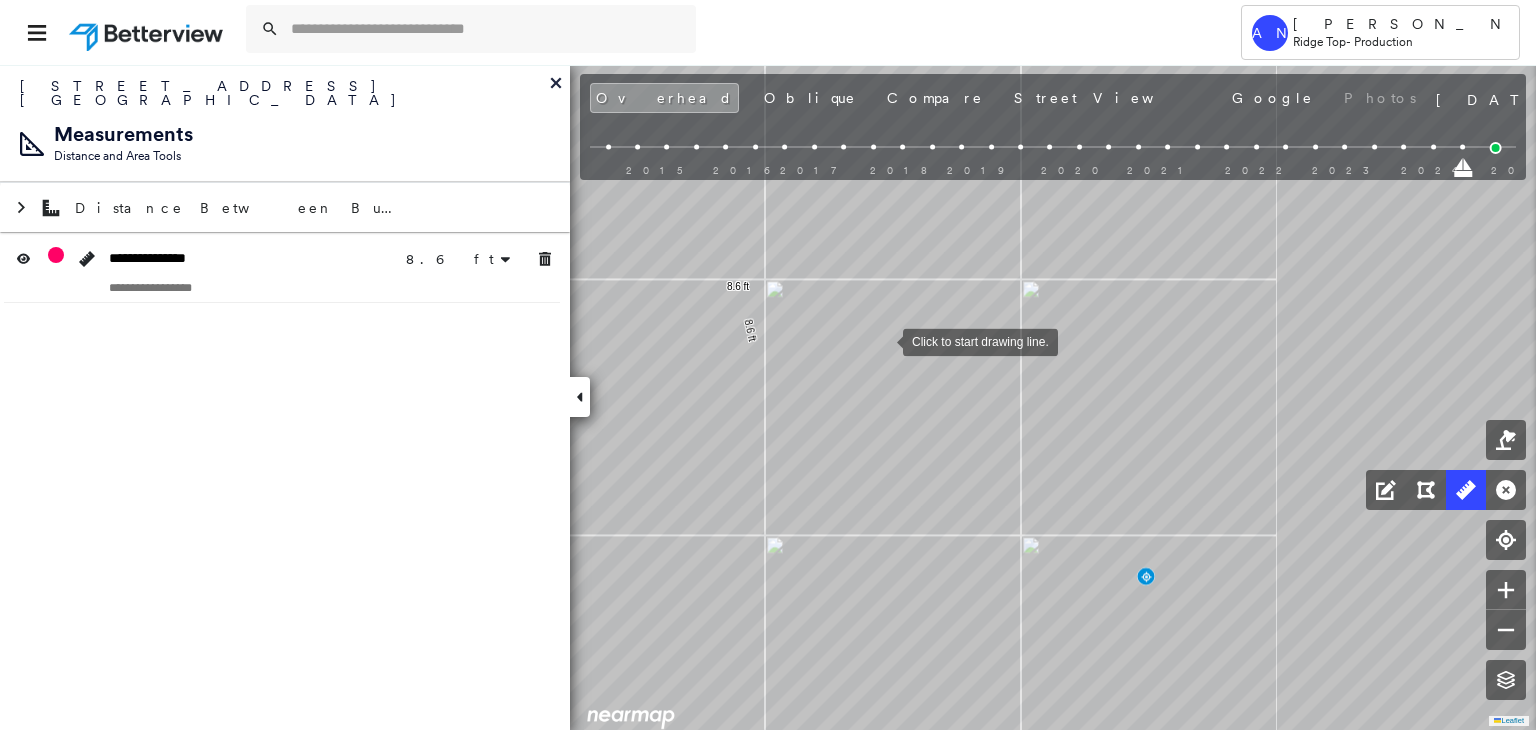 drag, startPoint x: 883, startPoint y: 340, endPoint x: 732, endPoint y: 505, distance: 223.66493 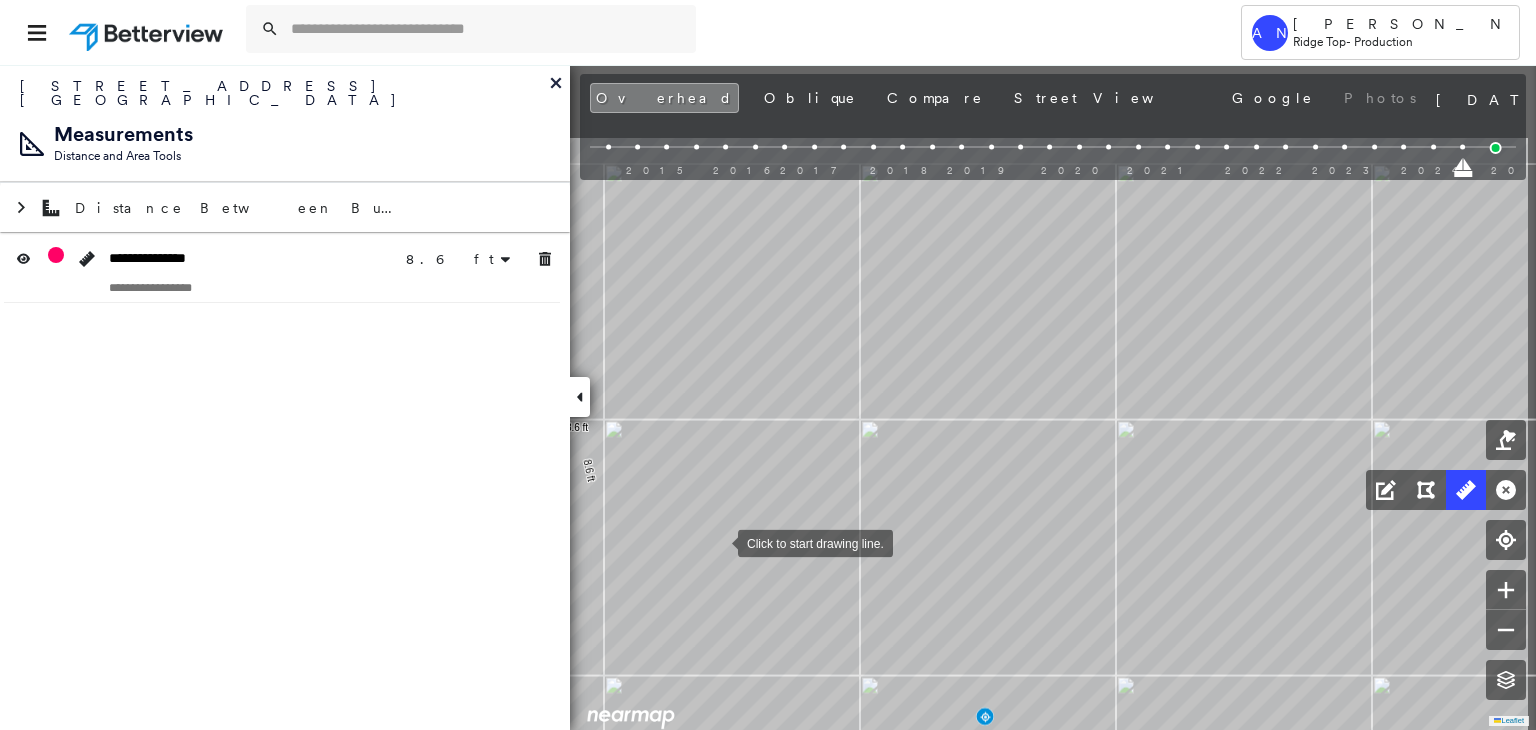 drag, startPoint x: 818, startPoint y: 447, endPoint x: 719, endPoint y: 540, distance: 135.83078 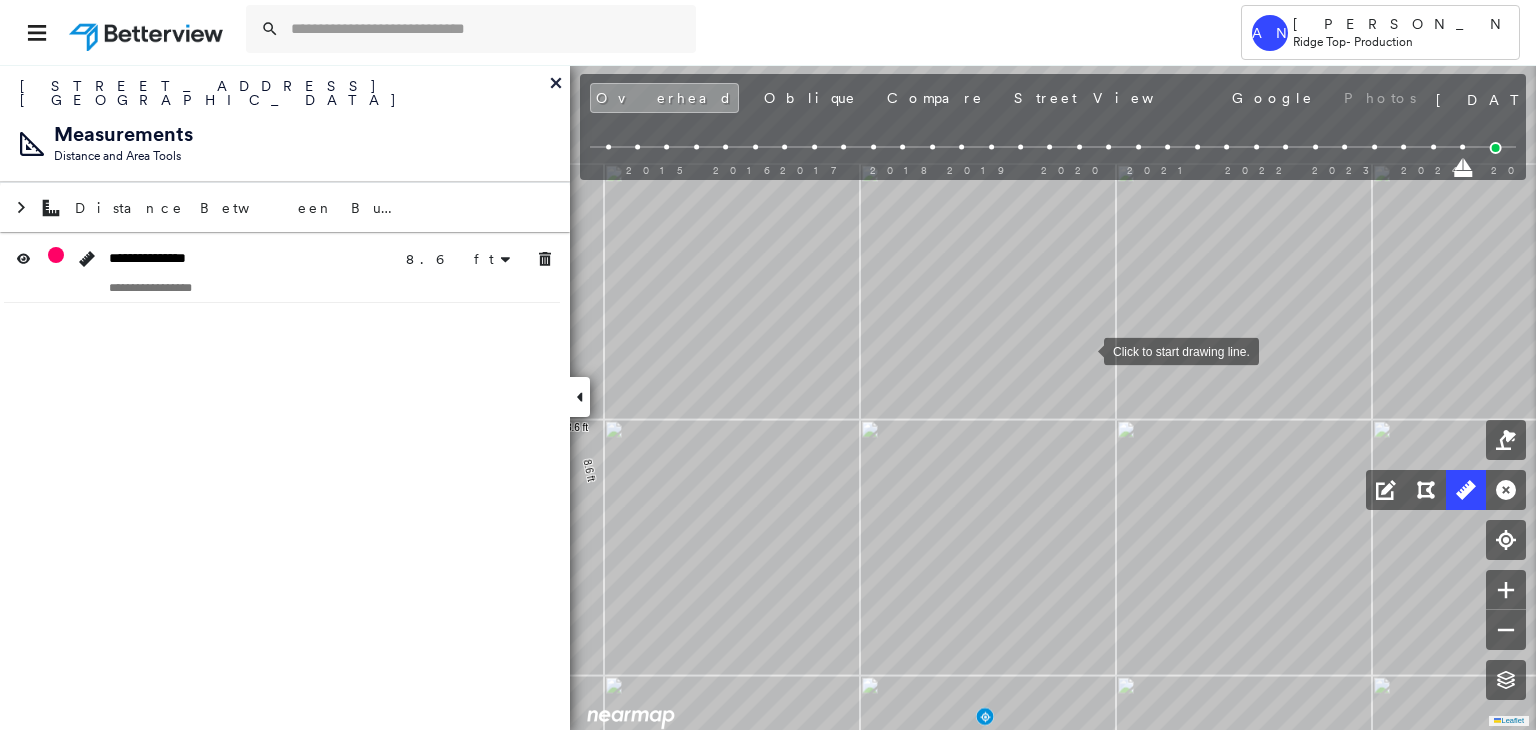 drag, startPoint x: 1084, startPoint y: 349, endPoint x: 966, endPoint y: 438, distance: 147.80054 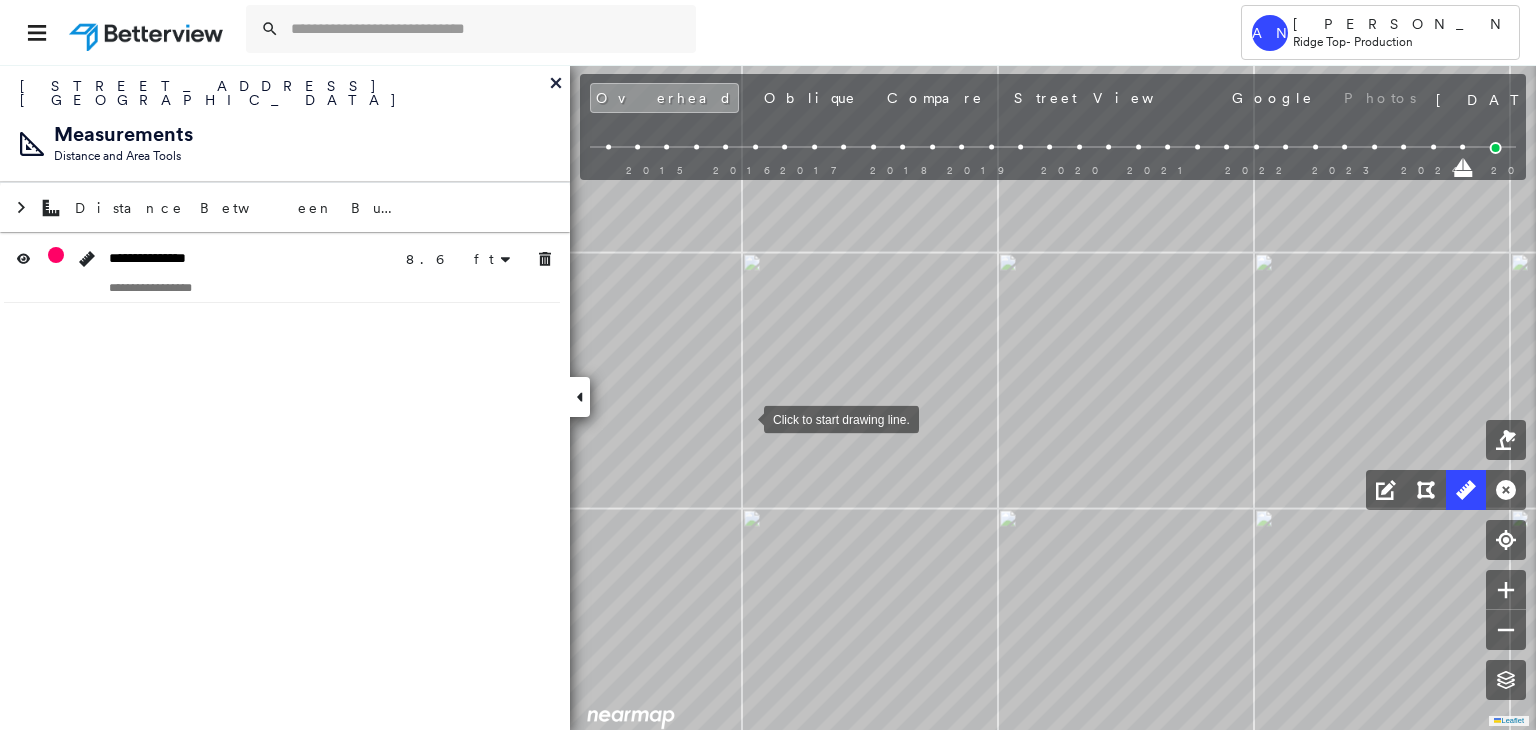 drag, startPoint x: 762, startPoint y: 415, endPoint x: 932, endPoint y: 386, distance: 172.4558 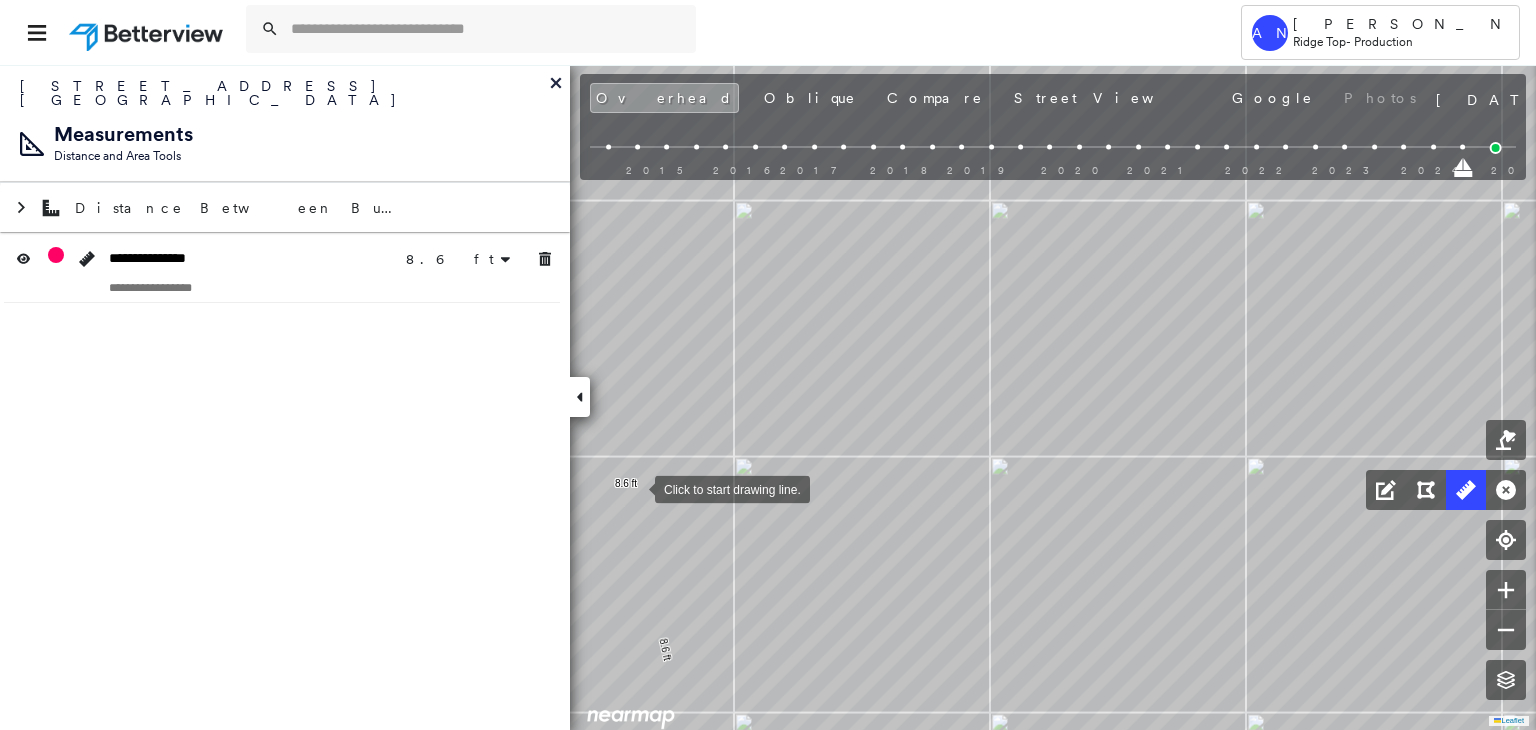 click at bounding box center (635, 488) 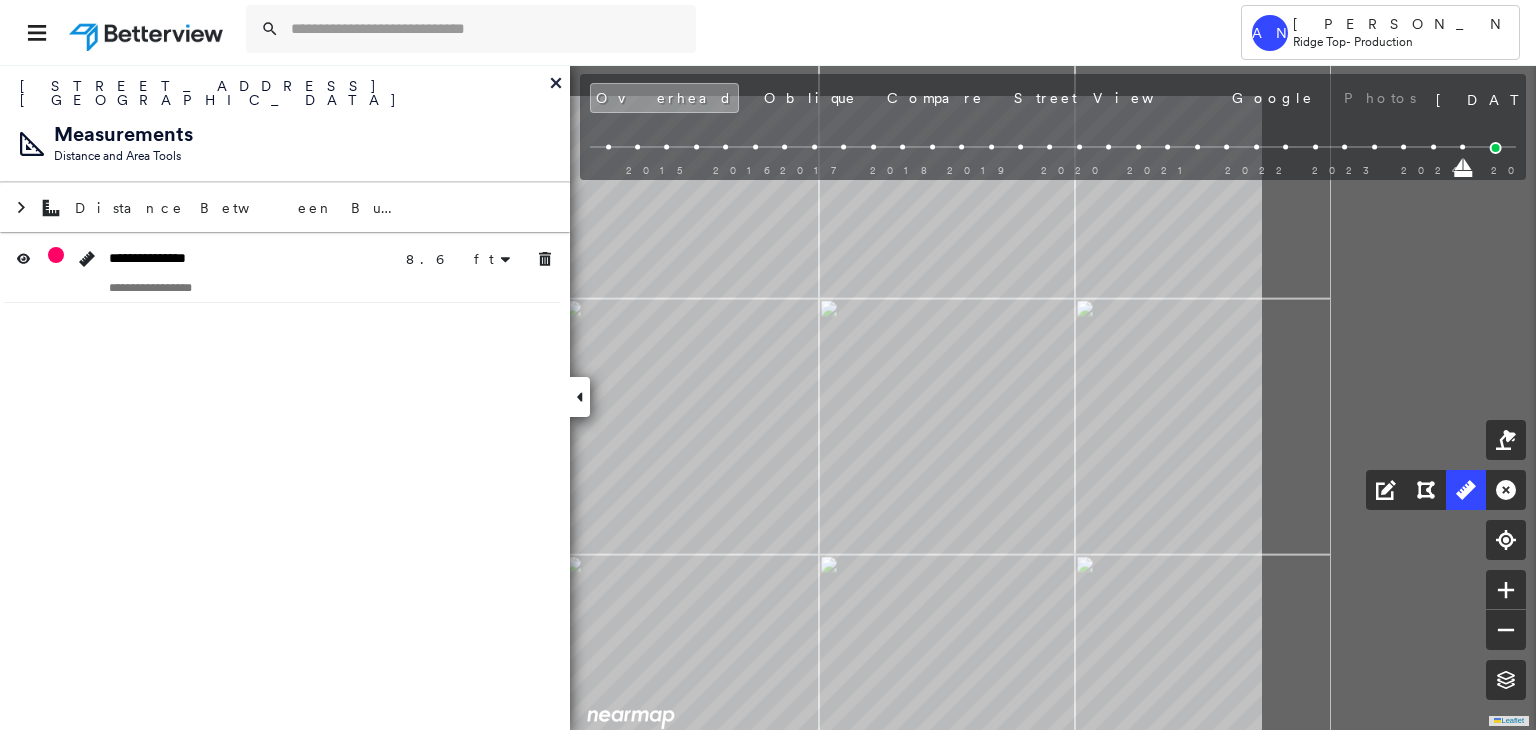 drag, startPoint x: 948, startPoint y: 421, endPoint x: 514, endPoint y: 518, distance: 444.70776 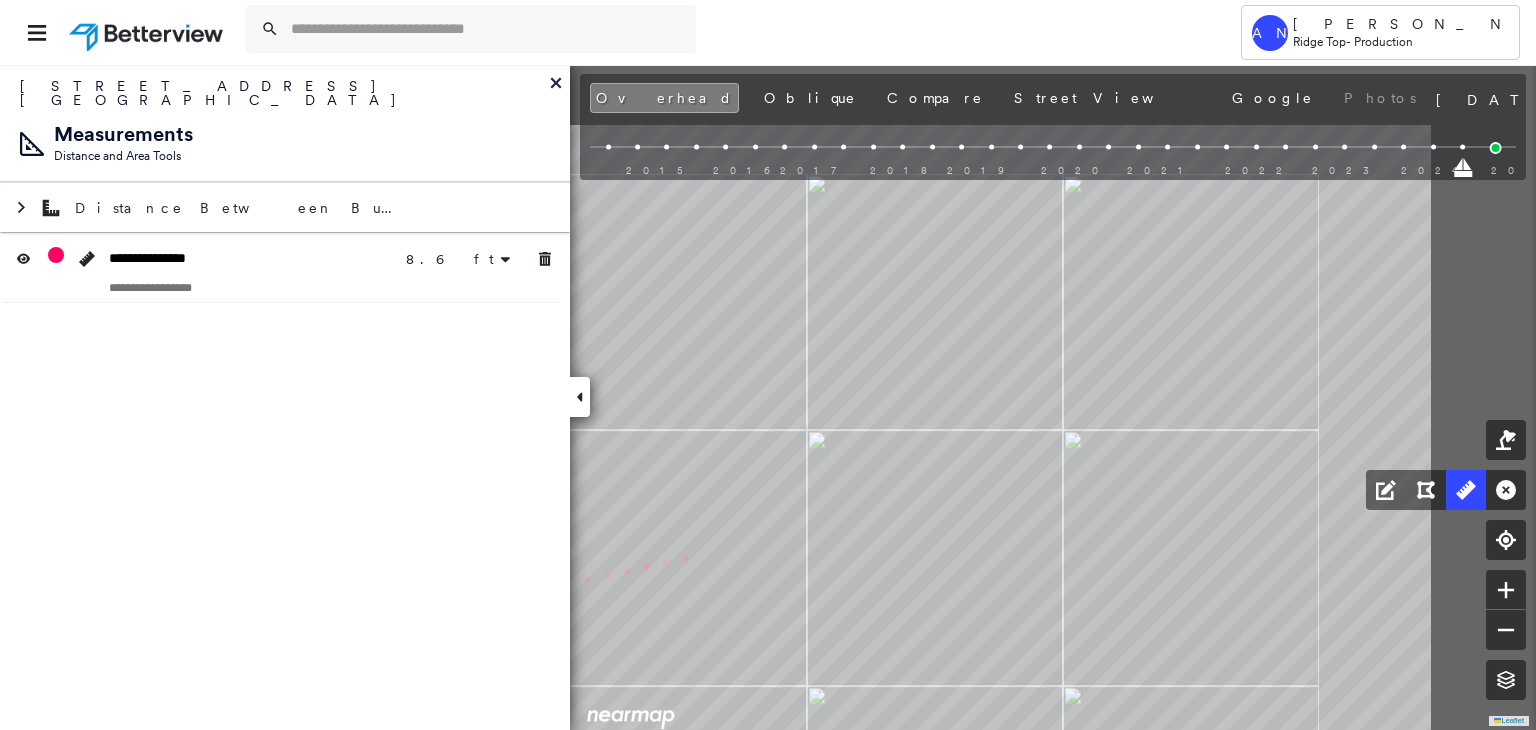 click on "8.6 ft 8.6 ft 6 m Click to continue drawing line." at bounding box center (-1202, 472) 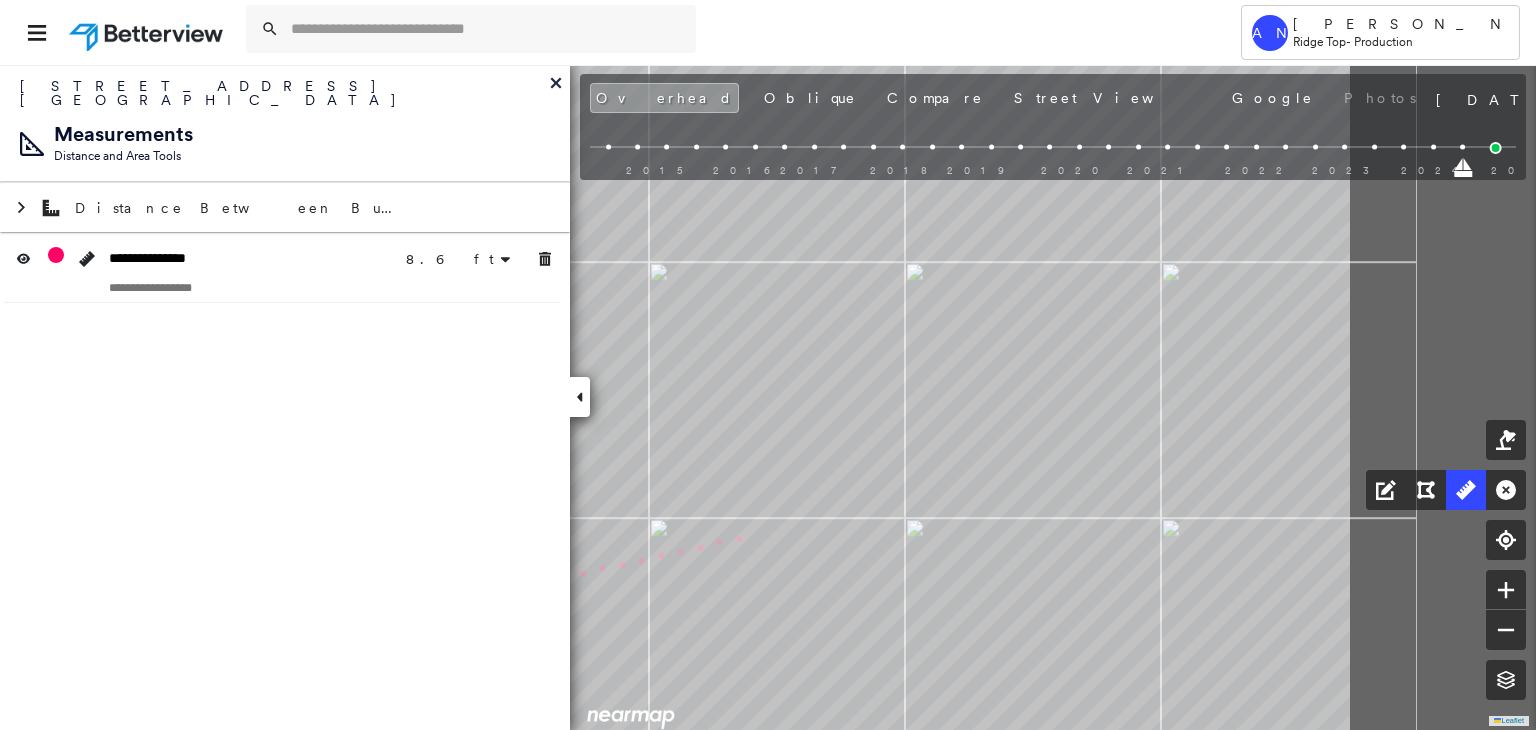 click on "8.6 ft 8.6 ft 10 m Click to continue drawing line." at bounding box center [-1616, 560] 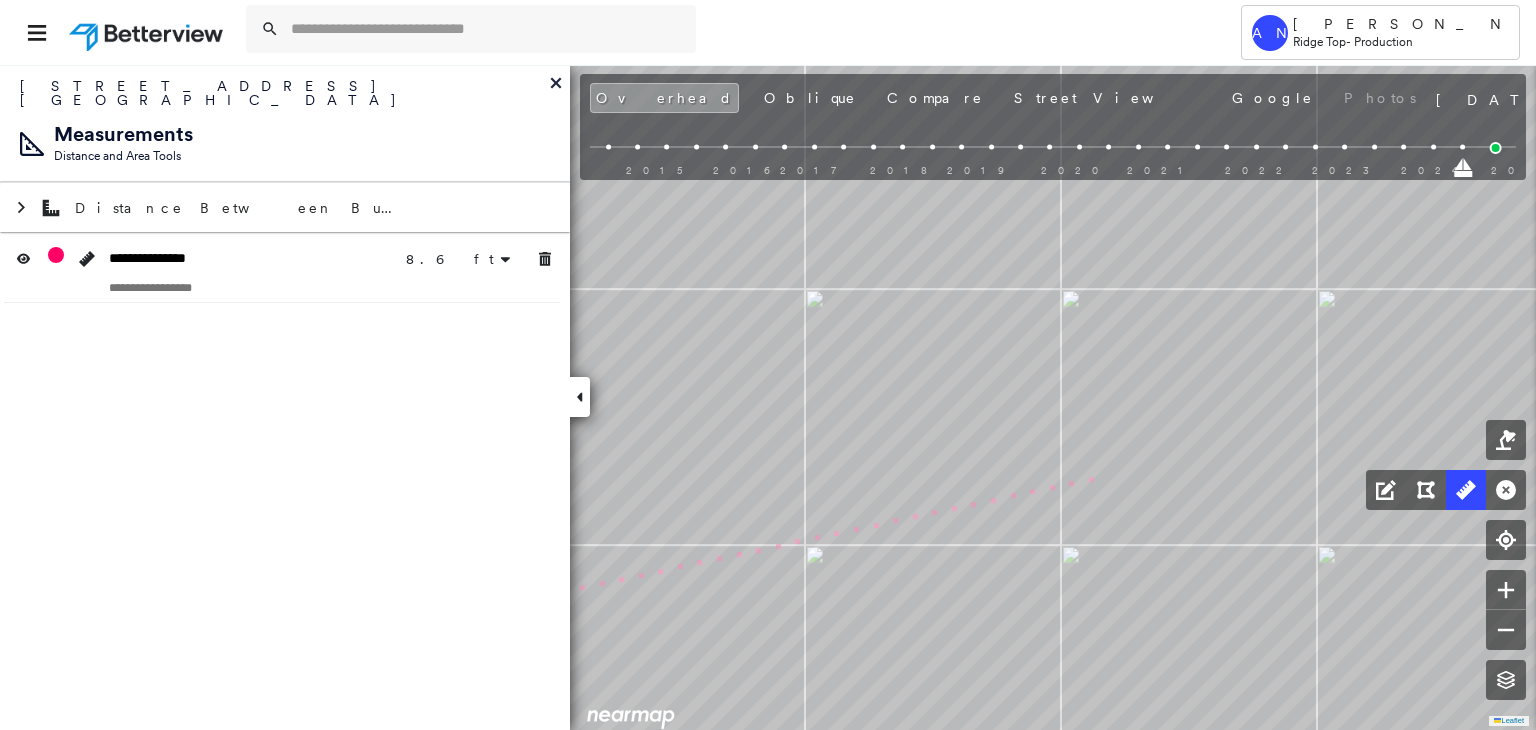 click on "8.6 ft 8.6 ft 13 m Click to continue drawing line." at bounding box center [-1716, 587] 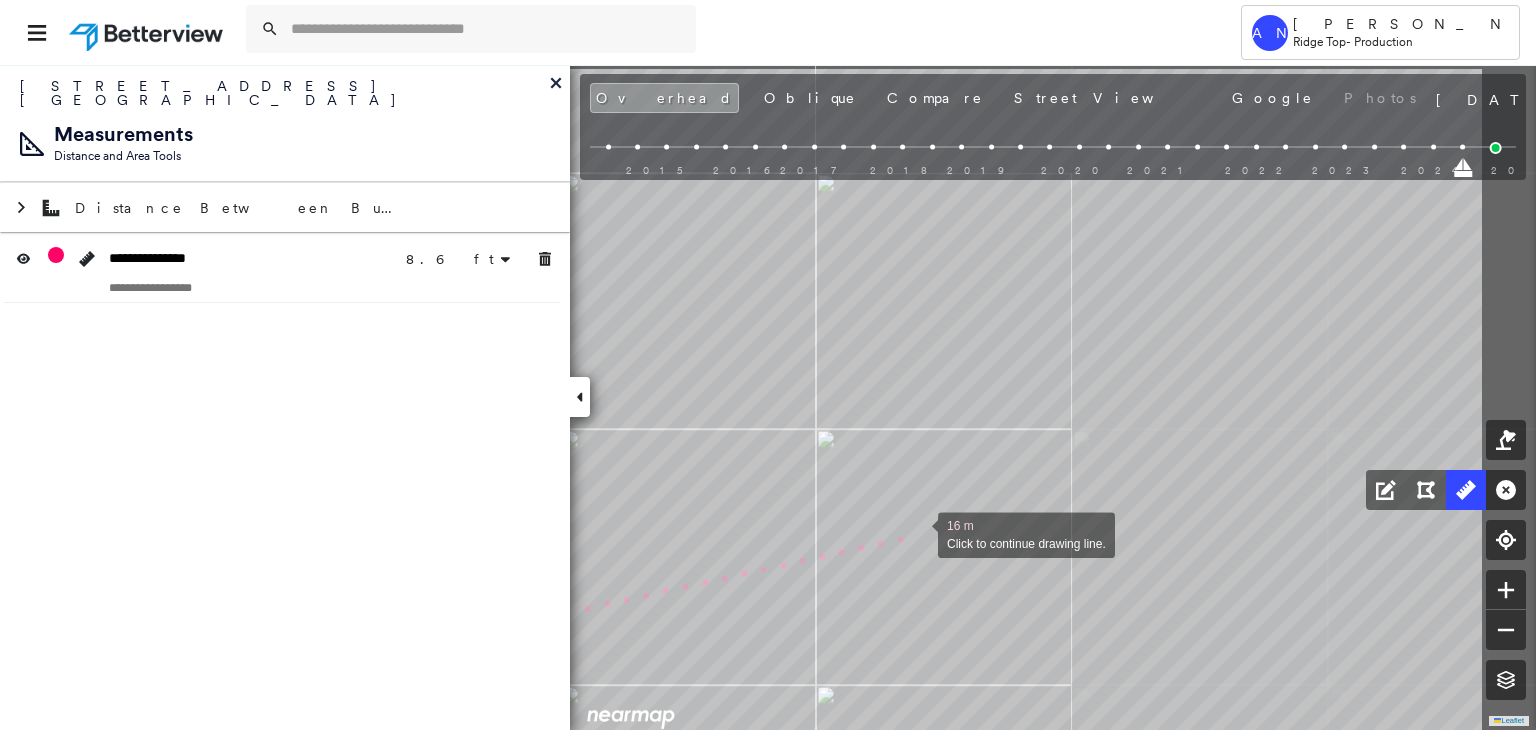 drag, startPoint x: 1126, startPoint y: 461, endPoint x: 919, endPoint y: 533, distance: 219.16432 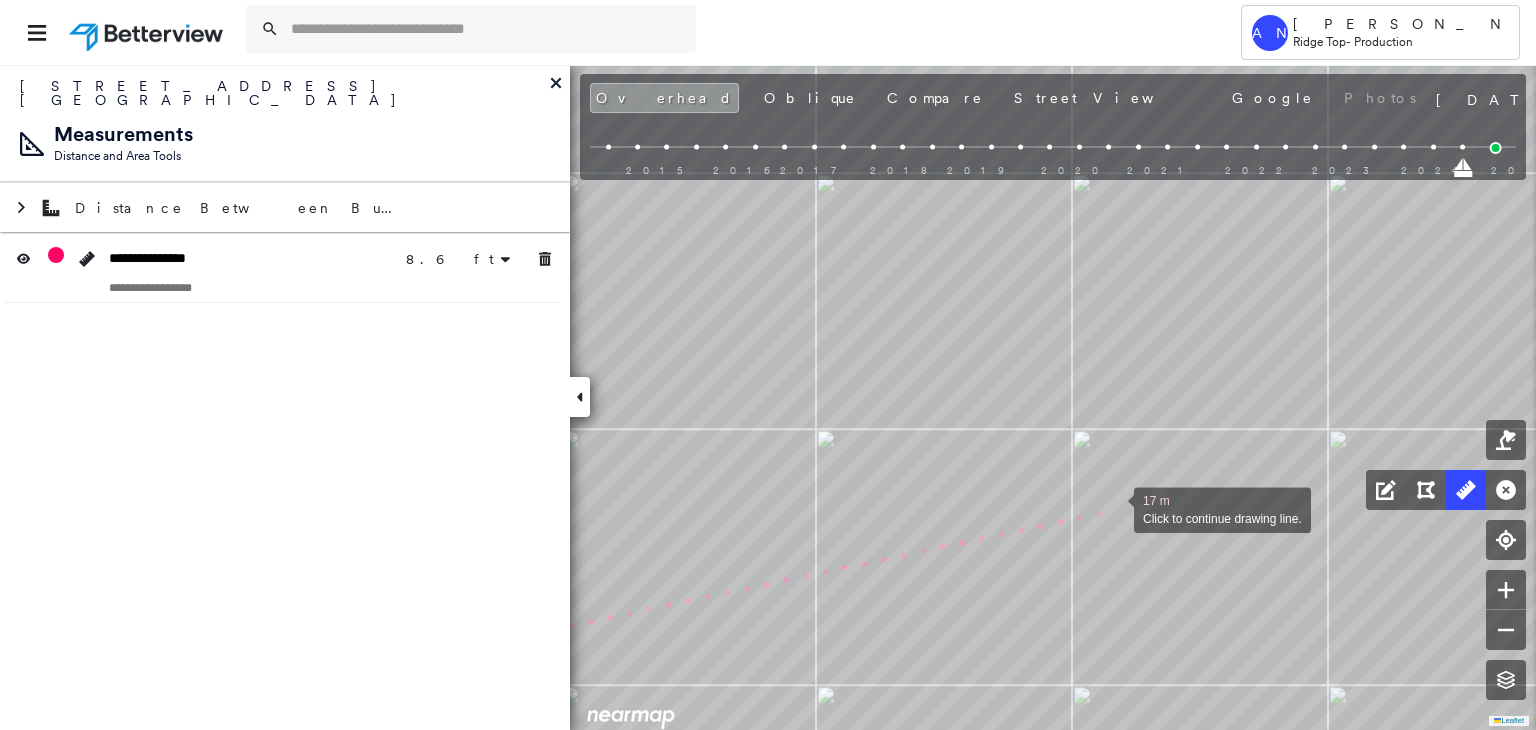 drag, startPoint x: 1114, startPoint y: 508, endPoint x: 1093, endPoint y: 515, distance: 22.135944 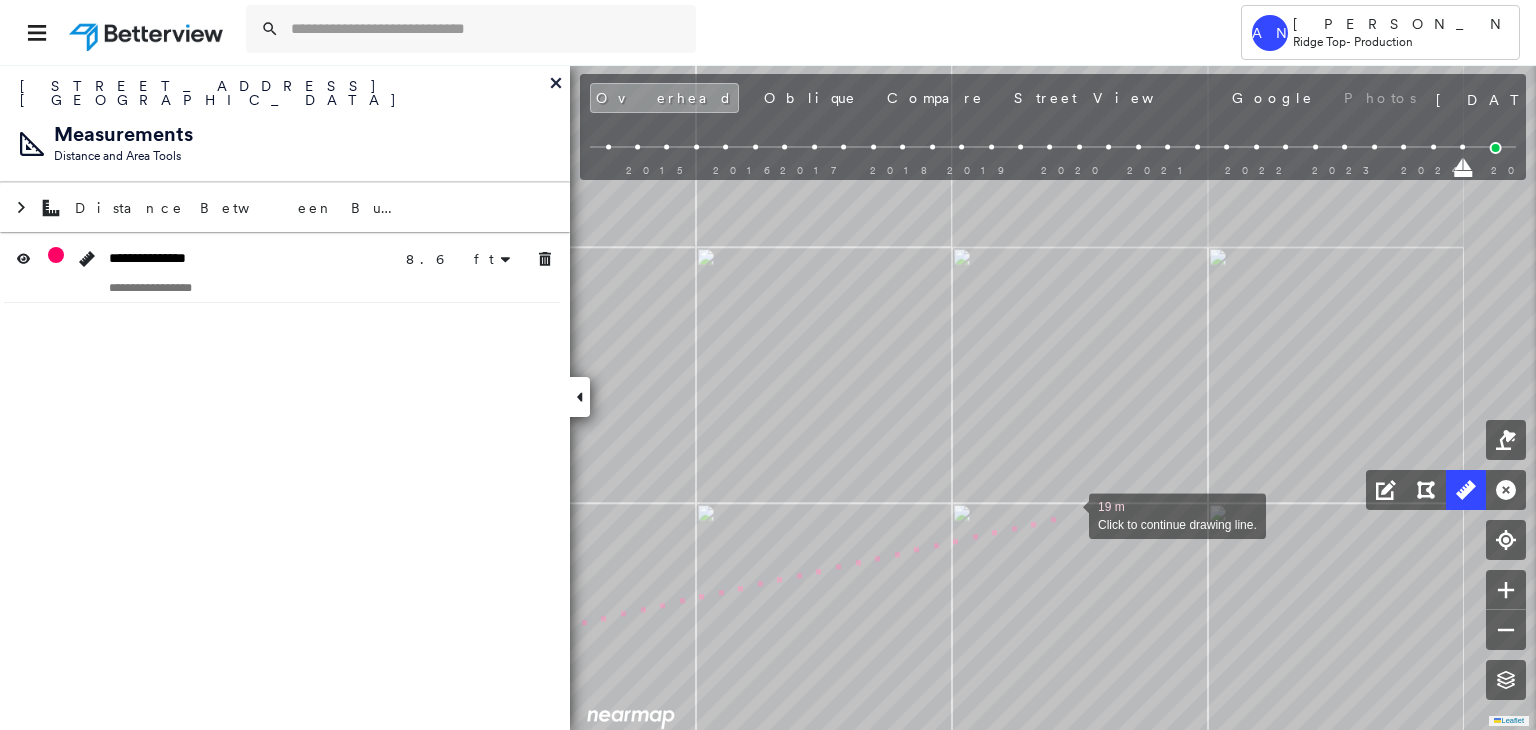 drag, startPoint x: 1192, startPoint y: 485, endPoint x: 1070, endPoint y: 514, distance: 125.39936 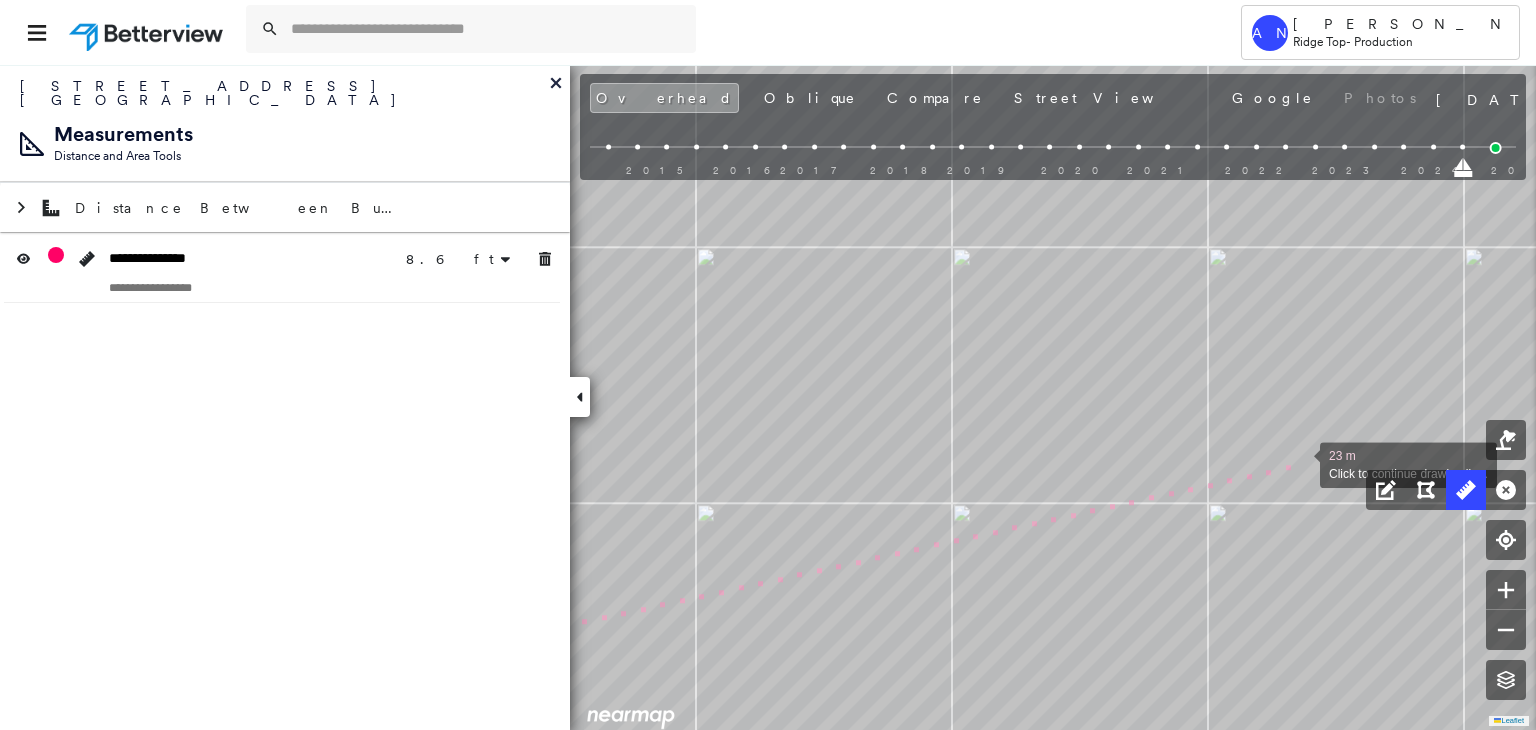 click at bounding box center (1300, 463) 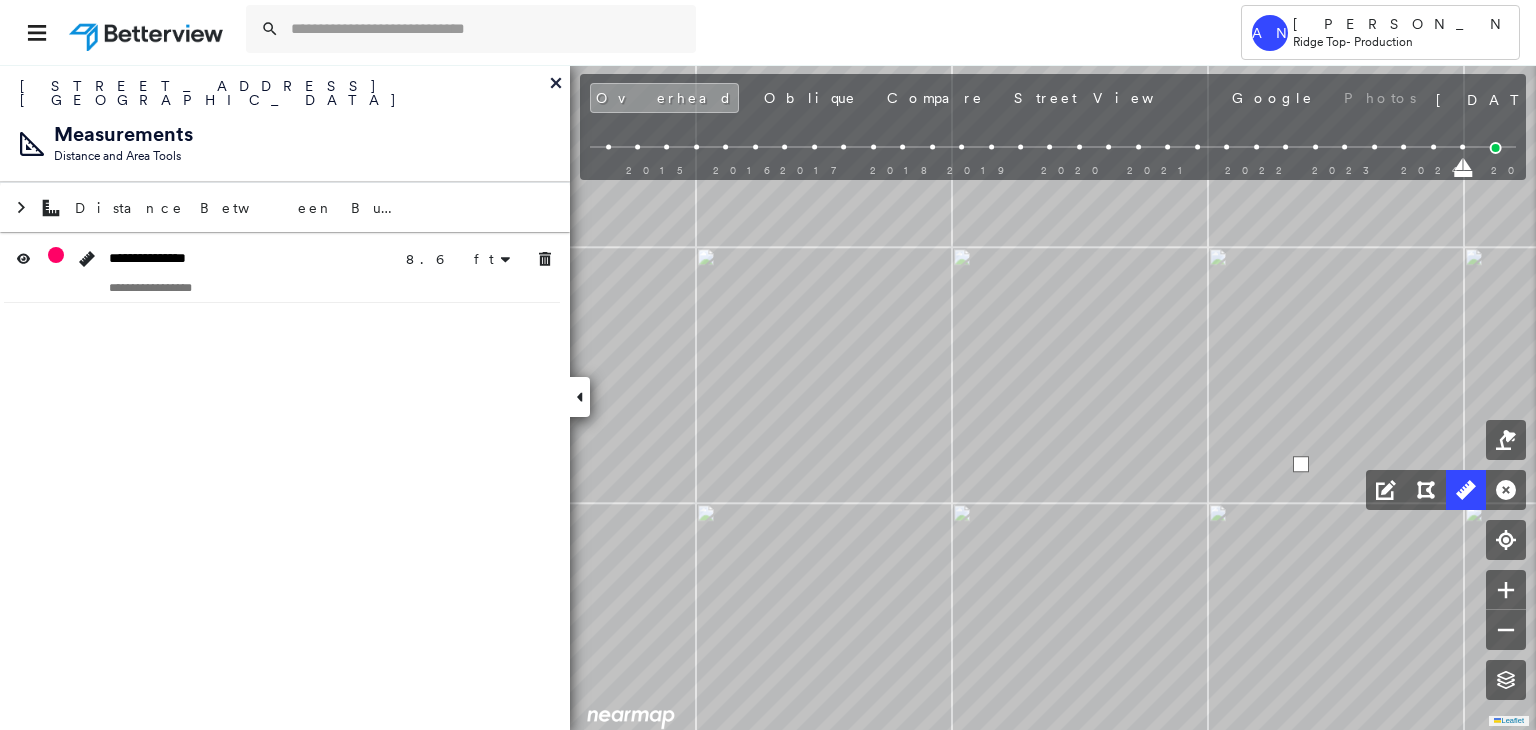 click at bounding box center [1301, 464] 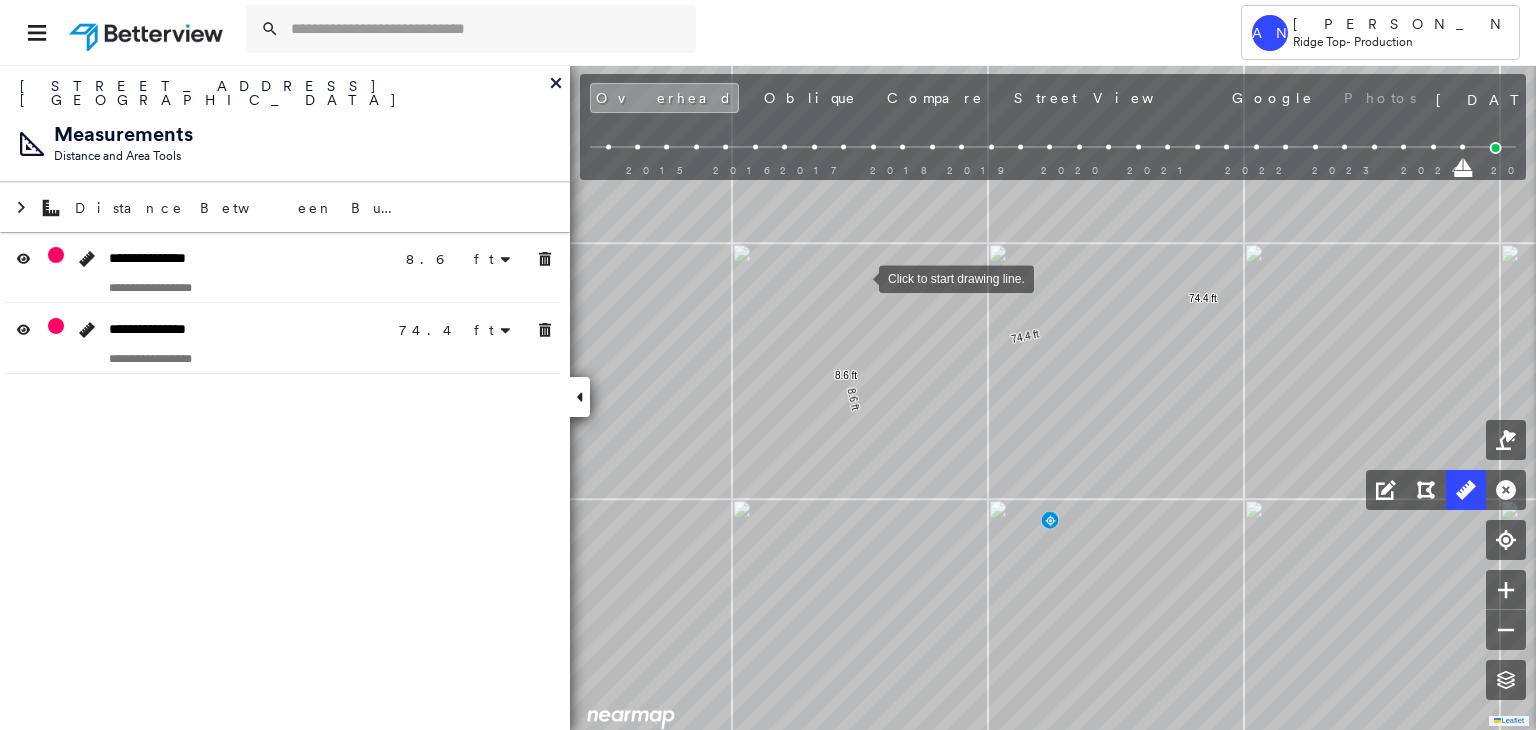 drag, startPoint x: 816, startPoint y: 334, endPoint x: 858, endPoint y: 275, distance: 72.42237 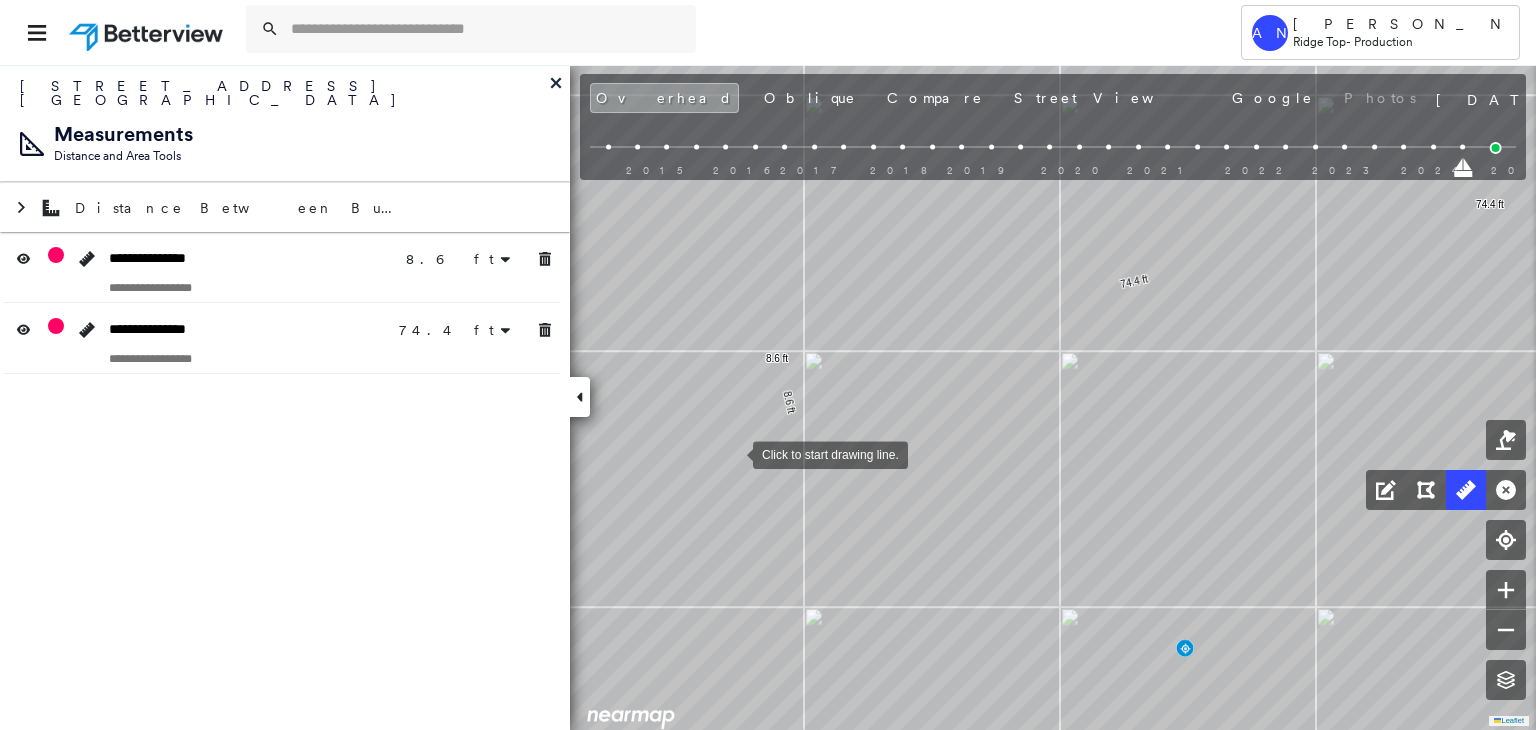 drag, startPoint x: 741, startPoint y: 438, endPoint x: 709, endPoint y: 486, distance: 57.68882 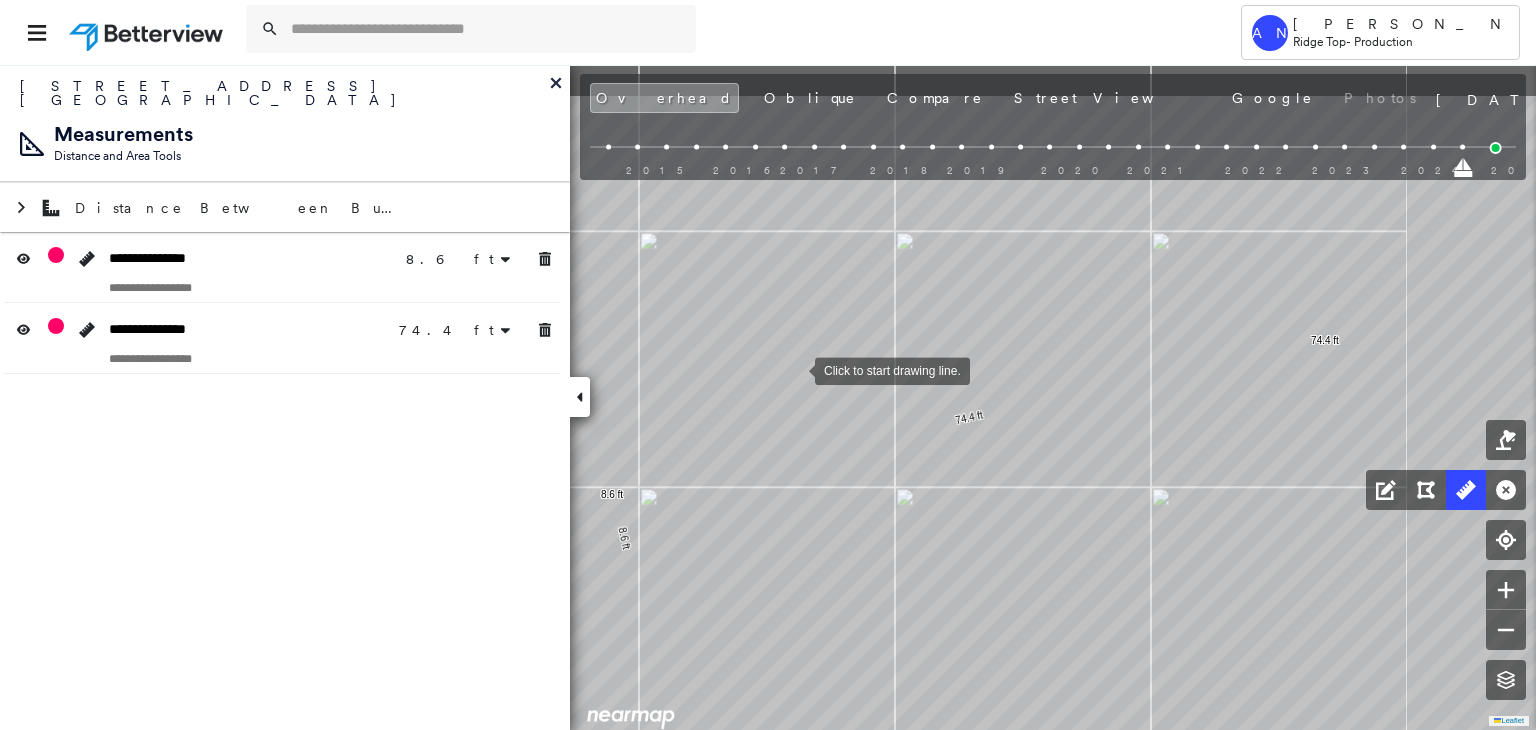 drag, startPoint x: 936, startPoint y: 269, endPoint x: 796, endPoint y: 369, distance: 172.04651 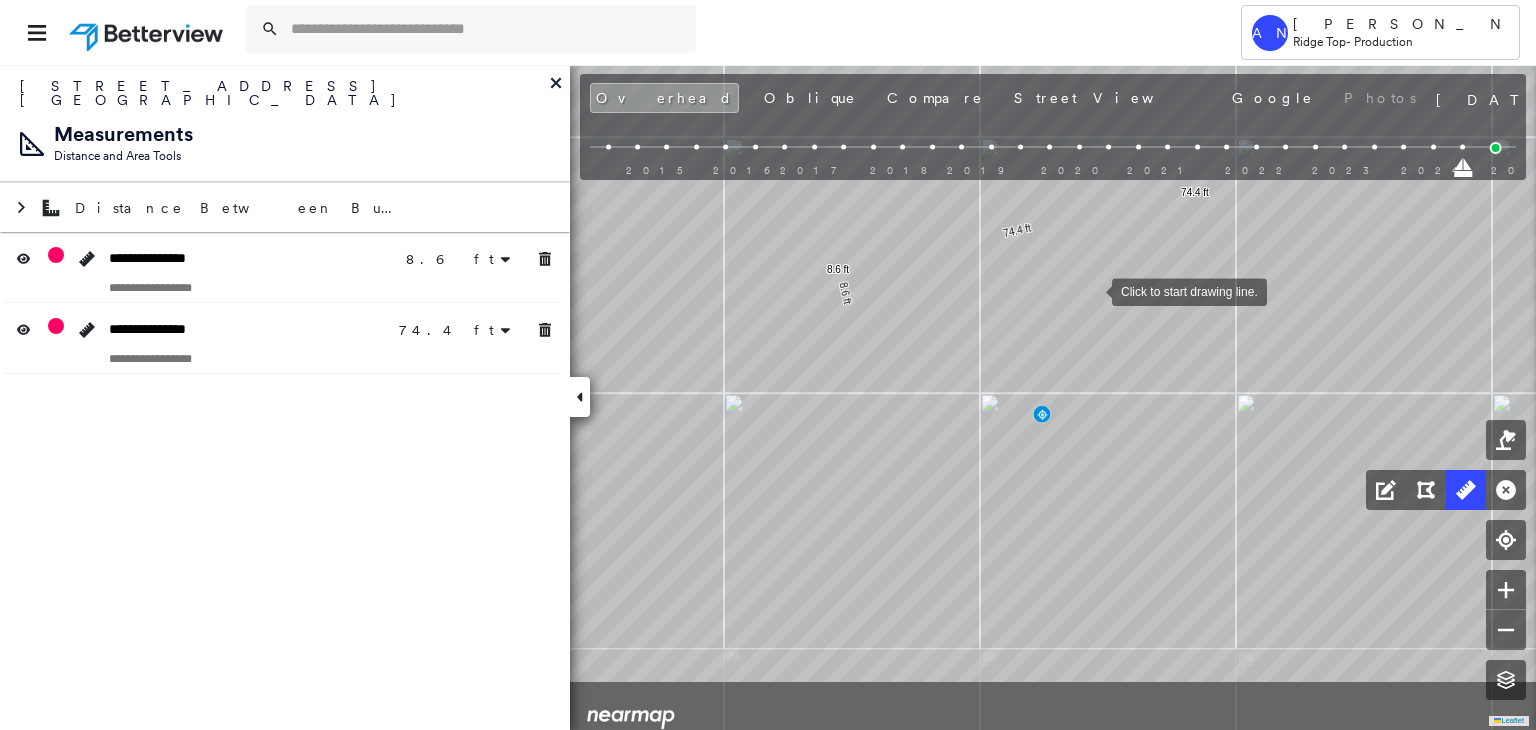 drag, startPoint x: 1115, startPoint y: 400, endPoint x: 1074, endPoint y: 347, distance: 67.00746 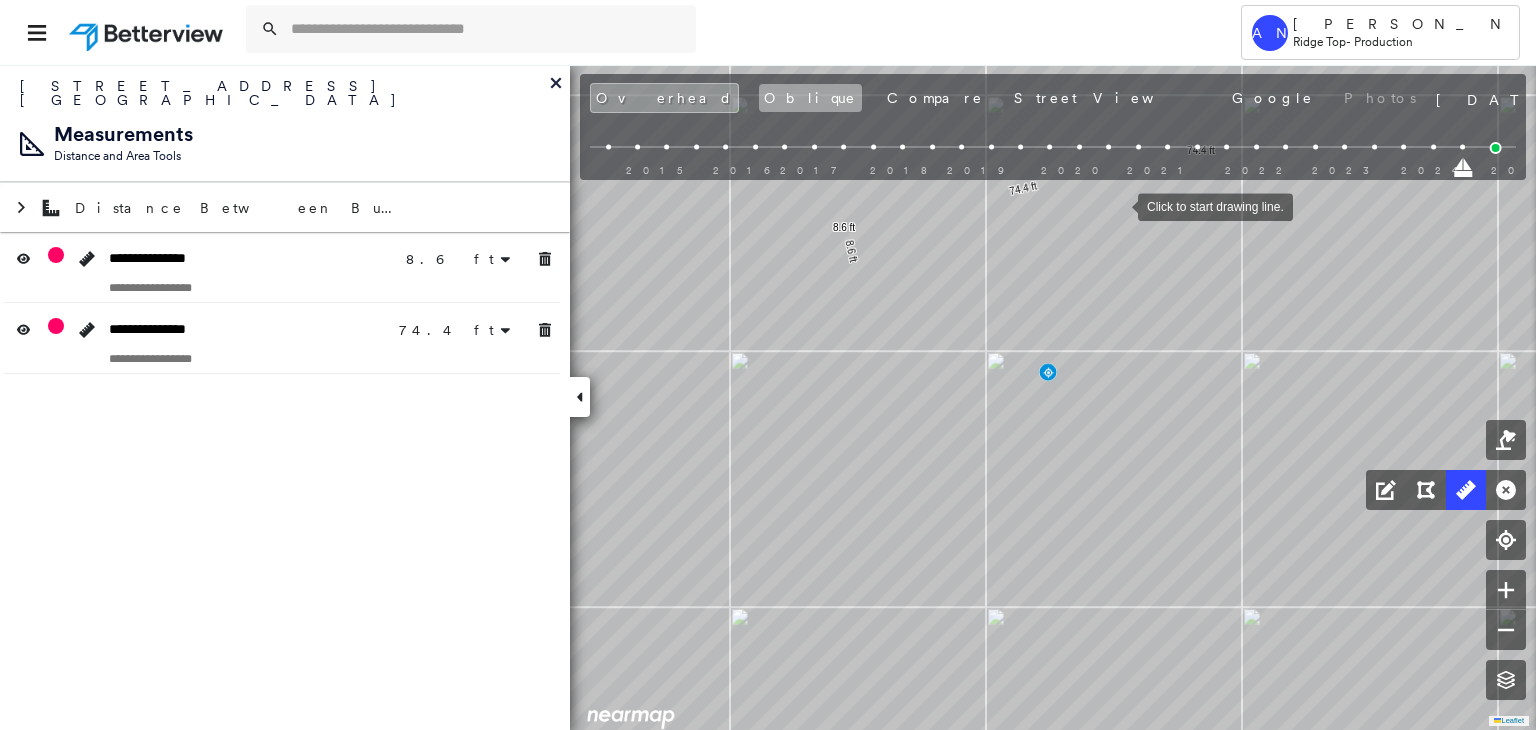 click on "Oblique" at bounding box center (810, 98) 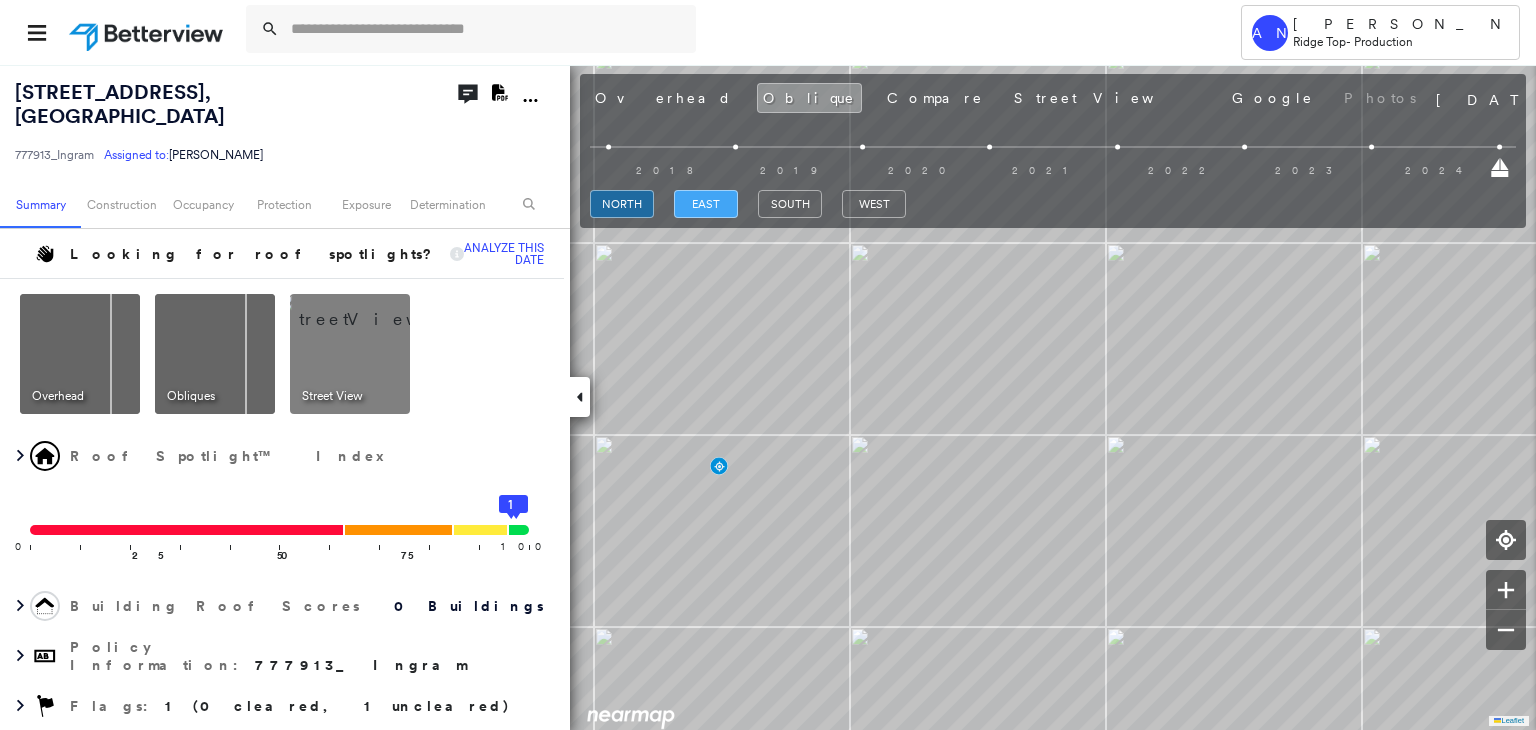 click on "east" at bounding box center [706, 204] 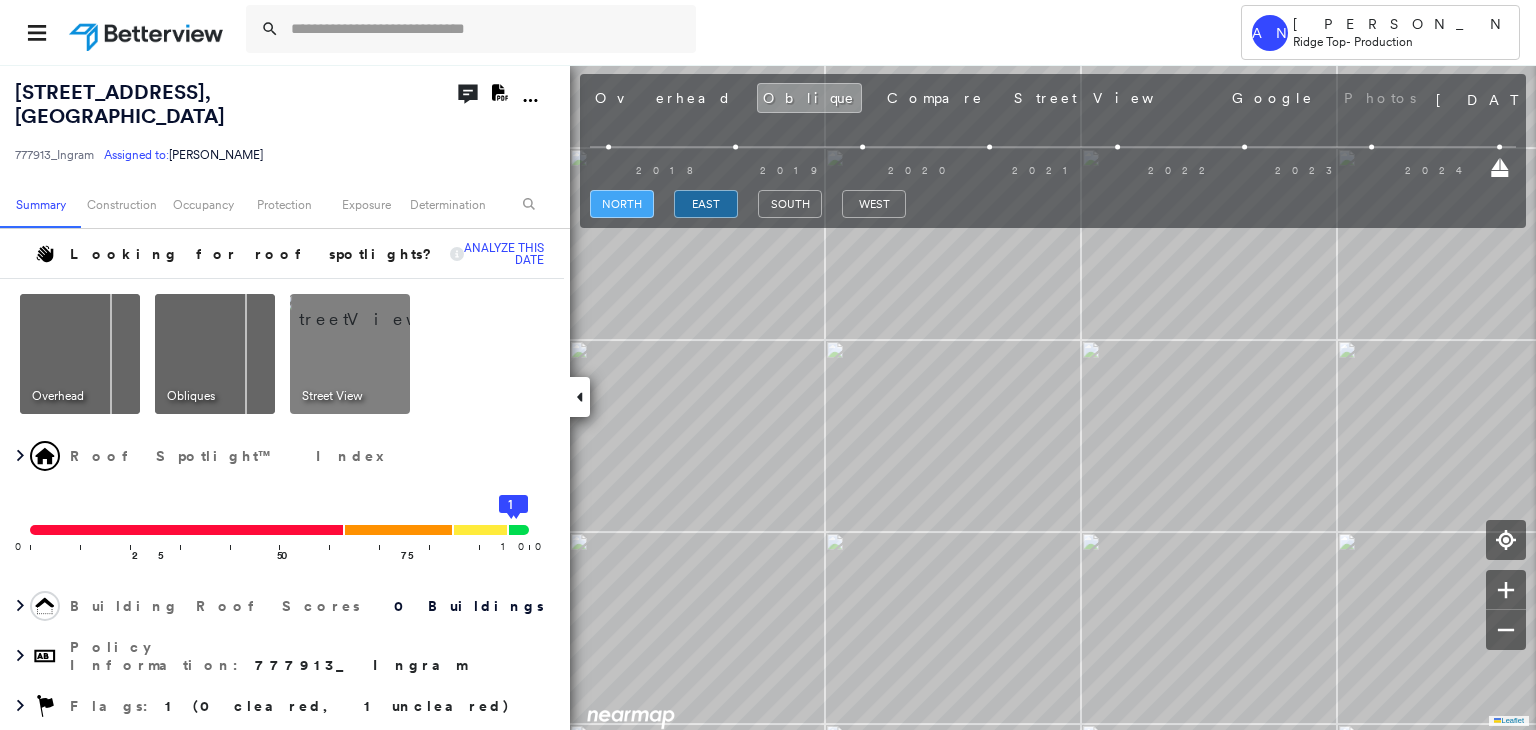 click on "north" at bounding box center [622, 204] 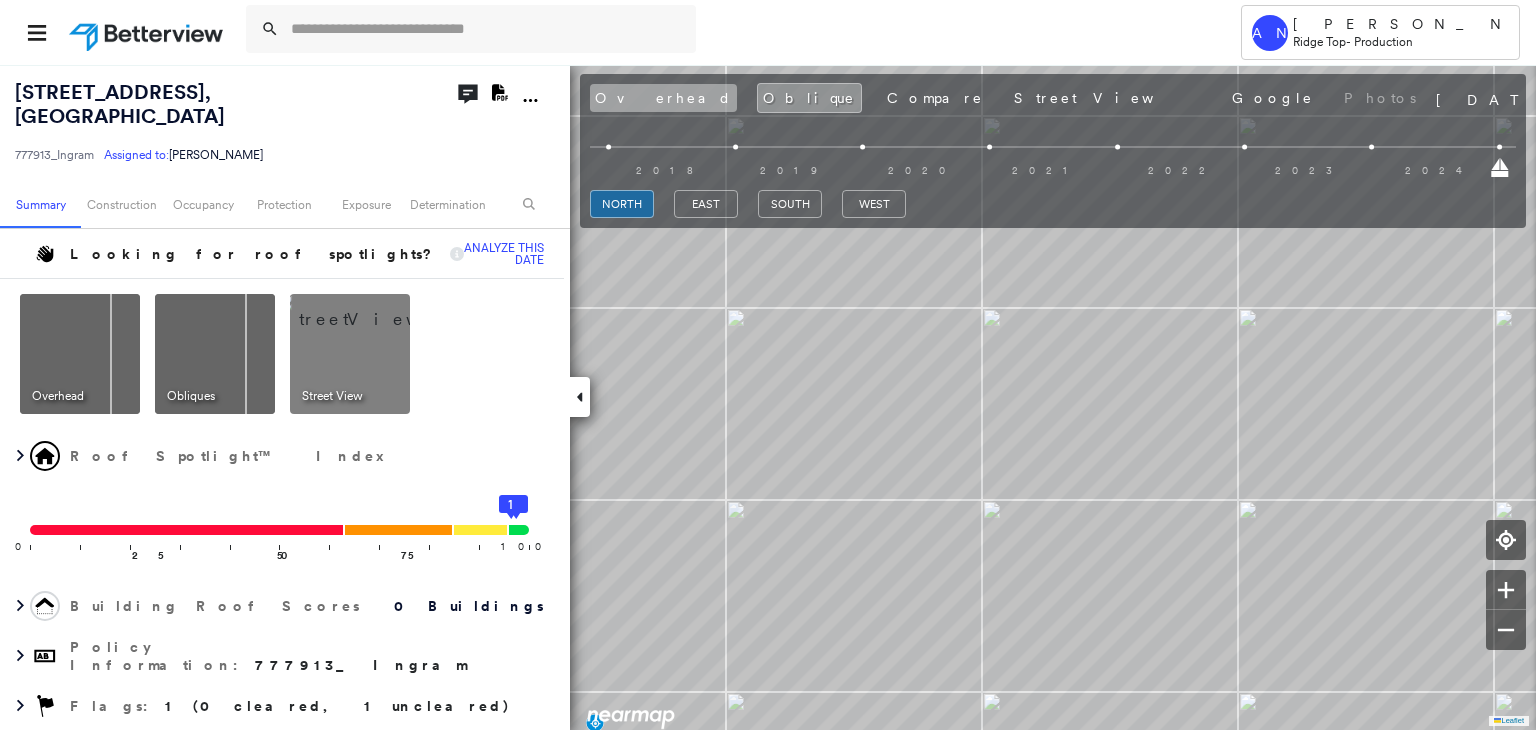 click on "Overhead" at bounding box center (663, 98) 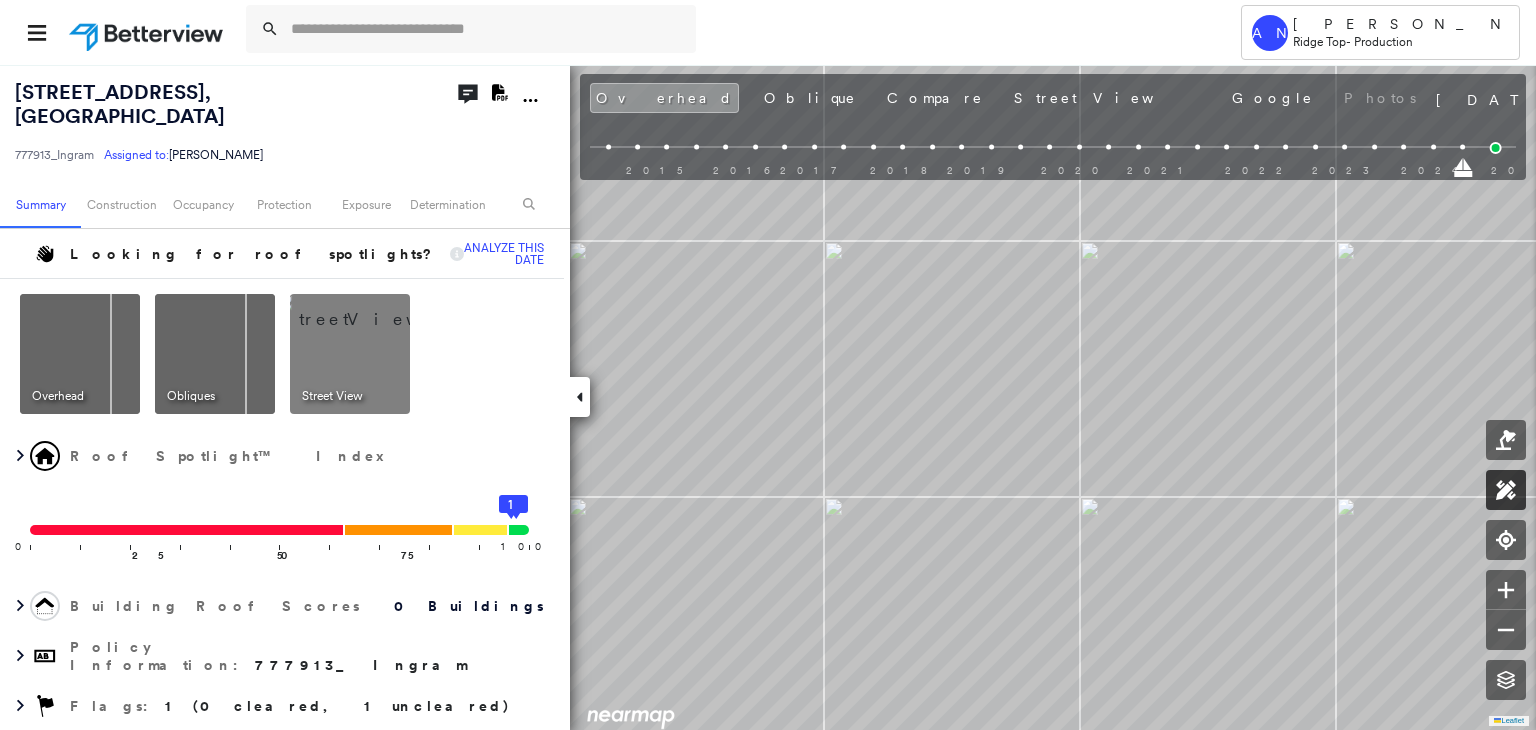 click at bounding box center [1506, 490] 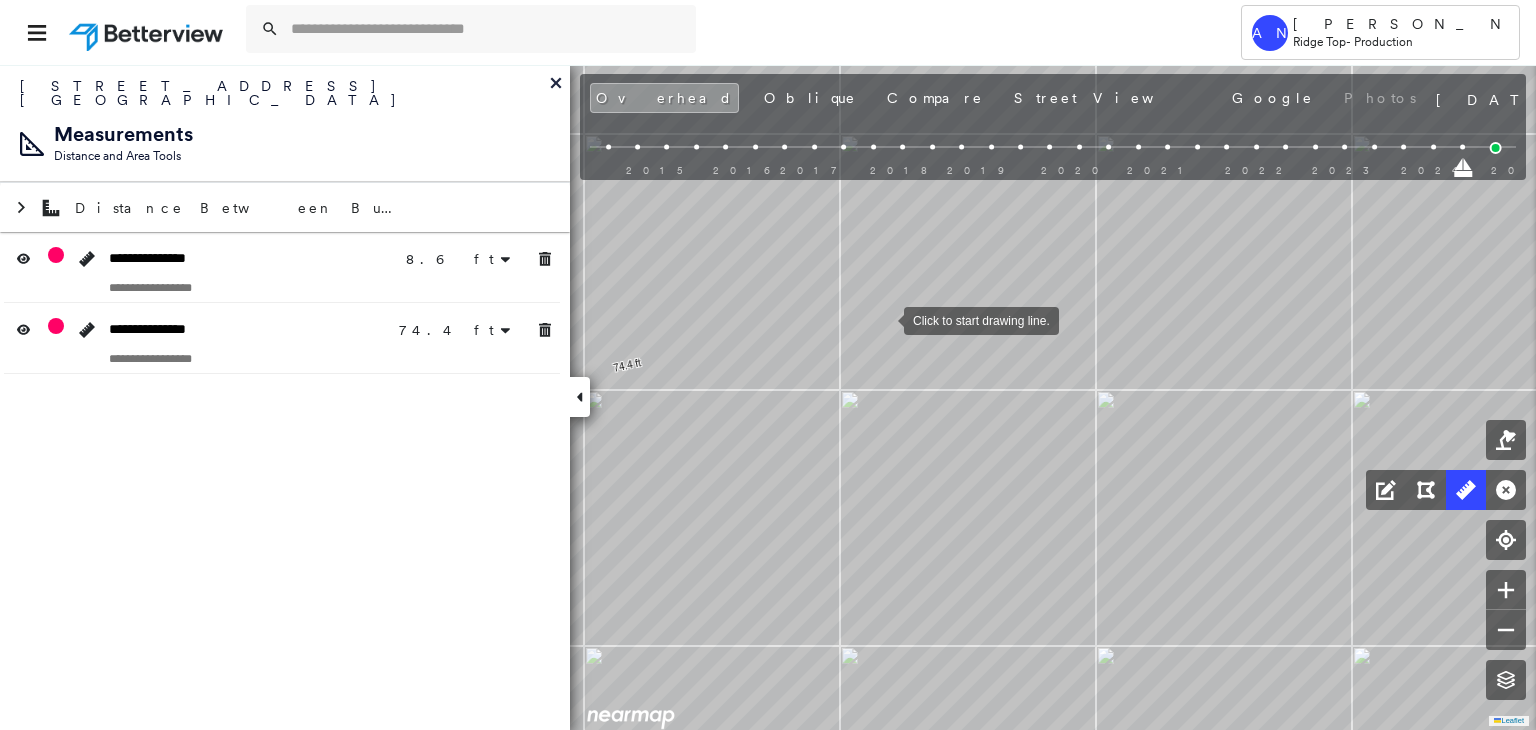 click at bounding box center [884, 319] 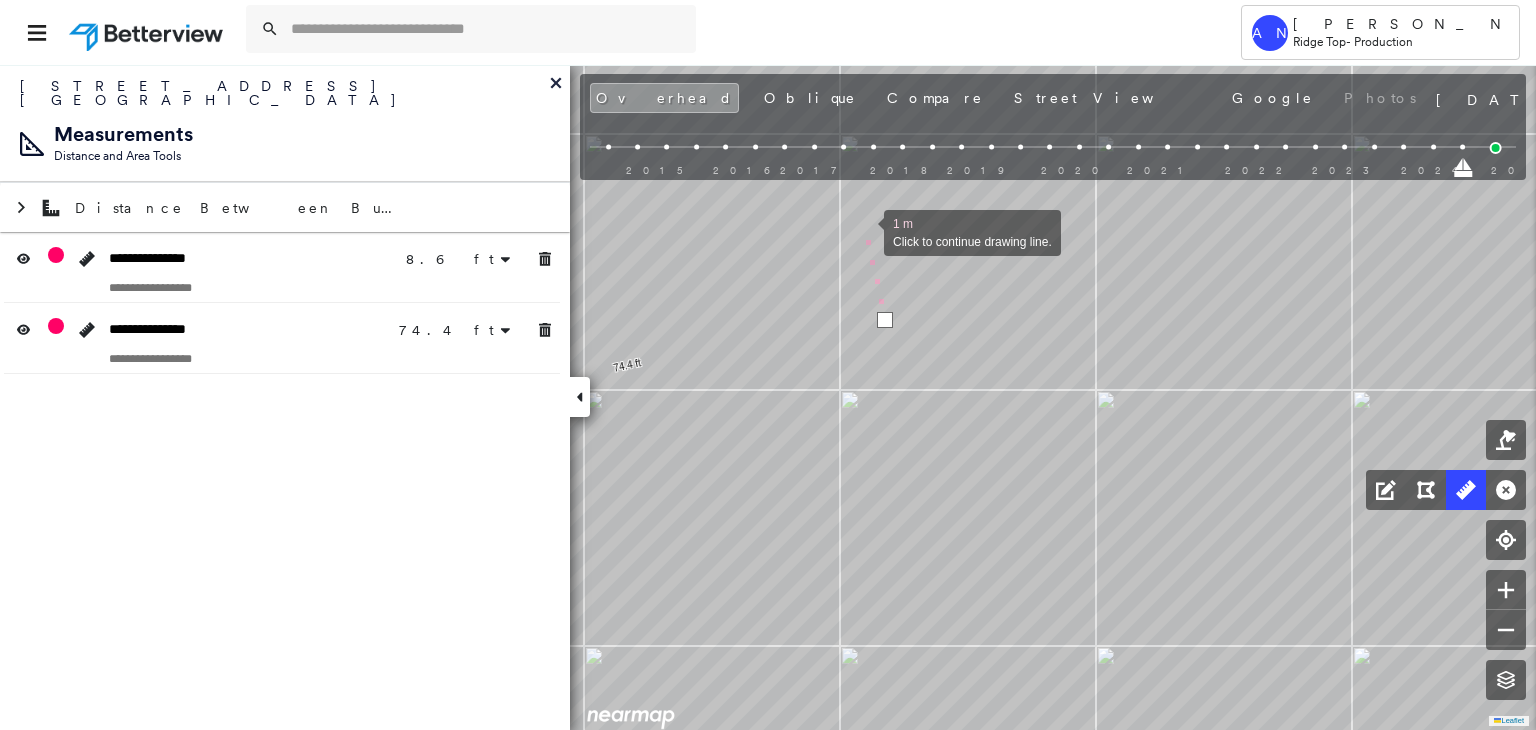 click at bounding box center [864, 231] 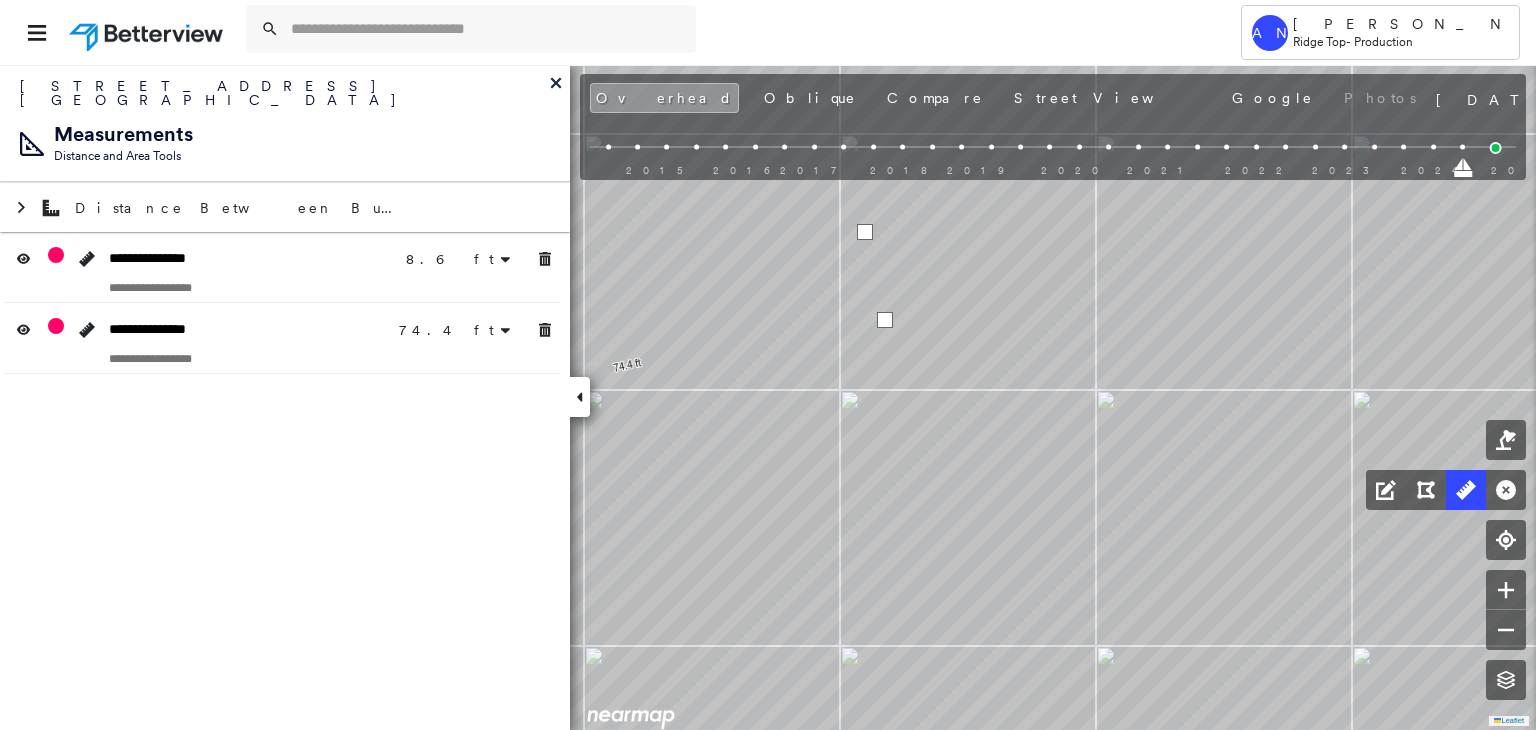 click at bounding box center [865, 232] 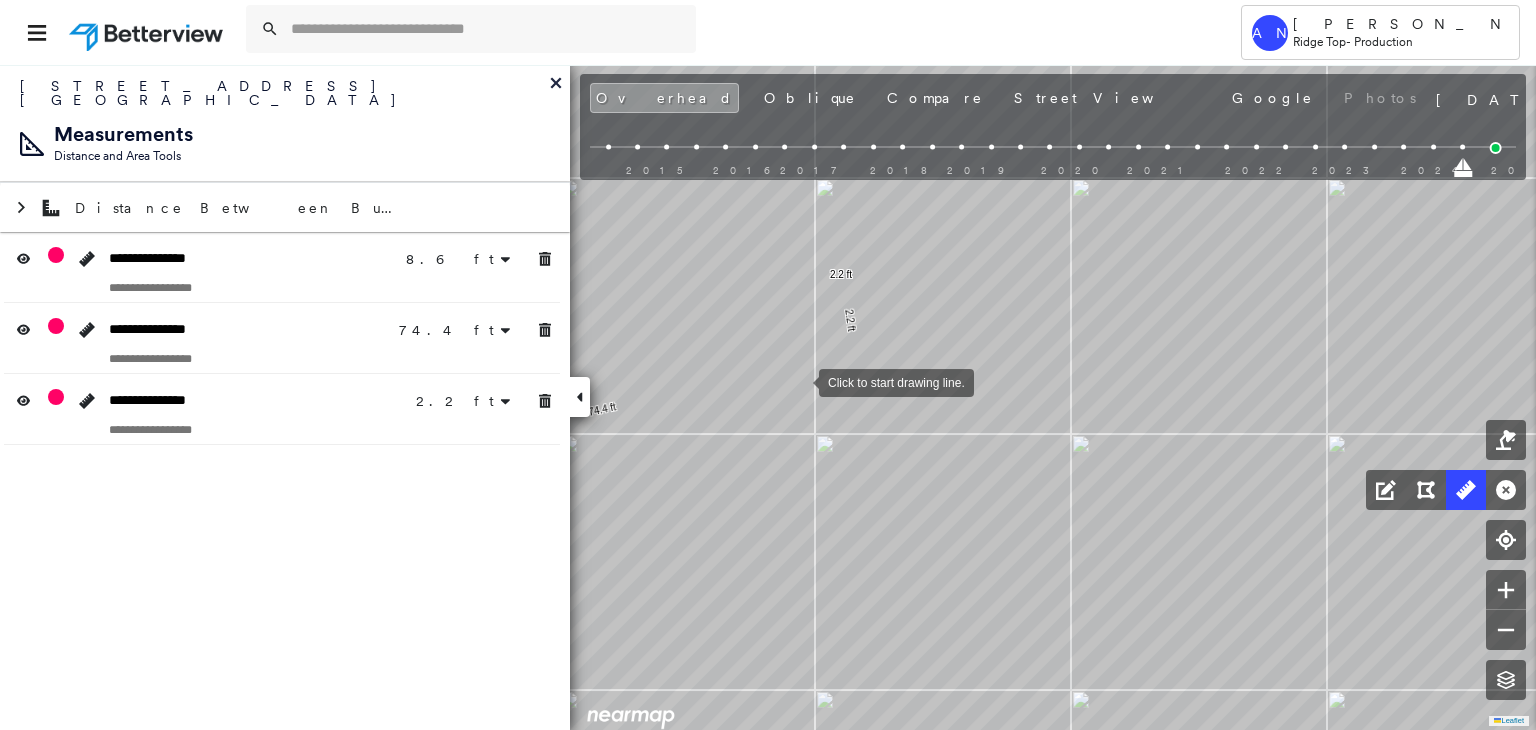 drag, startPoint x: 849, startPoint y: 293, endPoint x: 556, endPoint y: 776, distance: 564.923 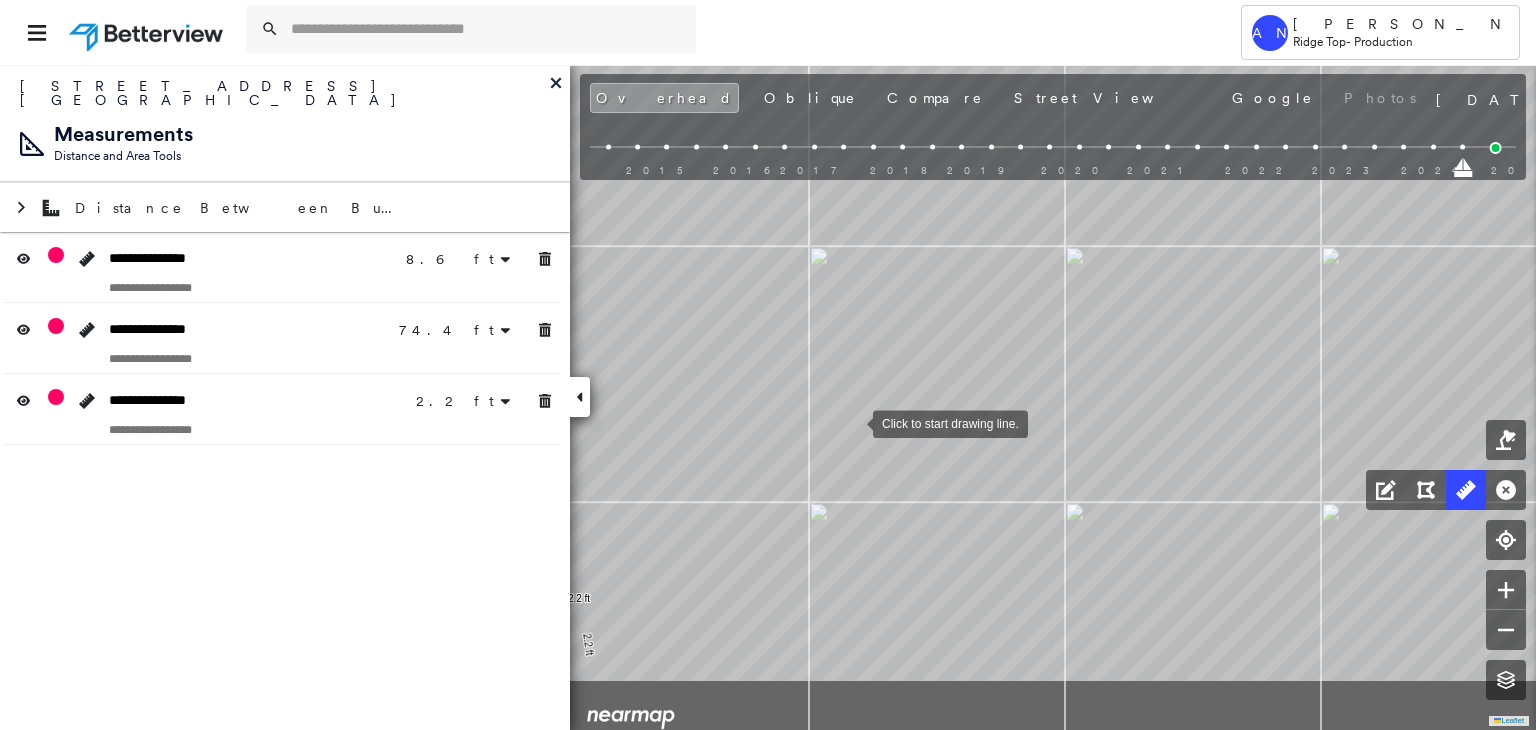 drag, startPoint x: 850, startPoint y: 496, endPoint x: 852, endPoint y: 412, distance: 84.0238 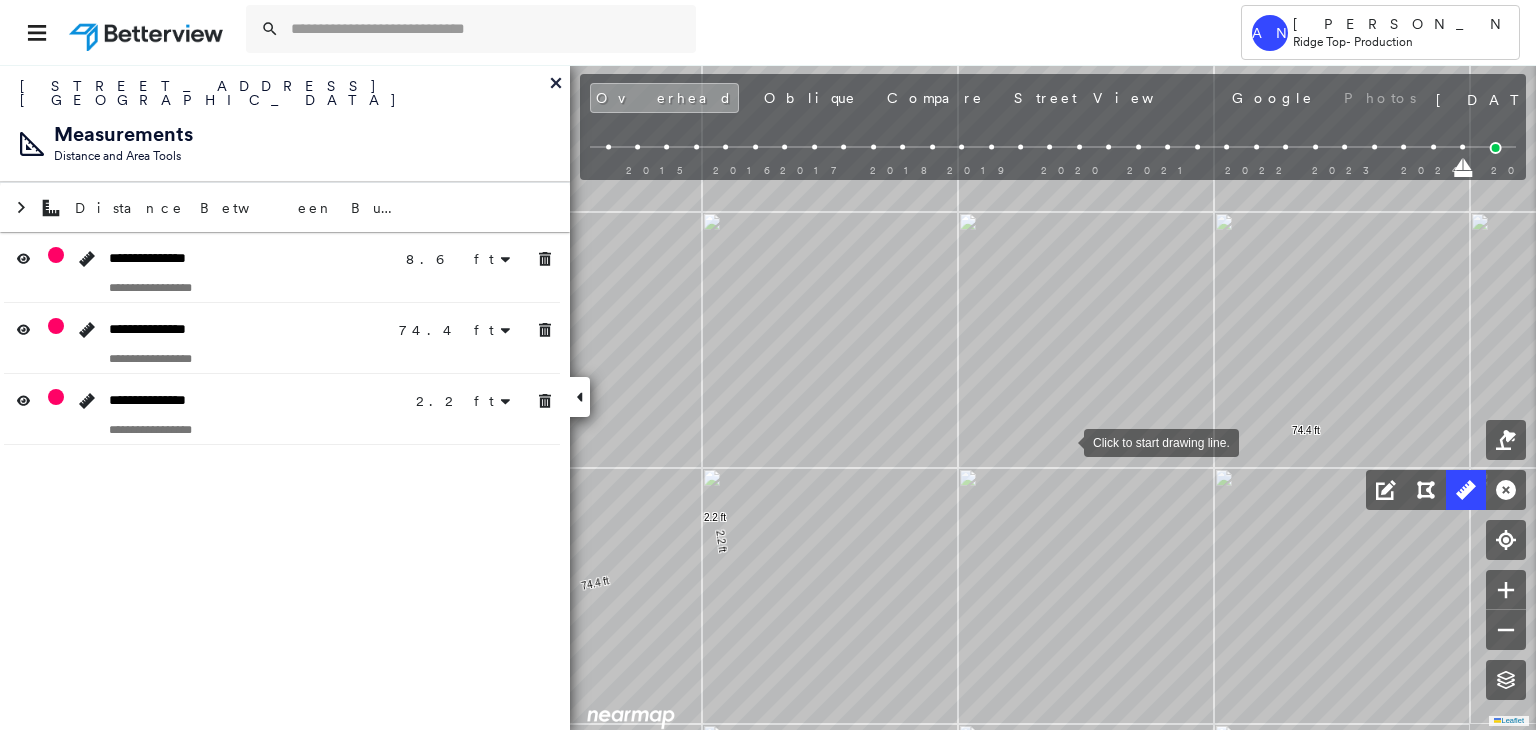 click on "8.6 ft 8.6 ft 74.4 ft 74.4 ft 2.2 ft 2.2 ft Click to start drawing line." at bounding box center (-229, 669) 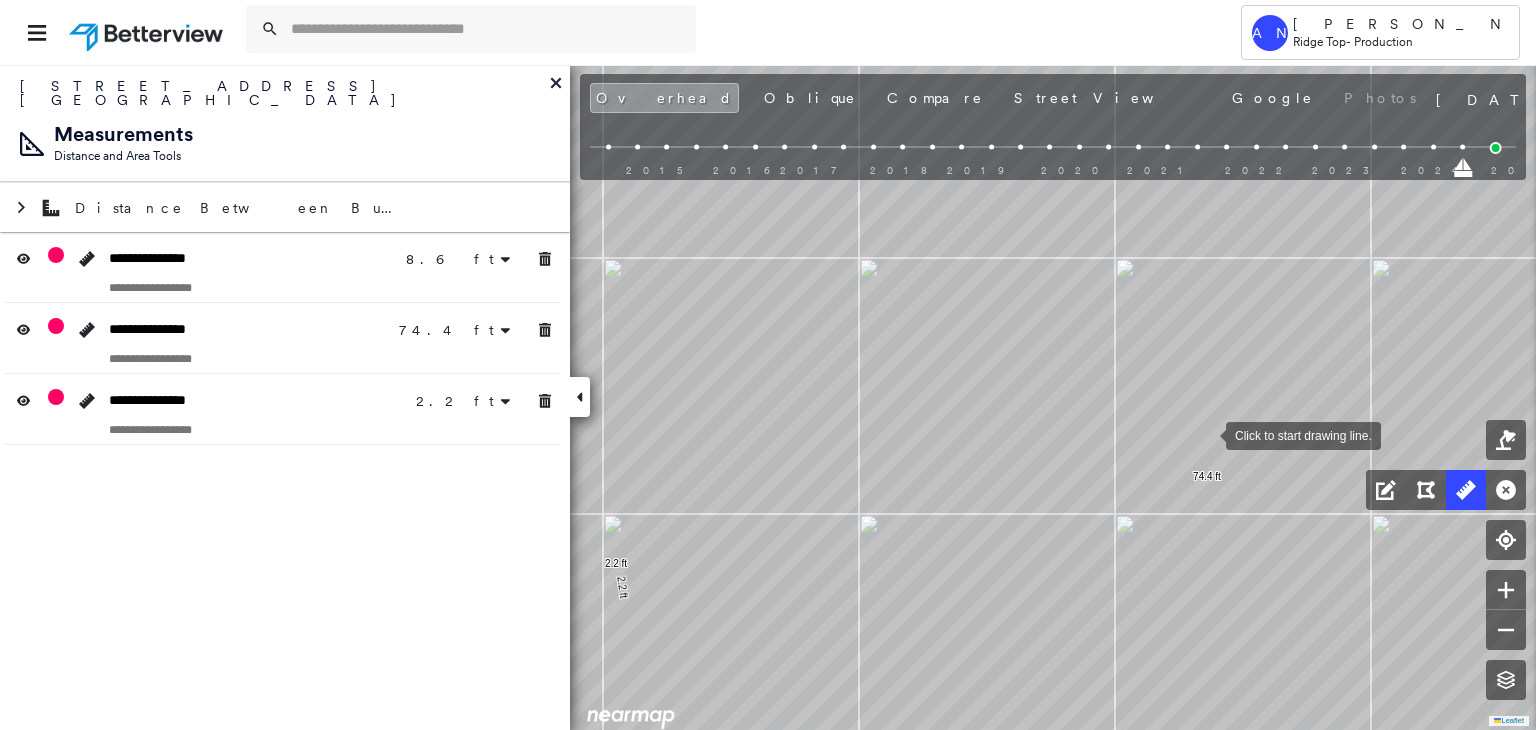 click at bounding box center (1206, 434) 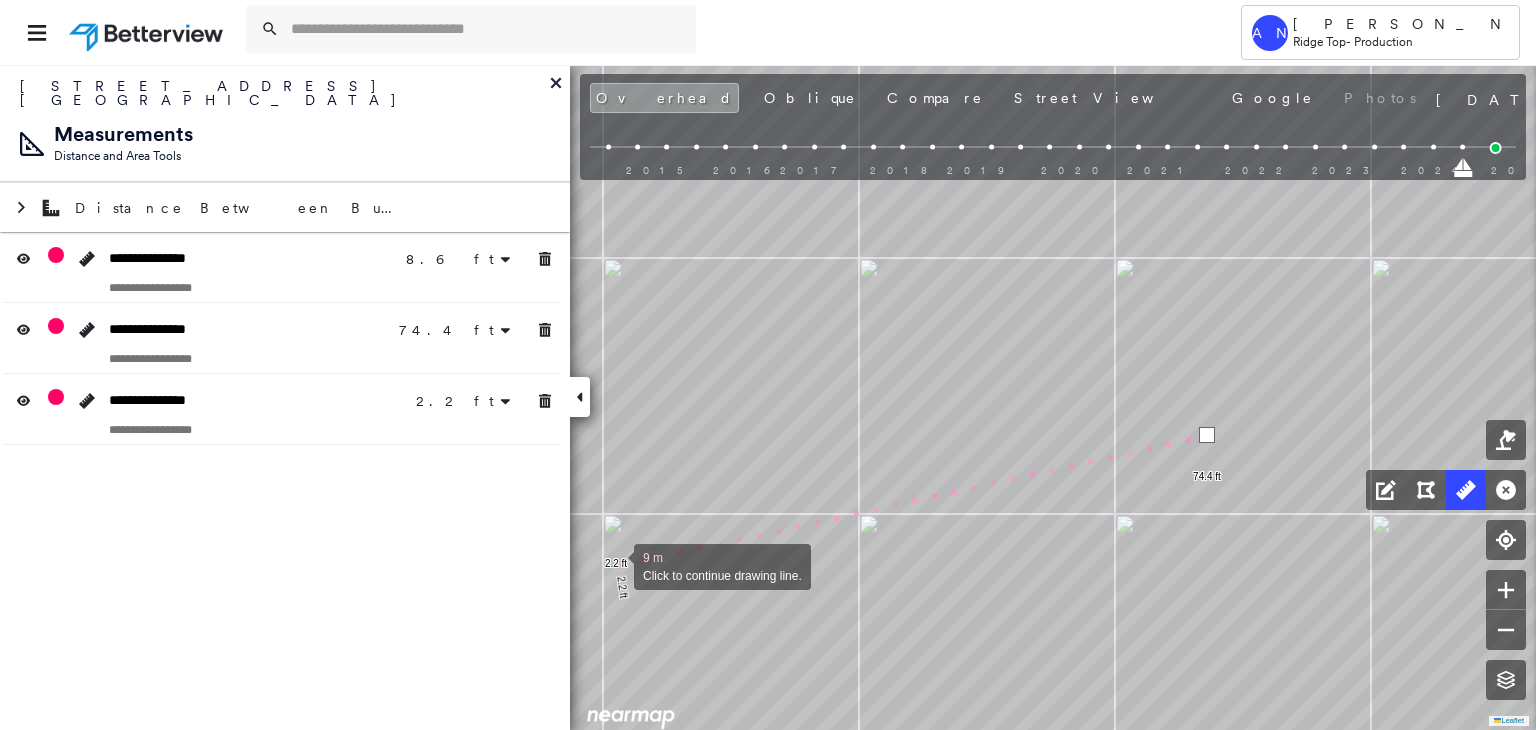 click at bounding box center [614, 565] 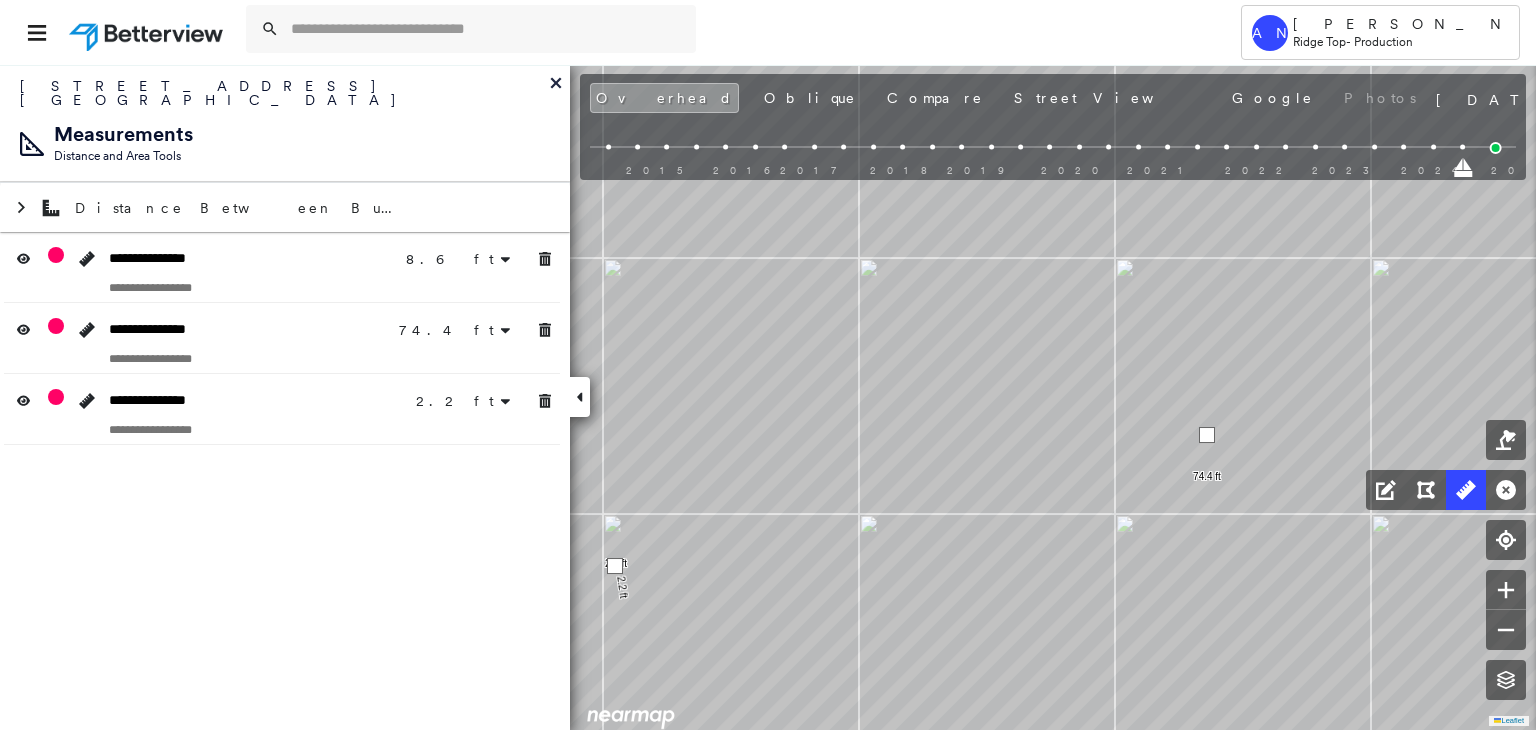 click at bounding box center (615, 566) 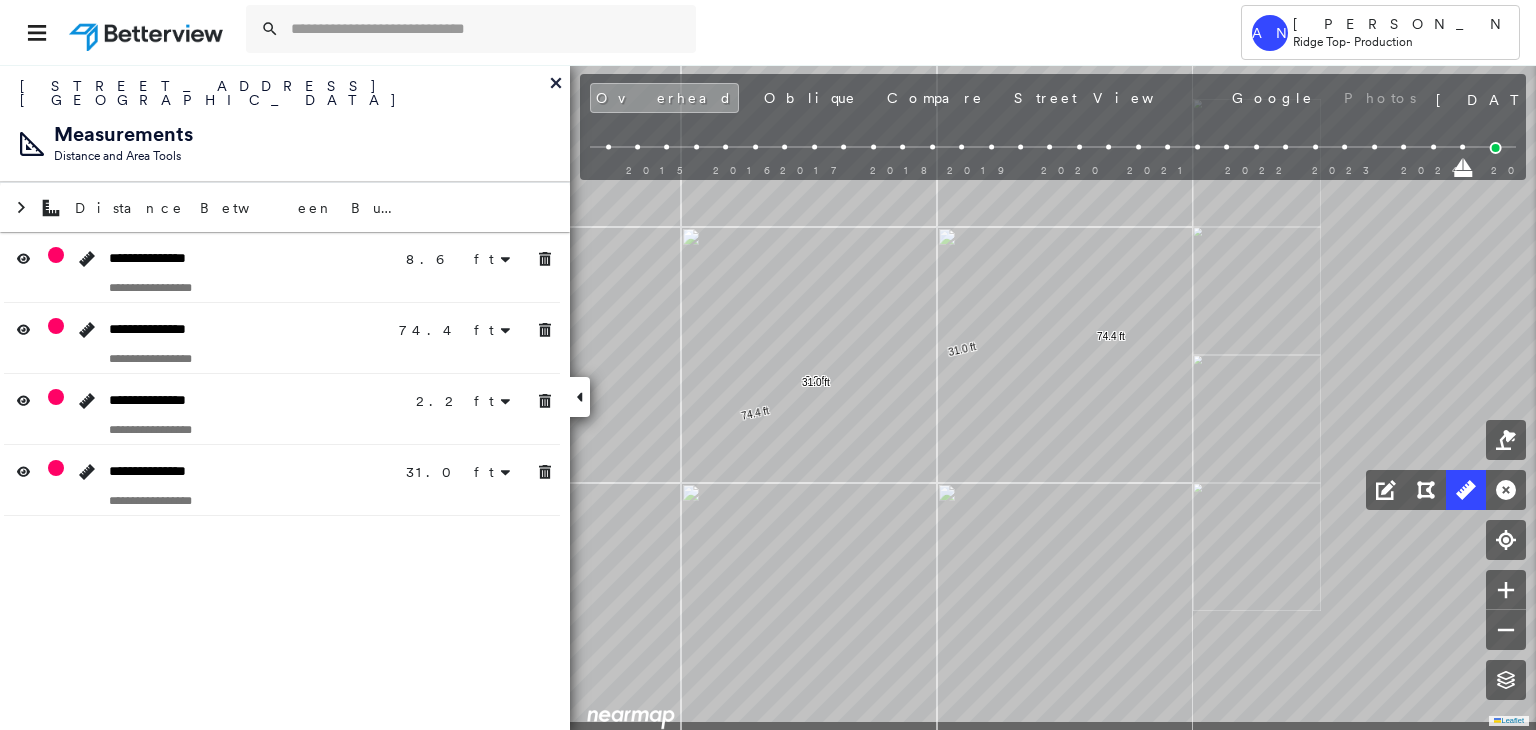 drag, startPoint x: 973, startPoint y: 434, endPoint x: 949, endPoint y: 187, distance: 248.16325 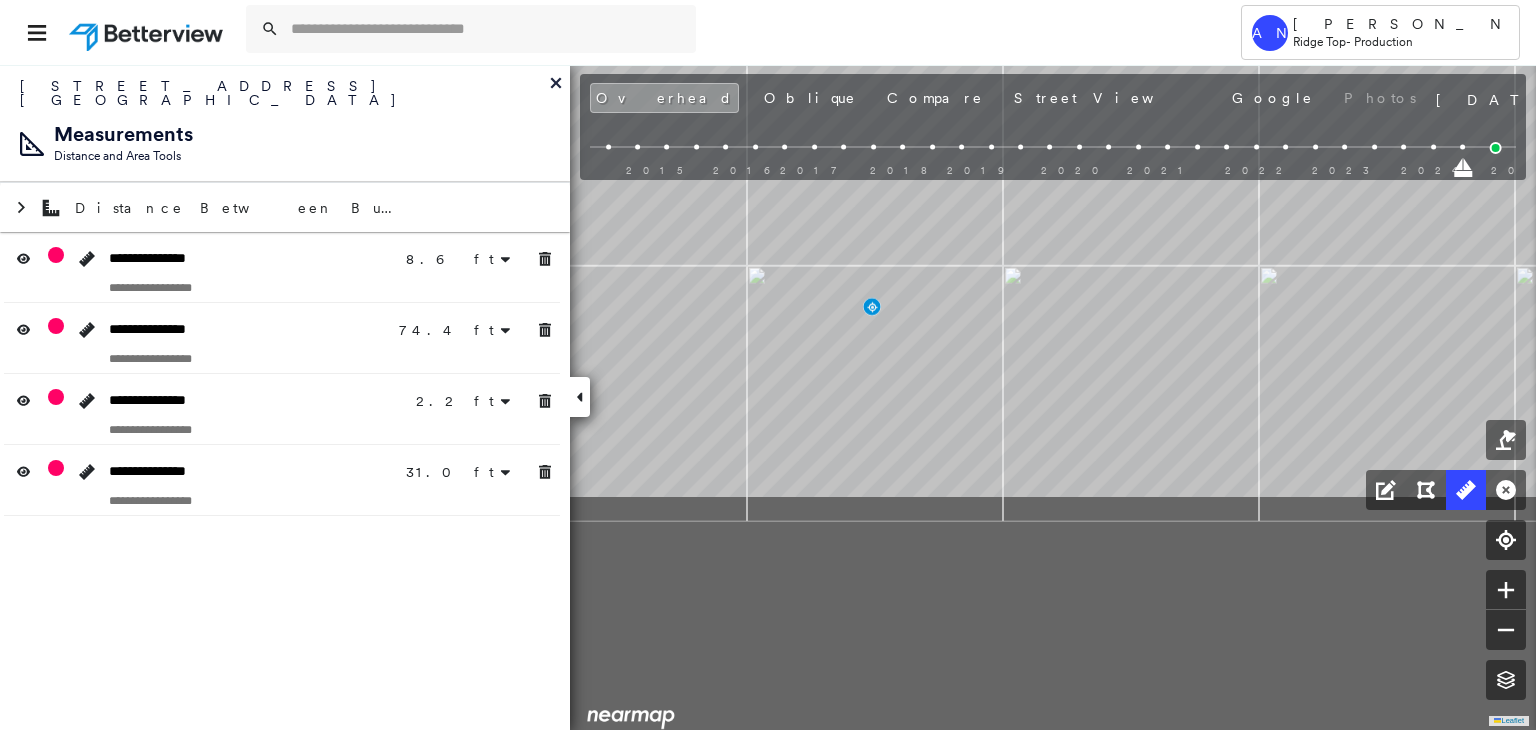 click on "[STREET_ADDRESS] Assigned to:  [PERSON_NAME] Assigned to:  [PERSON_NAME] 777913_Ingram Assigned to:  [PERSON_NAME] Open Comments Download PDF Report Summary Construction Occupancy Protection Exposure Determination Looking for roof spotlights? Analyze this date Overhead Obliques Street View Roof Spotlight™ Index 0 100 25 50 75 2 1 Building Roof Scores 0 Buildings Policy Information :  777913_Ingram Flags :  1 (0 cleared, 1 uncleared) Construction Occupancy Protection Exposure Determination Flags :  1 (0 cleared, 1 uncleared) Uncleared Flags (1) Cleared Flags  (0) Betterview Property Flagged [DATE] Clear Action Taken New Entry History Quote/New Business Terms & Conditions Added ACV Endorsement Added Cosmetic Endorsement Inspection/Loss Control Report Information Added to Inspection Survey Onsite Inspection Ordered Determined No Inspection Needed General Used Report to Further Agent/Insured Discussion Reject/Decline - New Business Allowed to Proceed / Policy Bound Save" at bounding box center [768, 397] 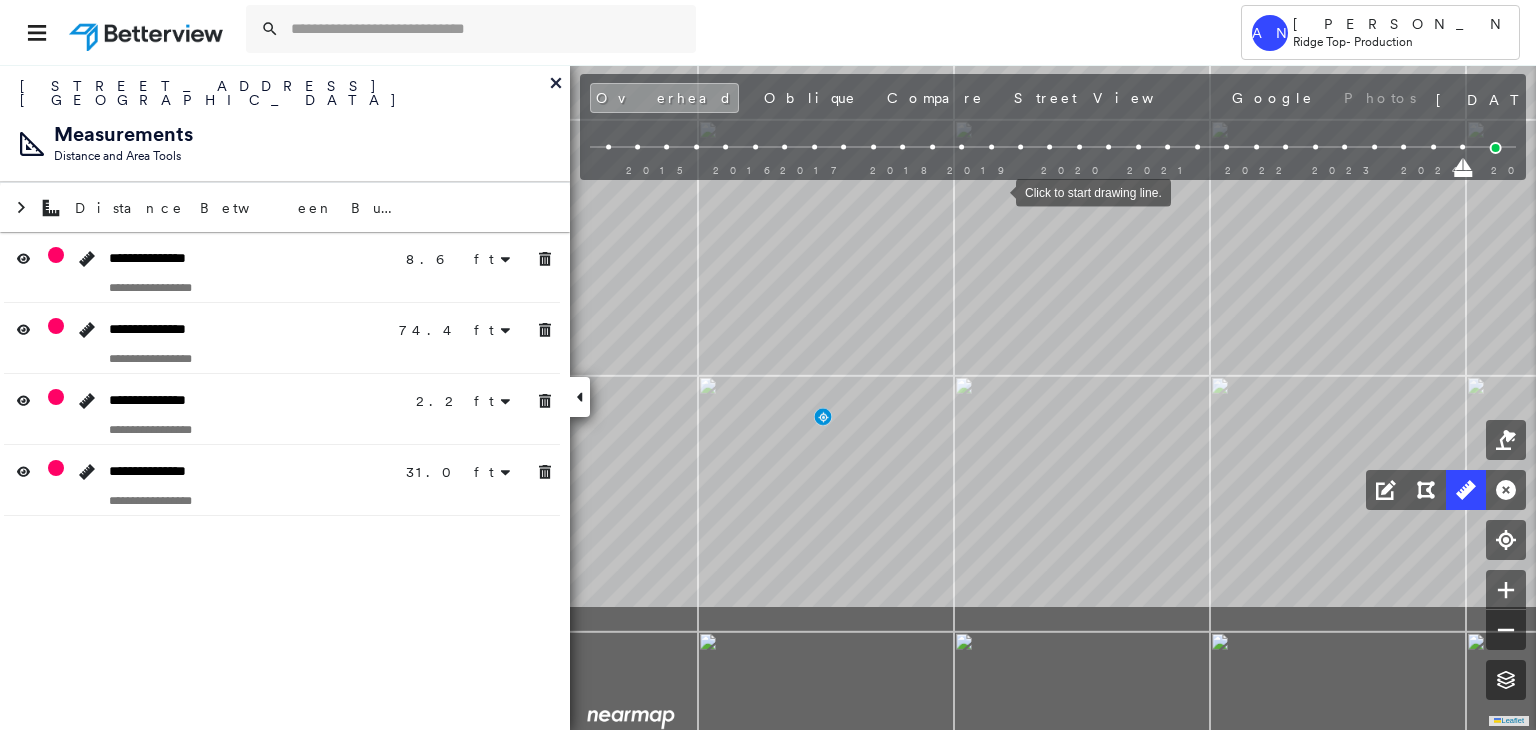 drag, startPoint x: 994, startPoint y: 203, endPoint x: 998, endPoint y: 178, distance: 25.317978 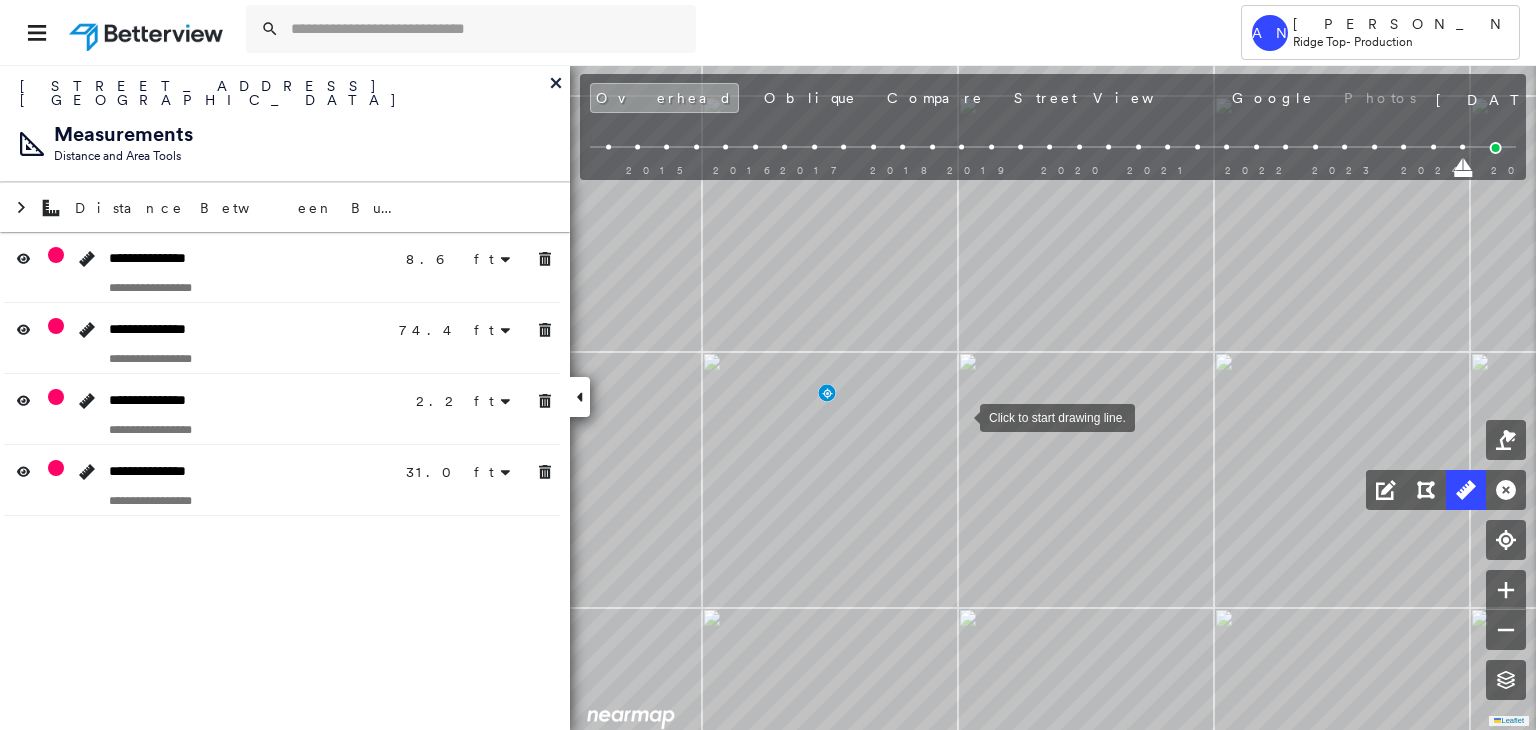 click at bounding box center (960, 416) 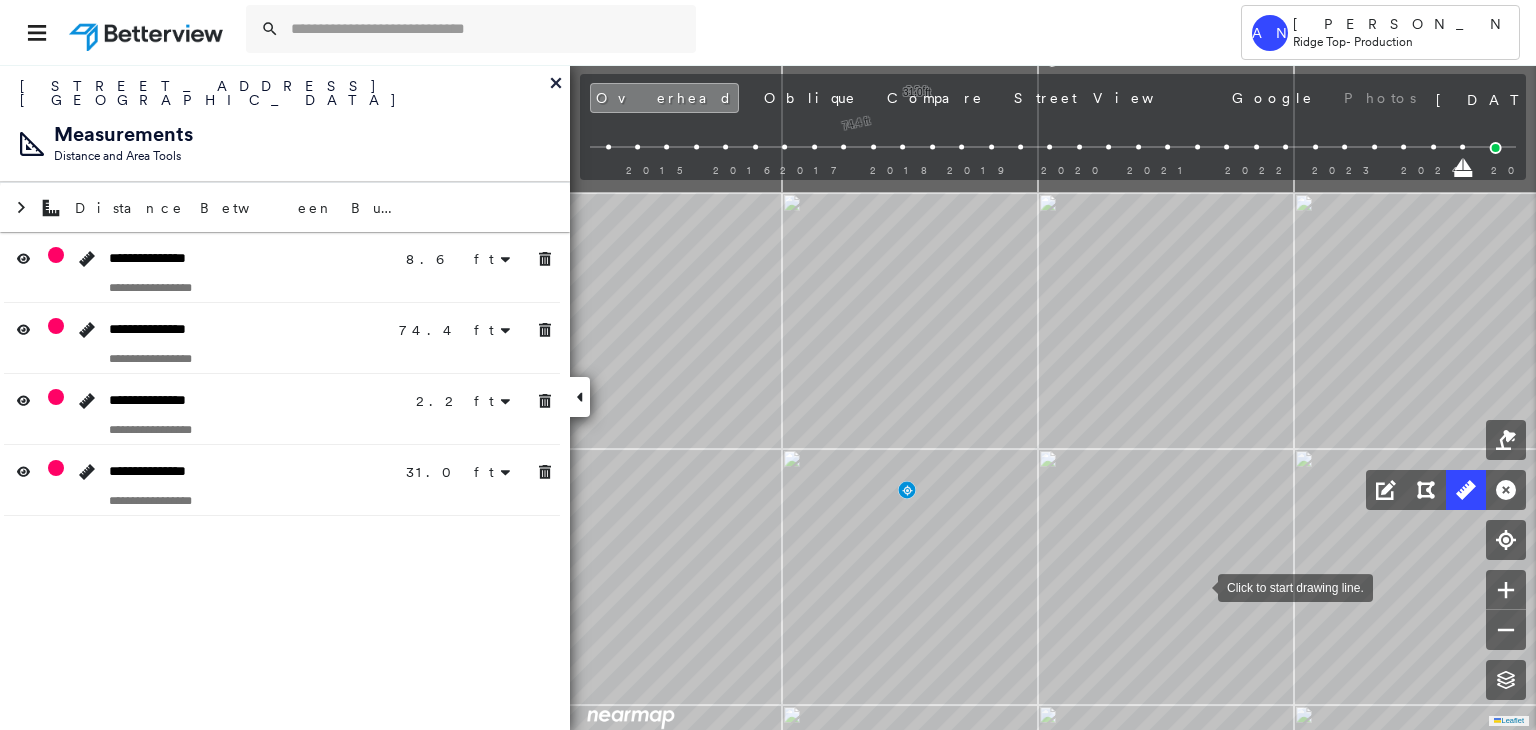 drag, startPoint x: 1166, startPoint y: 477, endPoint x: 1196, endPoint y: 586, distance: 113.053085 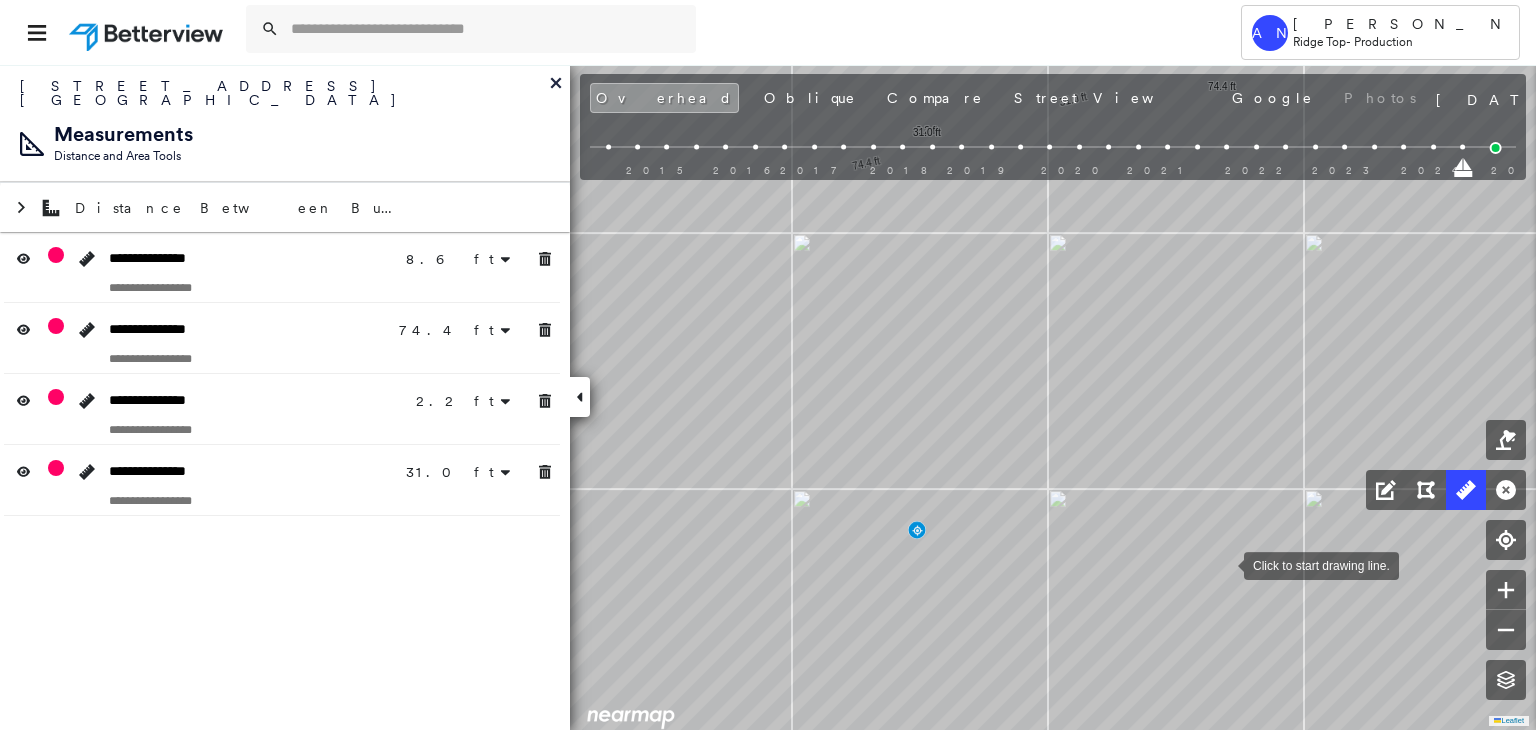 drag, startPoint x: 1218, startPoint y: 537, endPoint x: 1224, endPoint y: 563, distance: 26.683329 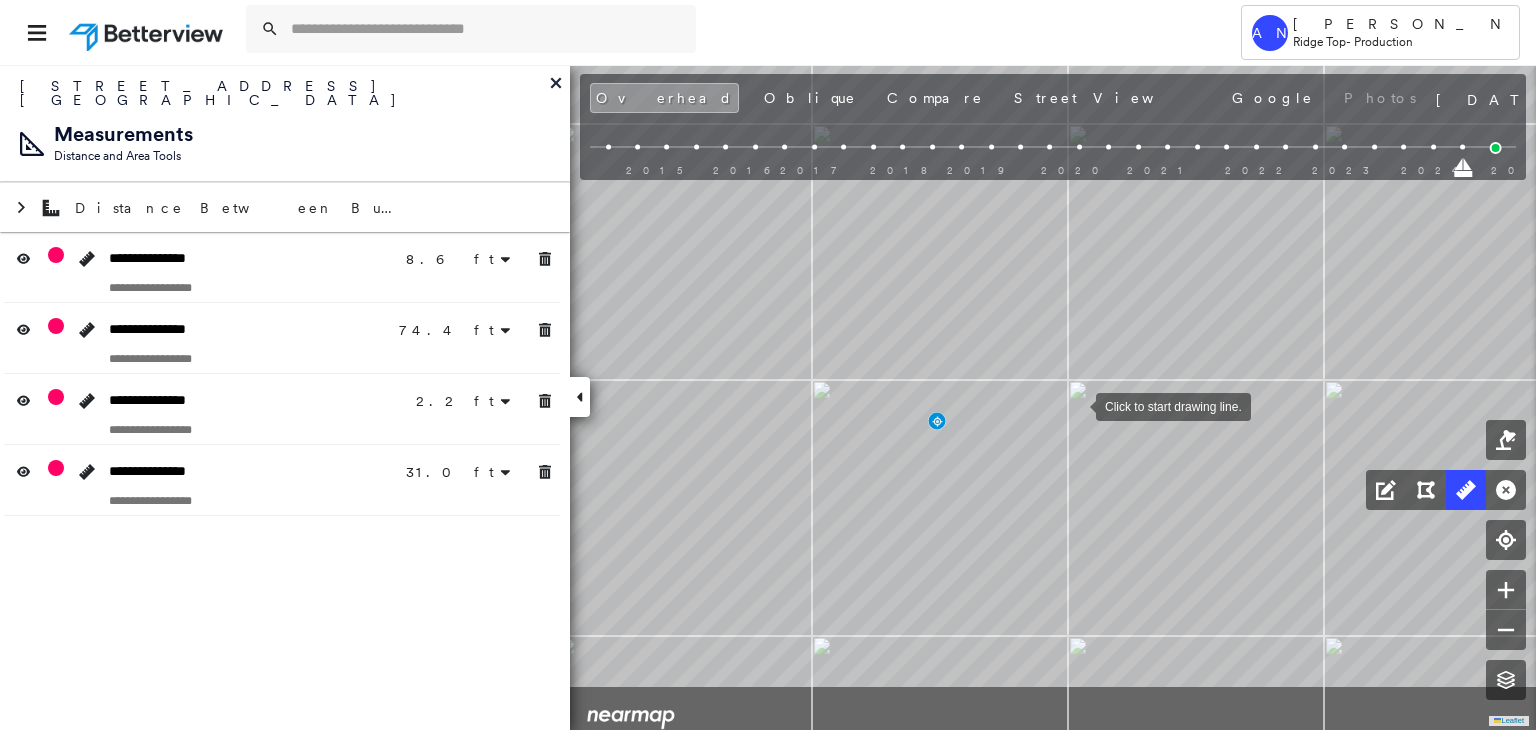 drag, startPoint x: 1068, startPoint y: 501, endPoint x: 1074, endPoint y: 404, distance: 97.18539 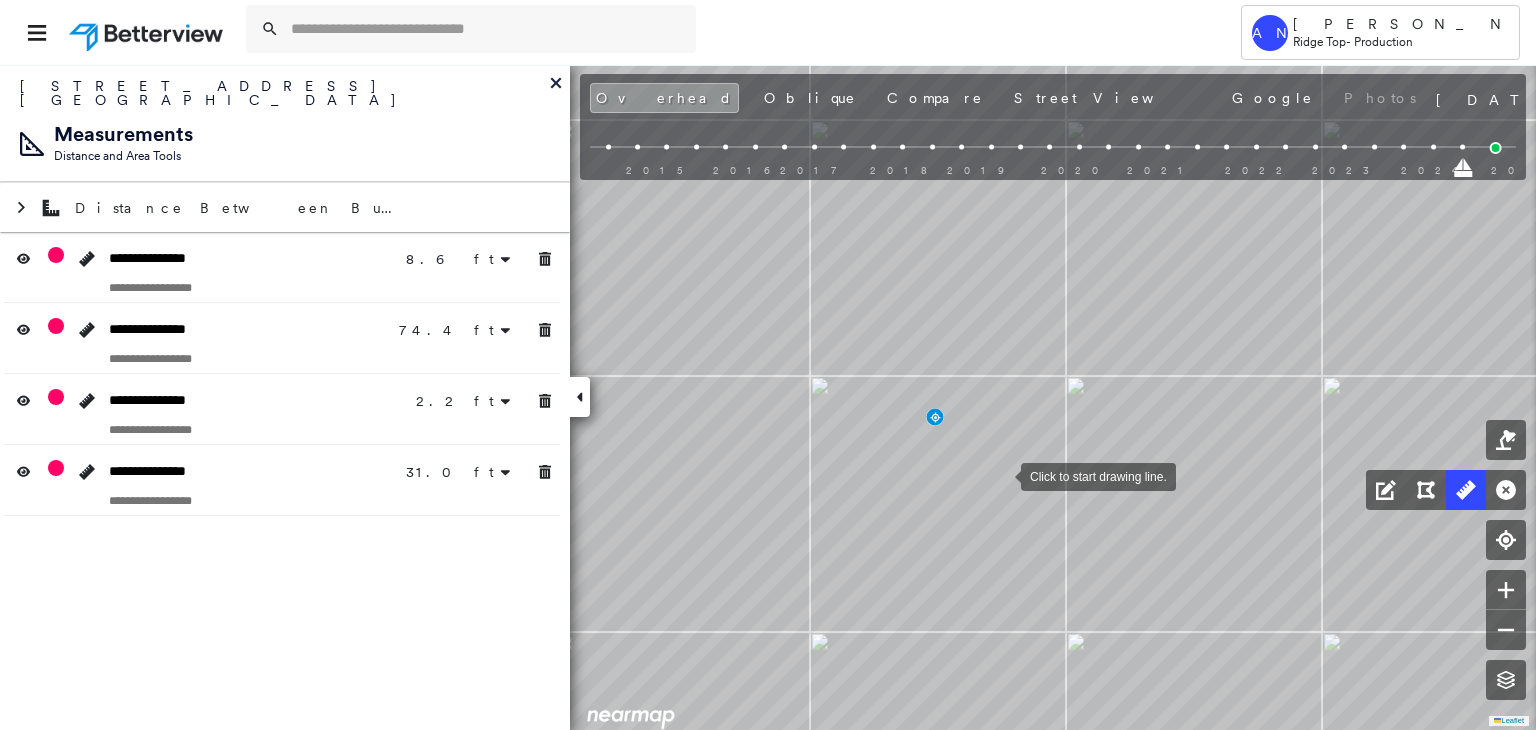drag, startPoint x: 991, startPoint y: 475, endPoint x: 920, endPoint y: 473, distance: 71.02816 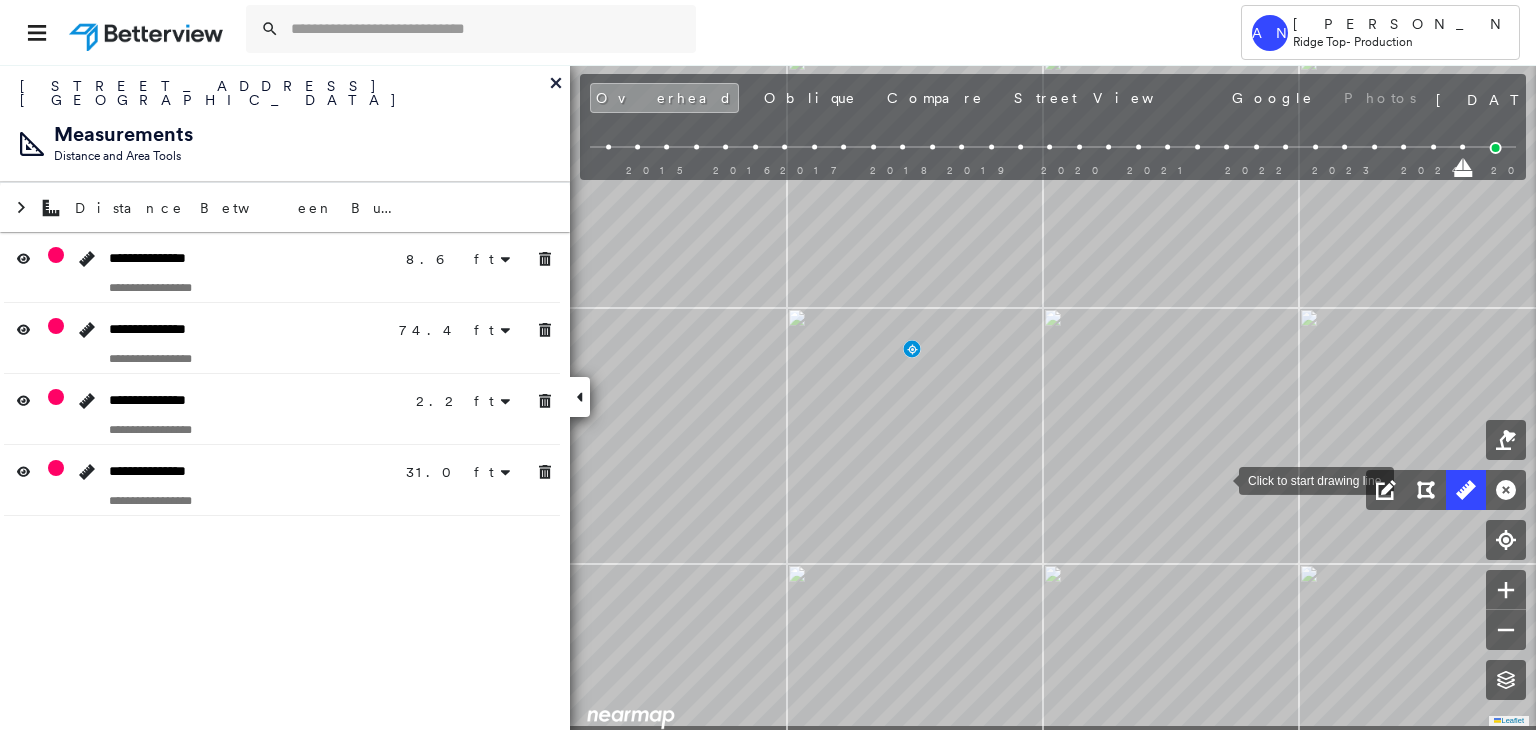 drag, startPoint x: 1168, startPoint y: 539, endPoint x: 703, endPoint y: 714, distance: 496.84003 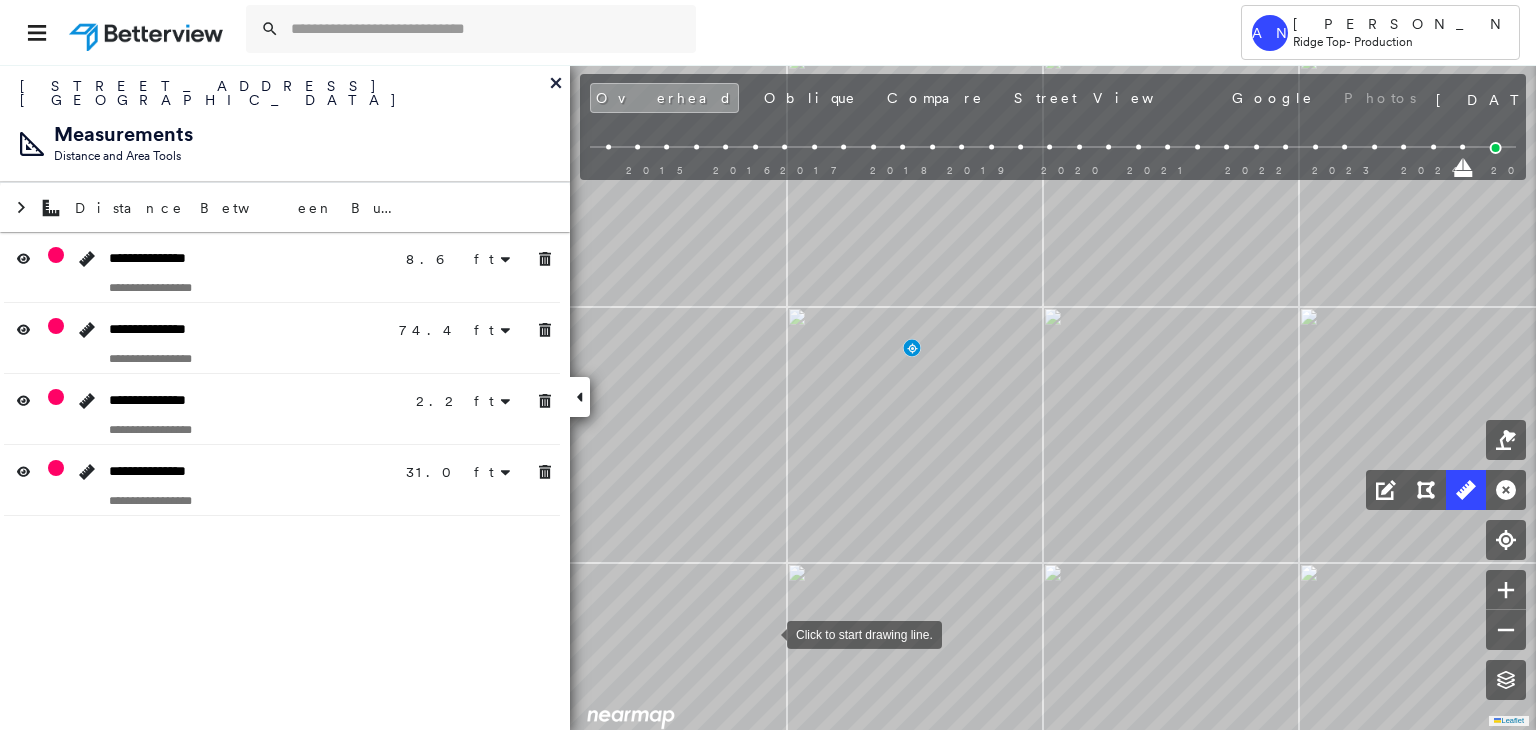 drag, startPoint x: 772, startPoint y: 625, endPoint x: 847, endPoint y: 558, distance: 100.56838 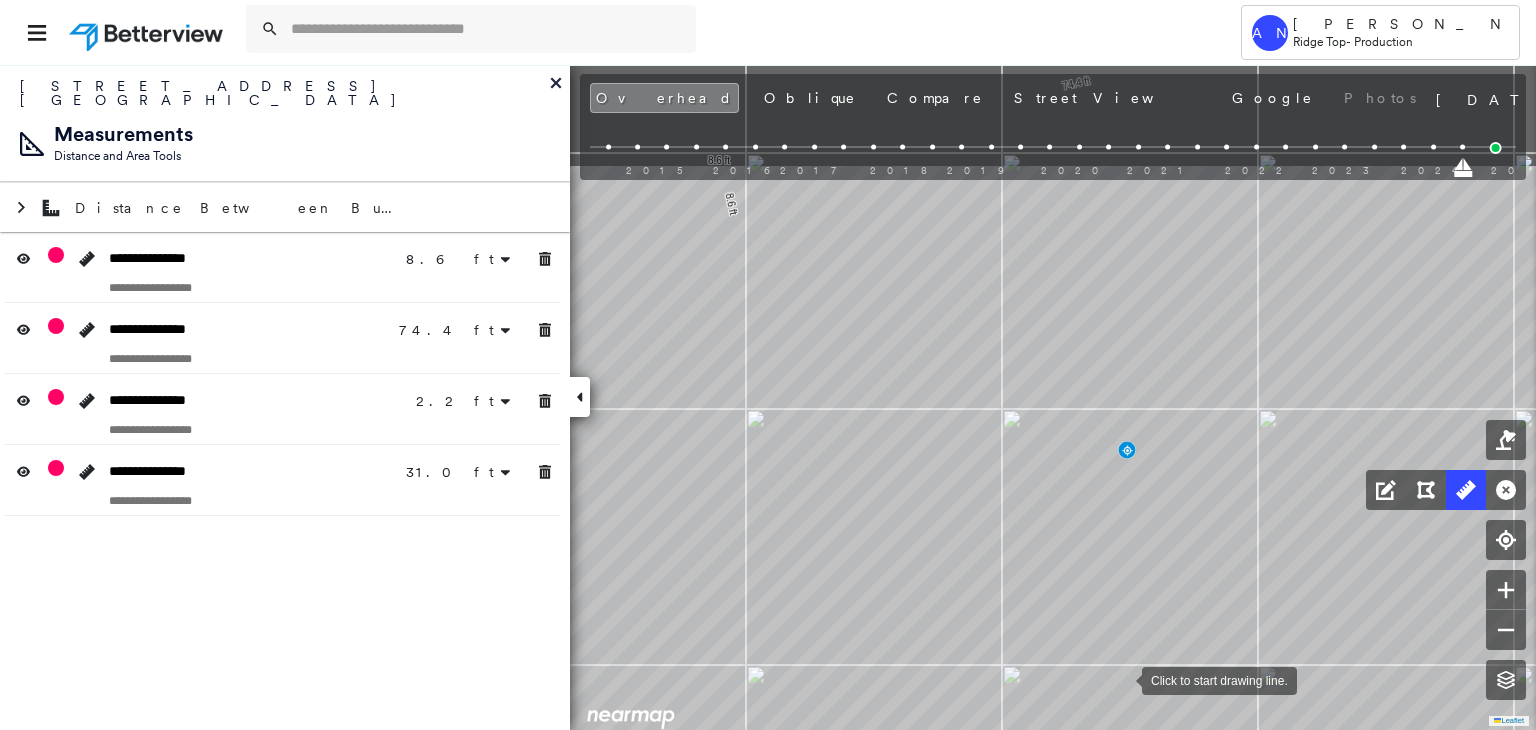 click on "8.6 ft 8.6 ft 74.4 ft 74.4 ft 2.2 ft 31.0 ft 31.0 ft Click to start drawing line." at bounding box center (1, 311) 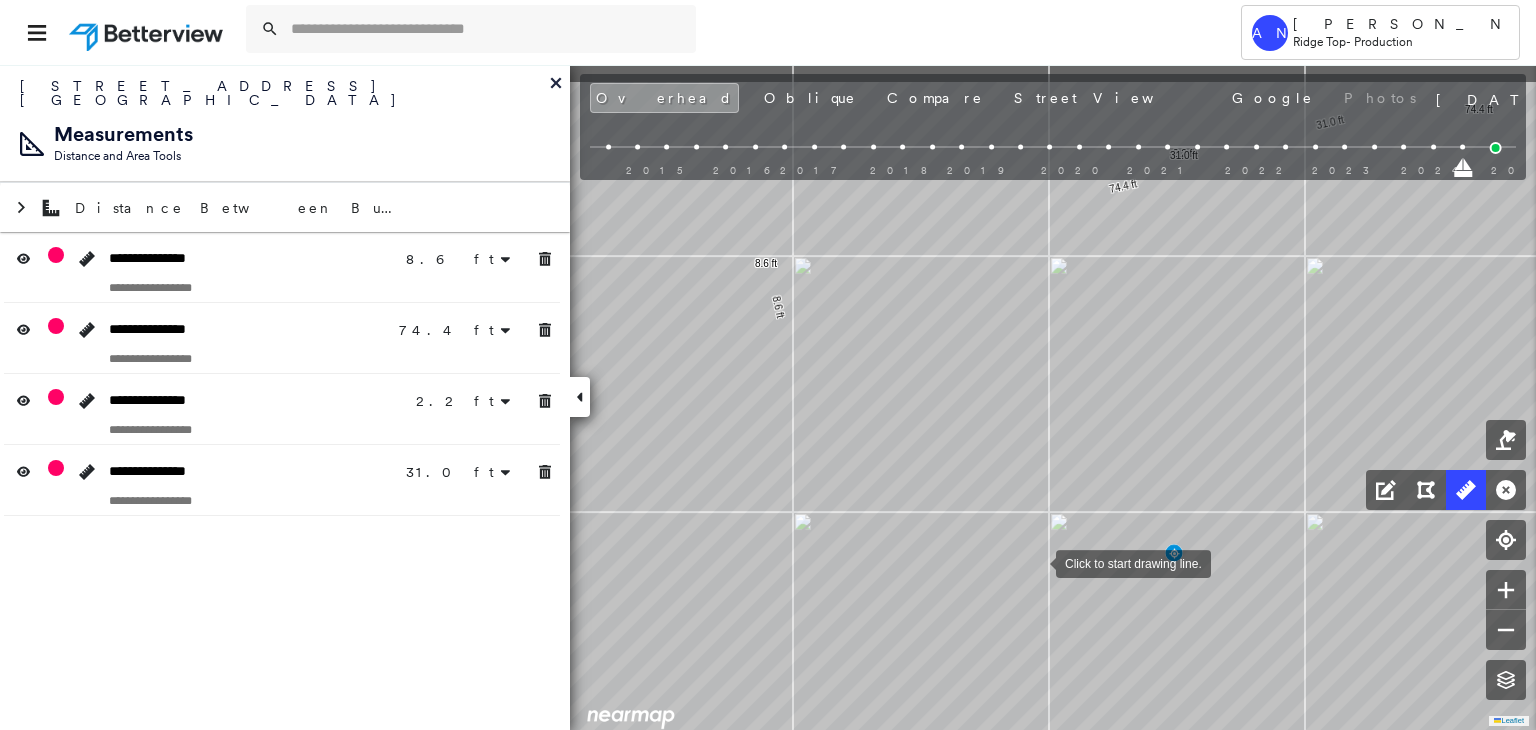 drag, startPoint x: 999, startPoint y: 489, endPoint x: 1043, endPoint y: 577, distance: 98.38699 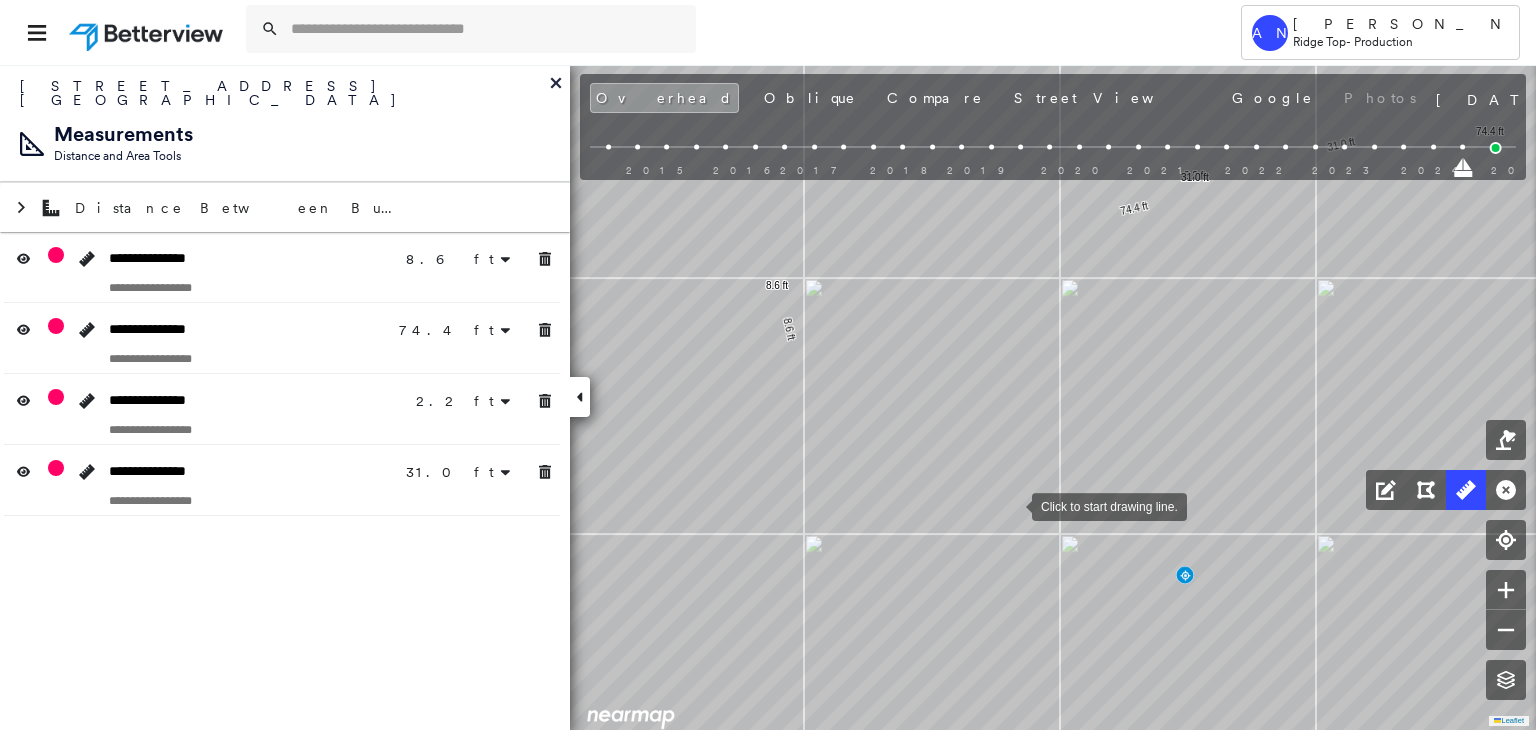 click on "8.6 ft 8.6 ft 74.4 ft 74.4 ft 2.2 ft 31.0 ft 31.0 ft Click to start drawing line." at bounding box center (59, 436) 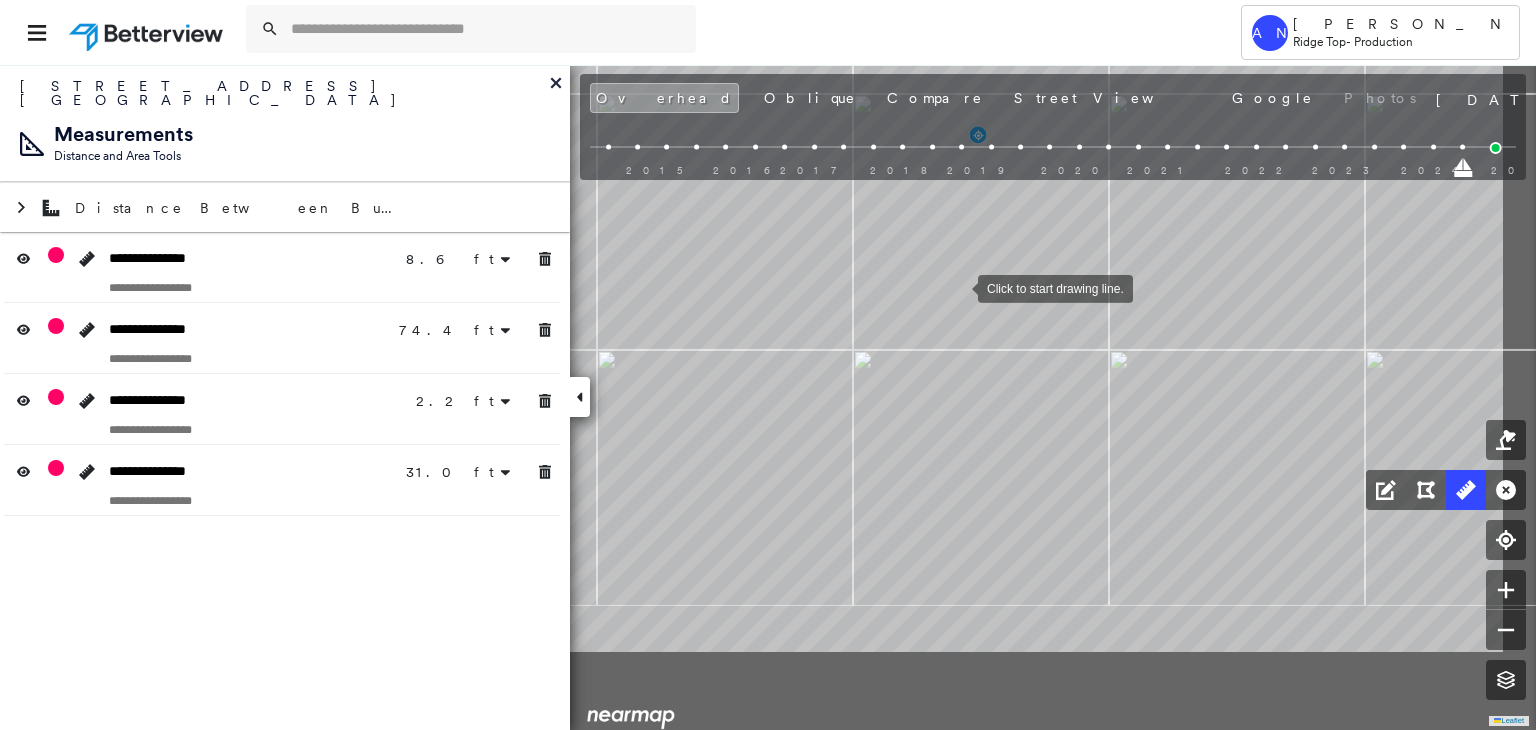 drag, startPoint x: 1005, startPoint y: 345, endPoint x: 956, endPoint y: 284, distance: 78.24321 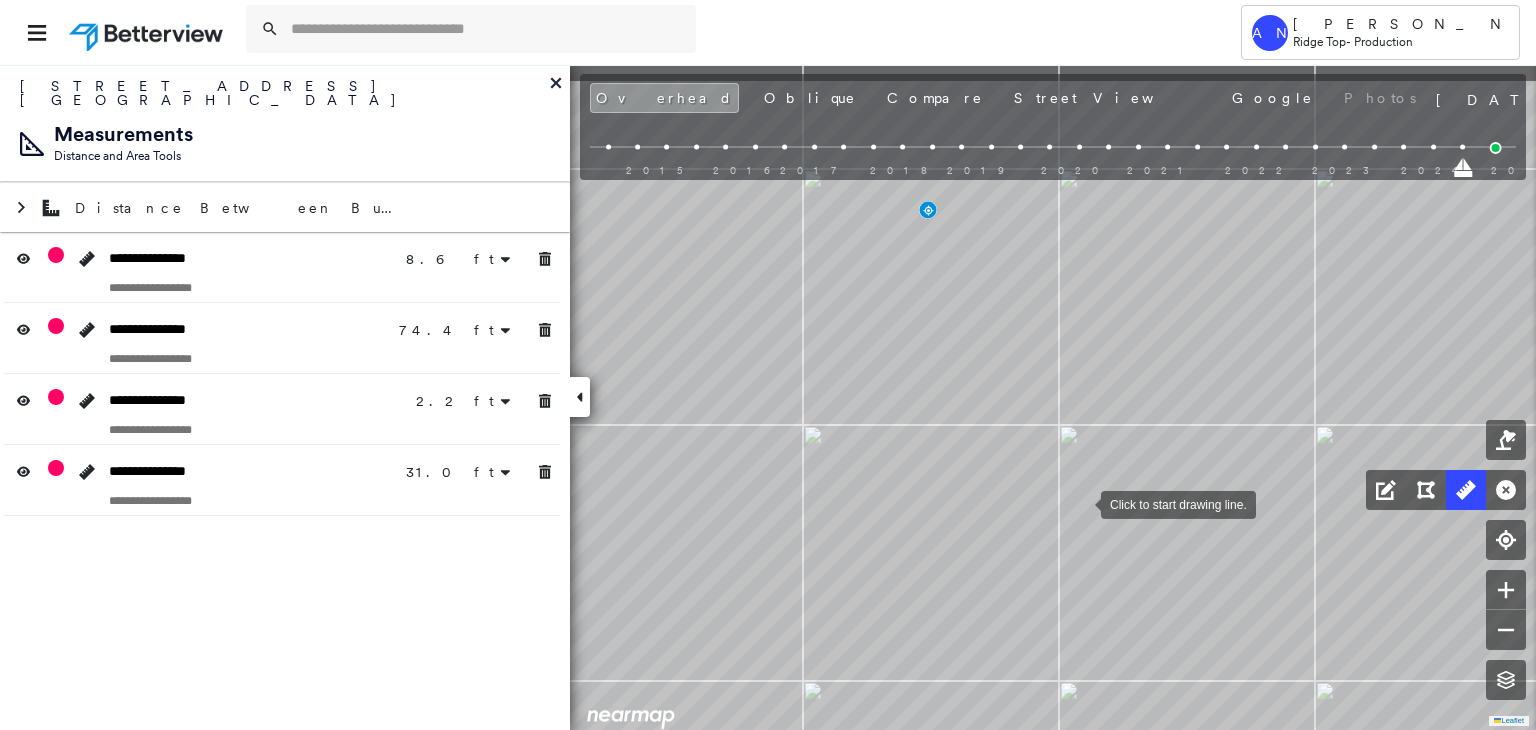drag, startPoint x: 1092, startPoint y: 471, endPoint x: 1151, endPoint y: 529, distance: 82.73451 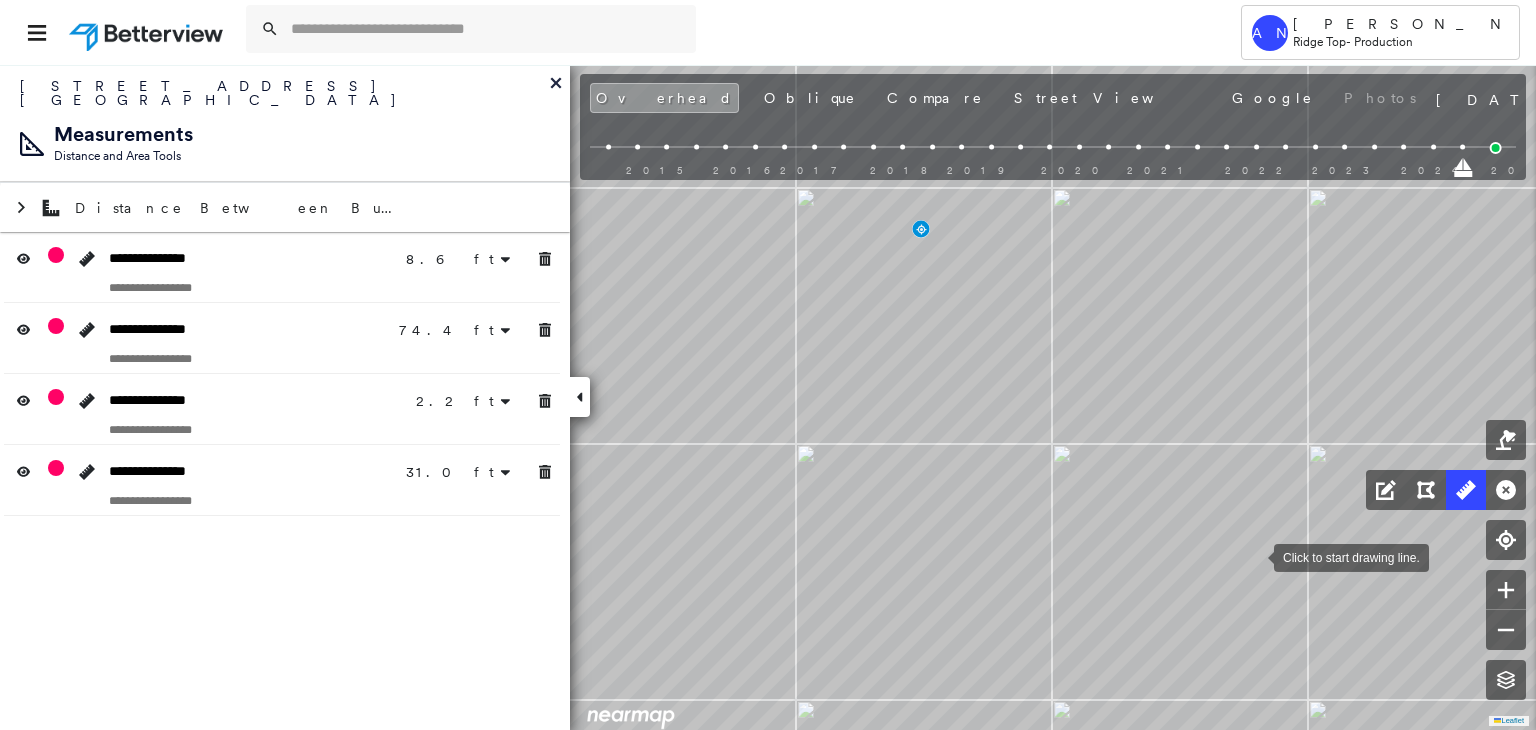 drag, startPoint x: 1268, startPoint y: 548, endPoint x: 1253, endPoint y: 557, distance: 17.492855 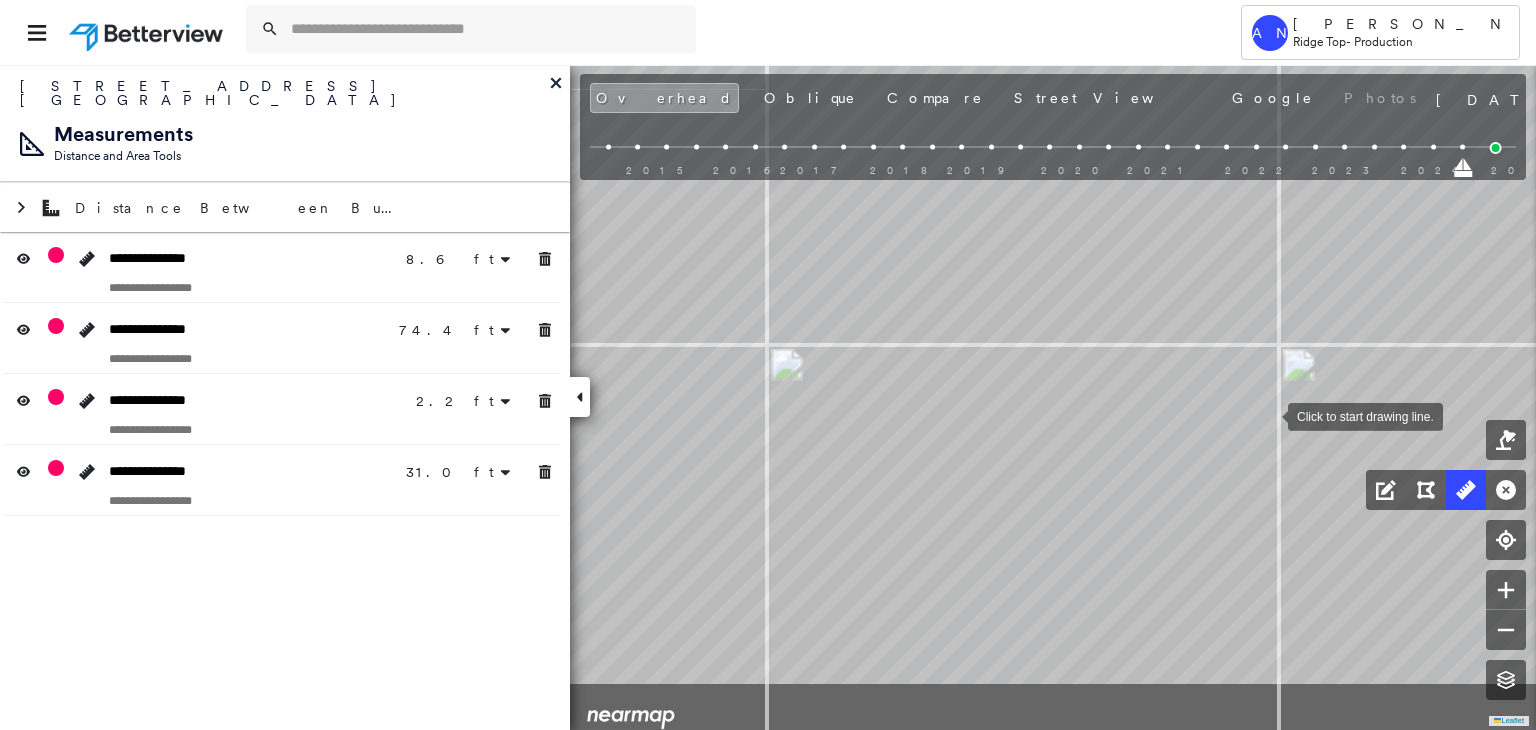 drag, startPoint x: 1222, startPoint y: 485, endPoint x: 1268, endPoint y: 415, distance: 83.761566 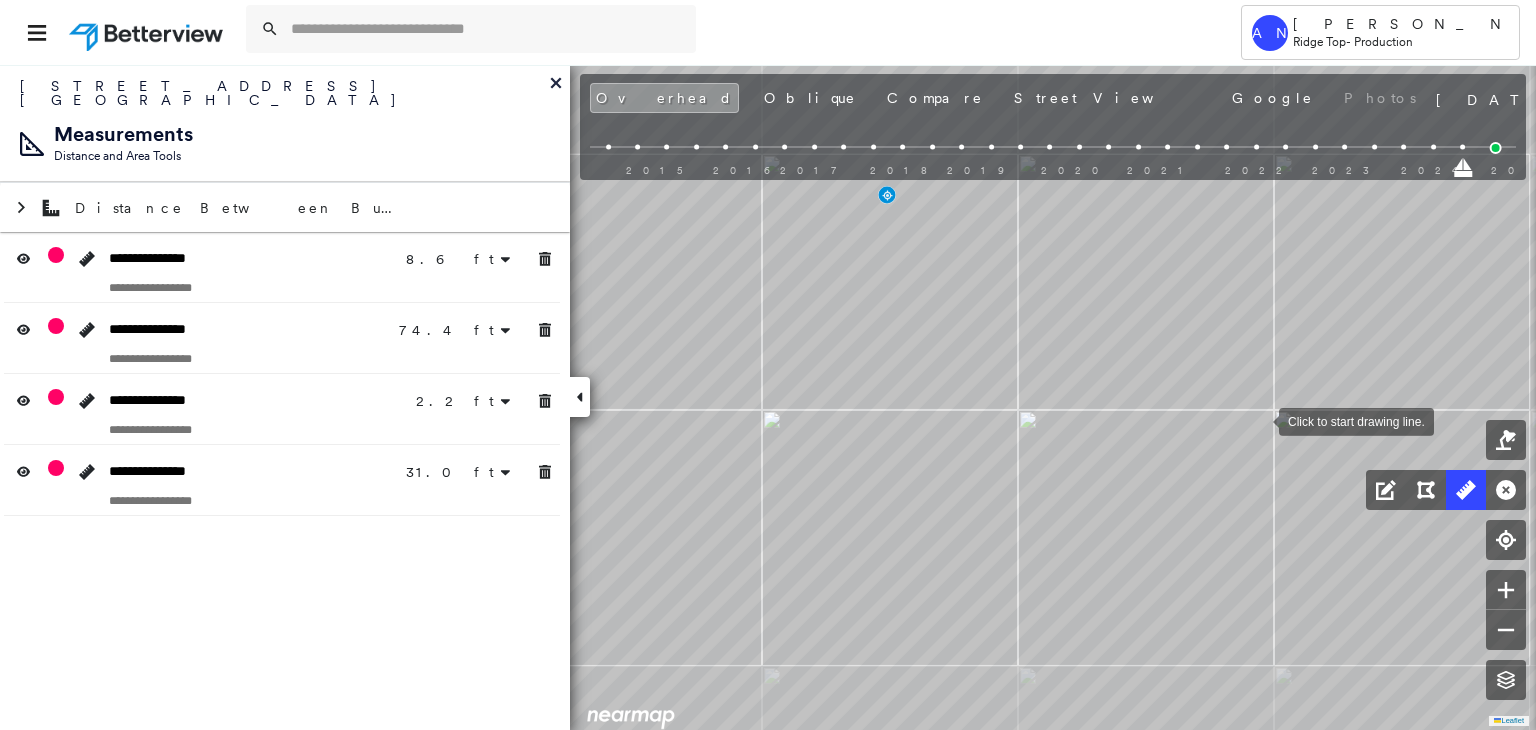 click on "8.6 ft 8.6 ft 74.4 ft 74.4 ft 2.2 ft 31.0 ft 31.0 ft Click to start drawing line." at bounding box center [-145, -22] 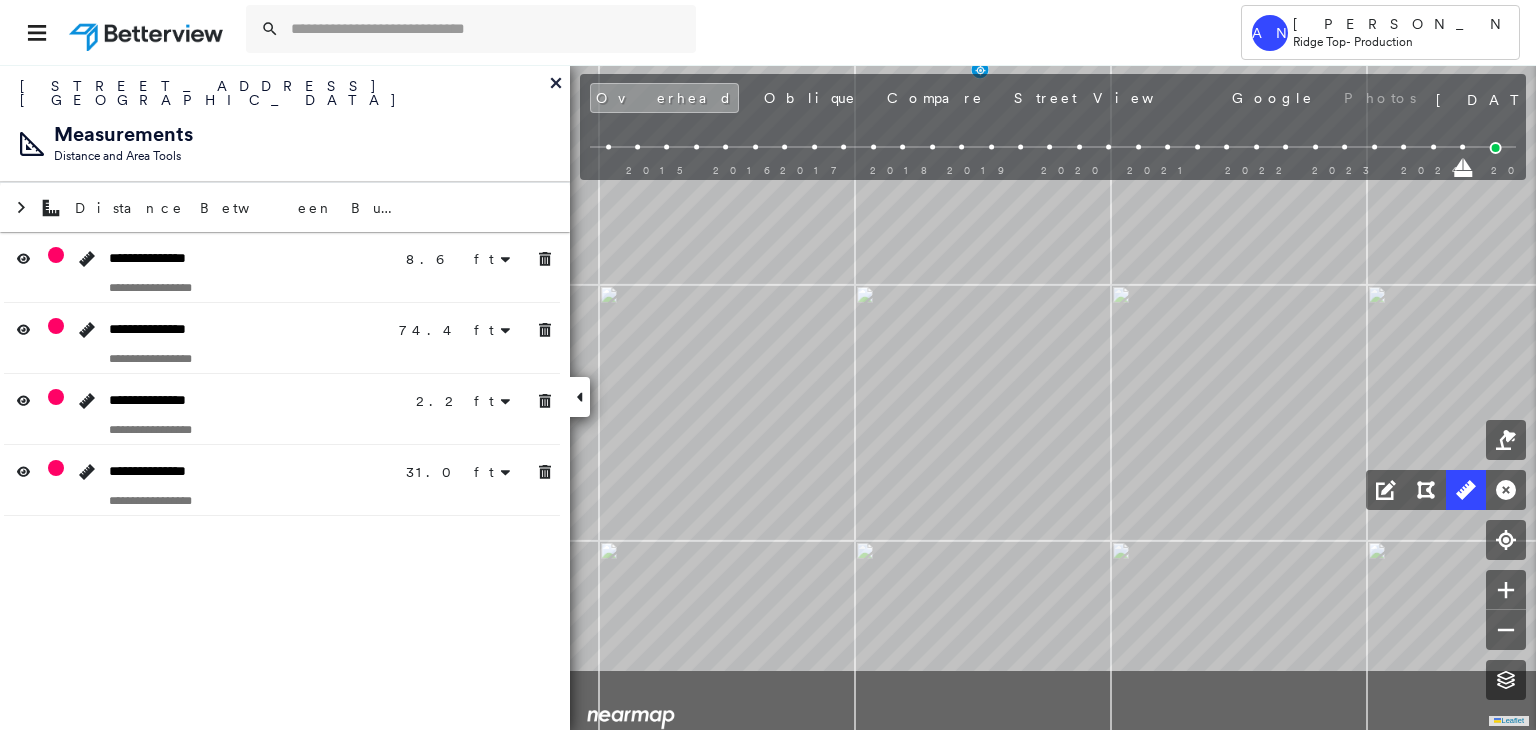 click on "8.6 ft 8.6 ft 74.4 ft 74.4 ft 2.2 ft 31.0 ft 31.0 ft Click to start drawing line." at bounding box center [-52, -147] 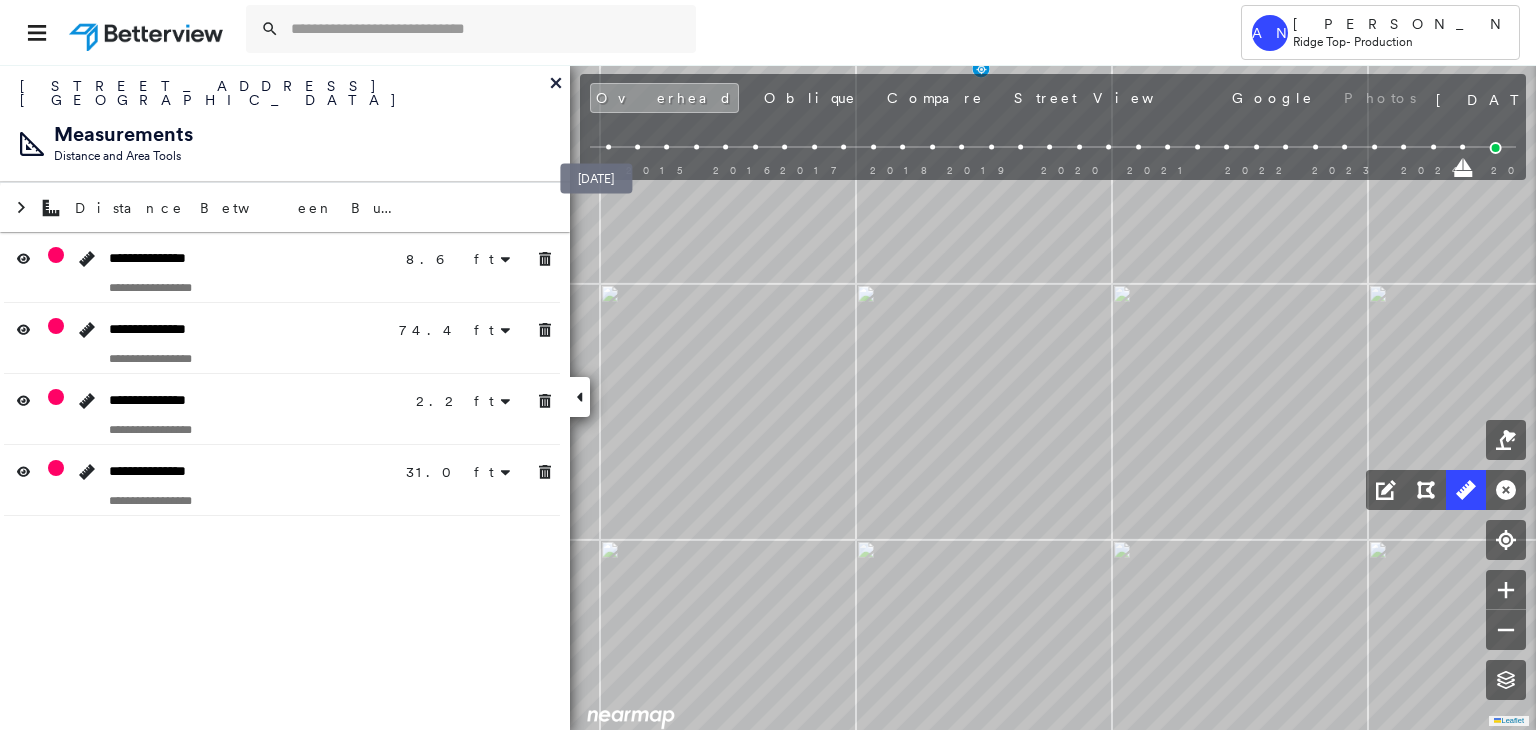 click at bounding box center [608, 147] 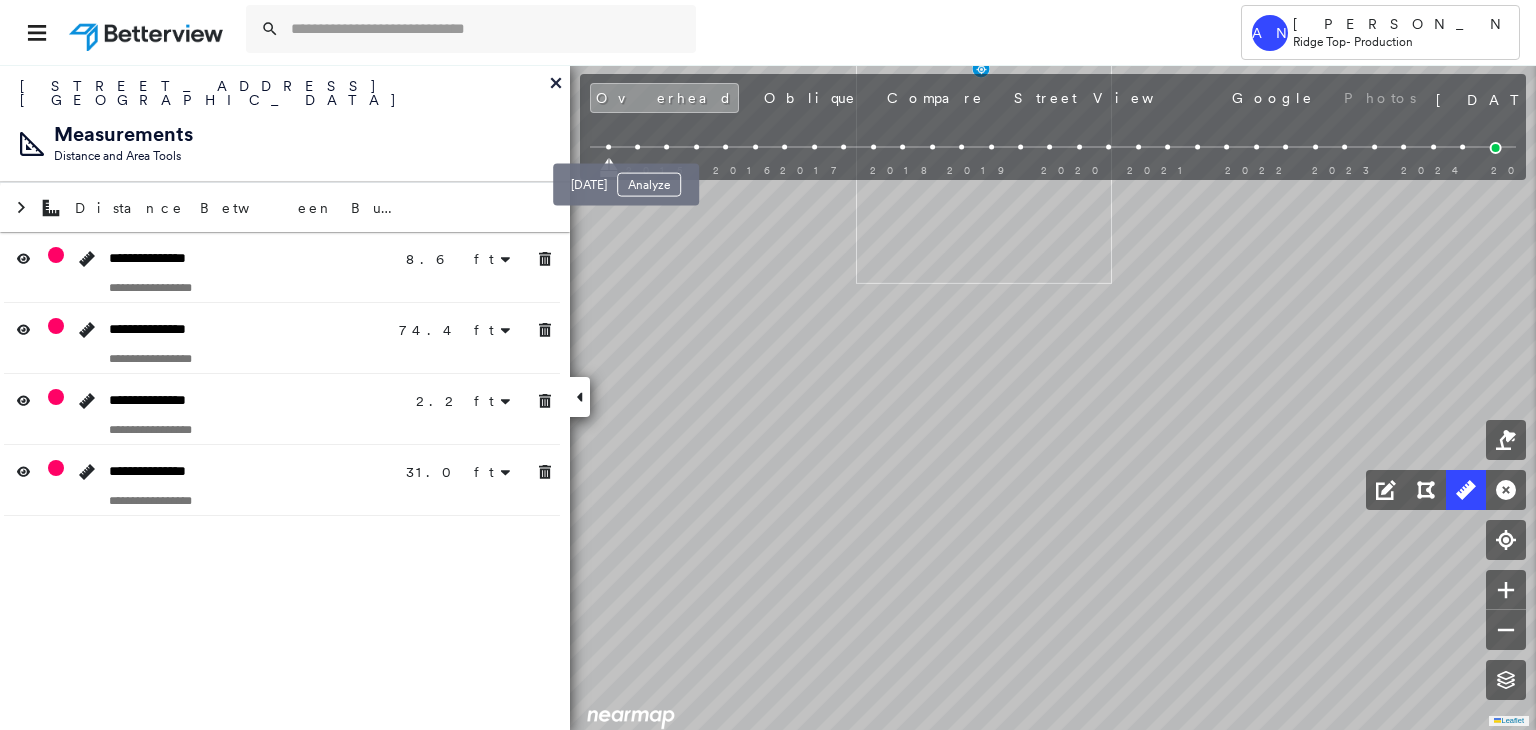click at bounding box center [637, 147] 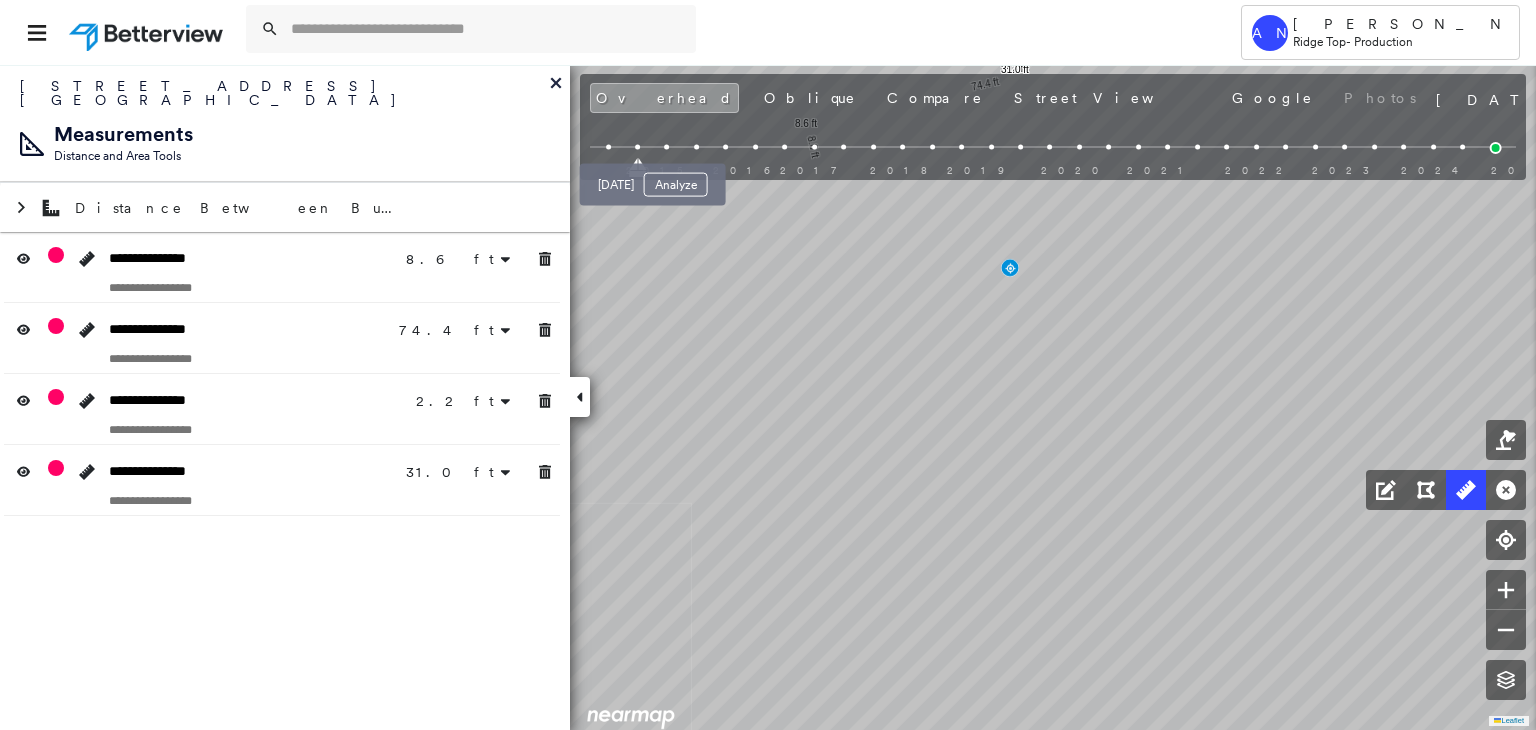 click at bounding box center [667, 147] 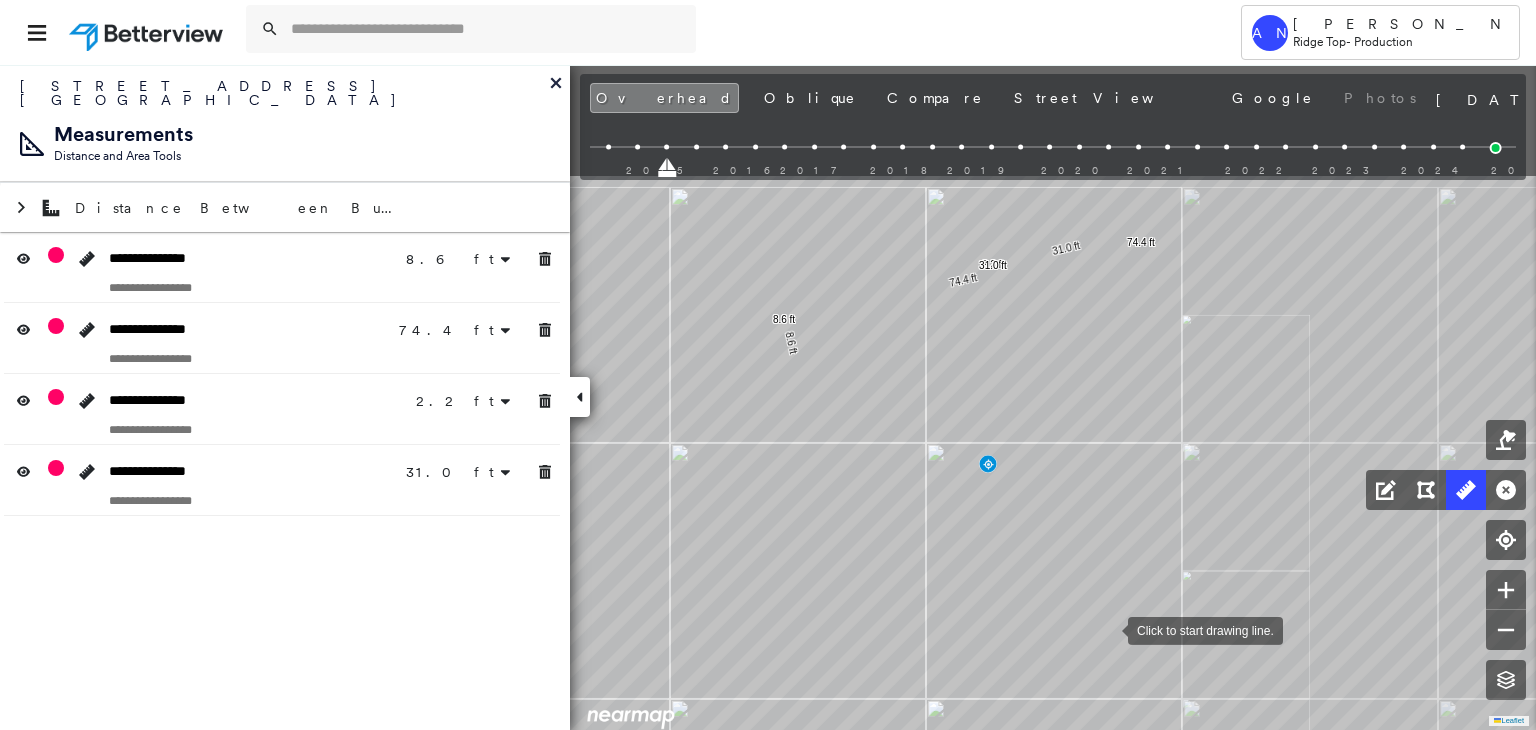 drag, startPoint x: 1172, startPoint y: 443, endPoint x: 1096, endPoint y: 646, distance: 216.76024 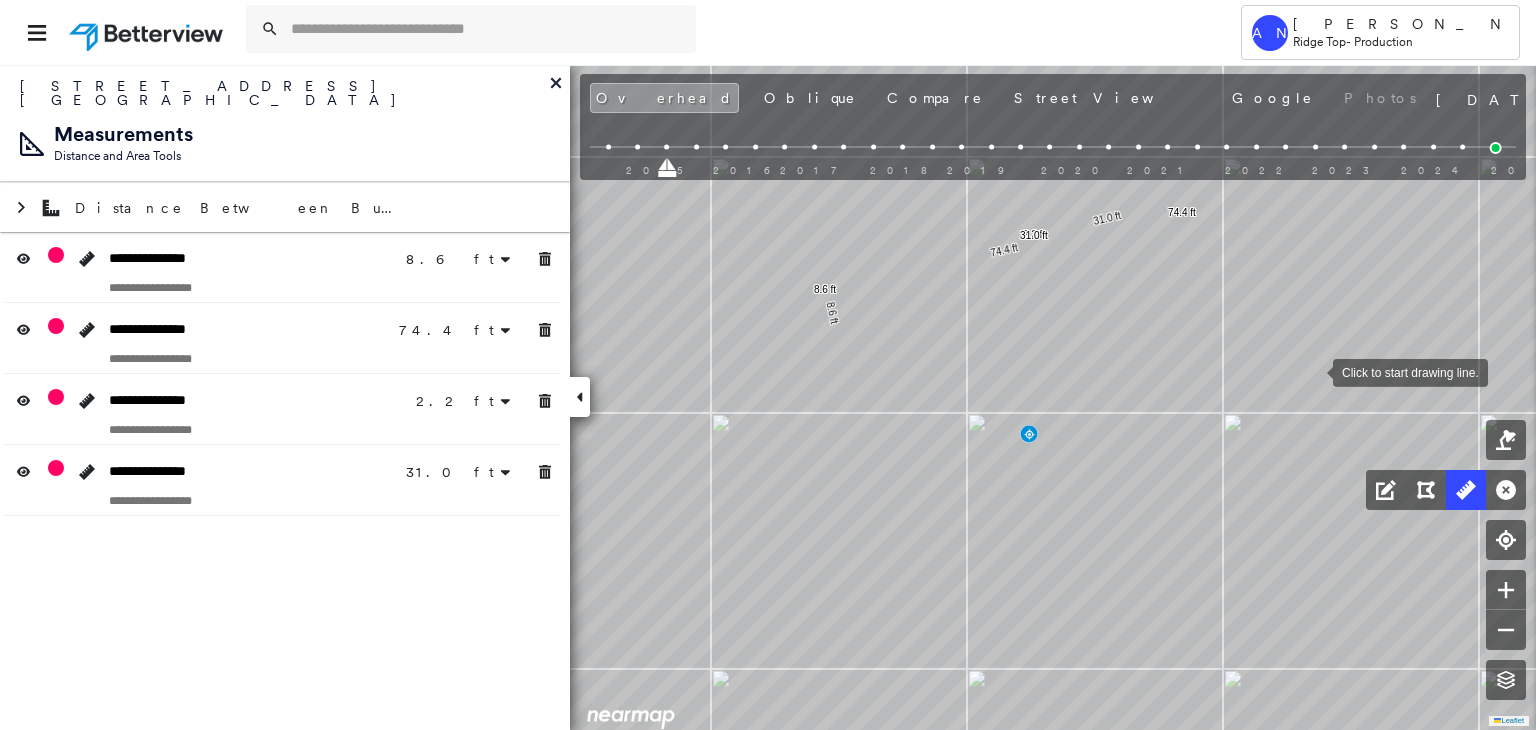 drag, startPoint x: 1260, startPoint y: 425, endPoint x: 1312, endPoint y: 370, distance: 75.690155 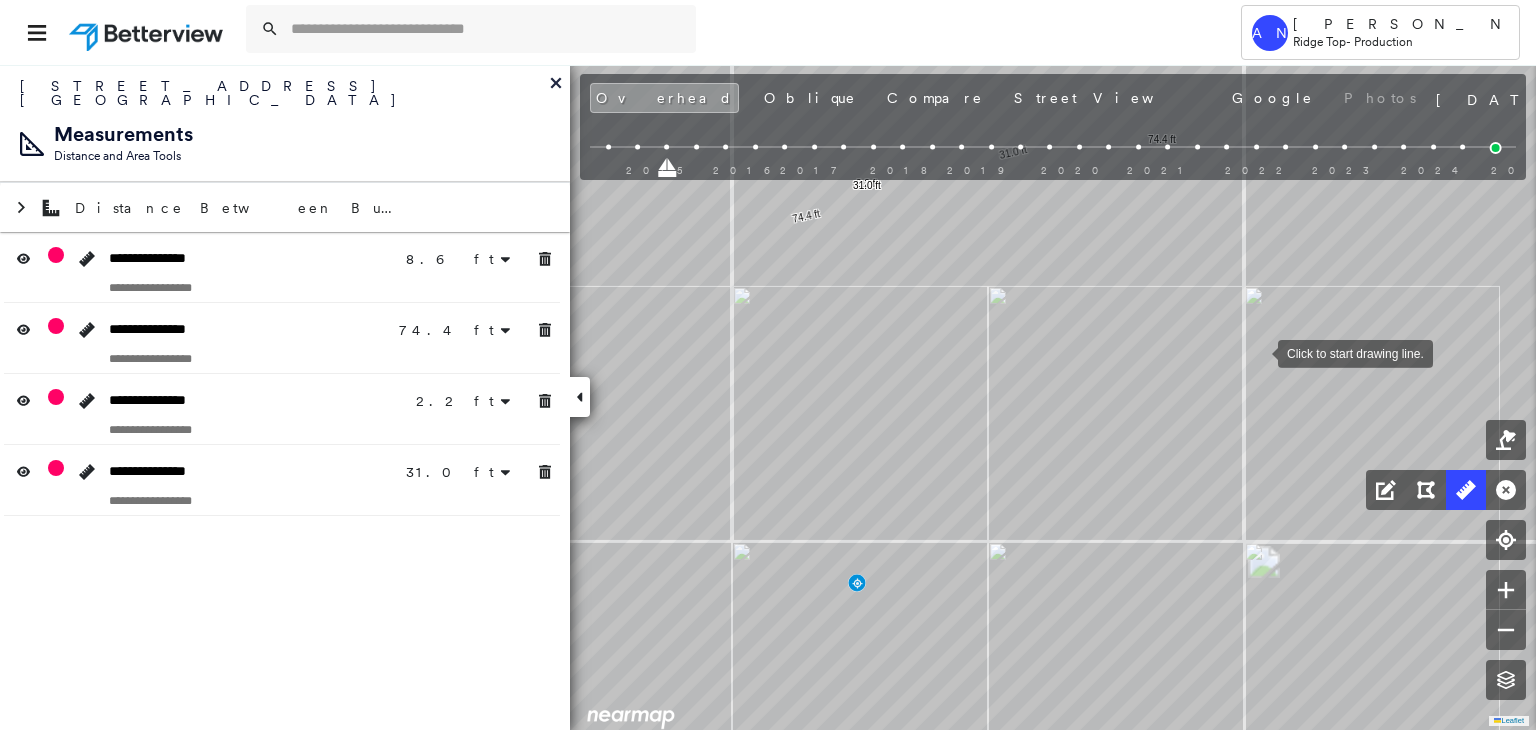 drag, startPoint x: 1245, startPoint y: 382, endPoint x: 1281, endPoint y: 241, distance: 145.5232 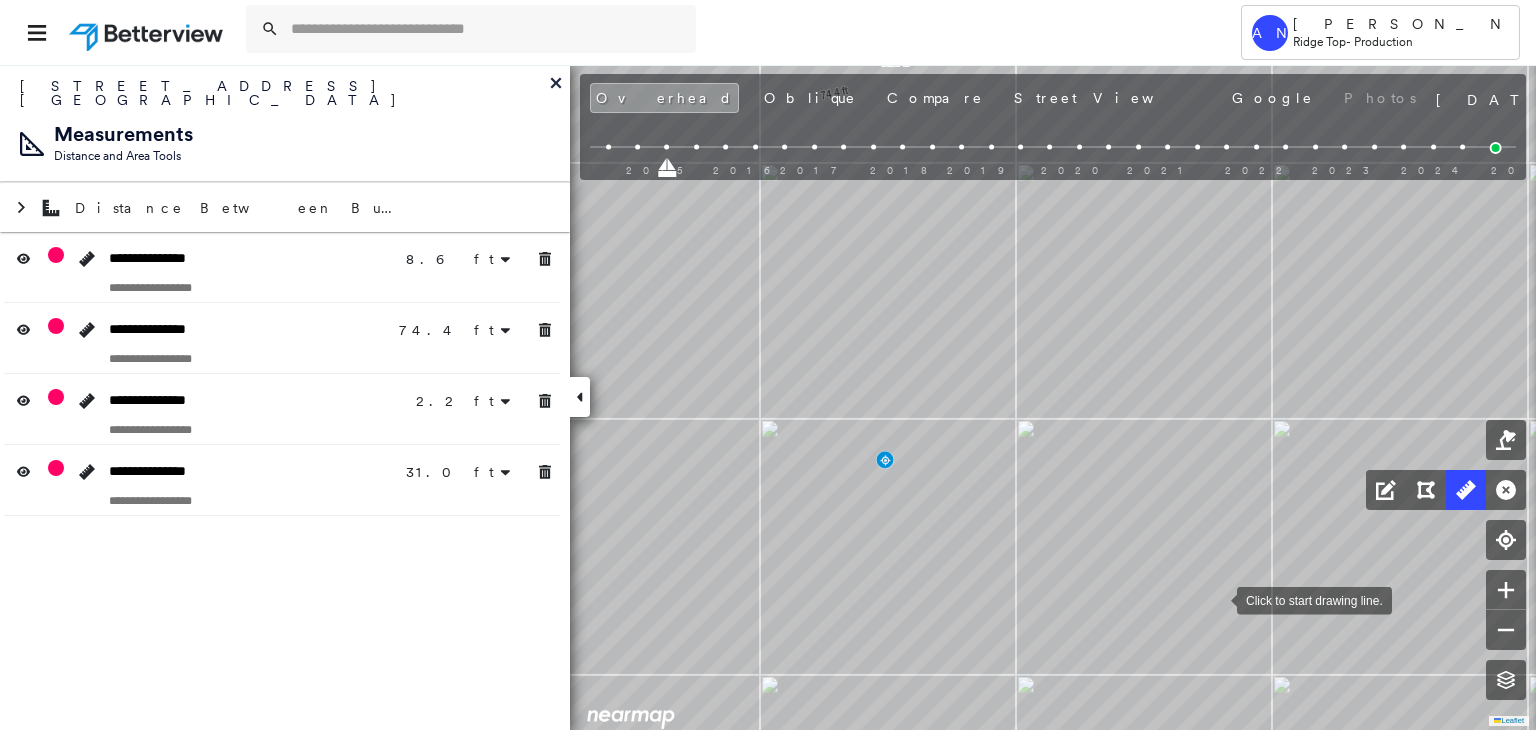 drag, startPoint x: 1215, startPoint y: 604, endPoint x: 1305, endPoint y: 481, distance: 152.41063 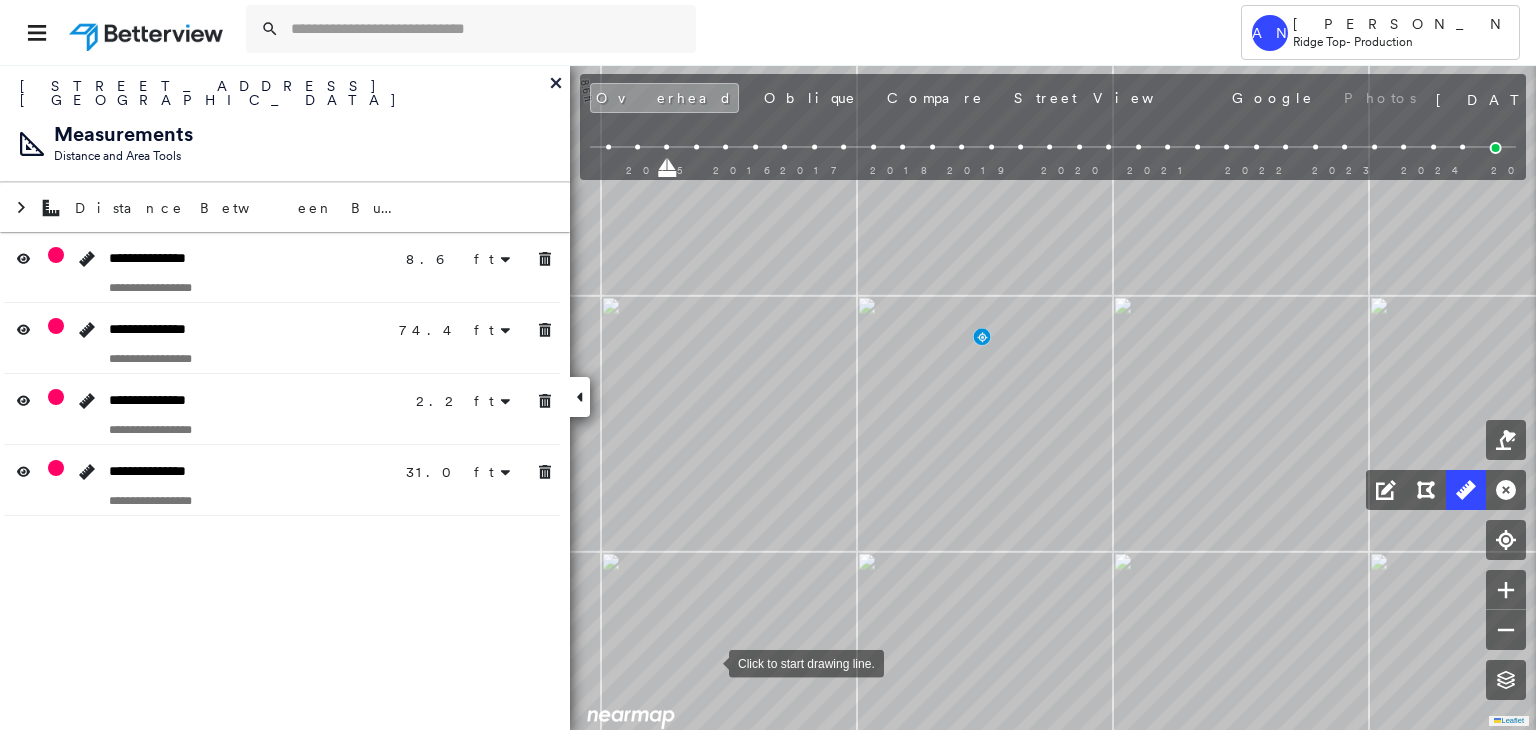 click at bounding box center [709, 662] 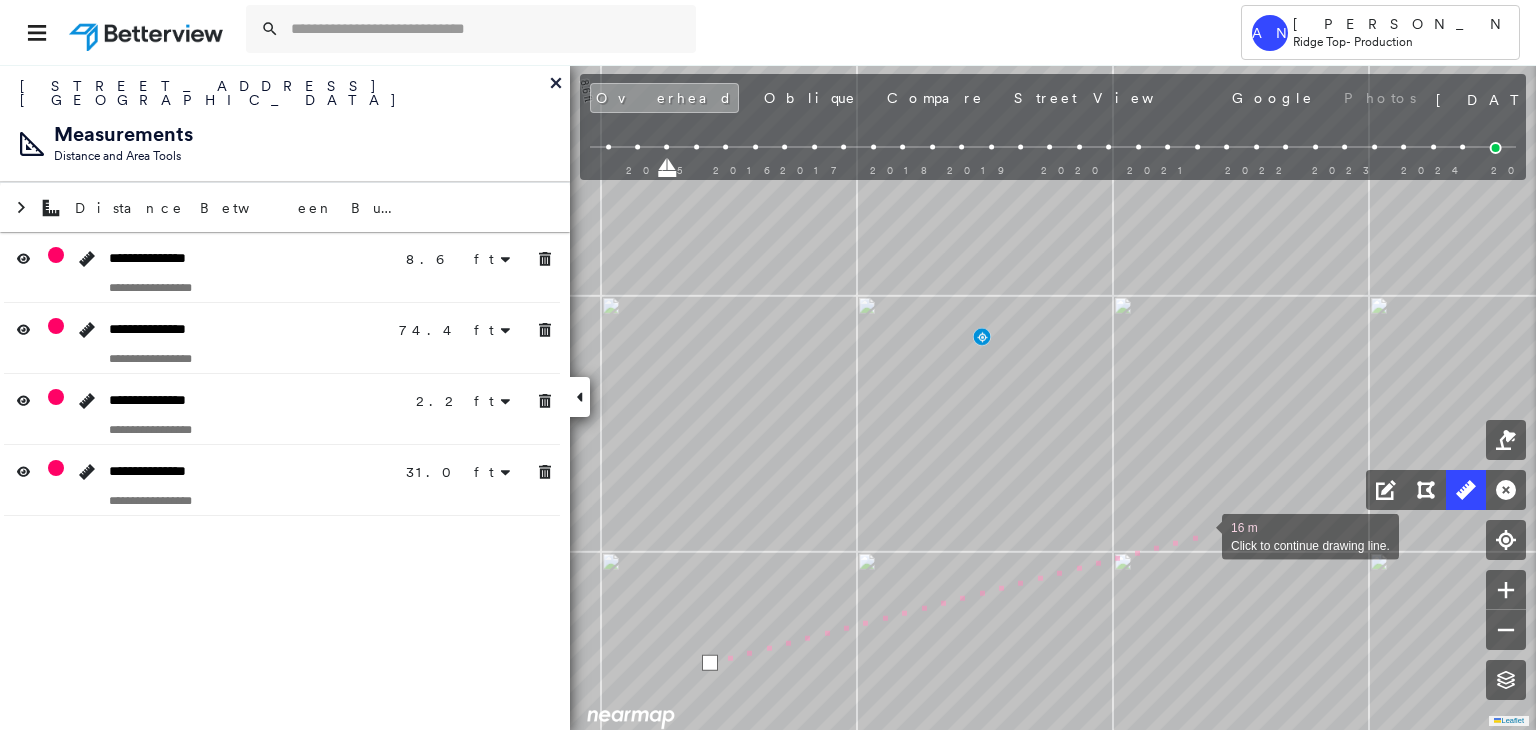 click at bounding box center (1202, 535) 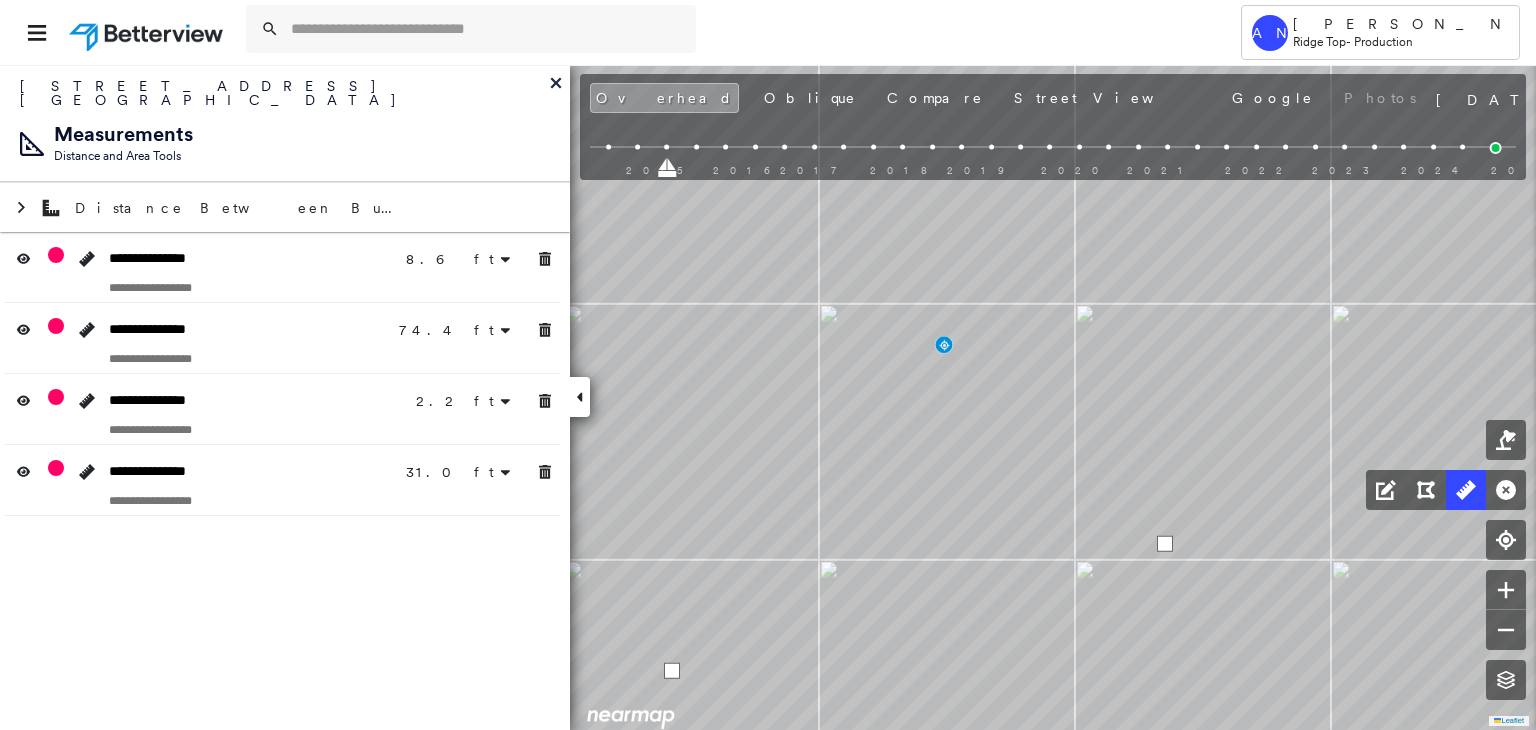 drag, startPoint x: 1202, startPoint y: 533, endPoint x: 1114, endPoint y: 548, distance: 89.26926 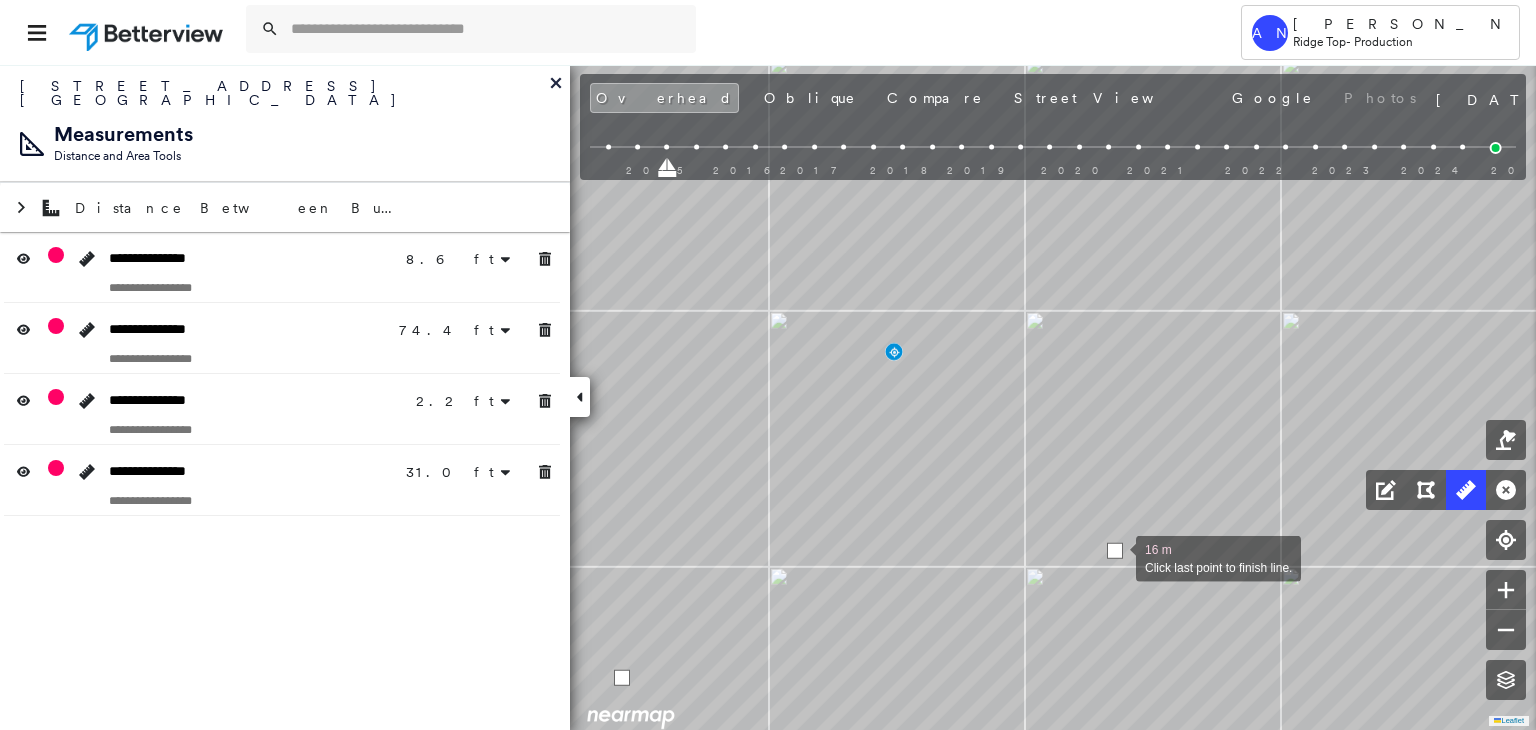 click at bounding box center (1115, 551) 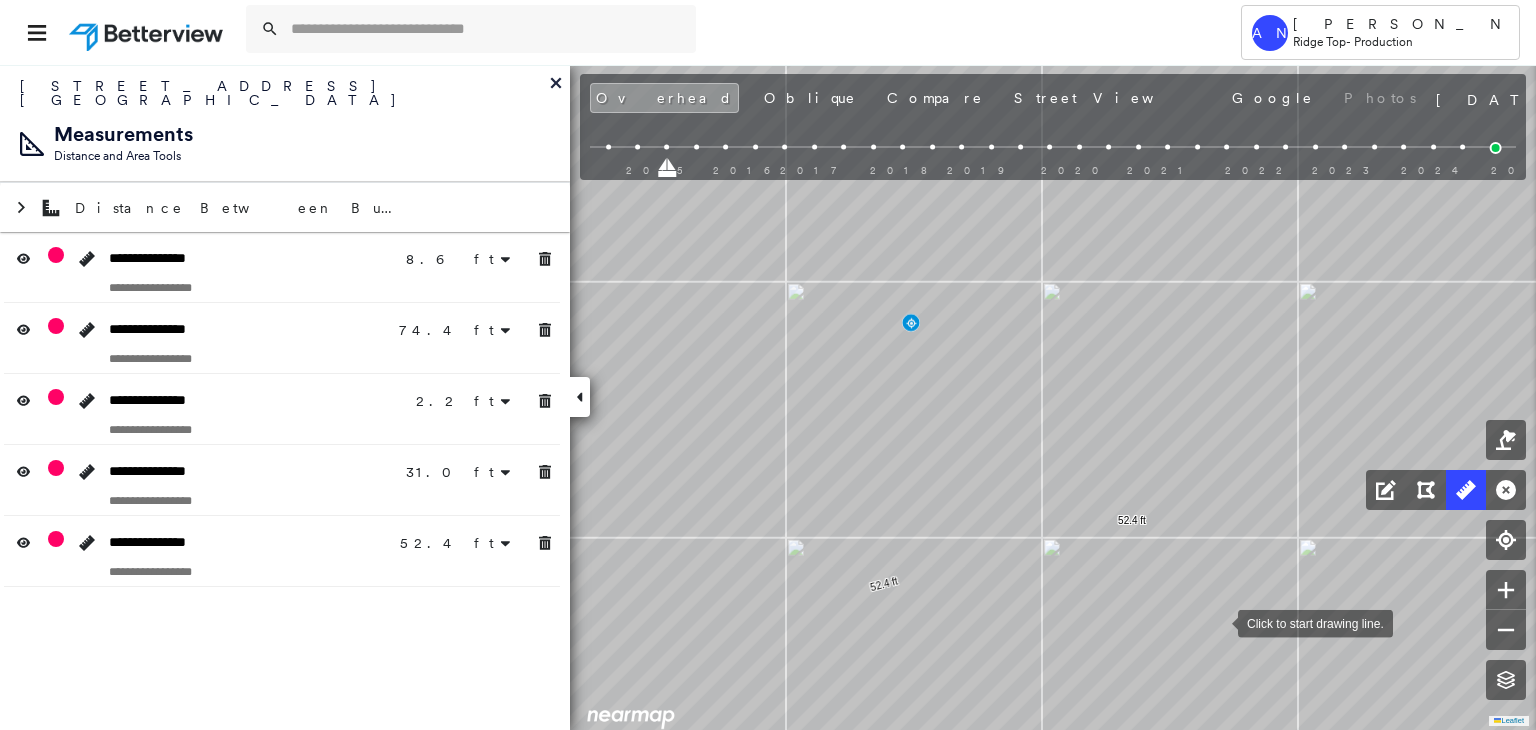 drag, startPoint x: 1228, startPoint y: 602, endPoint x: 1218, endPoint y: 622, distance: 22.36068 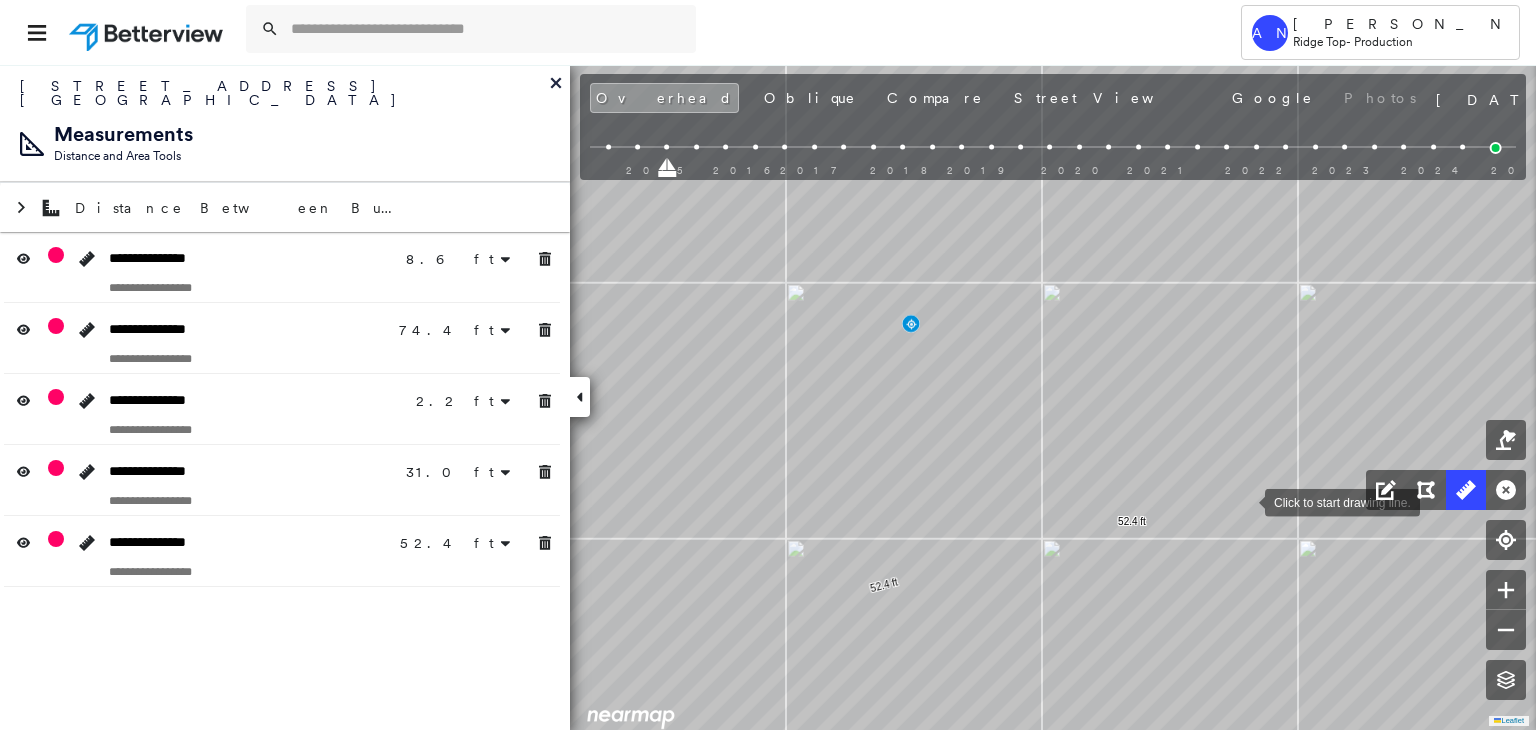 drag, startPoint x: 1246, startPoint y: 499, endPoint x: 1214, endPoint y: 577, distance: 84.30895 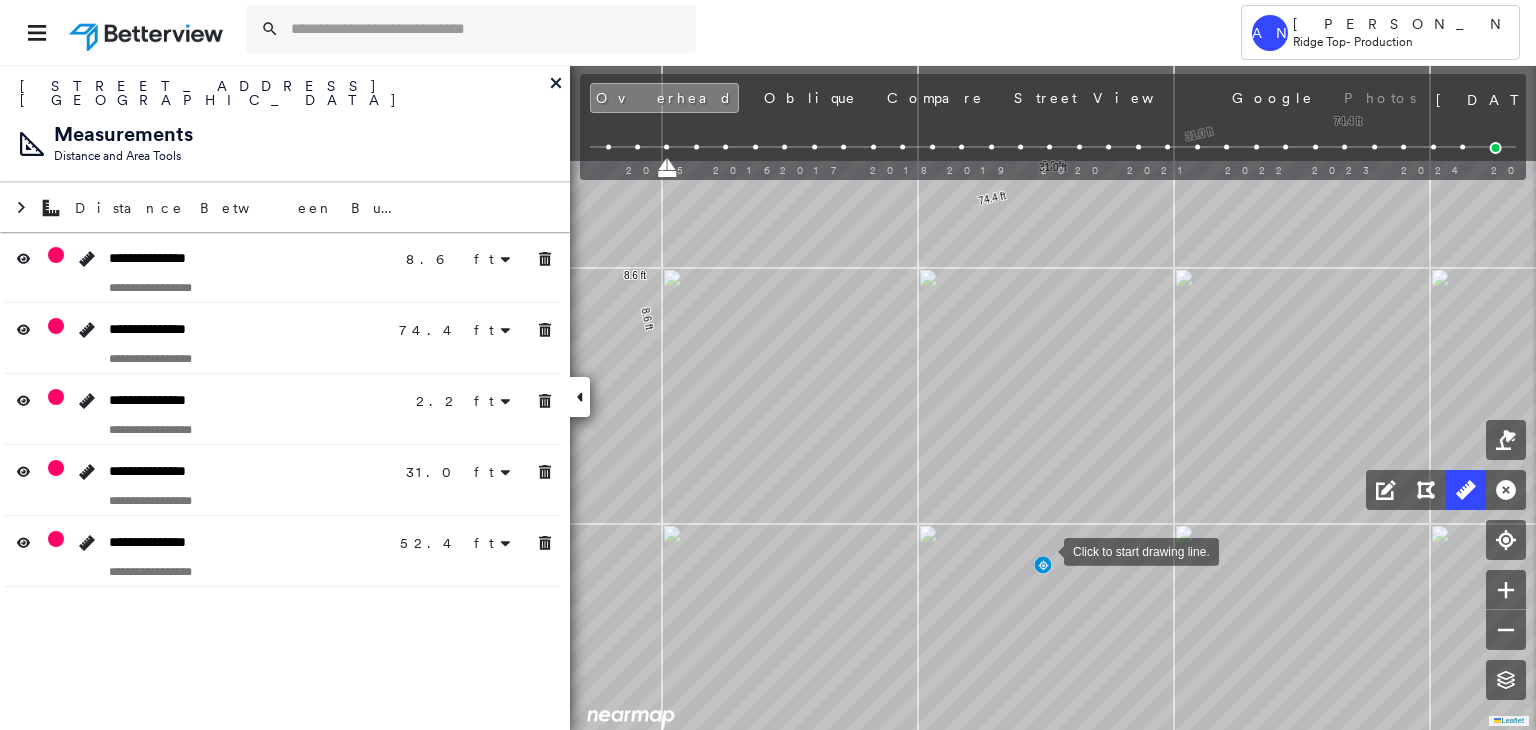 drag, startPoint x: 938, startPoint y: 432, endPoint x: 1044, endPoint y: 548, distance: 157.13689 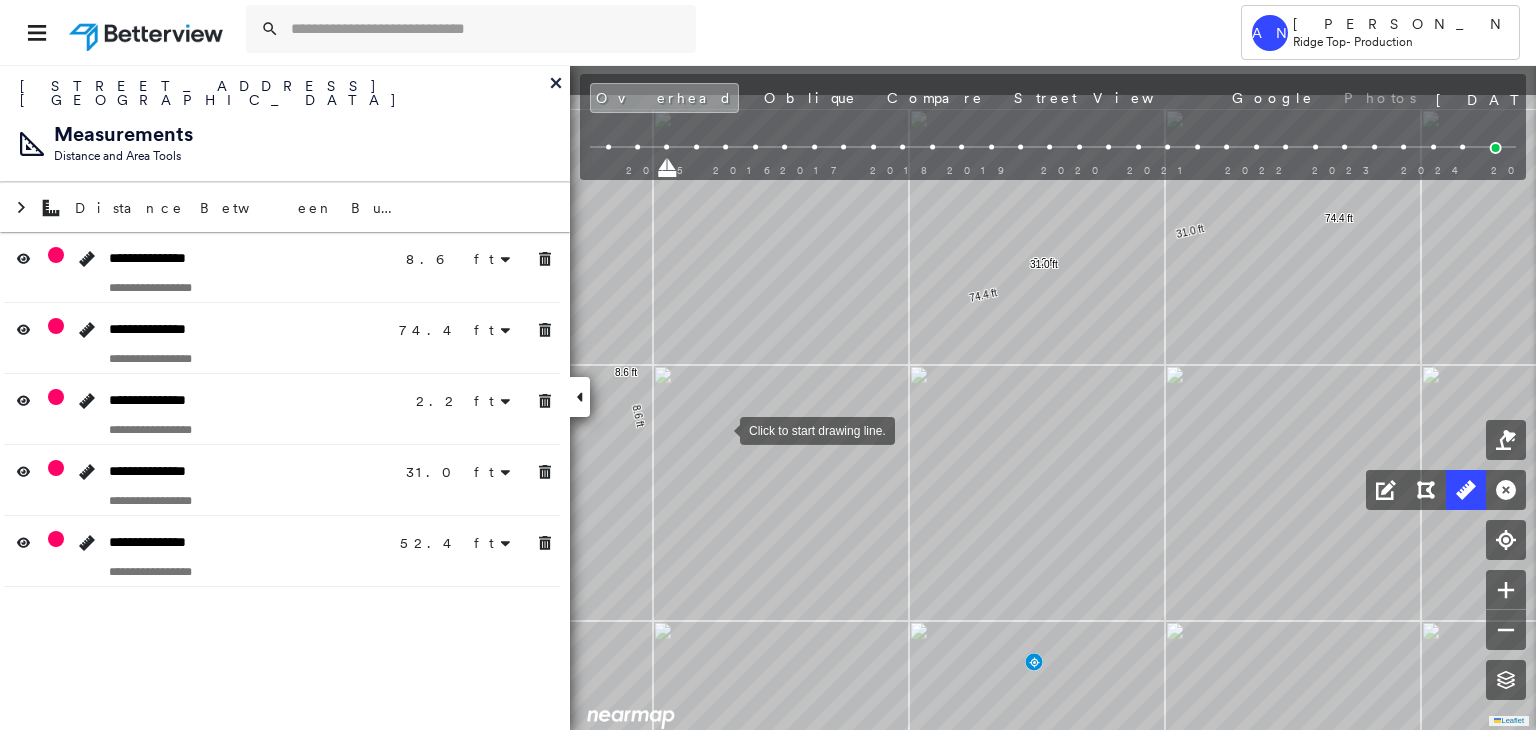 drag, startPoint x: 720, startPoint y: 417, endPoint x: 715, endPoint y: 426, distance: 10.29563 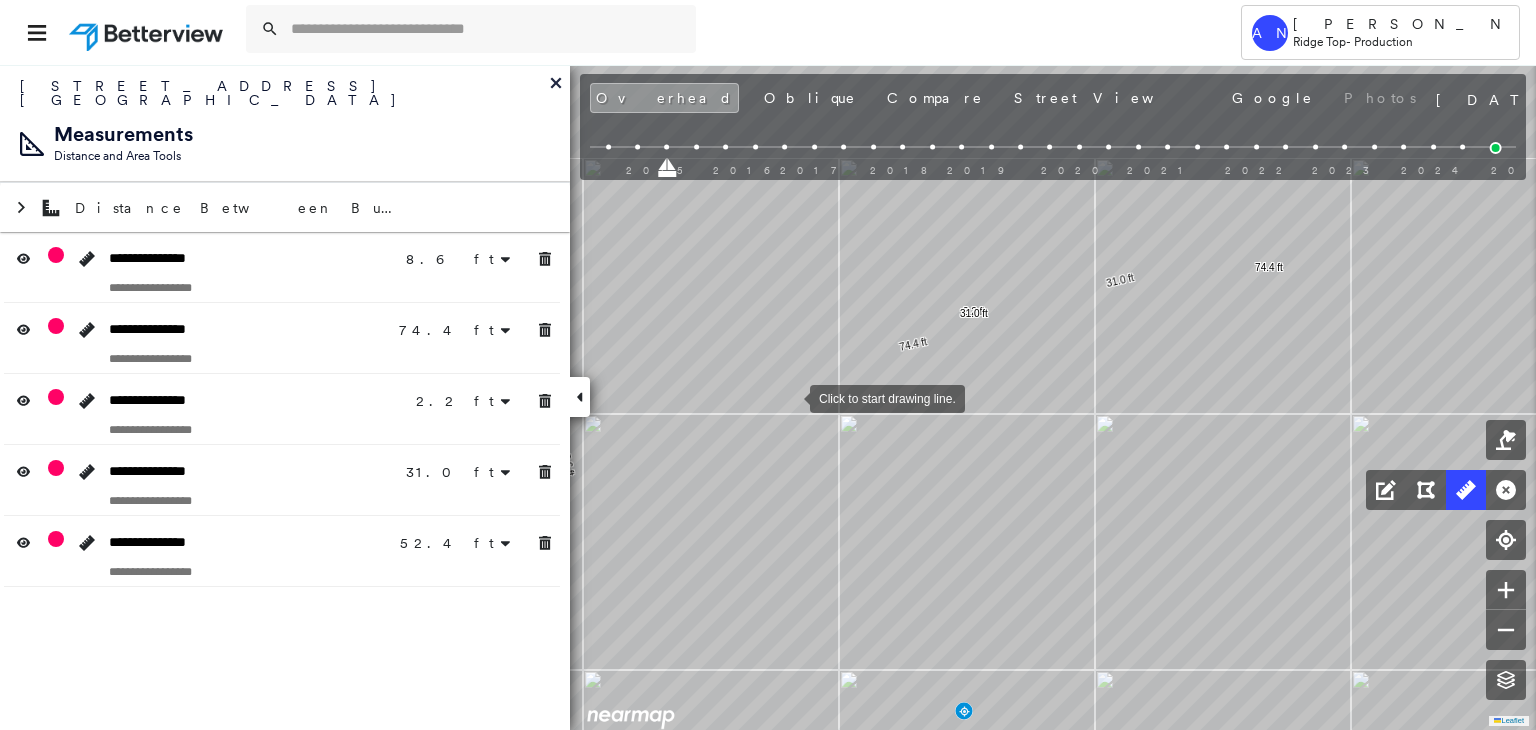 click at bounding box center [790, 397] 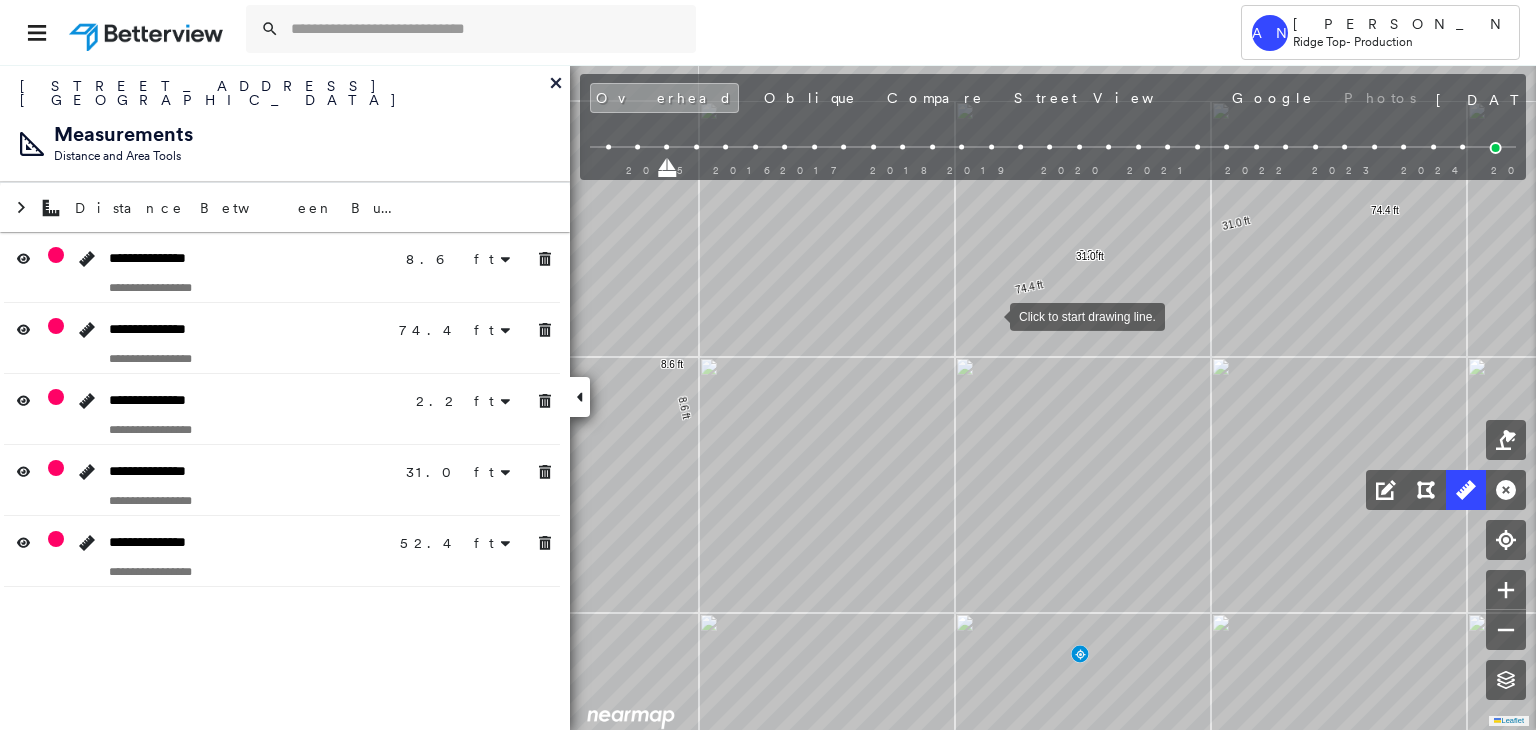drag, startPoint x: 901, startPoint y: 358, endPoint x: 988, endPoint y: 316, distance: 96.60745 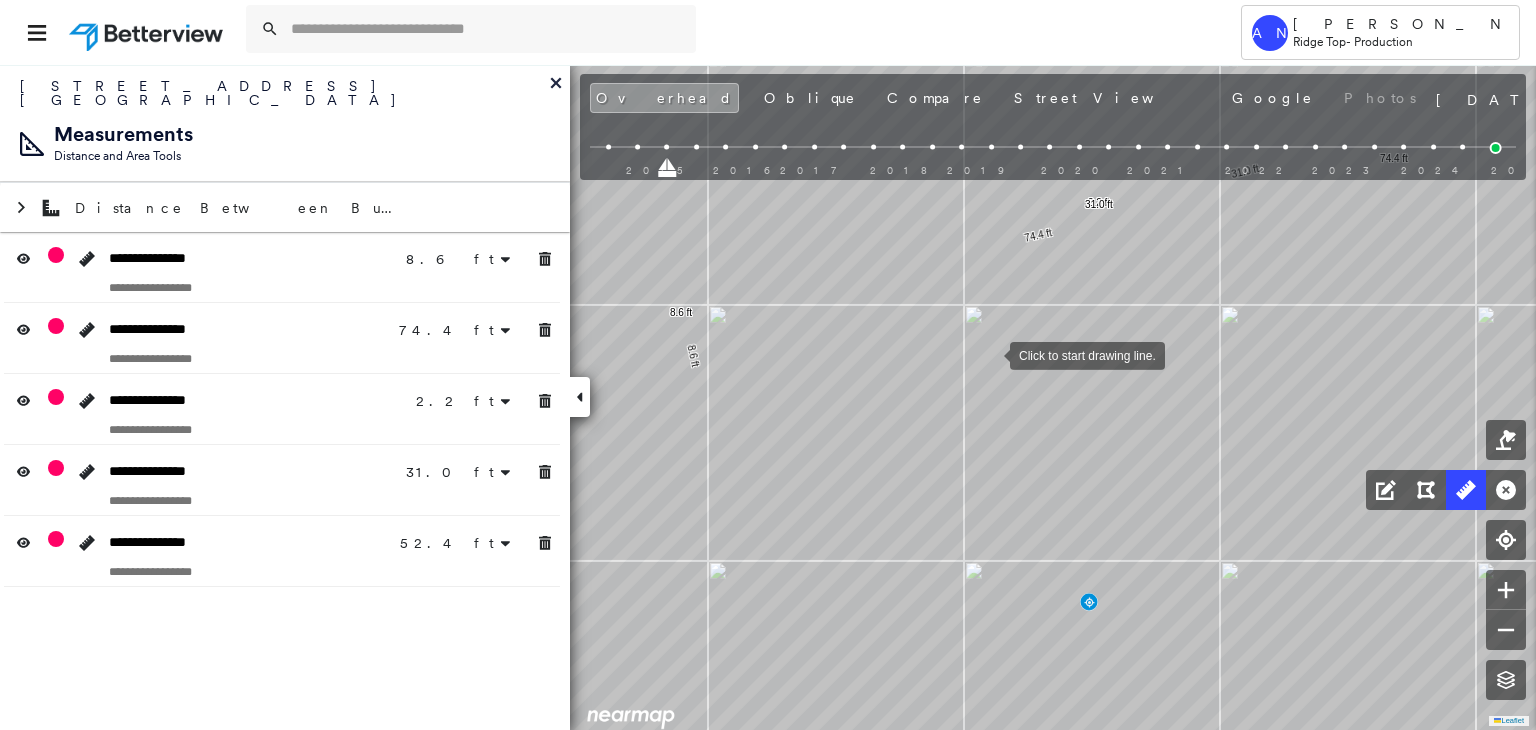 drag, startPoint x: 980, startPoint y: 405, endPoint x: 991, endPoint y: 351, distance: 55.108982 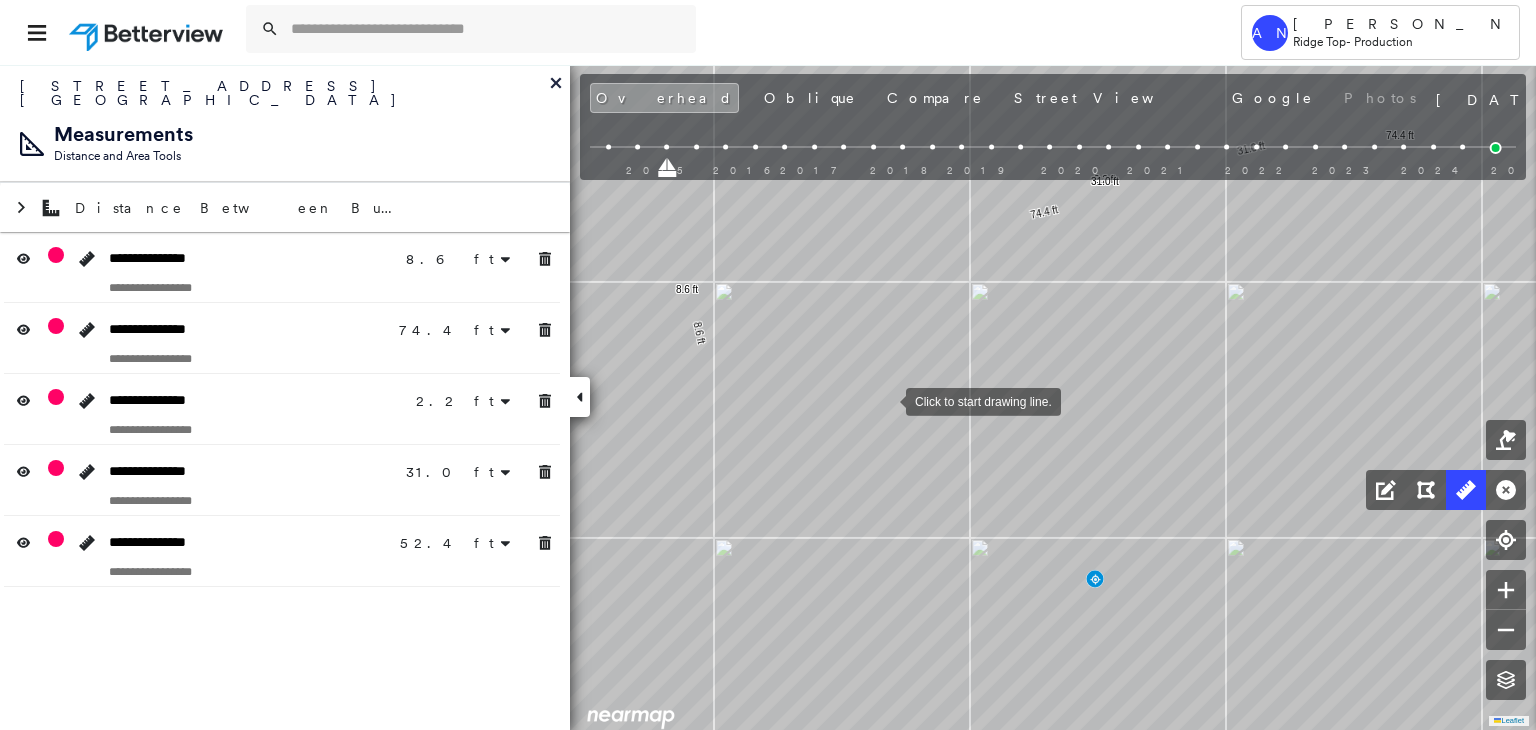 drag, startPoint x: 882, startPoint y: 424, endPoint x: 883, endPoint y: 314, distance: 110.00455 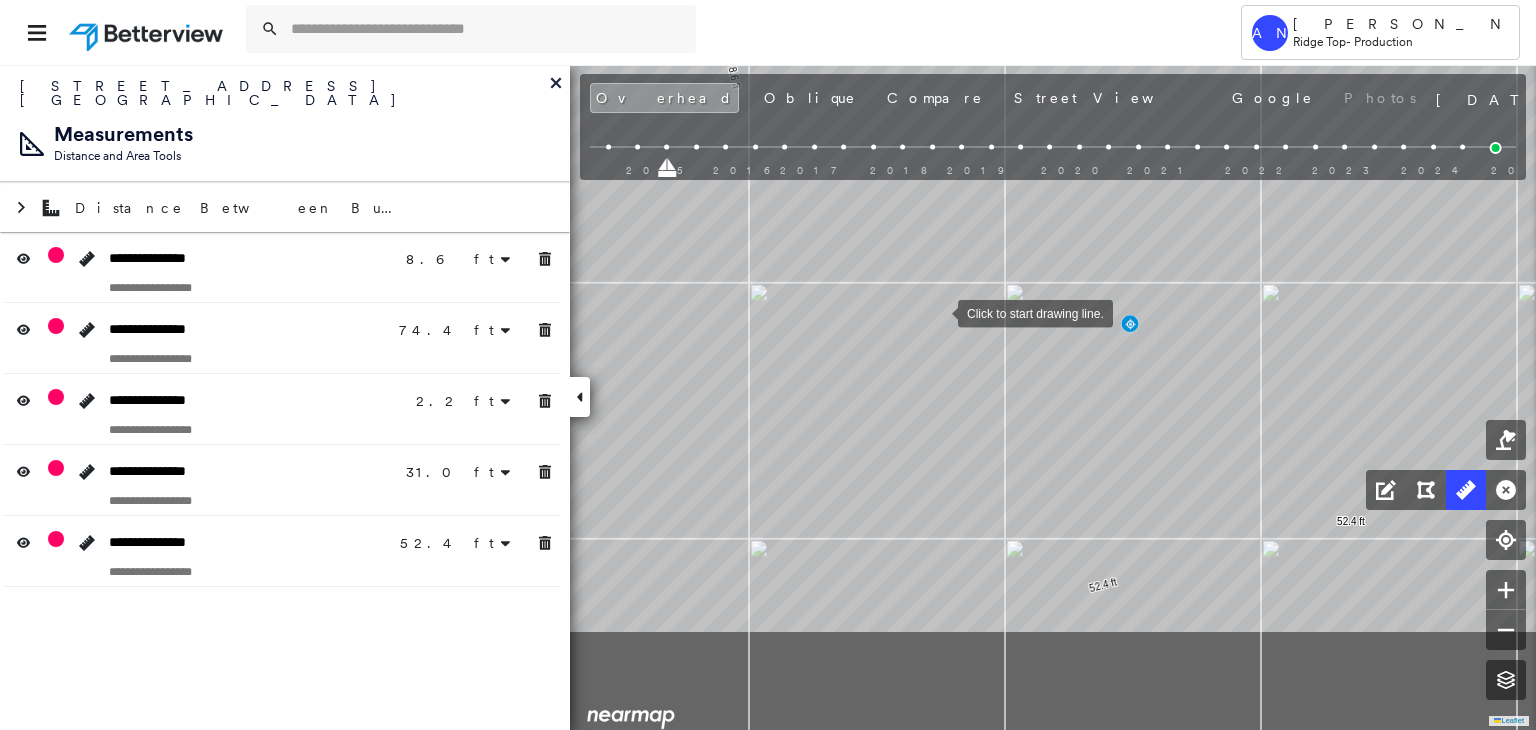 drag, startPoint x: 933, startPoint y: 351, endPoint x: 938, endPoint y: 312, distance: 39.319206 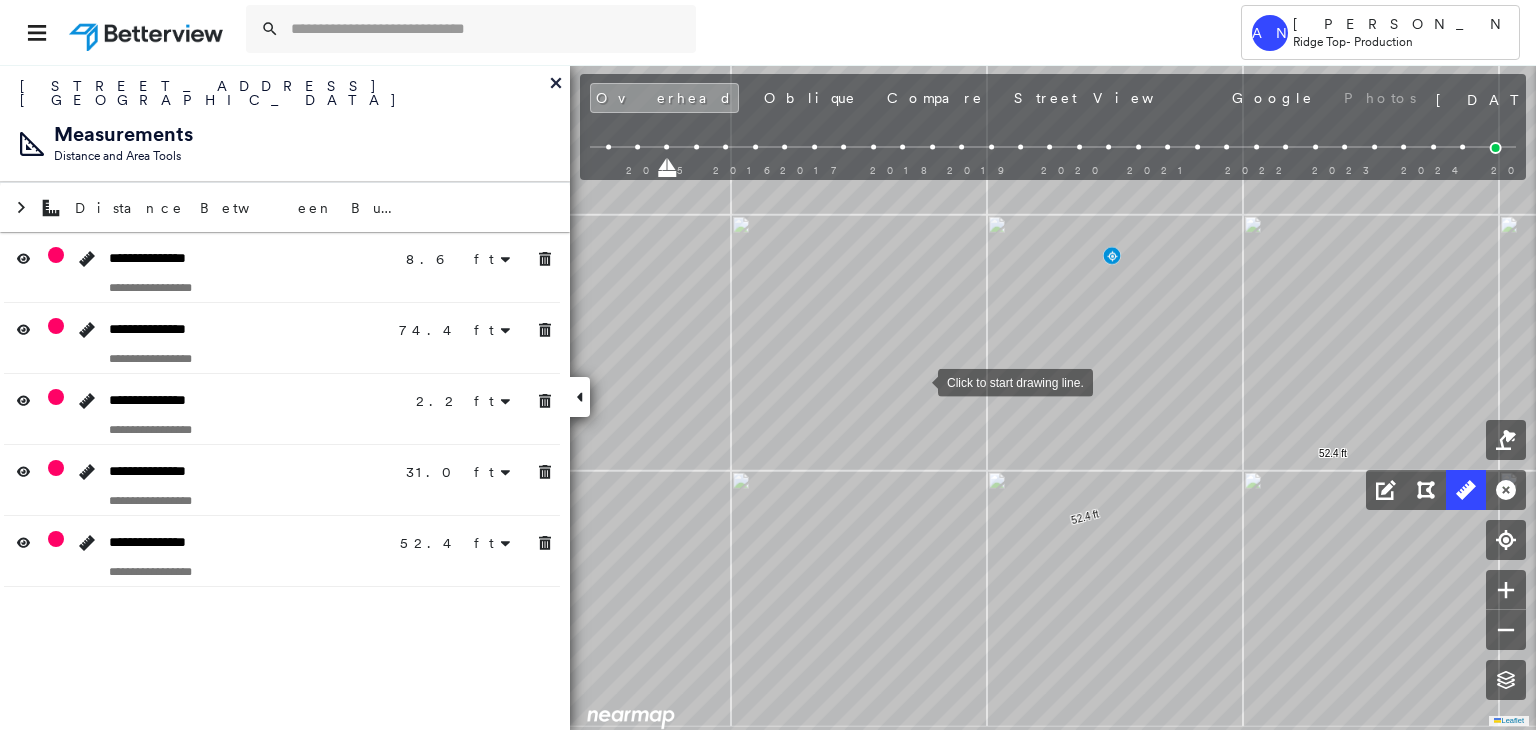 drag, startPoint x: 921, startPoint y: 390, endPoint x: 918, endPoint y: 378, distance: 12.369317 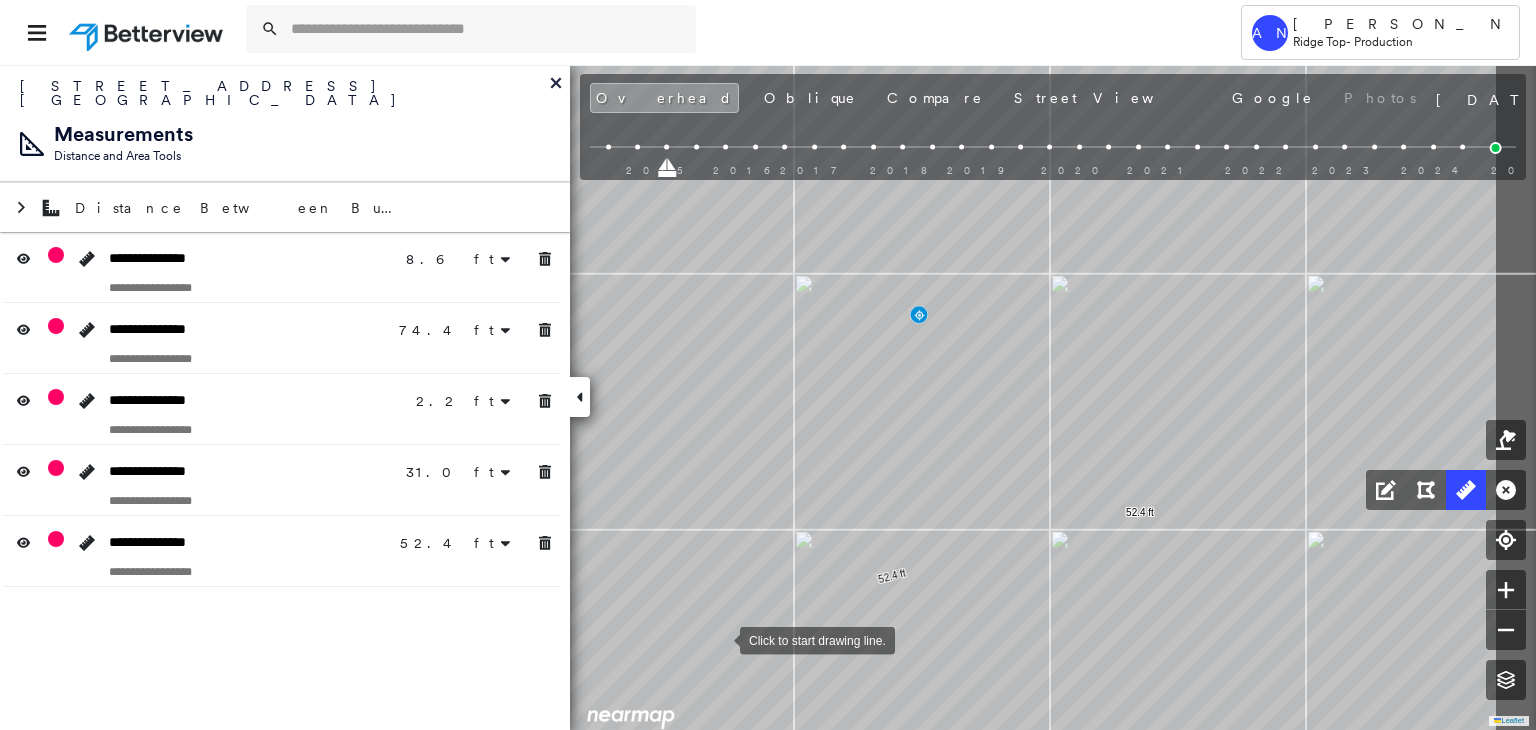 drag, startPoint x: 912, startPoint y: 572, endPoint x: 902, endPoint y: 586, distance: 17.20465 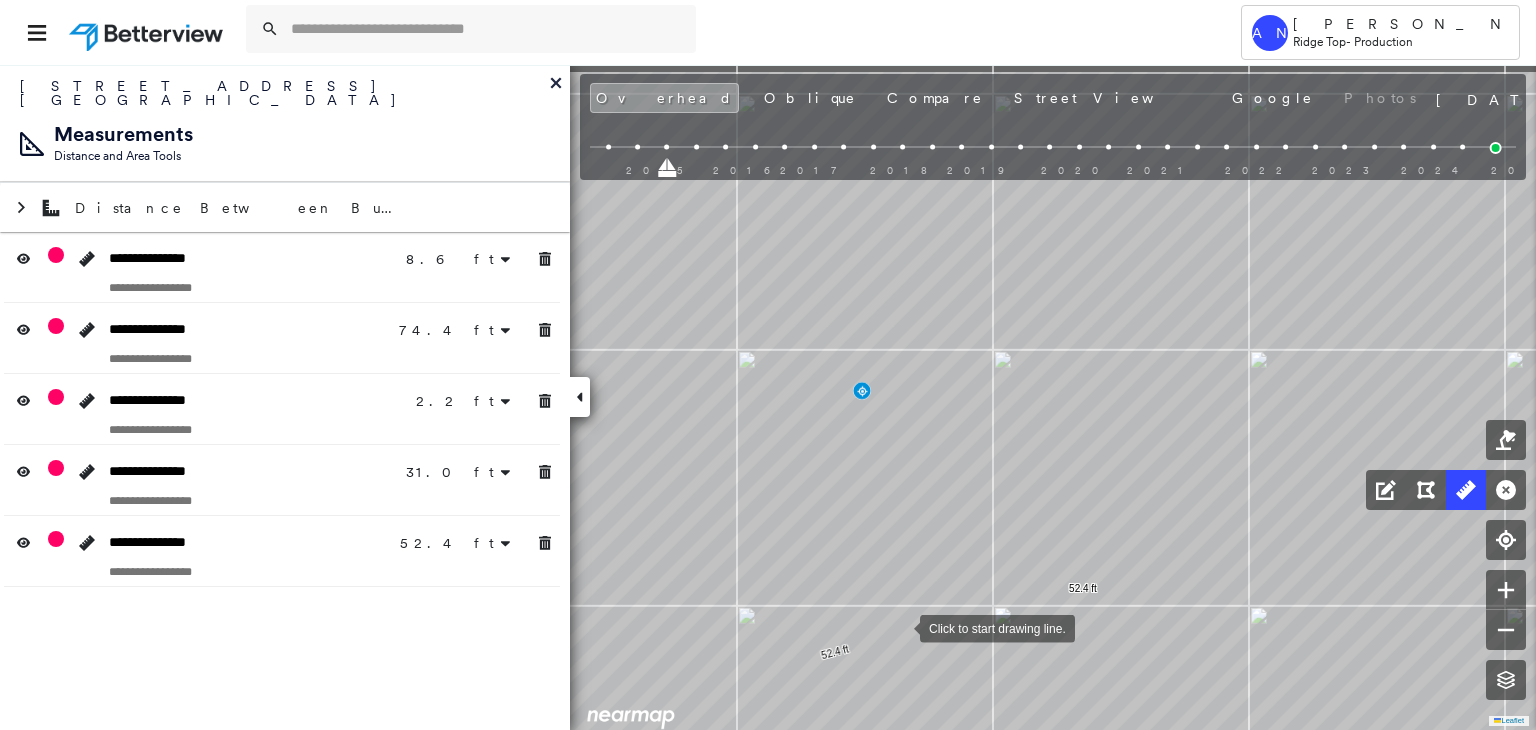 drag, startPoint x: 924, startPoint y: 596, endPoint x: 870, endPoint y: 608, distance: 55.31727 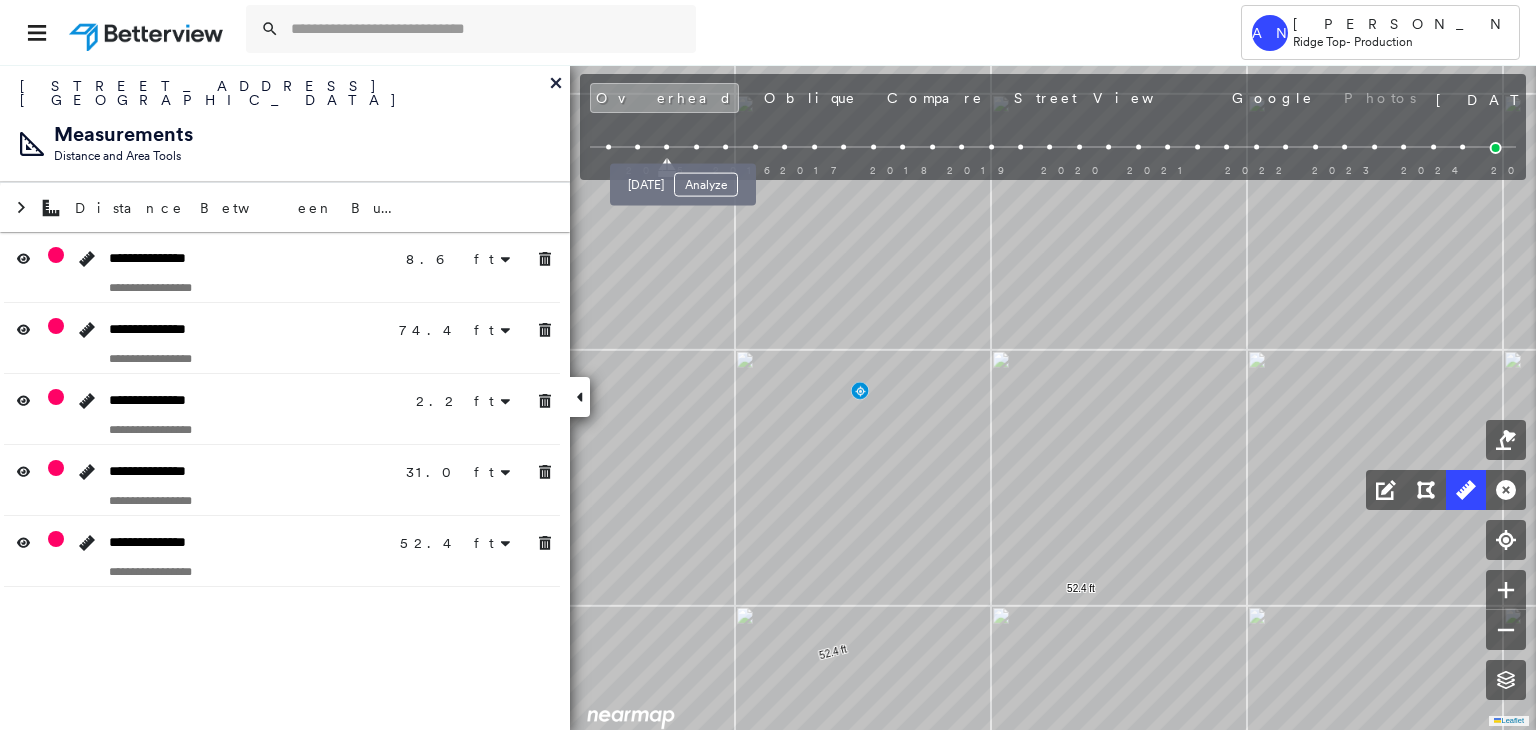 click at bounding box center [696, 147] 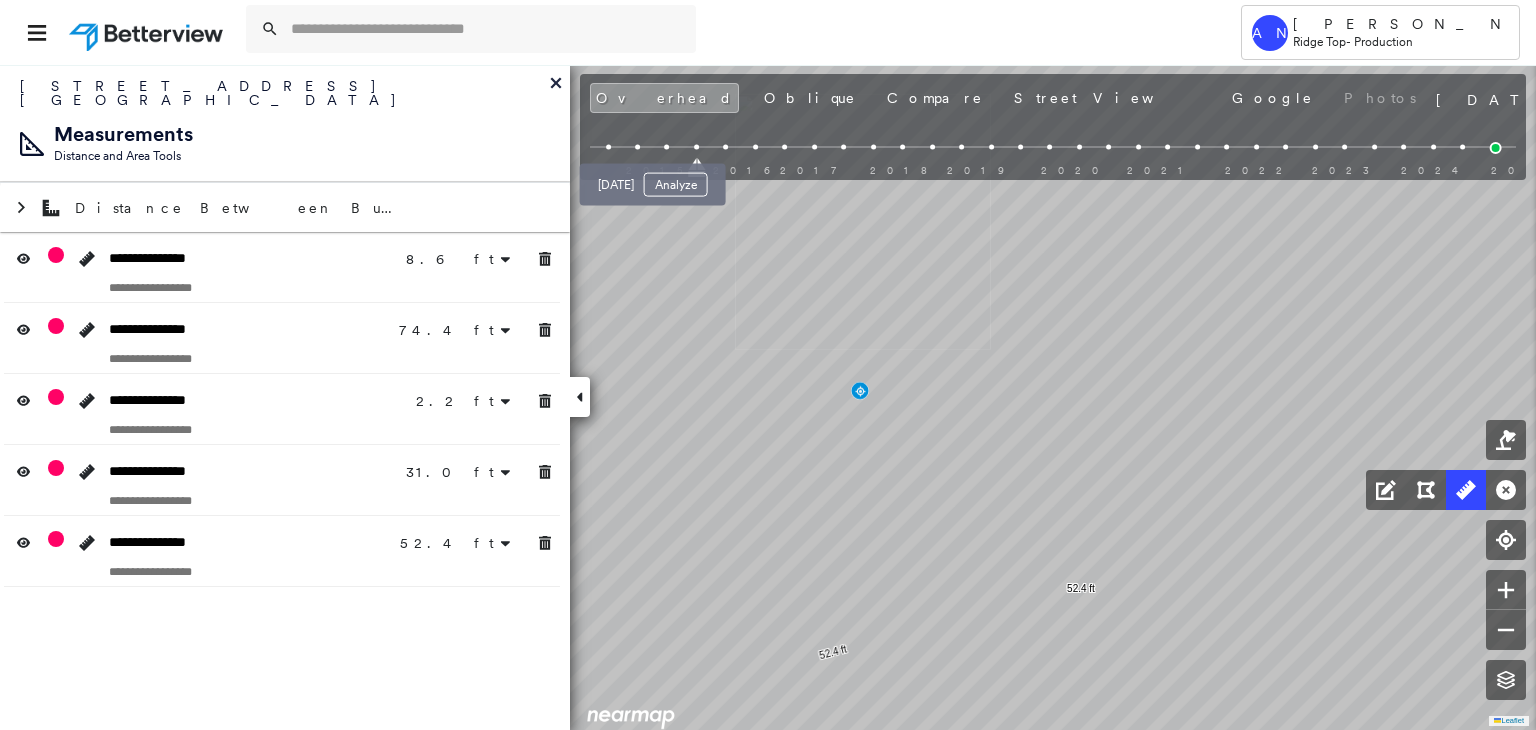 click at bounding box center [667, 147] 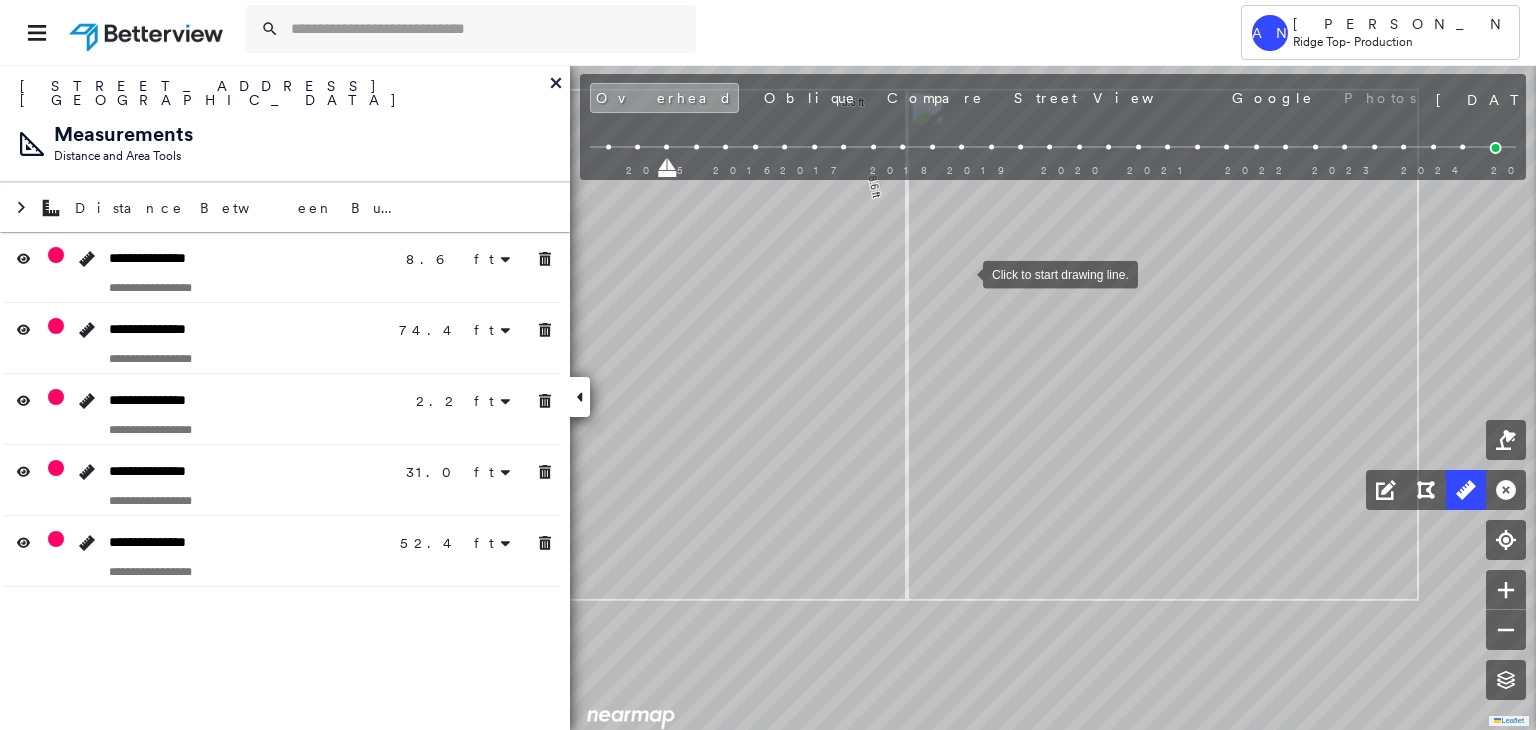 click at bounding box center (963, 273) 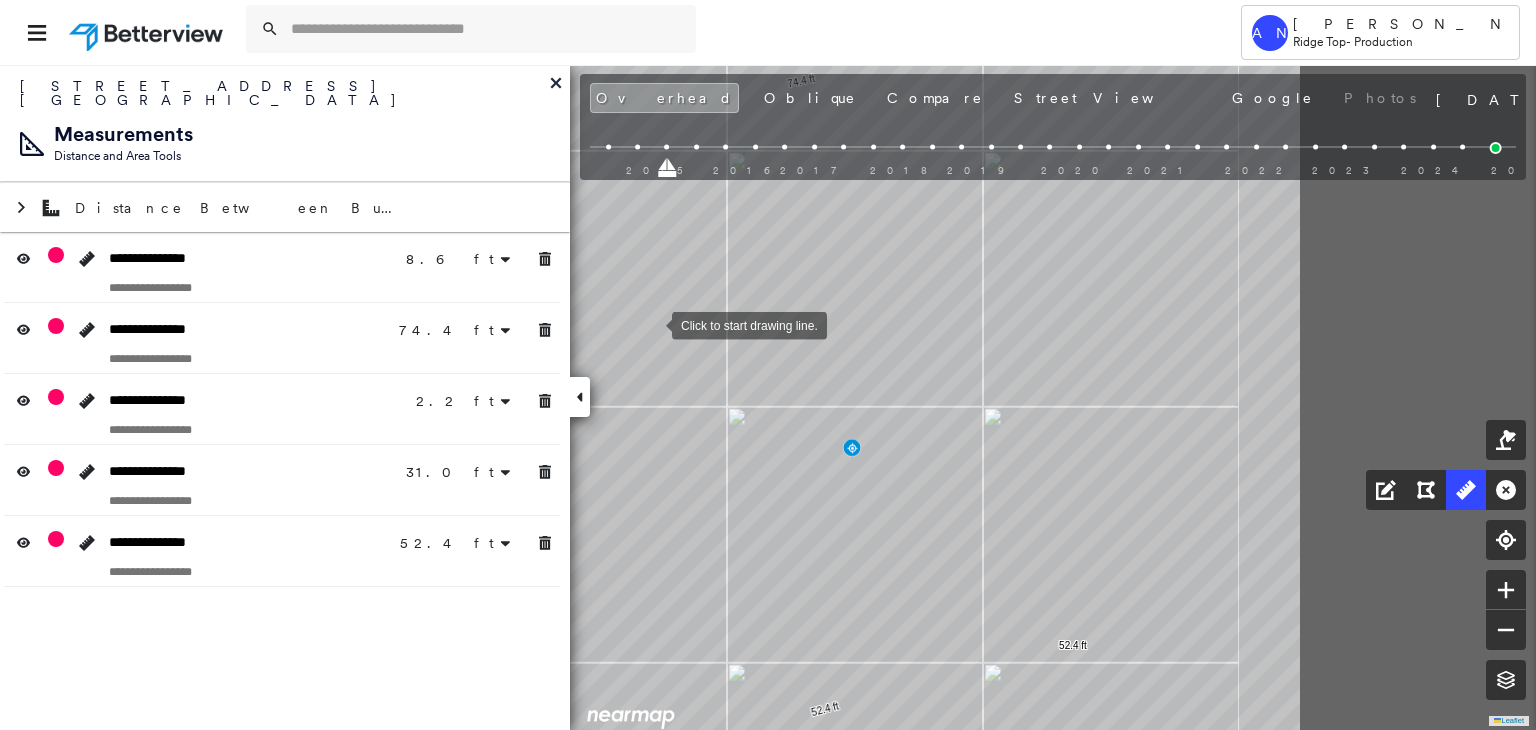 drag, startPoint x: 1041, startPoint y: 351, endPoint x: 652, endPoint y: 325, distance: 389.86792 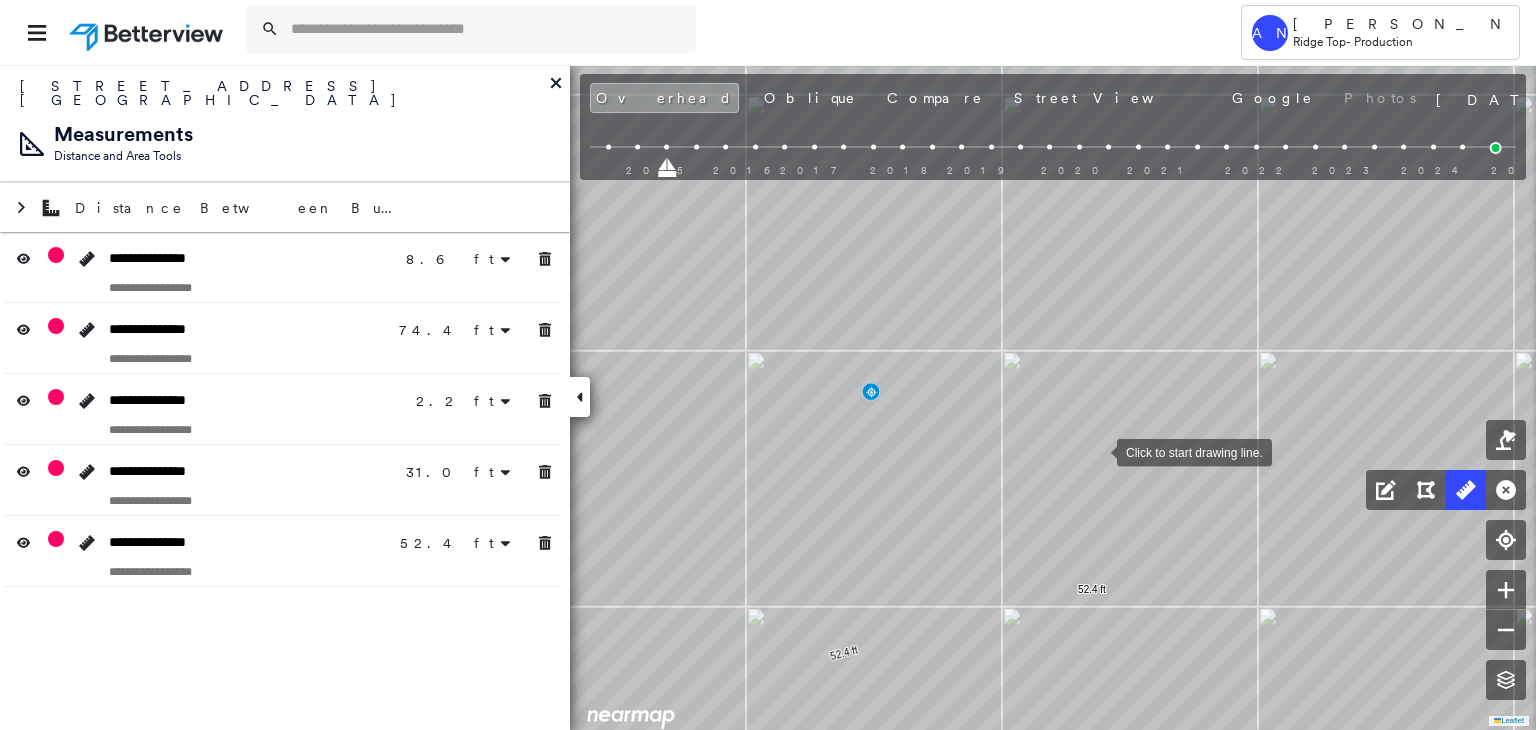 drag, startPoint x: 1140, startPoint y: 449, endPoint x: 1098, endPoint y: 449, distance: 42 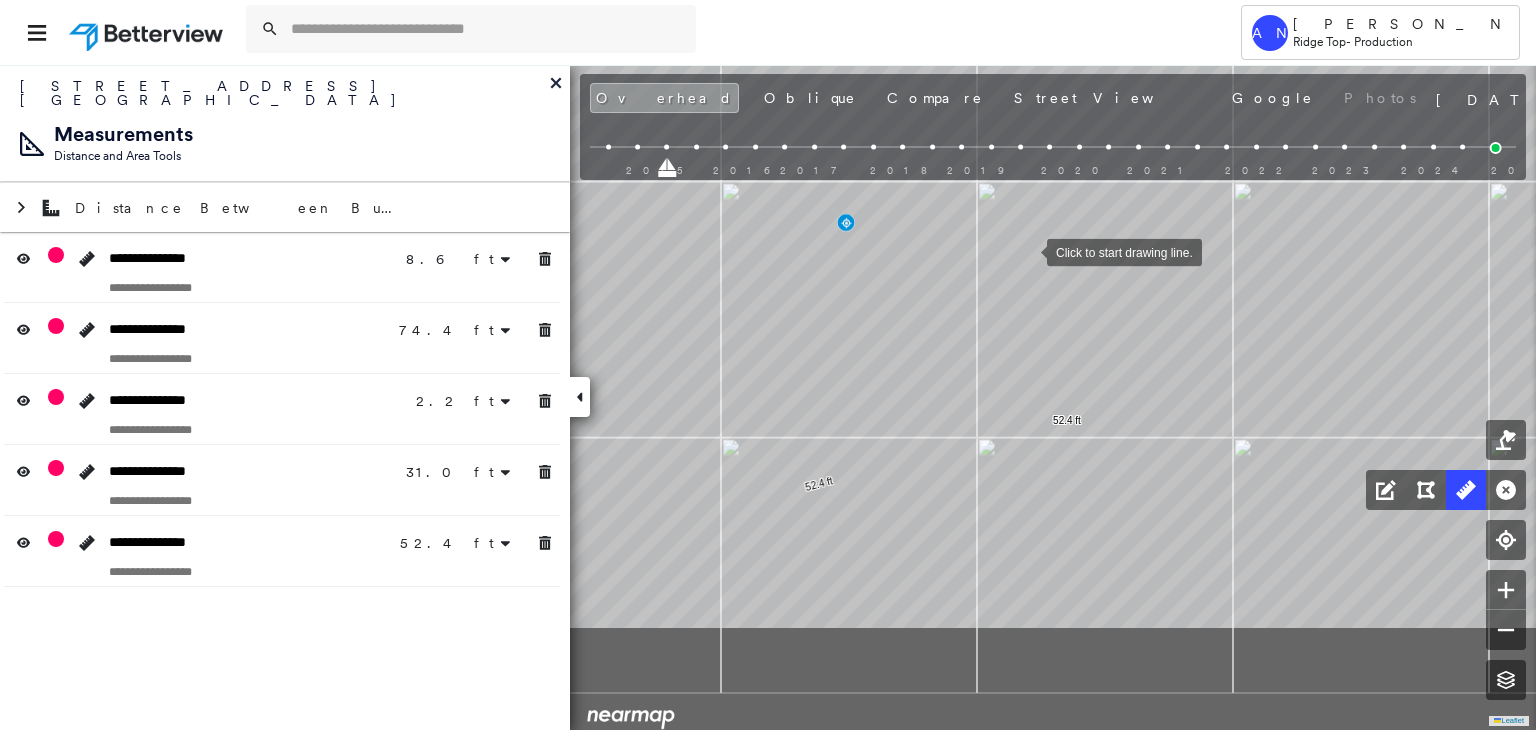 drag, startPoint x: 1053, startPoint y: 423, endPoint x: 1028, endPoint y: 269, distance: 156.01602 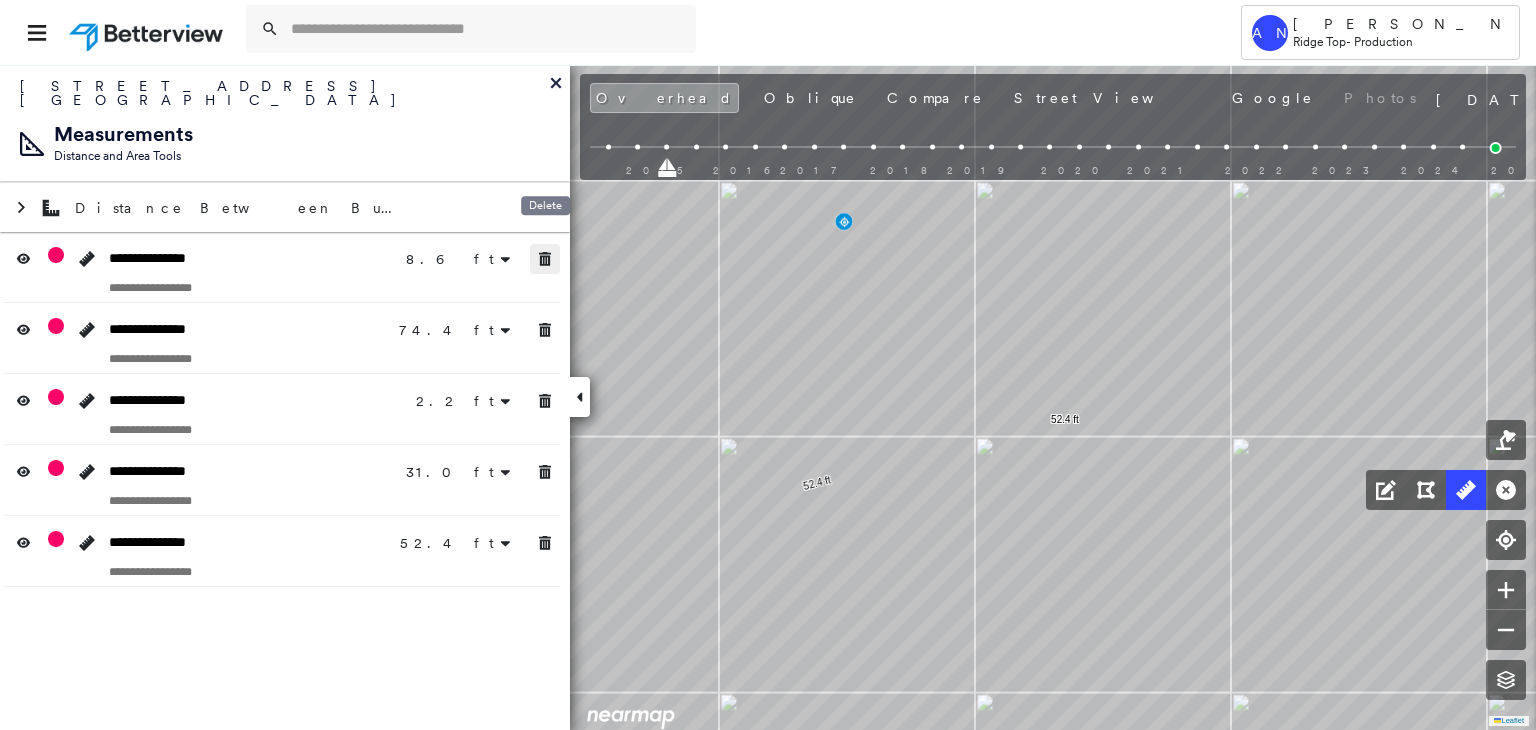 click at bounding box center [545, 259] 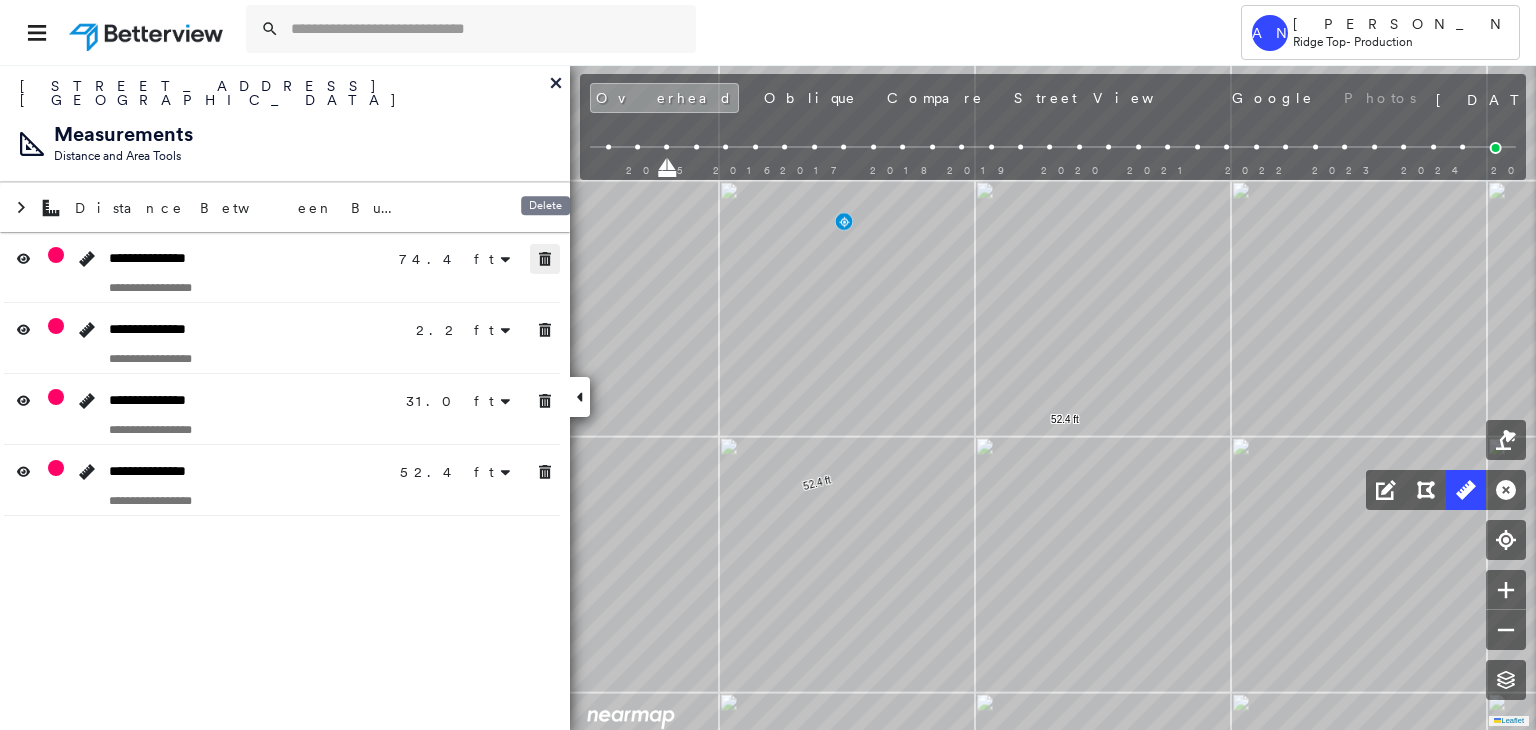 click 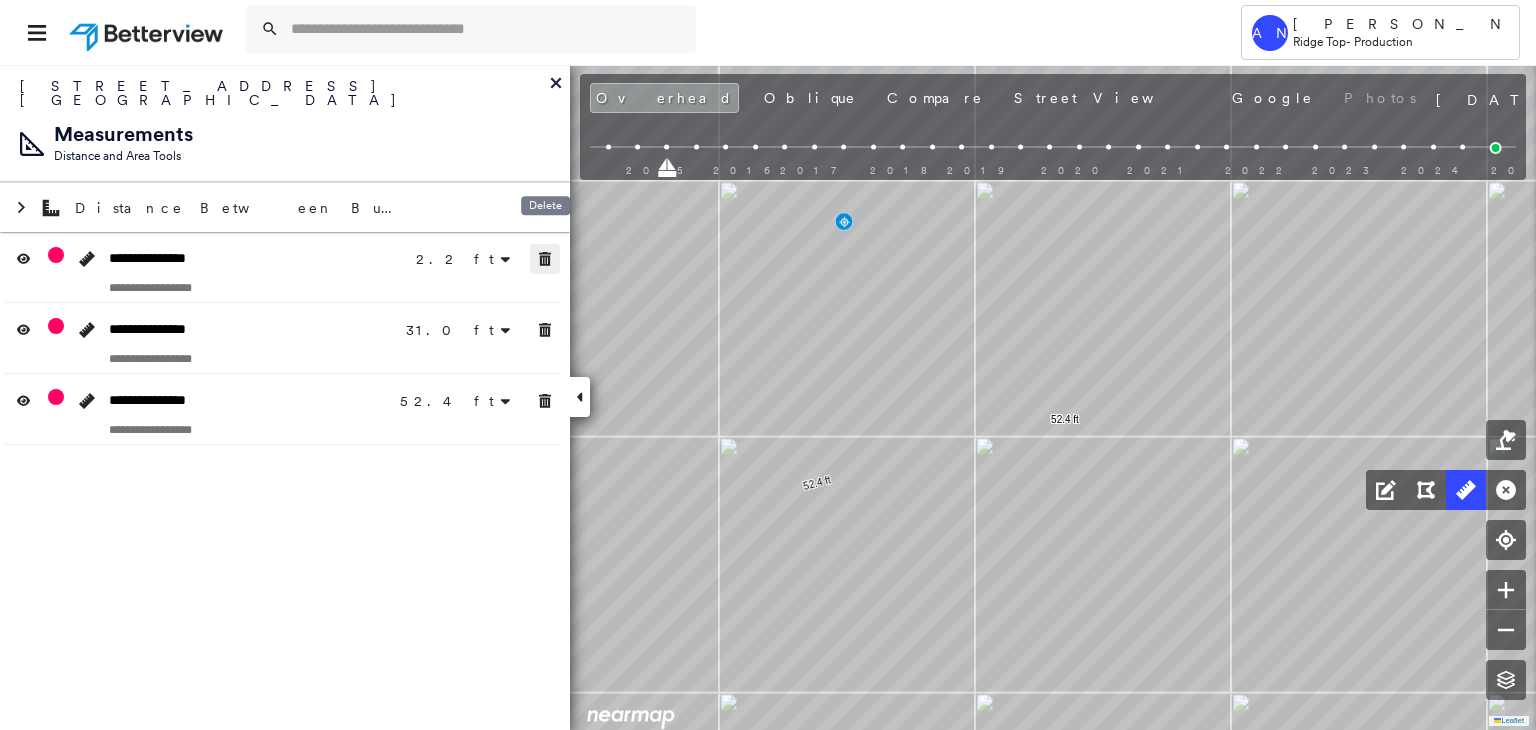 click 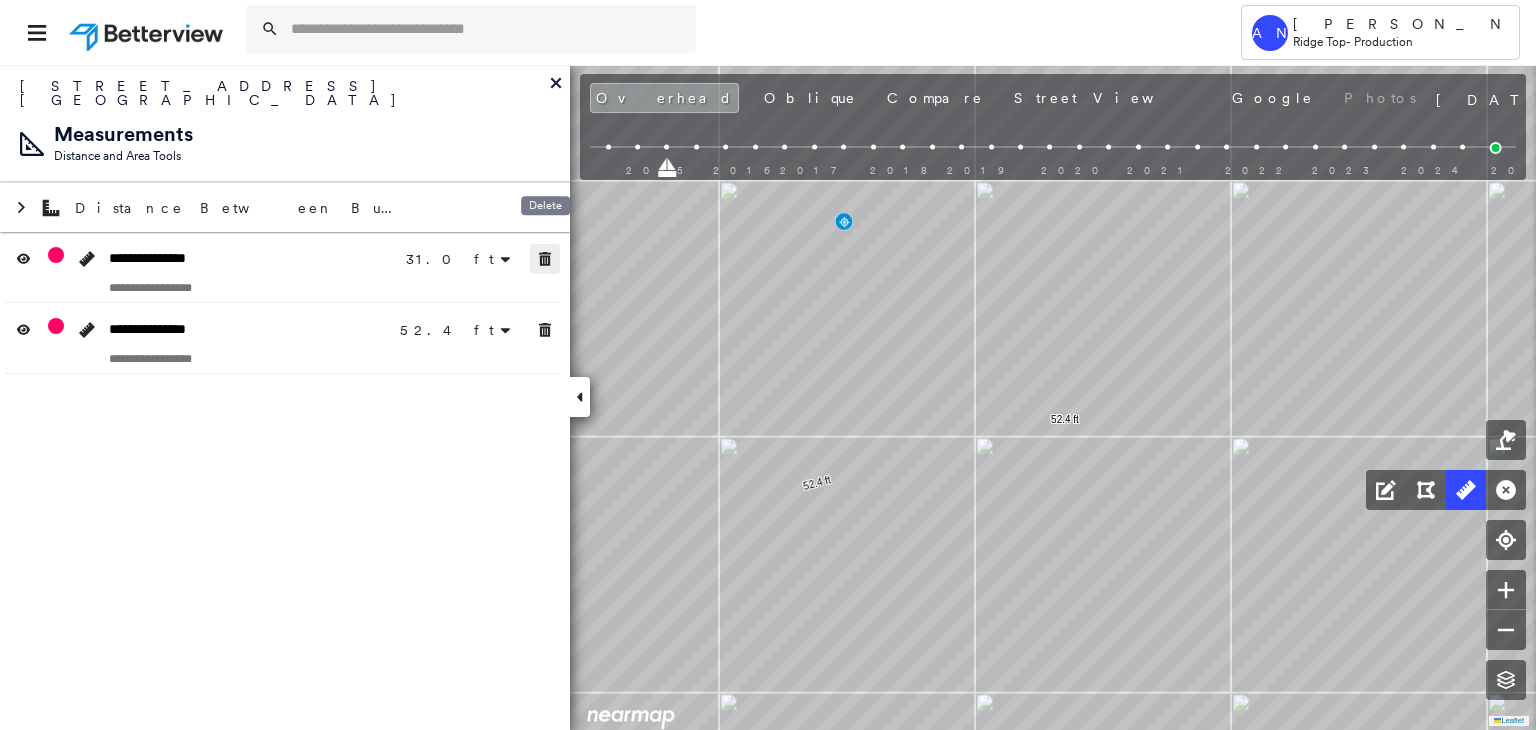 click 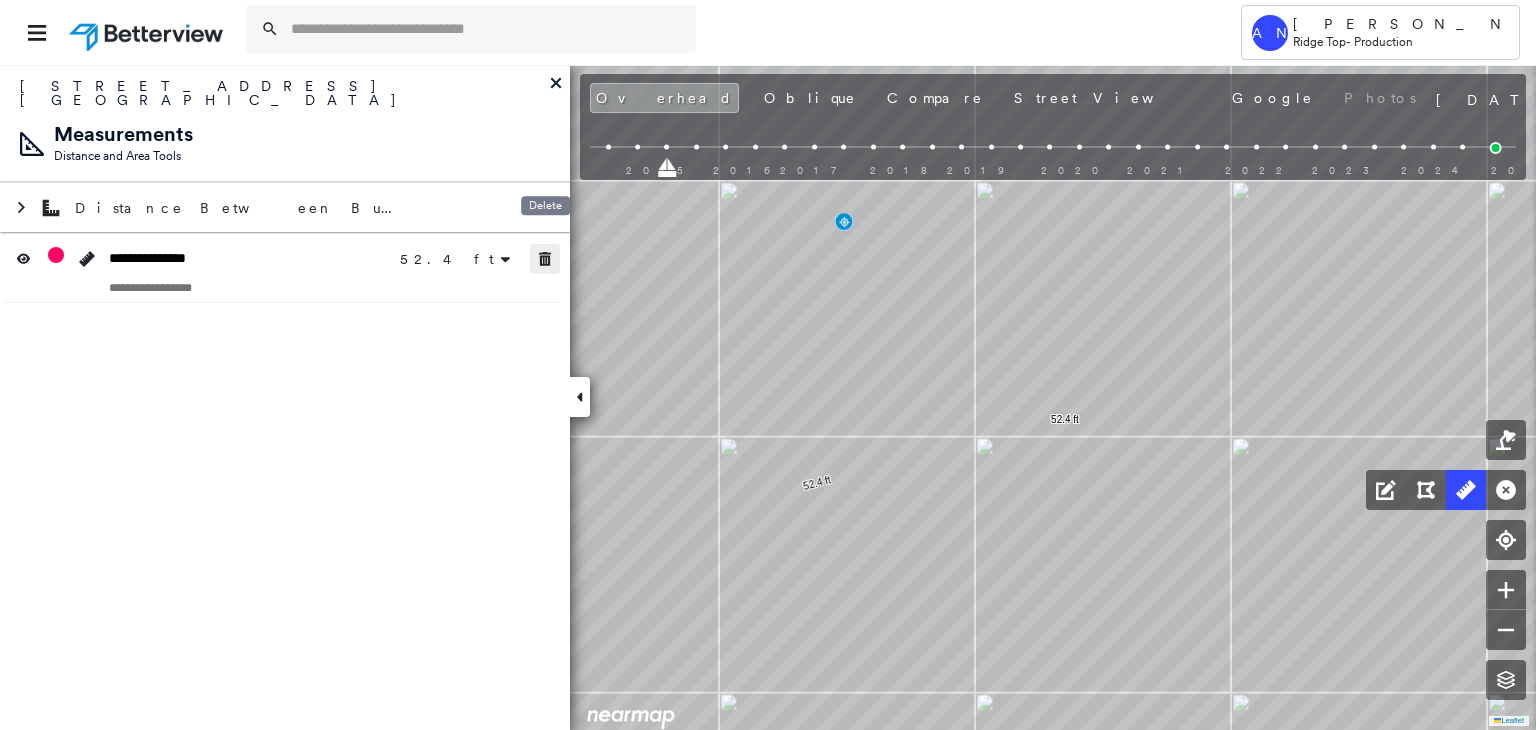 click 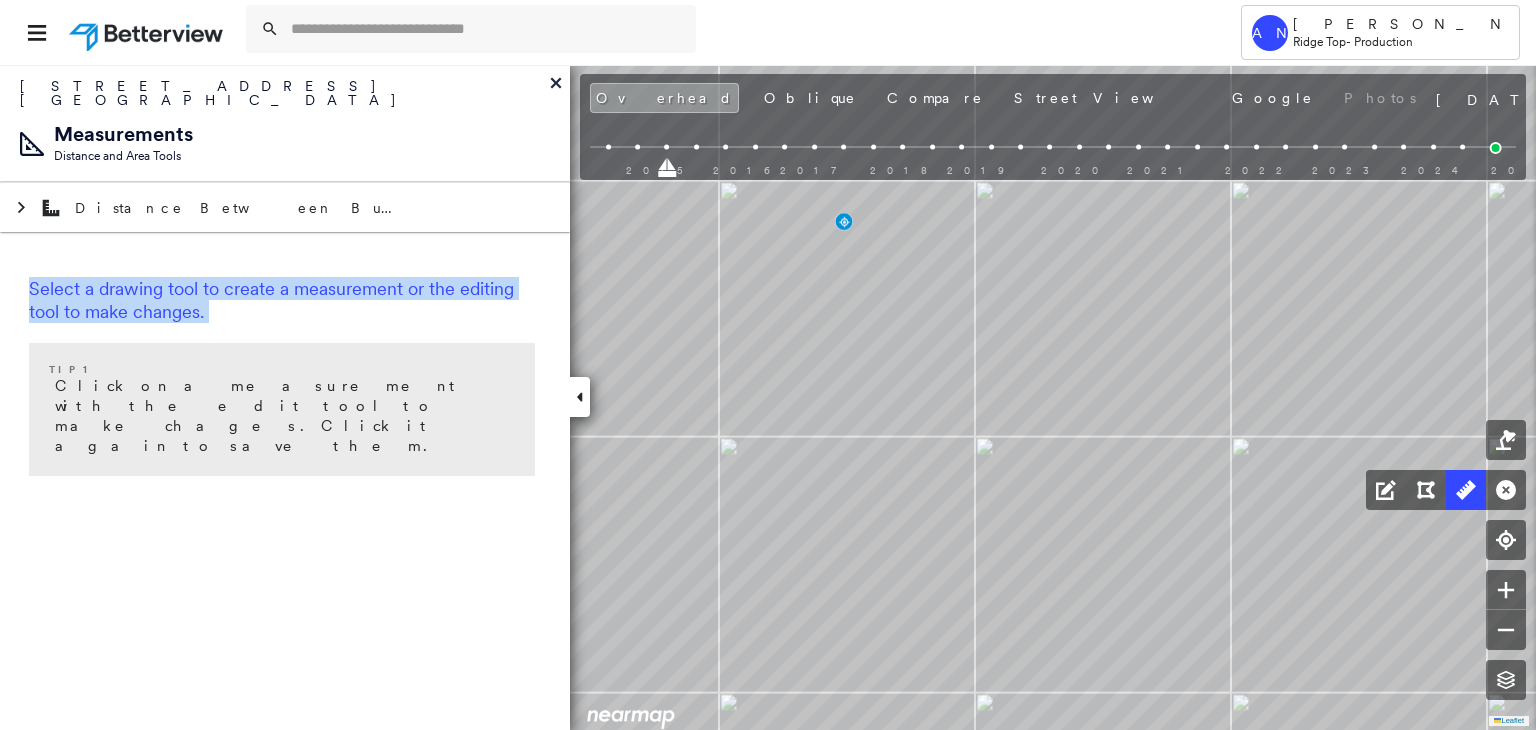 click on "Select a drawing tool to create a measurement or the editing tool to make changes. Tip 1 Click on a measurement with the edit tool to make chages. Click it again to save them." at bounding box center (285, 380) 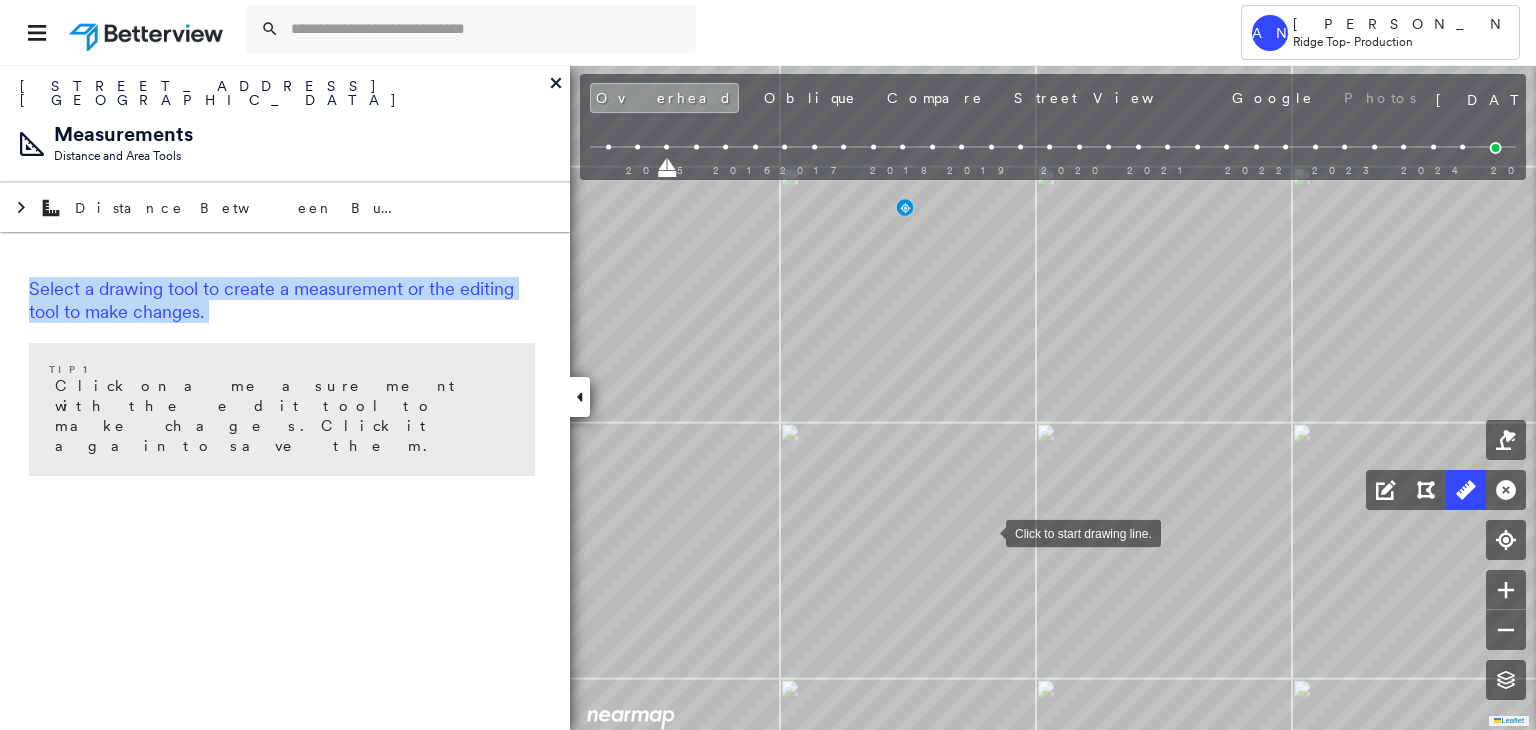 click on "Click to start drawing line." at bounding box center (-231, -529) 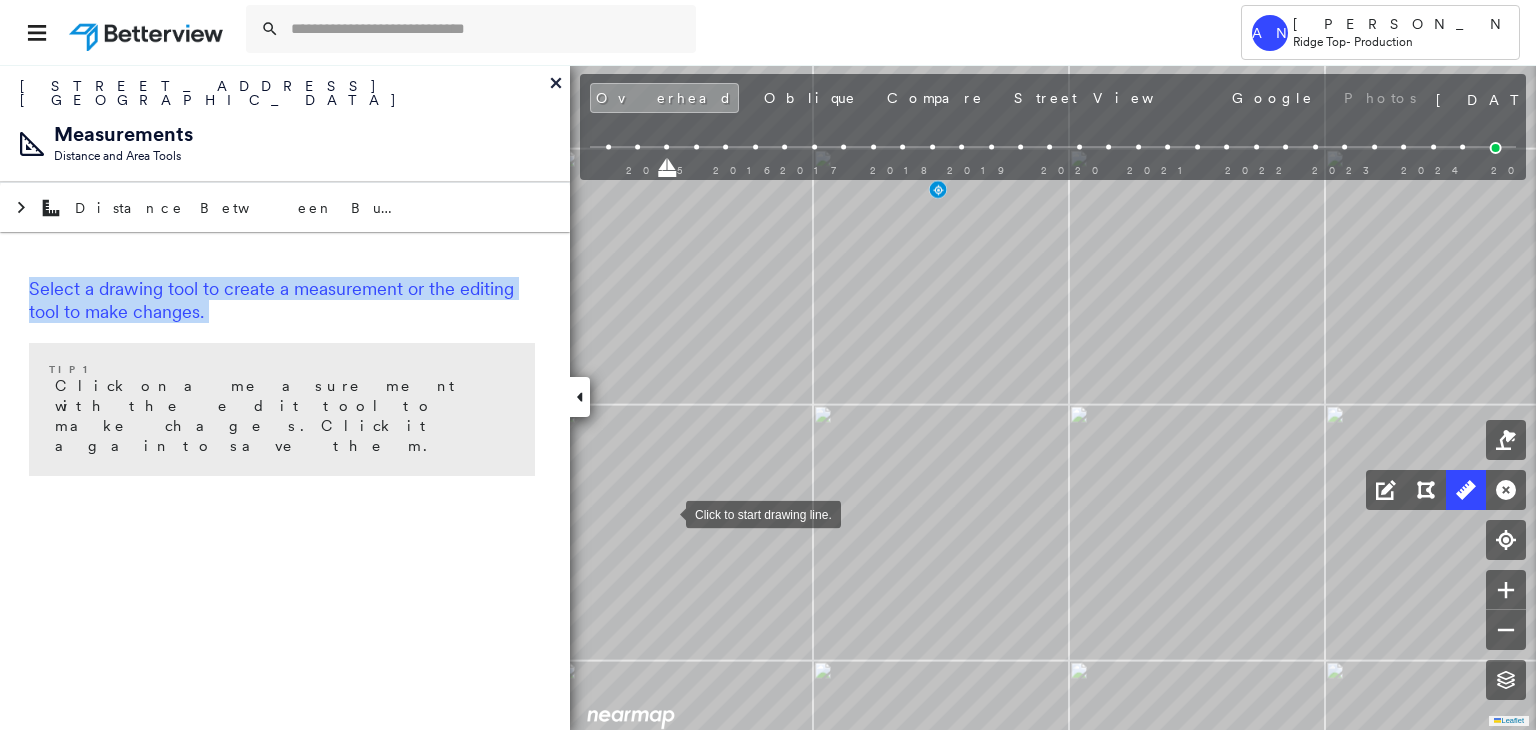 click at bounding box center [666, 513] 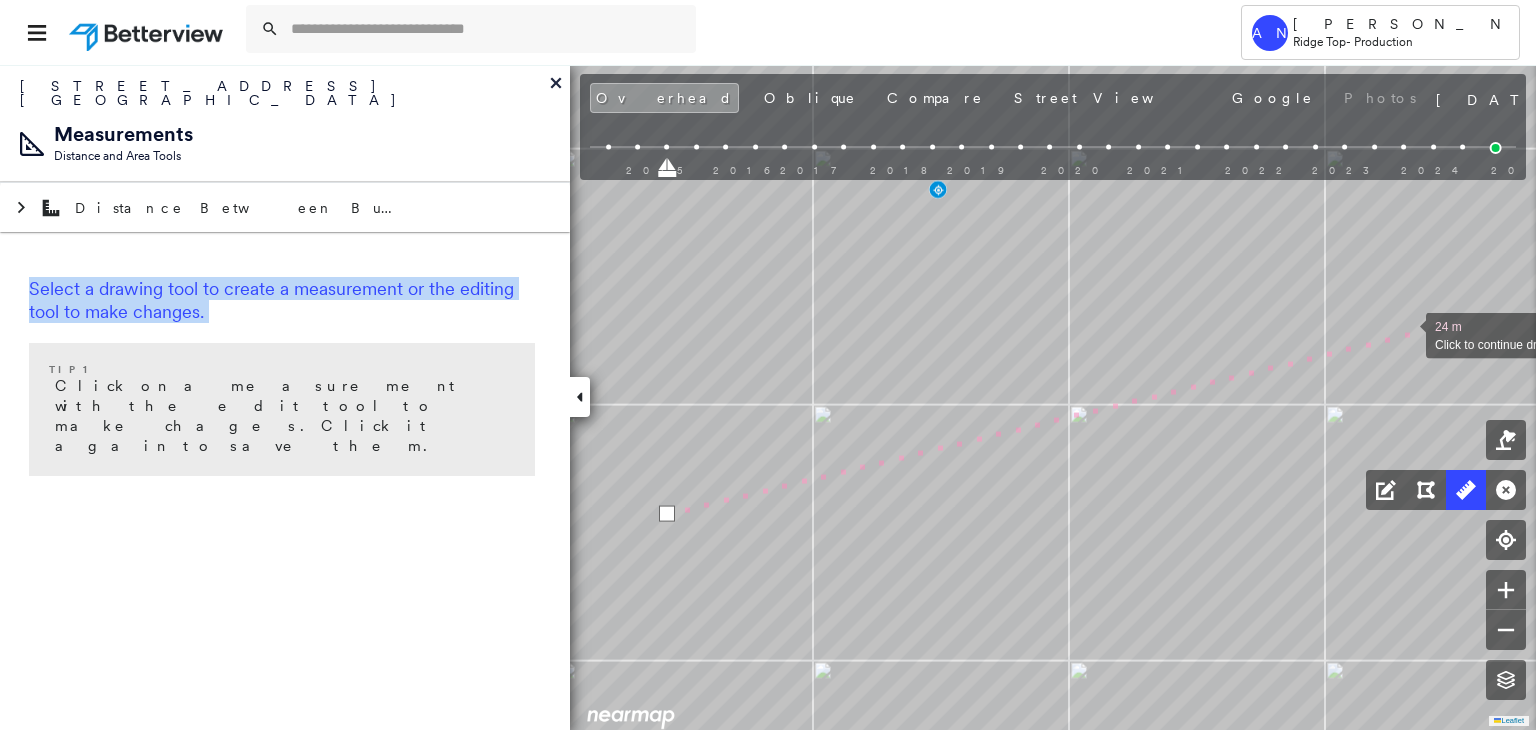 click at bounding box center (1406, 334) 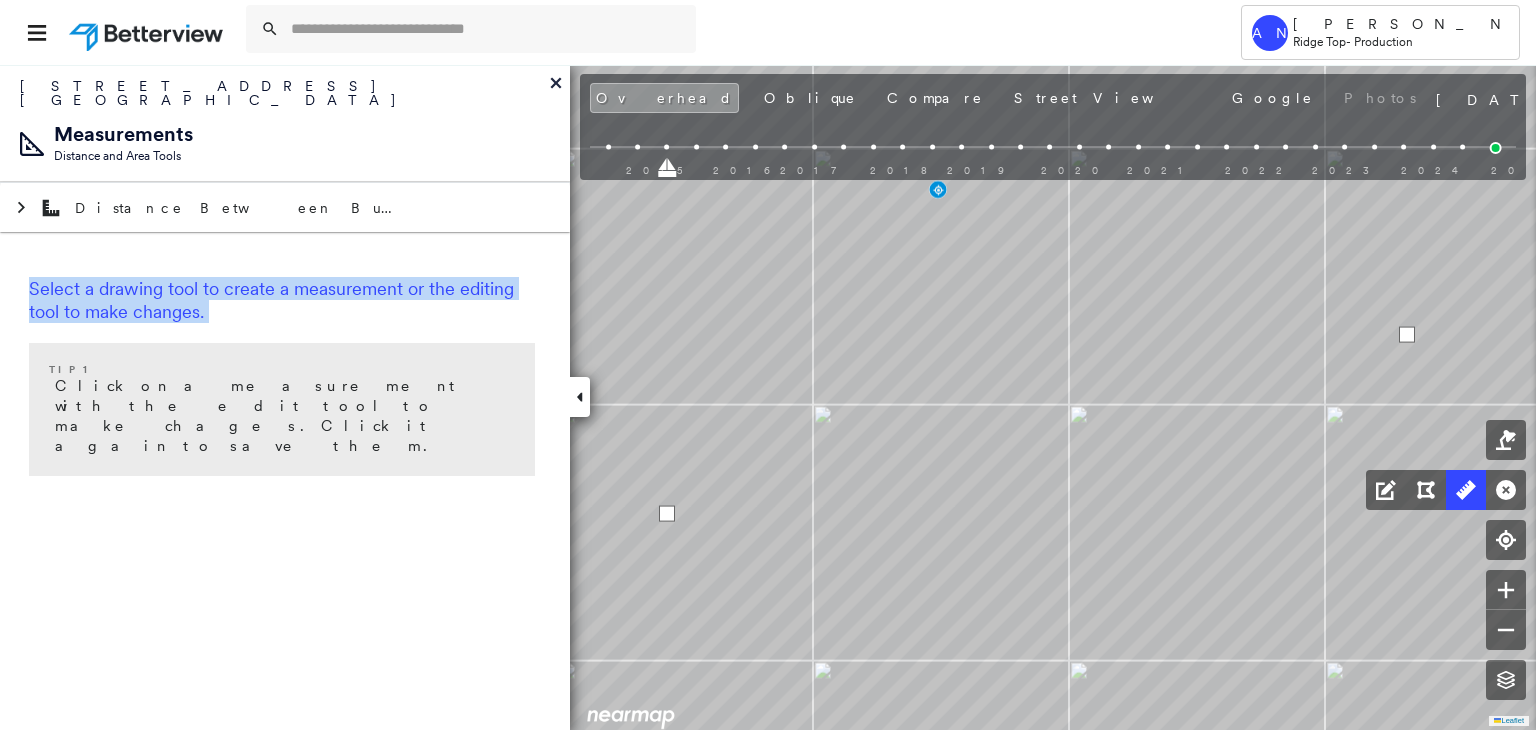 click at bounding box center (1407, 335) 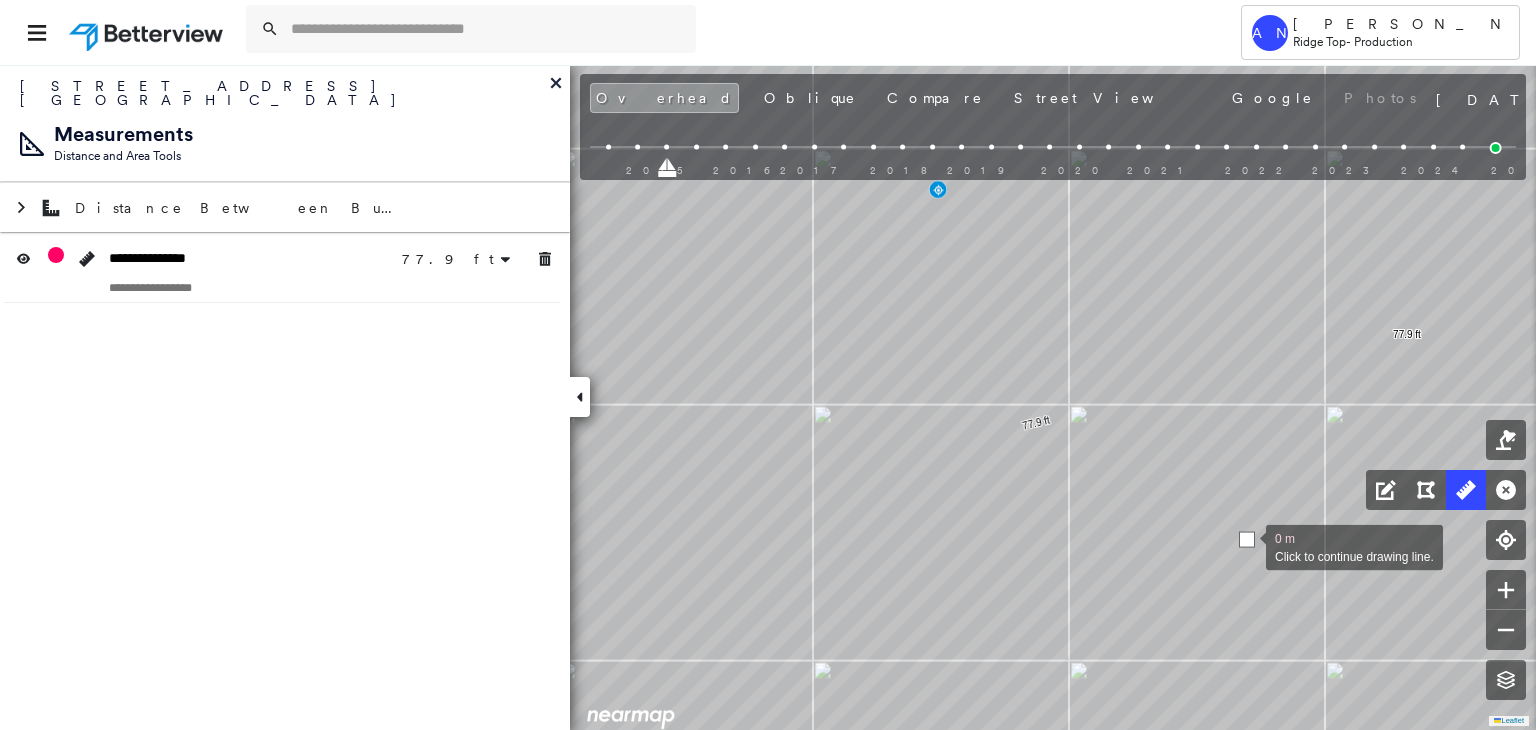 click at bounding box center [1247, 540] 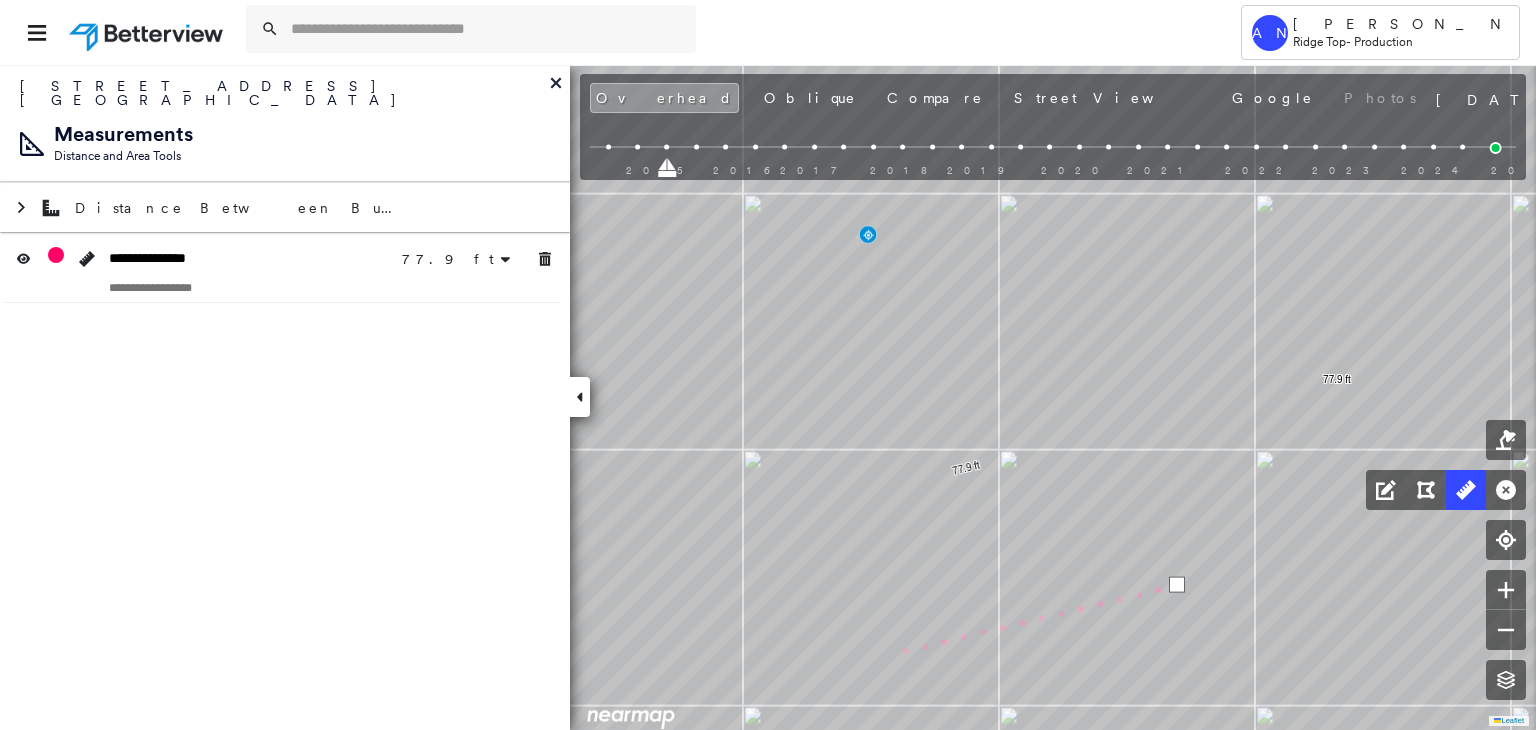 drag, startPoint x: 980, startPoint y: 597, endPoint x: 825, endPoint y: 671, distance: 171.75854 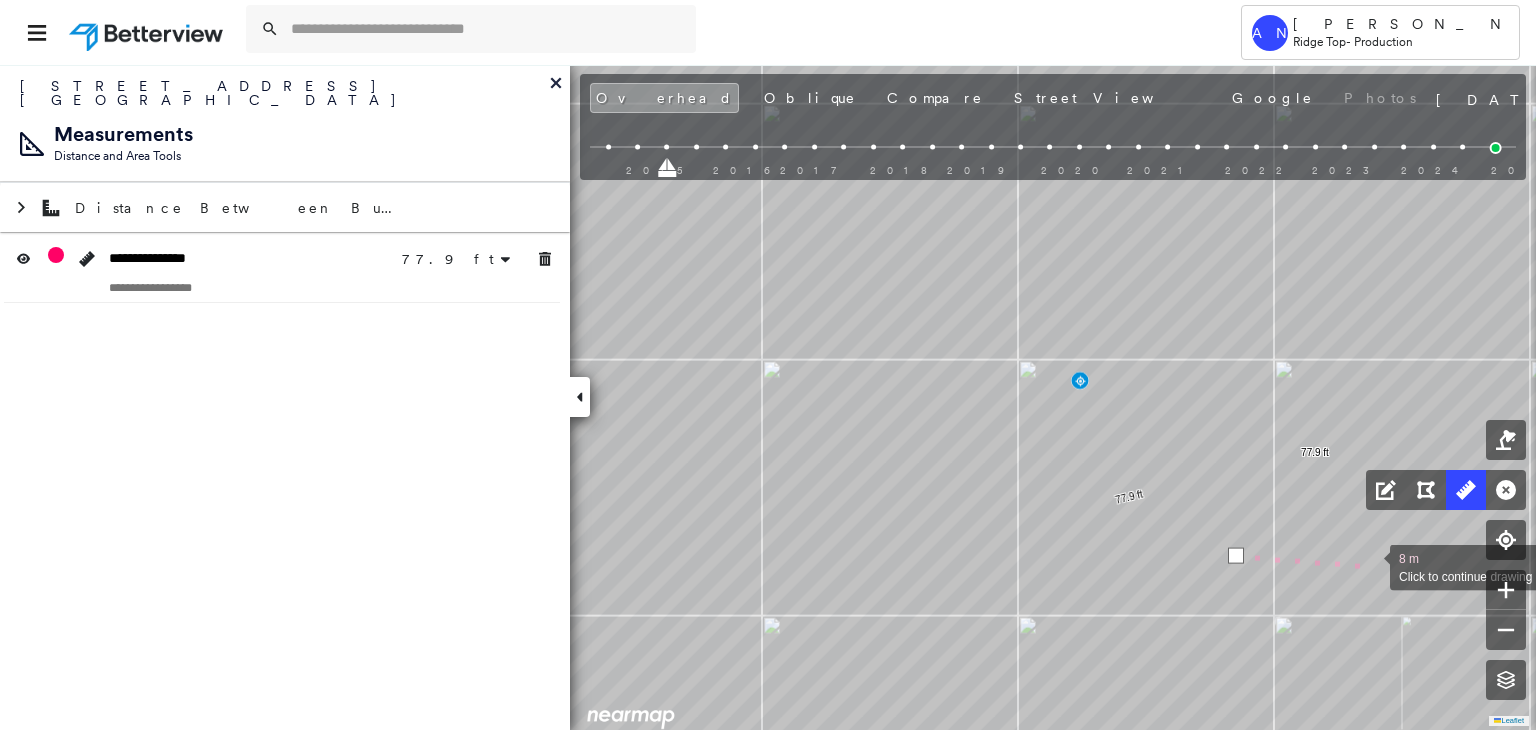 drag, startPoint x: 1352, startPoint y: 573, endPoint x: 1381, endPoint y: 557, distance: 33.12099 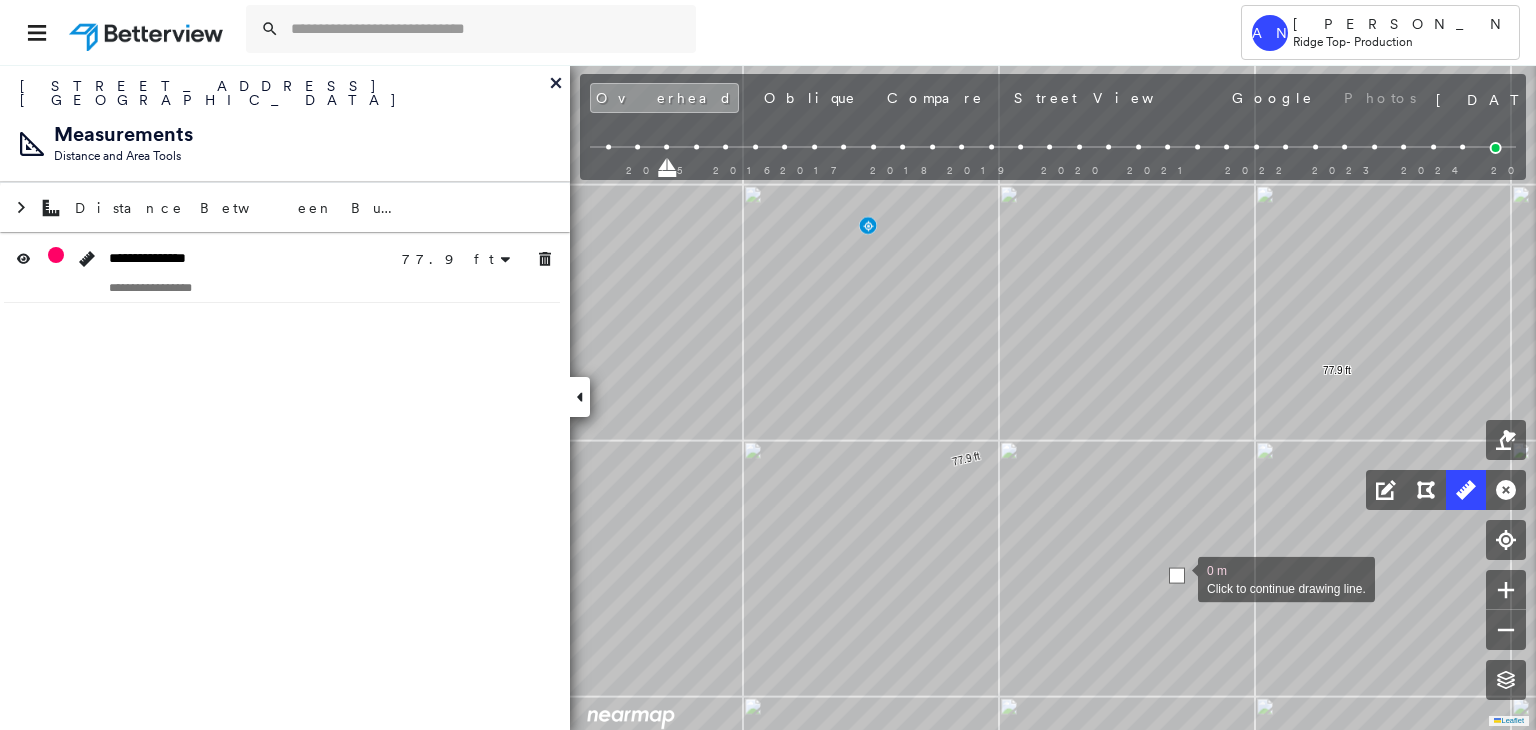 click at bounding box center (1177, 576) 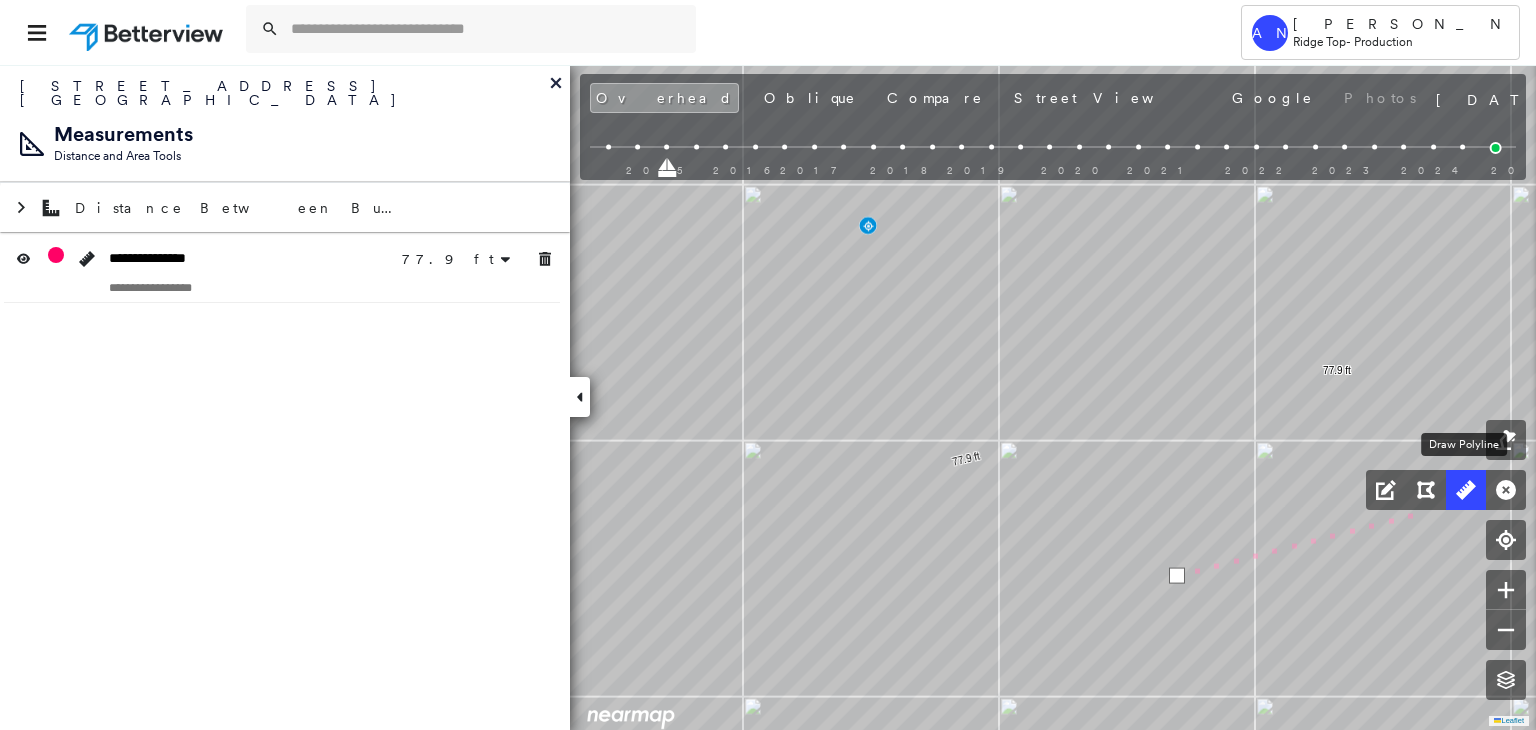 click 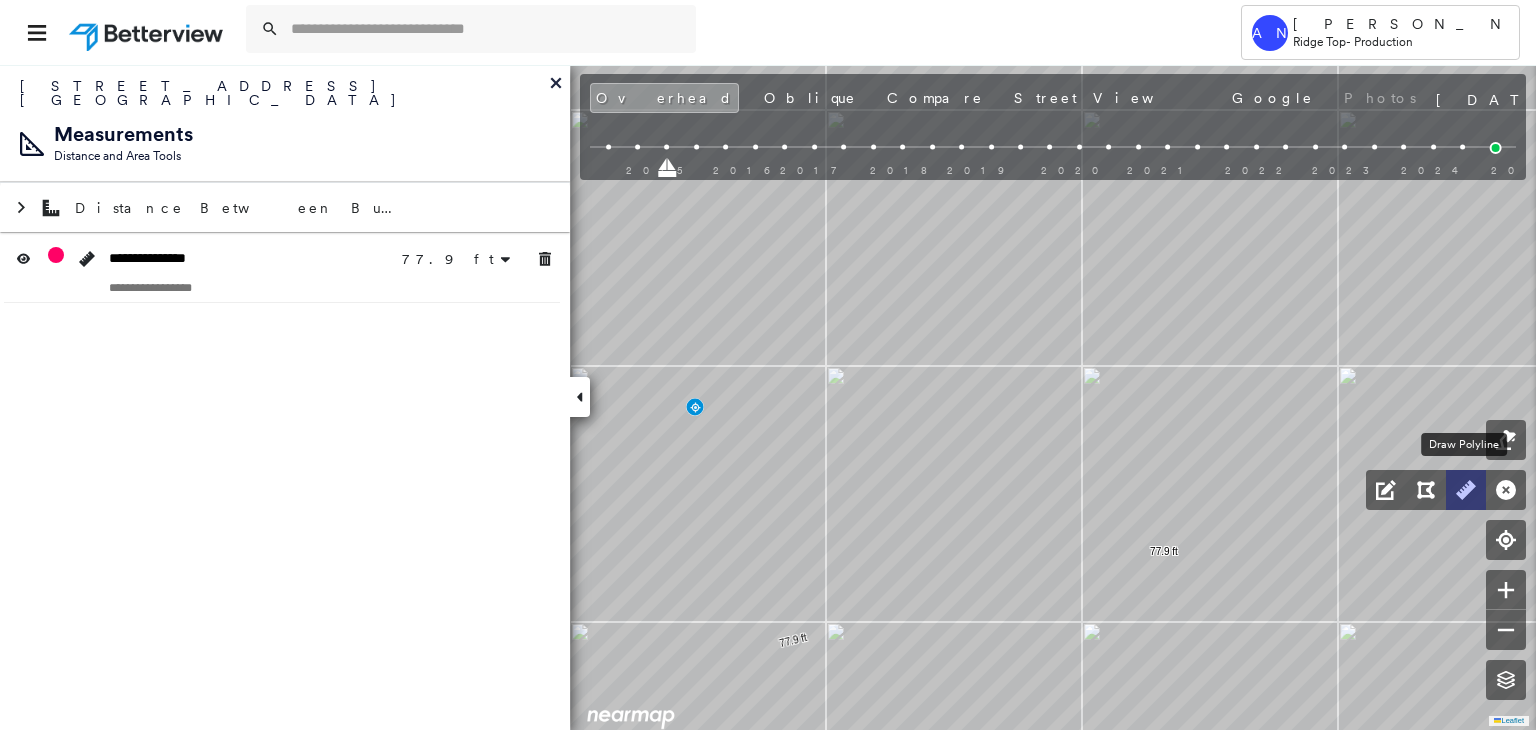 click at bounding box center [1466, 490] 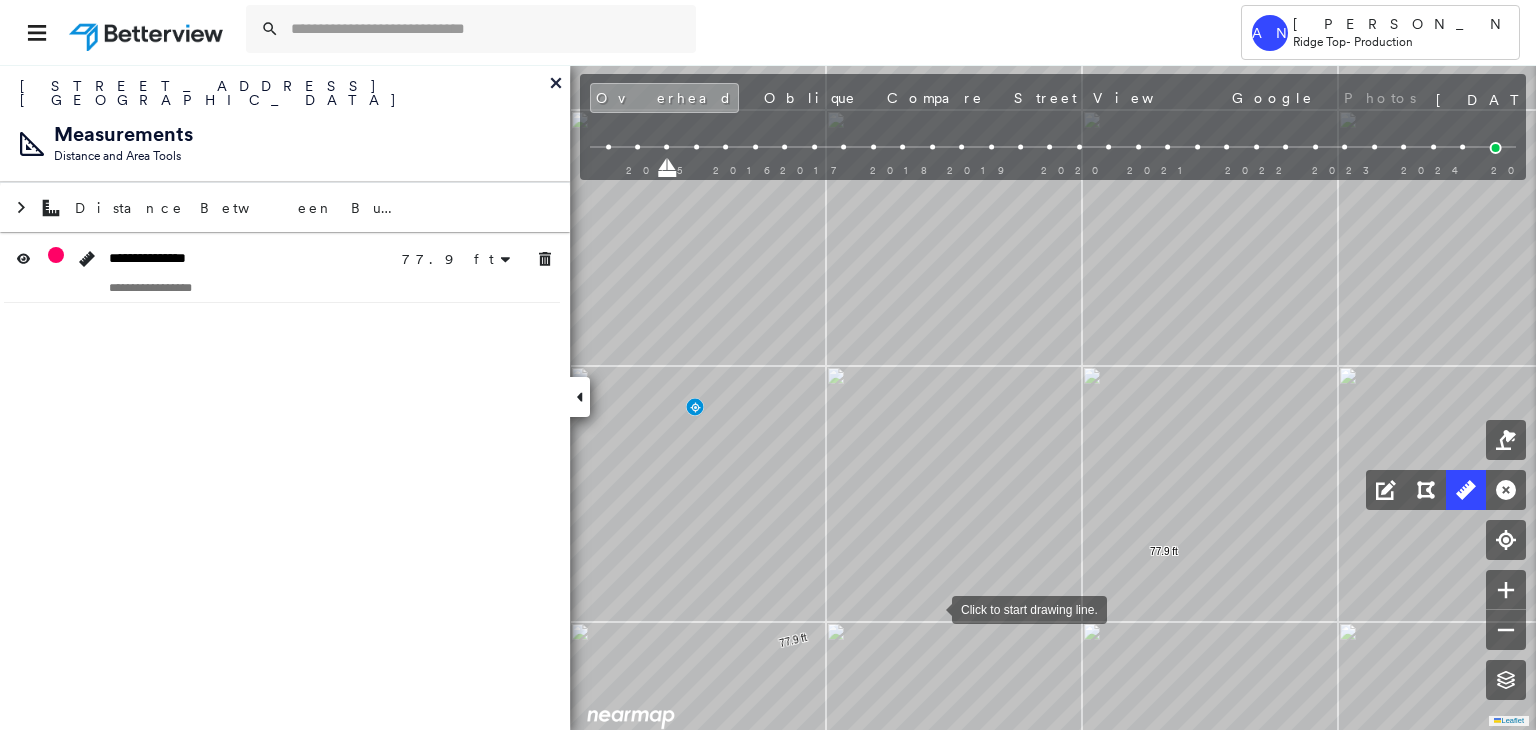 click at bounding box center [932, 608] 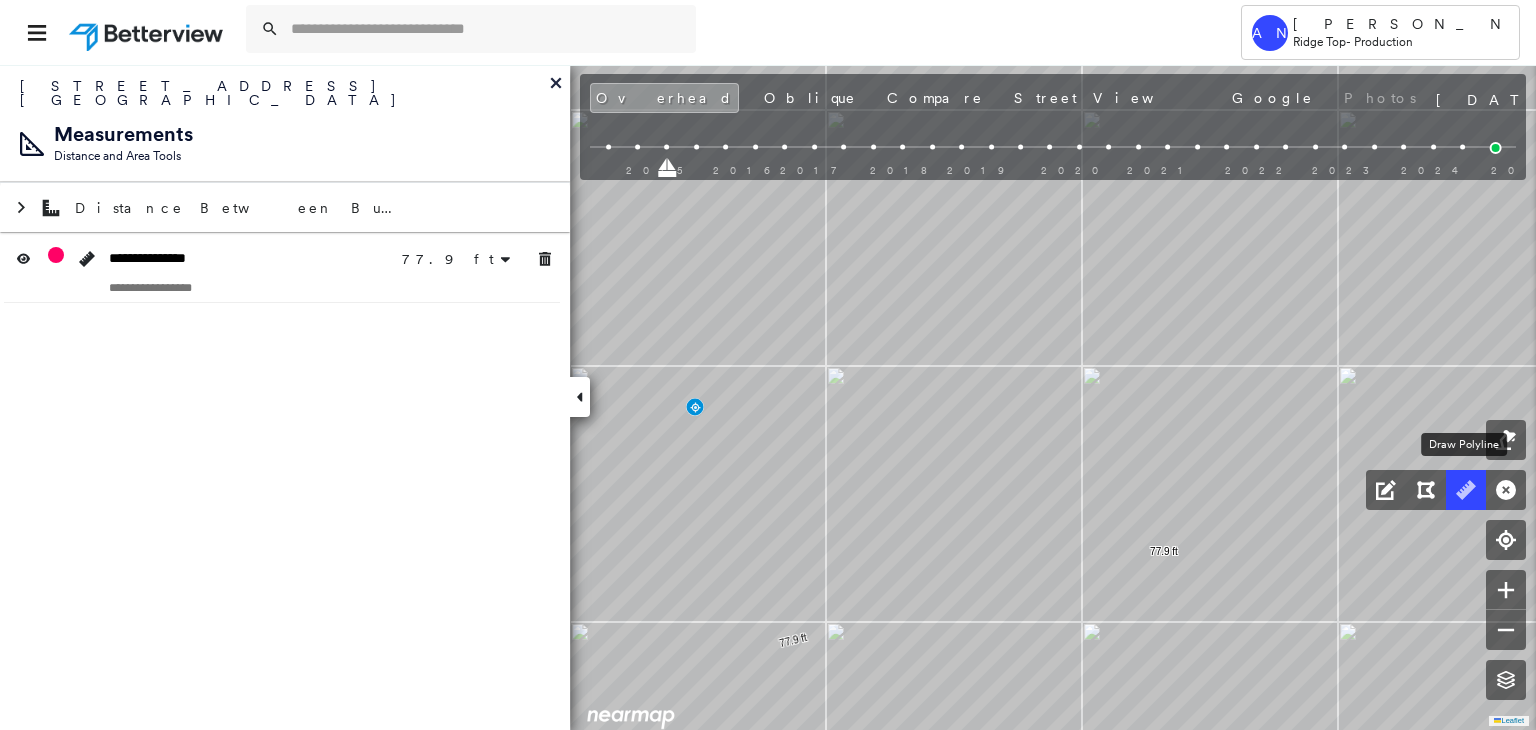 click at bounding box center [1466, 490] 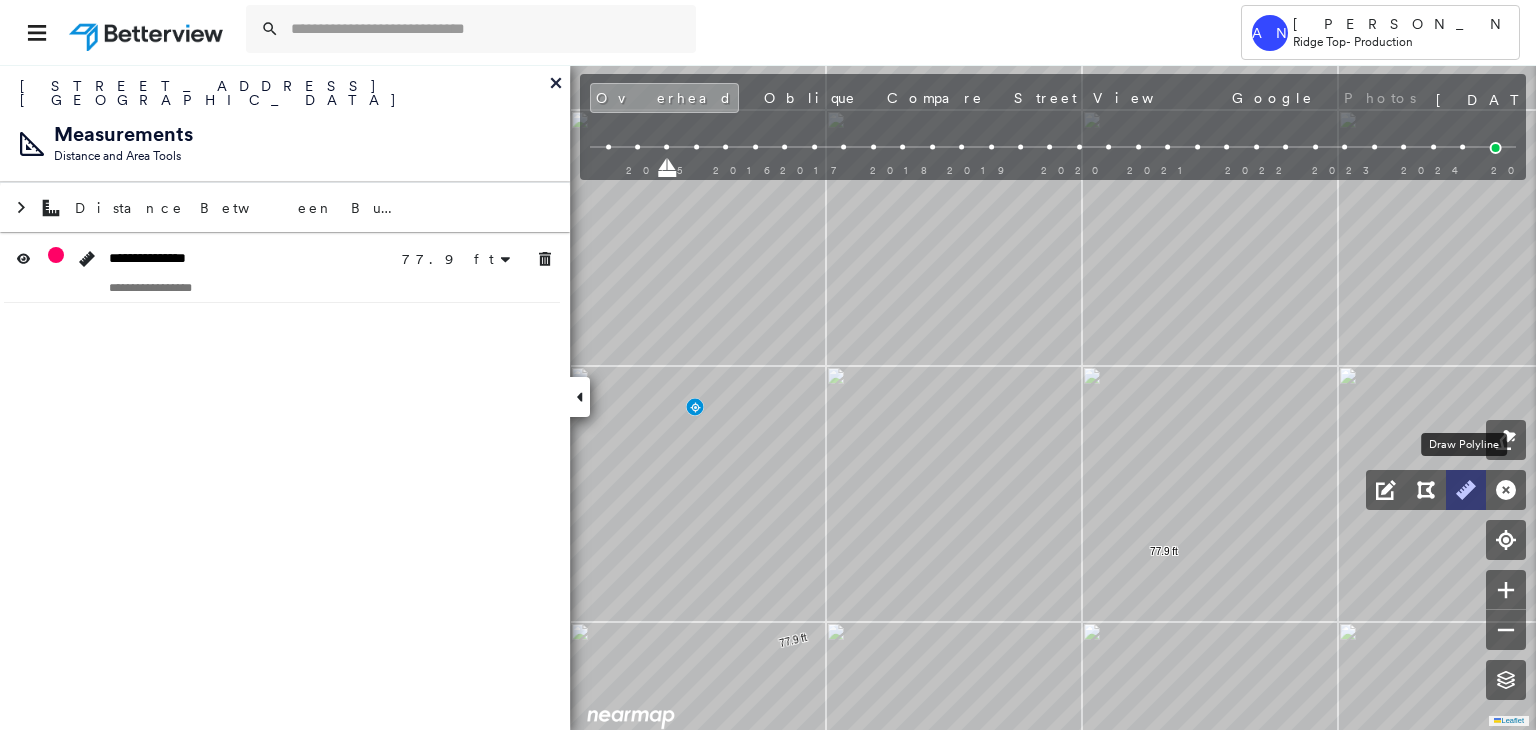 click 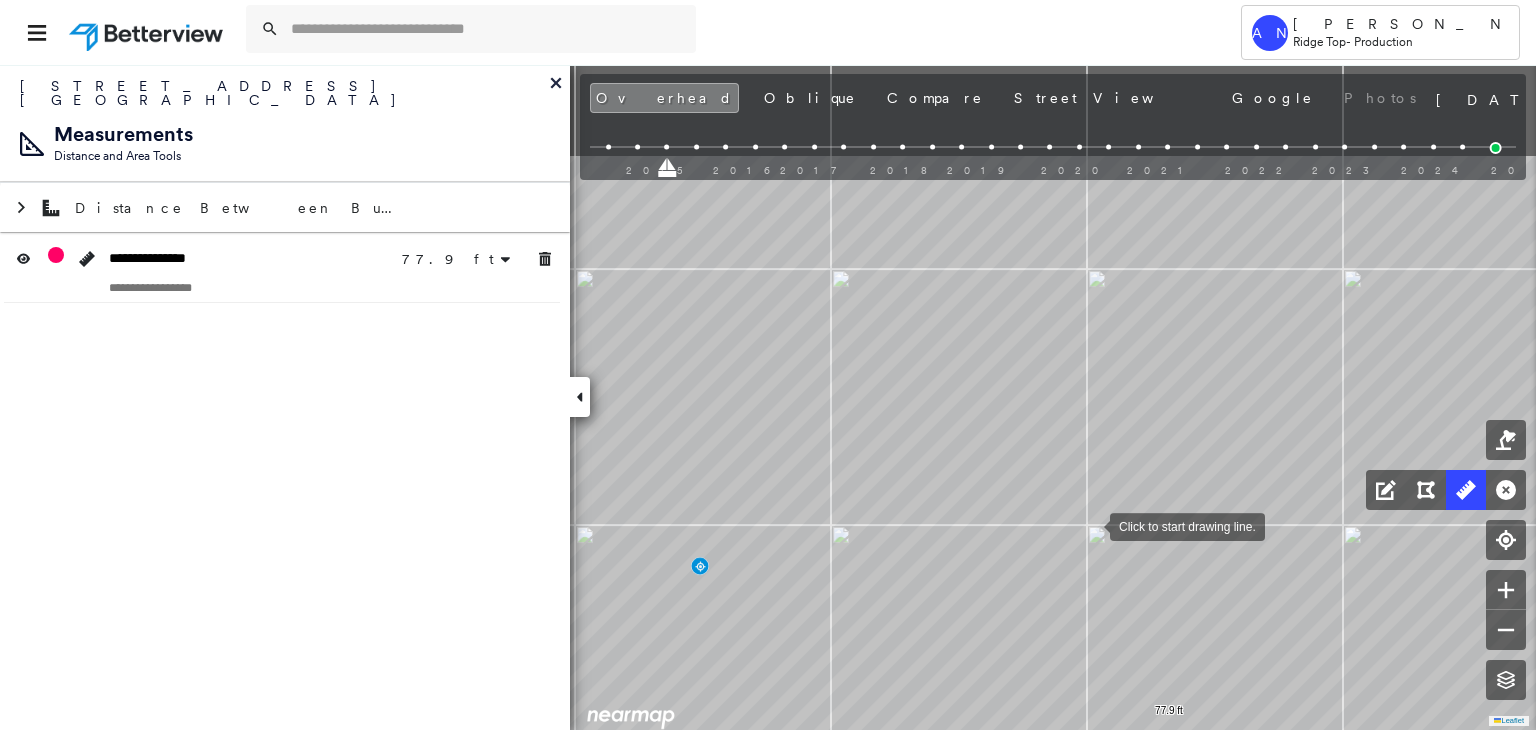 drag, startPoint x: 1088, startPoint y: 485, endPoint x: 1090, endPoint y: 495, distance: 10.198039 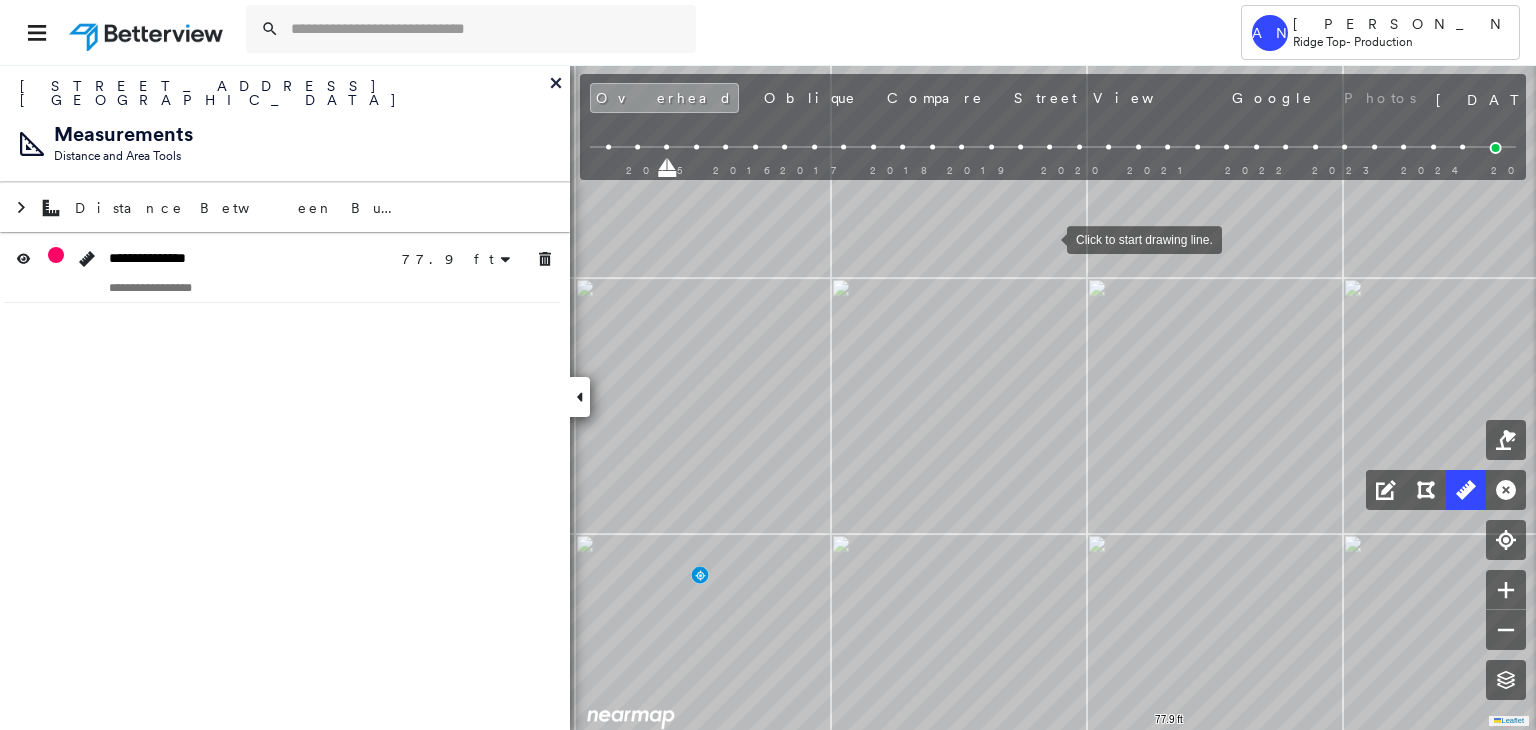 click at bounding box center [1047, 238] 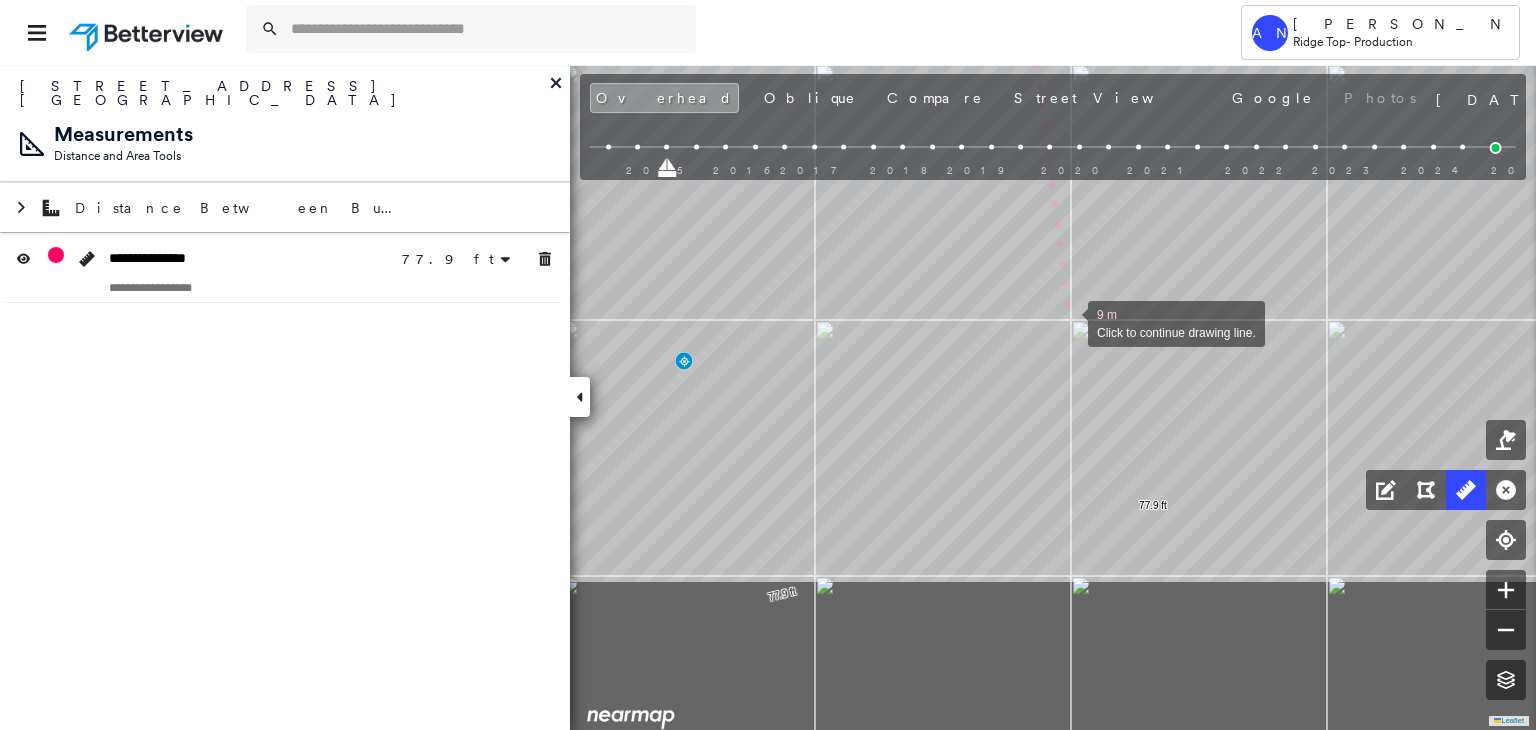drag, startPoint x: 1092, startPoint y: 396, endPoint x: 1068, endPoint y: 322, distance: 77.7946 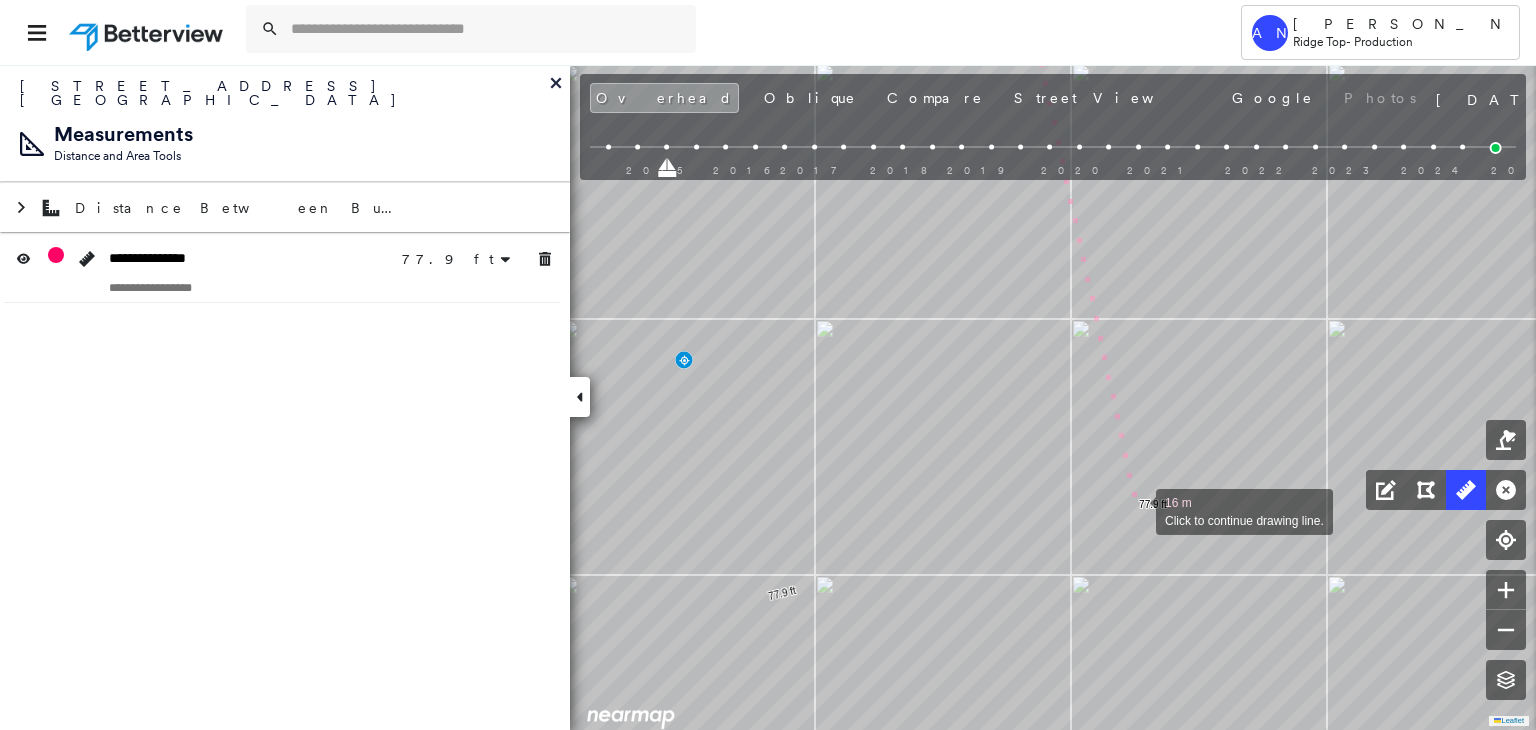 click at bounding box center [1136, 510] 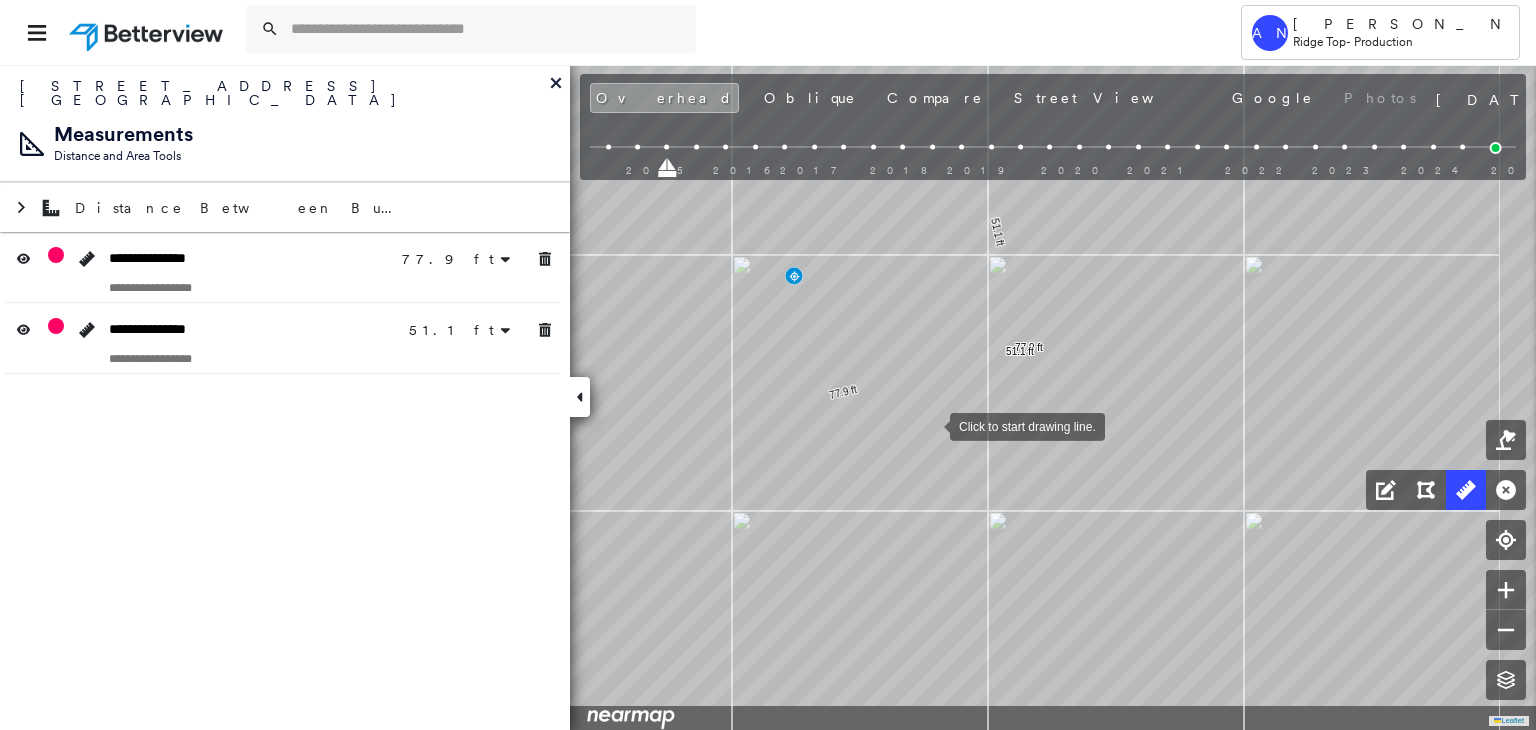 drag, startPoint x: 951, startPoint y: 517, endPoint x: 930, endPoint y: 422, distance: 97.29337 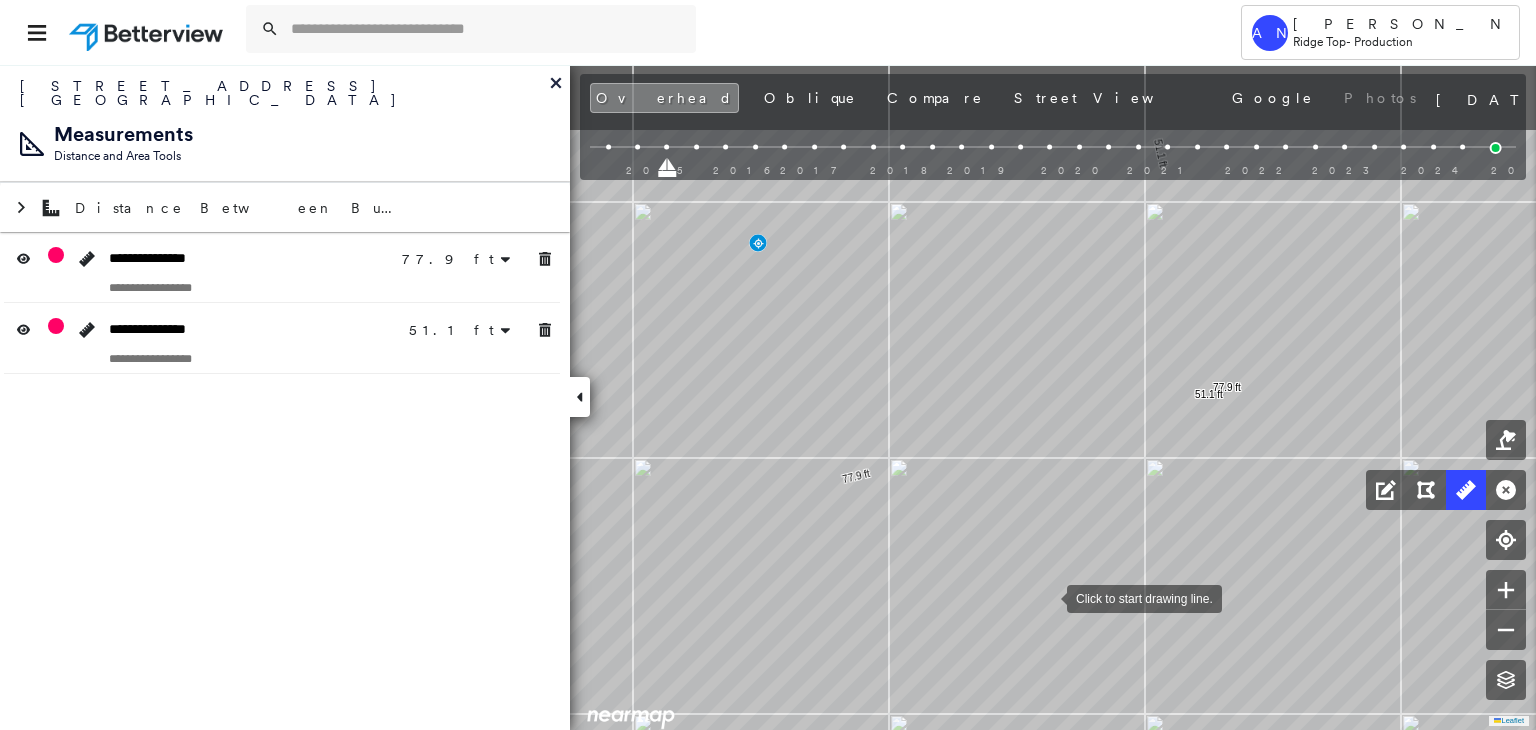 click at bounding box center (1047, 597) 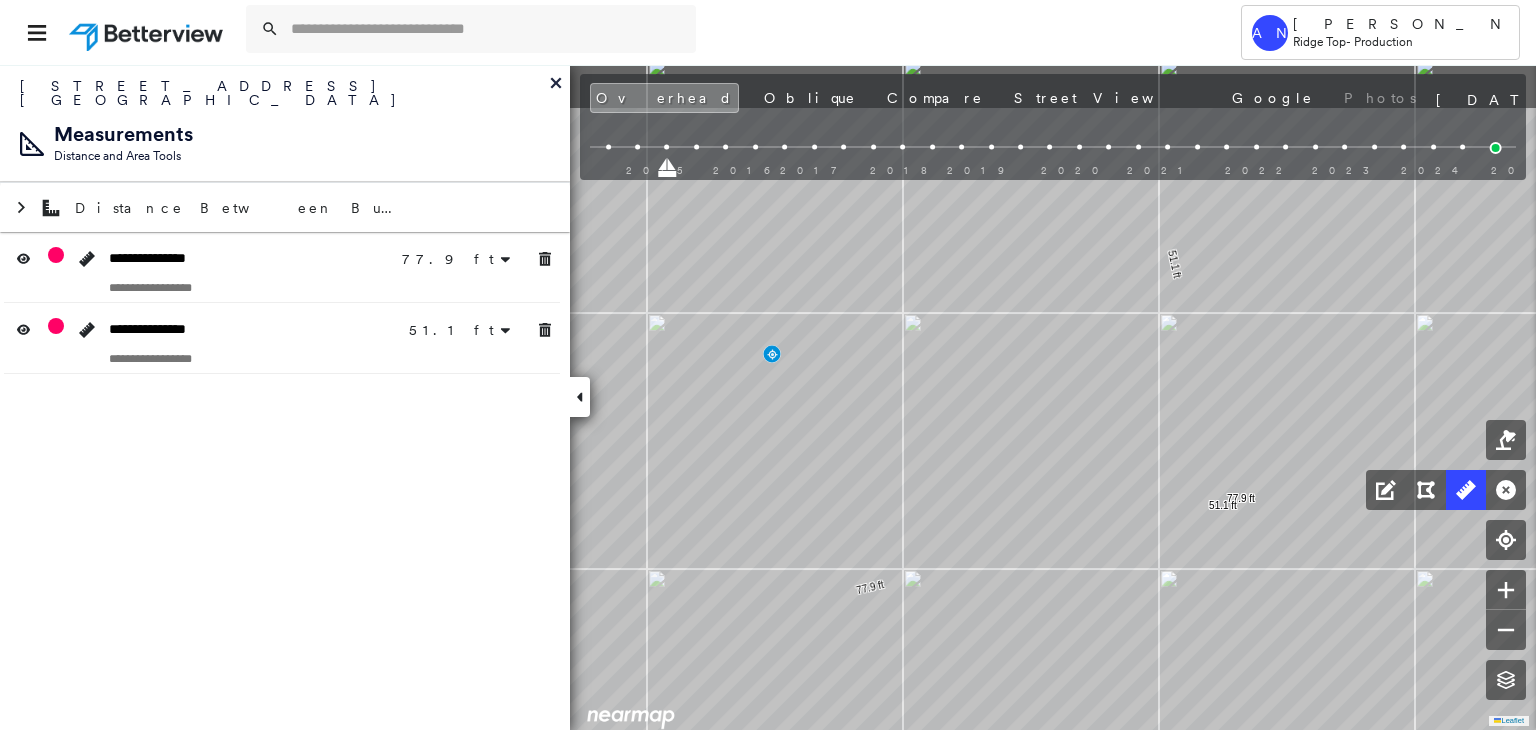 drag, startPoint x: 936, startPoint y: 299, endPoint x: 952, endPoint y: 441, distance: 142.89856 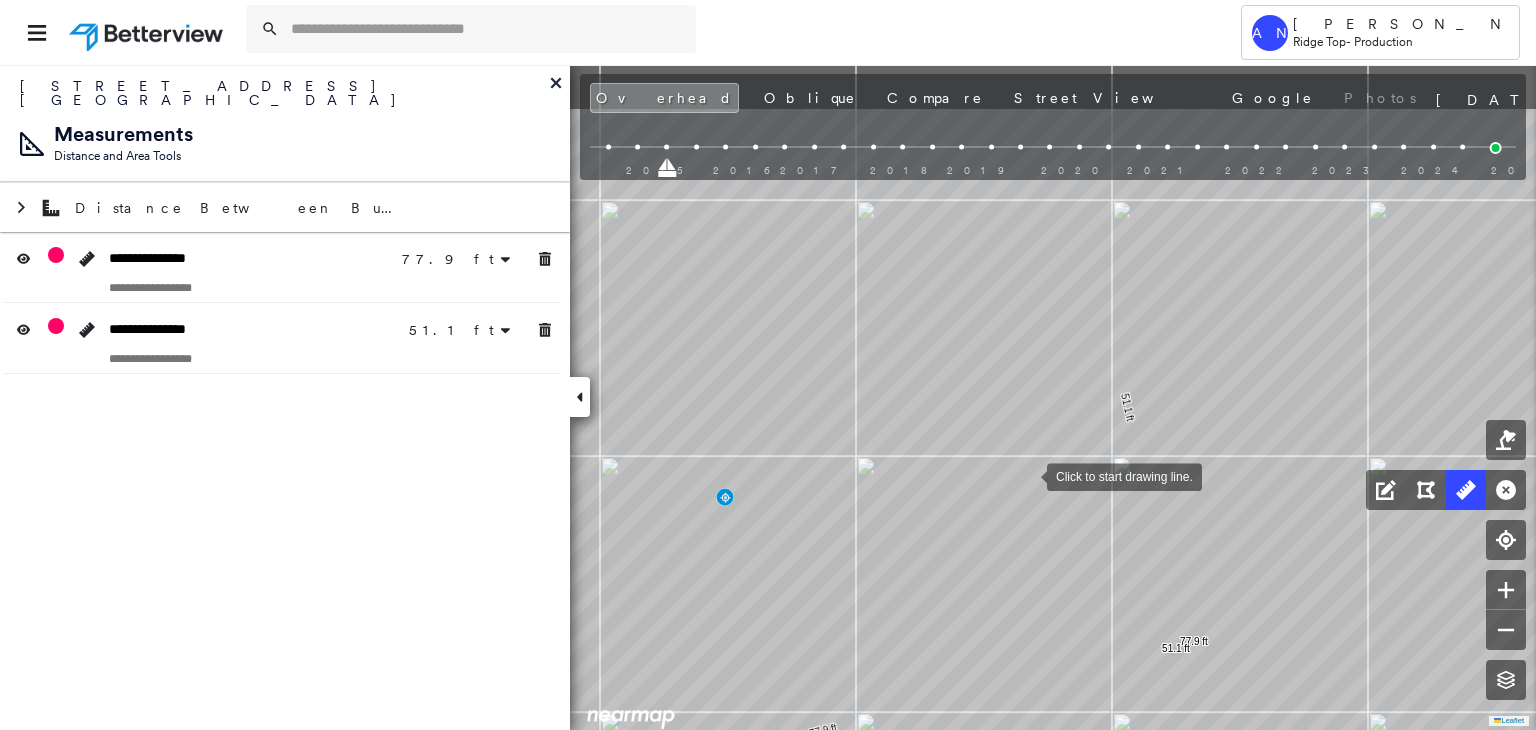 drag, startPoint x: 1078, startPoint y: 361, endPoint x: 1044, endPoint y: 413, distance: 62.1289 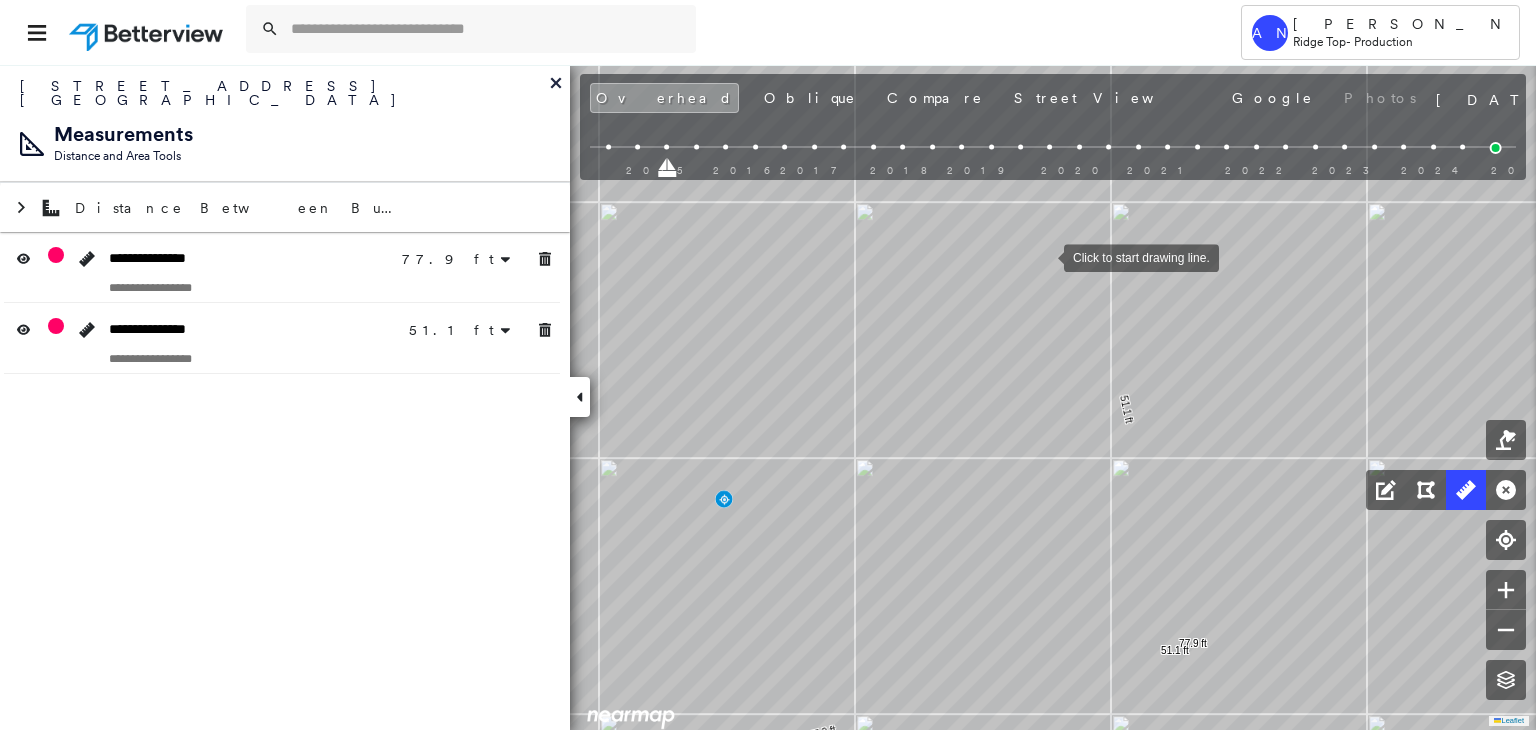 drag, startPoint x: 1040, startPoint y: 310, endPoint x: 1055, endPoint y: 313, distance: 15.297058 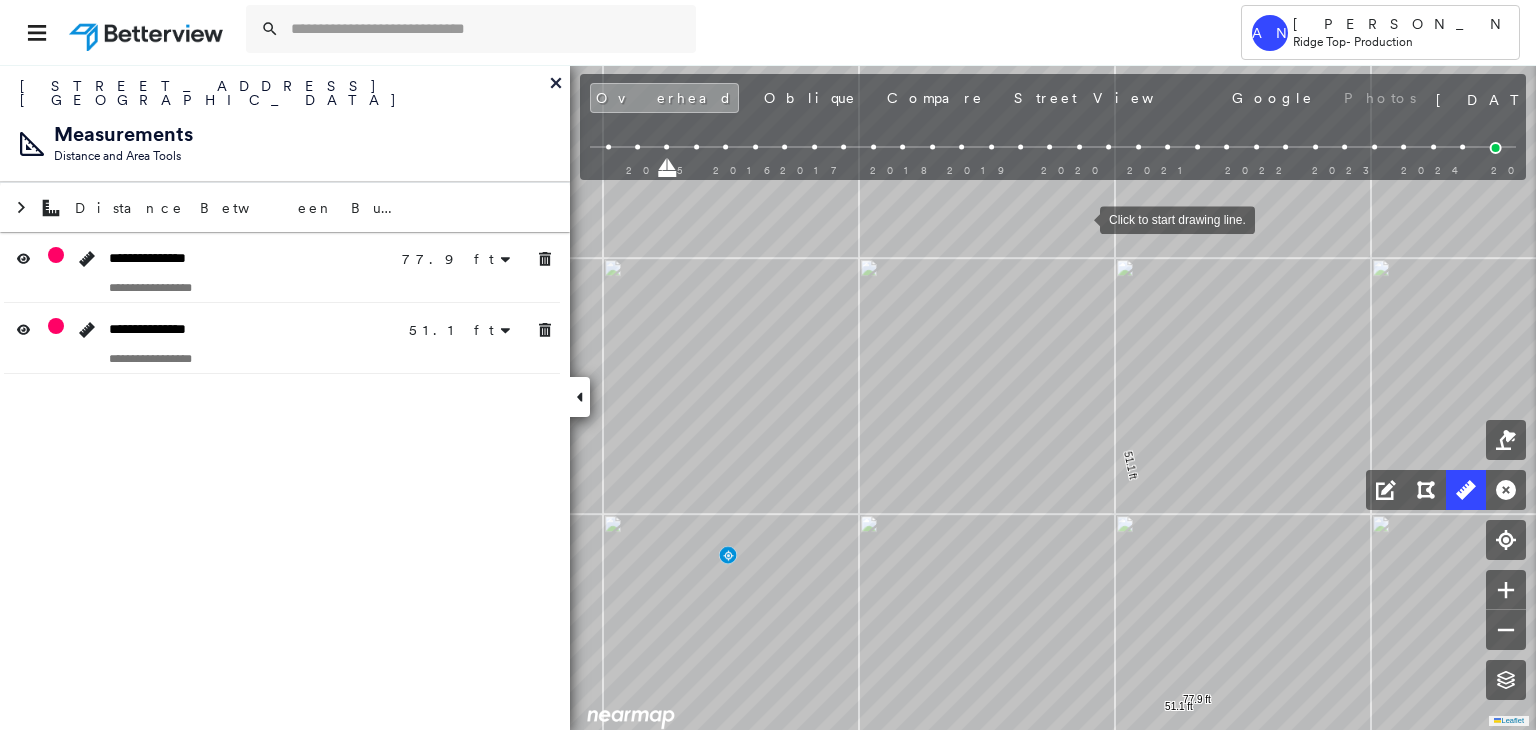 click at bounding box center [1080, 218] 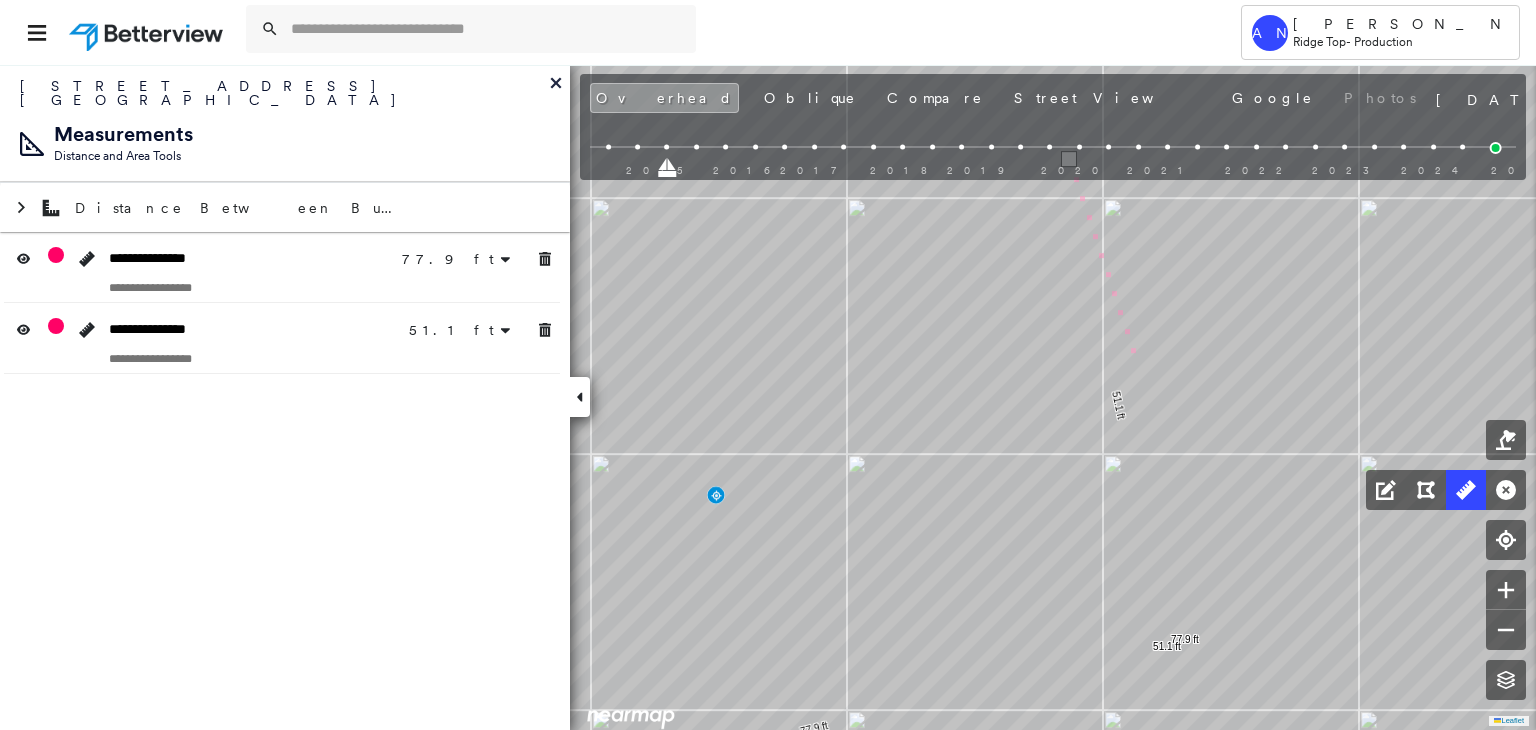 drag, startPoint x: 1143, startPoint y: 389, endPoint x: 1105, endPoint y: 230, distance: 163.47783 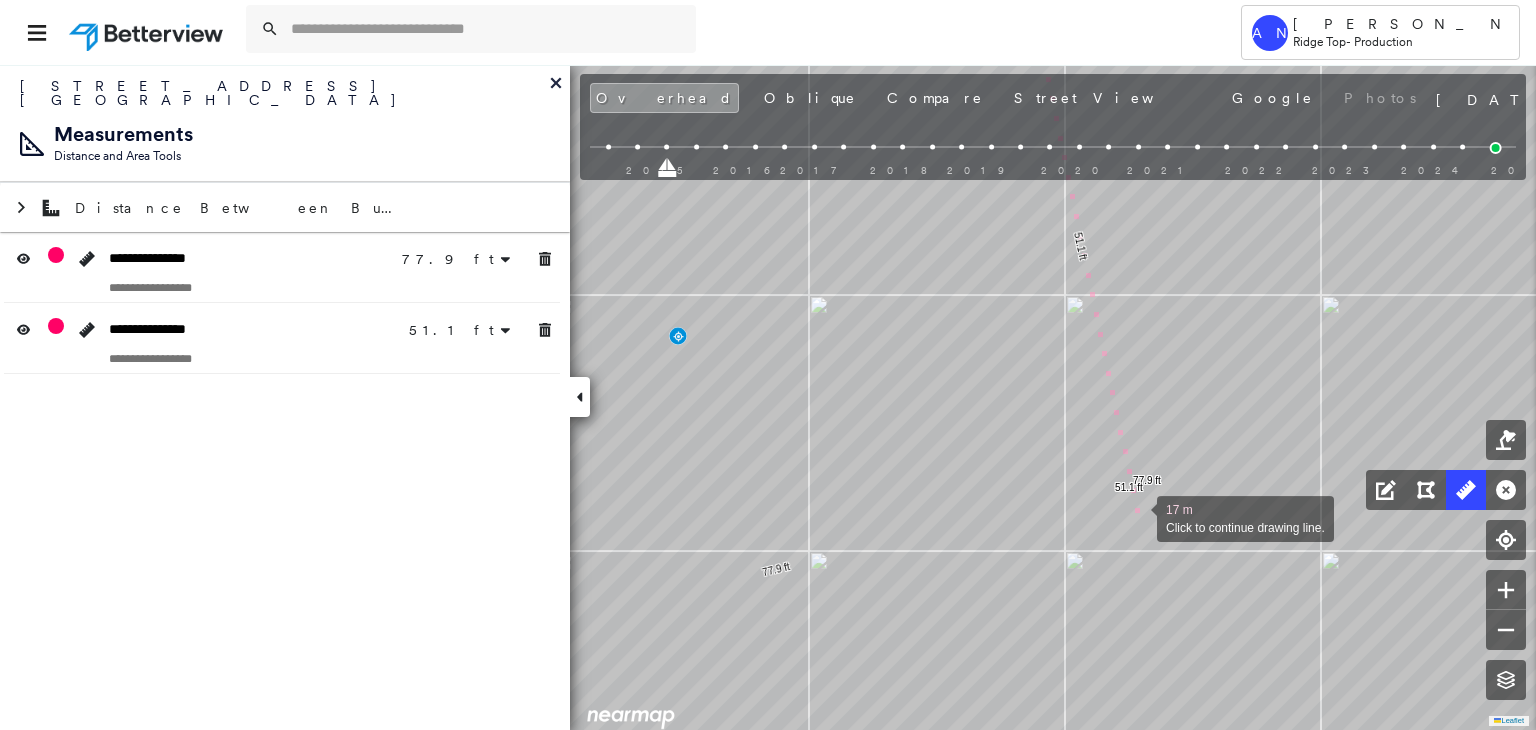 click at bounding box center [1137, 517] 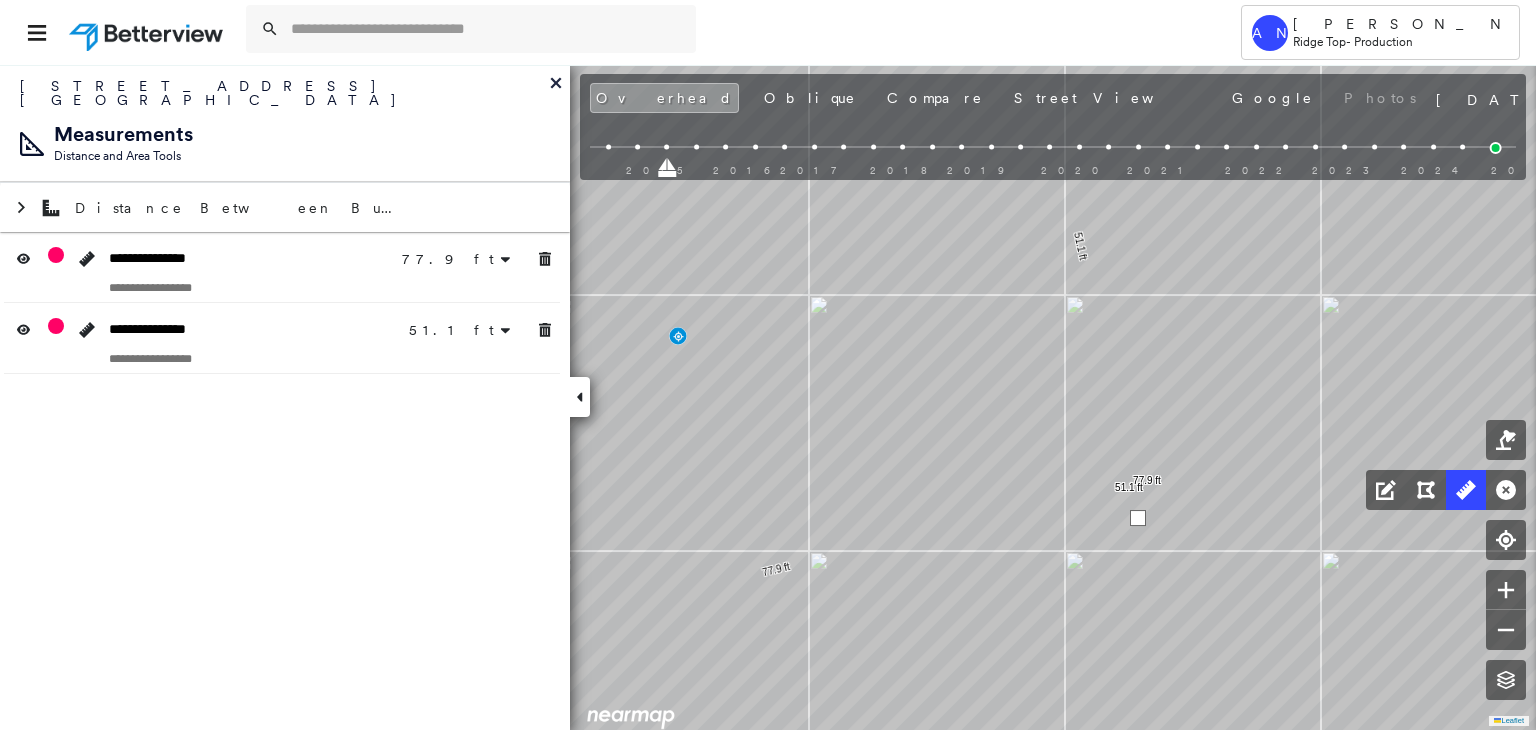 click at bounding box center [1138, 518] 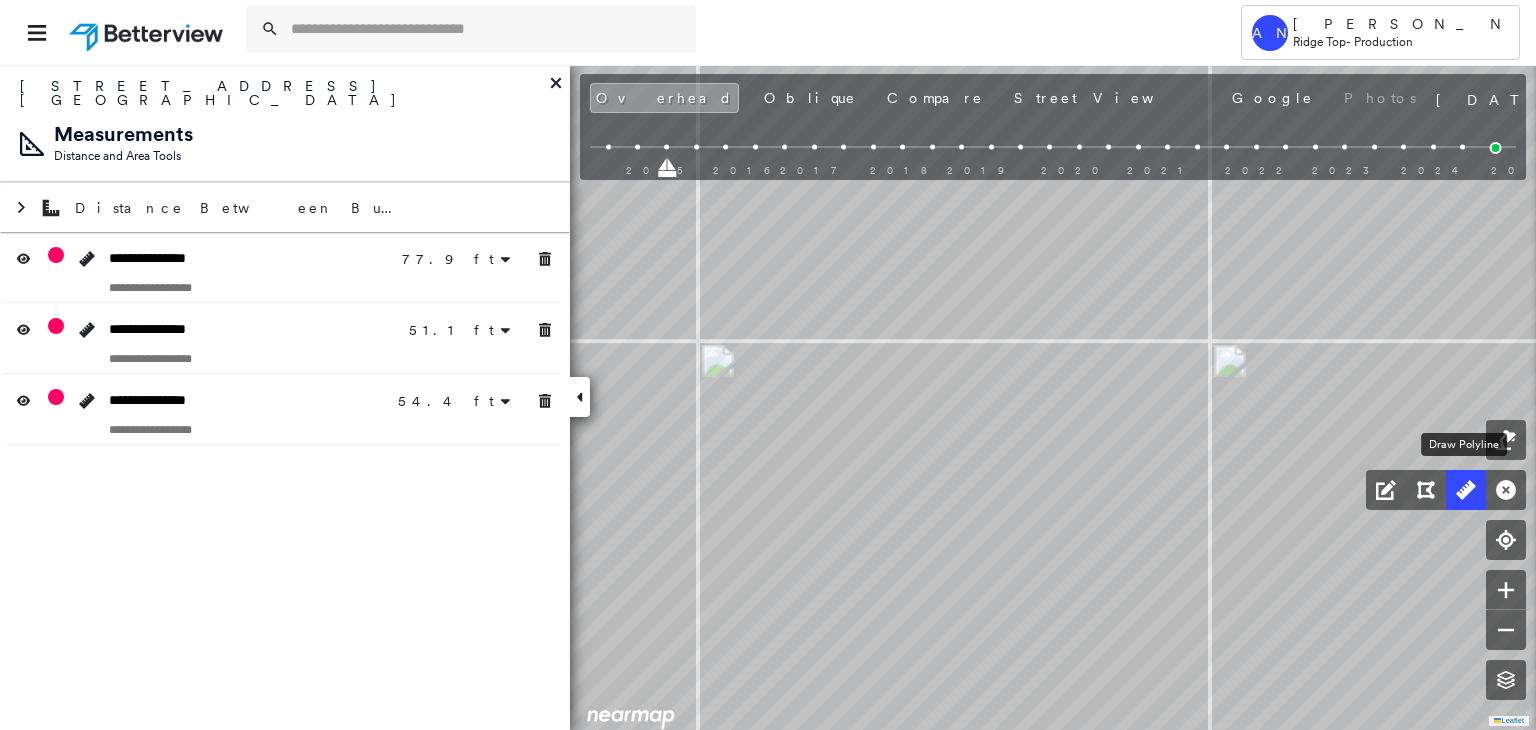 click 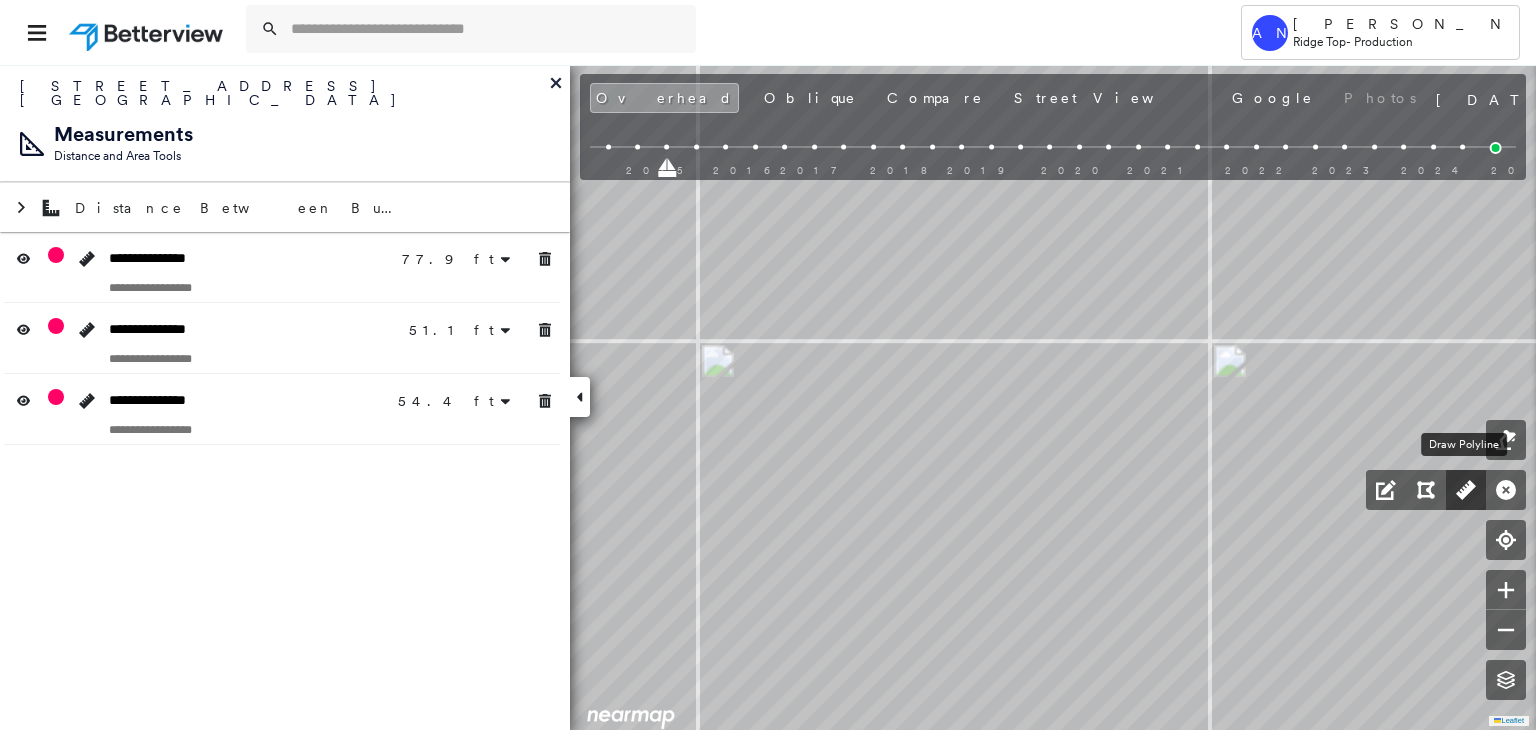 click 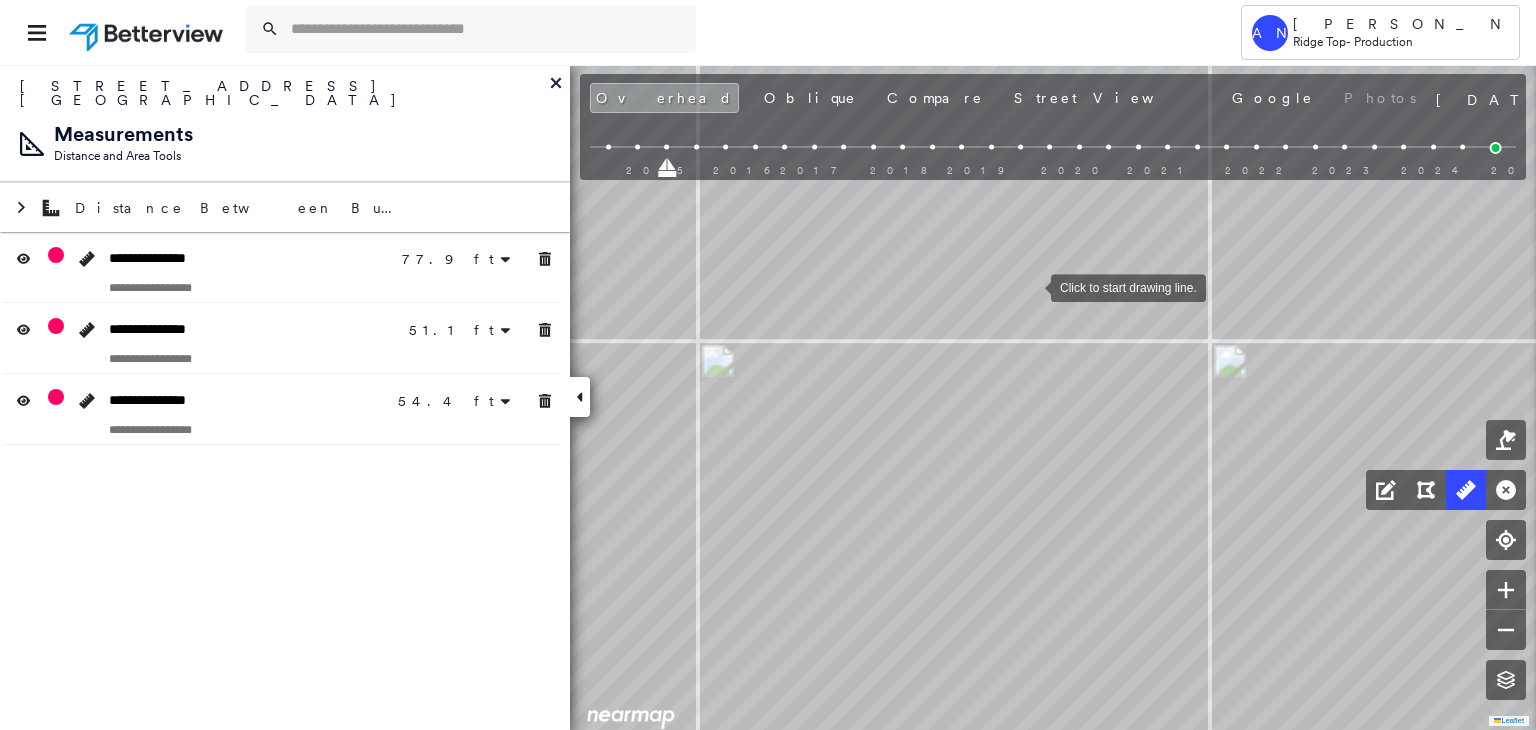 click at bounding box center (1031, 286) 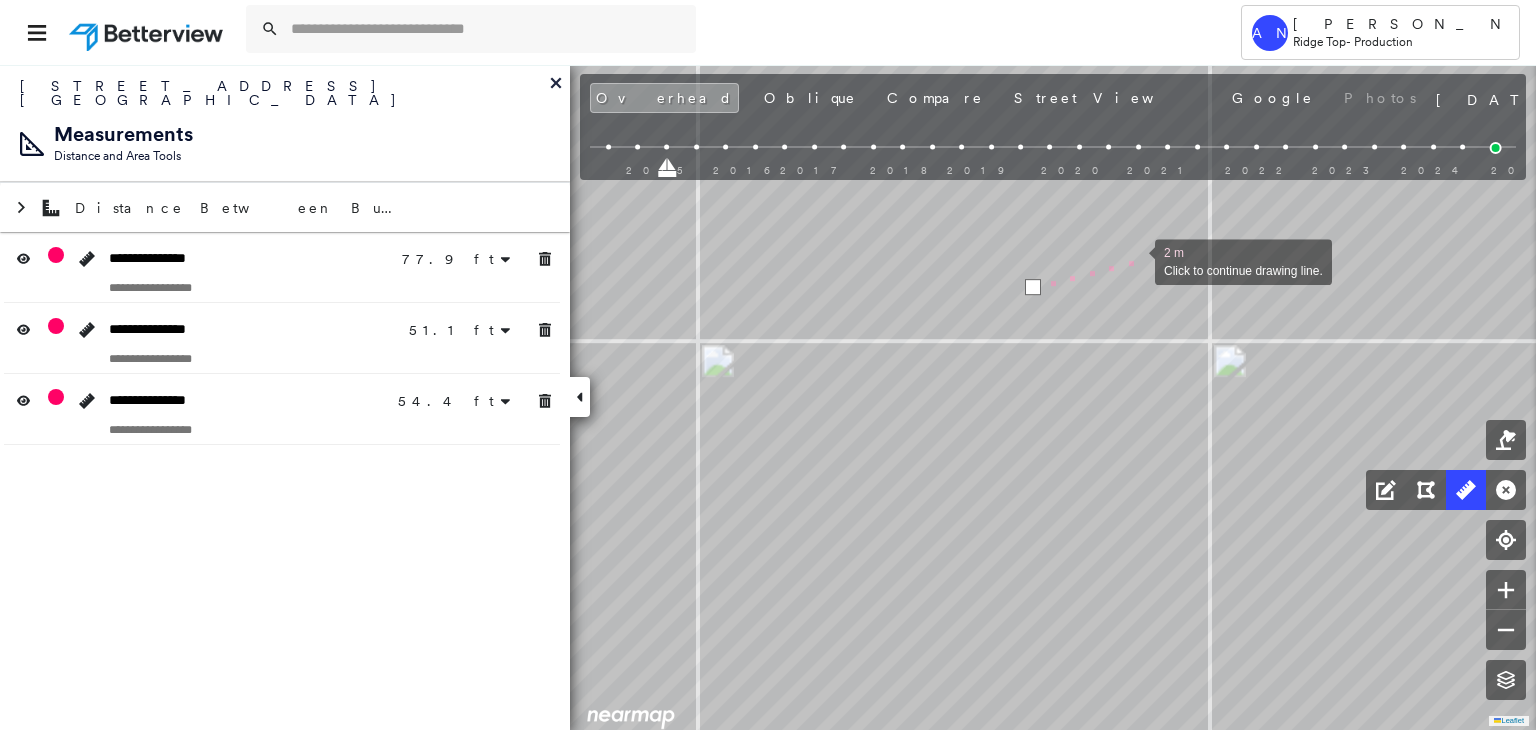 click at bounding box center (1135, 260) 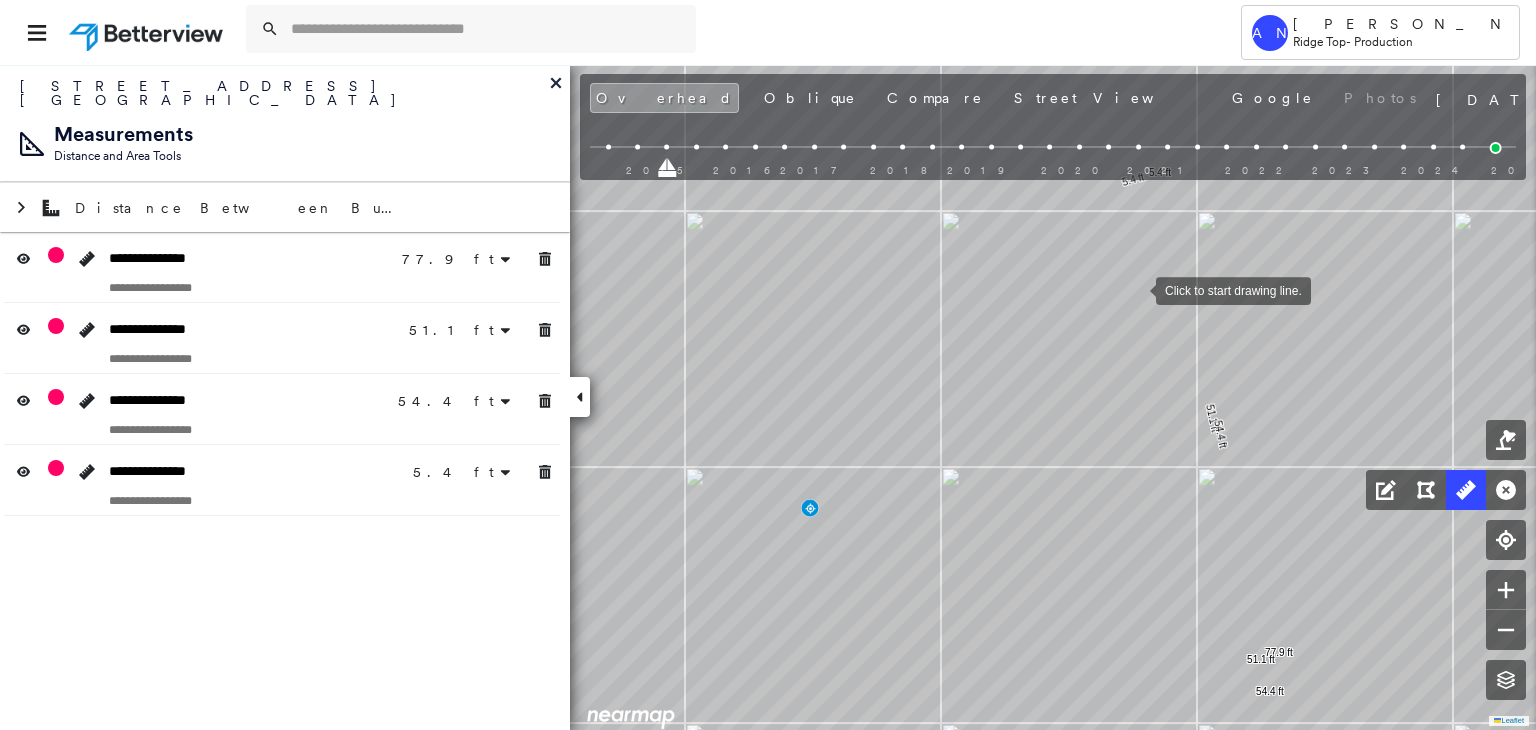 drag, startPoint x: 1136, startPoint y: 289, endPoint x: 1102, endPoint y: 429, distance: 144.06943 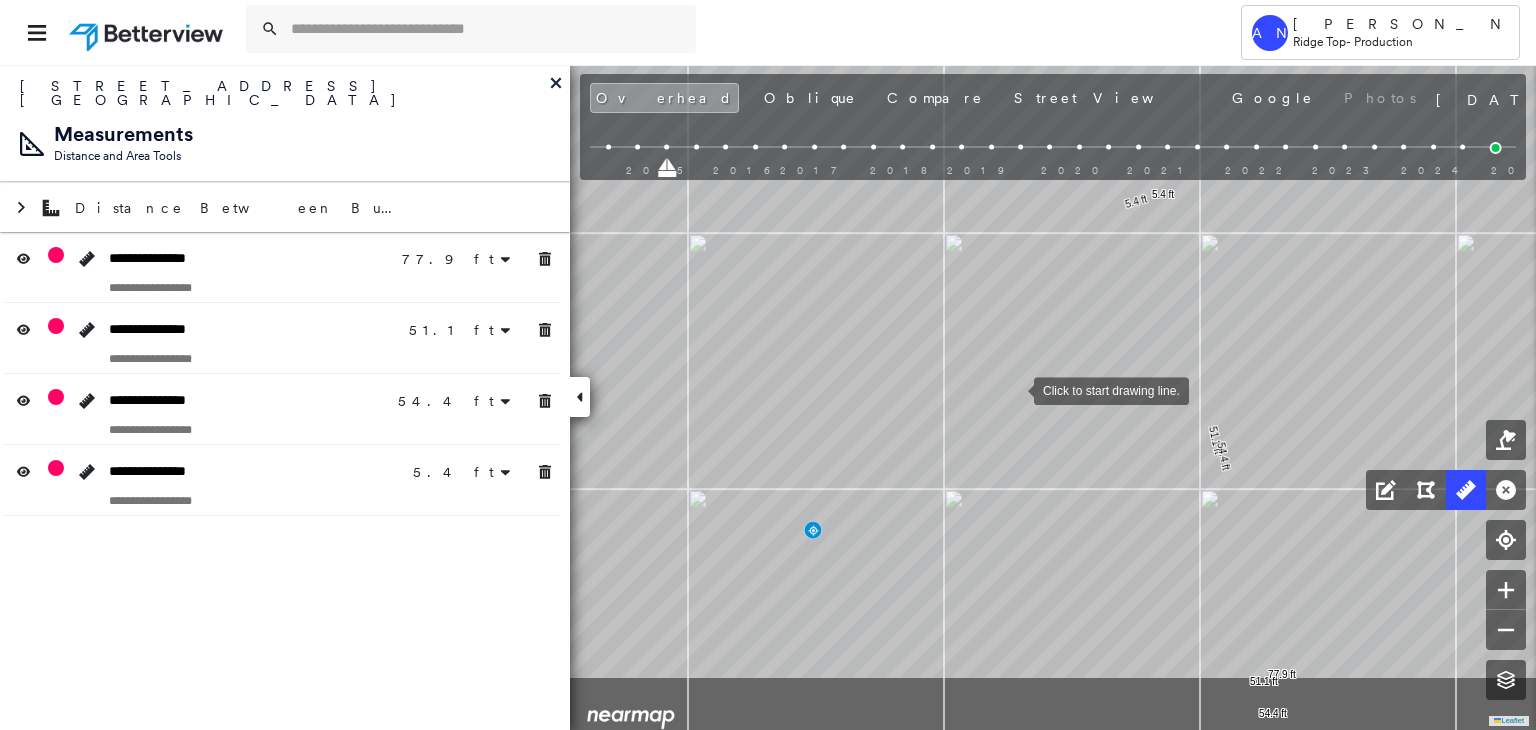 drag, startPoint x: 983, startPoint y: 492, endPoint x: 1012, endPoint y: 390, distance: 106.04244 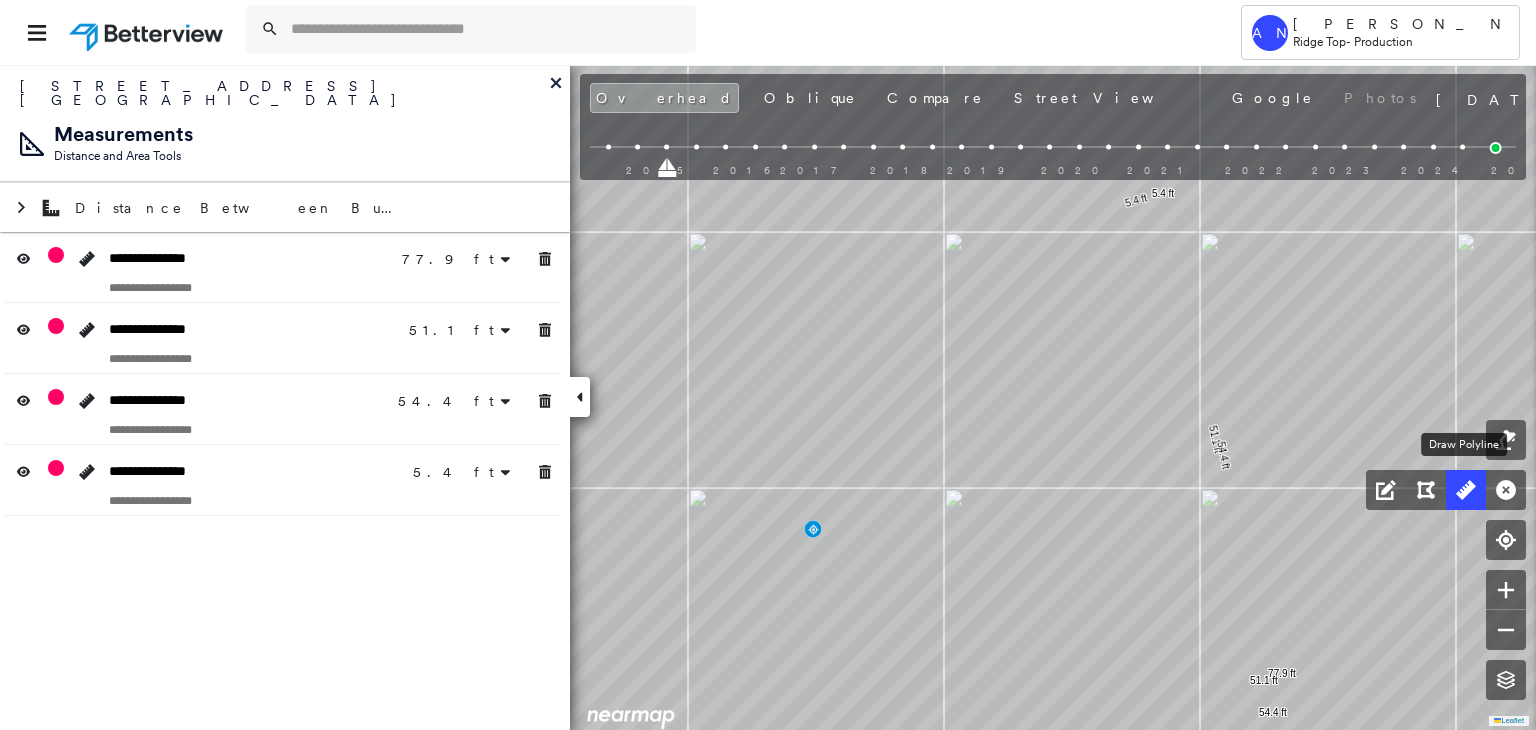 click at bounding box center [1466, 490] 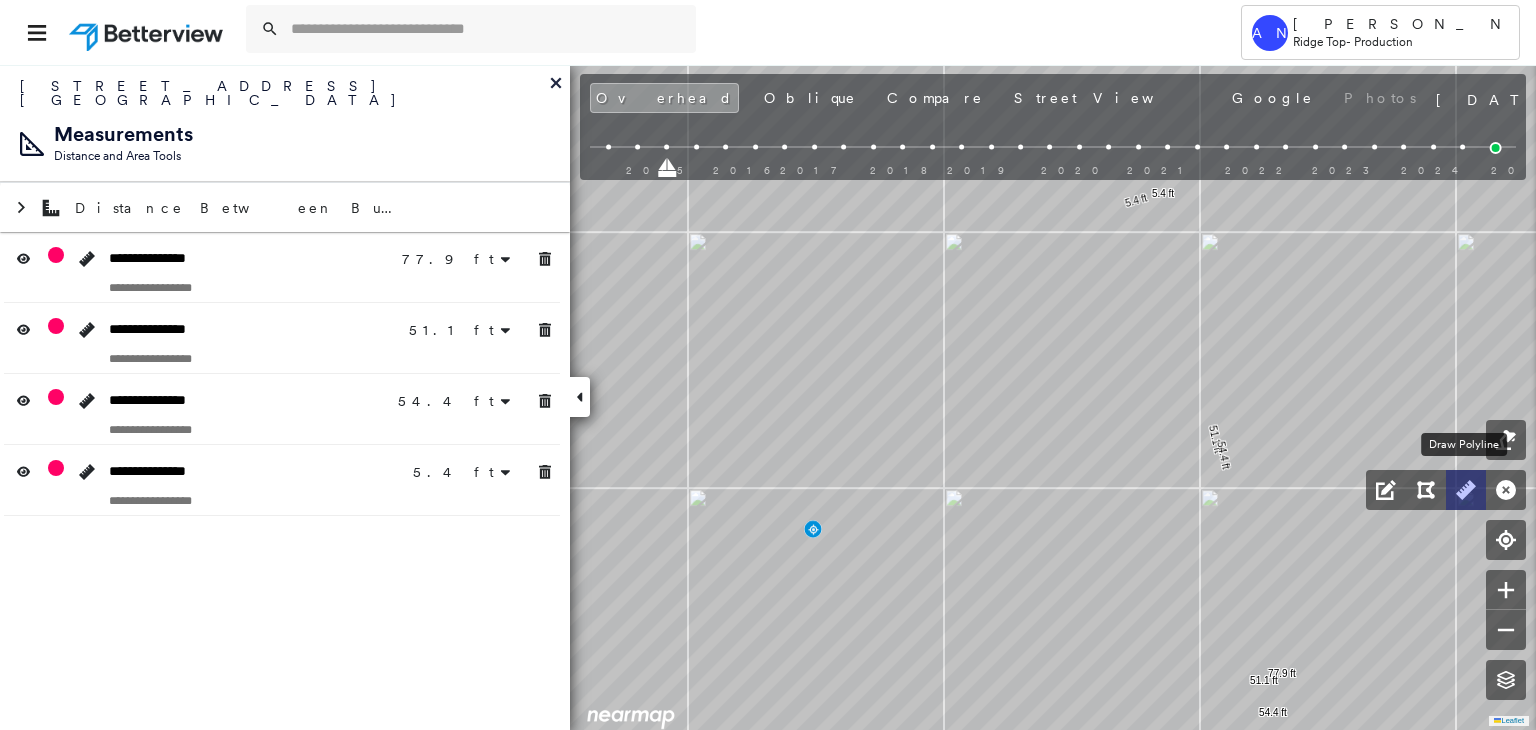 click 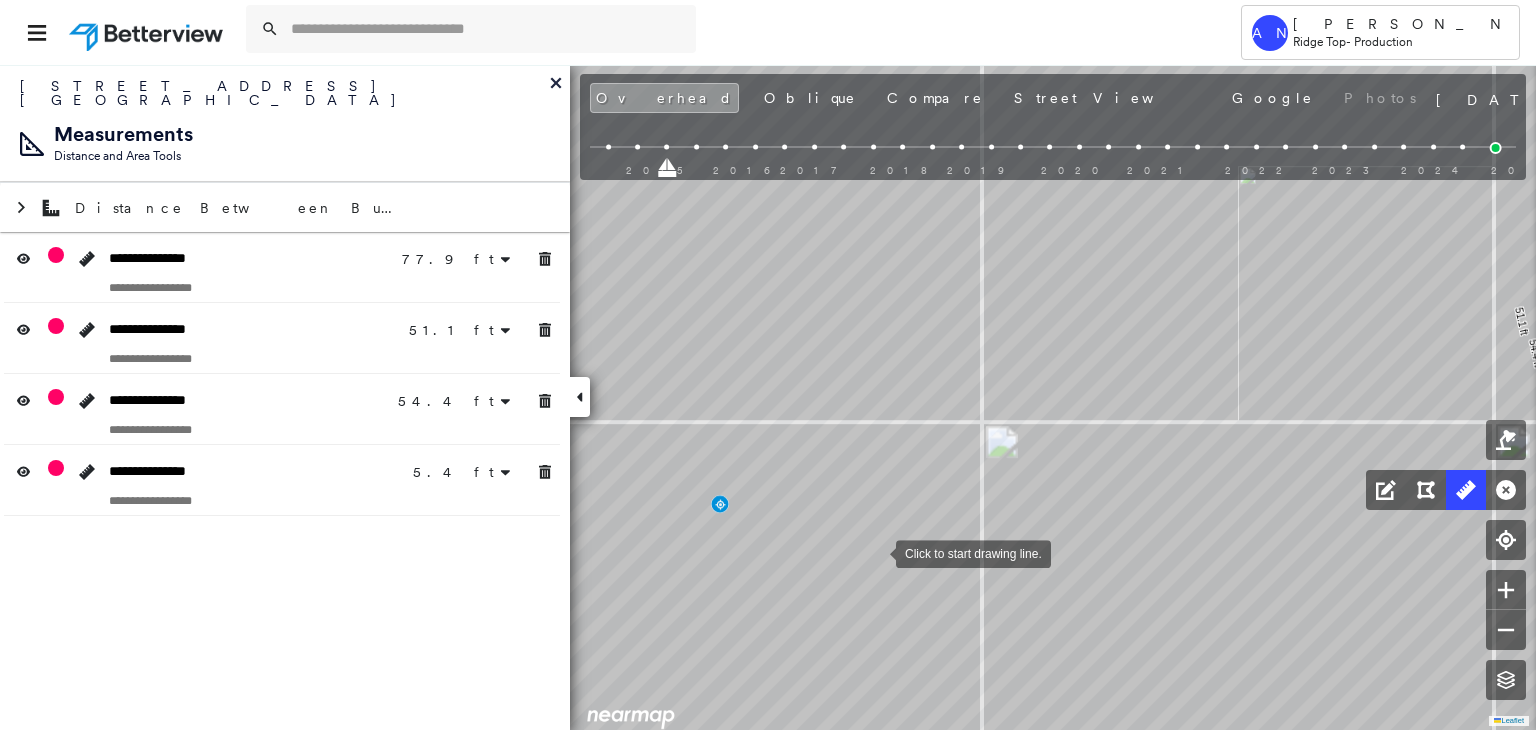 click at bounding box center [876, 552] 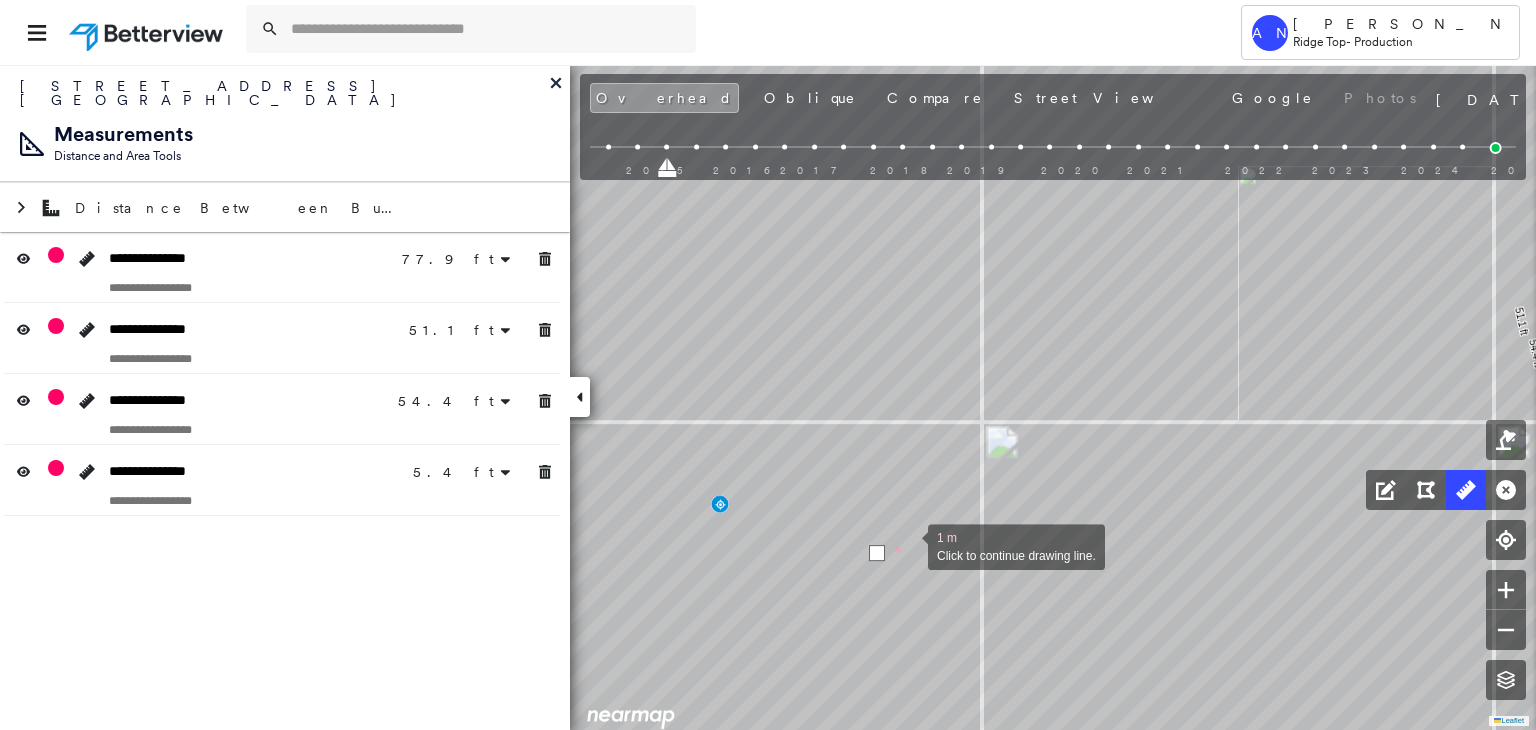 click at bounding box center (908, 545) 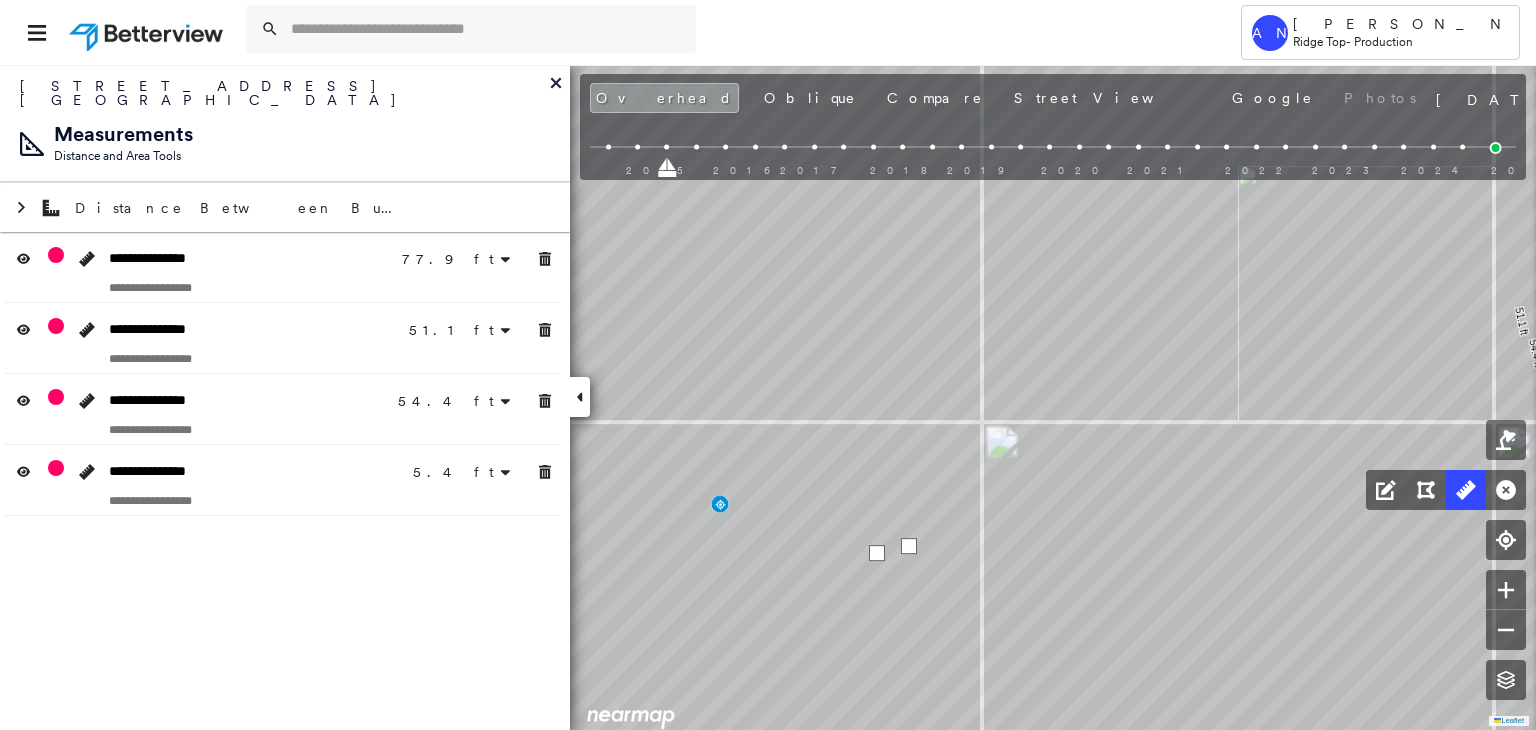 click at bounding box center (909, 546) 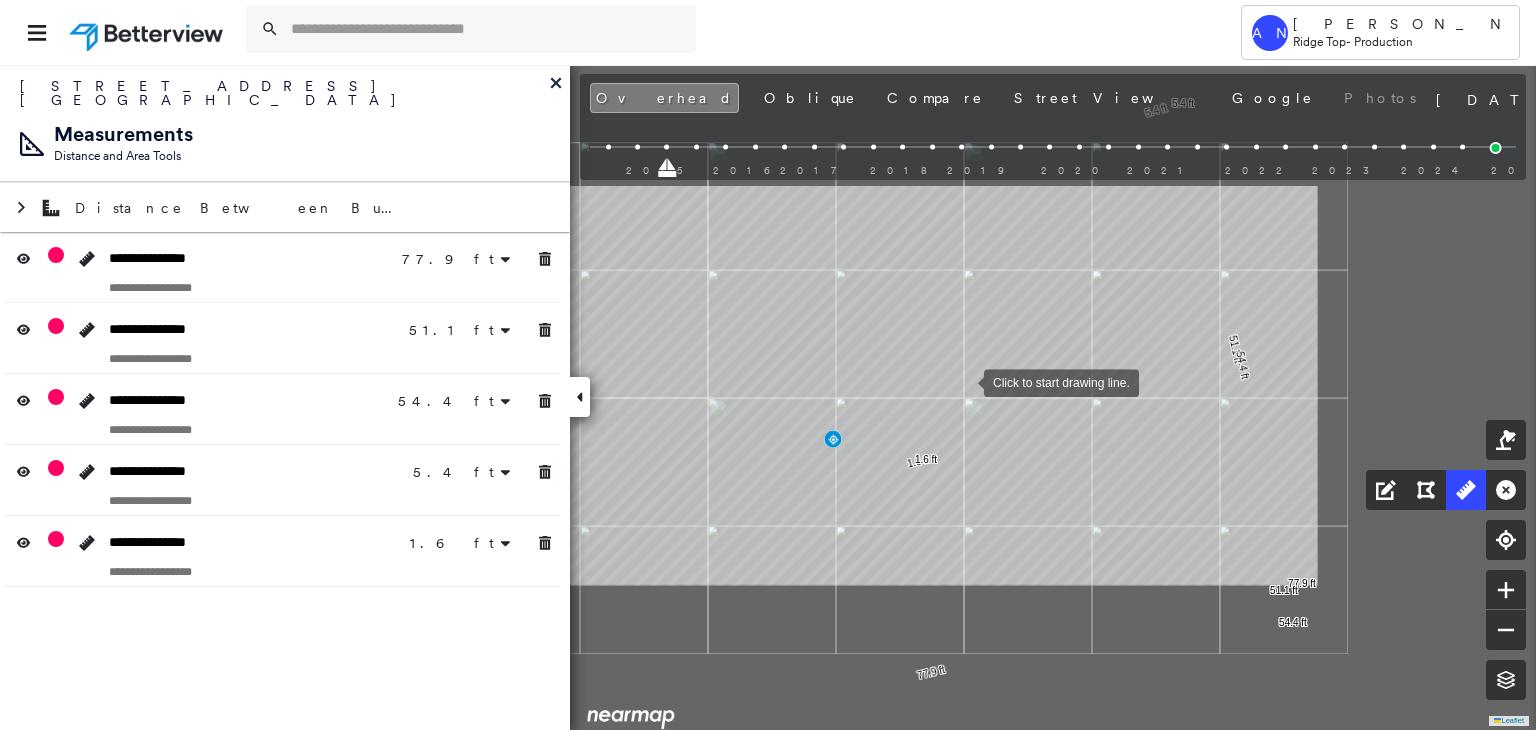 click at bounding box center (964, 381) 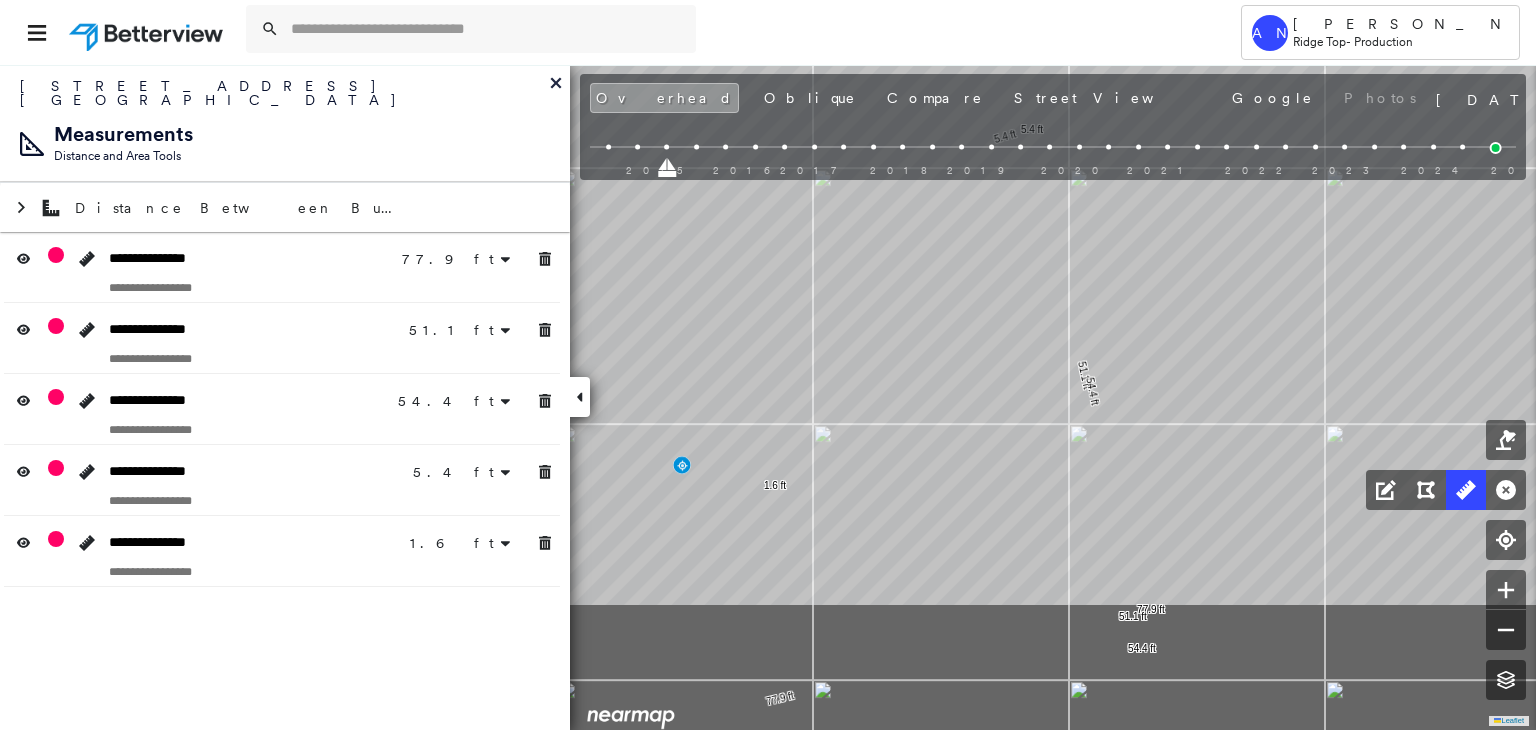 click on "77.9 ft 77.9 ft 51.1 ft 51.1 ft 54.4 ft 54.4 ft 5.4 ft 5.4 ft 1.6 ft Click to start drawing line." at bounding box center (-485, -100) 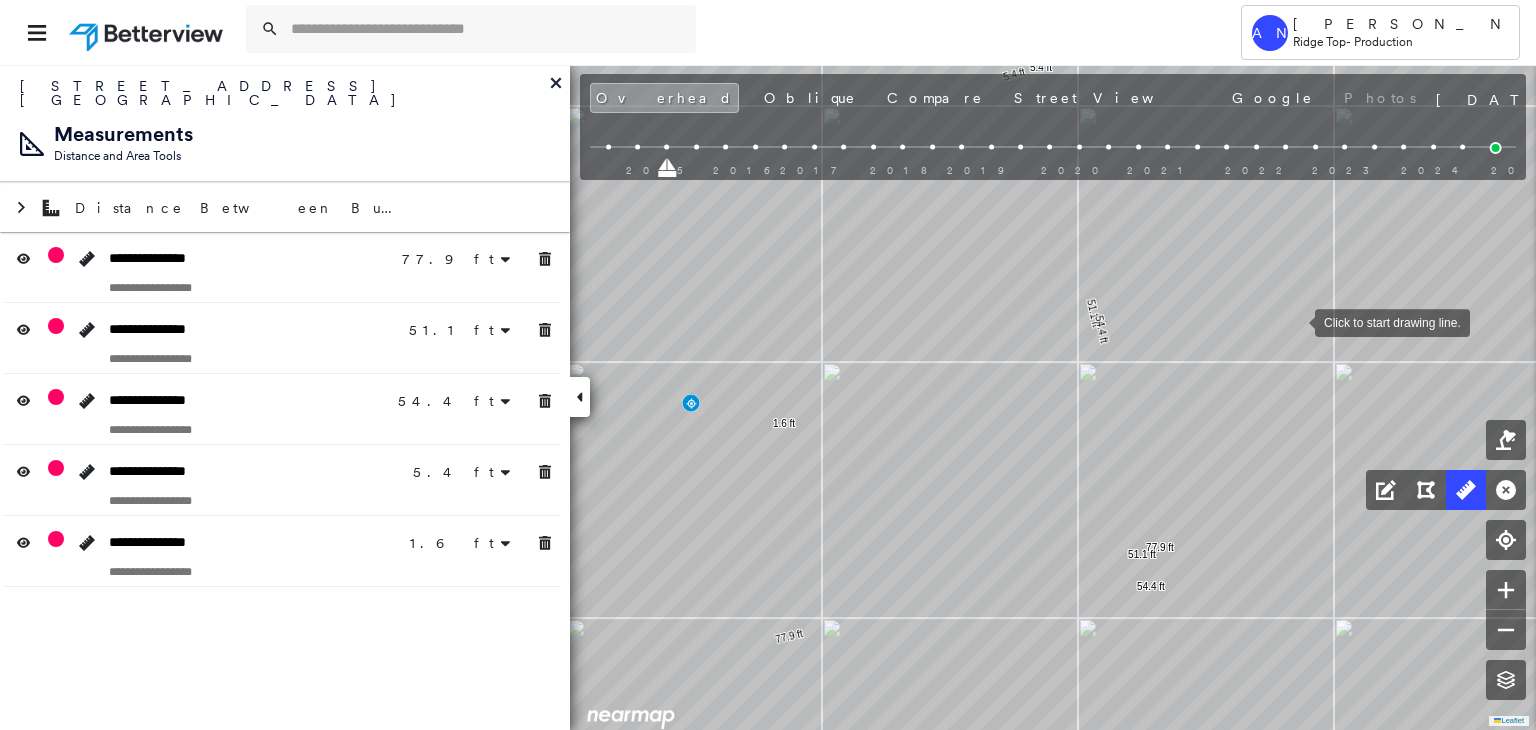 drag, startPoint x: 1290, startPoint y: 345, endPoint x: 1294, endPoint y: 321, distance: 24.33105 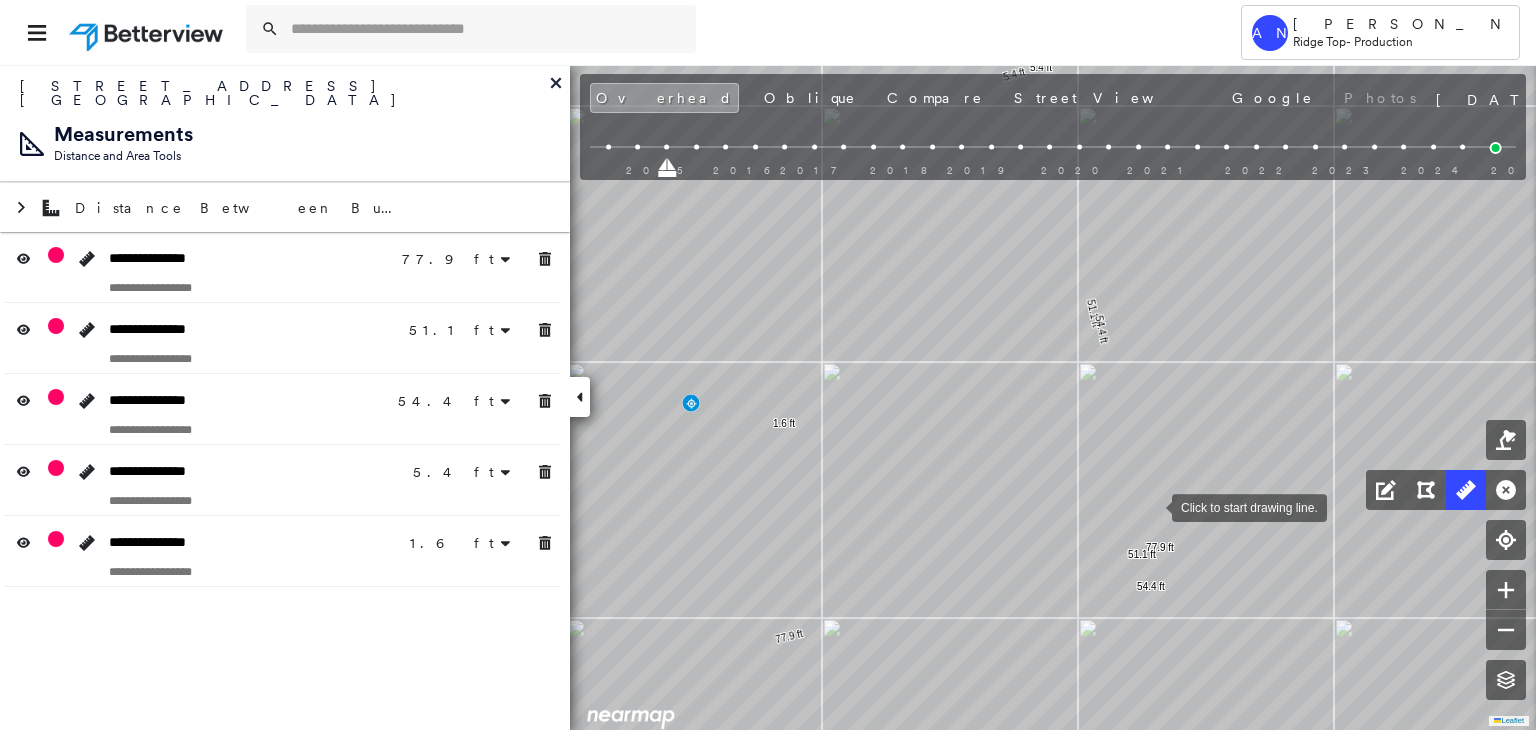click at bounding box center (1152, 506) 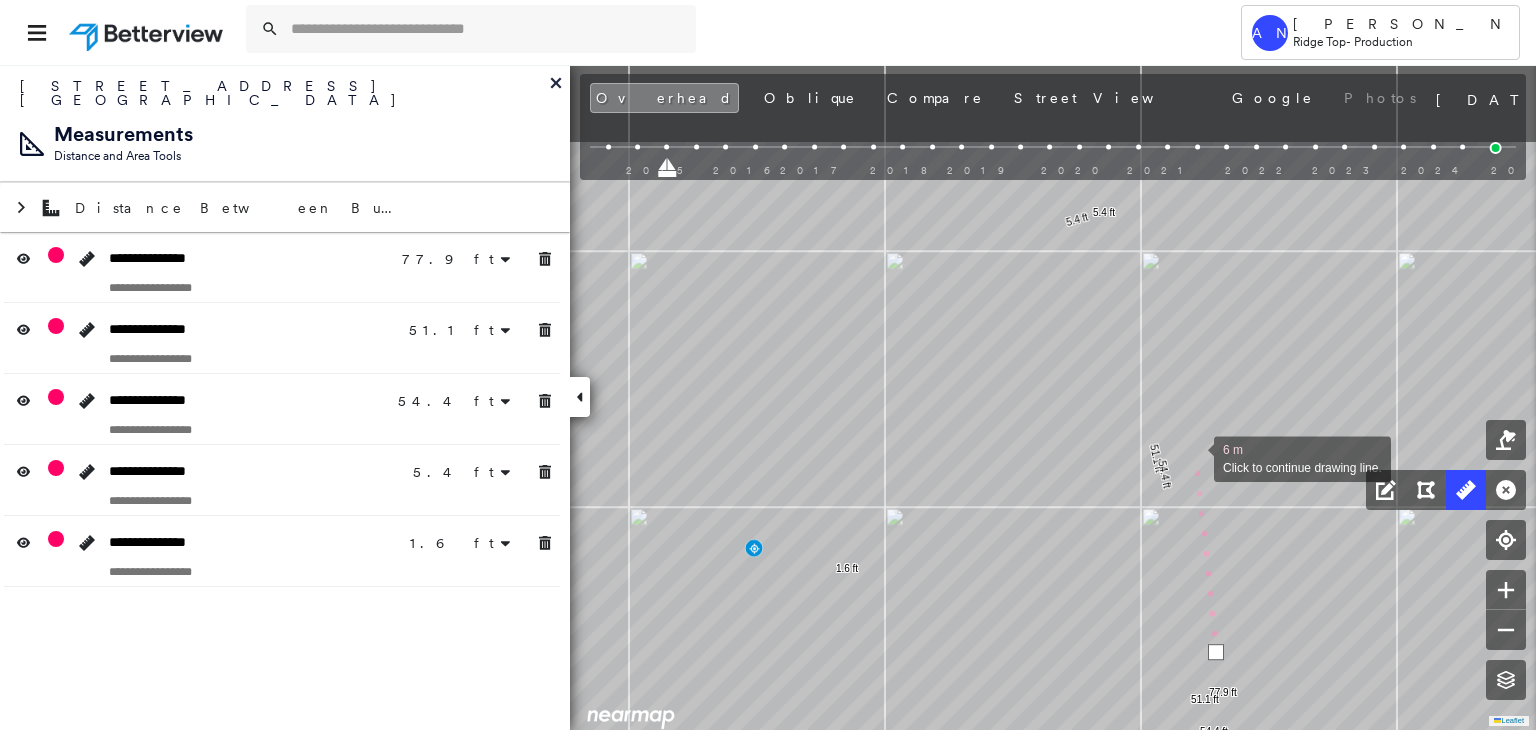 drag, startPoint x: 1130, startPoint y: 303, endPoint x: 1200, endPoint y: 480, distance: 190.33917 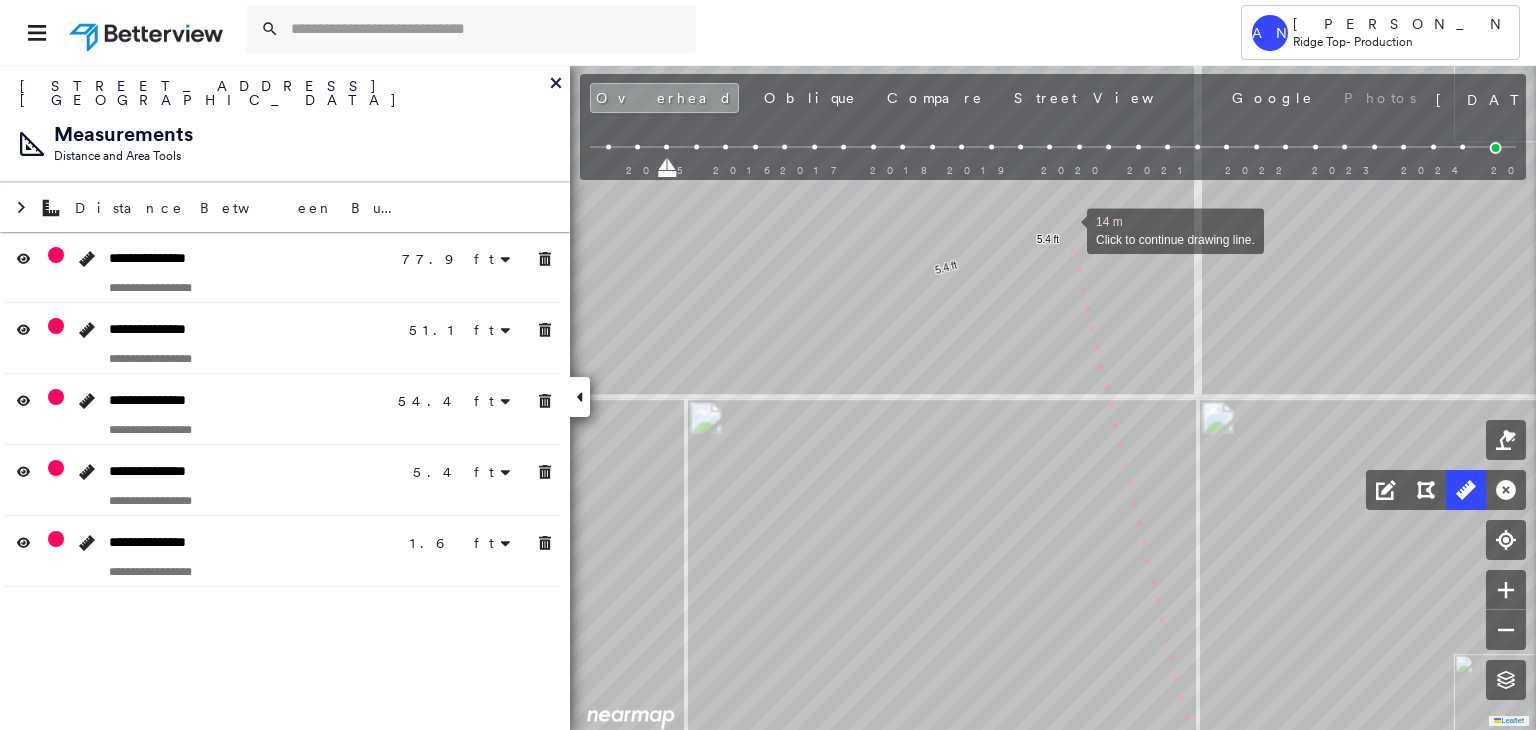 click at bounding box center (1067, 229) 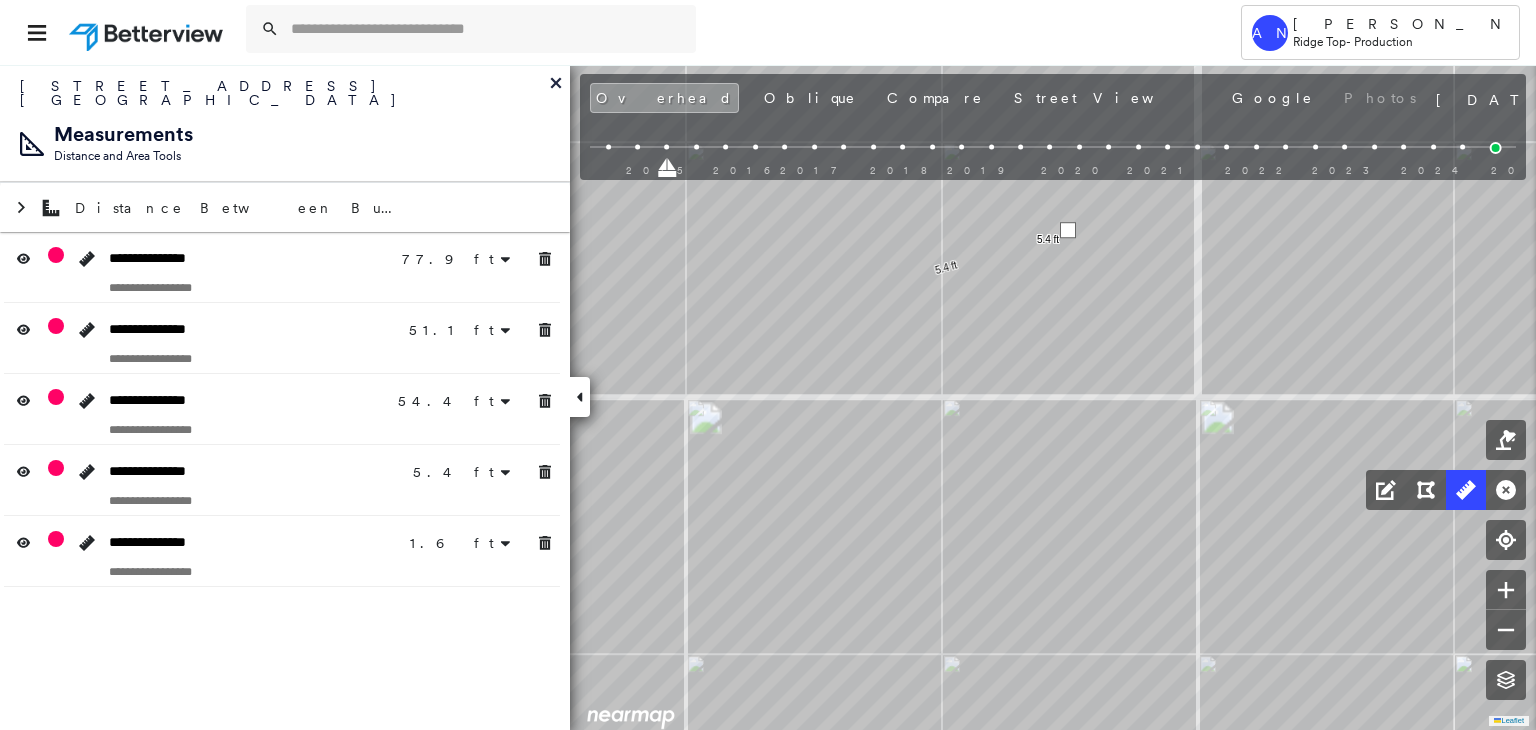 click at bounding box center [1068, 230] 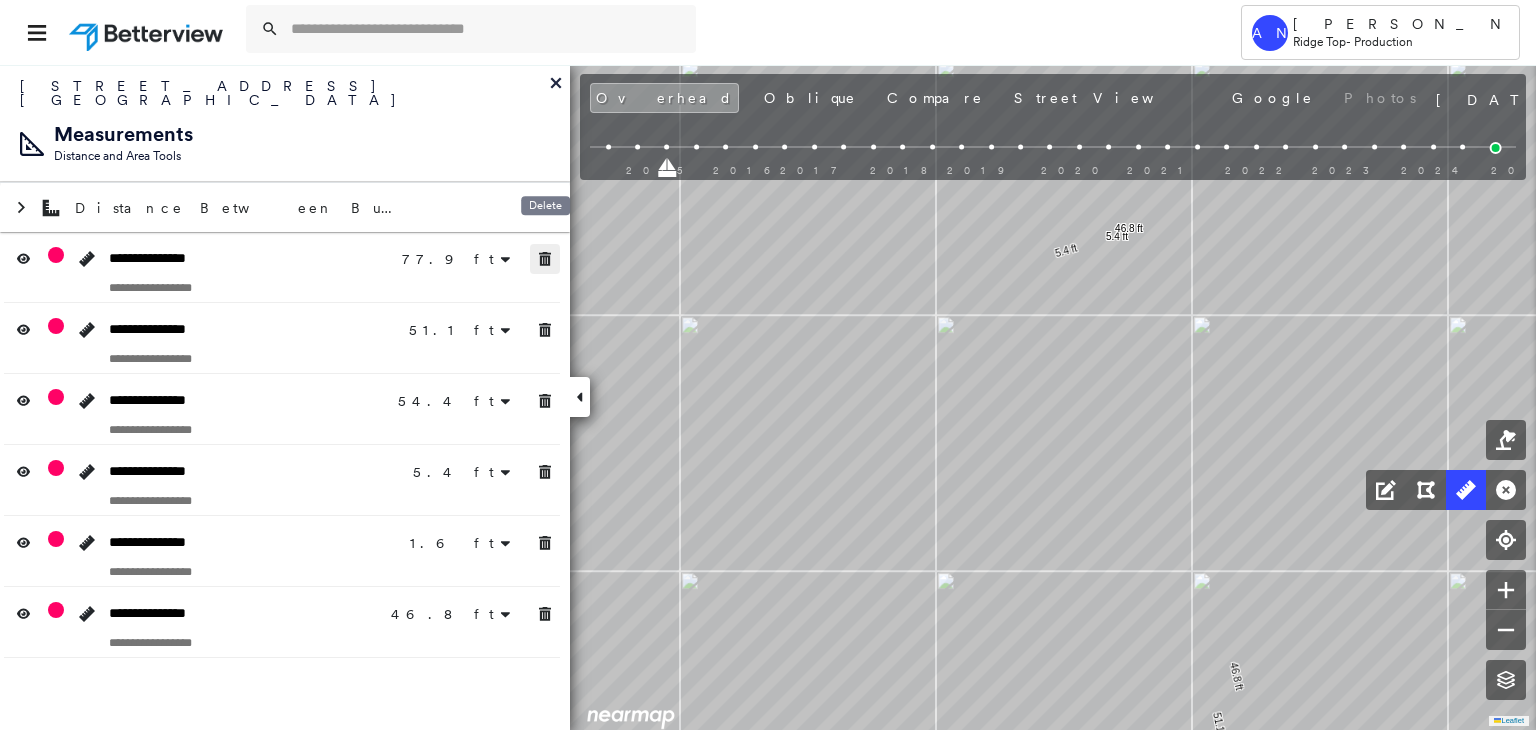 click 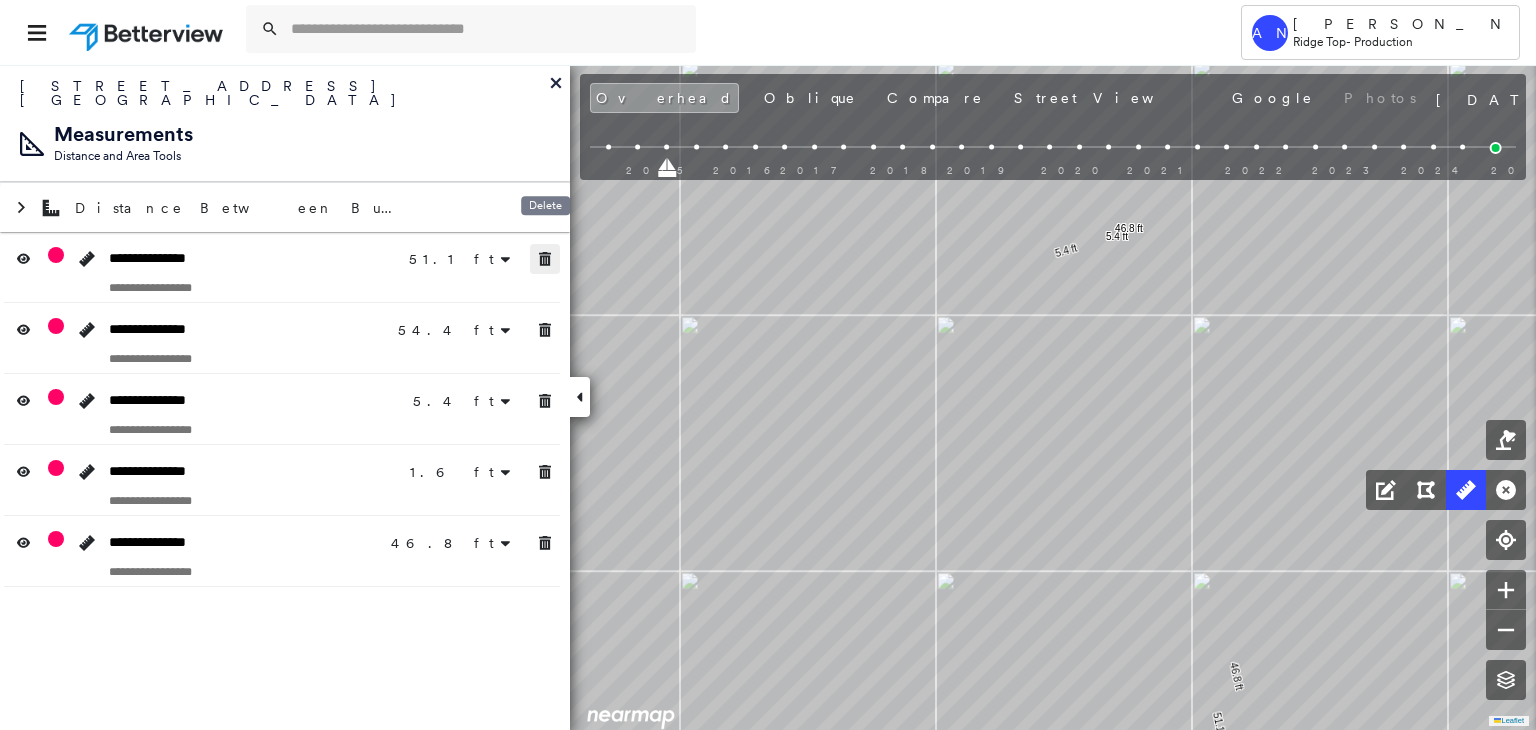 click 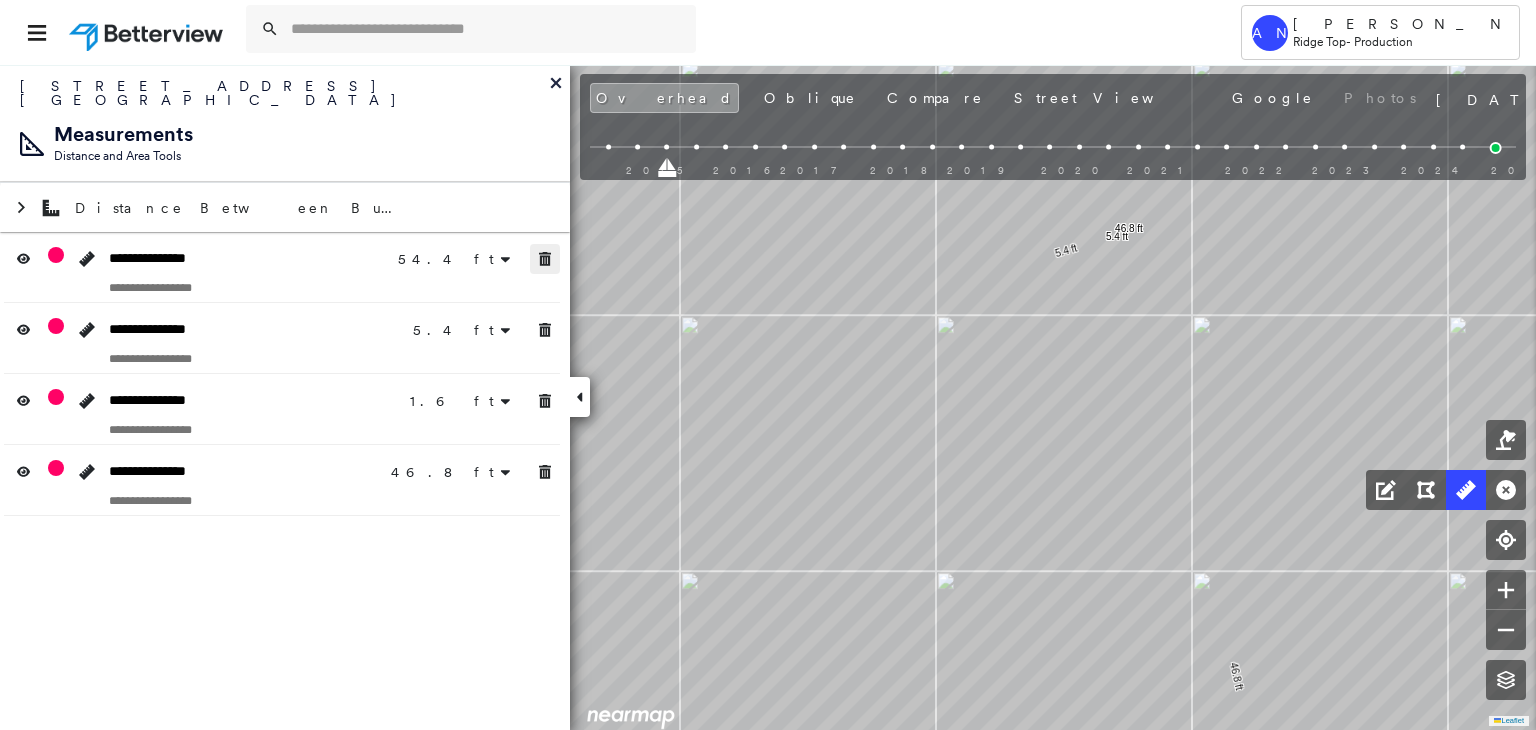 click 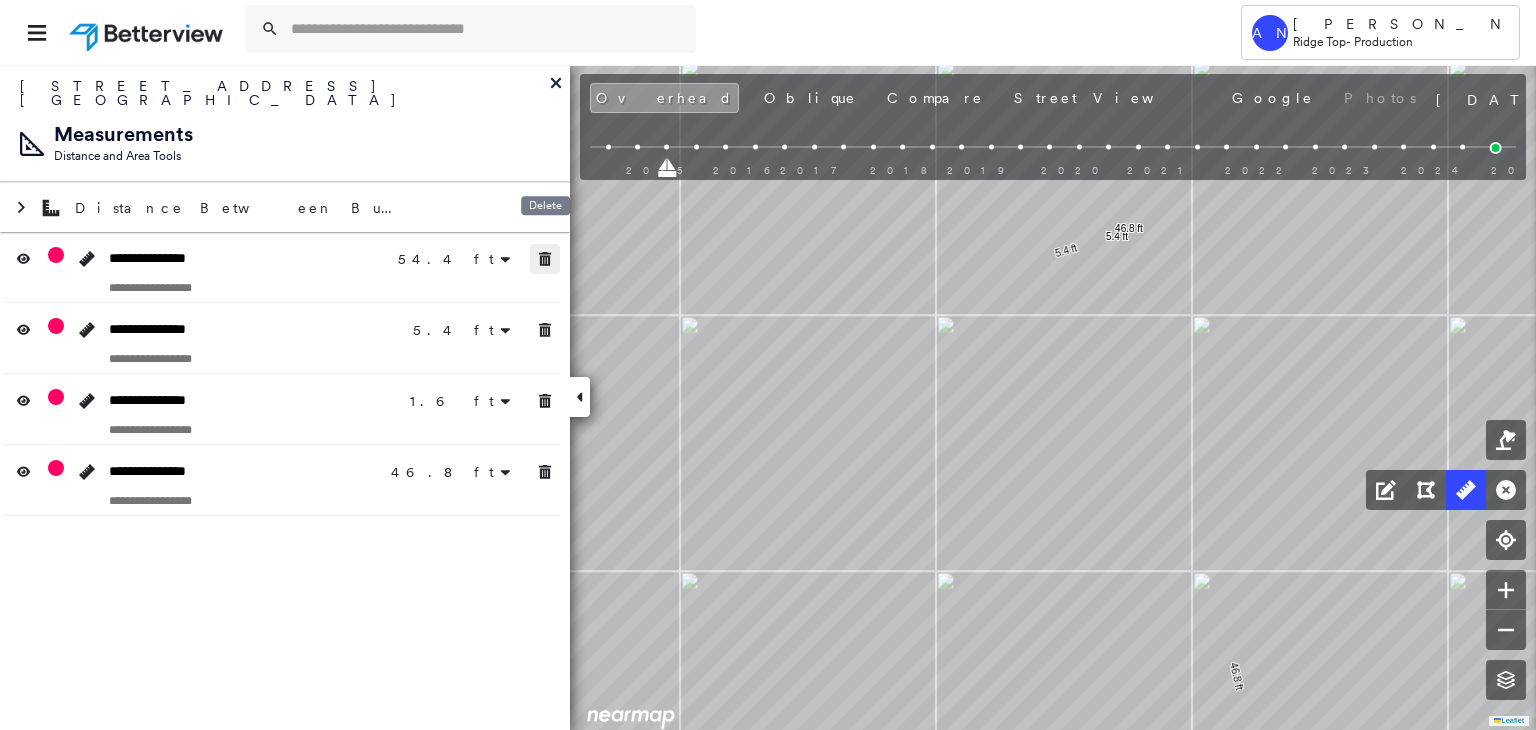 click 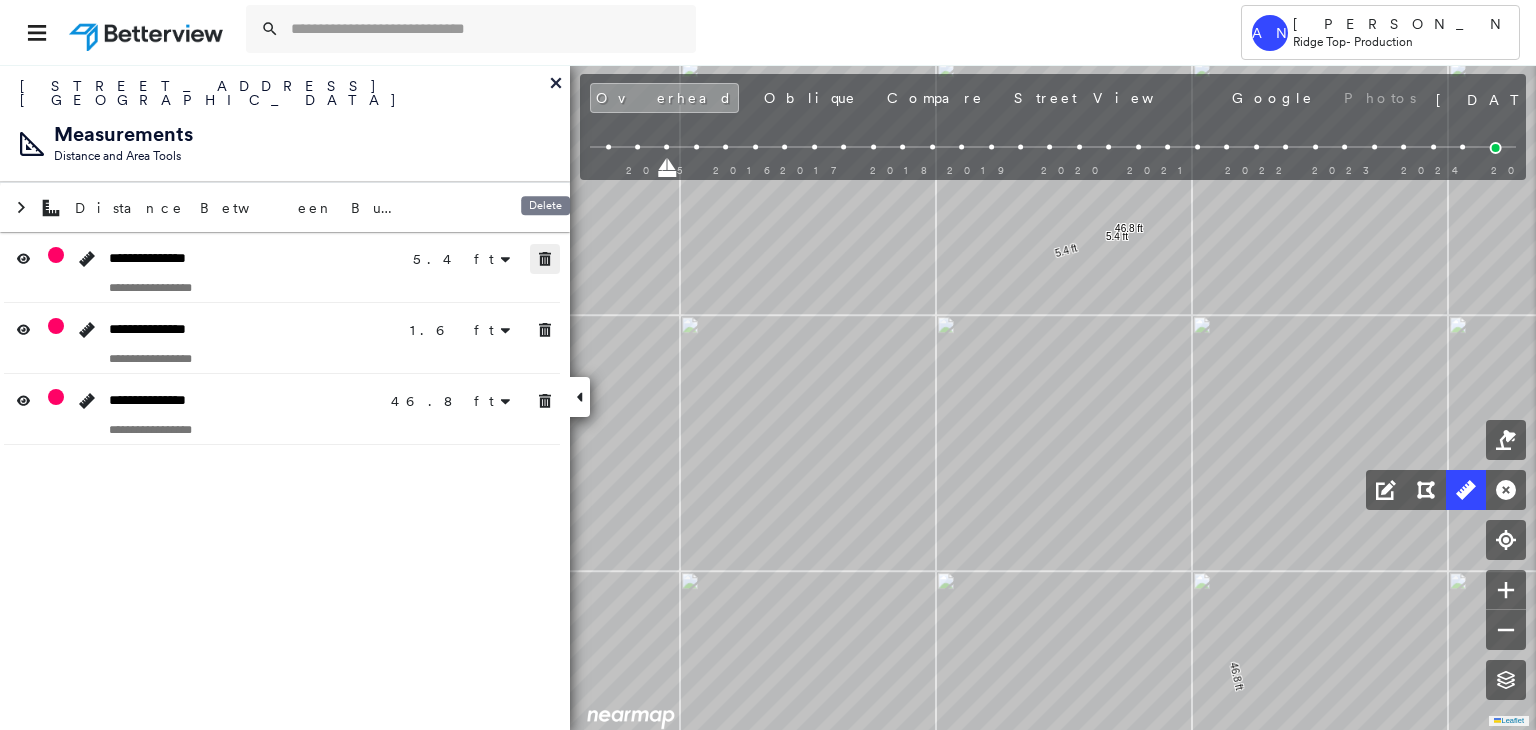 click 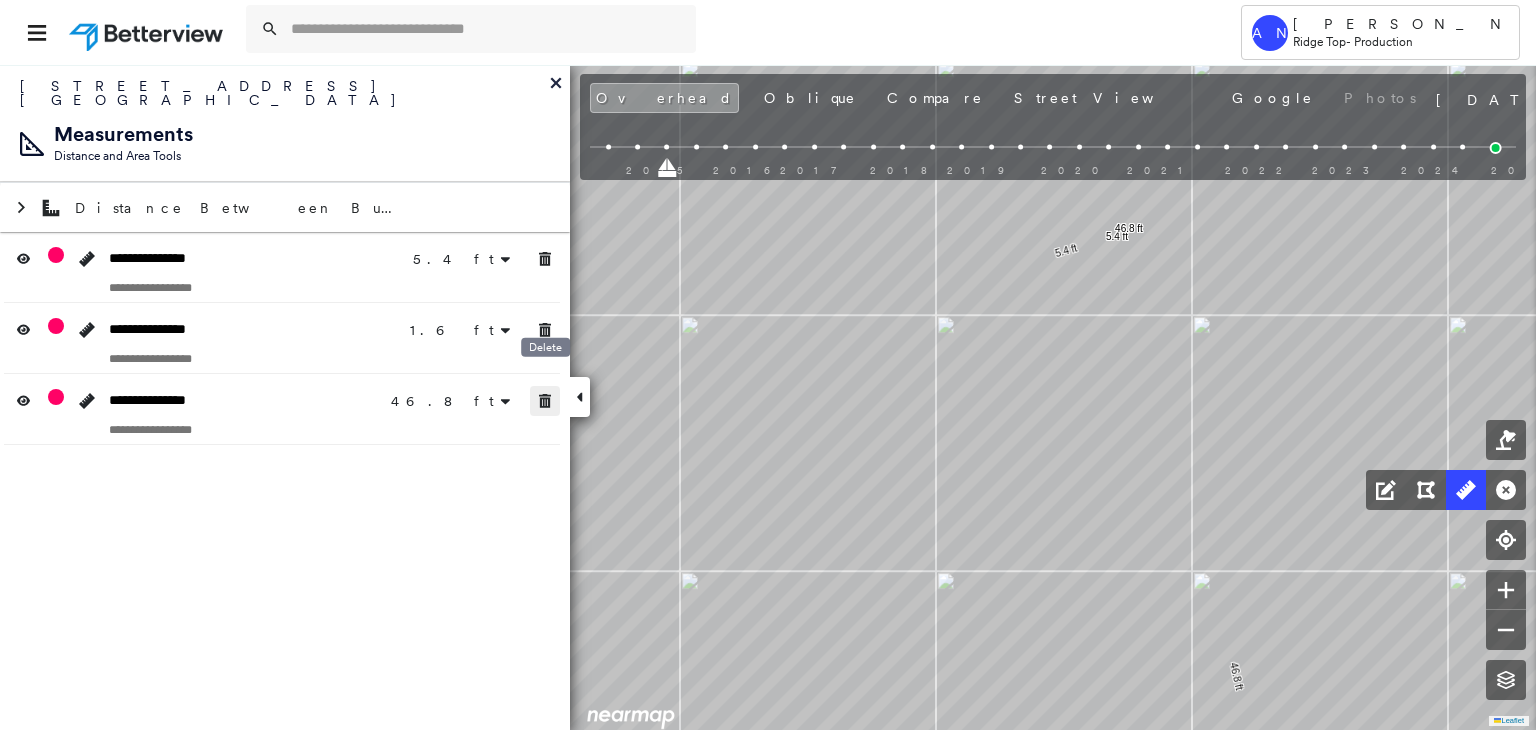 click at bounding box center [545, 401] 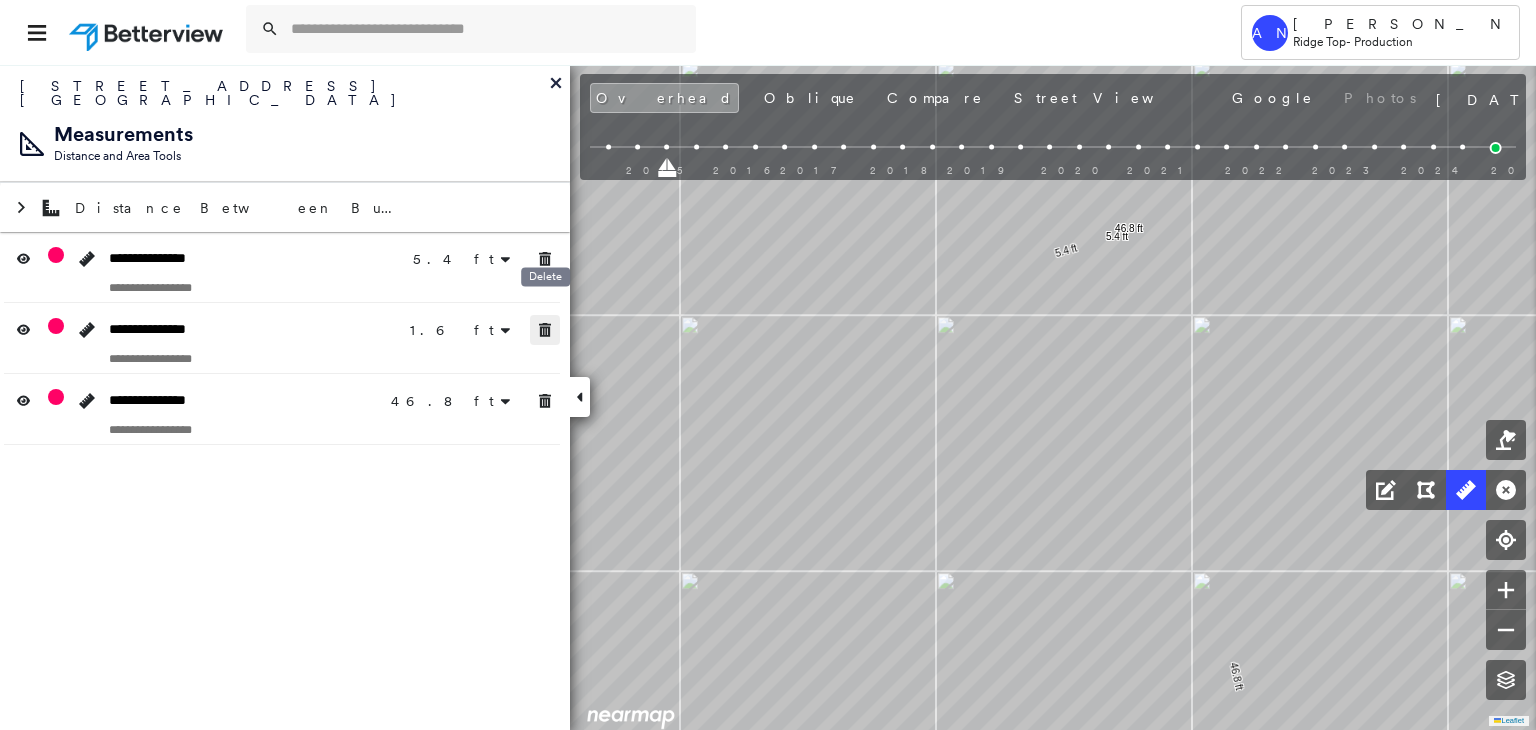click 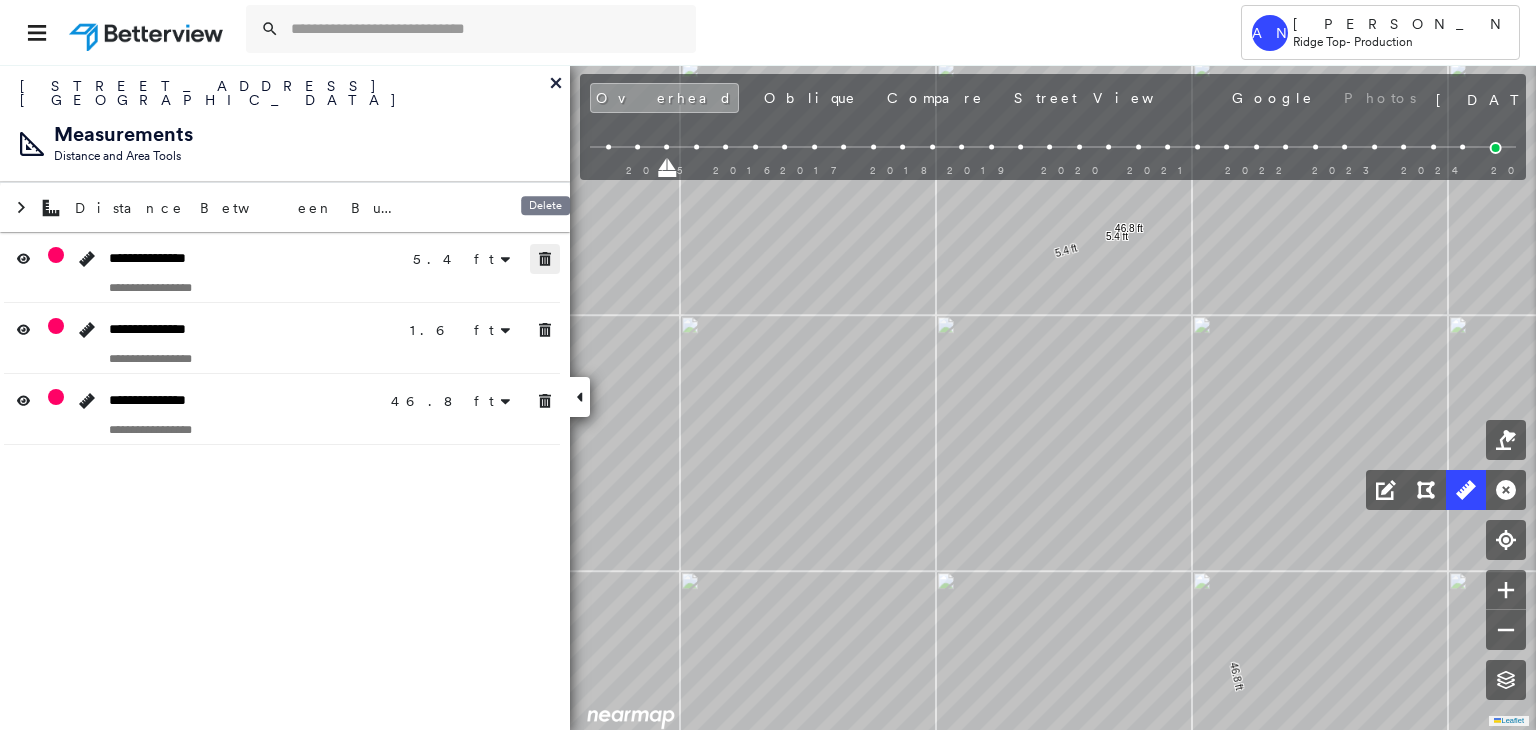 click 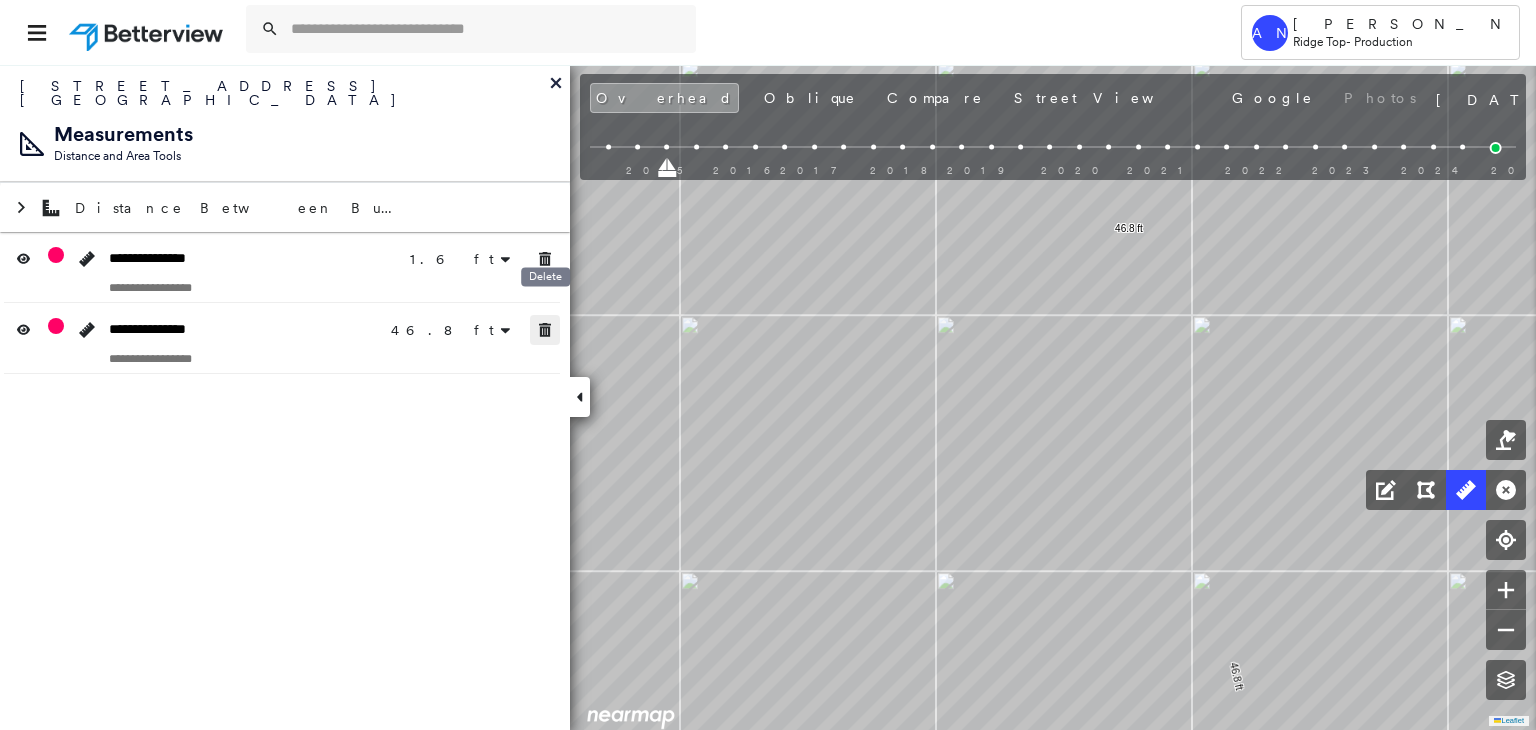 click at bounding box center (545, 330) 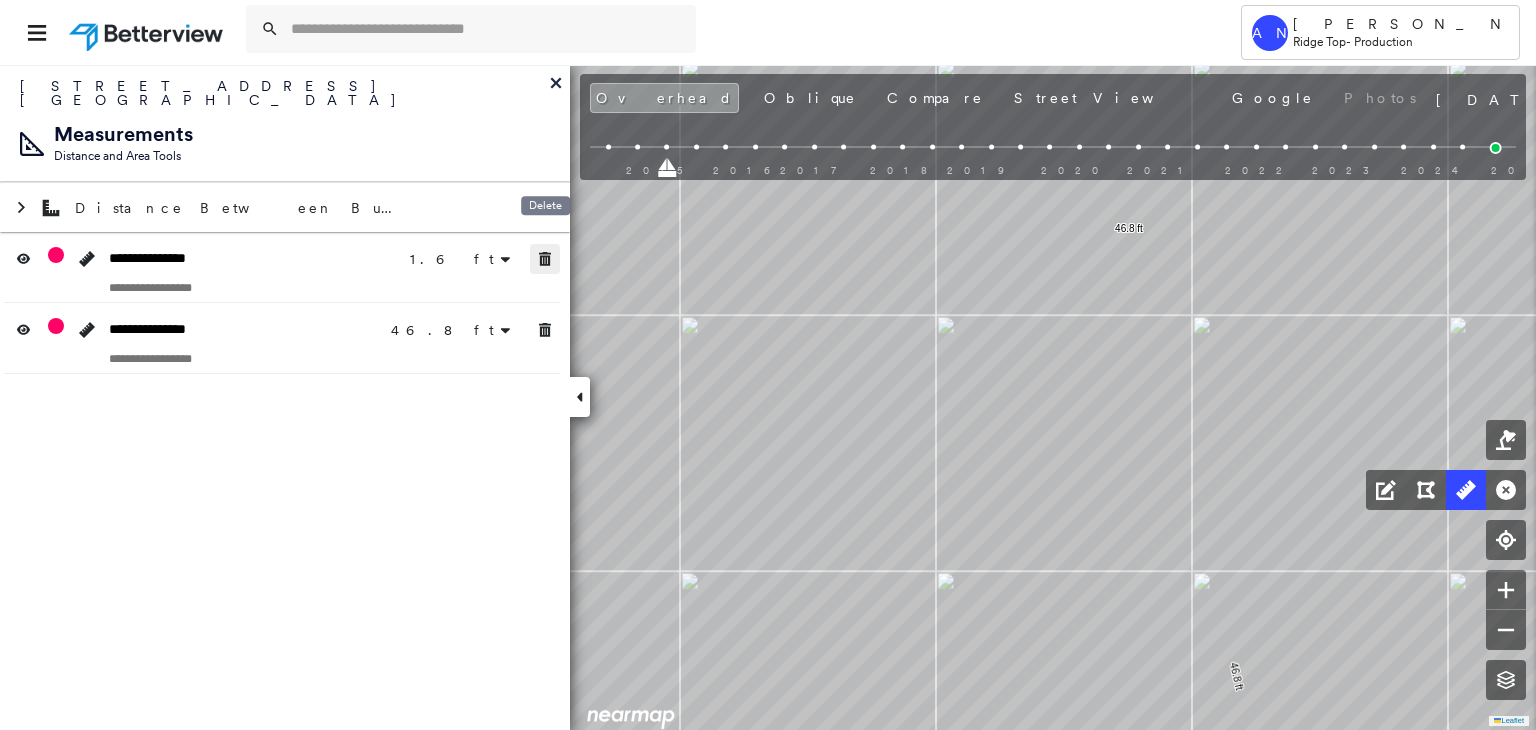 click 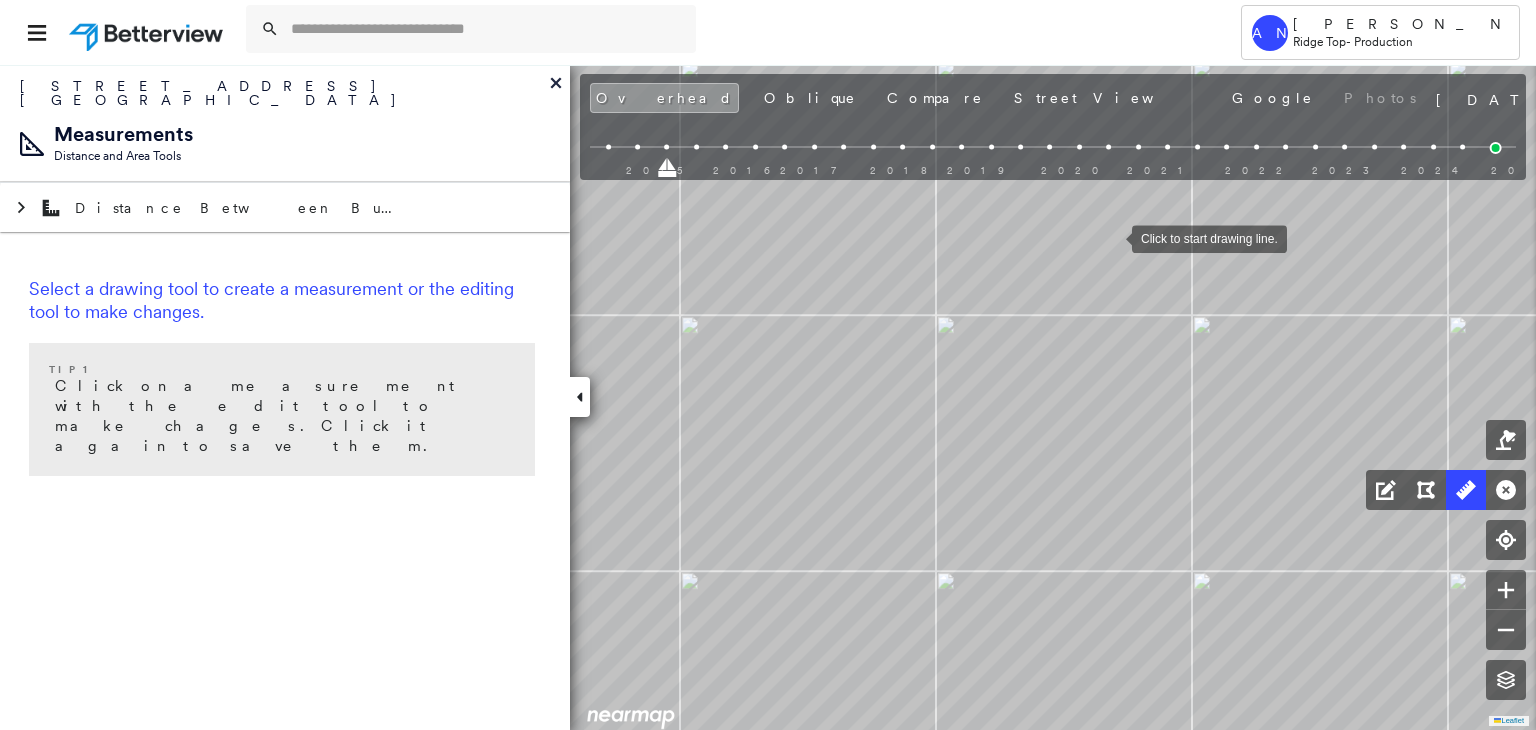 click at bounding box center (1112, 237) 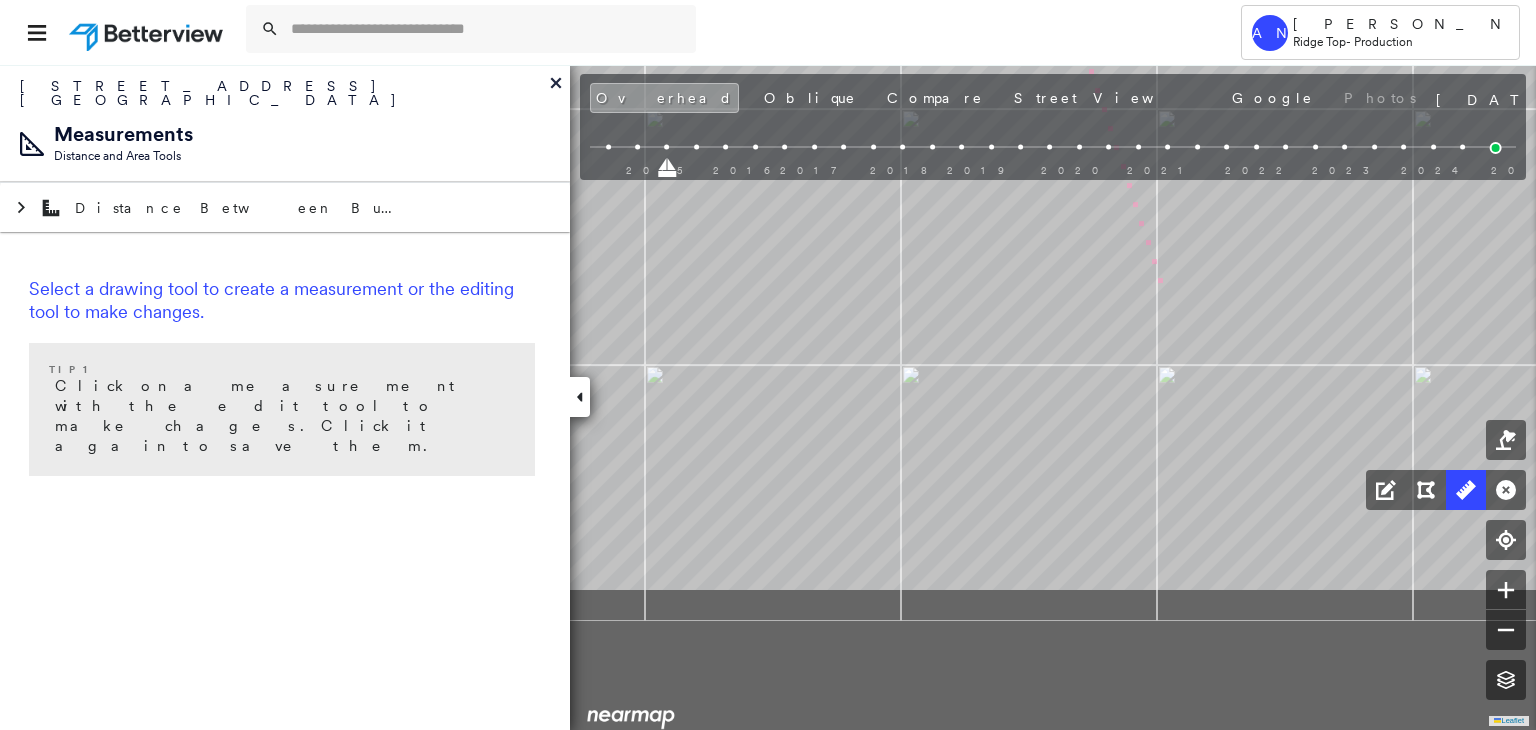 drag, startPoint x: 1184, startPoint y: 487, endPoint x: 1151, endPoint y: 198, distance: 290.878 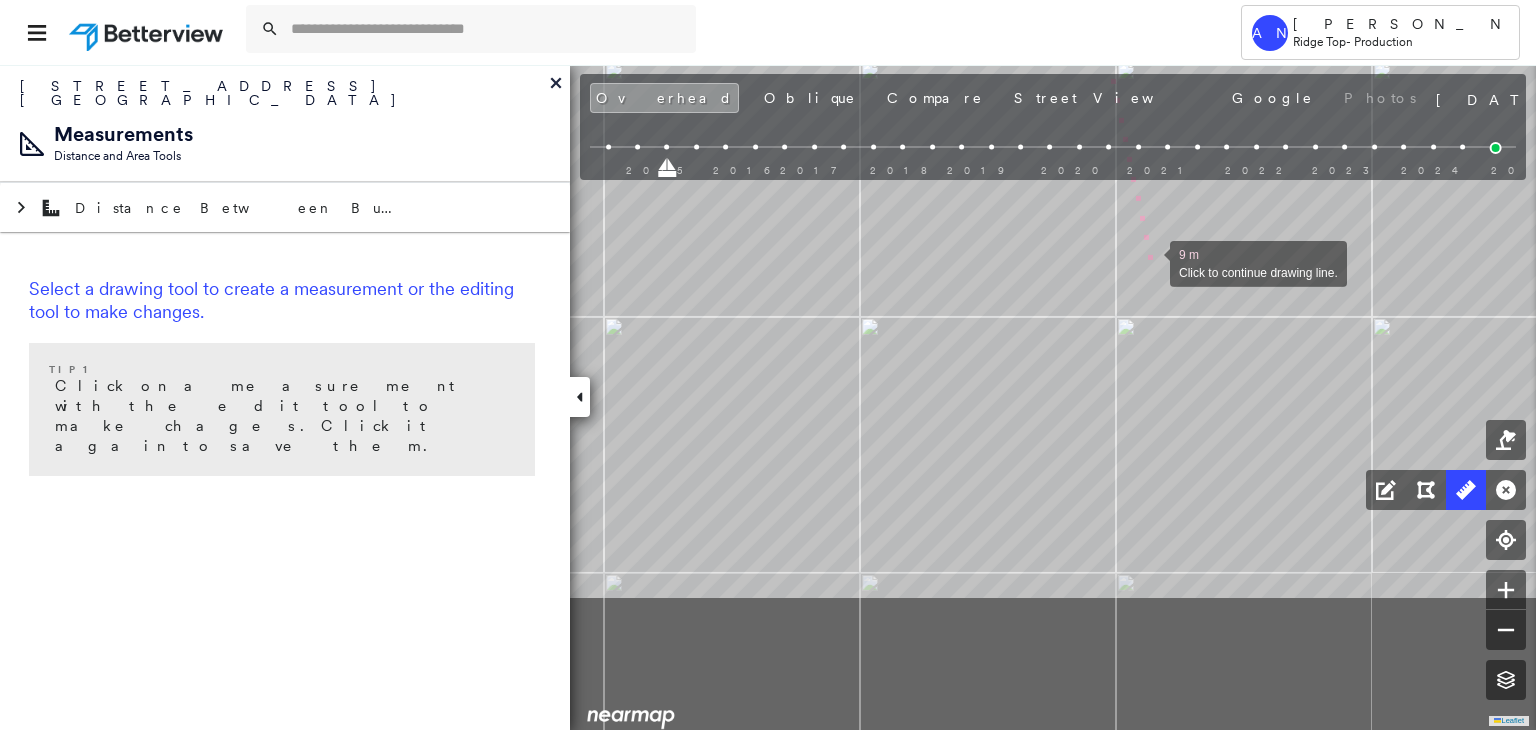 drag, startPoint x: 1180, startPoint y: 461, endPoint x: 1150, endPoint y: 263, distance: 200.25983 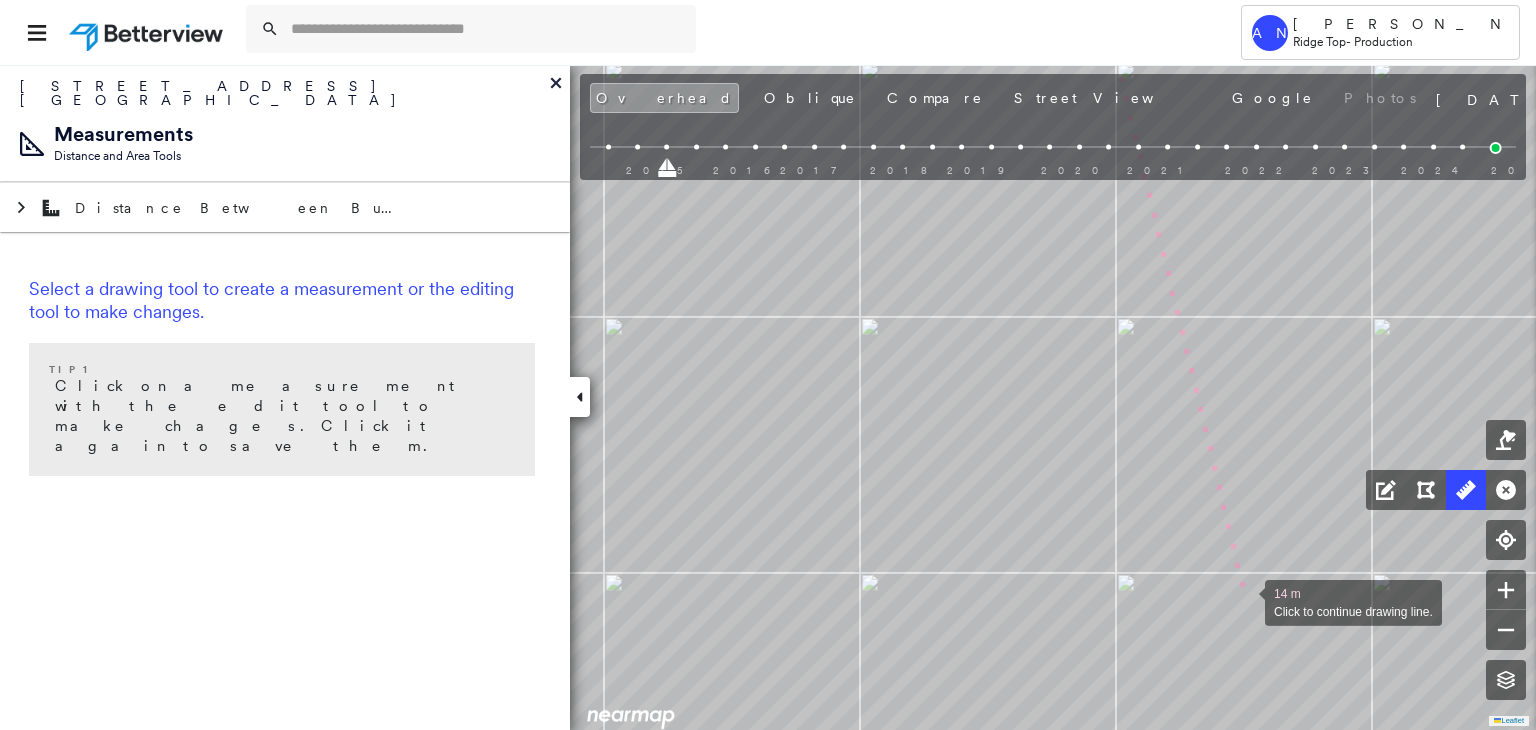 click at bounding box center (1245, 601) 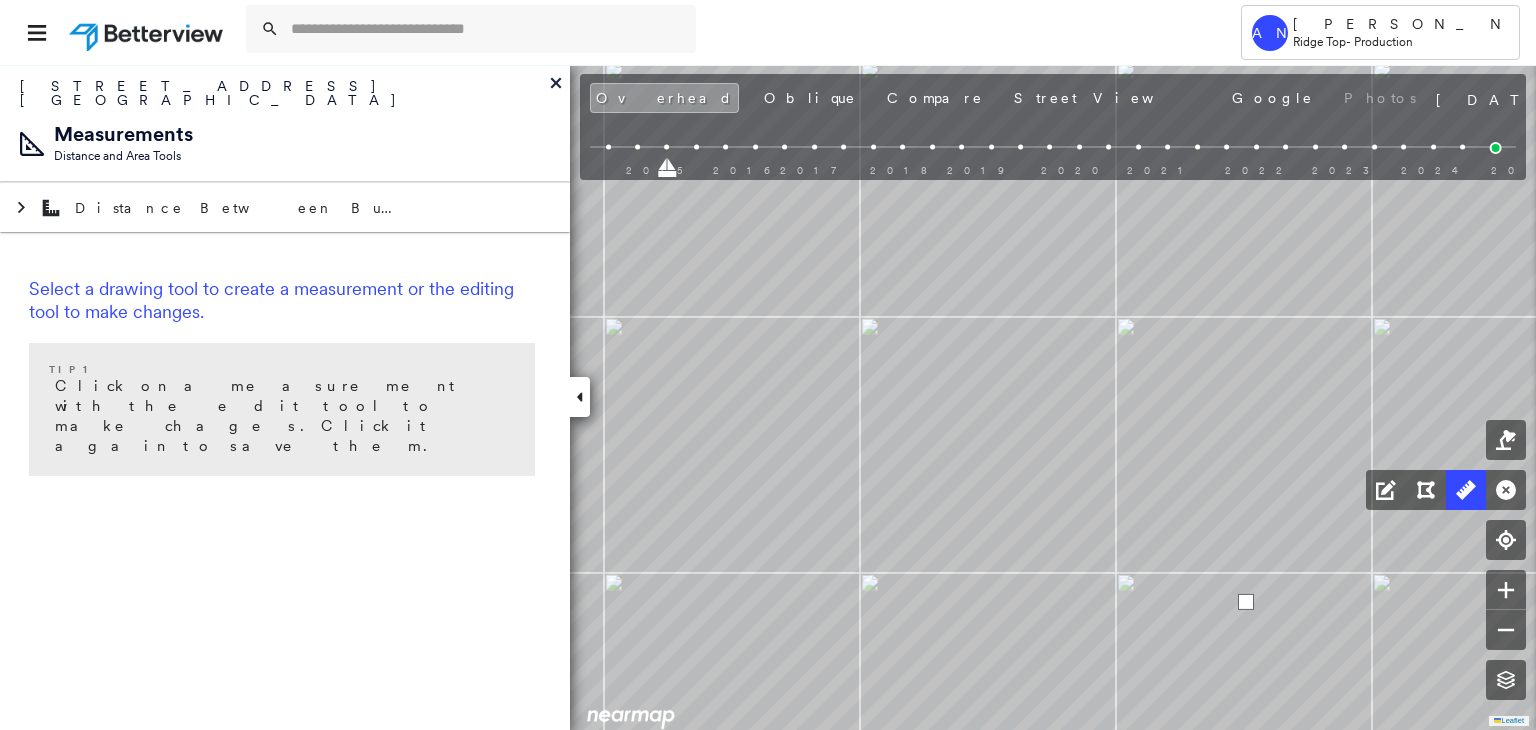 click at bounding box center (1246, 602) 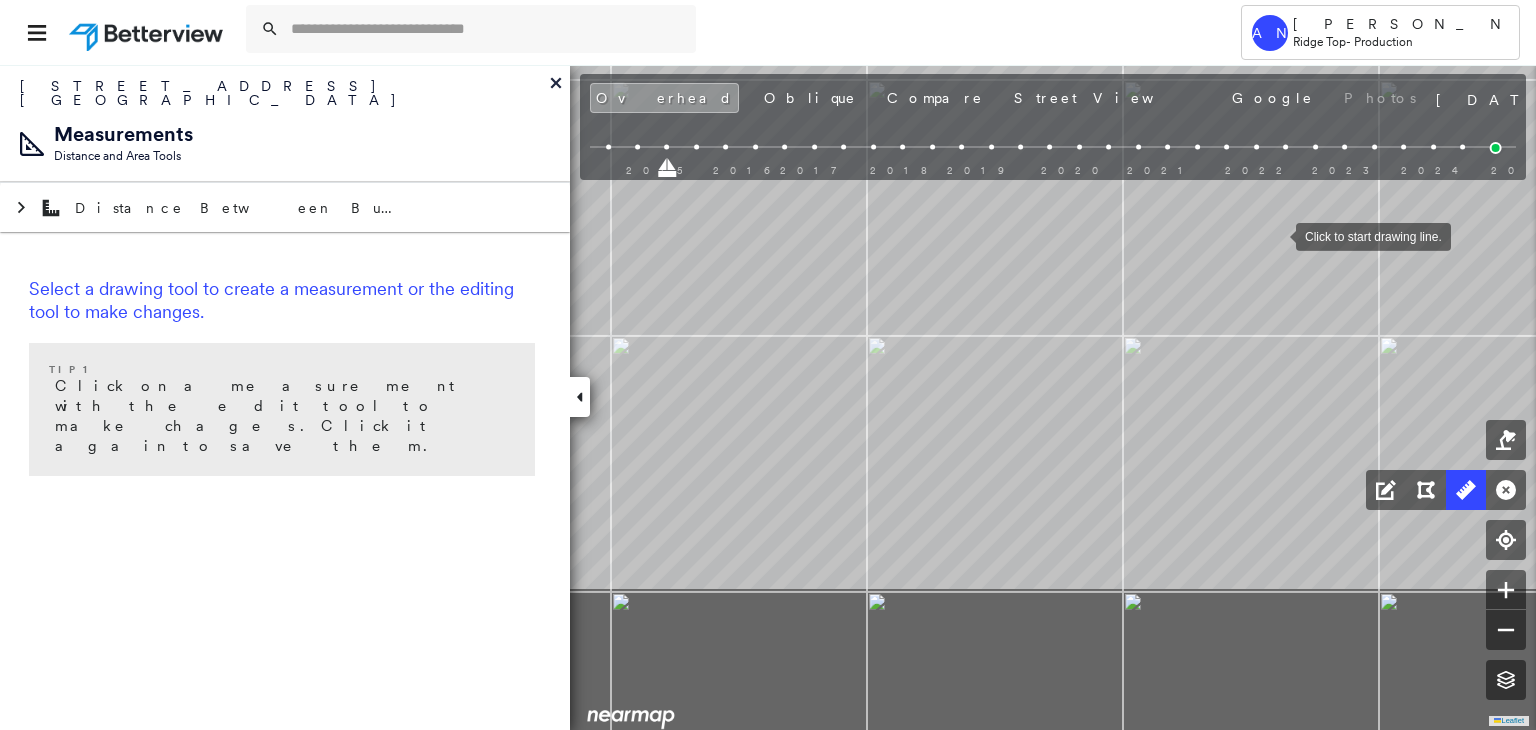 drag, startPoint x: 1293, startPoint y: 442, endPoint x: 1275, endPoint y: 233, distance: 209.77368 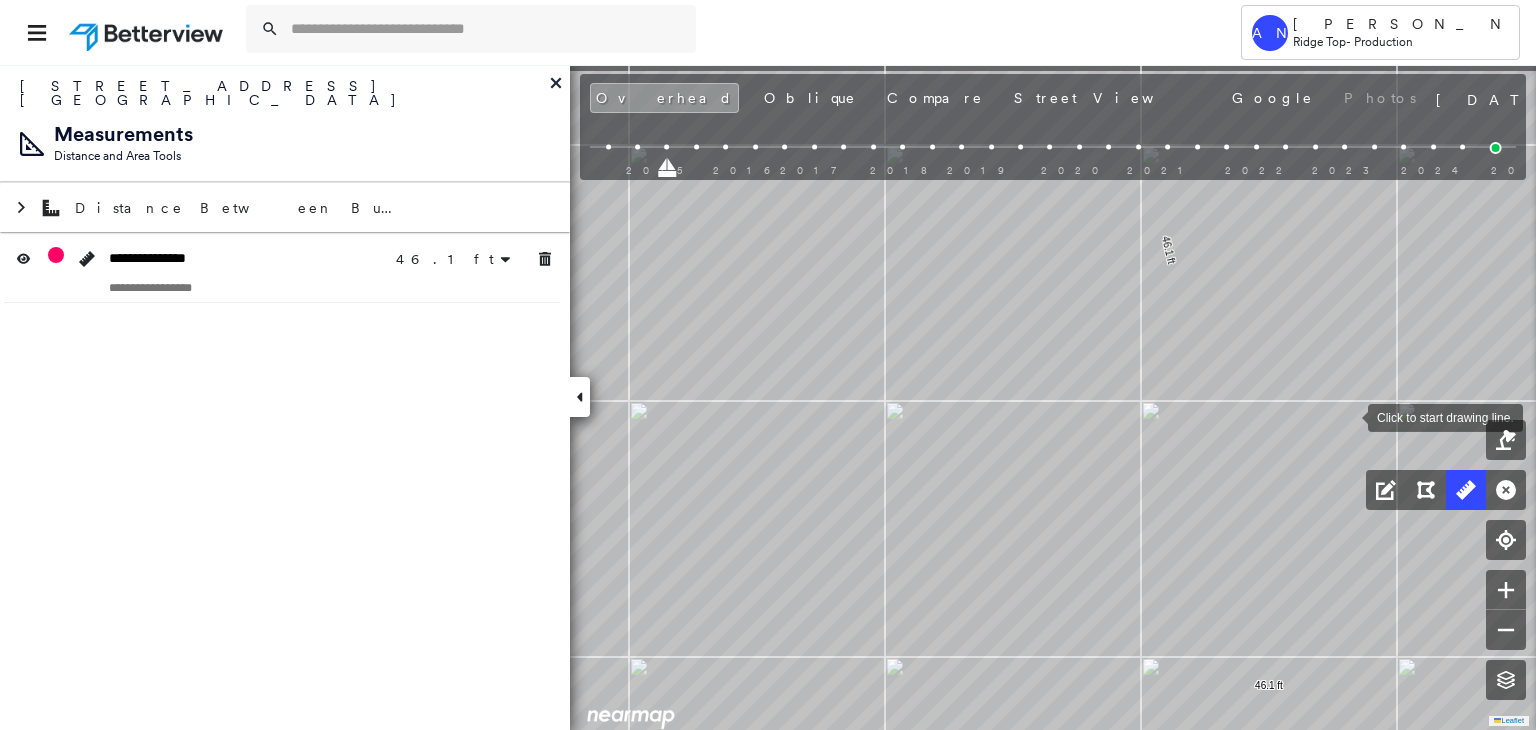drag, startPoint x: 1324, startPoint y: 333, endPoint x: 1352, endPoint y: 437, distance: 107.70329 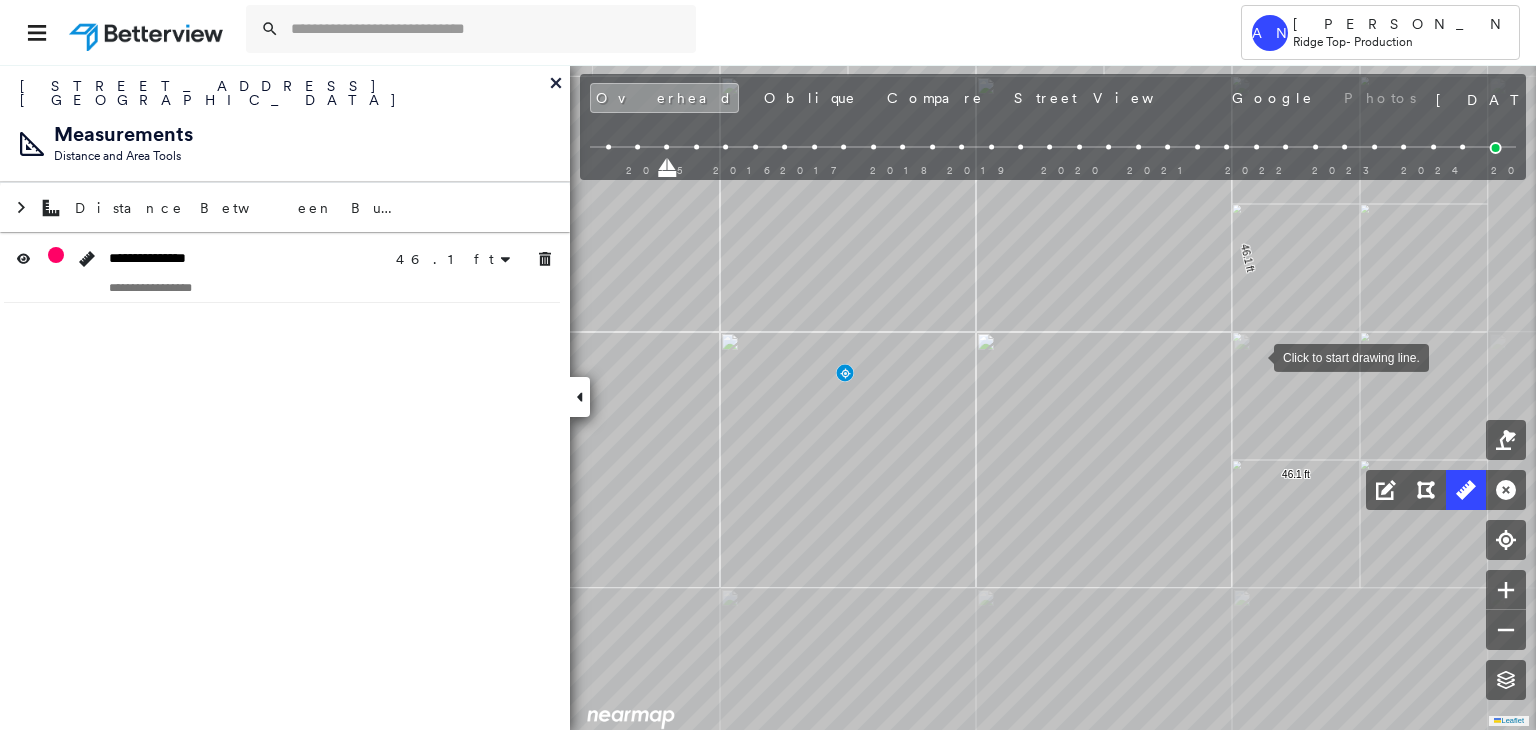 drag, startPoint x: 1281, startPoint y: 346, endPoint x: 1234, endPoint y: 377, distance: 56.302753 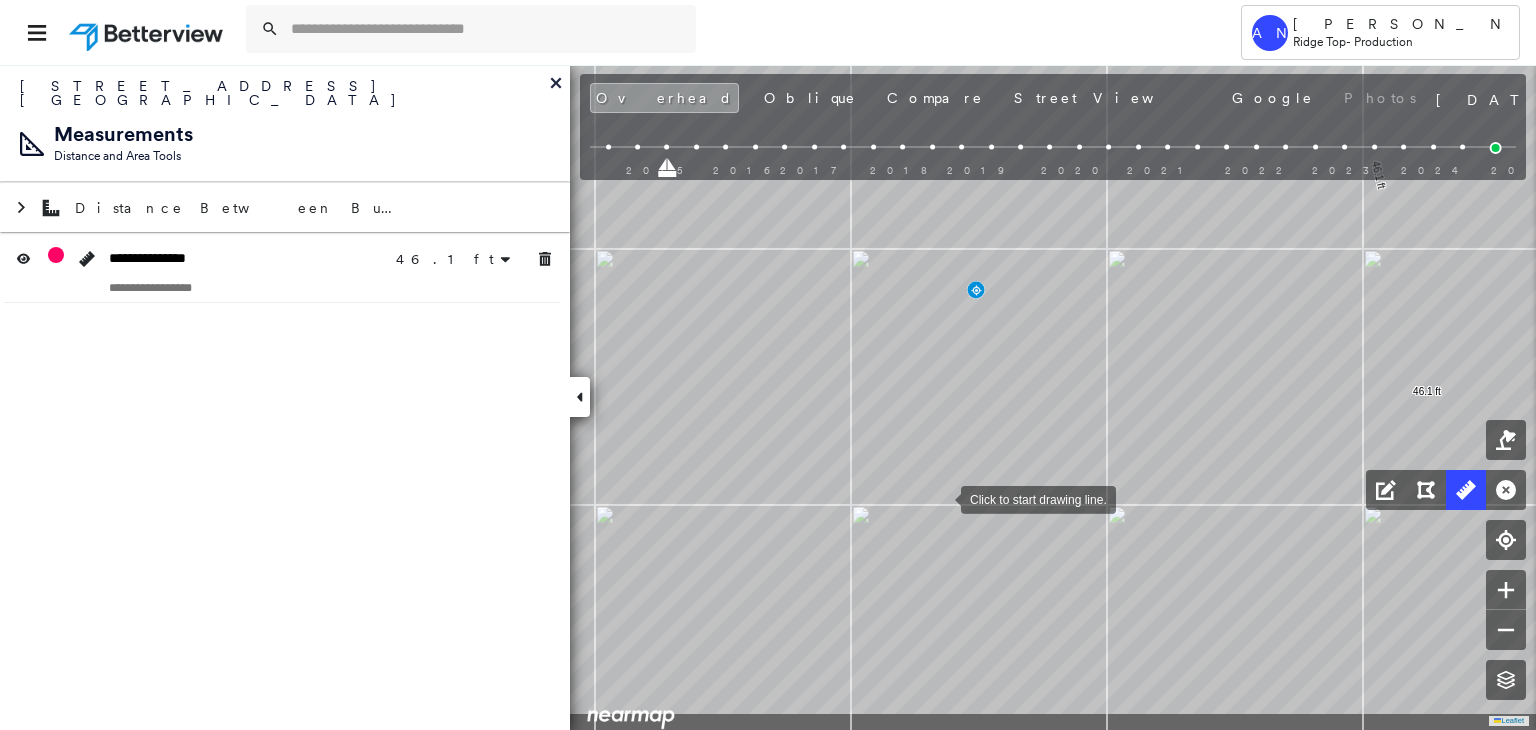 drag, startPoint x: 853, startPoint y: 561, endPoint x: 938, endPoint y: 501, distance: 104.04326 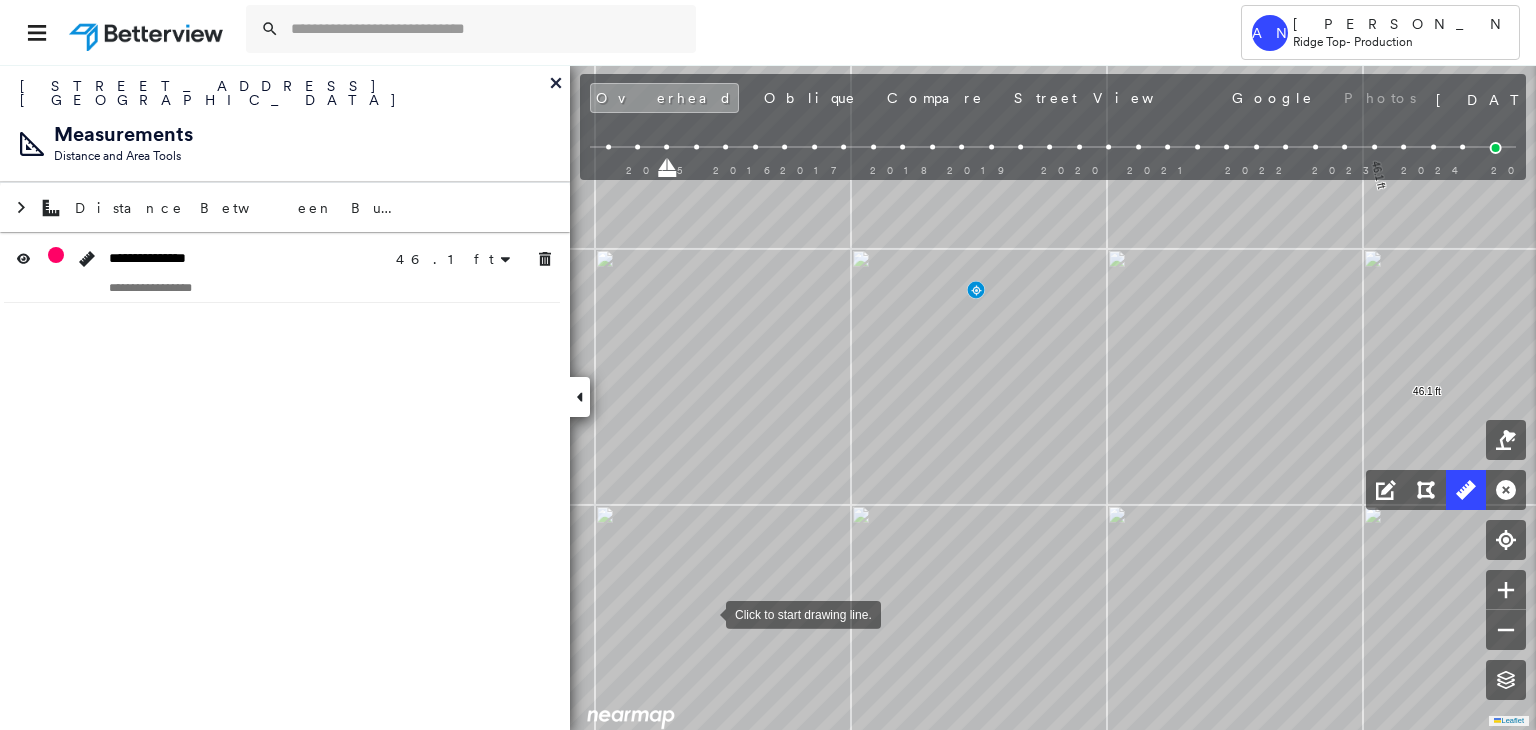 click at bounding box center (706, 613) 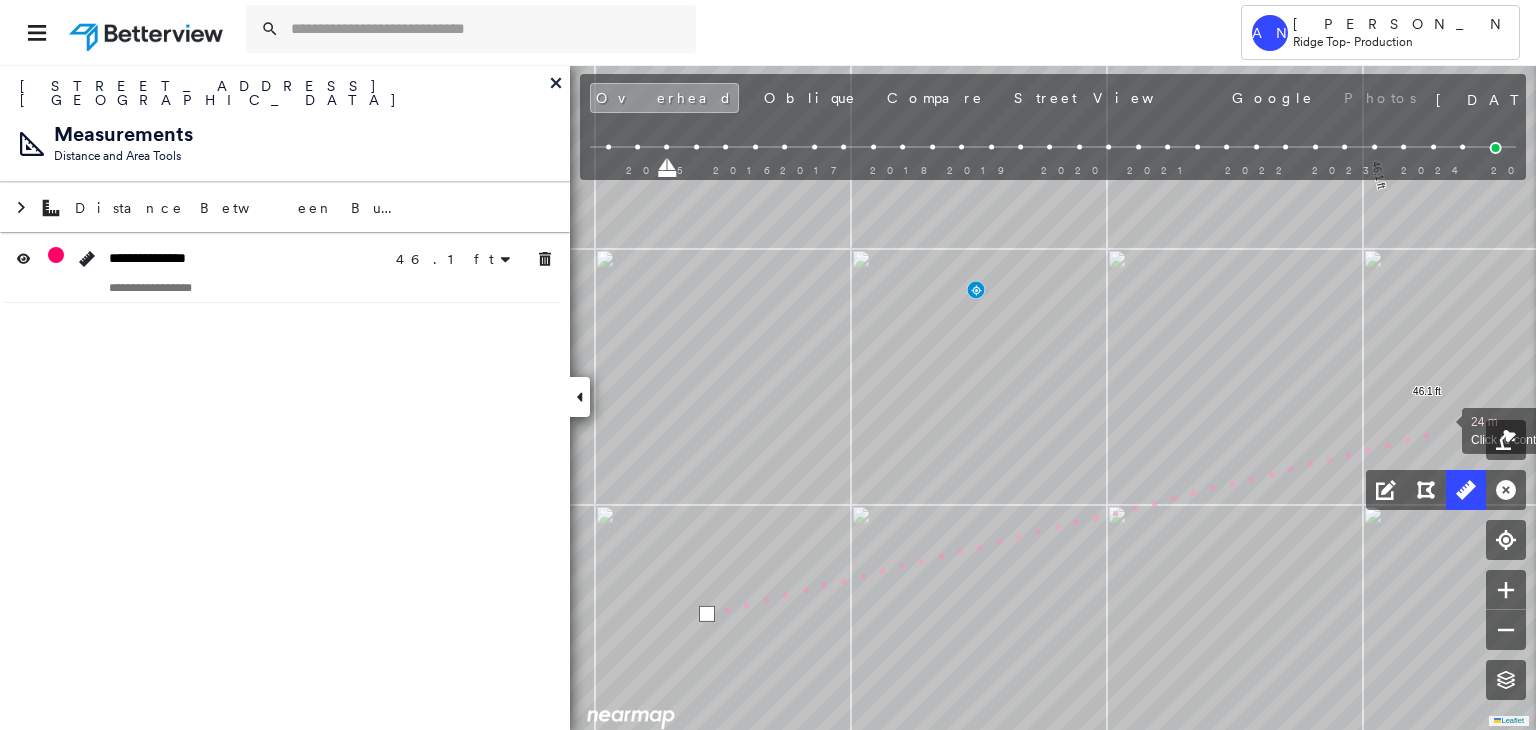 click at bounding box center (1442, 429) 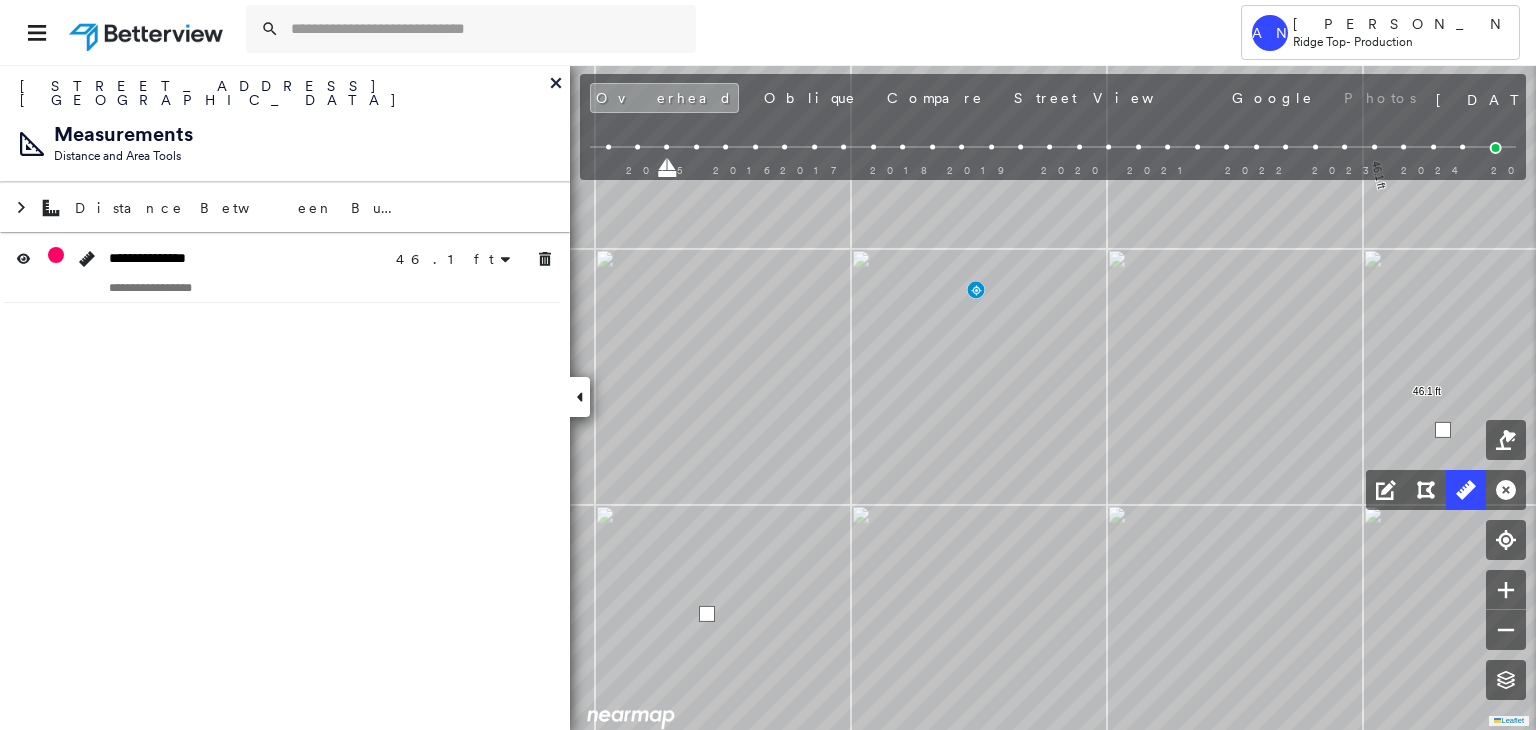 click at bounding box center (1443, 430) 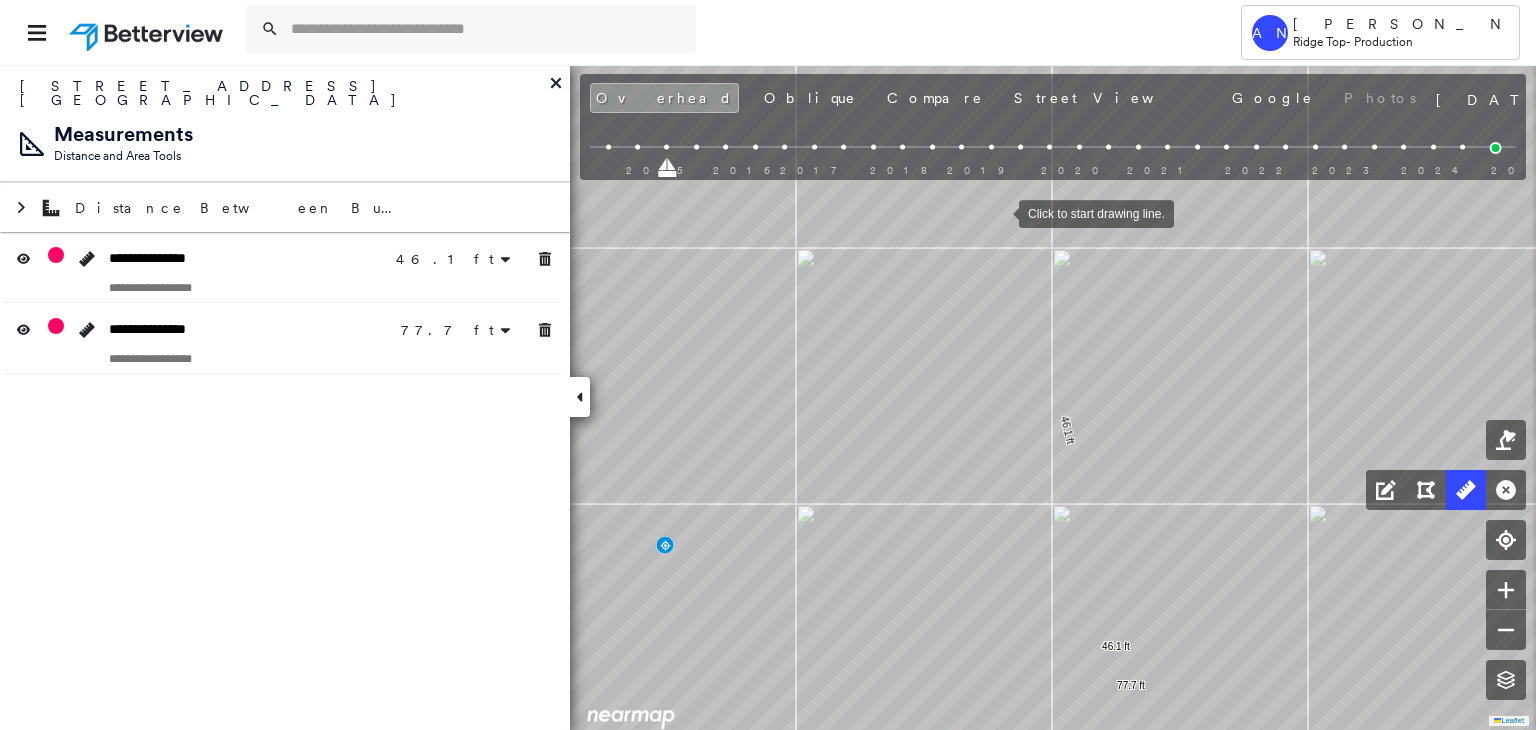 click at bounding box center [999, 212] 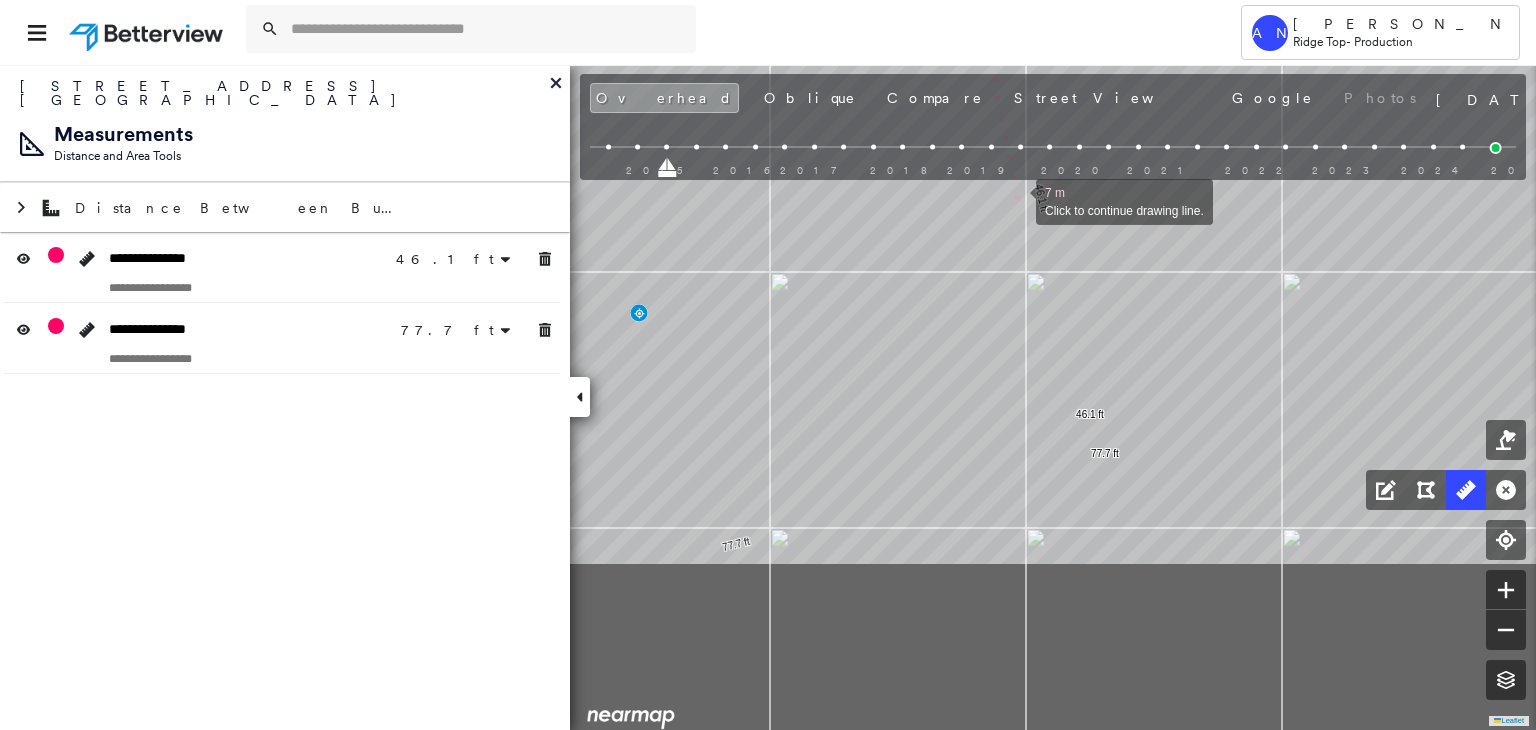 drag, startPoint x: 1043, startPoint y: 433, endPoint x: 1017, endPoint y: 201, distance: 233.45235 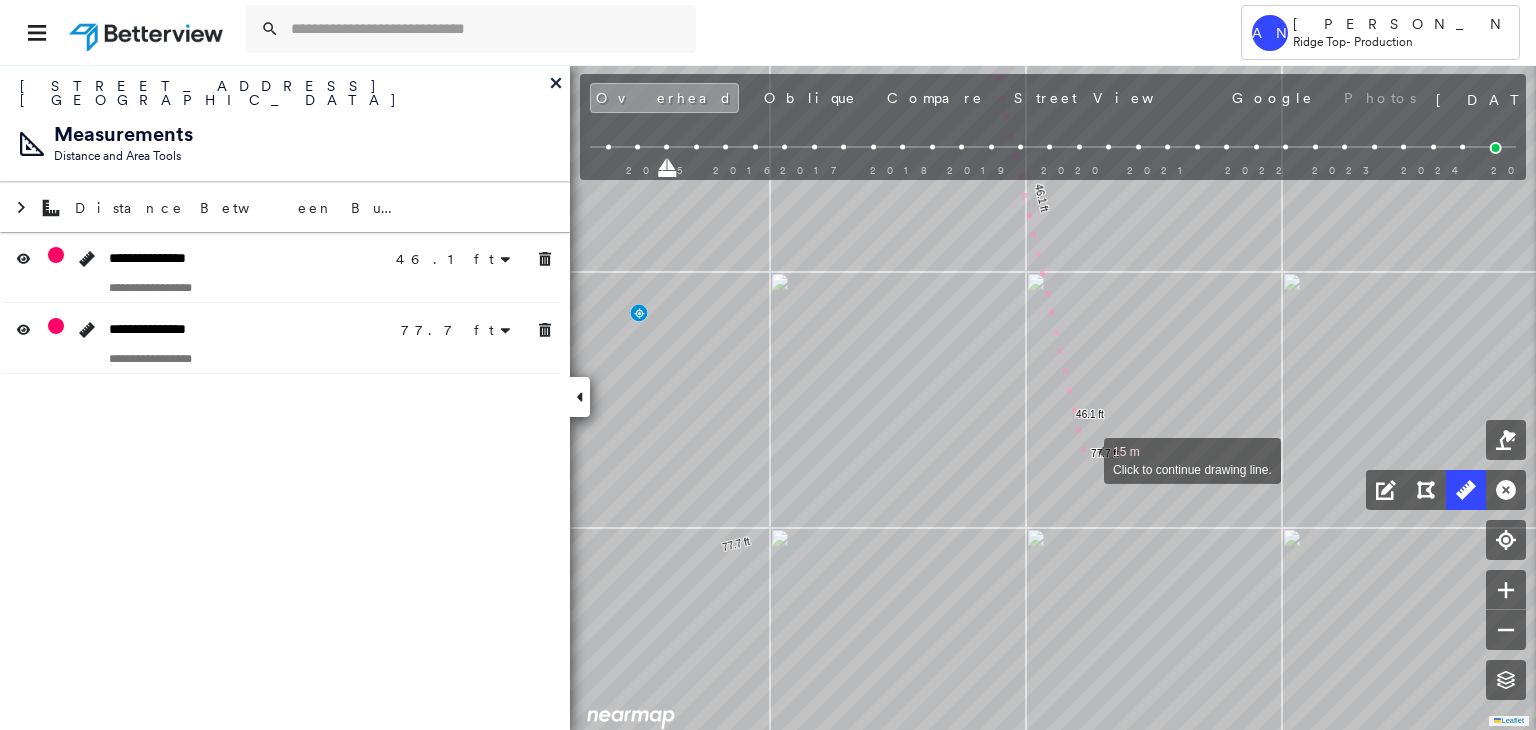 click at bounding box center (1084, 459) 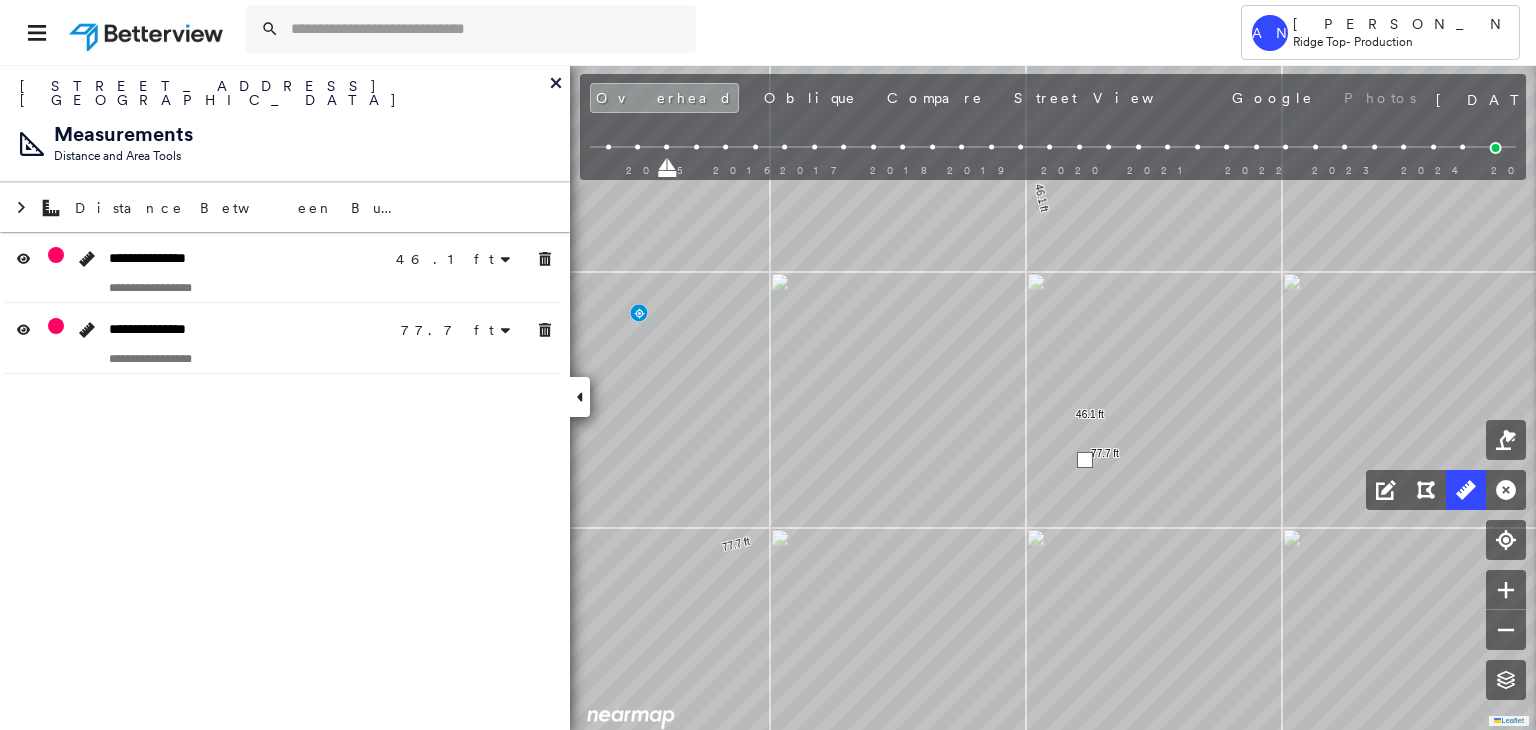 click at bounding box center [1085, 460] 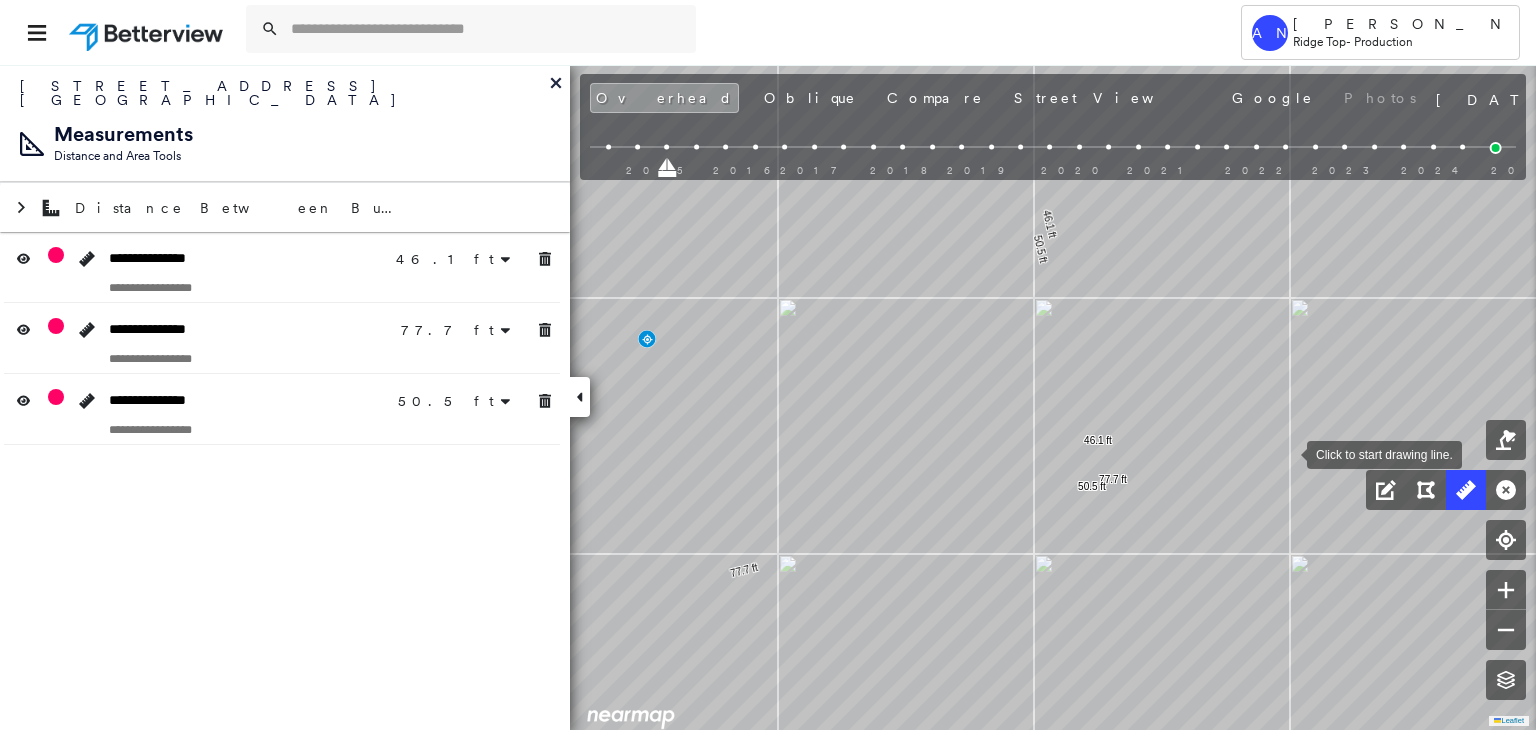 drag, startPoint x: 1282, startPoint y: 436, endPoint x: 1290, endPoint y: 472, distance: 36.878178 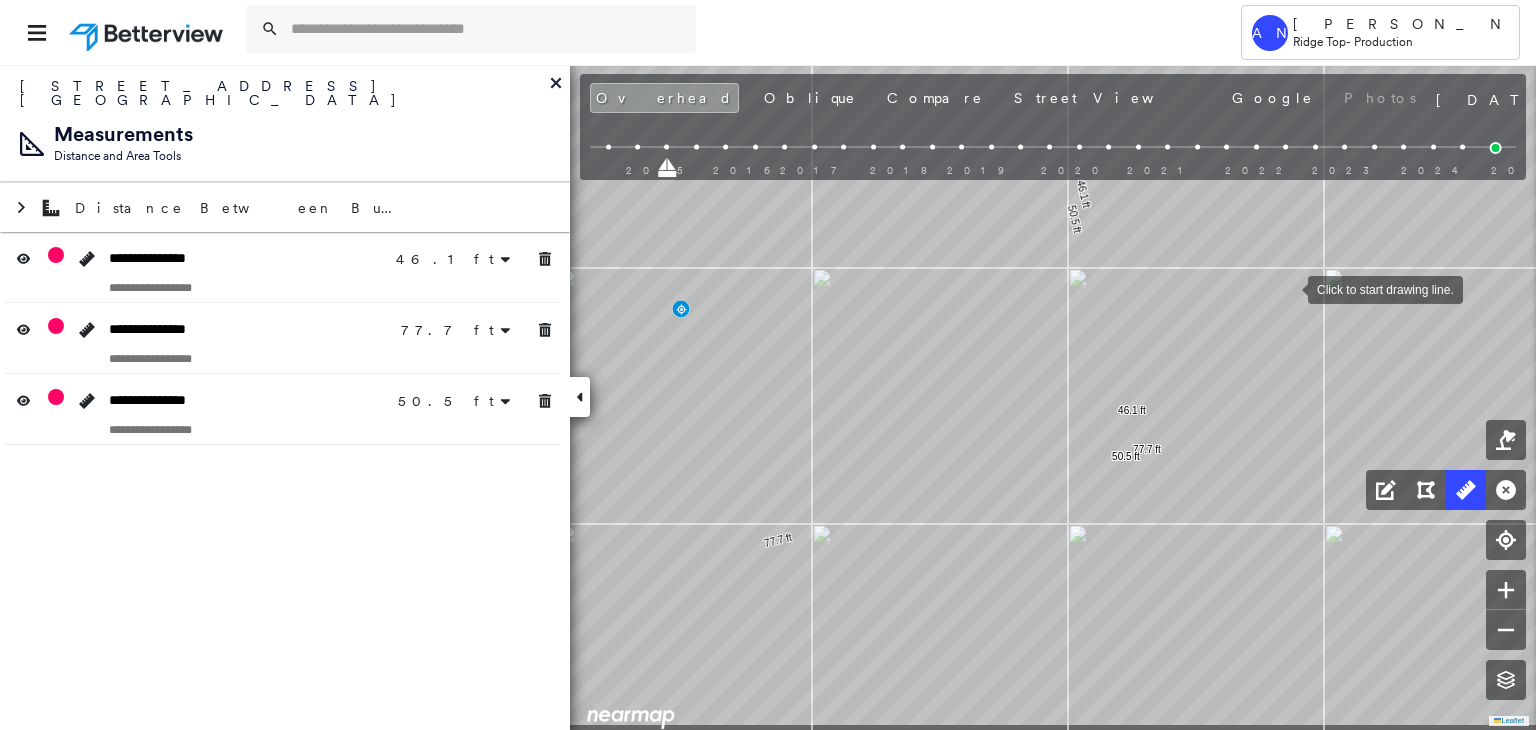 drag, startPoint x: 1286, startPoint y: 294, endPoint x: 1288, endPoint y: 284, distance: 10.198039 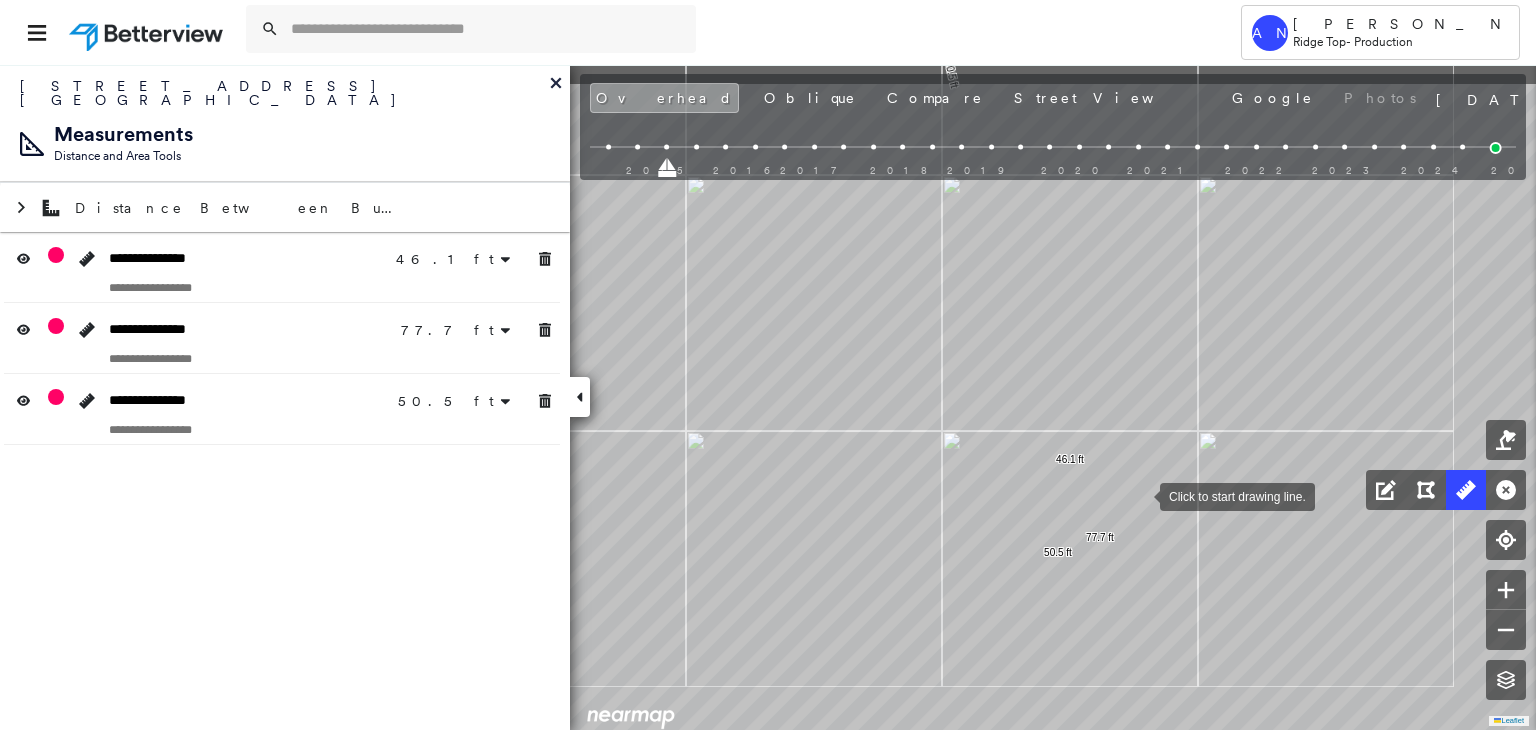 drag, startPoint x: 1132, startPoint y: 405, endPoint x: 1140, endPoint y: 510, distance: 105.30432 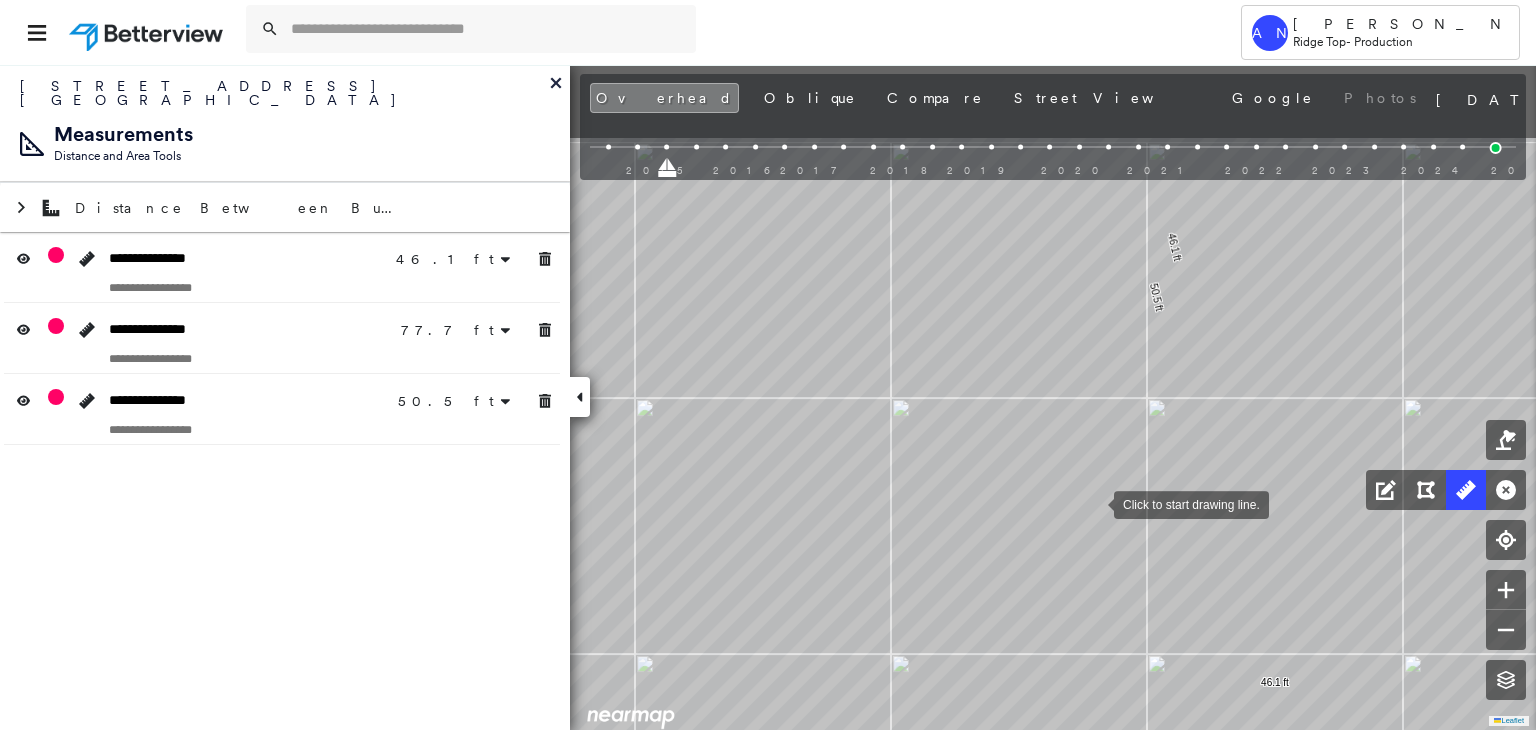 drag, startPoint x: 1040, startPoint y: 405, endPoint x: 1110, endPoint y: 581, distance: 189.4096 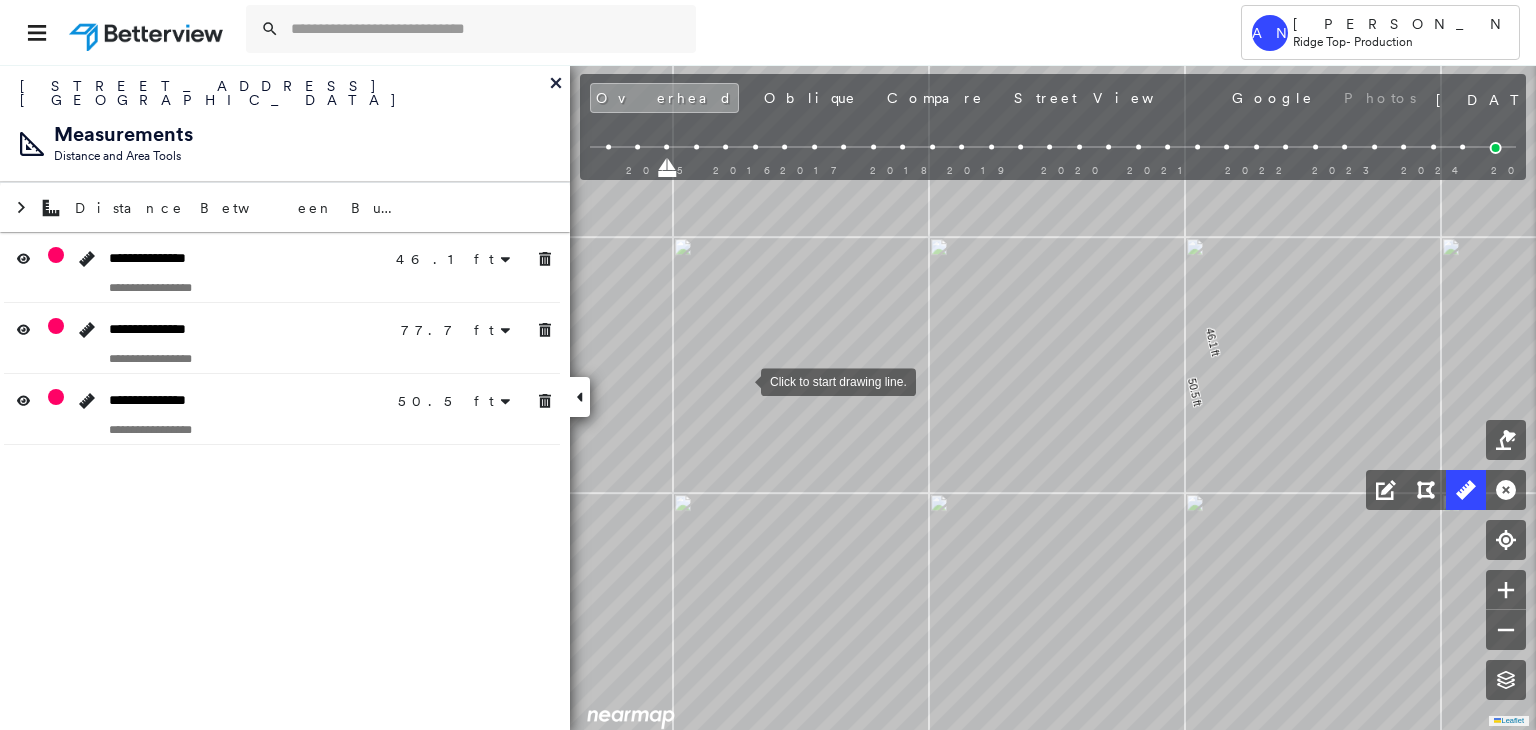 click at bounding box center (741, 380) 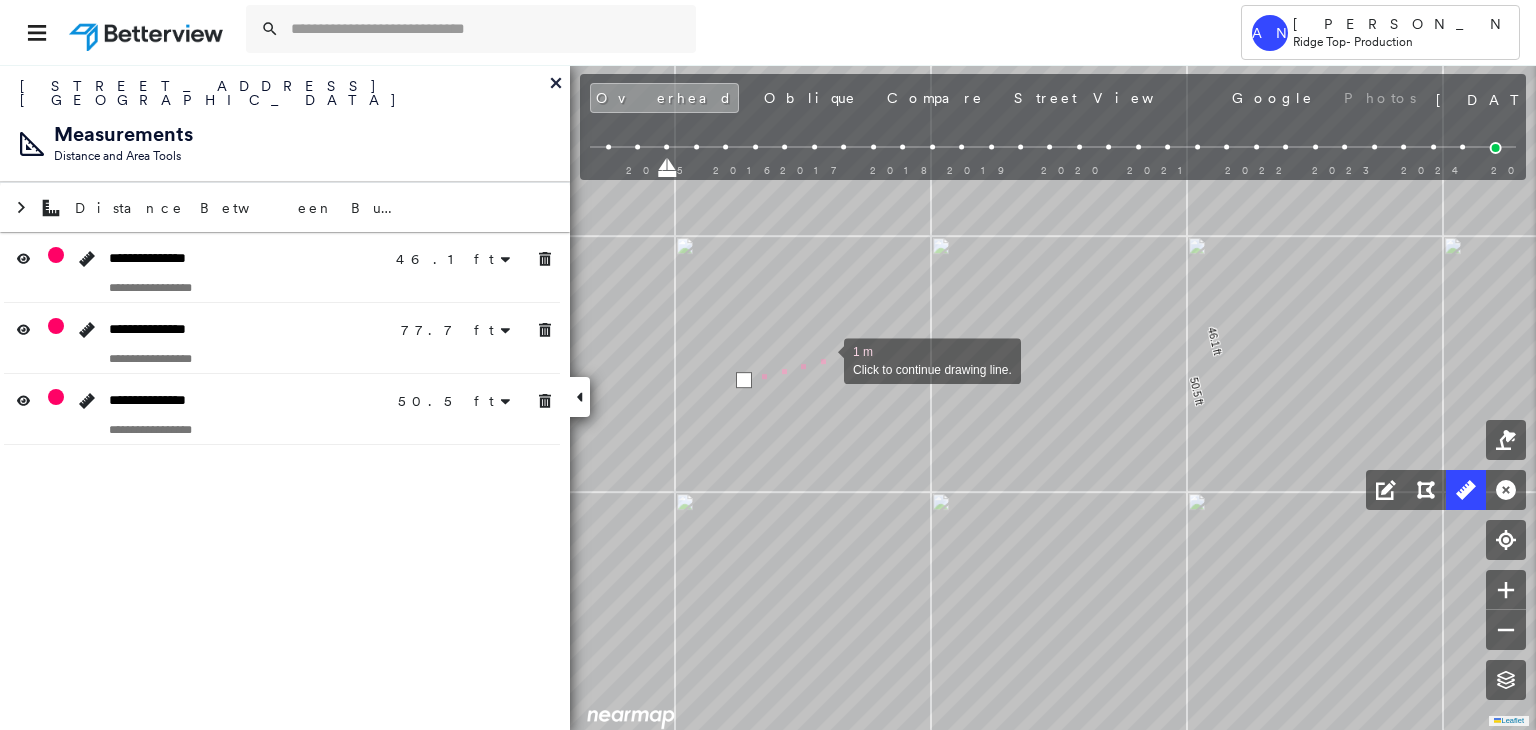 click at bounding box center [824, 359] 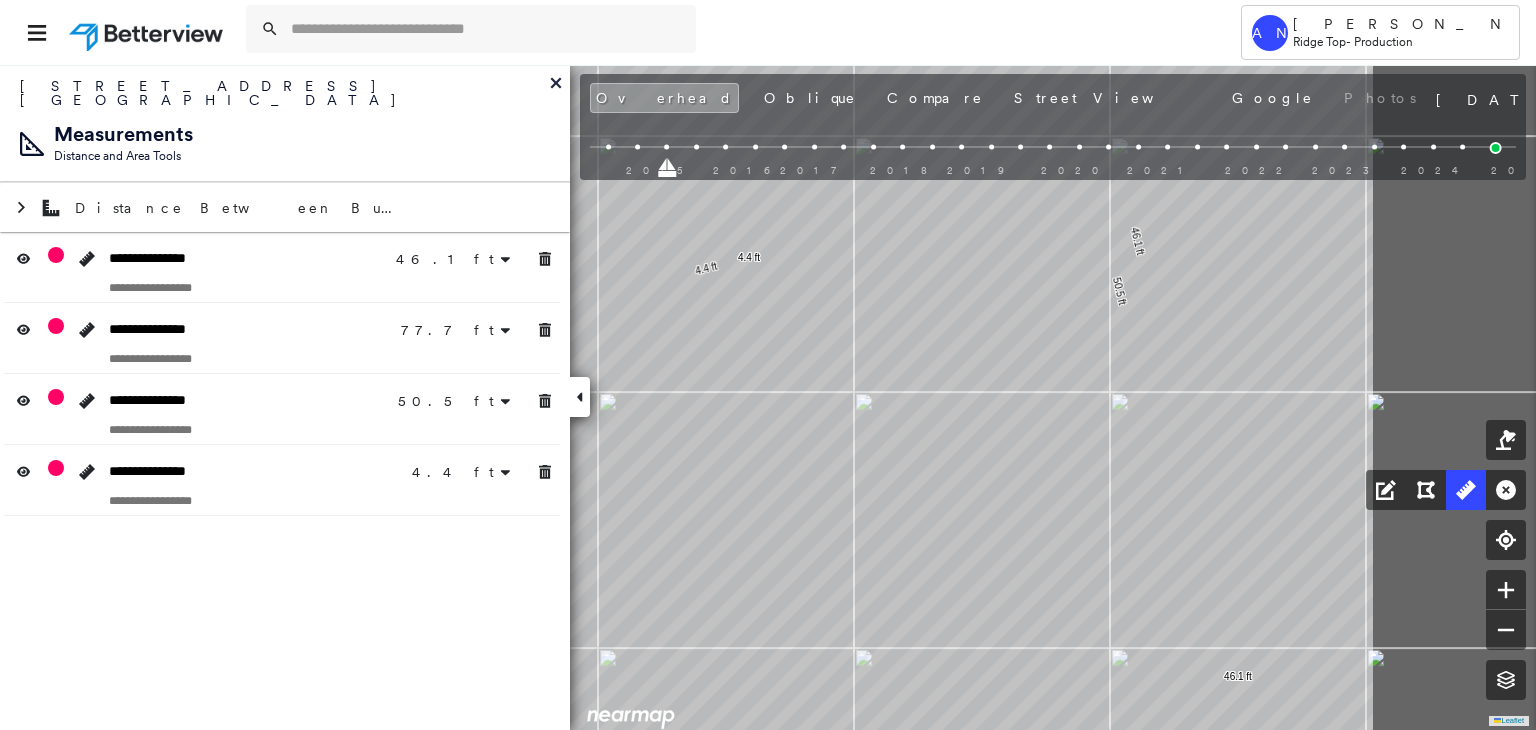 click on "46.1 ft 46.1 ft 77.7 ft 77.7 ft 50.5 ft 50.5 ft 4.4 ft 4.4 ft Click to start drawing line." at bounding box center [-557, -253] 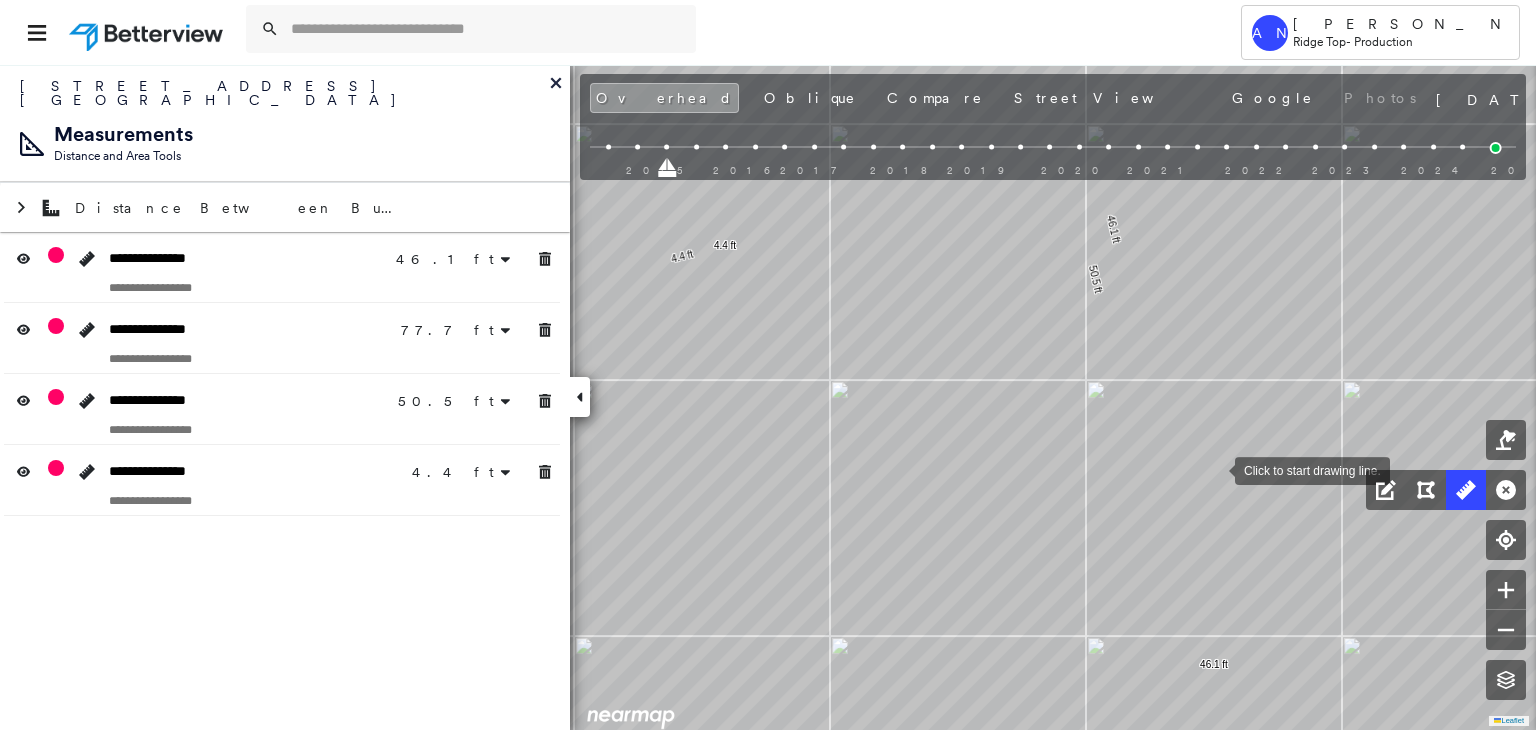 drag, startPoint x: 1237, startPoint y: 481, endPoint x: 1202, endPoint y: 463, distance: 39.357338 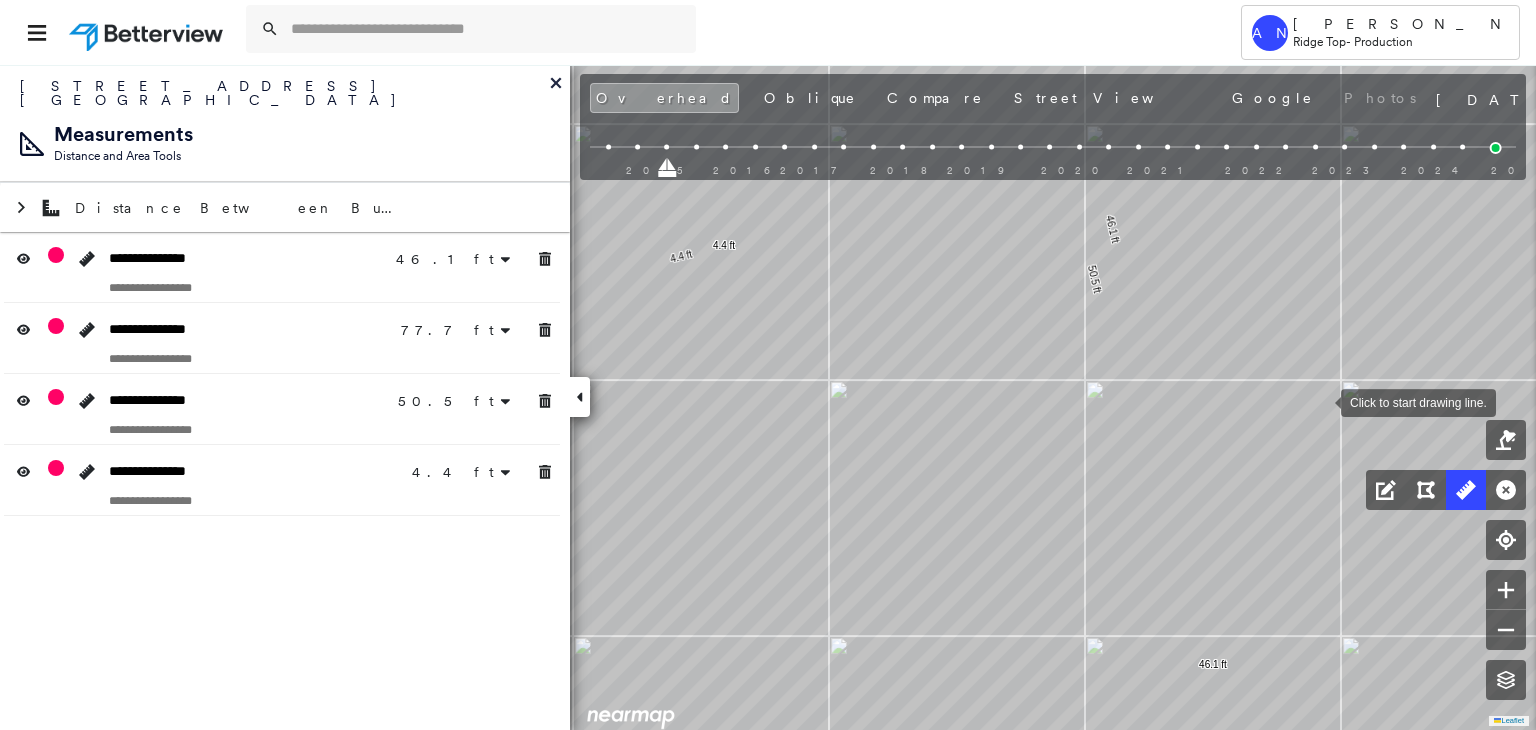 drag, startPoint x: 1305, startPoint y: 393, endPoint x: 1253, endPoint y: 355, distance: 64.40497 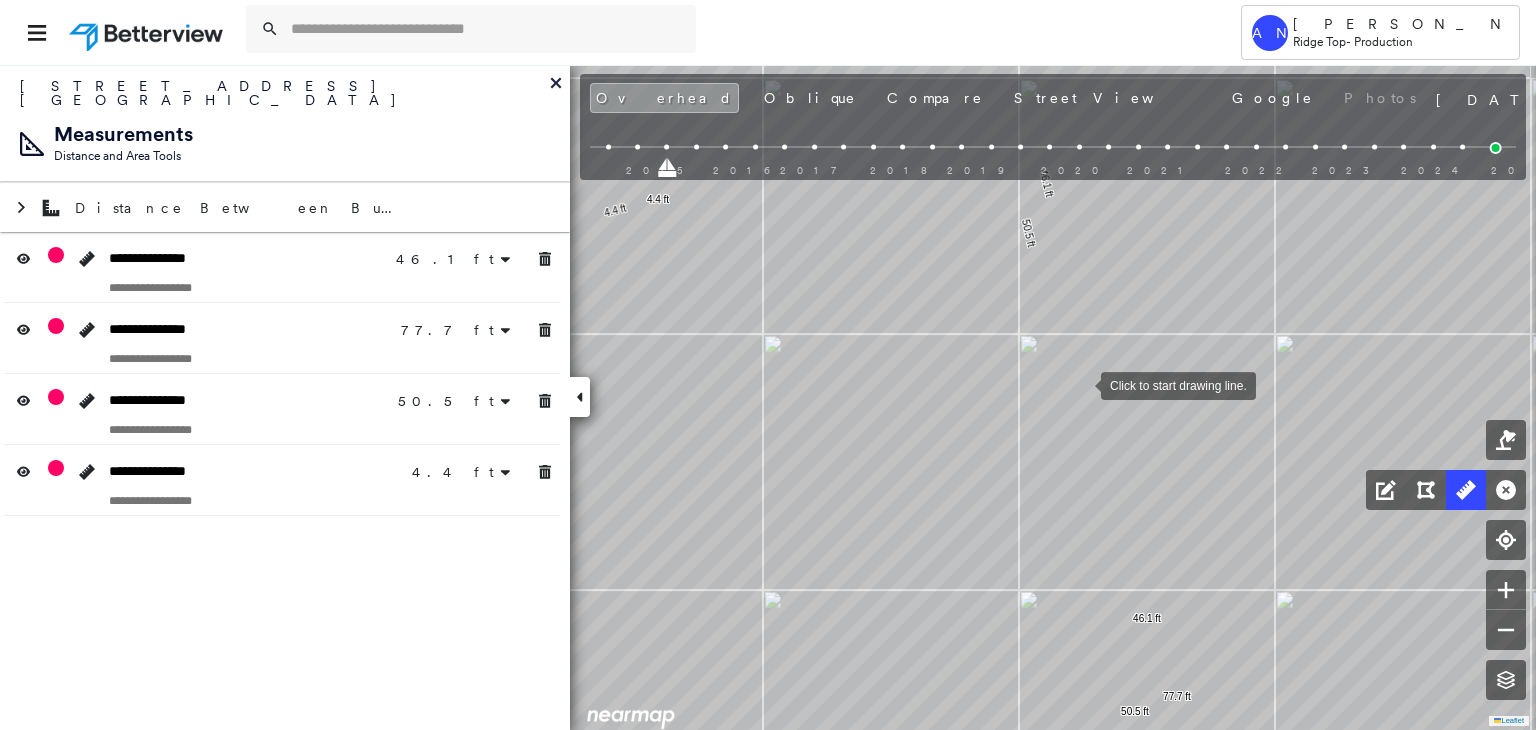 click at bounding box center [1081, 384] 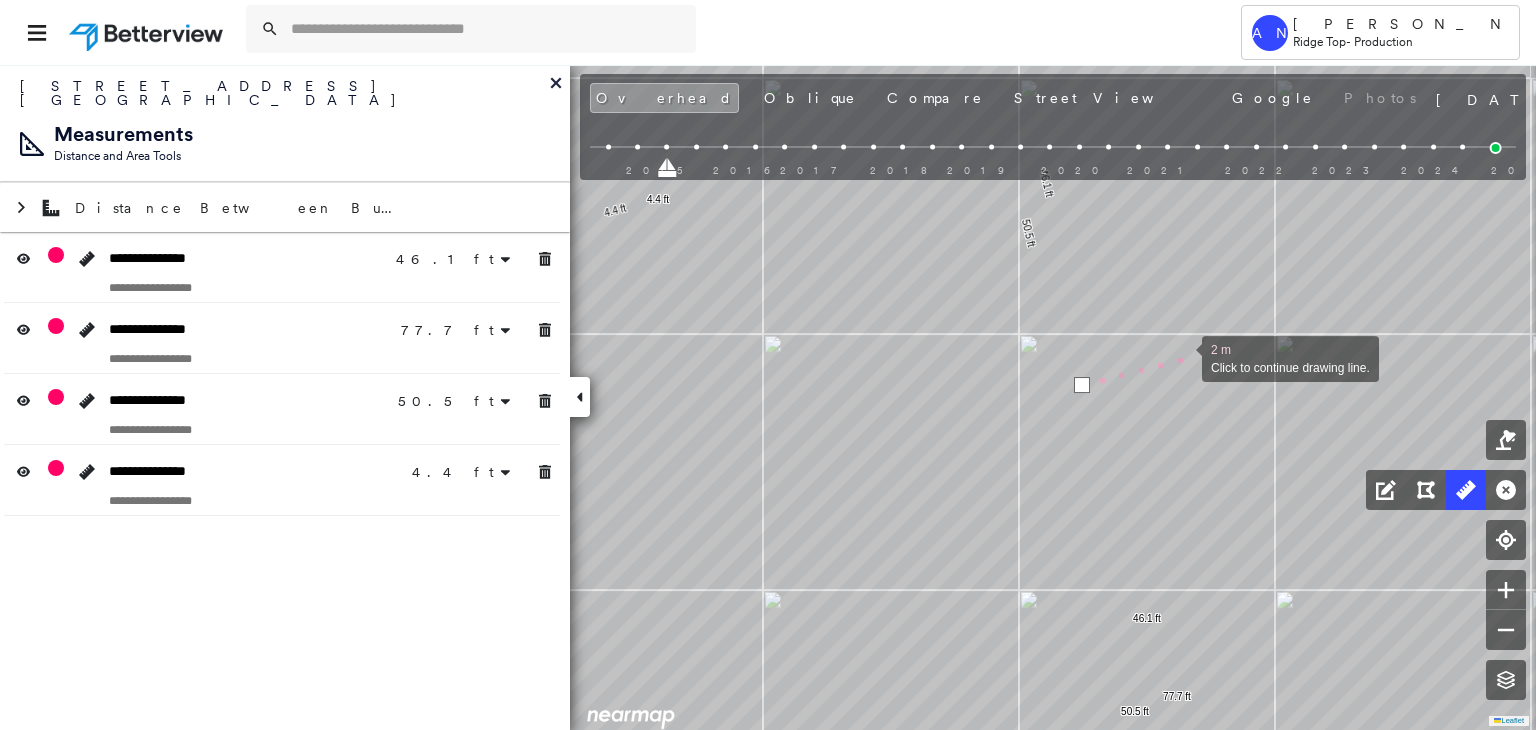 click at bounding box center [1182, 357] 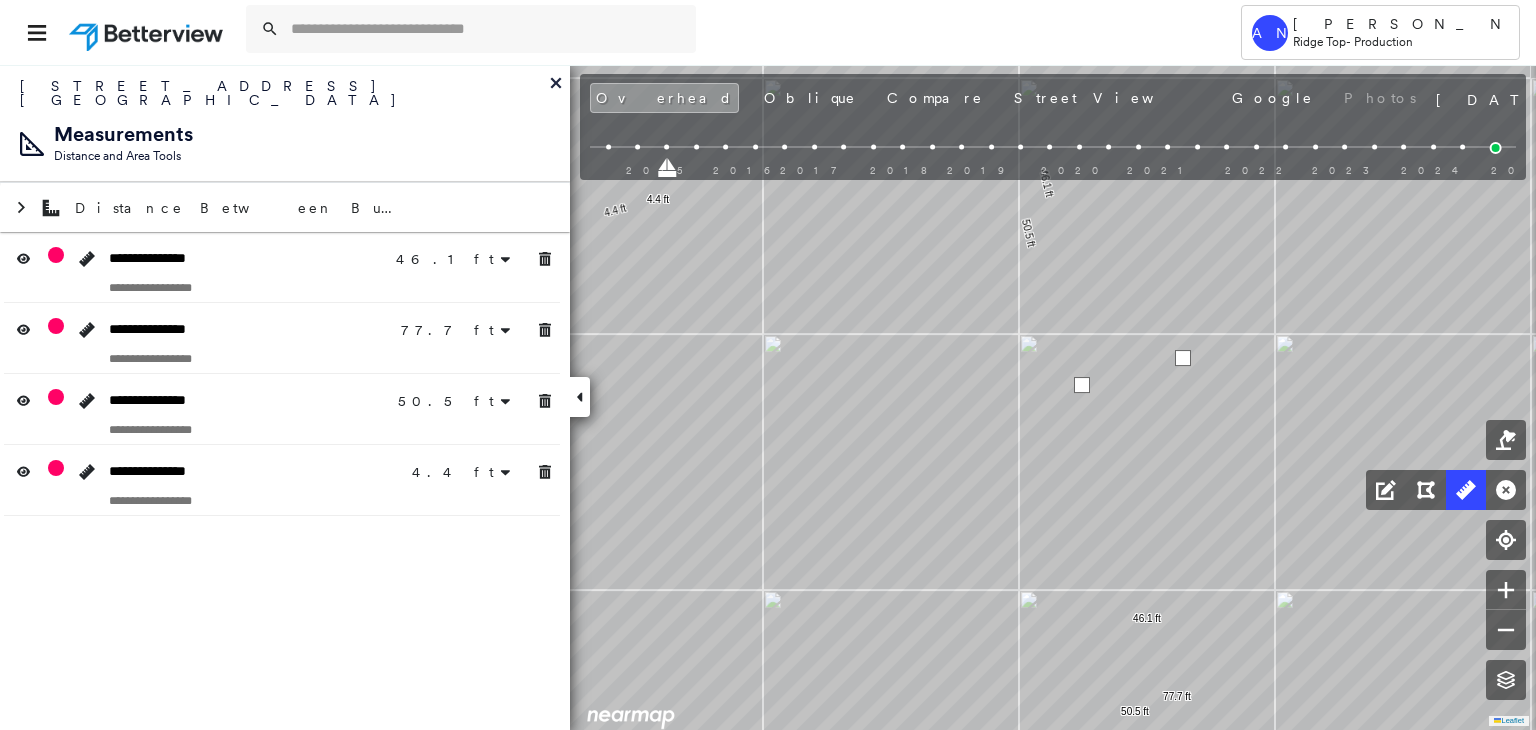 click at bounding box center [1183, 358] 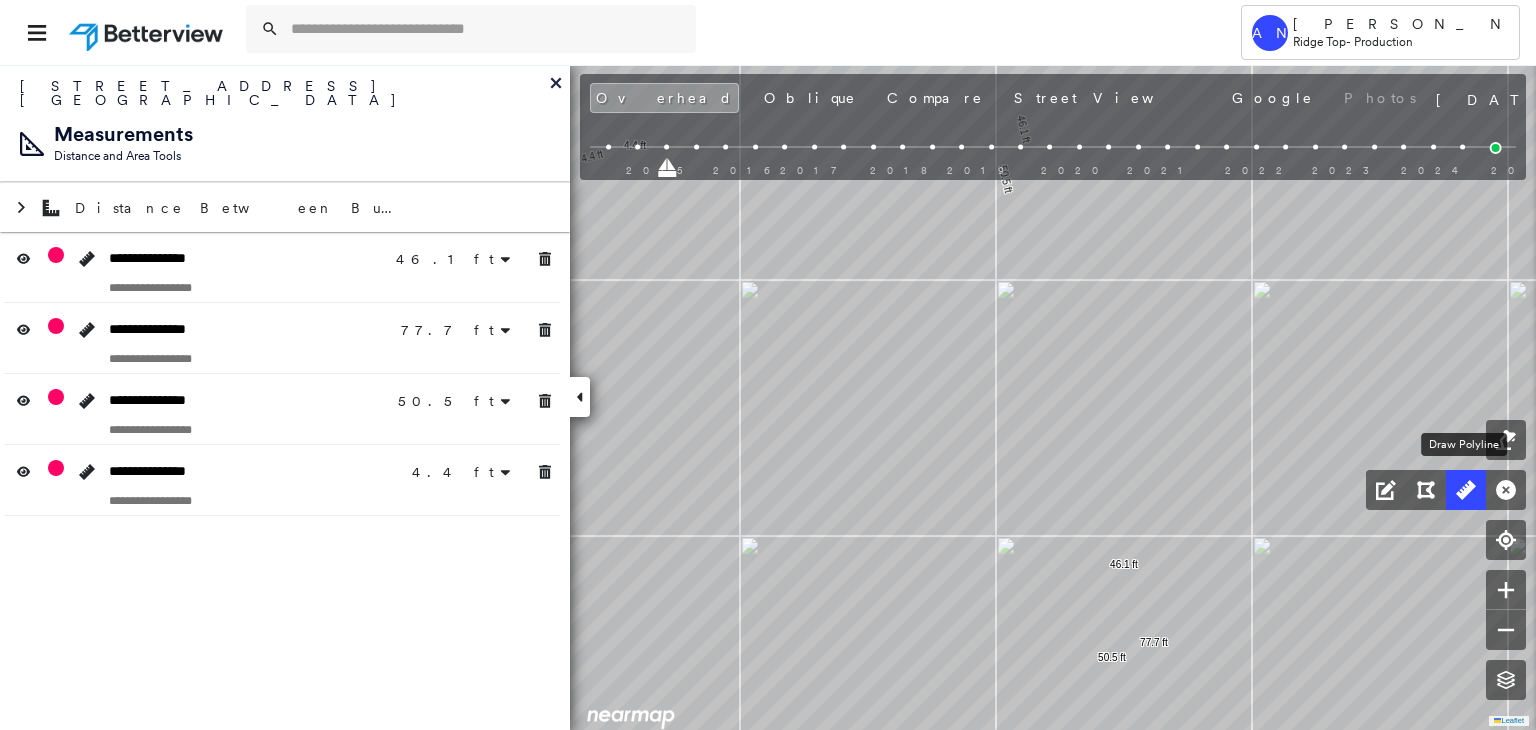 click at bounding box center [1466, 490] 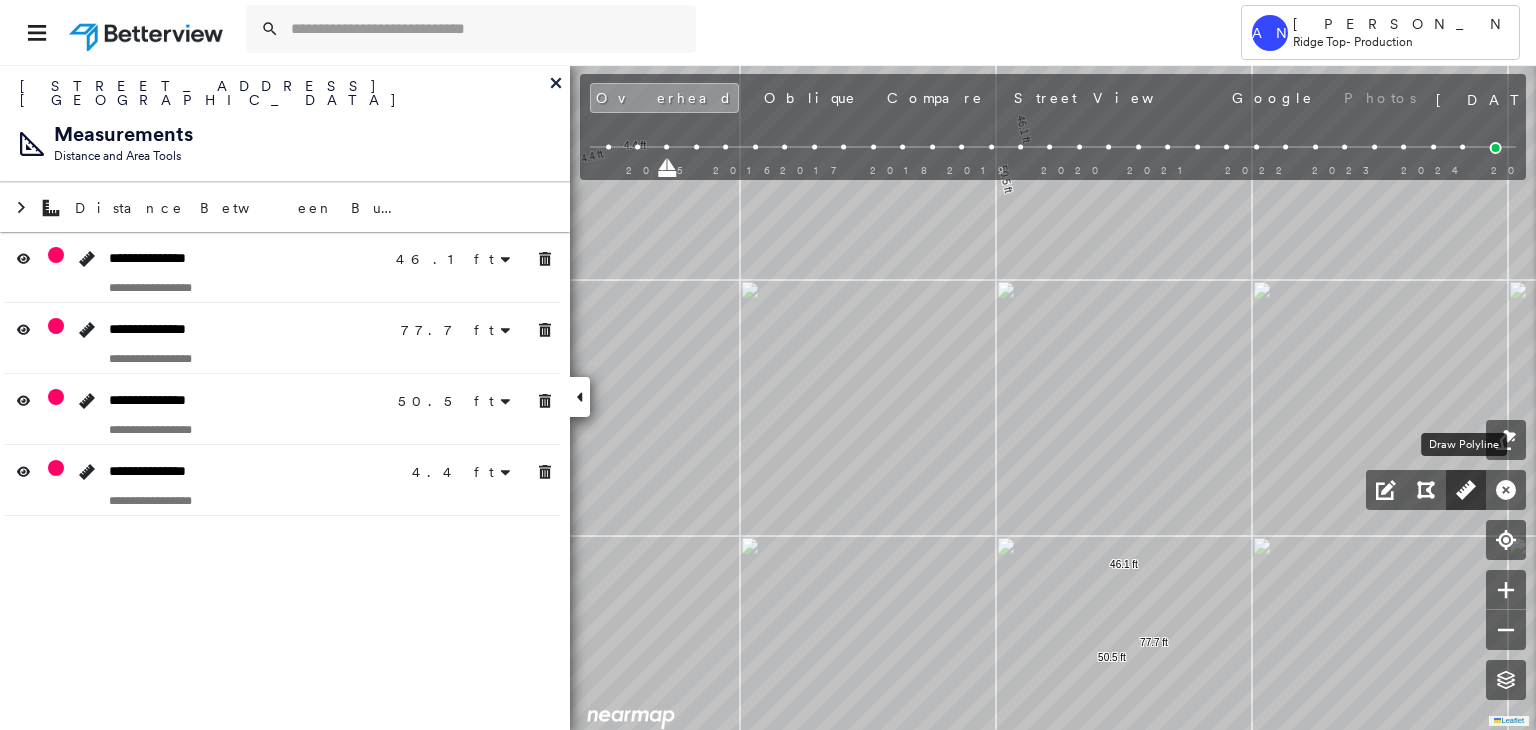 click 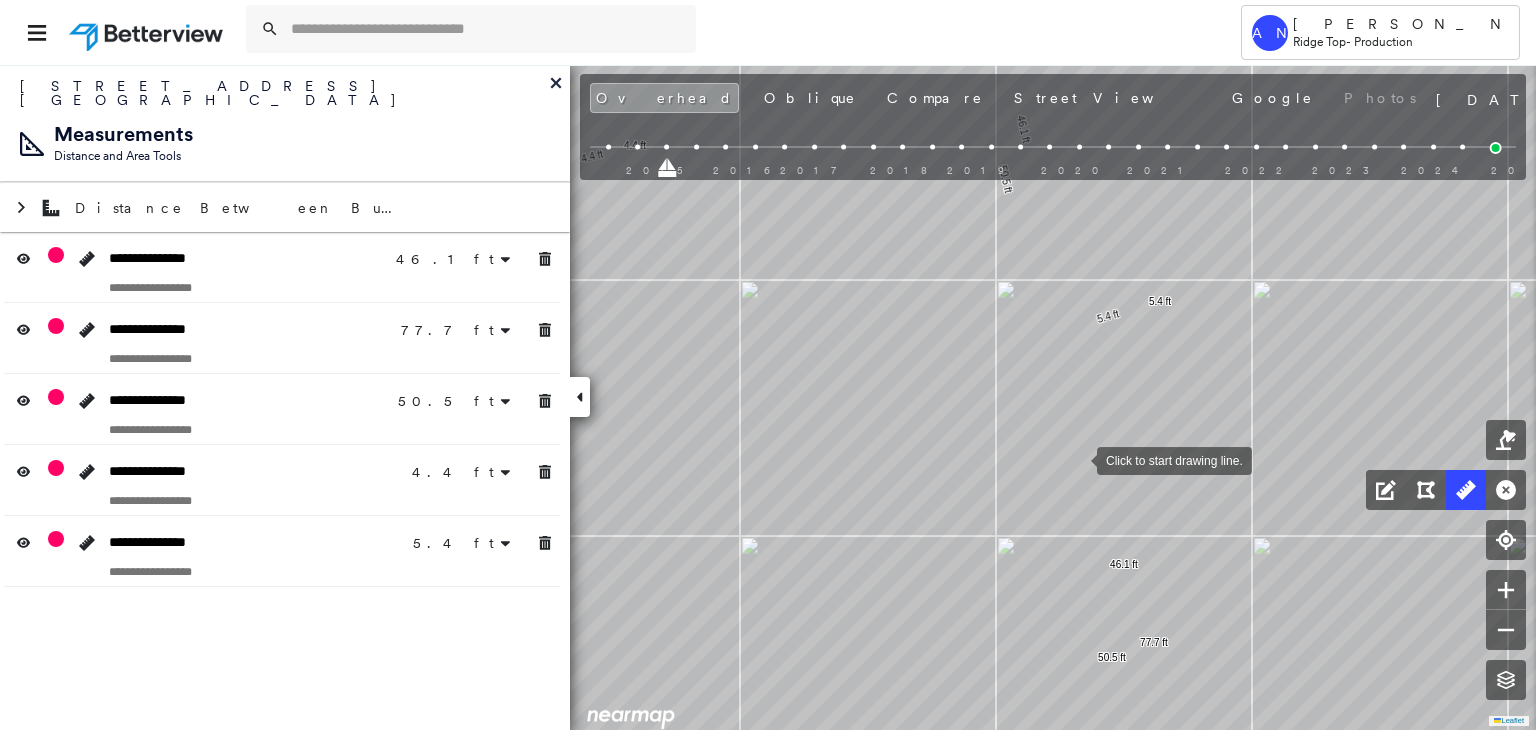 click at bounding box center (1077, 459) 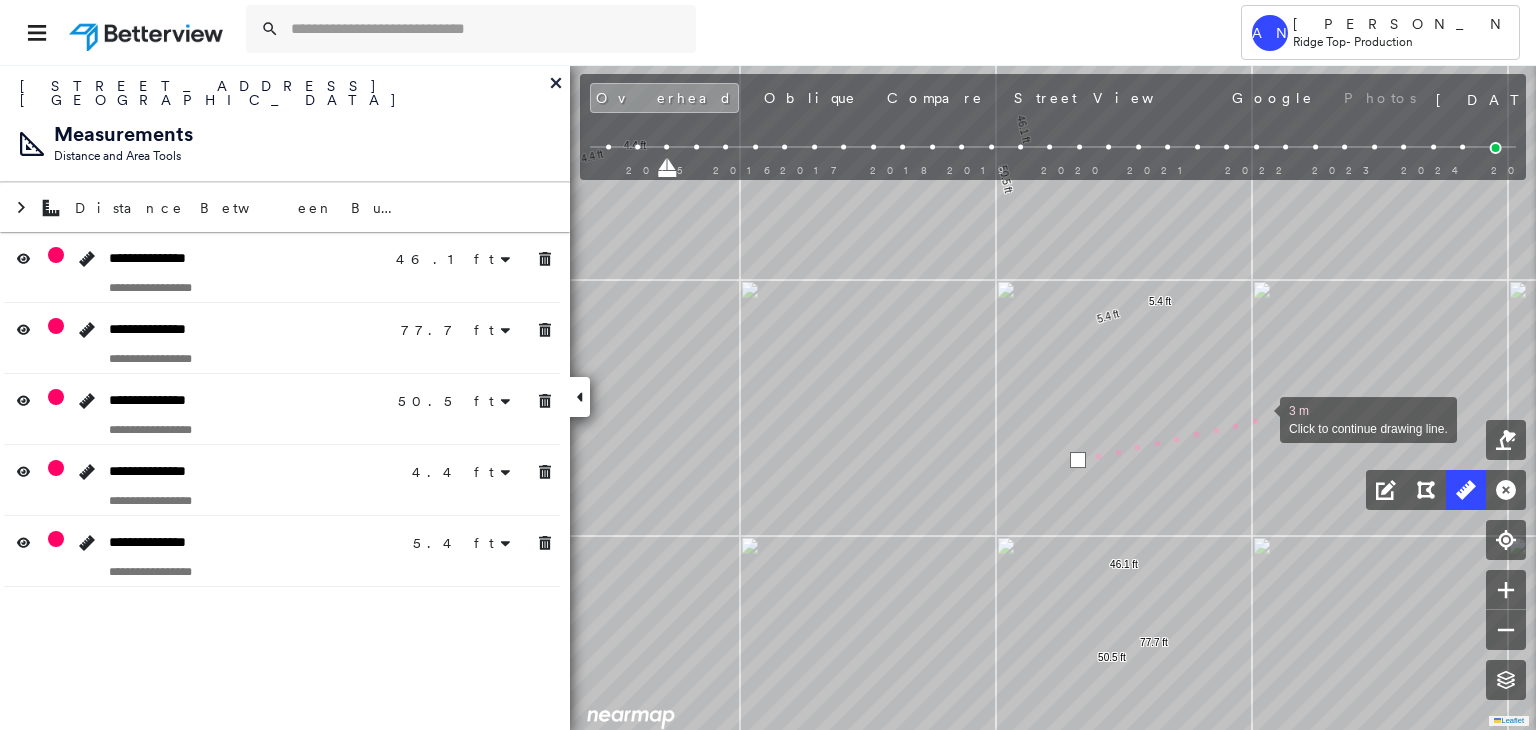 click at bounding box center (1260, 418) 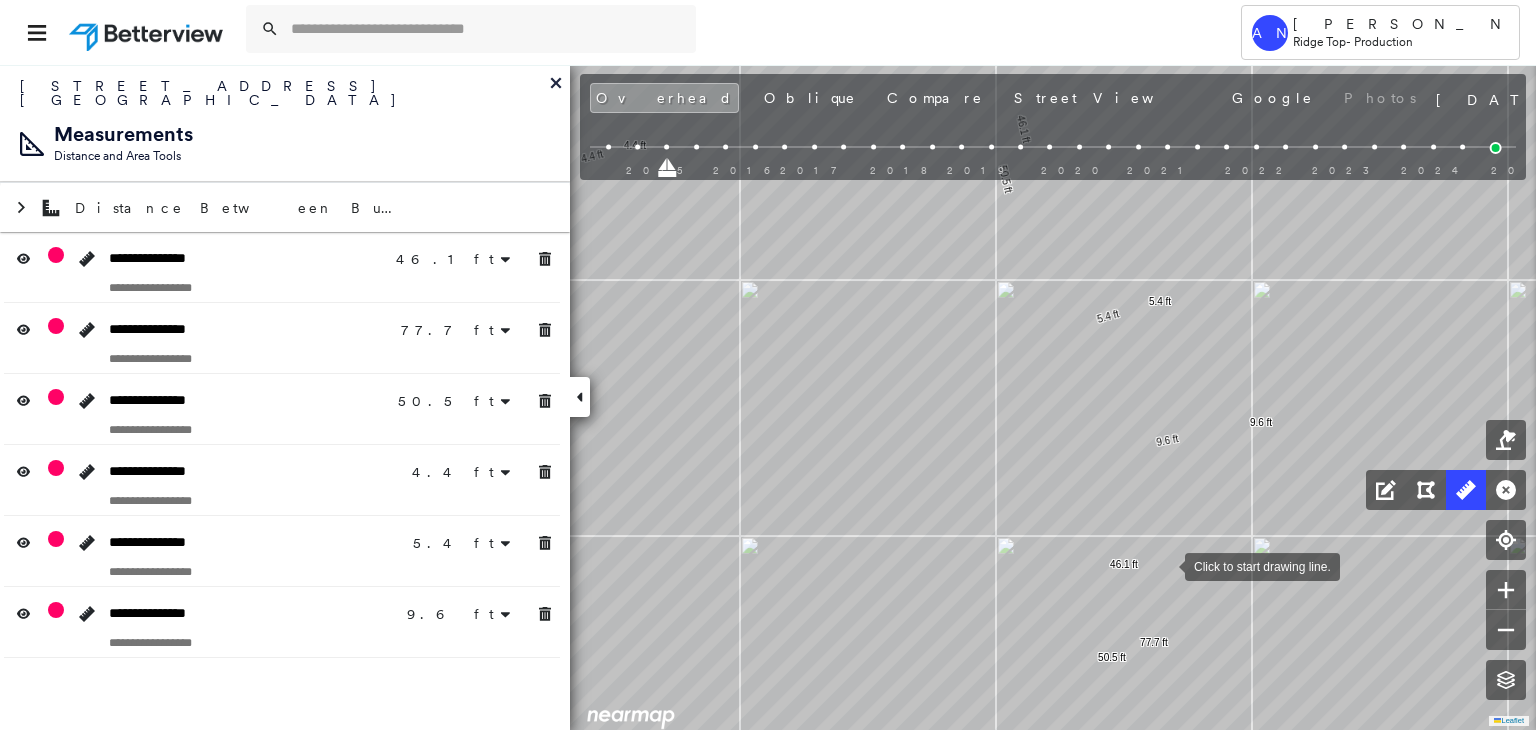click at bounding box center (1165, 565) 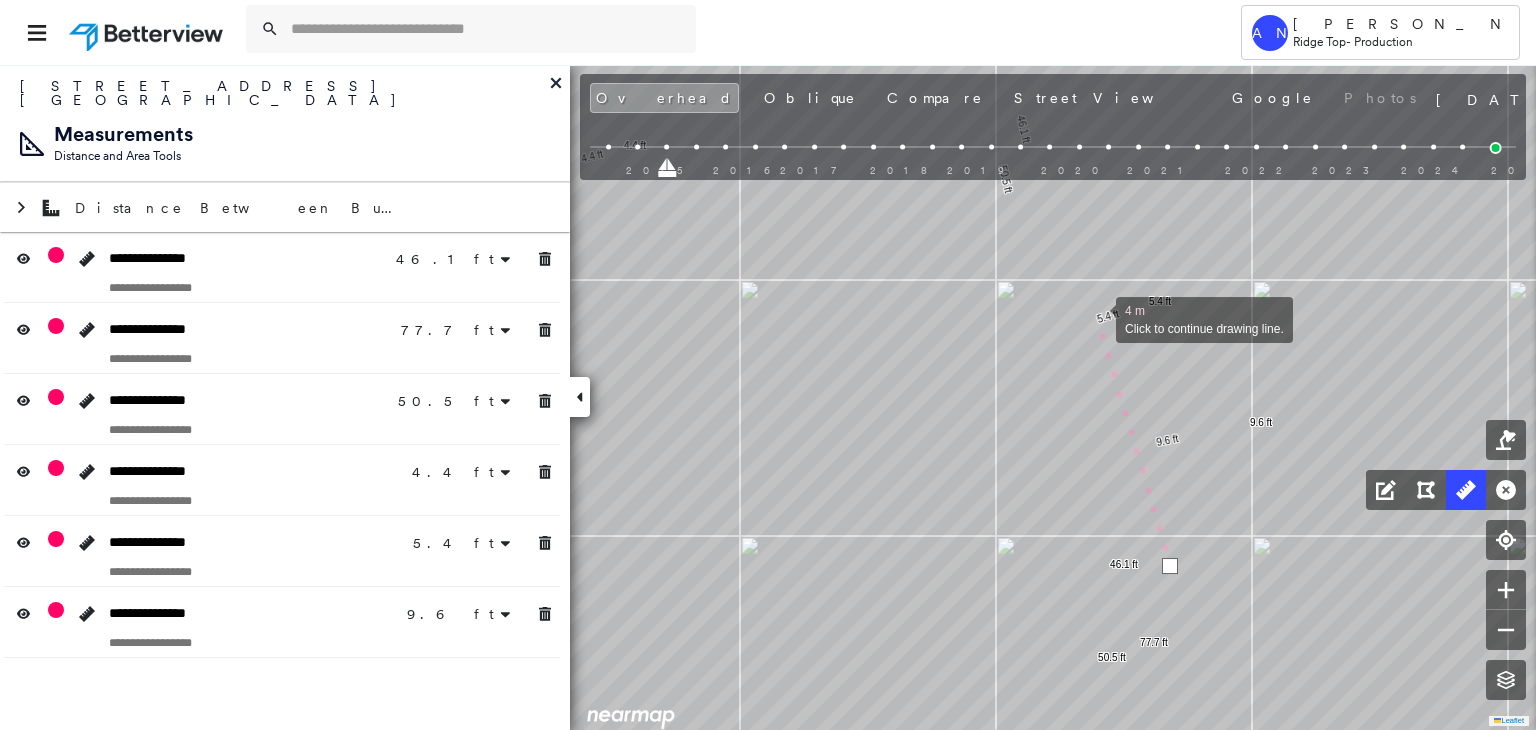 click at bounding box center (1096, 318) 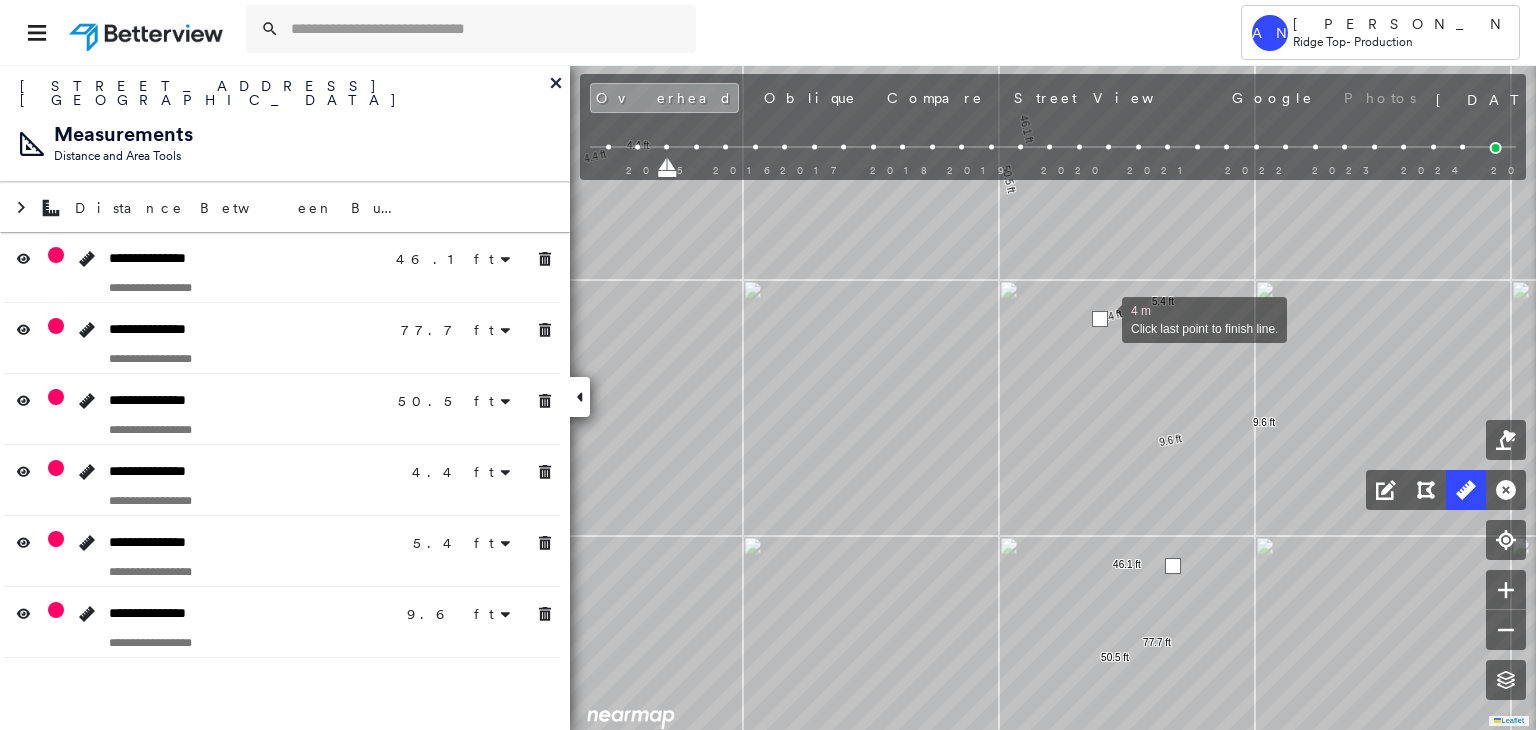click at bounding box center (1100, 319) 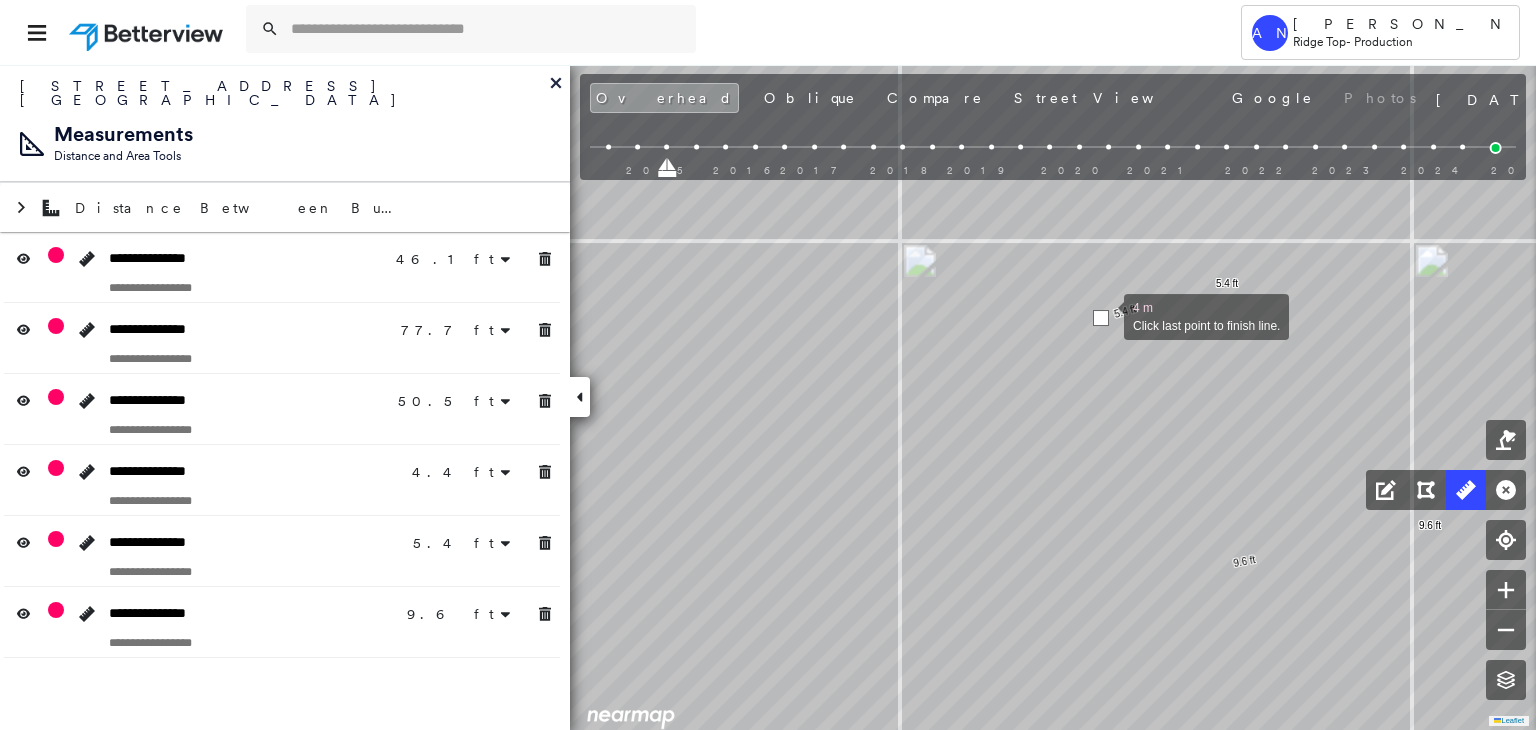 click at bounding box center (1101, 318) 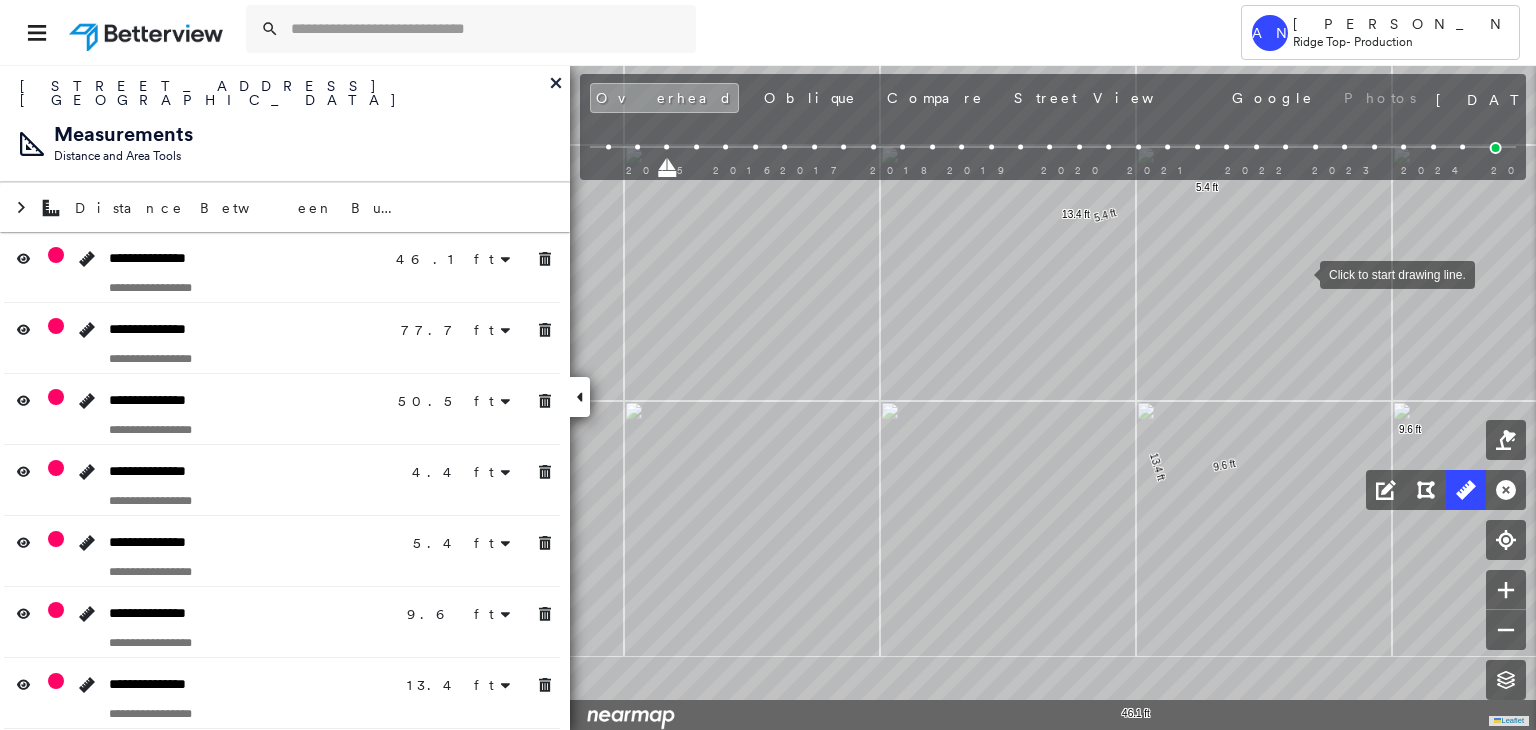 drag, startPoint x: 1320, startPoint y: 371, endPoint x: 1299, endPoint y: 264, distance: 109.041275 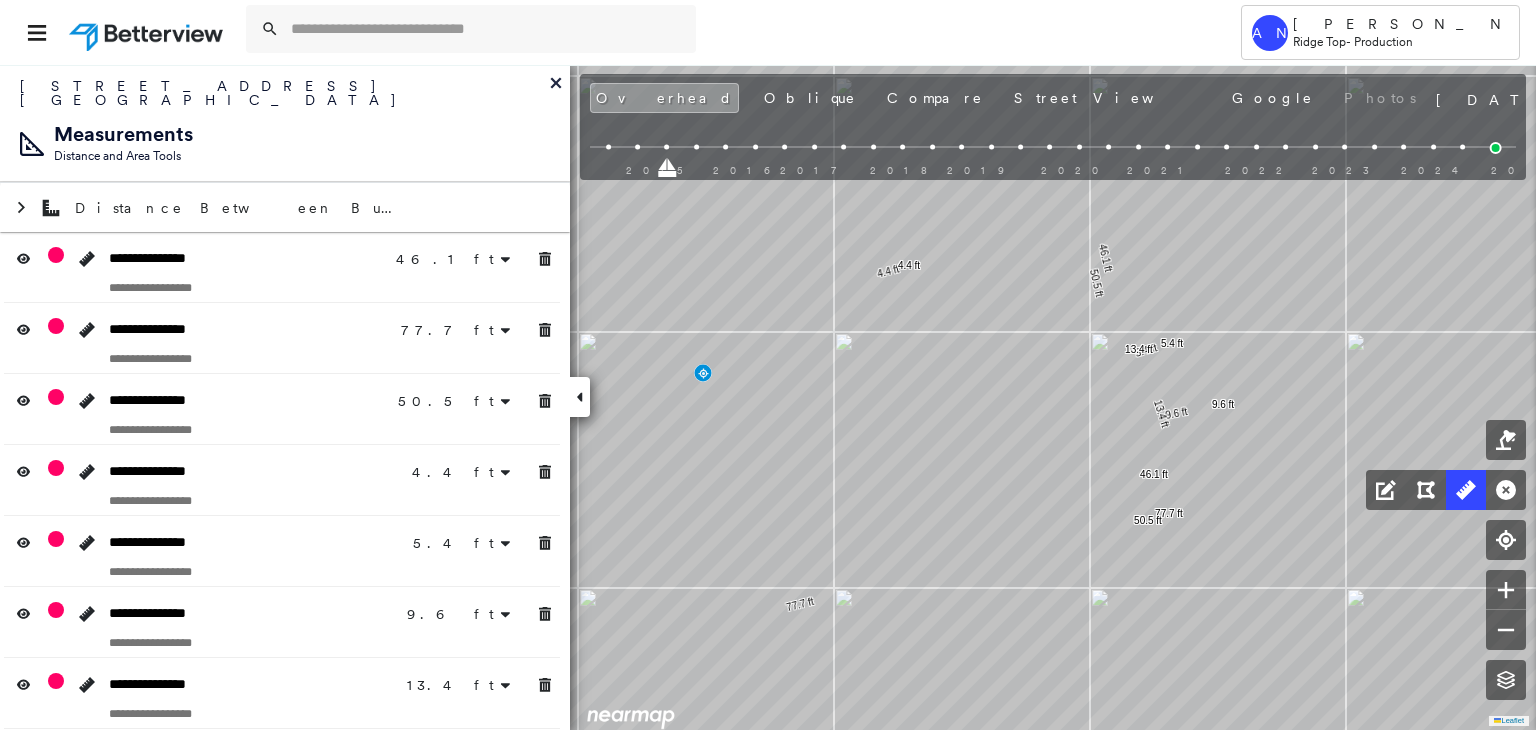 drag, startPoint x: 980, startPoint y: 605, endPoint x: 1163, endPoint y: 535, distance: 195.9311 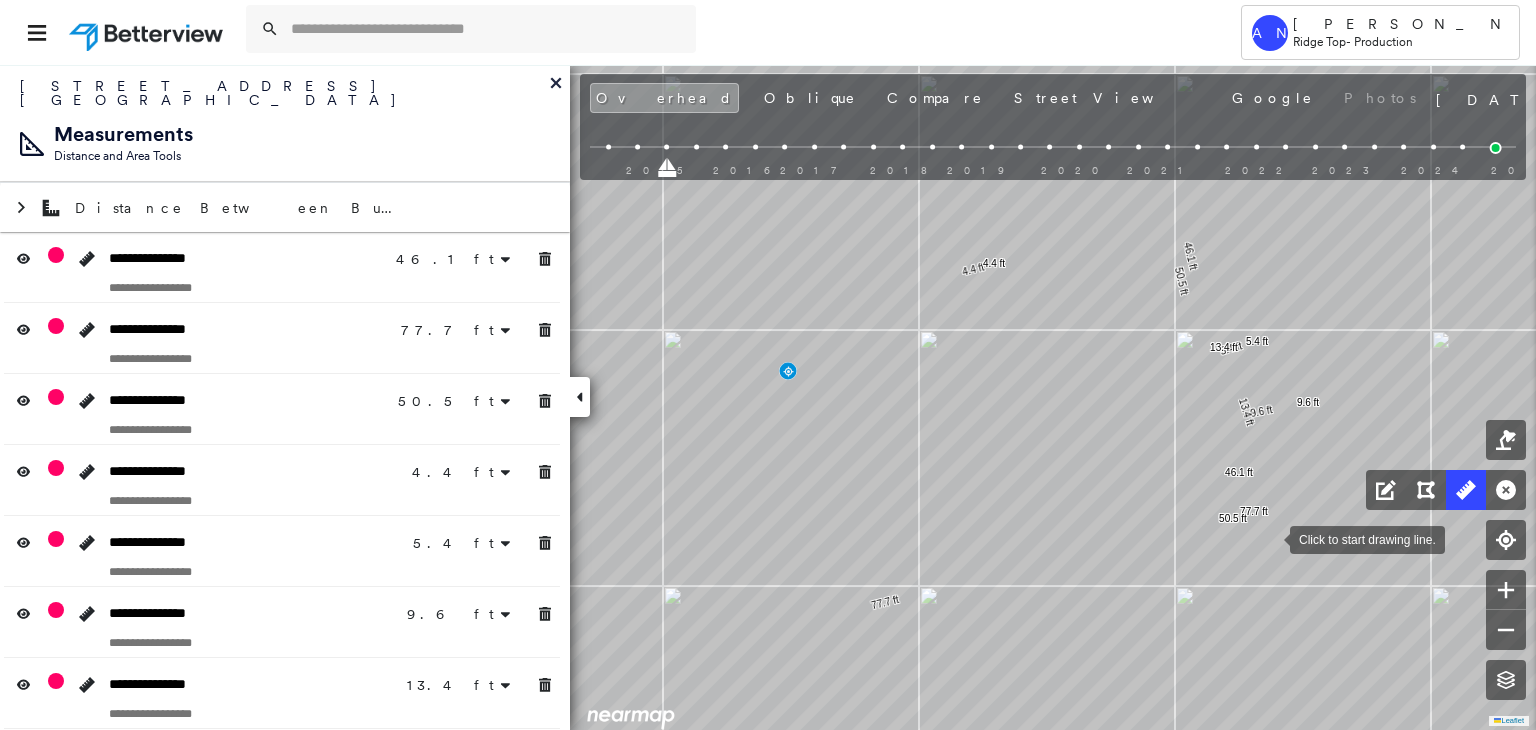 drag, startPoint x: 1270, startPoint y: 530, endPoint x: 1259, endPoint y: 585, distance: 56.089214 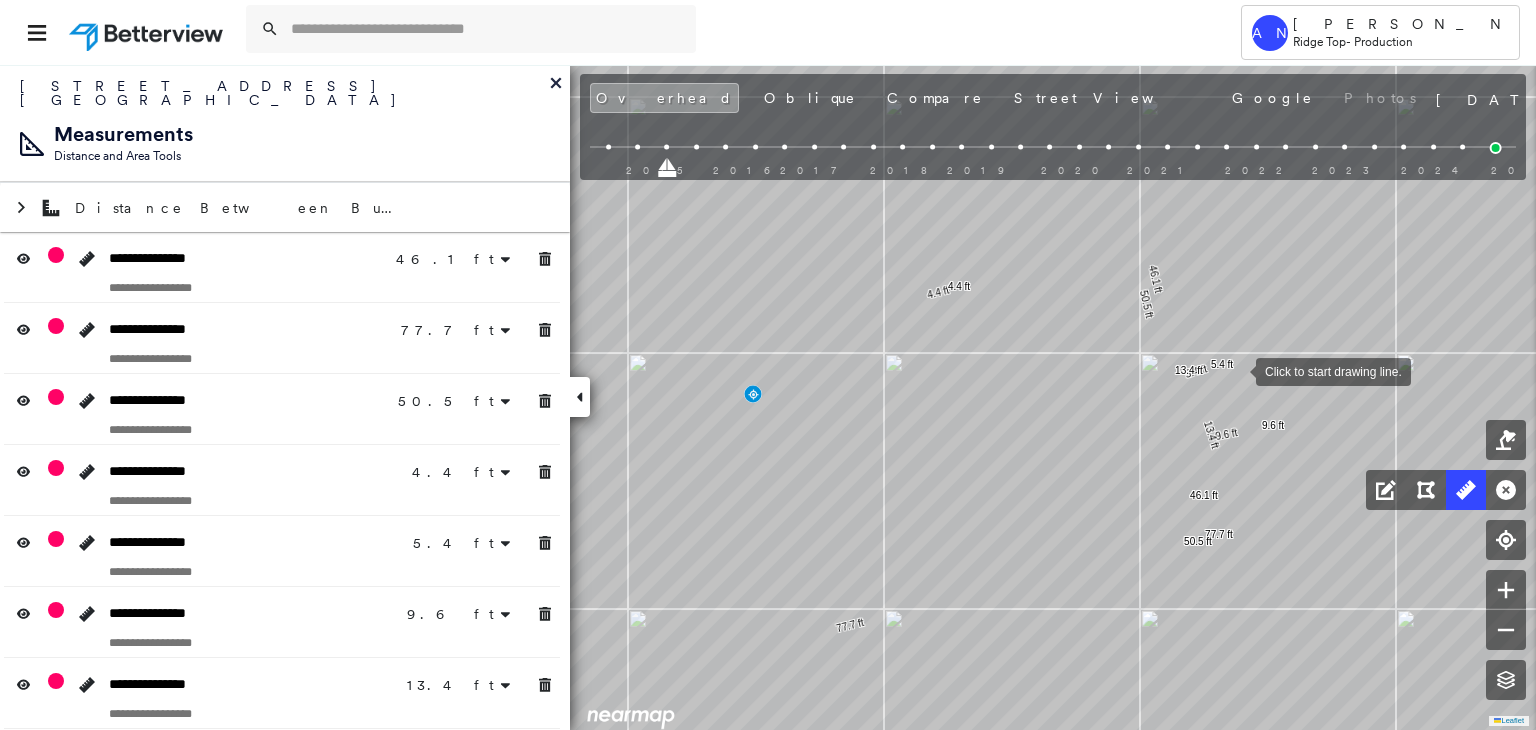 drag, startPoint x: 1260, startPoint y: 412, endPoint x: 1236, endPoint y: 371, distance: 47.507893 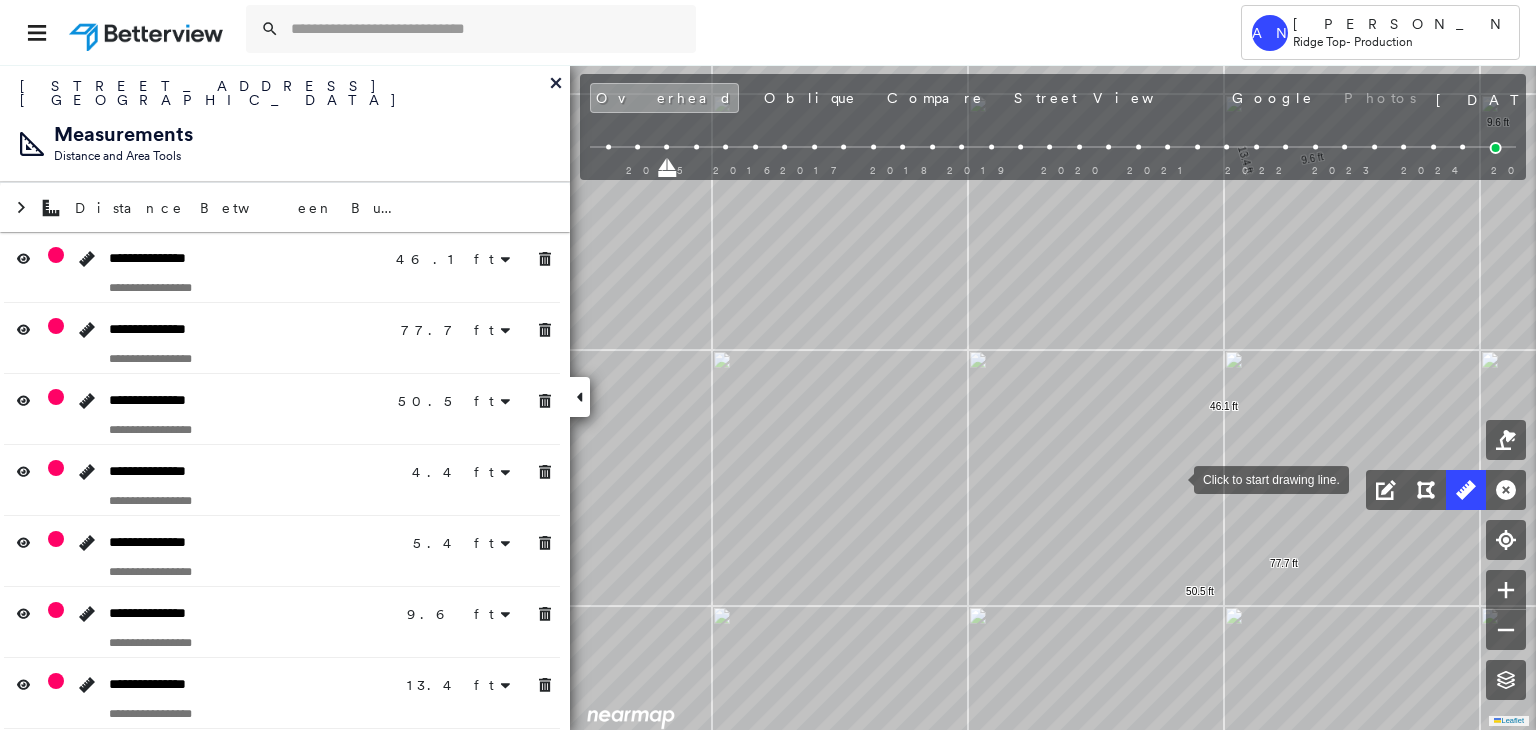 click at bounding box center (1174, 478) 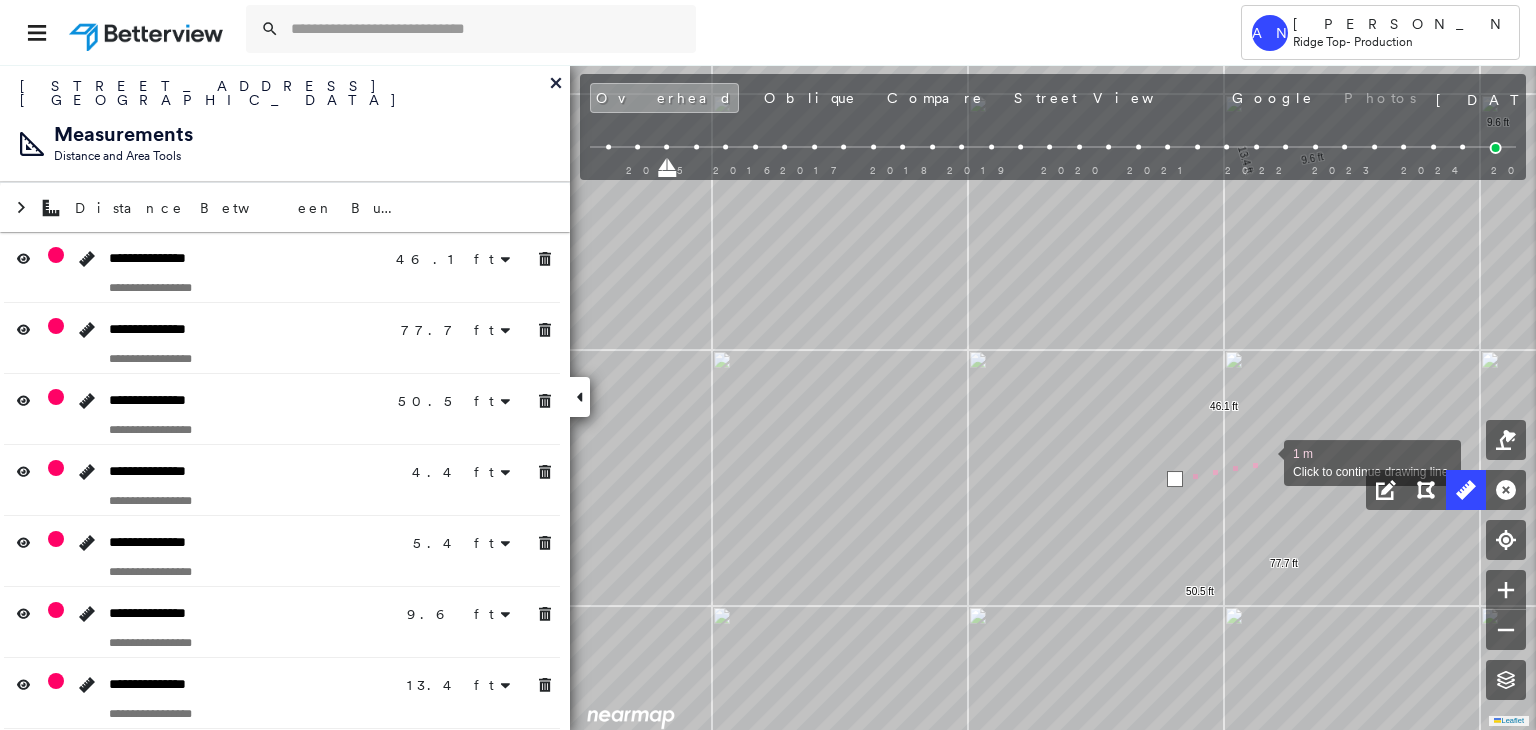 click at bounding box center (1264, 461) 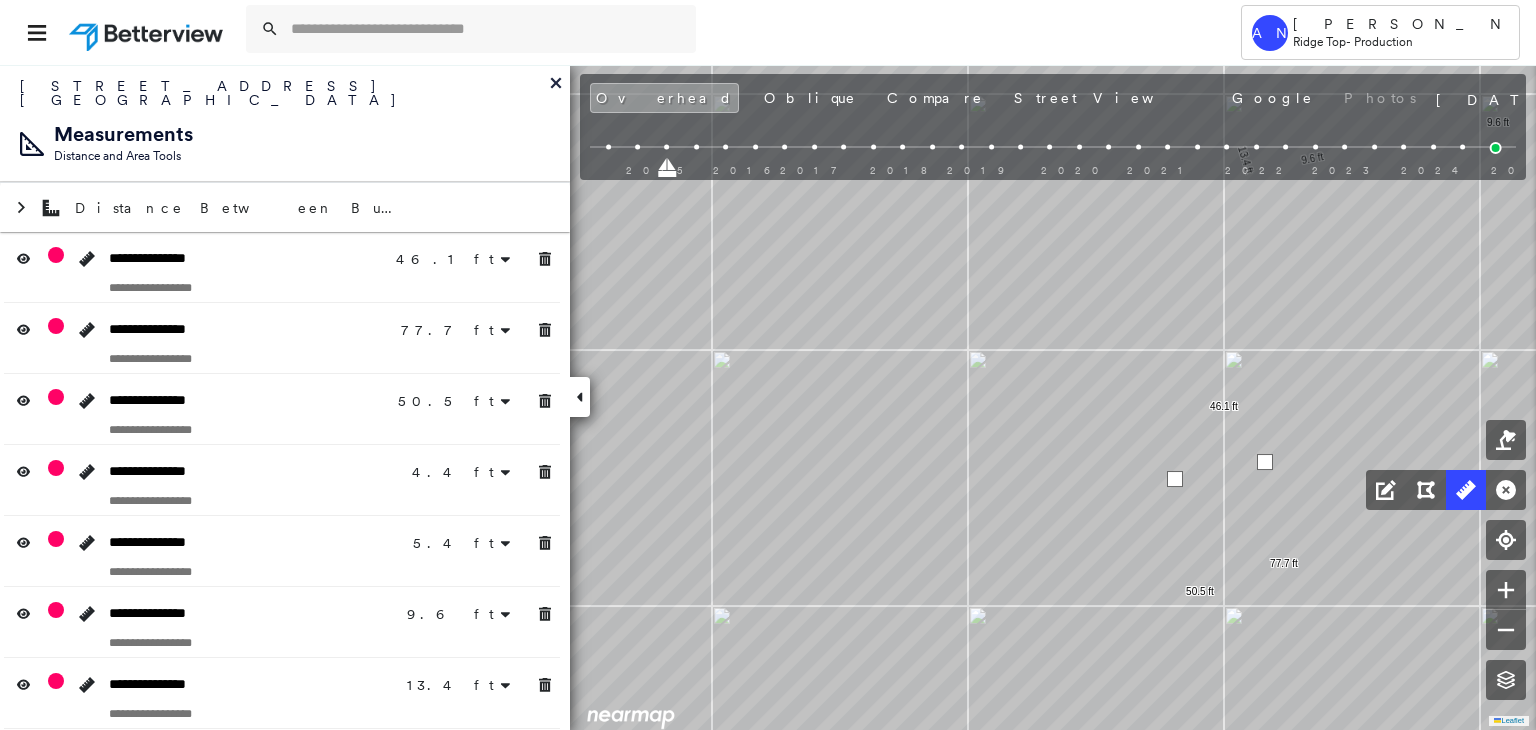 click at bounding box center [1265, 462] 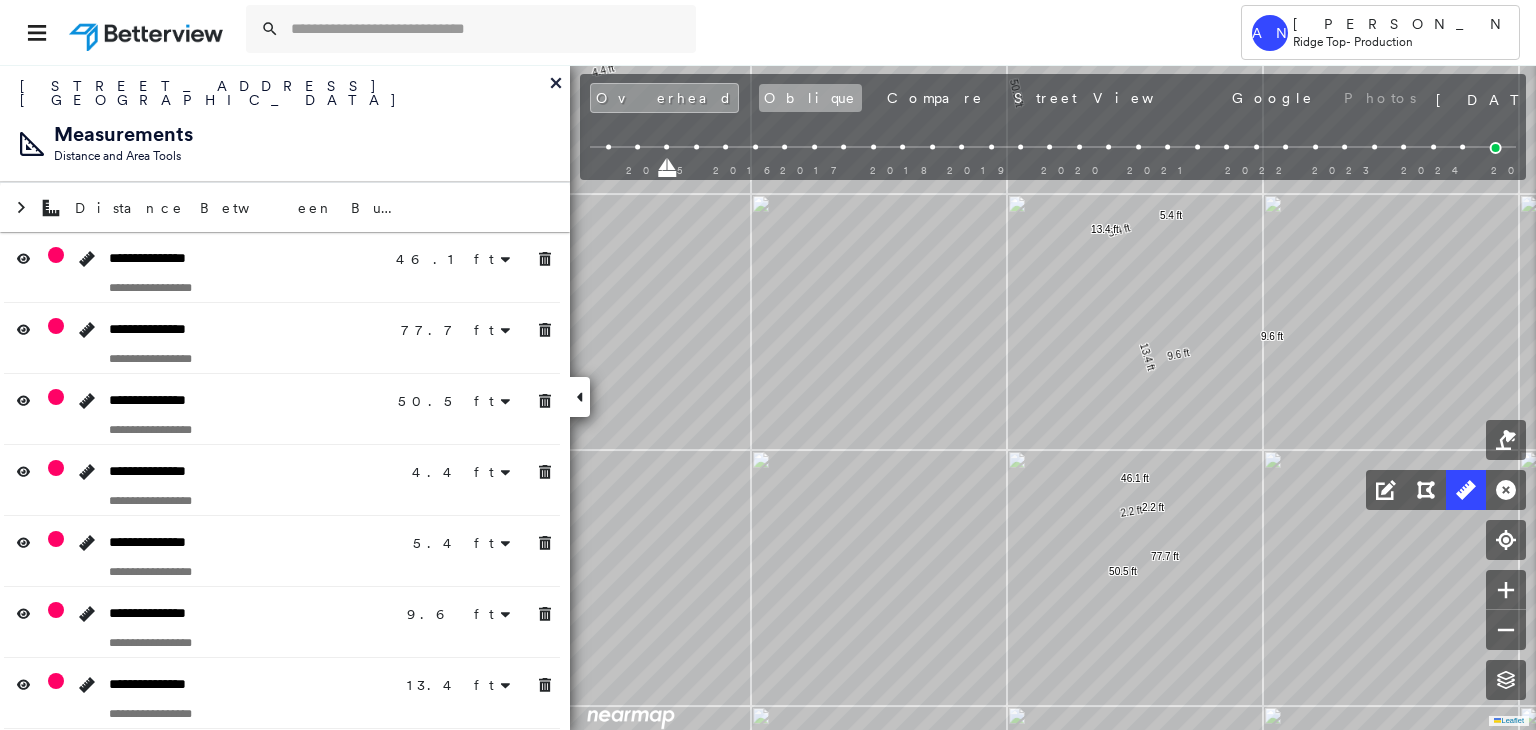 click on "Oblique" at bounding box center [810, 98] 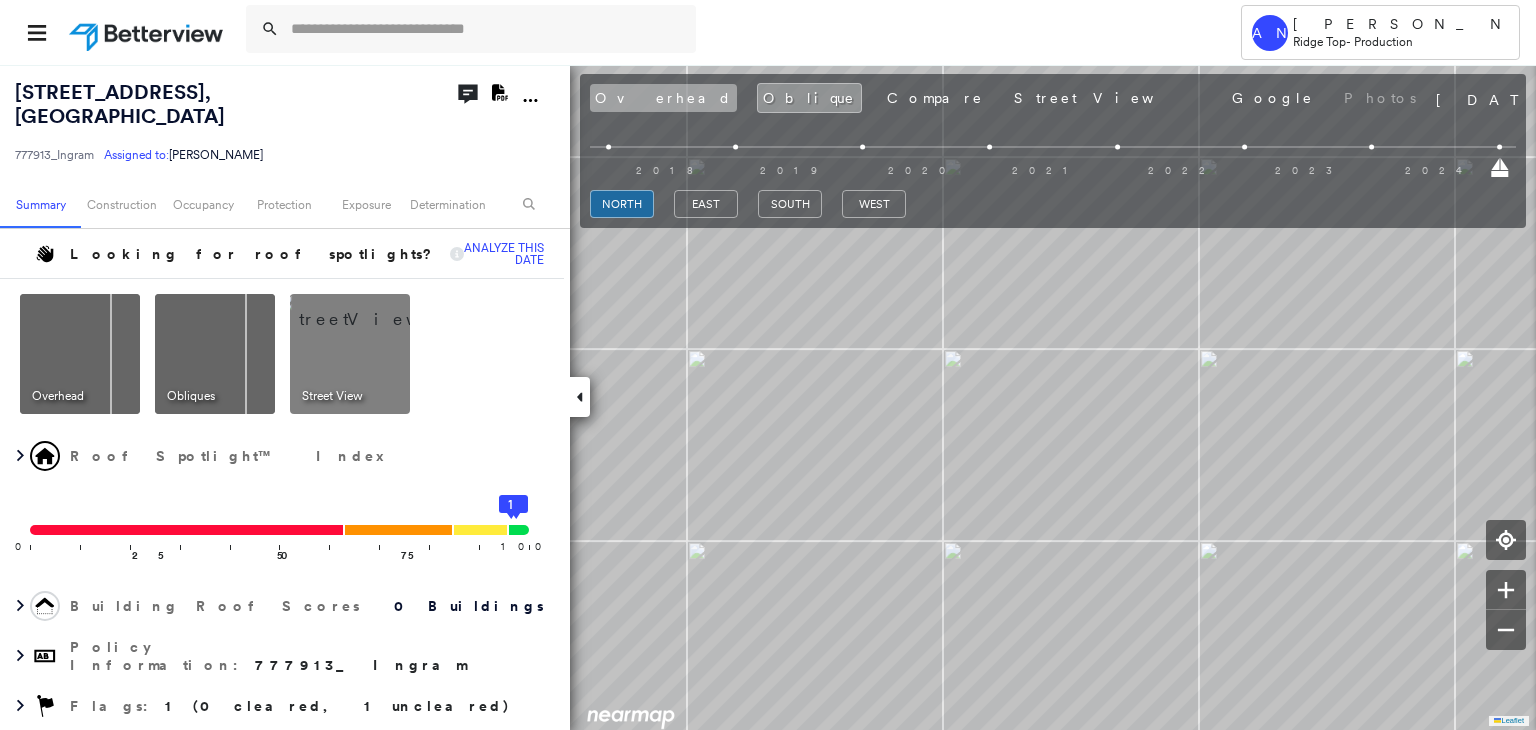 click on "Overhead" at bounding box center (663, 98) 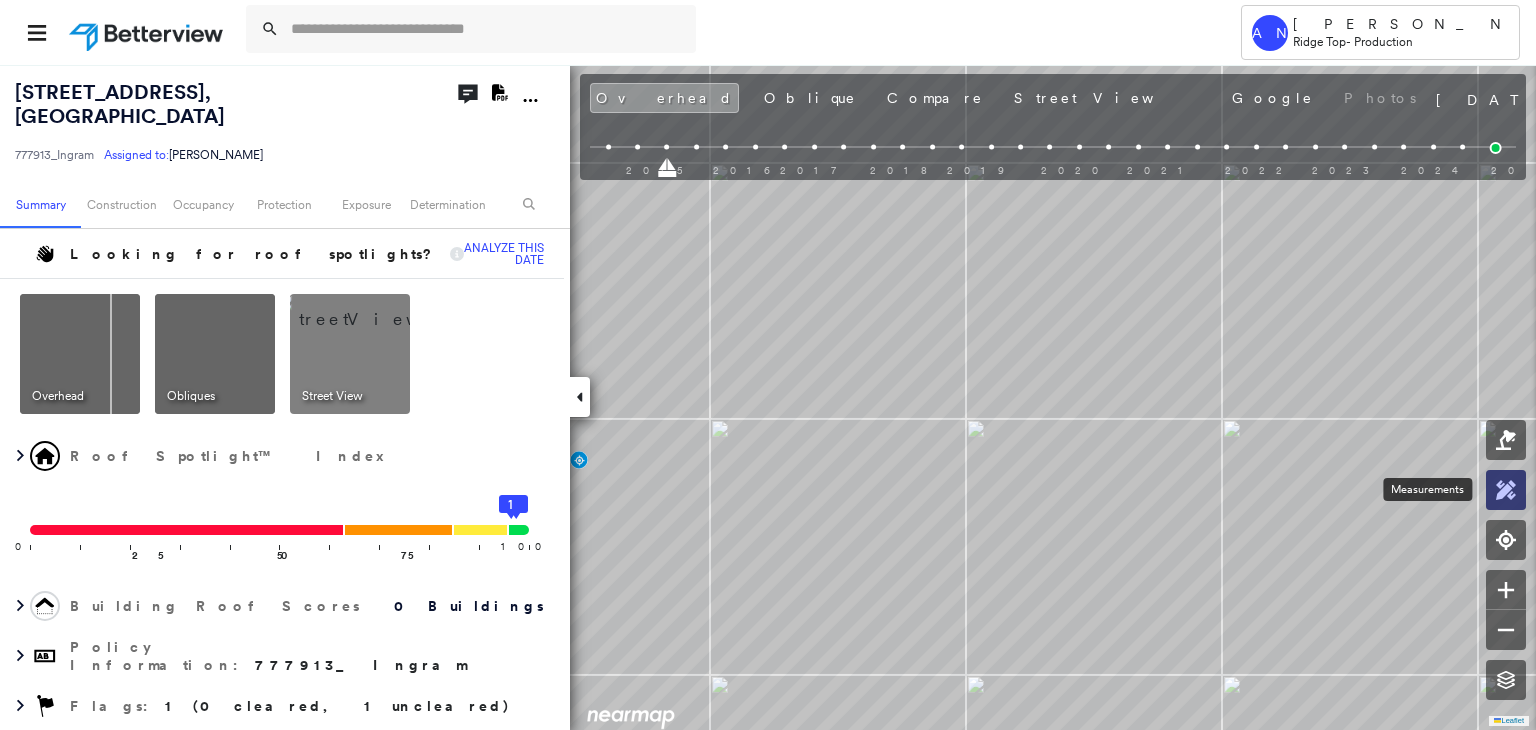 click at bounding box center (1506, 490) 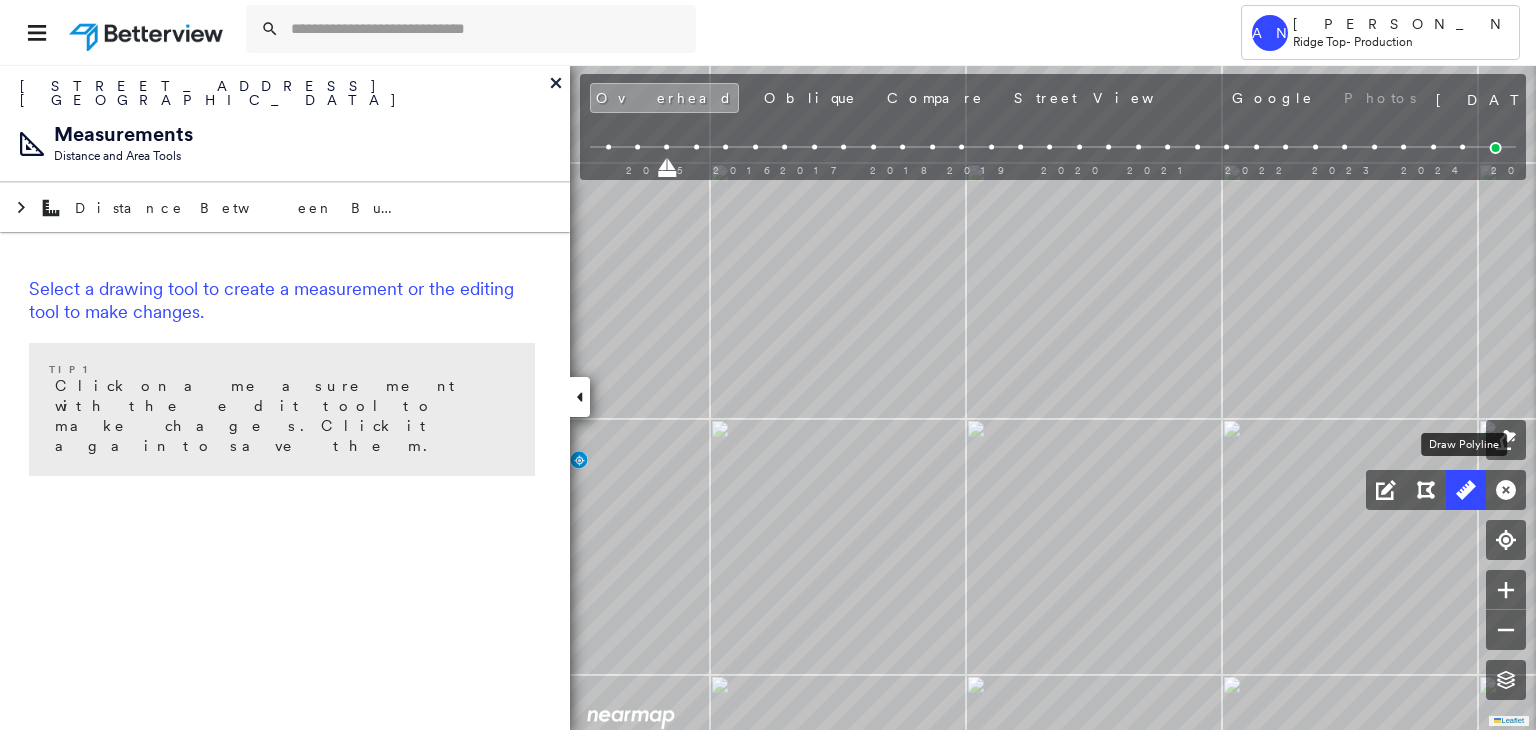 click 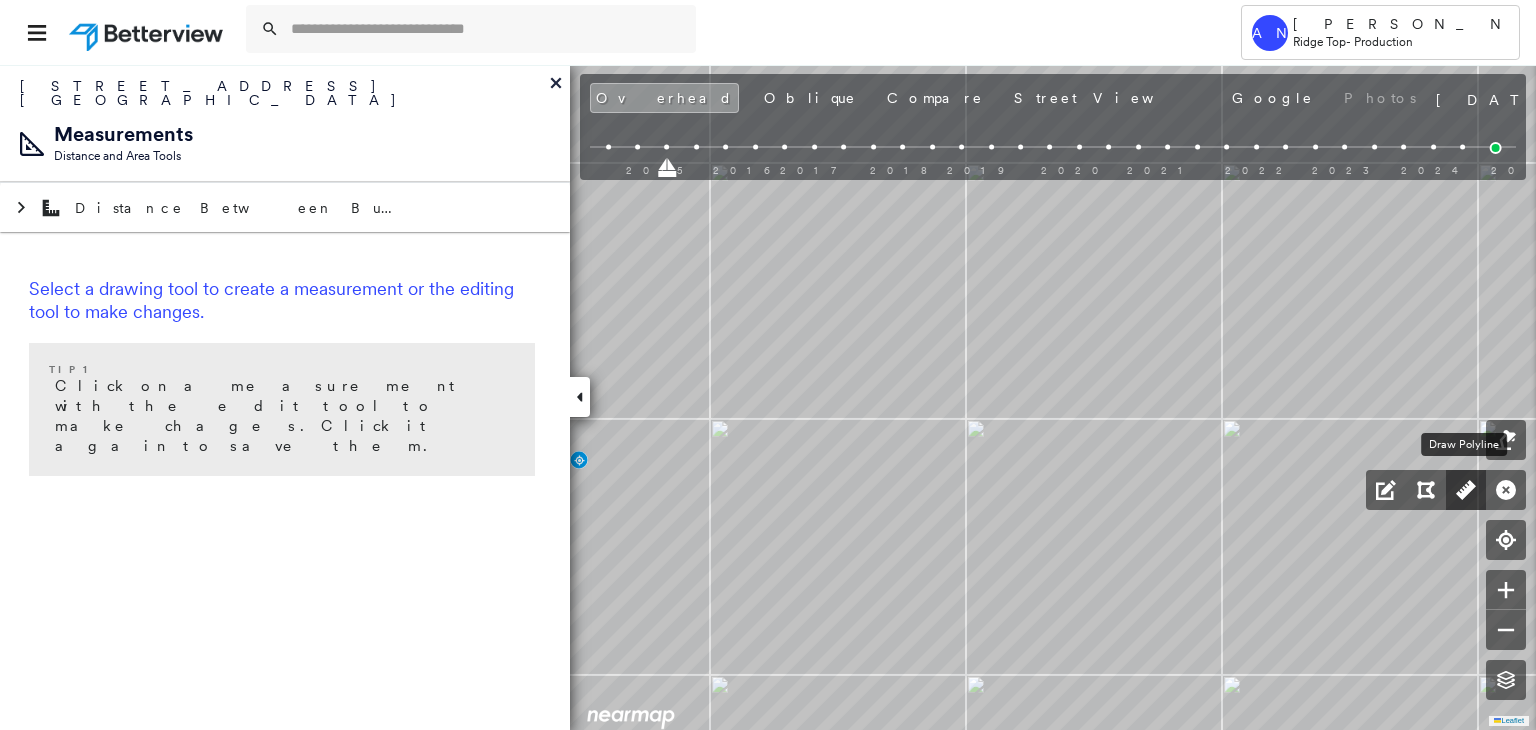 click 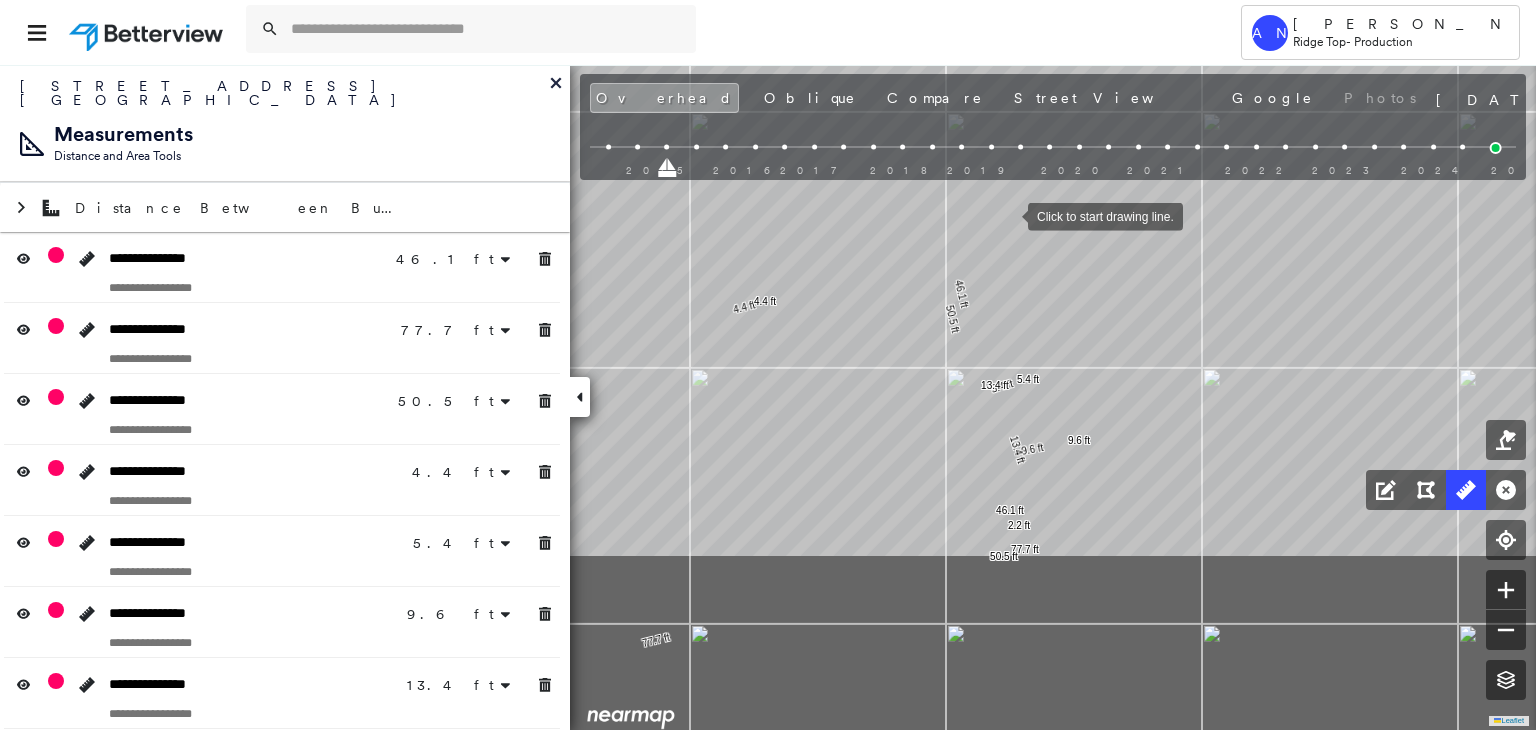 drag, startPoint x: 1038, startPoint y: 466, endPoint x: 1005, endPoint y: 196, distance: 272.0092 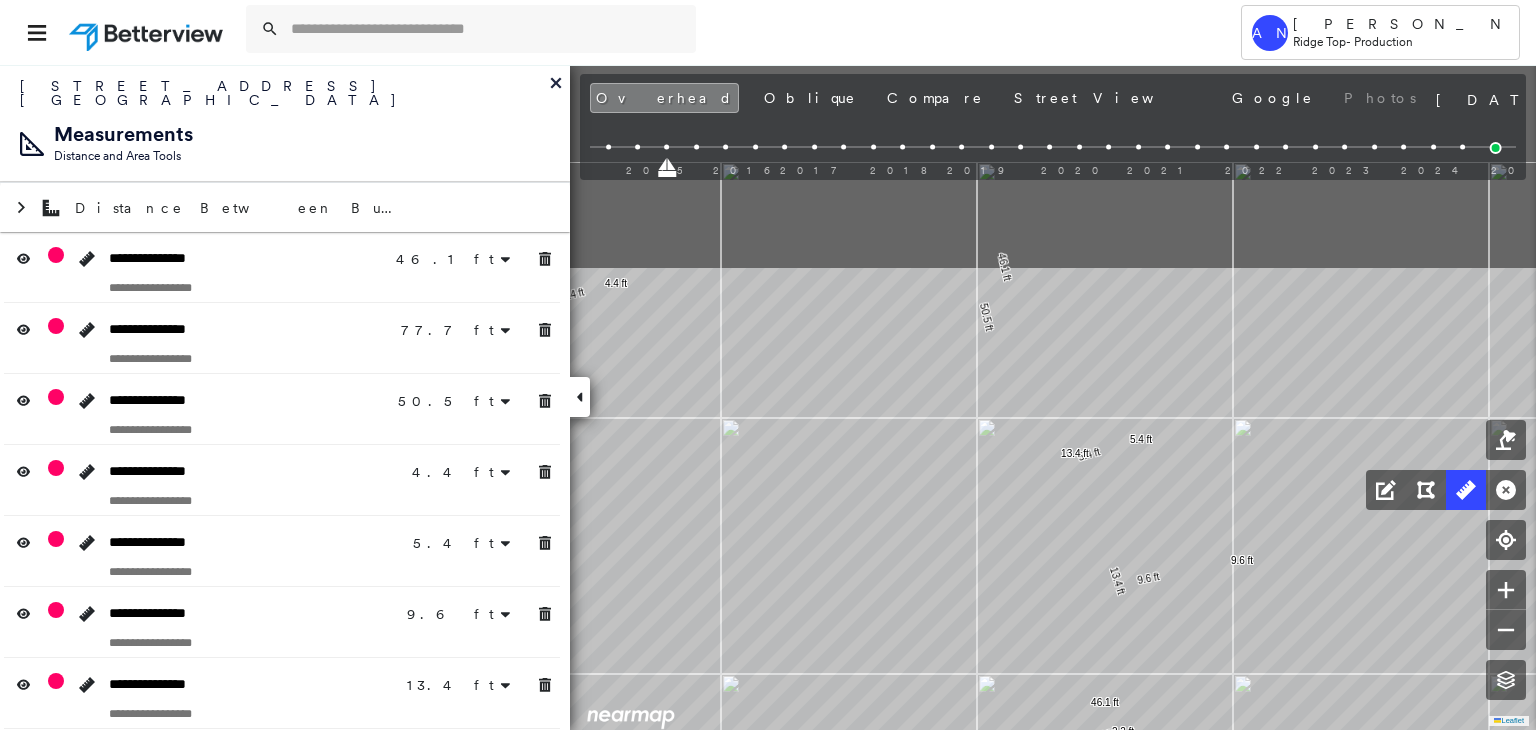 drag, startPoint x: 1098, startPoint y: 717, endPoint x: 1133, endPoint y: 776, distance: 68.60029 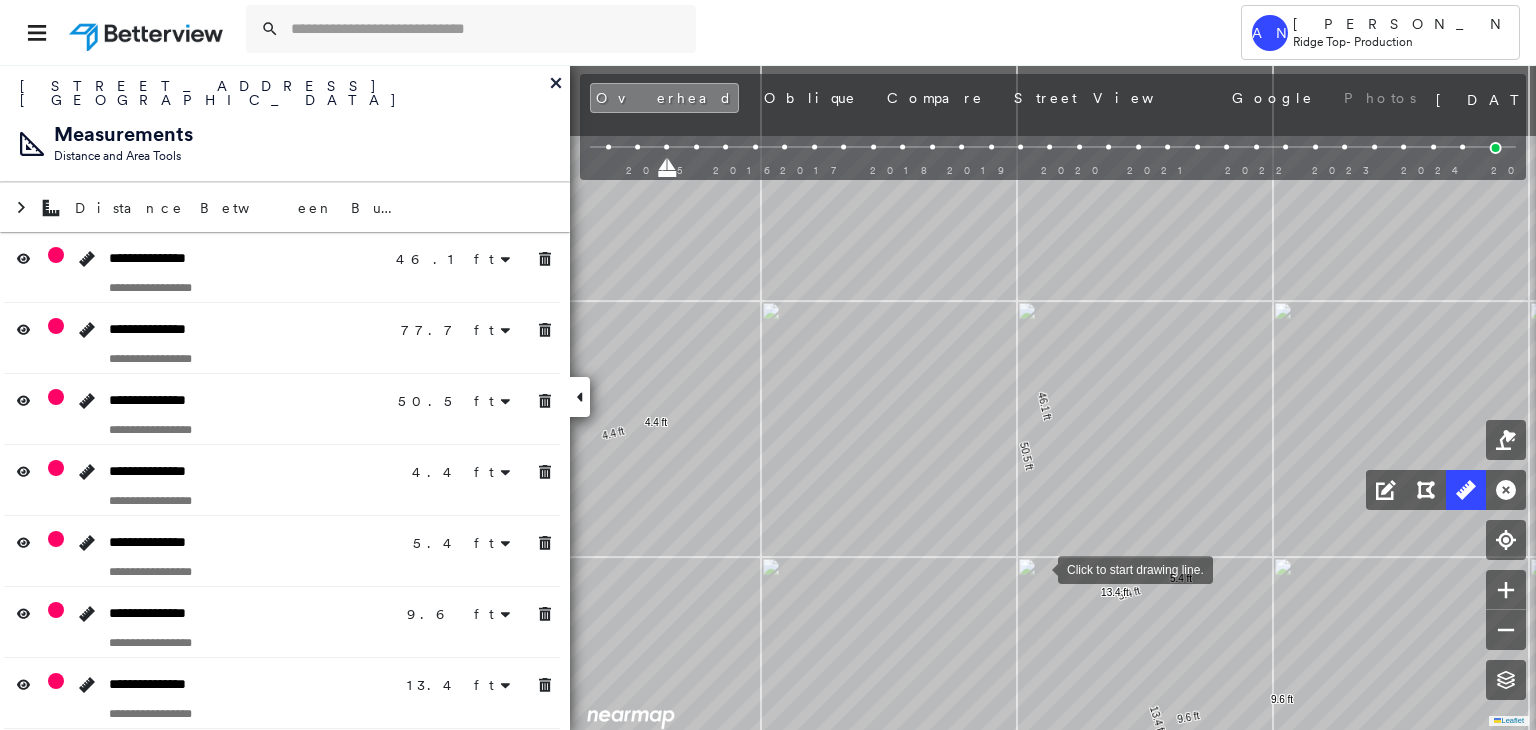click on "46.1 ft 46.1 ft 77.7 ft 77.7 ft 50.5 ft 50.5 ft 4.4 ft 4.4 ft 5.4 ft 5.4 ft 9.6 ft 9.6 ft 13.4 ft 13.4 ft 2.2 ft 2.2 ft Click to start drawing line." at bounding box center (147, 249) 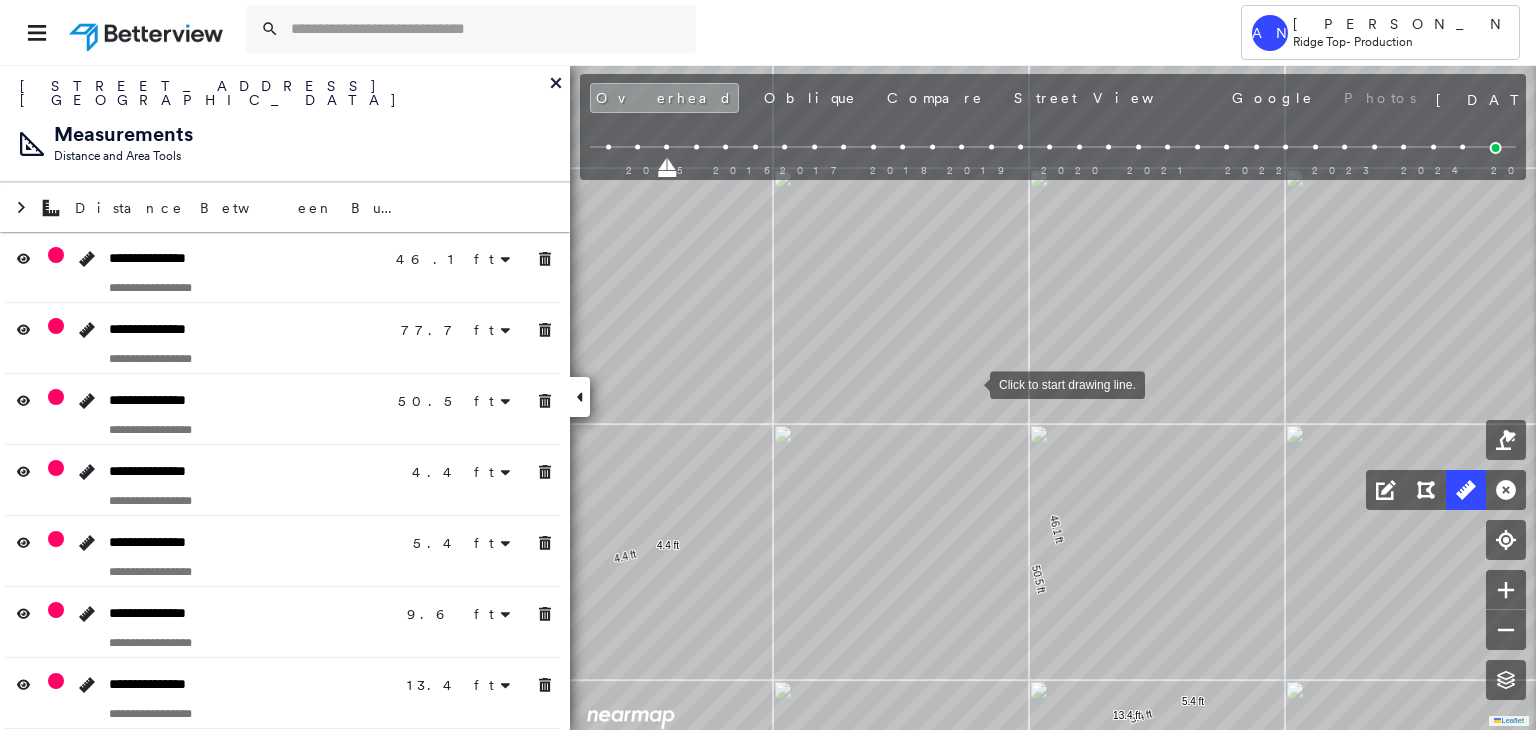 drag, startPoint x: 969, startPoint y: 381, endPoint x: 997, endPoint y: 682, distance: 302.29953 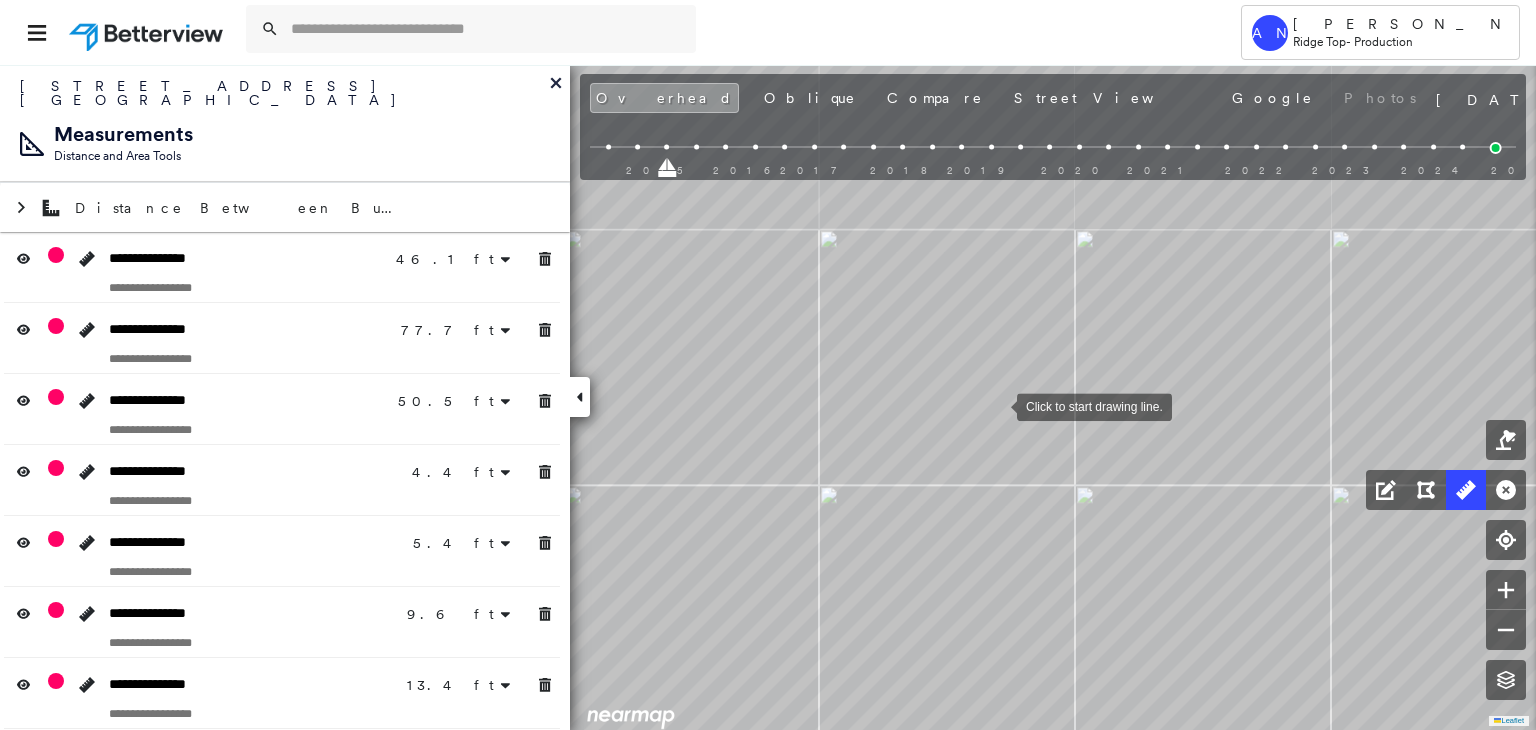 click at bounding box center (997, 405) 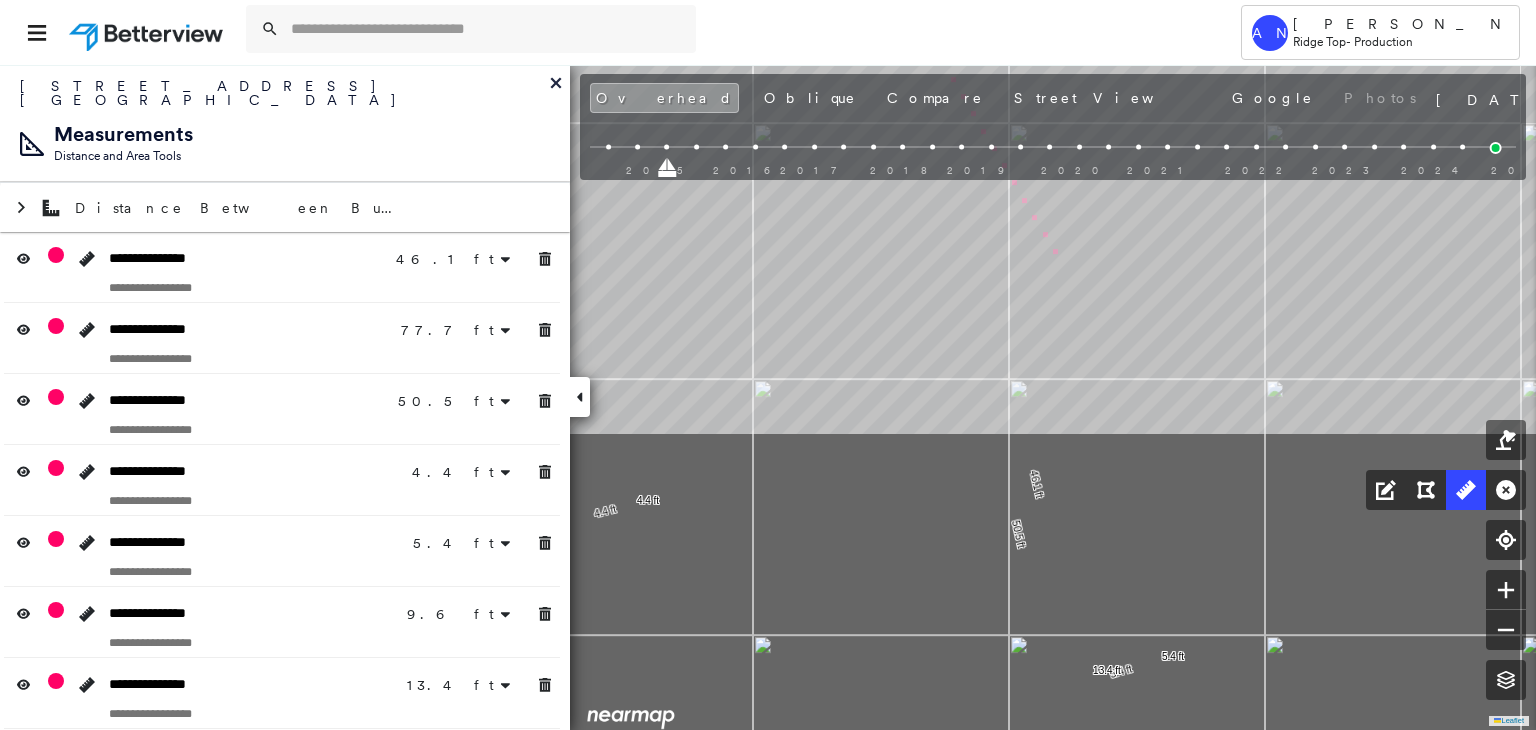 drag, startPoint x: 1127, startPoint y: 645, endPoint x: 1058, endPoint y: 205, distance: 445.37738 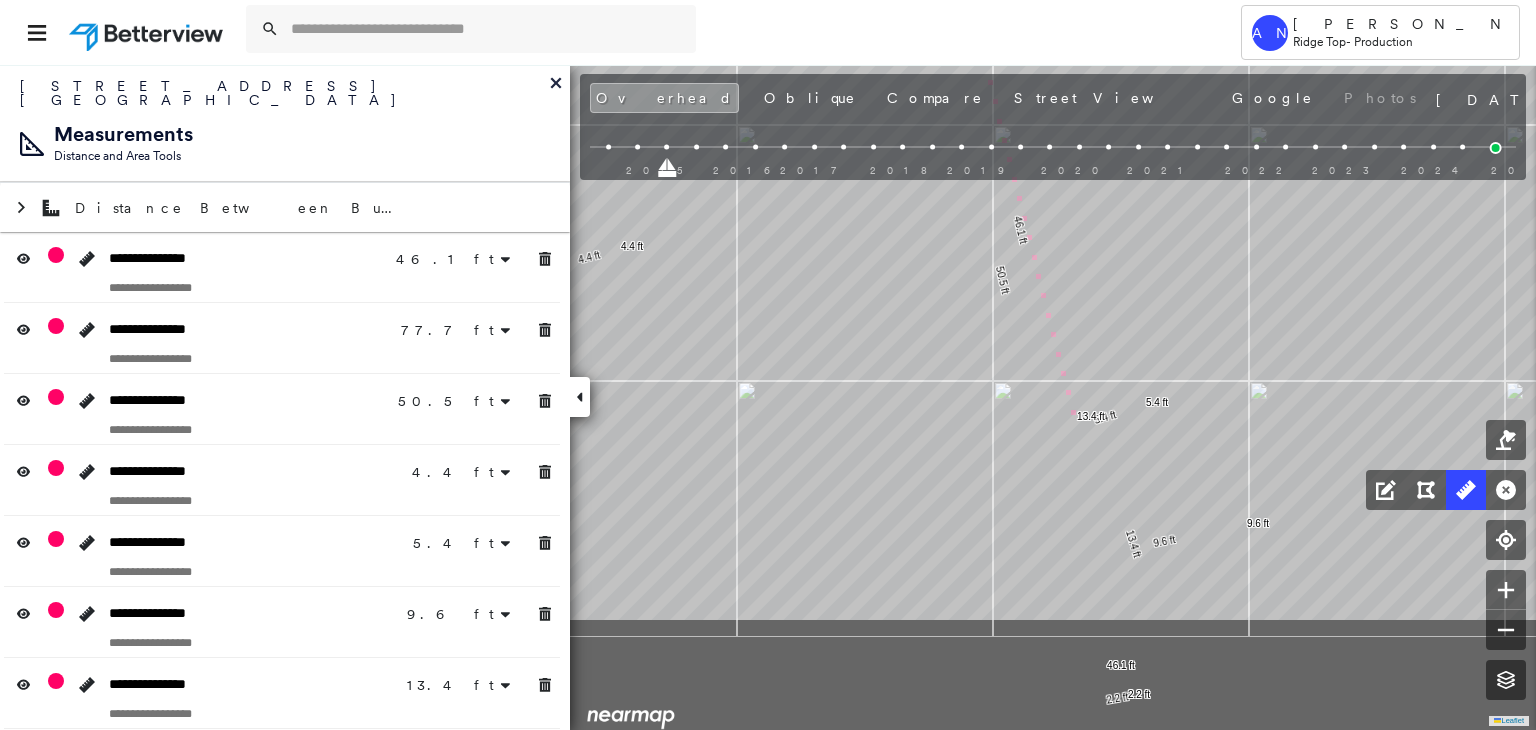 drag, startPoint x: 1072, startPoint y: 437, endPoint x: 1066, endPoint y: 377, distance: 60.299255 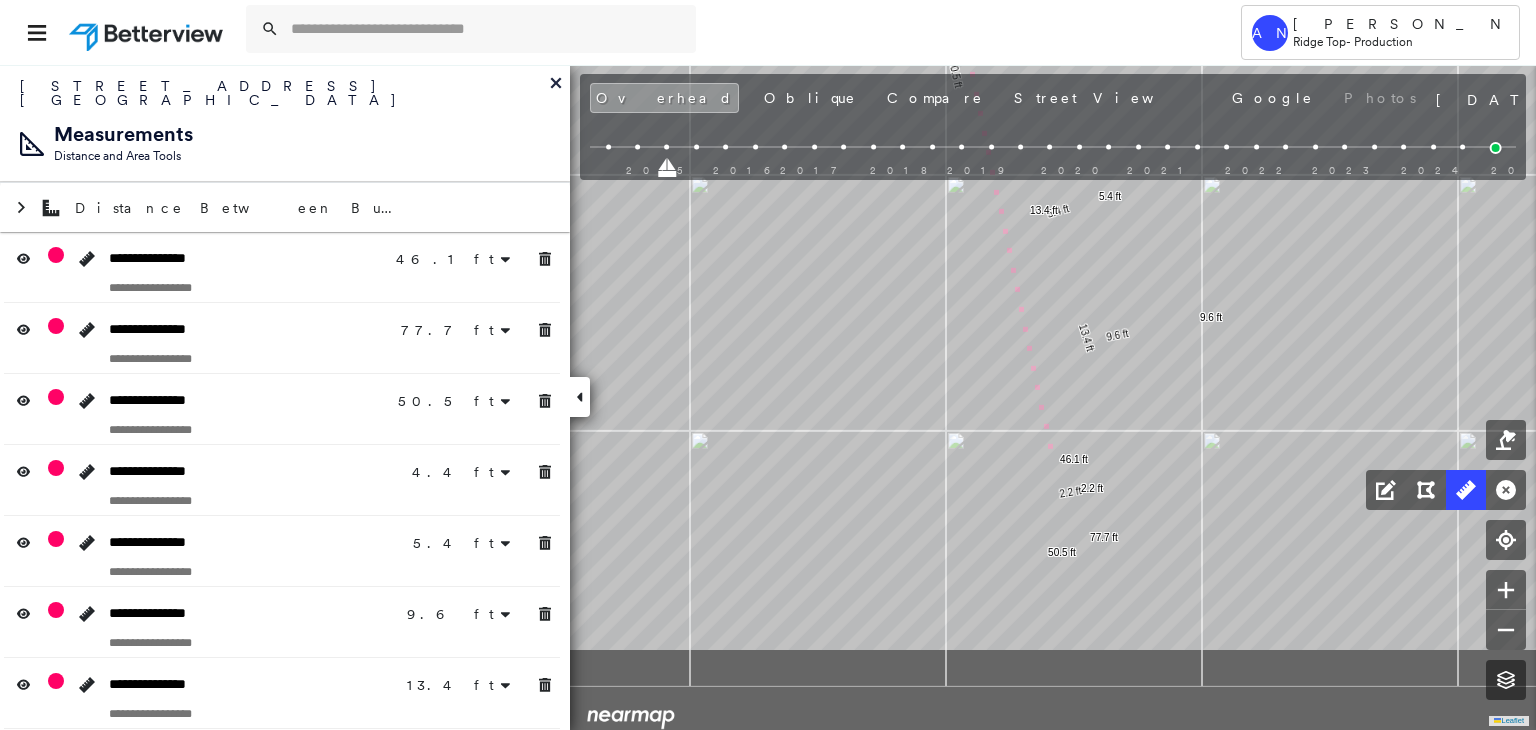 click on "46.1 ft 46.1 ft 77.7 ft 77.7 ft 50.5 ft 50.5 ft 4.4 ft 4.4 ft 5.4 ft 5.4 ft 9.6 ft 9.6 ft 13.4 ft 13.4 ft 2.2 ft 2.2 ft 14 m Click to continue drawing line." at bounding box center [76, -133] 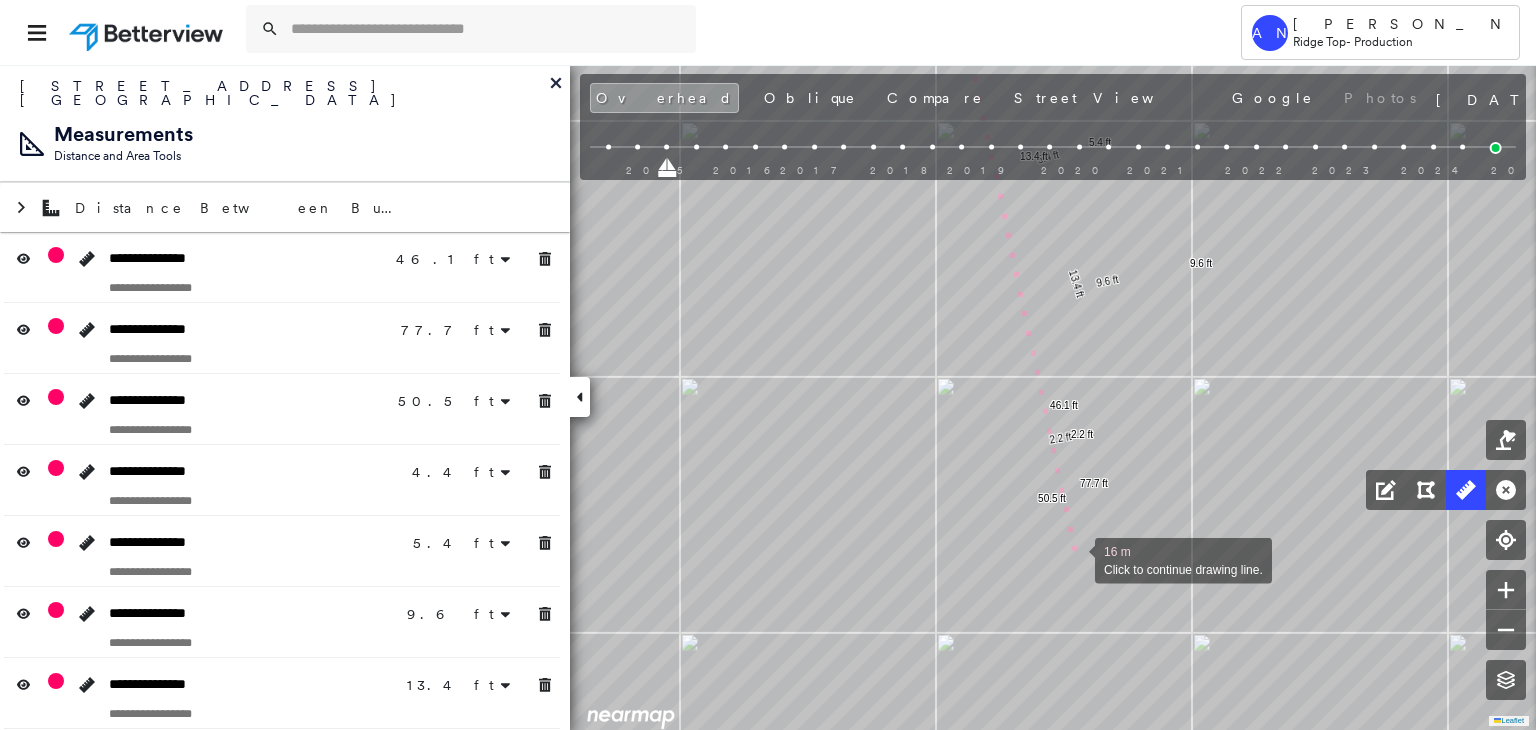 click at bounding box center (1075, 559) 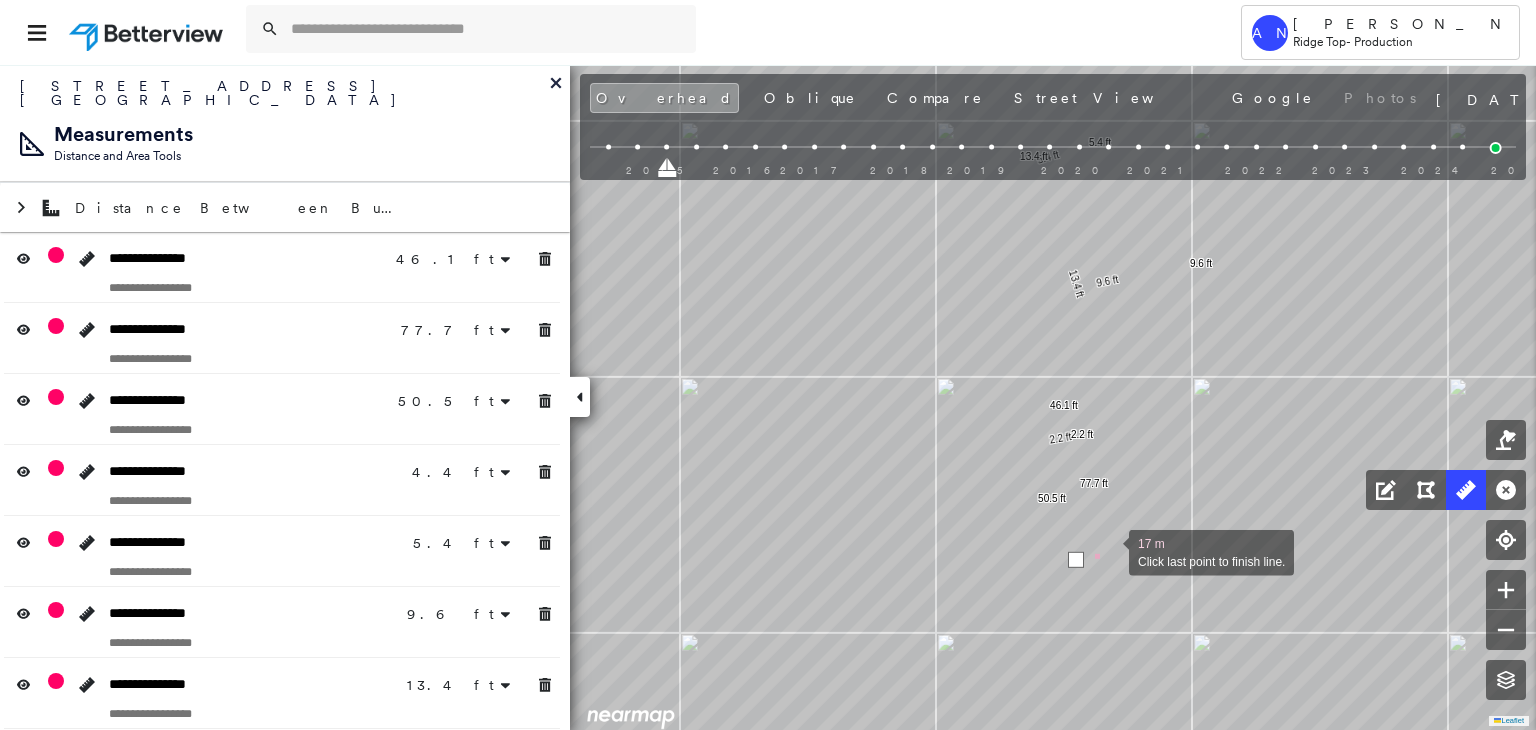 click at bounding box center [1109, 551] 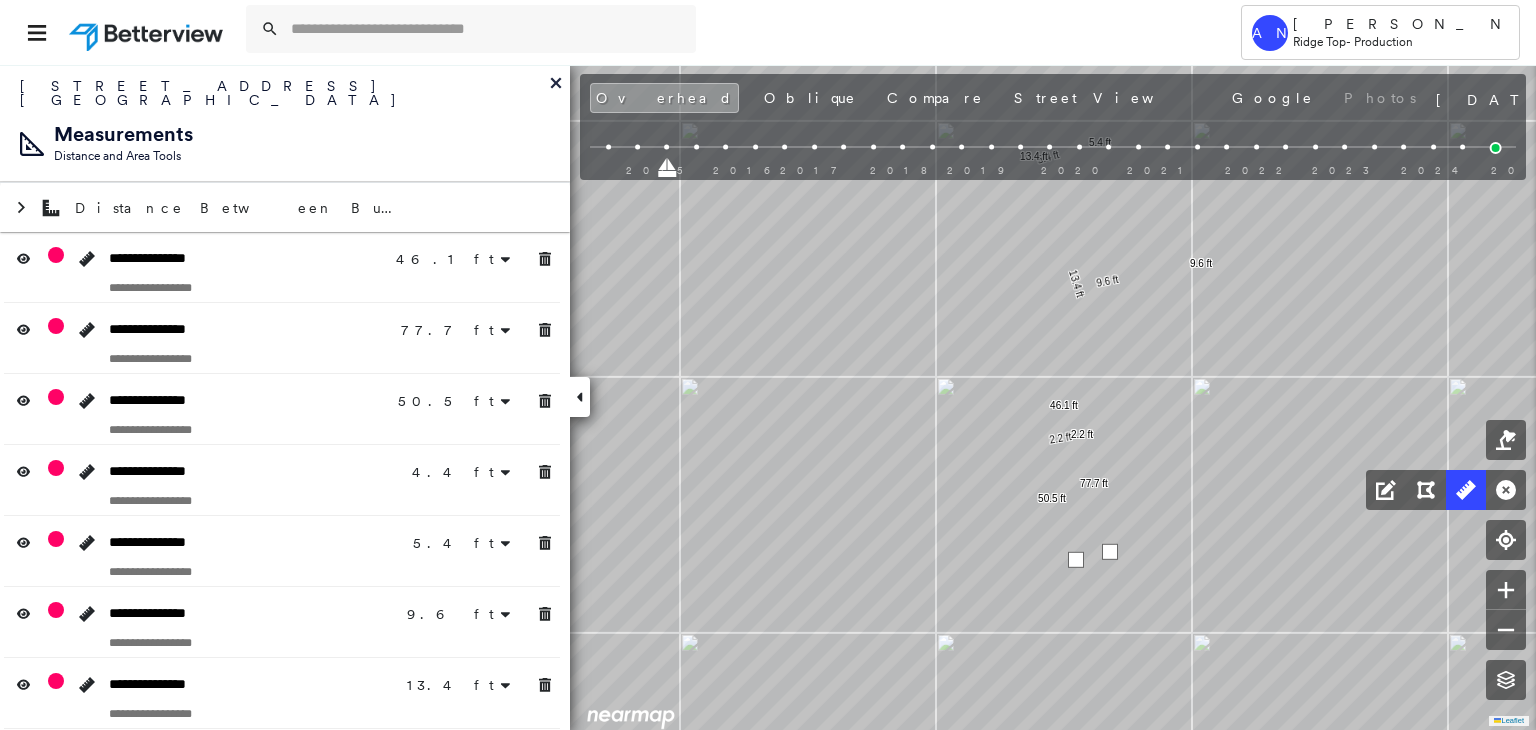click at bounding box center (1110, 552) 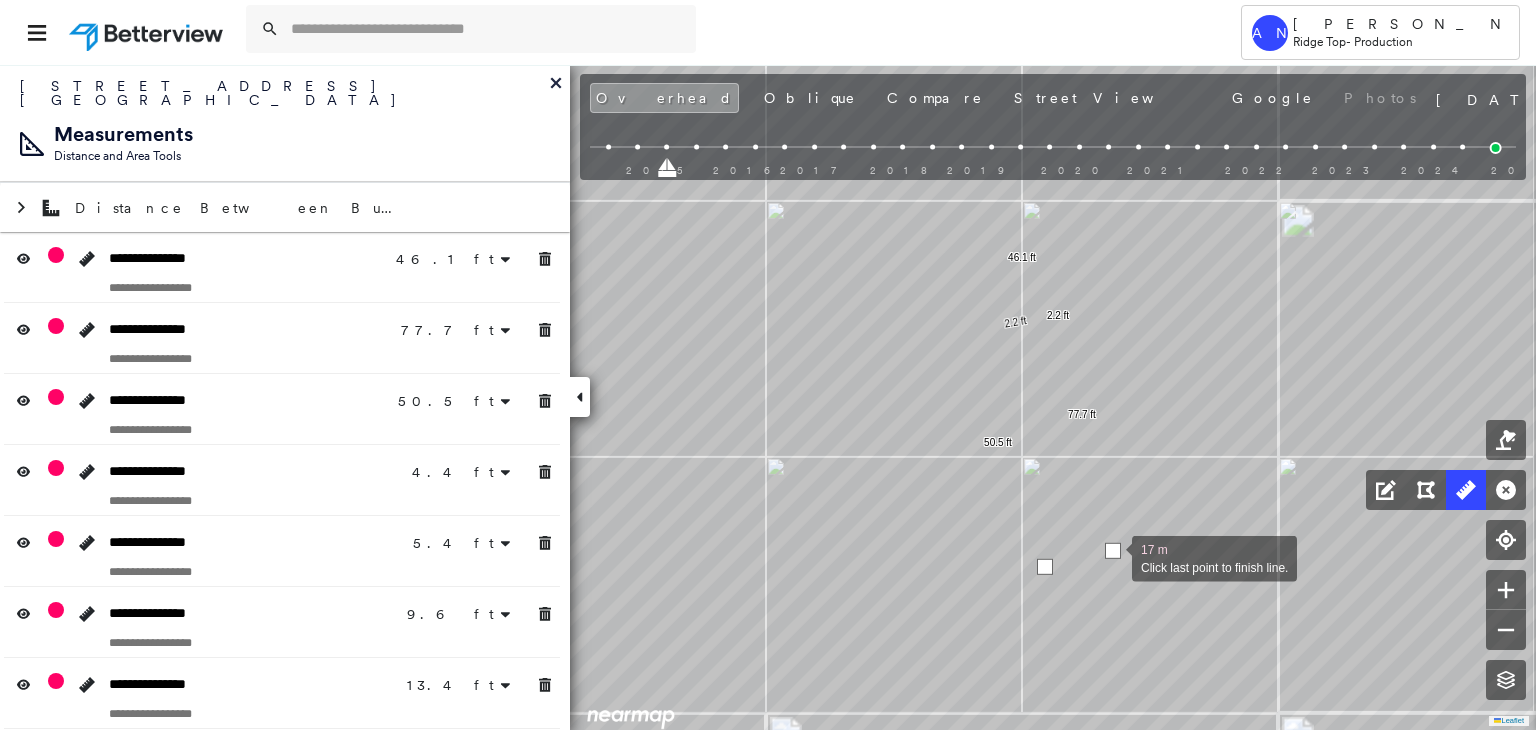 click at bounding box center [1113, 551] 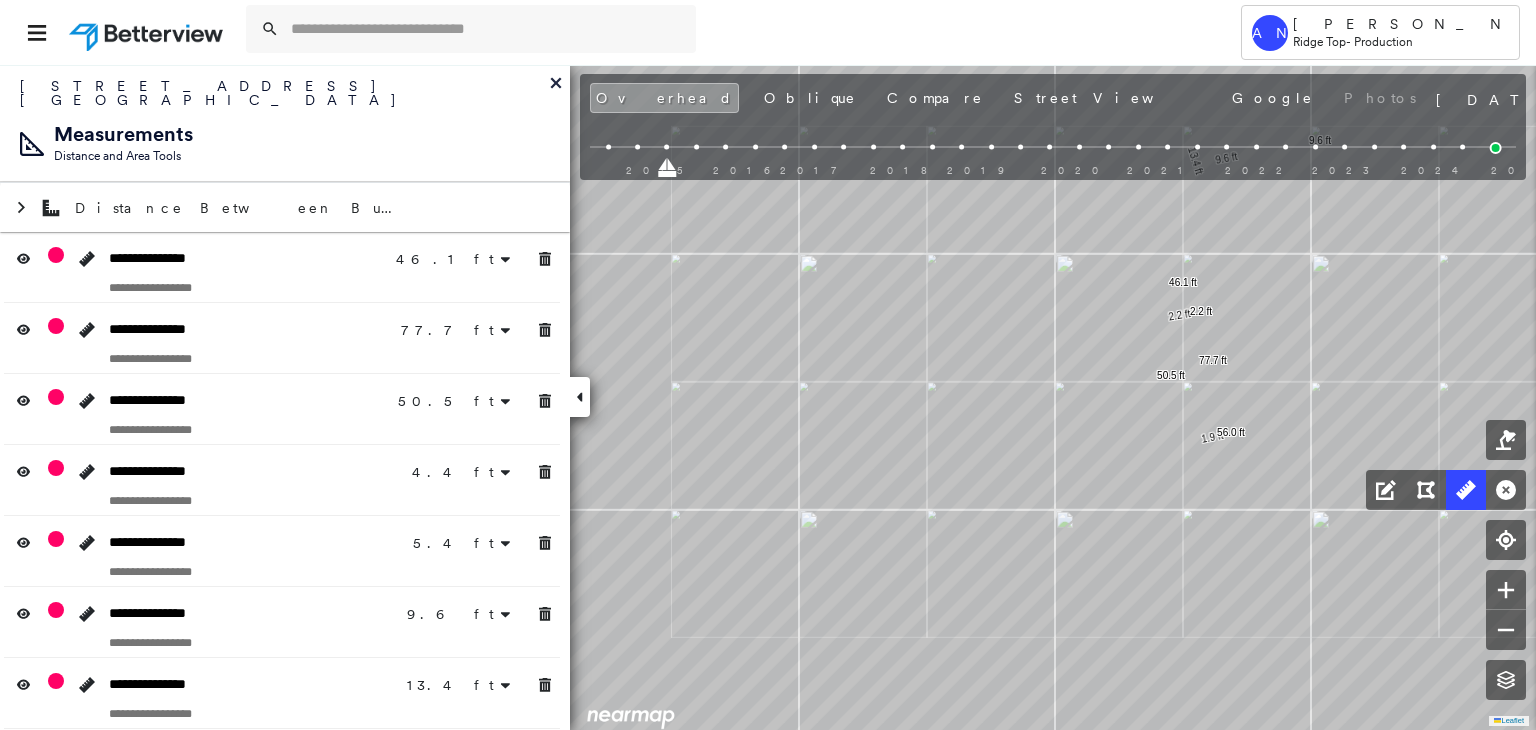 drag, startPoint x: 921, startPoint y: 409, endPoint x: 962, endPoint y: 488, distance: 89.005615 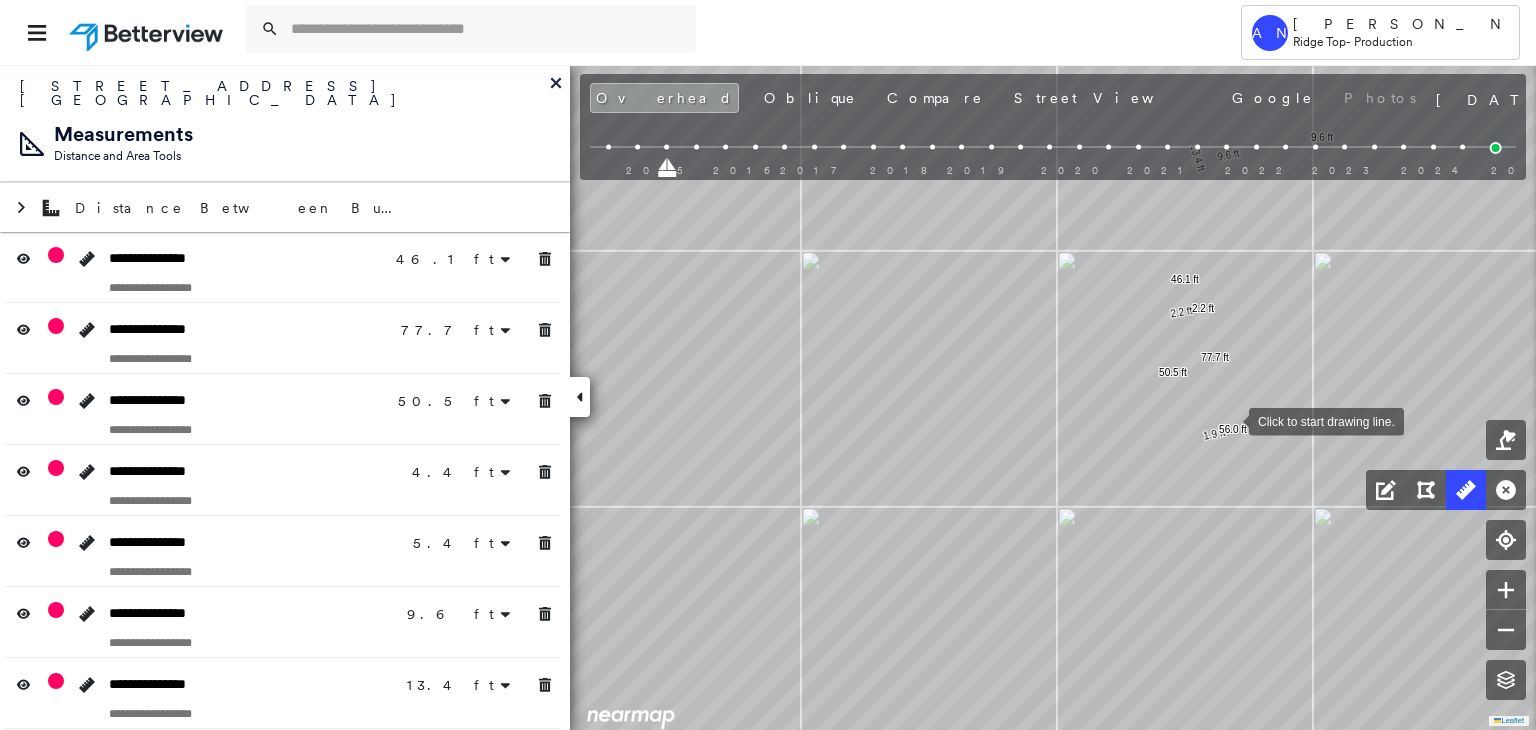 click at bounding box center (1229, 420) 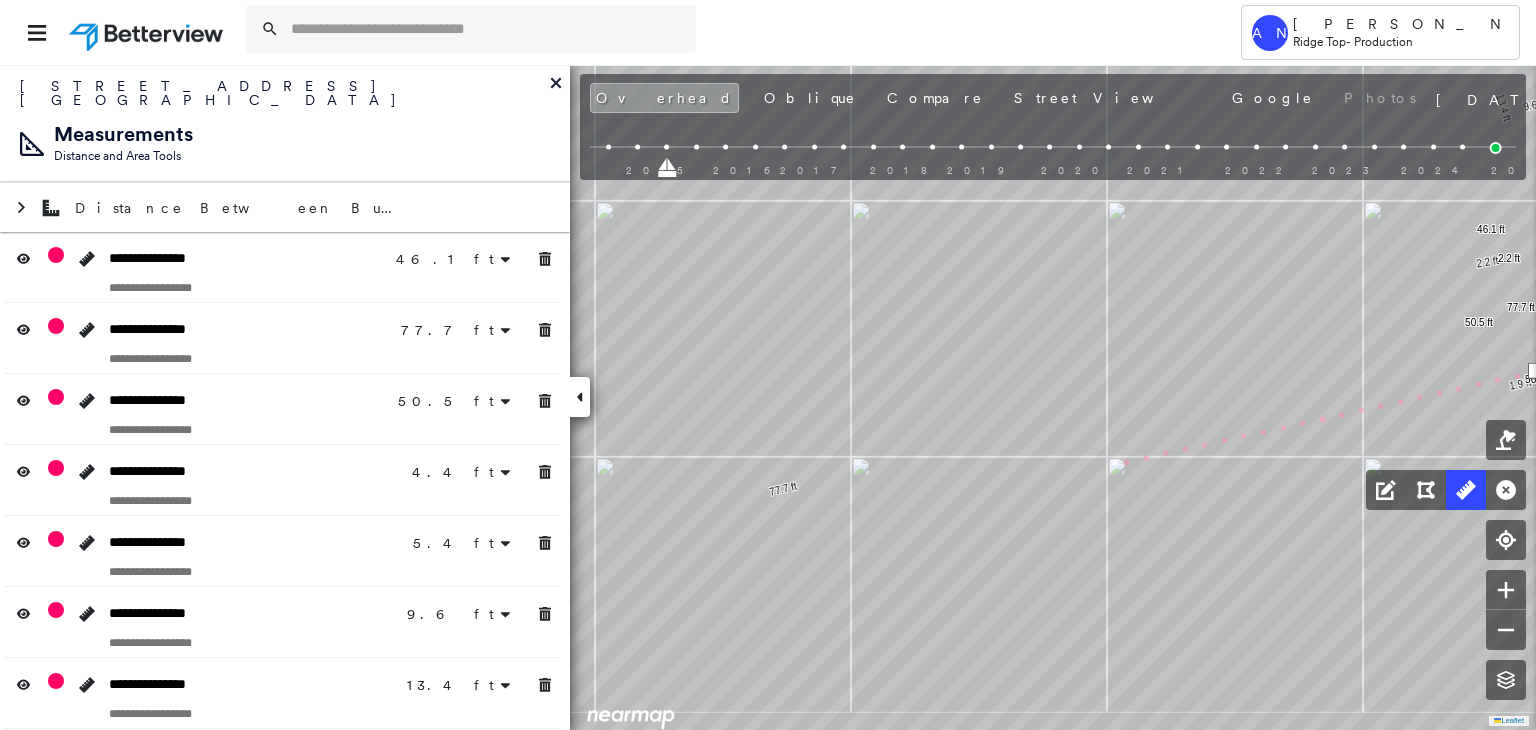 drag, startPoint x: 773, startPoint y: 524, endPoint x: 1236, endPoint y: 421, distance: 474.31845 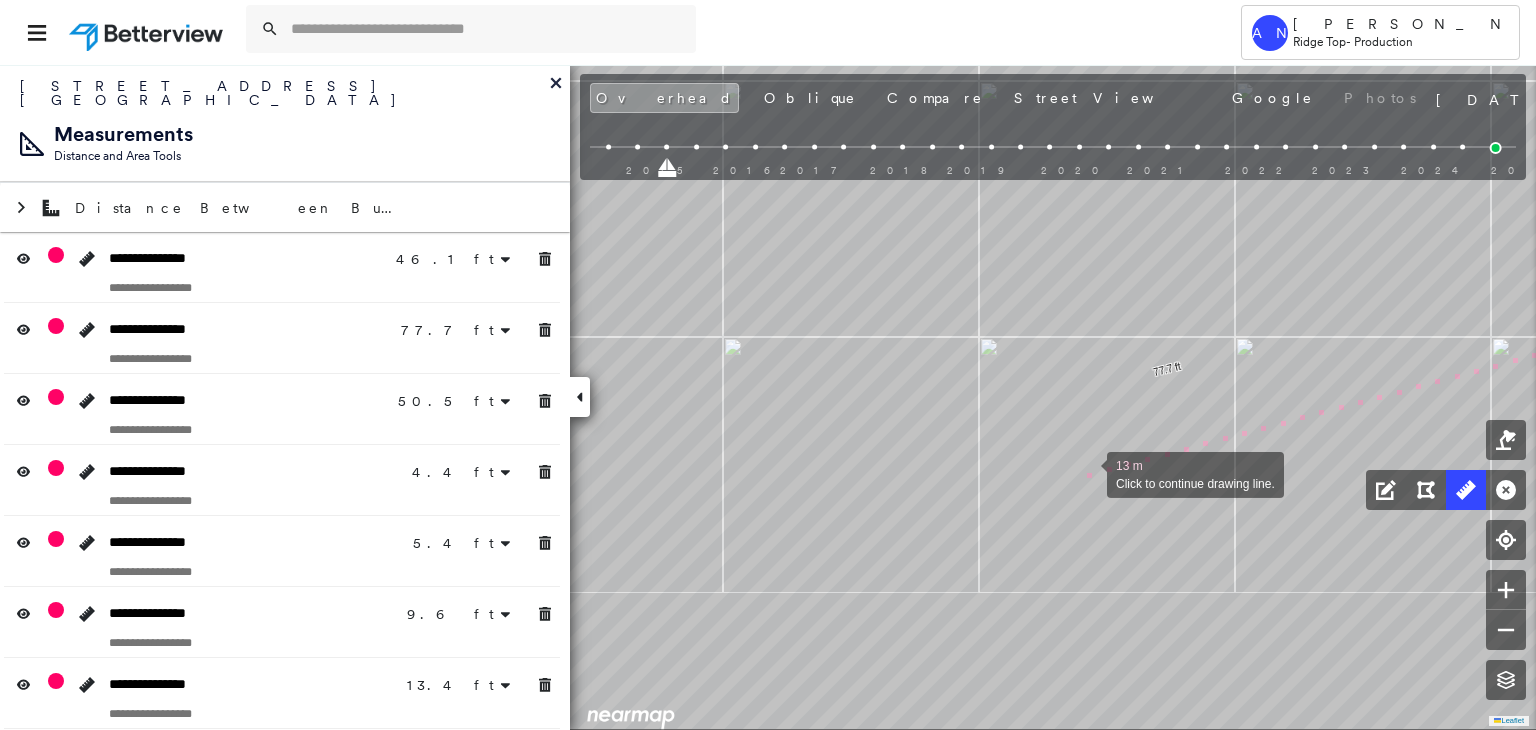drag, startPoint x: 861, startPoint y: 539, endPoint x: 1083, endPoint y: 475, distance: 231.04112 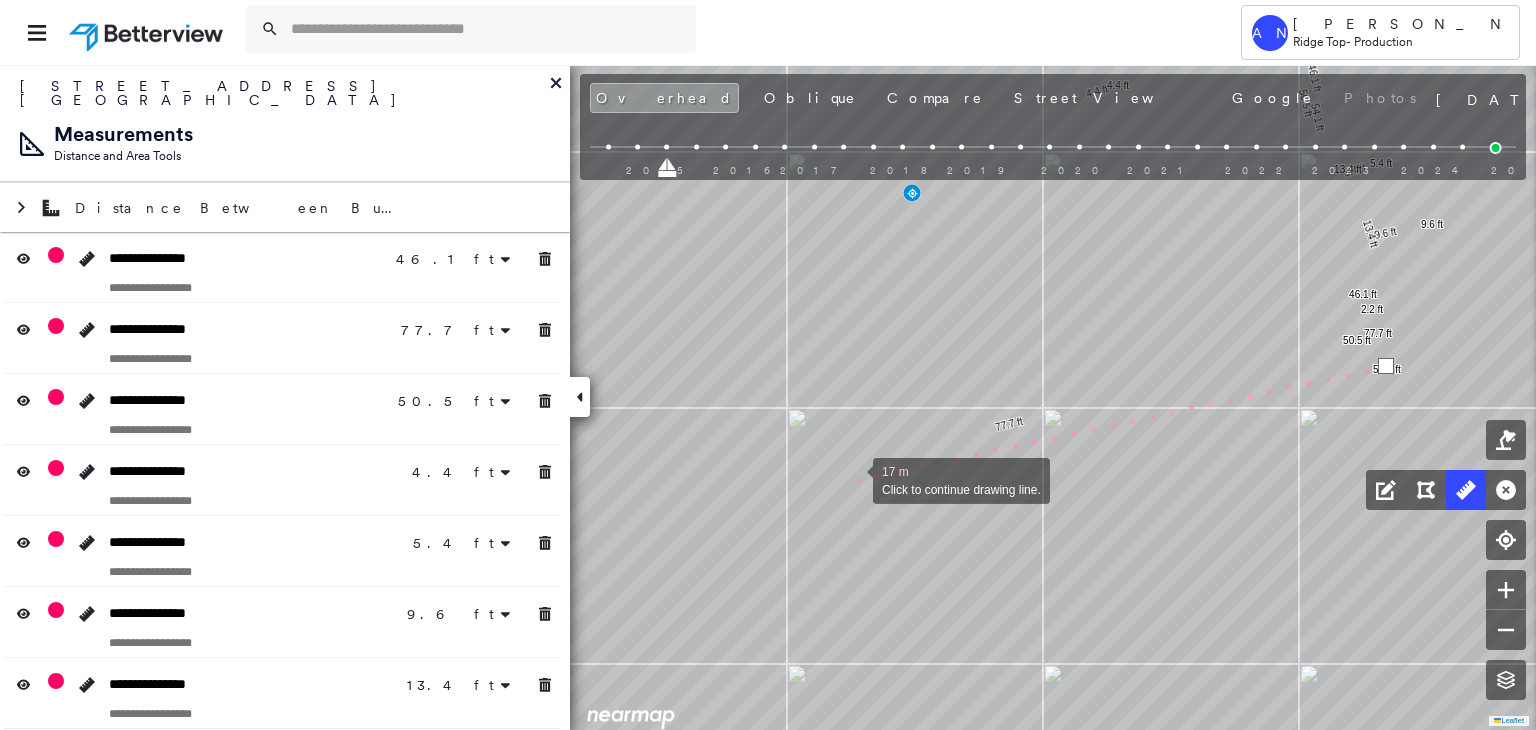 click at bounding box center (853, 479) 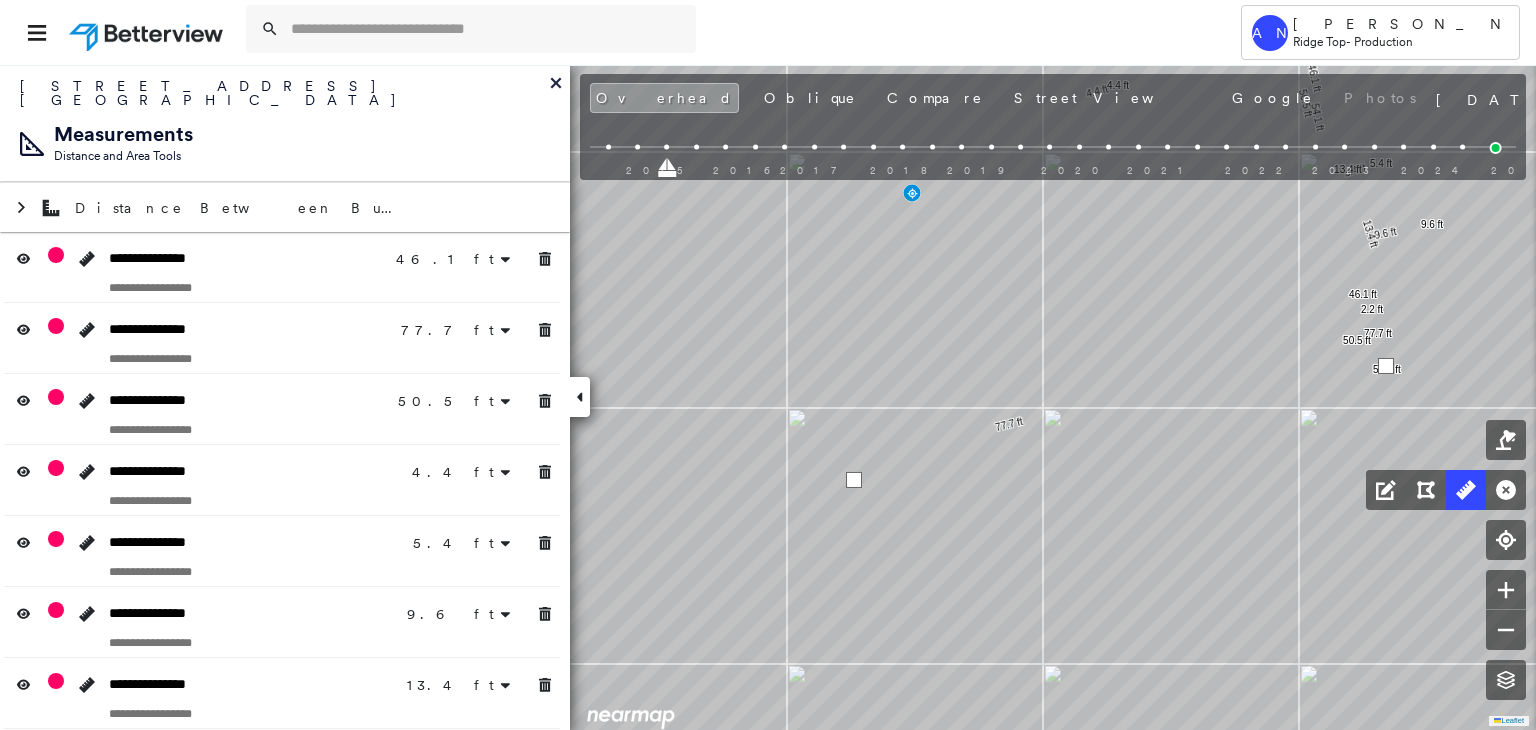 click at bounding box center [854, 480] 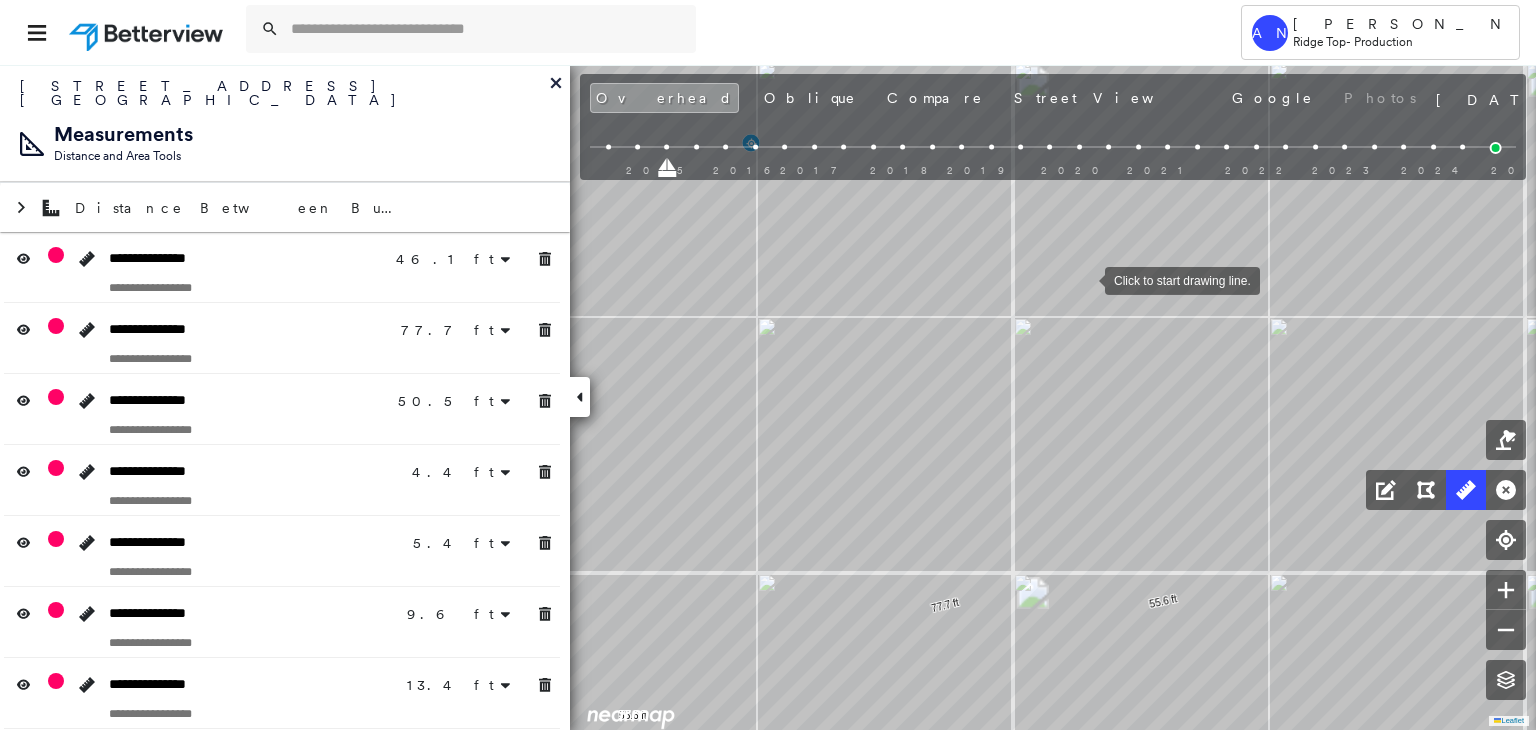 click at bounding box center (1085, 279) 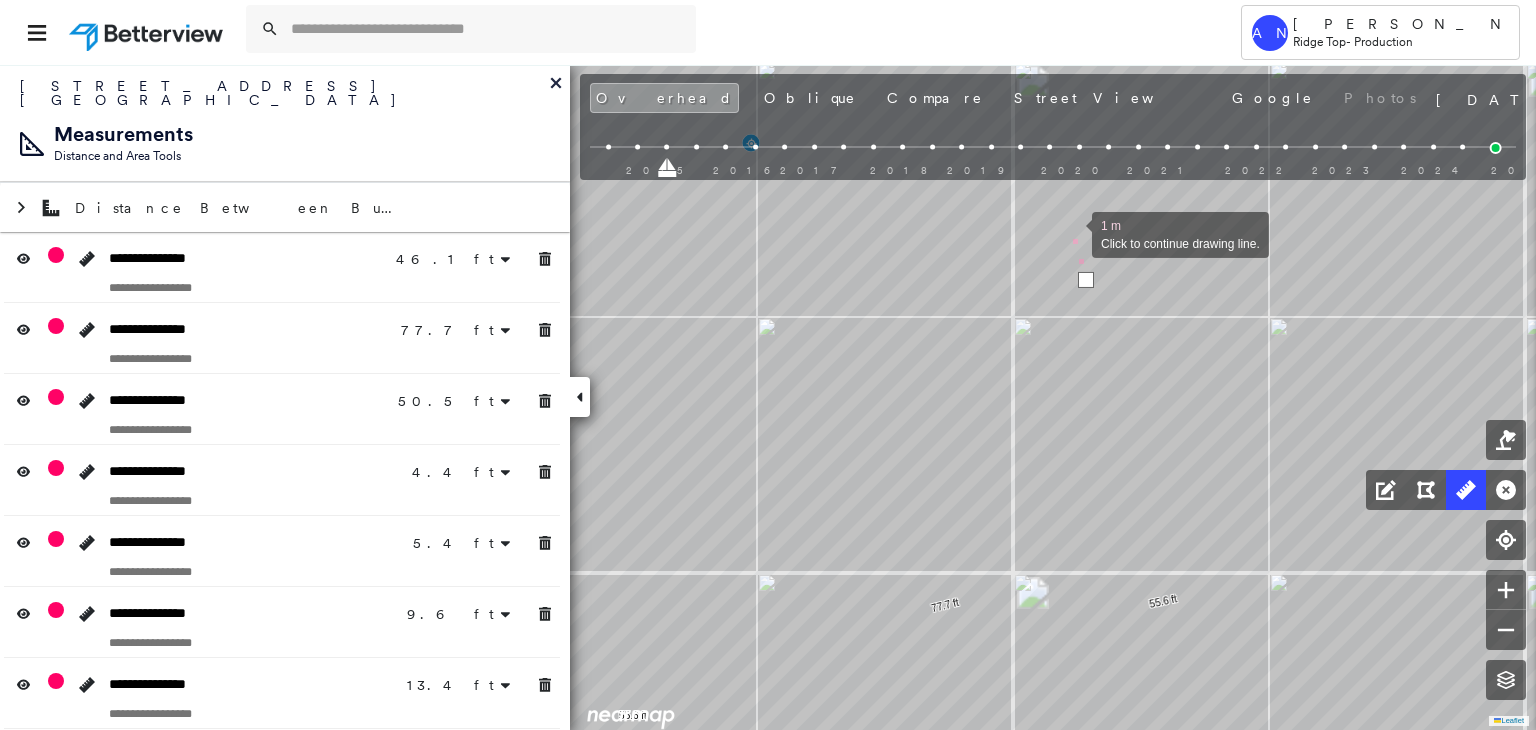 click at bounding box center [1072, 233] 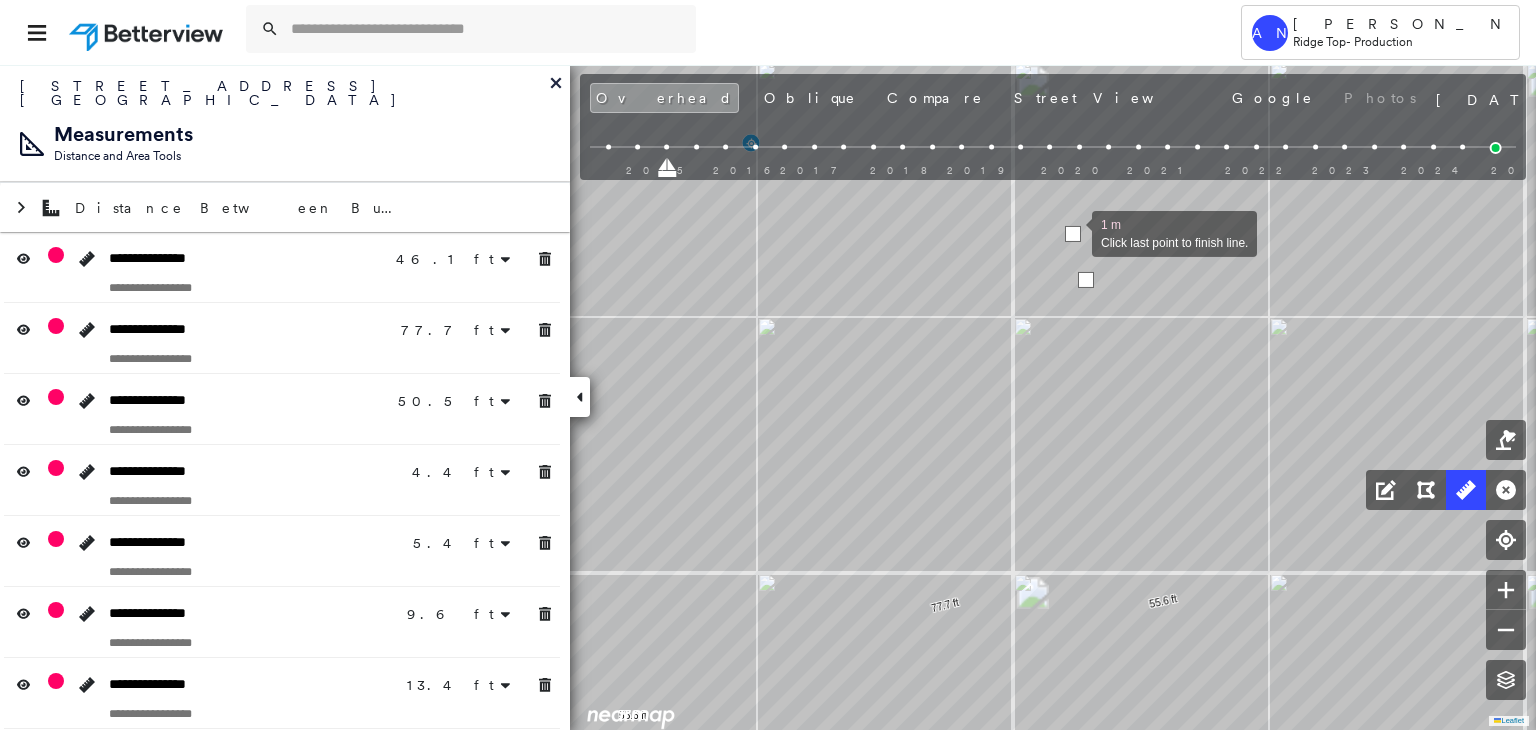 click at bounding box center (1073, 234) 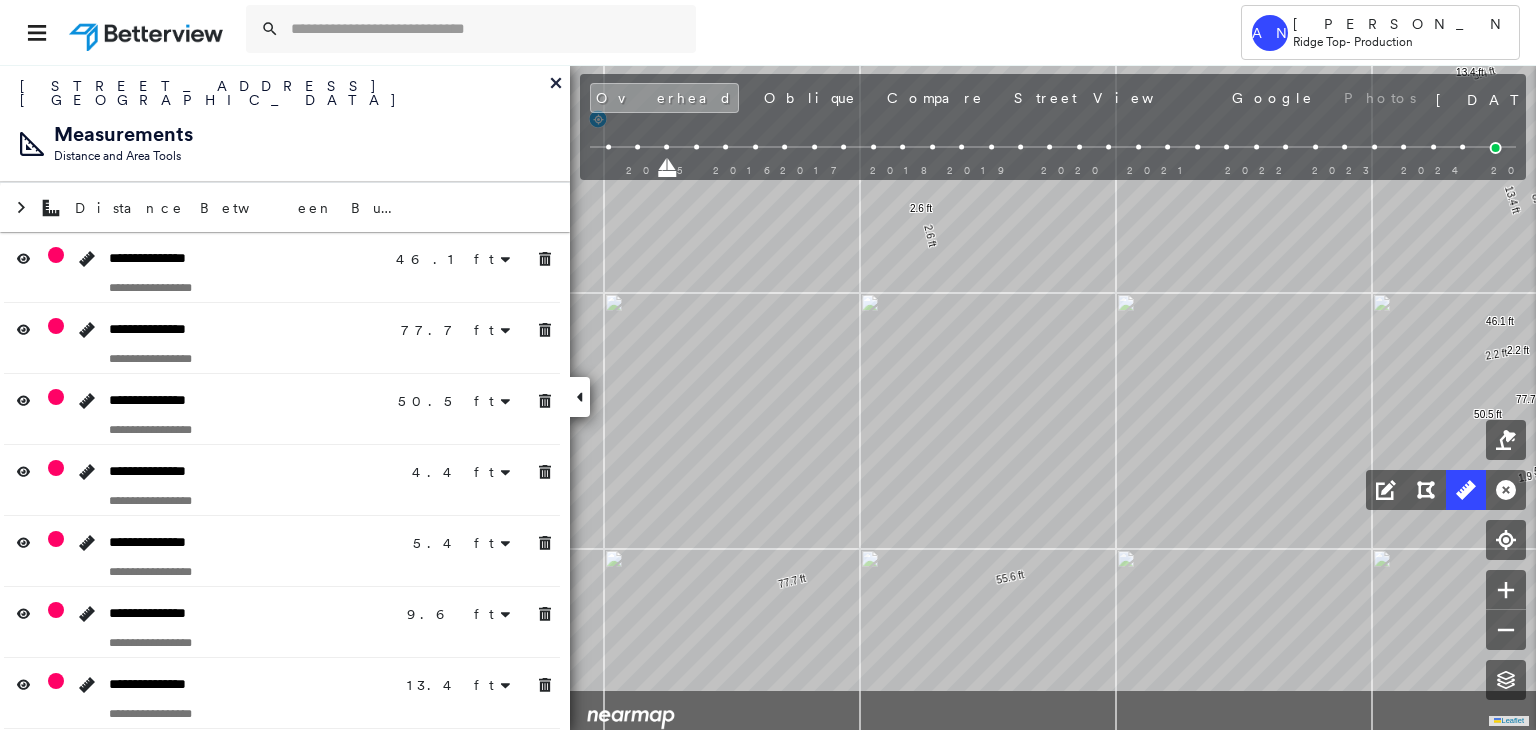 click on "46.1 ft 46.1 ft 77.7 ft 77.7 ft 50.5 ft 50.5 ft 4.4 ft 4.4 ft 5.4 ft 5.4 ft 9.6 ft 9.6 ft 13.4 ft 13.4 ft 2.2 ft 2.2 ft 54.1 ft 1.9 ft 56.0 ft 55.6 ft 55.6 ft 2.6 ft 2.6 ft Click to start drawing line." at bounding box center (1173, -434) 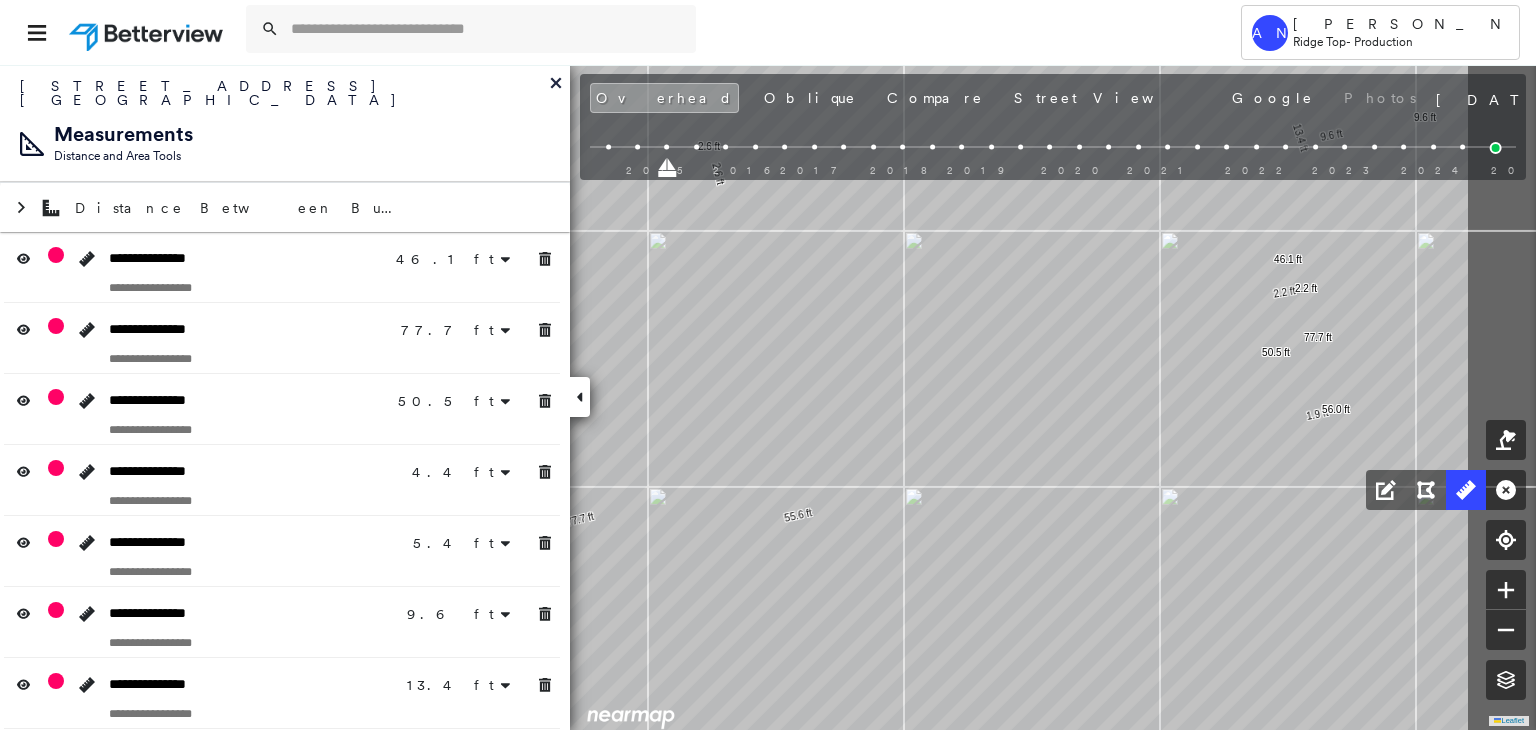 click on "46.1 ft 46.1 ft 77.7 ft 77.7 ft 50.5 ft 50.5 ft 4.4 ft 4.4 ft 5.4 ft 5.4 ft 9.6 ft 9.6 ft 13.4 ft 13.4 ft 2.2 ft 2.2 ft 54.1 ft 1.9 ft 56.0 ft 55.6 ft 55.6 ft 2.6 ft 2.6 ft Click to start drawing line." at bounding box center (961, -496) 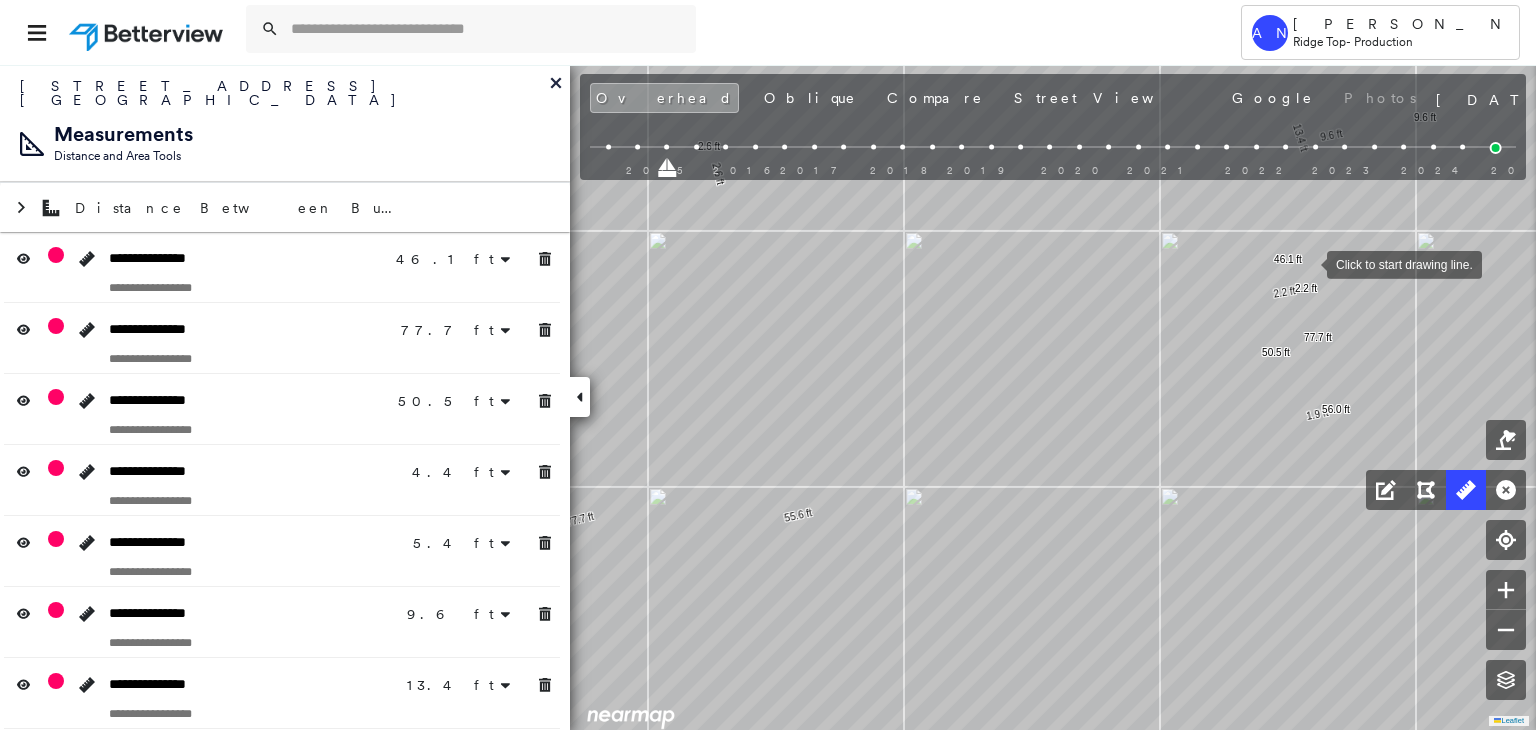 click at bounding box center (1307, 263) 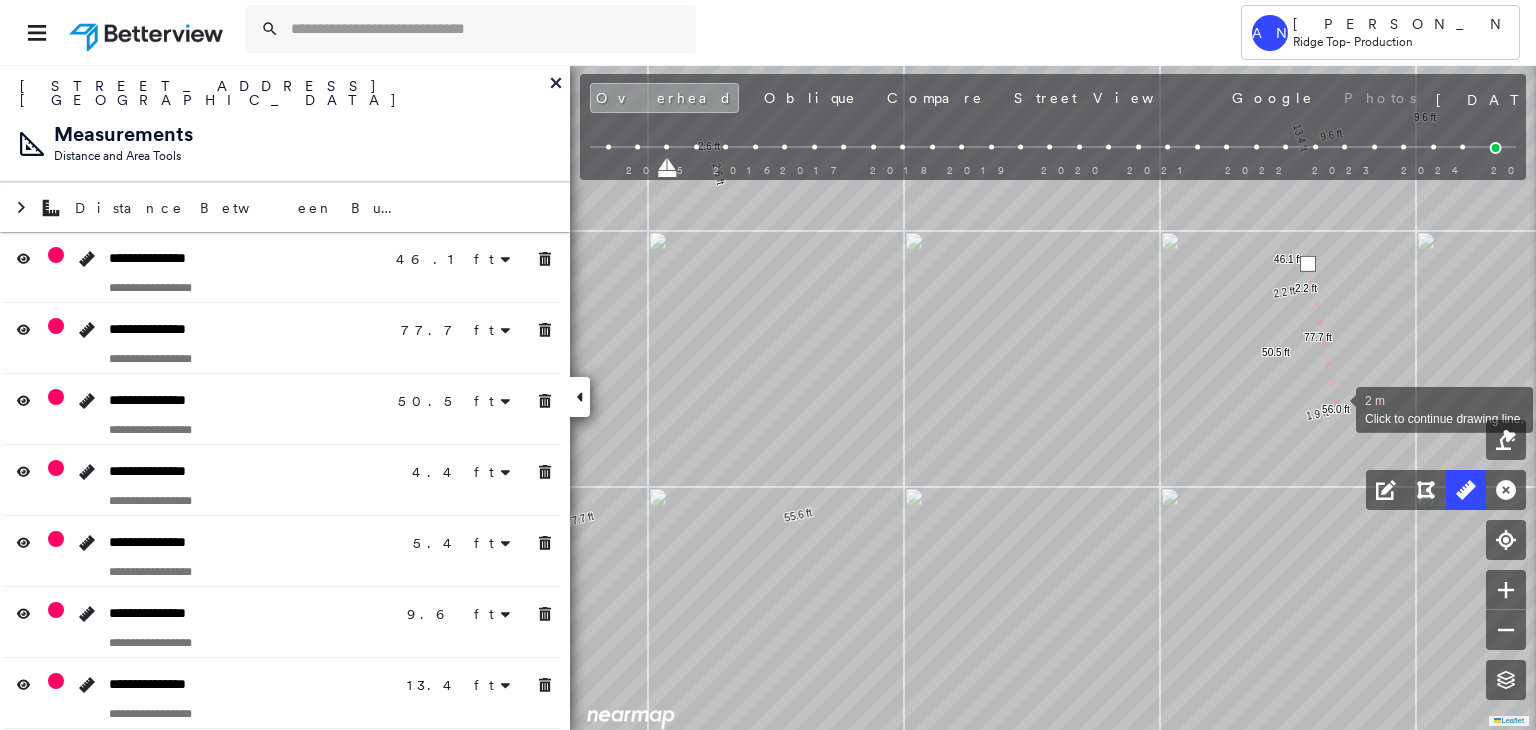 click at bounding box center (1336, 408) 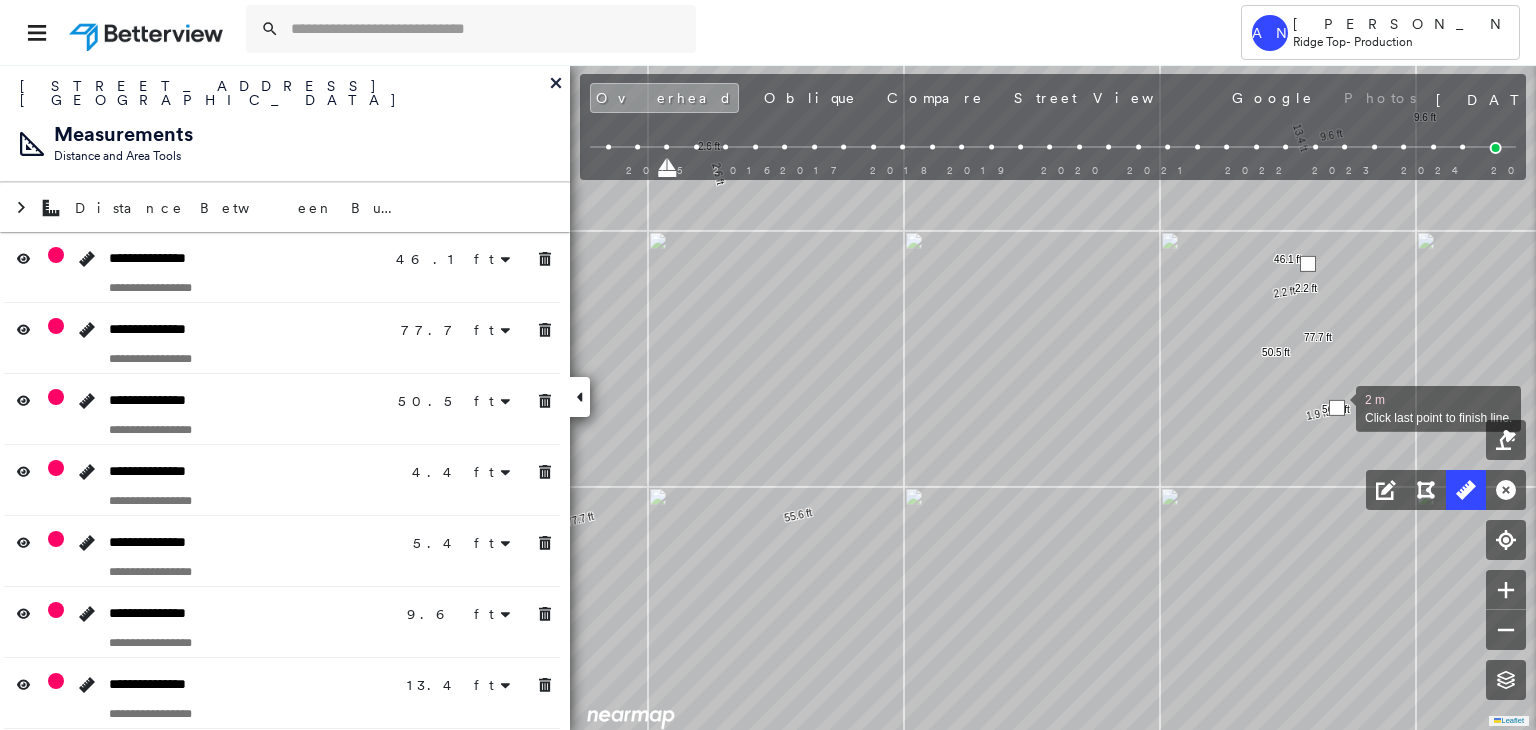 click at bounding box center [1337, 408] 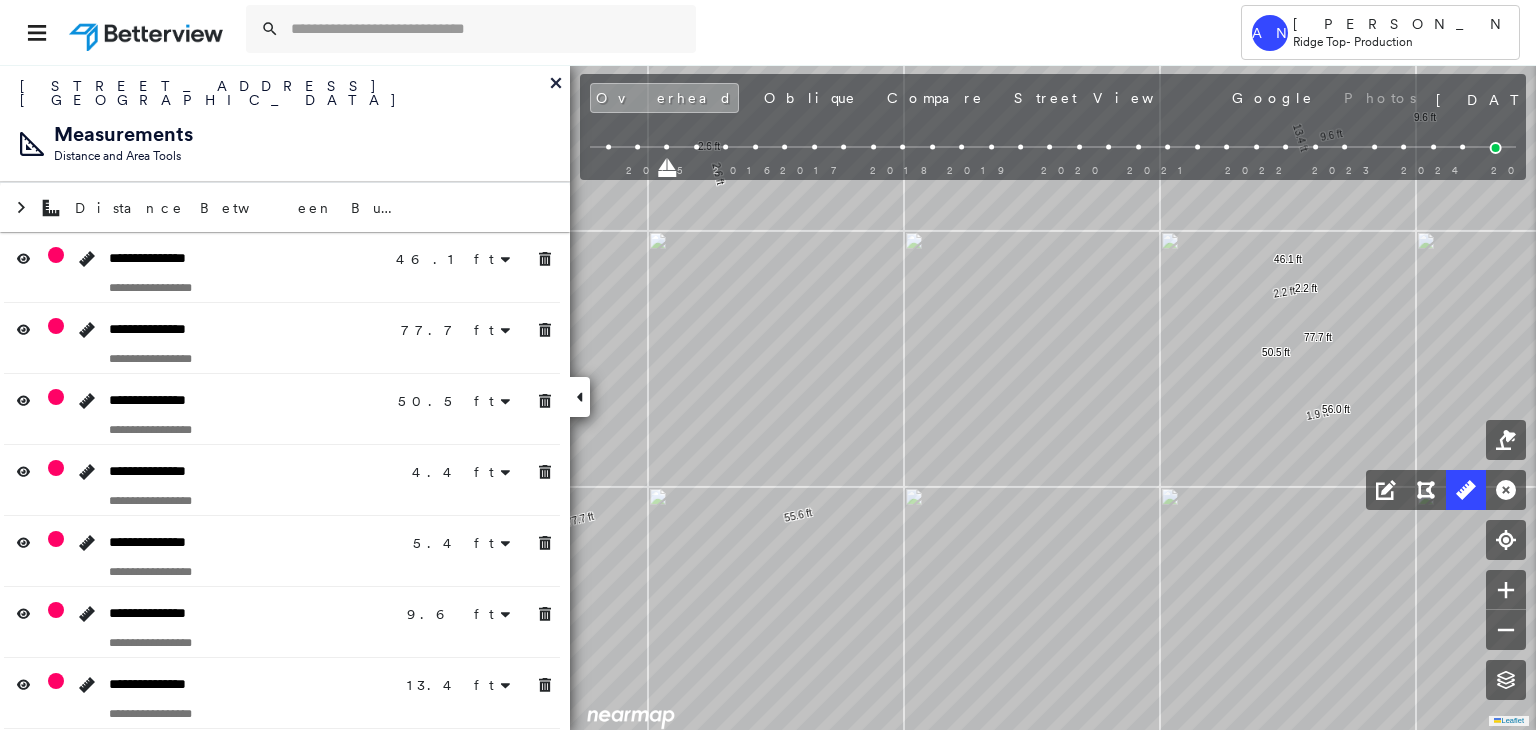 click at bounding box center (1466, 490) 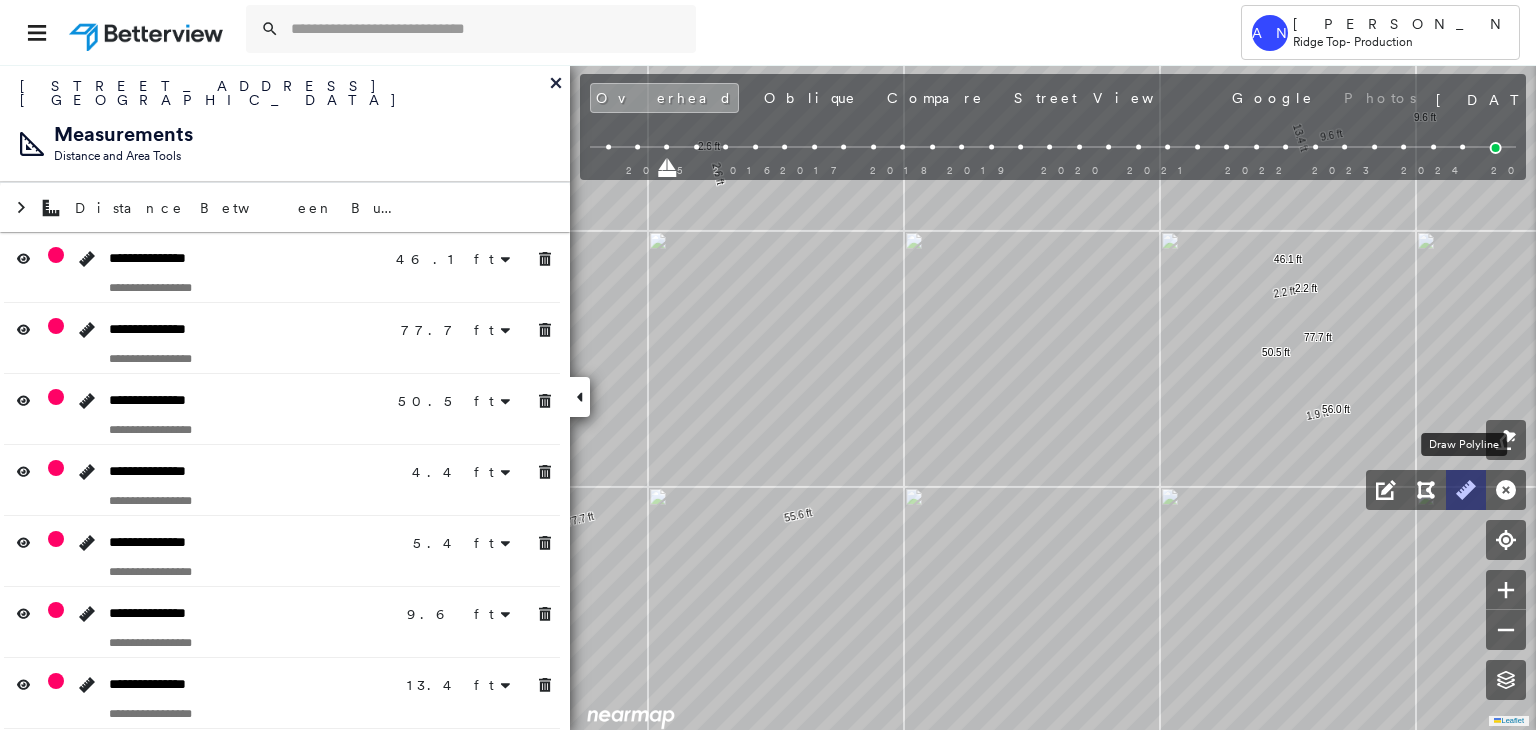 click at bounding box center (1466, 490) 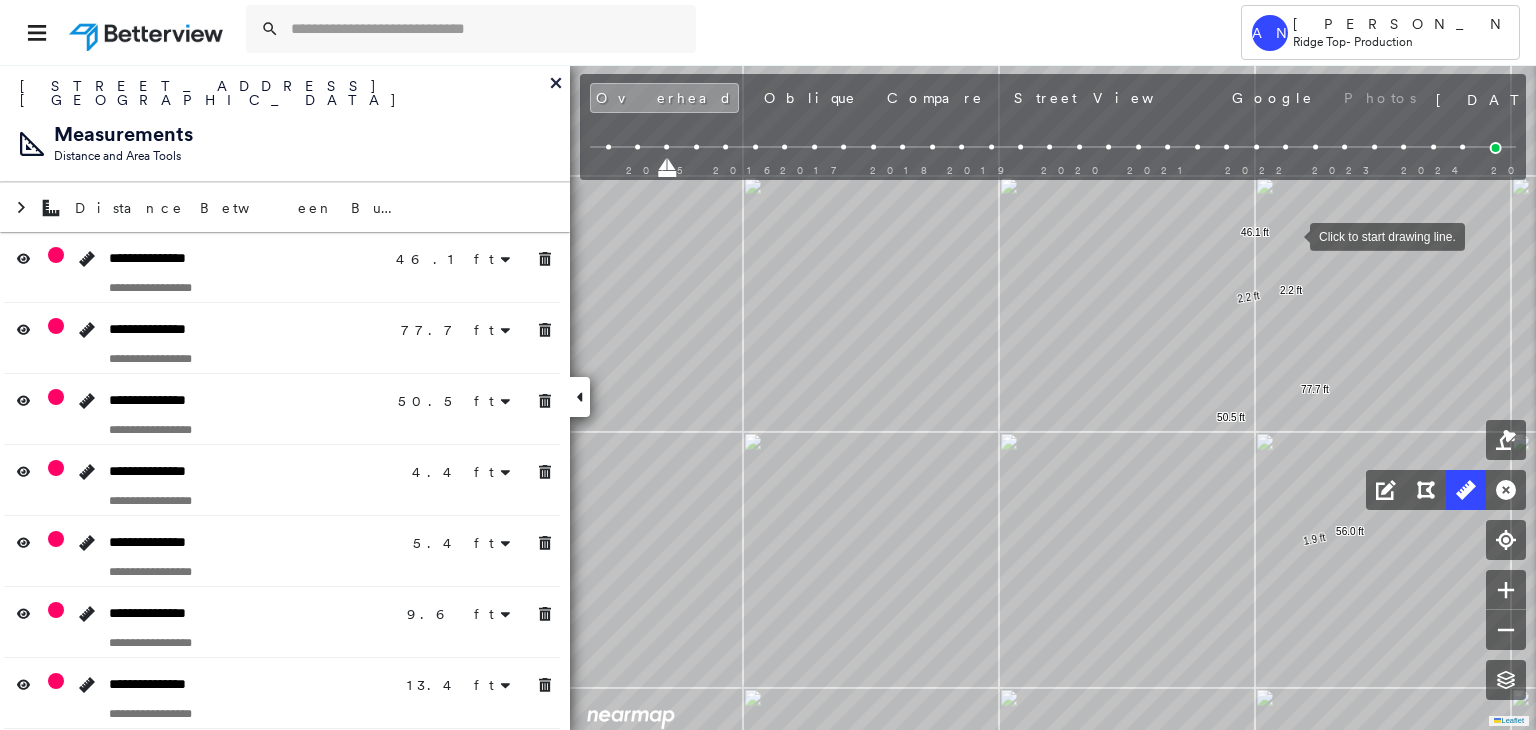 click at bounding box center (1290, 235) 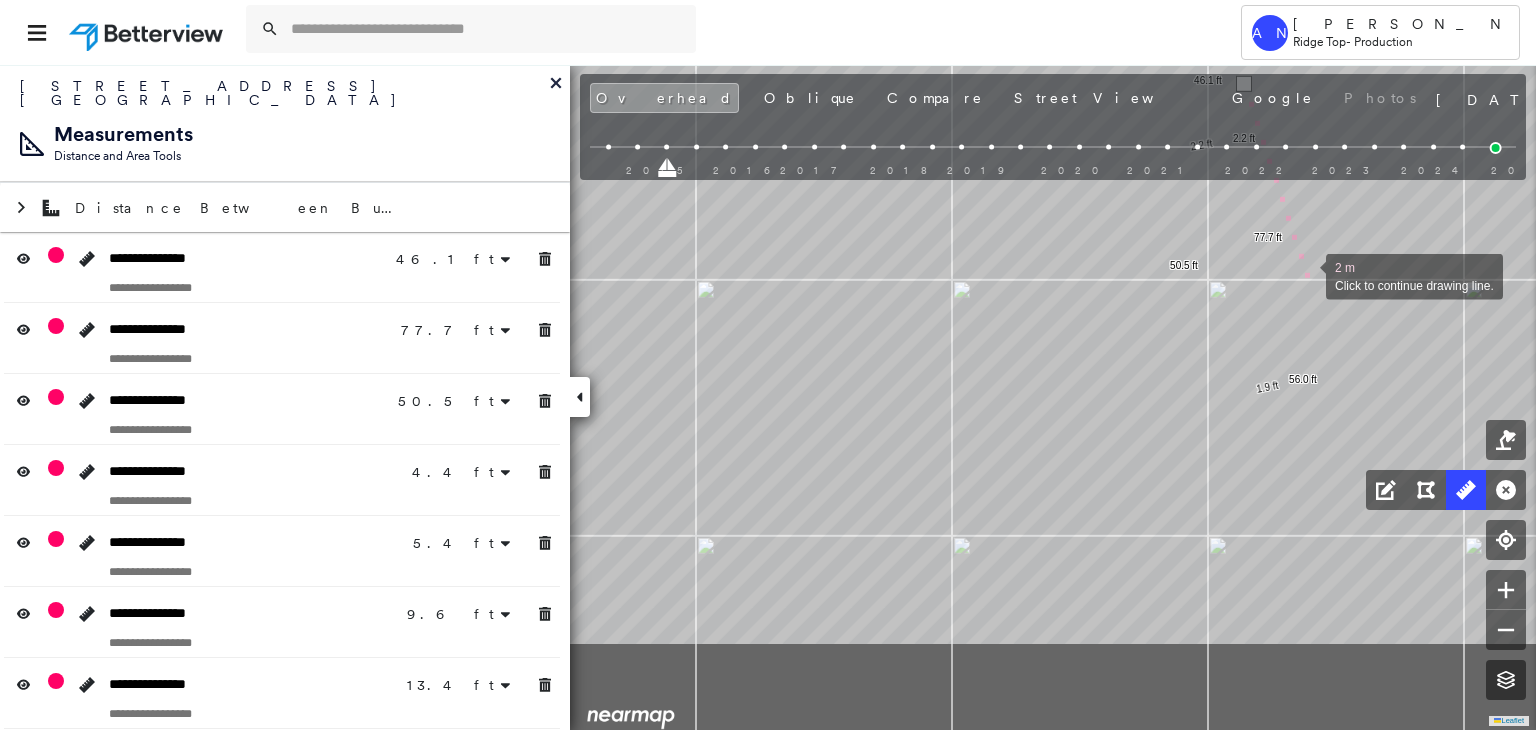 drag, startPoint x: 1354, startPoint y: 434, endPoint x: 1308, endPoint y: 308, distance: 134.13426 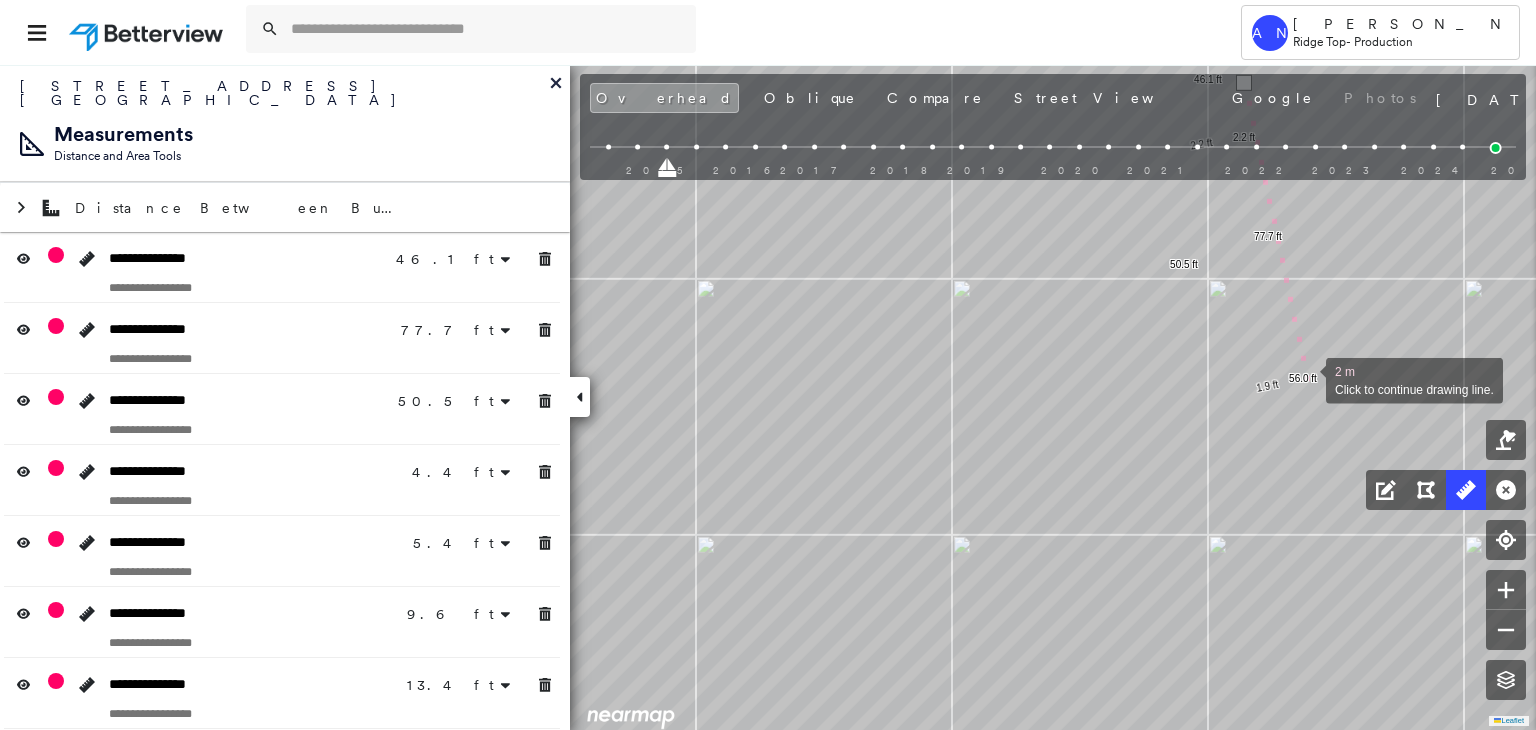 click at bounding box center [1306, 379] 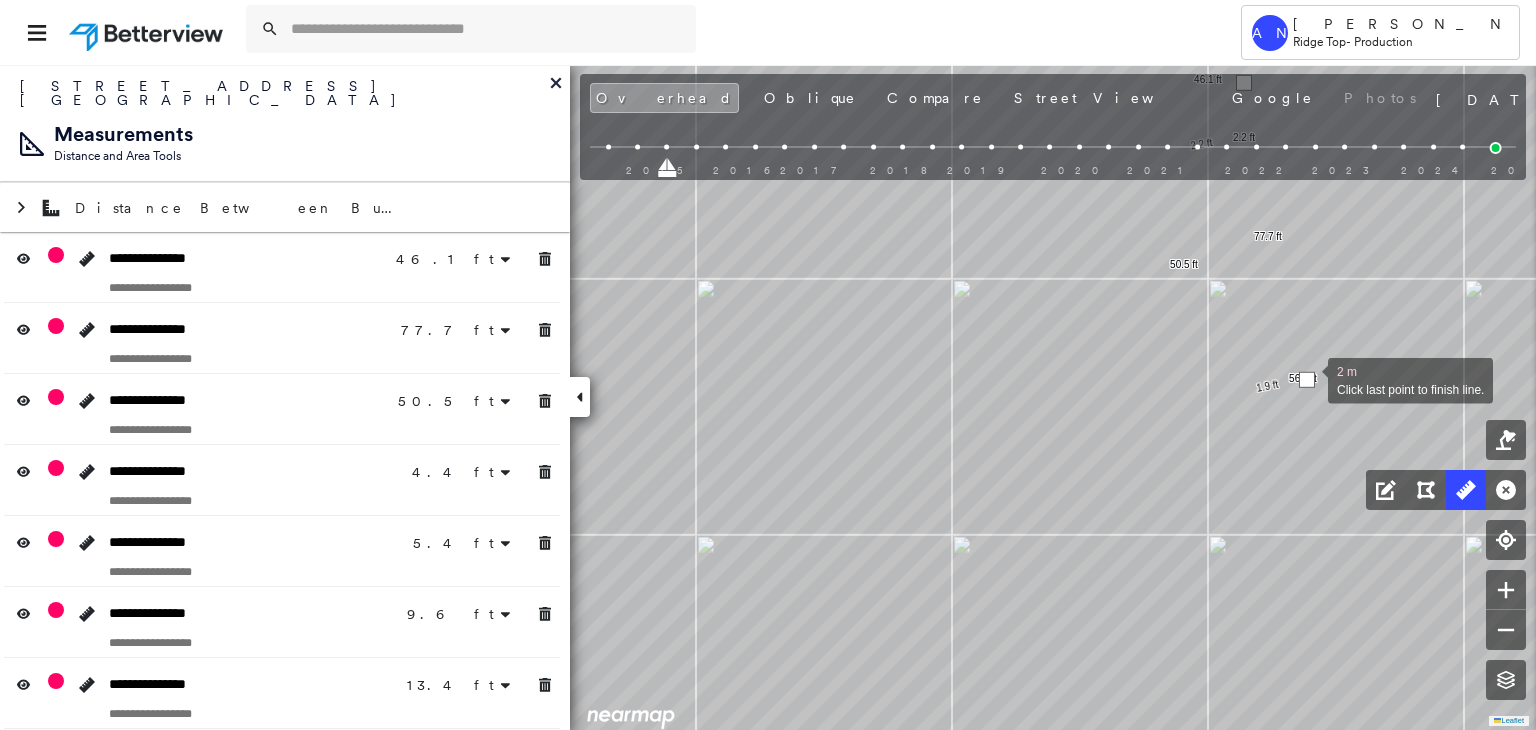click at bounding box center [1307, 380] 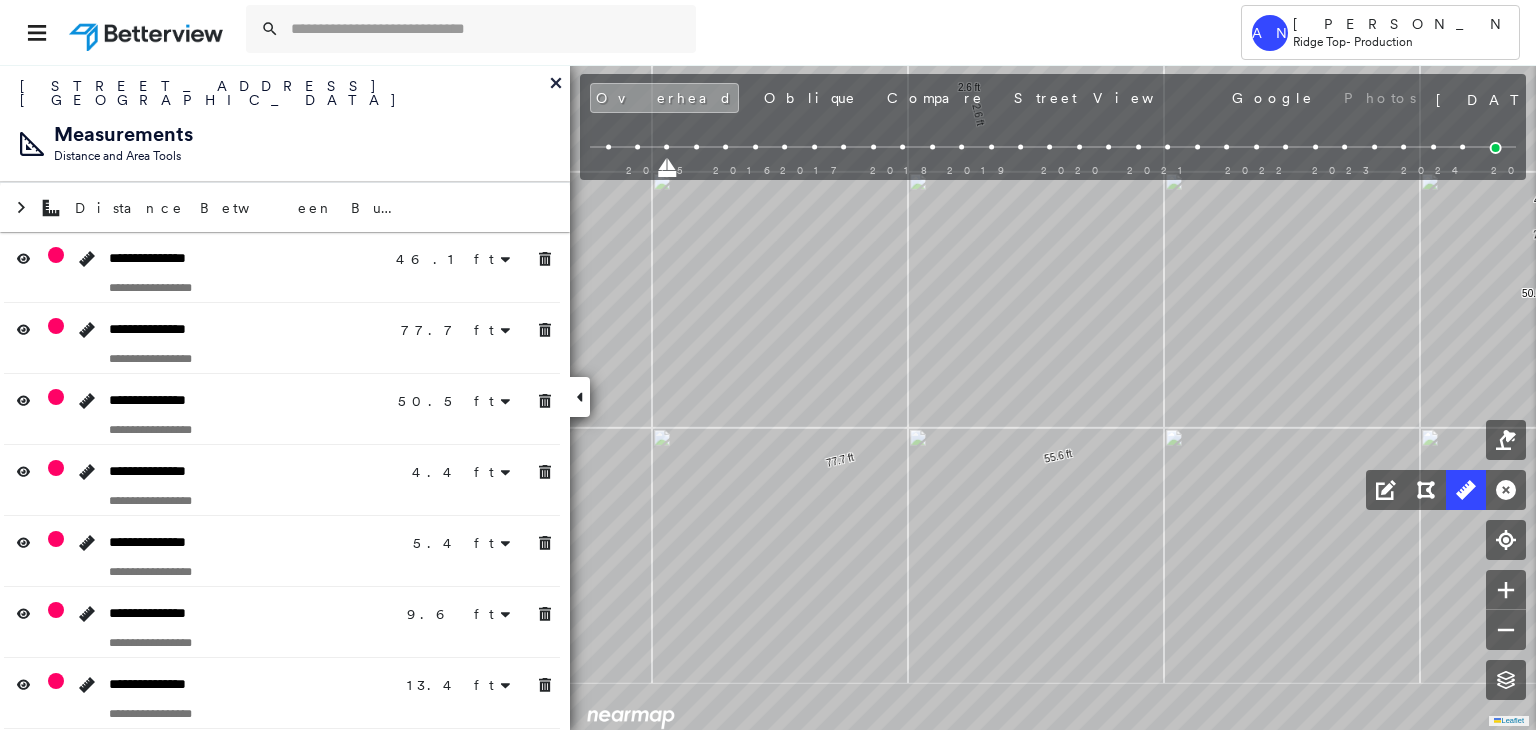 click on "46.1 ft 46.1 ft 77.7 ft 77.7 ft 50.5 ft 50.5 ft 4.4 ft 4.4 ft 5.4 ft 5.4 ft 9.6 ft 9.6 ft 13.4 ft 13.4 ft 2.2 ft 2.2 ft 54.1 ft 1.9 ft 56.0 ft 55.6 ft 55.6 ft 2.6 ft 2.6 ft 7.5 ft 7.5 ft 7.8 ft 7.8 ft Click to start drawing line." at bounding box center [1340, -661] 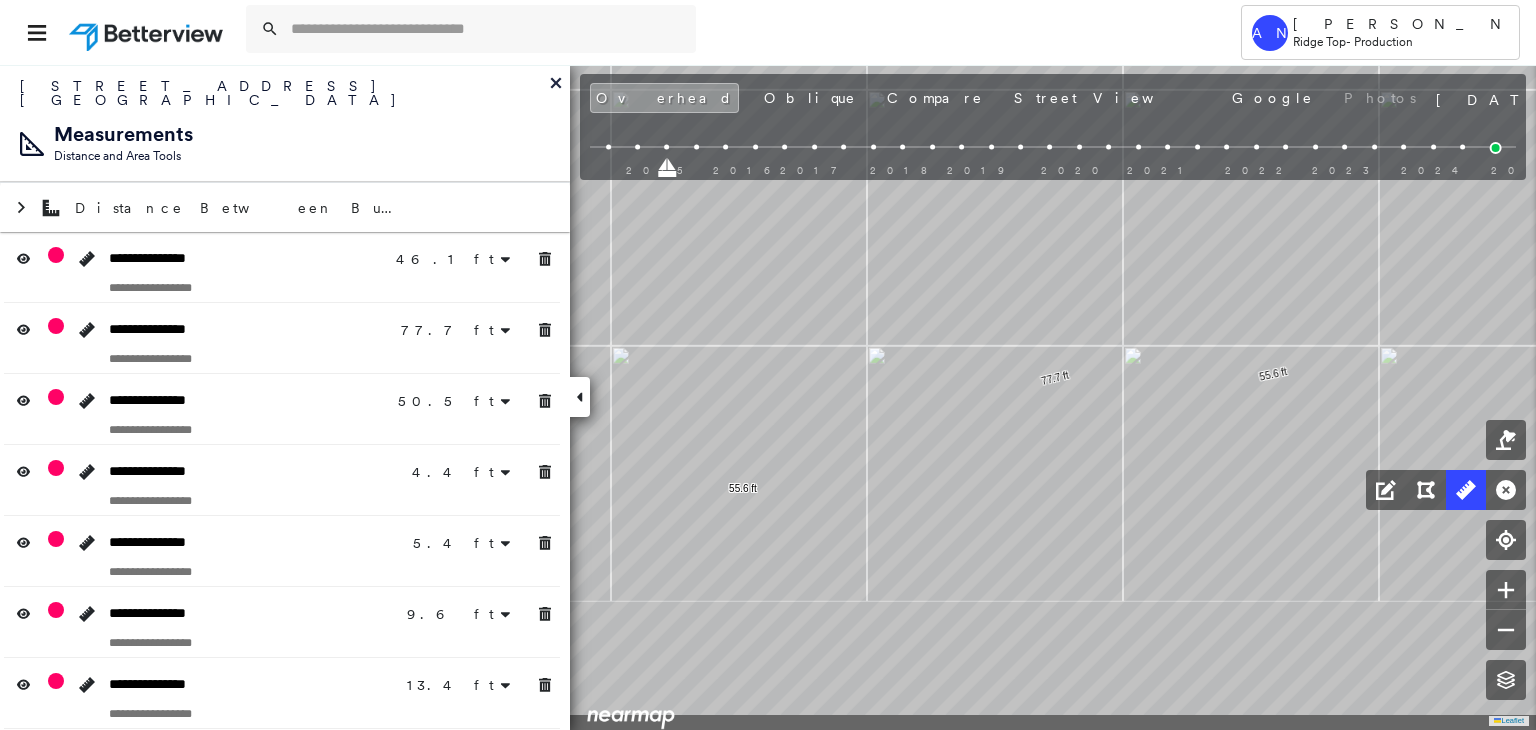 click on "46.1 ft 46.1 ft 77.7 ft 77.7 ft 50.5 ft 50.5 ft 4.4 ft 4.4 ft 5.4 ft 5.4 ft 9.6 ft 9.6 ft 13.4 ft 13.4 ft 2.2 ft 2.2 ft 54.1 ft 1.9 ft 56.0 ft 55.6 ft 55.6 ft 2.6 ft 2.6 ft 7.5 ft 7.5 ft 7.8 ft 7.8 ft Click to start drawing line." at bounding box center (1555, -743) 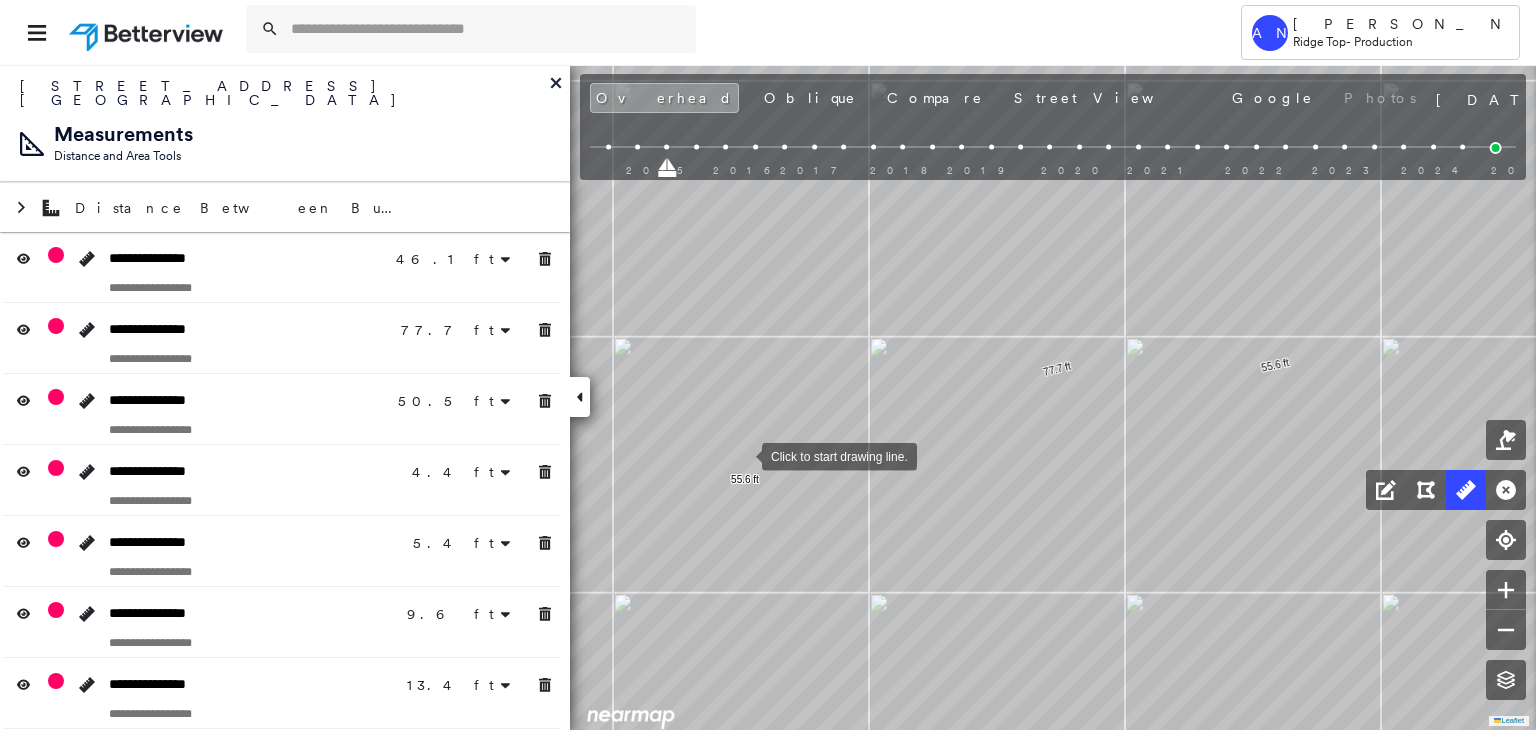 click at bounding box center (742, 455) 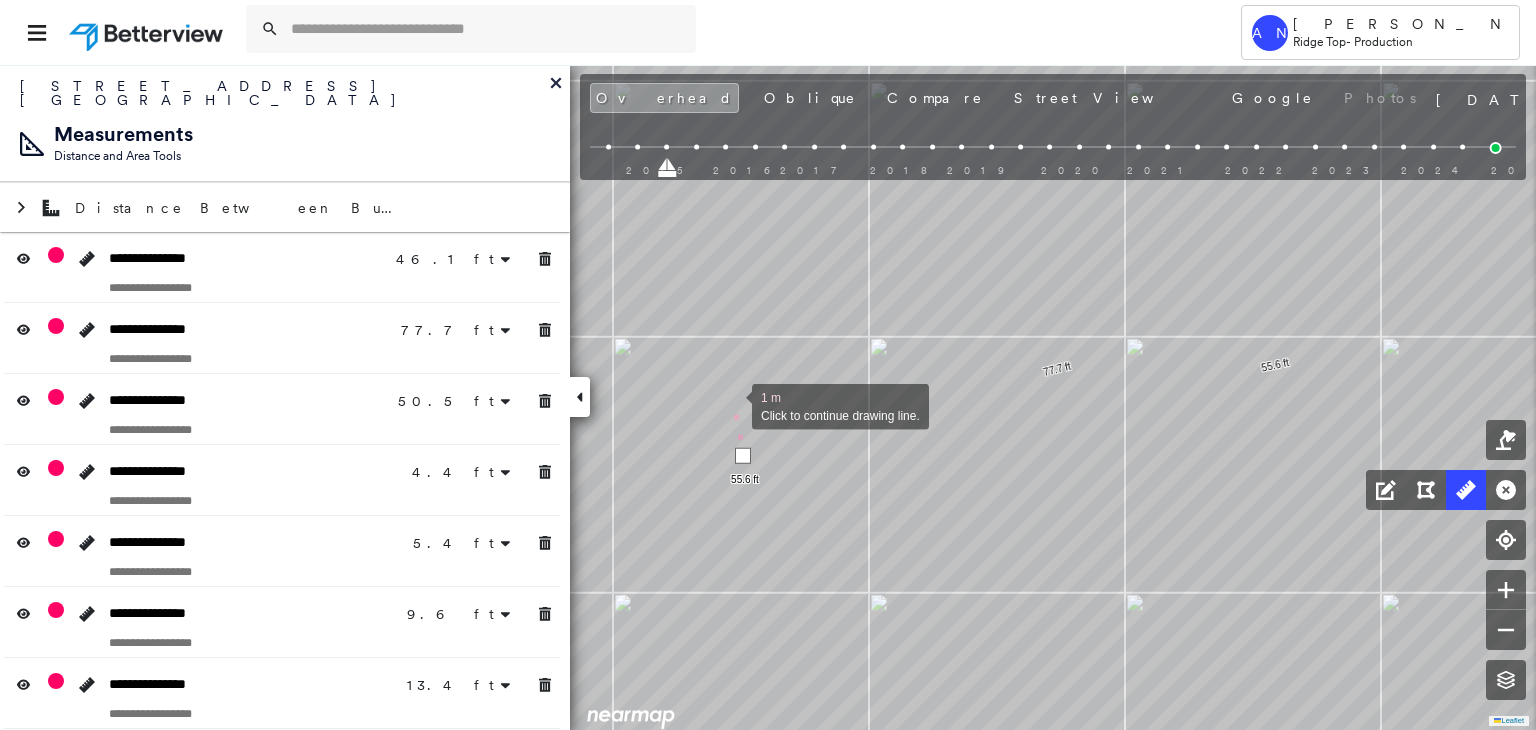 click at bounding box center [732, 405] 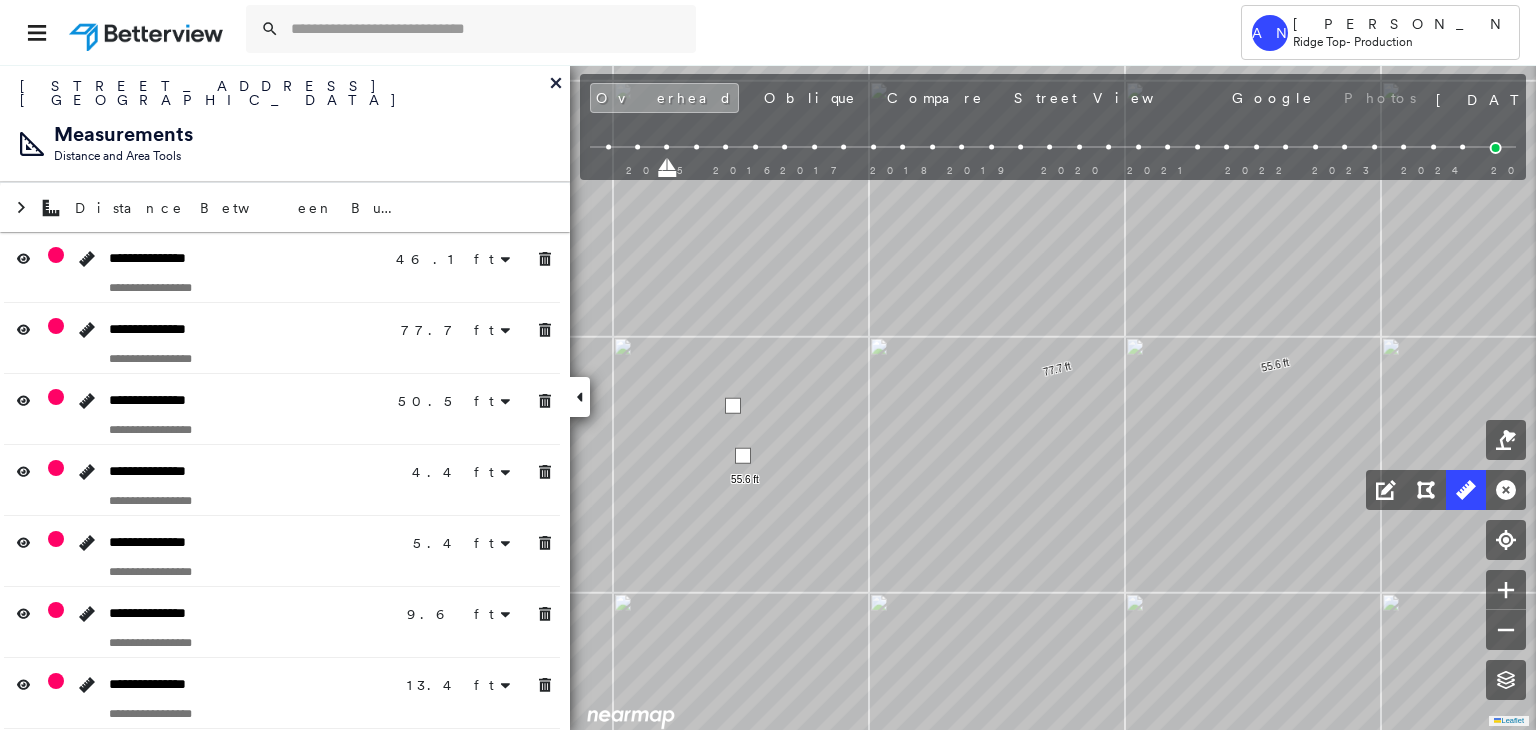 click at bounding box center [733, 406] 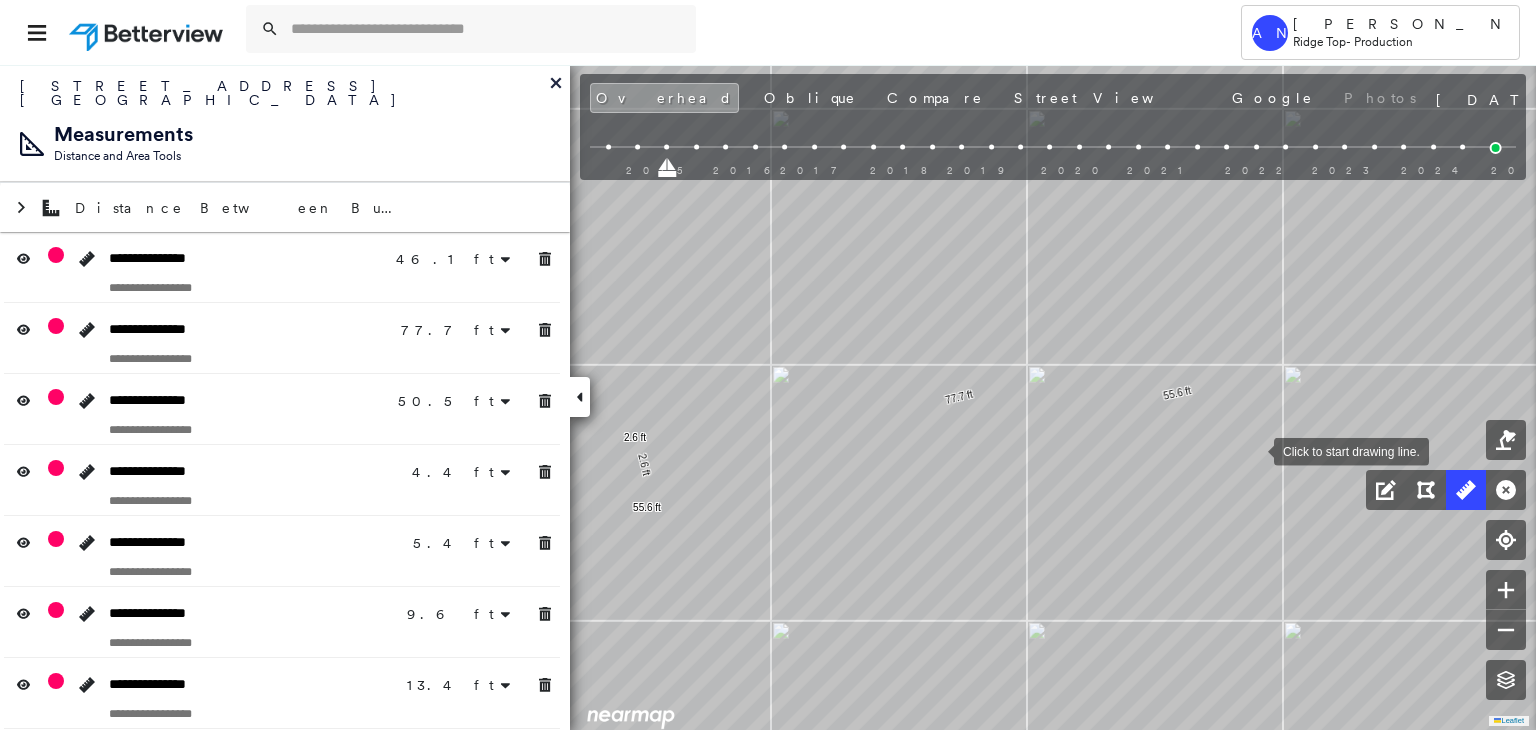 drag, startPoint x: 1353, startPoint y: 421, endPoint x: 1255, endPoint y: 449, distance: 101.92154 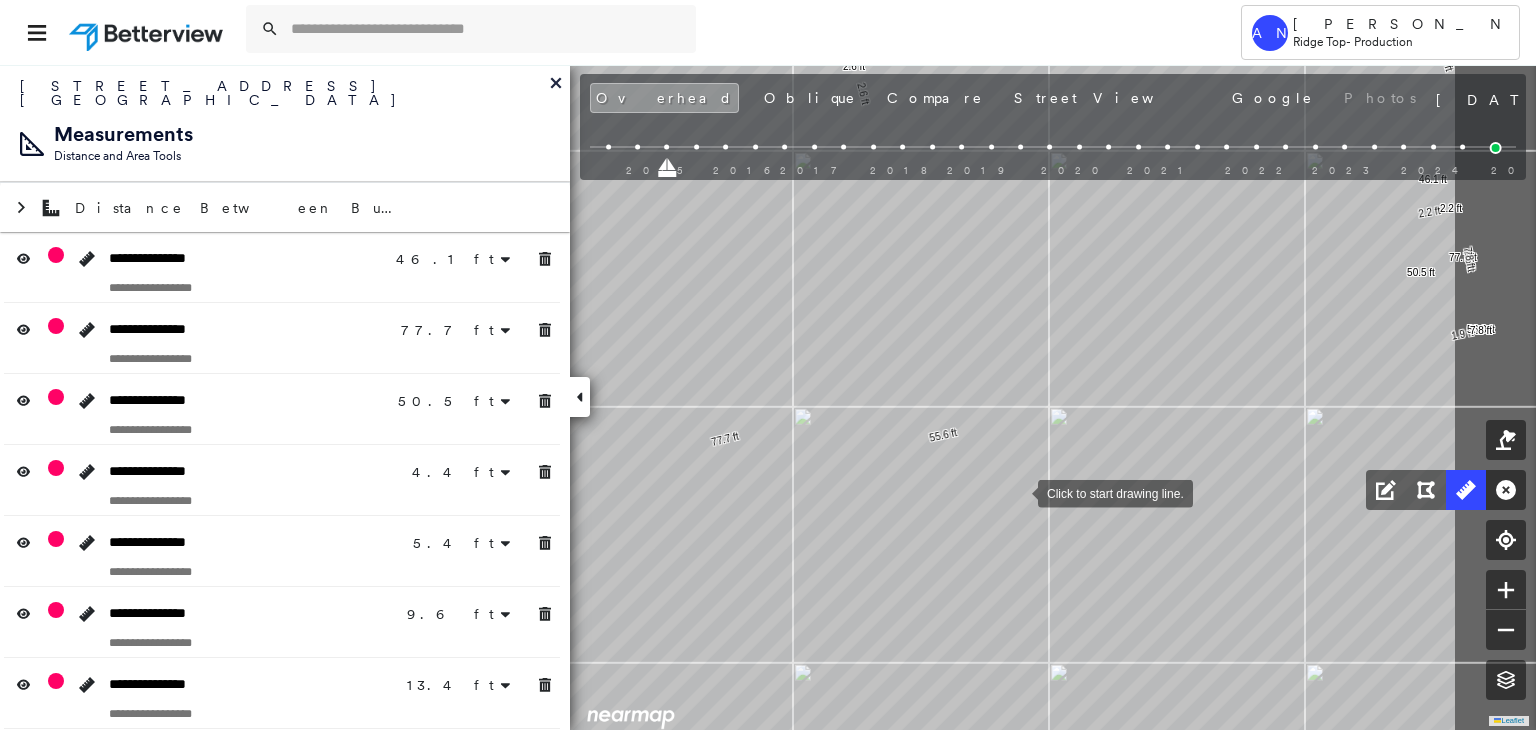 drag, startPoint x: 1244, startPoint y: 454, endPoint x: 1019, endPoint y: 493, distance: 228.35498 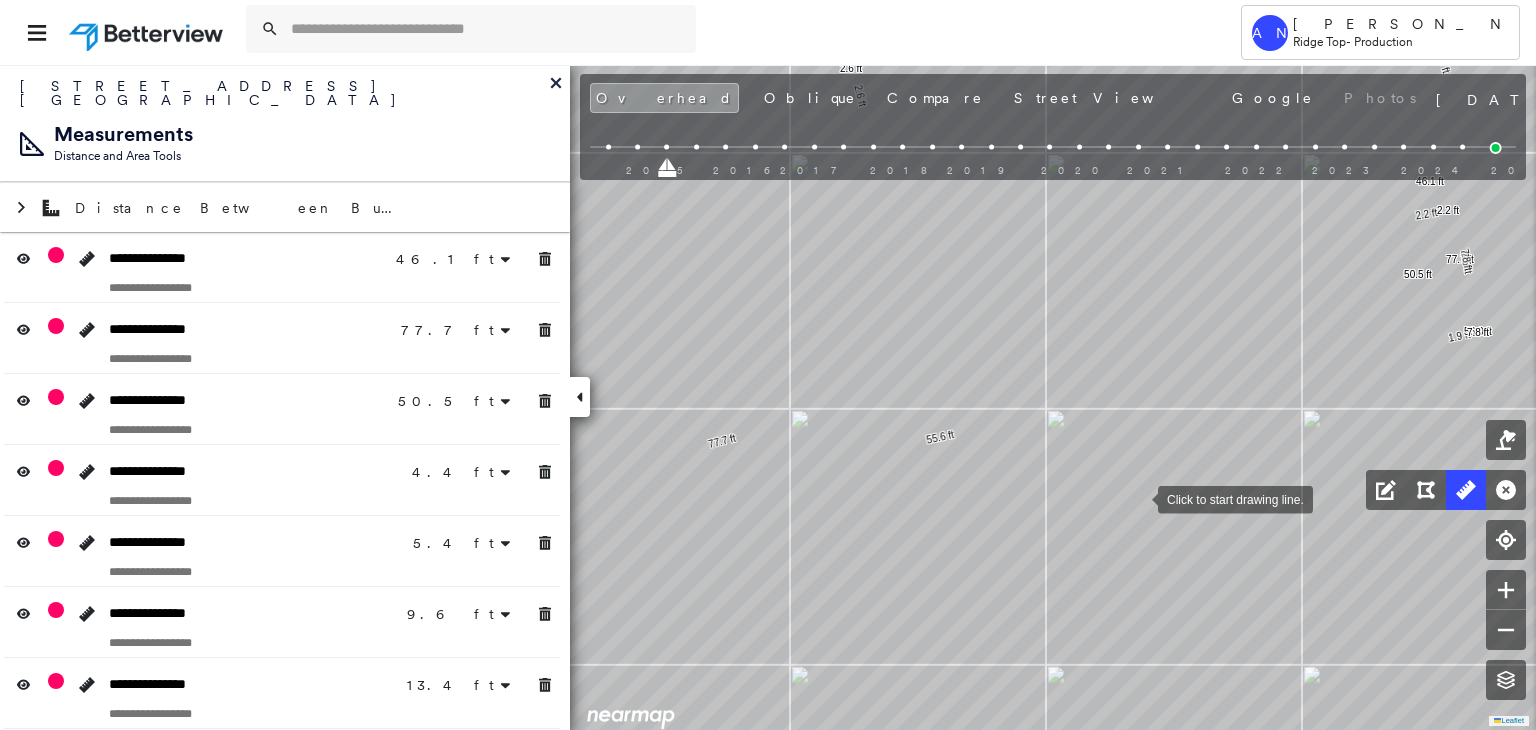 click at bounding box center (1138, 498) 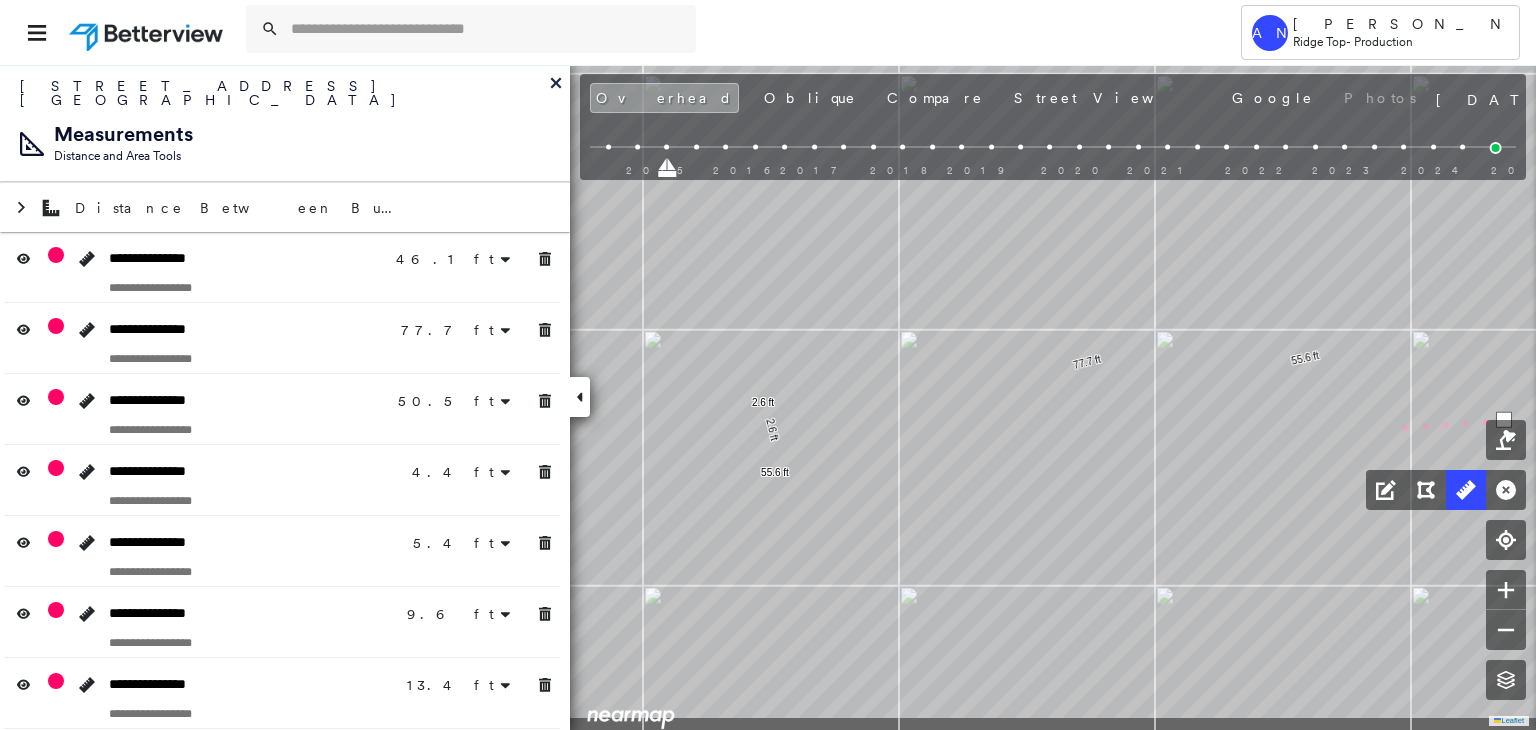 click on "46.1 ft 46.1 ft 77.7 ft 77.7 ft 50.5 ft 50.5 ft 4.4 ft 4.4 ft 5.4 ft 5.4 ft 9.6 ft 9.6 ft 13.4 ft 13.4 ft 2.2 ft 2.2 ft 54.1 ft 1.9 ft 56.0 ft 55.6 ft 55.6 ft 2.6 ft 2.6 ft 7.5 ft 7.5 ft 7.8 ft 7.8 ft 2.6 ft 2.6 ft 2 m Click to continue drawing line." at bounding box center [1587, -759] 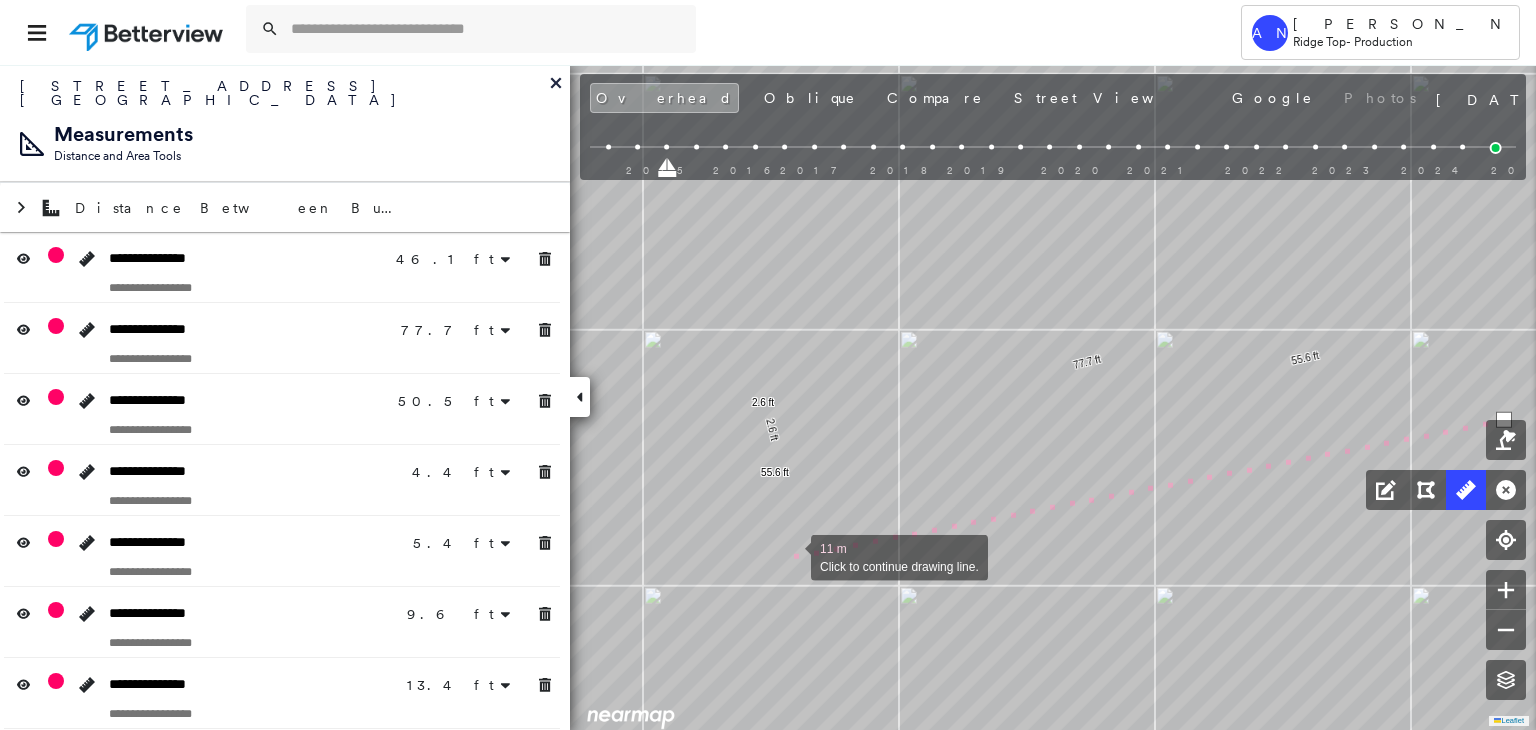 click at bounding box center [791, 556] 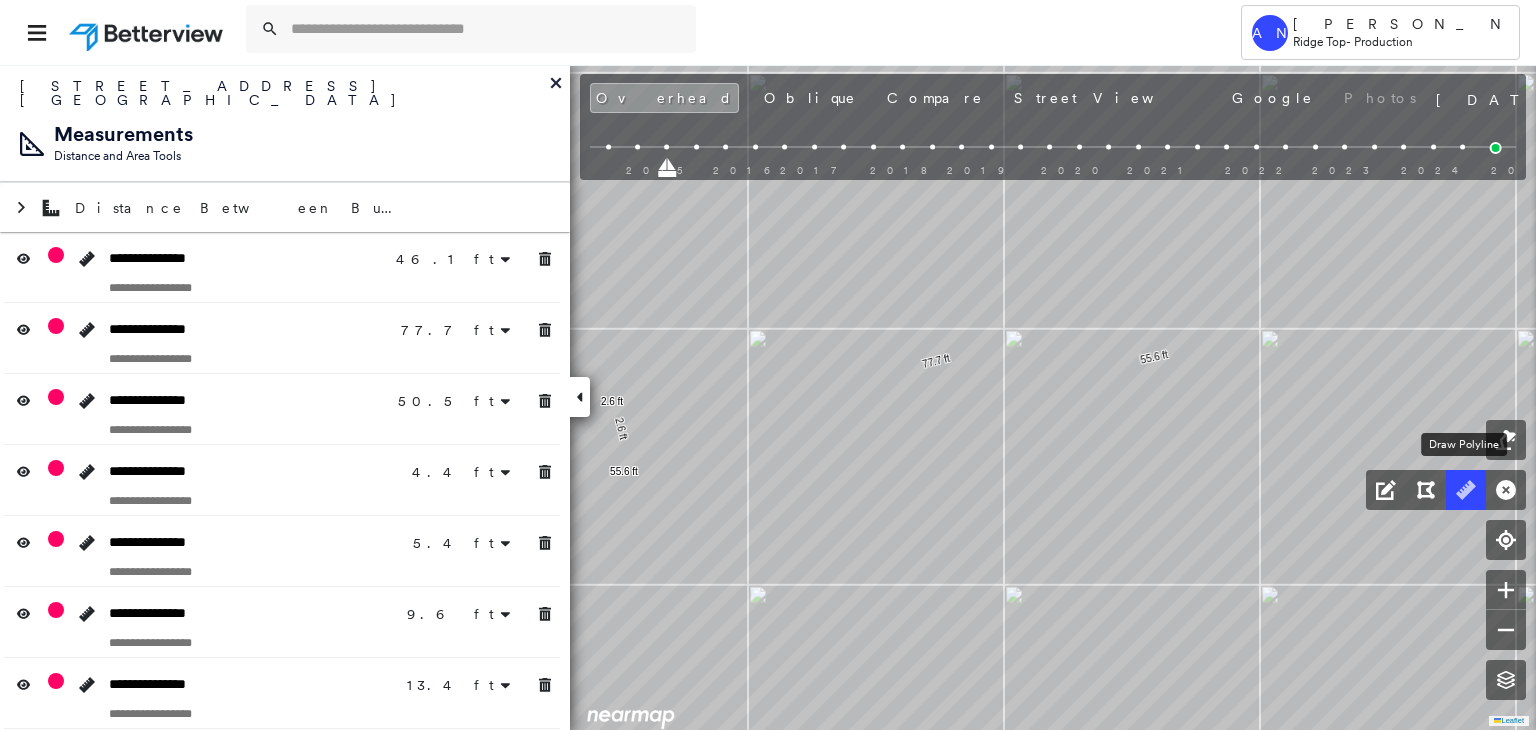click 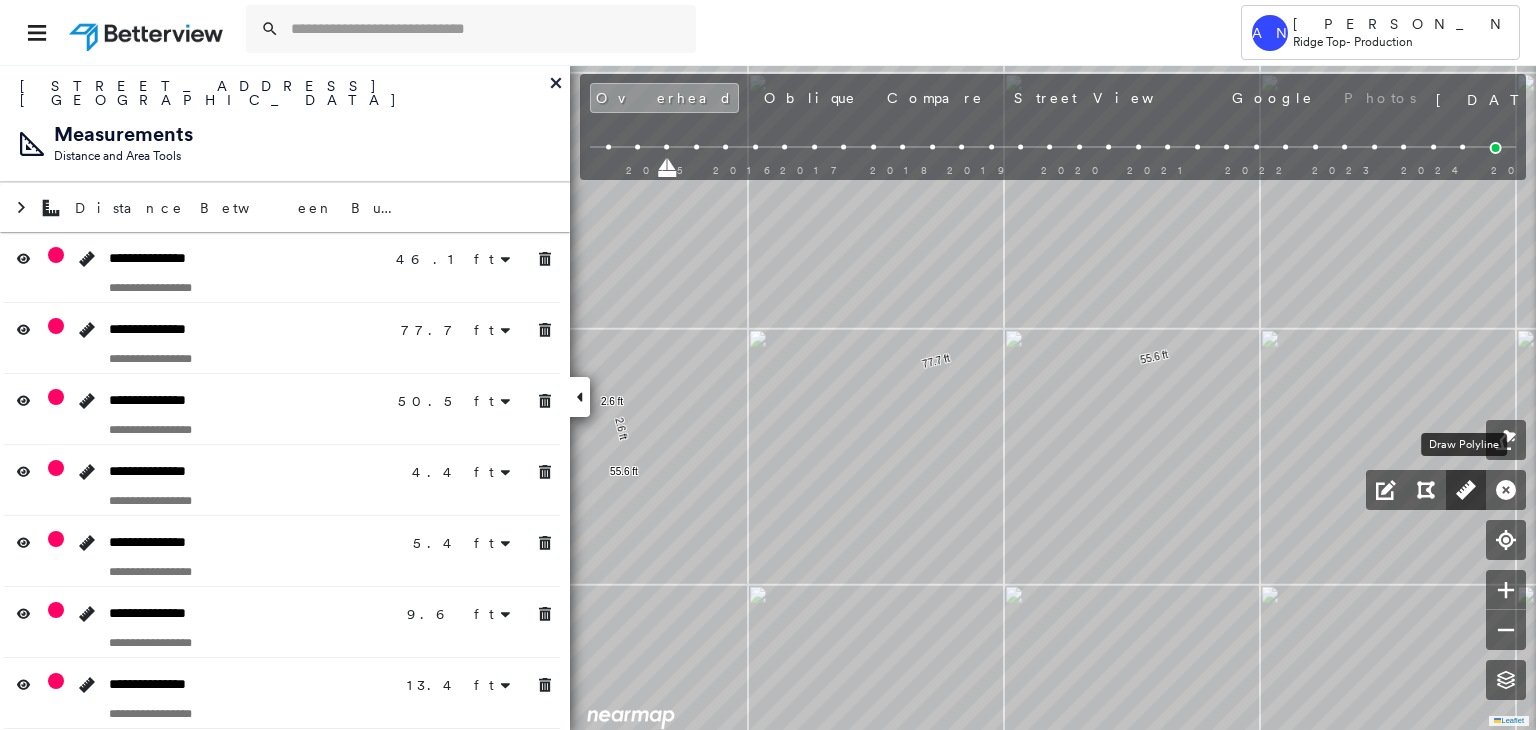 click 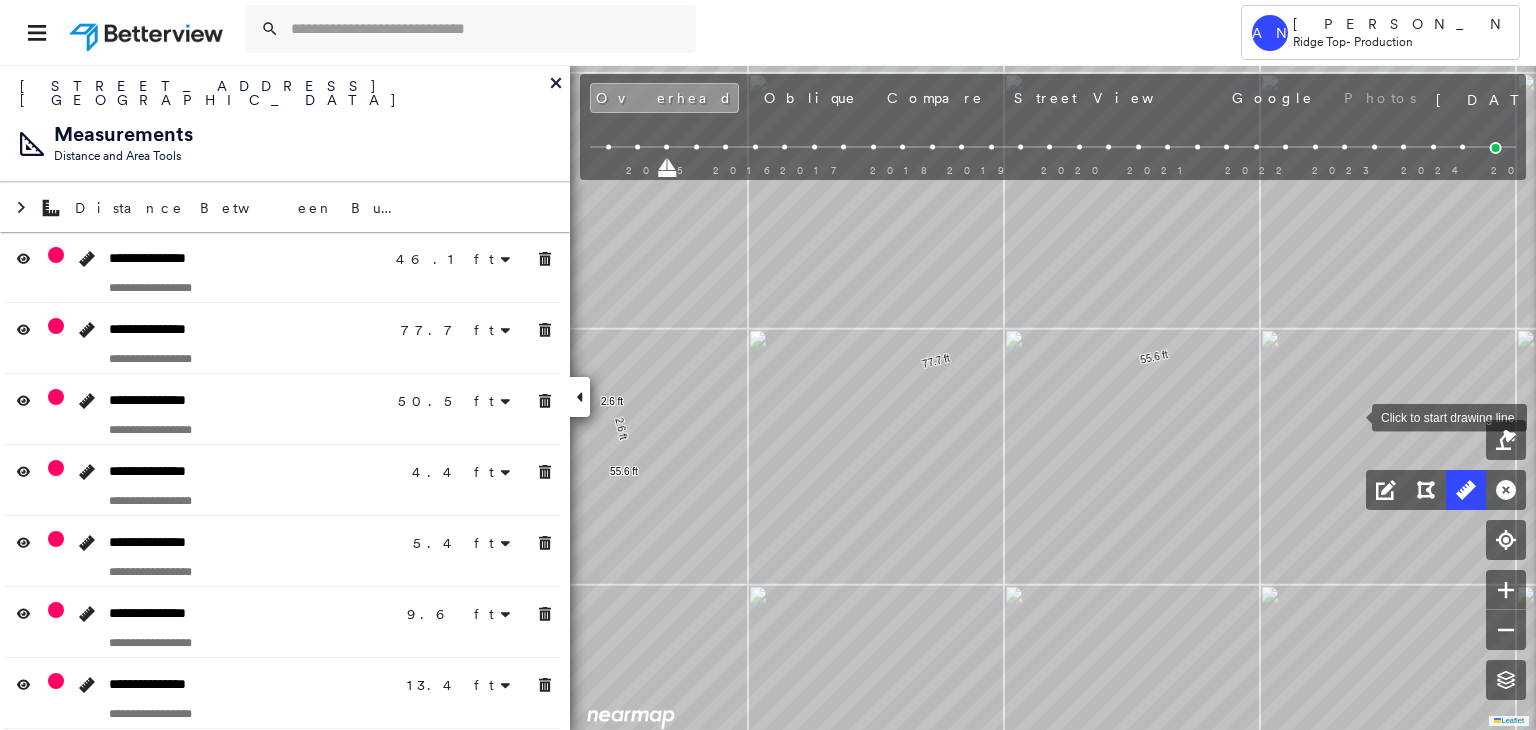 click at bounding box center (1352, 416) 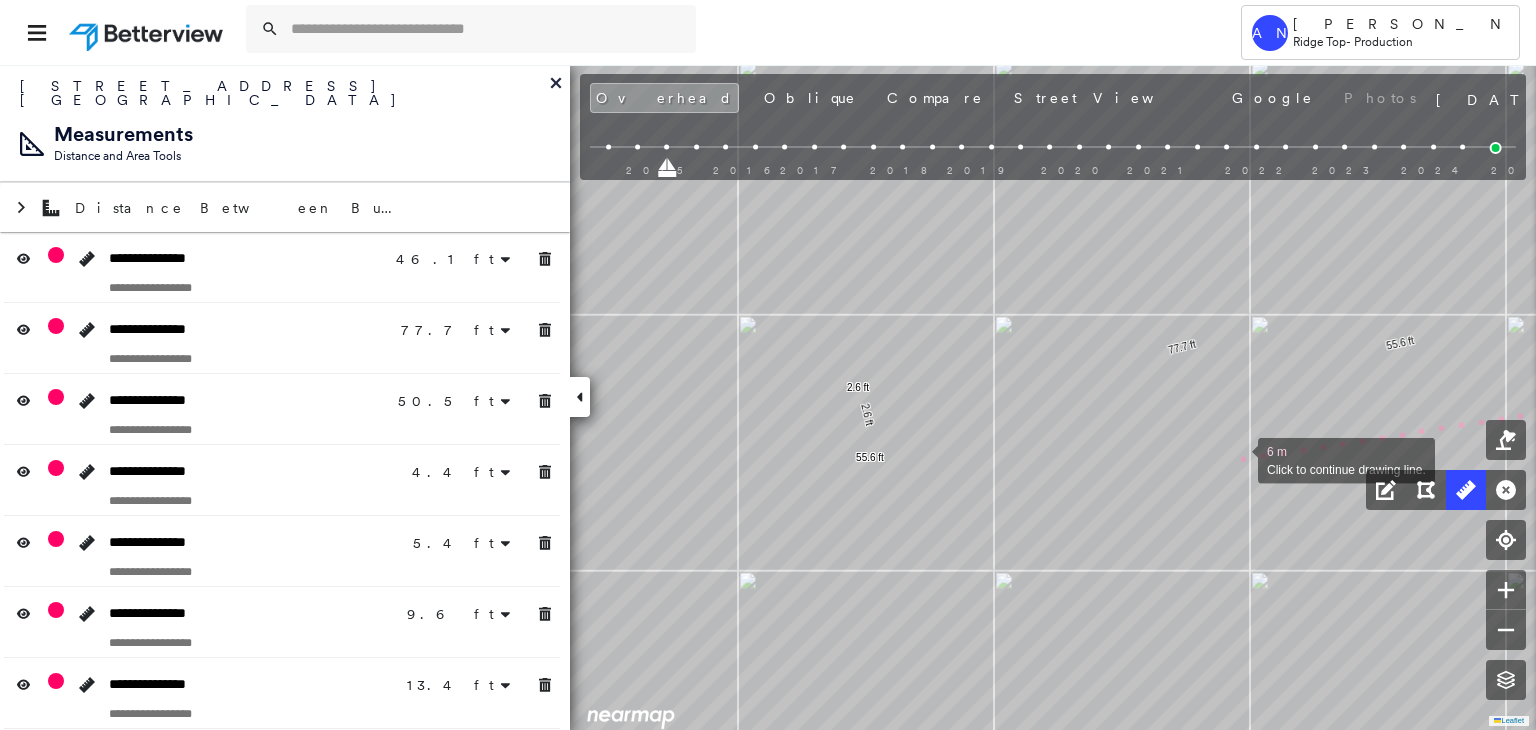 click at bounding box center [1238, 459] 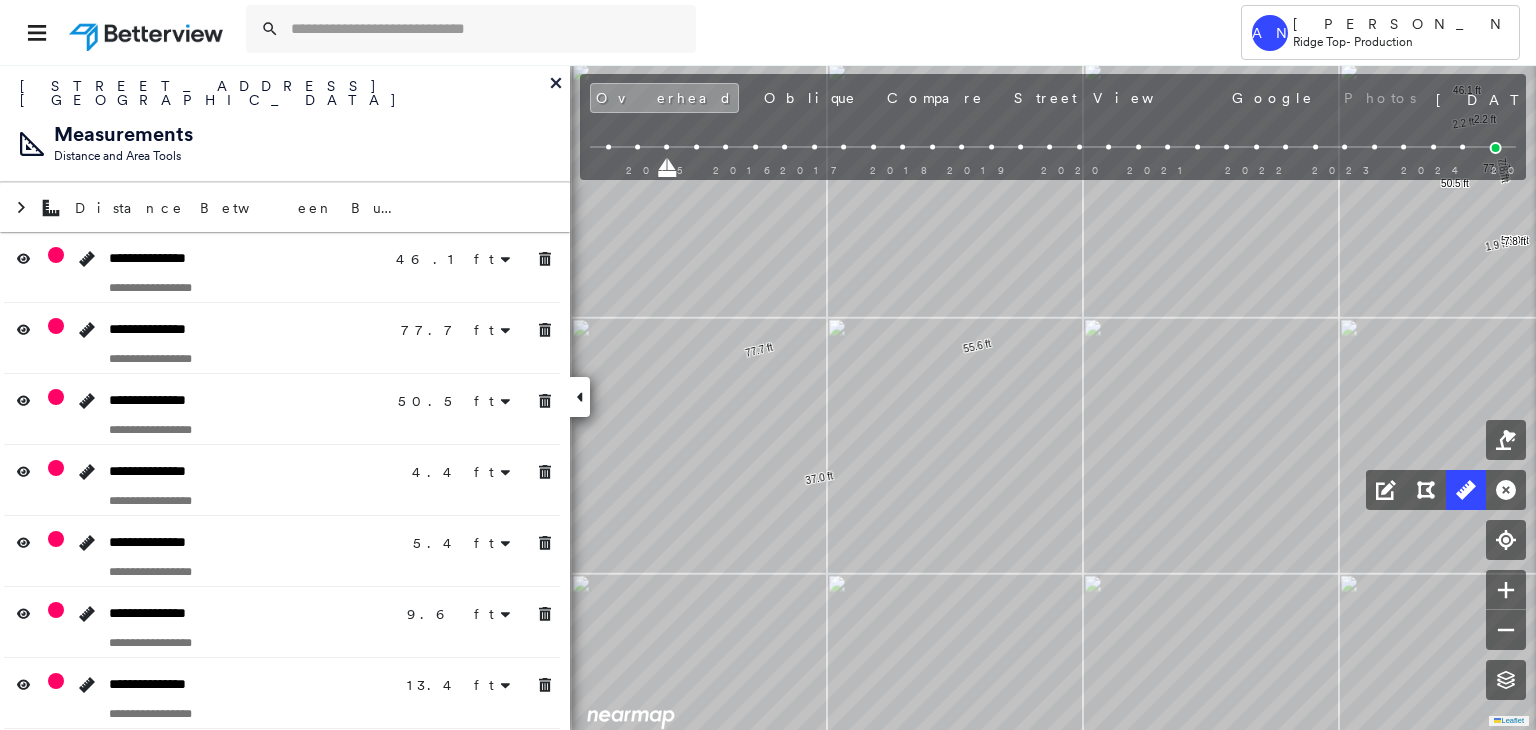 click 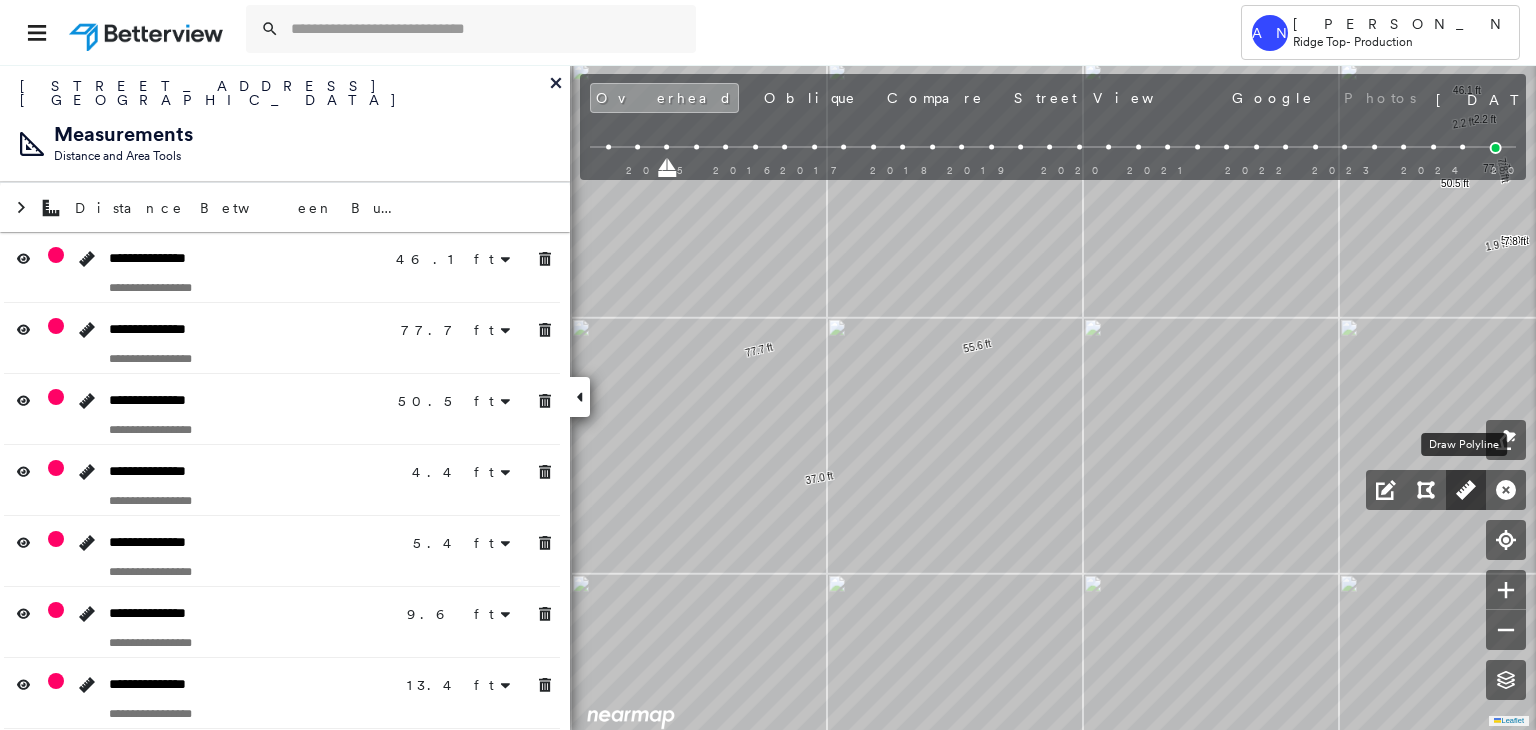 click 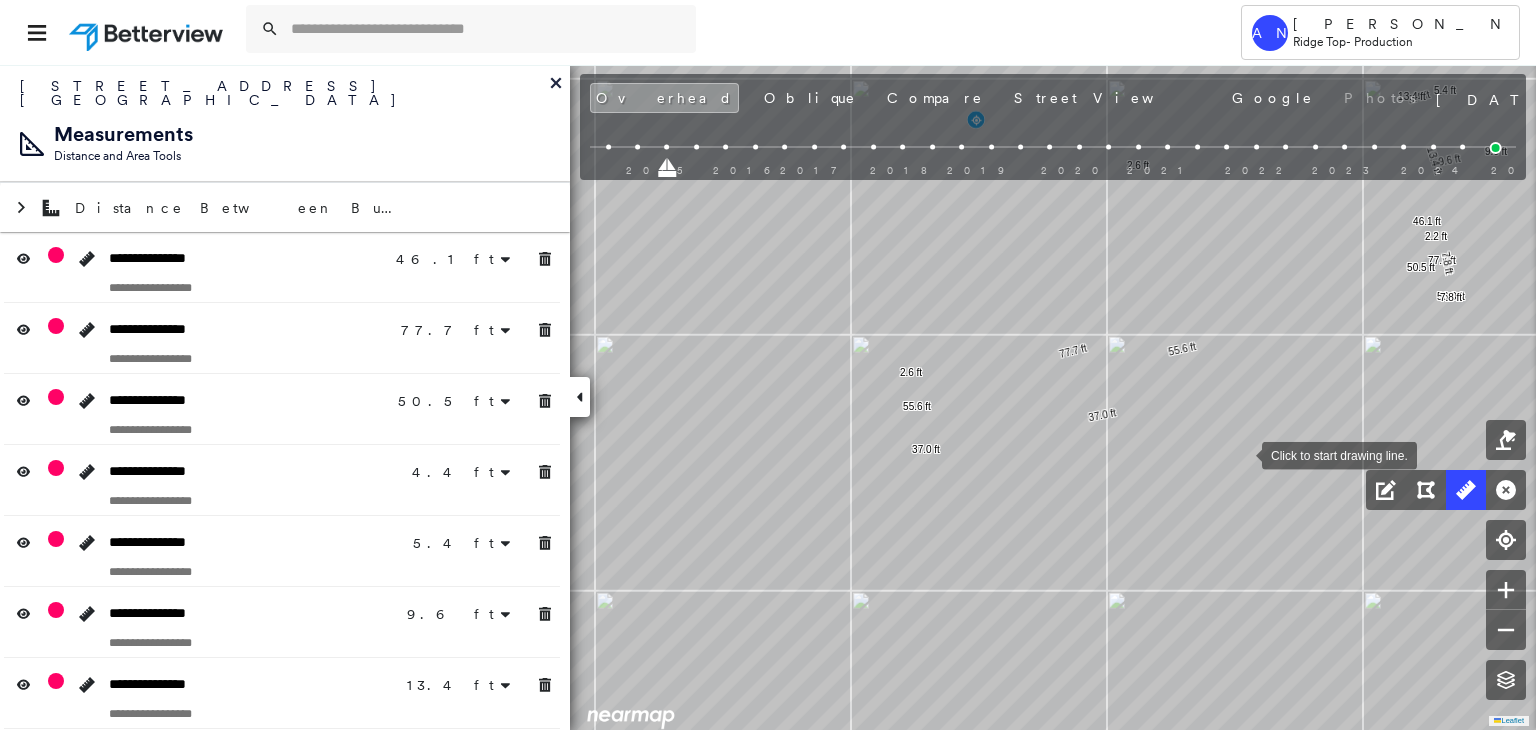 click at bounding box center [1242, 454] 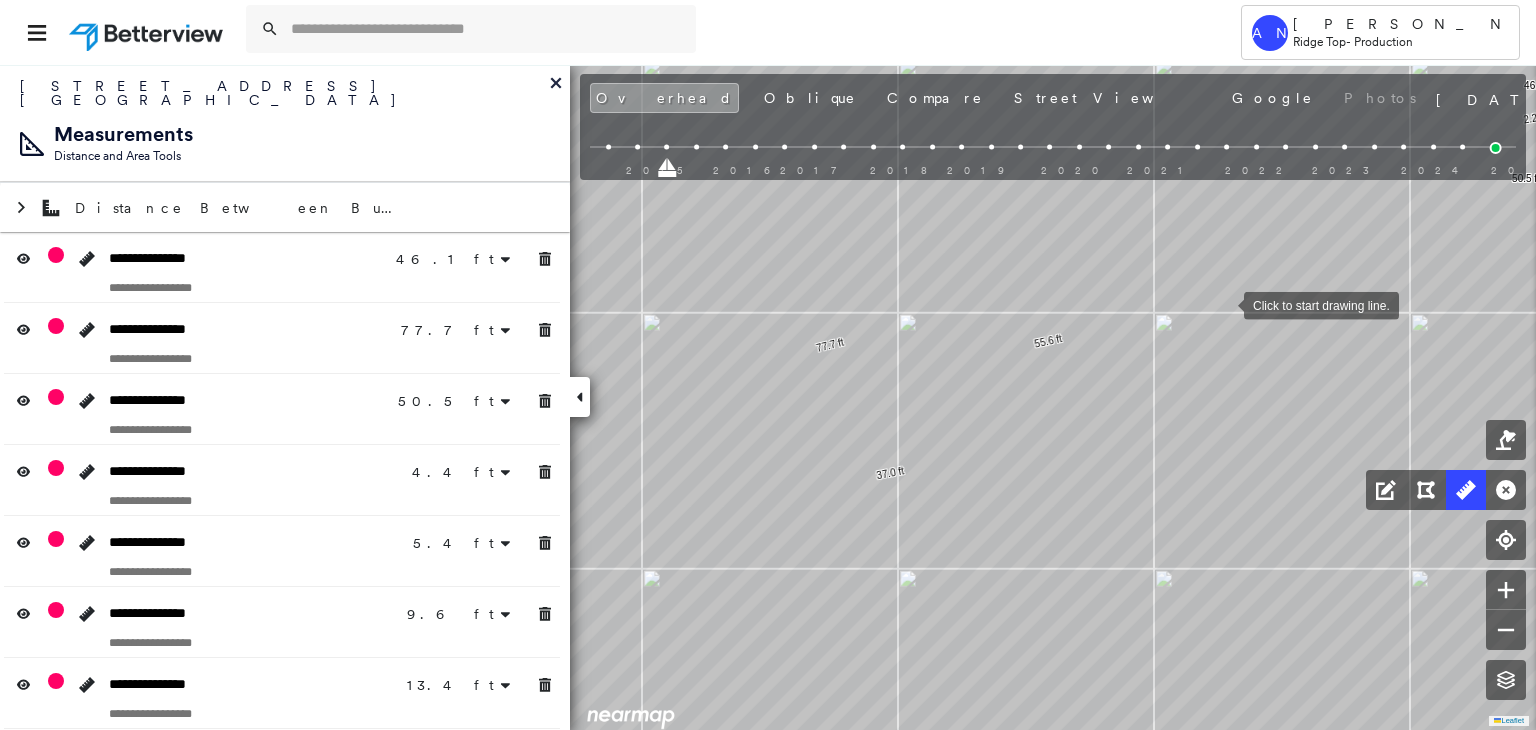 click at bounding box center [1224, 304] 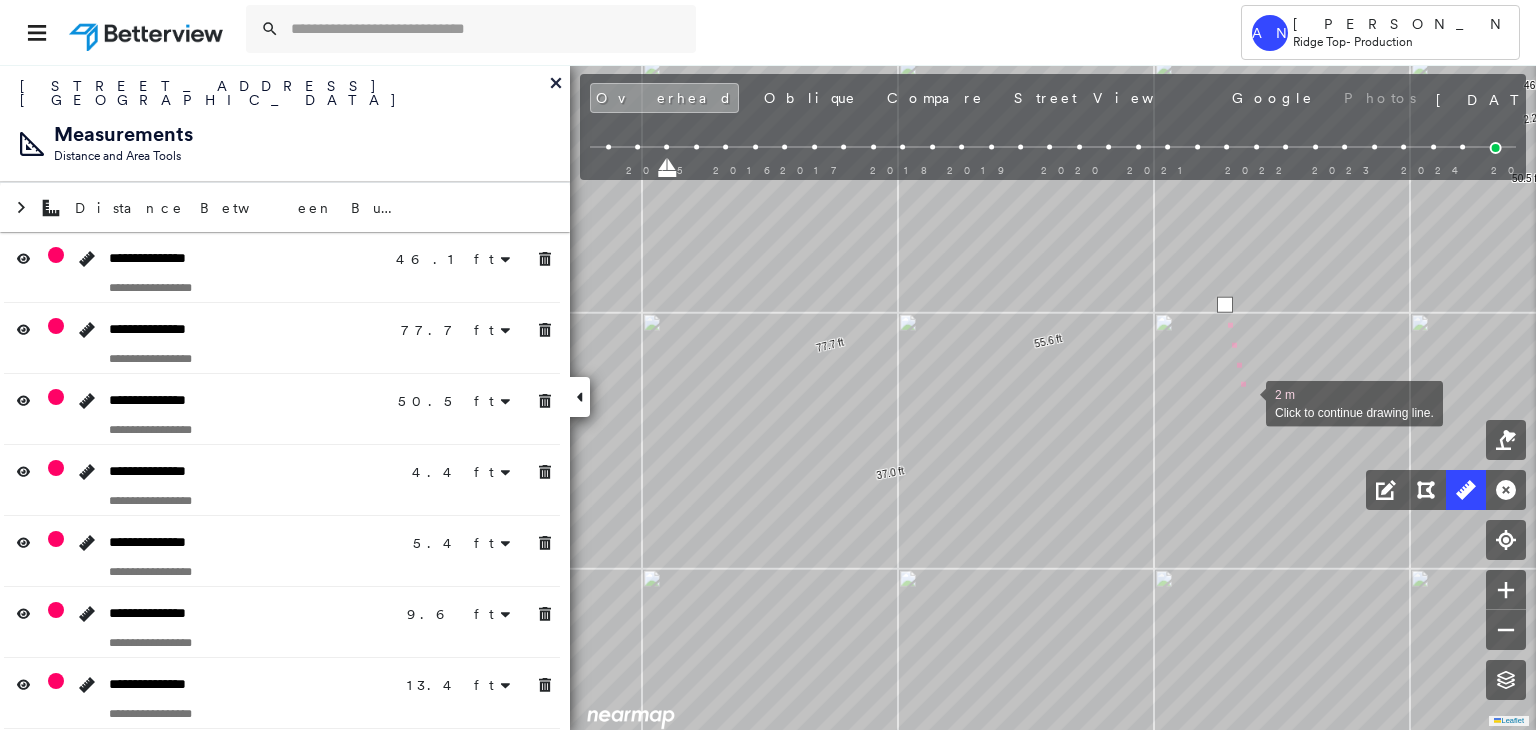click at bounding box center (1246, 402) 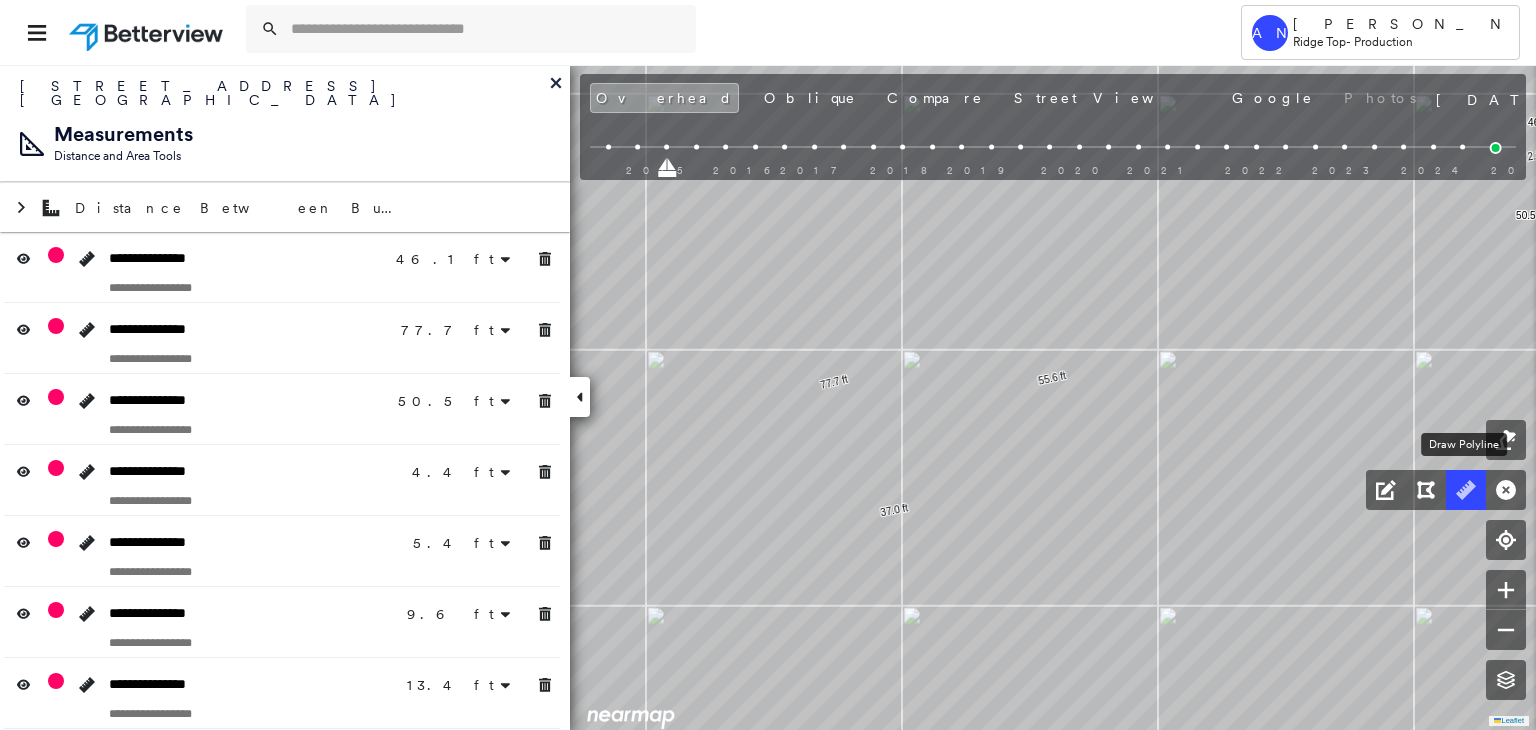 click at bounding box center [1466, 490] 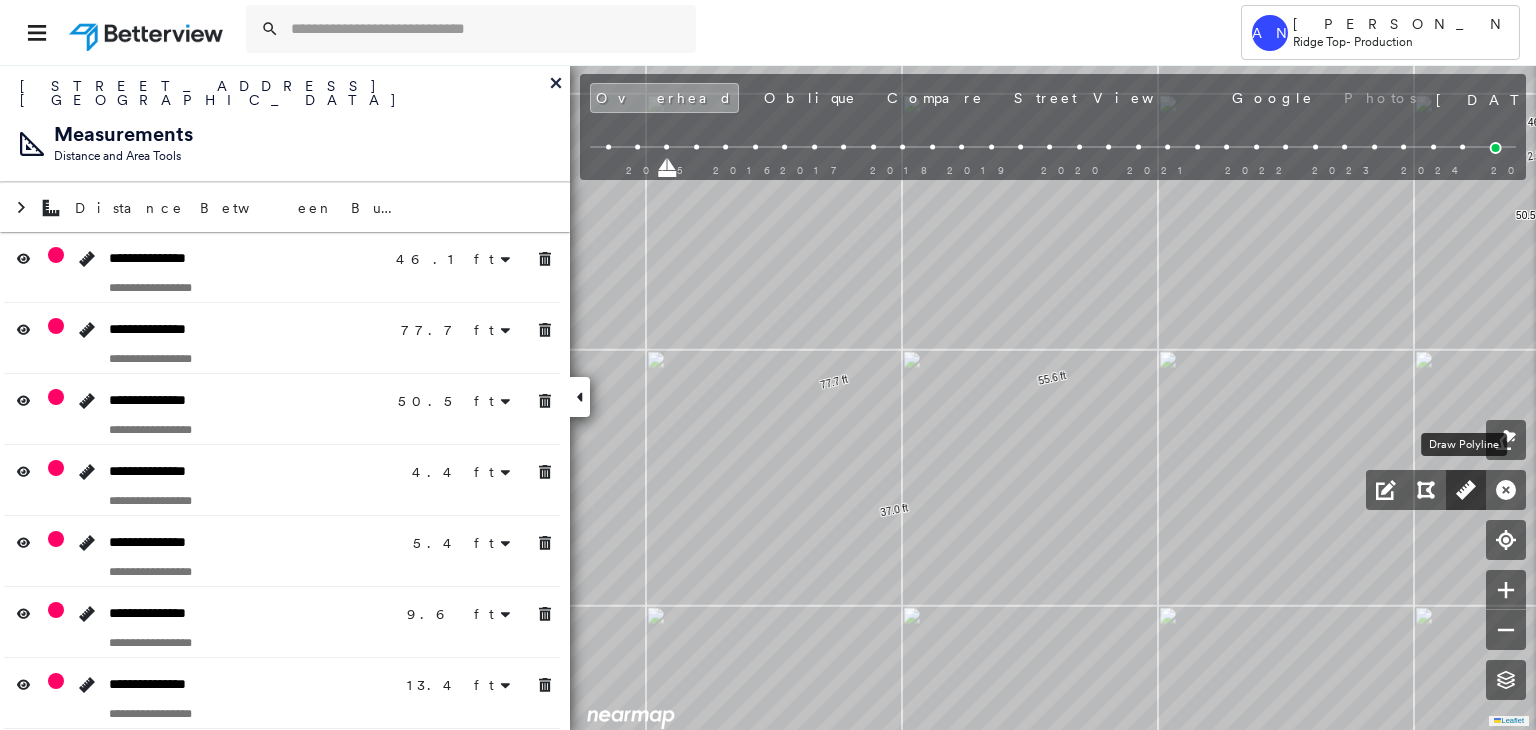 click 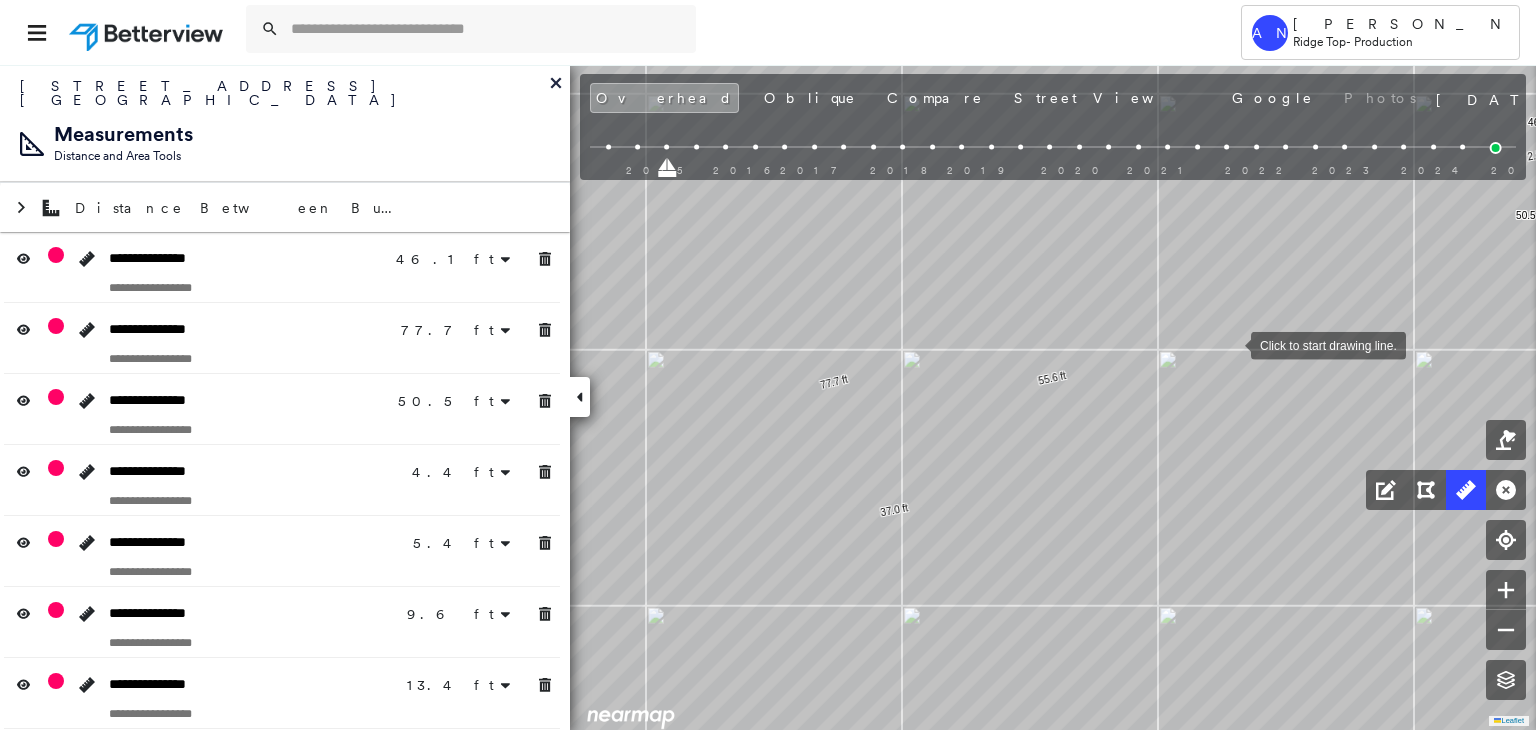 click at bounding box center (1231, 344) 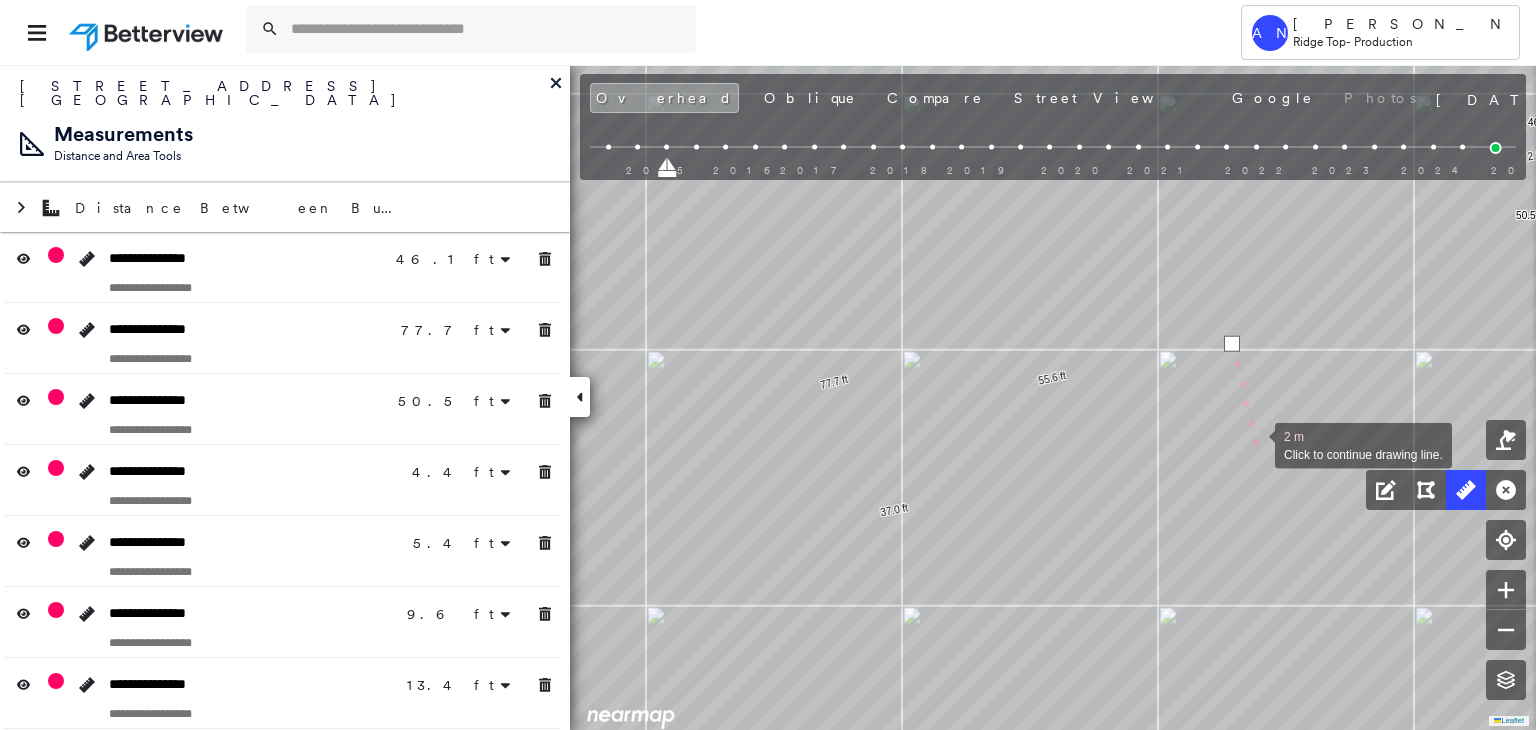 click at bounding box center (1255, 444) 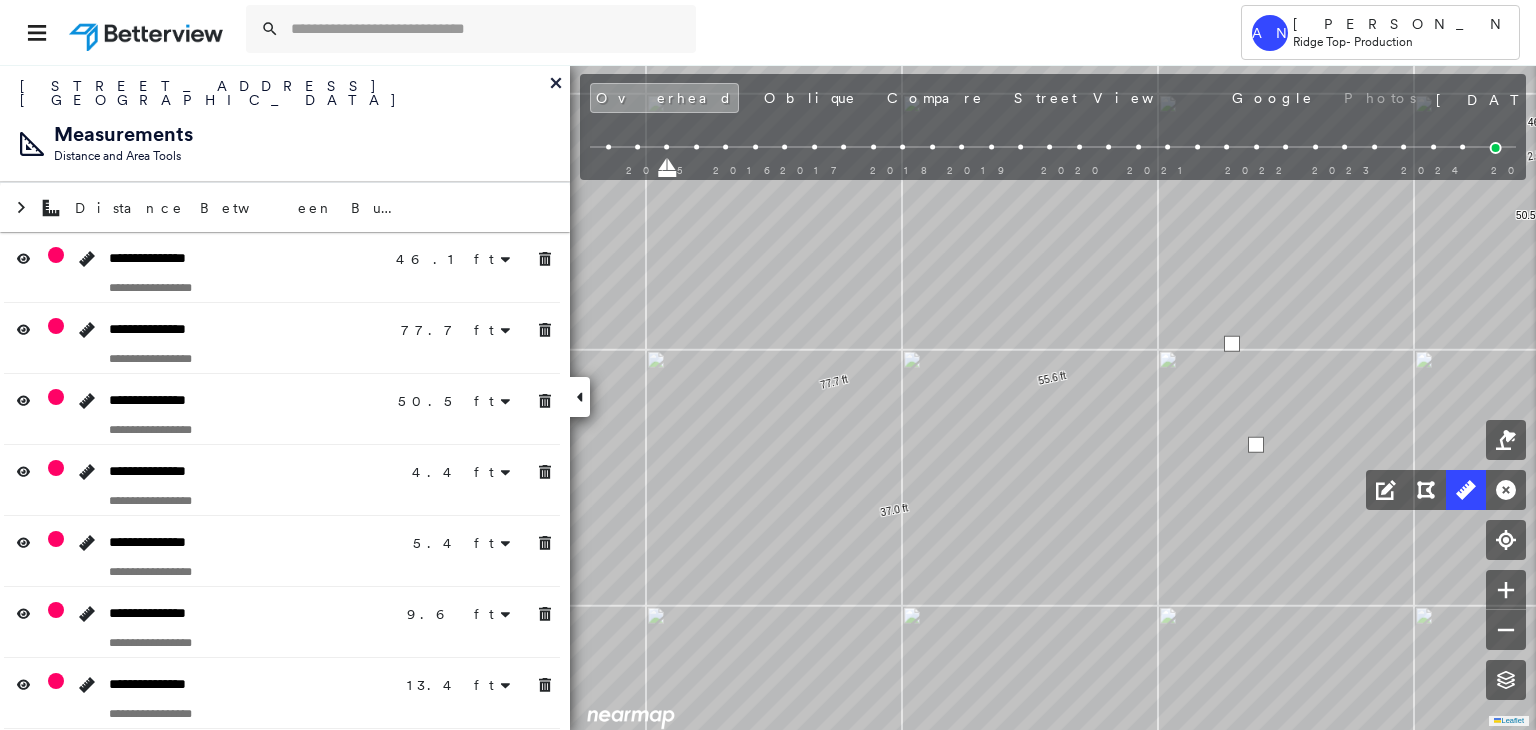 click at bounding box center (1256, 445) 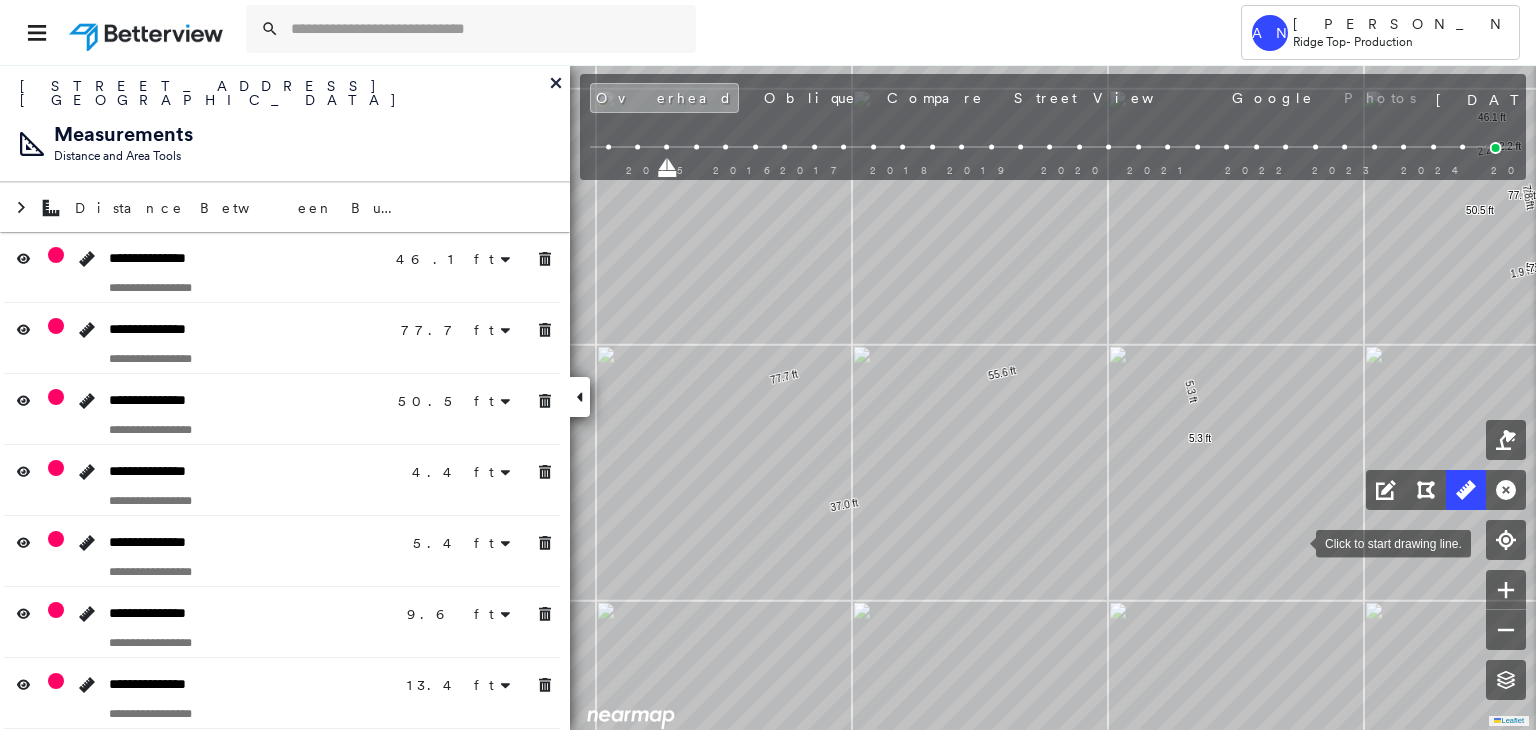 drag, startPoint x: 1372, startPoint y: 536, endPoint x: 1298, endPoint y: 539, distance: 74.06078 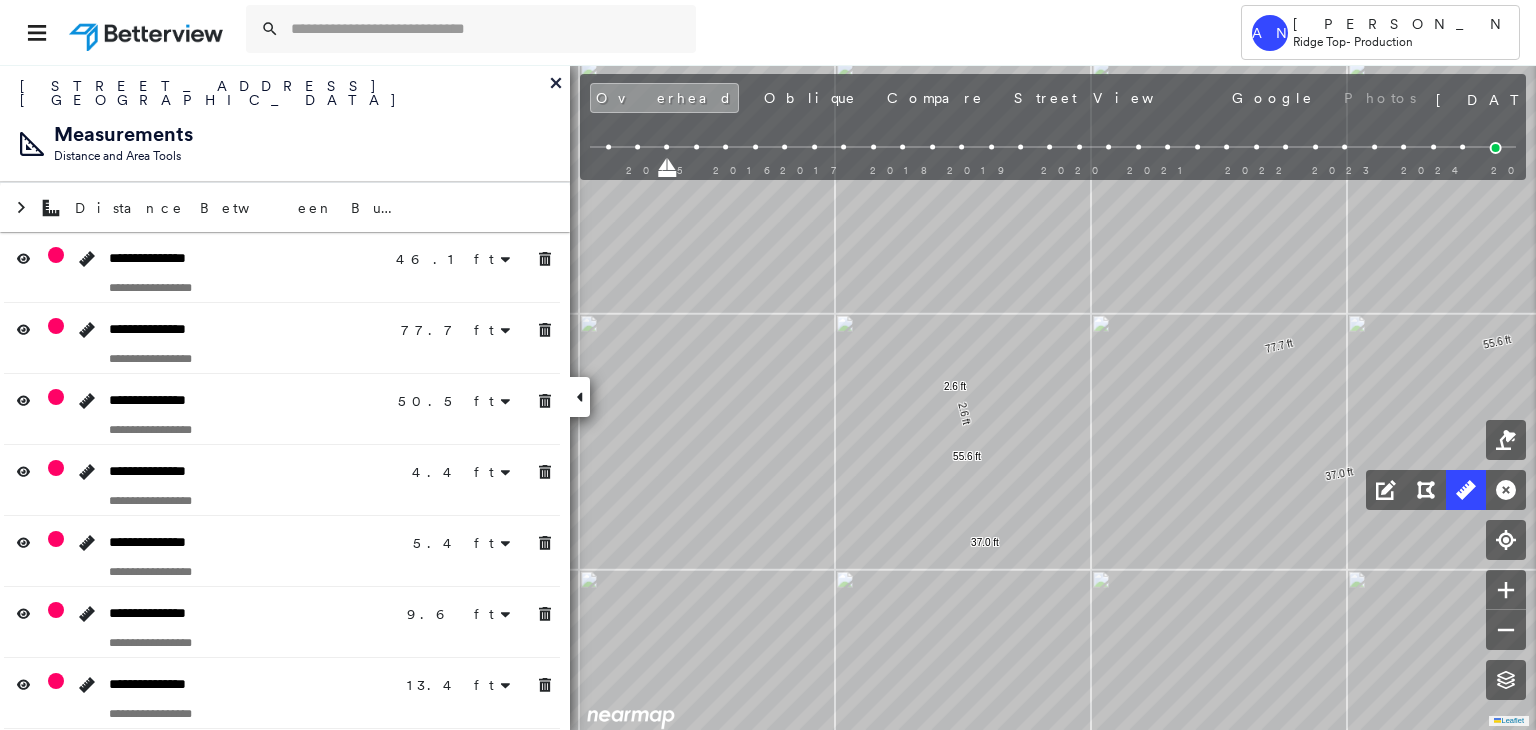 click on "46.1 ft 46.1 ft 77.7 ft 77.7 ft 50.5 ft 50.5 ft 4.4 ft 4.4 ft 5.4 ft 5.4 ft 9.6 ft 9.6 ft 13.4 ft 13.4 ft 2.2 ft 2.2 ft 54.1 ft 1.9 ft 56.0 ft 55.6 ft 55.6 ft 2.6 ft 2.6 ft 7.5 ft 7.5 ft 7.8 ft 7.8 ft 2.6 ft 2.6 ft 37.0 ft 37.0 ft 5.3 ft 5.3 ft 5.3 ft 5.3 ft Click to start drawing line." at bounding box center [2002, -786] 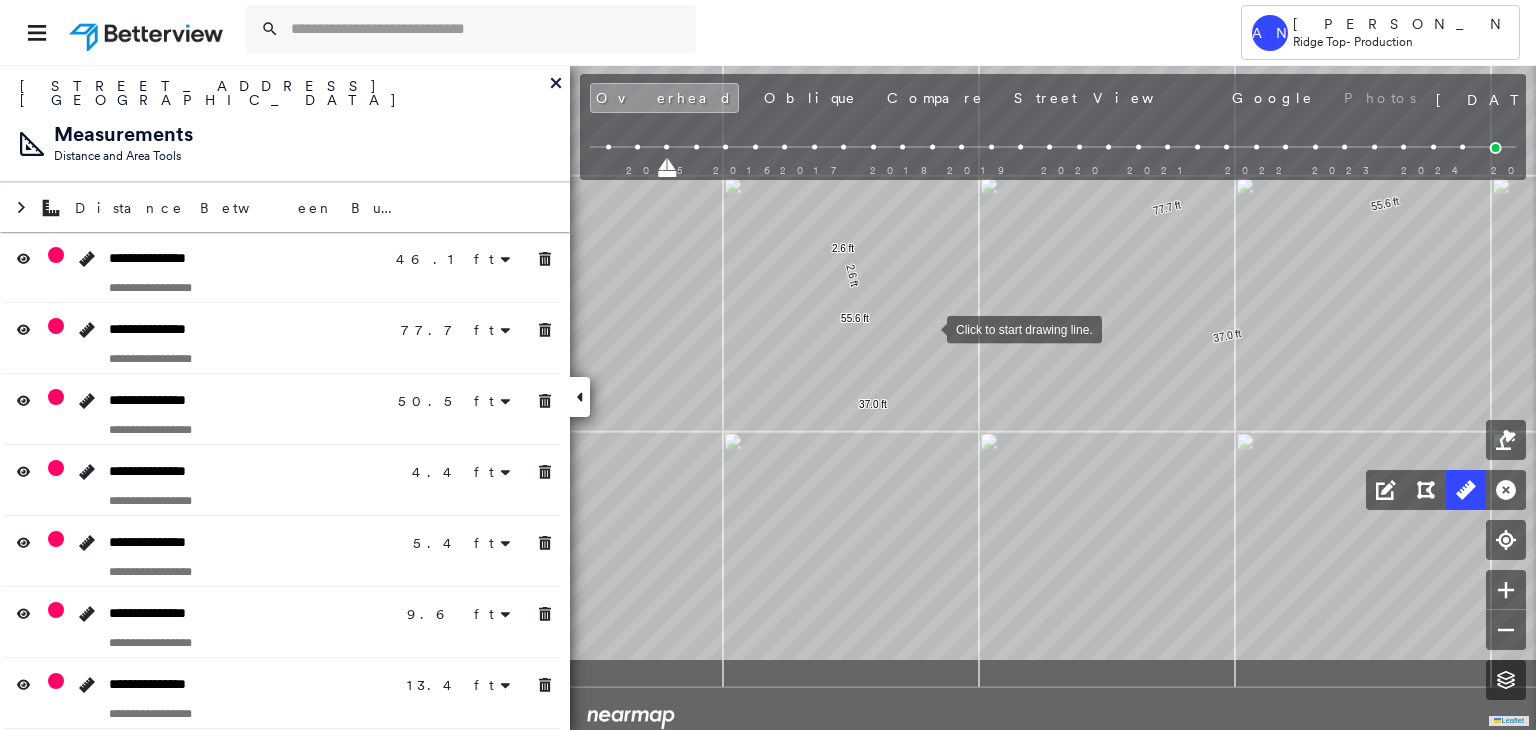 drag, startPoint x: 952, startPoint y: 388, endPoint x: 919, endPoint y: 317, distance: 78.29432 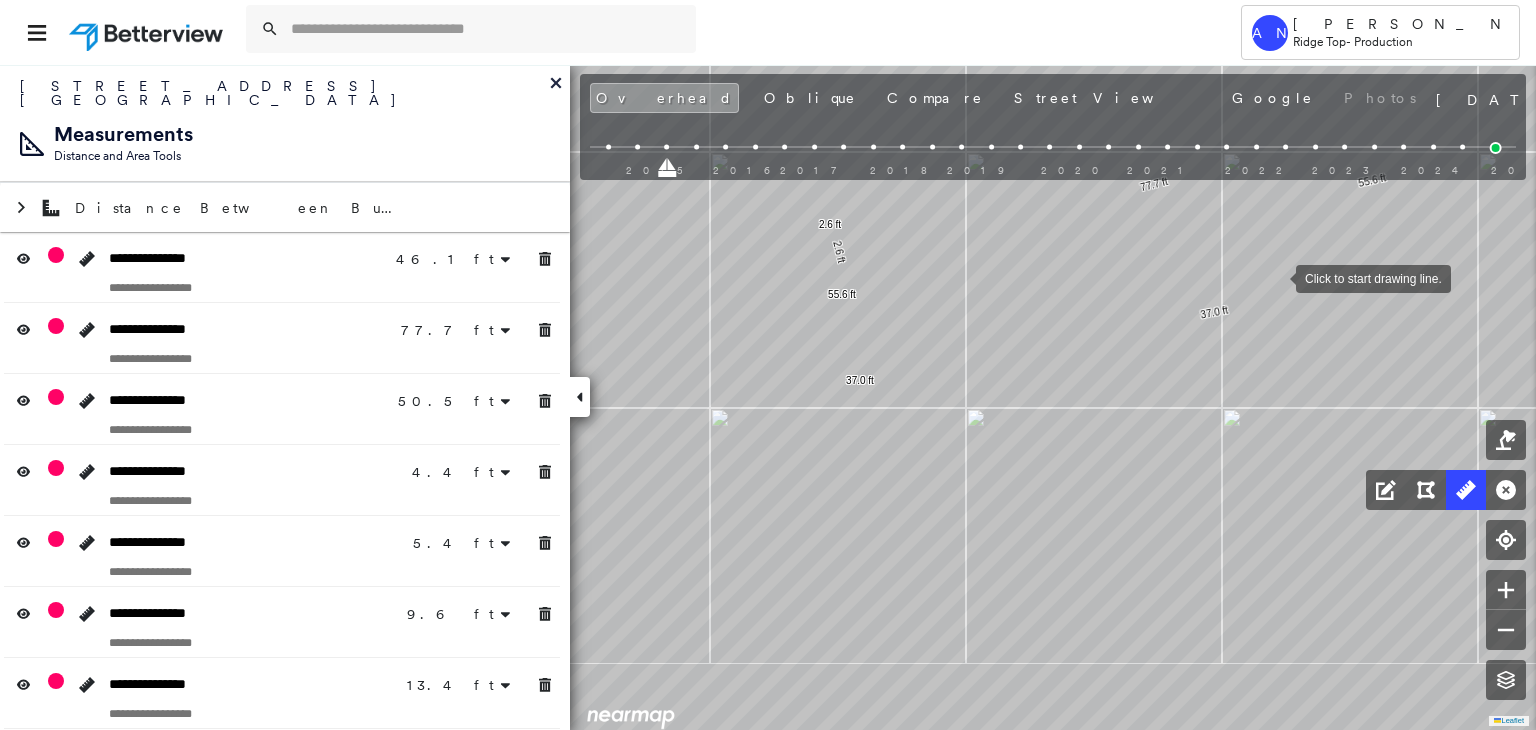 click at bounding box center (1276, 277) 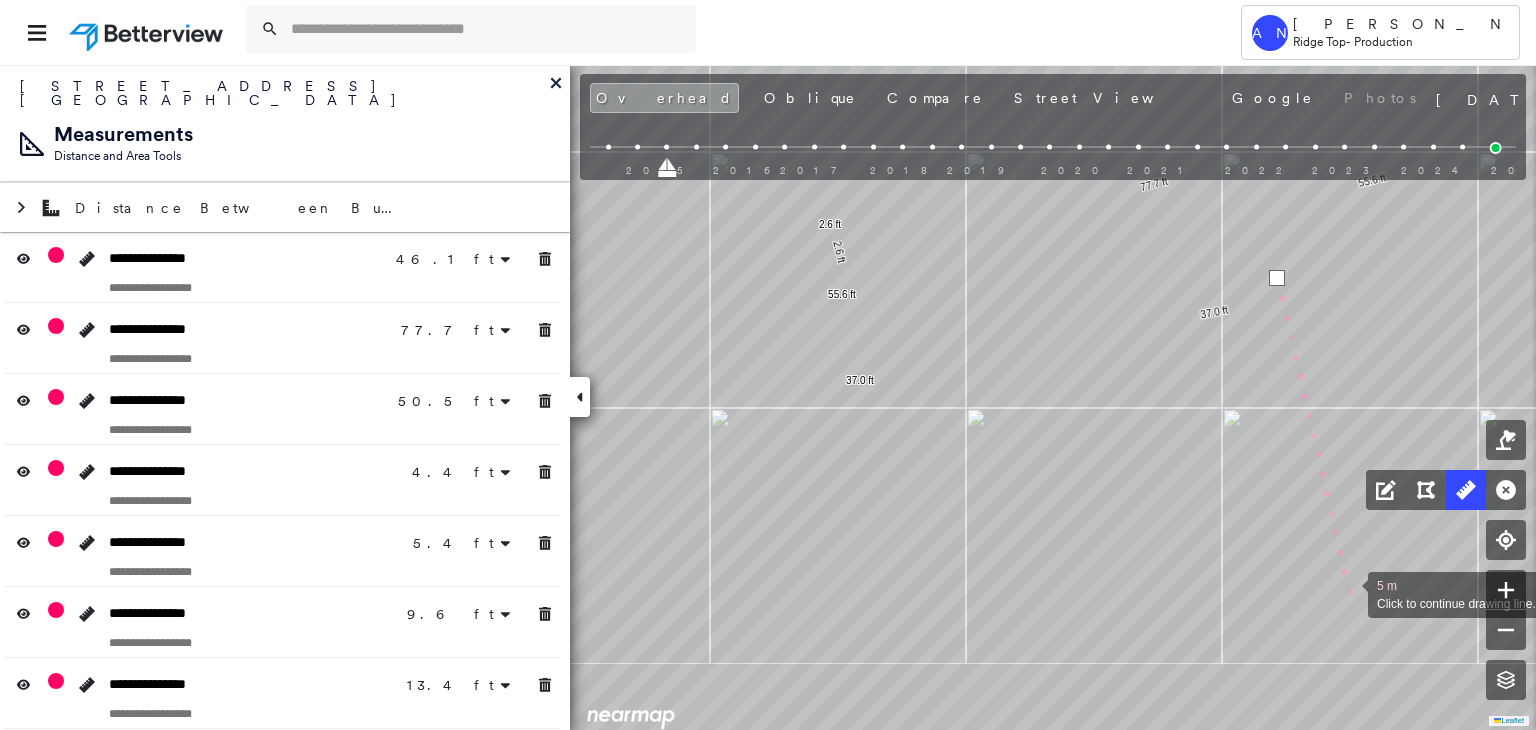 click at bounding box center (1348, 593) 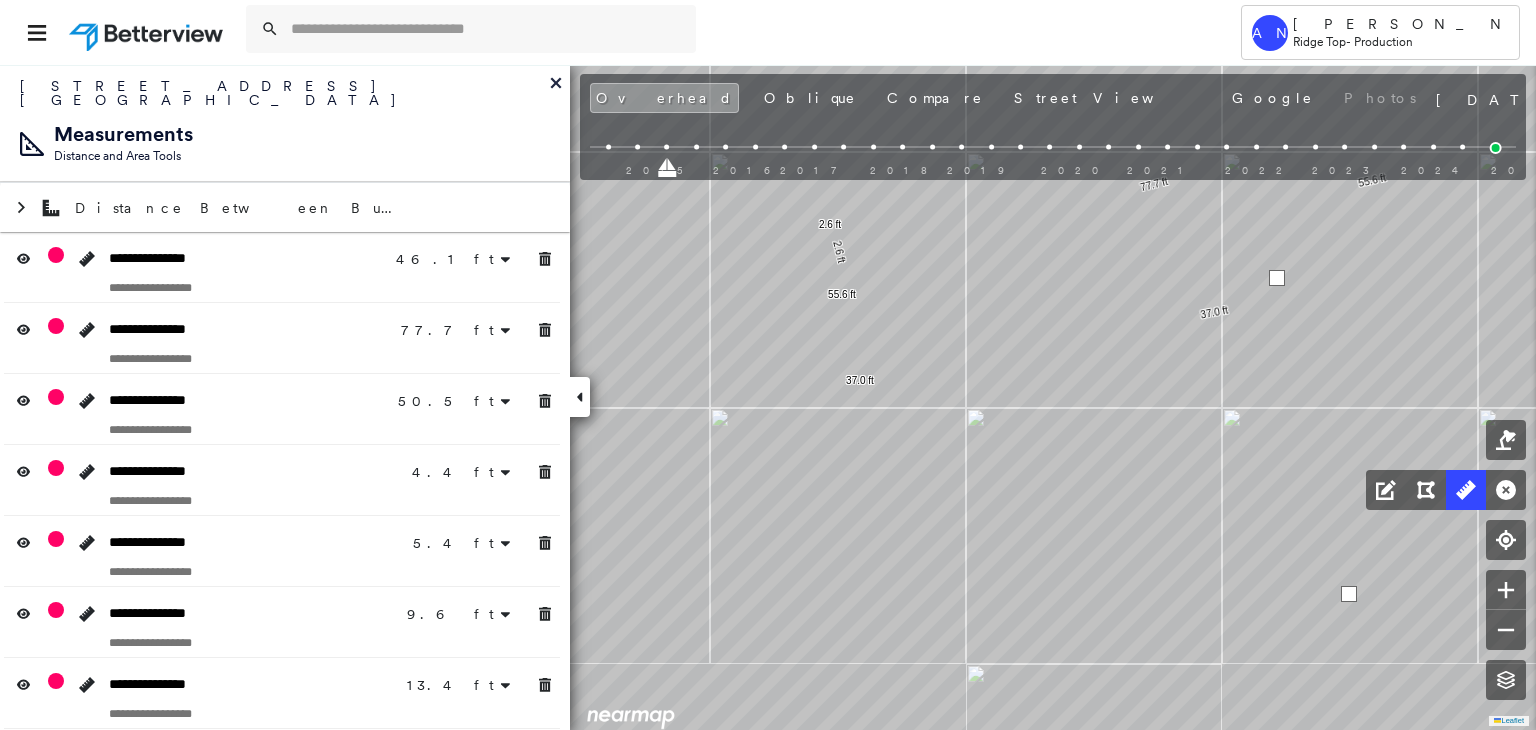 click at bounding box center (1349, 594) 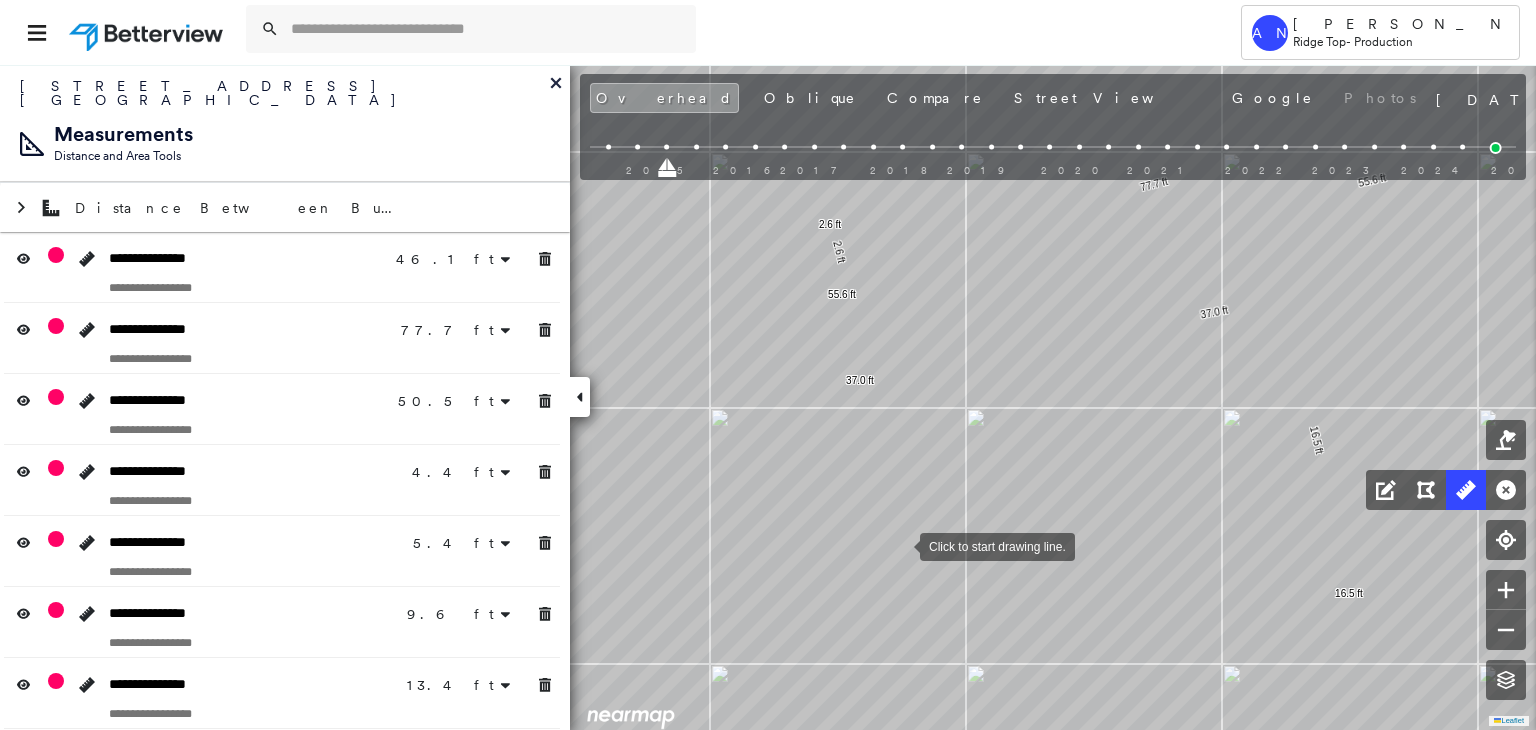 click at bounding box center (900, 545) 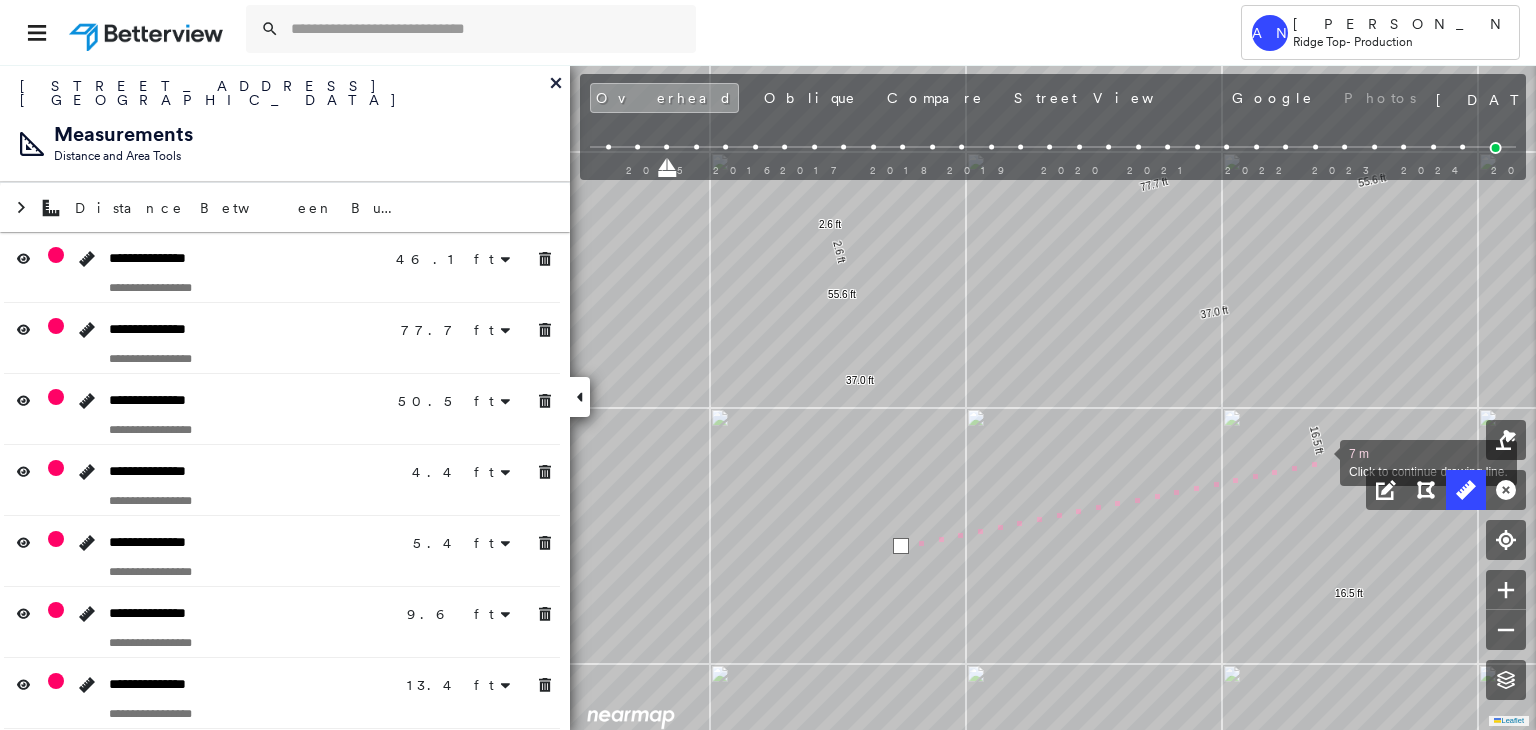 click at bounding box center (1320, 461) 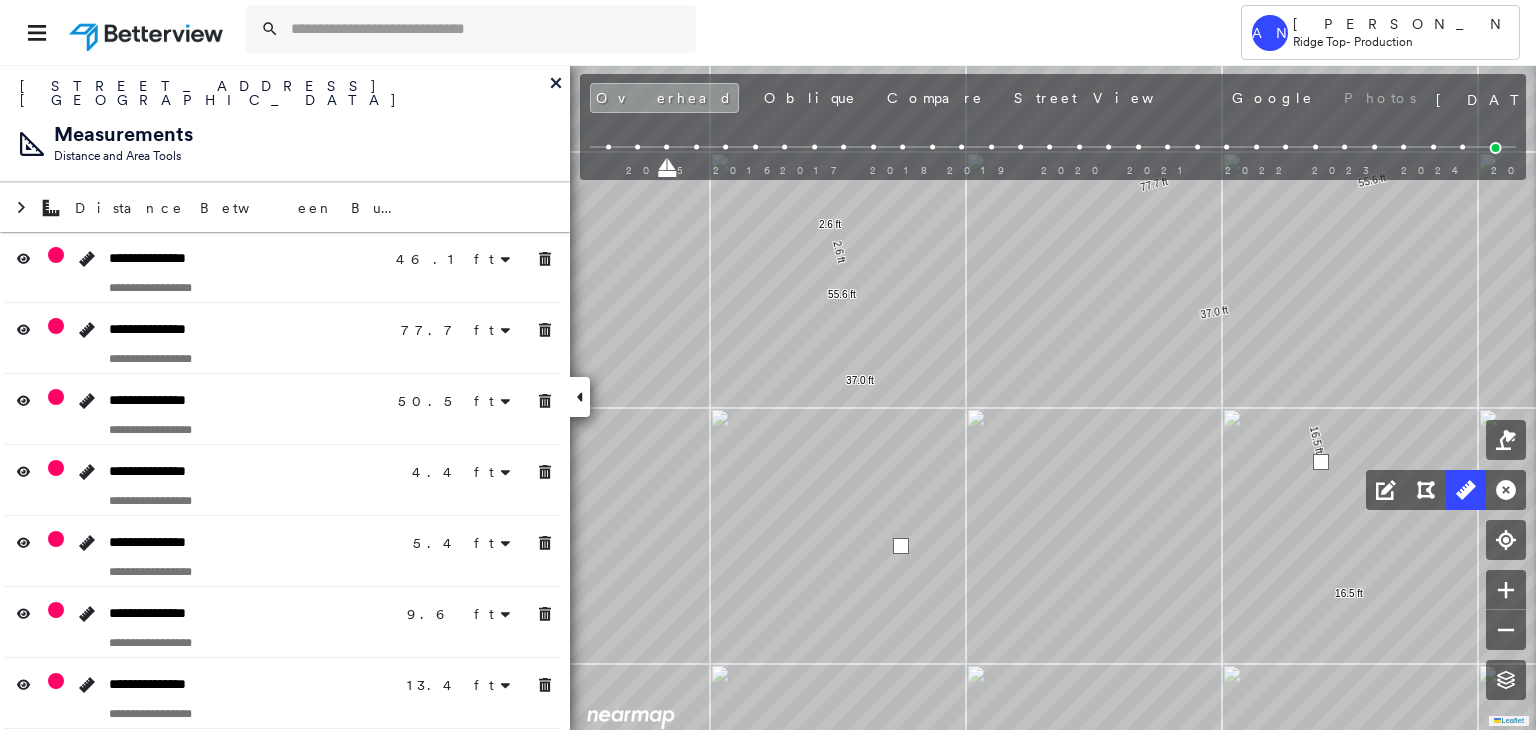 click at bounding box center [1321, 462] 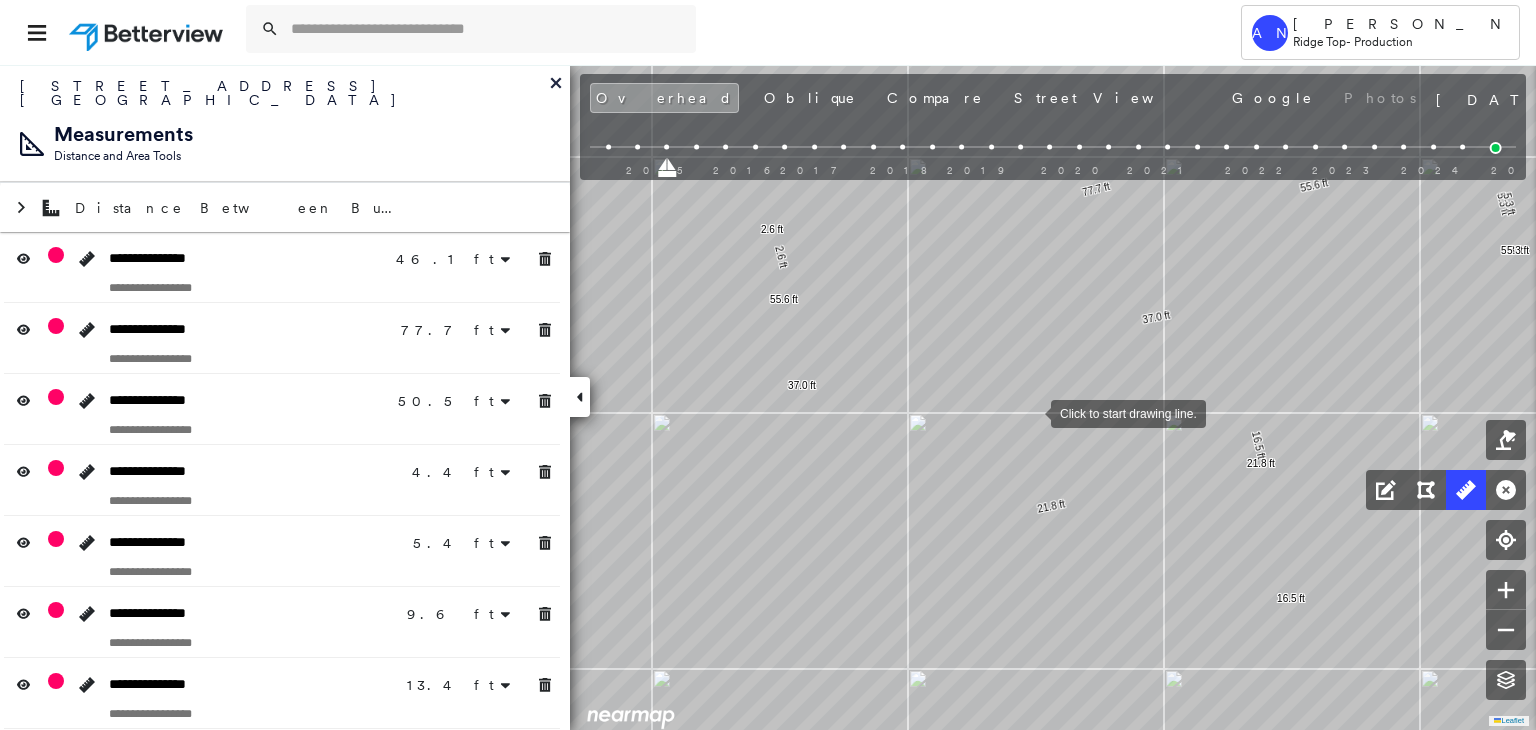 drag, startPoint x: 1103, startPoint y: 406, endPoint x: 1027, endPoint y: 408, distance: 76.02631 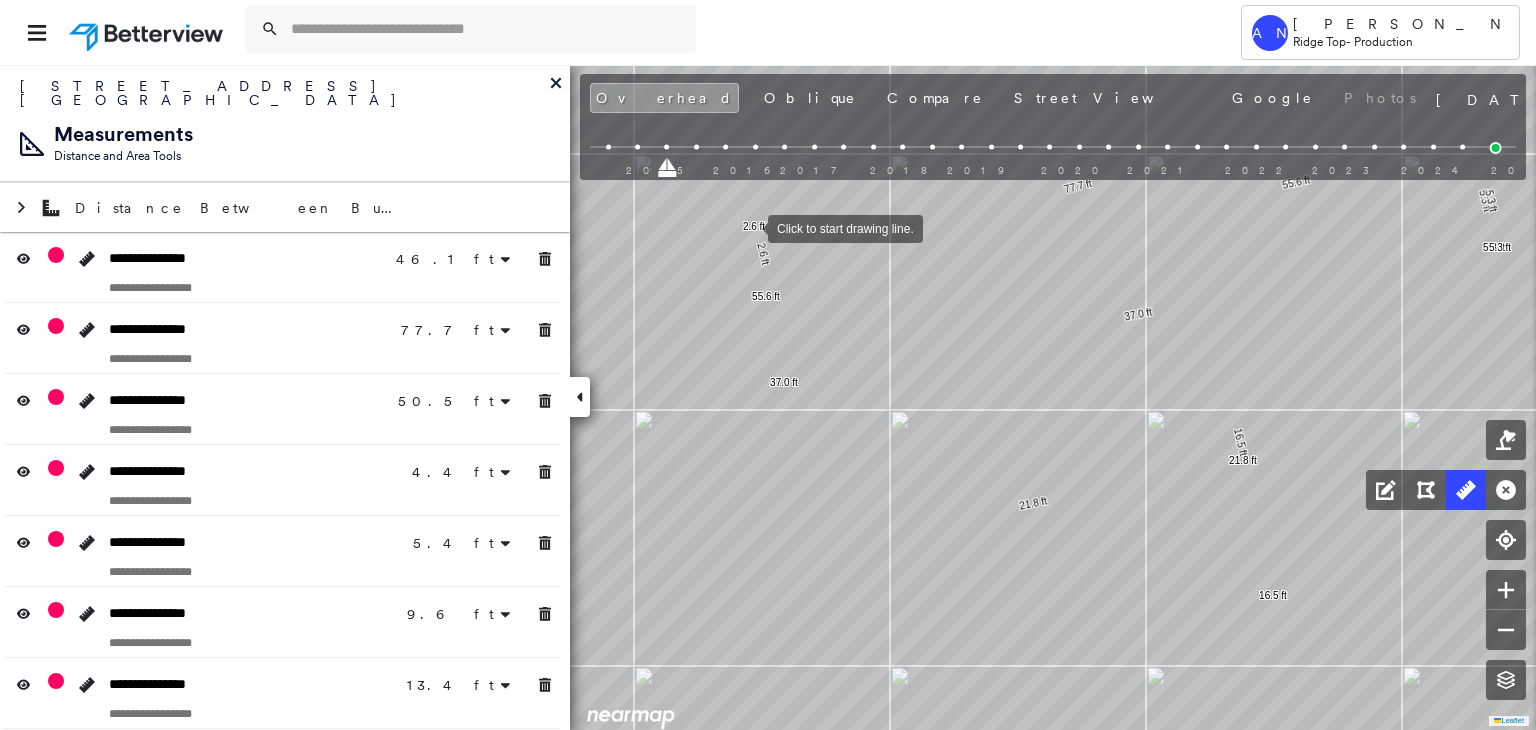 click at bounding box center (748, 227) 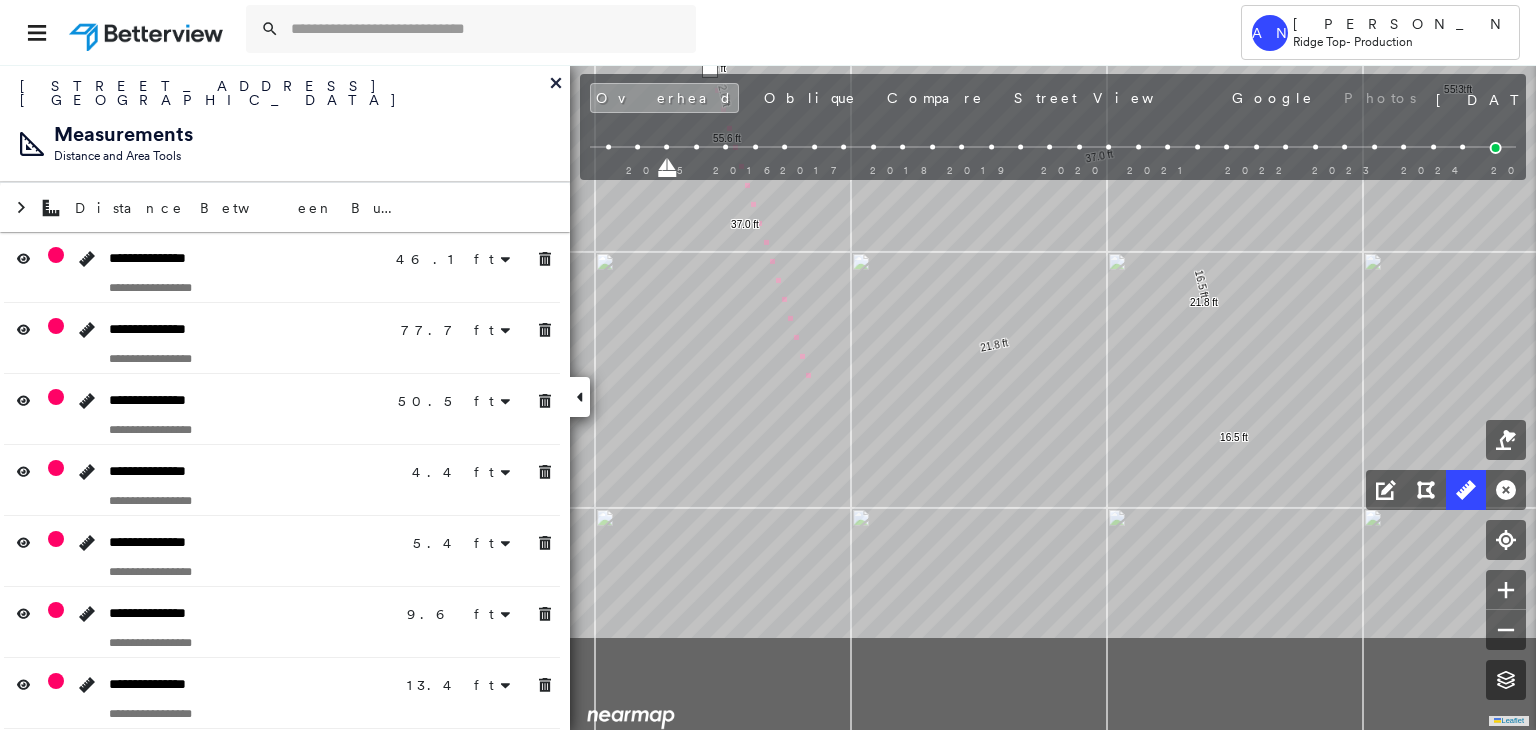 click on "46.1 ft 46.1 ft 77.7 ft 77.7 ft 50.5 ft 50.5 ft 4.4 ft 4.4 ft 5.4 ft 5.4 ft 9.6 ft 9.6 ft 13.4 ft 13.4 ft 2.2 ft 2.2 ft 54.1 ft 1.9 ft 56.0 ft 55.6 ft 55.6 ft 2.6 ft 2.6 ft 7.5 ft 7.5 ft 7.8 ft 7.8 ft 2.6 ft 2.6 ft 37.0 ft 37.0 ft 5.3 ft 5.3 ft 5.3 ft 5.3 ft 16.5 ft 16.5 ft 21.8 ft 21.8 ft 5 m Click to continue drawing line." at bounding box center [1762, -1104] 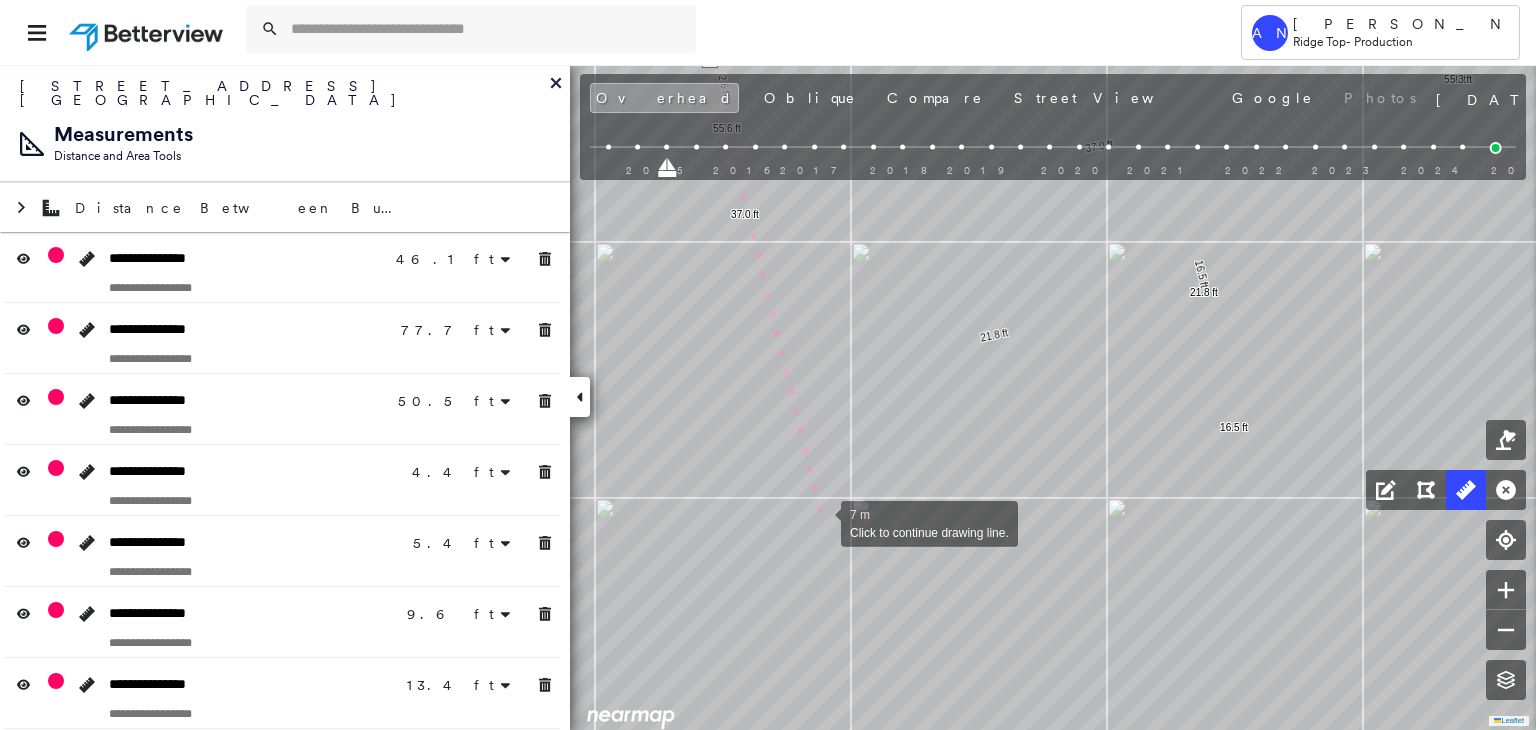 click at bounding box center [821, 522] 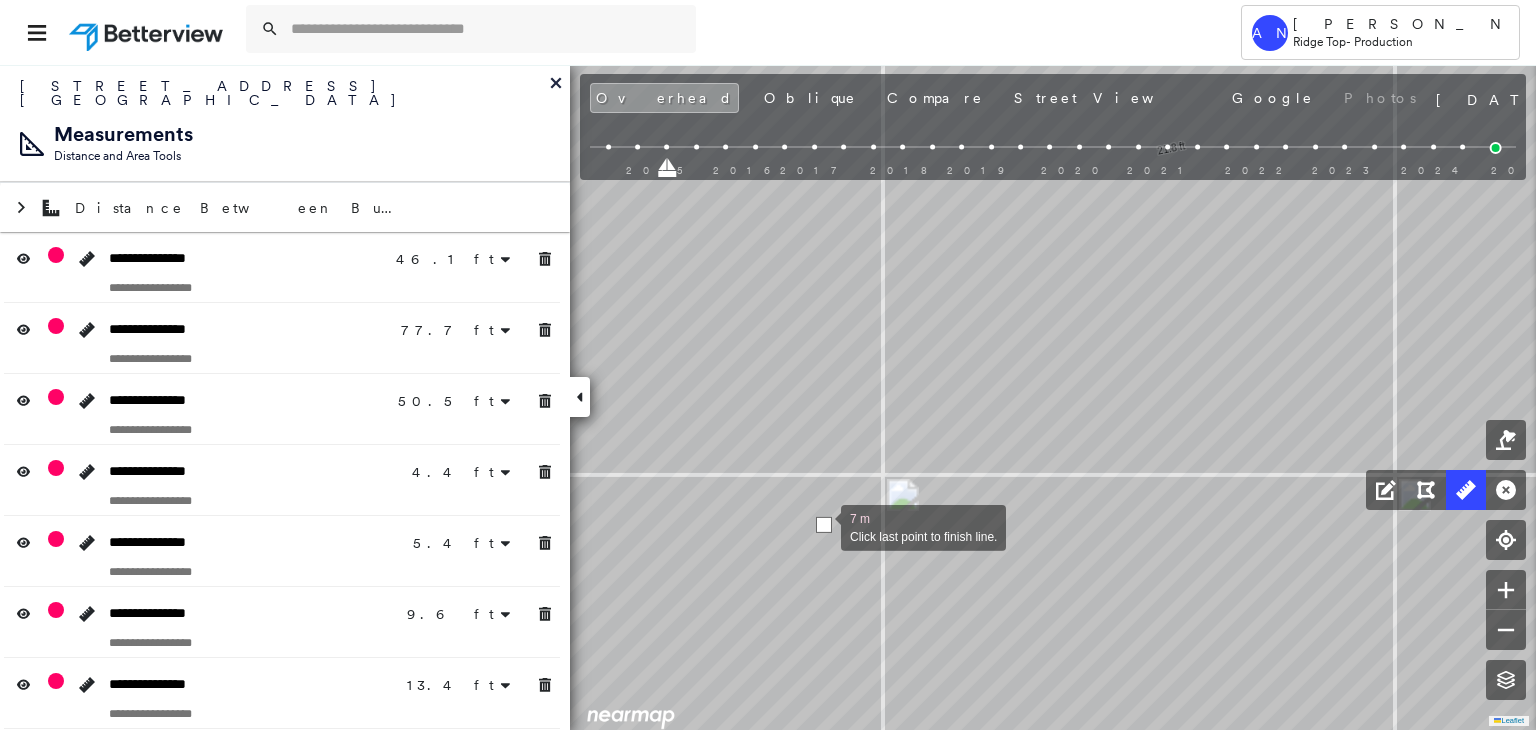 click at bounding box center [824, 525] 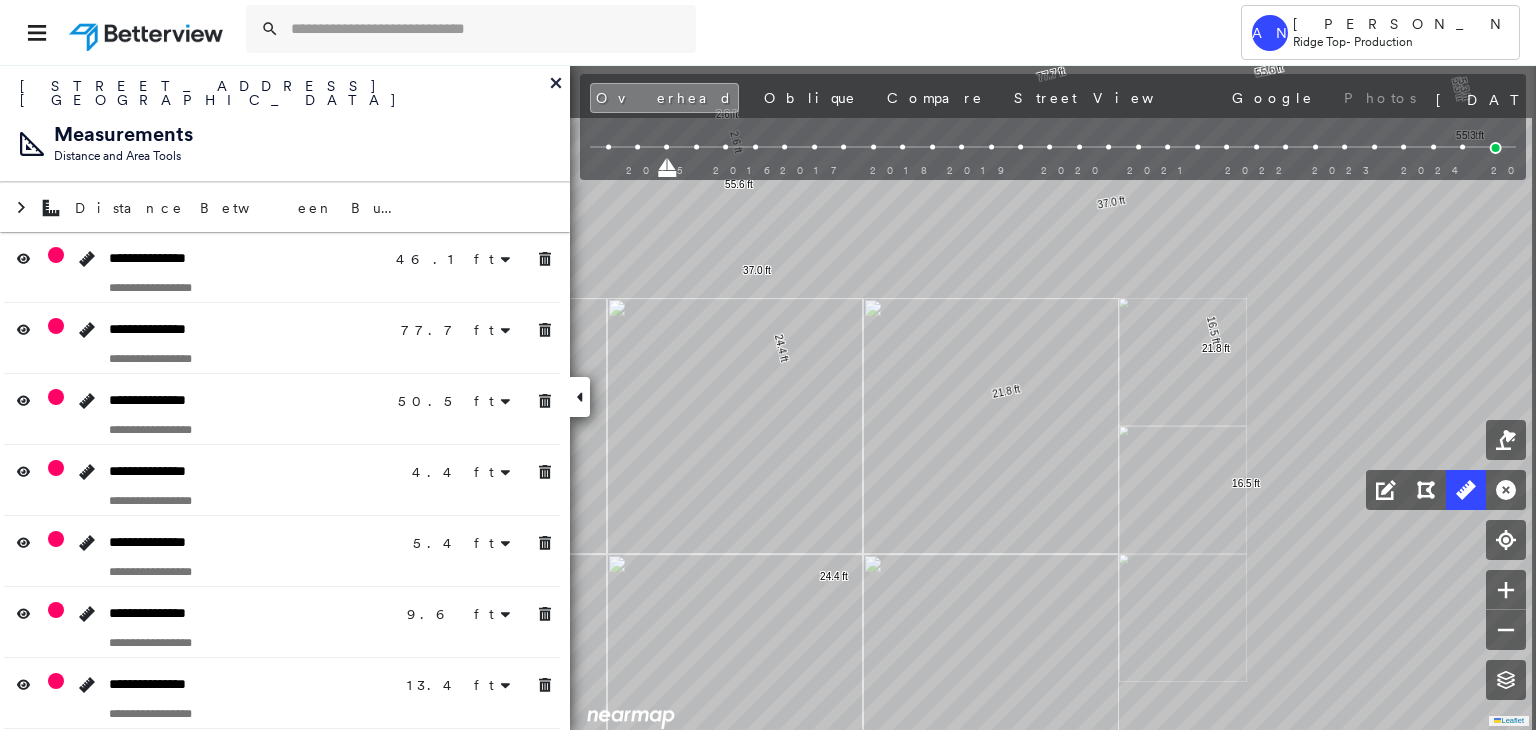 click at bounding box center [851, 526] 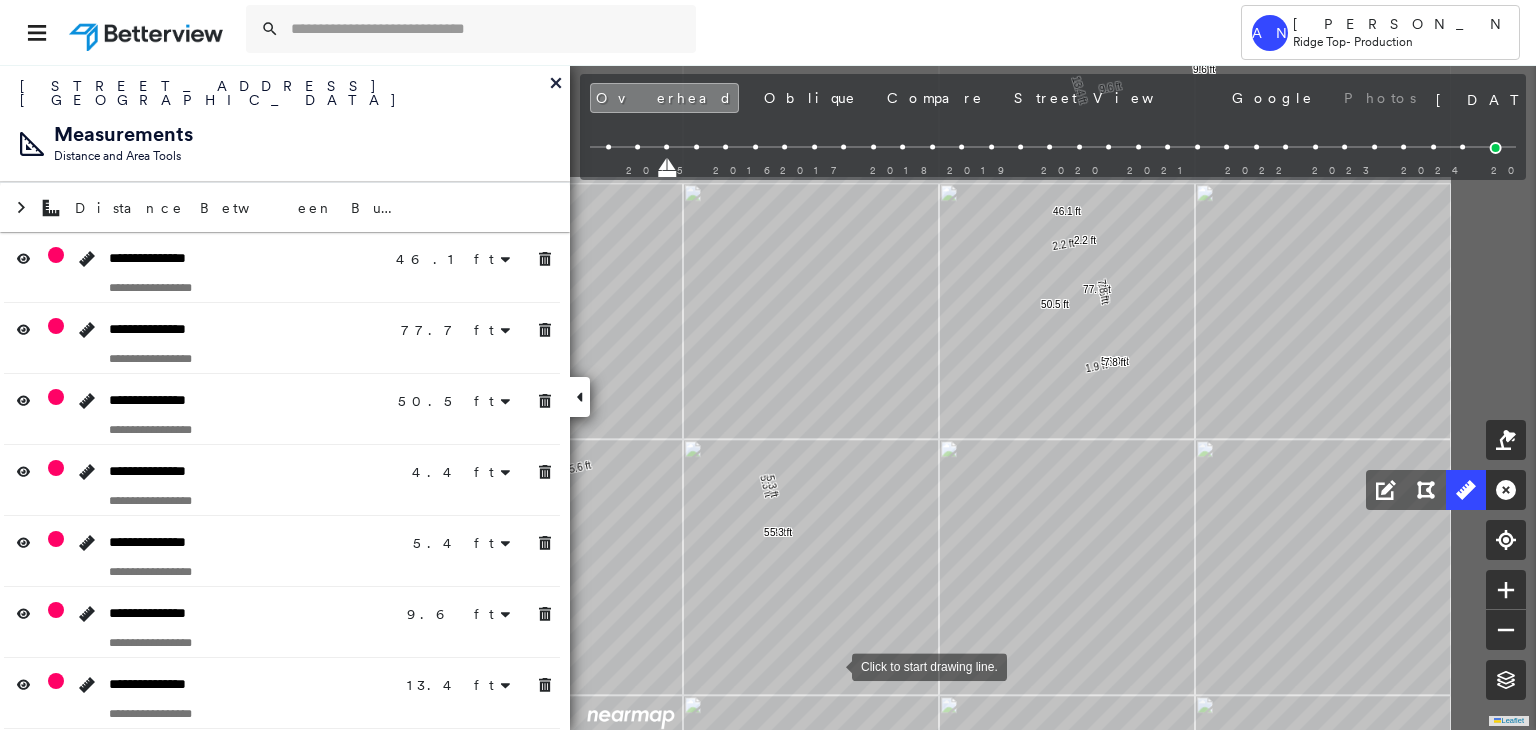 click at bounding box center (832, 665) 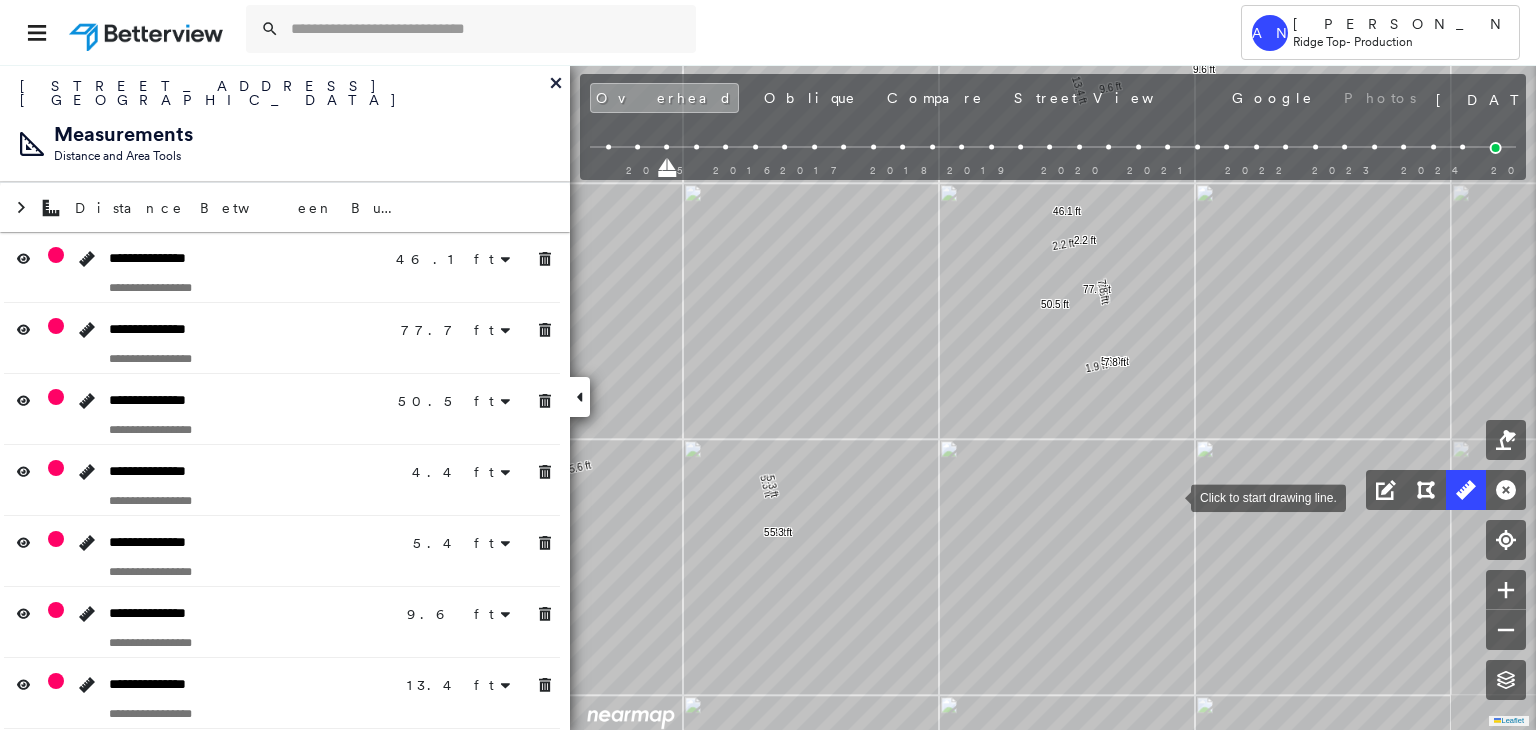 drag, startPoint x: 1171, startPoint y: 496, endPoint x: 1001, endPoint y: 636, distance: 220.22716 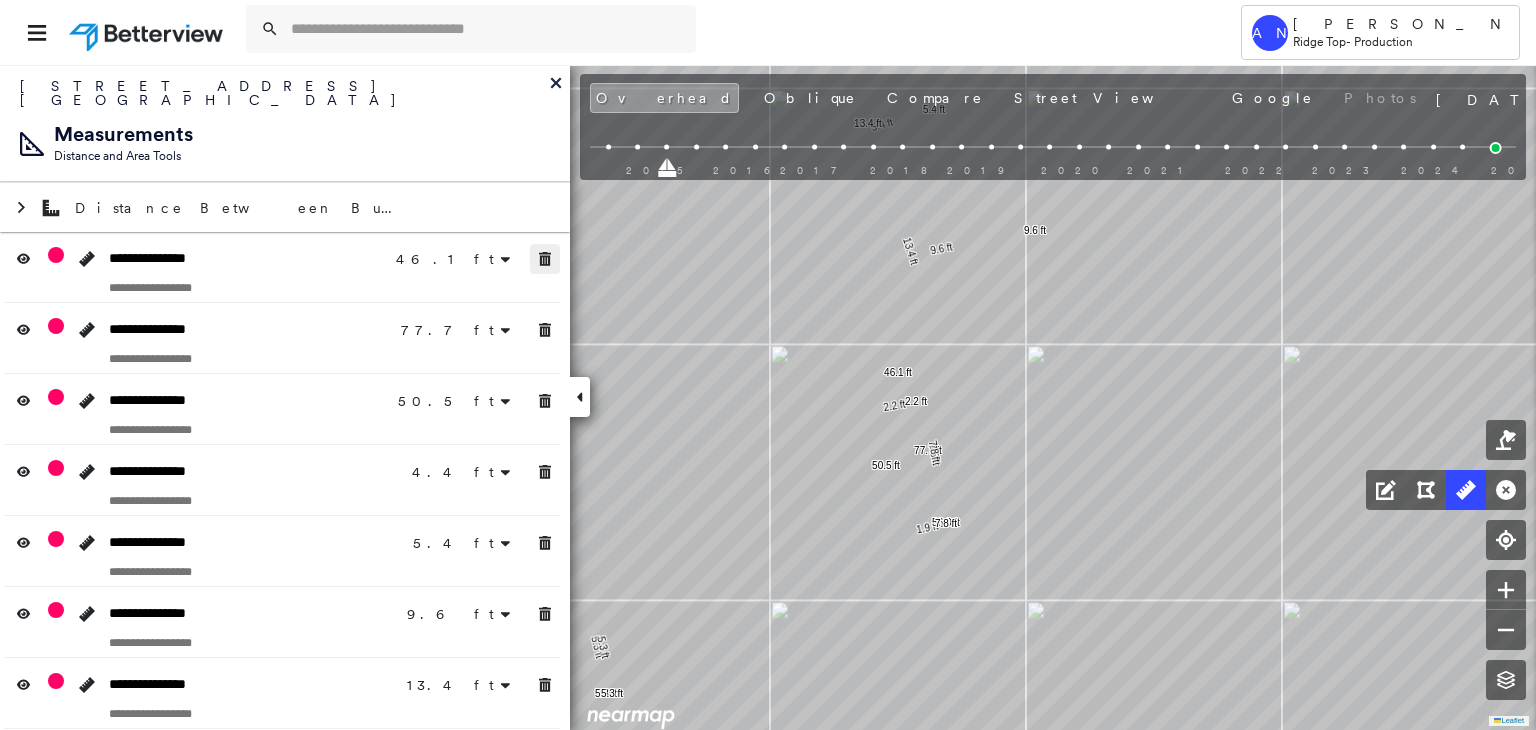 click at bounding box center (545, 259) 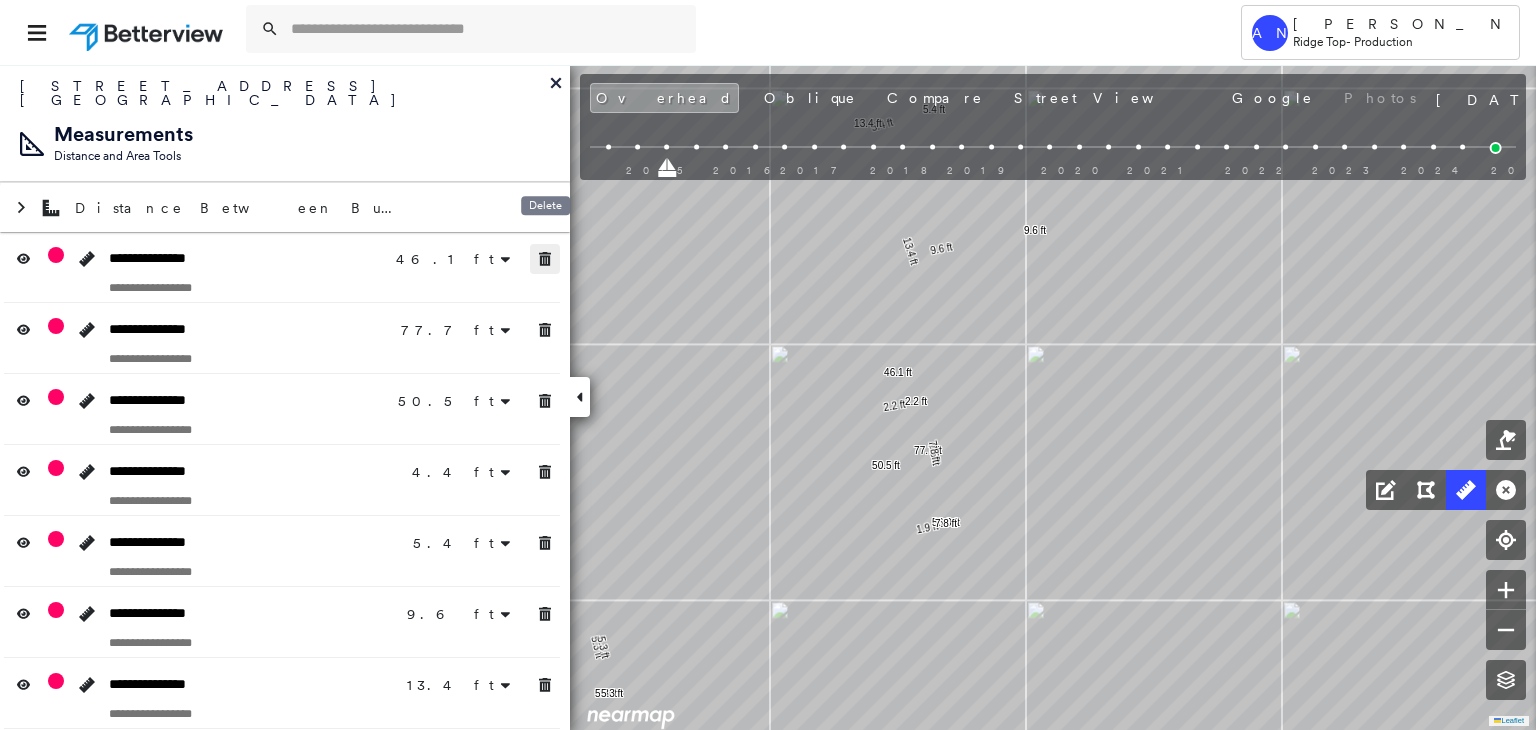 click at bounding box center (545, 259) 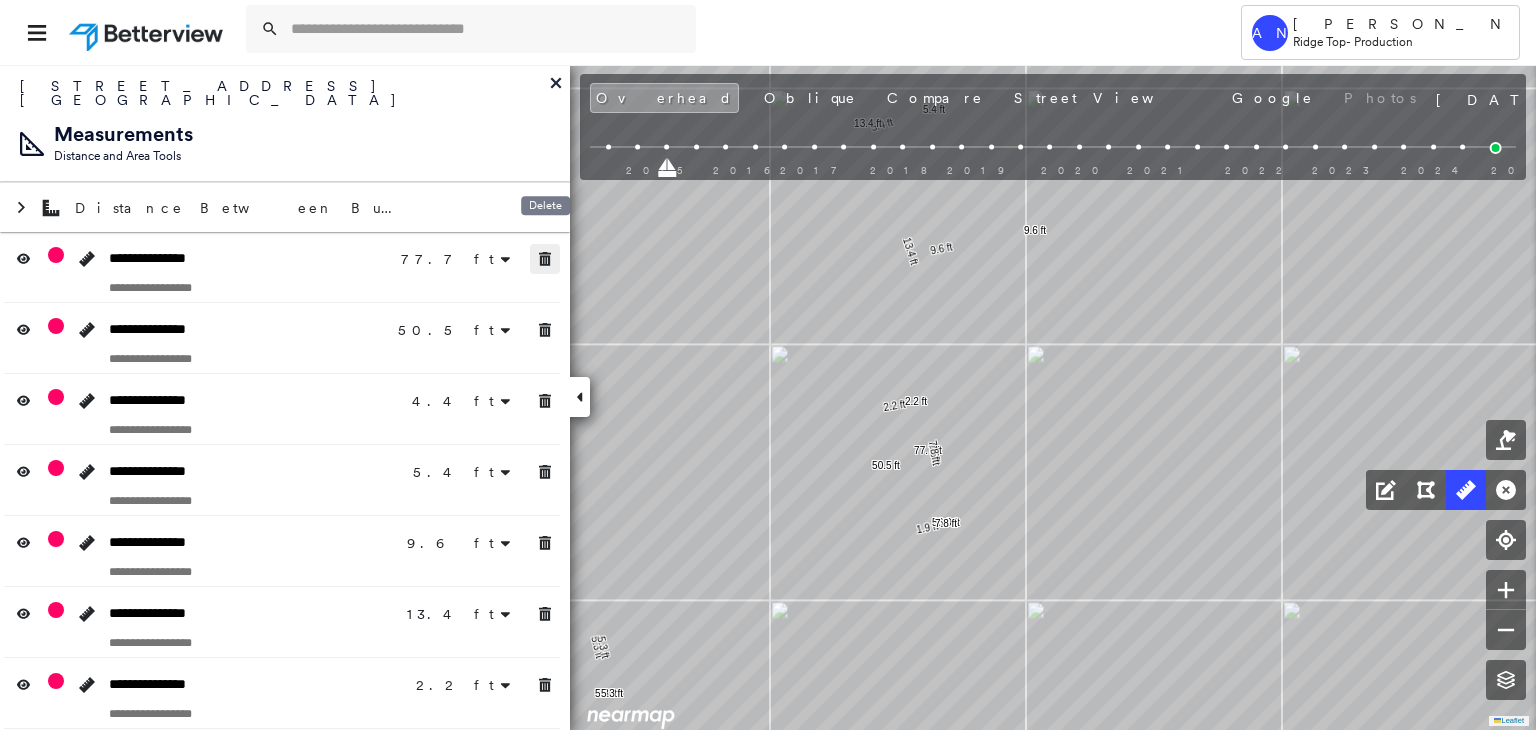 click 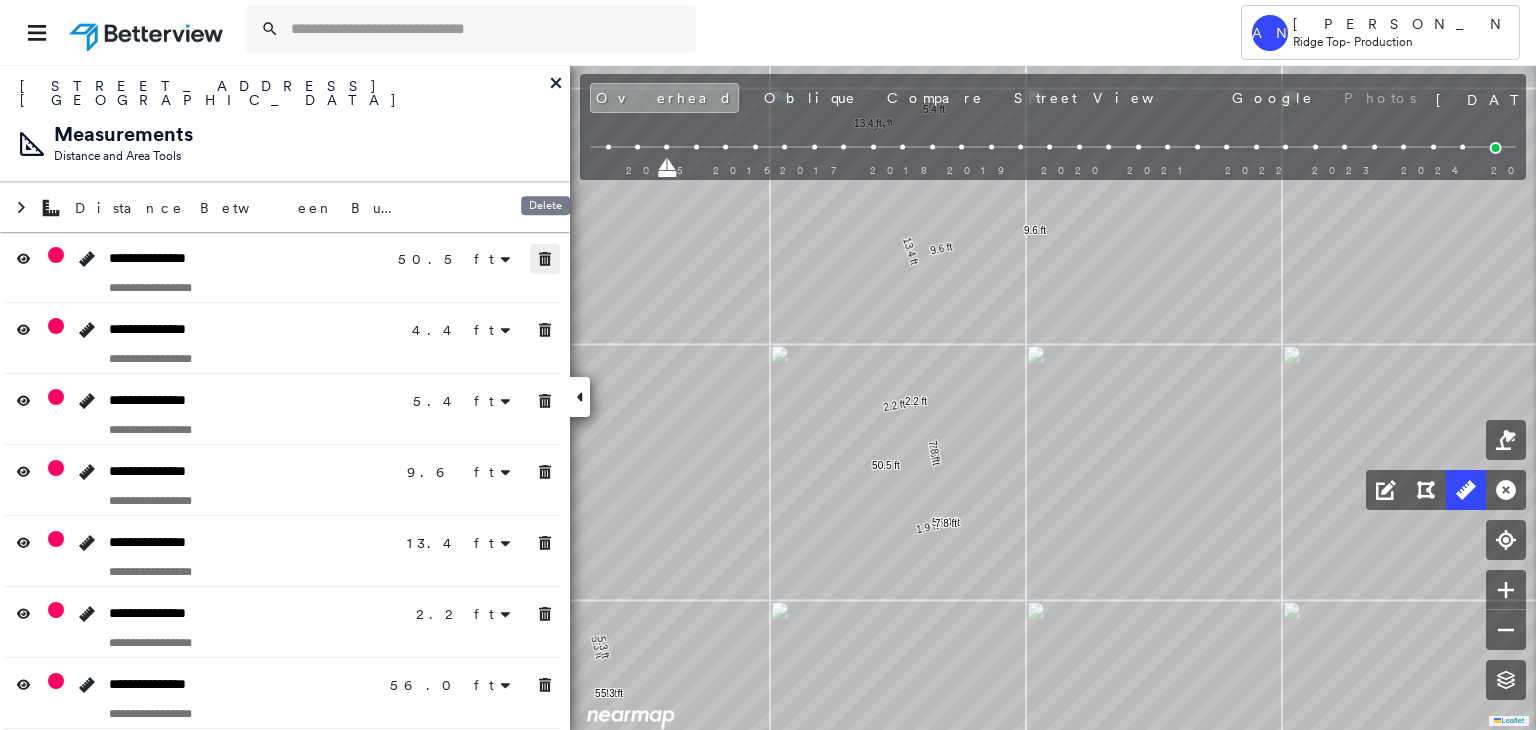click at bounding box center (545, 259) 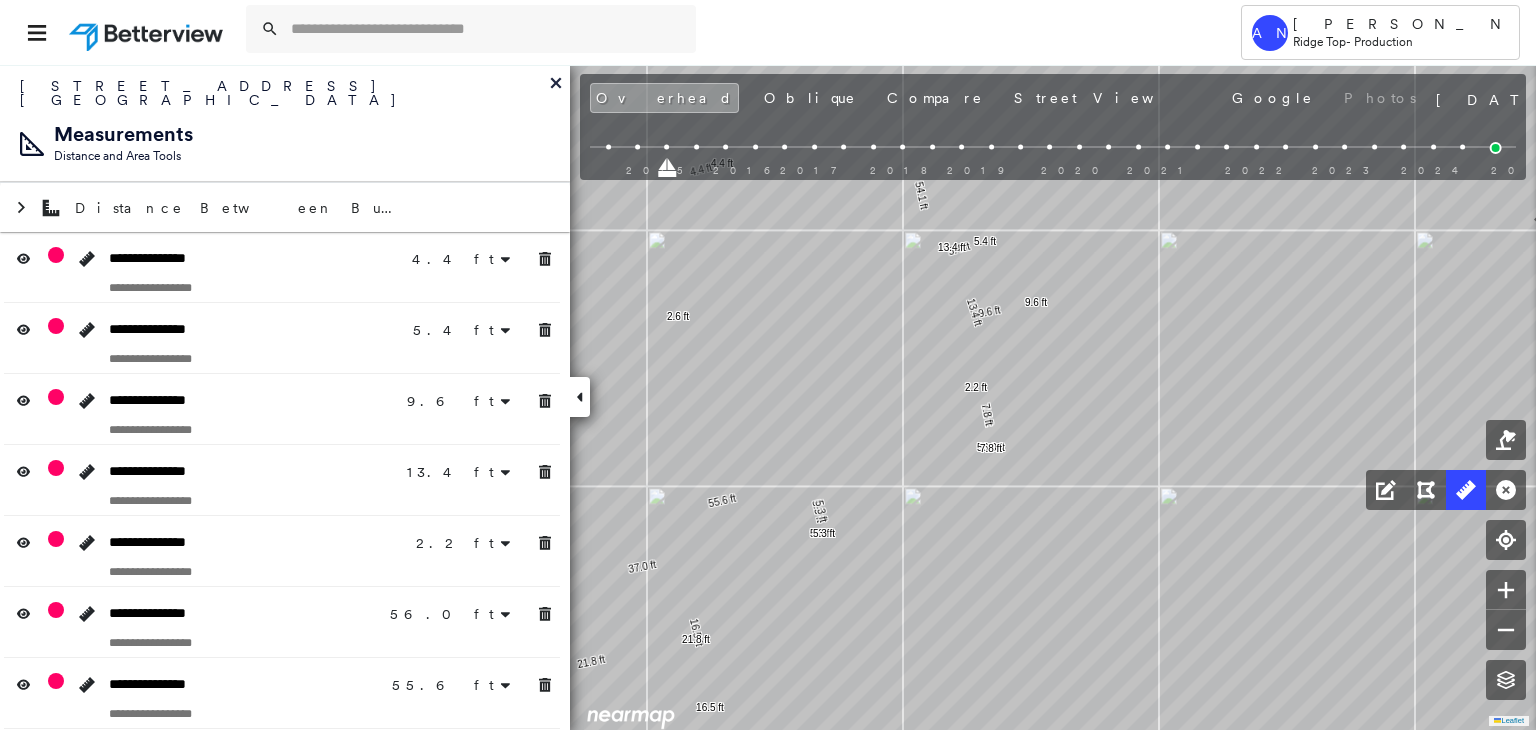 scroll, scrollTop: 0, scrollLeft: 0, axis: both 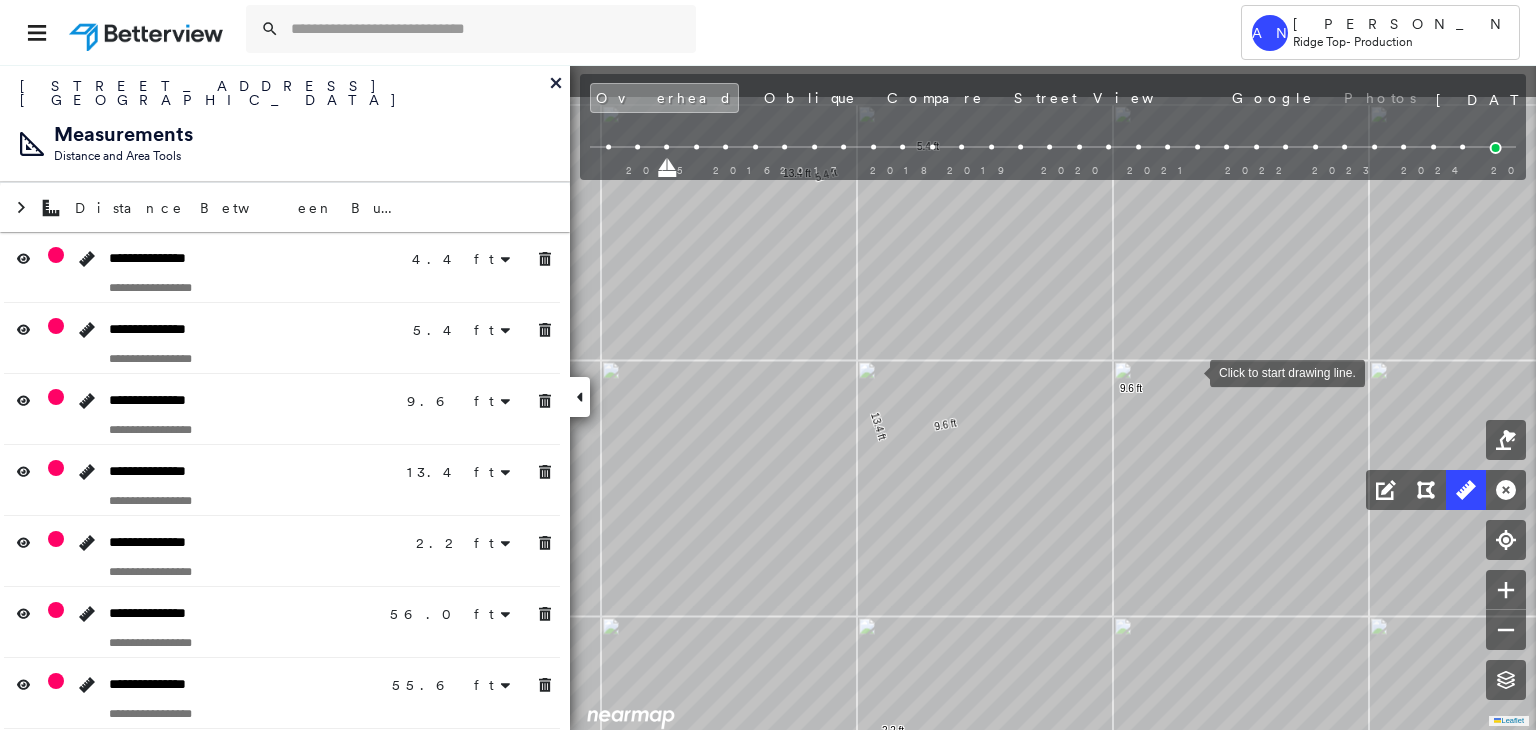 drag, startPoint x: 1187, startPoint y: 254, endPoint x: 1198, endPoint y: 393, distance: 139.43457 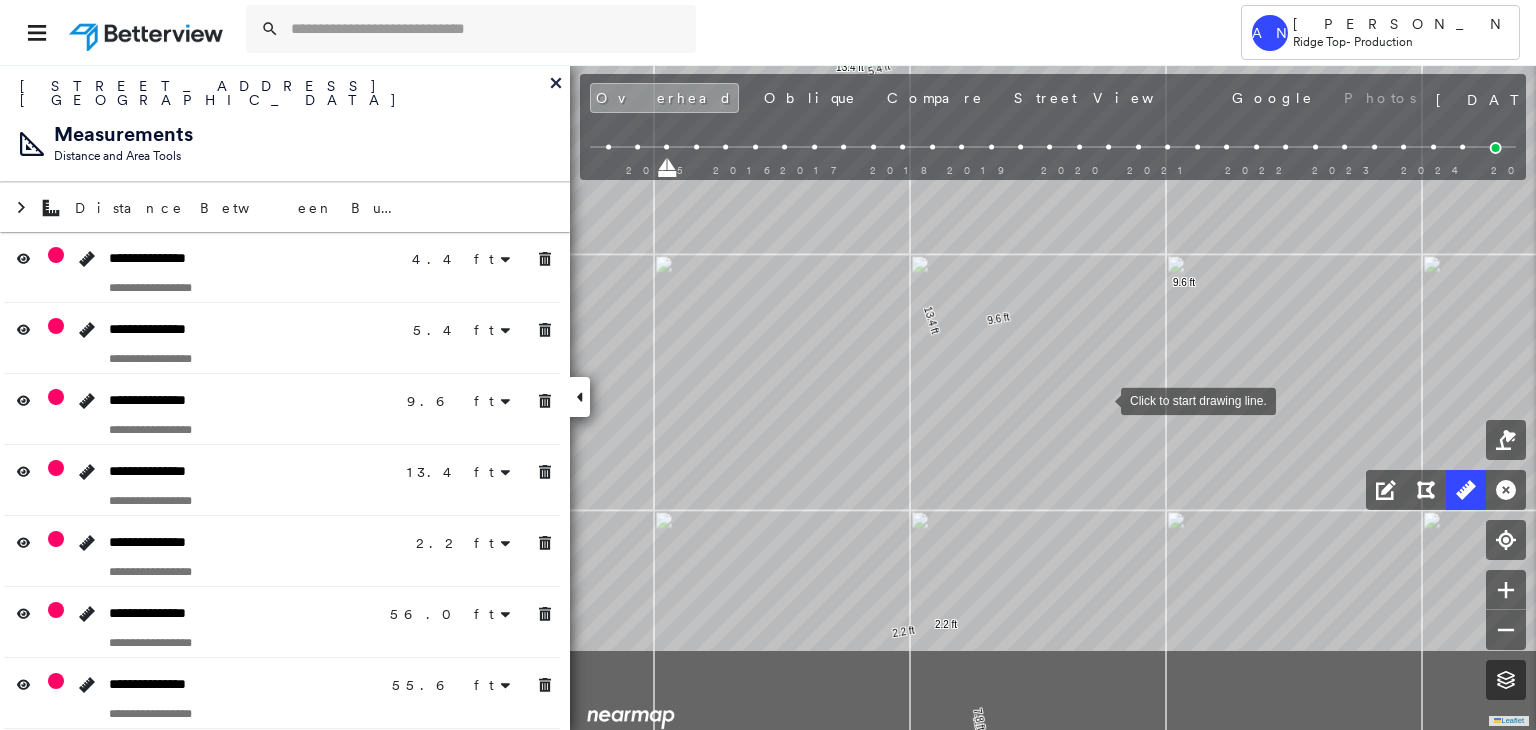 drag, startPoint x: 1061, startPoint y: 528, endPoint x: 1101, endPoint y: 400, distance: 134.10443 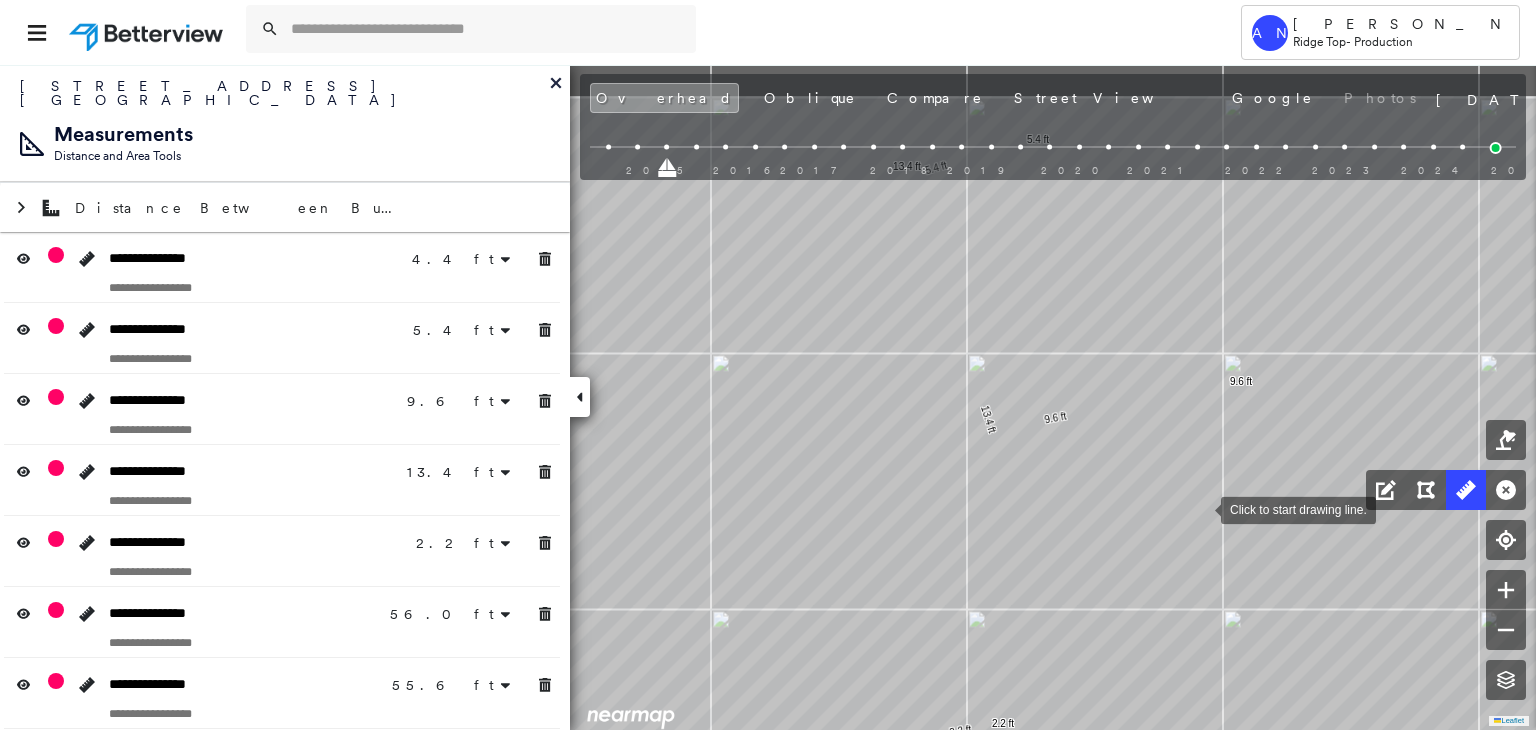drag, startPoint x: 1144, startPoint y: 408, endPoint x: 1201, endPoint y: 507, distance: 114.236595 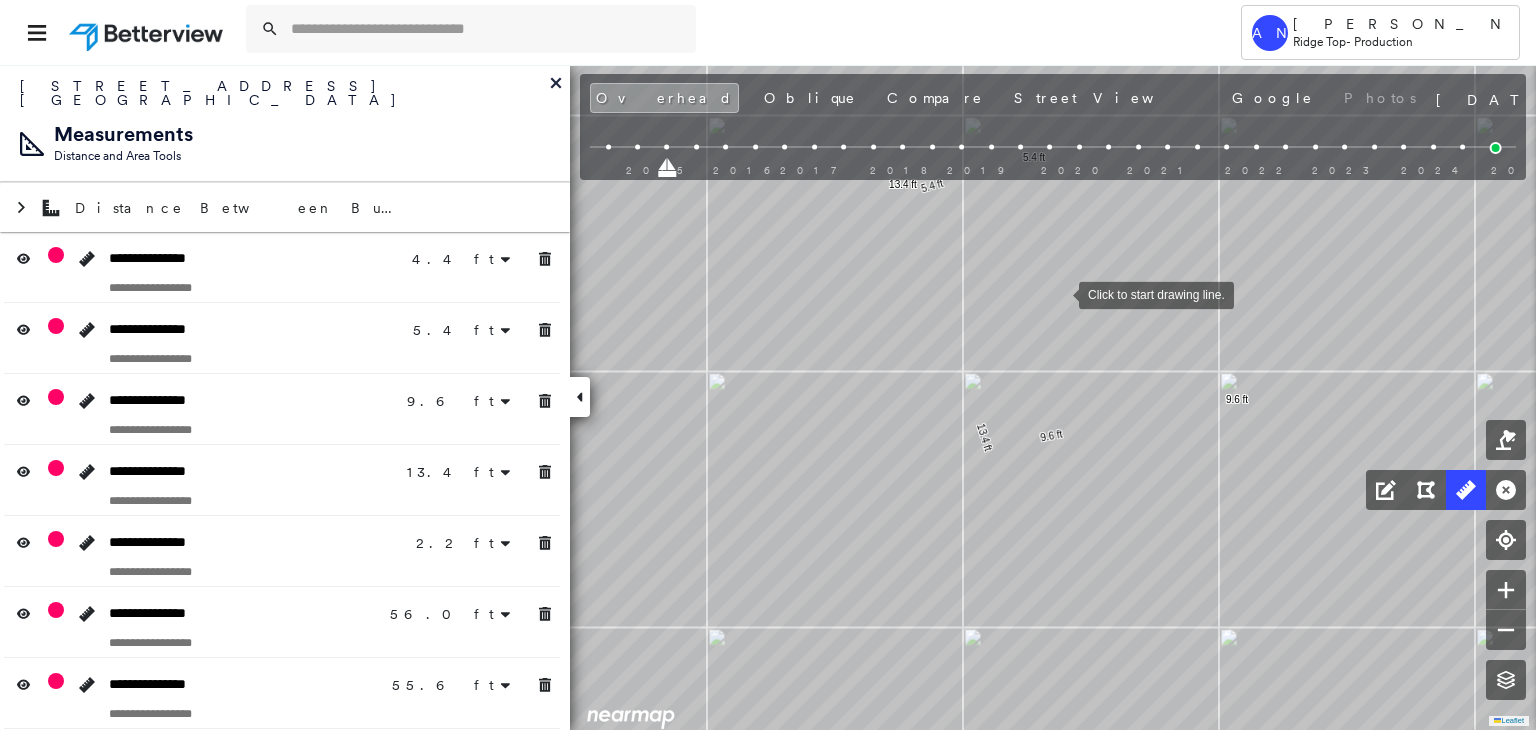drag, startPoint x: 1062, startPoint y: 281, endPoint x: 1015, endPoint y: 366, distance: 97.128784 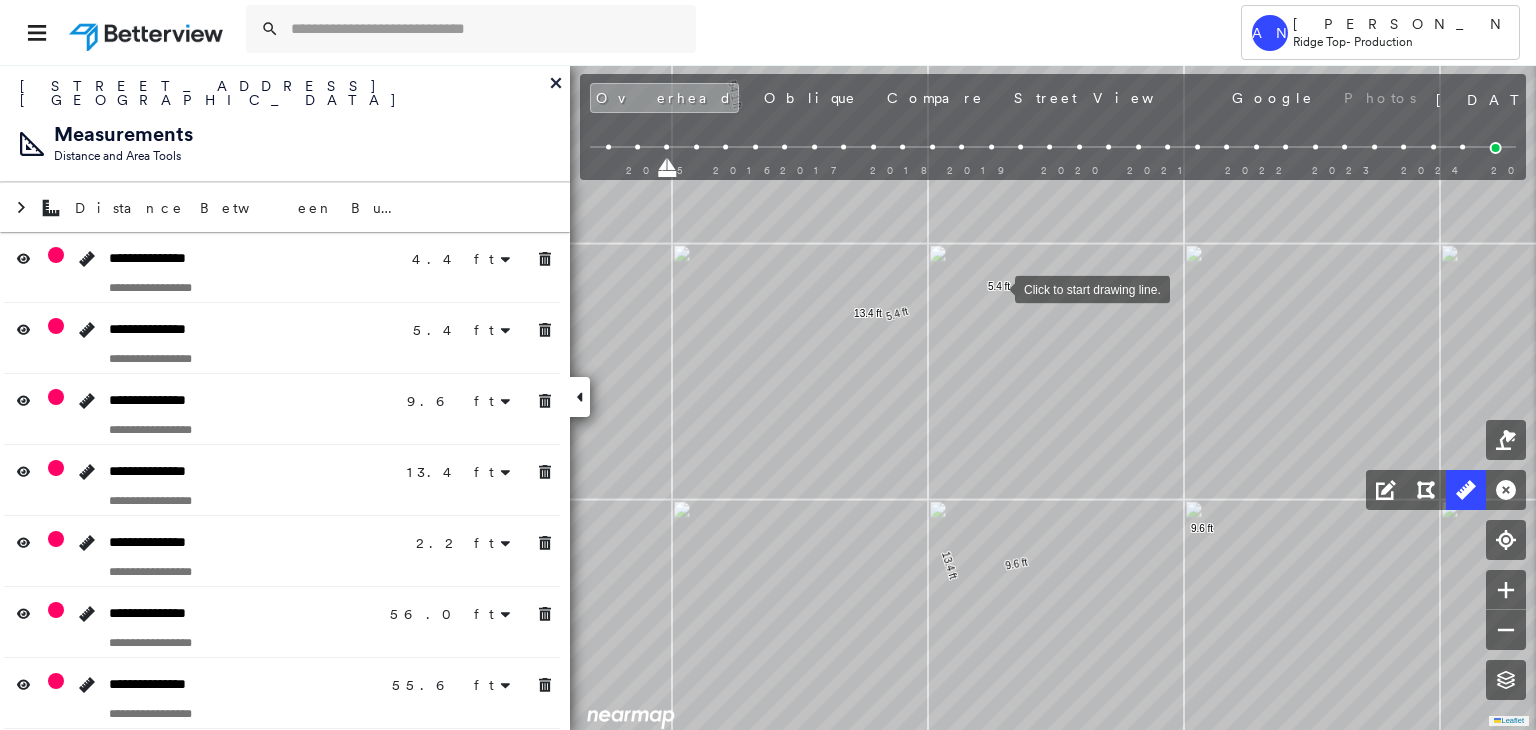 click at bounding box center [995, 288] 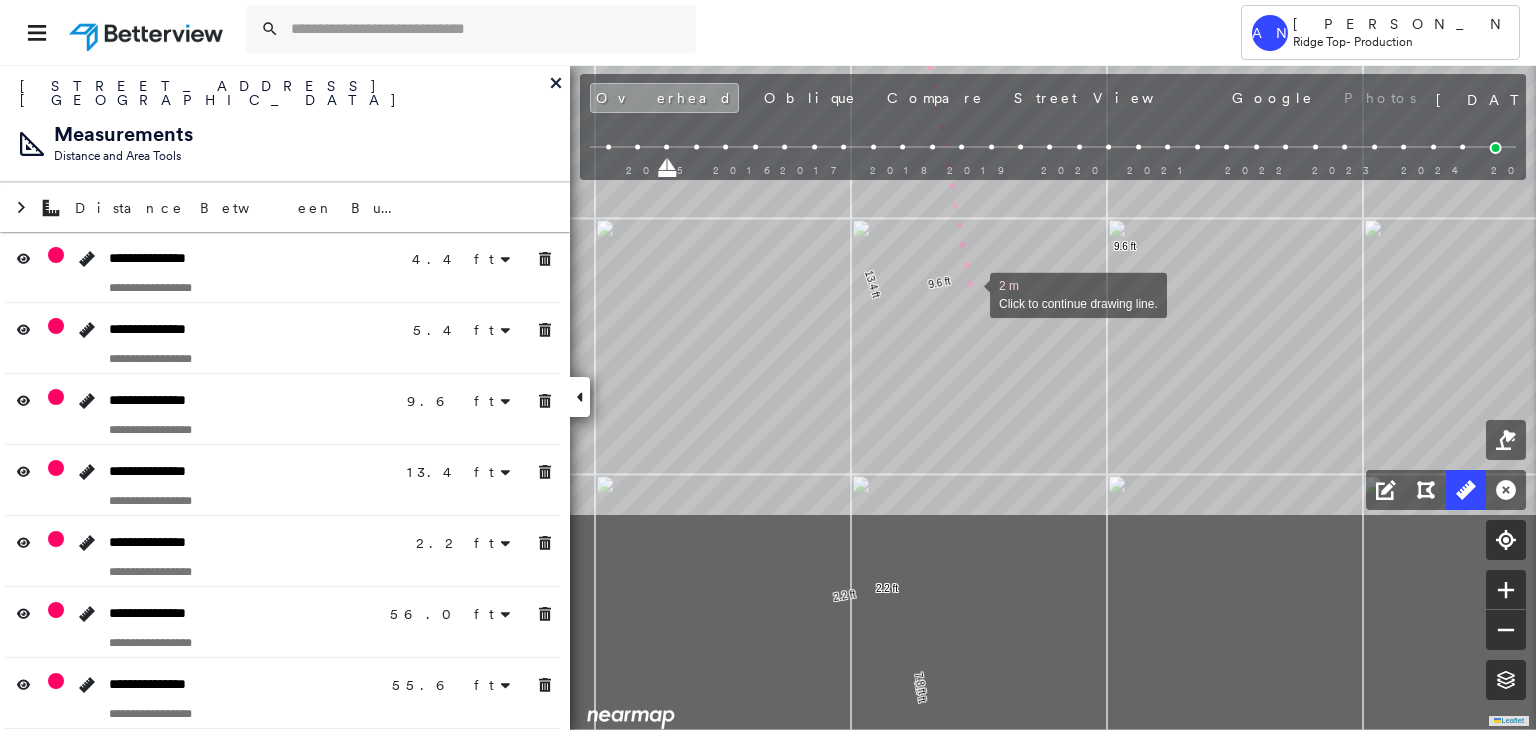 drag, startPoint x: 1047, startPoint y: 574, endPoint x: 970, endPoint y: 293, distance: 291.3589 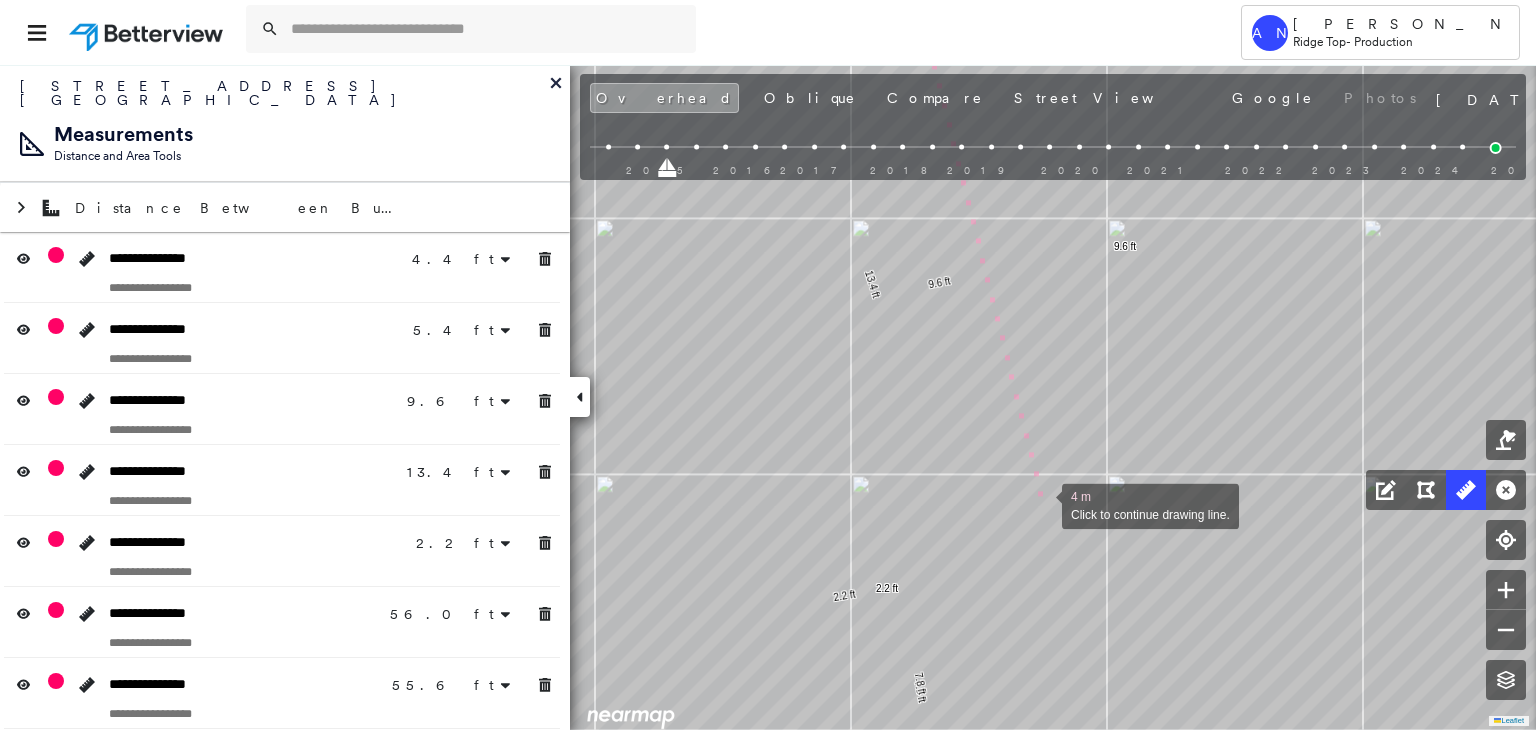 click at bounding box center [1042, 504] 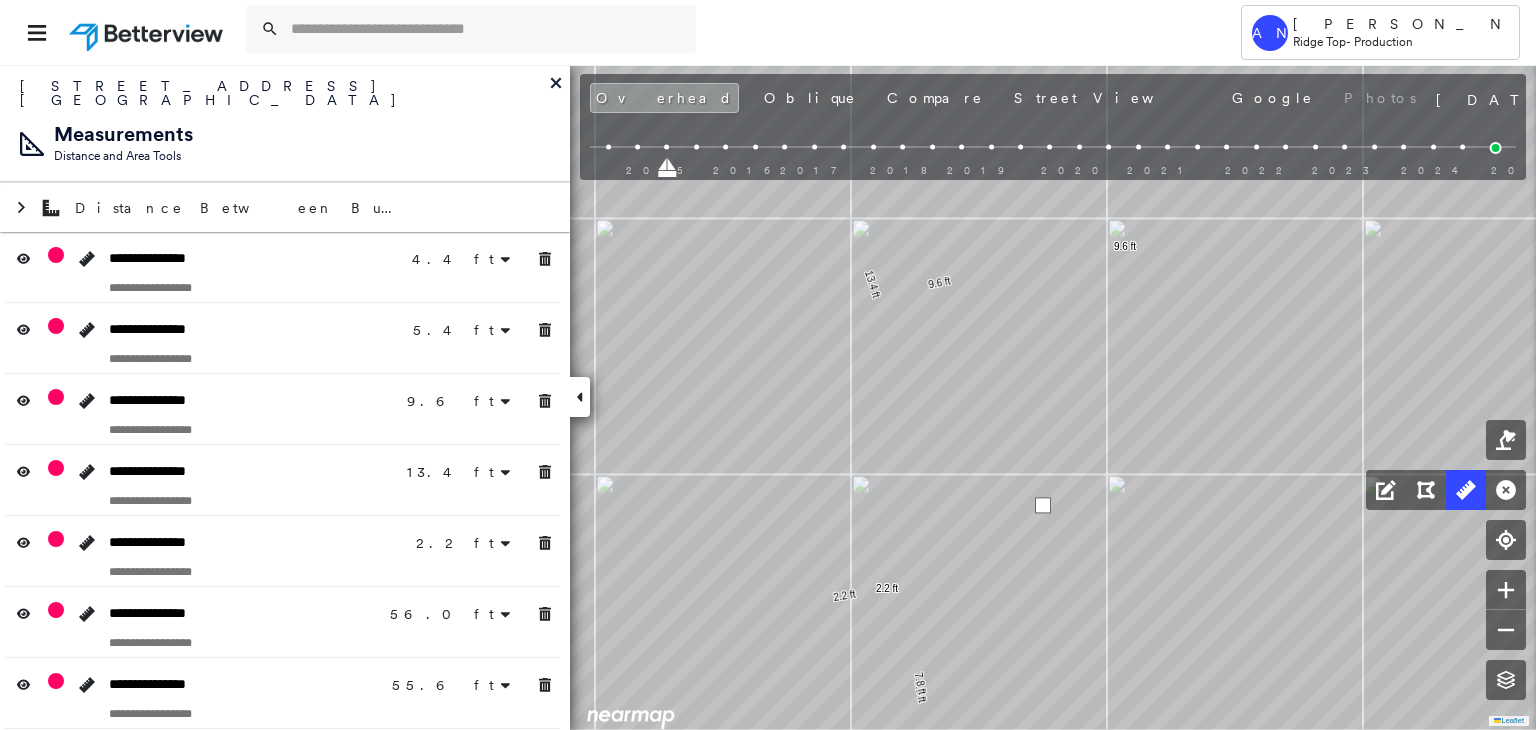 click at bounding box center [1043, 505] 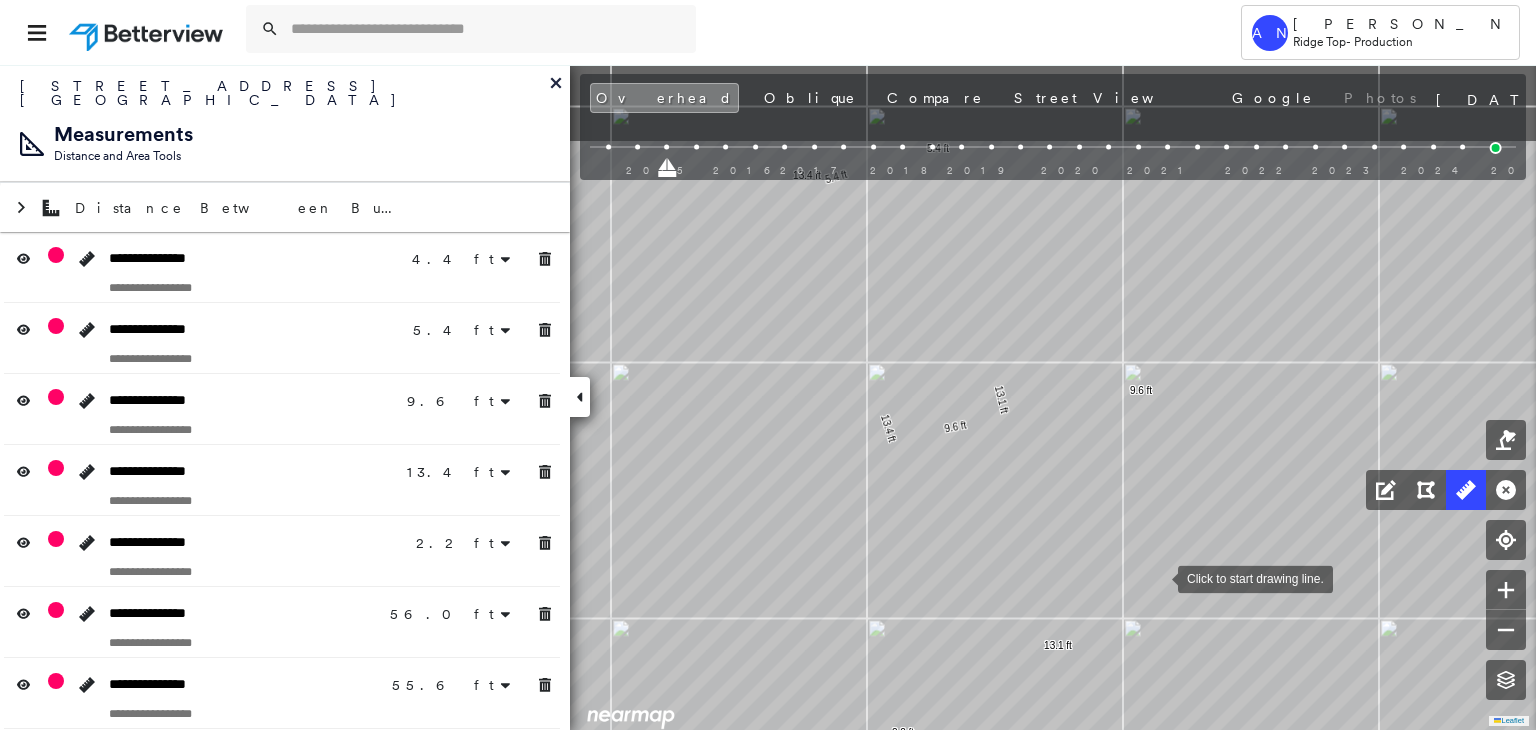 drag, startPoint x: 1142, startPoint y: 423, endPoint x: 1158, endPoint y: 567, distance: 144.88617 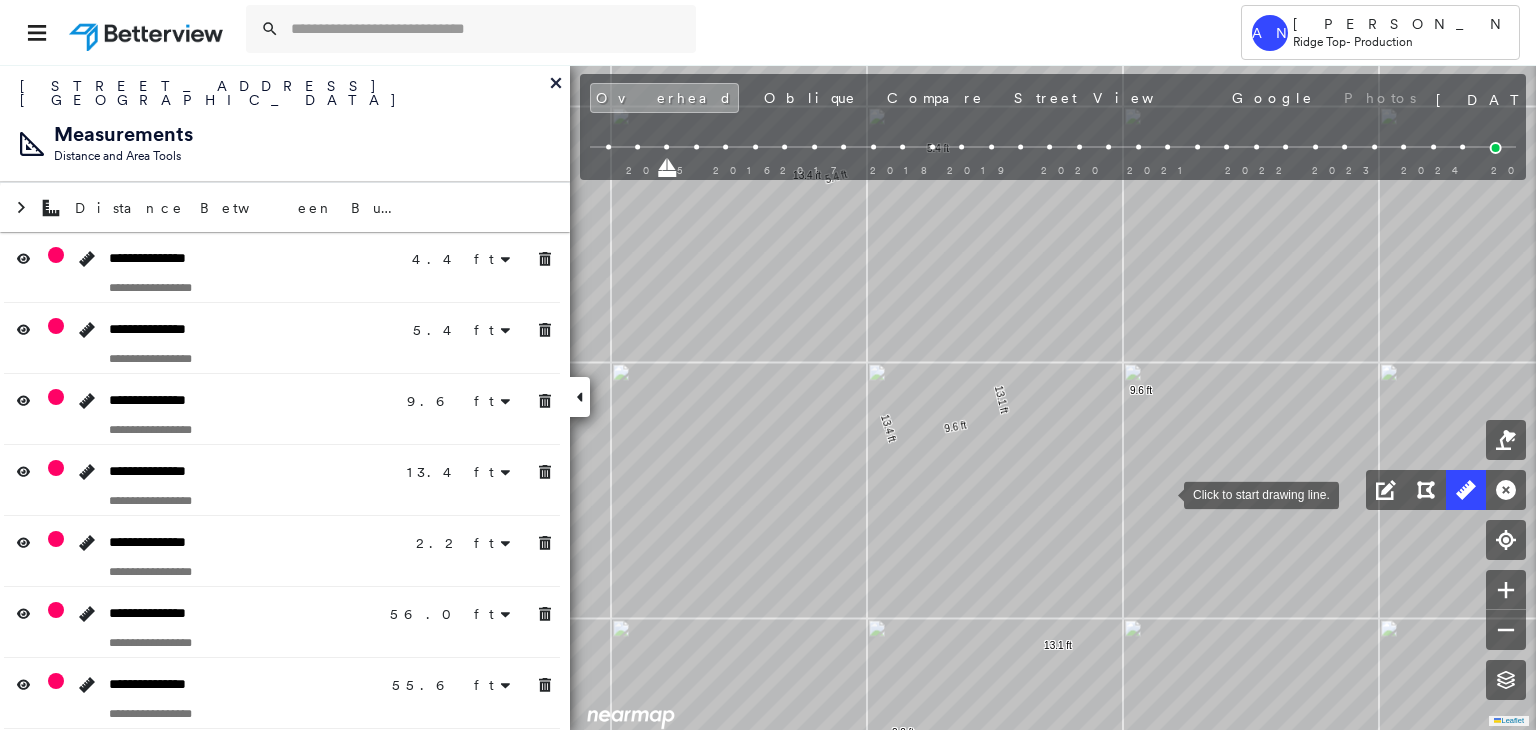 click at bounding box center (1164, 493) 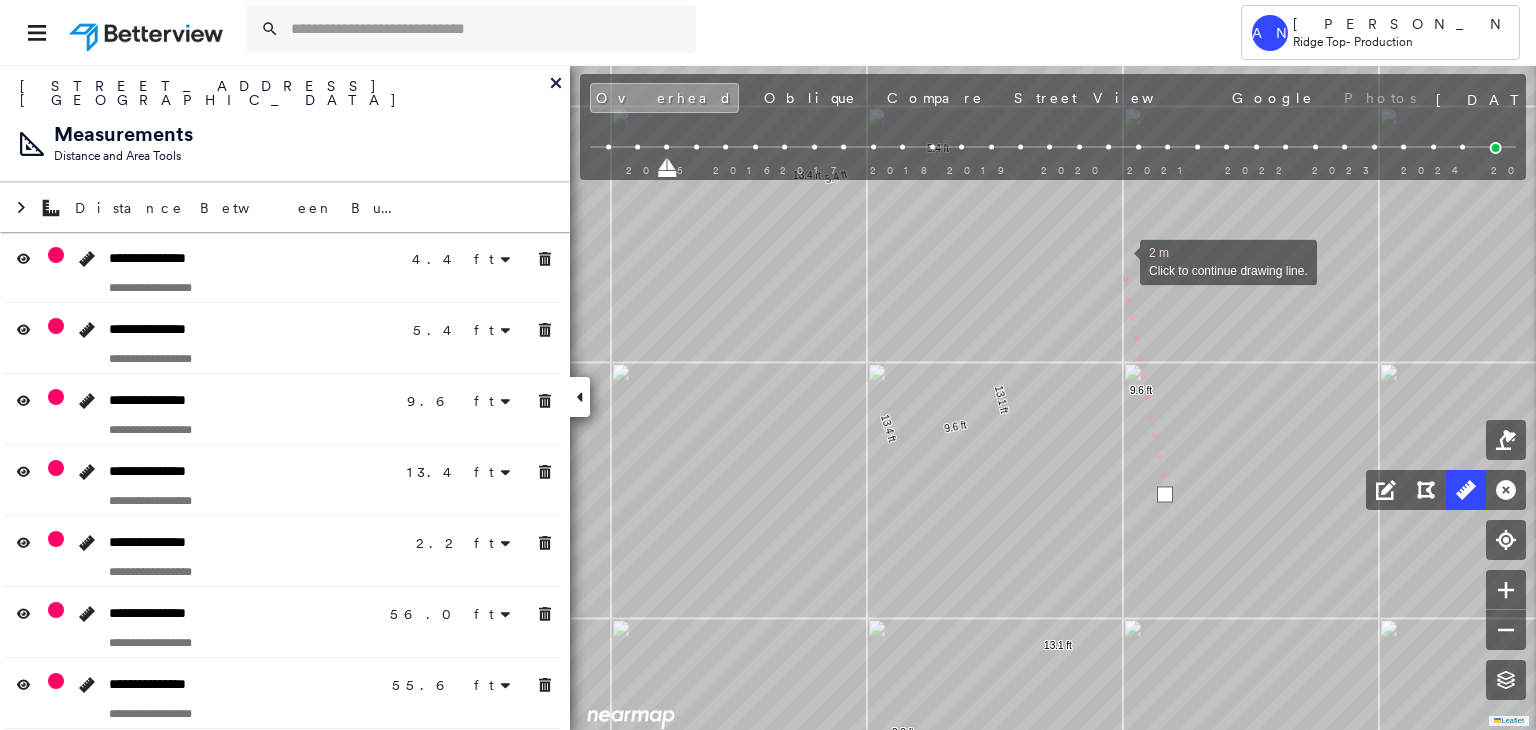 click at bounding box center (1120, 260) 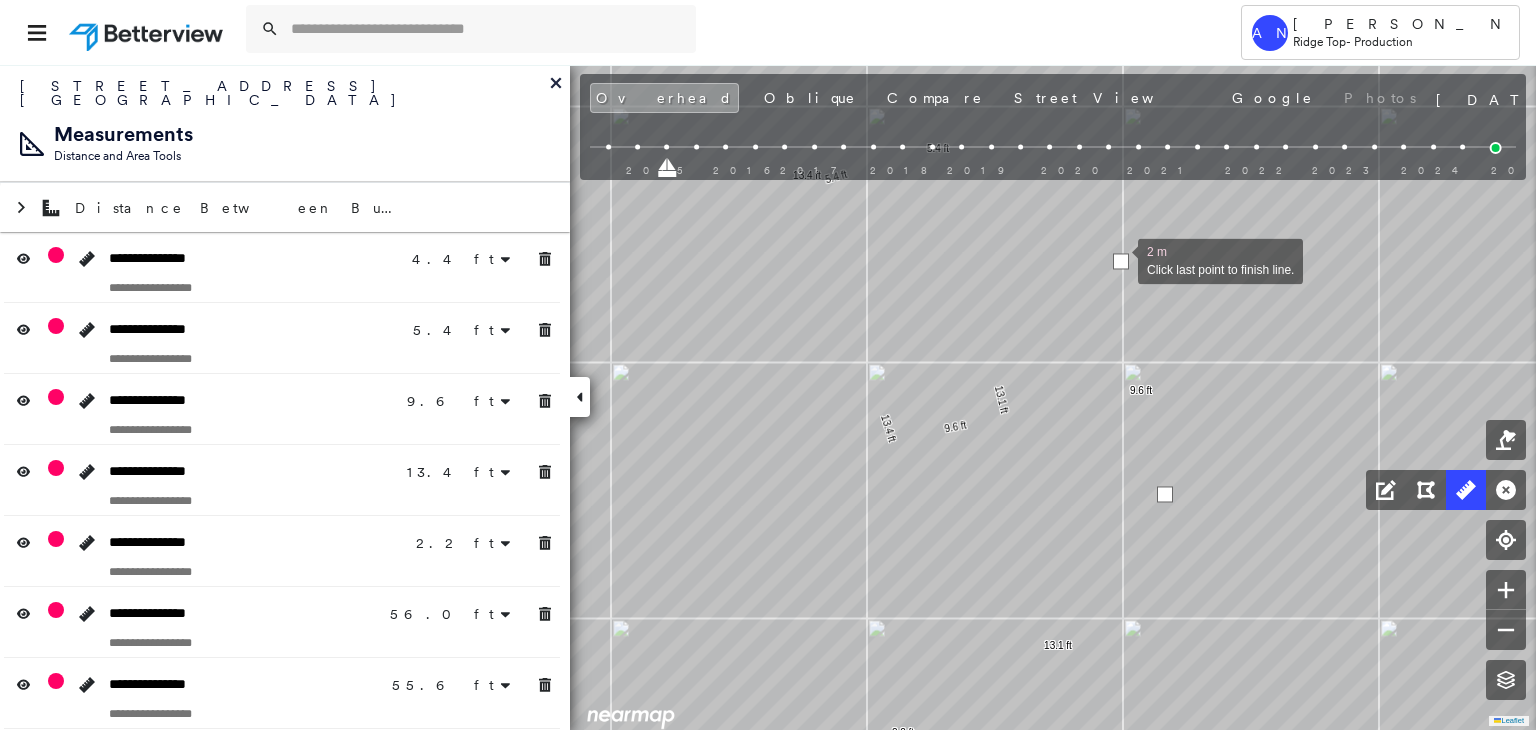 click at bounding box center [1121, 261] 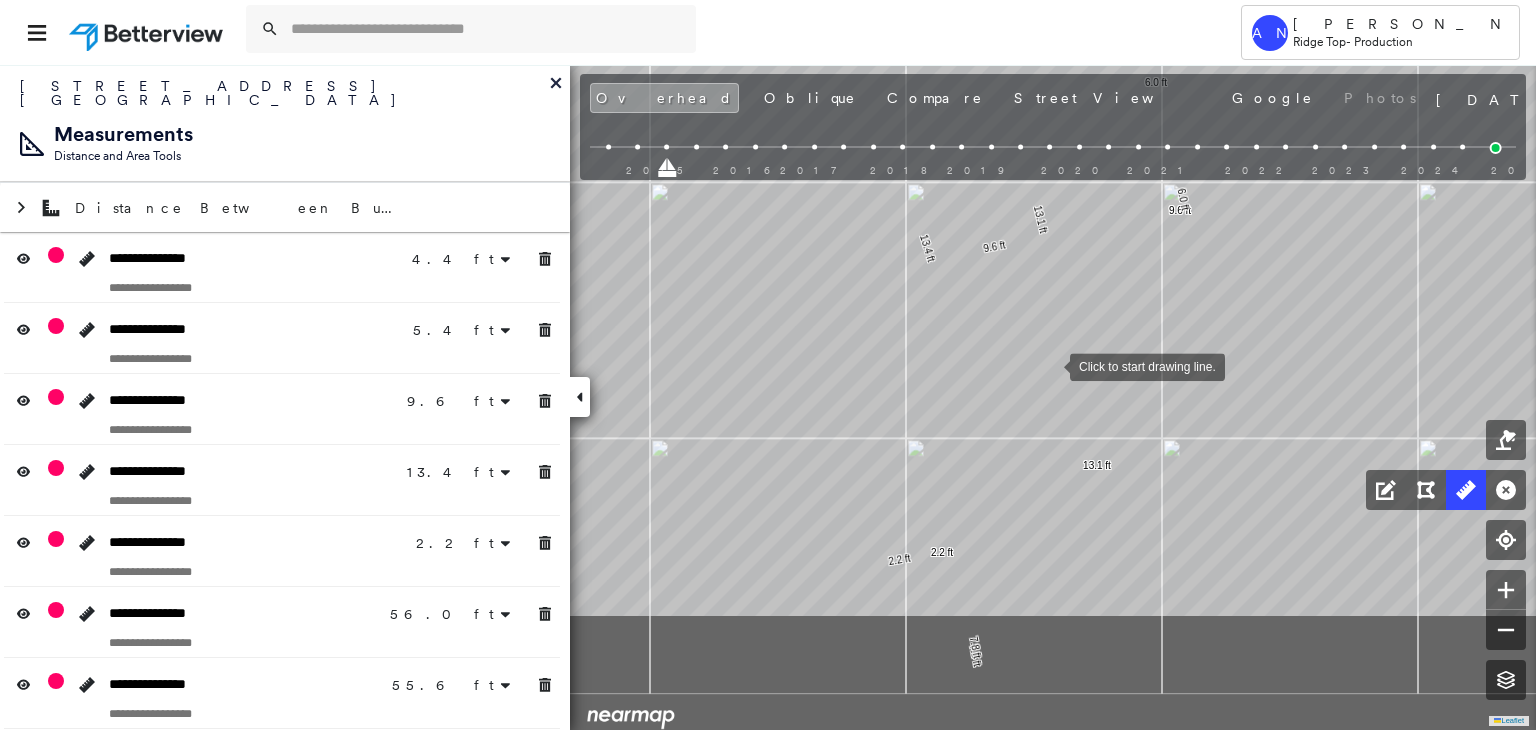 click at bounding box center [1050, 365] 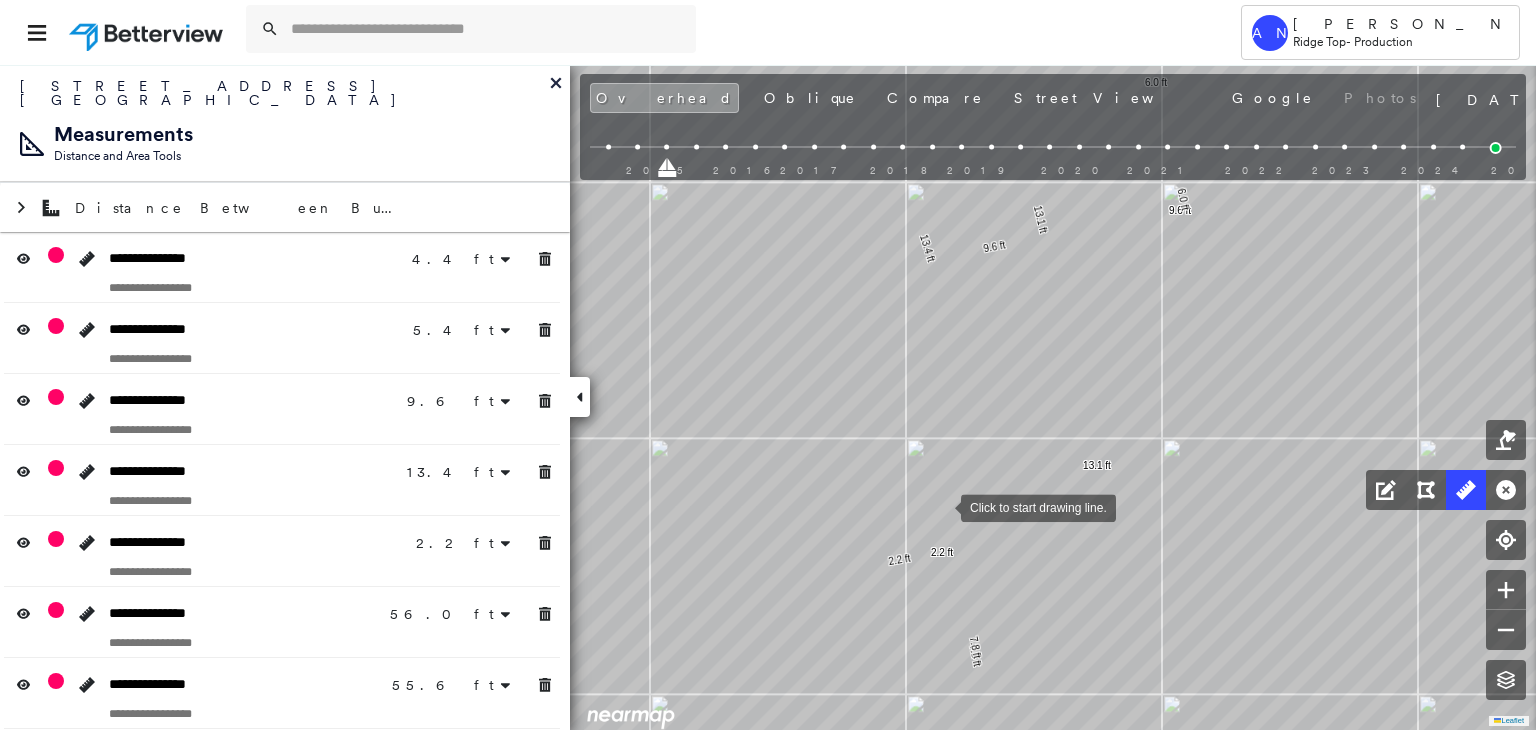 click at bounding box center (941, 506) 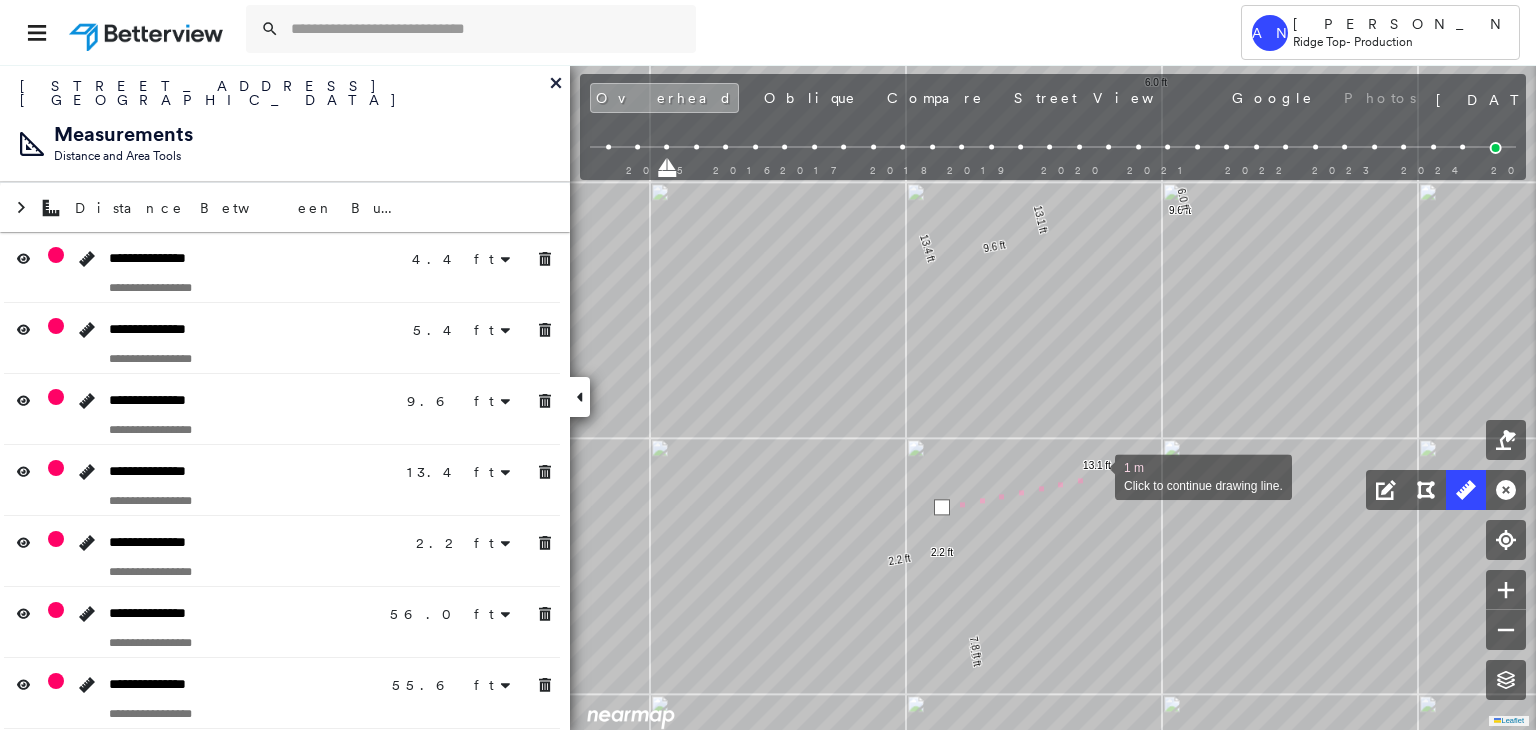 click at bounding box center [1095, 475] 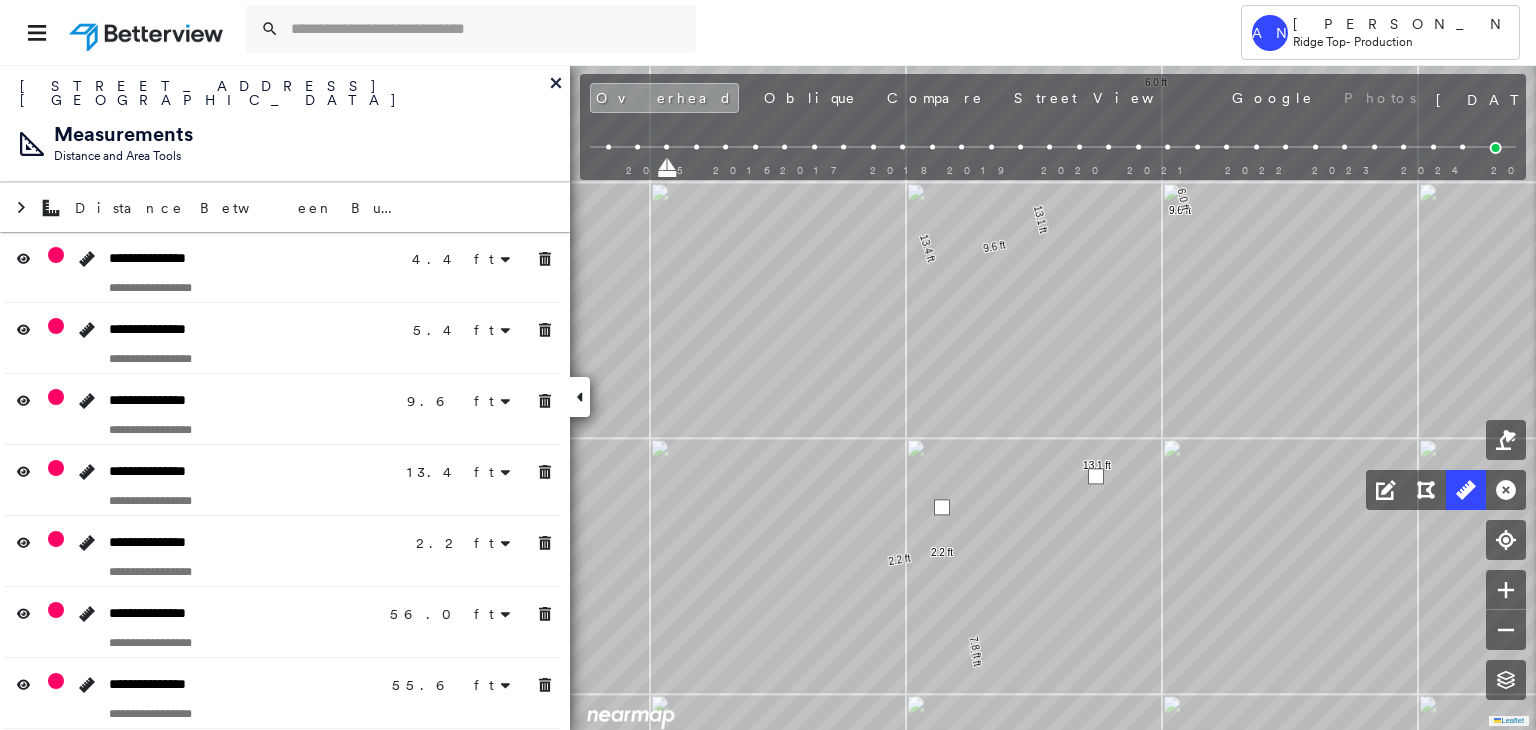 click at bounding box center (1096, 476) 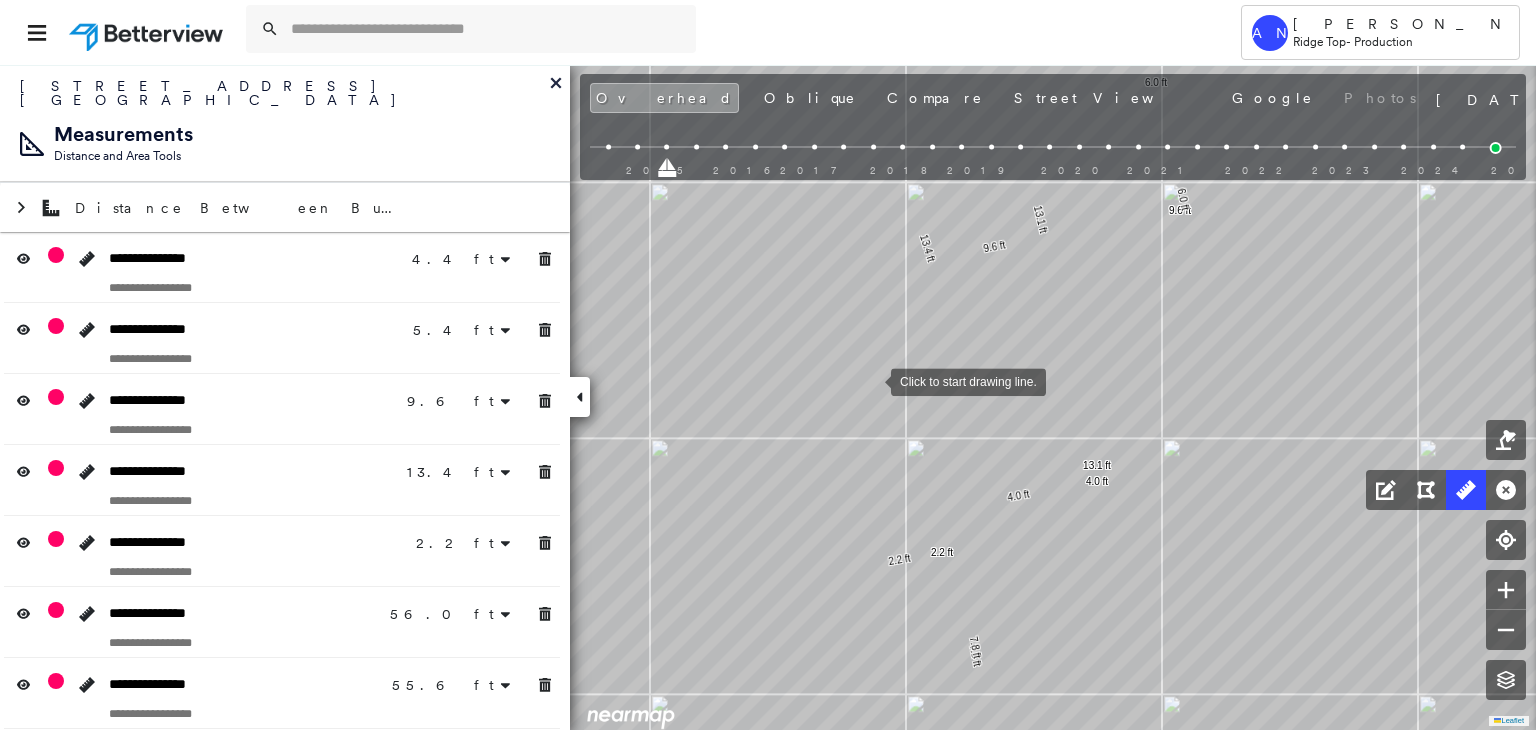 drag, startPoint x: 871, startPoint y: 380, endPoint x: 840, endPoint y: 615, distance: 237.03586 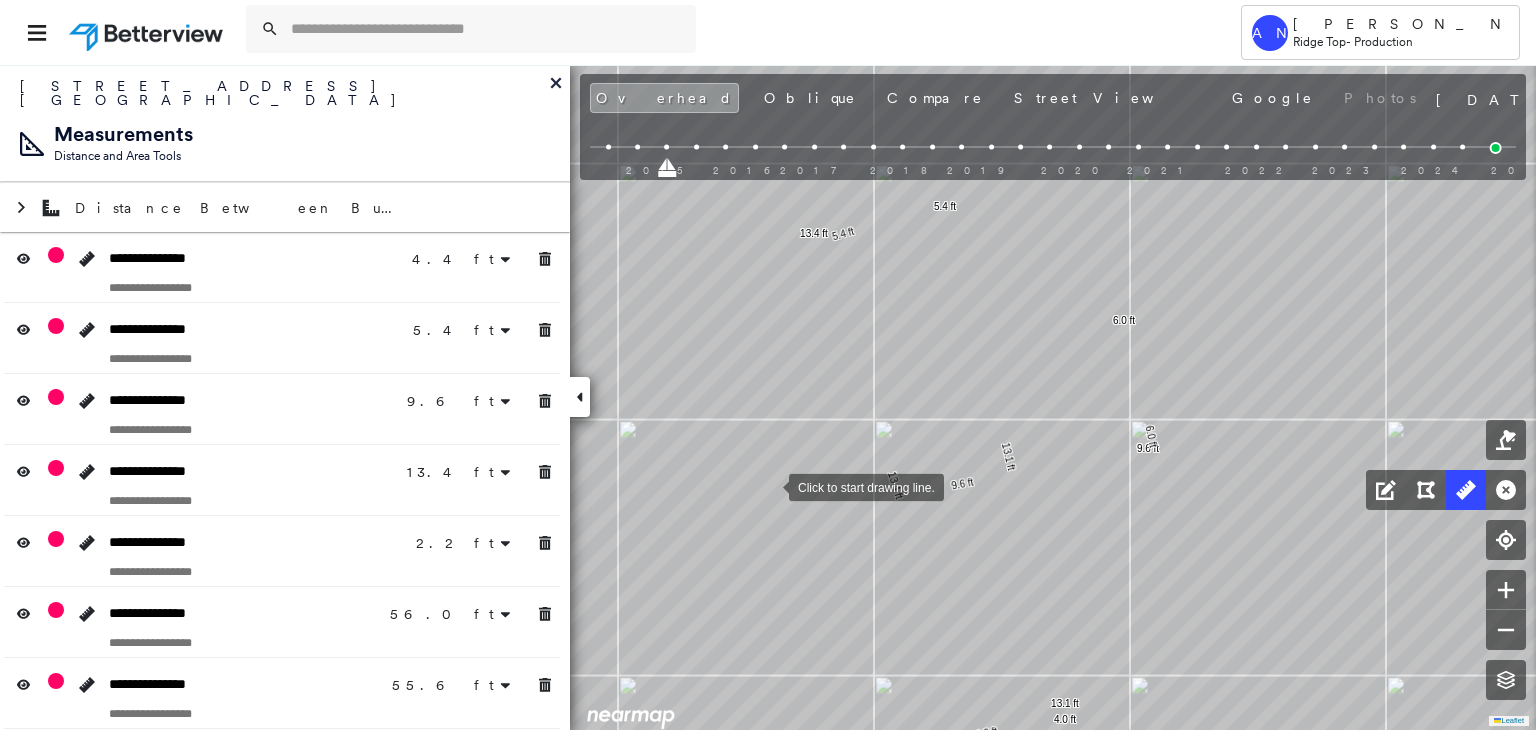 click at bounding box center [769, 486] 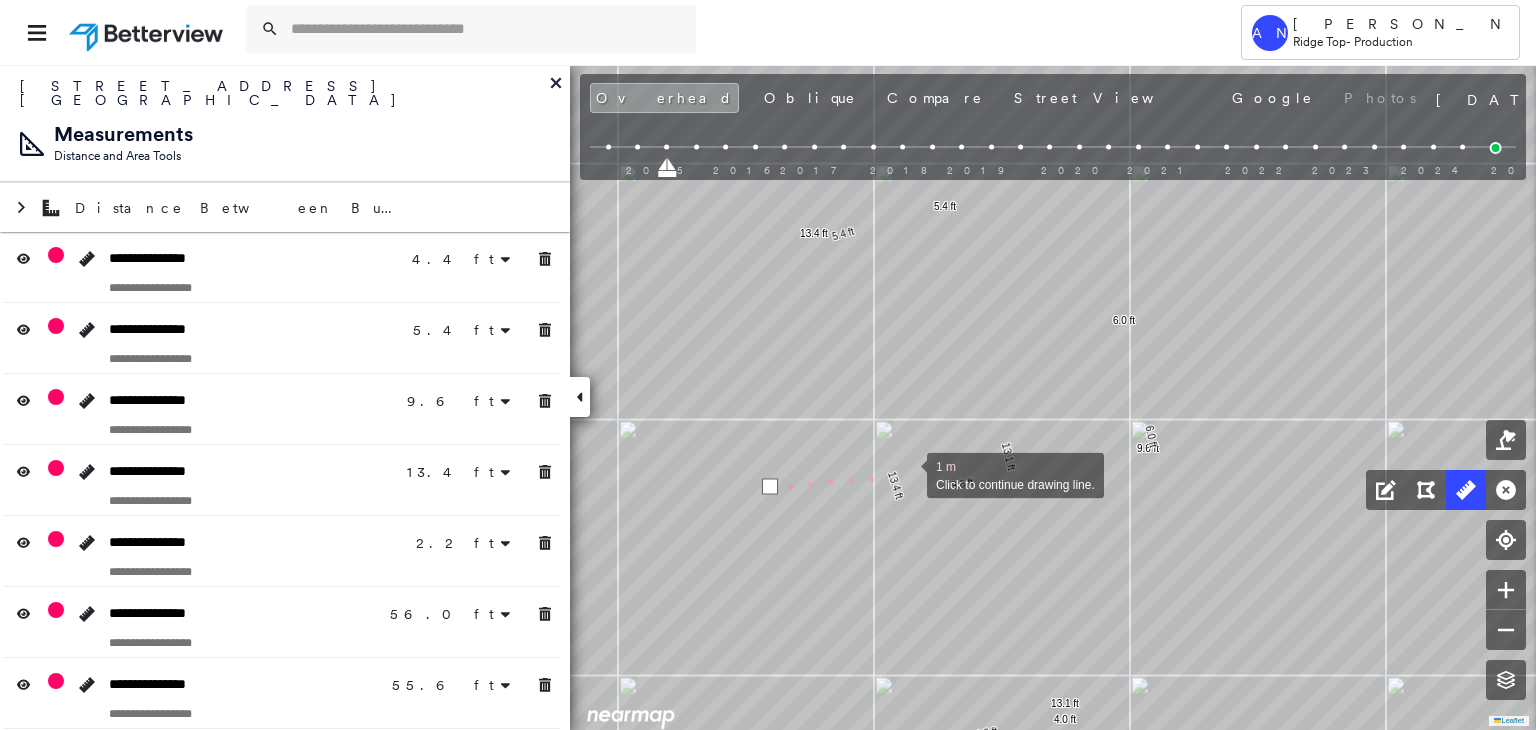 click at bounding box center [907, 474] 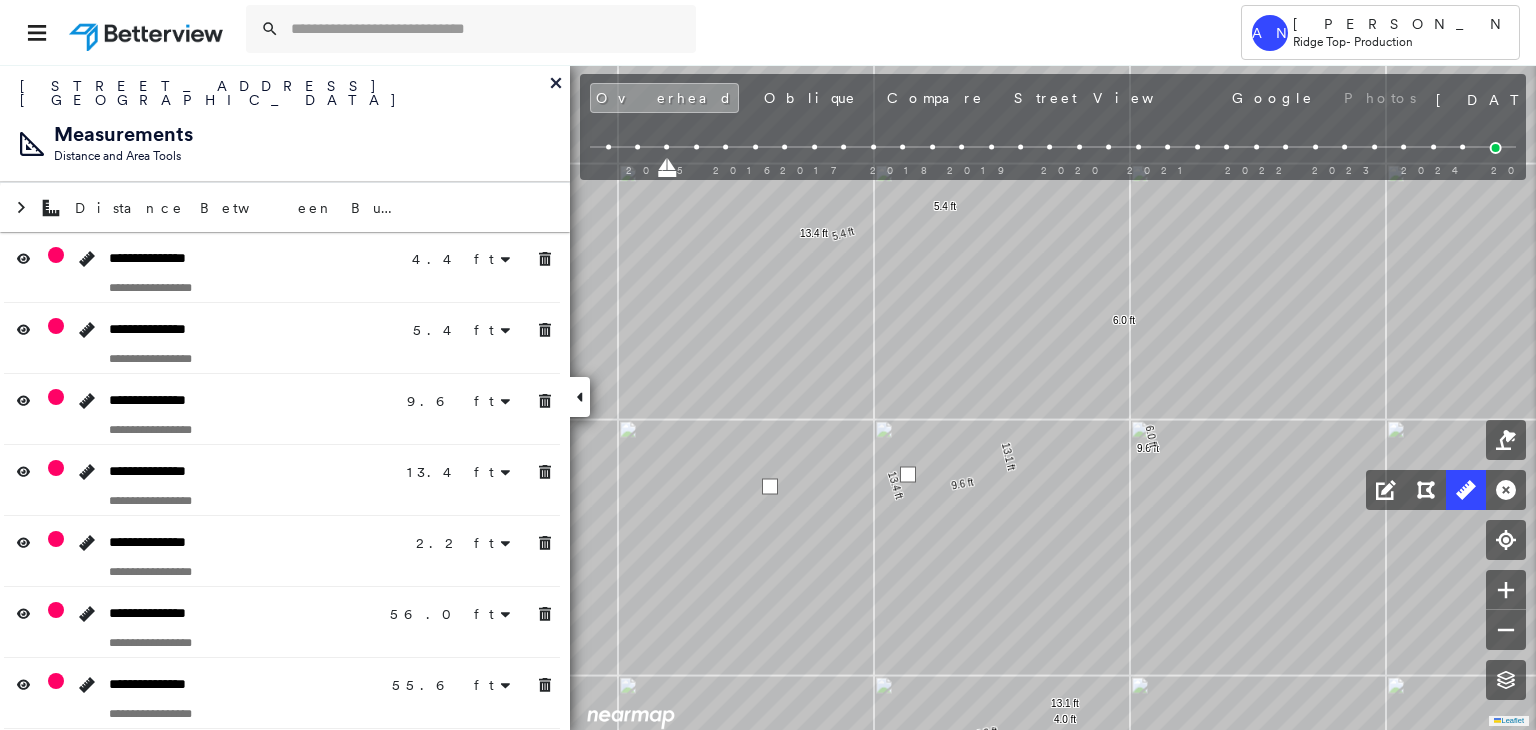click at bounding box center [908, 475] 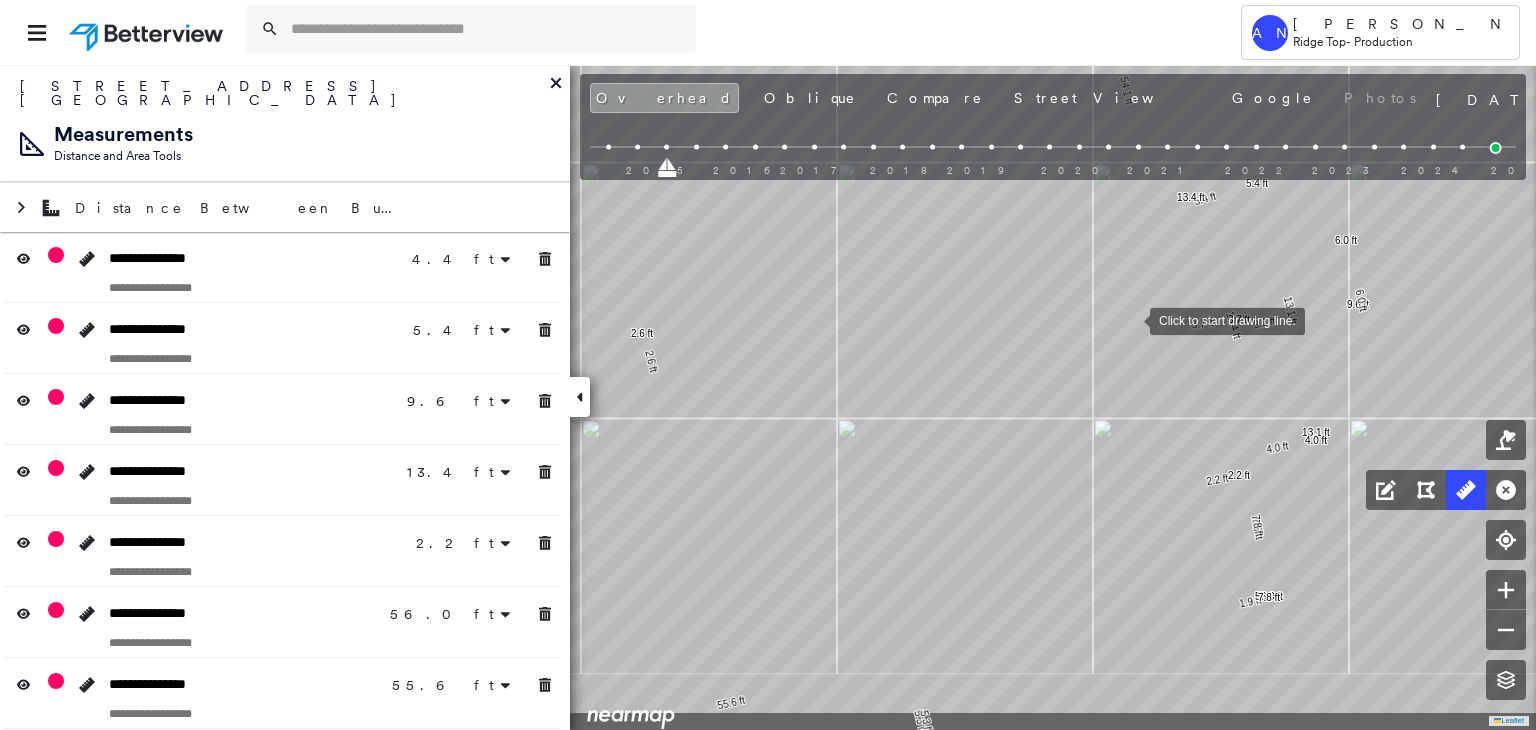 drag, startPoint x: 920, startPoint y: 327, endPoint x: 872, endPoint y: 427, distance: 110.92339 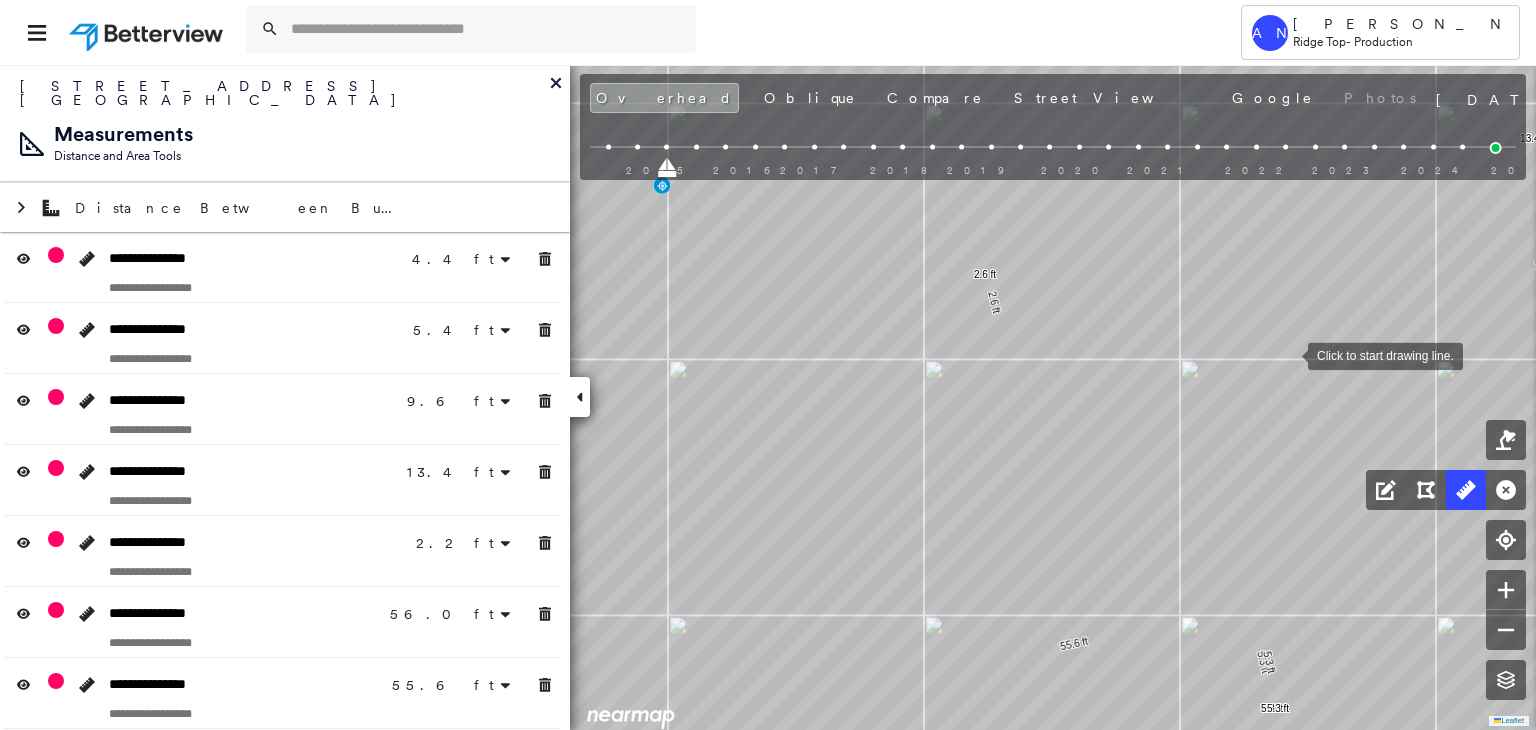 click on "4.4 ft 4.4 ft 5.4 ft 5.4 ft 9.6 ft 9.6 ft 13.4 ft 13.4 ft 2.2 ft 2.2 ft 54.1 ft 1.9 ft 56.0 ft 55.6 ft 55.6 ft 2.6 ft 2.6 ft 7.5 ft 7.5 ft 7.8 ft 7.8 ft 2.6 ft 2.6 ft 37.0 ft 37.0 ft 5.3 ft 5.3 ft 5.3 ft 5.3 ft 16.5 ft 16.5 ft 21.8 ft 21.8 ft 24.4 ft 24.4 ft 13.1 ft 13.1 ft 6.0 ft 6.0 ft 4.0 ft 4.0 ft 3.7 ft 3.7 ft Click to start drawing line." at bounding box center [1505, -388] 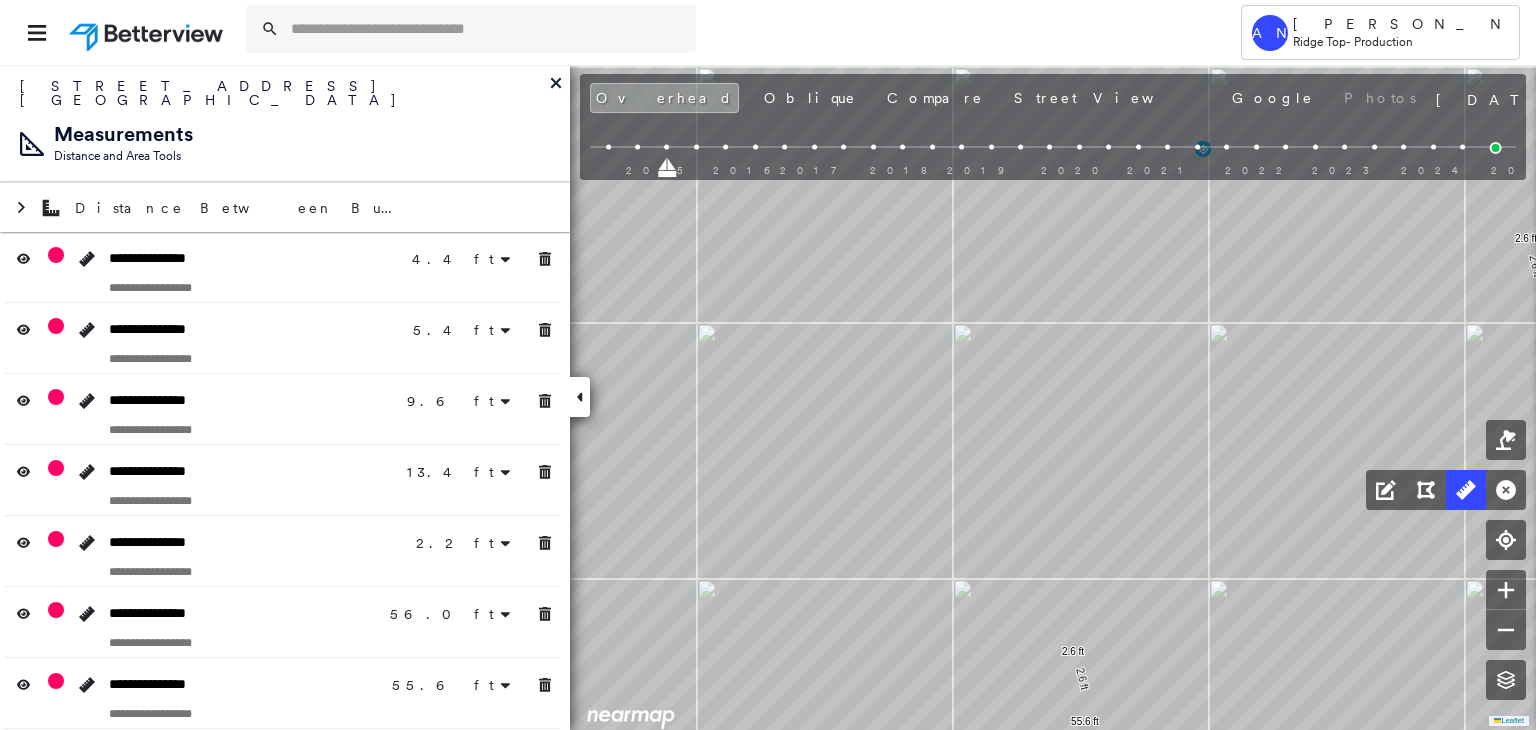 click on "4.4 ft 4.4 ft 5.4 ft 5.4 ft 9.6 ft 9.6 ft 13.4 ft 13.4 ft 2.2 ft 2.2 ft 54.1 ft 1.9 ft 56.0 ft 55.6 ft 55.6 ft 2.6 ft 2.6 ft 7.5 ft 7.5 ft 7.8 ft 7.8 ft 2.6 ft 2.6 ft 37.0 ft 37.0 ft 5.3 ft 5.3 ft 5.3 ft 5.3 ft 16.5 ft 16.5 ft 21.8 ft 21.8 ft 24.4 ft 24.4 ft 13.1 ft 13.1 ft 6.0 ft 6.0 ft 4.0 ft 4.0 ft 3.7 ft 3.7 ft Click to start drawing line." at bounding box center (2046, -424) 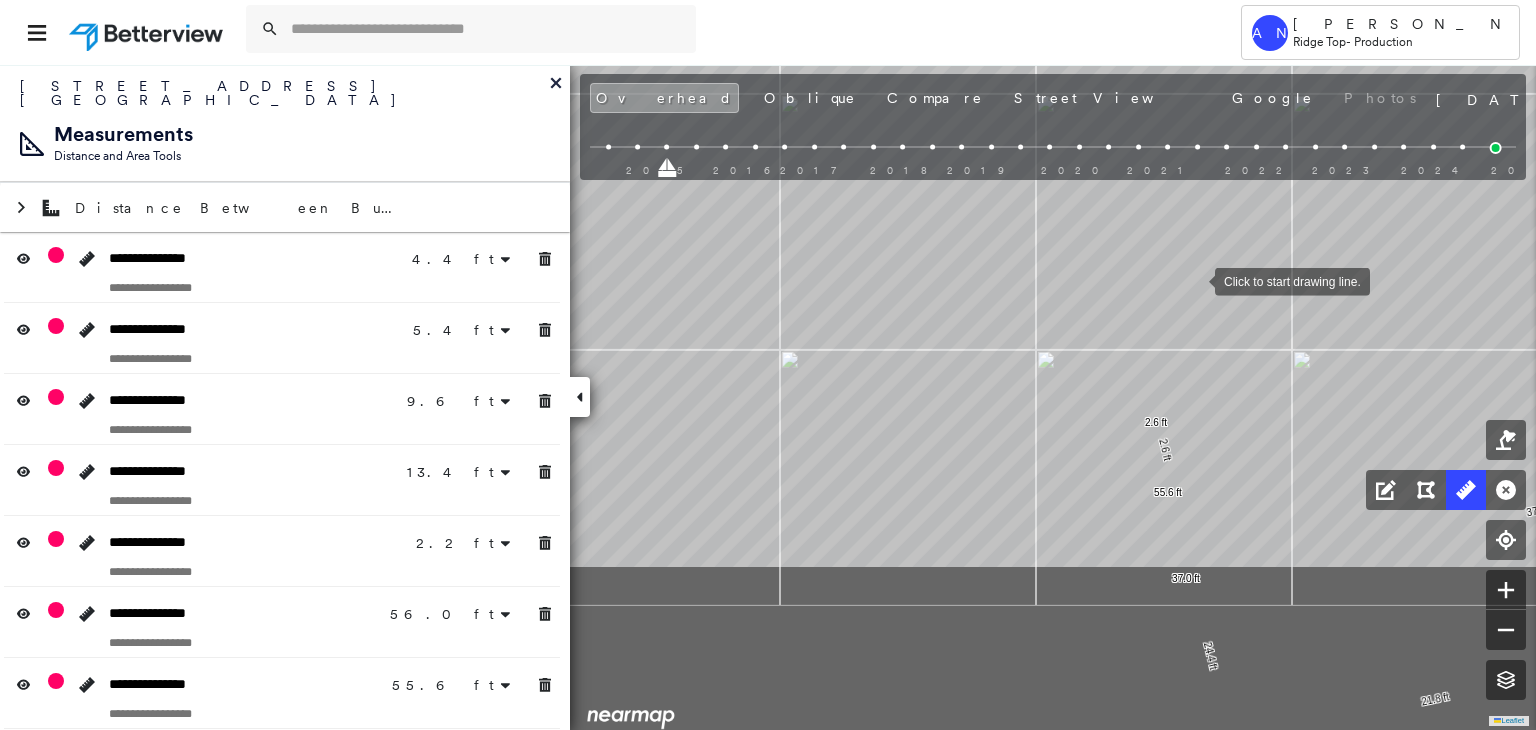 click at bounding box center (1195, 280) 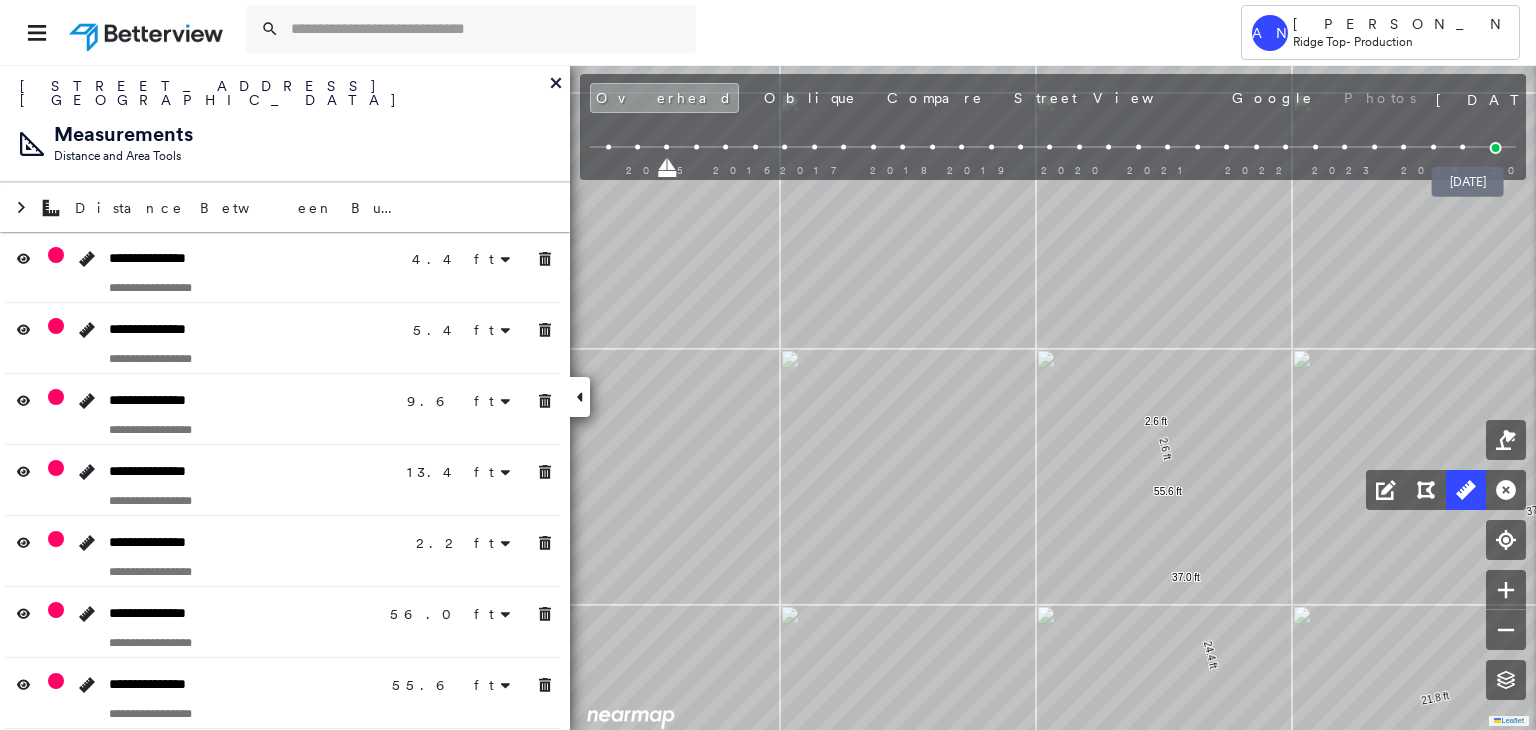 click at bounding box center [1496, 148] 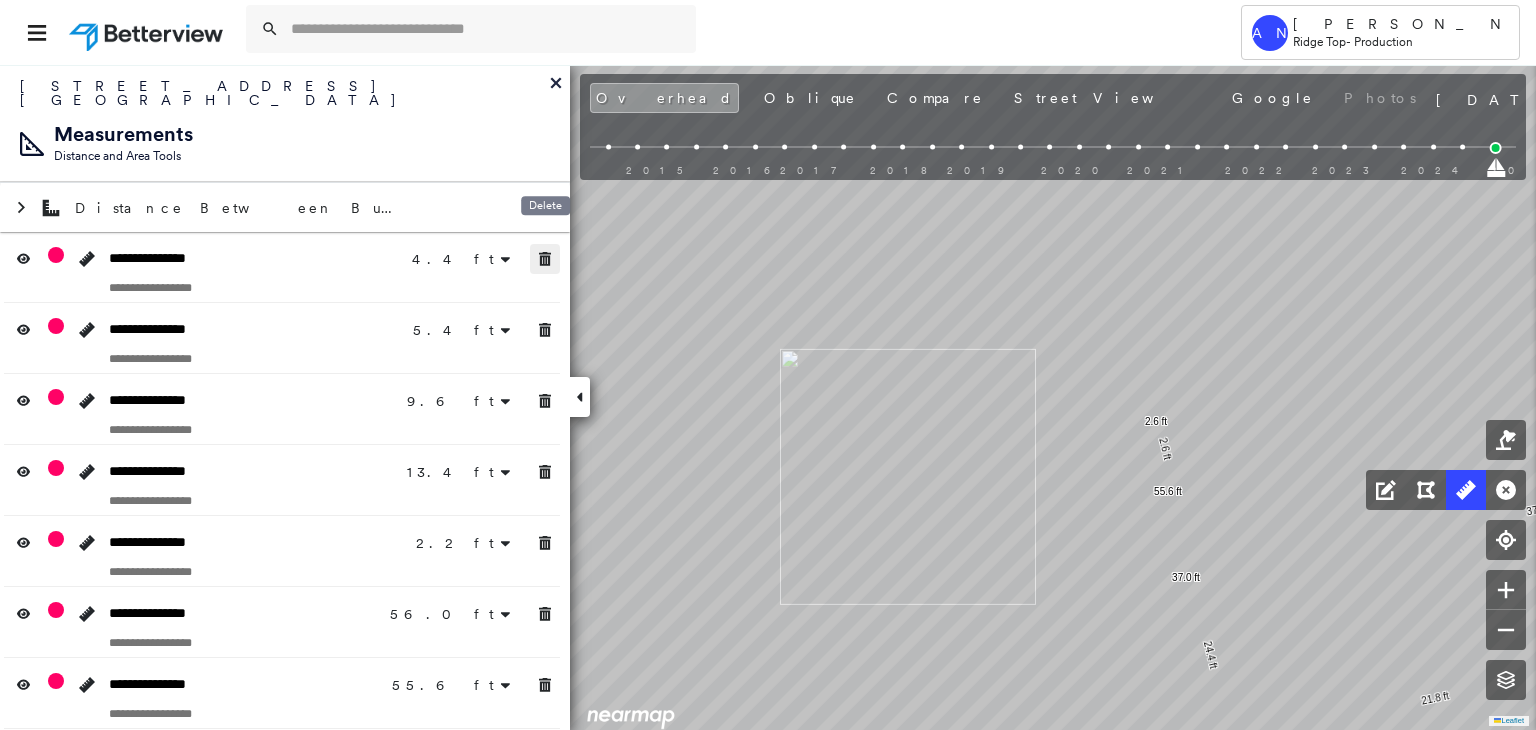 click 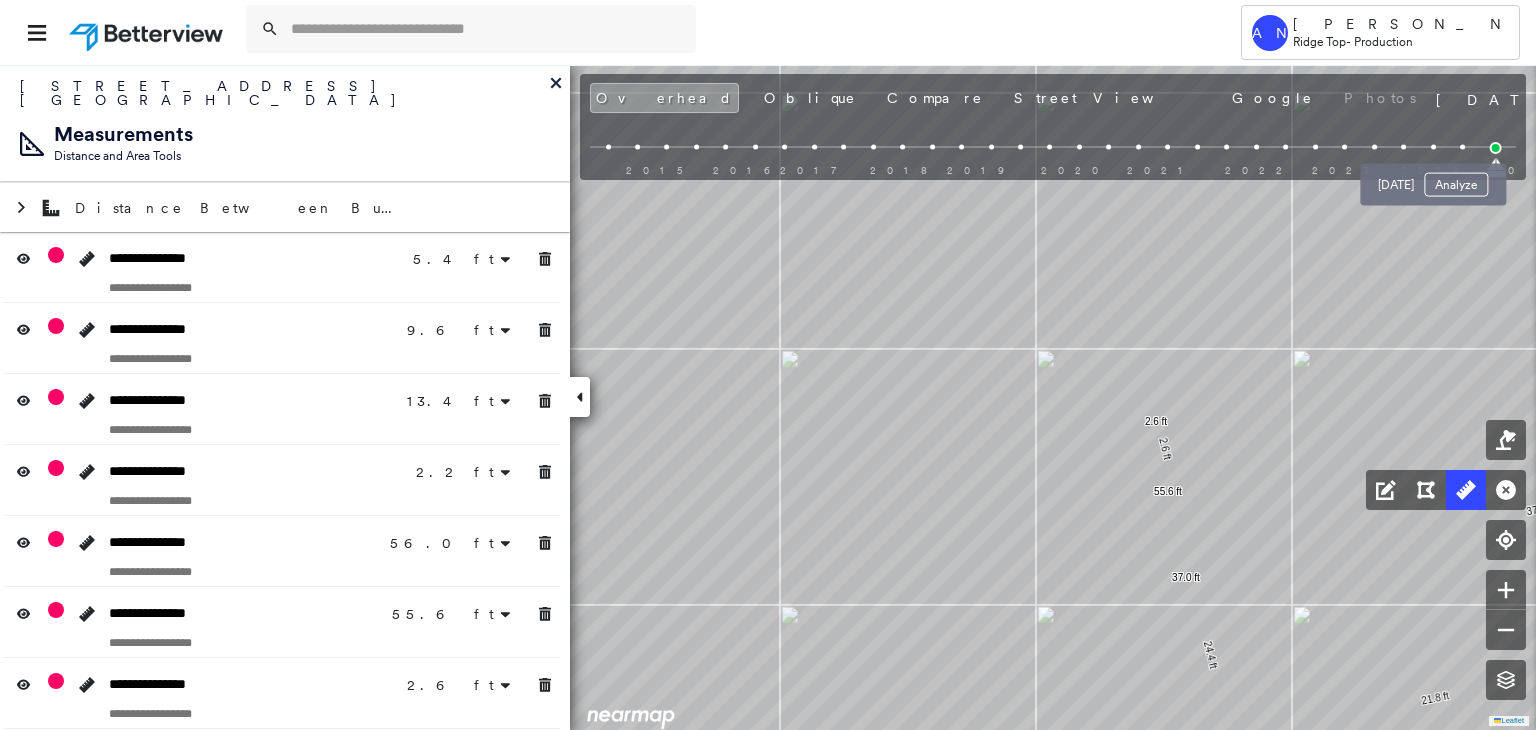 click on "Oct 3, 2024 Analyze" at bounding box center (1433, 179) 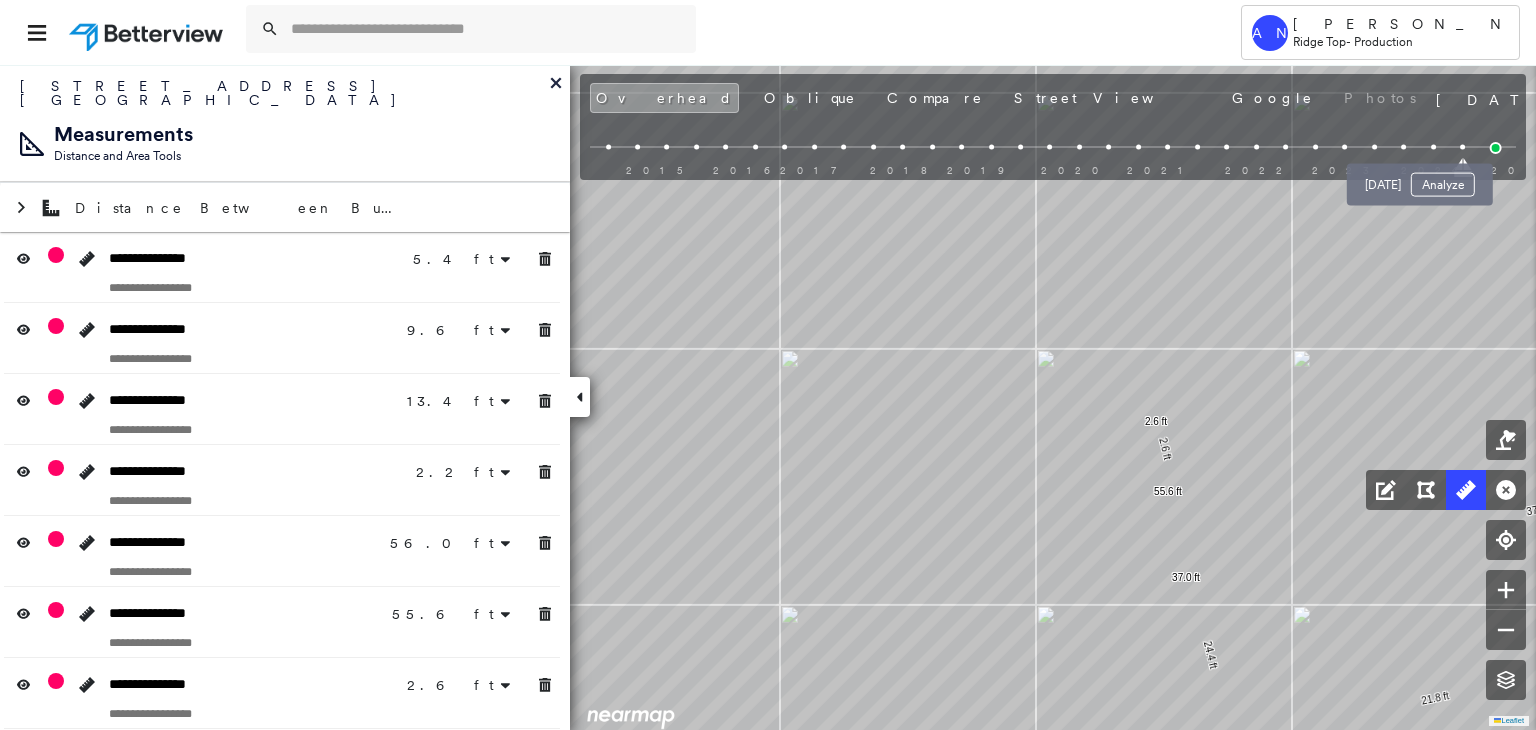 click on "Jun 8, 2024 Analyze" at bounding box center (1420, 179) 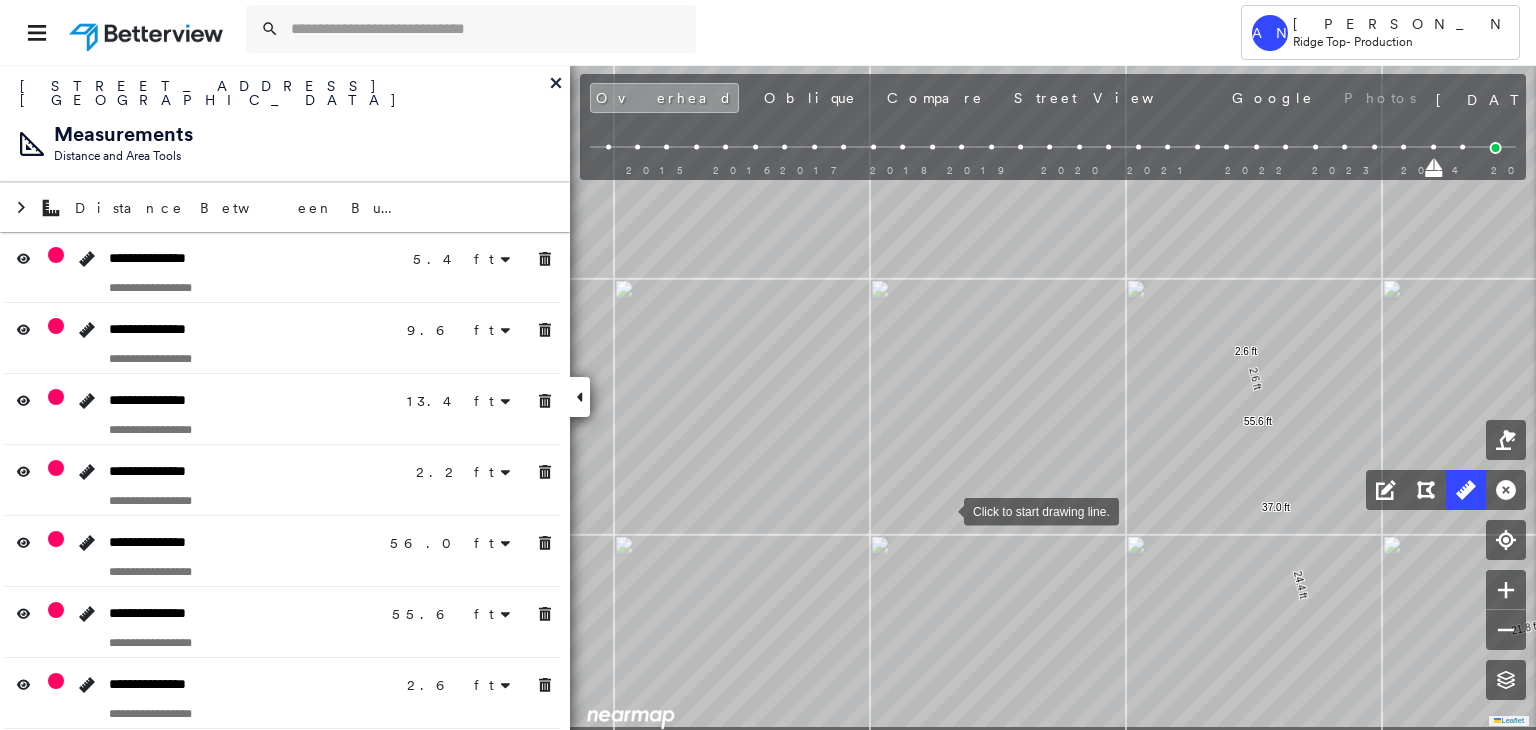 drag, startPoint x: 940, startPoint y: 517, endPoint x: 963, endPoint y: 479, distance: 44.418465 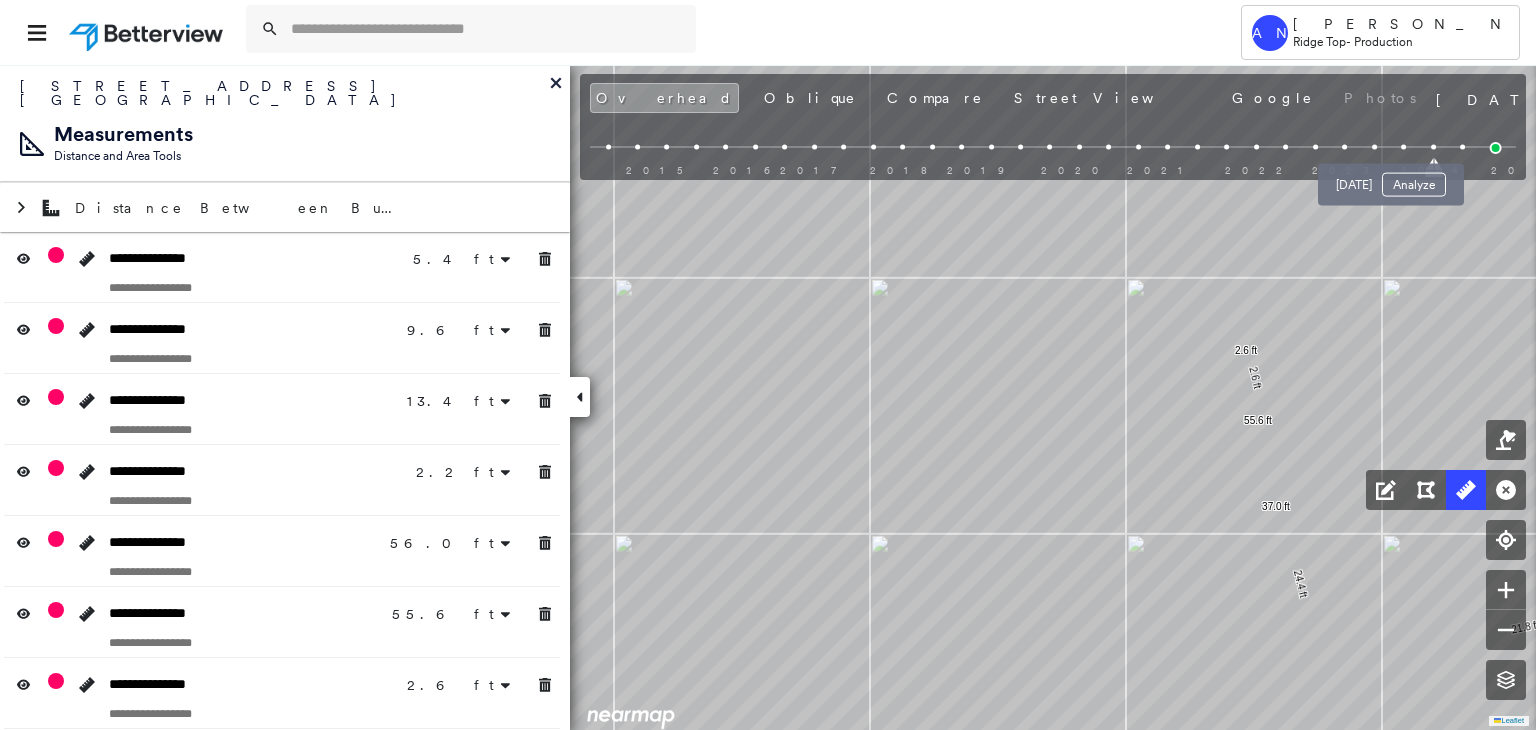 click at bounding box center [1403, 147] 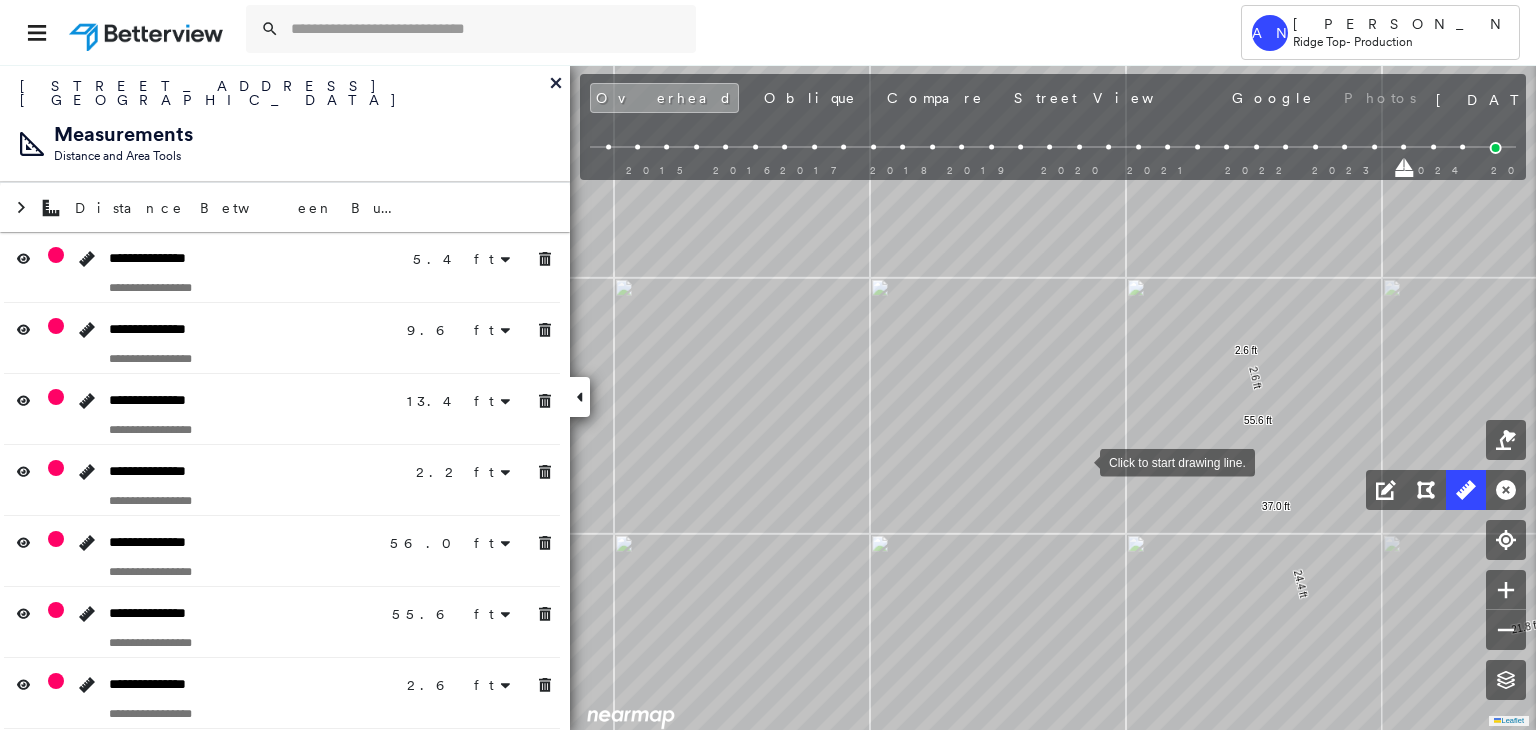 click at bounding box center (1080, 461) 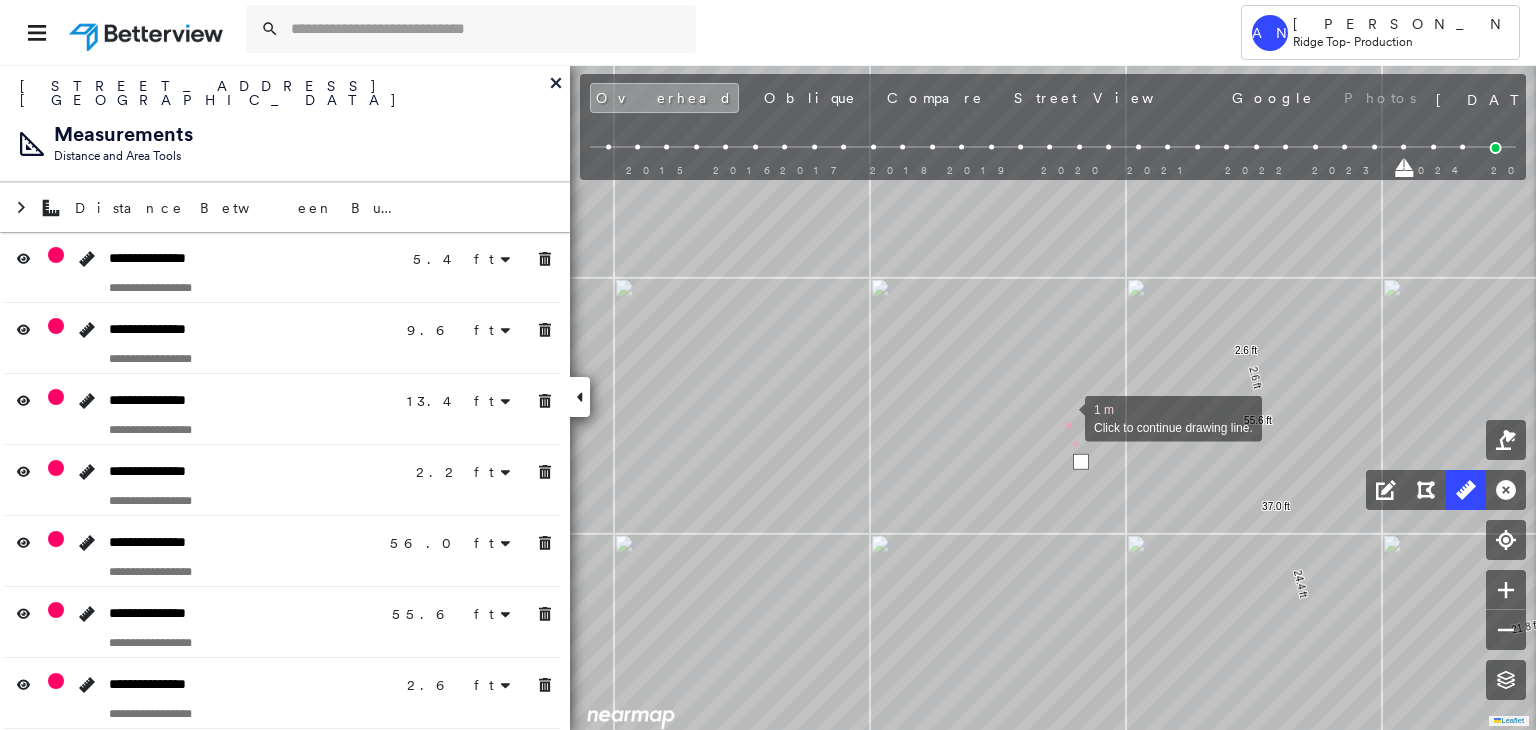 click at bounding box center (1065, 417) 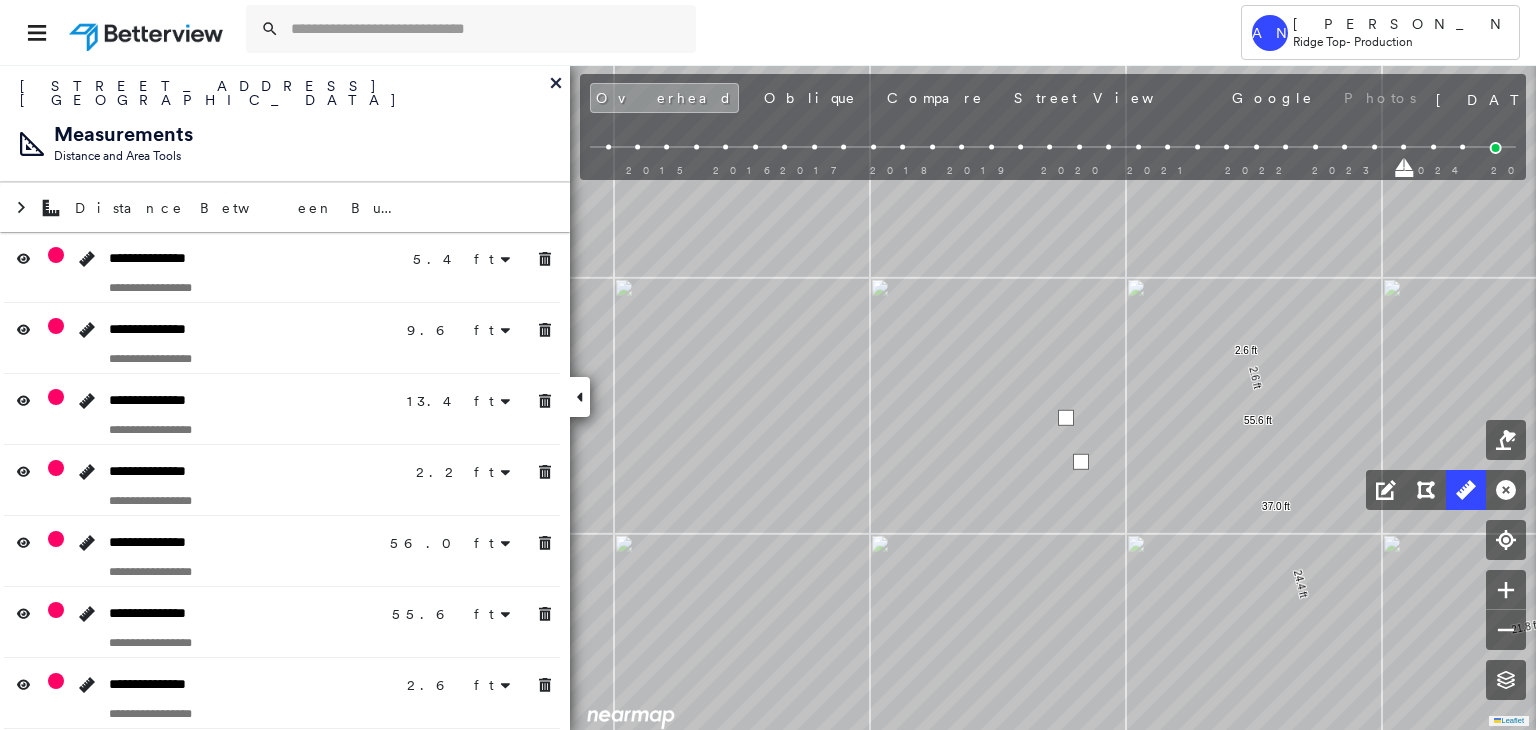 click at bounding box center (1066, 418) 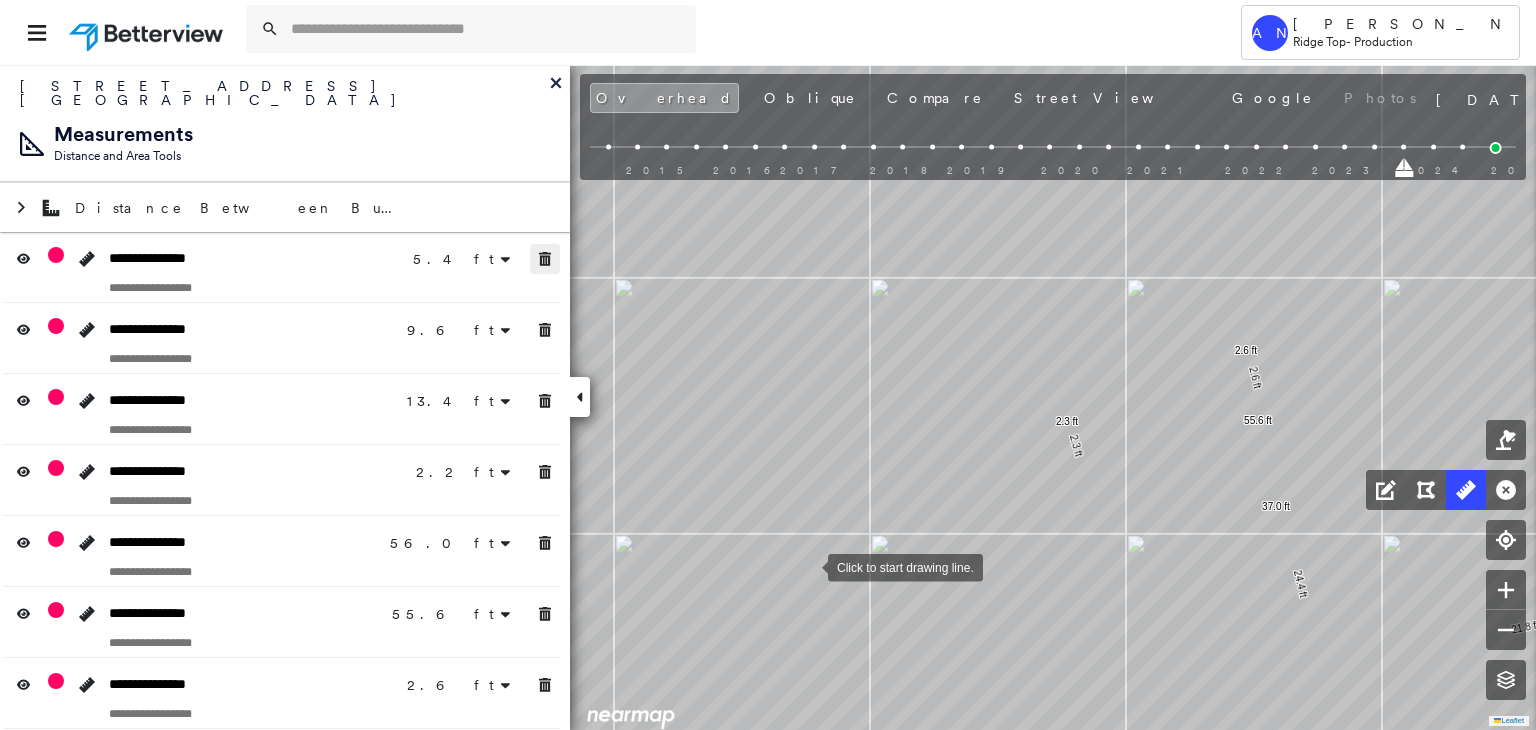 click at bounding box center (545, 259) 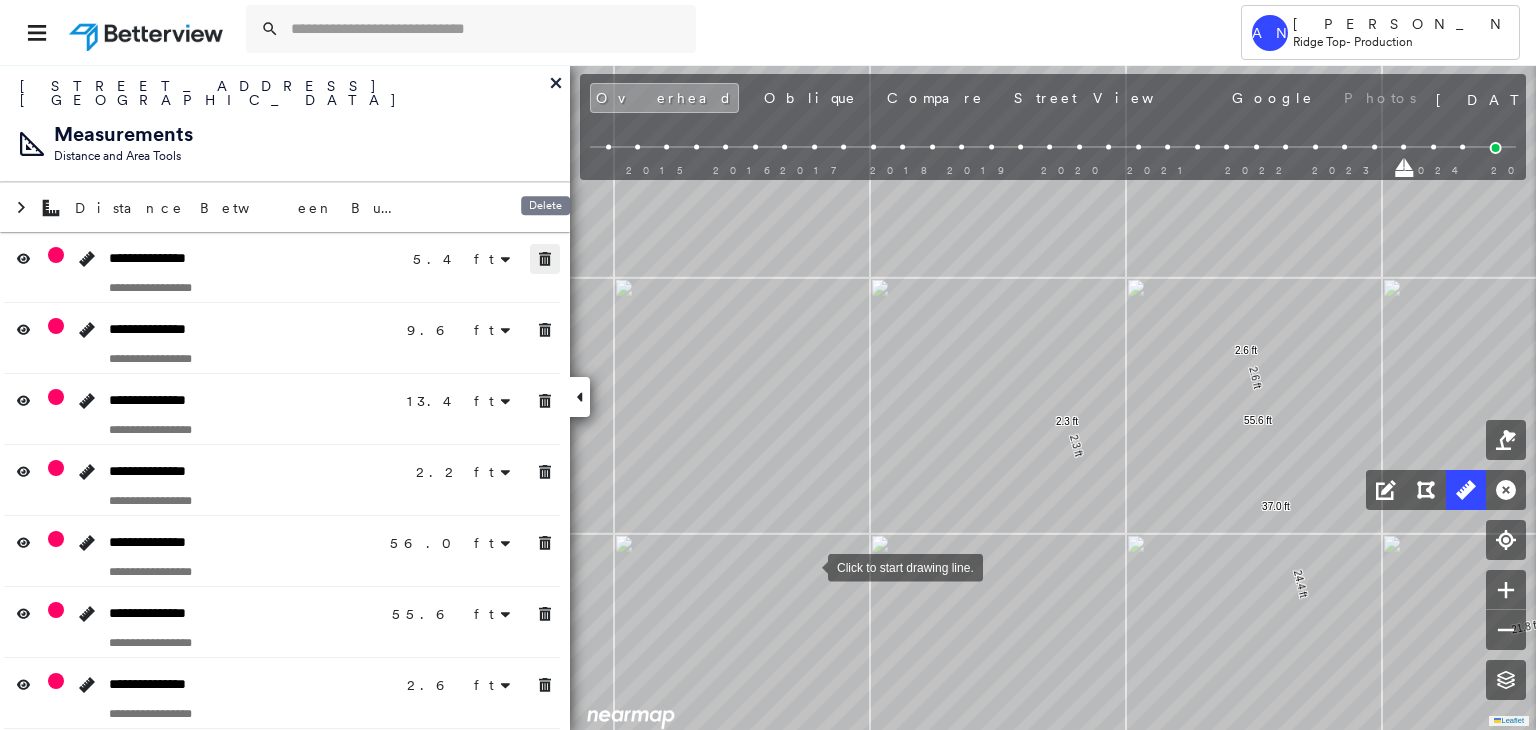 click at bounding box center (545, 259) 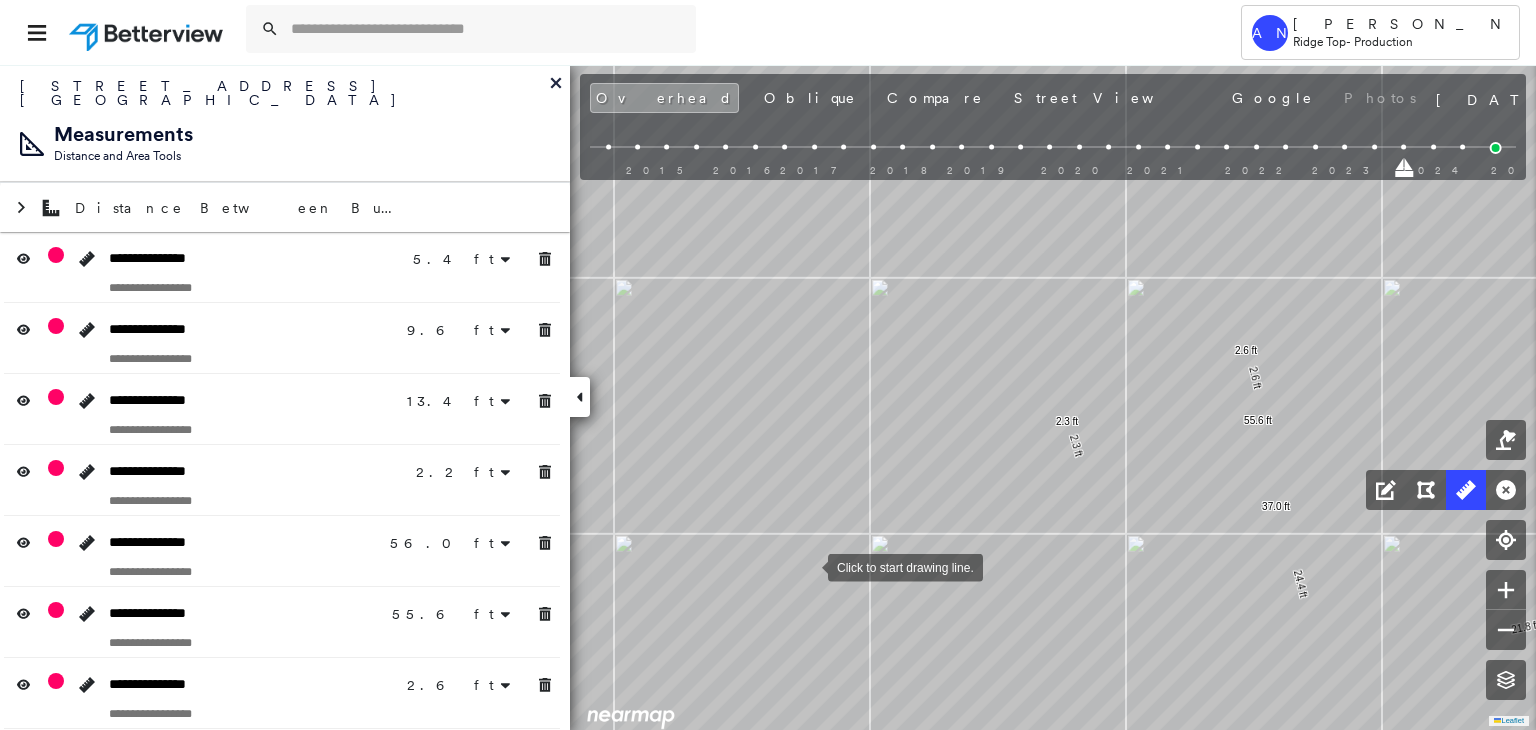 click at bounding box center (282, 287) 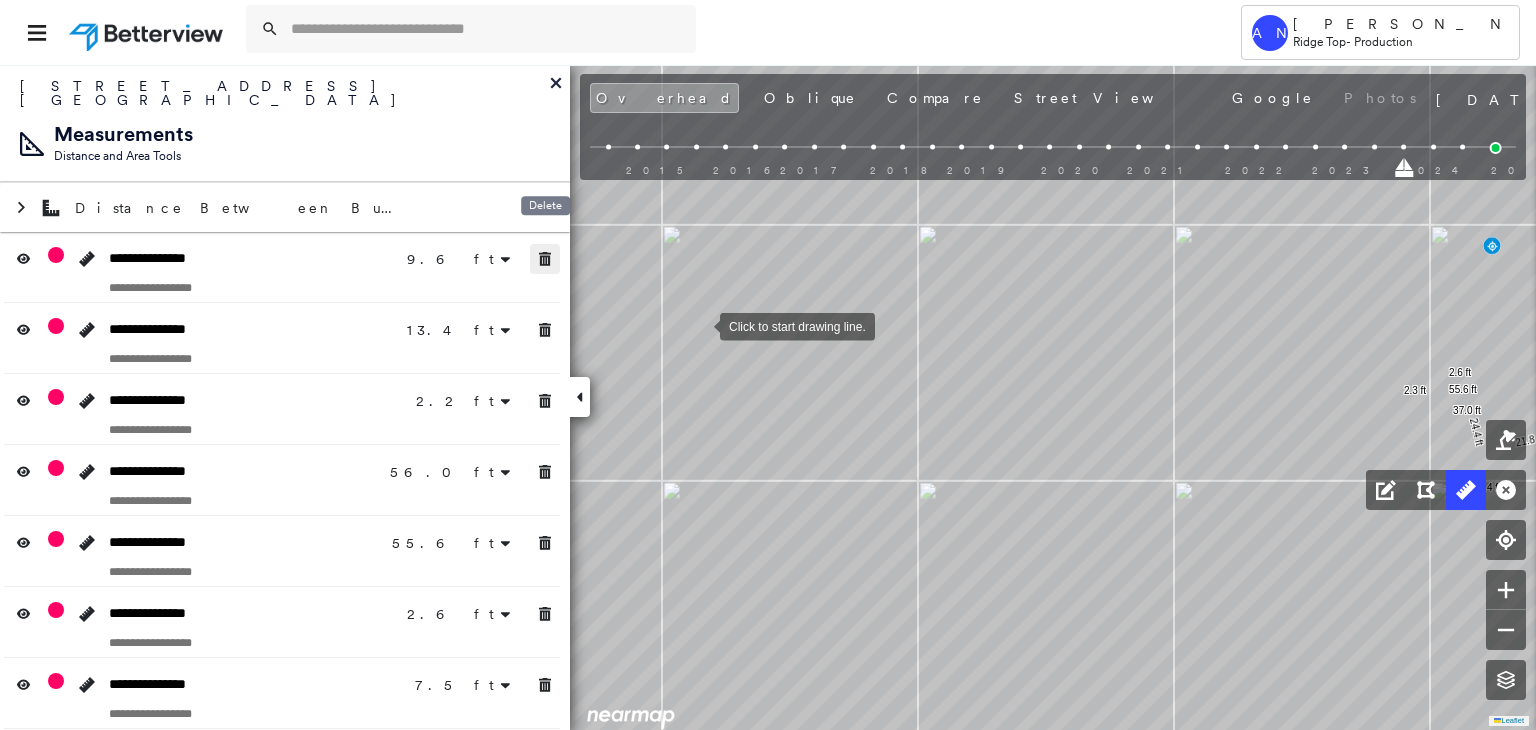 click on "9.6 ft" at bounding box center [470, 258] 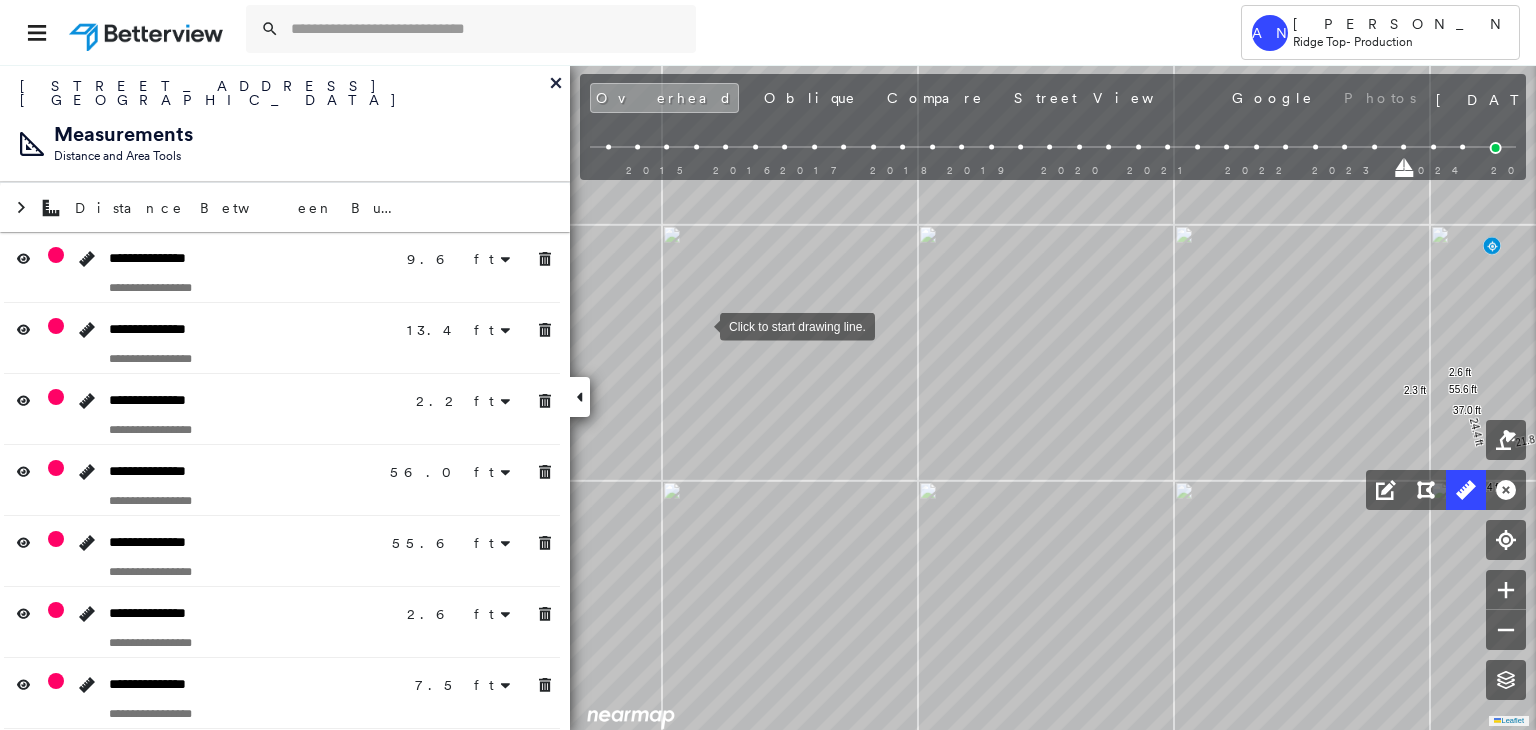 click on "9.6 ft" at bounding box center (470, 258) 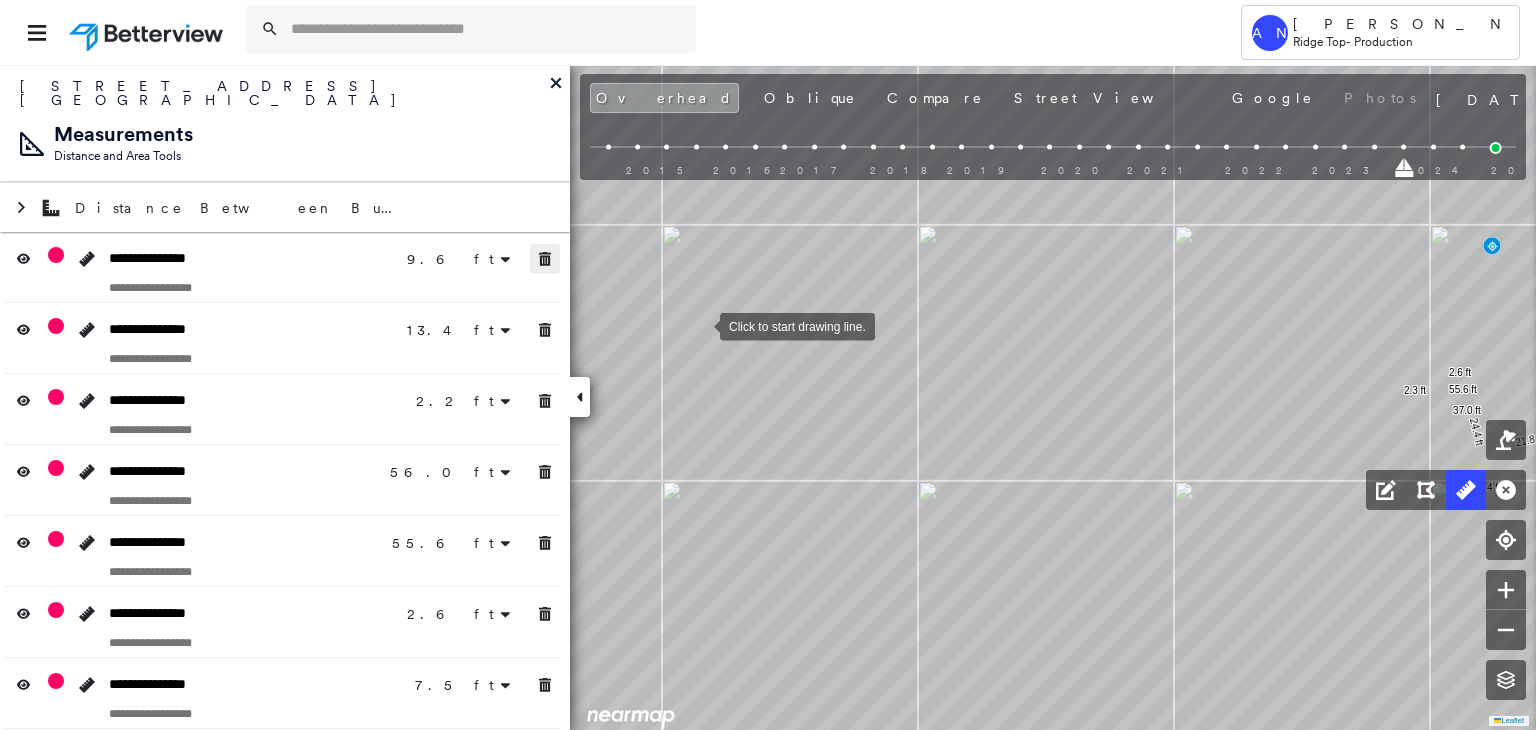 click on "9.6 ft" at bounding box center [470, 258] 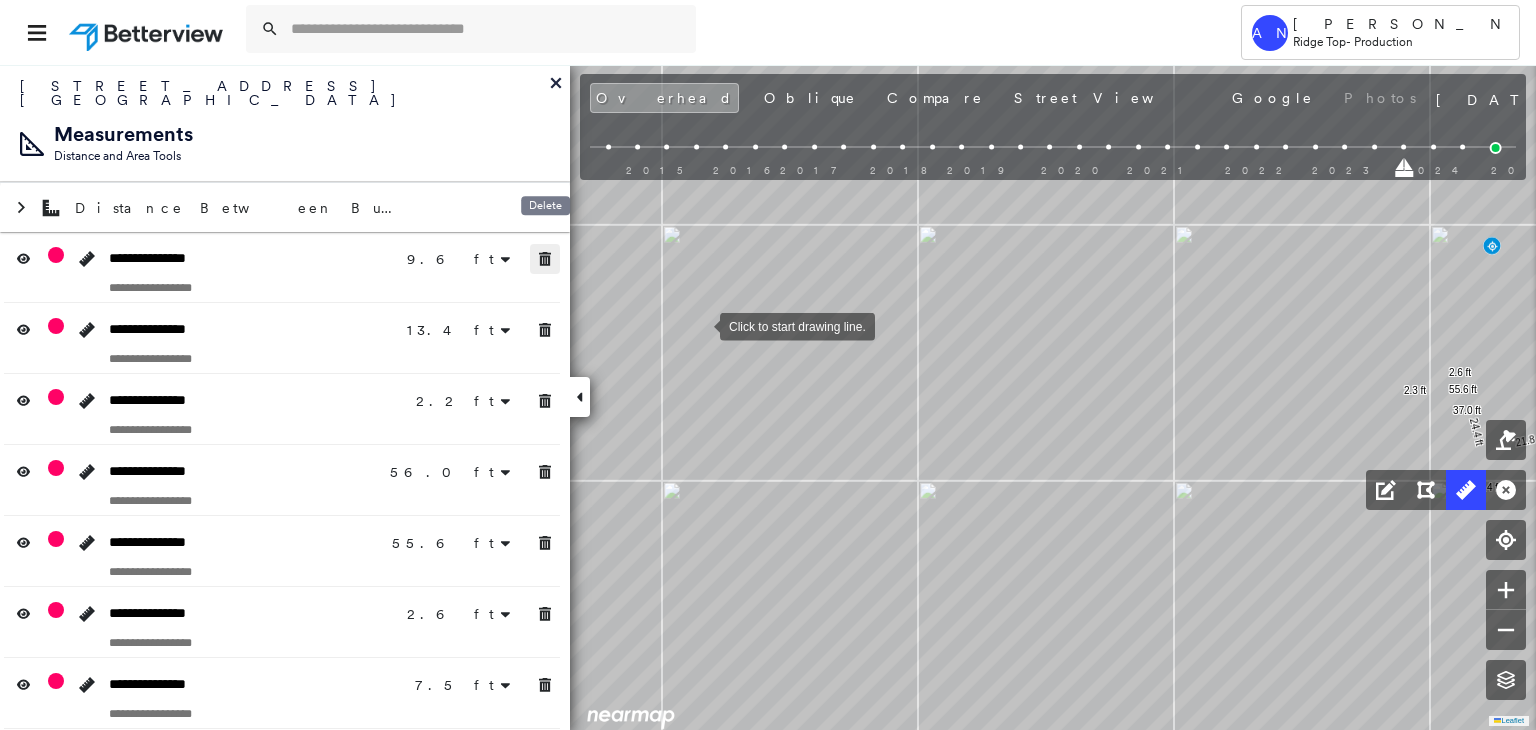 click at bounding box center (545, 259) 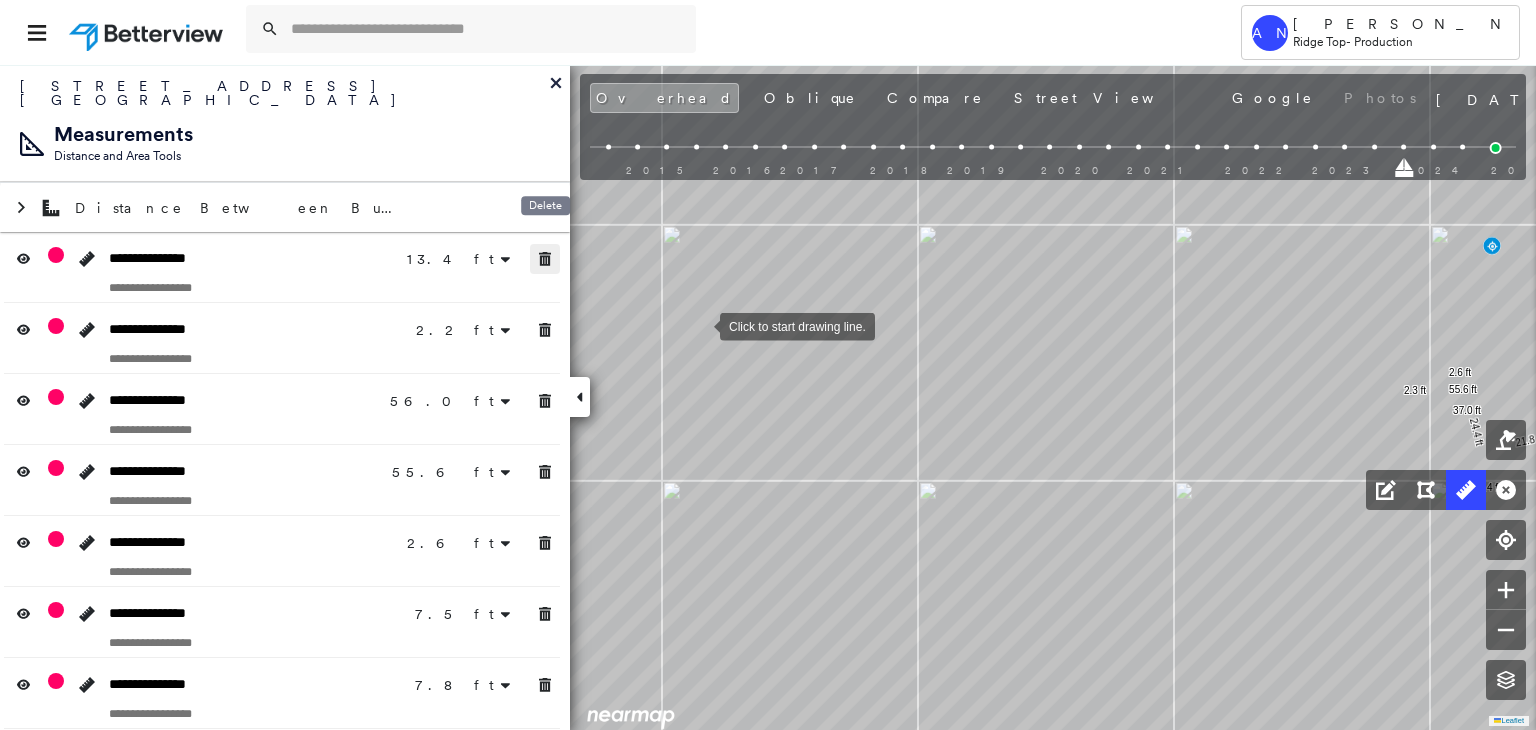 click on "13.4 ft" at bounding box center [470, 258] 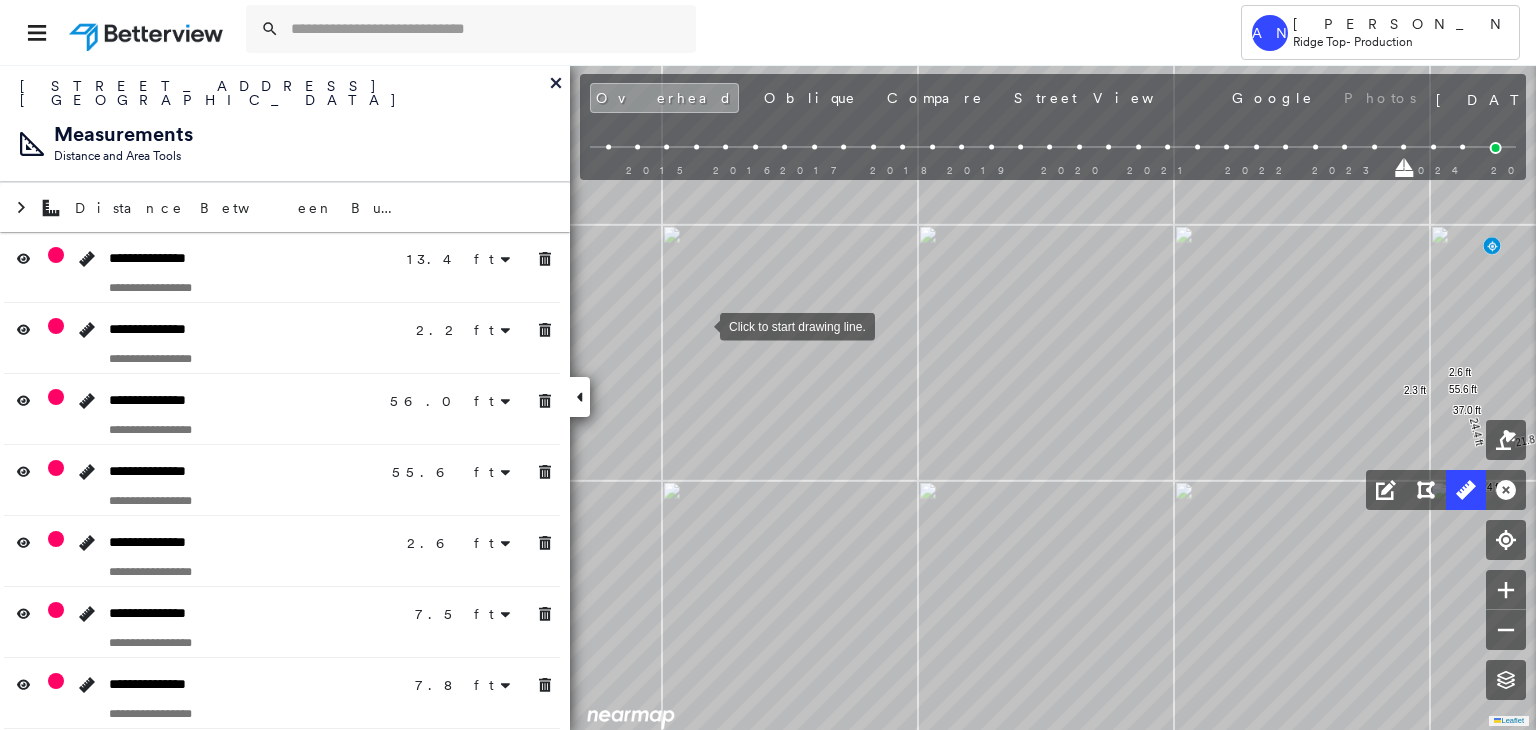 click on "13.4 ft" at bounding box center (470, 258) 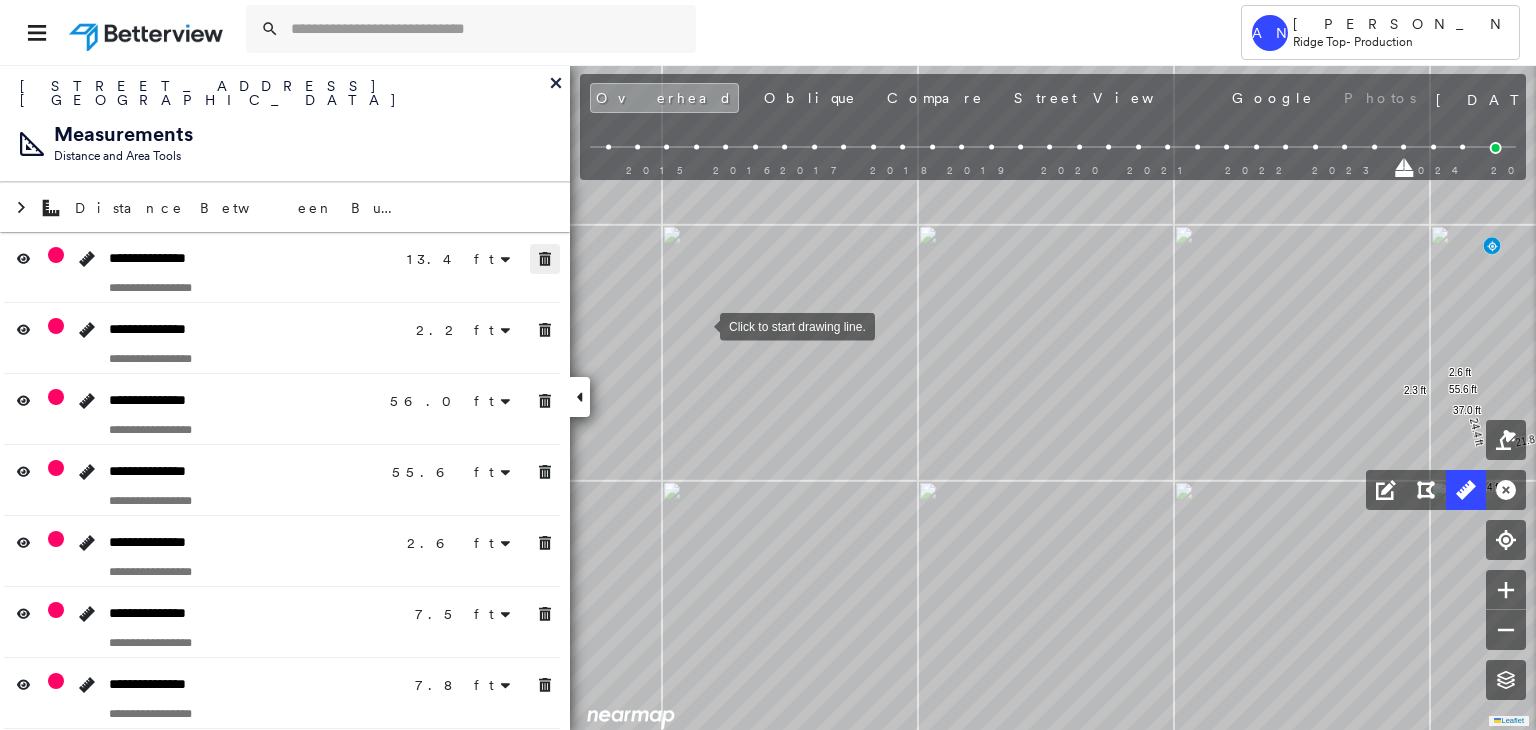 click at bounding box center (545, 259) 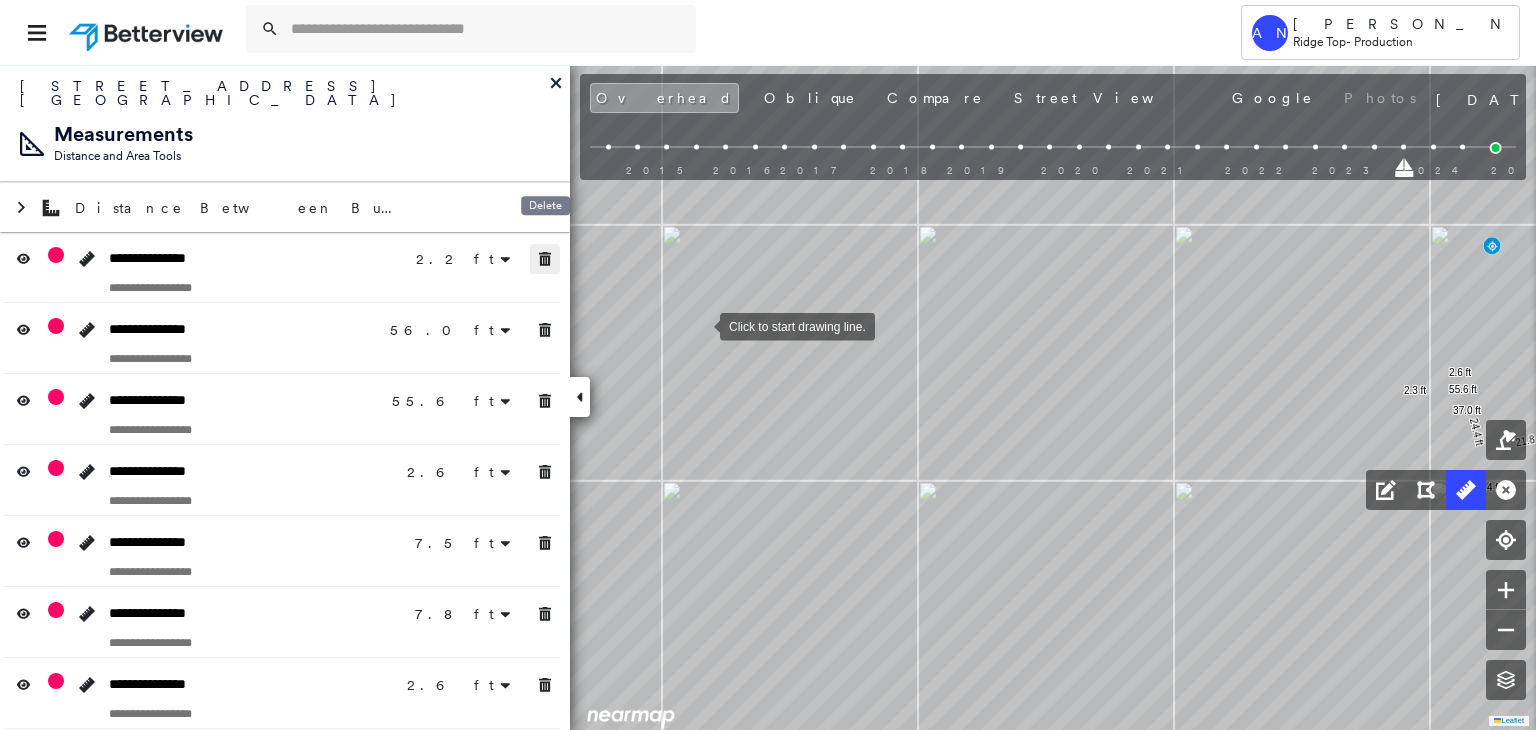 click at bounding box center (545, 259) 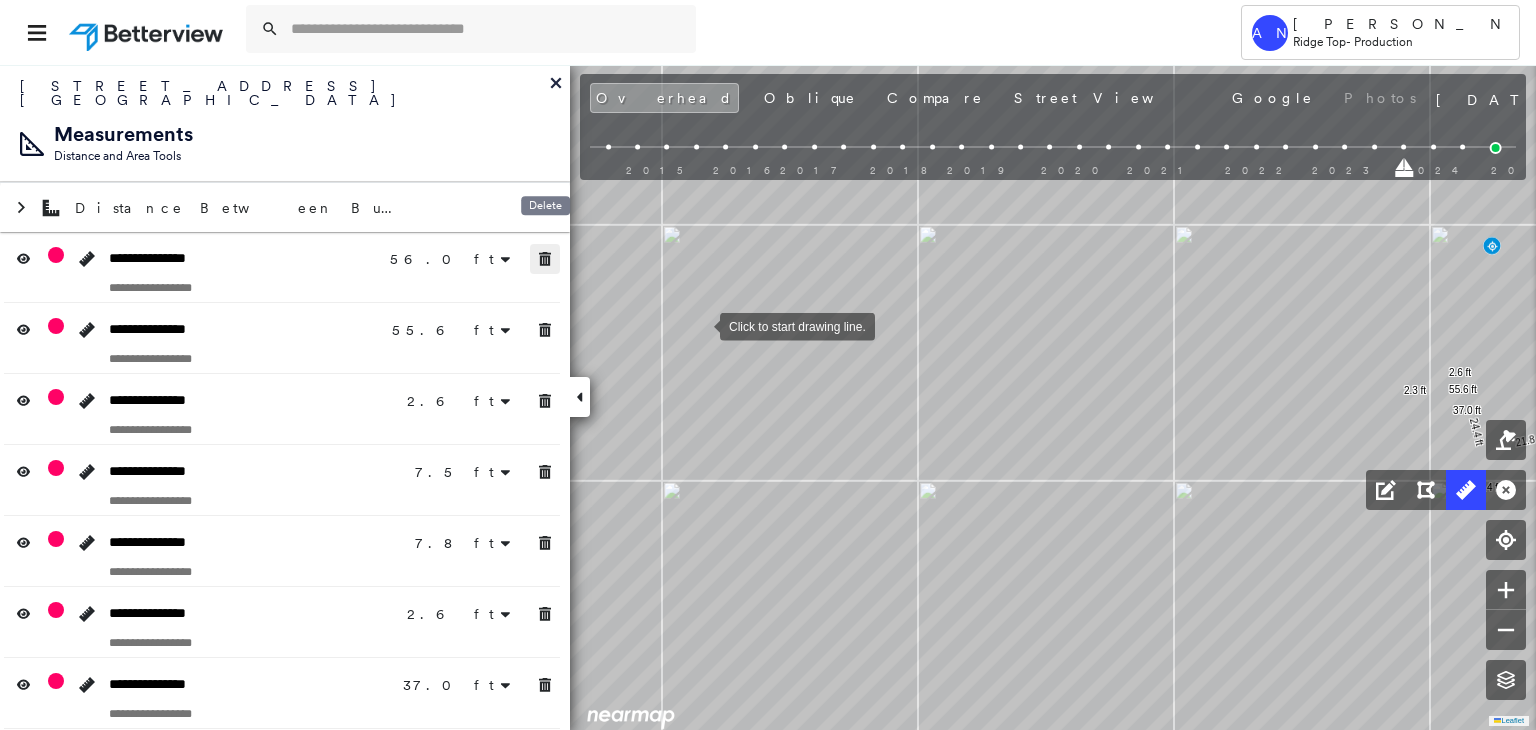 click at bounding box center [545, 259] 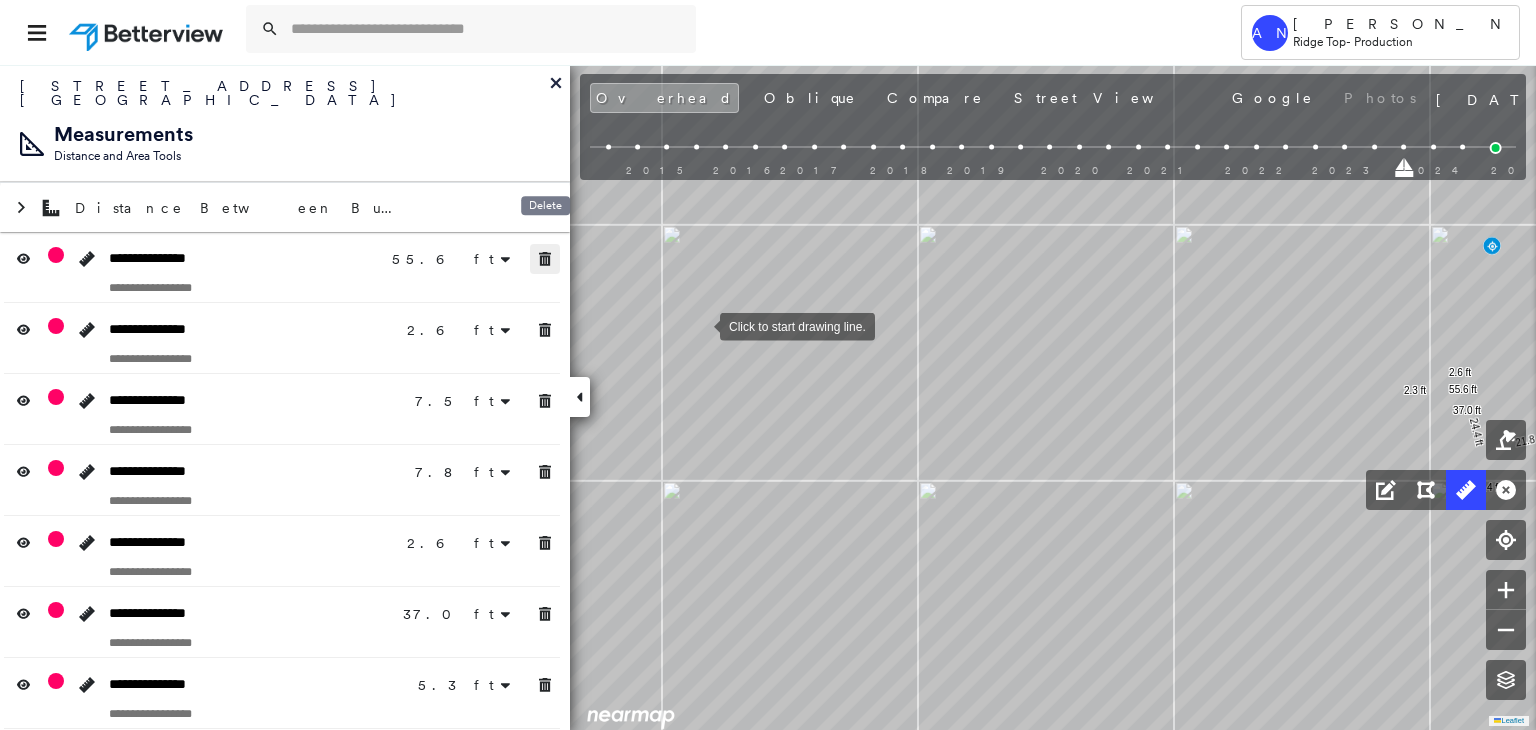 click at bounding box center [545, 259] 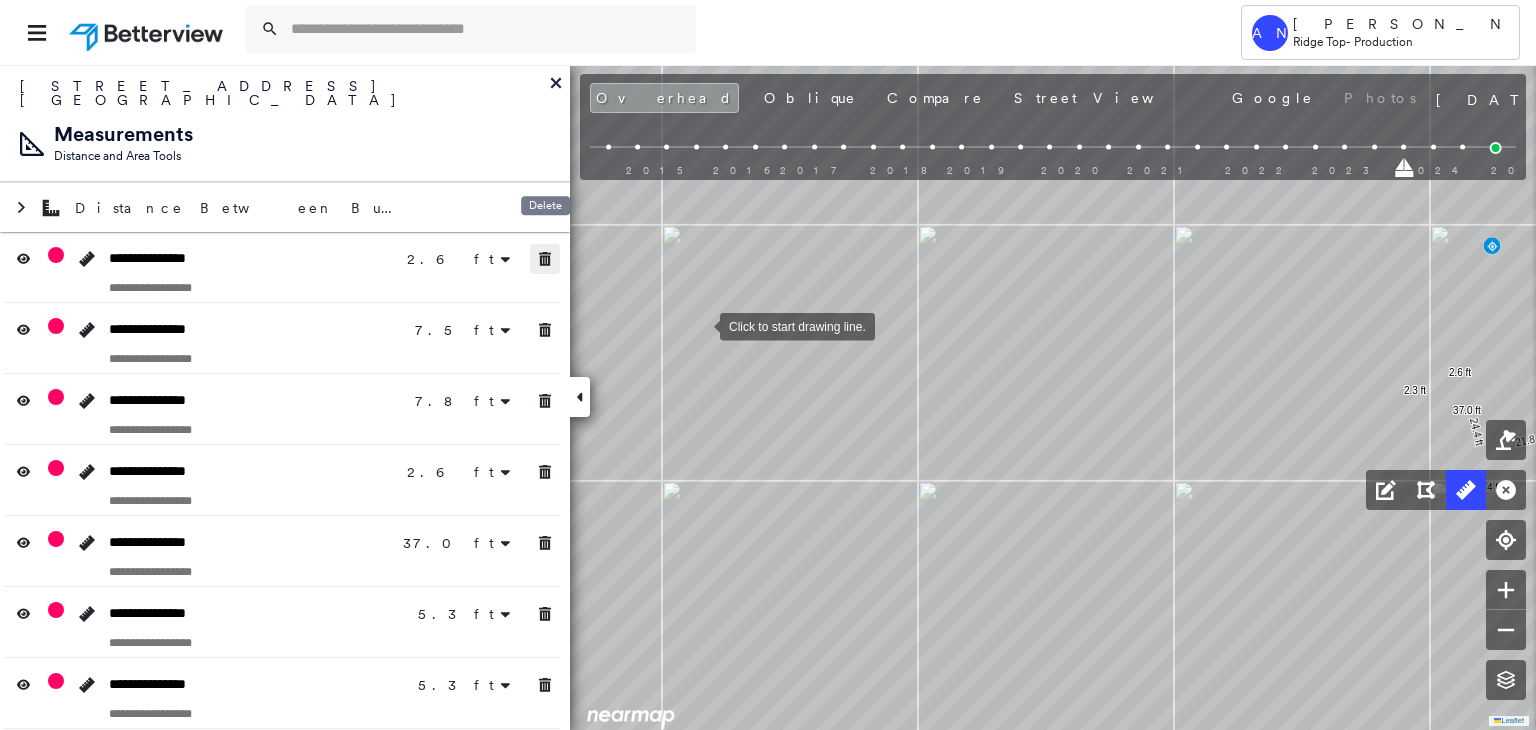 click at bounding box center (545, 259) 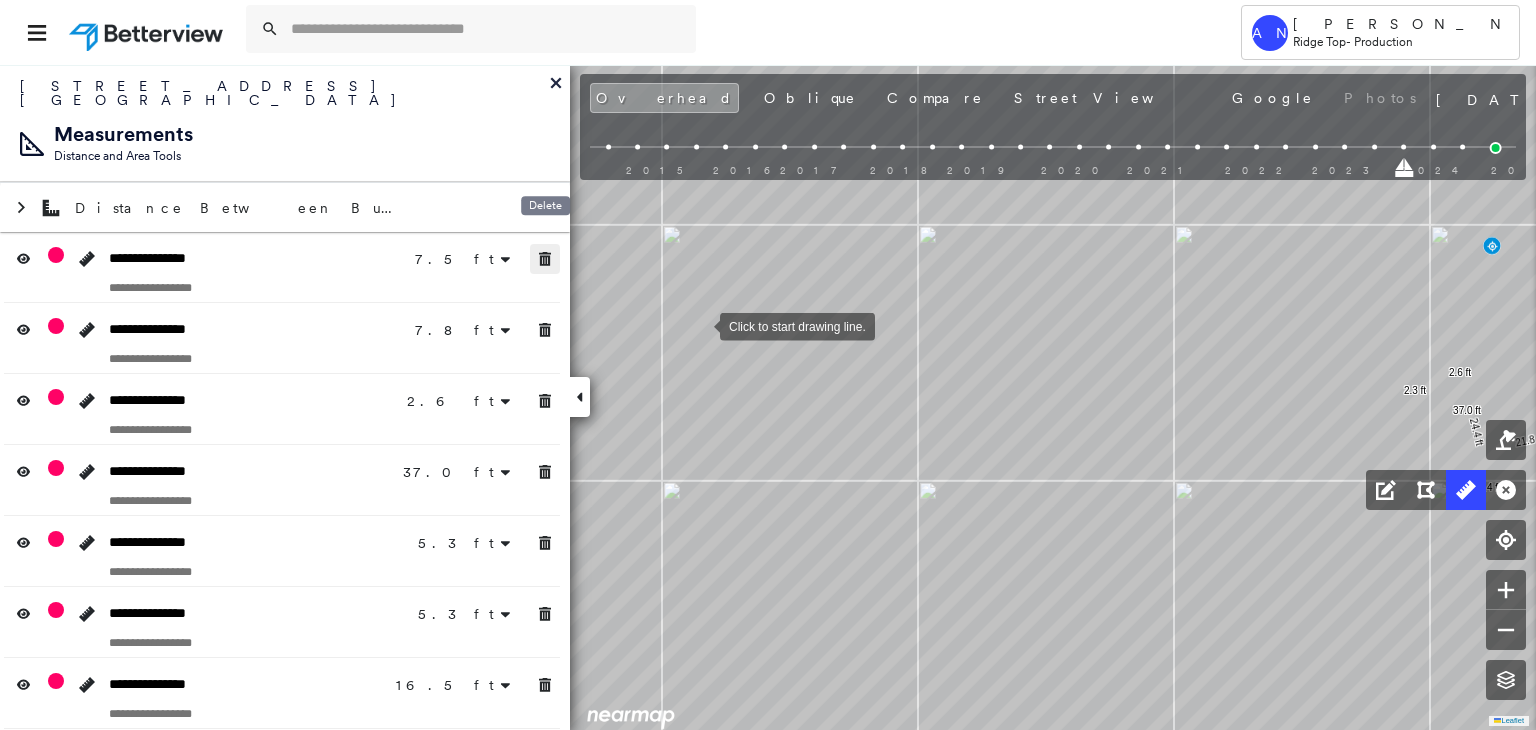 click at bounding box center (545, 259) 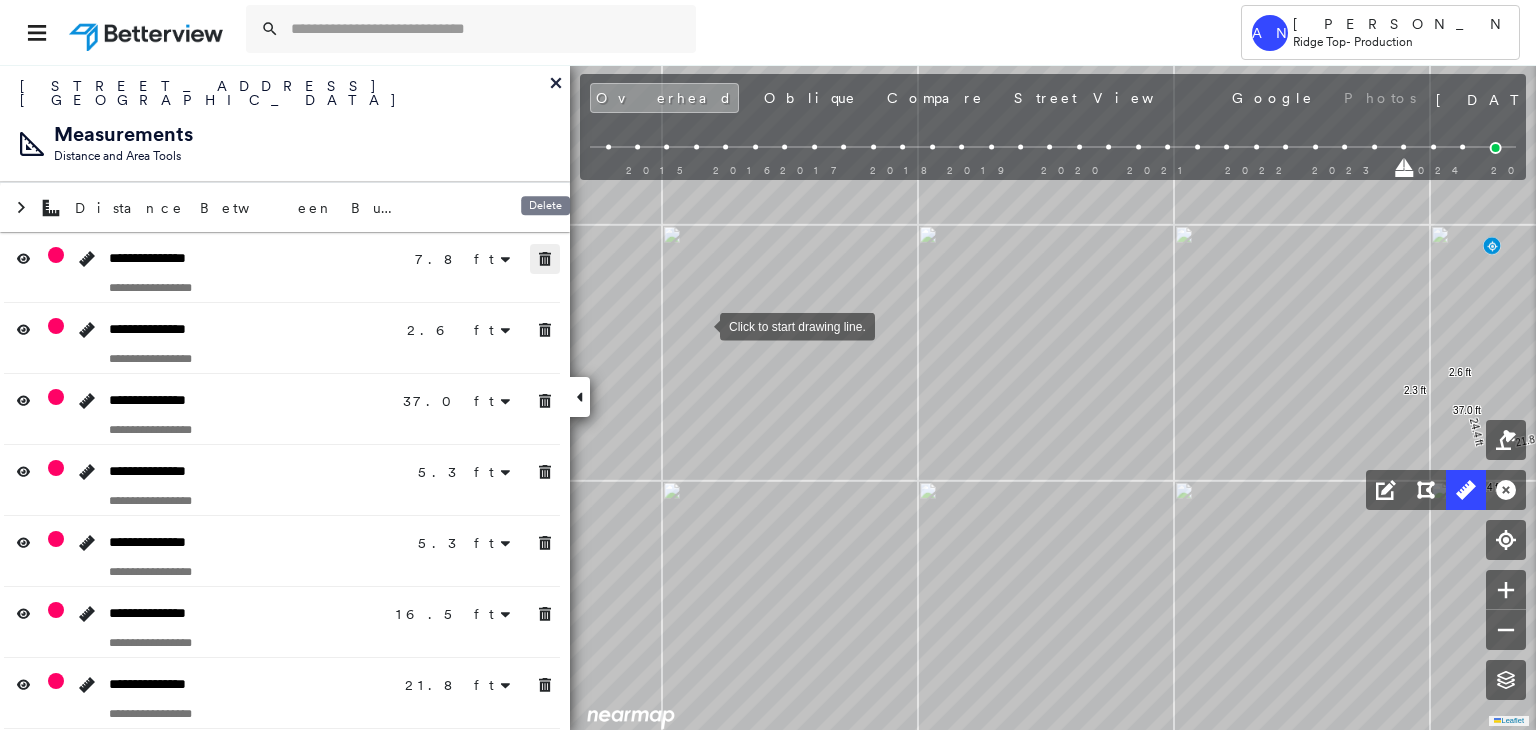 click at bounding box center (545, 259) 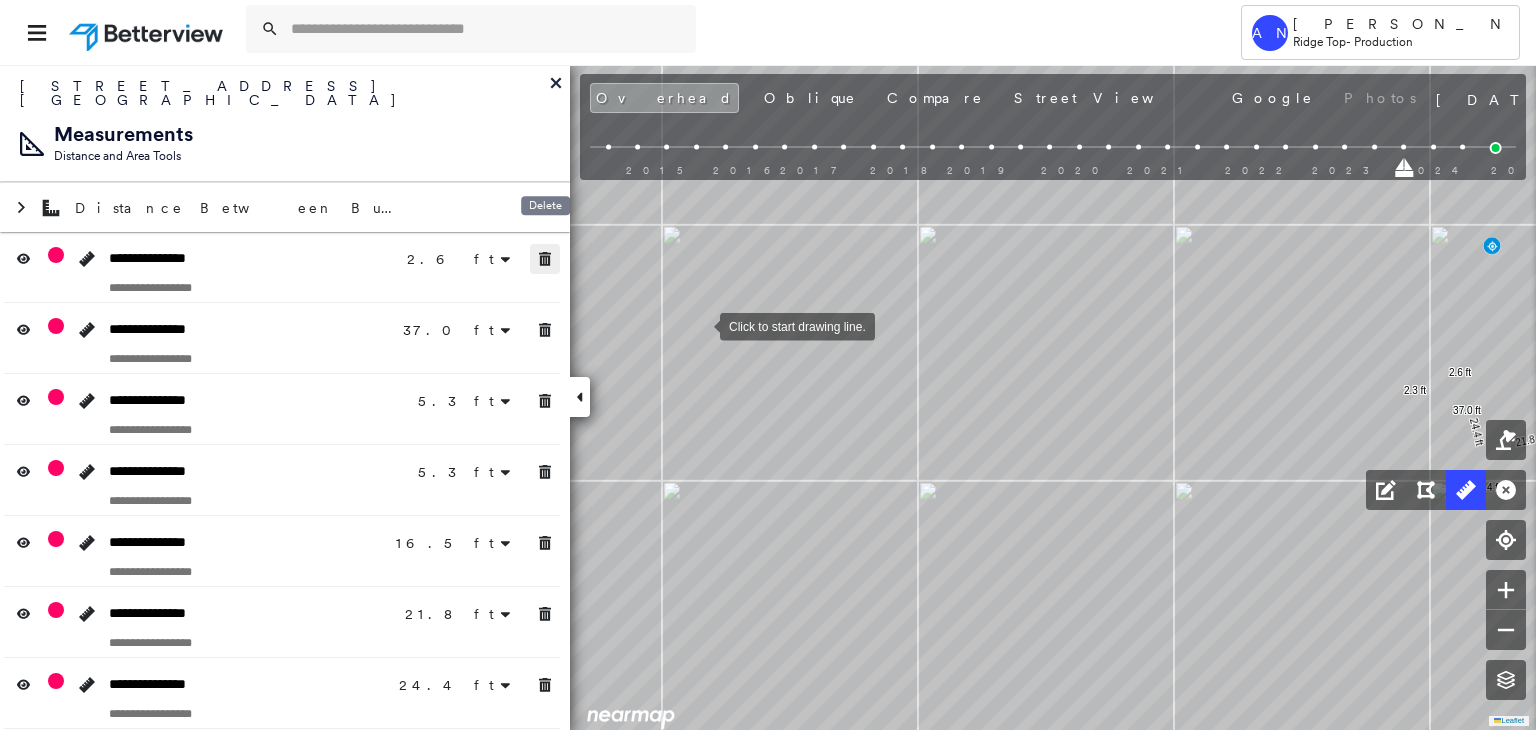 click at bounding box center [545, 259] 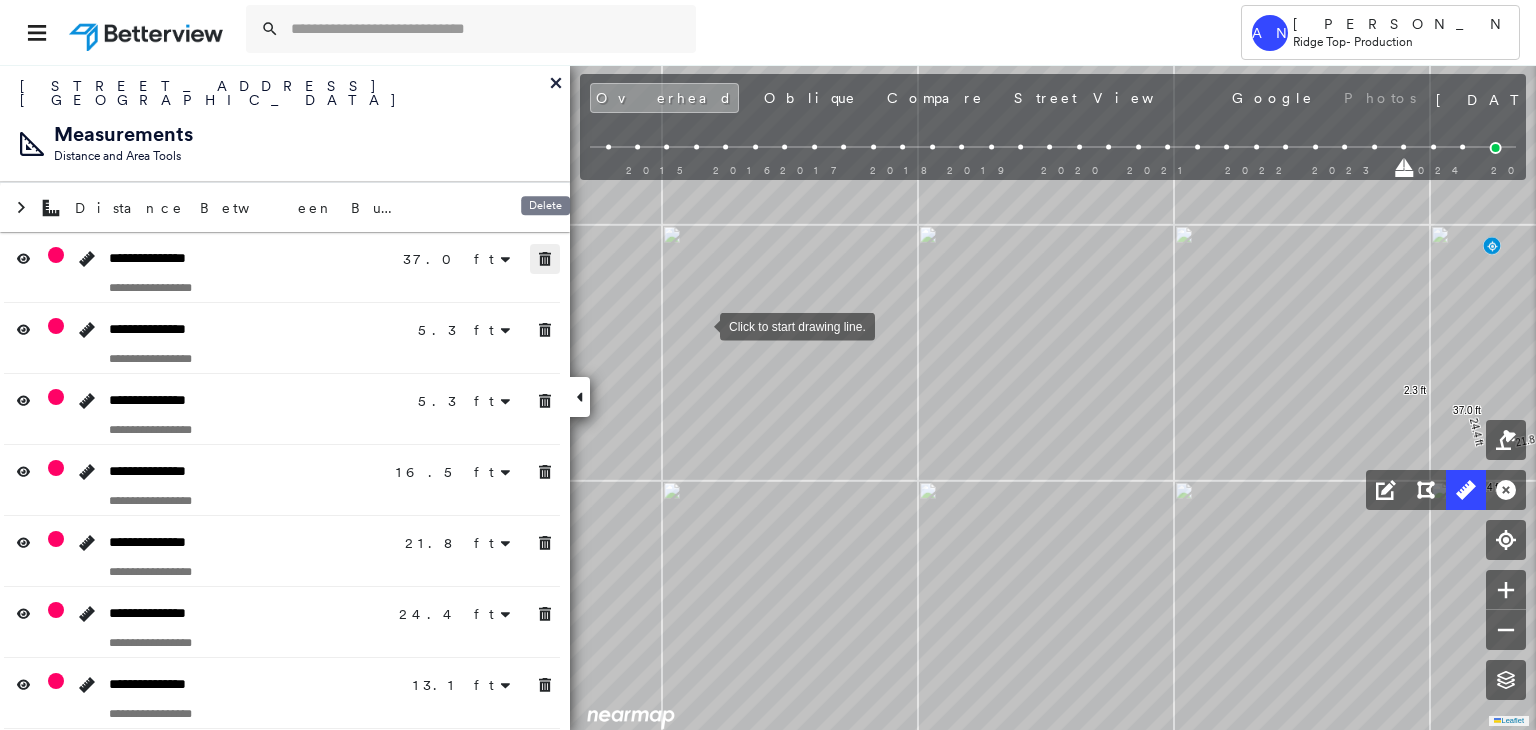 click at bounding box center [545, 259] 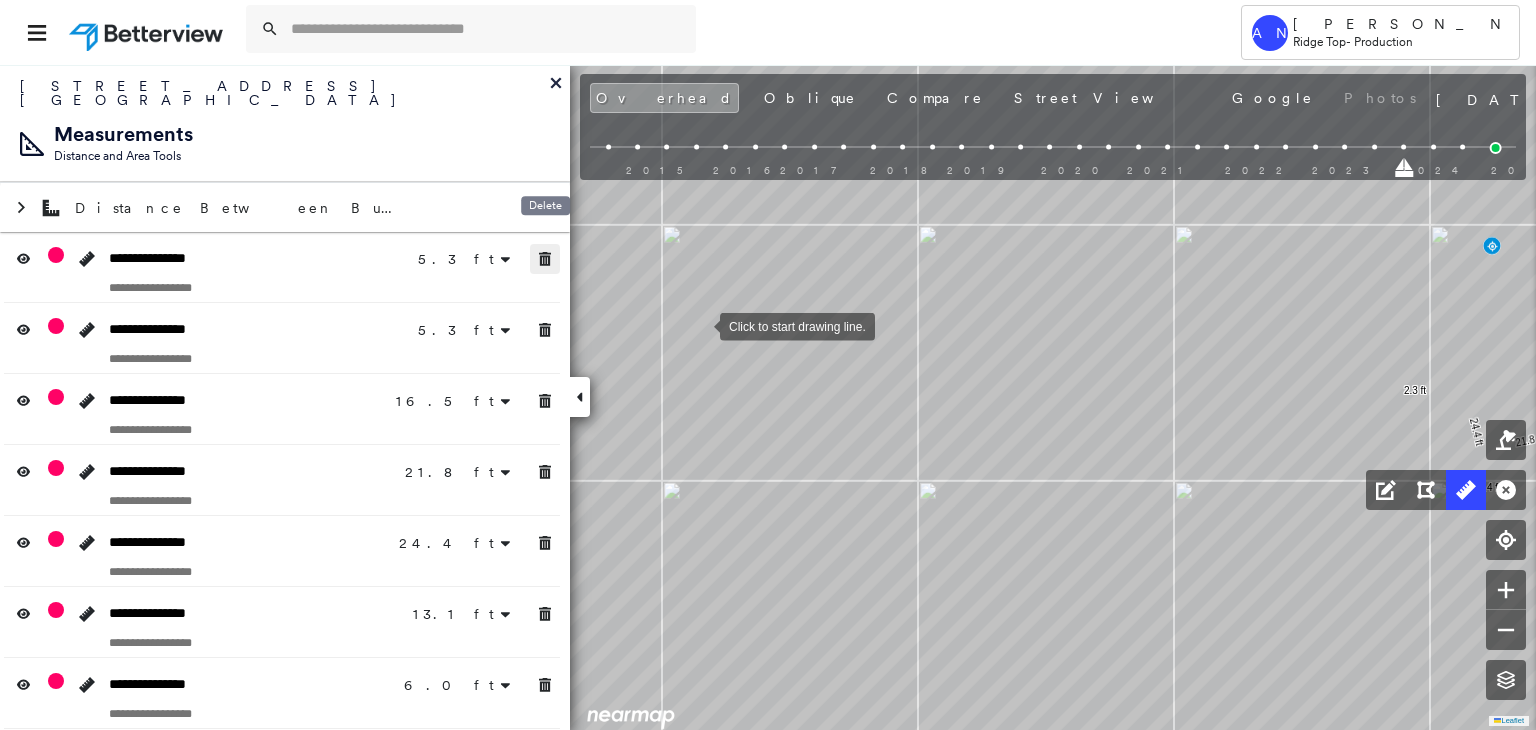 click at bounding box center [545, 259] 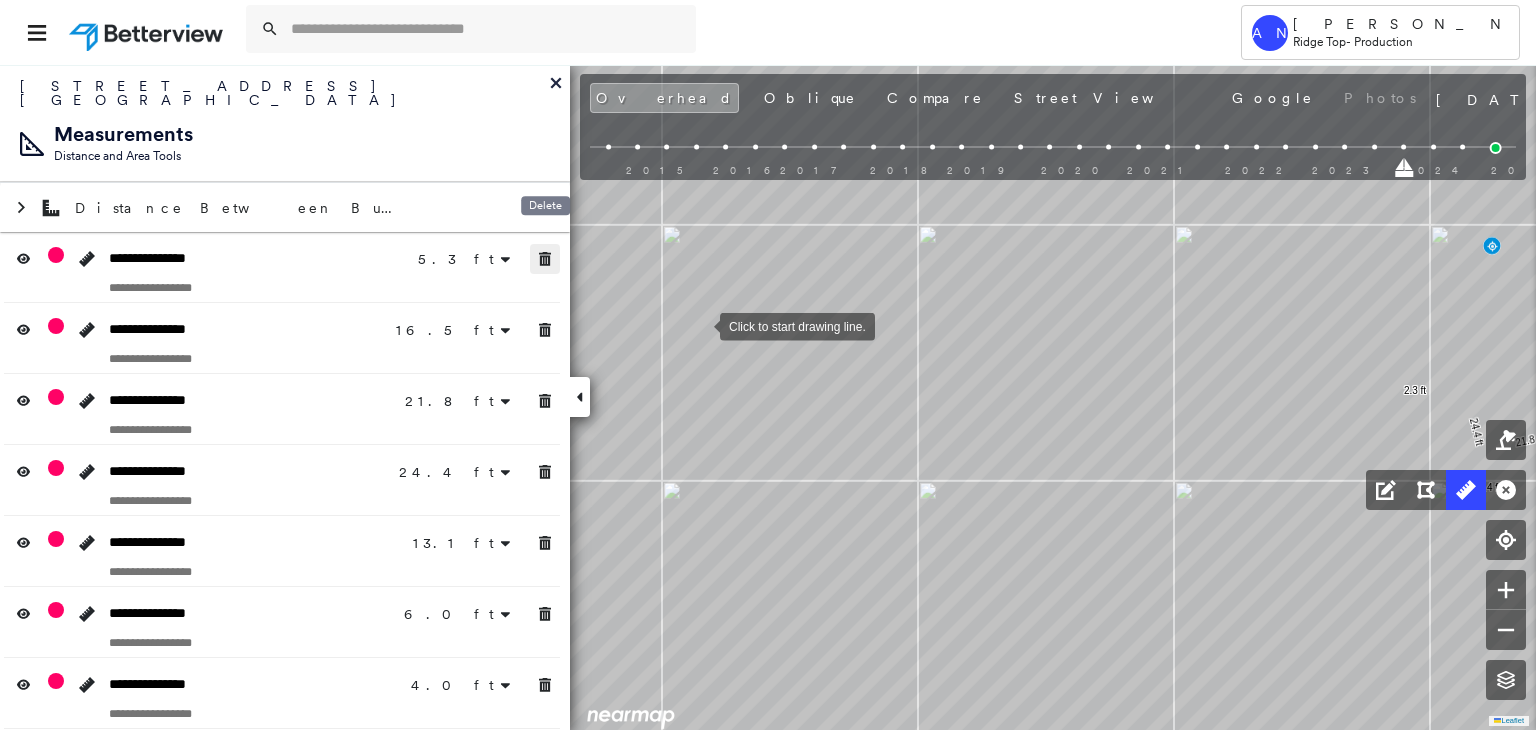 click at bounding box center [545, 259] 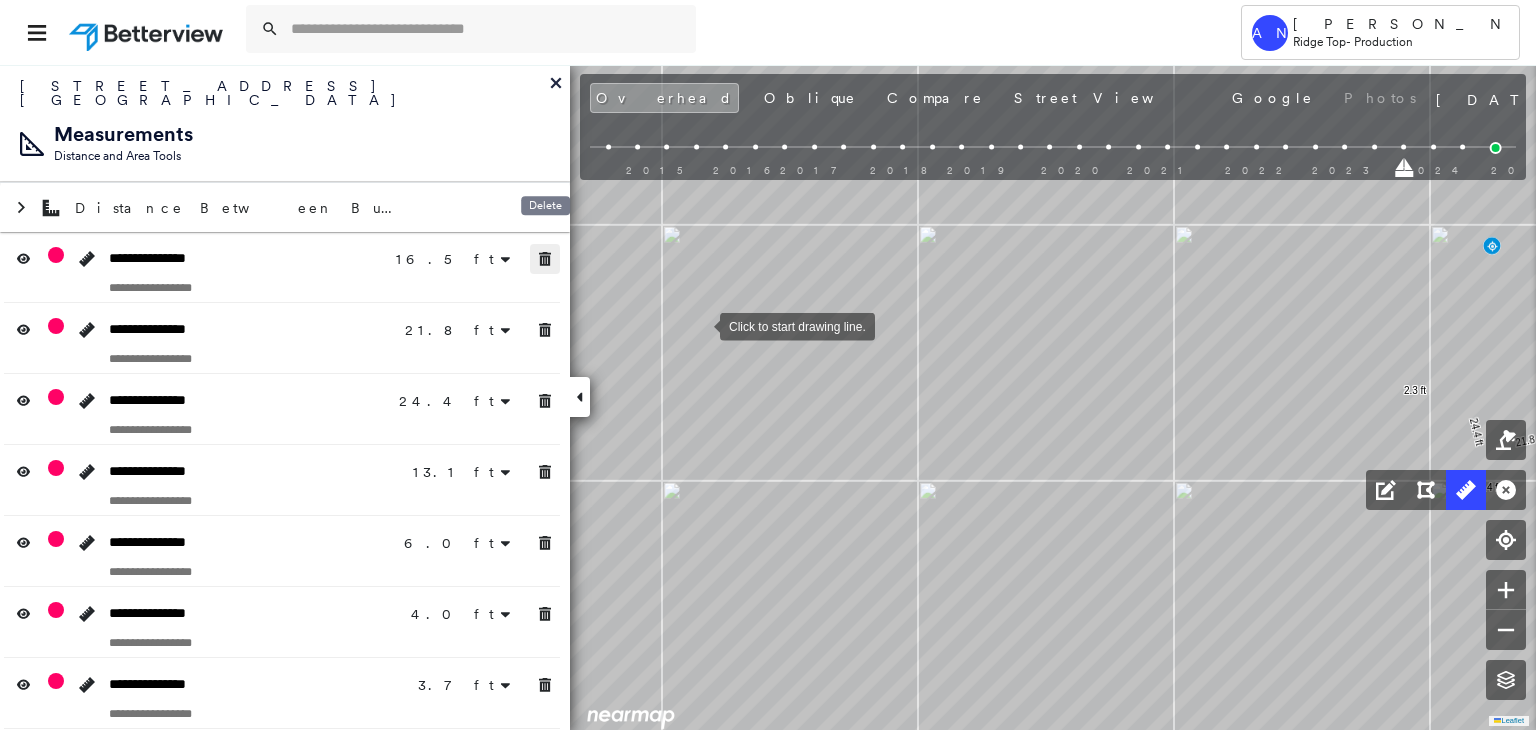 click at bounding box center (545, 259) 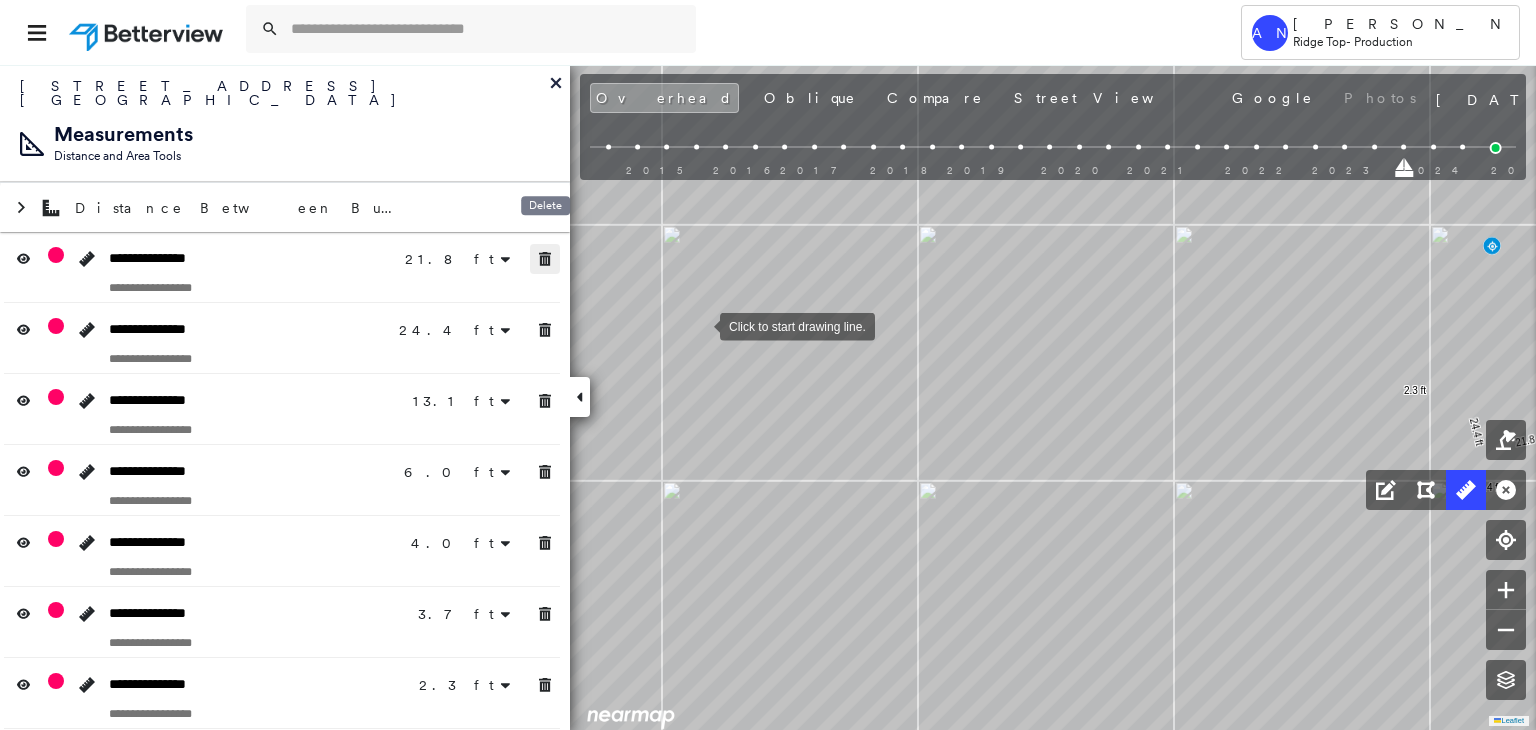 click at bounding box center [545, 259] 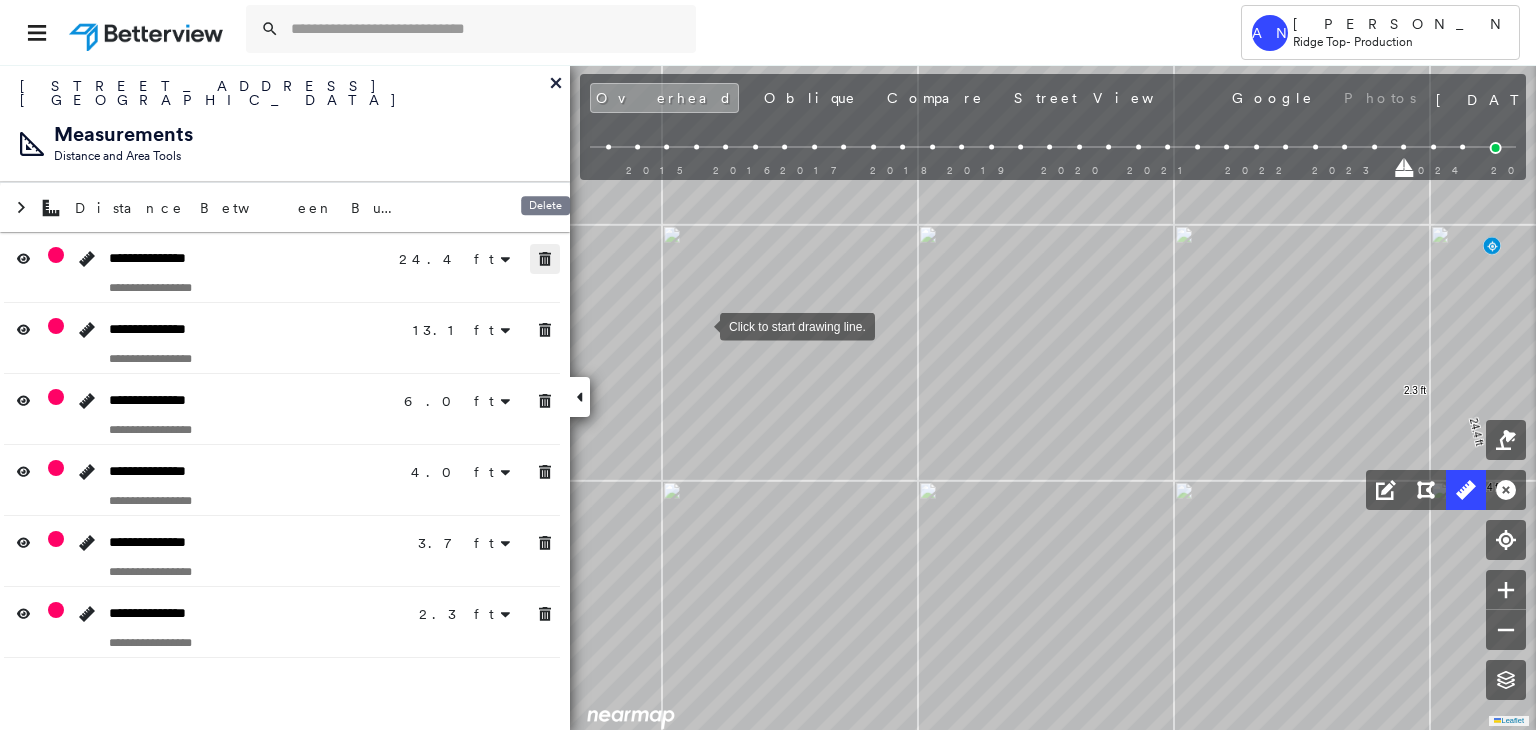 click at bounding box center [545, 259] 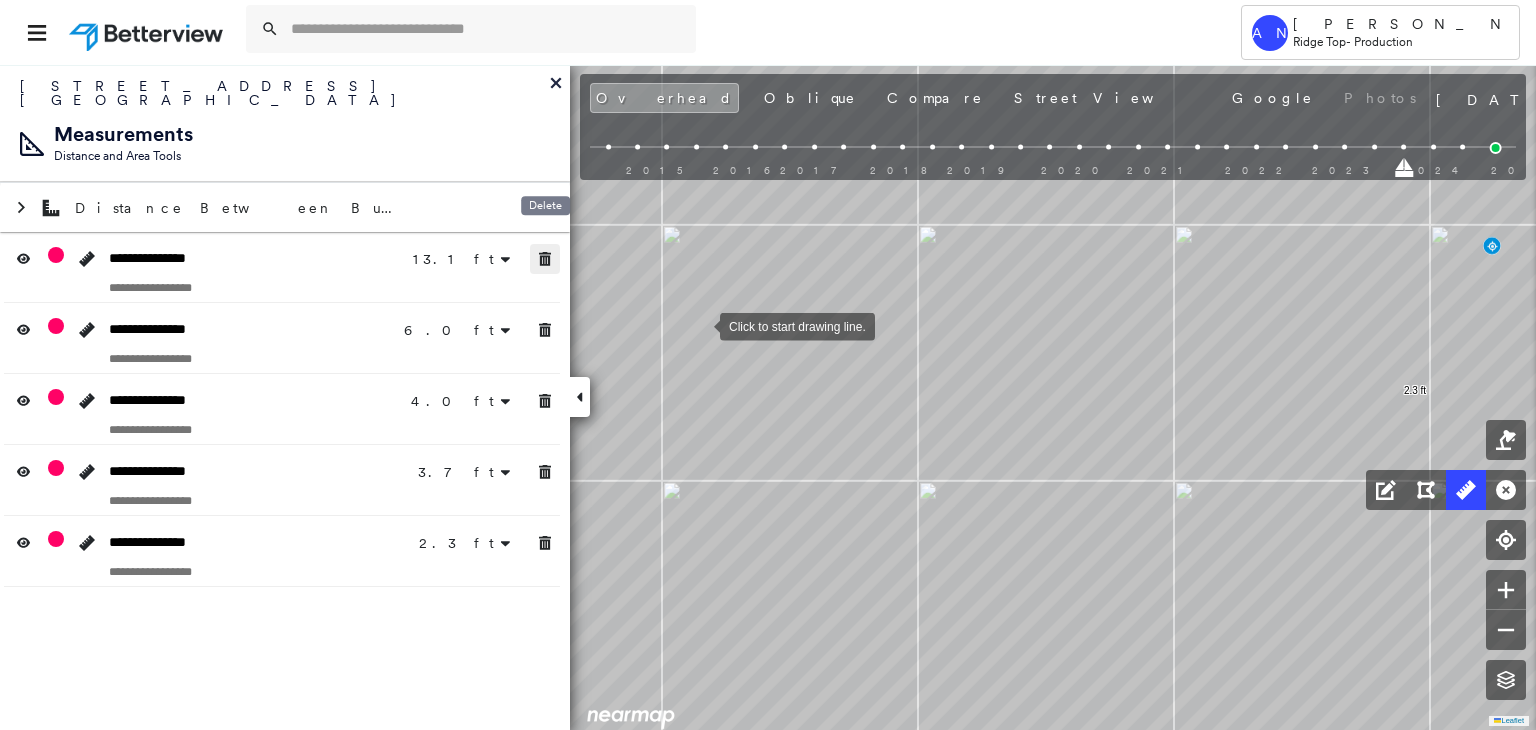 click at bounding box center [545, 259] 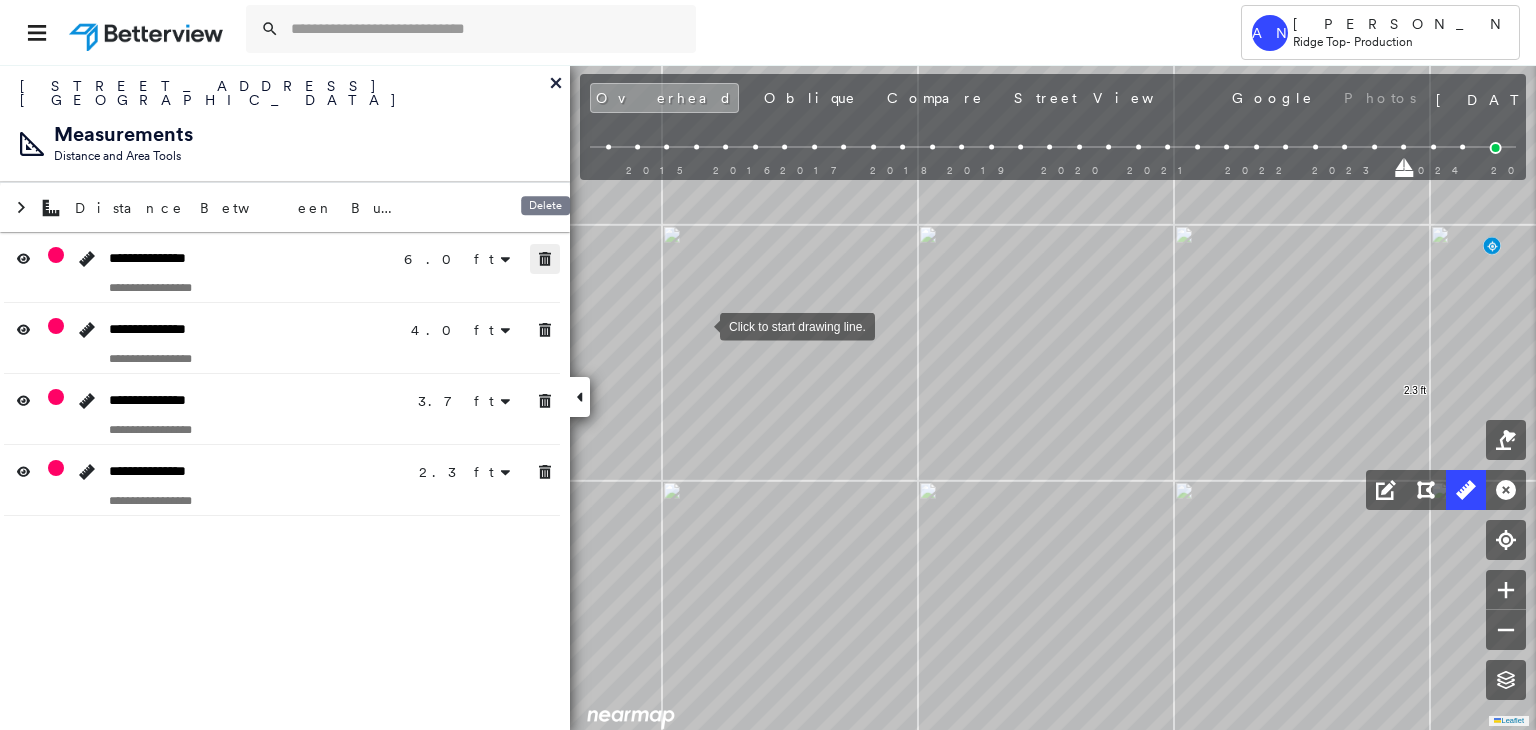 click at bounding box center [545, 259] 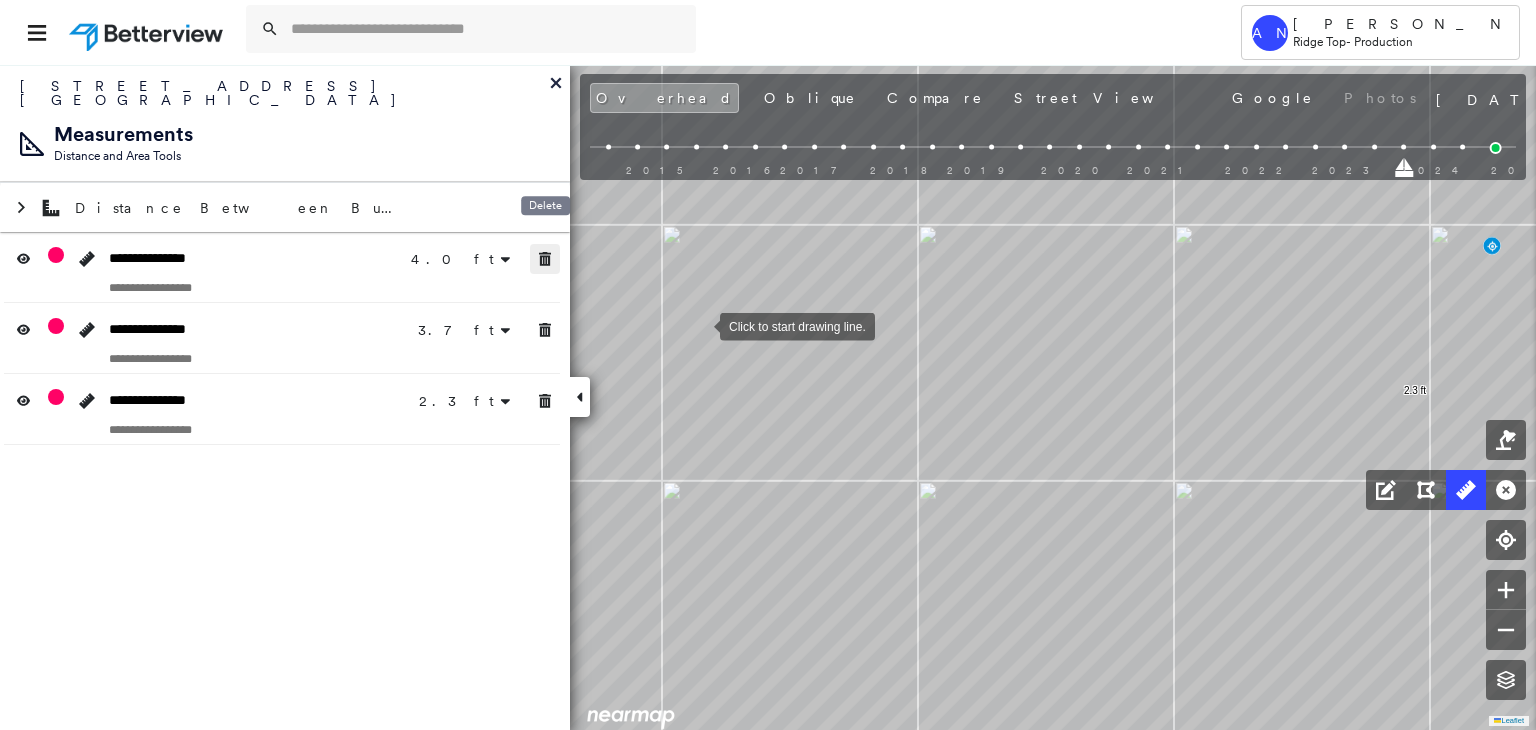 click at bounding box center (545, 259) 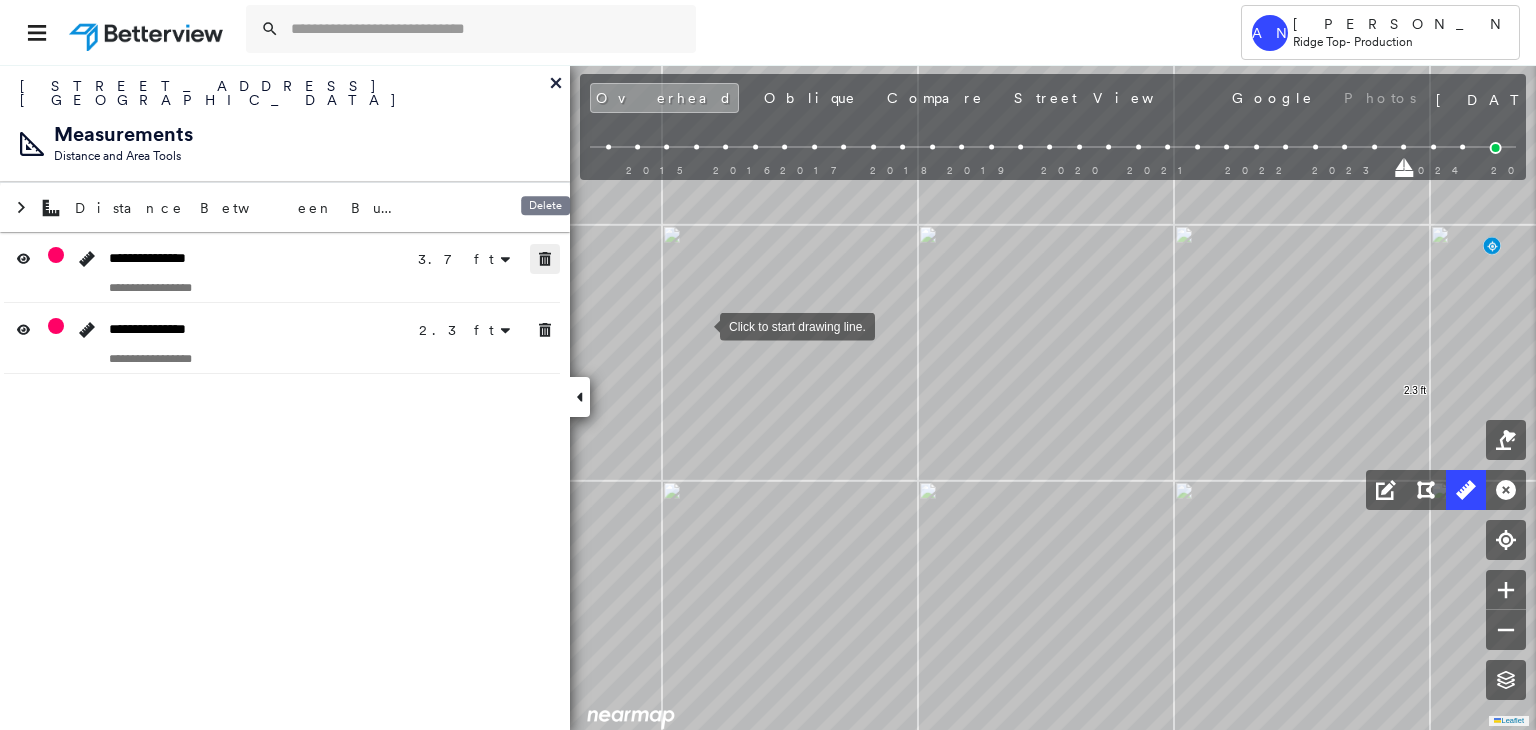 click at bounding box center [545, 259] 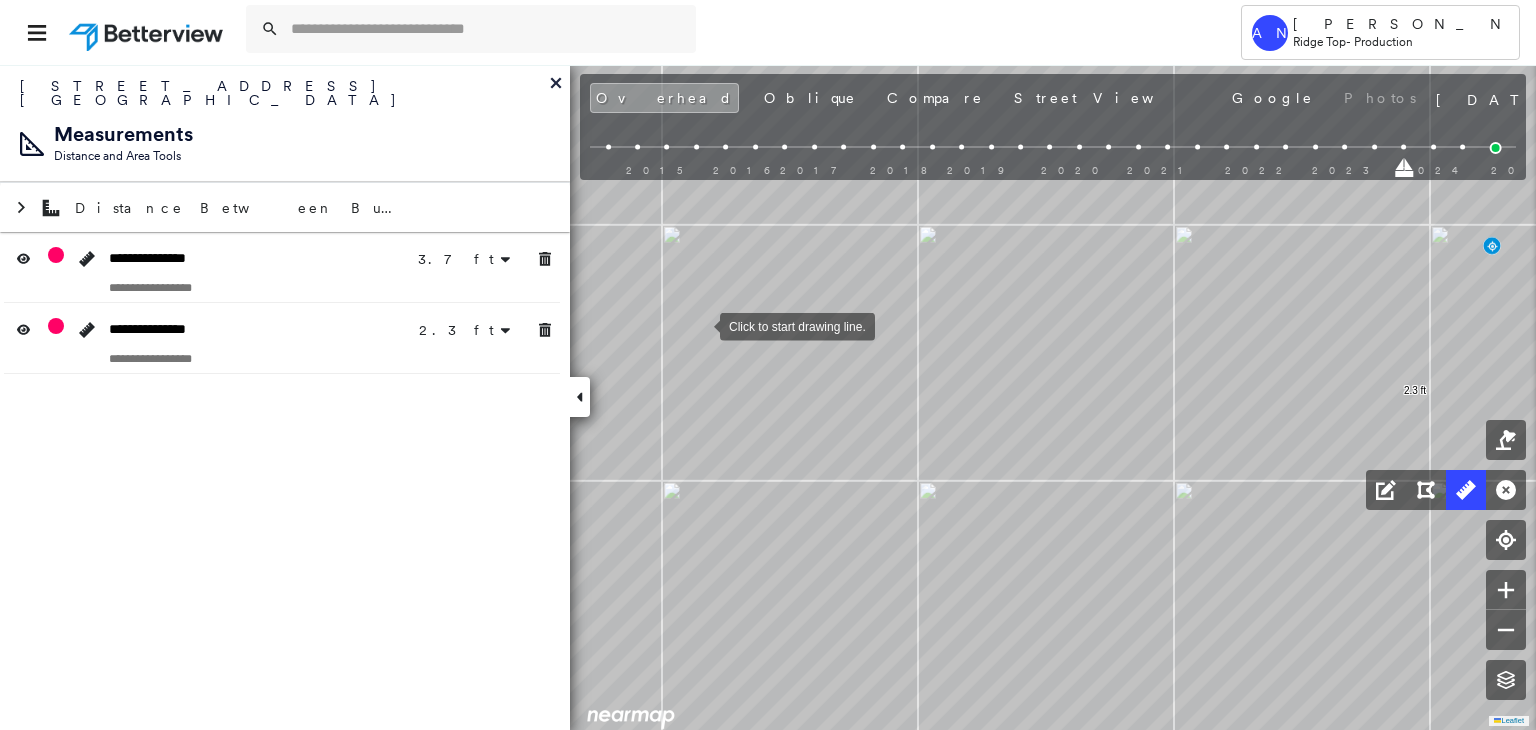 click on "**********" at bounding box center [282, 267] 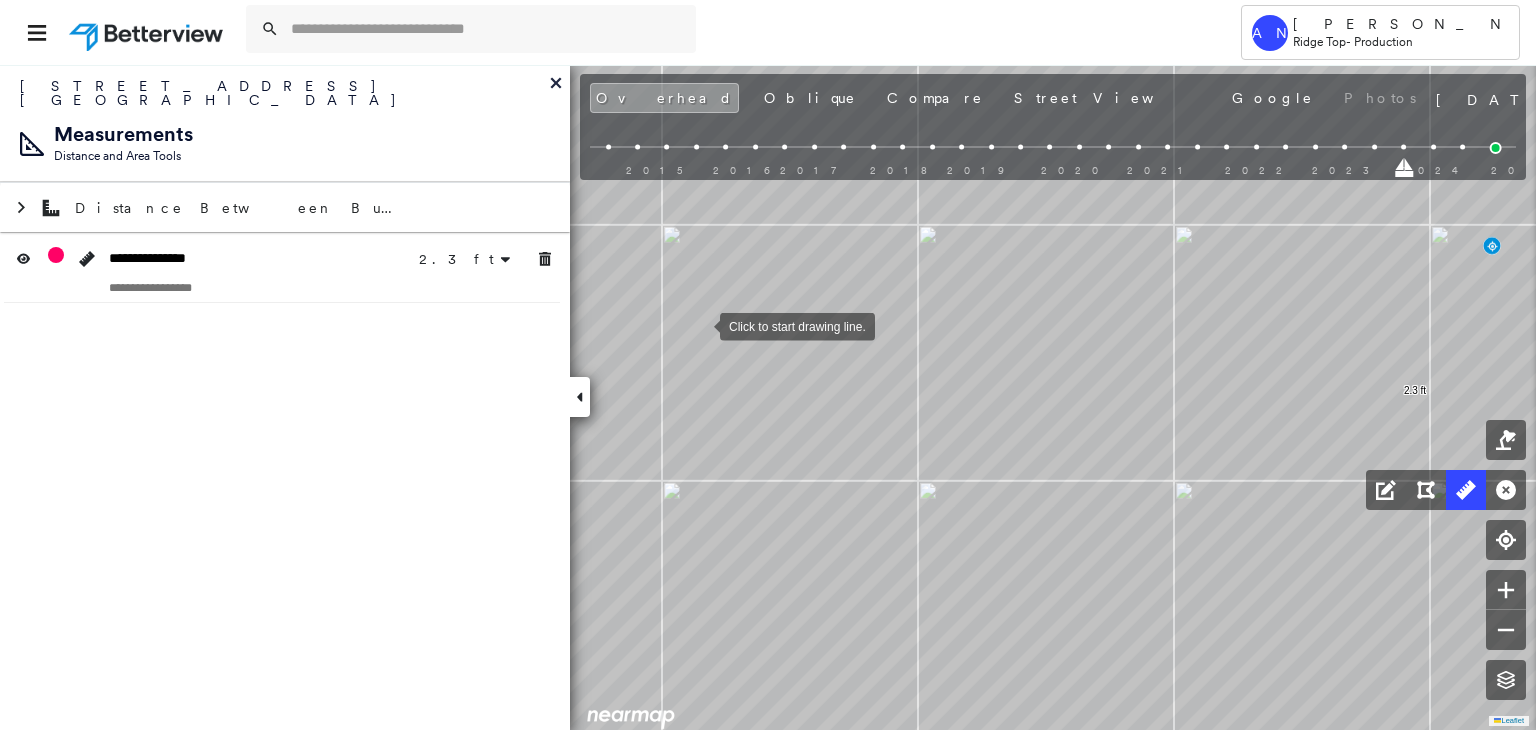 click at bounding box center [282, 287] 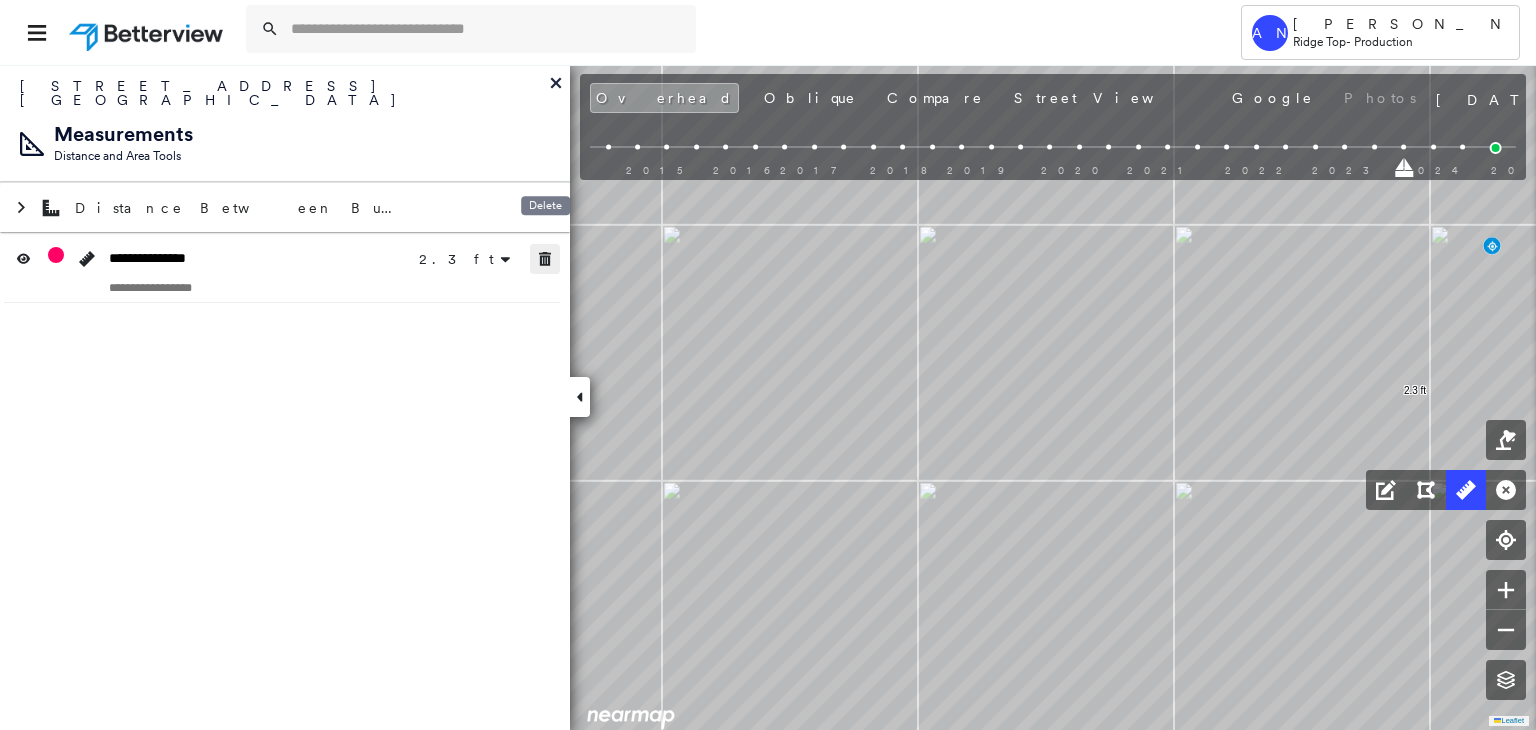 click at bounding box center (545, 259) 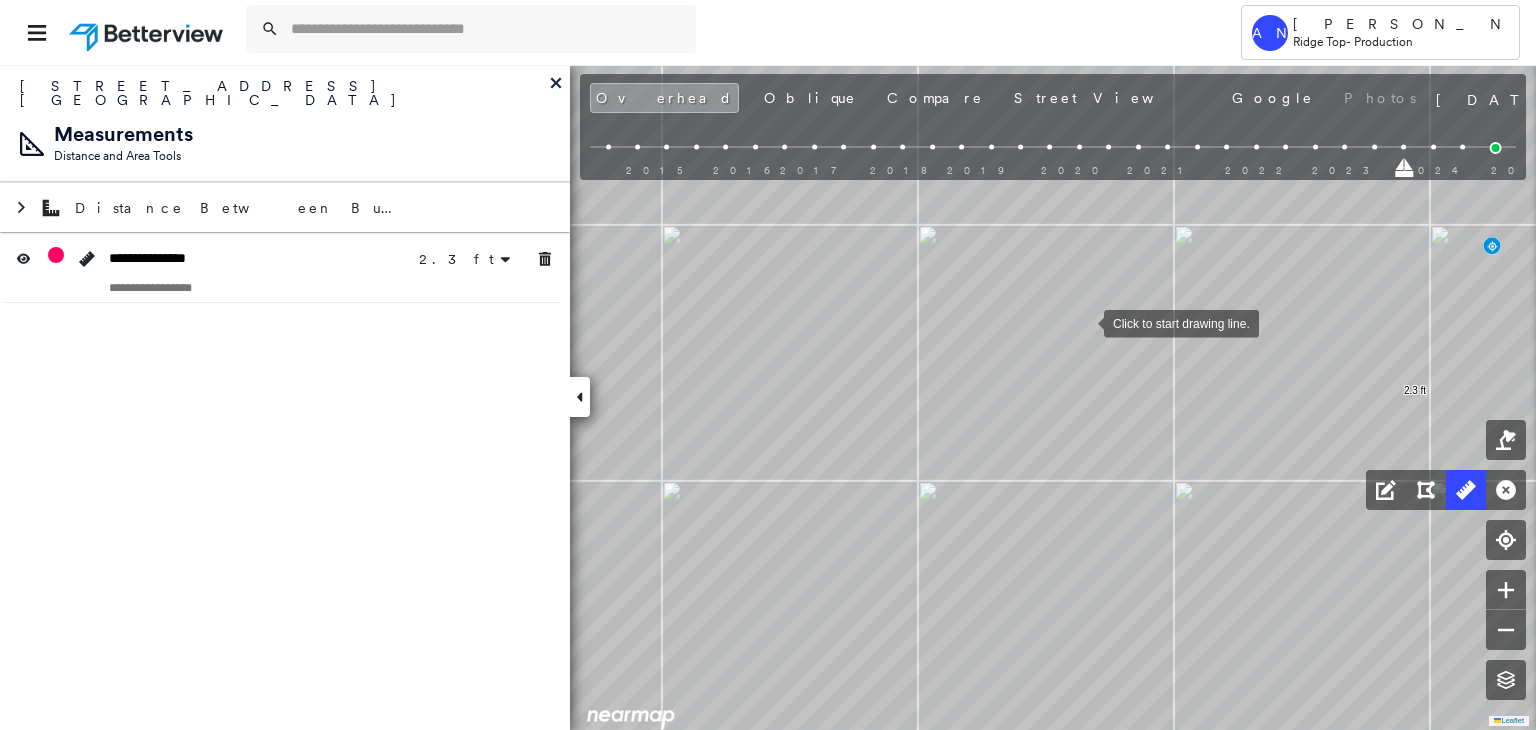 drag, startPoint x: 1084, startPoint y: 322, endPoint x: 874, endPoint y: 477, distance: 261.00766 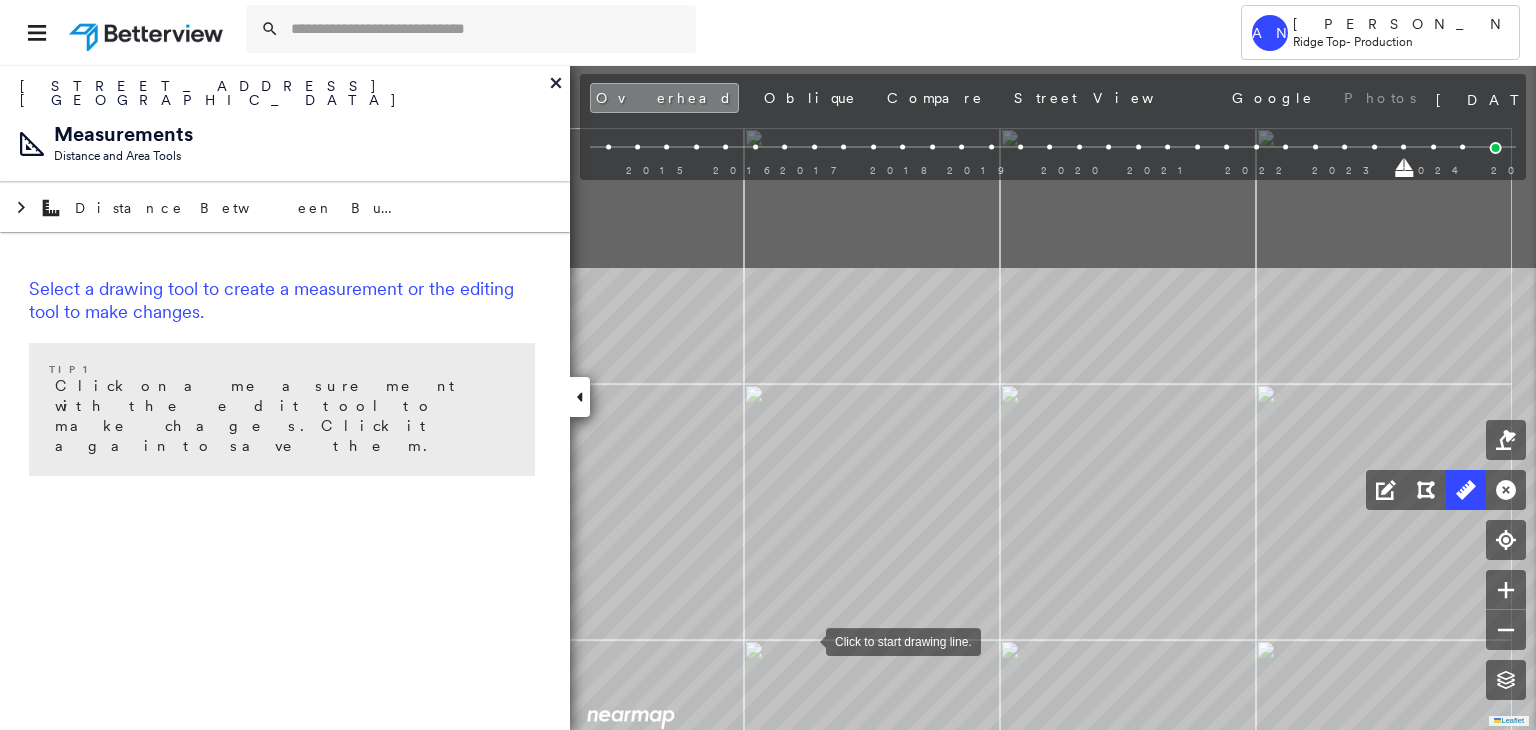 drag, startPoint x: 851, startPoint y: 369, endPoint x: 805, endPoint y: 641, distance: 275.86227 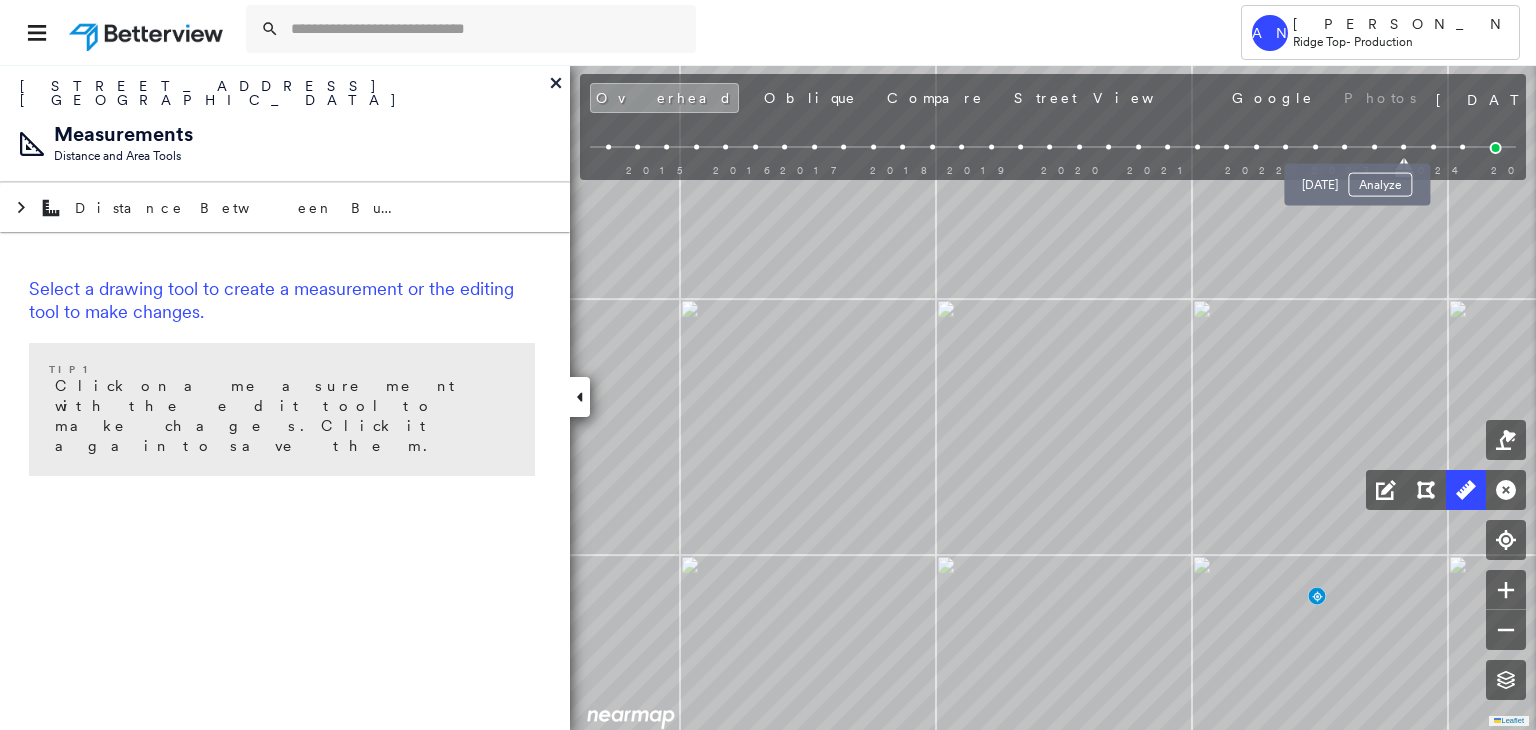click at bounding box center [1374, 147] 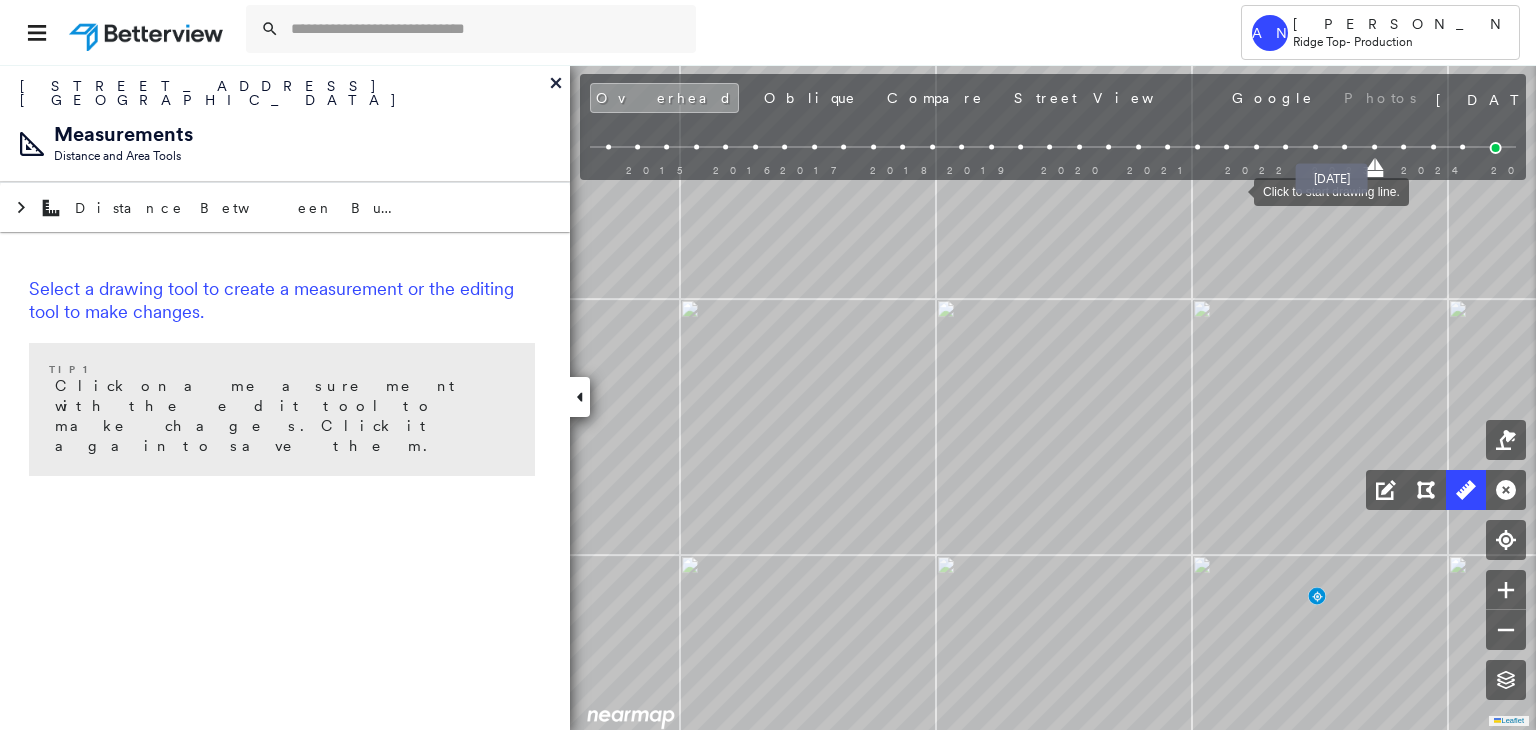 click at bounding box center [1344, 147] 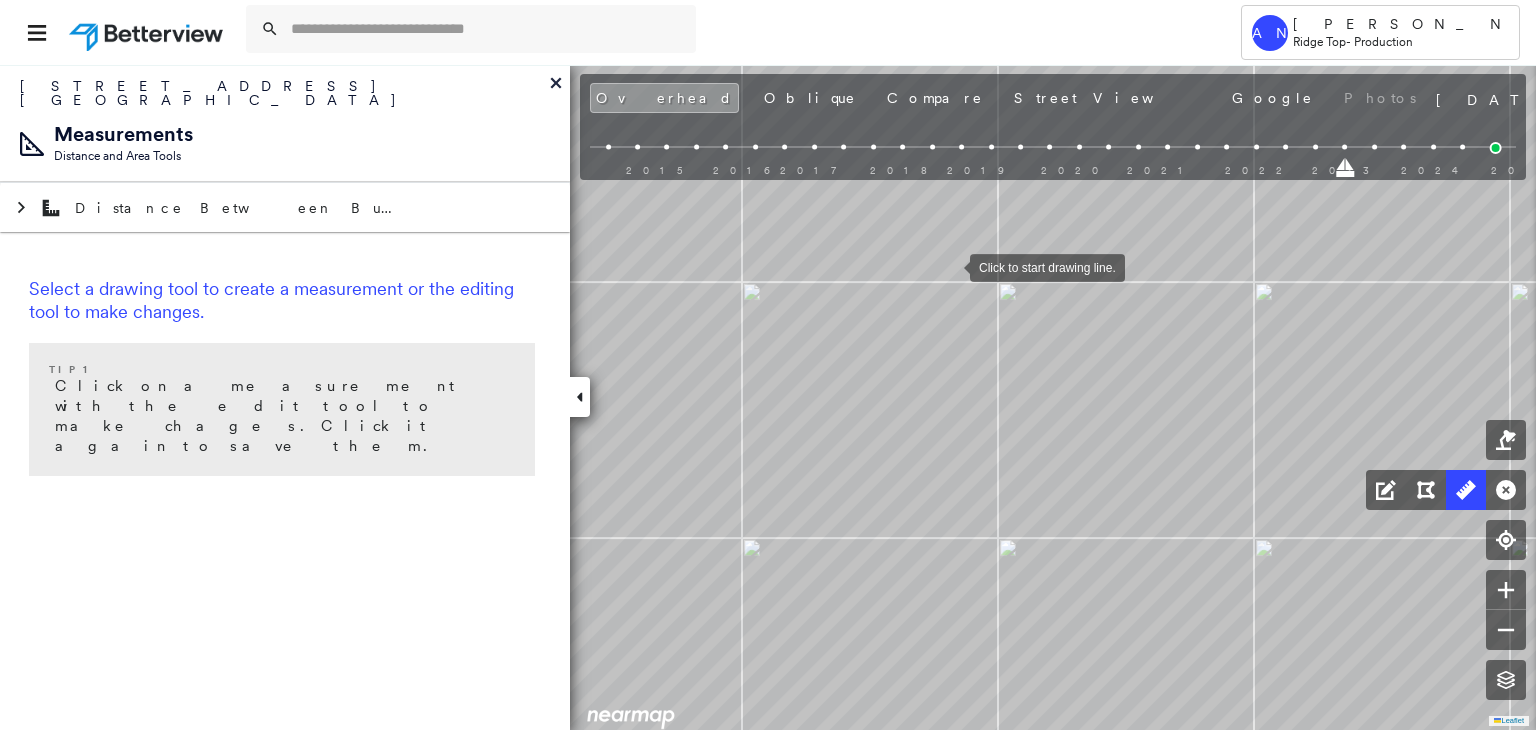 drag, startPoint x: 950, startPoint y: 266, endPoint x: 927, endPoint y: 265, distance: 23.021729 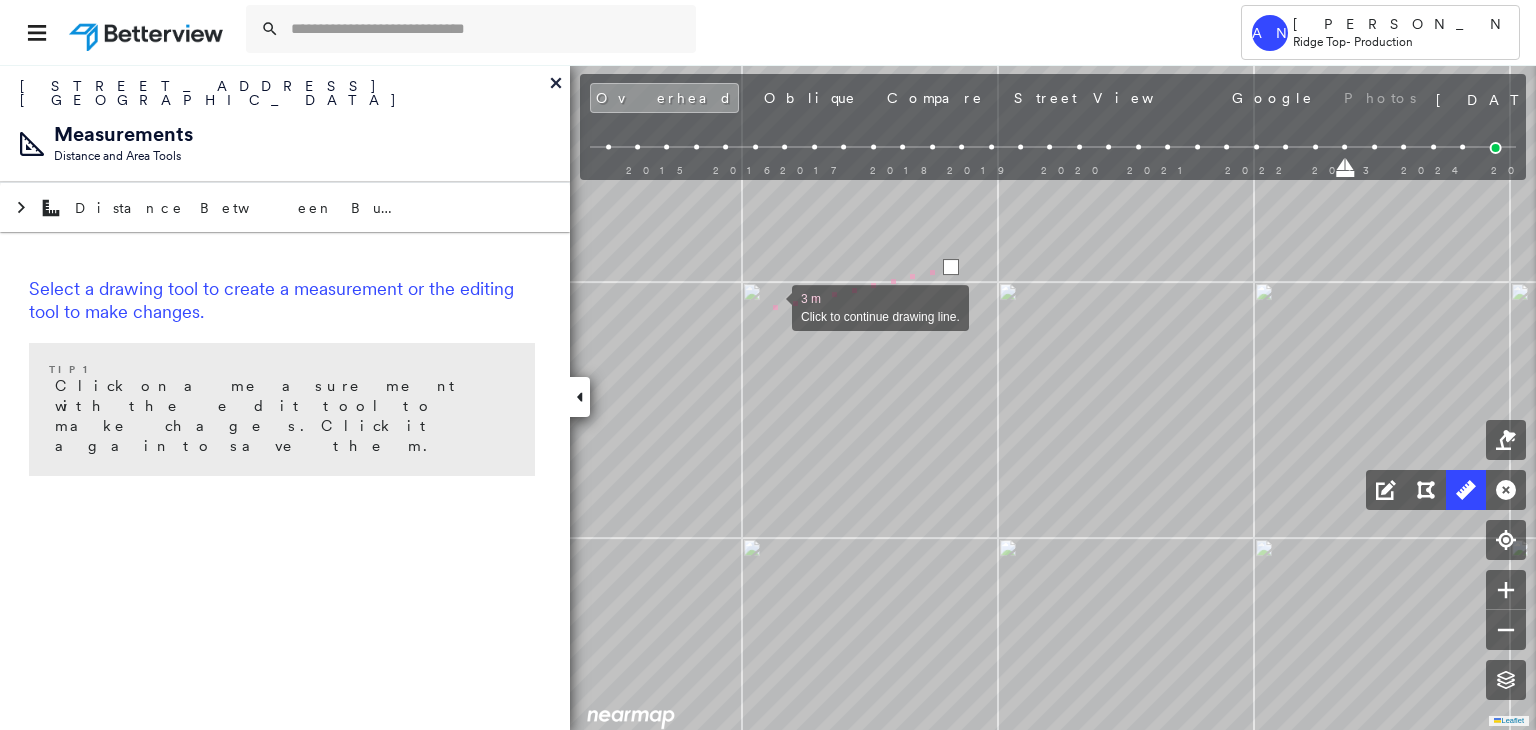 click at bounding box center (772, 306) 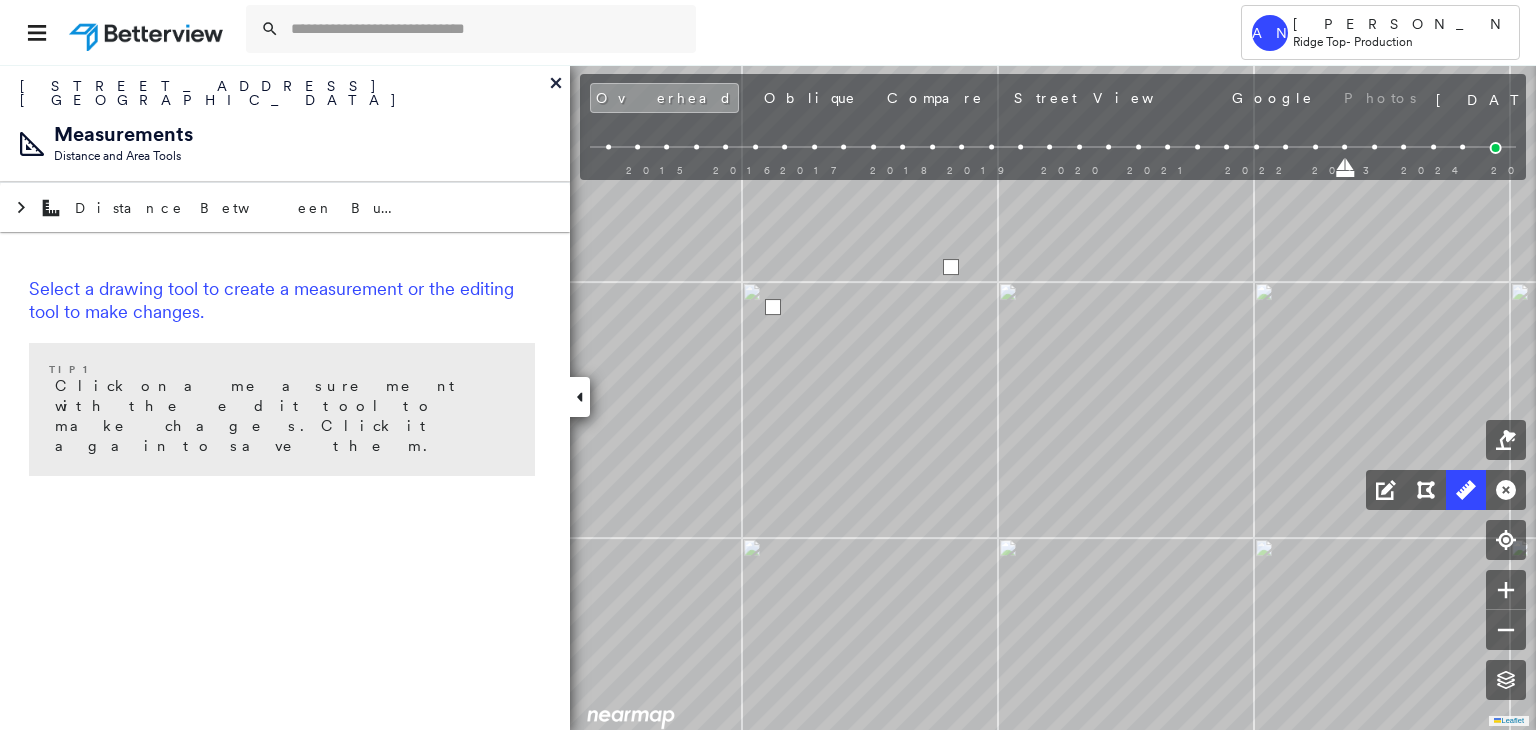 click at bounding box center [773, 307] 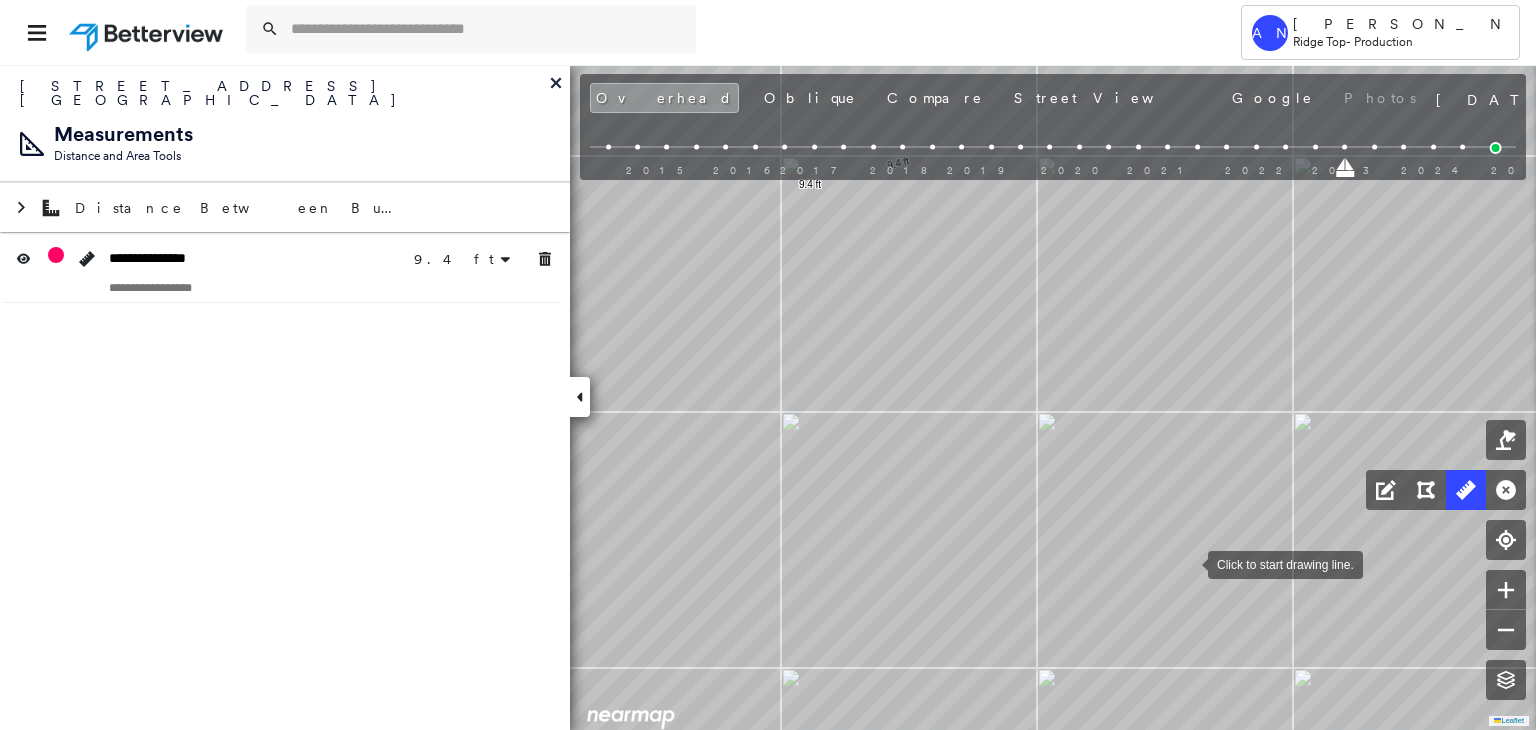 click at bounding box center [1188, 563] 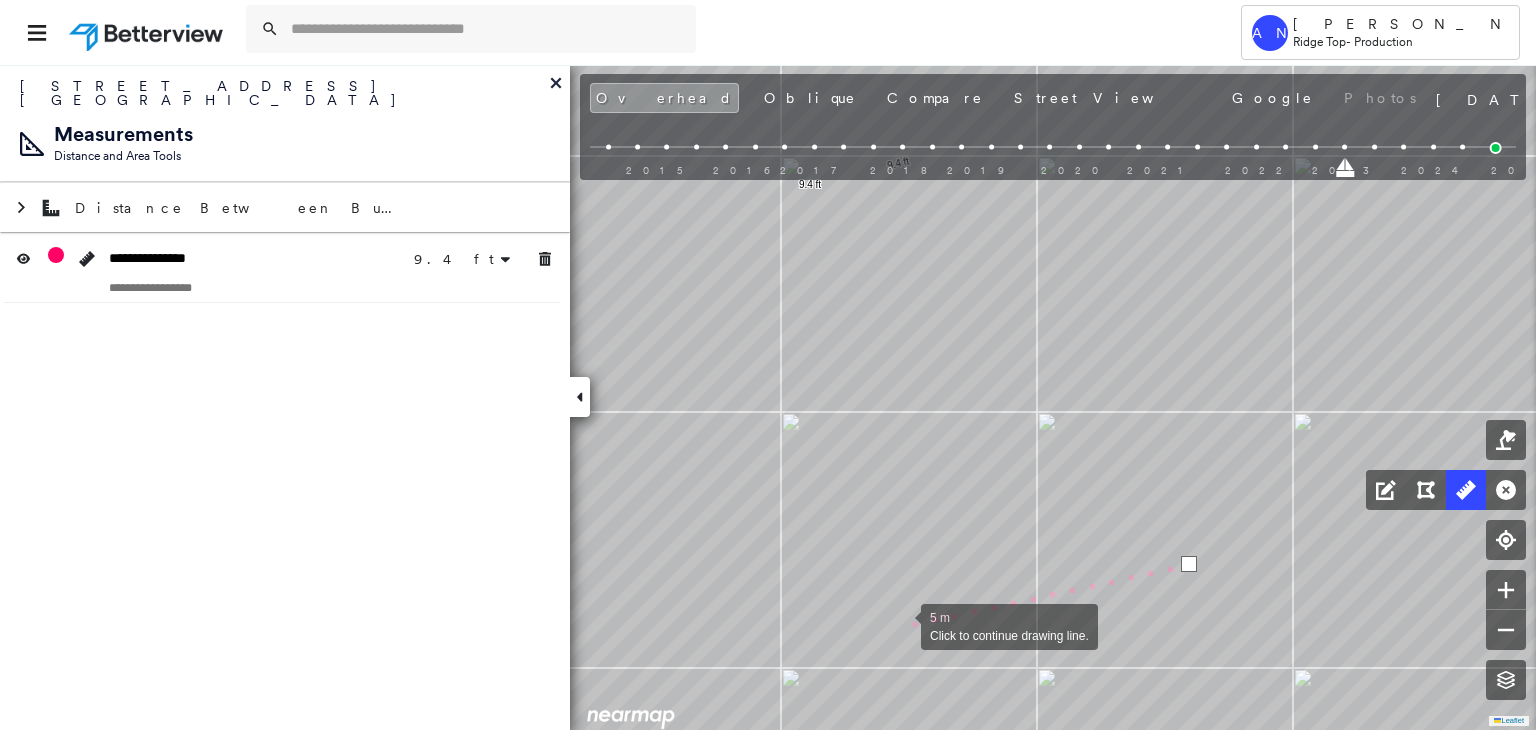 click at bounding box center (901, 625) 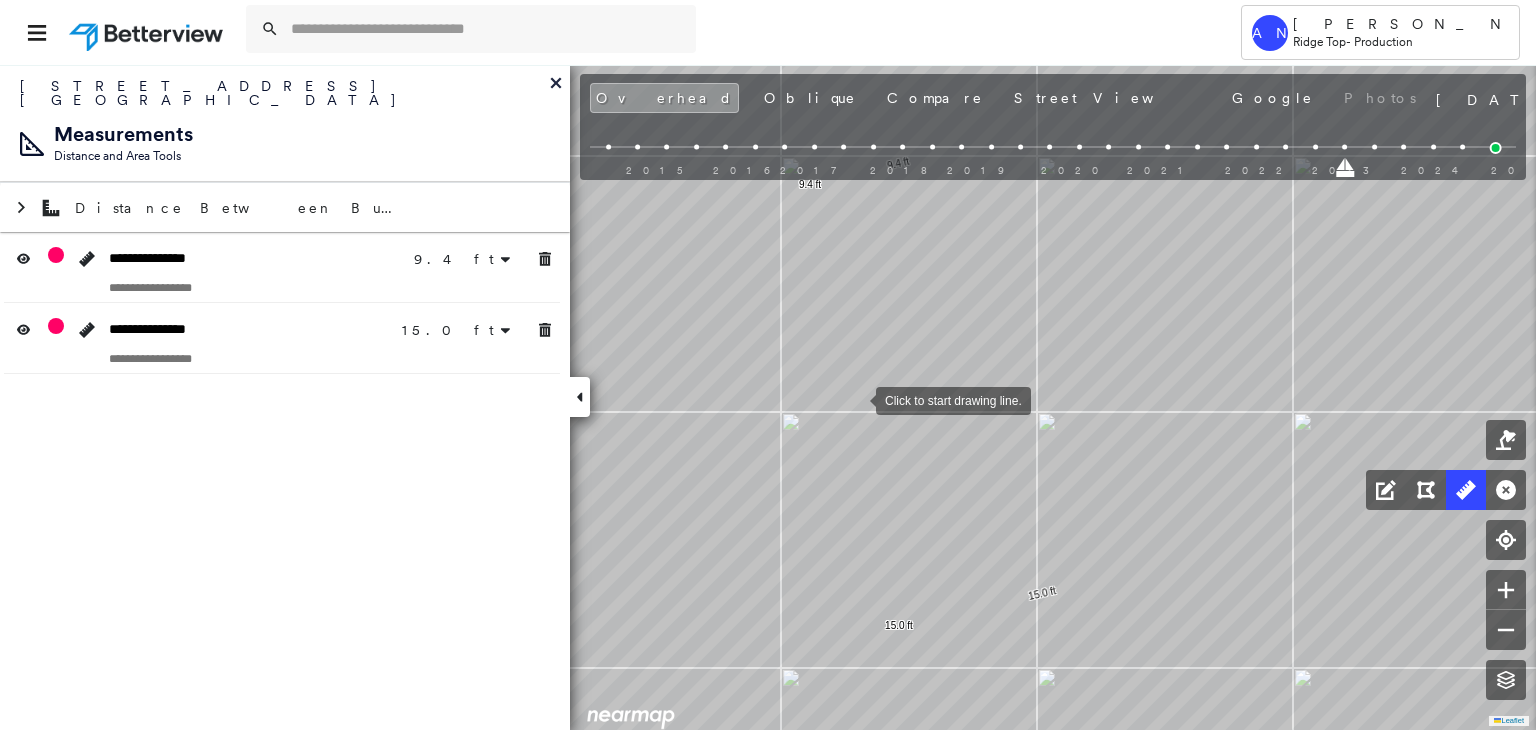 click at bounding box center (856, 399) 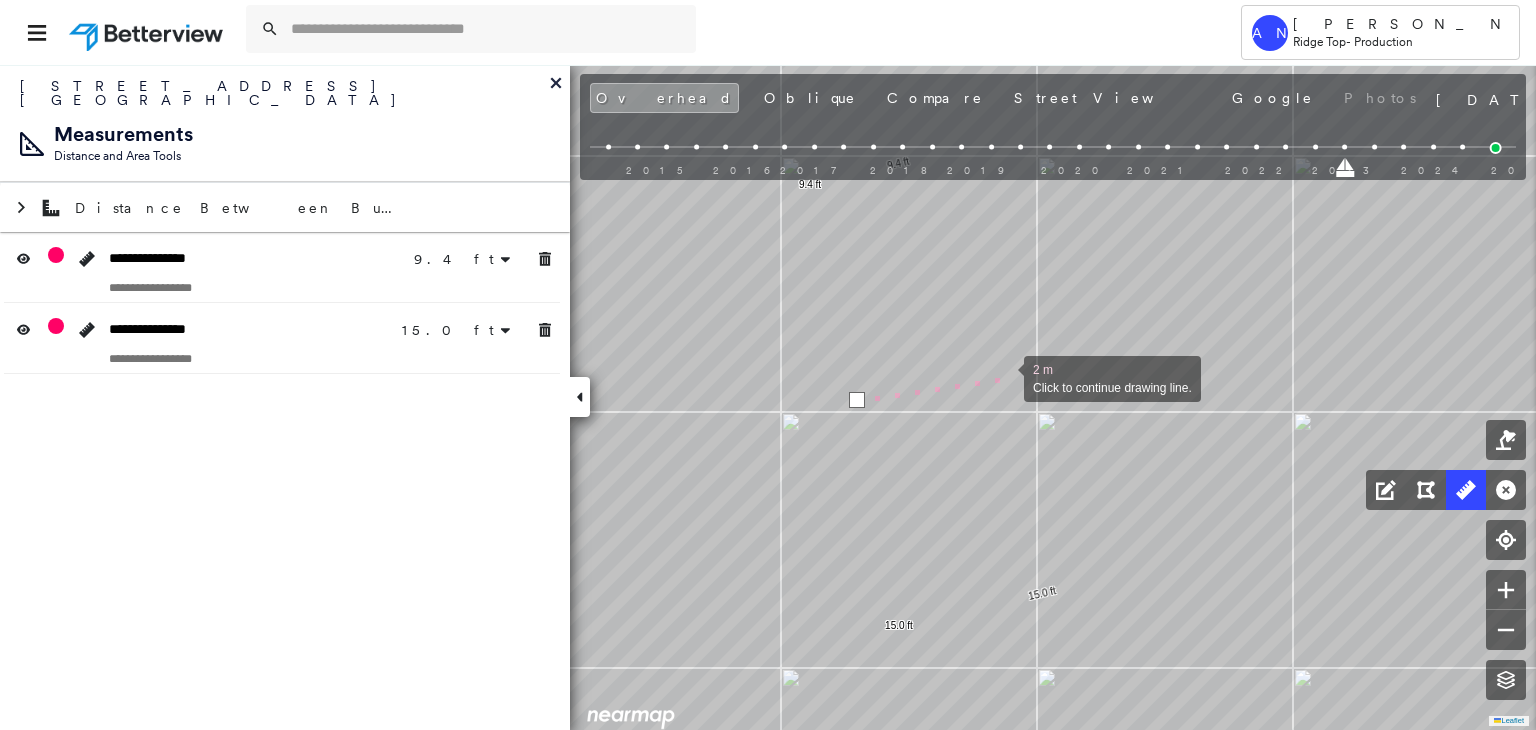 click at bounding box center [1004, 377] 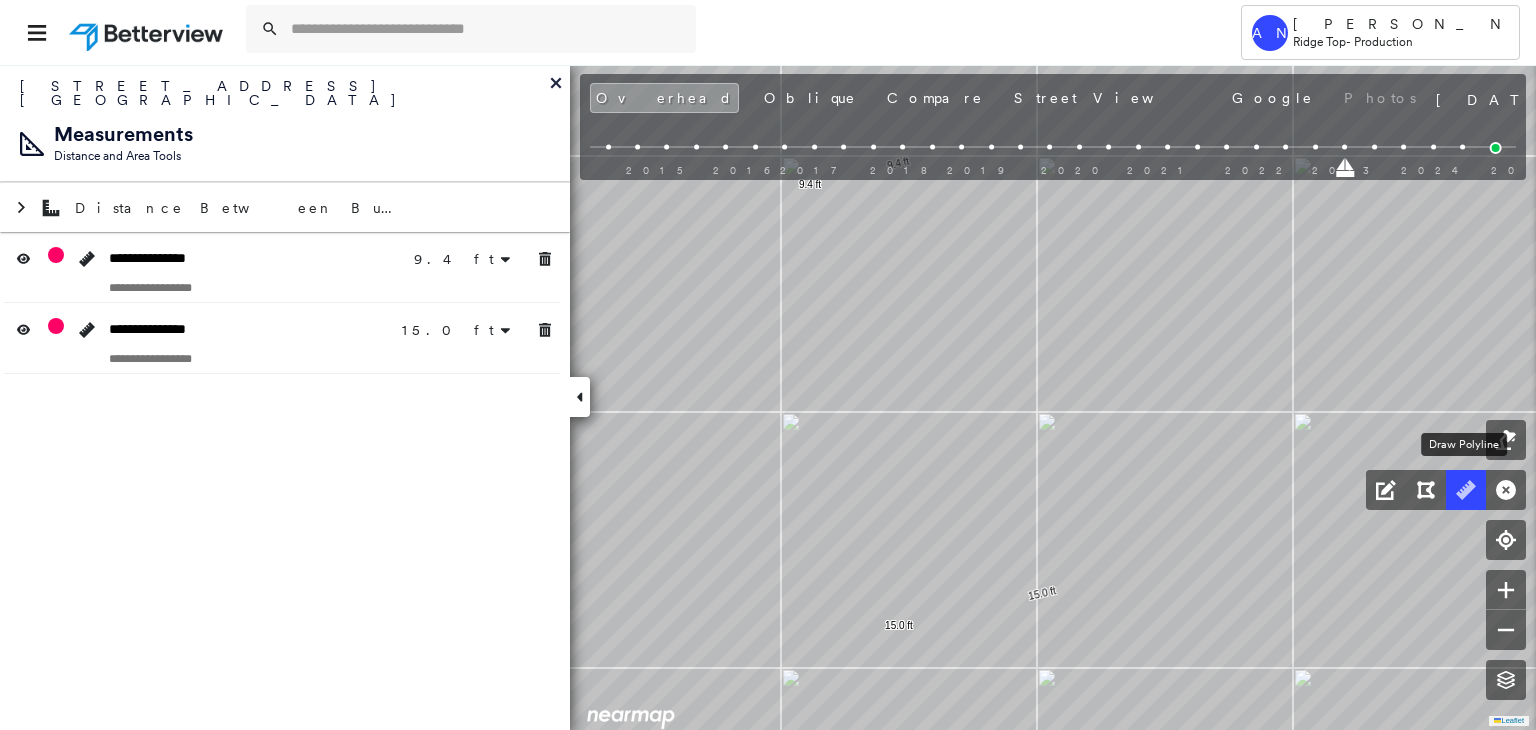 click 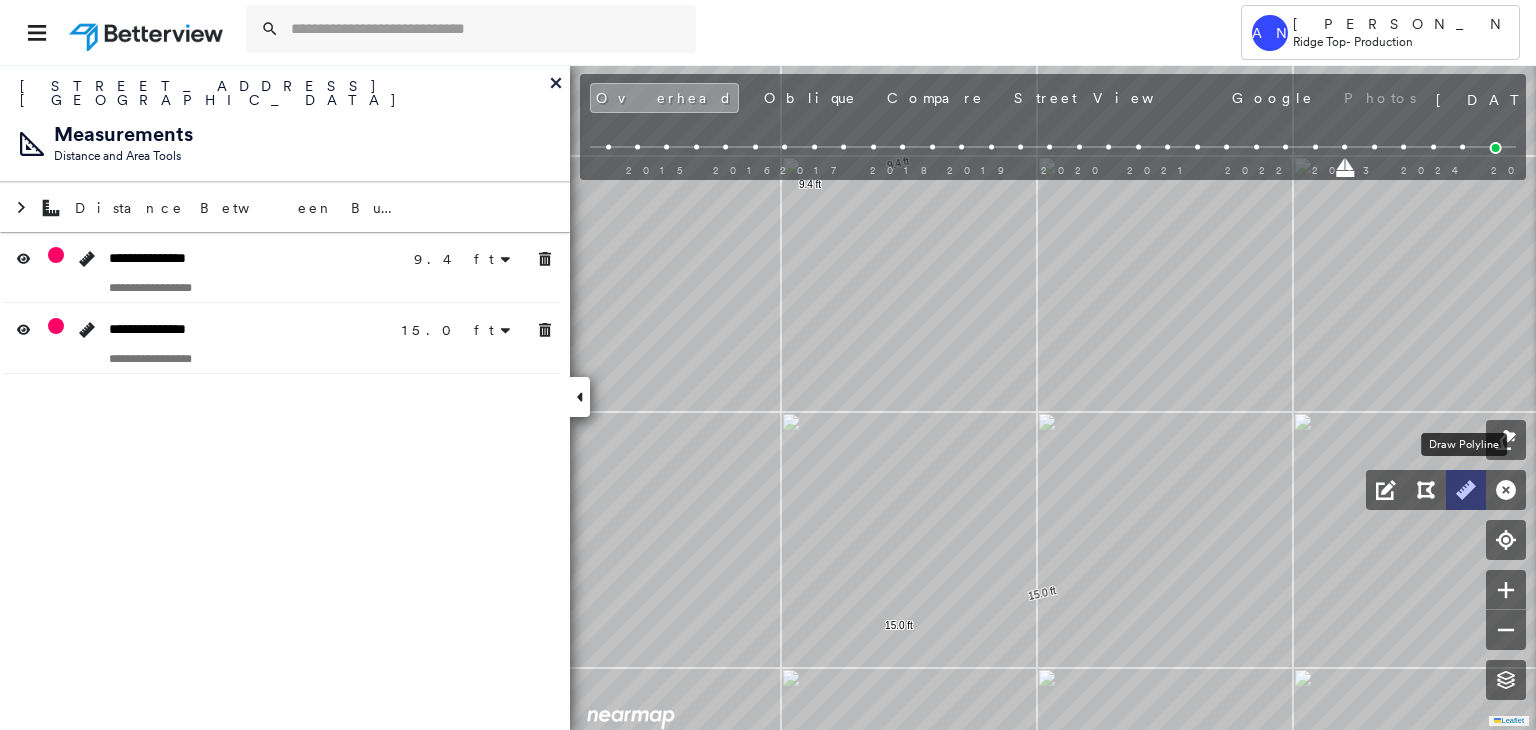 click 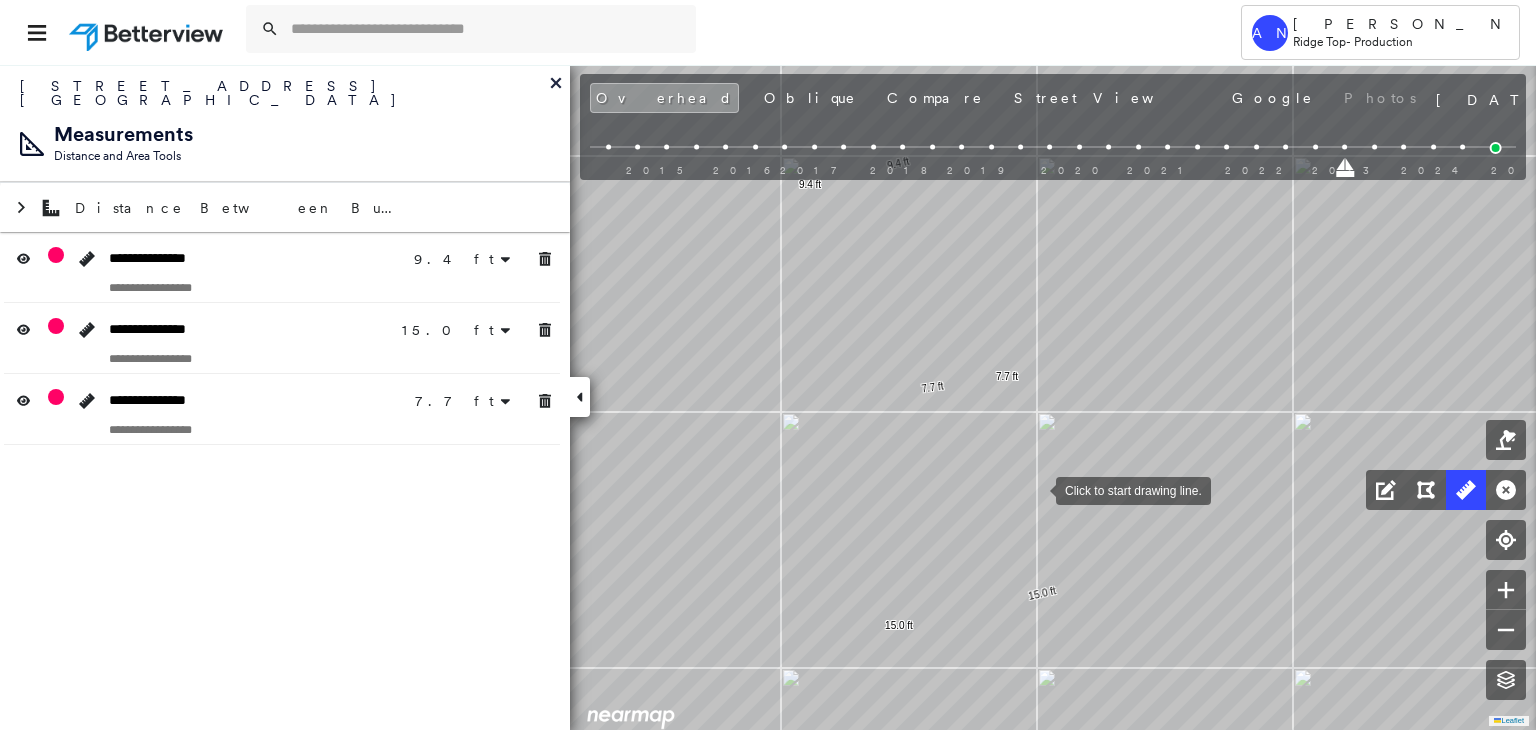 click at bounding box center [1036, 489] 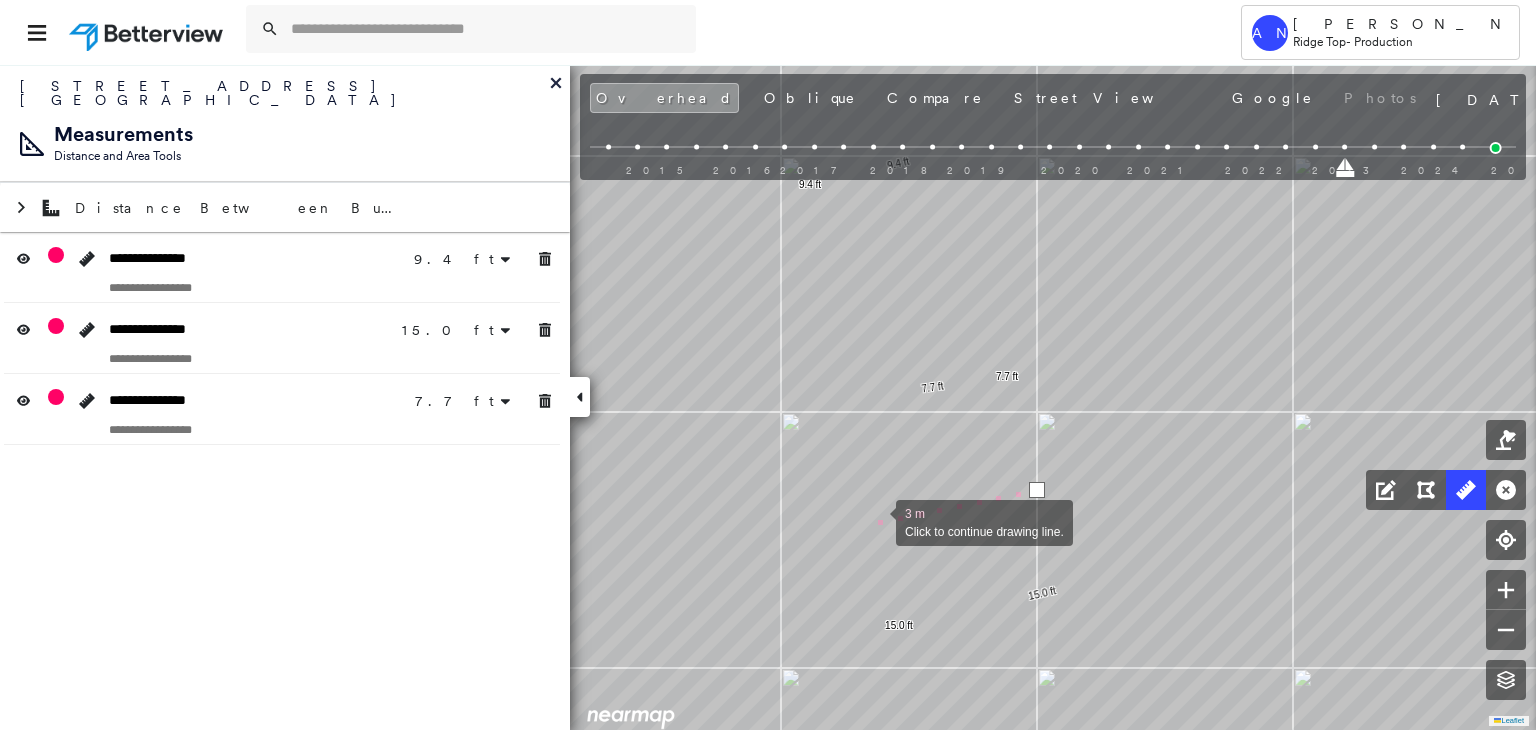 click at bounding box center (876, 521) 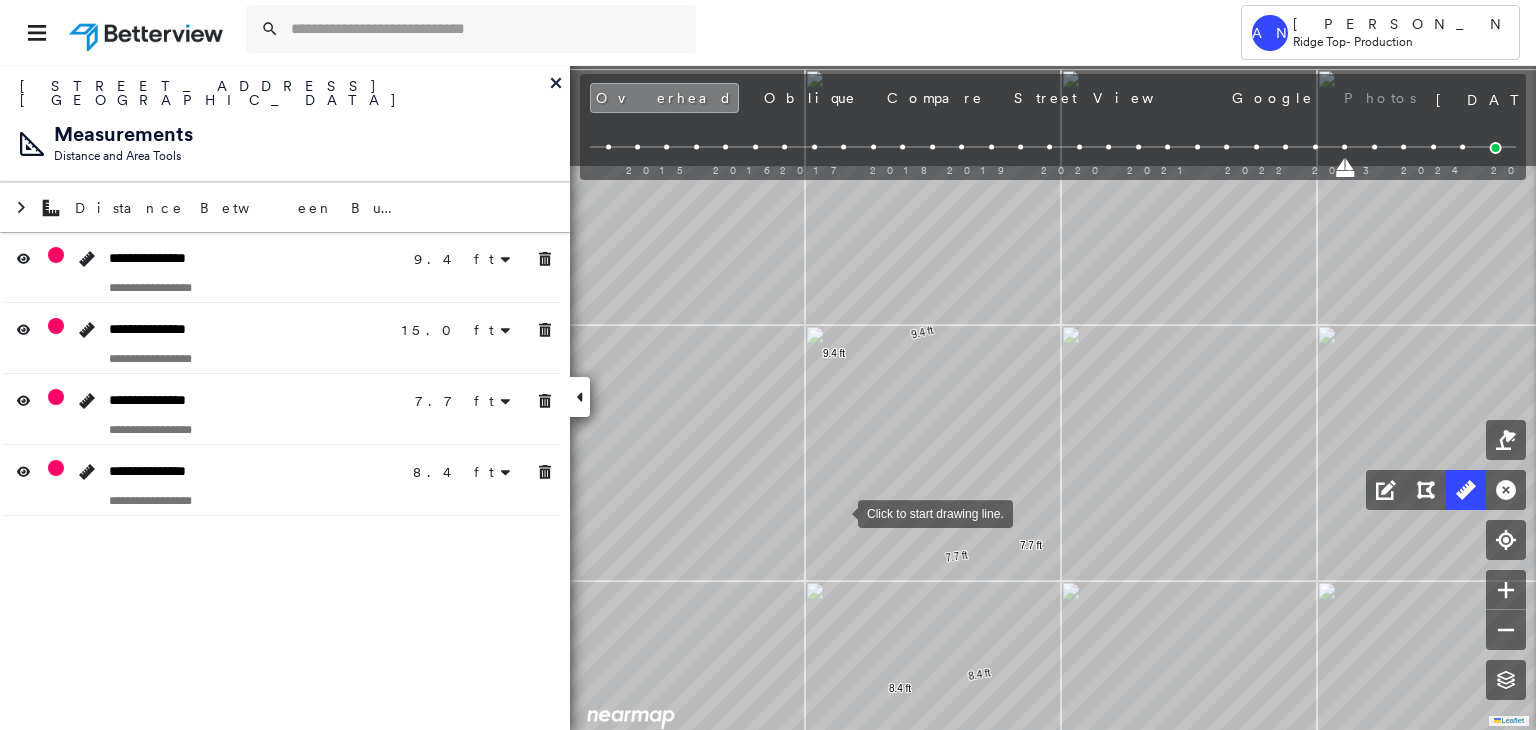 drag, startPoint x: 812, startPoint y: 339, endPoint x: 836, endPoint y: 508, distance: 170.69563 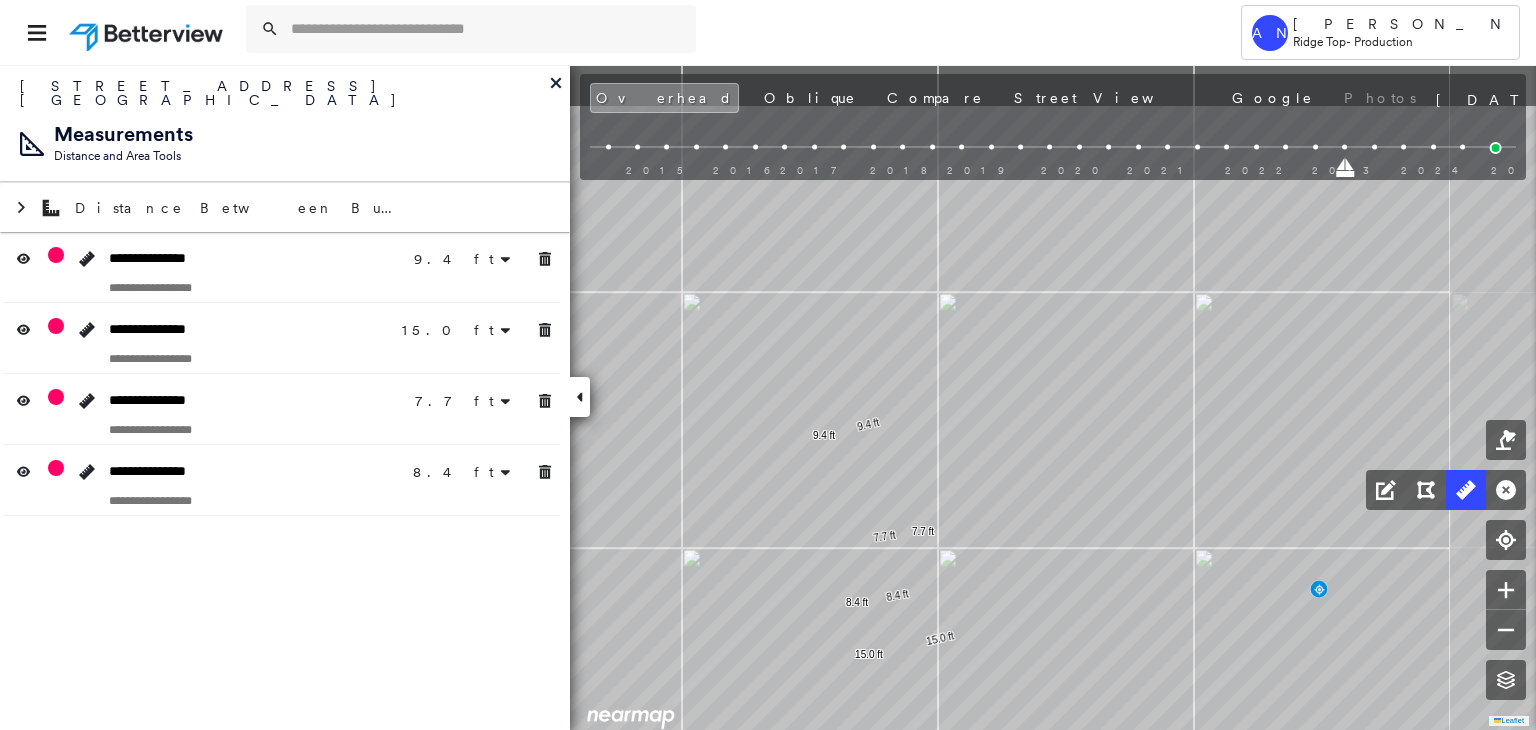 click on "9.4 ft 9.4 ft 15.0 ft 15.0 ft 7.7 ft 7.7 ft 8.4 ft 8.4 ft Click to start drawing line." at bounding box center (1938, -146) 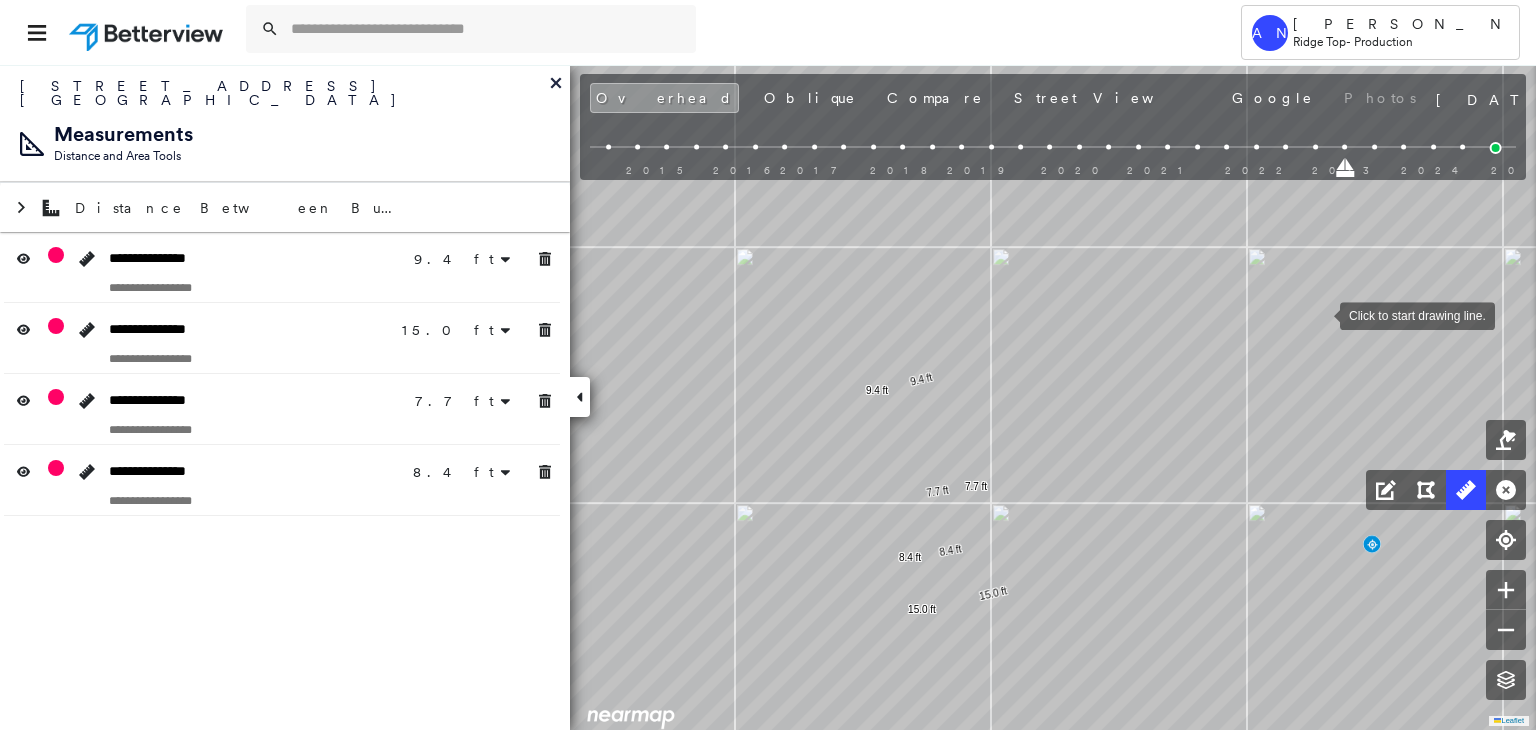 drag, startPoint x: 1266, startPoint y: 362, endPoint x: 1324, endPoint y: 303, distance: 82.73451 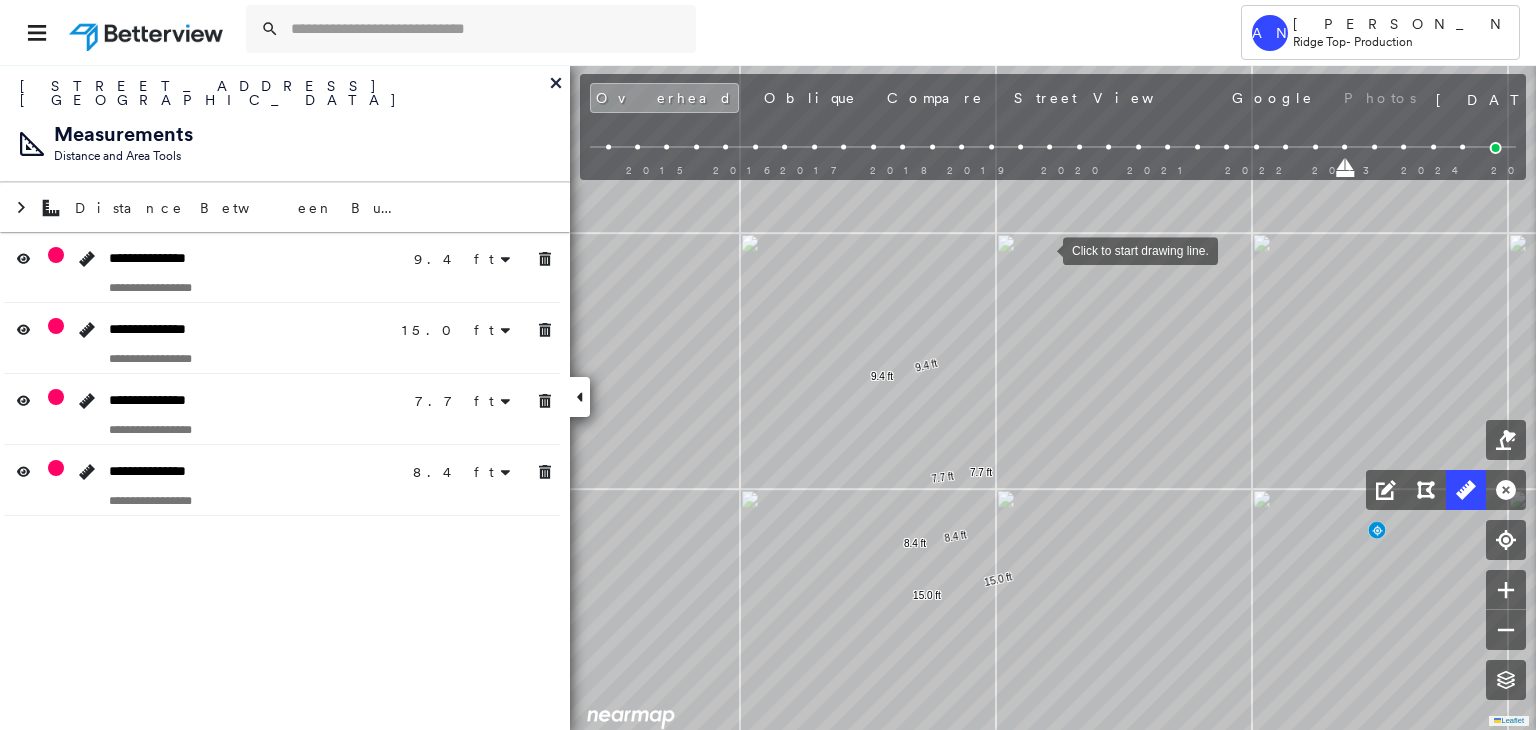 click at bounding box center (1043, 249) 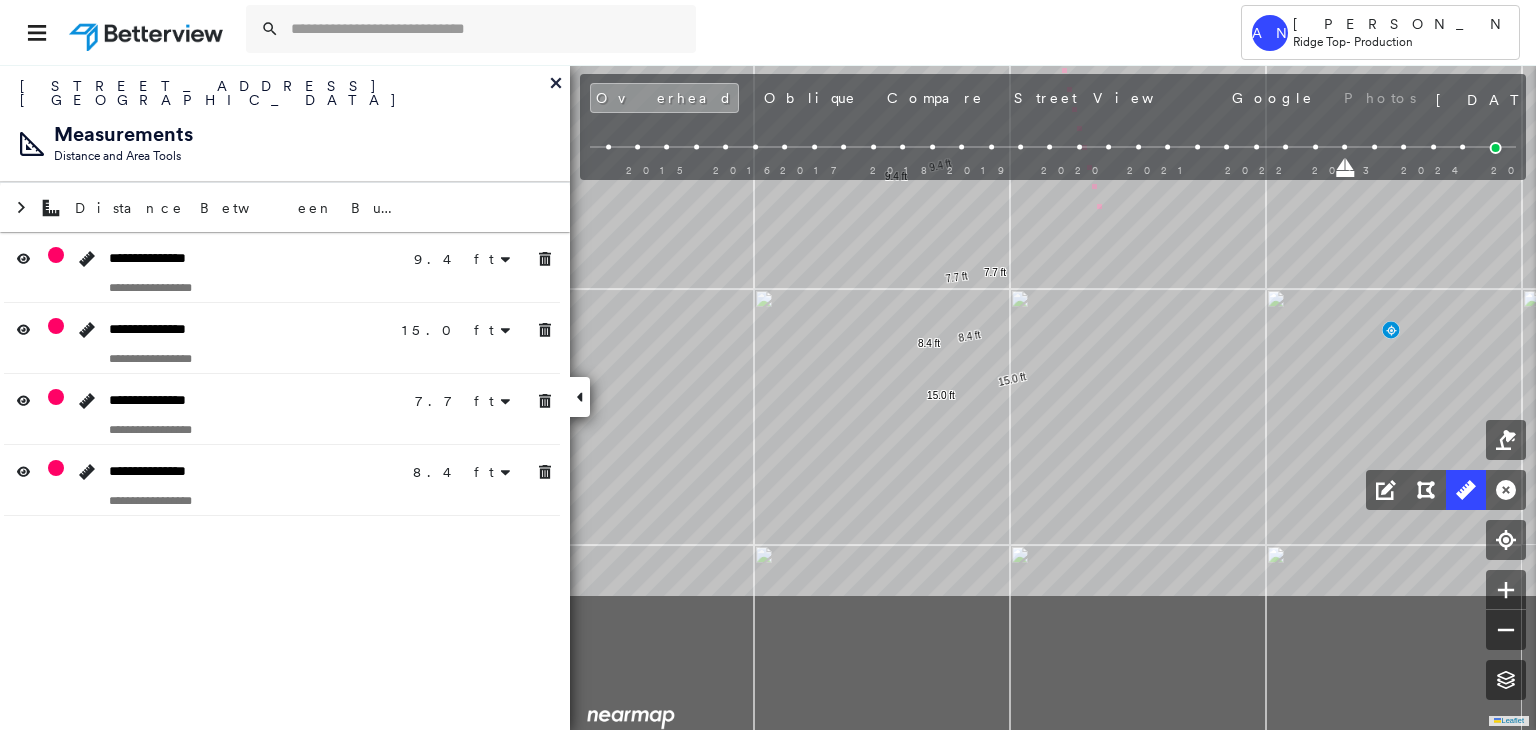 drag, startPoint x: 1084, startPoint y: 441, endPoint x: 1114, endPoint y: 132, distance: 310.45288 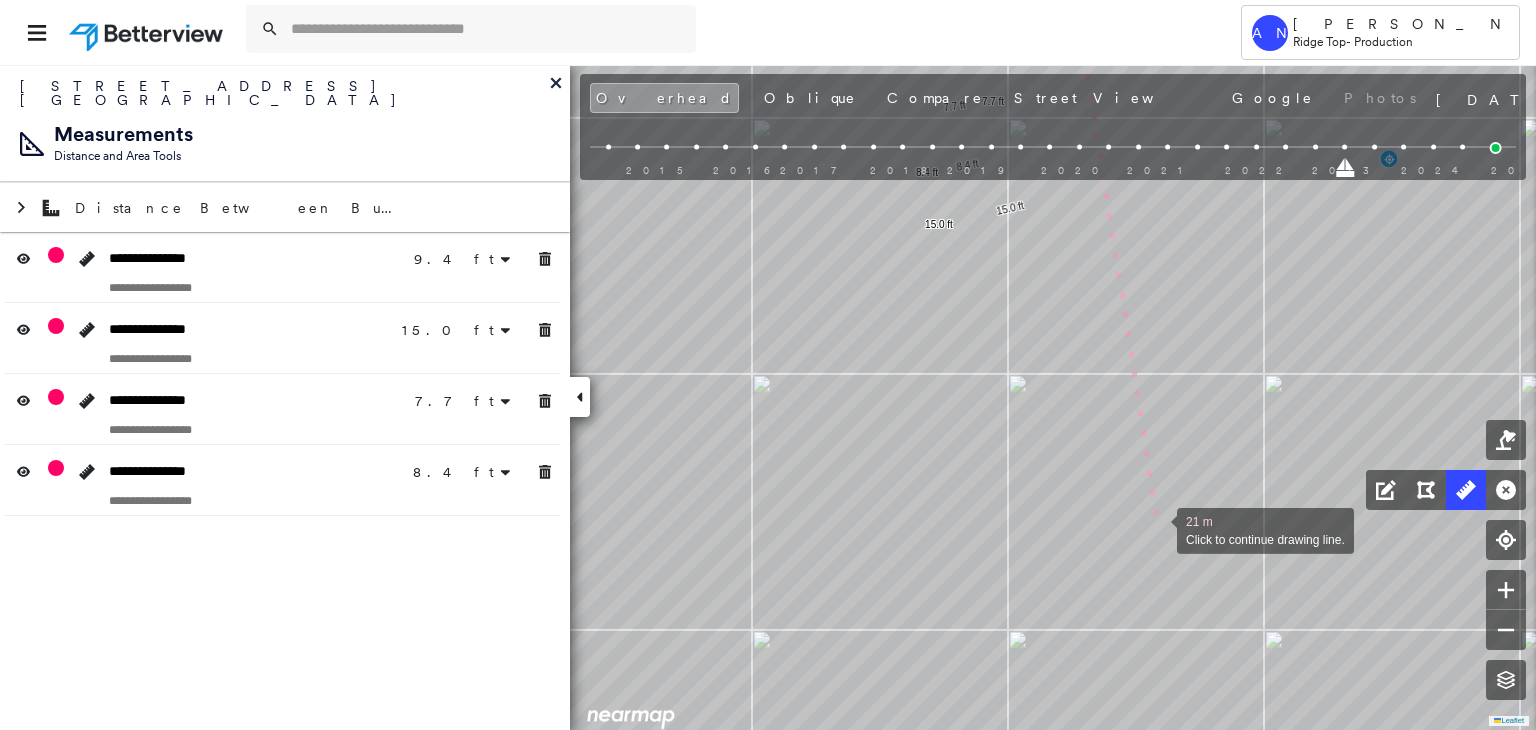 click at bounding box center (1157, 529) 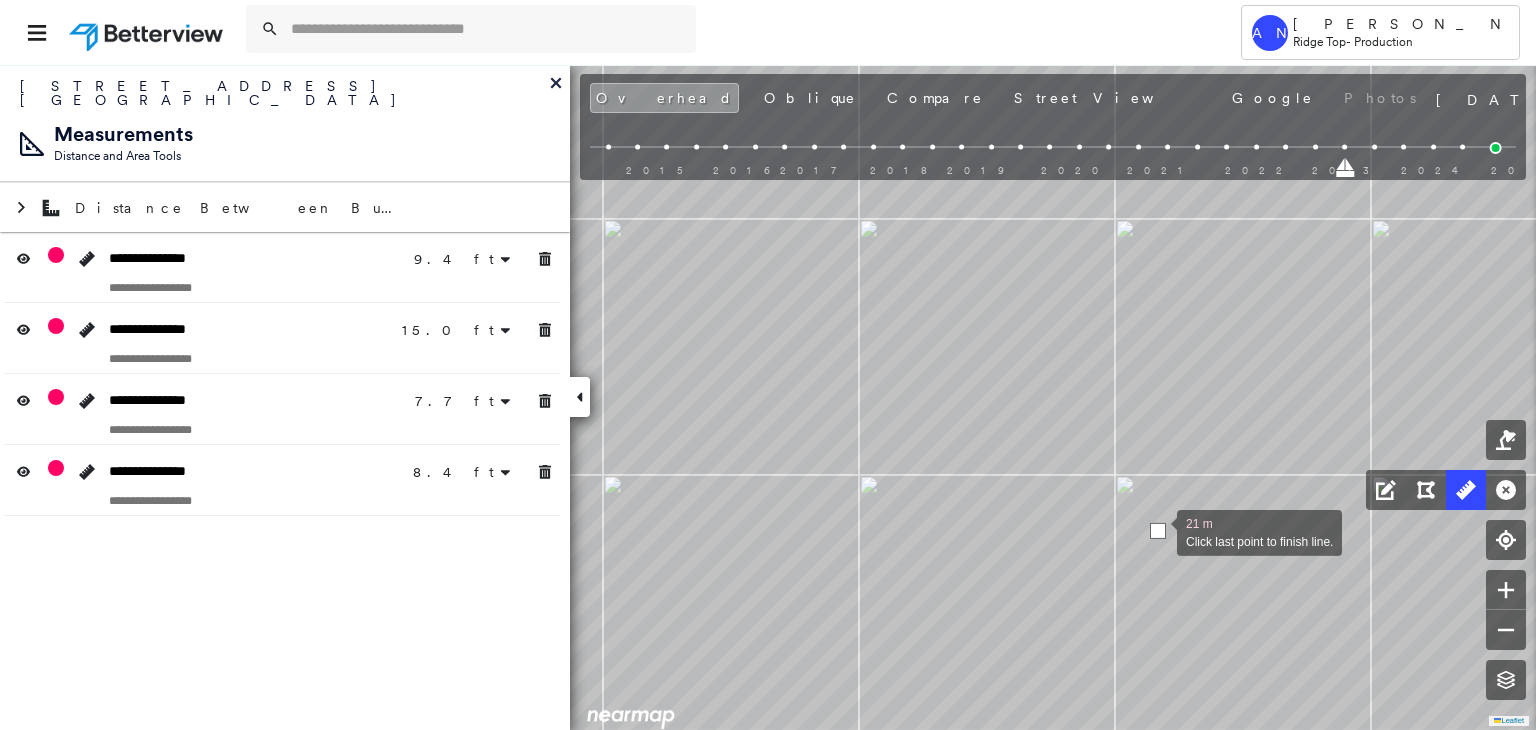 click at bounding box center [1158, 531] 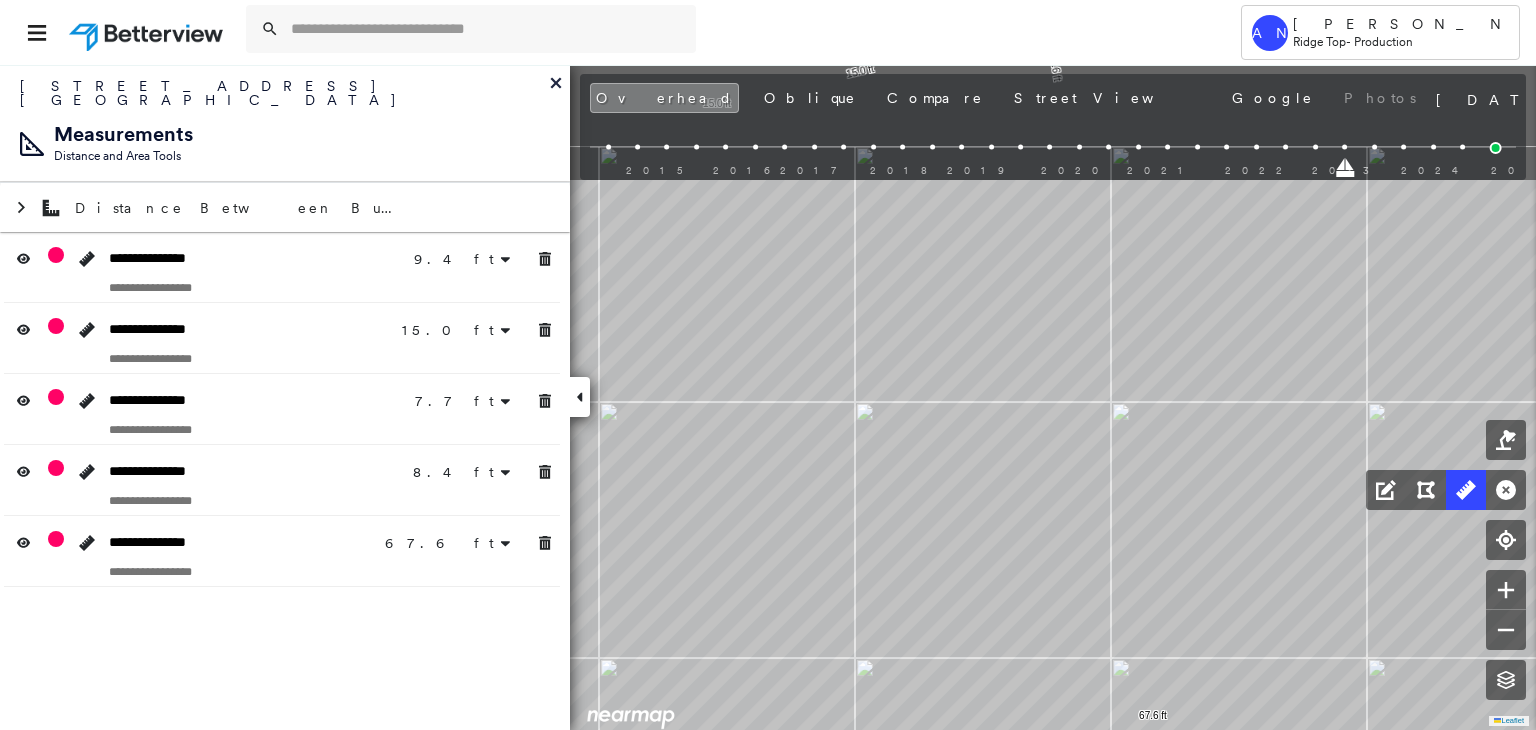 click on "9.4 ft 9.4 ft 15.0 ft 15.0 ft 7.7 ft 7.7 ft 8.4 ft 8.4 ft 67.6 ft 67.6 ft Click to start drawing line." at bounding box center [2004, -393] 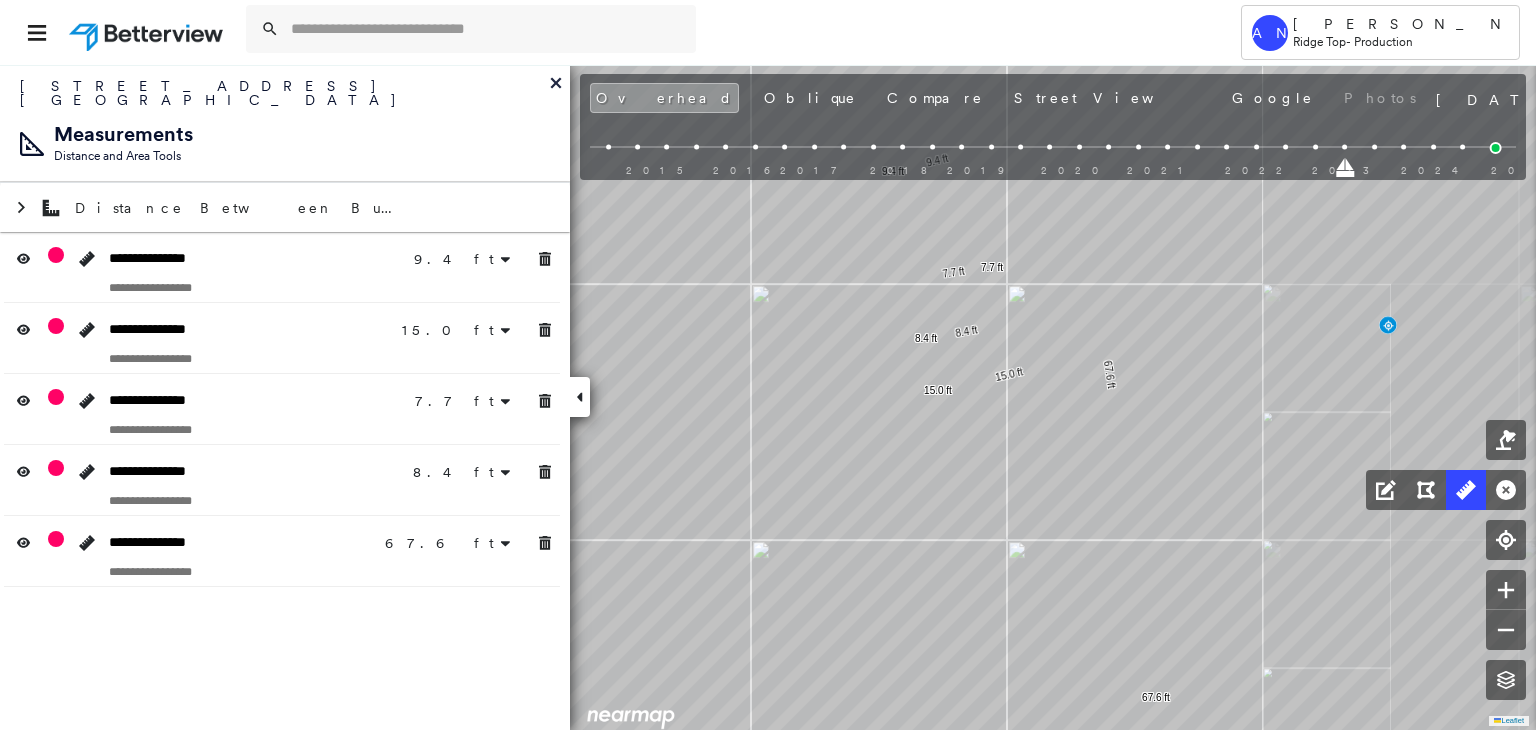 drag, startPoint x: 1176, startPoint y: 423, endPoint x: 1176, endPoint y: 550, distance: 127 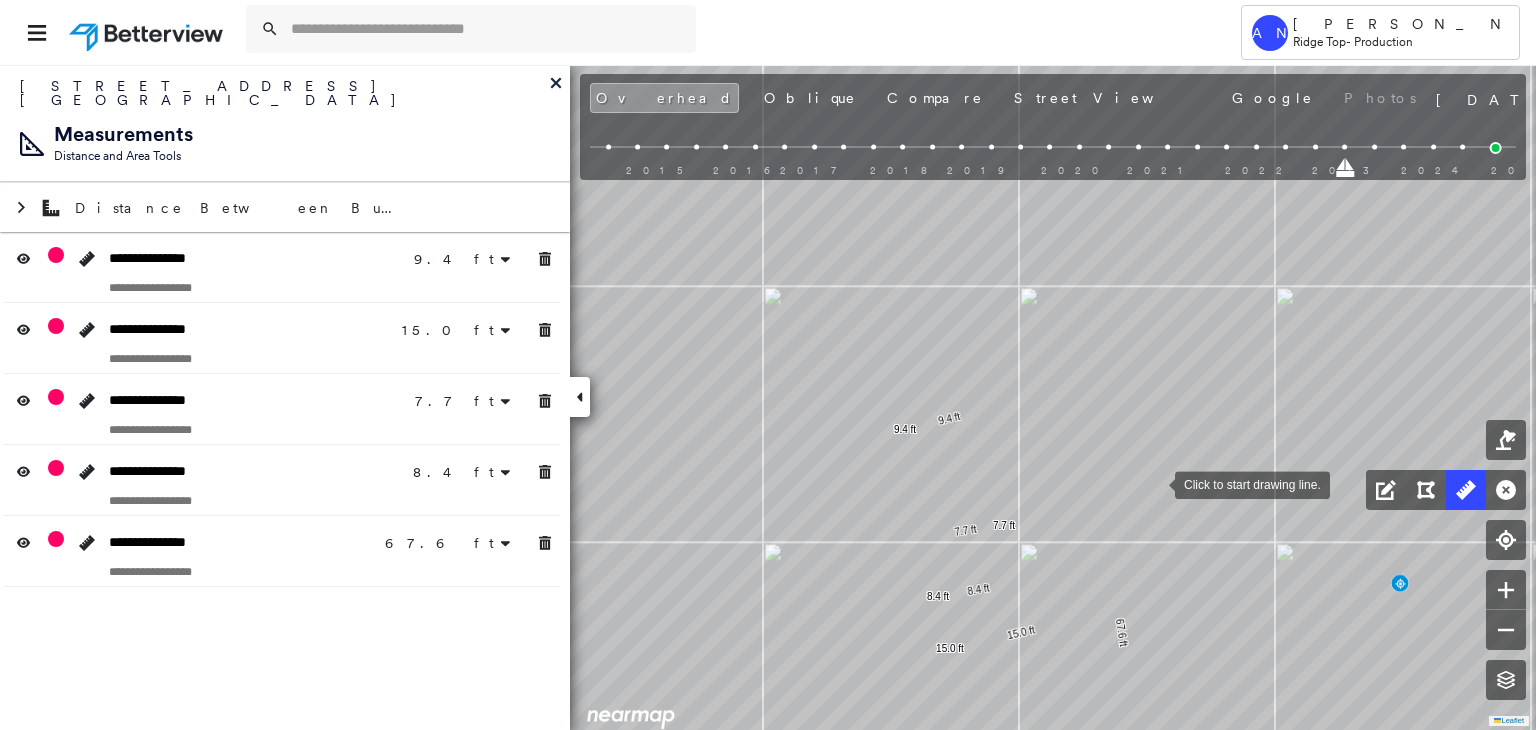 drag, startPoint x: 1151, startPoint y: 441, endPoint x: 1155, endPoint y: 480, distance: 39.20459 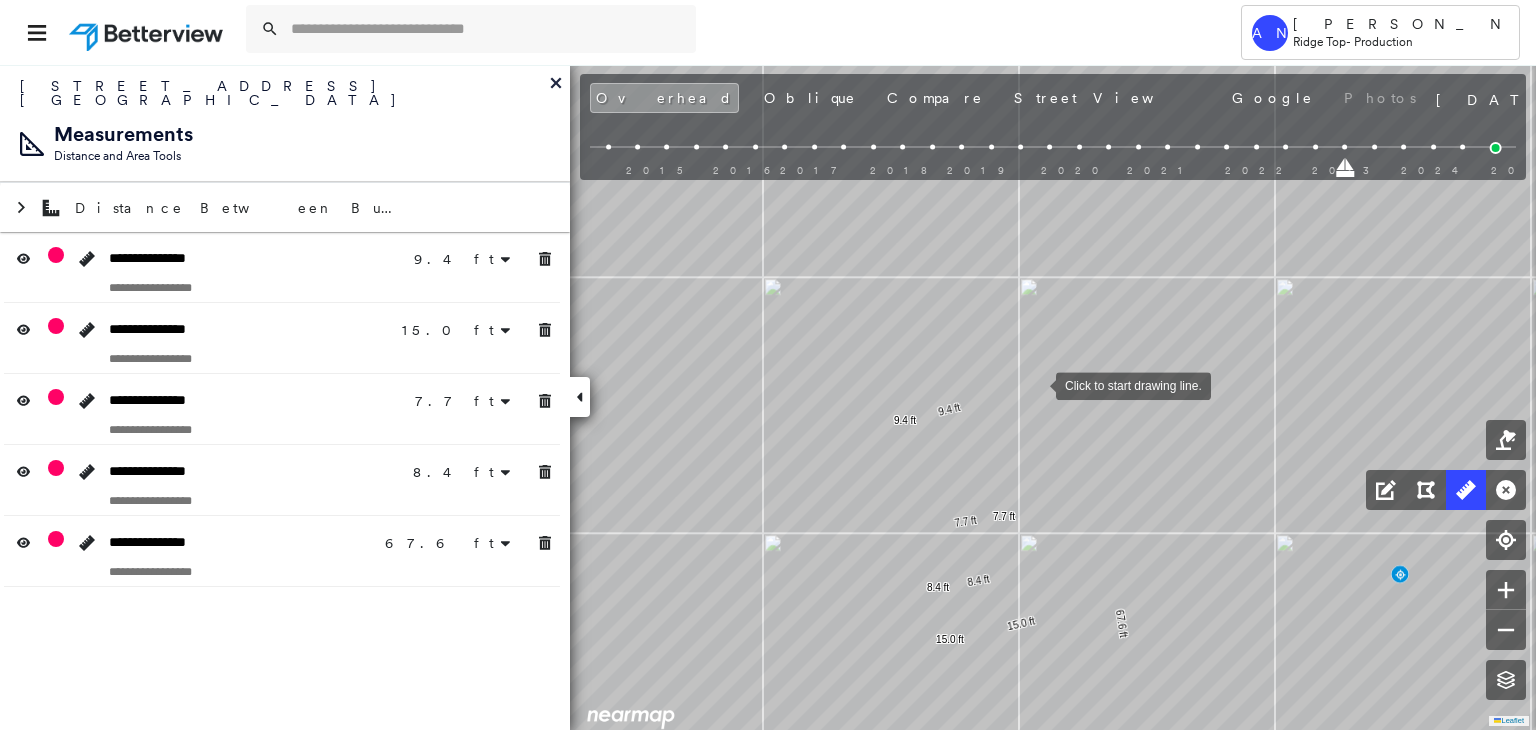 drag, startPoint x: 1036, startPoint y: 386, endPoint x: 1069, endPoint y: 376, distance: 34.48188 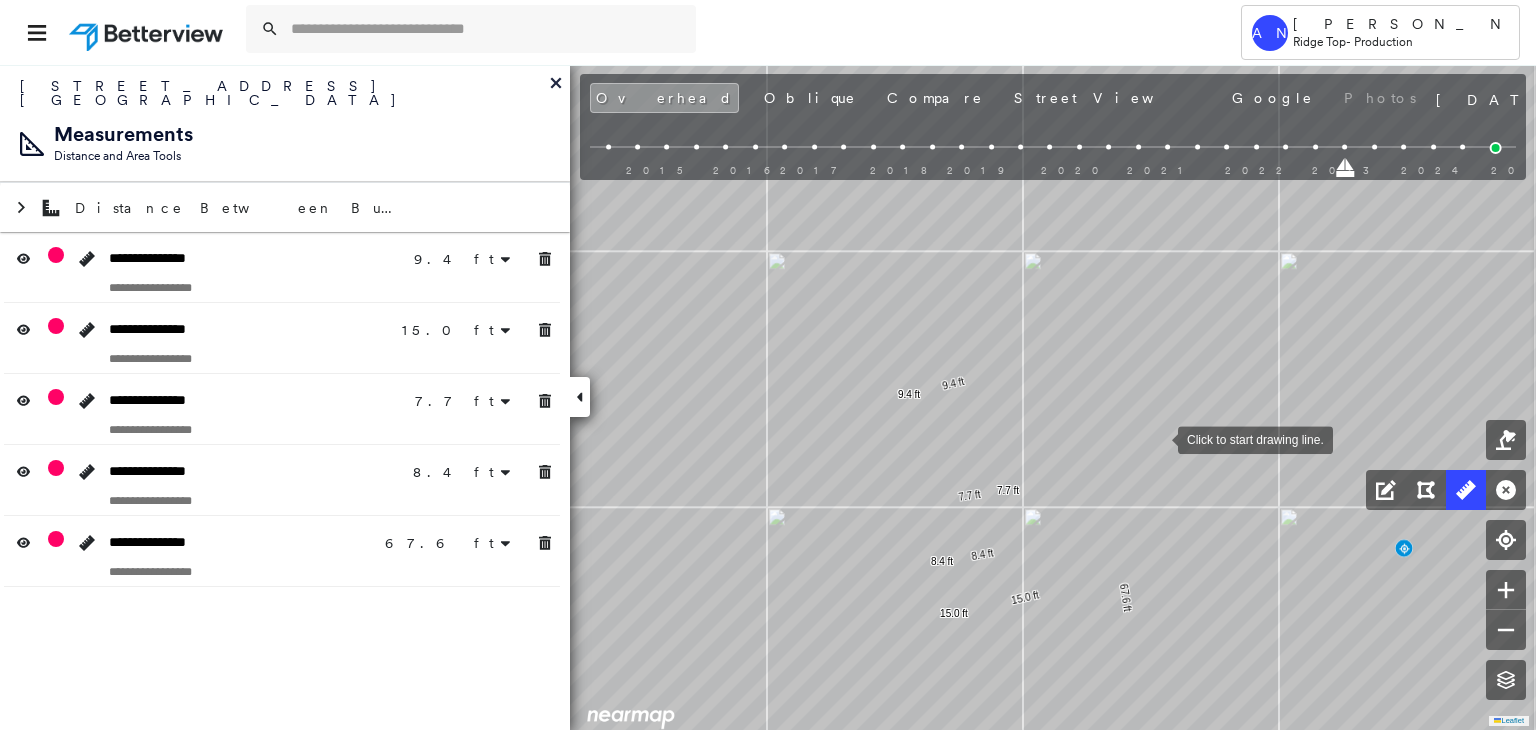 drag, startPoint x: 1154, startPoint y: 449, endPoint x: 1167, endPoint y: 416, distance: 35.468296 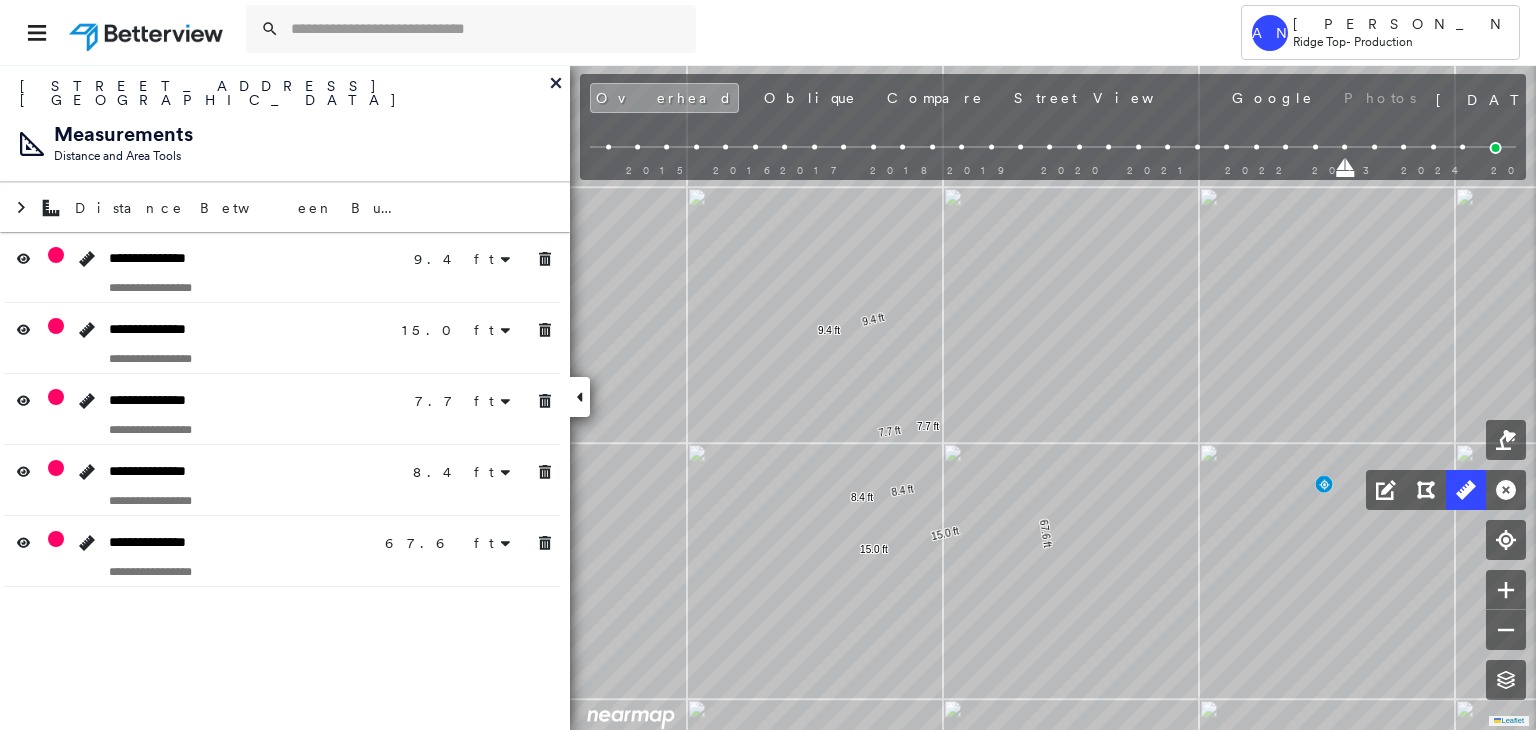 click on "9.4 ft 9.4 ft 15.0 ft 15.0 ft 7.7 ft 7.7 ft 8.4 ft 8.4 ft 67.6 ft 67.6 ft Click to start drawing line." at bounding box center [1948, -39] 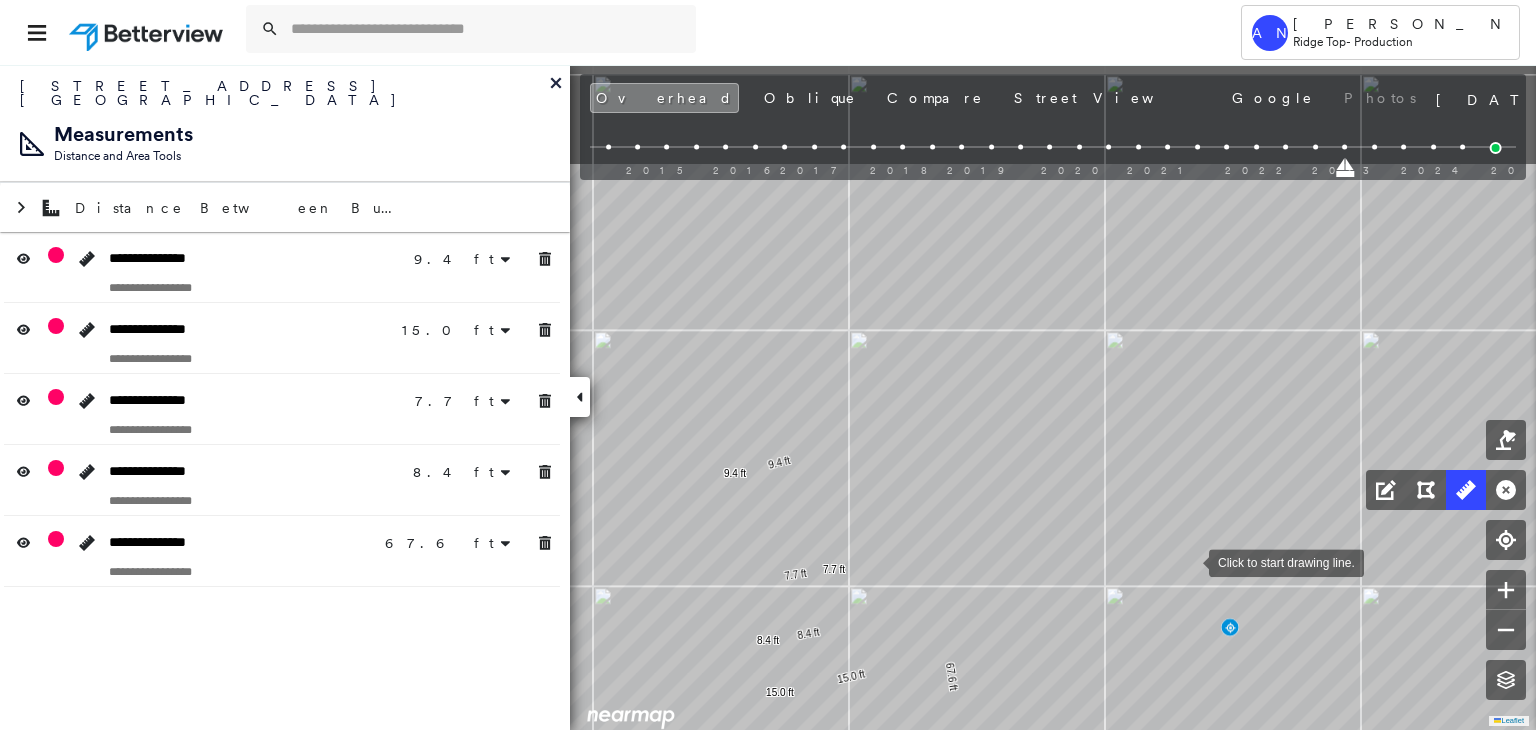 click at bounding box center [1189, 561] 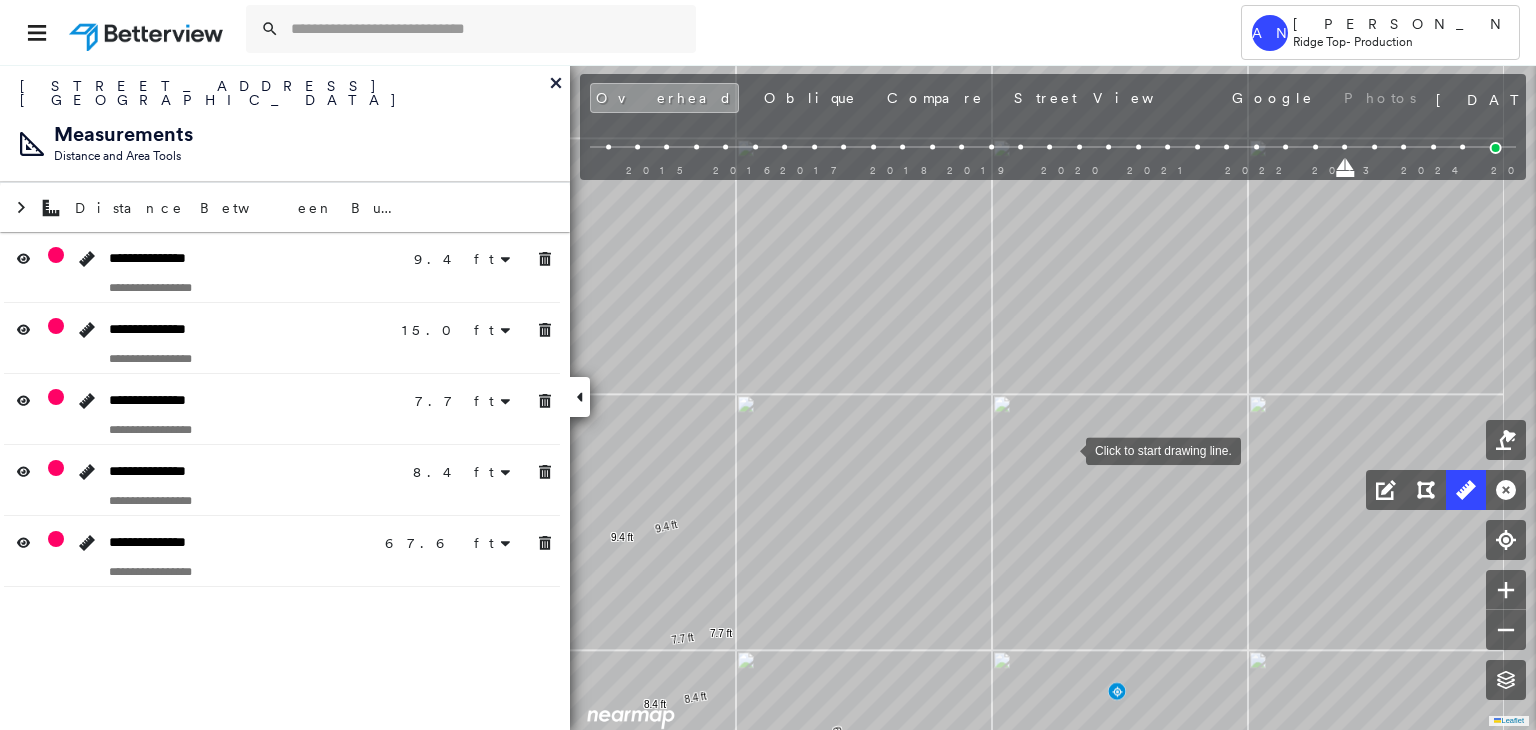 drag, startPoint x: 1109, startPoint y: 425, endPoint x: 1064, endPoint y: 449, distance: 51 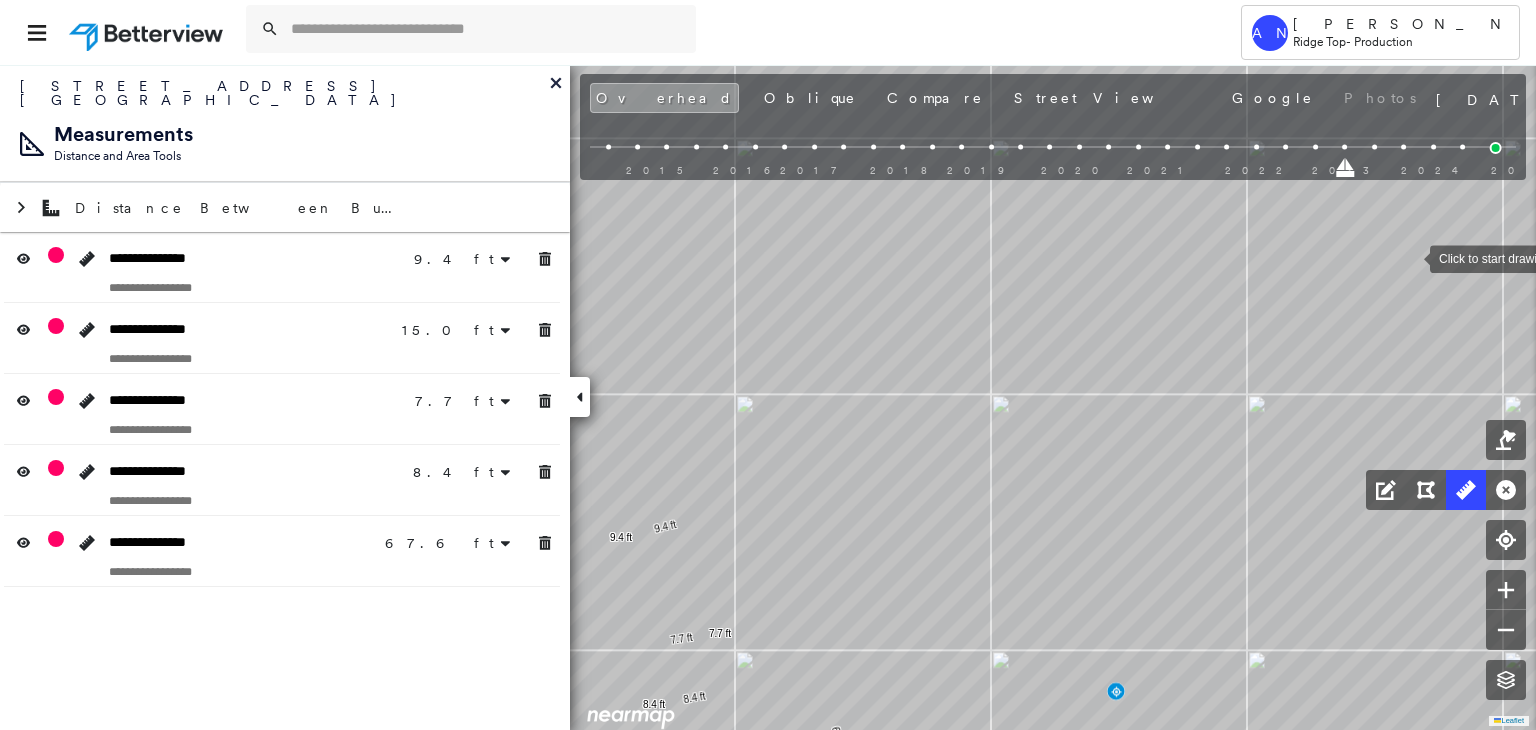 click at bounding box center (1410, 257) 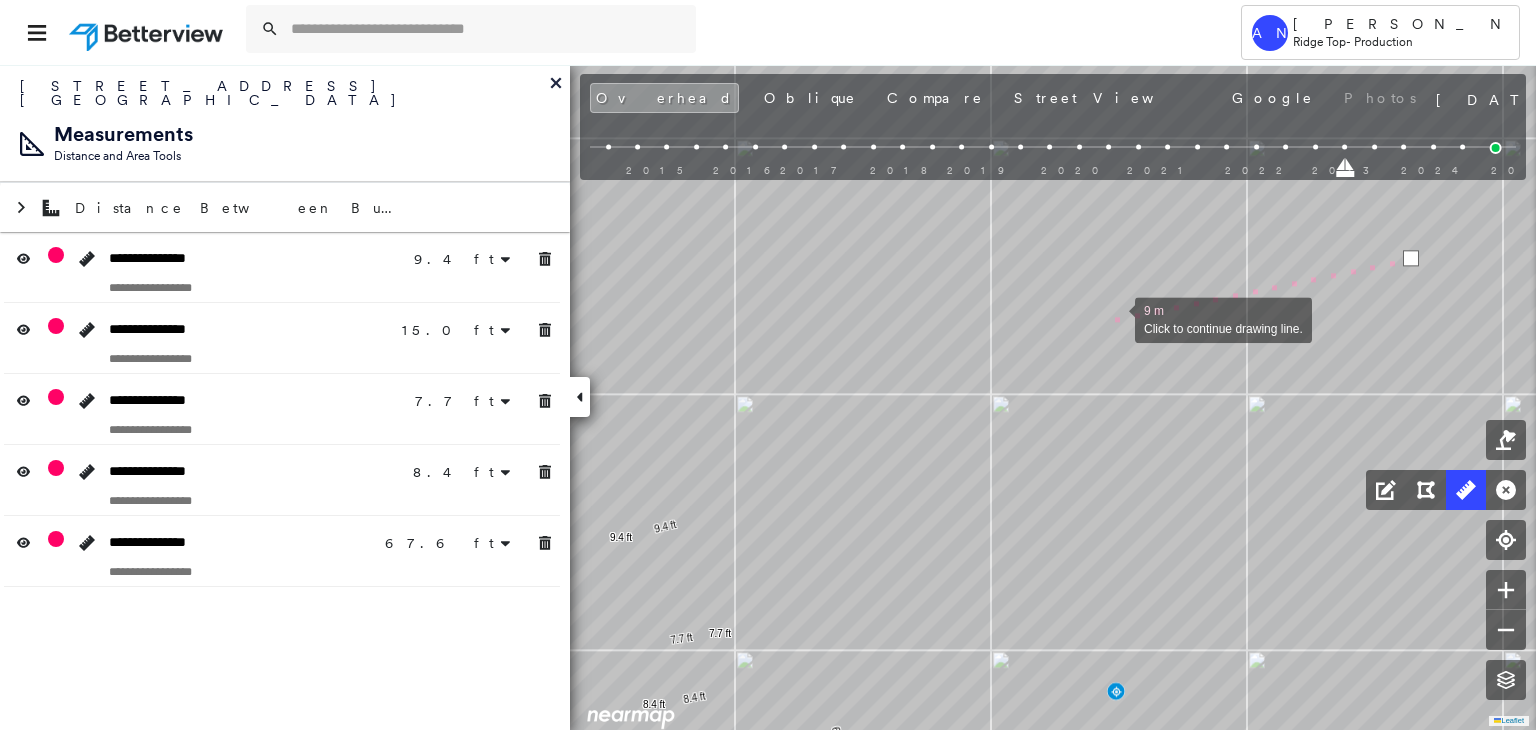 click at bounding box center [1115, 318] 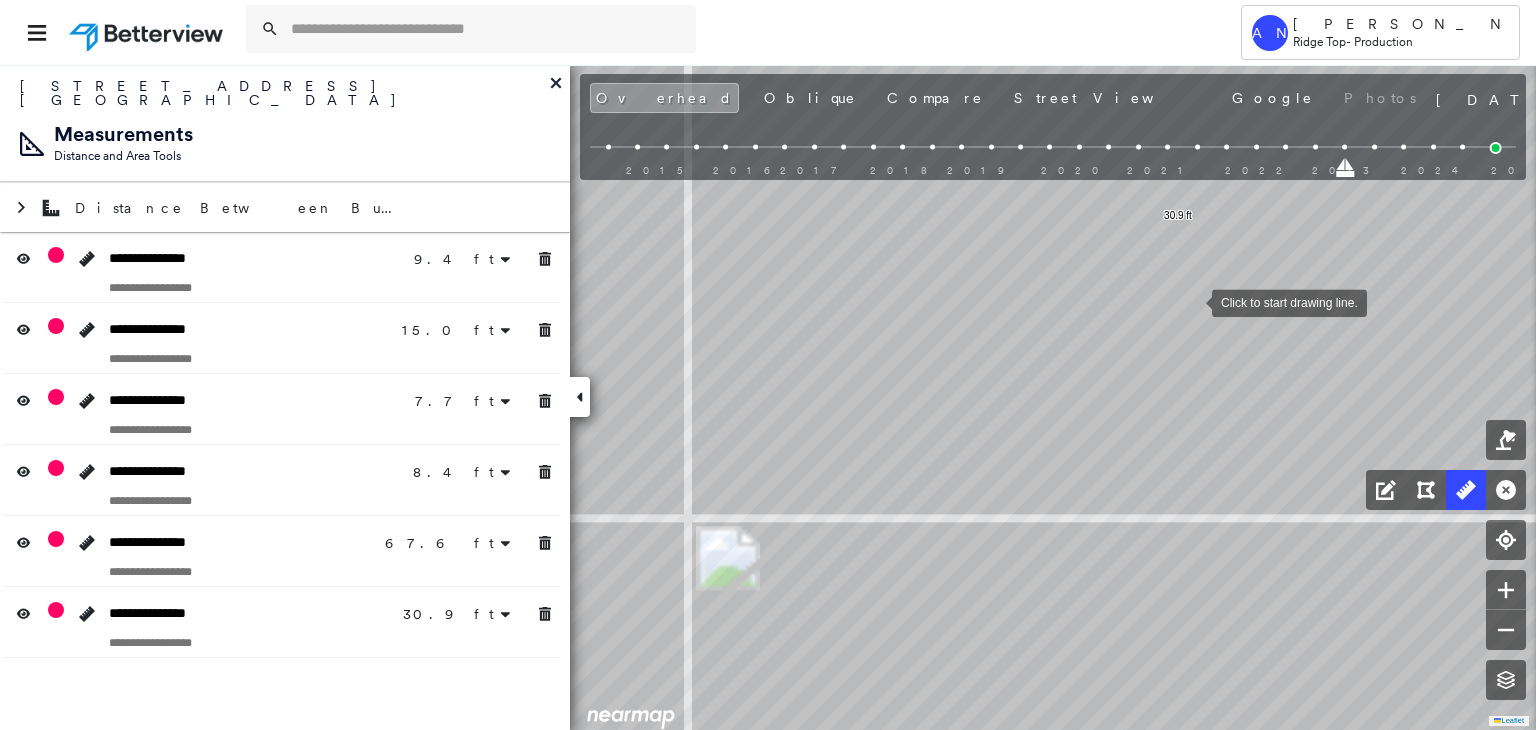 click at bounding box center (1192, 301) 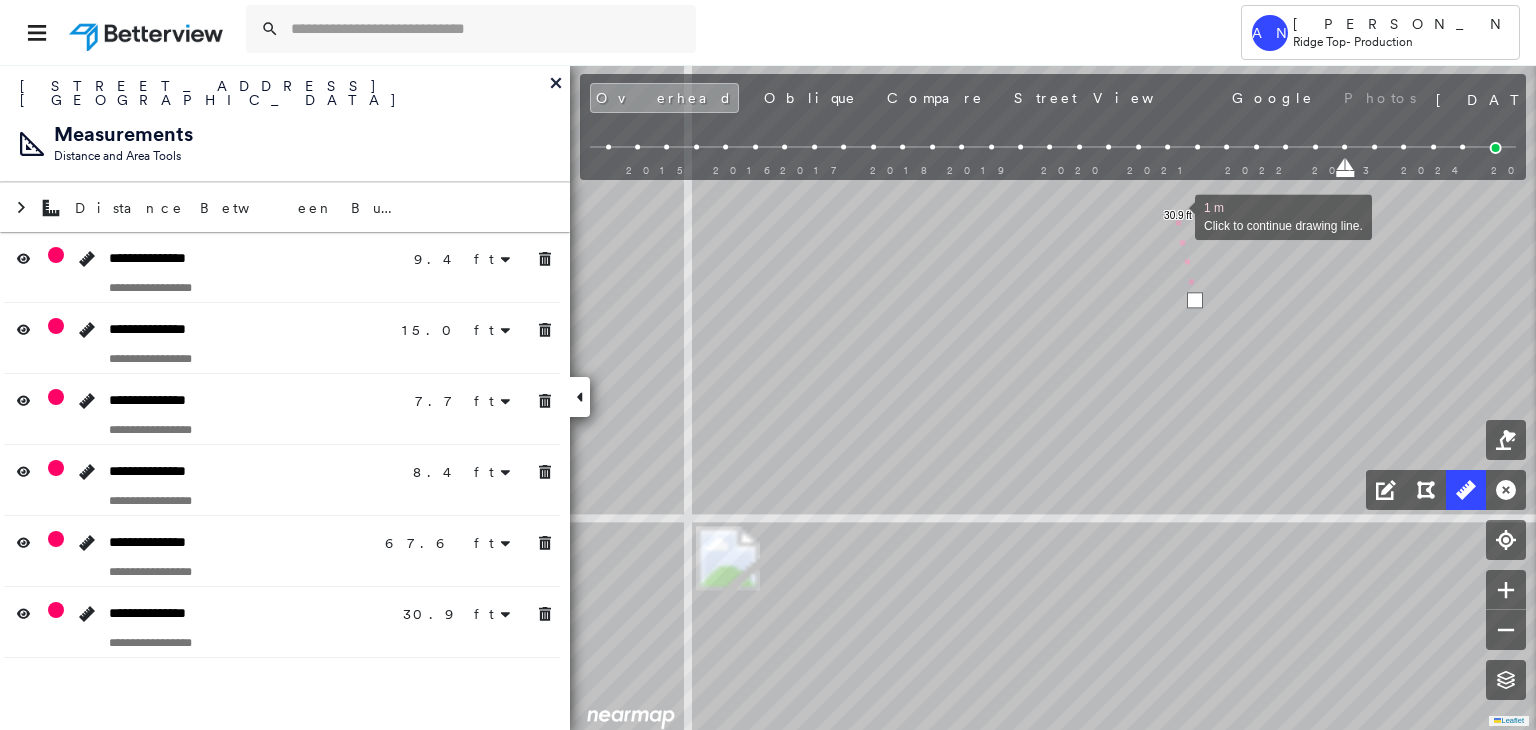 click at bounding box center [1175, 215] 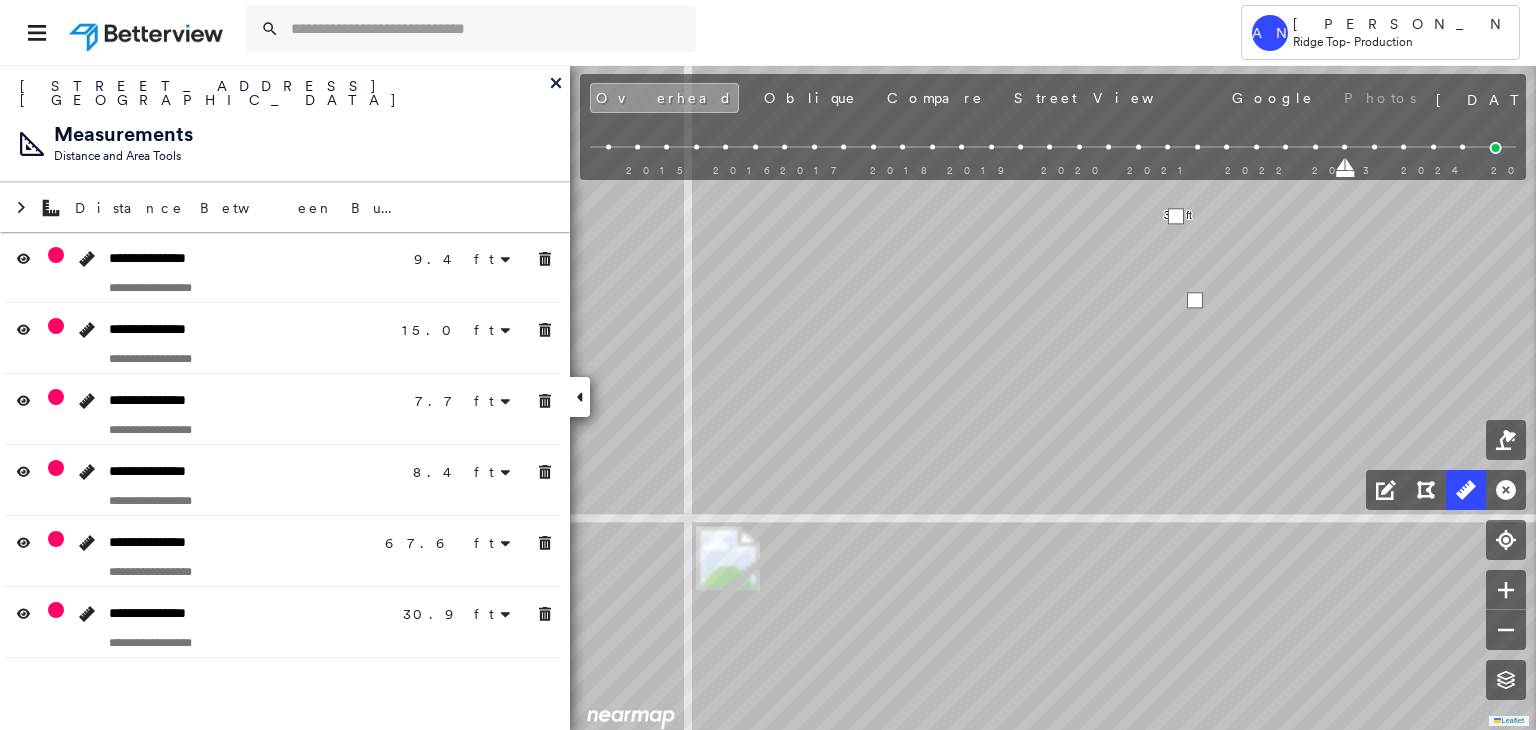 click at bounding box center [1176, 216] 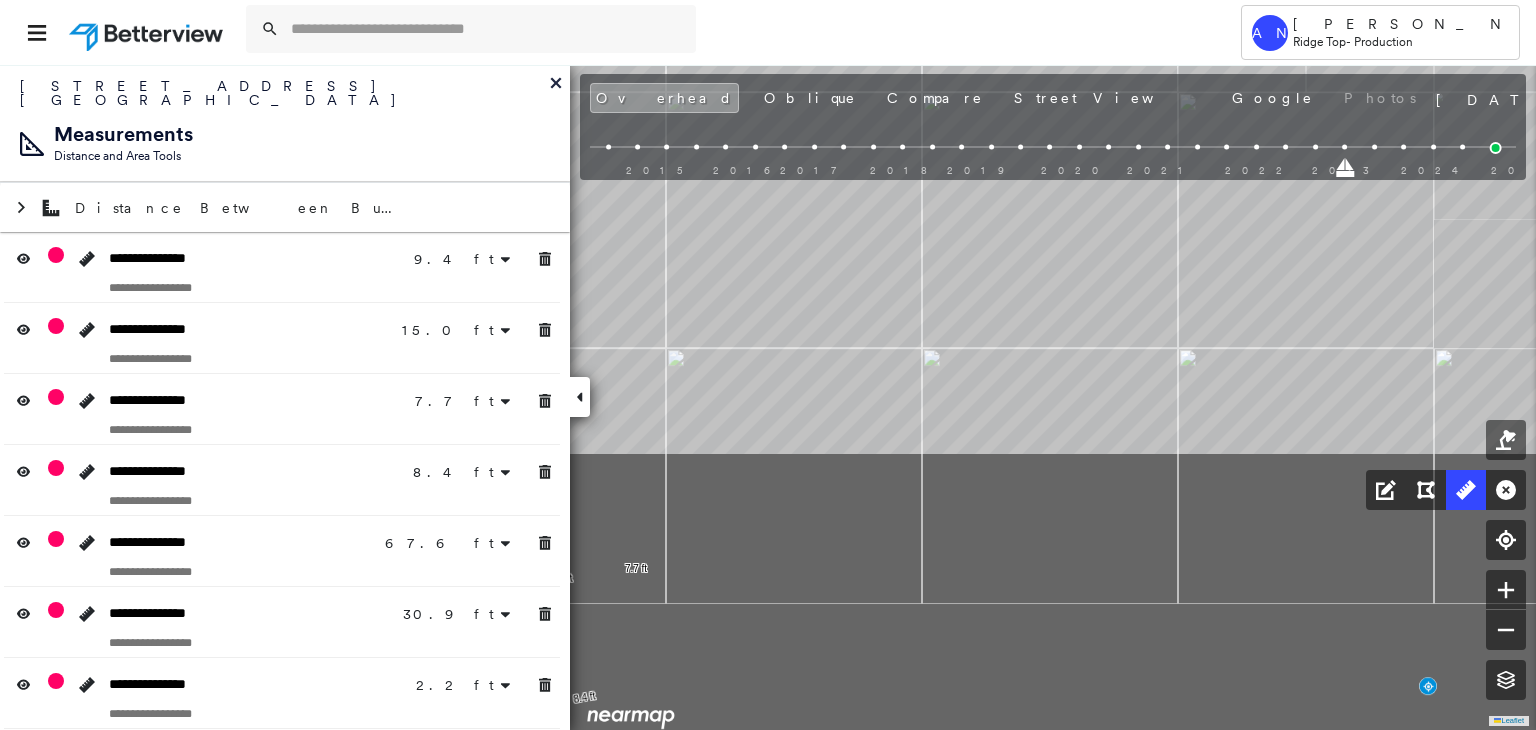 drag, startPoint x: 1364, startPoint y: 115, endPoint x: 1304, endPoint y: 149, distance: 68.96376 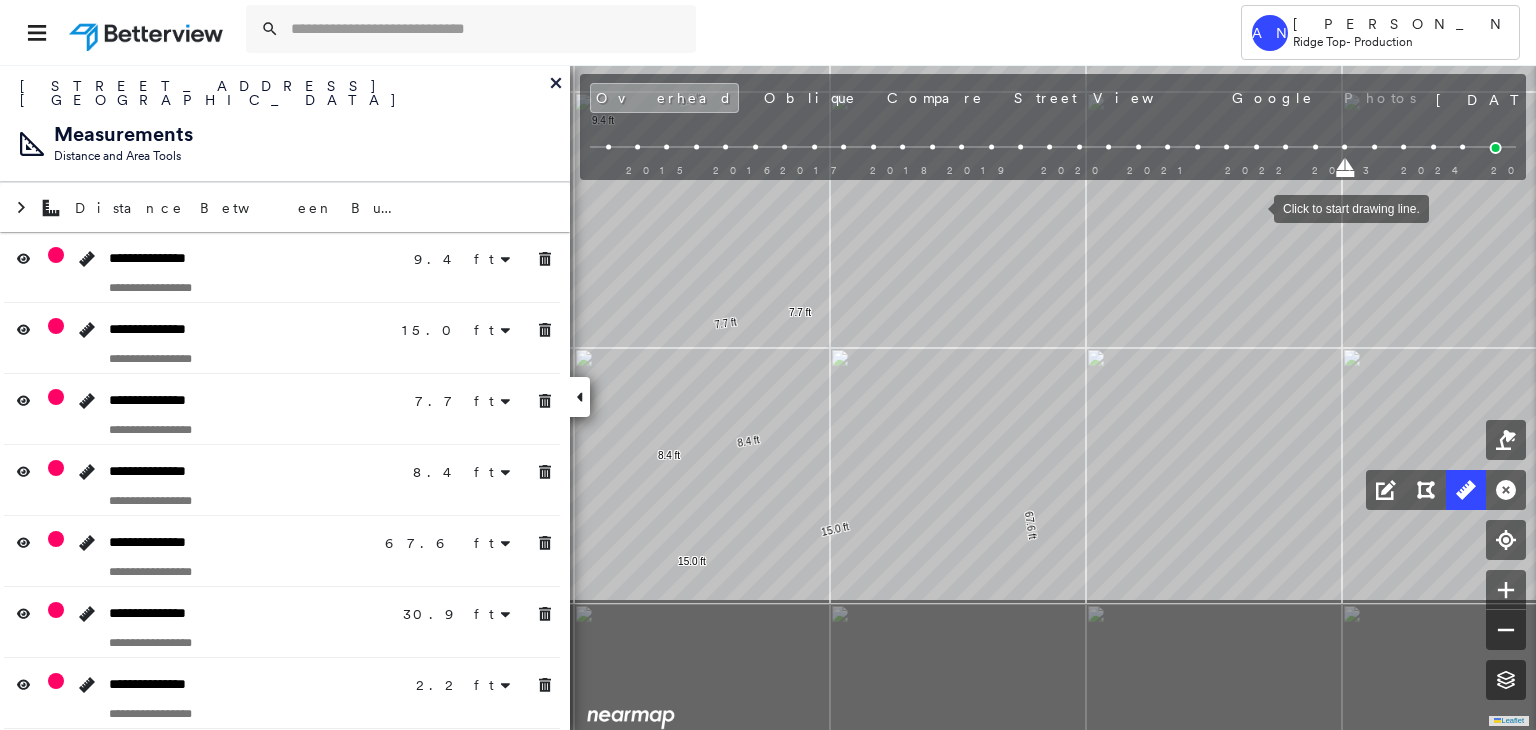 drag, startPoint x: 1119, startPoint y: 398, endPoint x: 1252, endPoint y: 210, distance: 230.28896 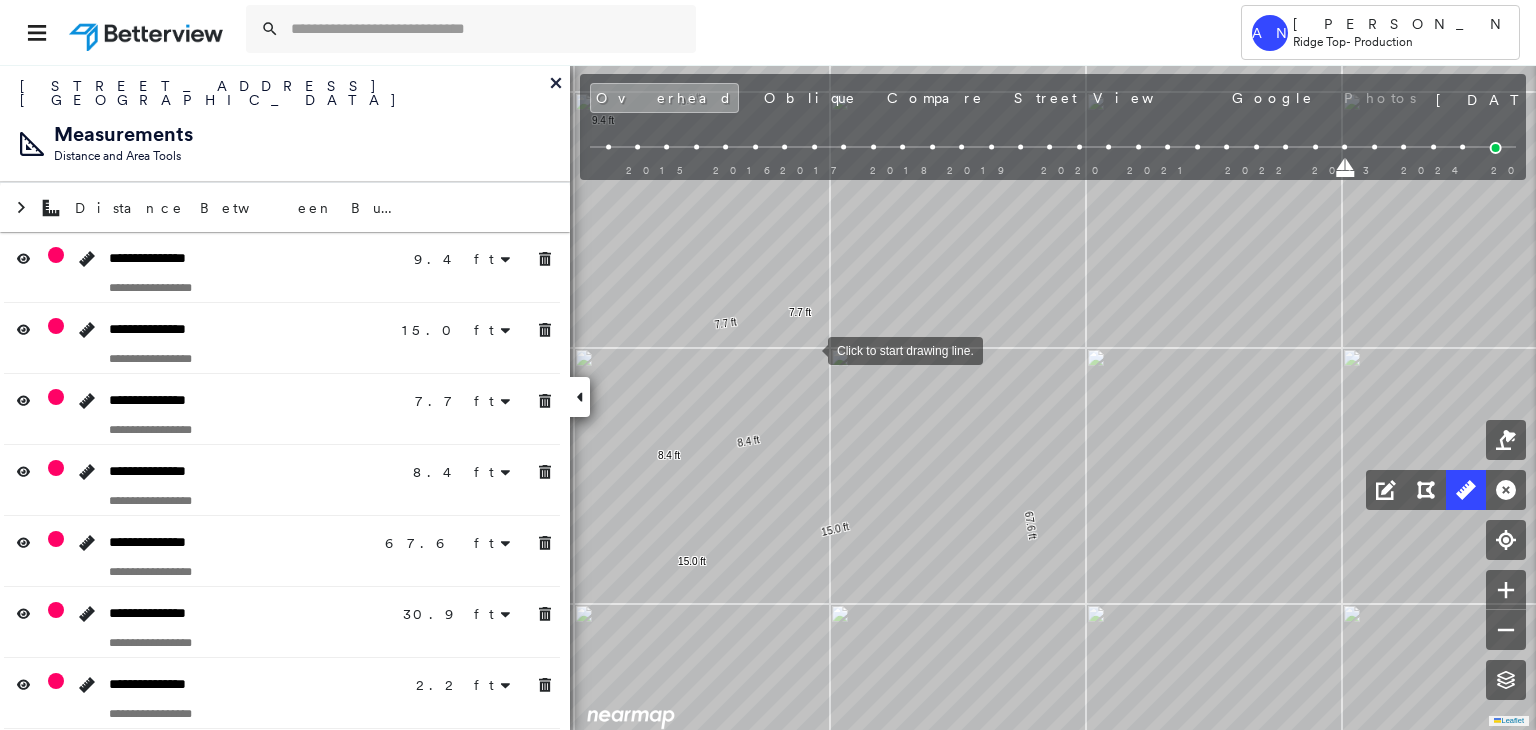 click at bounding box center (808, 349) 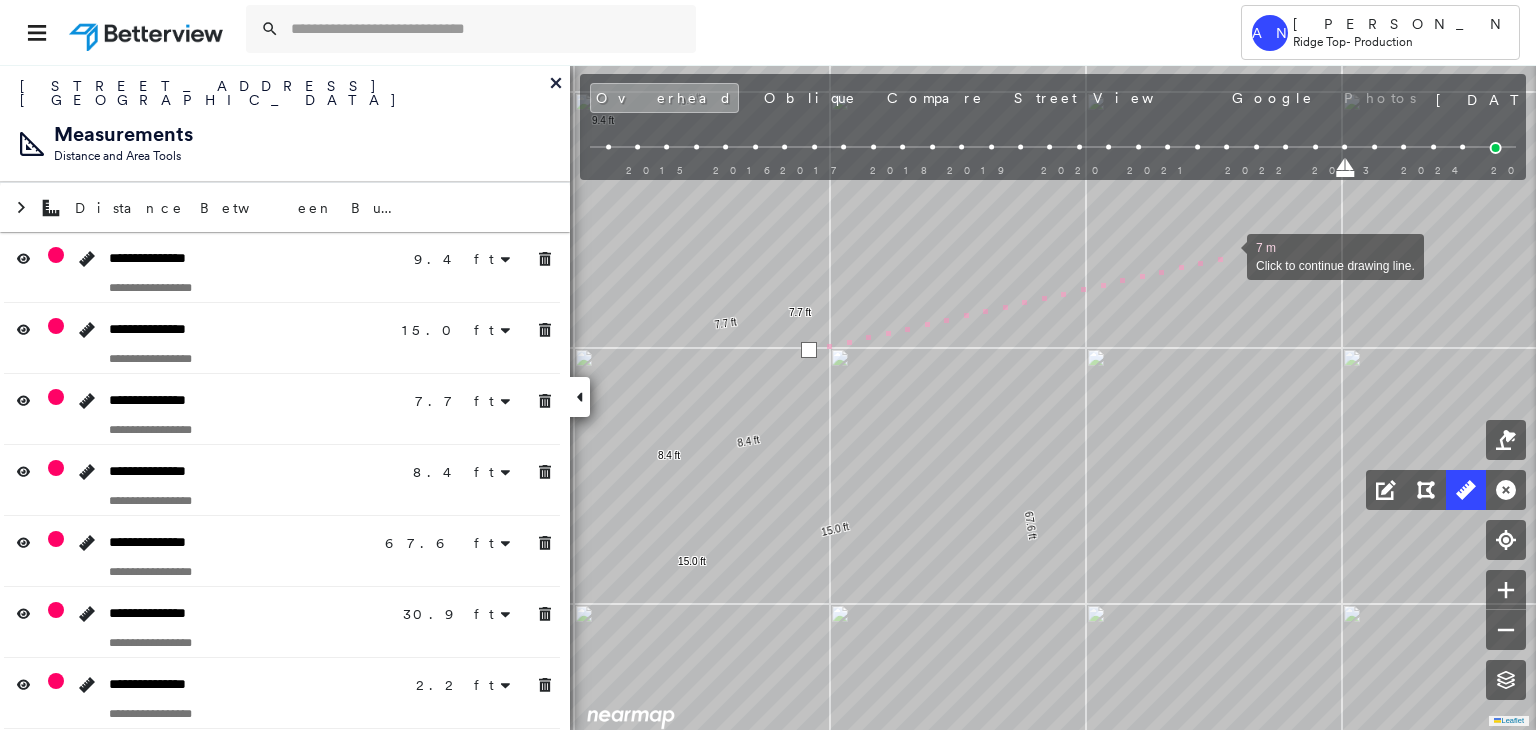 click at bounding box center (1227, 255) 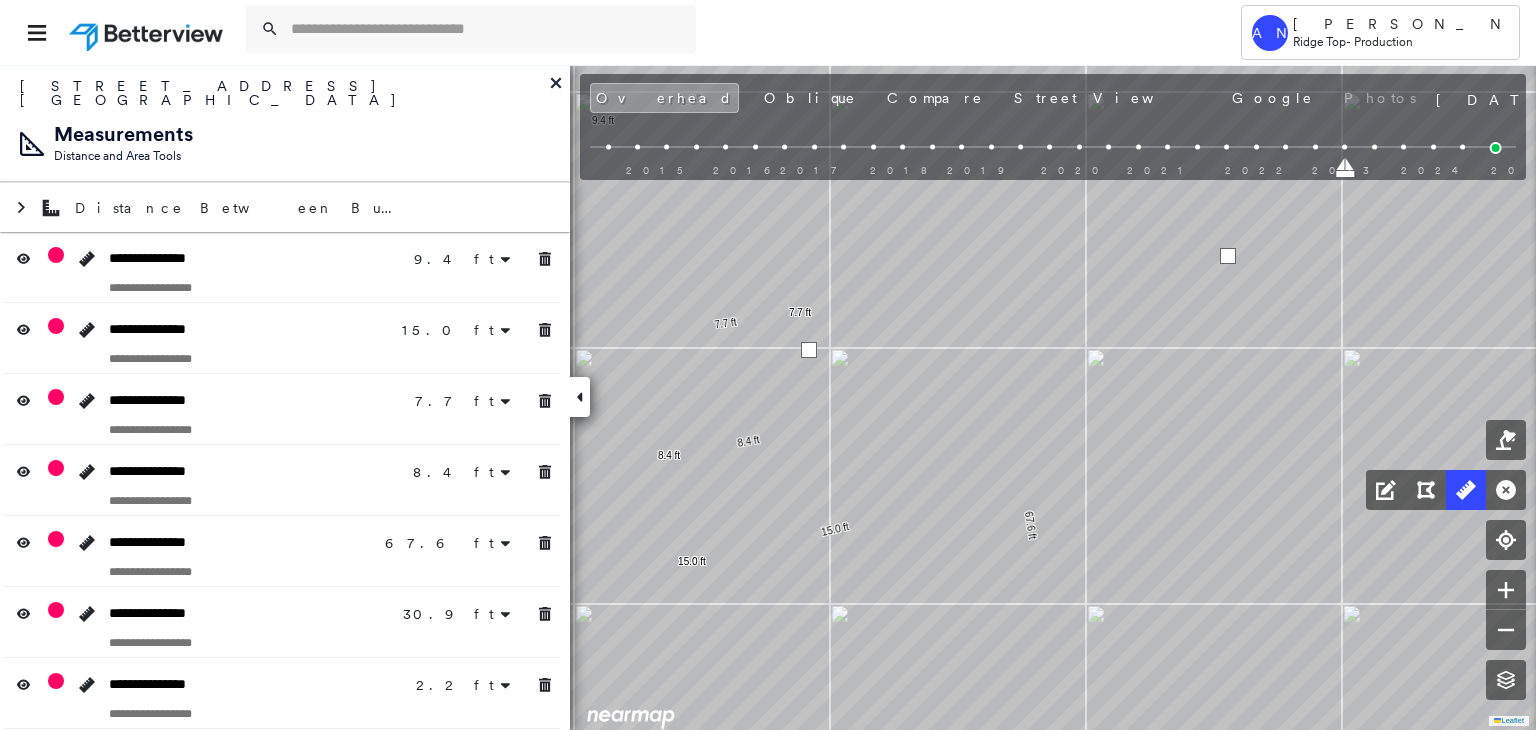 click at bounding box center [1228, 256] 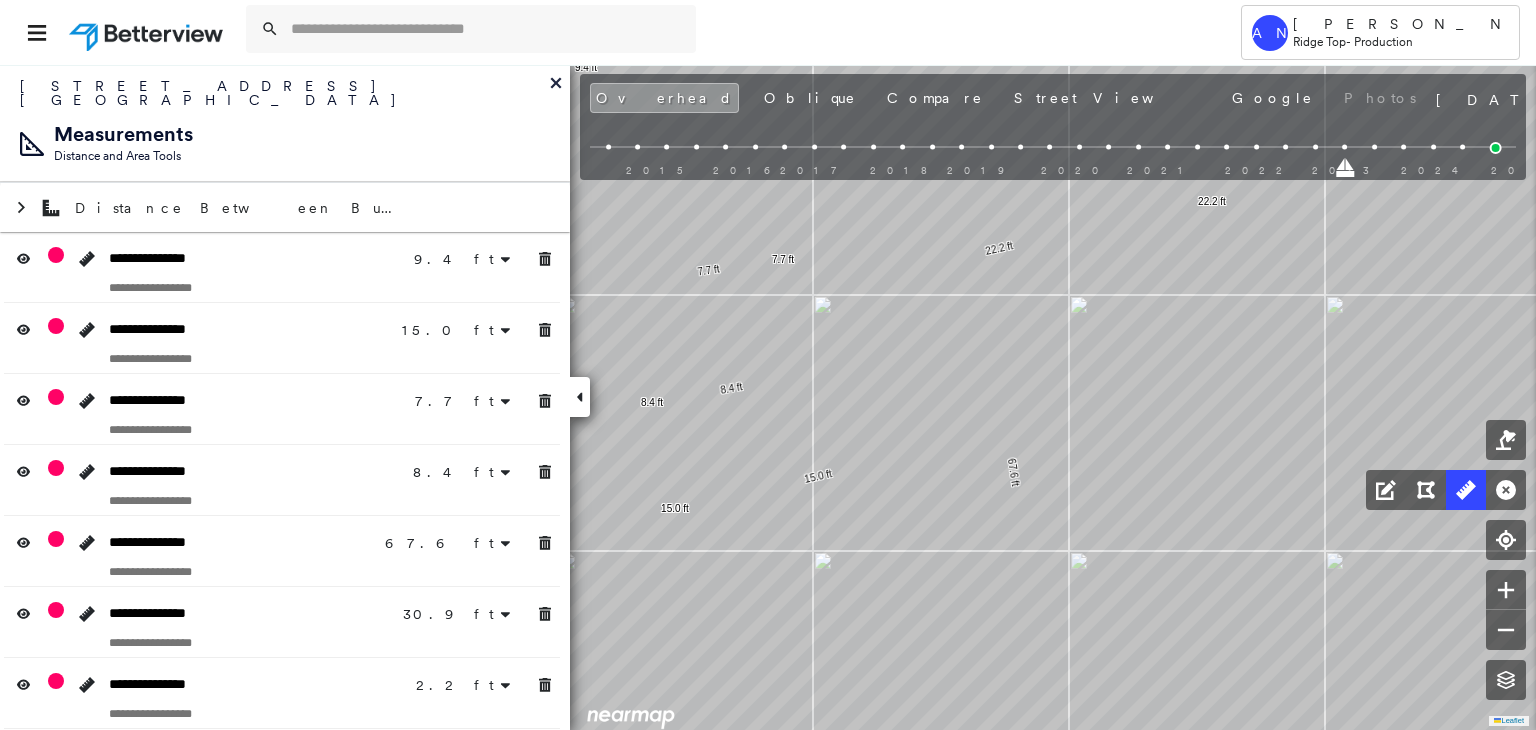 drag, startPoint x: 937, startPoint y: 461, endPoint x: 818, endPoint y: 161, distance: 322.73984 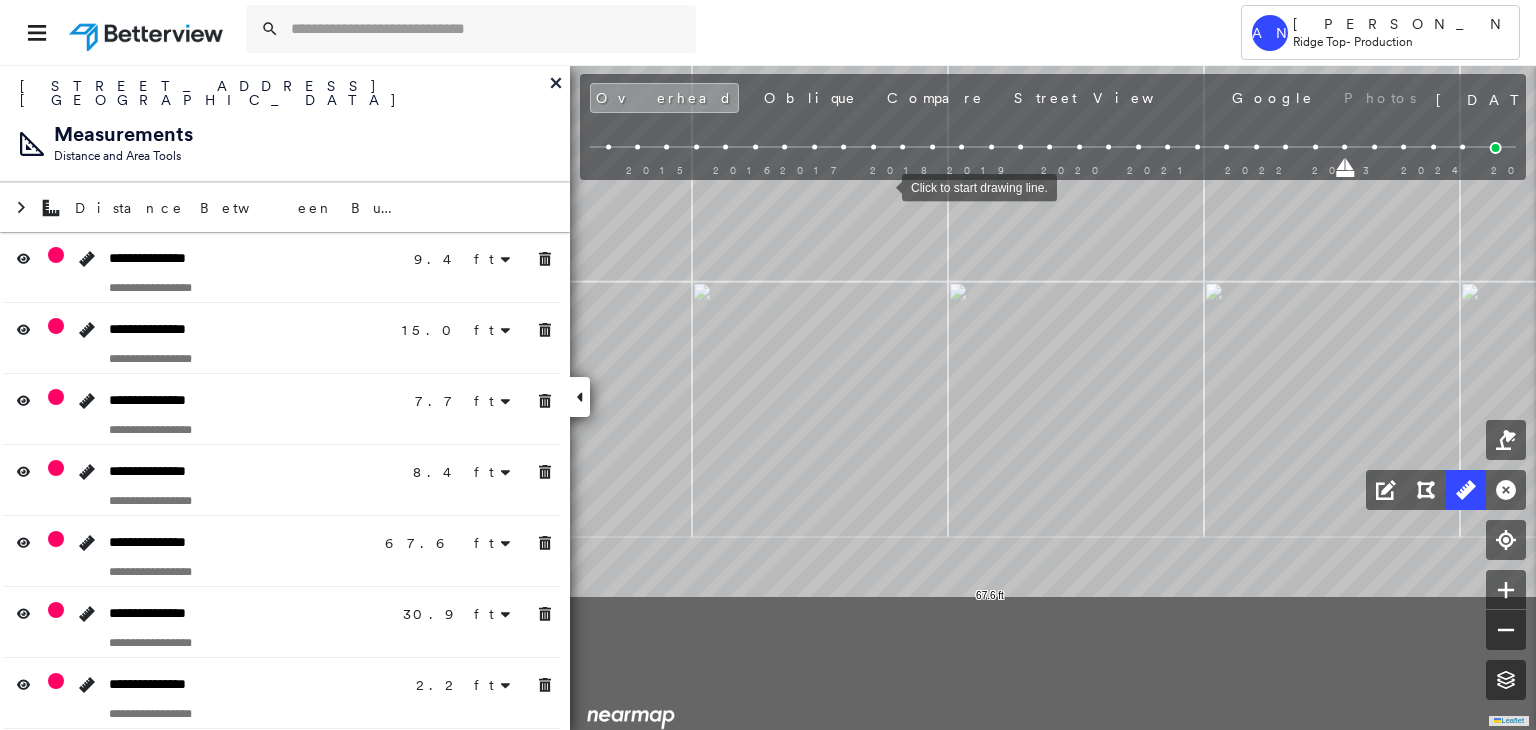 drag, startPoint x: 818, startPoint y: 161, endPoint x: 854, endPoint y: 294, distance: 137.78607 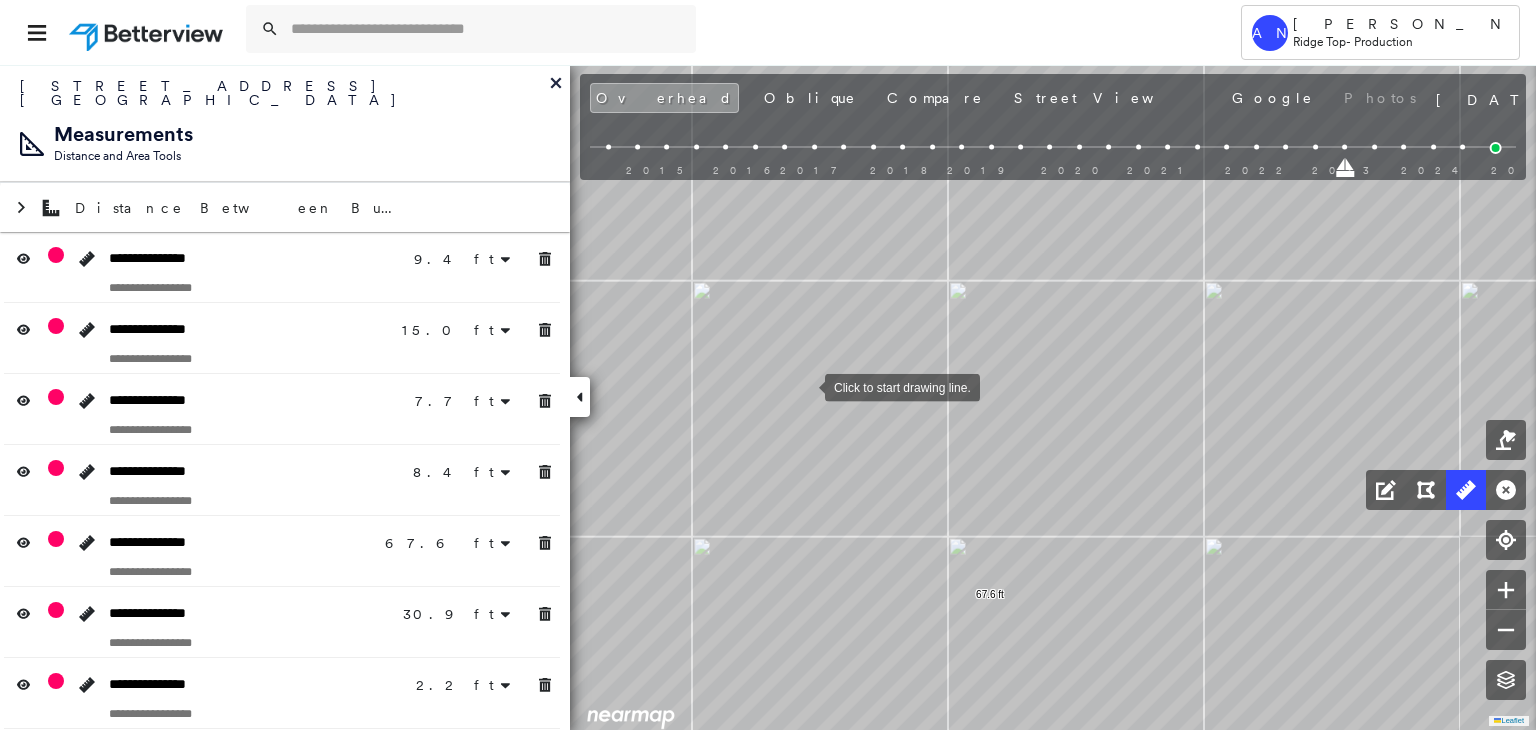 click at bounding box center (805, 386) 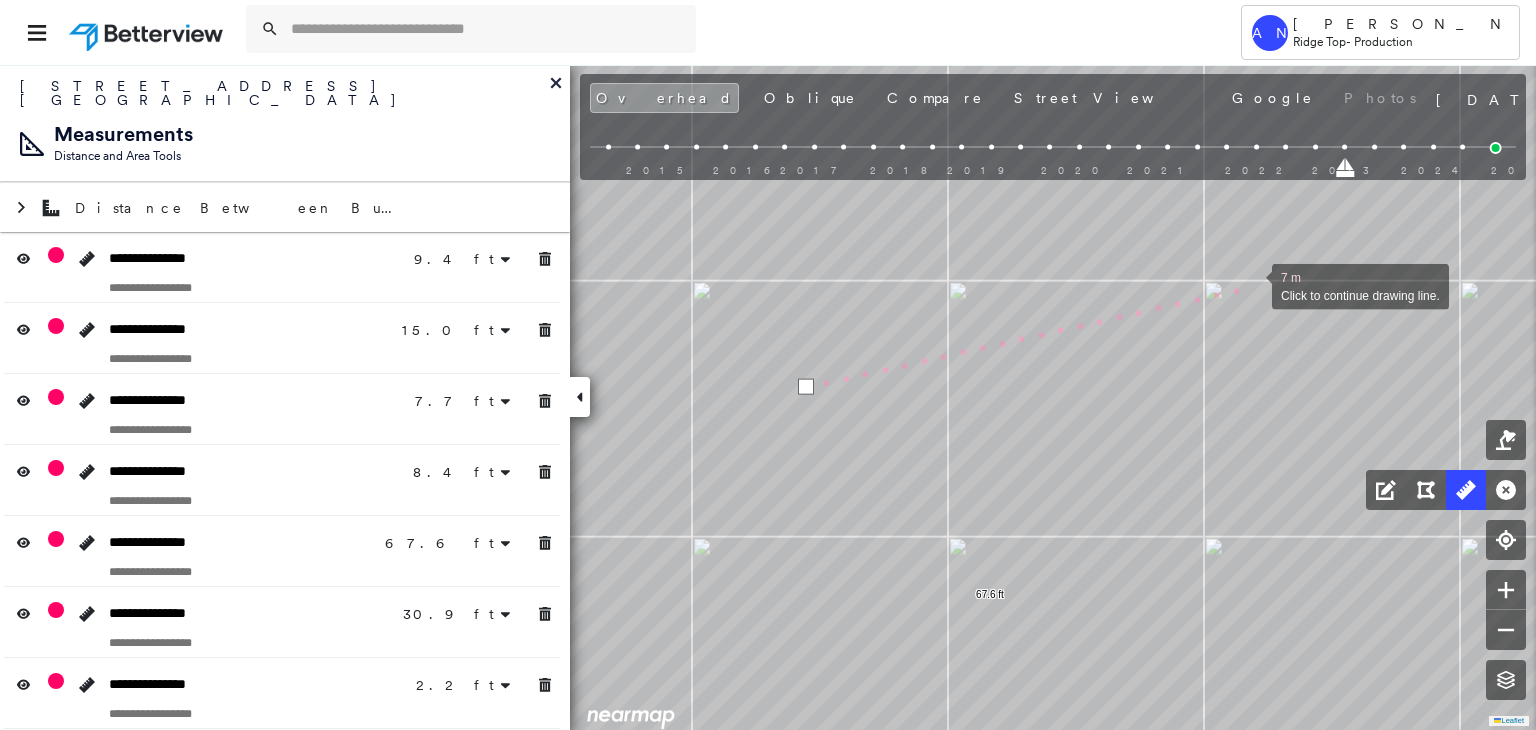 click at bounding box center (1252, 285) 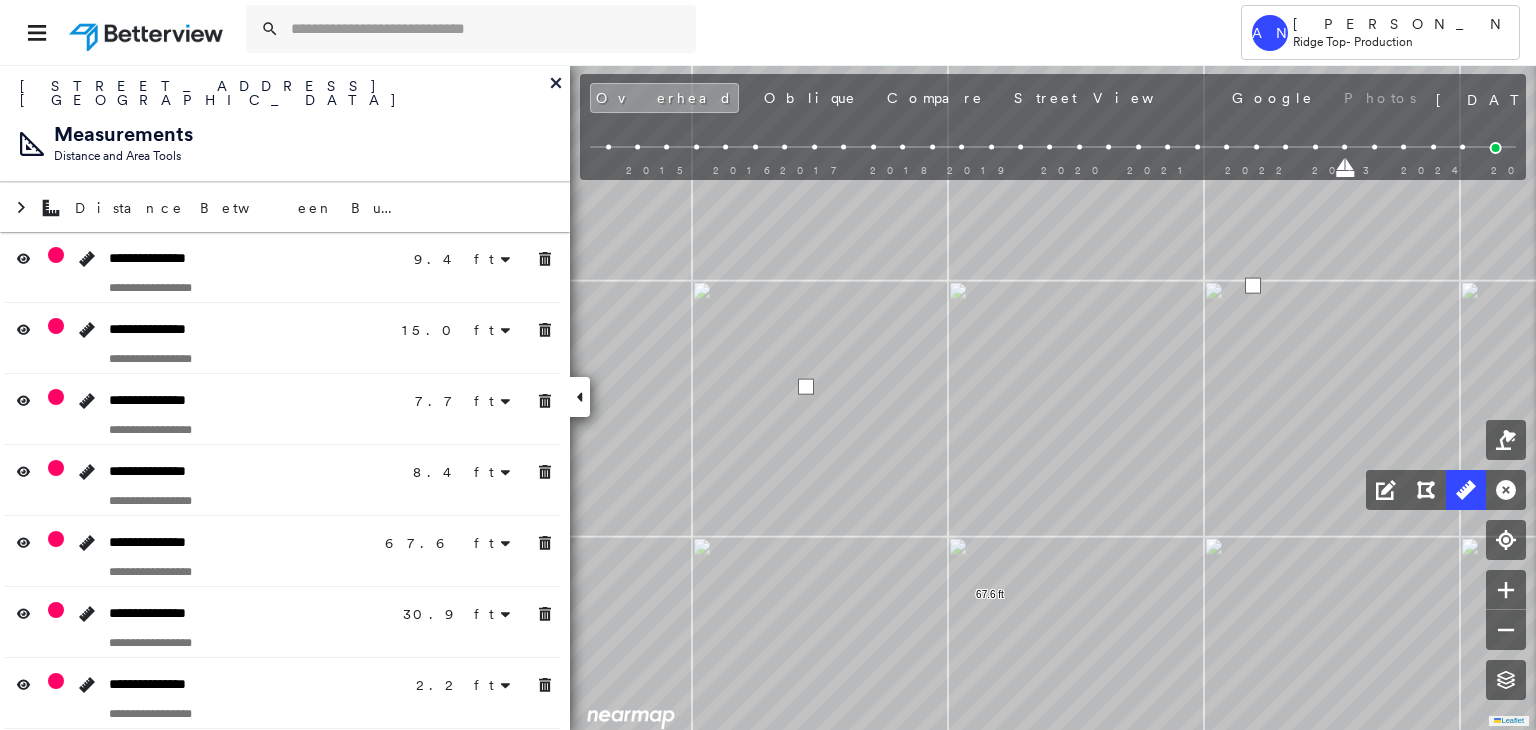 click at bounding box center (1253, 286) 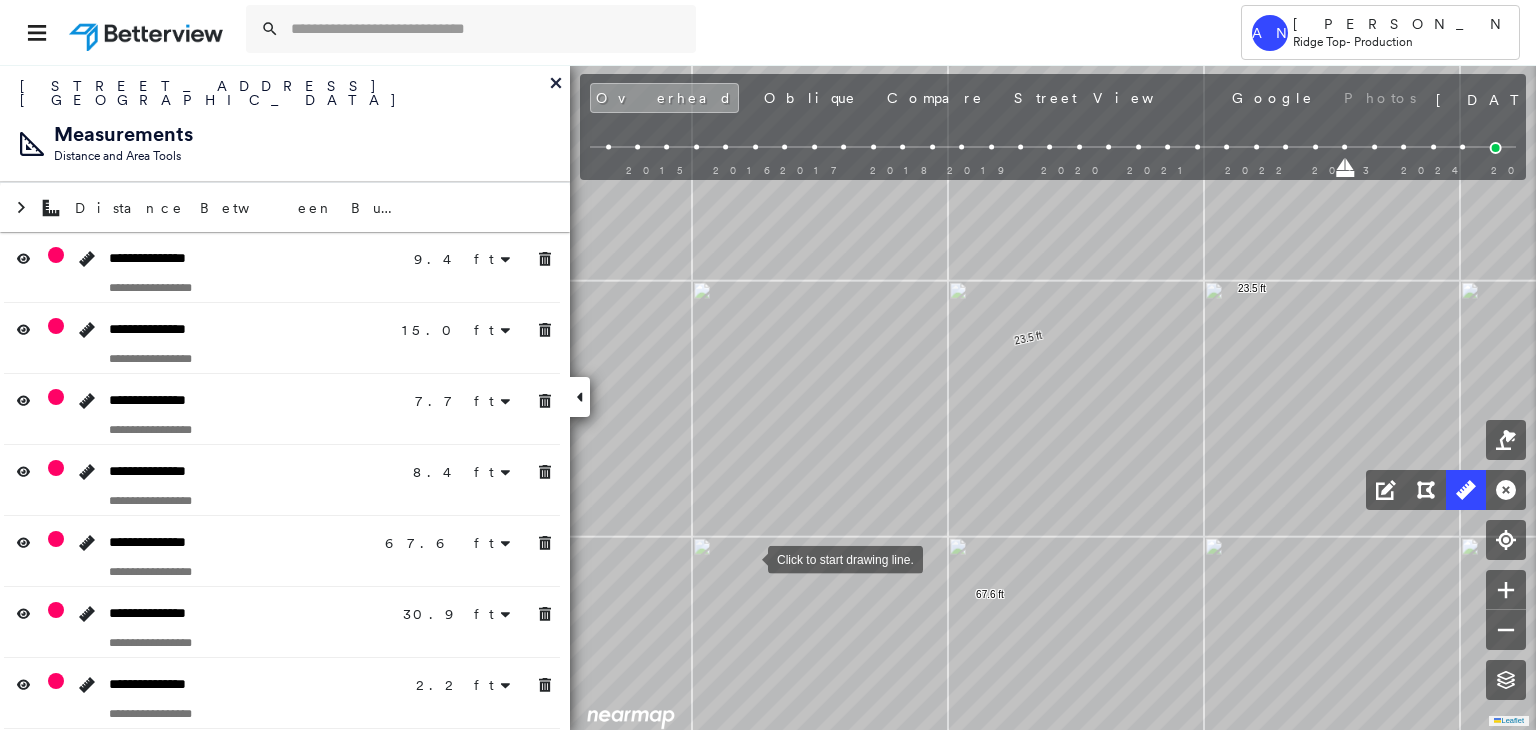 click at bounding box center (748, 558) 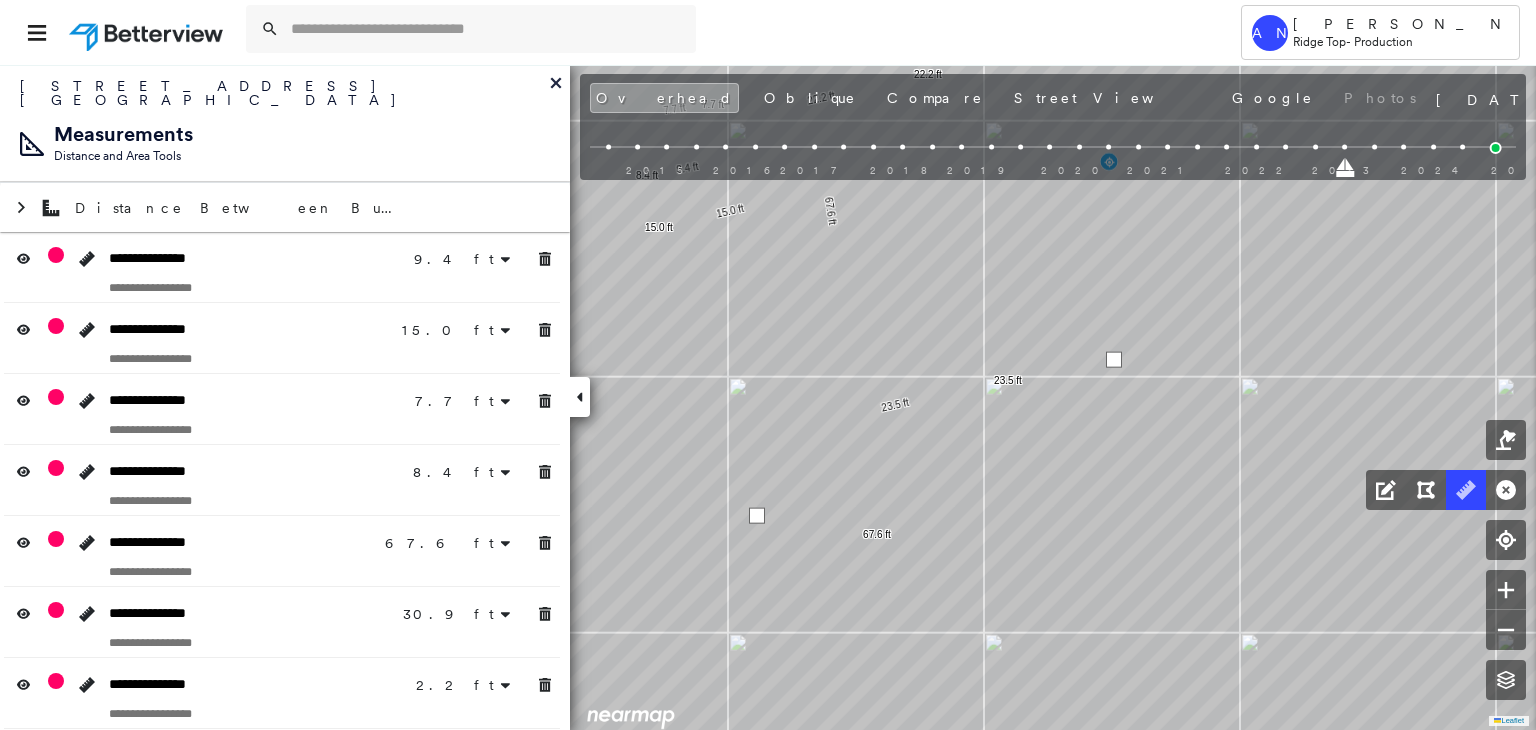 drag, startPoint x: 1113, startPoint y: 358, endPoint x: 1473, endPoint y: 489, distance: 383.094 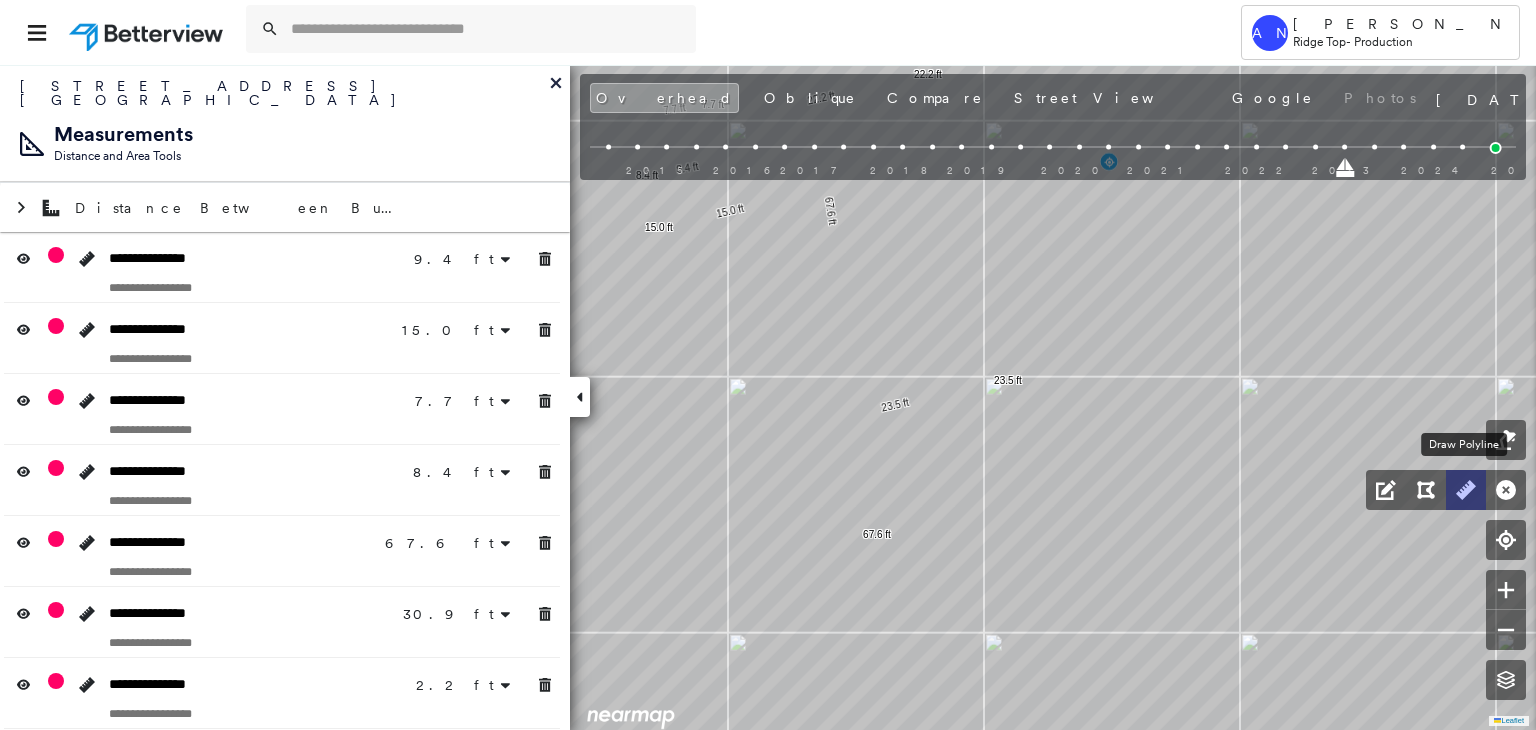 click 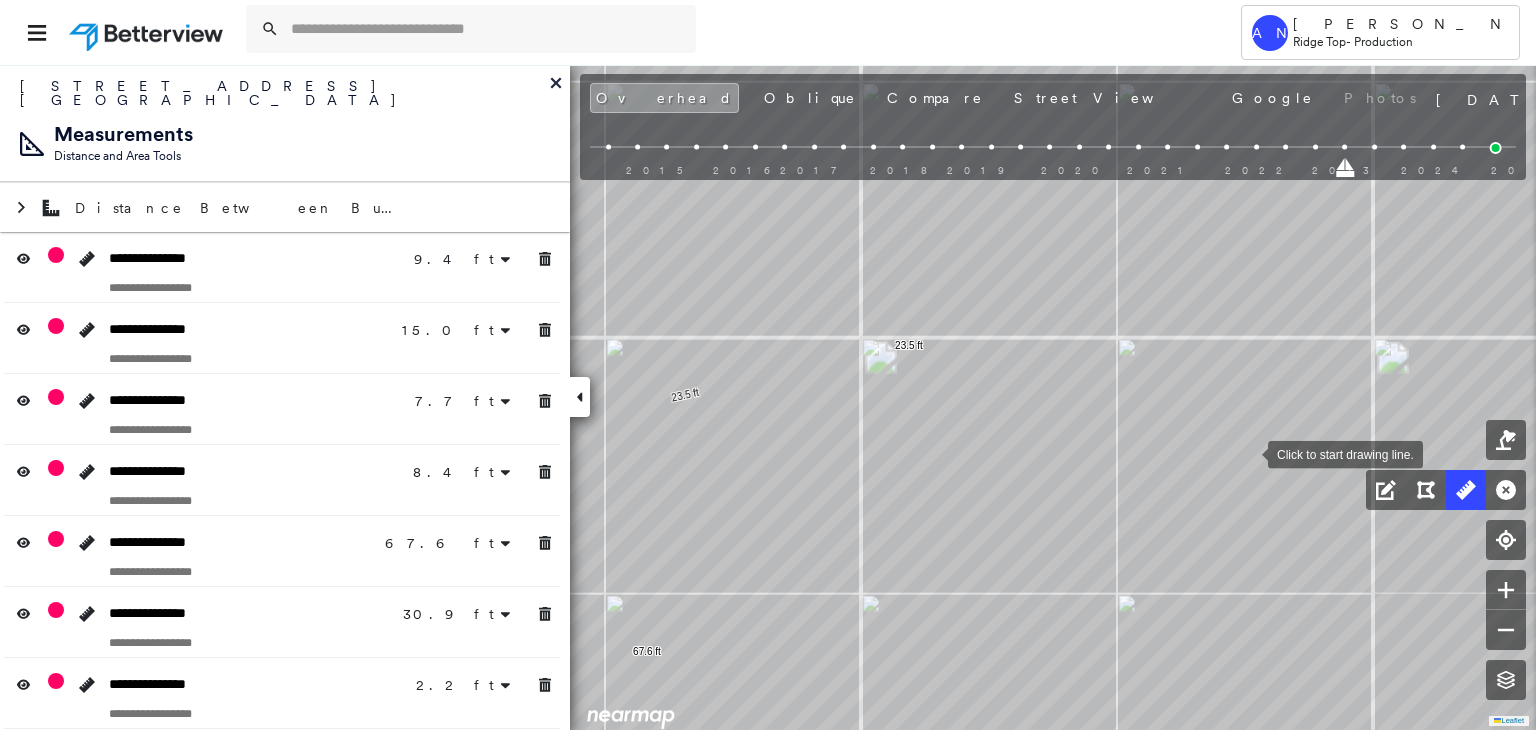 click at bounding box center [1248, 453] 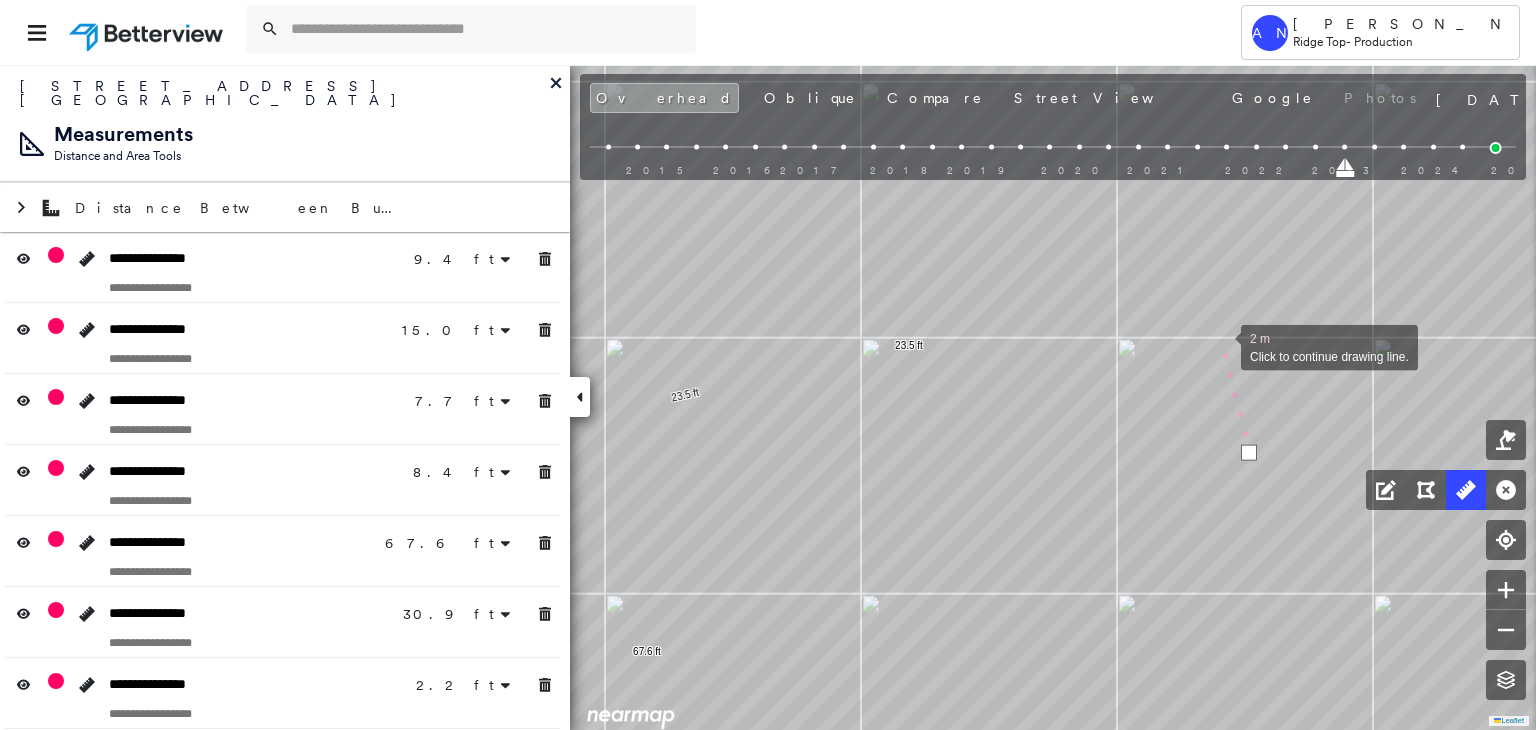 click at bounding box center (1221, 346) 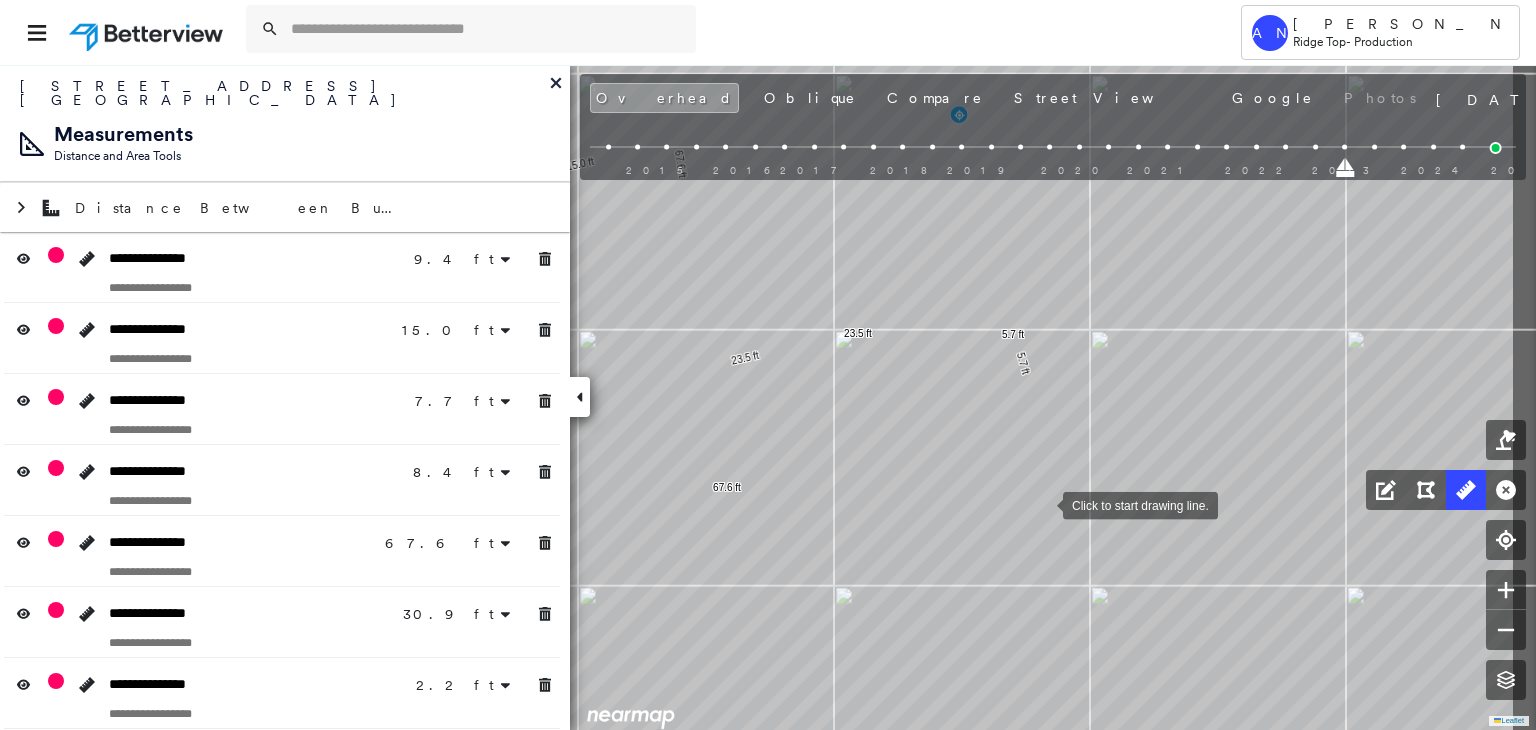 drag, startPoint x: 1232, startPoint y: 500, endPoint x: 1044, endPoint y: 505, distance: 188.06648 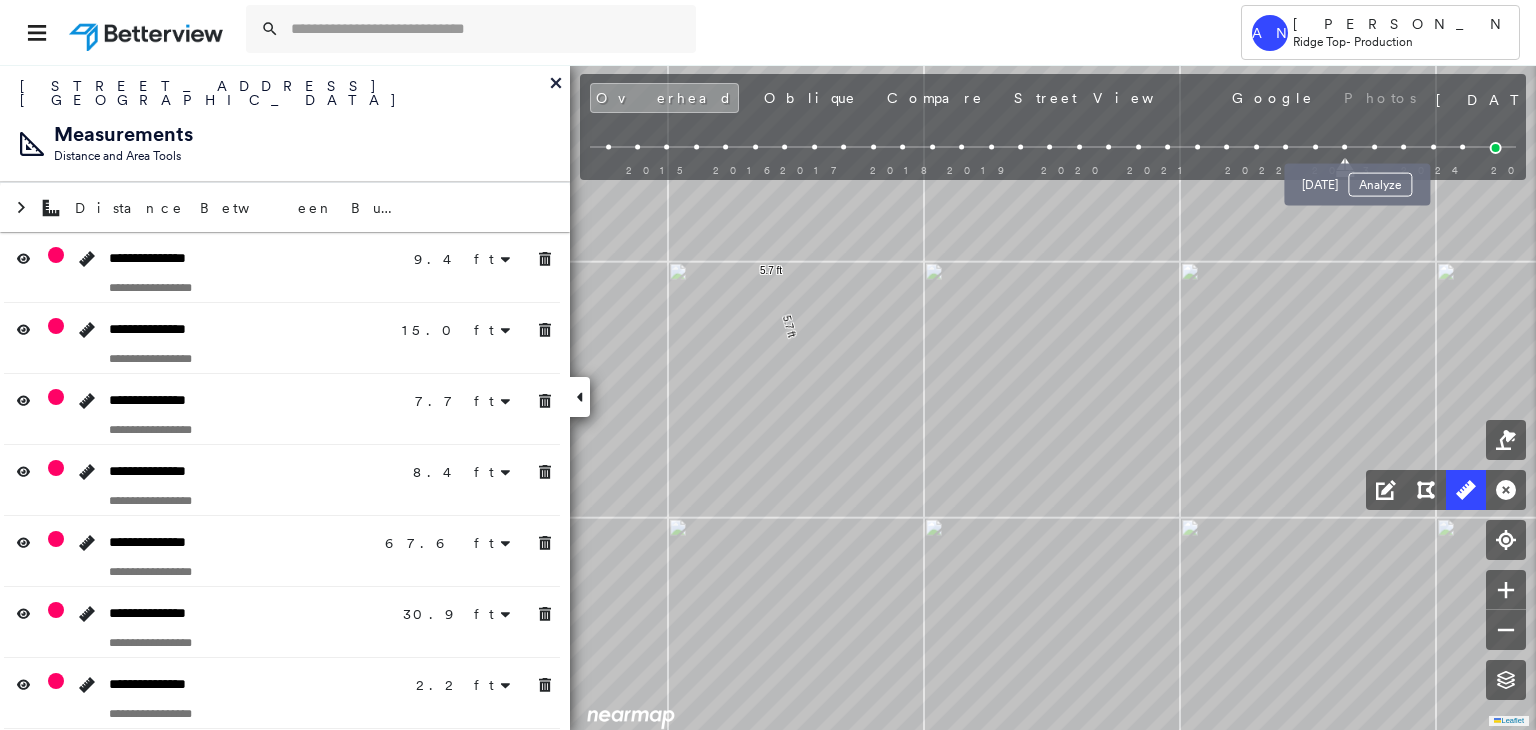 click at bounding box center [1374, 147] 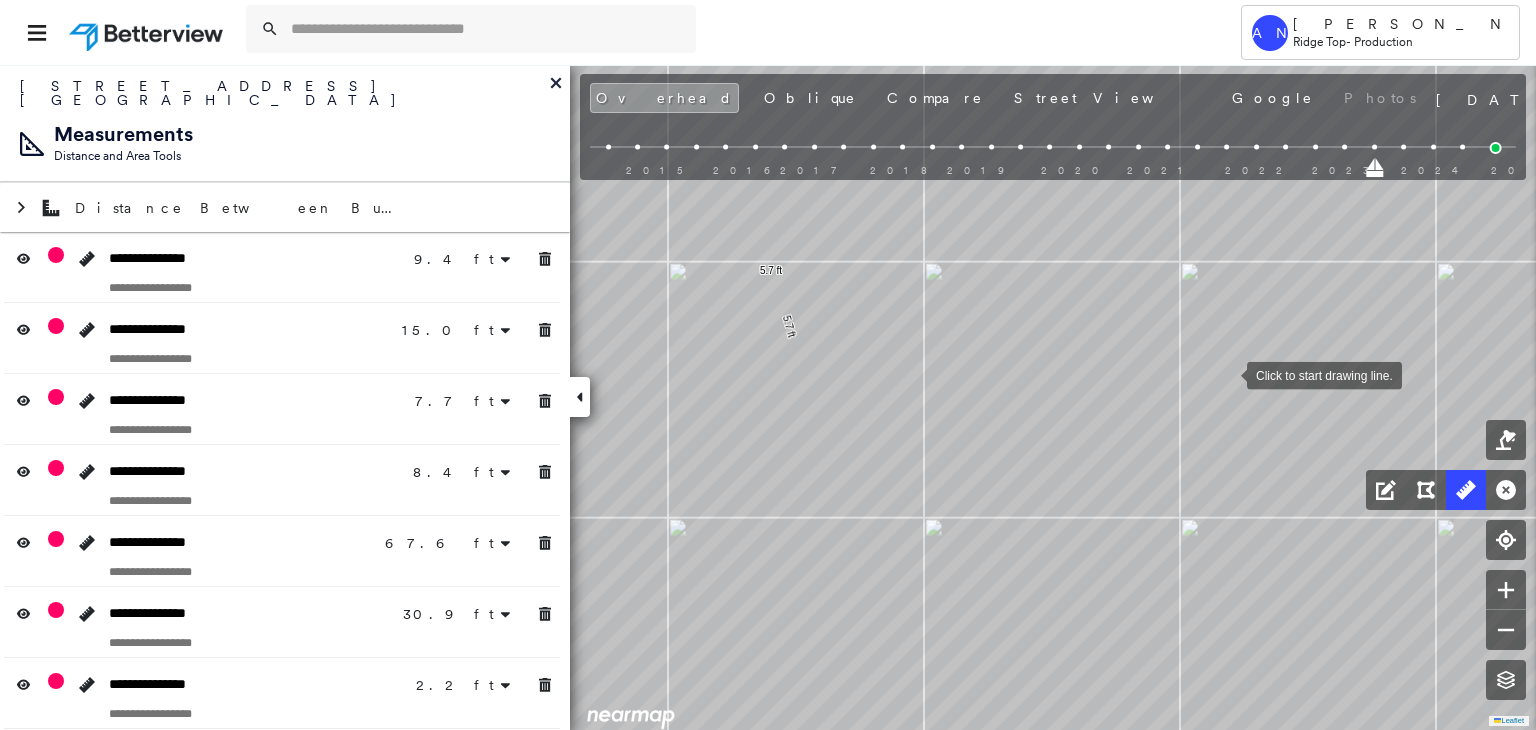 click at bounding box center (1227, 374) 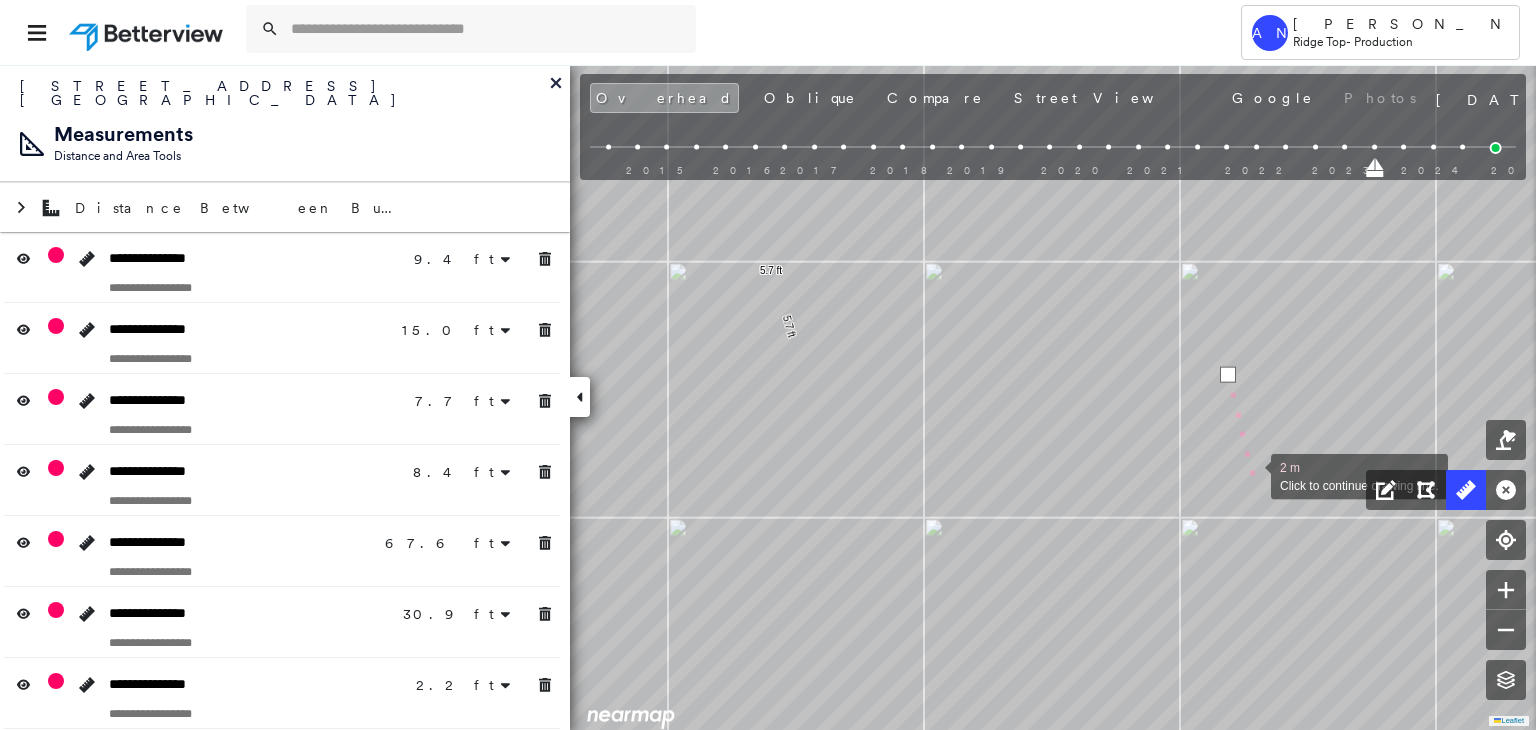 click at bounding box center (1251, 475) 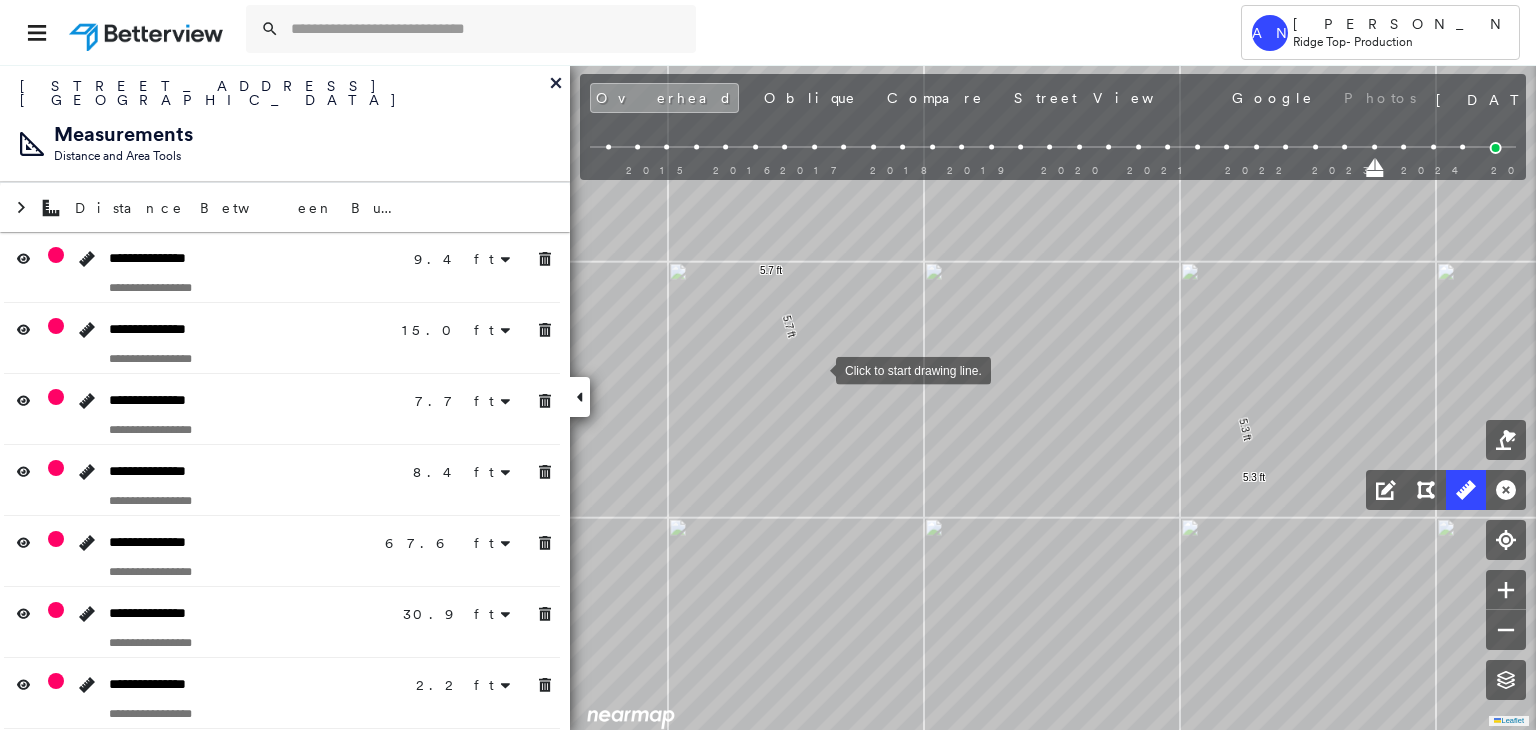 drag, startPoint x: 816, startPoint y: 368, endPoint x: 811, endPoint y: 353, distance: 15.811388 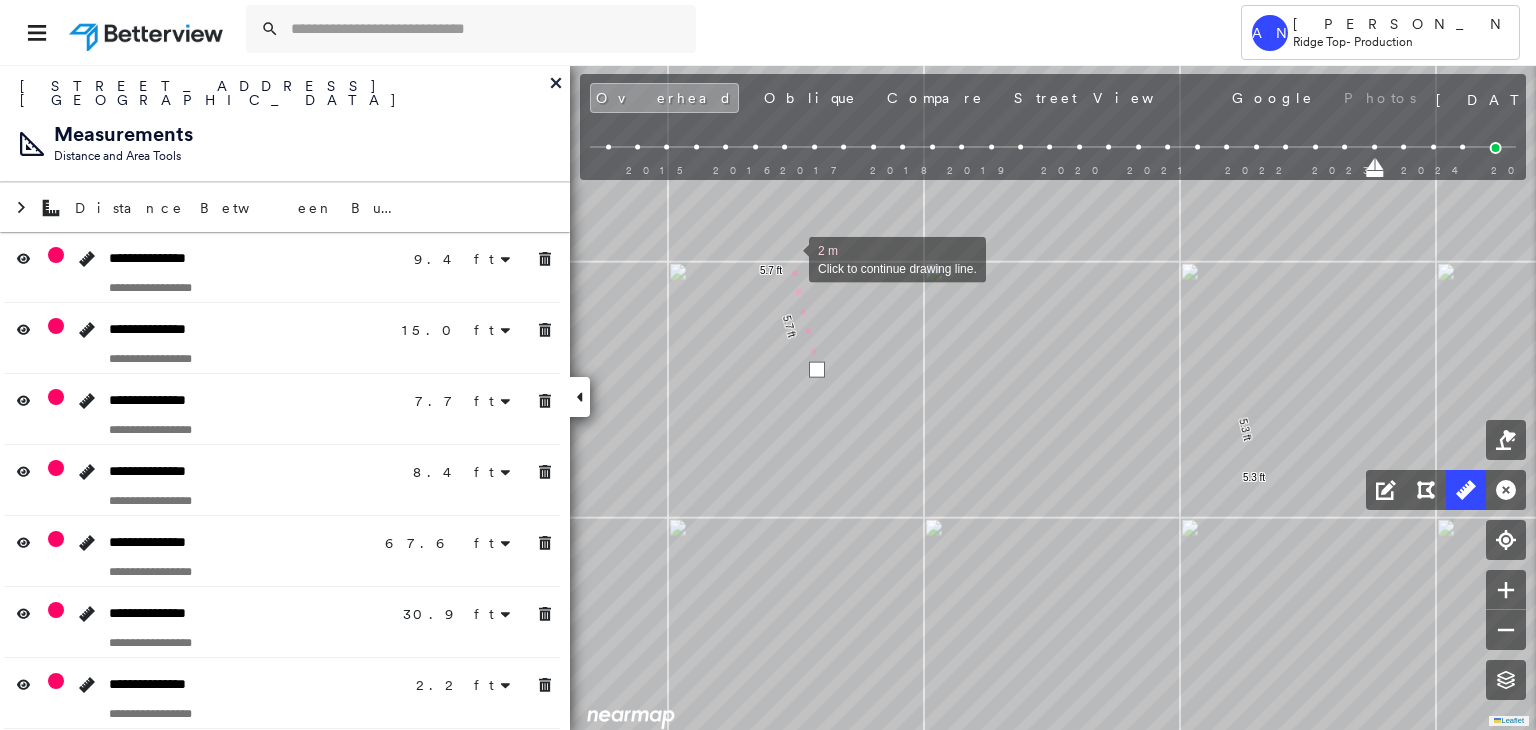click at bounding box center [789, 258] 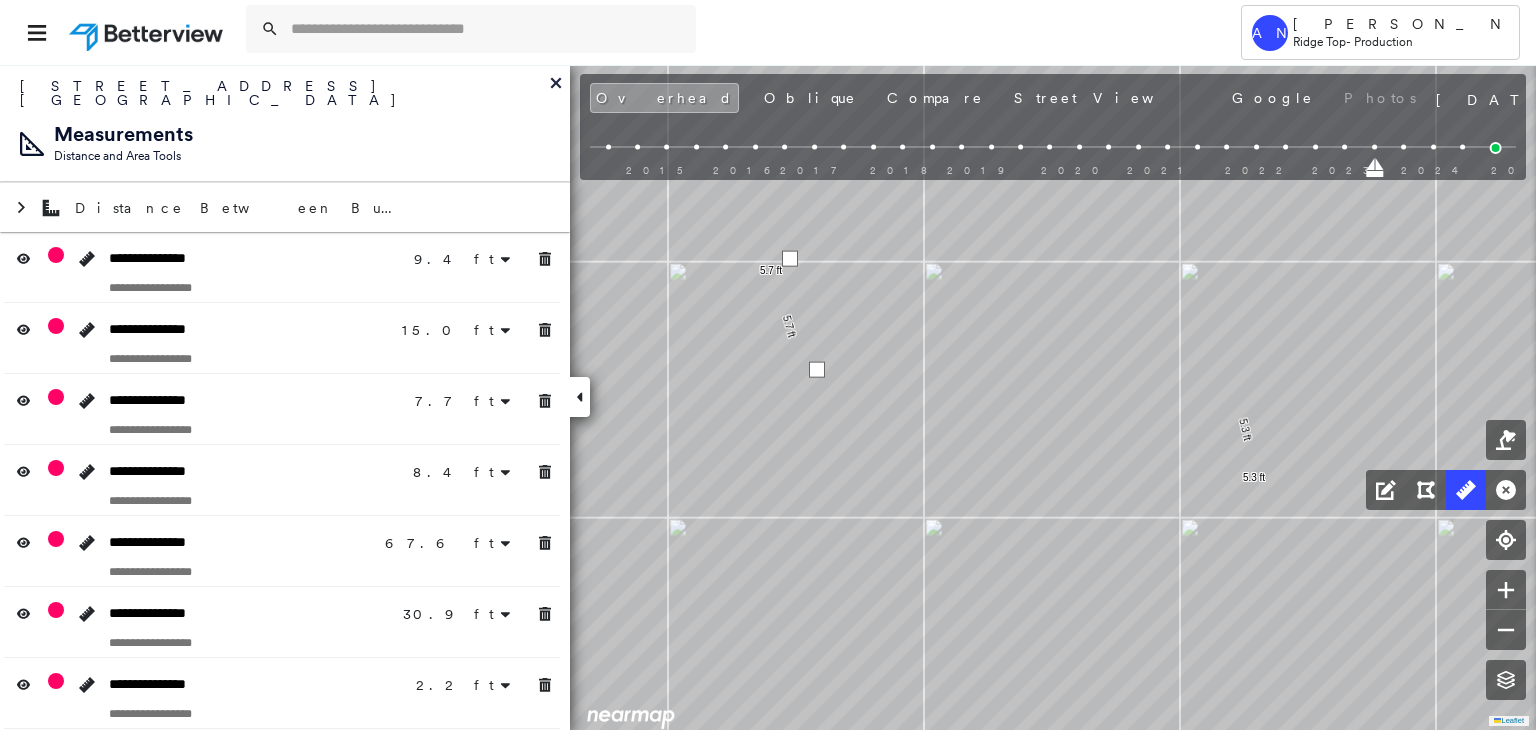 click at bounding box center (790, 259) 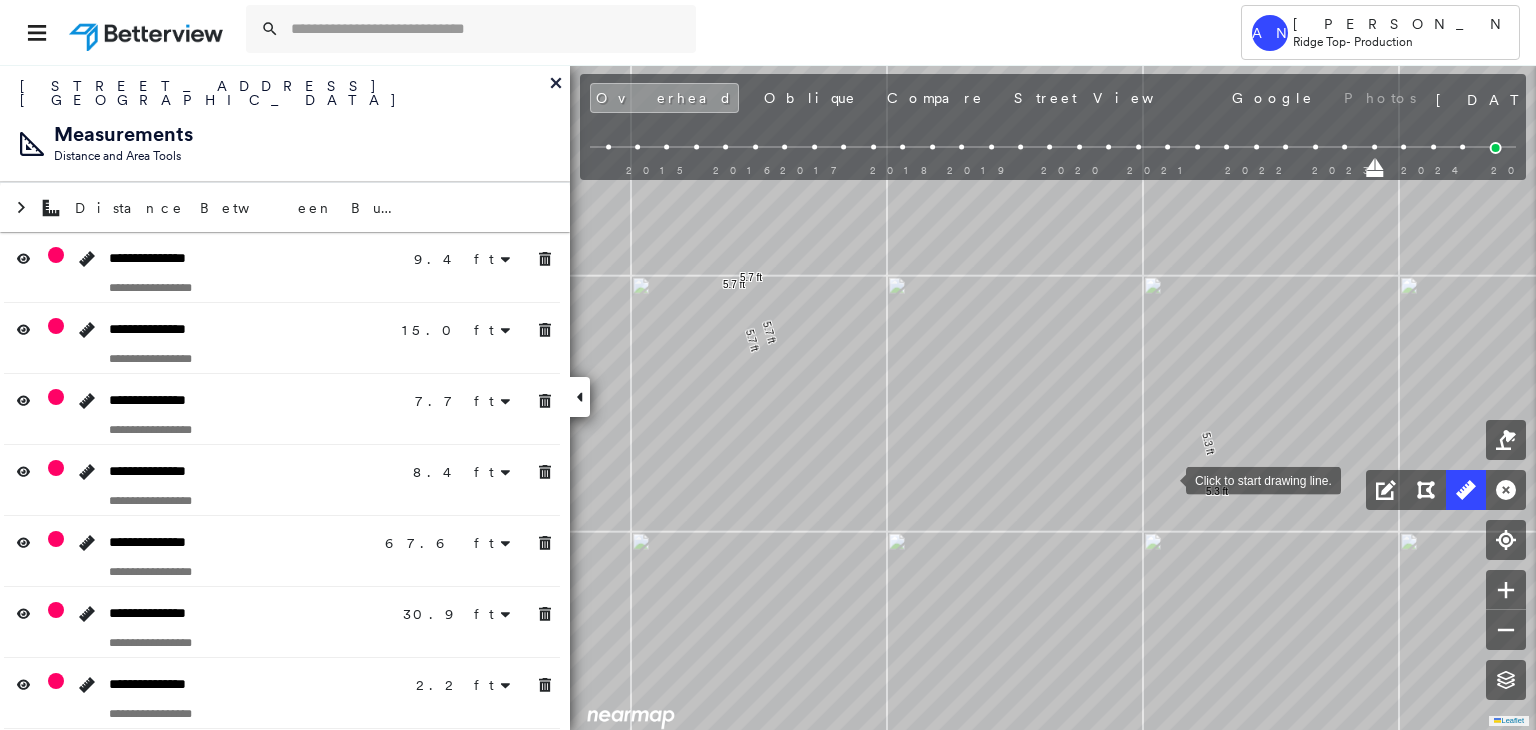 click at bounding box center [1166, 479] 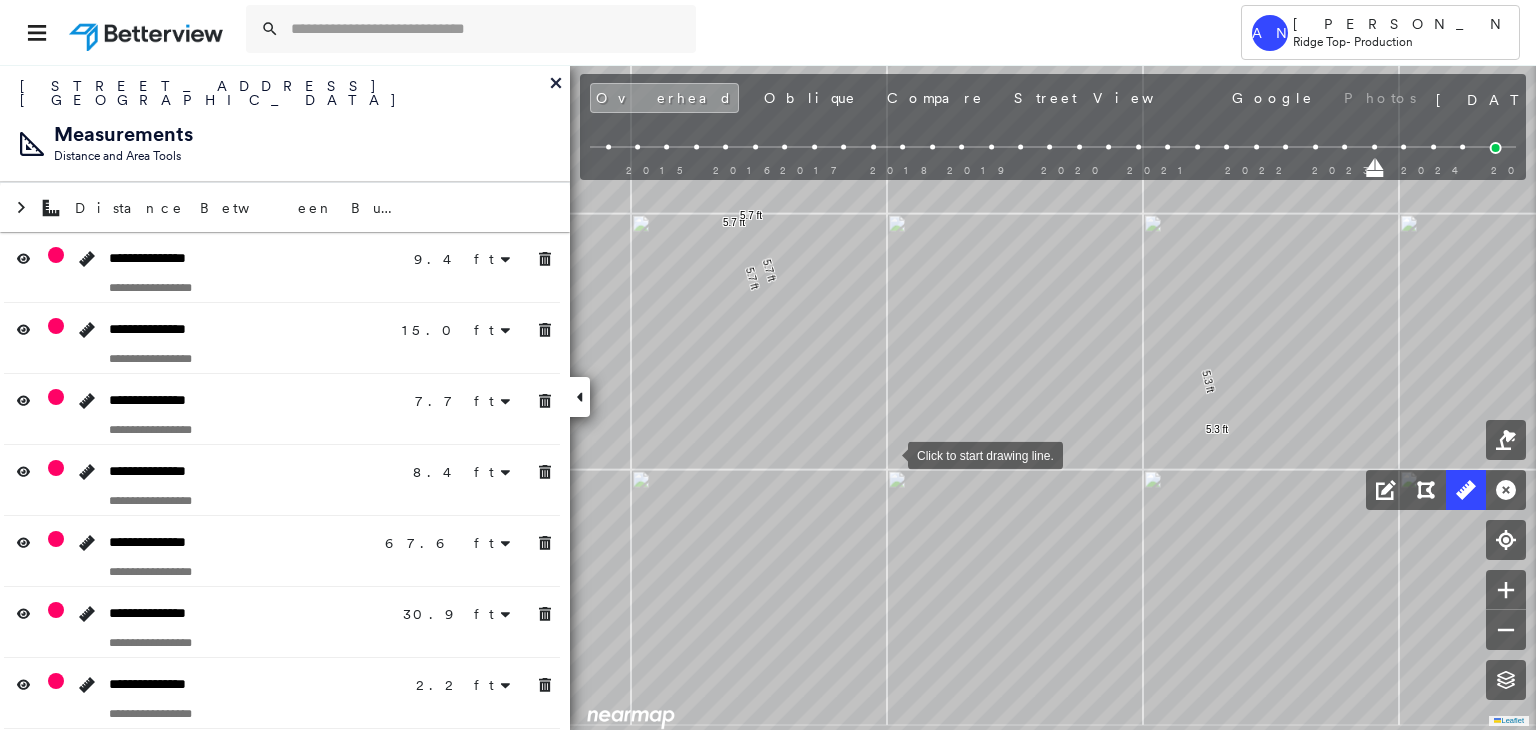 drag, startPoint x: 888, startPoint y: 453, endPoint x: 900, endPoint y: 449, distance: 12.649111 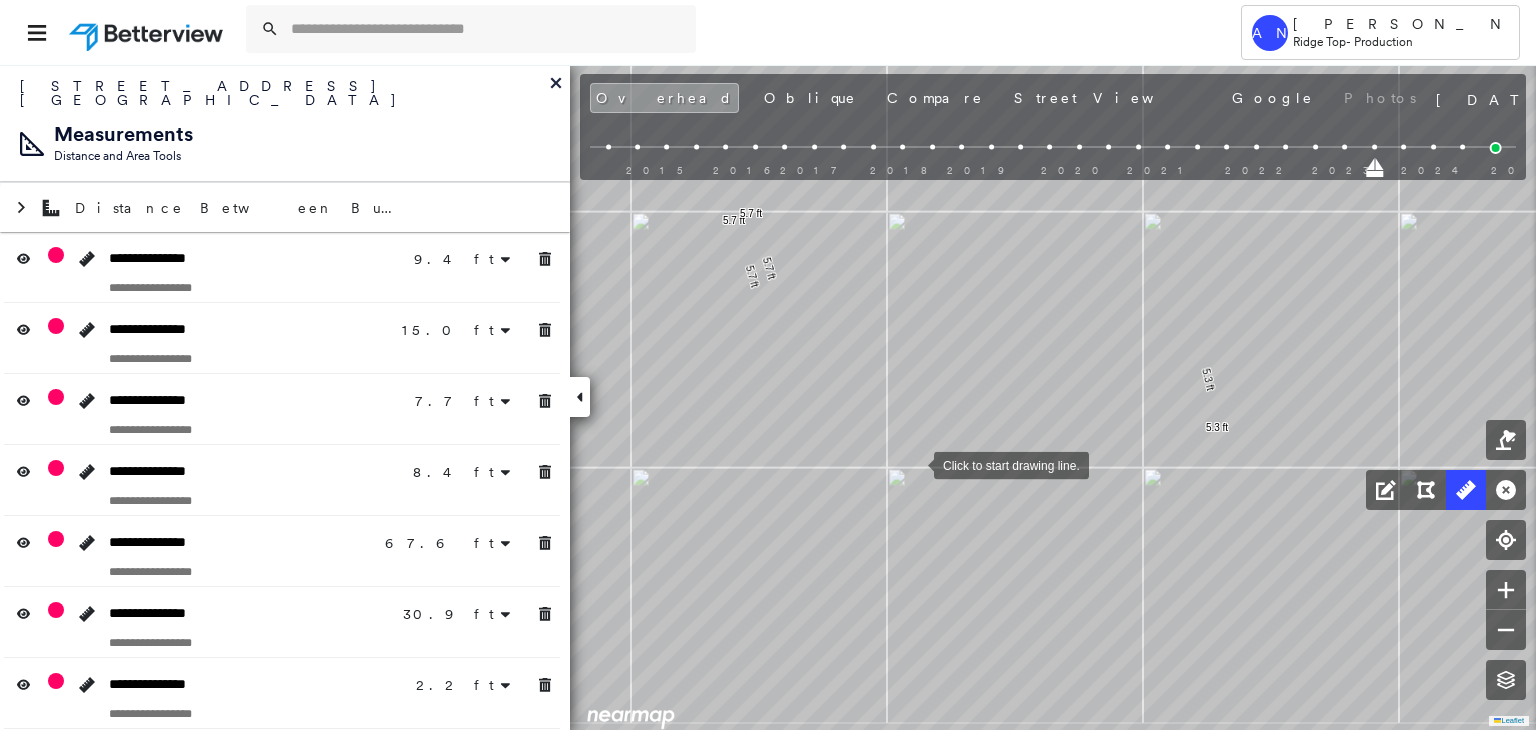 click at bounding box center [914, 464] 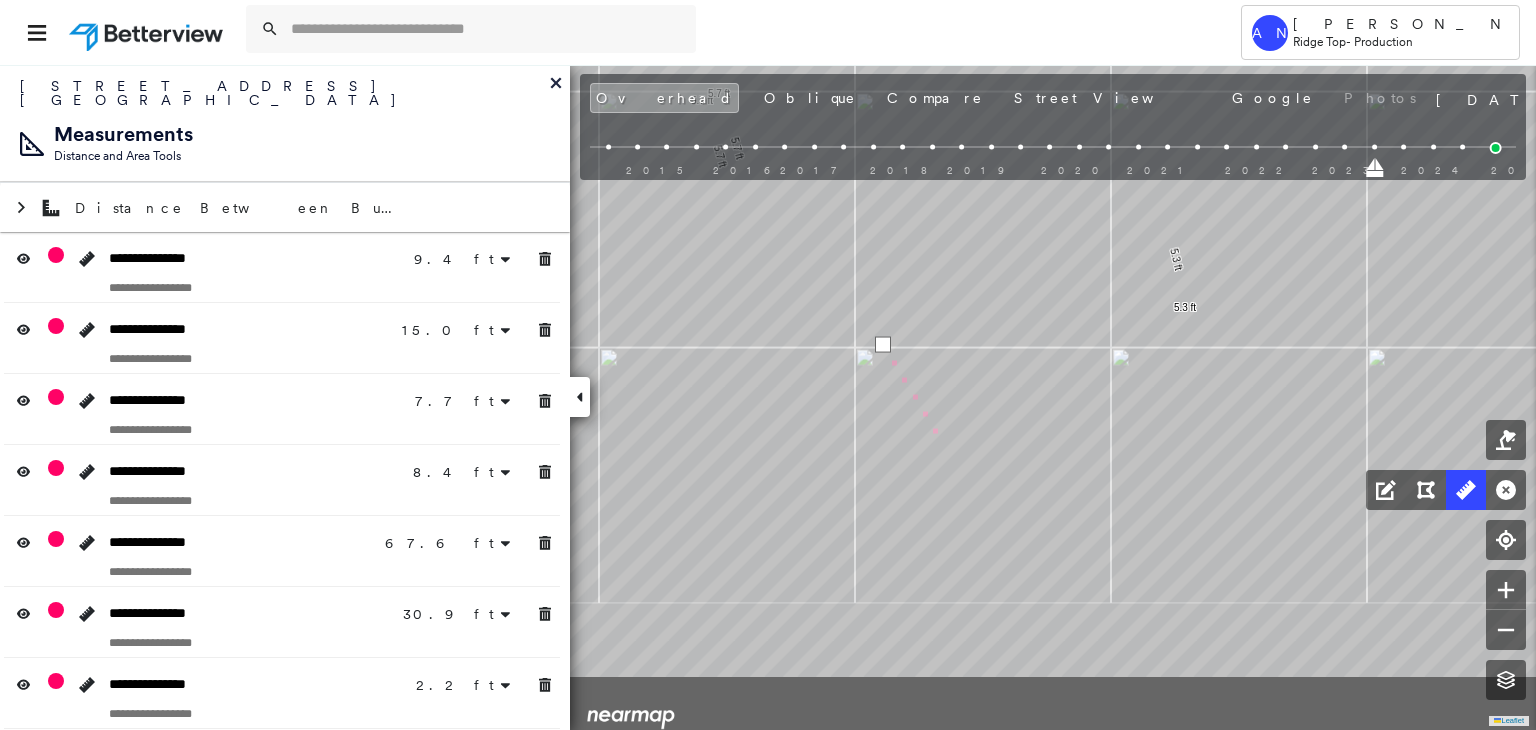 click on "9.4 ft 9.4 ft 15.0 ft 15.0 ft 7.7 ft 7.7 ft 8.4 ft 8.4 ft 67.6 ft 67.6 ft 30.9 ft 30.9 ft 2.2 ft 2.2 ft 22.2 ft 22.2 ft 23.5 ft 23.5 ft 5.7 ft 5.7 ft 5.3 ft 5.3 ft 5.7 ft 5.7 ft 2 m Click to continue drawing line." at bounding box center (1834, -1174) 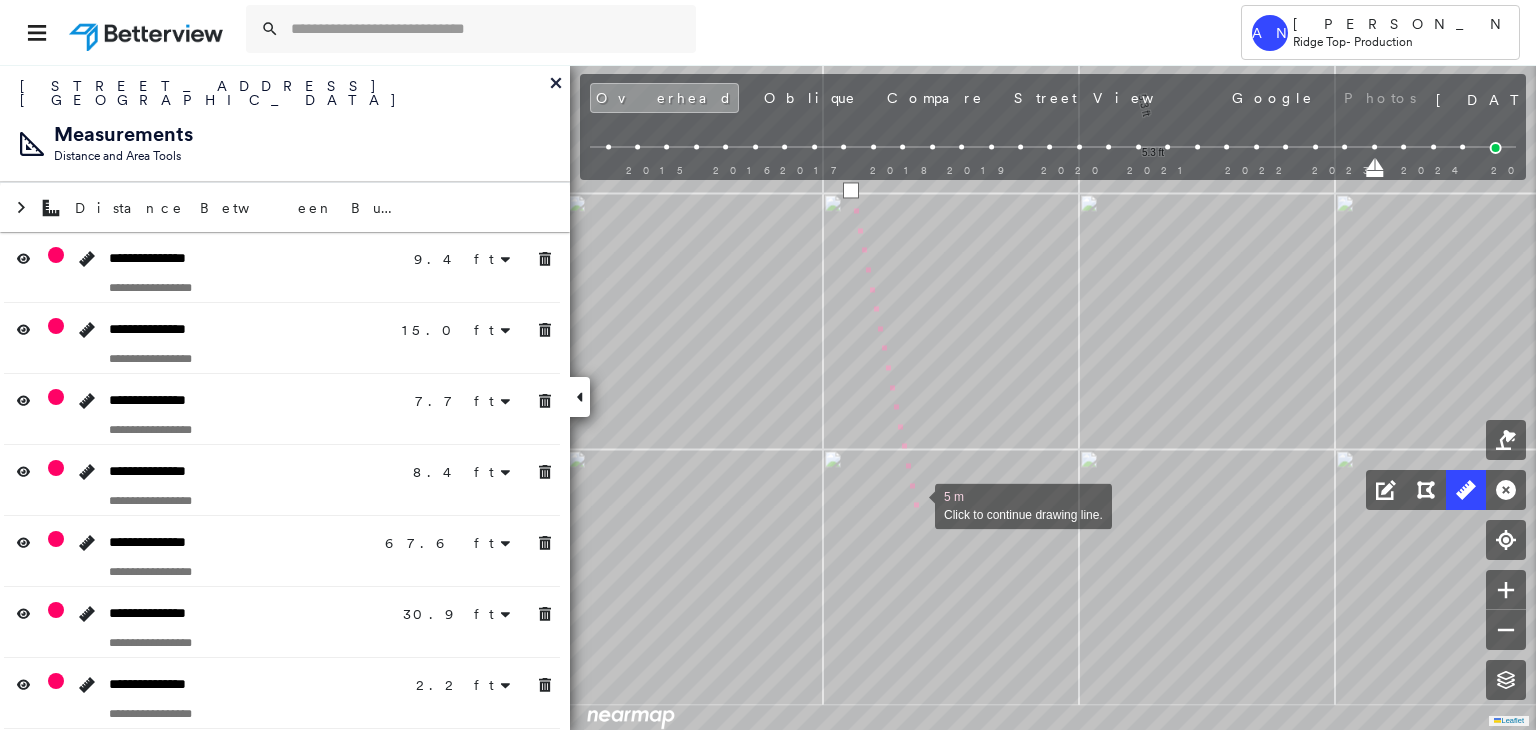 click at bounding box center (915, 504) 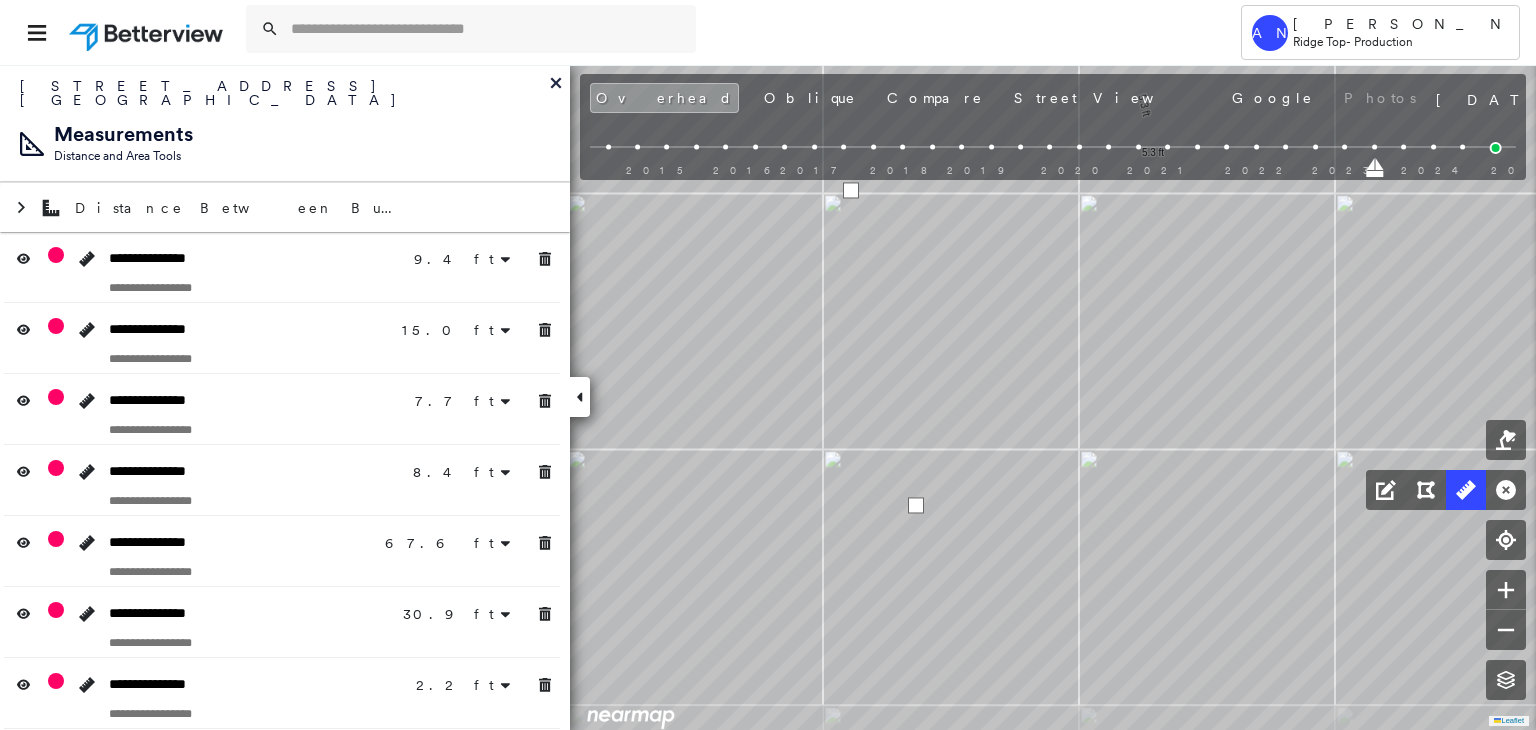 click at bounding box center (916, 505) 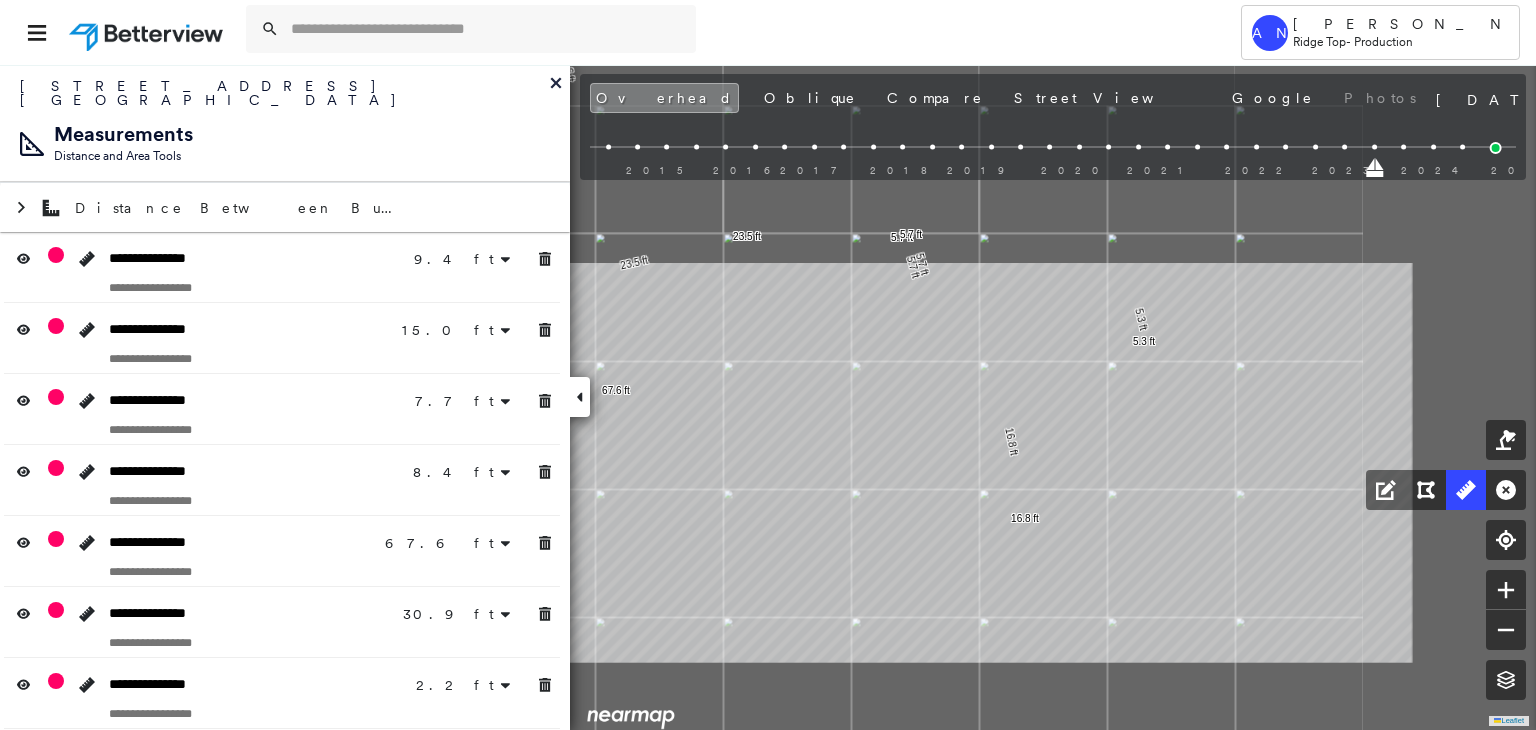 click at bounding box center (1132, 540) 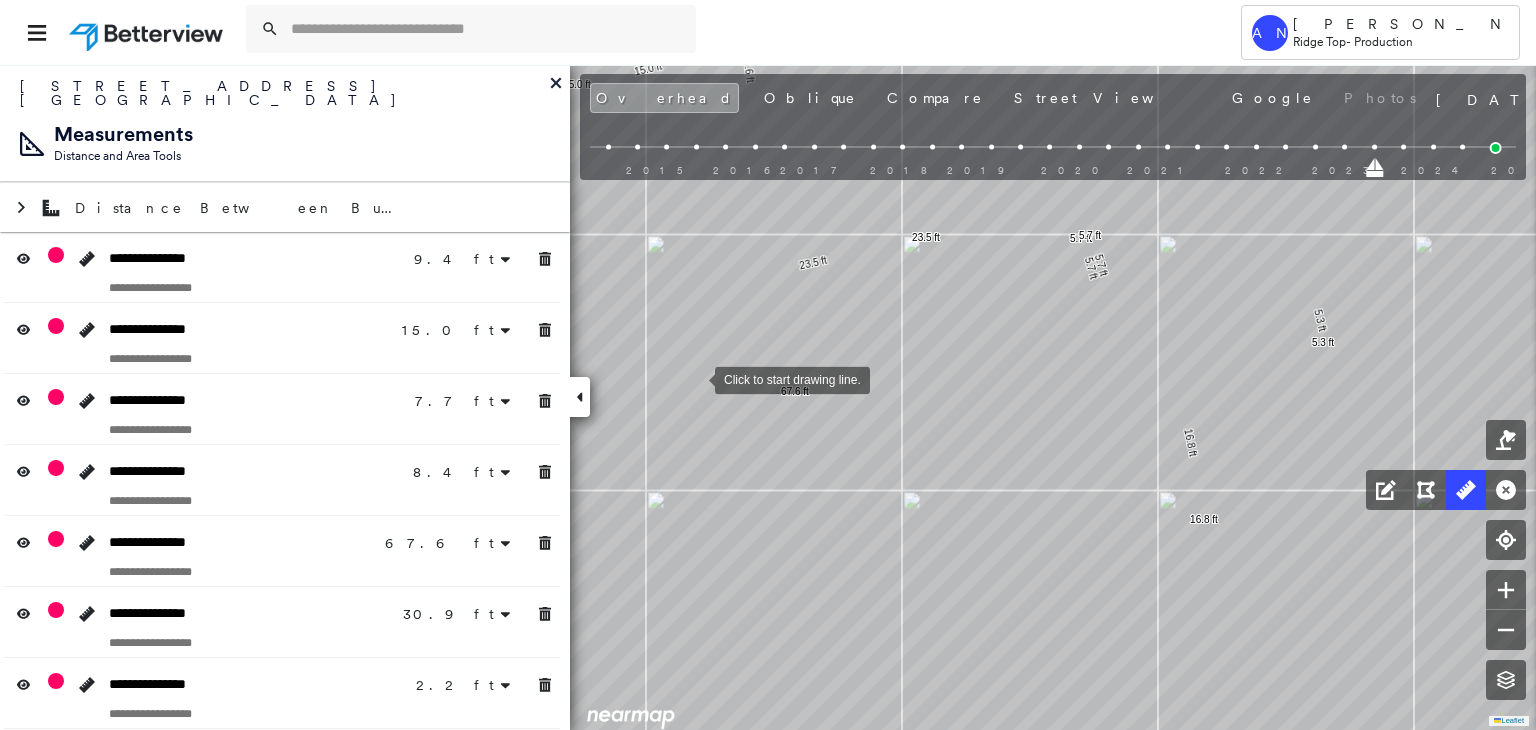drag, startPoint x: 695, startPoint y: 378, endPoint x: 648, endPoint y: 382, distance: 47.169907 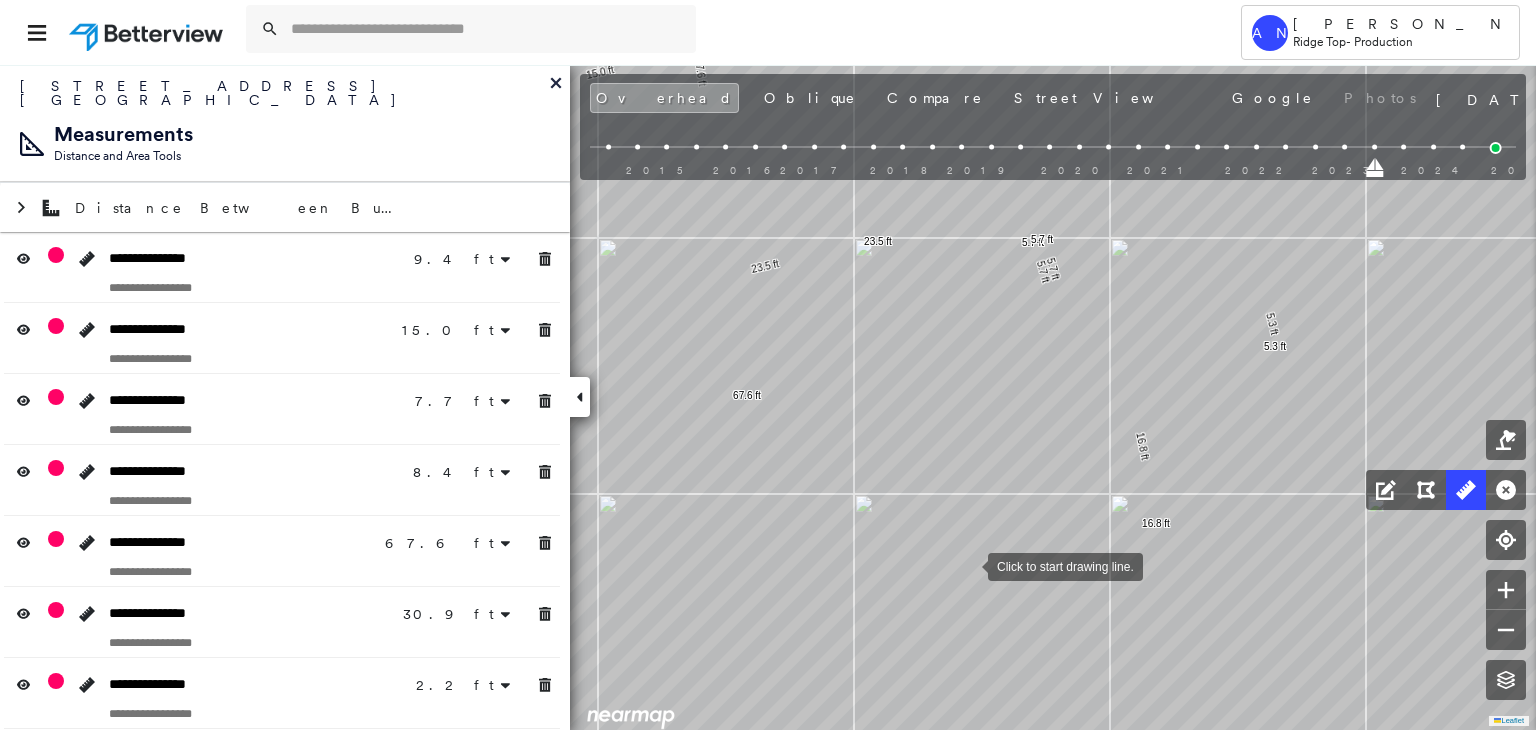 click at bounding box center (968, 565) 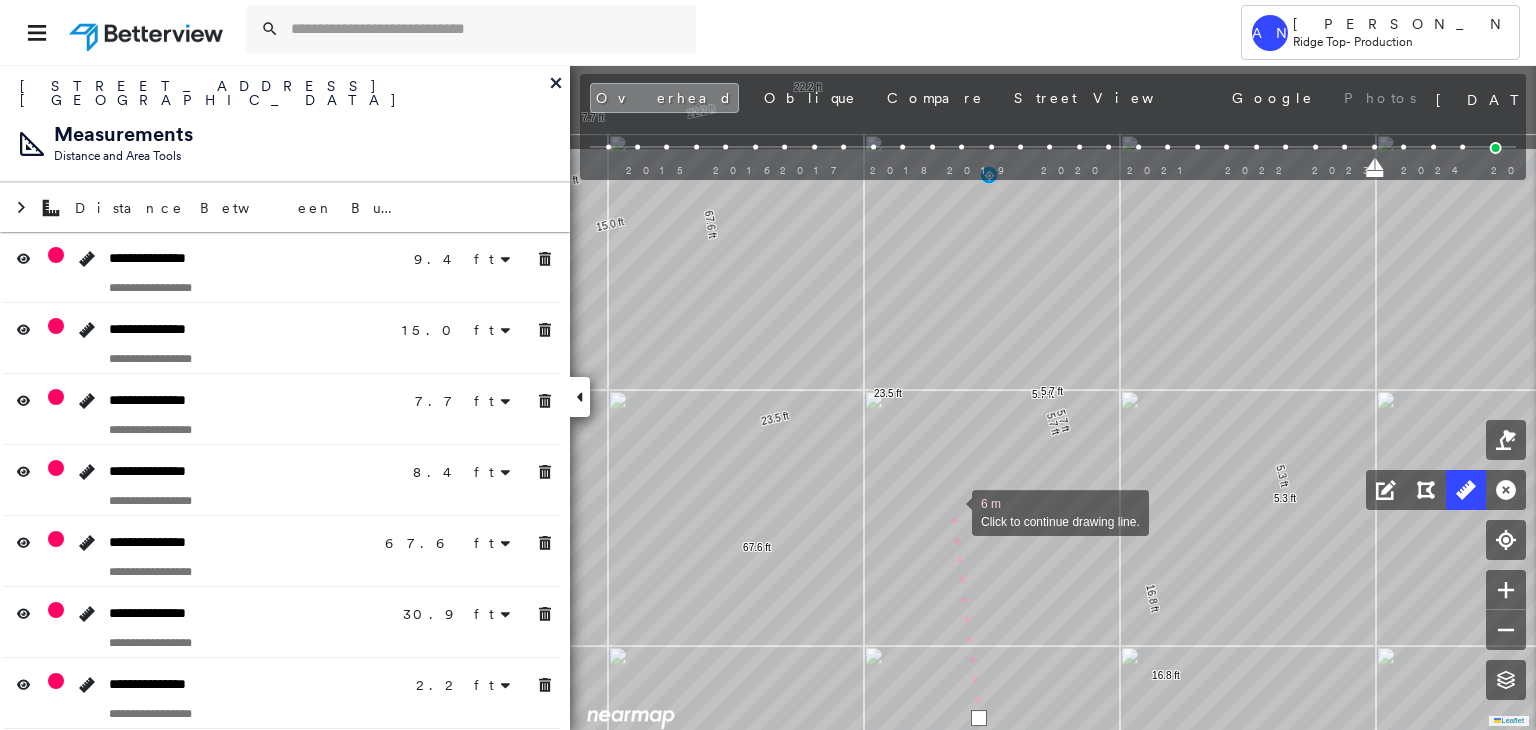 drag, startPoint x: 942, startPoint y: 353, endPoint x: 926, endPoint y: 353, distance: 16 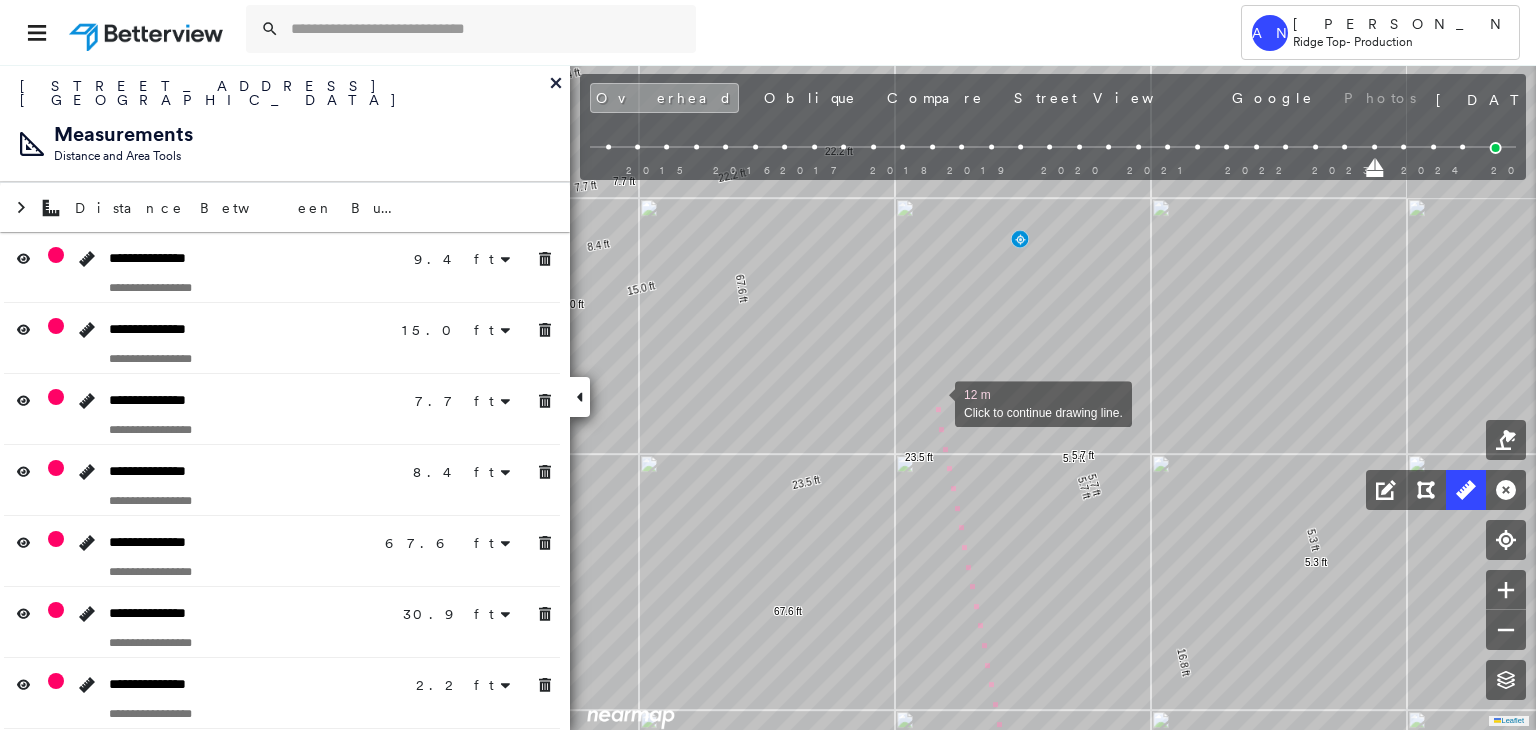 drag, startPoint x: 900, startPoint y: 329, endPoint x: 927, endPoint y: 388, distance: 64.884514 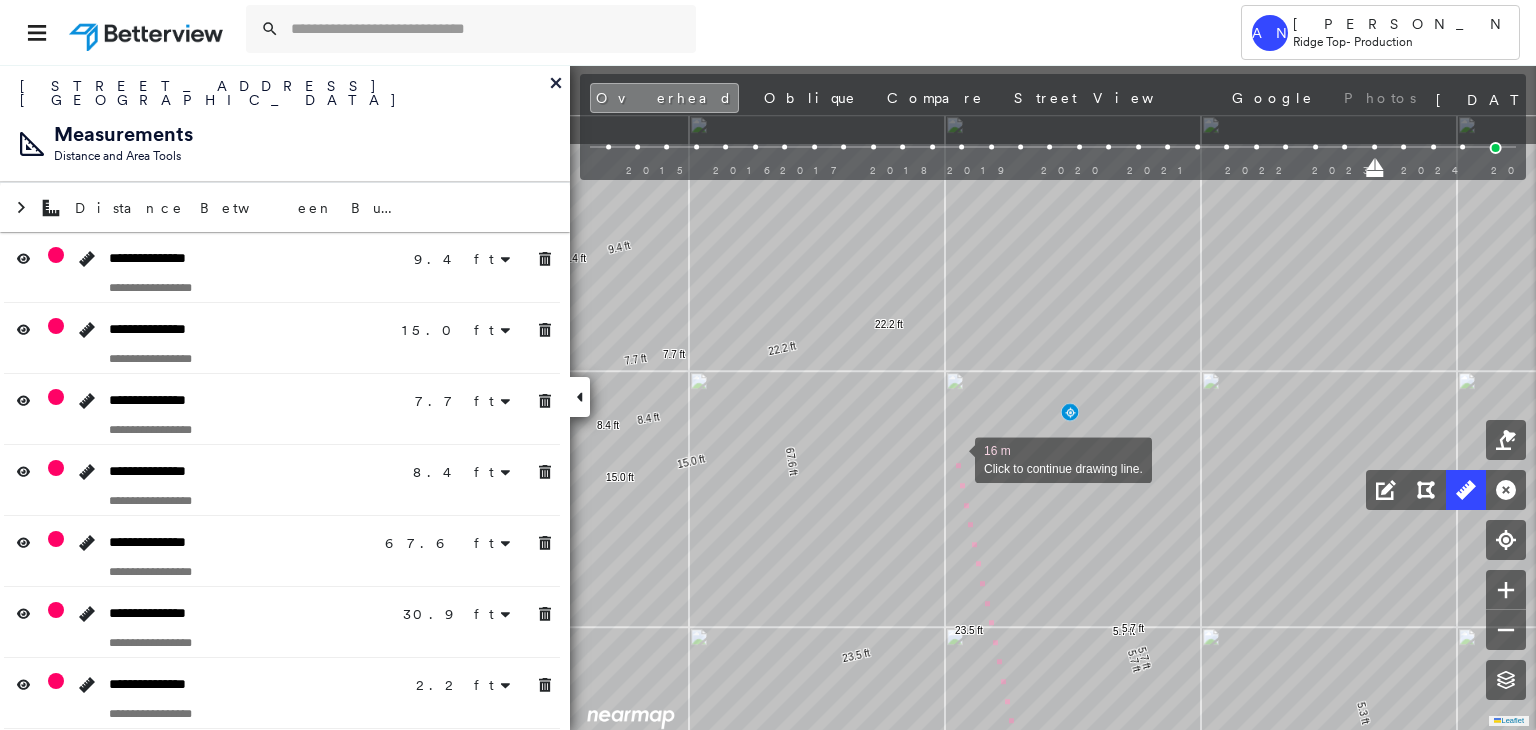 drag, startPoint x: 908, startPoint y: 306, endPoint x: 956, endPoint y: 463, distance: 164.17369 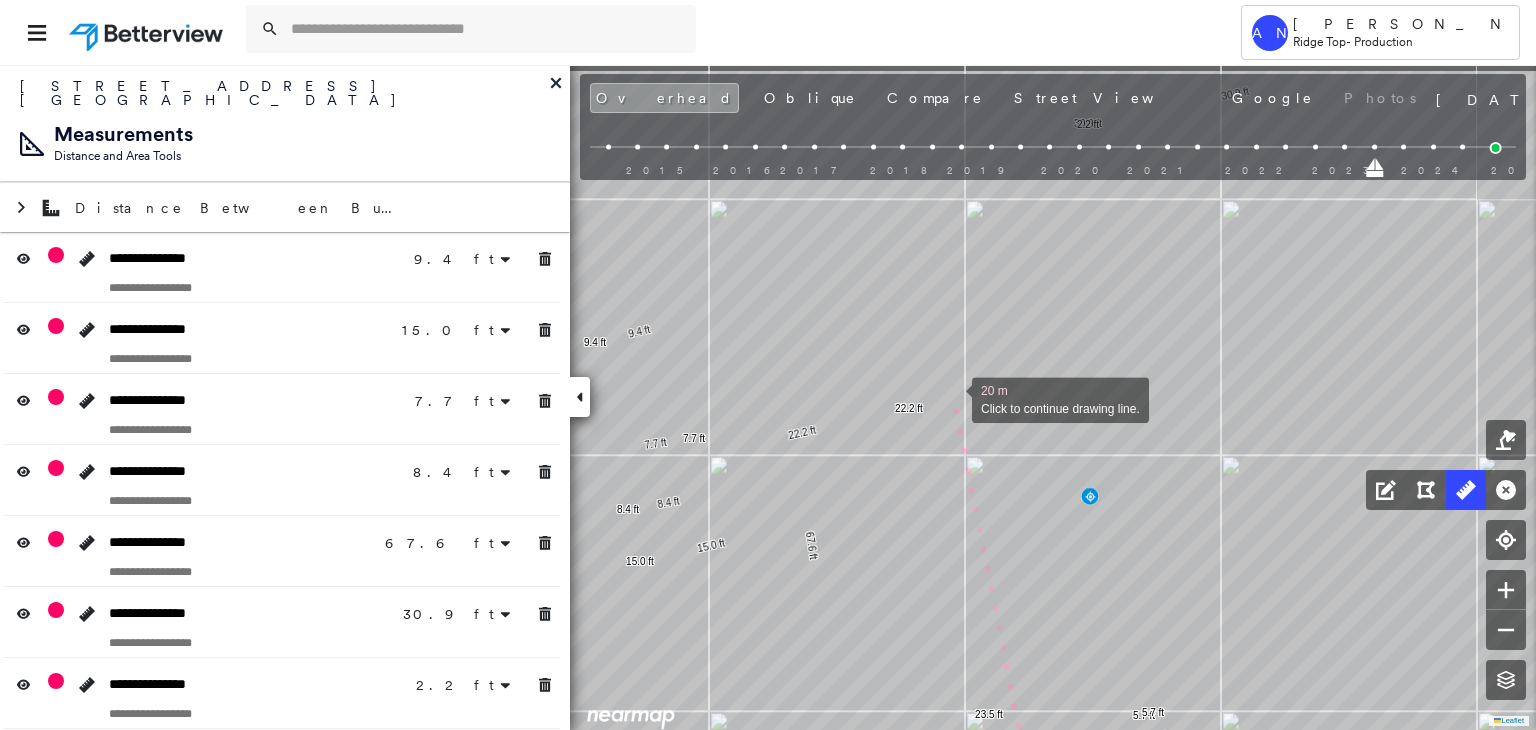 drag, startPoint x: 936, startPoint y: 316, endPoint x: 947, endPoint y: 396, distance: 80.75271 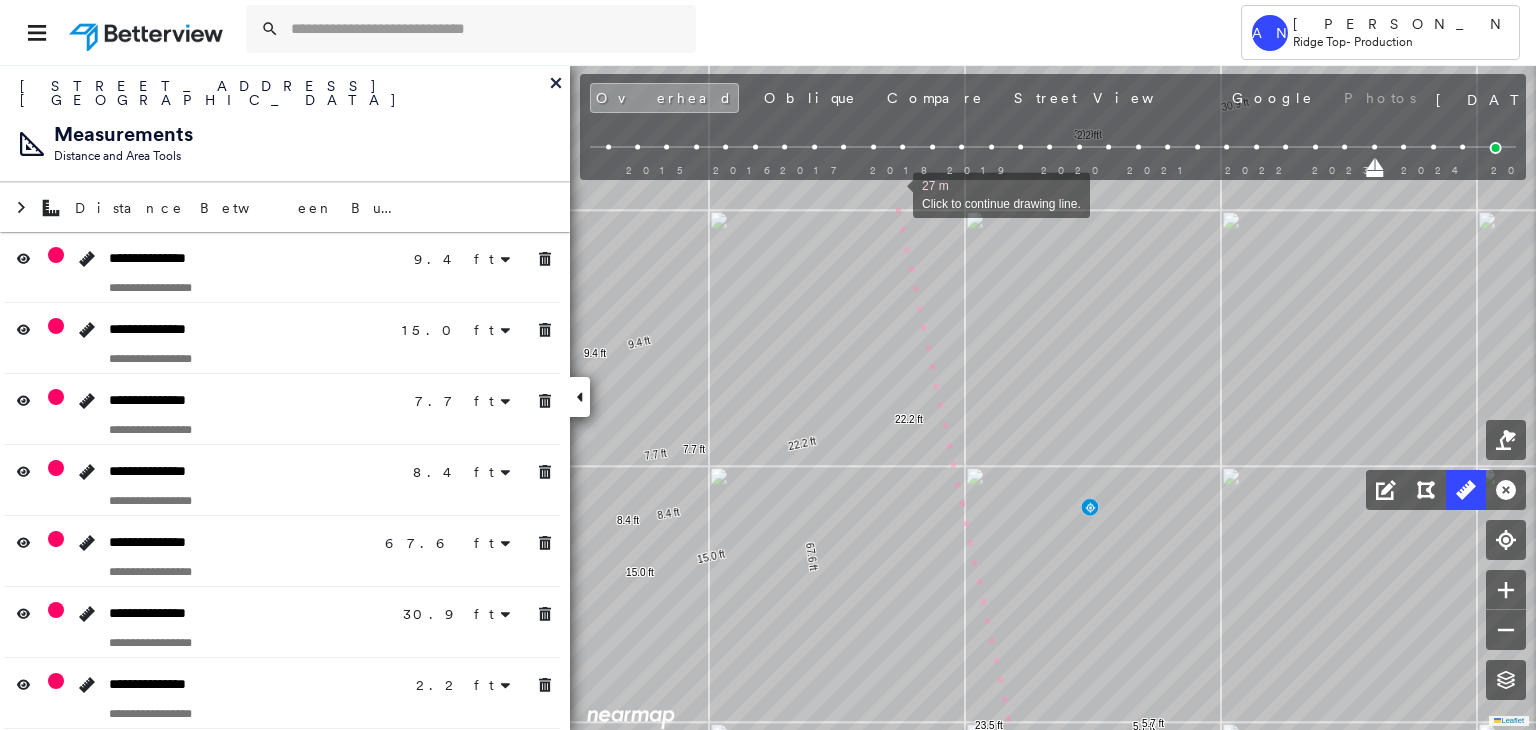 click at bounding box center (893, 193) 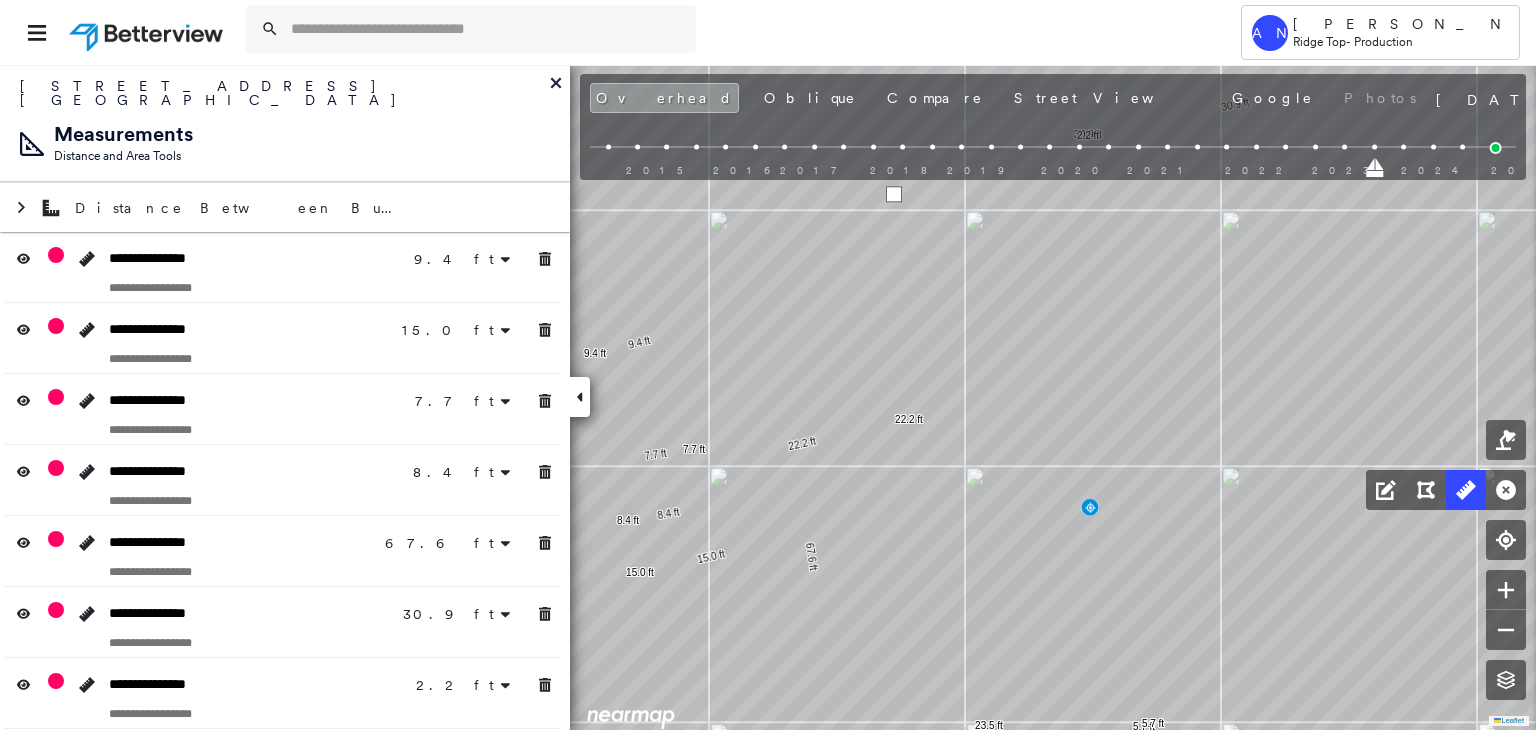 click at bounding box center [894, 194] 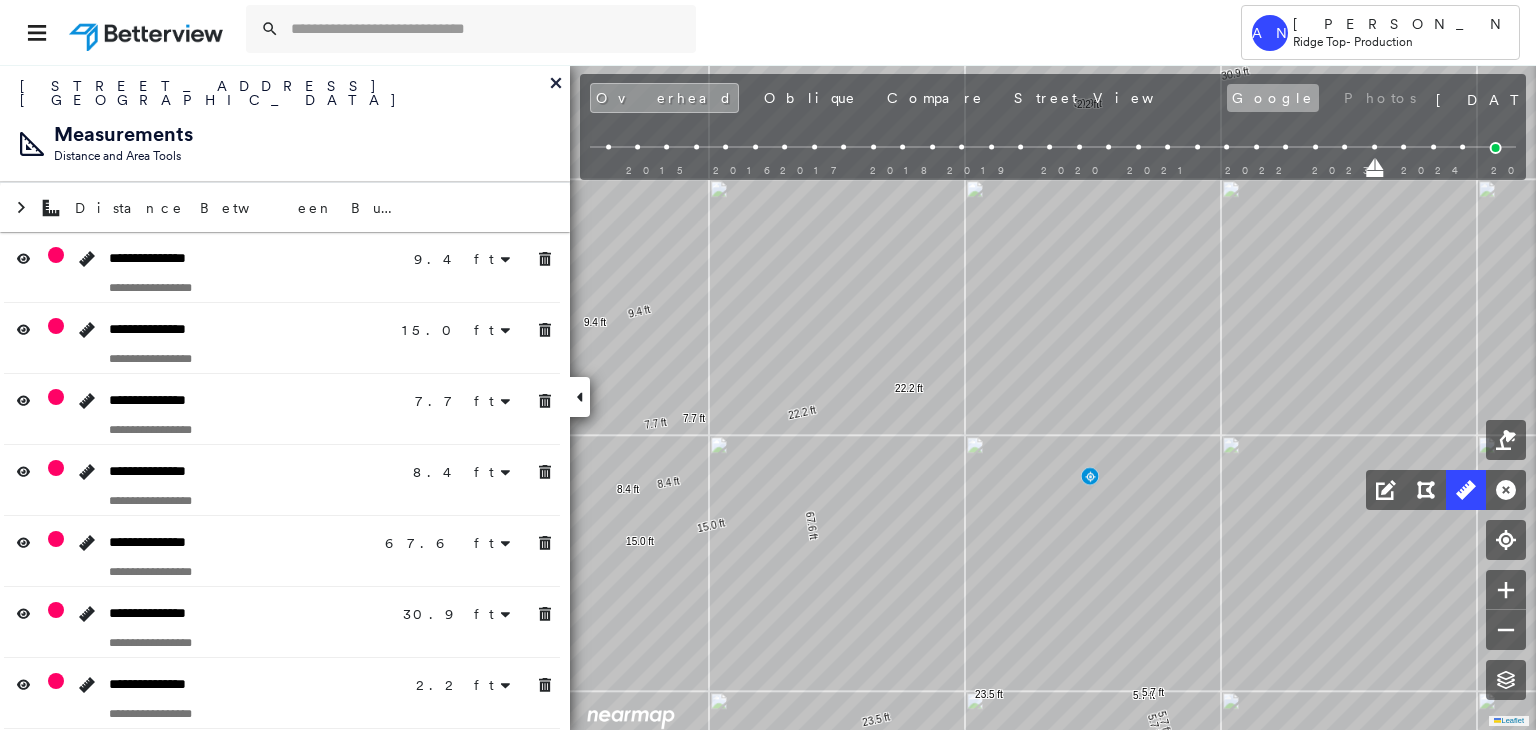 click on "6575 Belle Cote Cir ,  Argyle, TX 76226 777913_Ingram Assigned to:  Akarsh Nayyan Assigned to:  Akarsh Nayyan 777913_Ingram Assigned to:  Akarsh Nayyan Open Comments Download PDF Report Summary Construction Occupancy Protection Exposure Determination Looking for roof spotlights? Analyze this date Overhead Obliques Street View Roof Spotlight™ Index 0 100 25 50 75 1 2 Building Roof Scores 0 Buildings Policy Information :  777913_Ingram Flags :  1 (0 cleared, 1 uncleared) Construction Occupancy Protection Exposure Determination Flags :  1 (0 cleared, 1 uncleared) Uncleared Flags (1) Cleared Flags  (0) Betterview Property Flagged 07/25/25 Clear Action Taken New Entry History Quote/New Business Terms & Conditions Added ACV Endorsement Added Cosmetic Endorsement Inspection/Loss Control Report Information Added to Inspection Survey Onsite Inspection Ordered Determined No Inspection Needed General Used Report to Further Agent/Insured Discussion Reject/Decline - New Business Allowed to Proceed / Policy Bound Save" at bounding box center (768, 397) 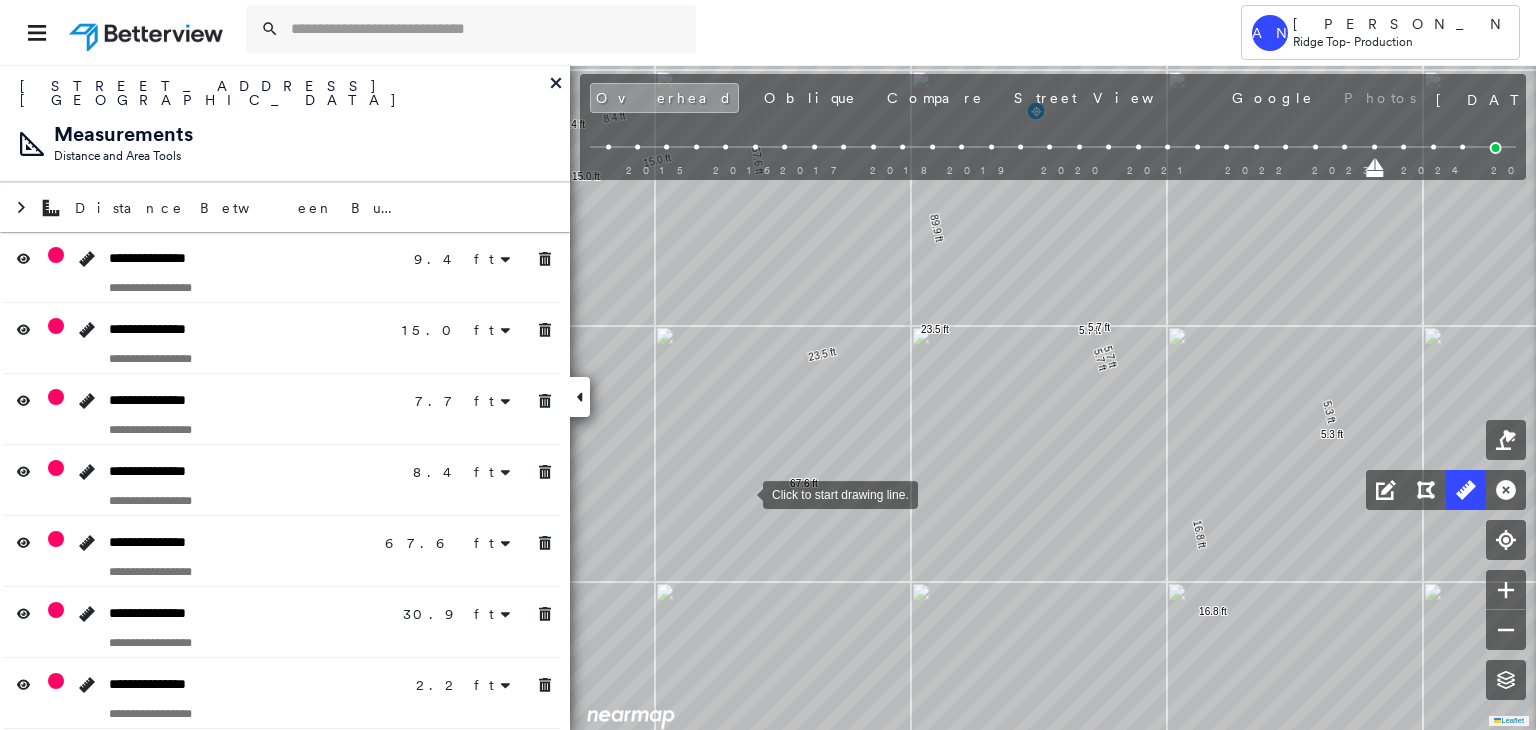 click at bounding box center [743, 493] 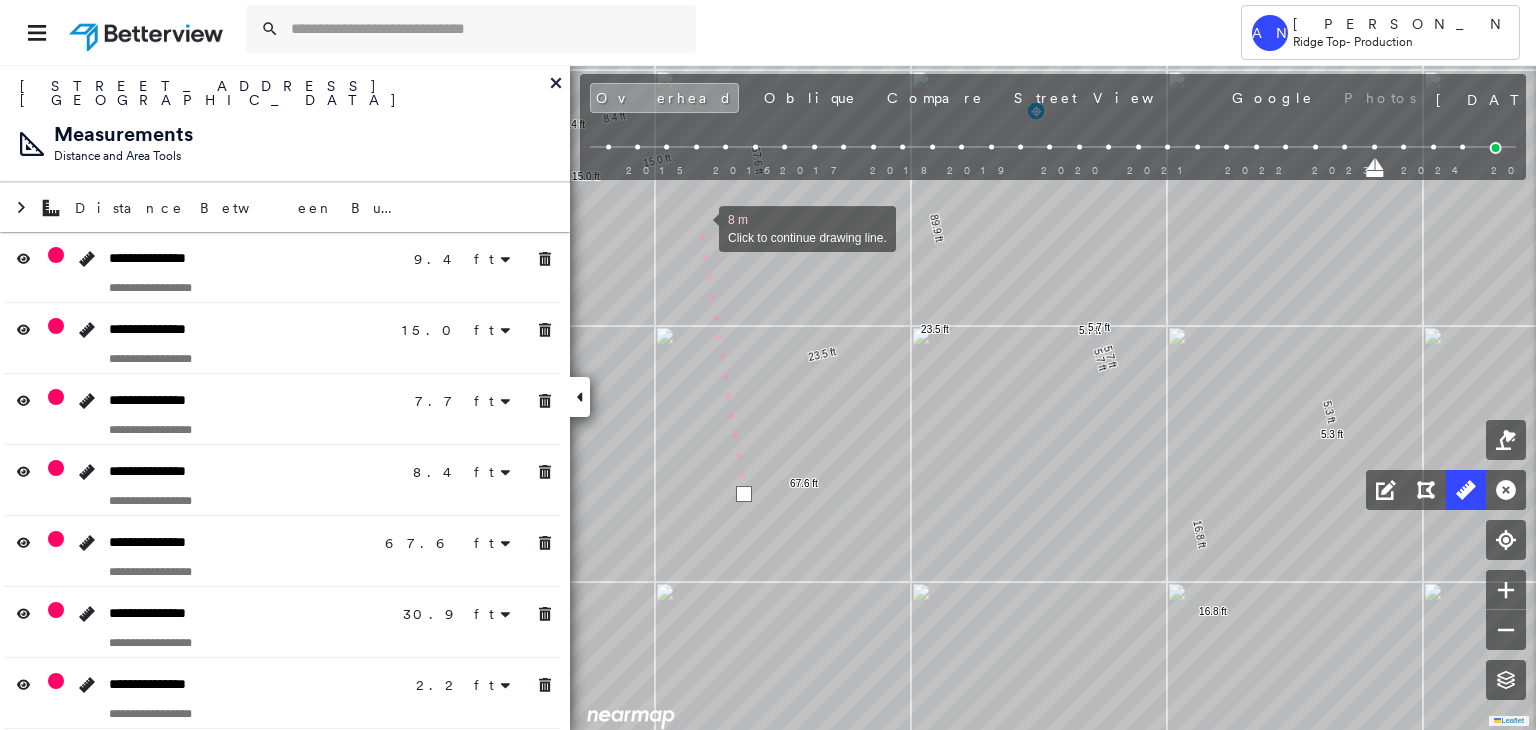 click at bounding box center (699, 227) 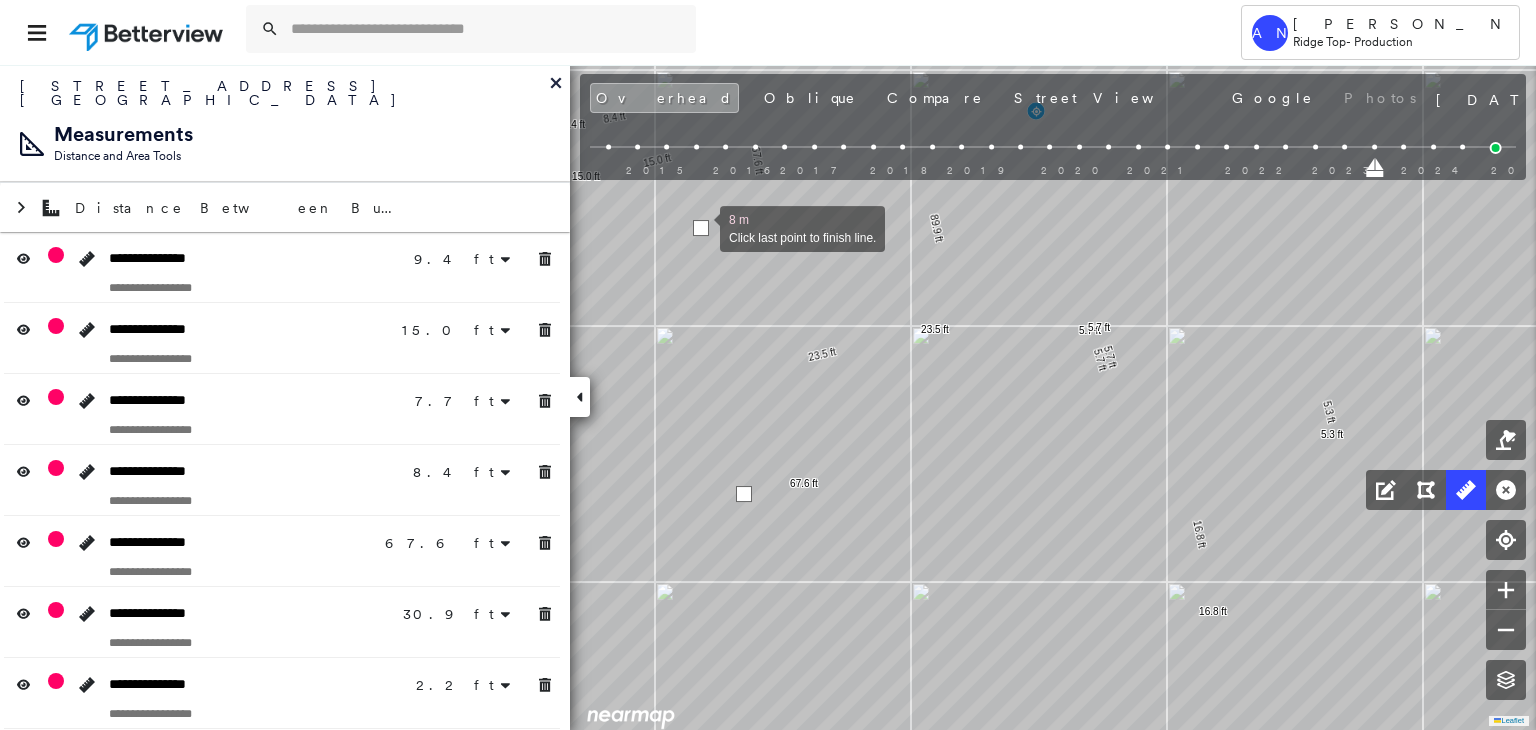 click at bounding box center (701, 228) 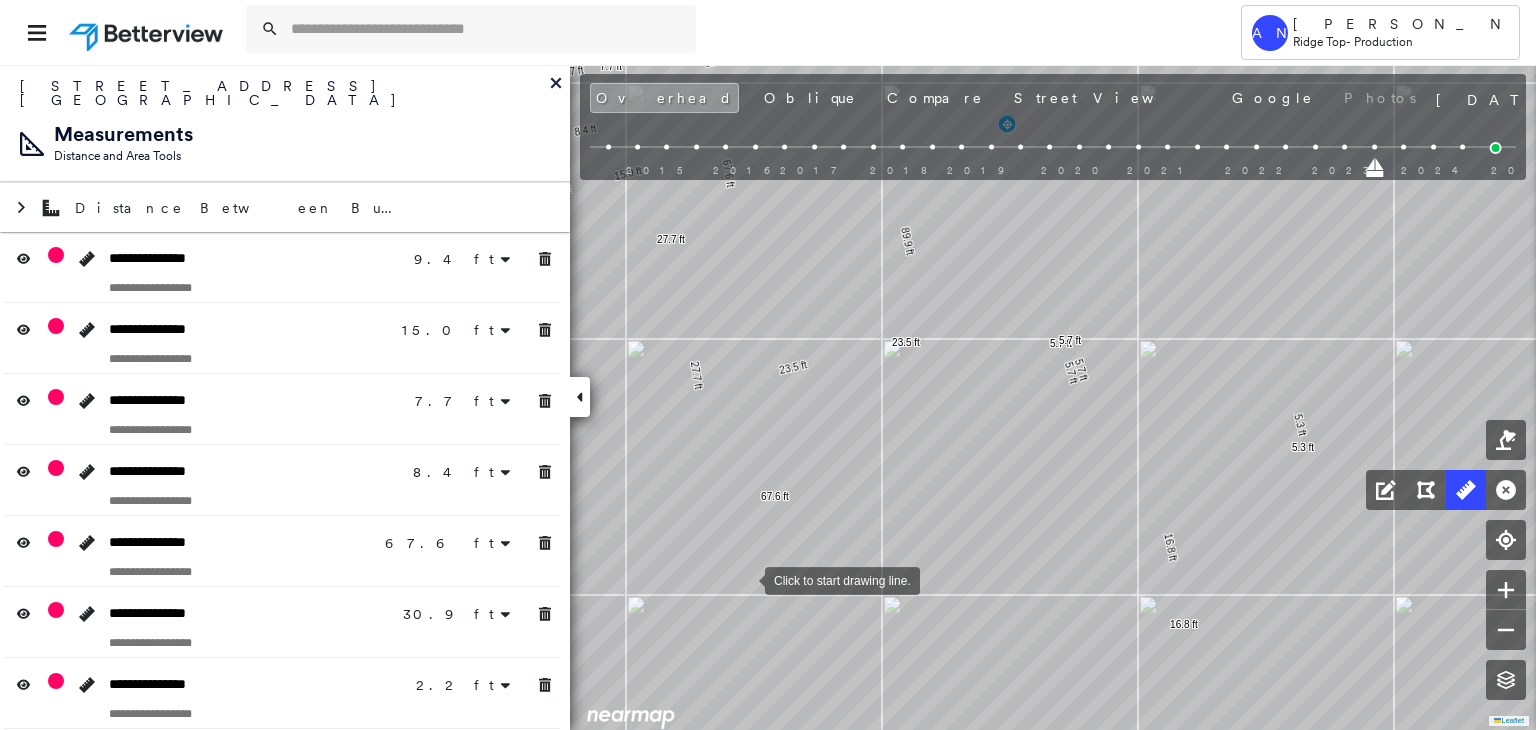 drag, startPoint x: 803, startPoint y: 553, endPoint x: 716, endPoint y: 585, distance: 92.69843 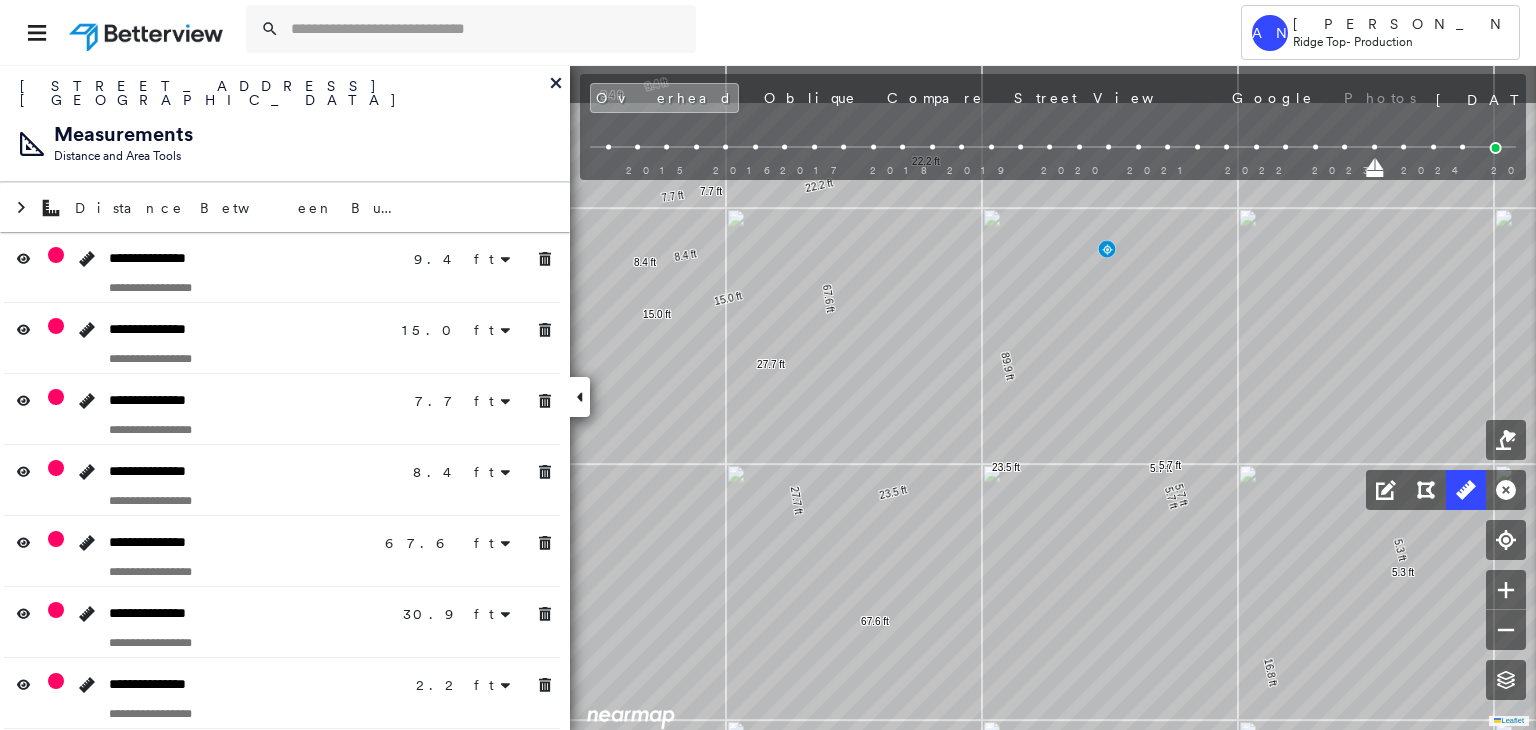 drag, startPoint x: 1289, startPoint y: 578, endPoint x: 1380, endPoint y: 634, distance: 106.850365 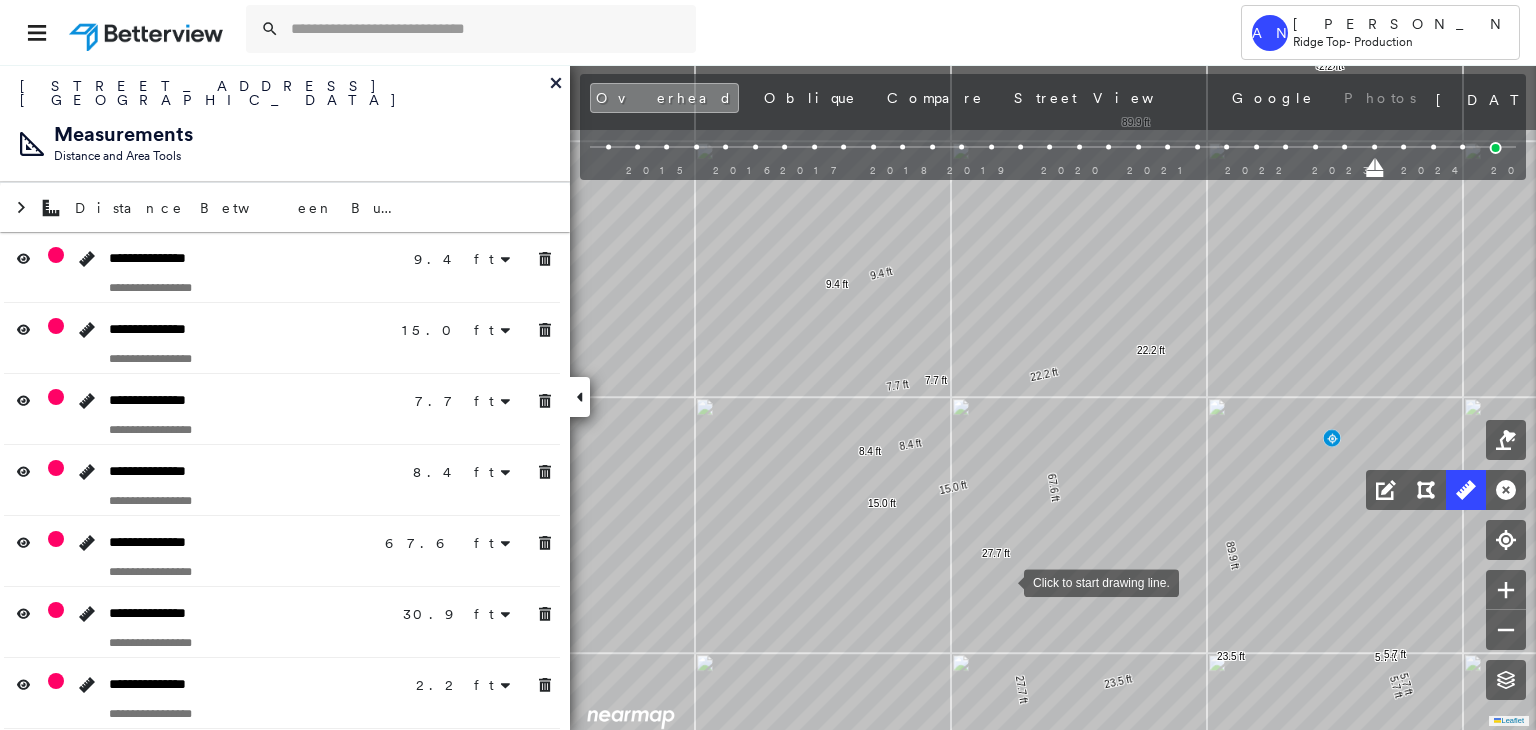 click at bounding box center [1004, 581] 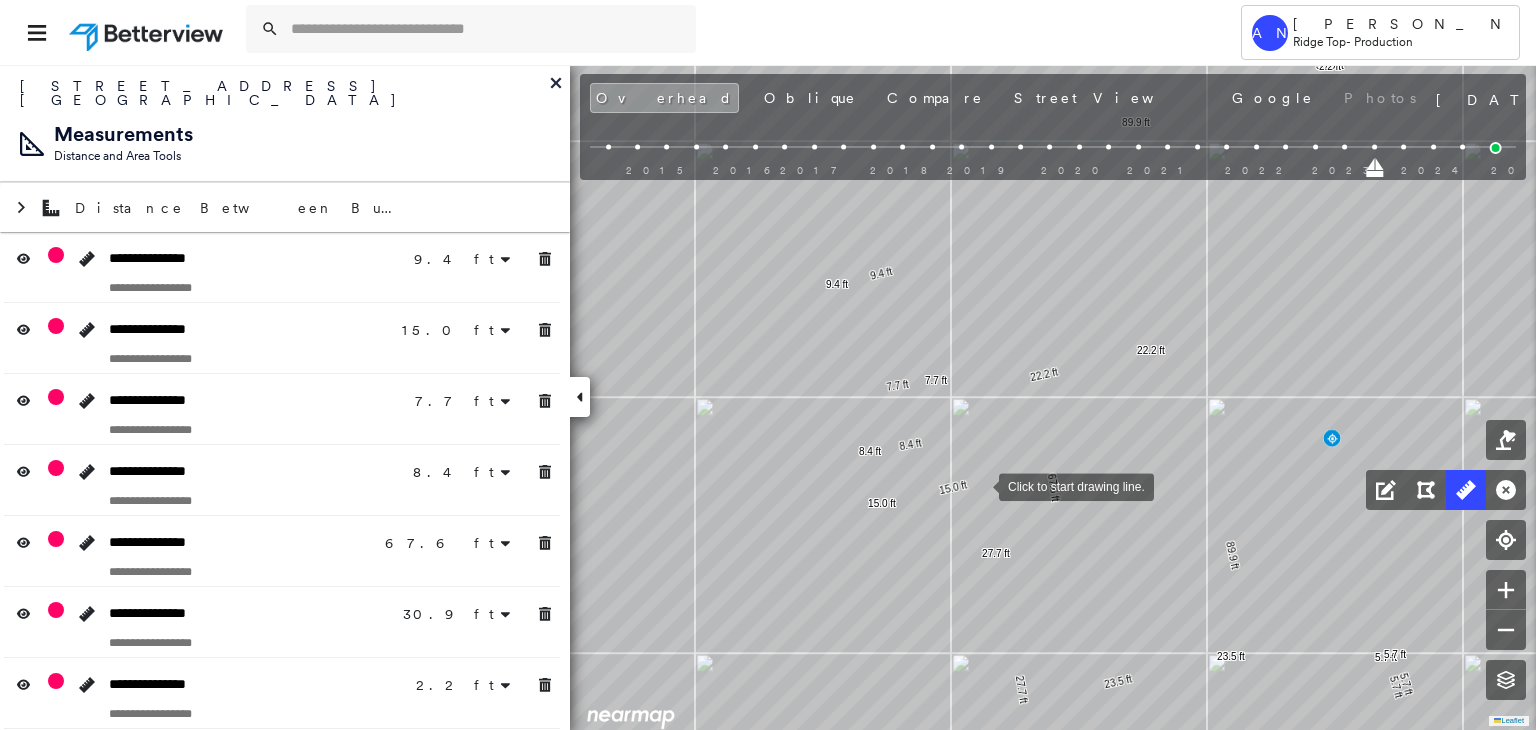 click at bounding box center (979, 485) 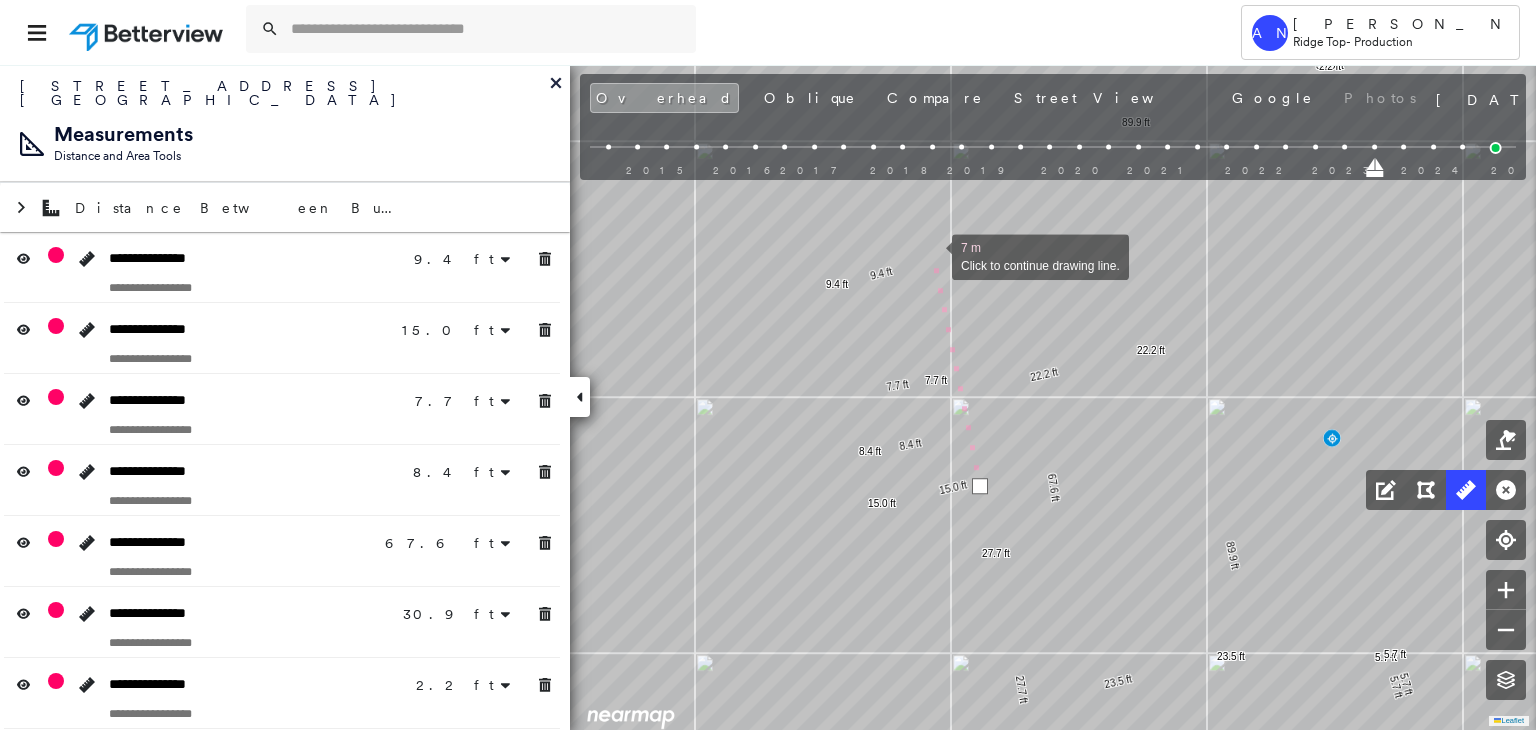 click at bounding box center [932, 255] 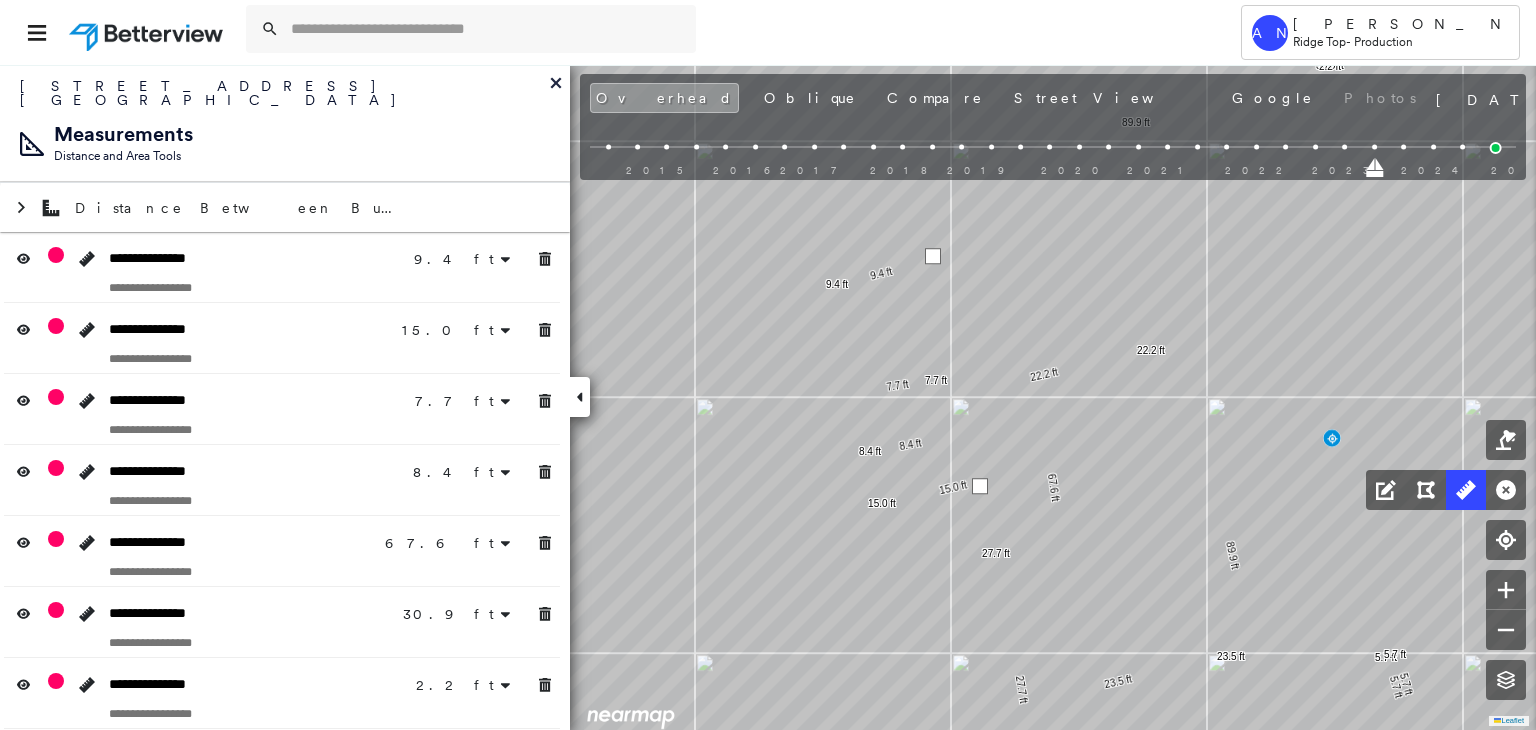 click at bounding box center [933, 256] 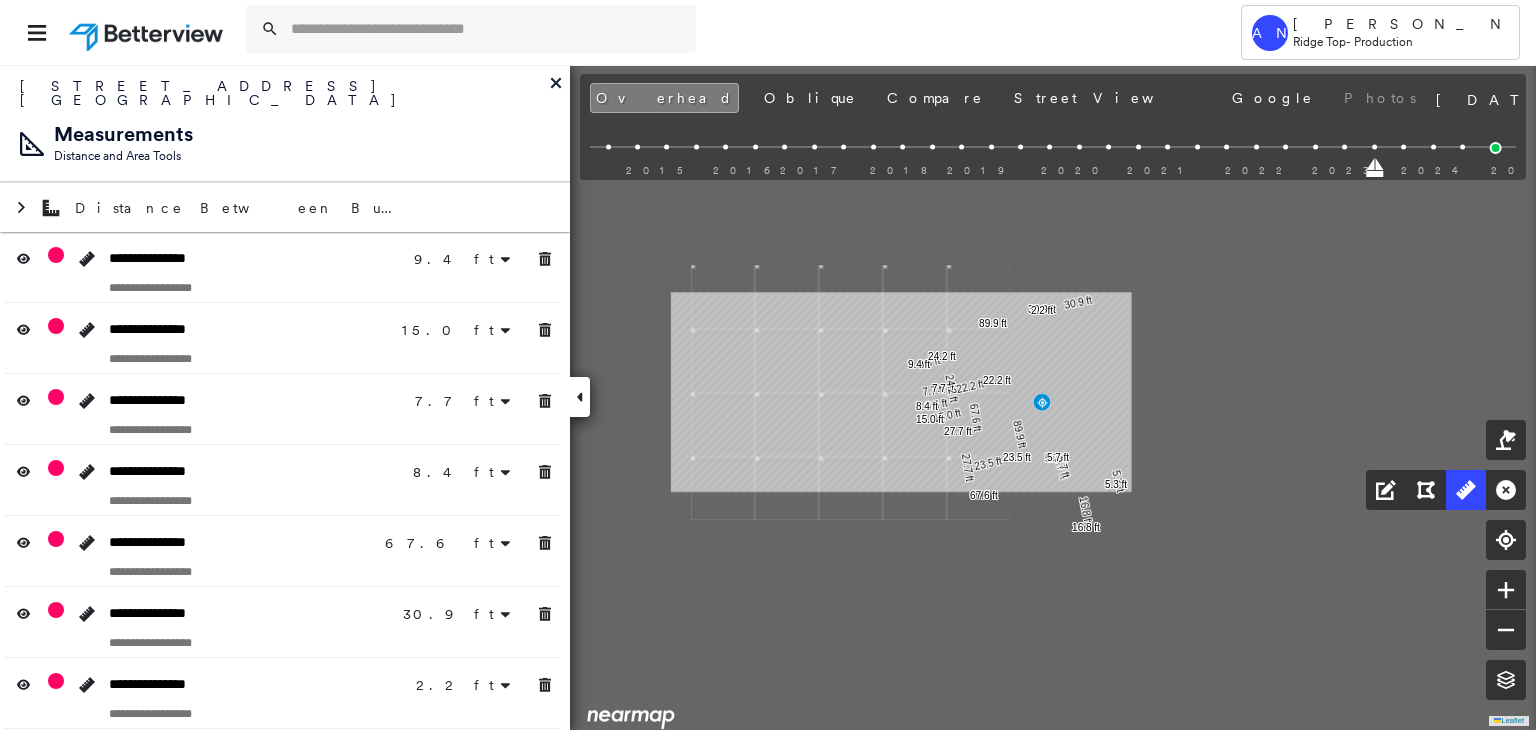 drag, startPoint x: 930, startPoint y: 405, endPoint x: 542, endPoint y: 406, distance: 388.00128 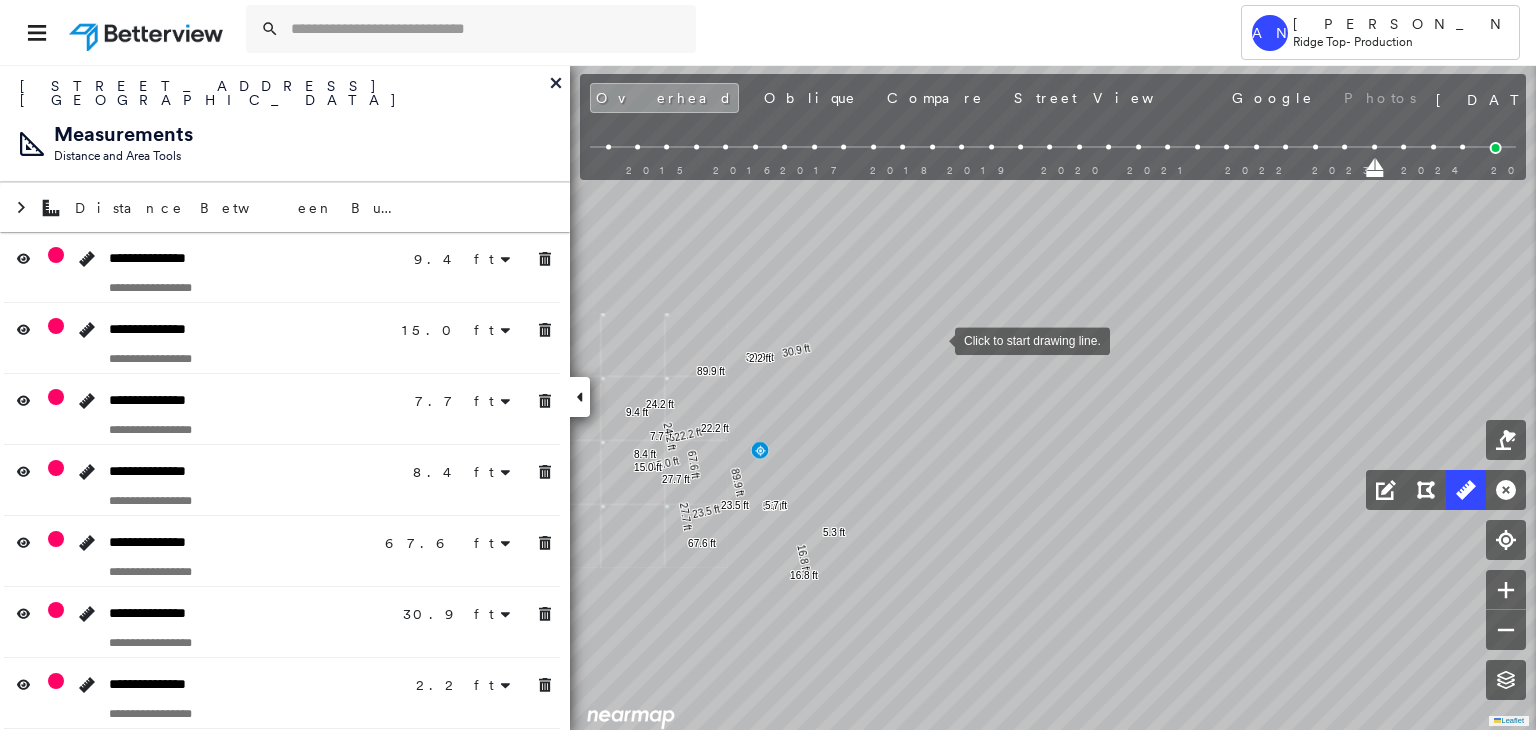 click at bounding box center [935, 339] 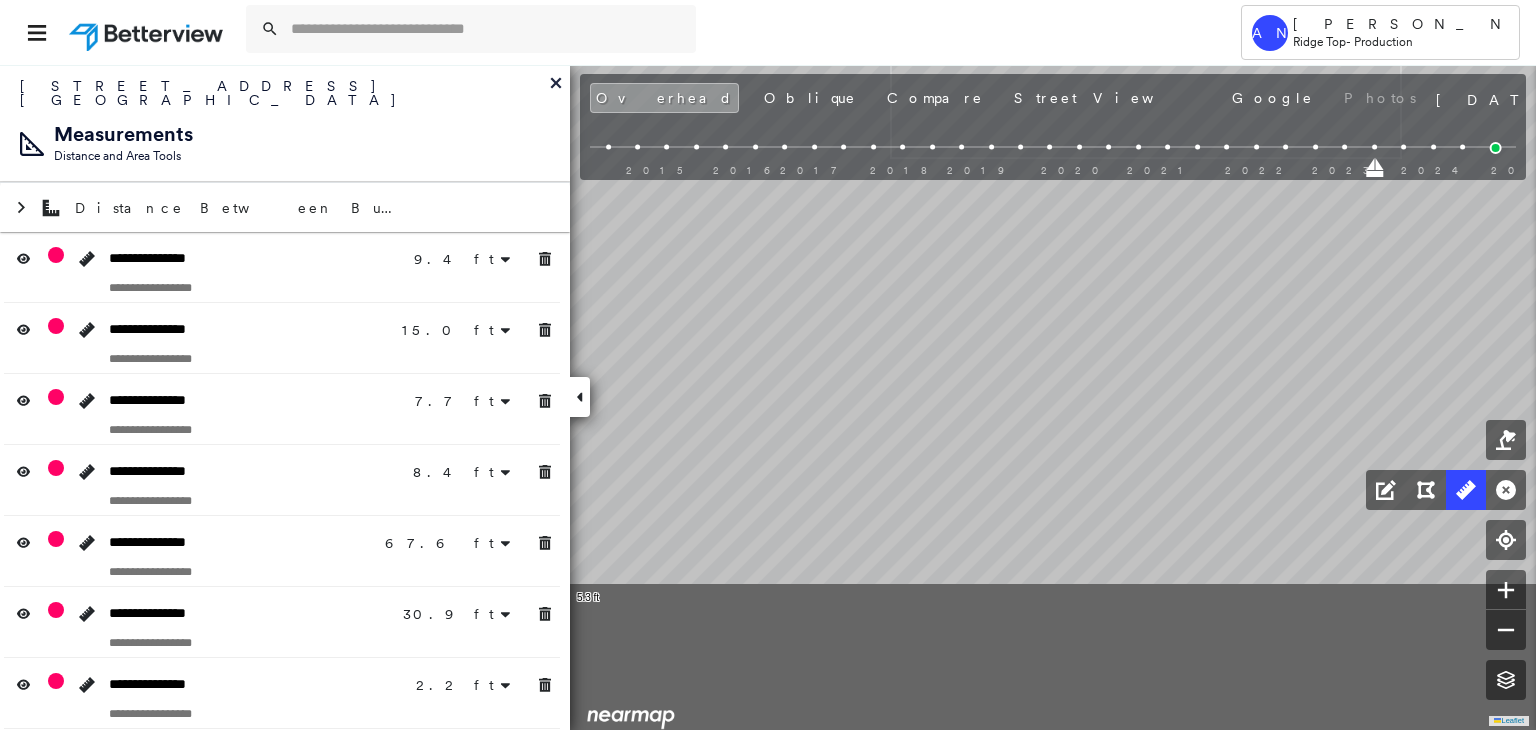 drag, startPoint x: 1205, startPoint y: 133, endPoint x: 1211, endPoint y: 117, distance: 17.088007 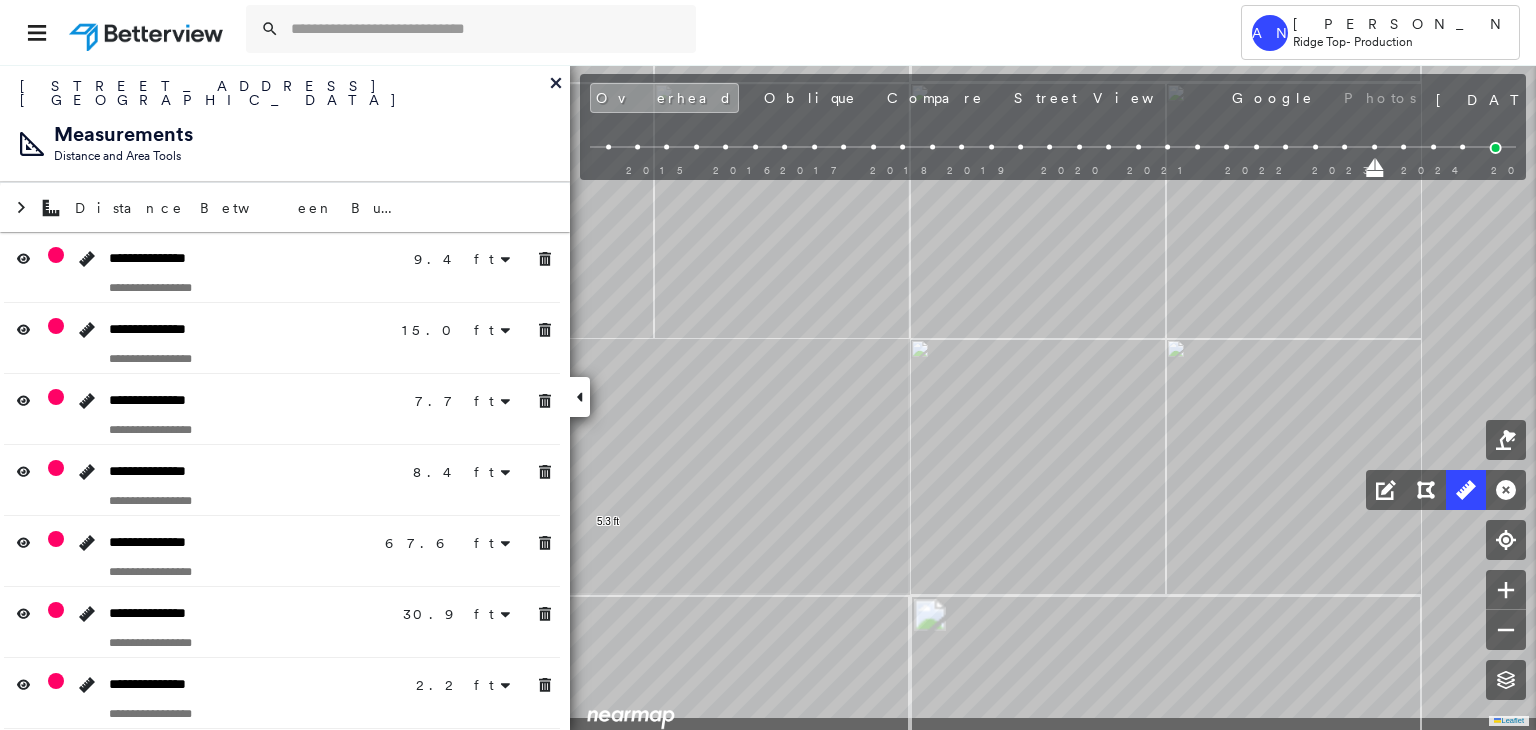 drag, startPoint x: 1127, startPoint y: 250, endPoint x: 1119, endPoint y: 269, distance: 20.615528 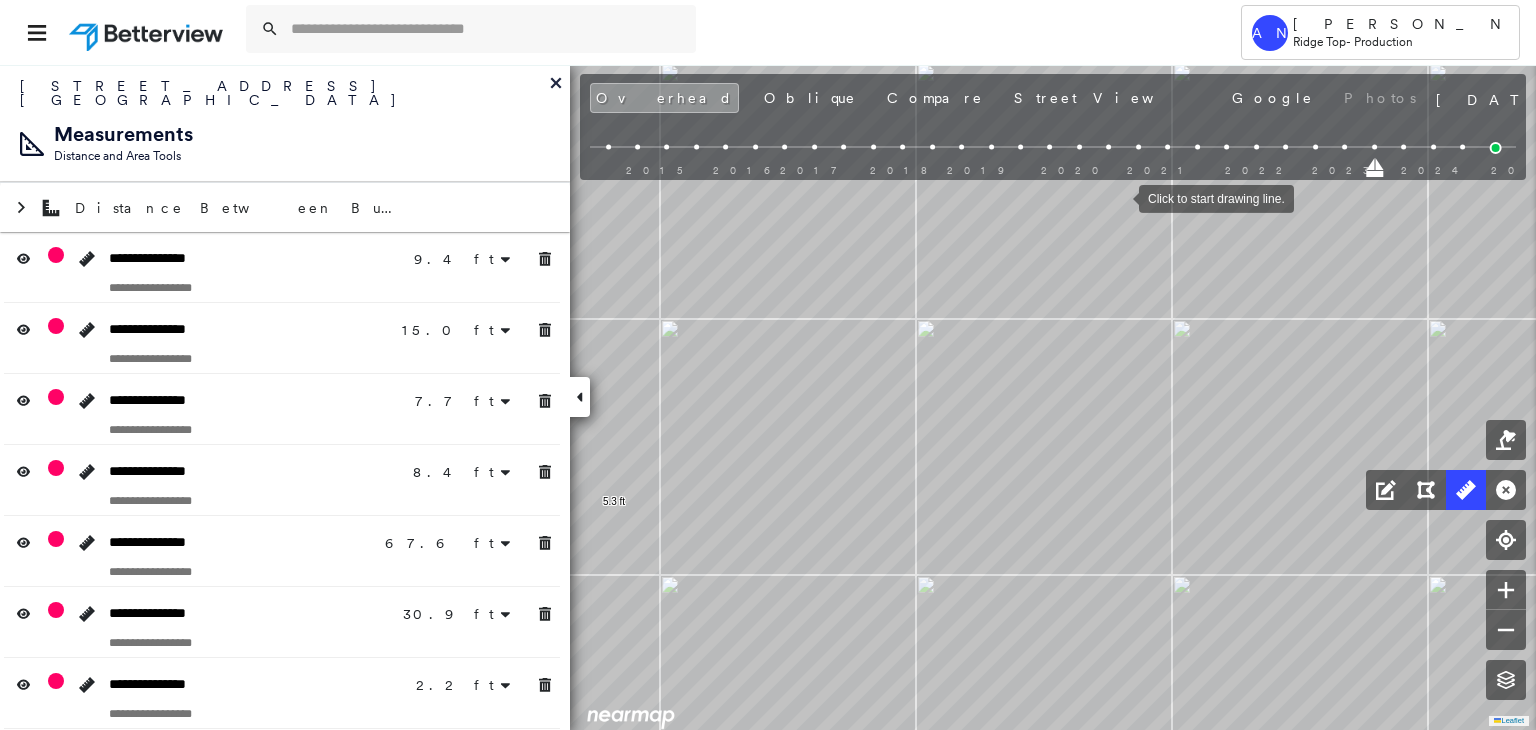 click at bounding box center (1119, 197) 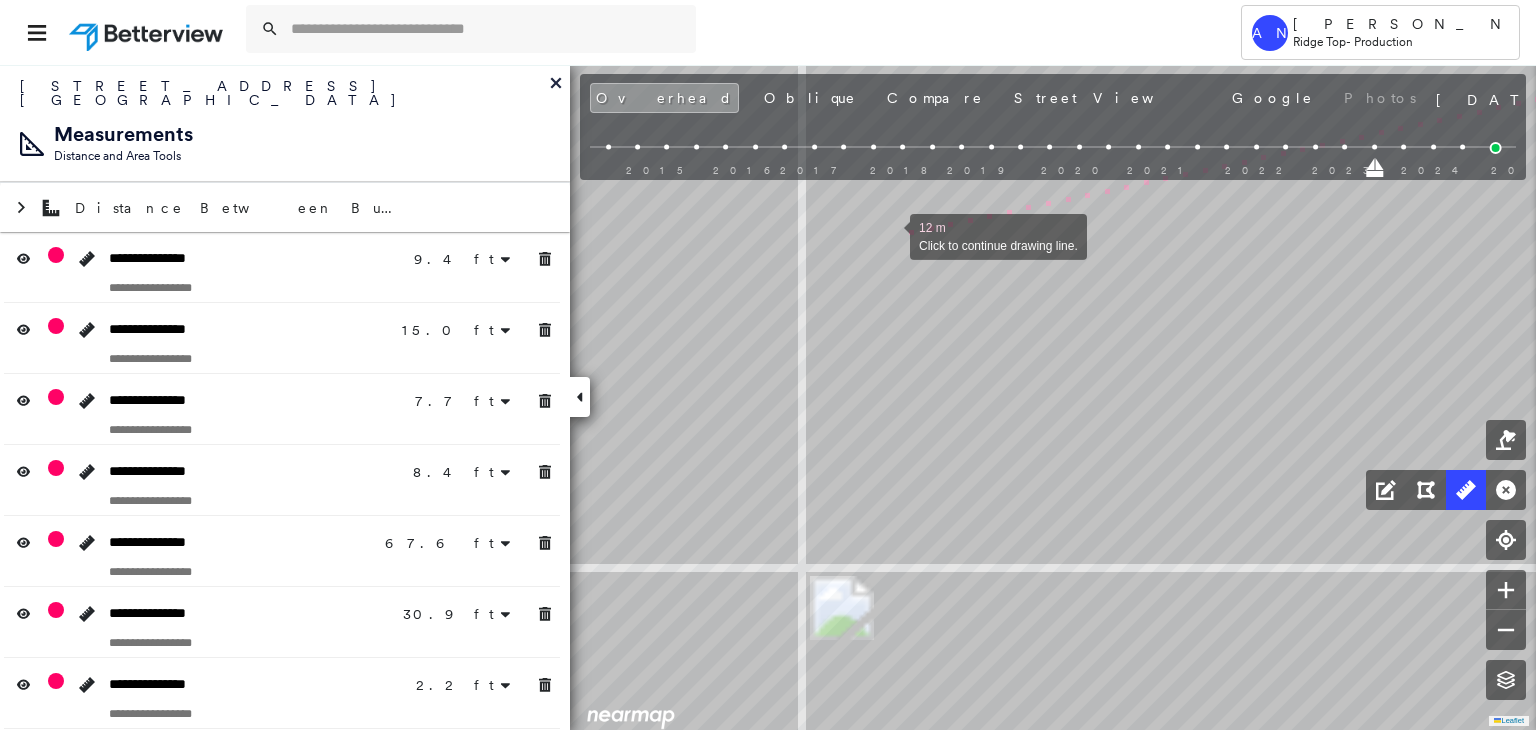 click at bounding box center (890, 235) 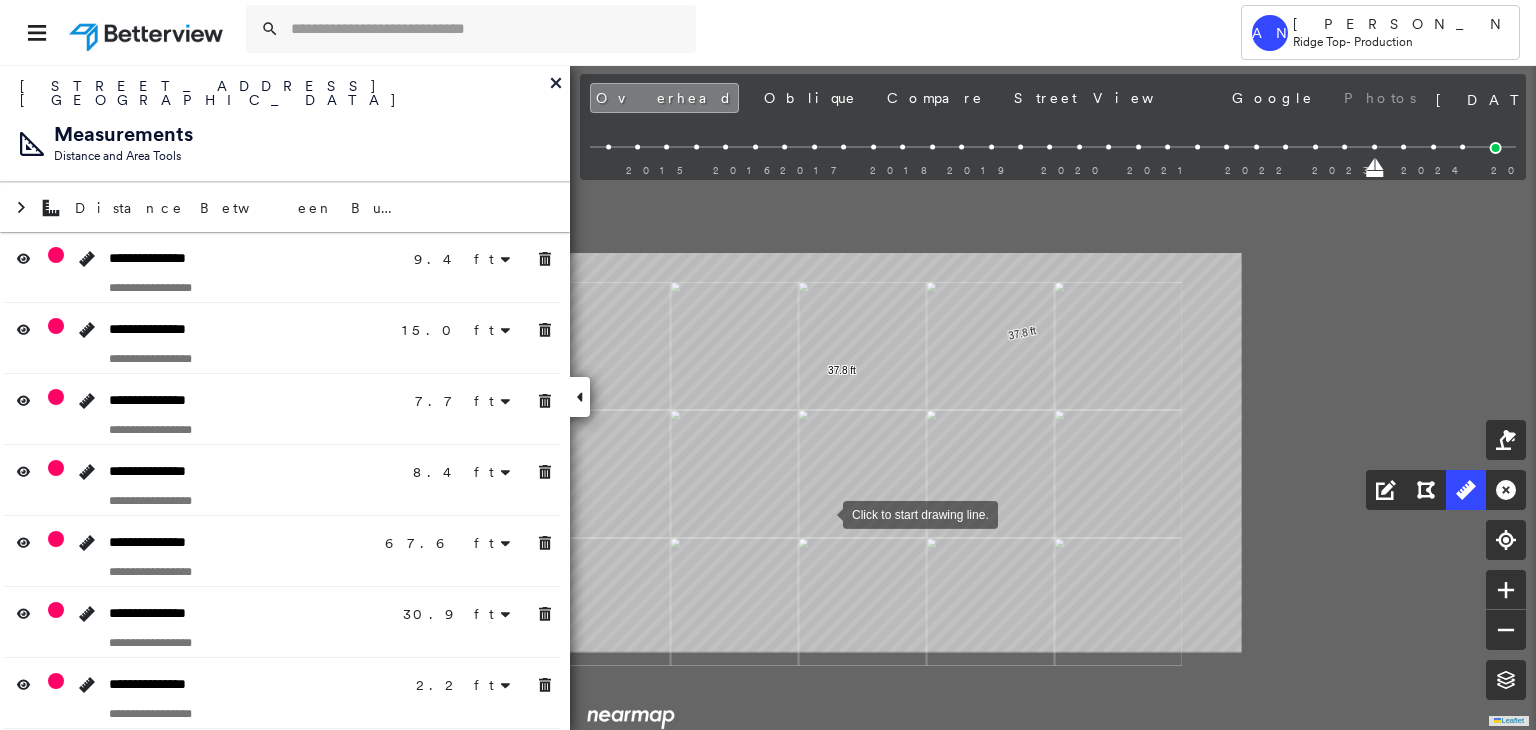 click on "9.4 ft 9.4 ft 15.0 ft 15.0 ft 7.7 ft 7.7 ft 8.4 ft 8.4 ft 67.6 ft 67.6 ft 30.9 ft 30.9 ft 2.2 ft 2.2 ft 22.2 ft 22.2 ft 23.5 ft 23.5 ft 5.7 ft 5.7 ft 5.3 ft 5.3 ft 5.7 ft 5.7 ft 16.8 ft 16.8 ft 89.9 ft 89.9 ft 27.7 ft 27.7 ft 24.2 ft 24.2 ft 37.8 ft 37.8 ft Click to start drawing line." at bounding box center (2143, -1146) 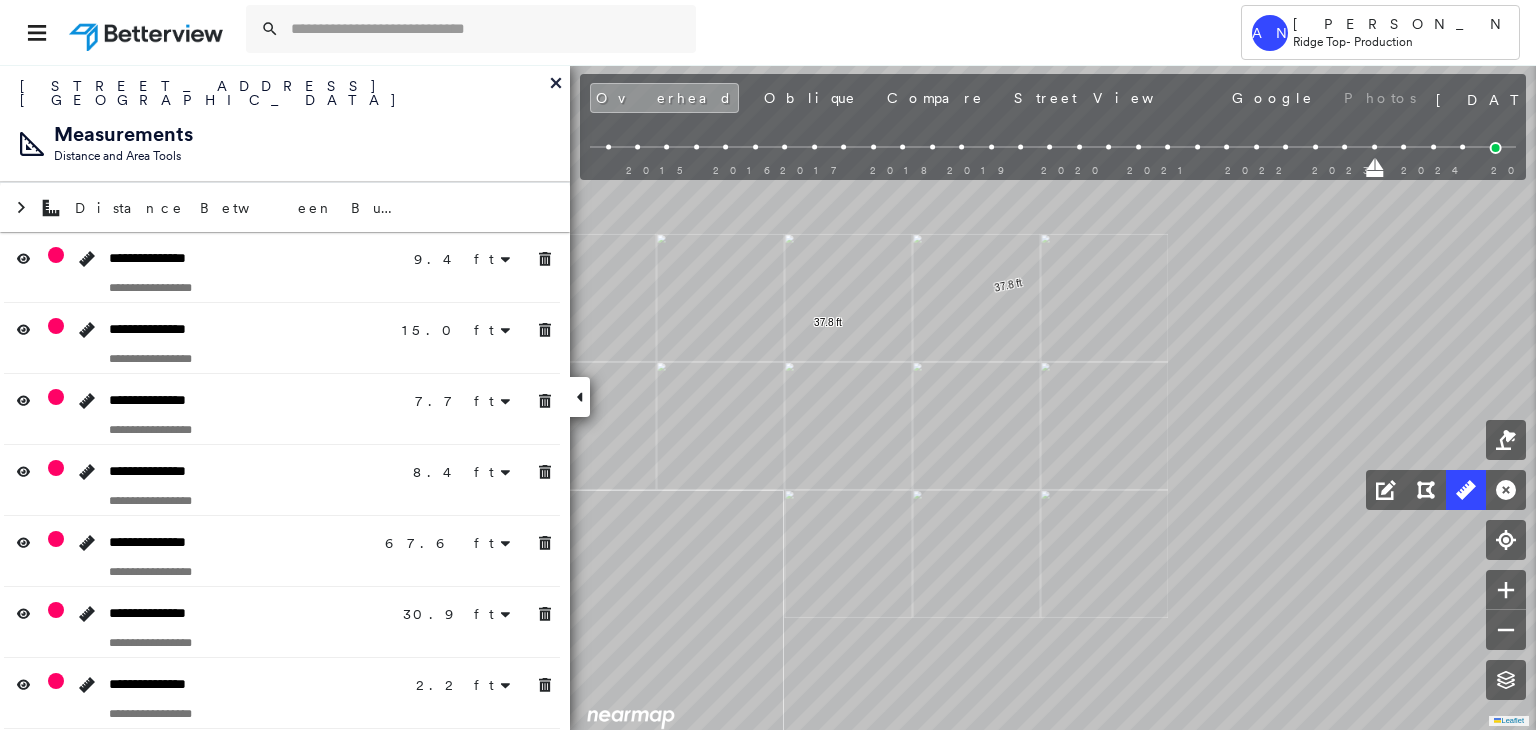 drag, startPoint x: 995, startPoint y: 596, endPoint x: 924, endPoint y: 230, distance: 372.82303 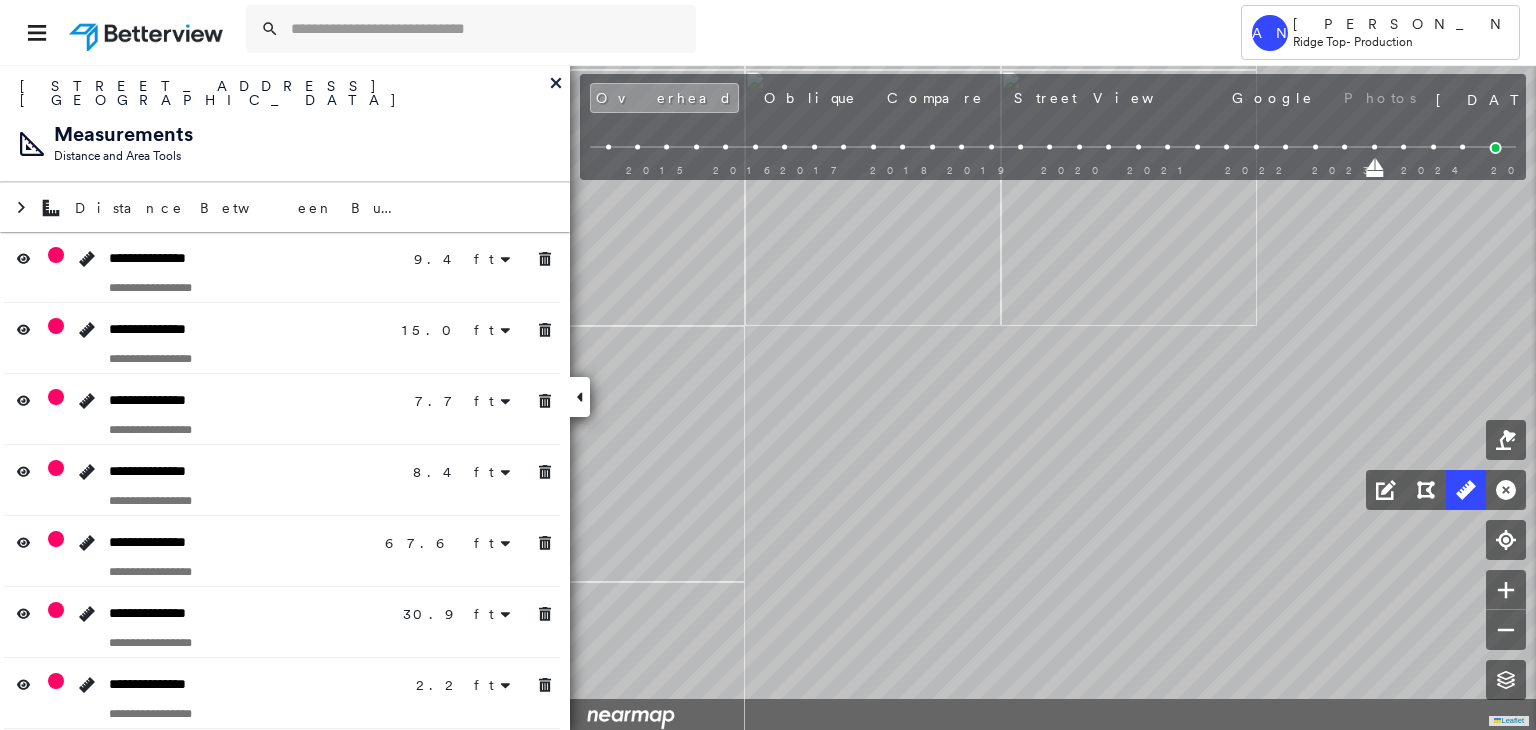 click on "9.4 ft 9.4 ft 15.0 ft 15.0 ft 7.7 ft 7.7 ft 8.4 ft 8.4 ft 67.6 ft 67.6 ft 30.9 ft 30.9 ft 2.2 ft 22.2 ft 22.2 ft 23.5 ft 23.5 ft 5.7 ft 5.7 ft 5.3 ft 5.3 ft 5.7 ft 5.7 ft 16.8 ft 16.8 ft 89.9 ft 89.9 ft 27.7 ft 27.7 ft 24.2 ft 24.2 ft 37.8 ft 37.8 ft Click to start drawing line." at bounding box center (2090, -1614) 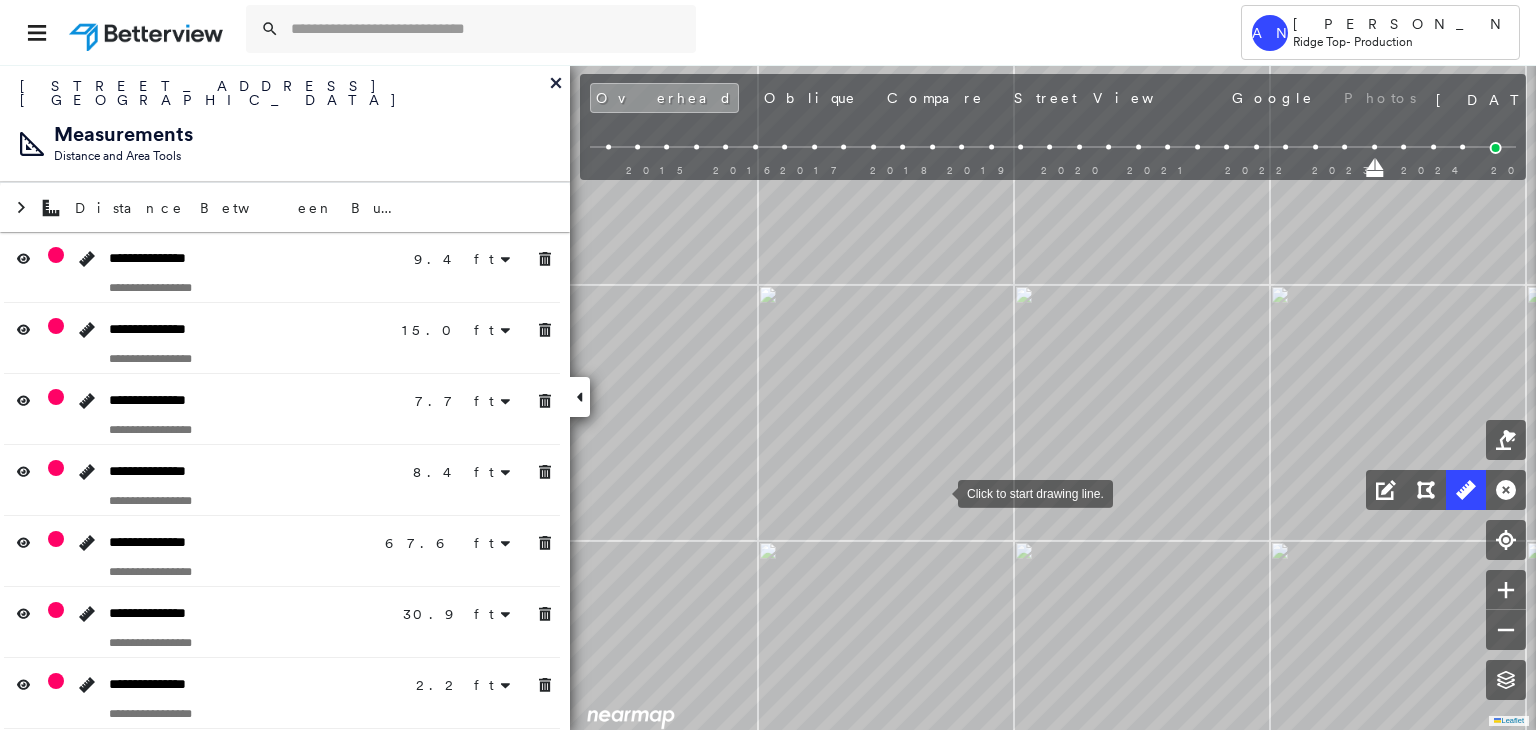 click at bounding box center [938, 492] 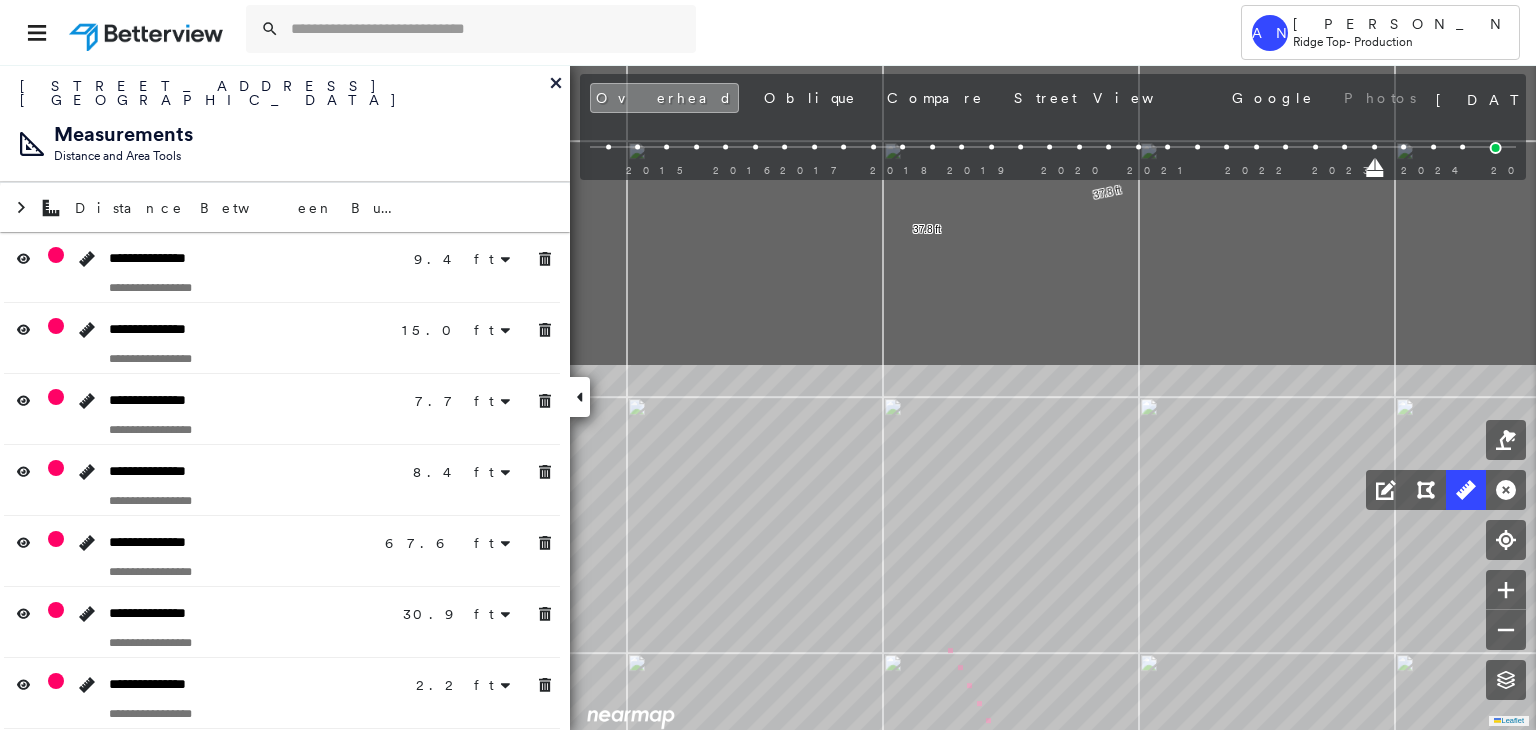 click on "9.4 ft 9.4 ft 15.0 ft 15.0 ft 7.7 ft 7.7 ft 8.4 ft 8.4 ft 67.6 ft 67.6 ft 30.9 ft 30.9 ft 2.2 ft 22.2 ft 22.2 ft 23.5 ft 23.5 ft 5.7 ft 5.7 ft 5.3 ft 5.3 ft 5.7 ft 5.7 ft 16.8 ft 16.8 ft 89.9 ft 89.9 ft 27.7 ft 27.7 ft 24.2 ft 24.2 ft 37.8 ft 37.8 ft 8 m Click to continue drawing line." at bounding box center [2228, -1287] 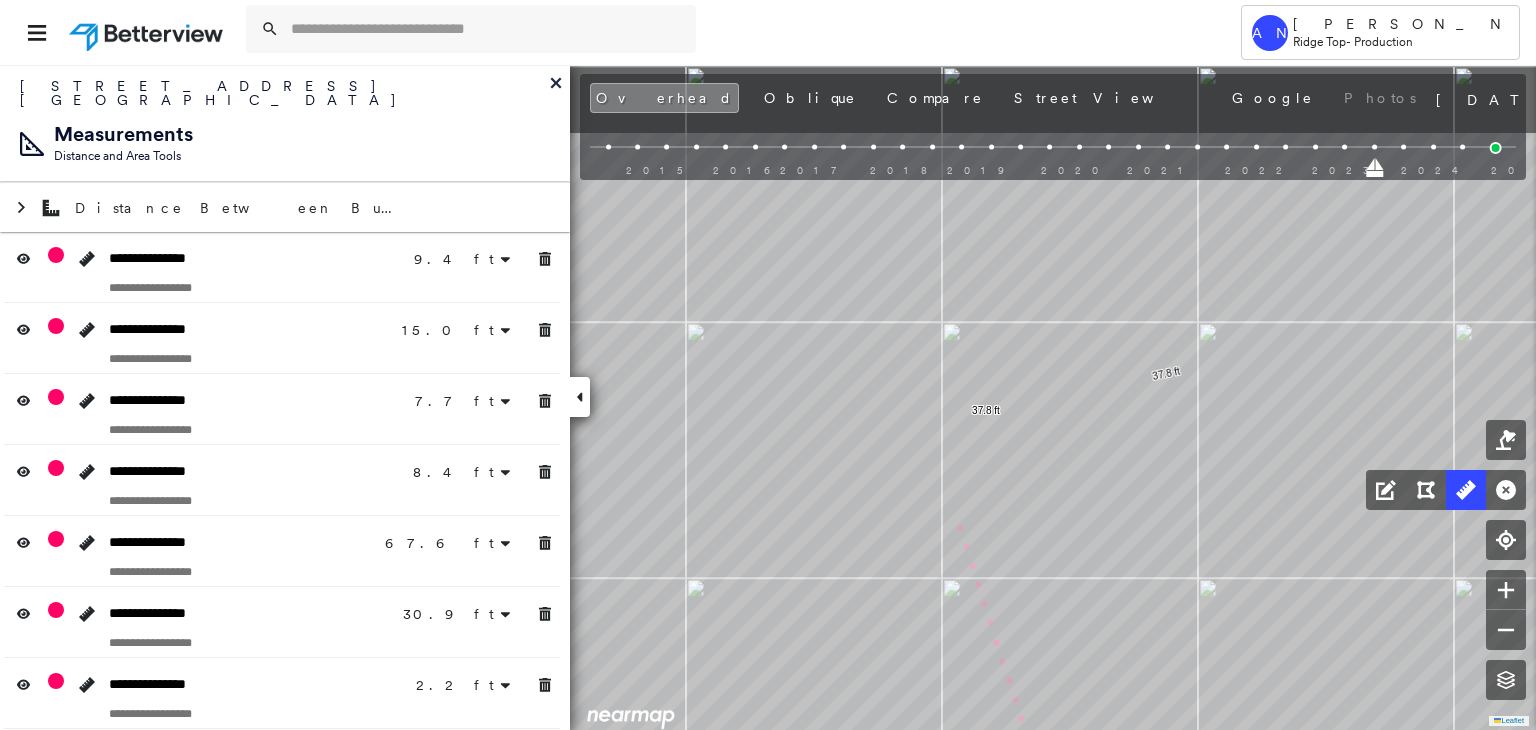 click on "9.4 ft 9.4 ft 15.0 ft 15.0 ft 7.7 ft 7.7 ft 8.4 ft 8.4 ft 67.6 ft 67.6 ft 30.9 ft 30.9 ft 2.2 ft 22.2 ft 22.2 ft 23.5 ft 23.5 ft 5.7 ft 5.7 ft 5.3 ft 5.3 ft 5.7 ft 5.7 ft 16.8 ft 16.8 ft 89.9 ft 89.9 ft 27.7 ft 27.7 ft 24.2 ft 24.2 ft 37.8 ft 37.8 ft 17 m Click to continue drawing line." at bounding box center (2287, -1106) 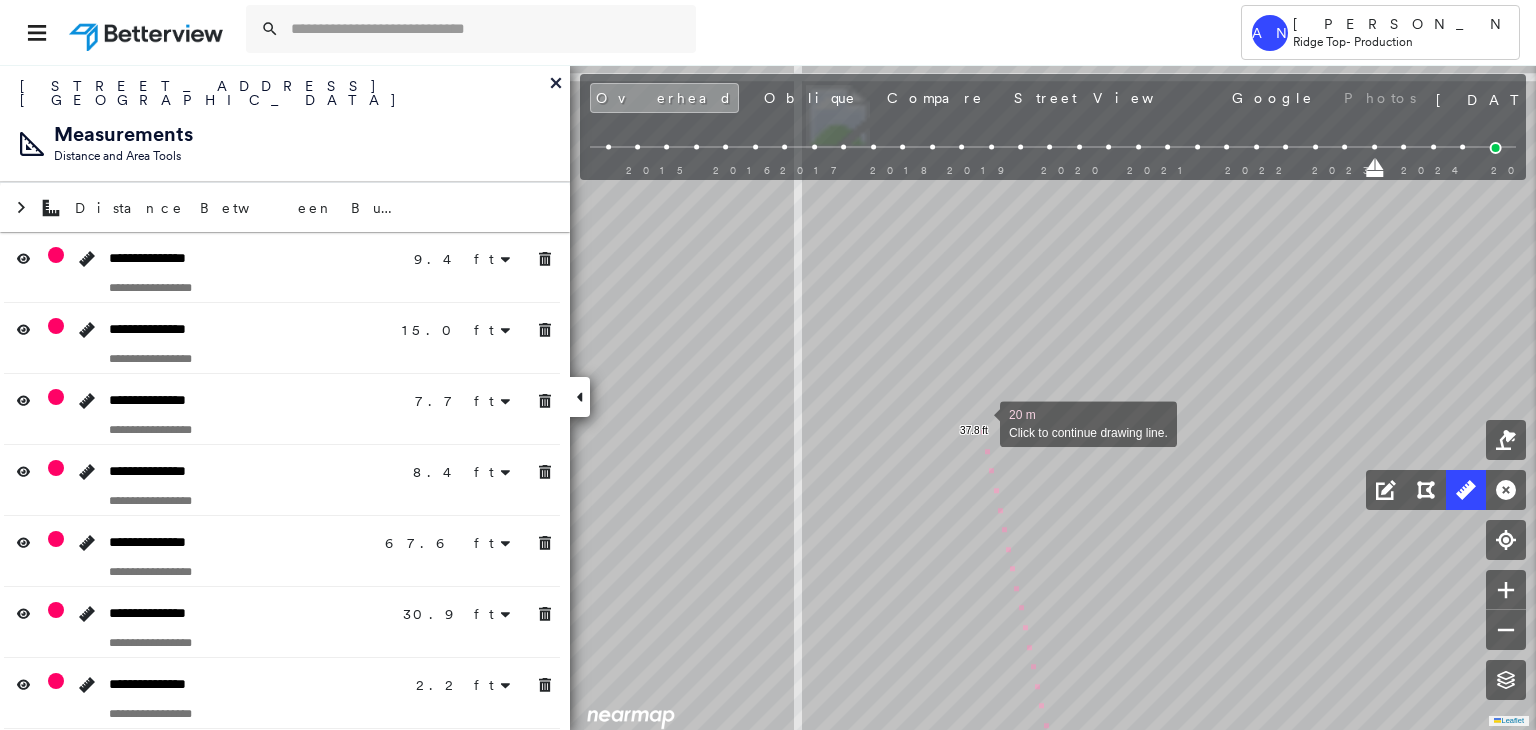 click at bounding box center (980, 422) 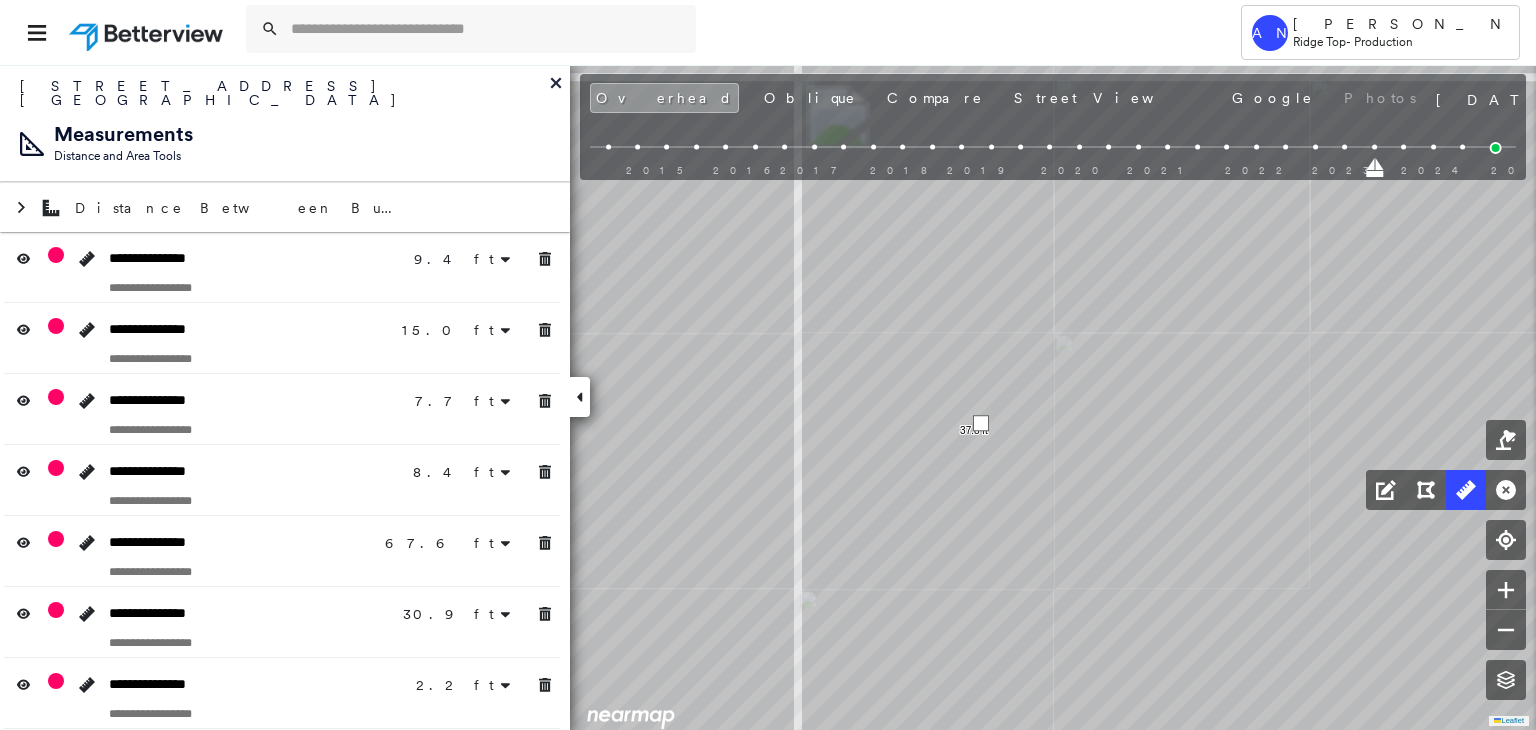 click at bounding box center (981, 423) 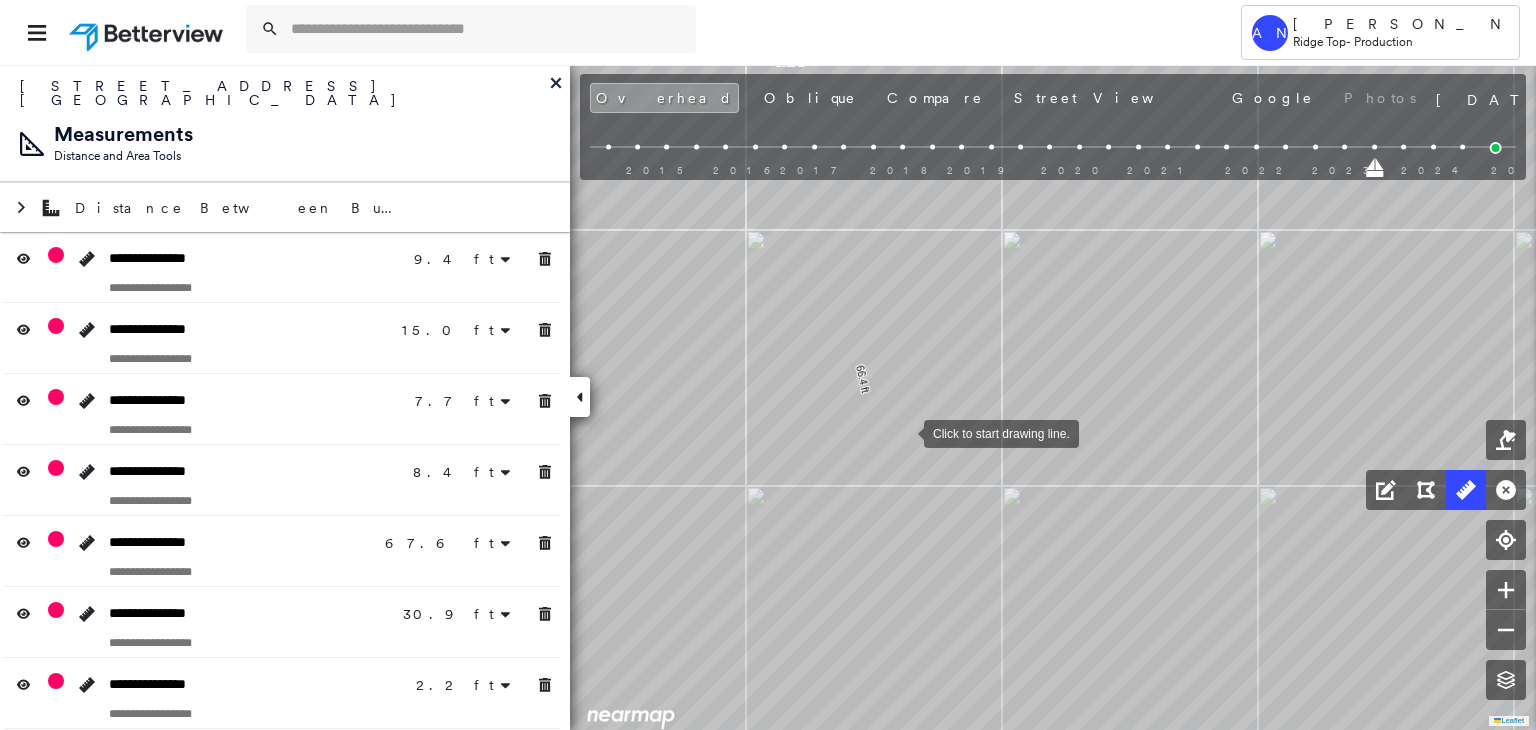 drag, startPoint x: 904, startPoint y: 460, endPoint x: 904, endPoint y: 441, distance: 19 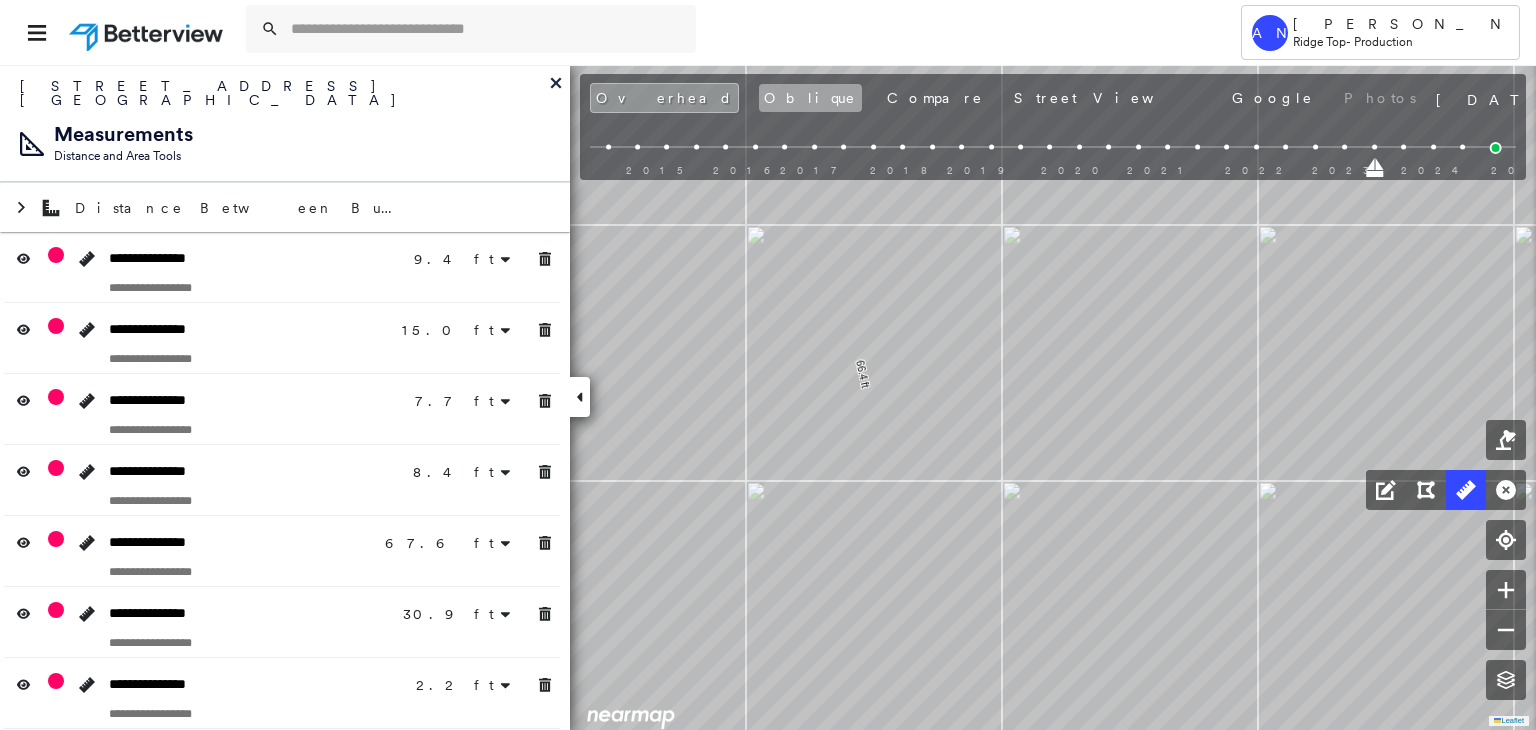 click on "Oblique" at bounding box center (810, 98) 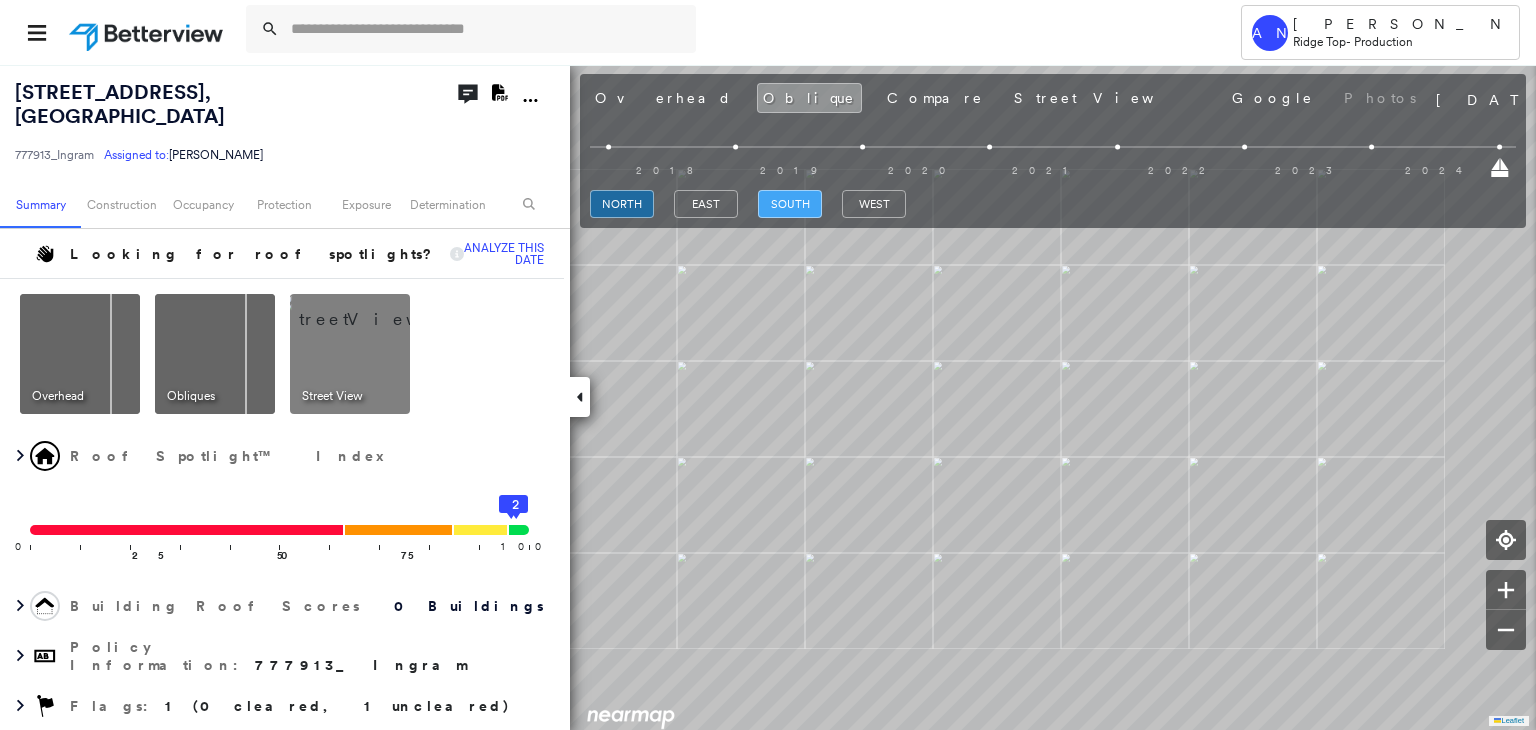 drag, startPoint x: 632, startPoint y: 89, endPoint x: 776, endPoint y: 212, distance: 189.38057 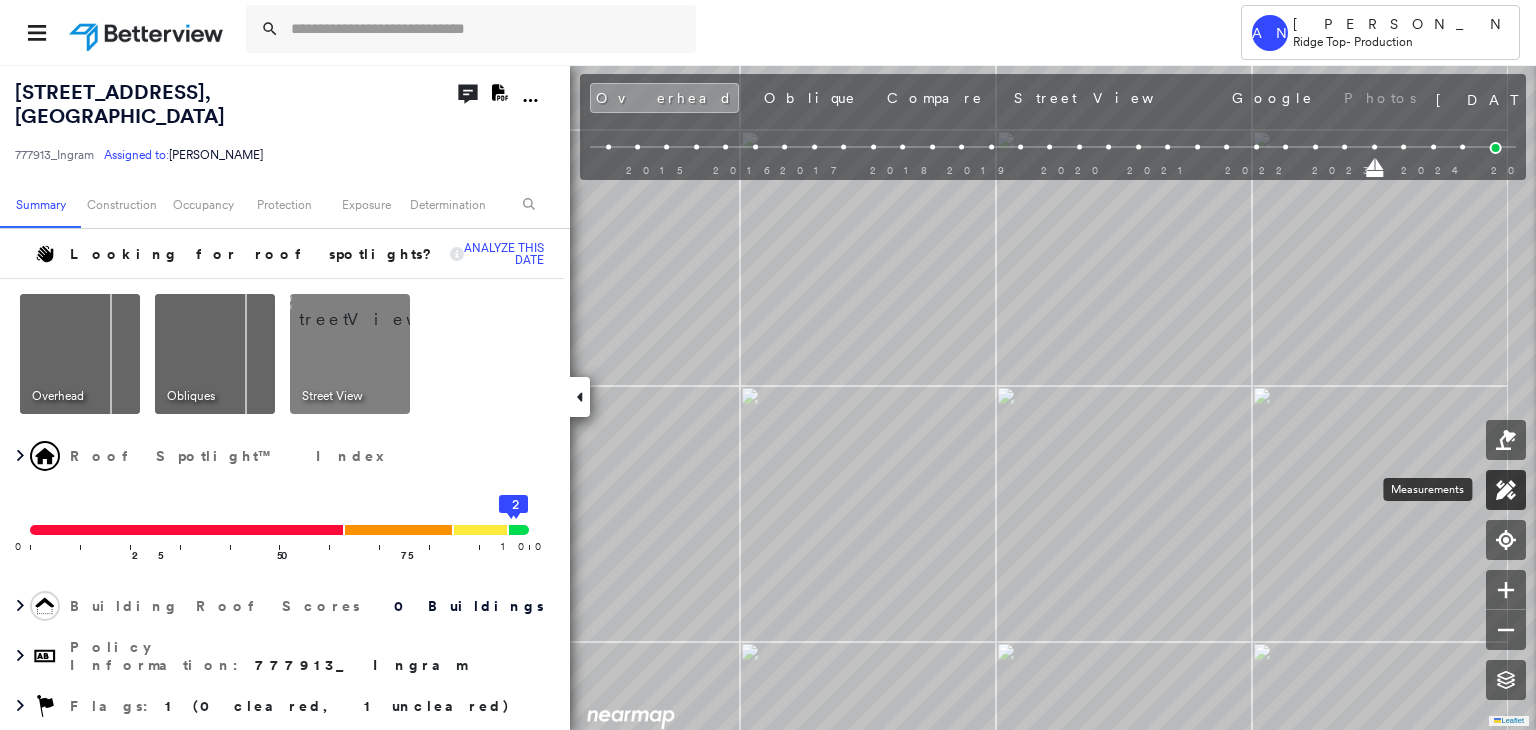 click at bounding box center [1506, 490] 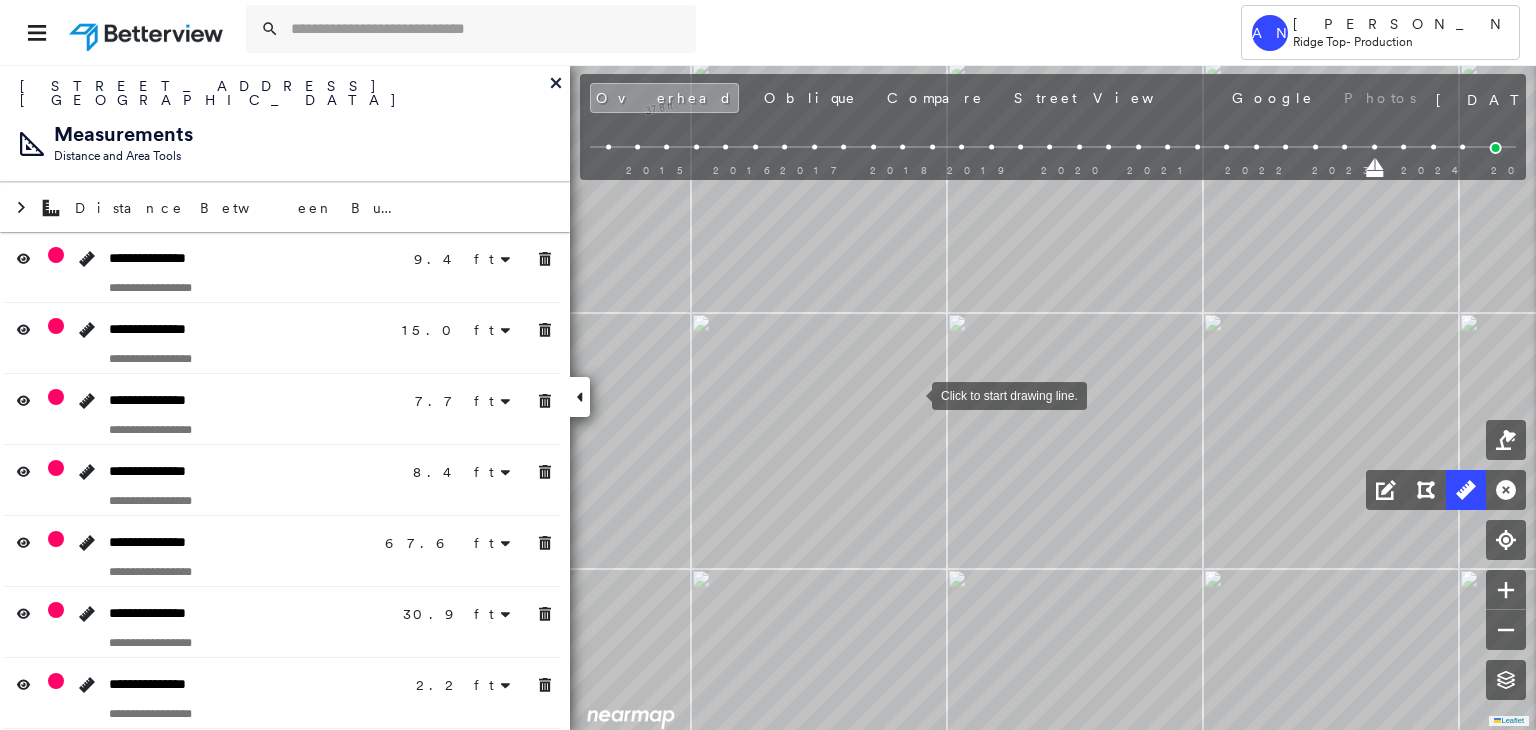 click at bounding box center [912, 394] 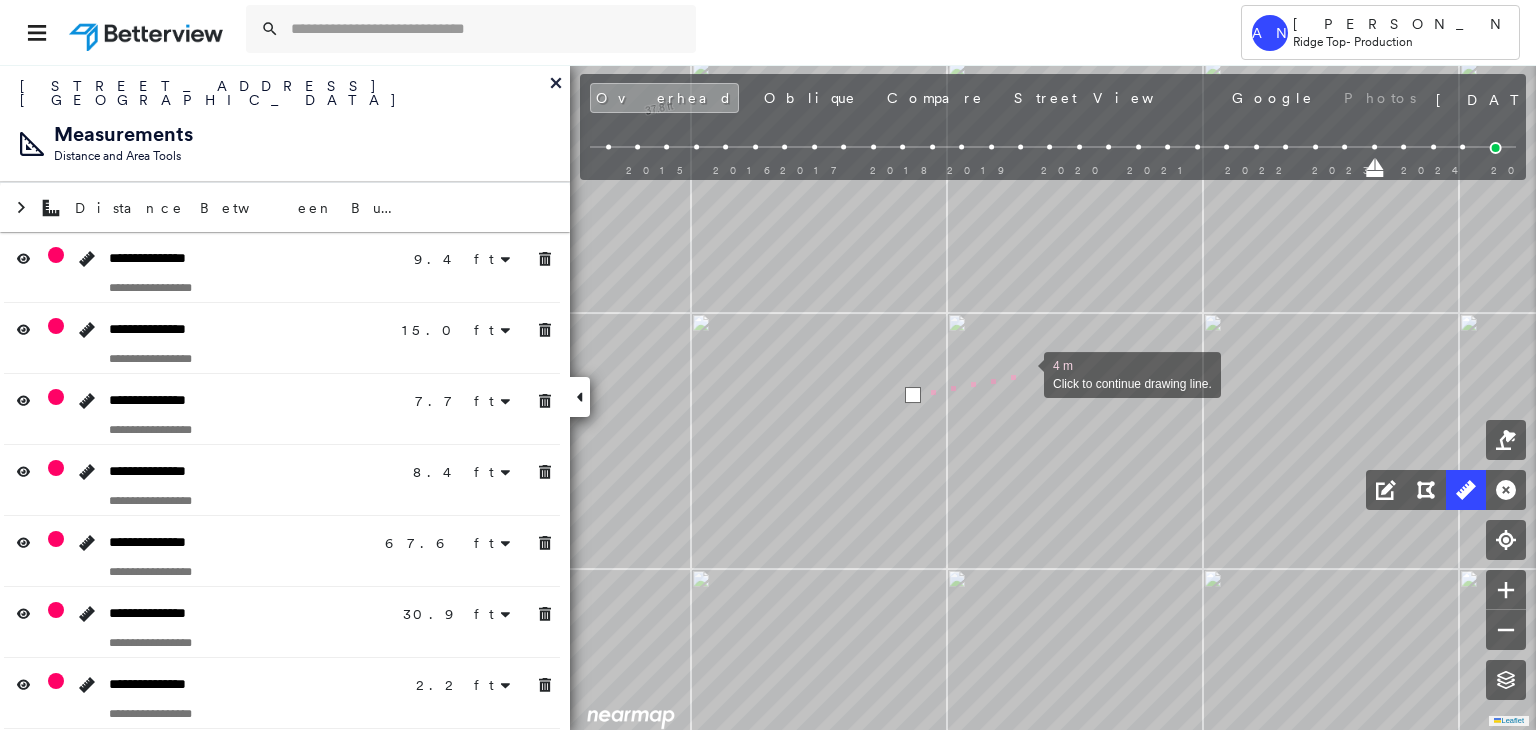 click at bounding box center [1024, 373] 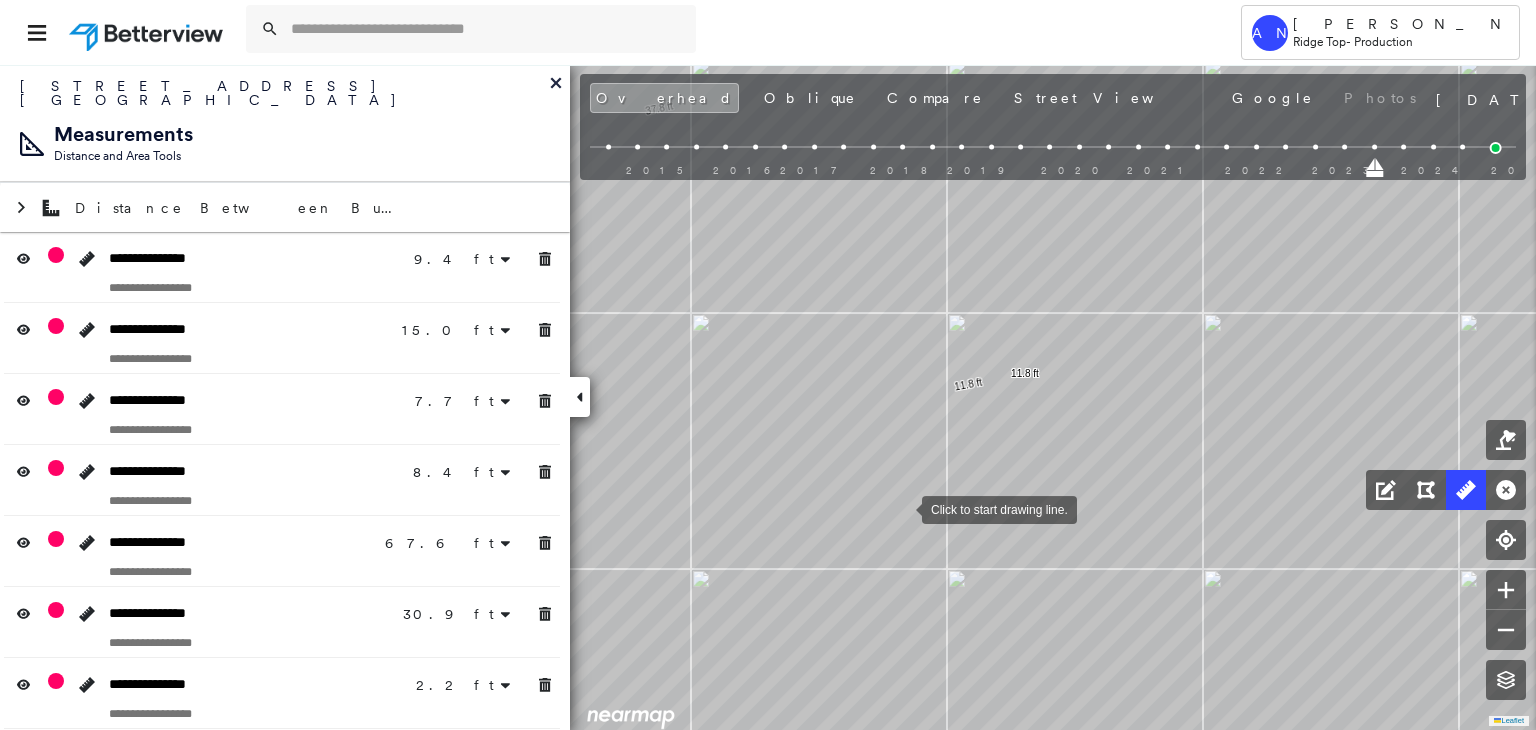 drag, startPoint x: 902, startPoint y: 508, endPoint x: 866, endPoint y: 365, distance: 147.46185 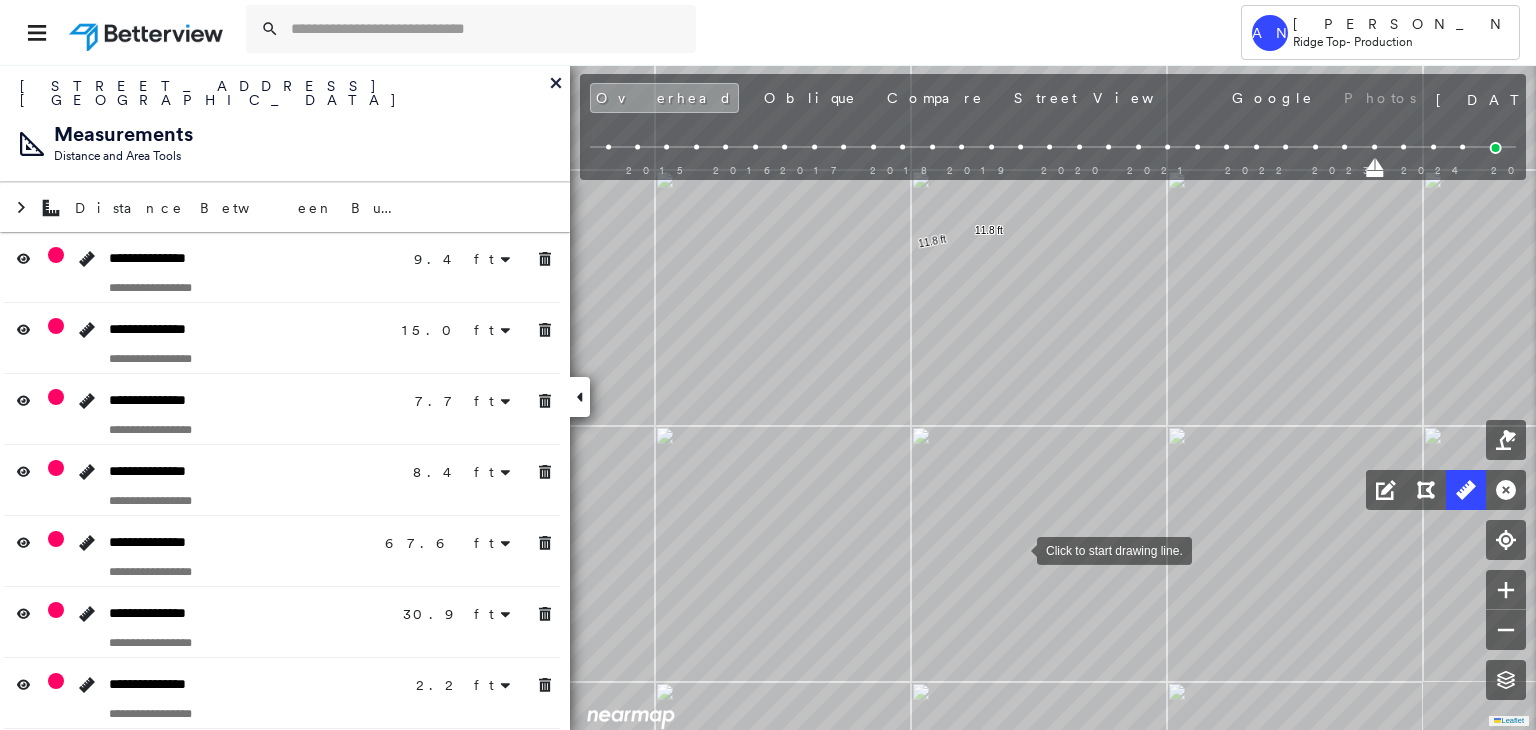 click at bounding box center (1017, 549) 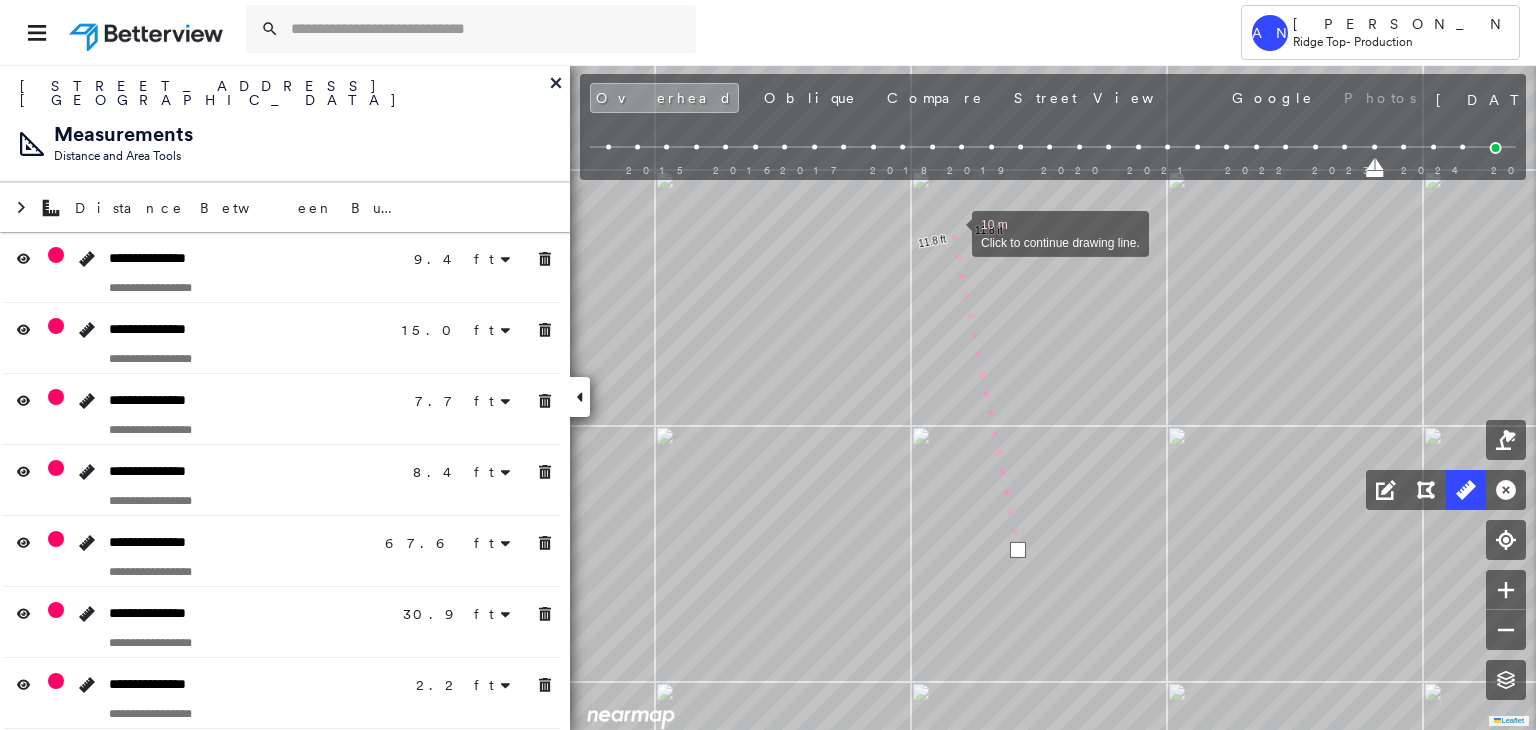 click at bounding box center [952, 232] 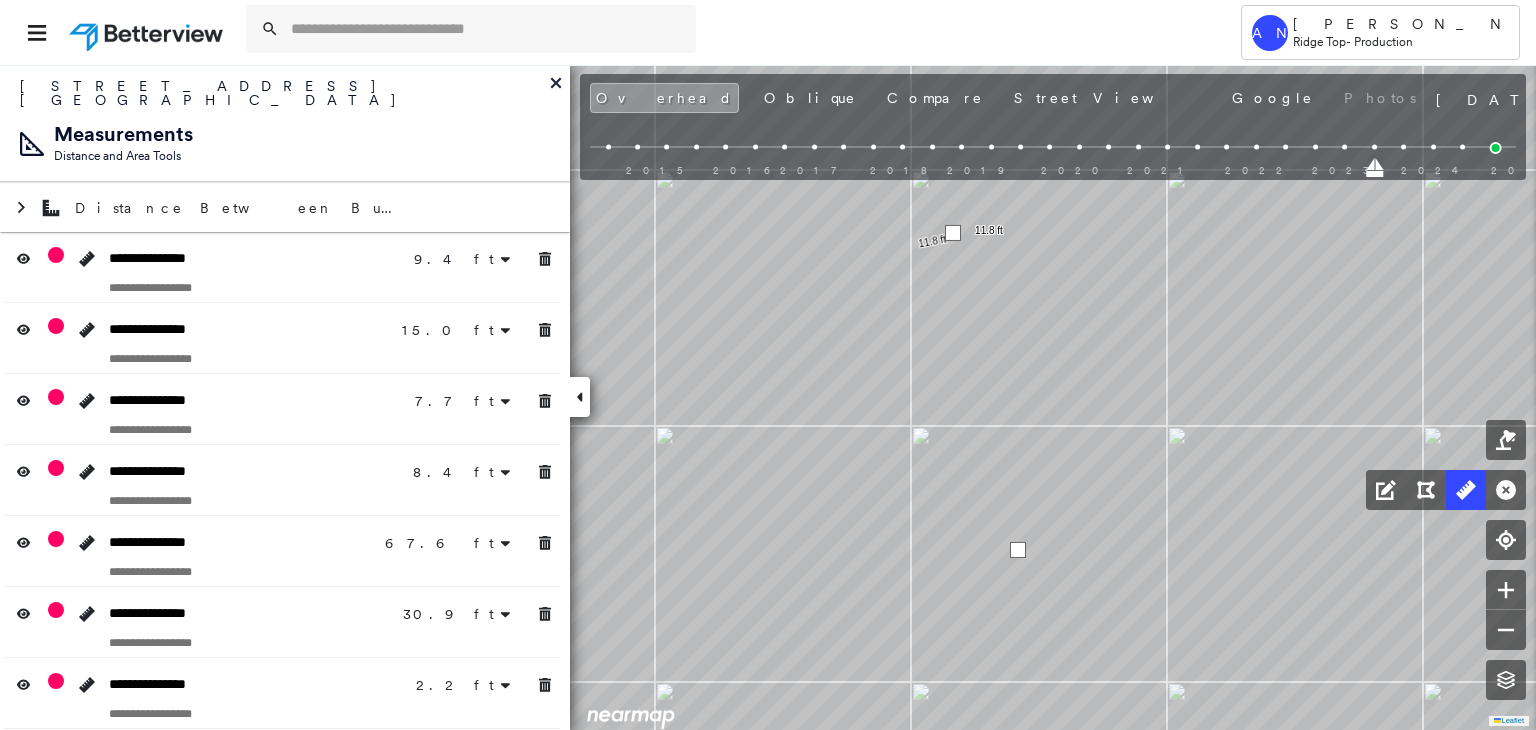 click at bounding box center (953, 233) 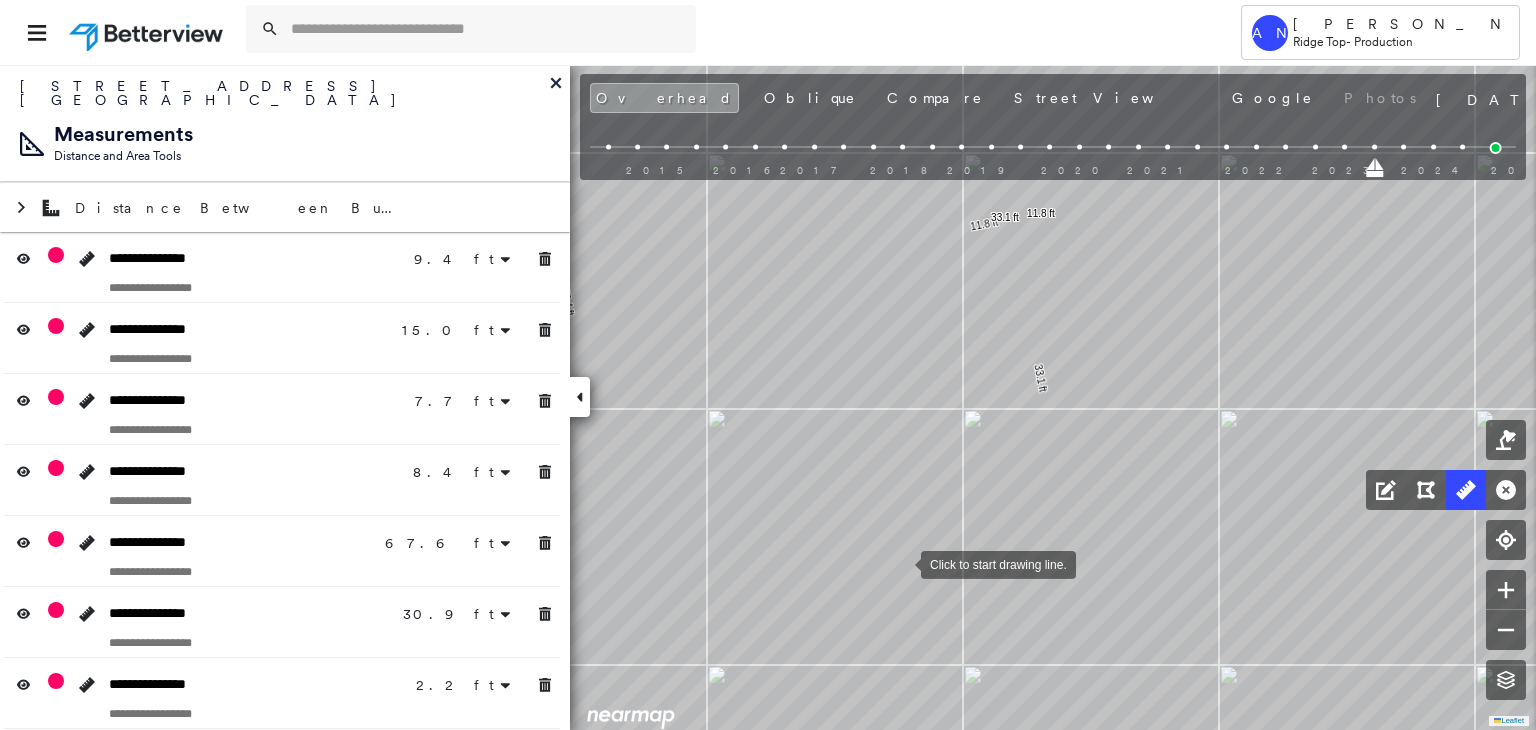 click at bounding box center (901, 563) 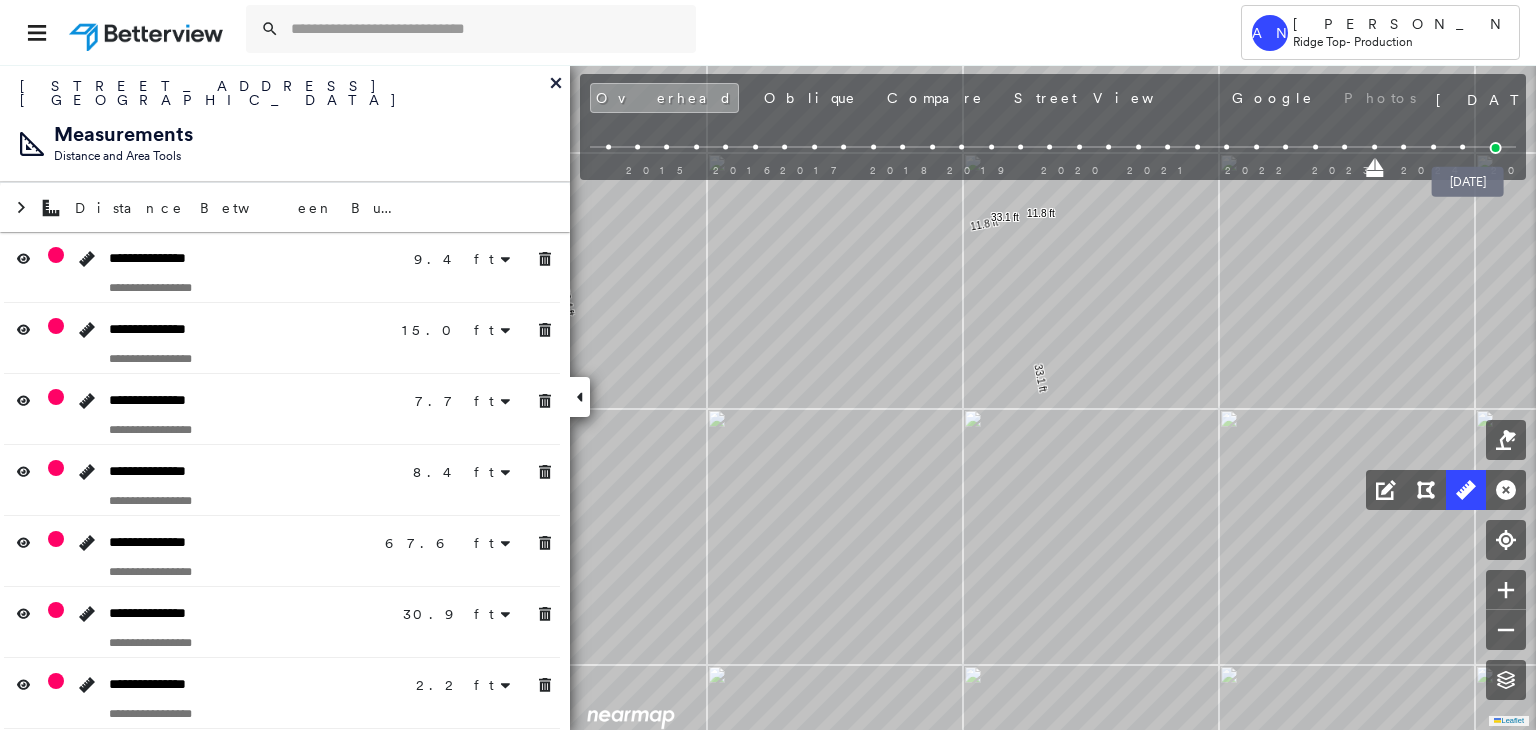 click at bounding box center [1496, 148] 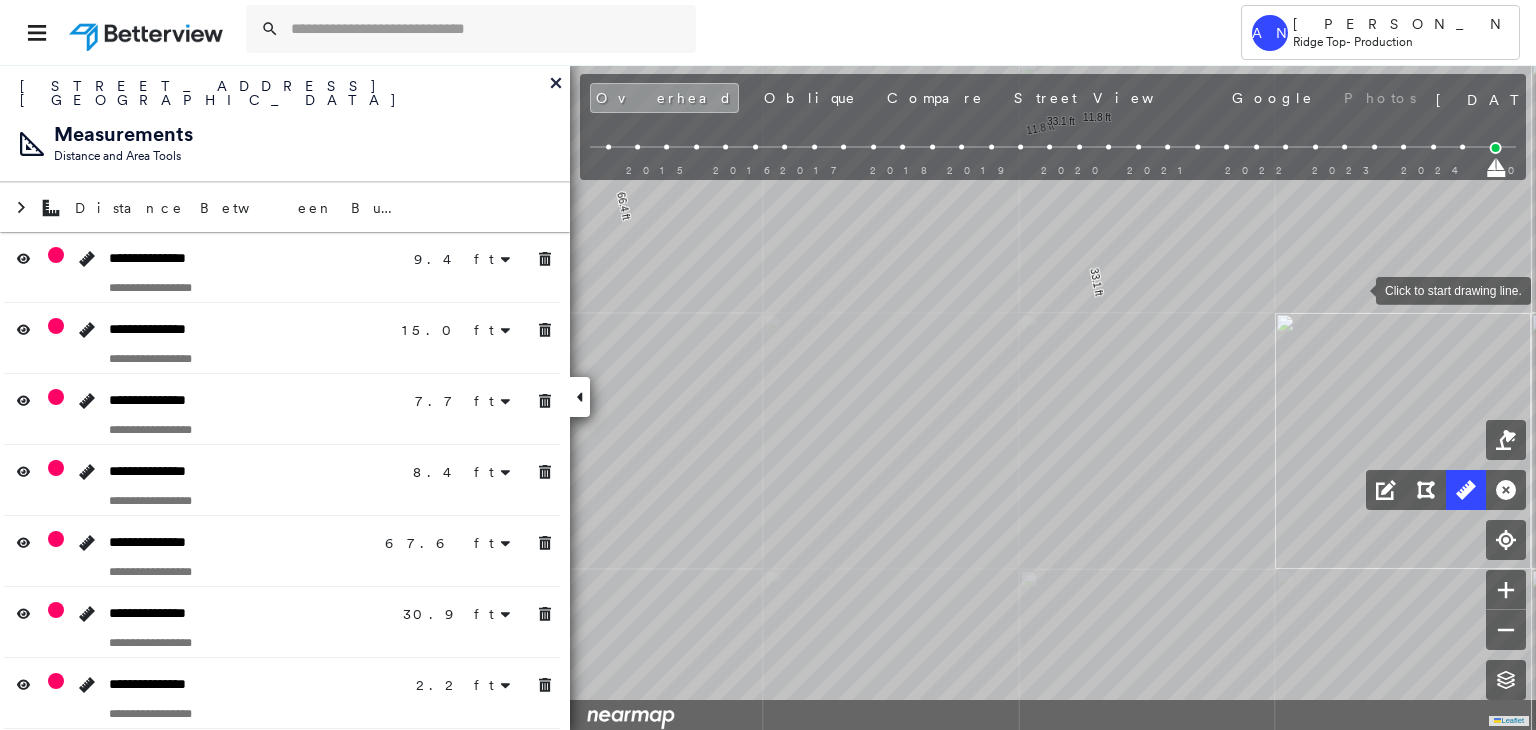 drag, startPoint x: 1300, startPoint y: 386, endPoint x: 1356, endPoint y: 290, distance: 111.13955 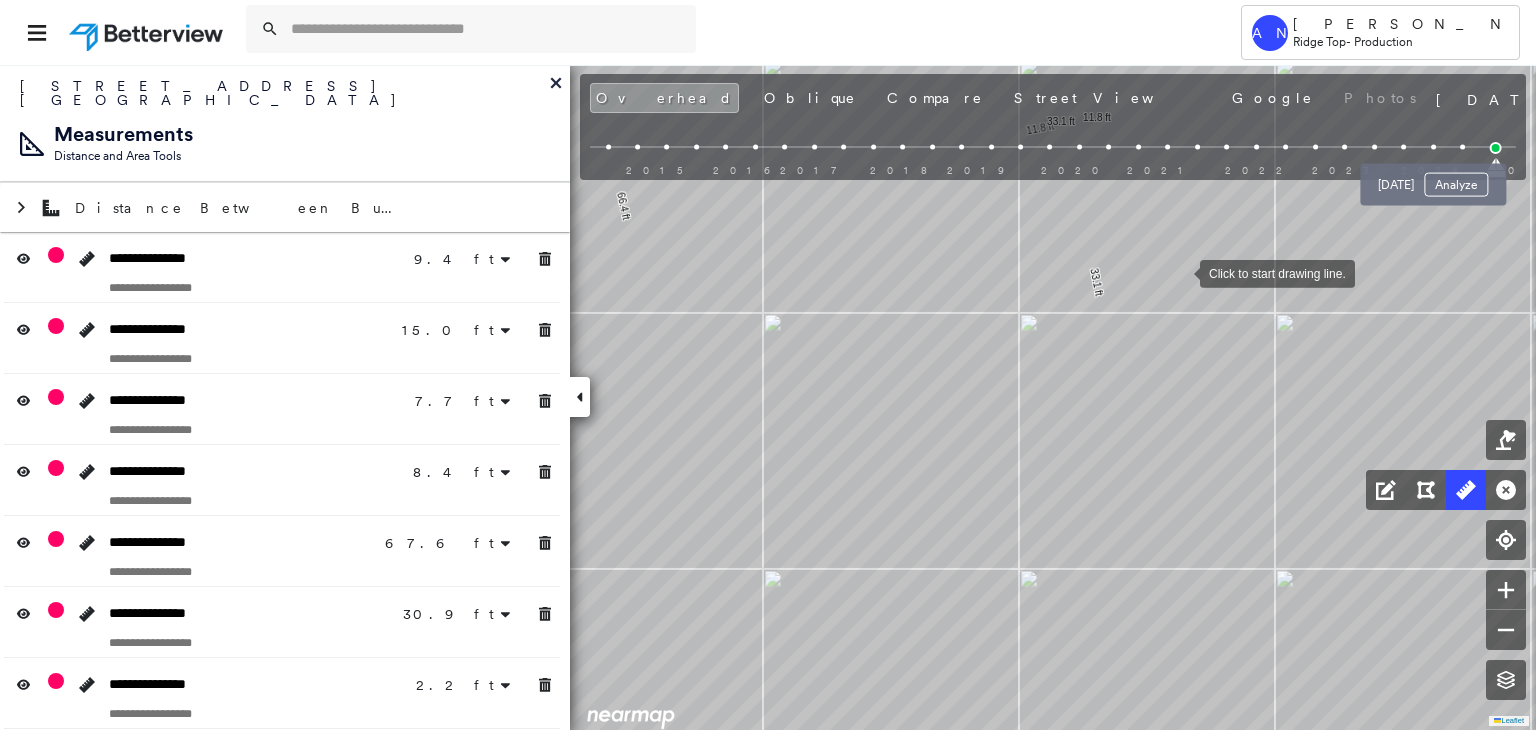 click at bounding box center (1462, 147) 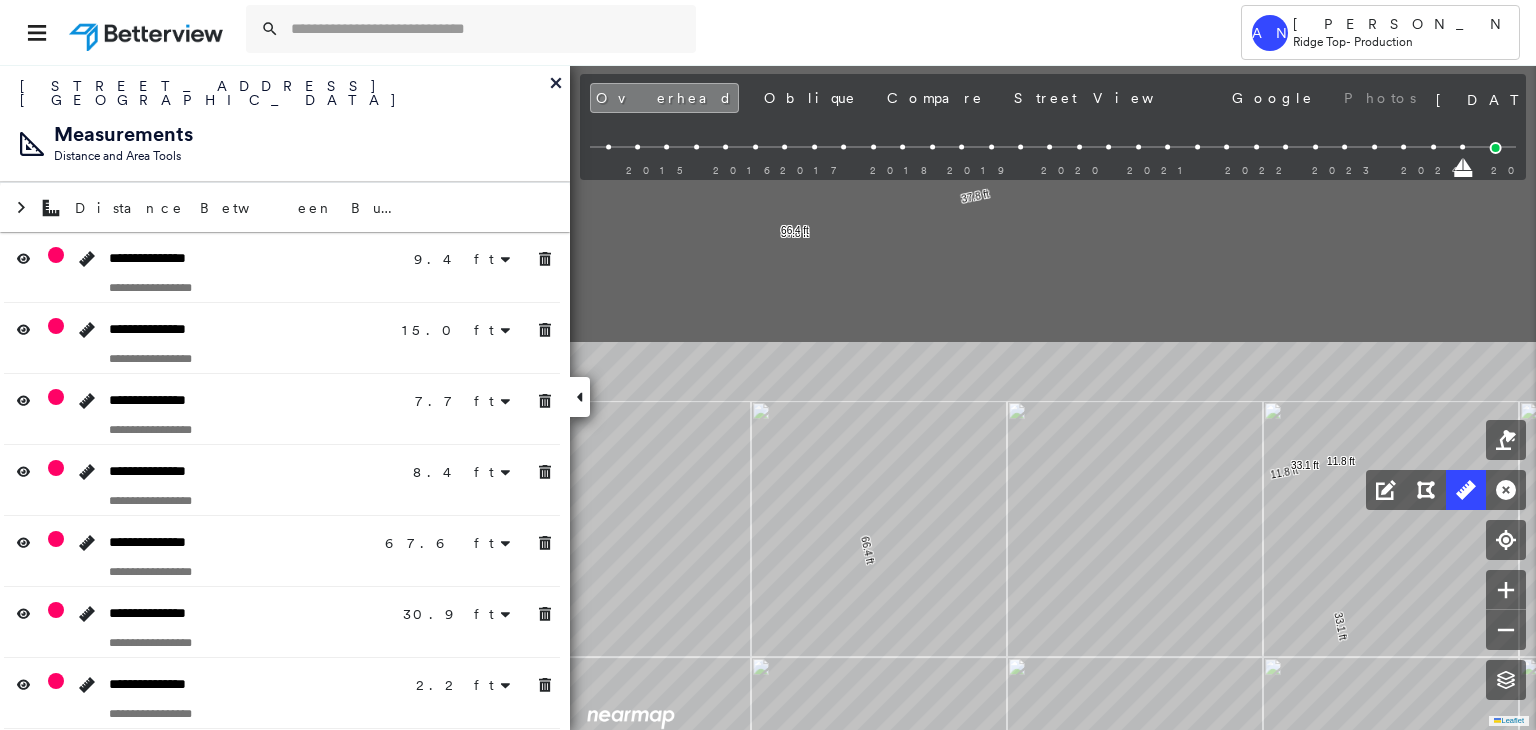 drag, startPoint x: 759, startPoint y: 457, endPoint x: 976, endPoint y: 776, distance: 385.81082 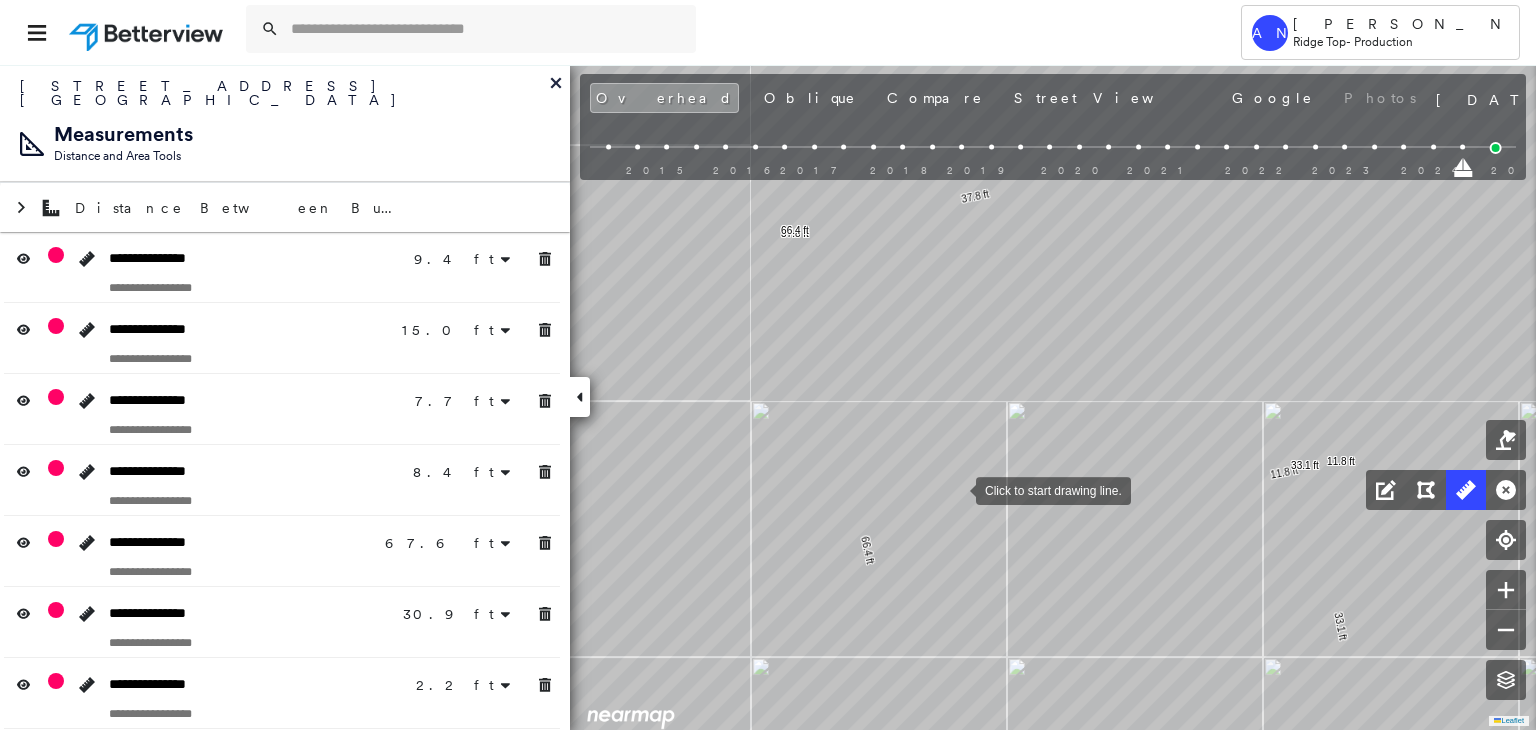 drag, startPoint x: 956, startPoint y: 489, endPoint x: 954, endPoint y: 653, distance: 164.01219 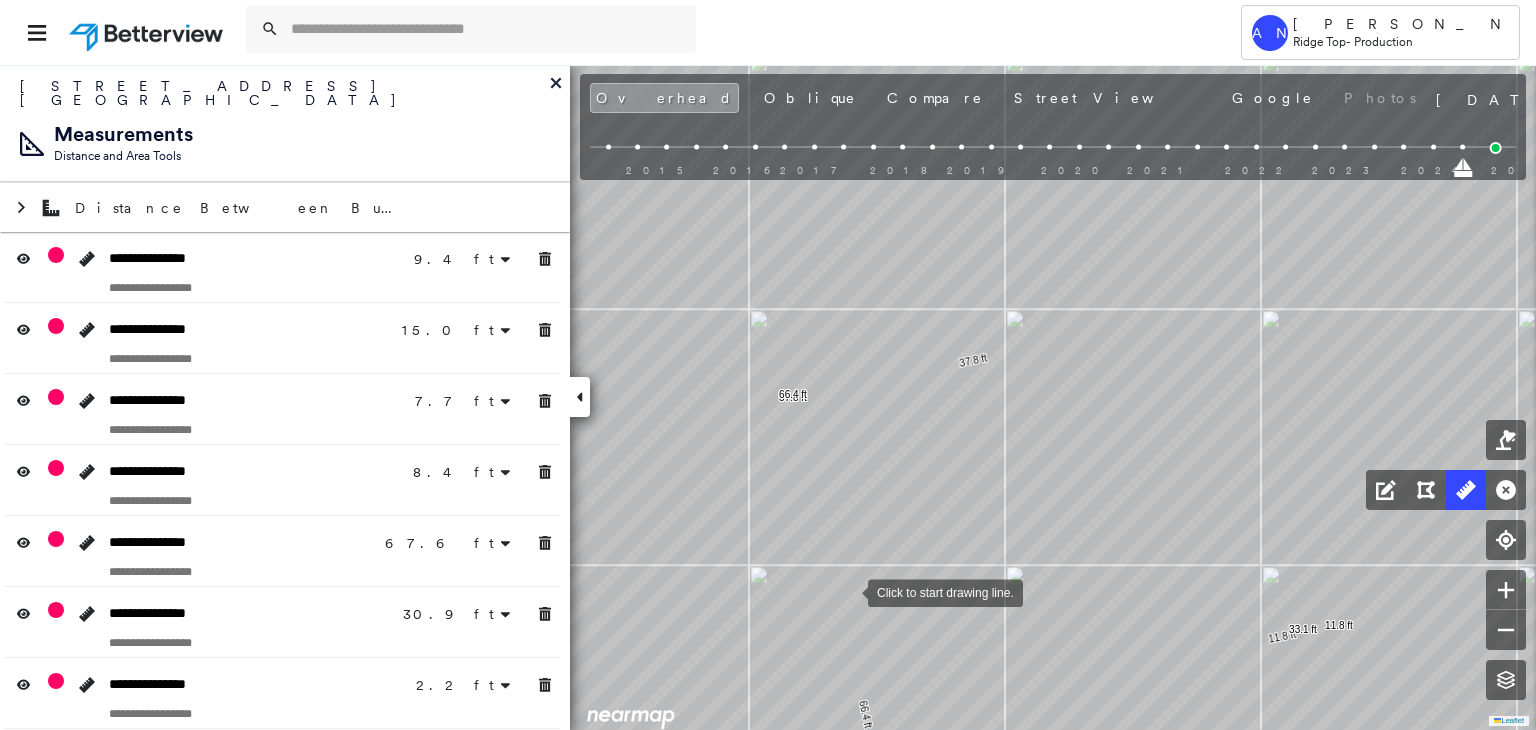click at bounding box center (848, 591) 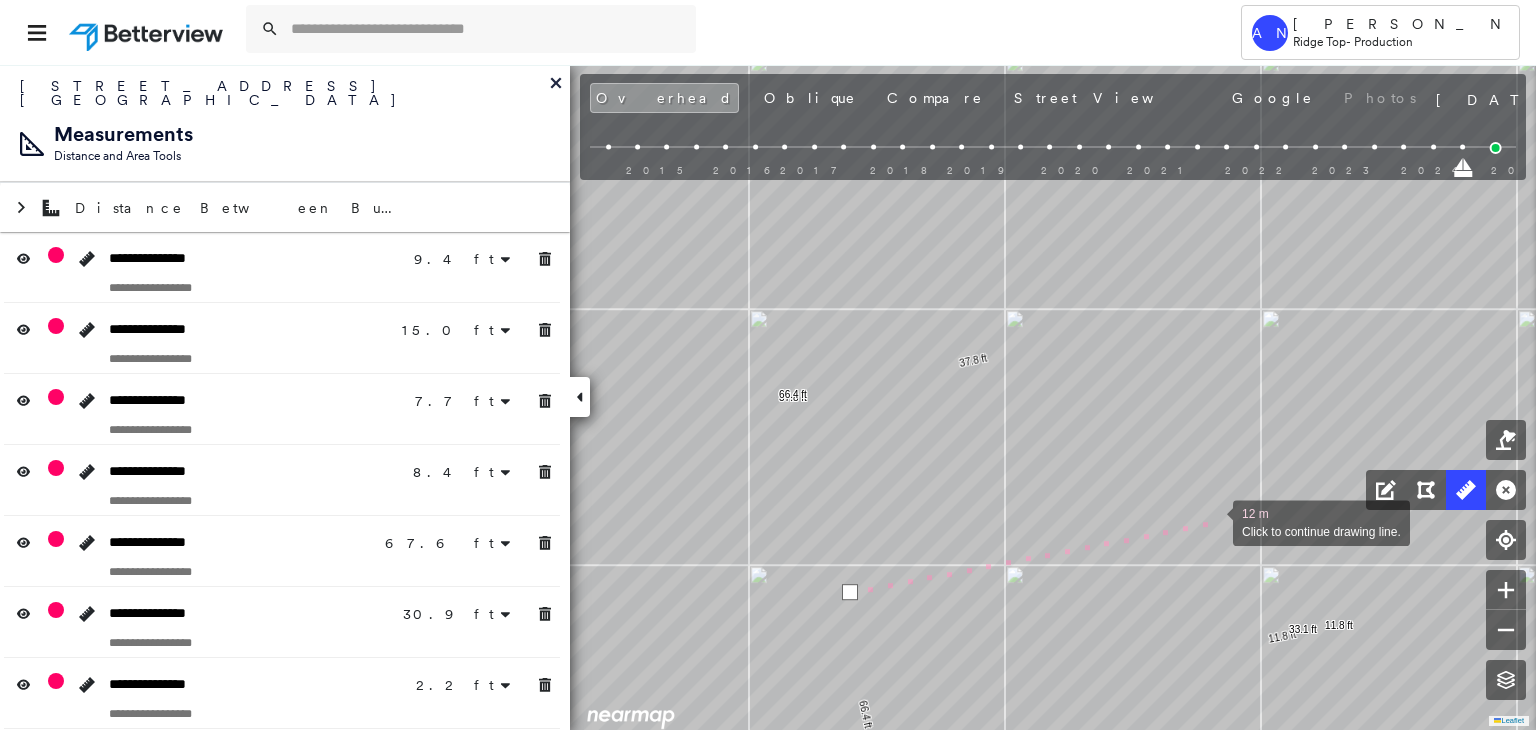 click at bounding box center [1213, 521] 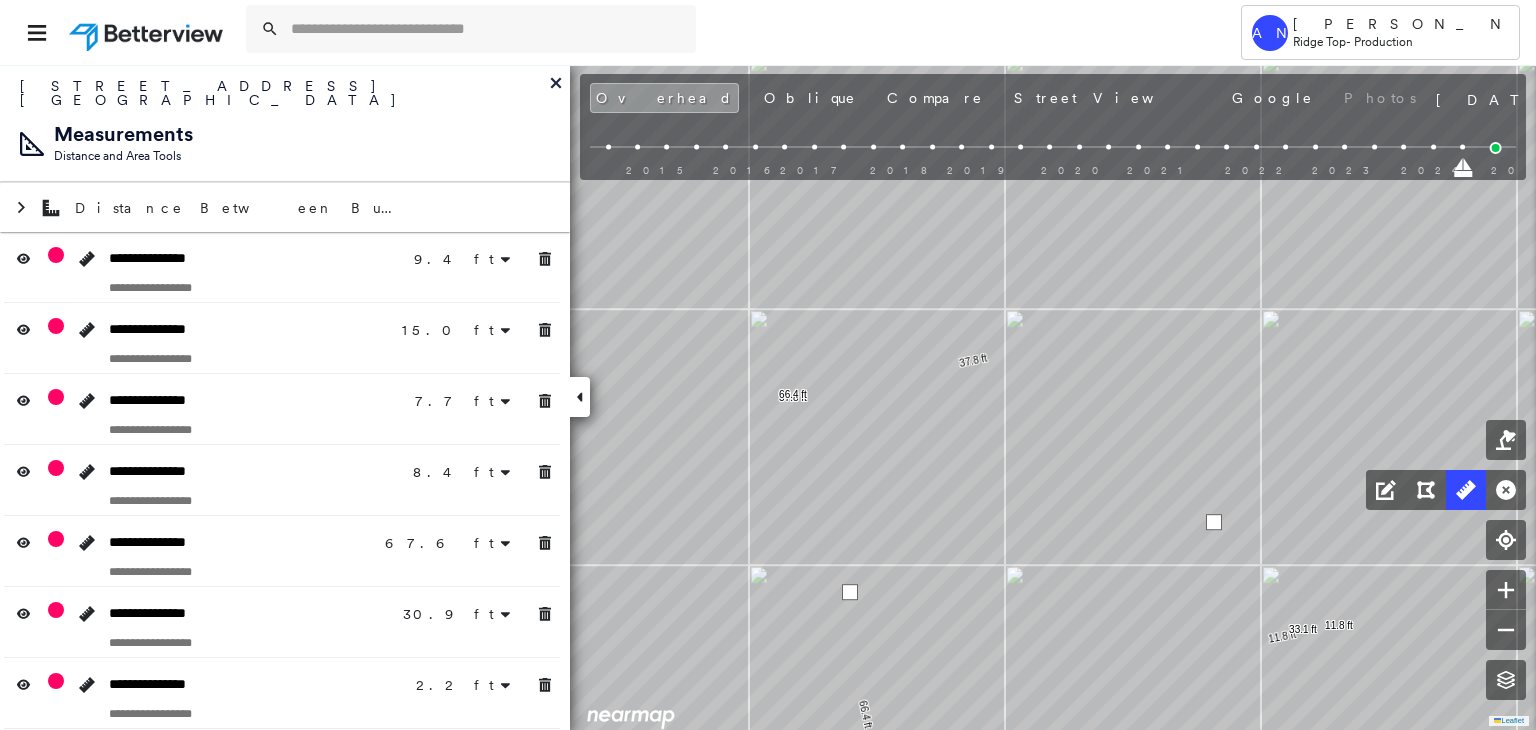 click at bounding box center [1214, 522] 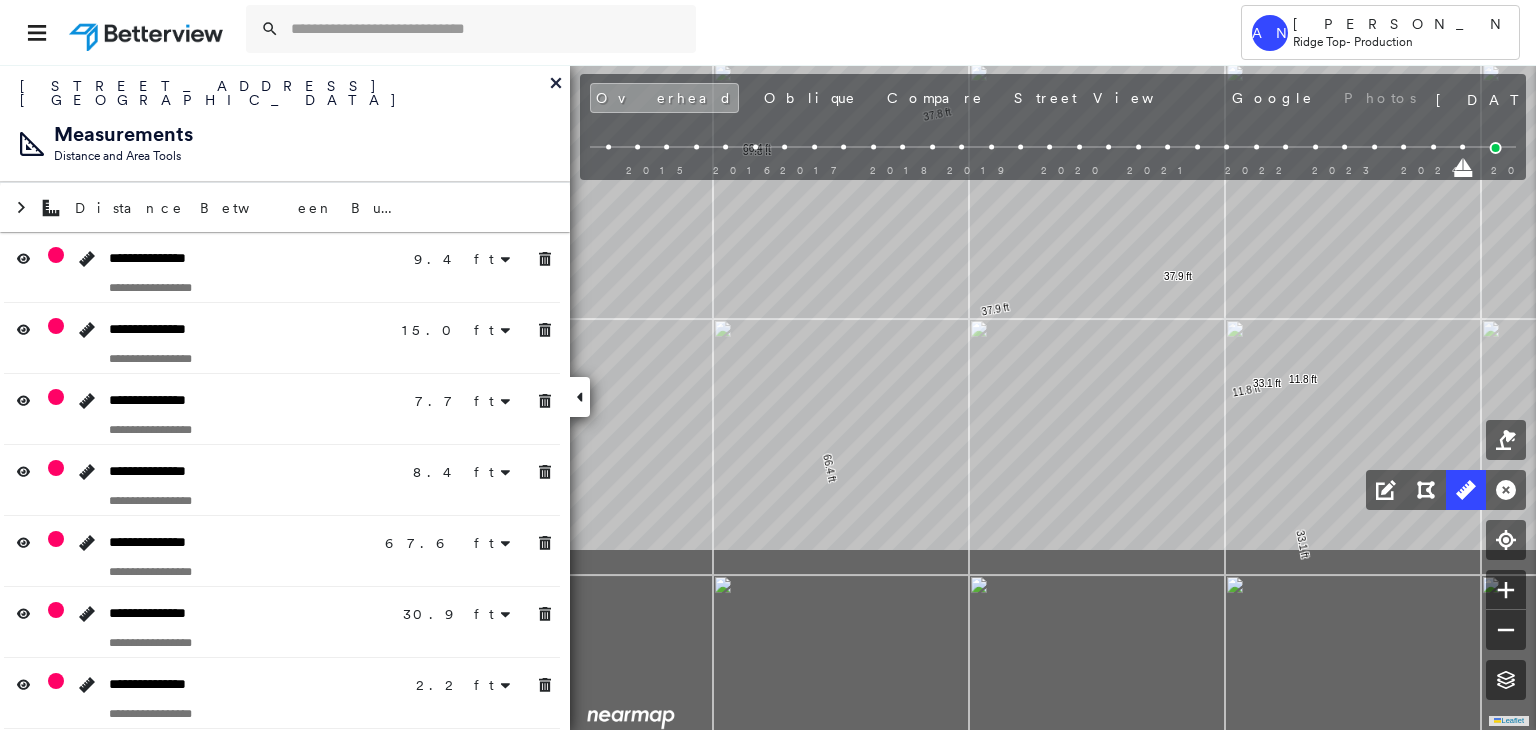 drag, startPoint x: 1073, startPoint y: 516, endPoint x: 1006, endPoint y: 173, distance: 349.48248 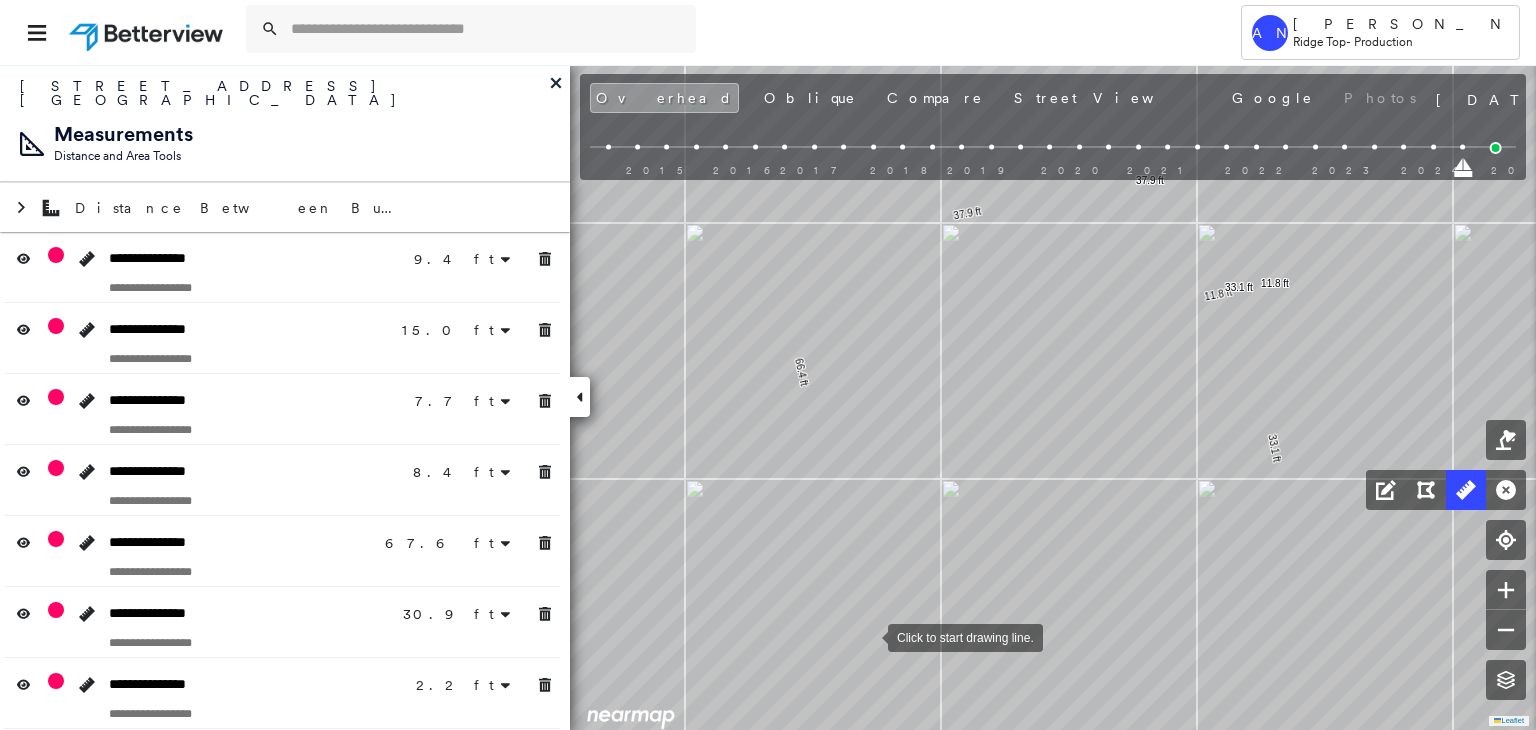 click at bounding box center [868, 636] 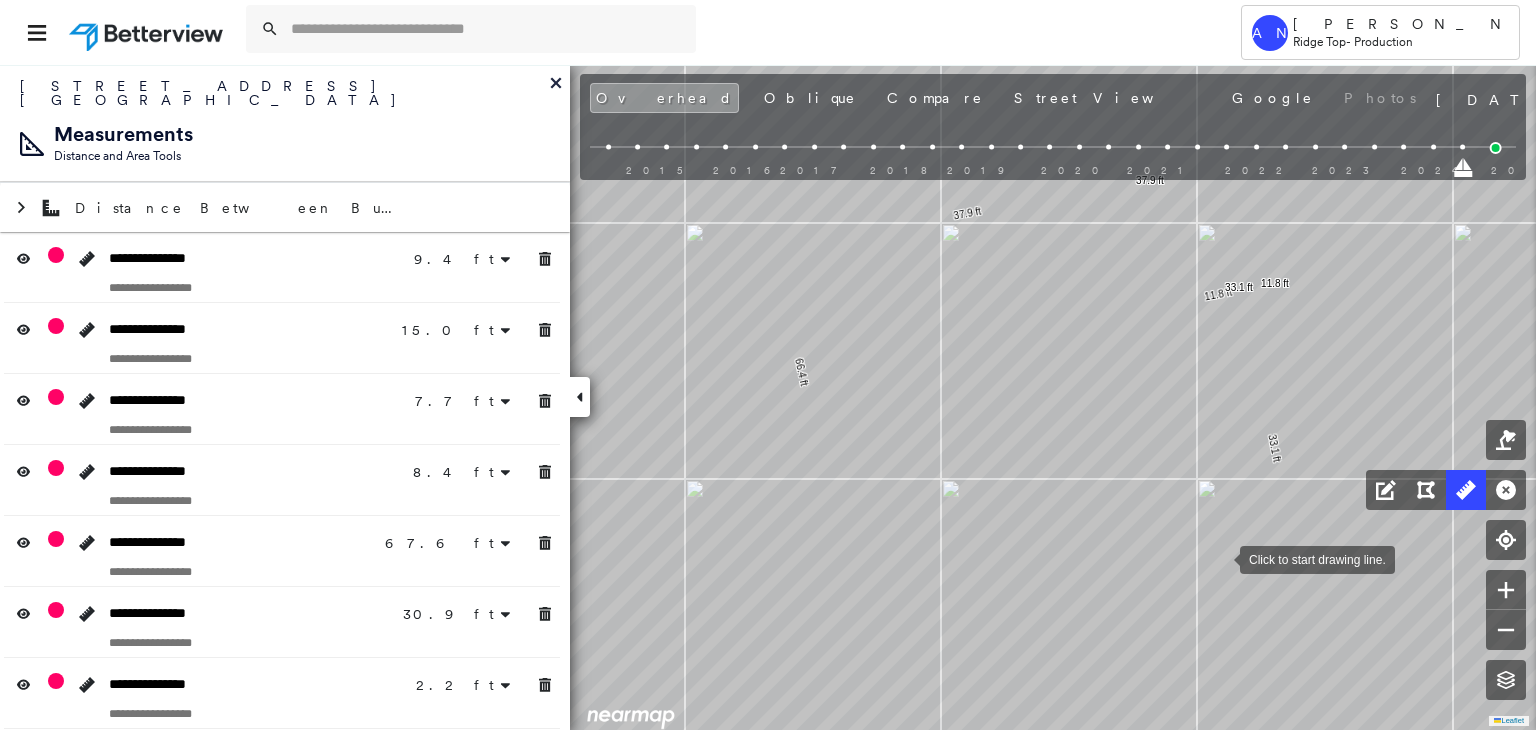 click at bounding box center (1220, 558) 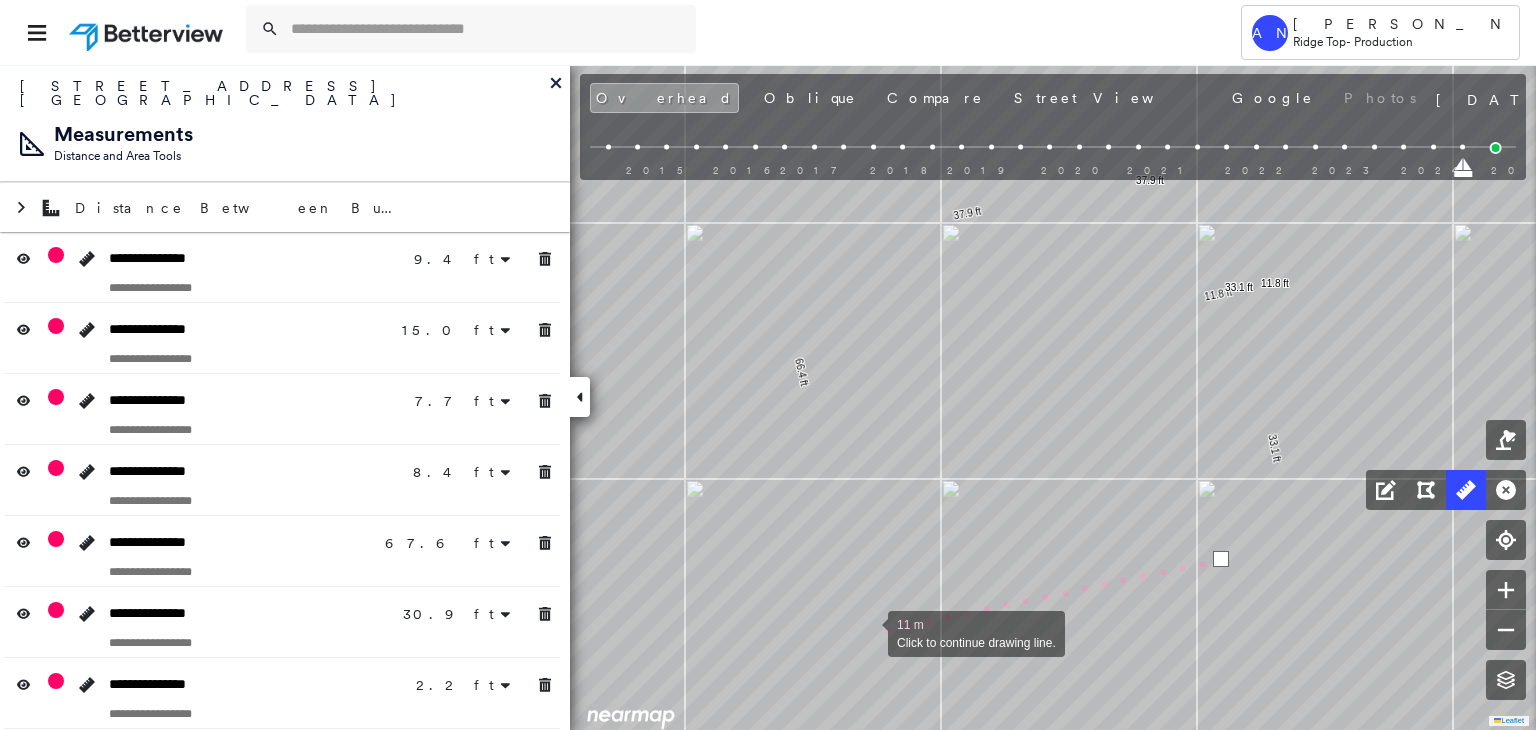 click at bounding box center [868, 632] 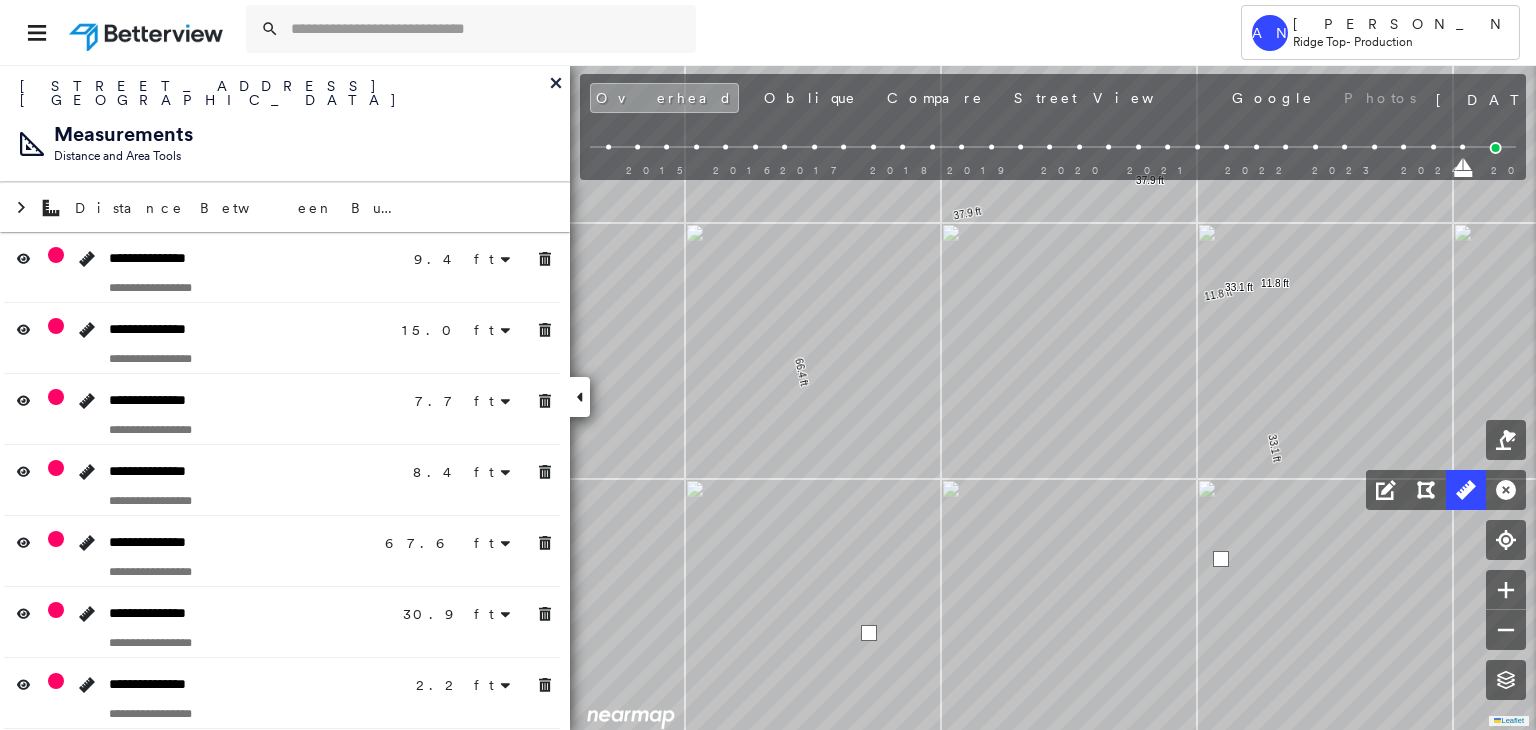 click at bounding box center [869, 633] 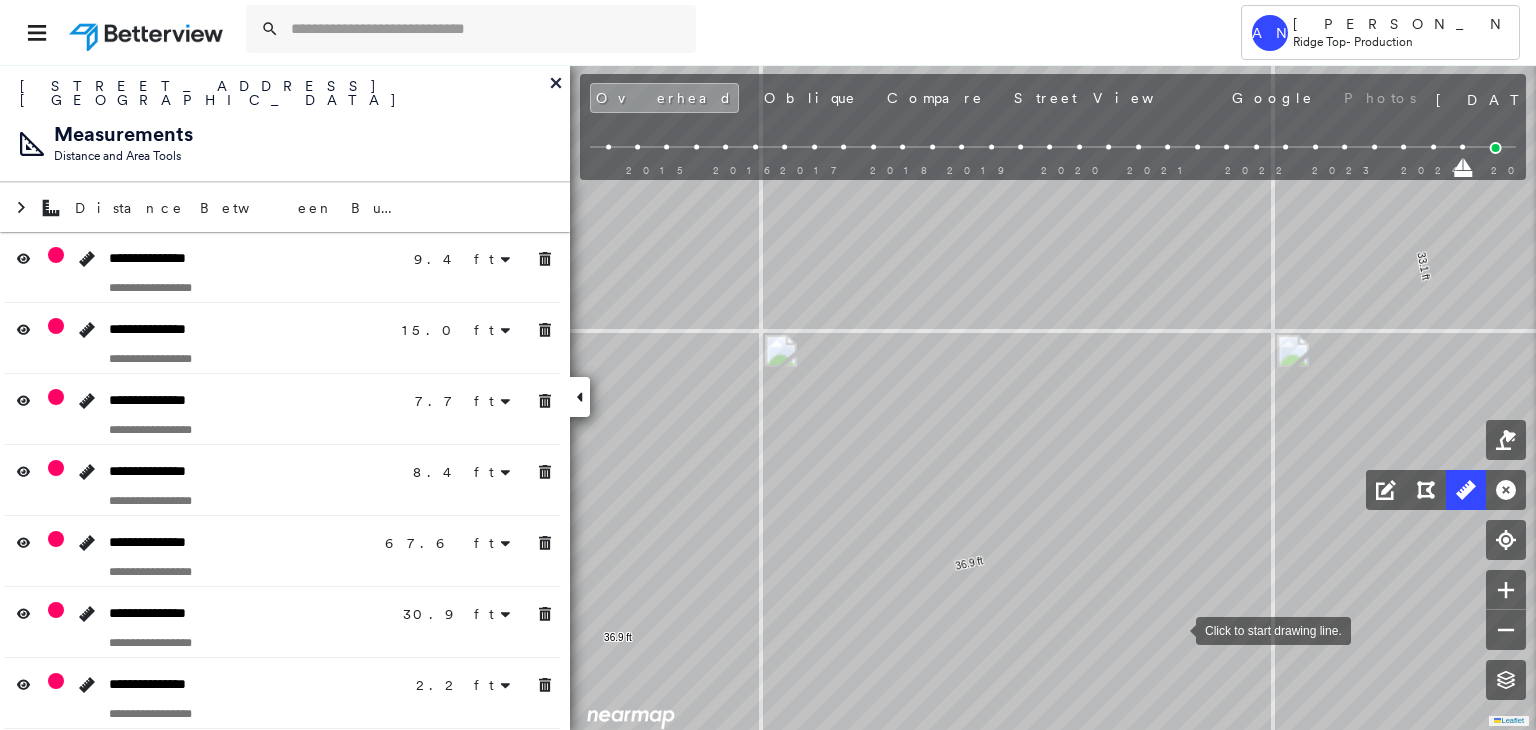 click at bounding box center (1176, 629) 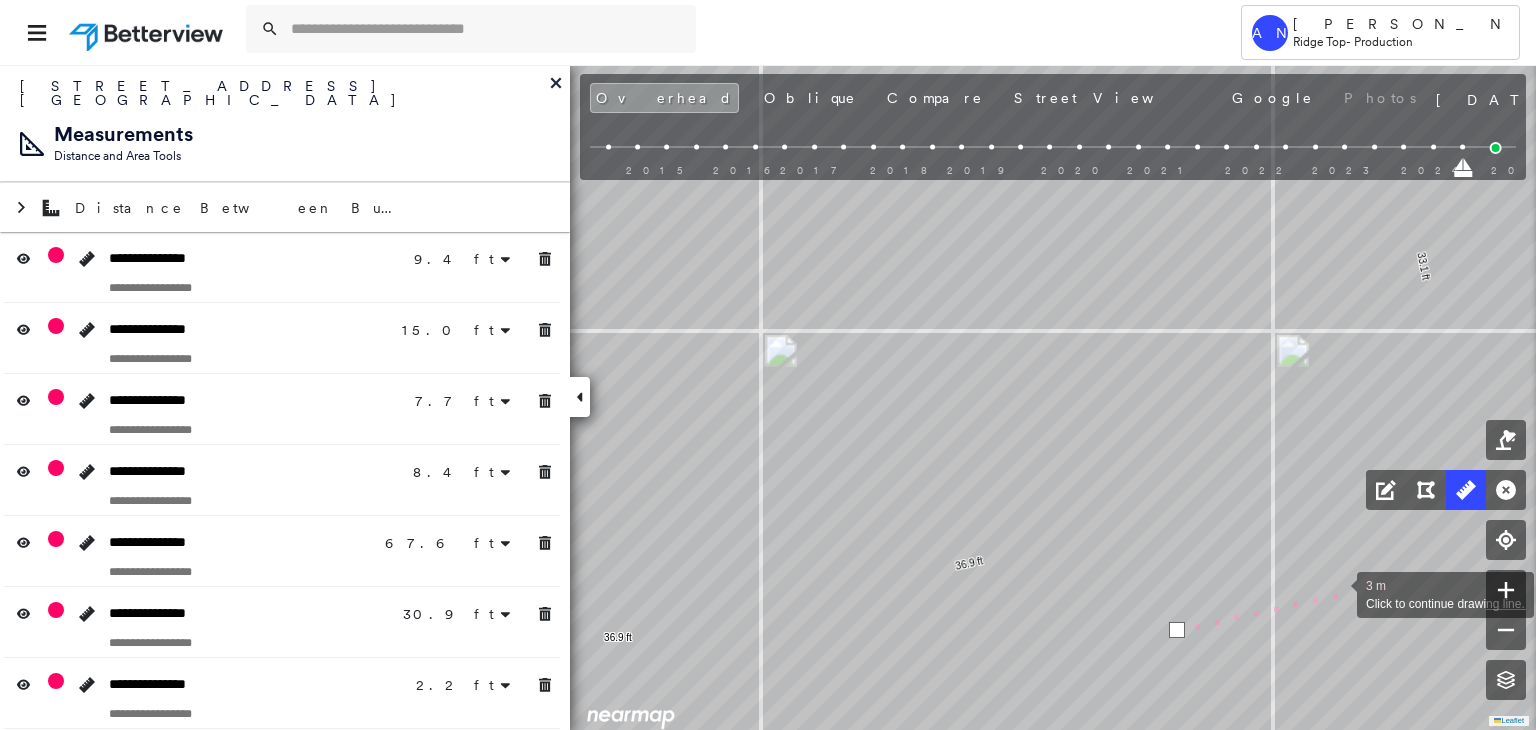 click at bounding box center (1337, 593) 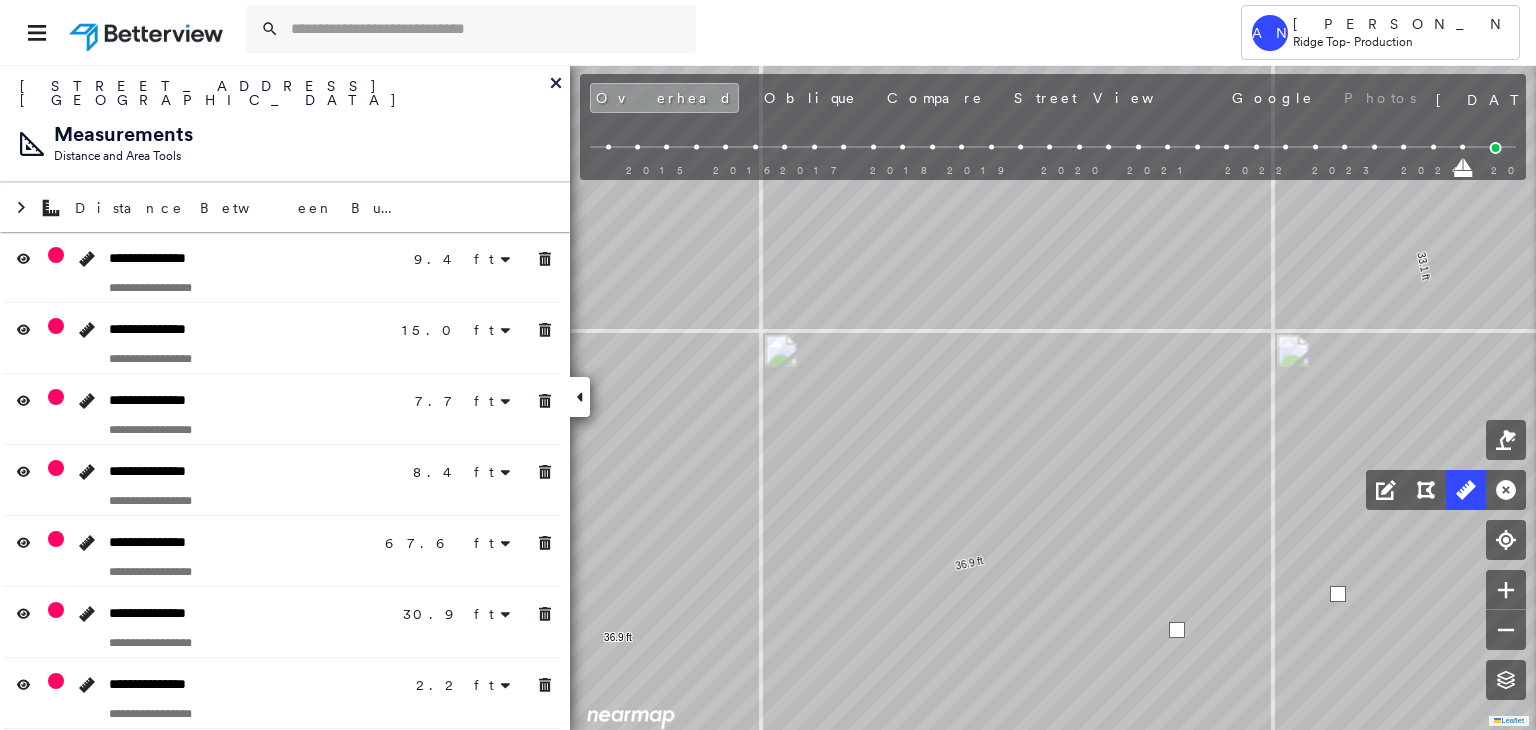 click at bounding box center [1338, 594] 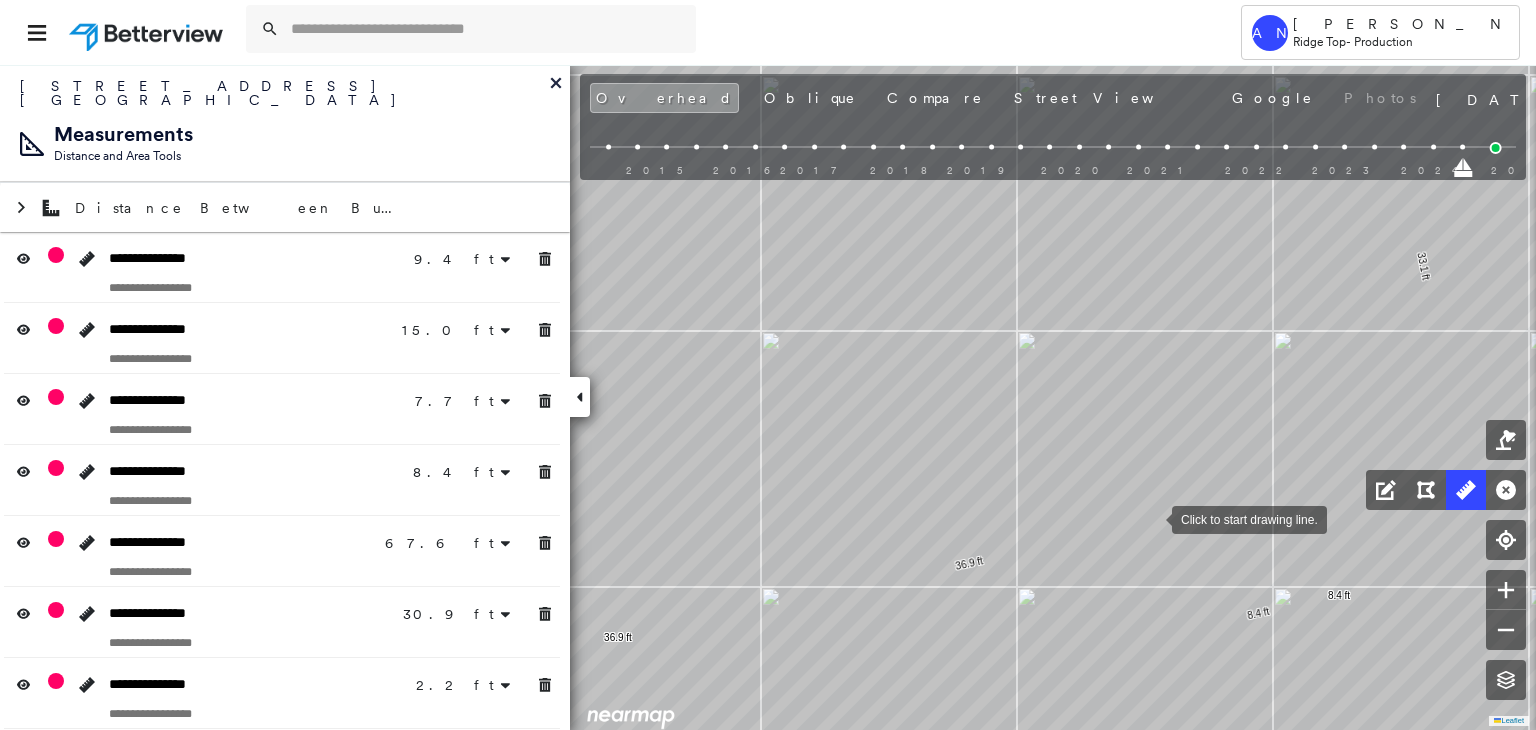 click at bounding box center [1152, 518] 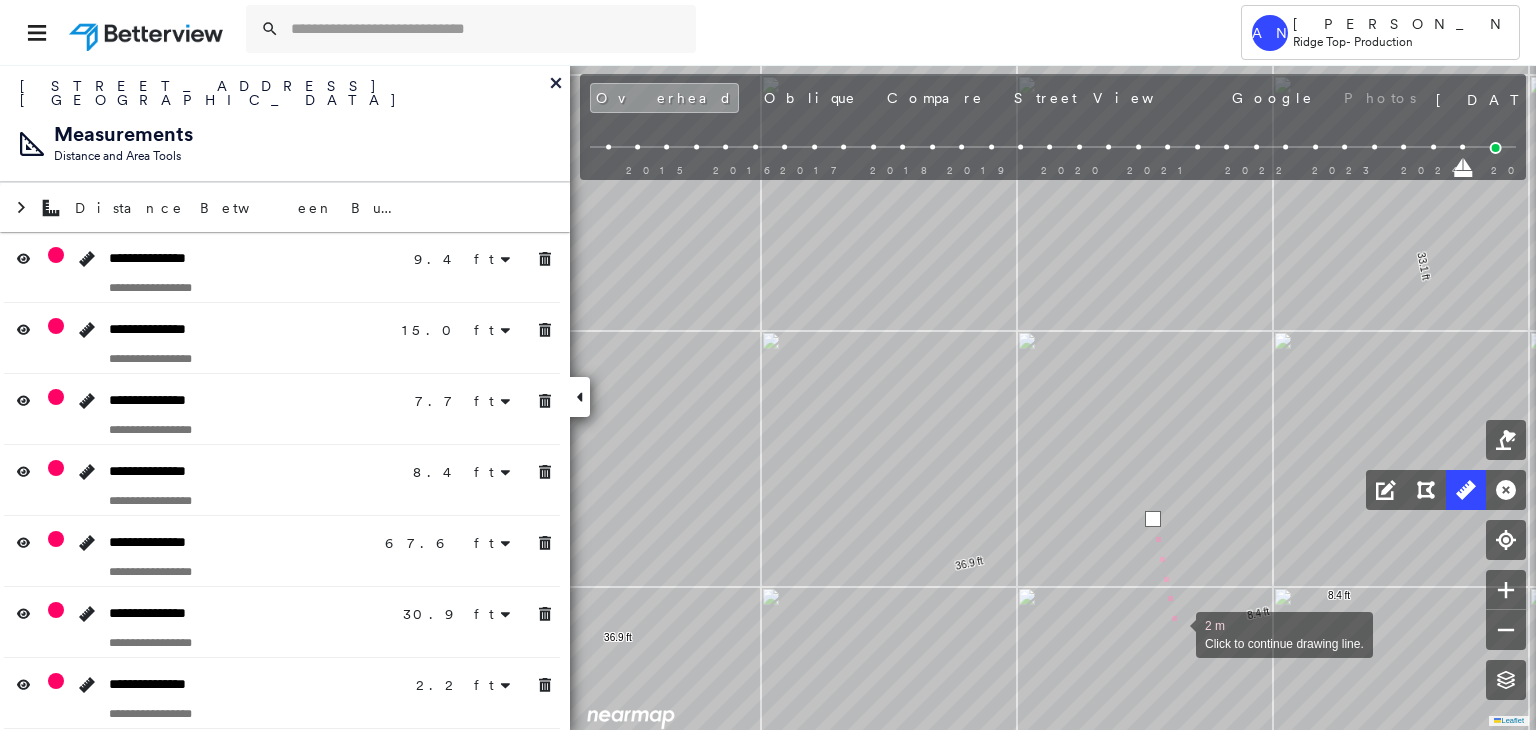 click at bounding box center [1176, 633] 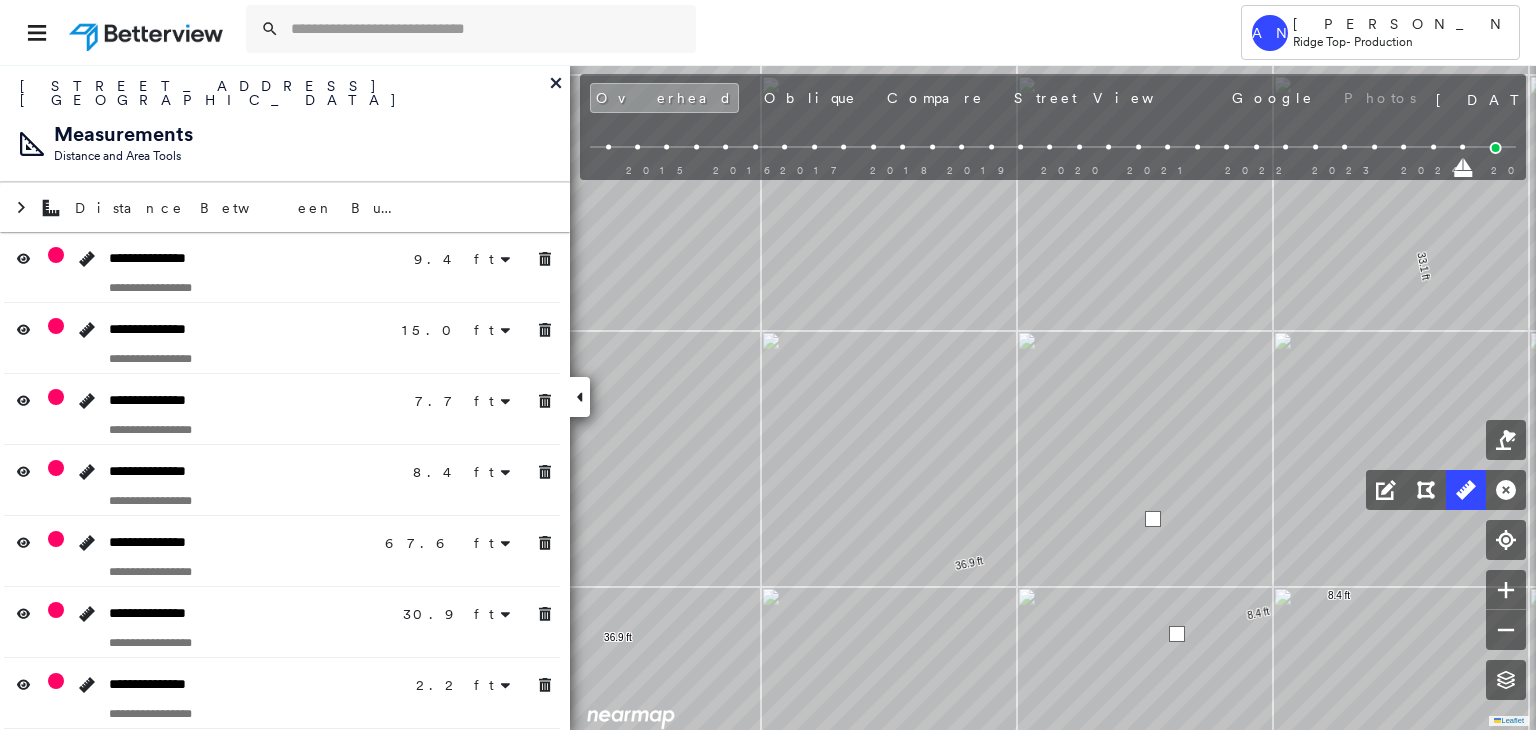 click at bounding box center [1177, 634] 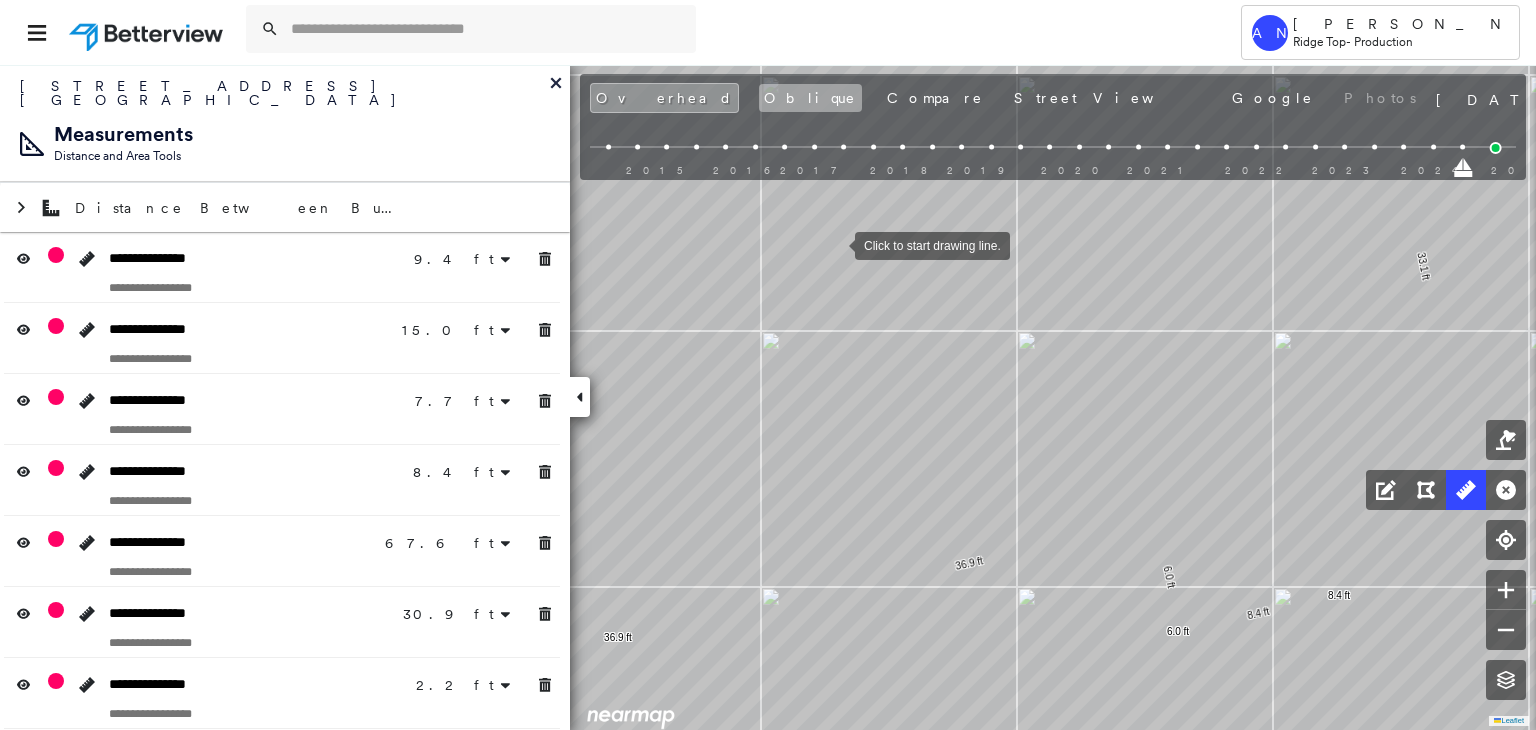 click on "Oblique" at bounding box center [810, 98] 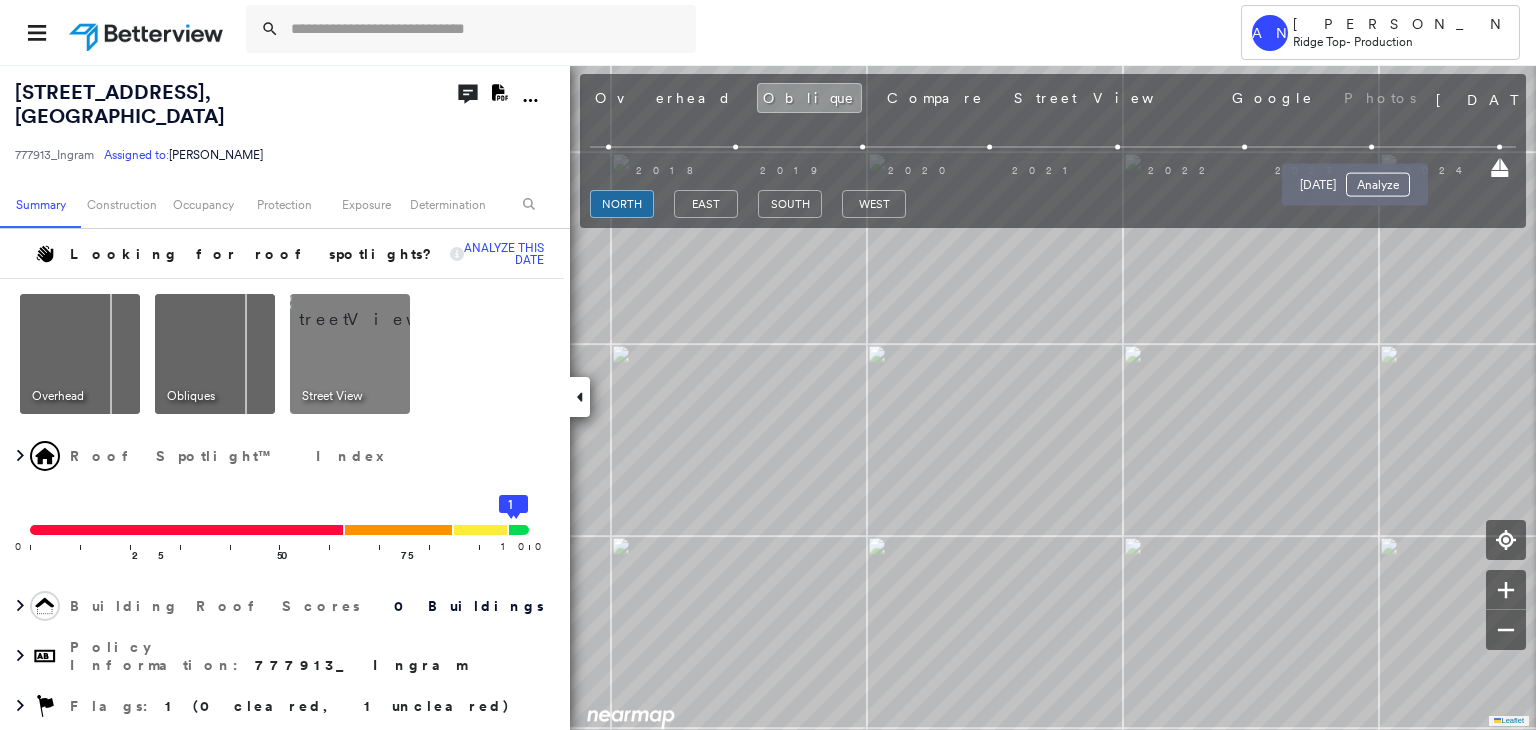 click on "Sep 23, 2023 Analyze" at bounding box center [1355, 179] 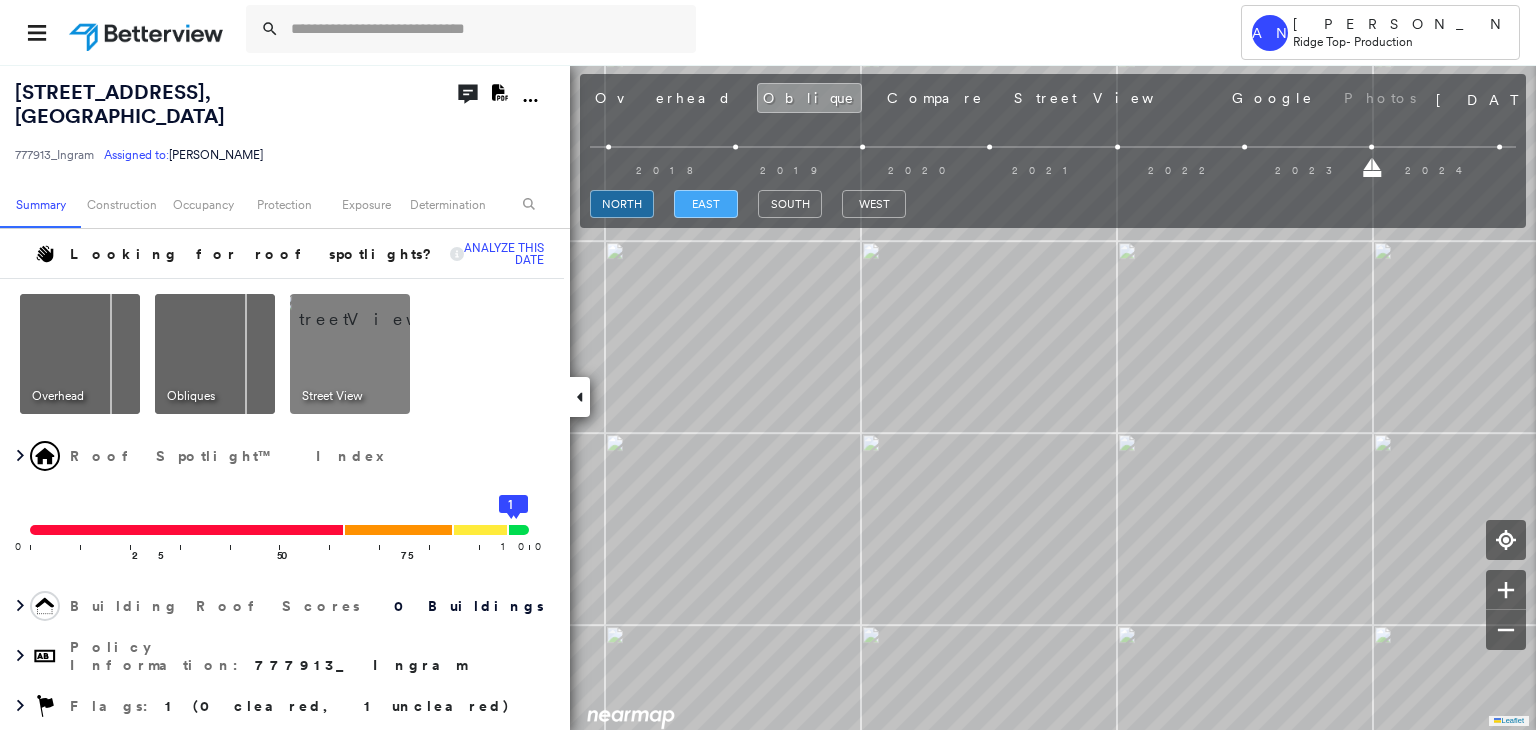 drag, startPoint x: 696, startPoint y: 193, endPoint x: 699, endPoint y: 209, distance: 16.27882 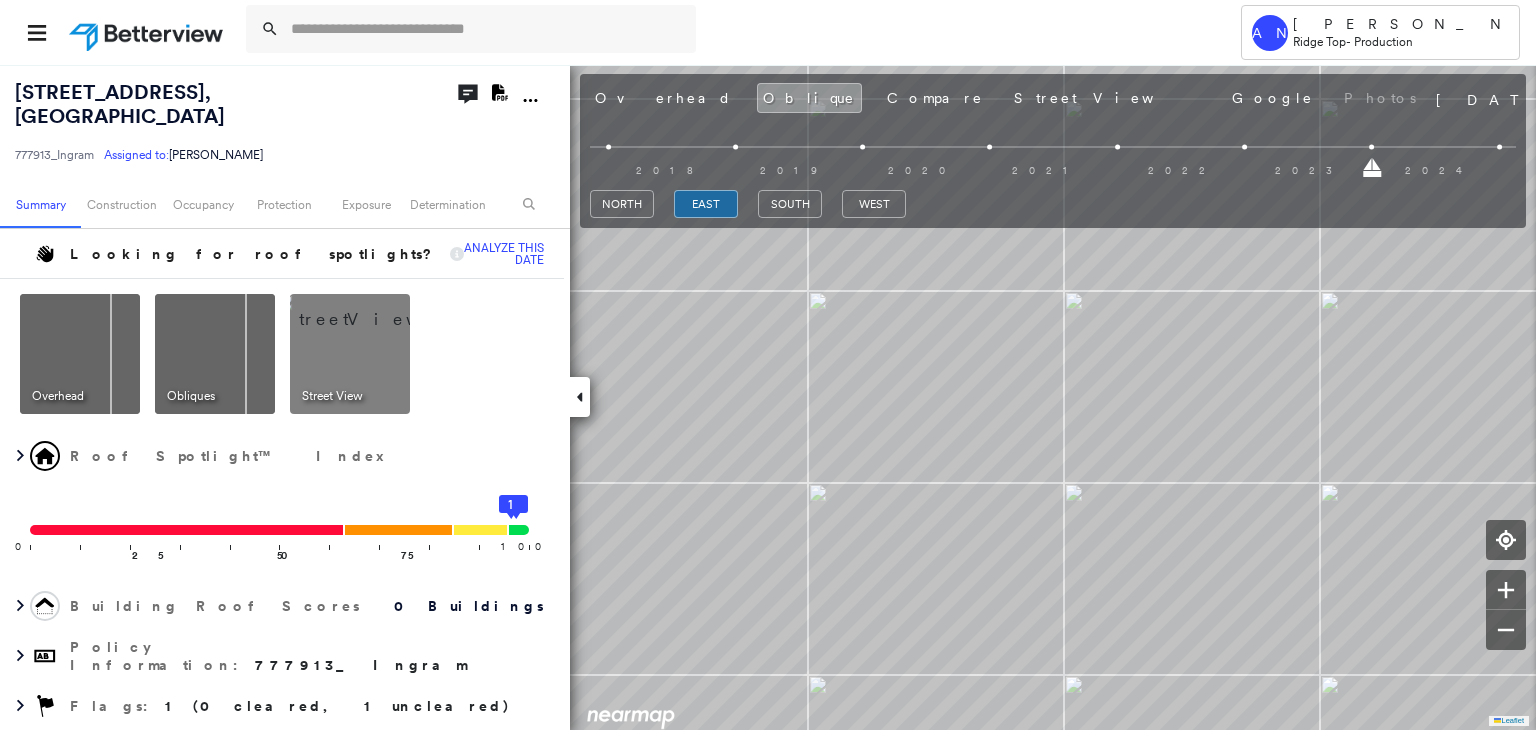 click on "2018 2019 2020 2021 2022 2023 2024" at bounding box center [1053, 150] 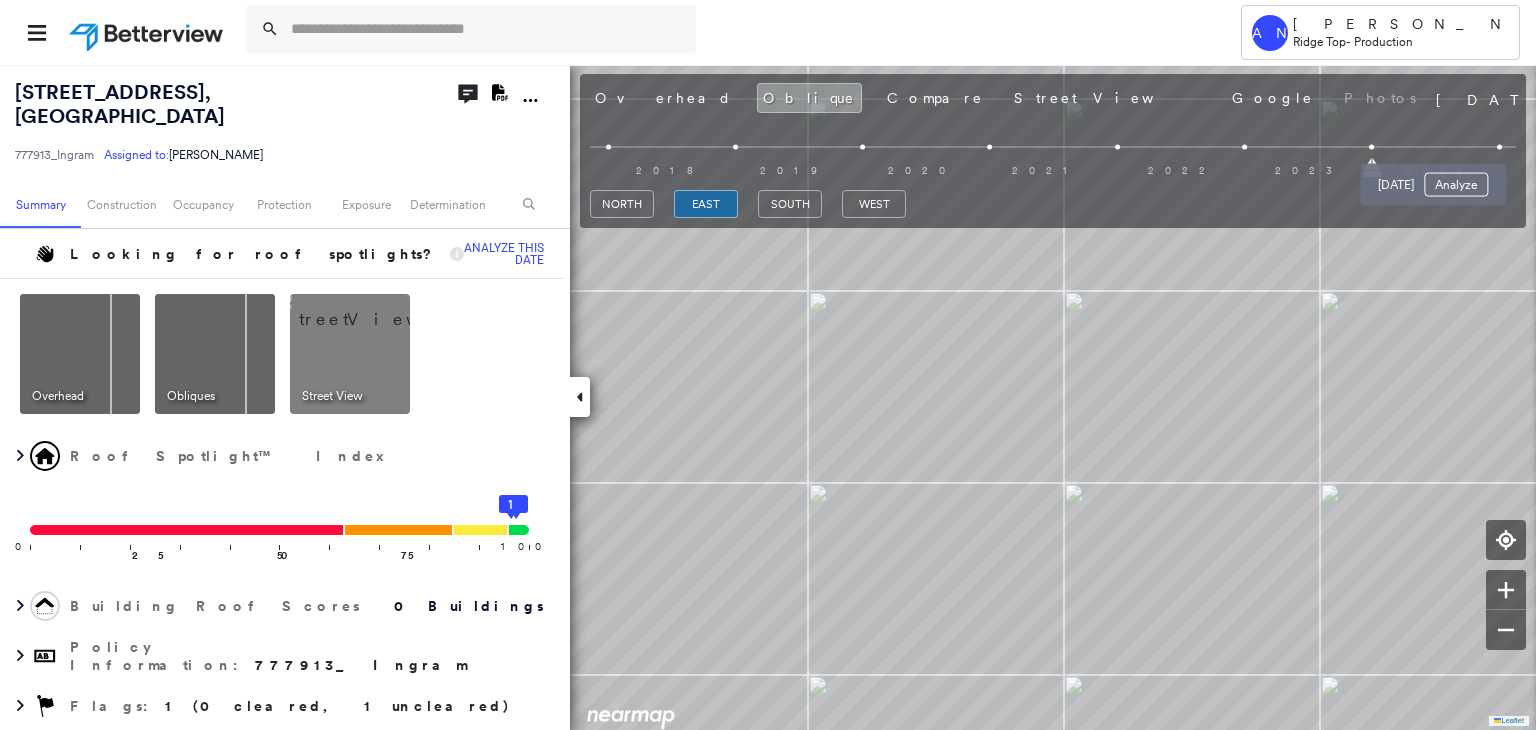 click at bounding box center (1499, 147) 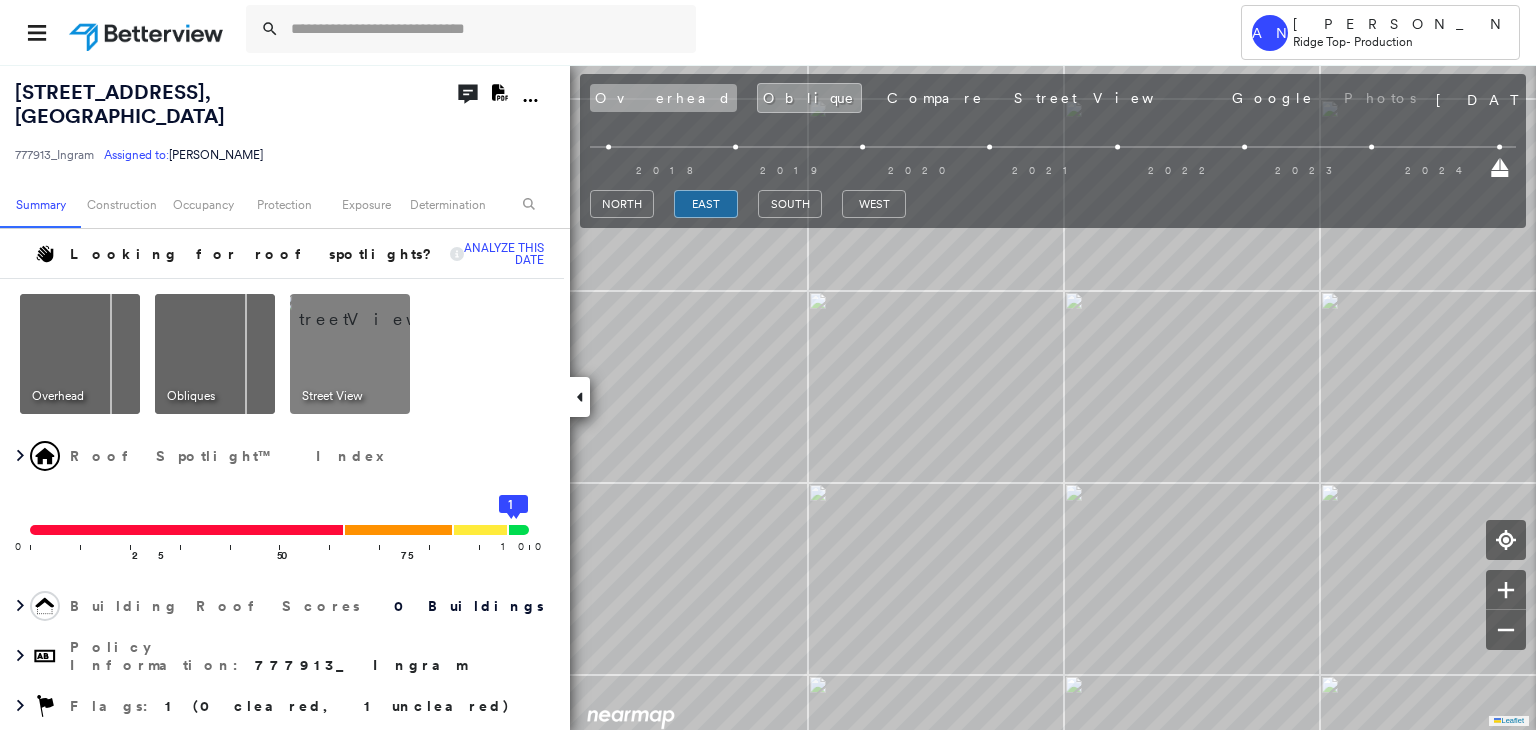 click on "Overhead" at bounding box center [663, 98] 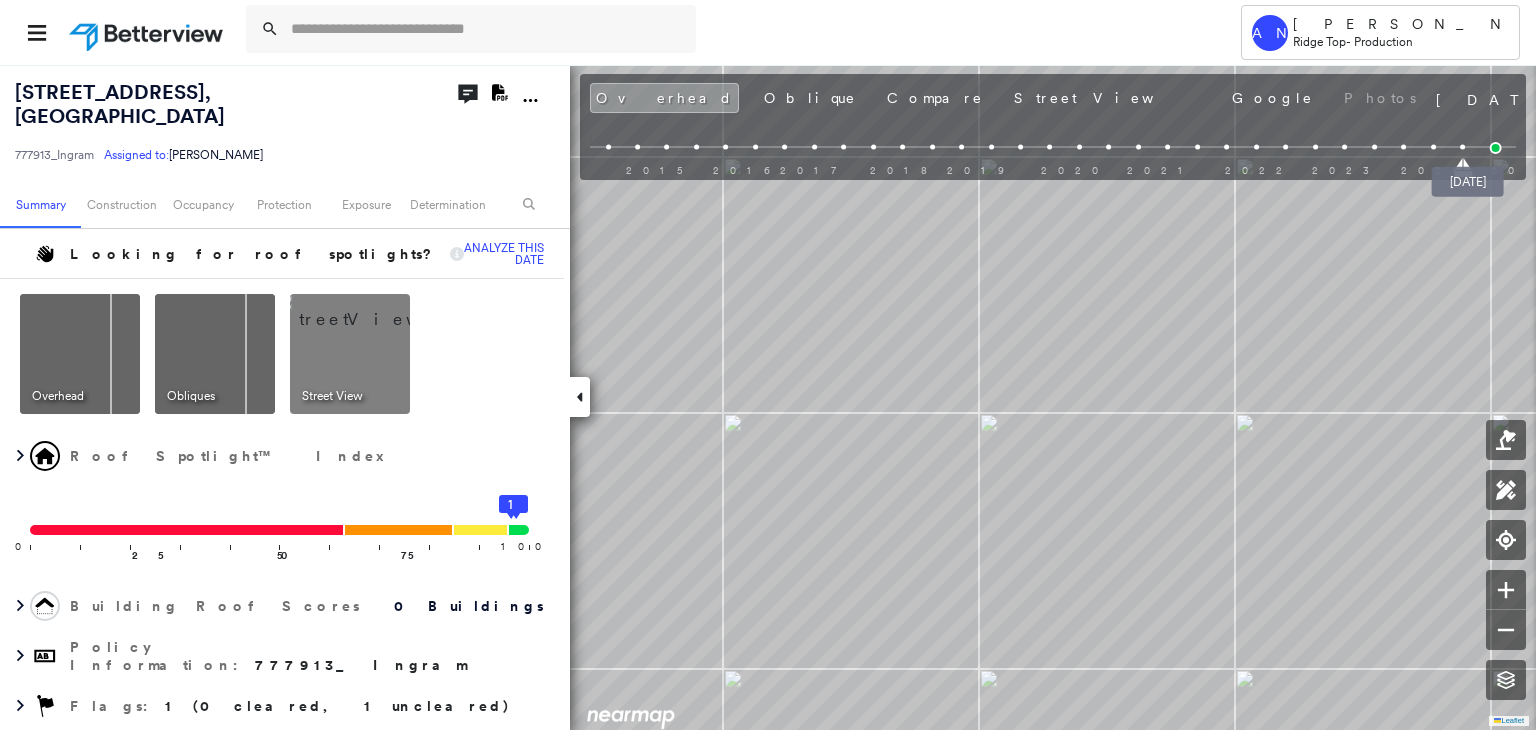 click at bounding box center (1496, 148) 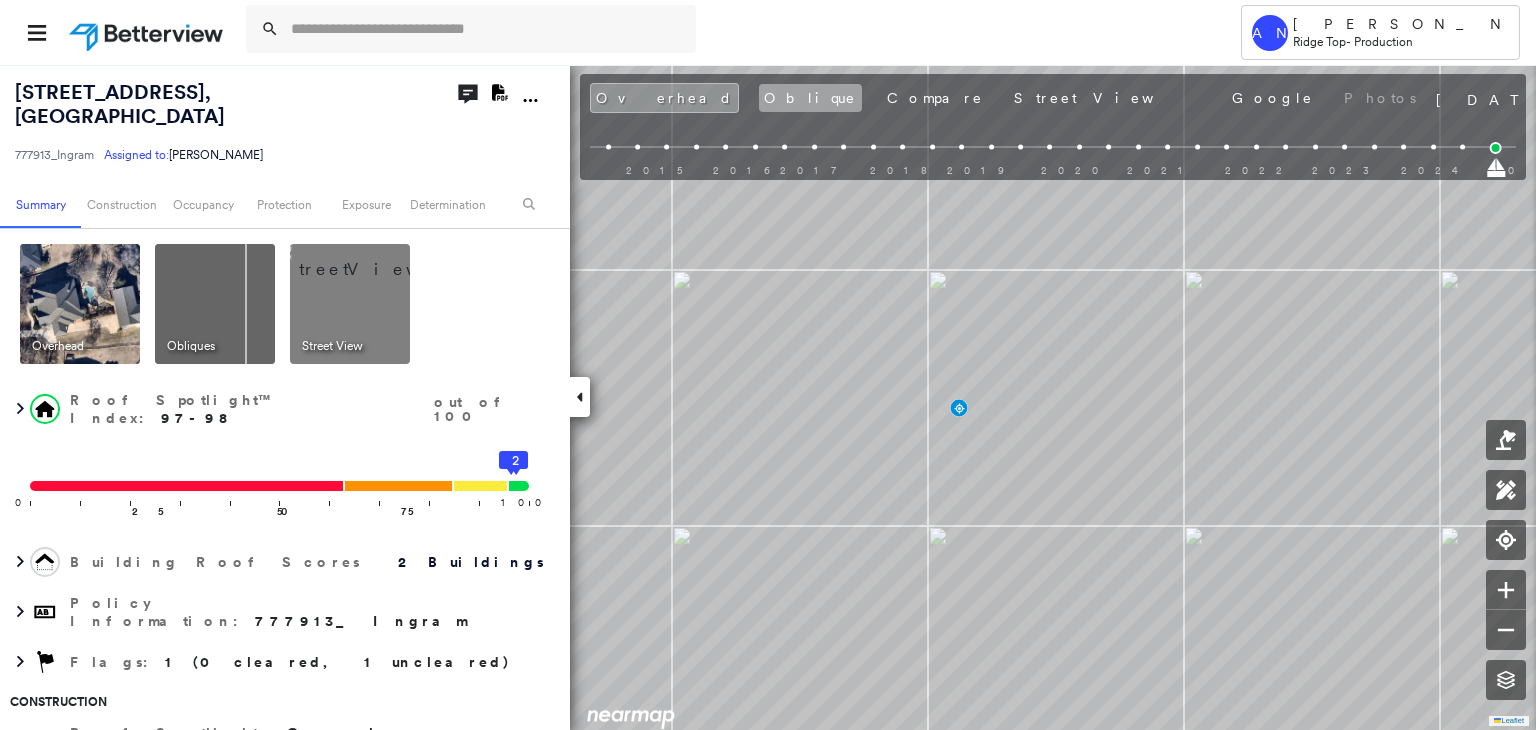 click on "Oblique" at bounding box center (810, 98) 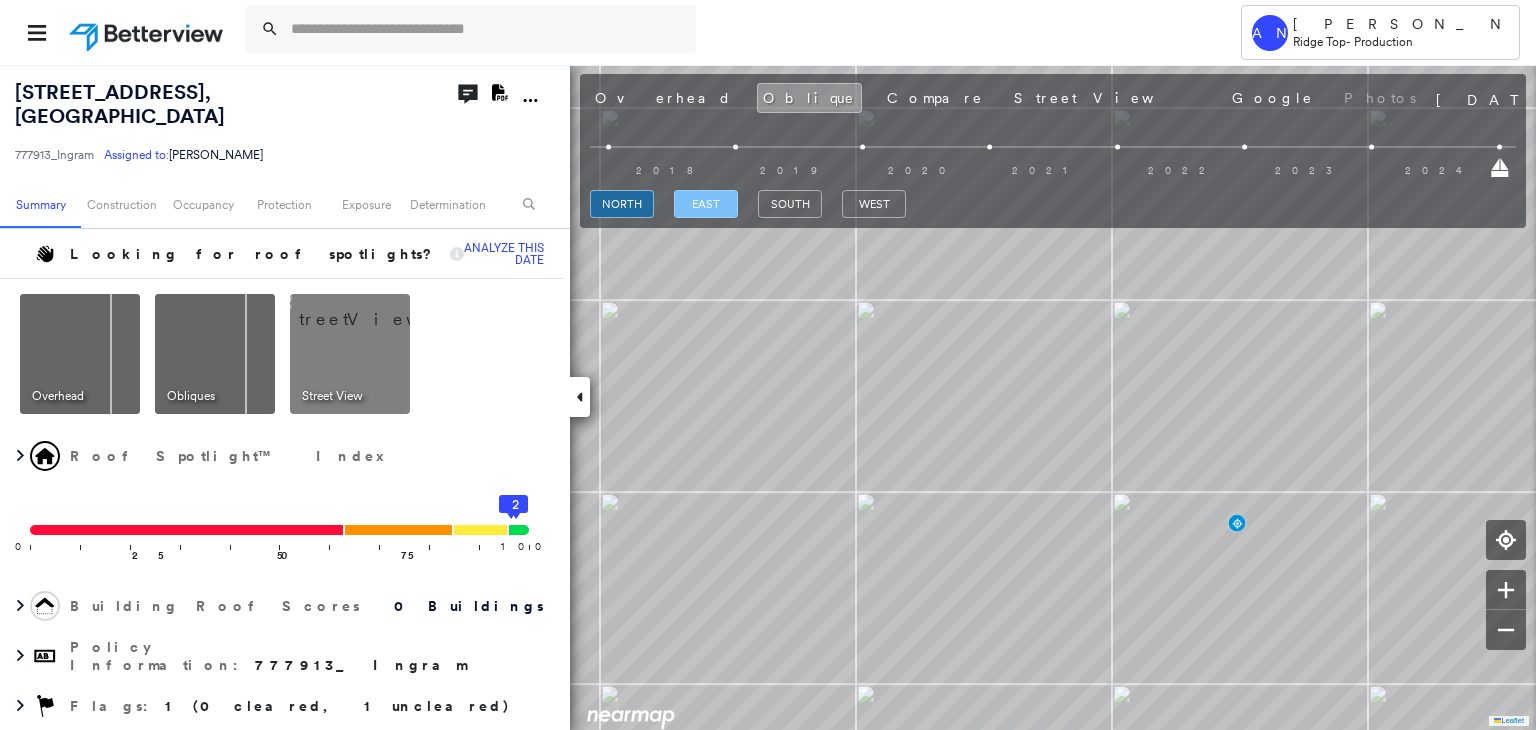 click on "east" at bounding box center (706, 204) 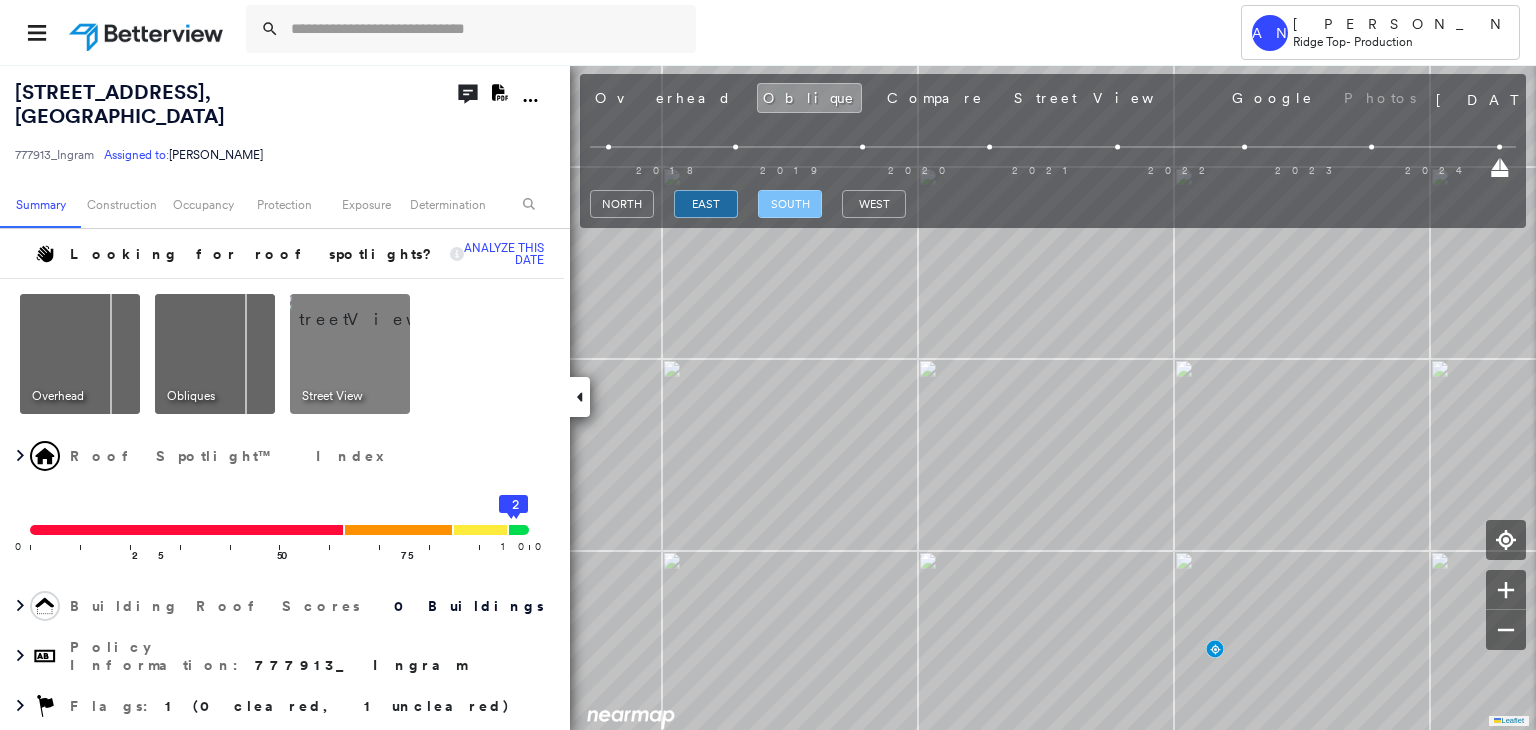 click on "south" at bounding box center [790, 204] 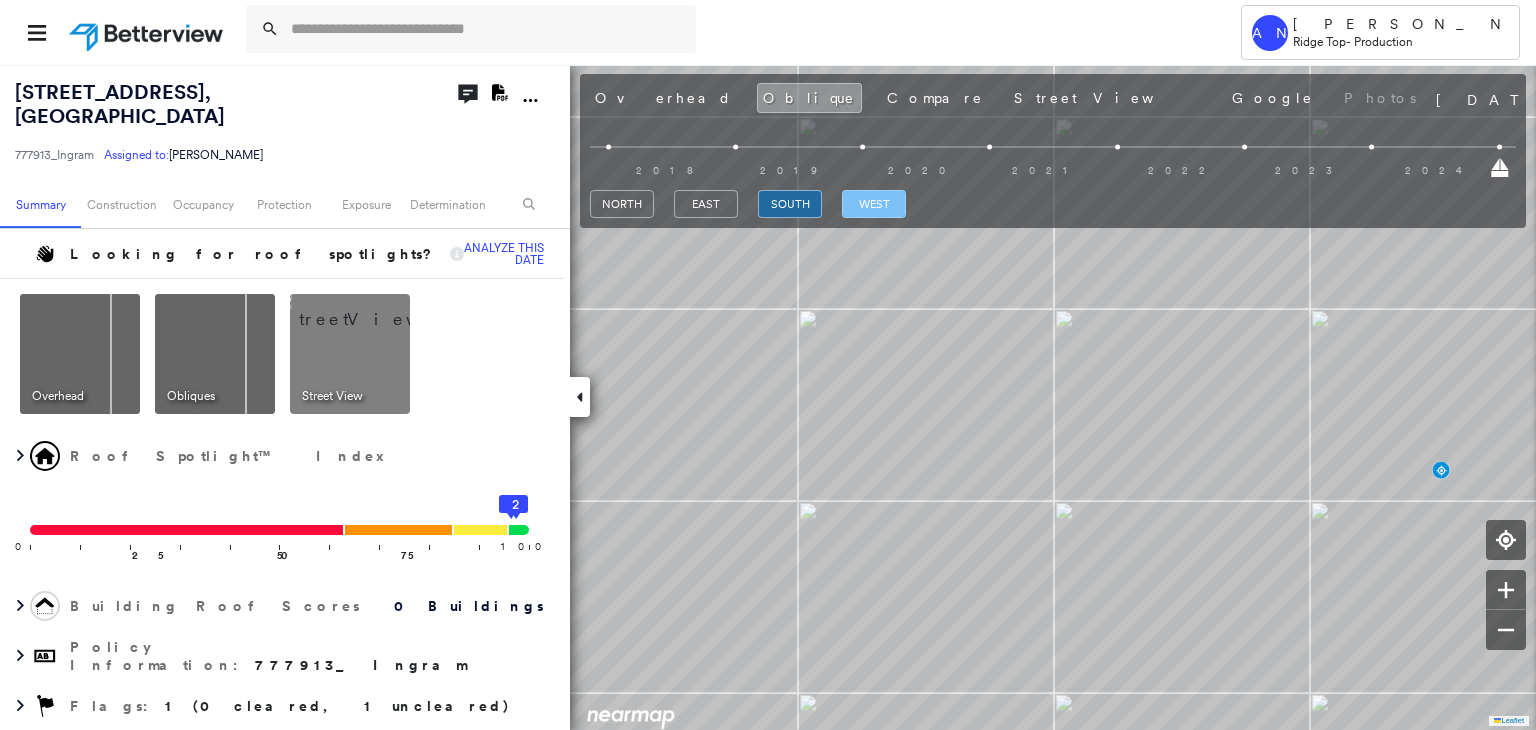 click on "west" at bounding box center (874, 204) 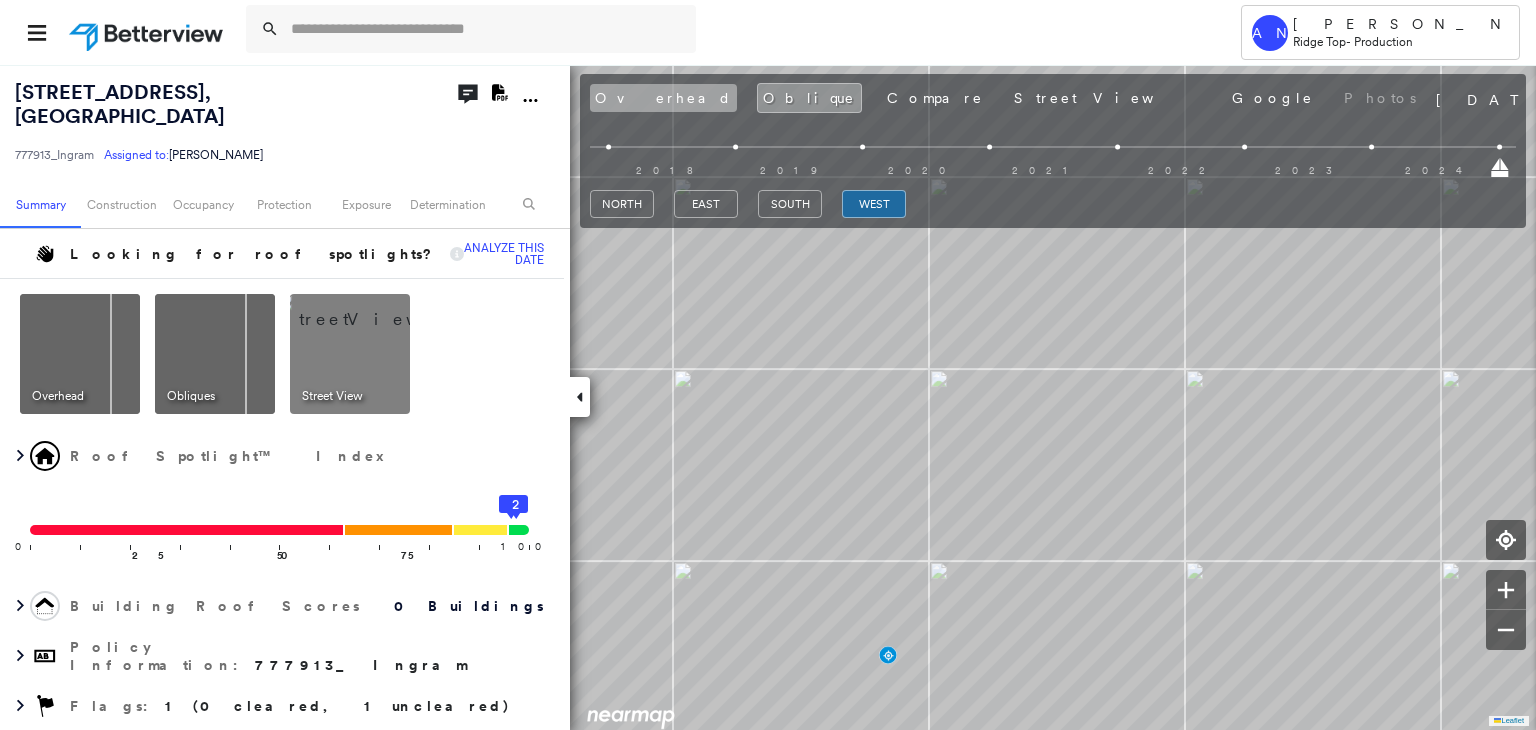 click on "Overhead" at bounding box center (663, 98) 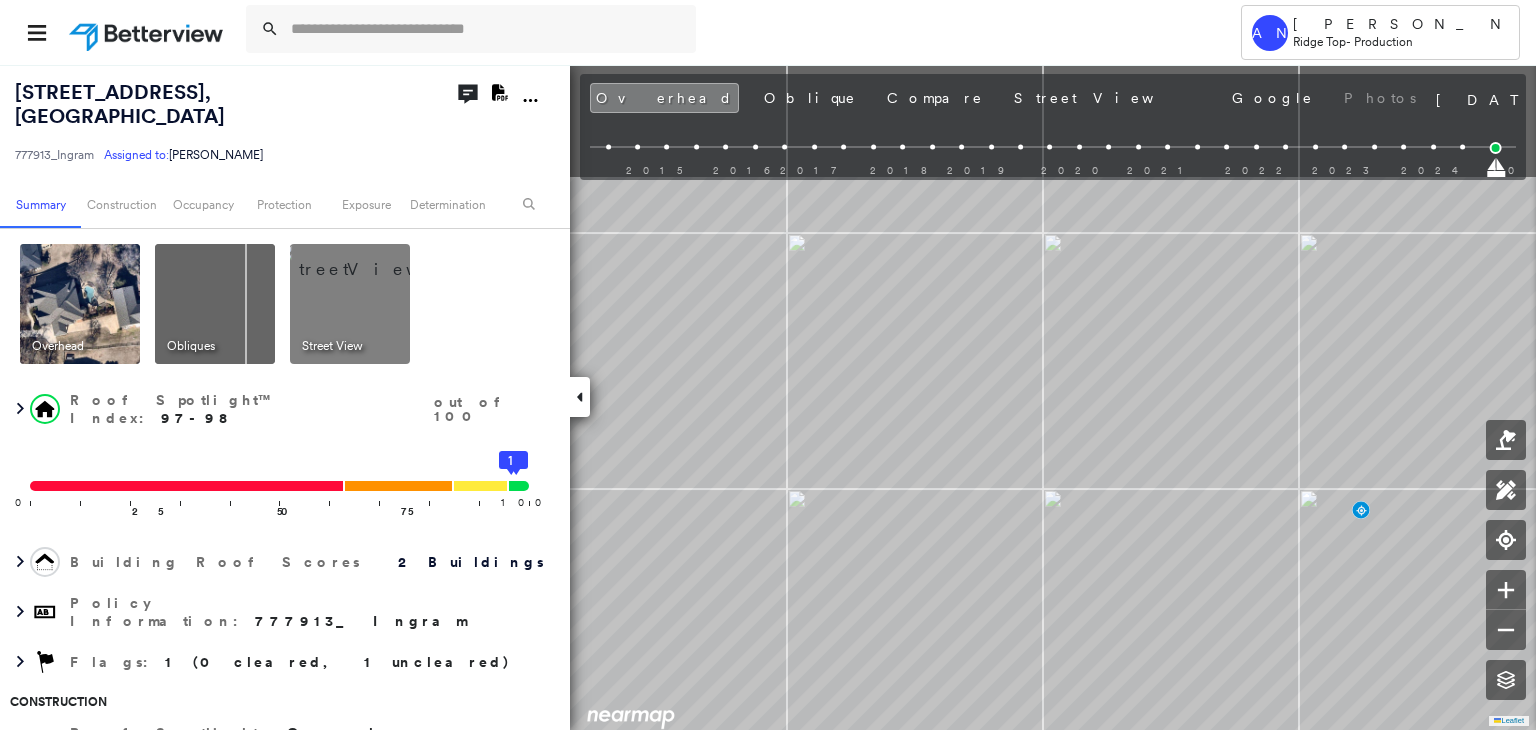 click on "Tower AN Akarsh Nayyan Ridge Top  -   Production 6575 Belle Cote Cir ,  Argyle, TX 76226 777913_Ingram Assigned to:  Akarsh Nayyan Assigned to:  Akarsh Nayyan 777913_Ingram Assigned to:  Akarsh Nayyan Open Comments Download PDF Report Summary Construction Occupancy Protection Exposure Determination Overhead Obliques Street View Roof Spotlight™ Index :  97-98 out of 100 0 100 25 50 75 2 1 Building Roof Scores 2 Buildings Policy Information :  777913_Ingram Flags :  1 (0 cleared, 1 uncleared) Construction Roof Spotlights :  Overhang, Chimney, Vent Property Features :  Patio Furniture, Pool, Significantly Stained Pavement Roof Size & Shape :  2 buildings  Occupancy Protection Exposure Determination Flags :  1 (0 cleared, 1 uncleared) Uncleared Flags (1) Cleared Flags  (0) Betterview Property Flagged 07/25/25 Clear Action Taken New Entry History Quote/New Business Terms & Conditions Added ACV Endorsement Added Cosmetic Endorsement Inspection/Loss Control Report Information Added to Inspection Survey General" at bounding box center (768, 365) 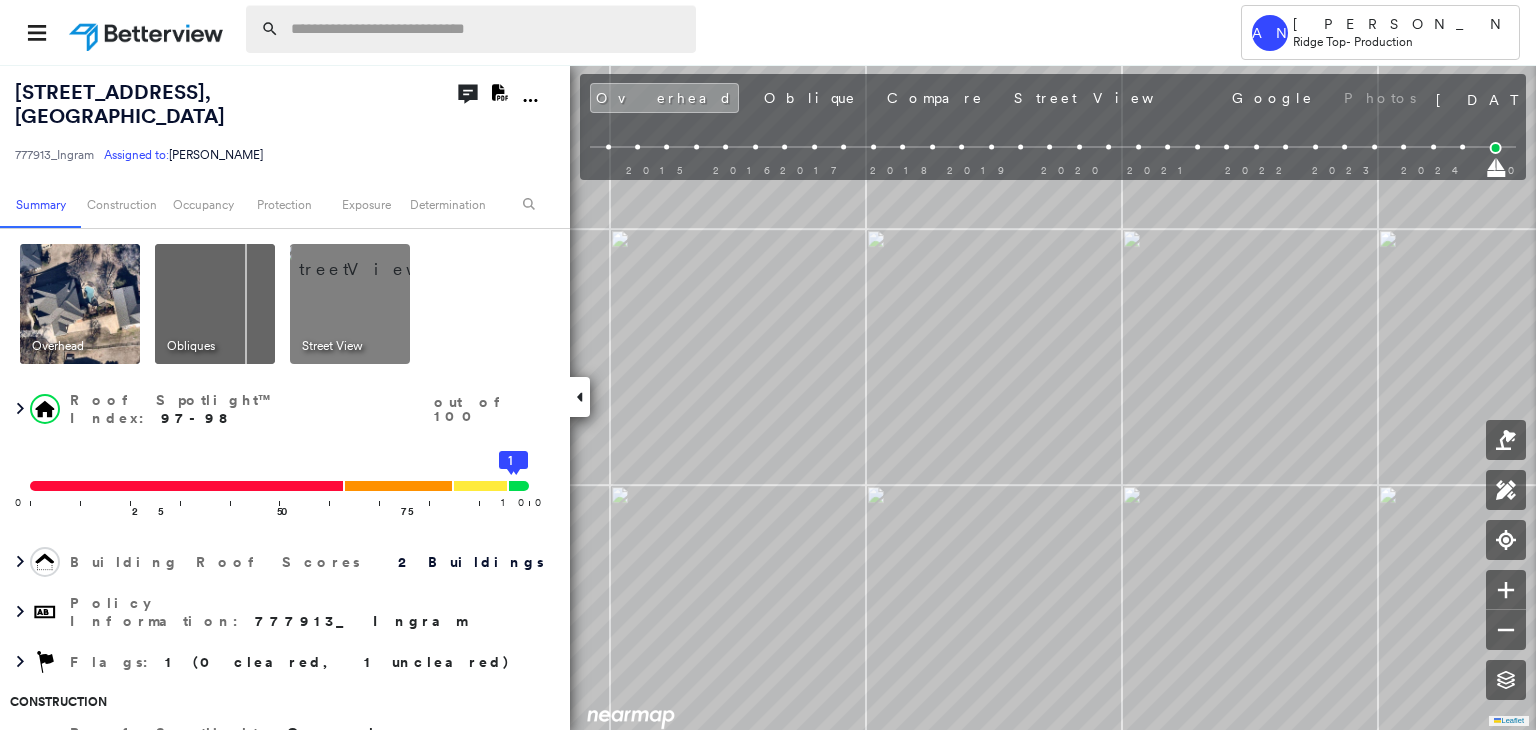 click at bounding box center [487, 29] 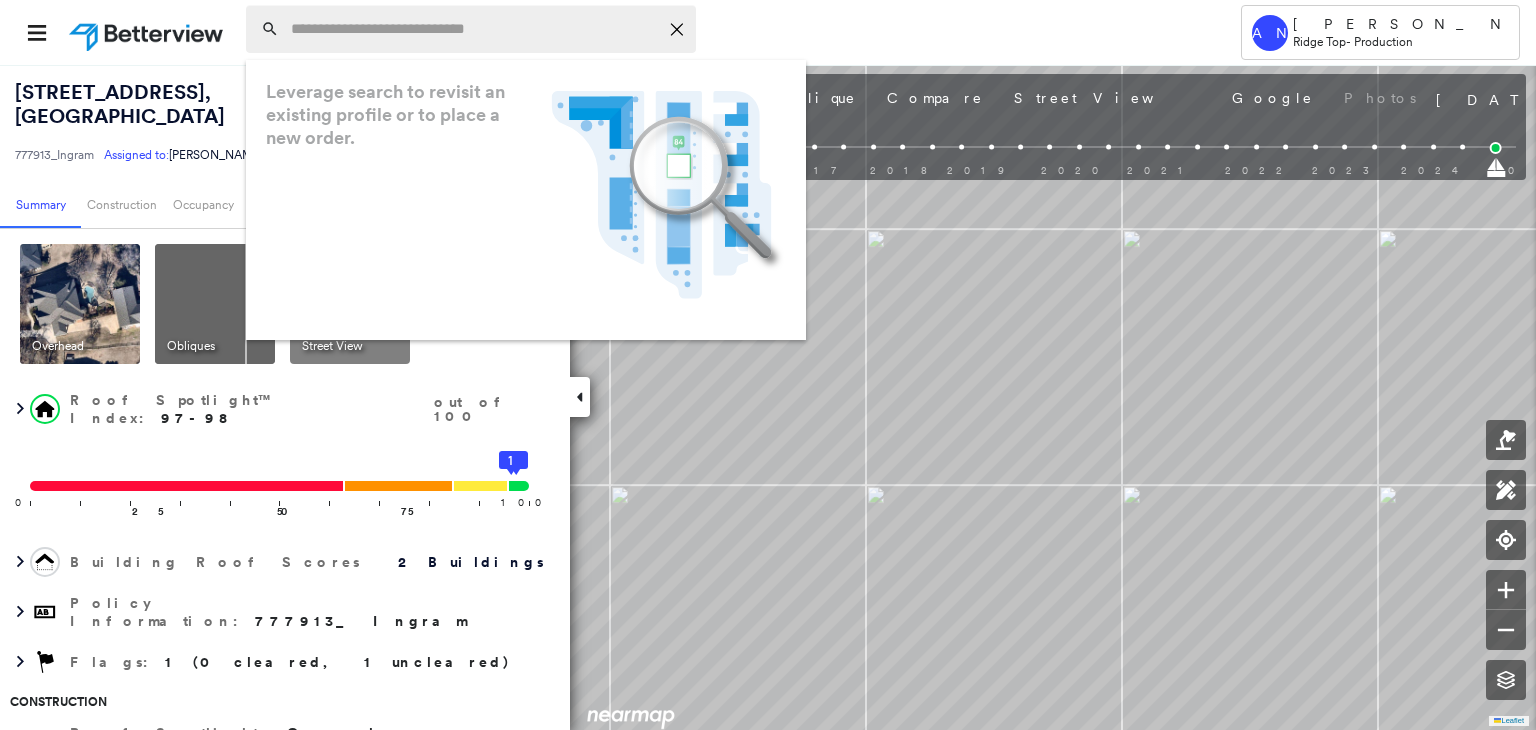 paste on "**********" 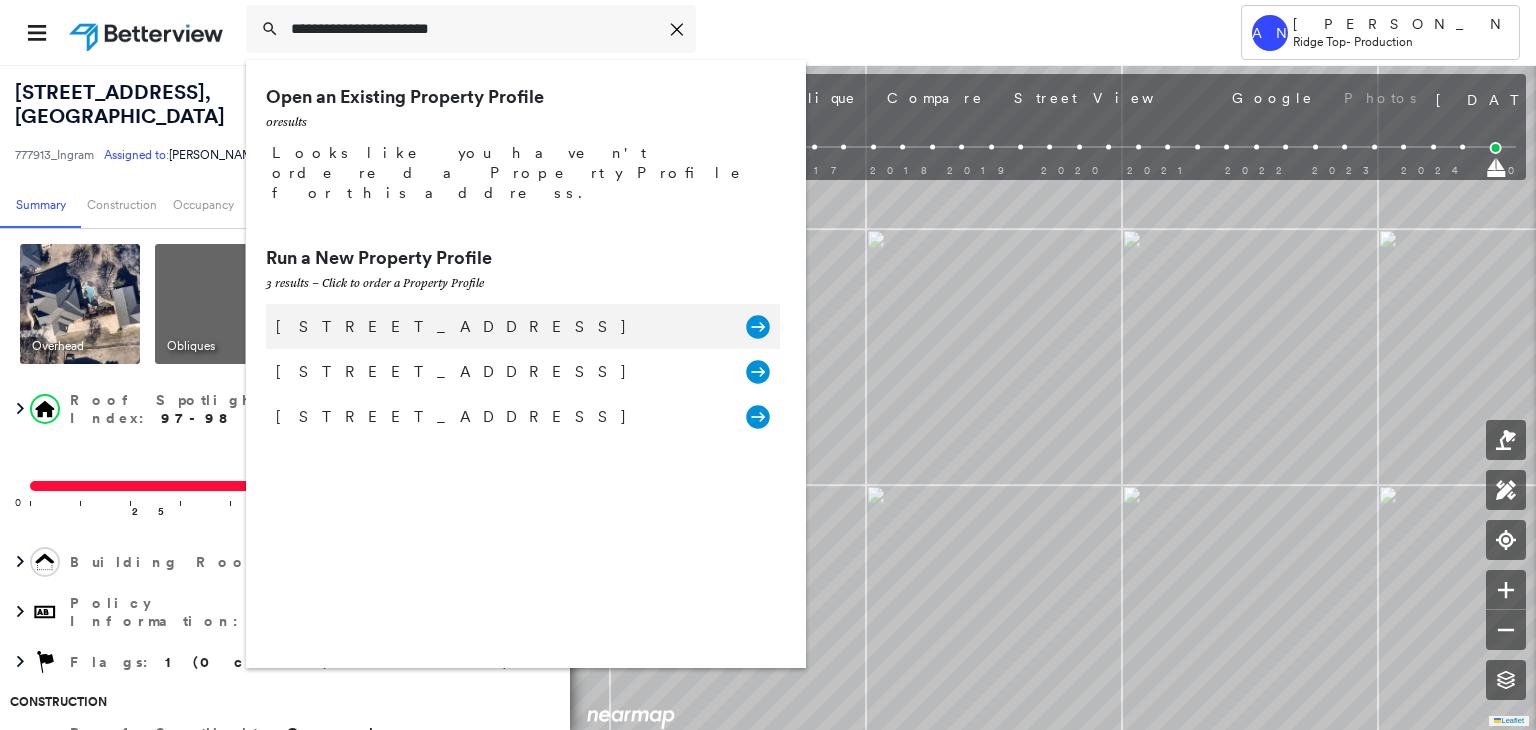 type on "**********" 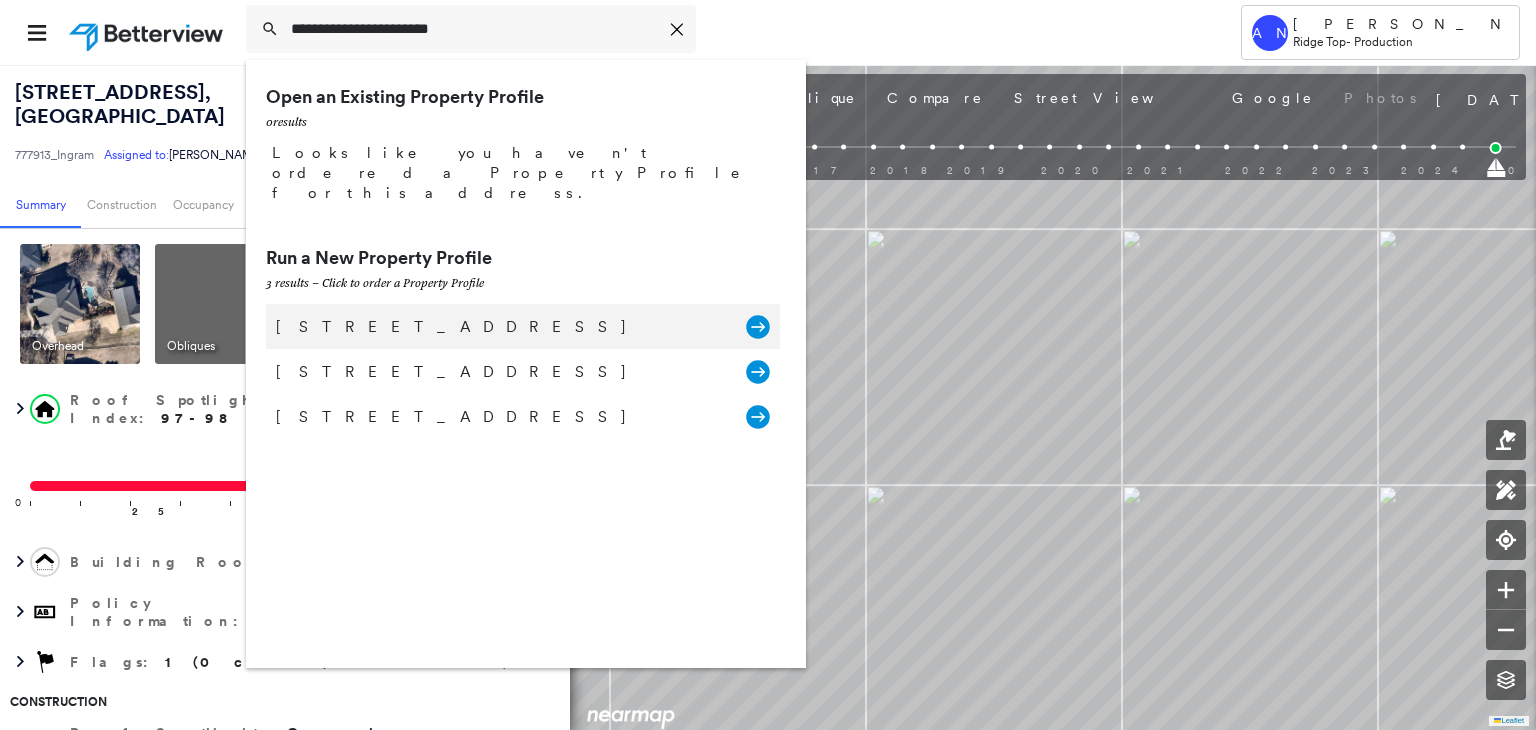 click on "520 Forest Acres Dr, Tarboro, NC 27886, USA" at bounding box center [501, 327] 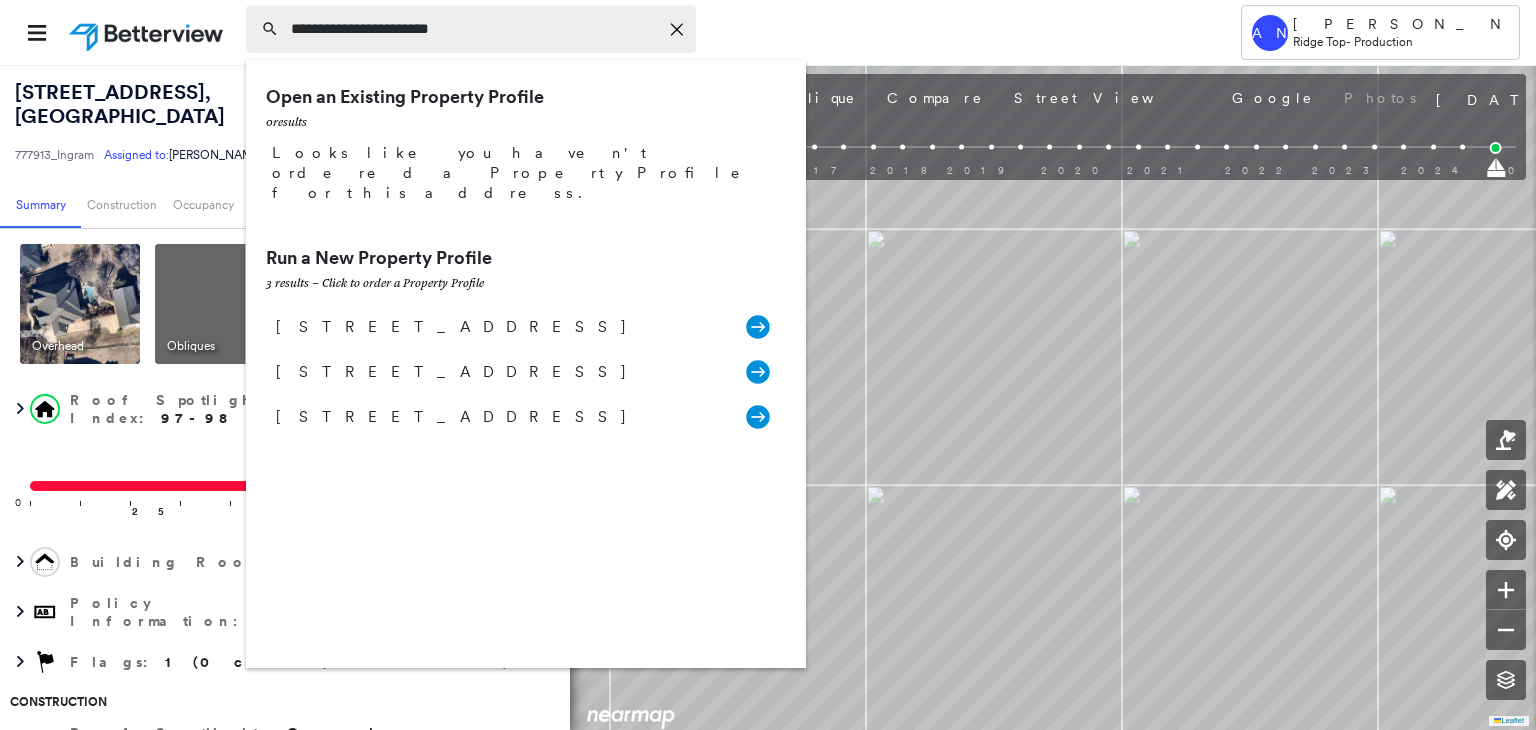 type 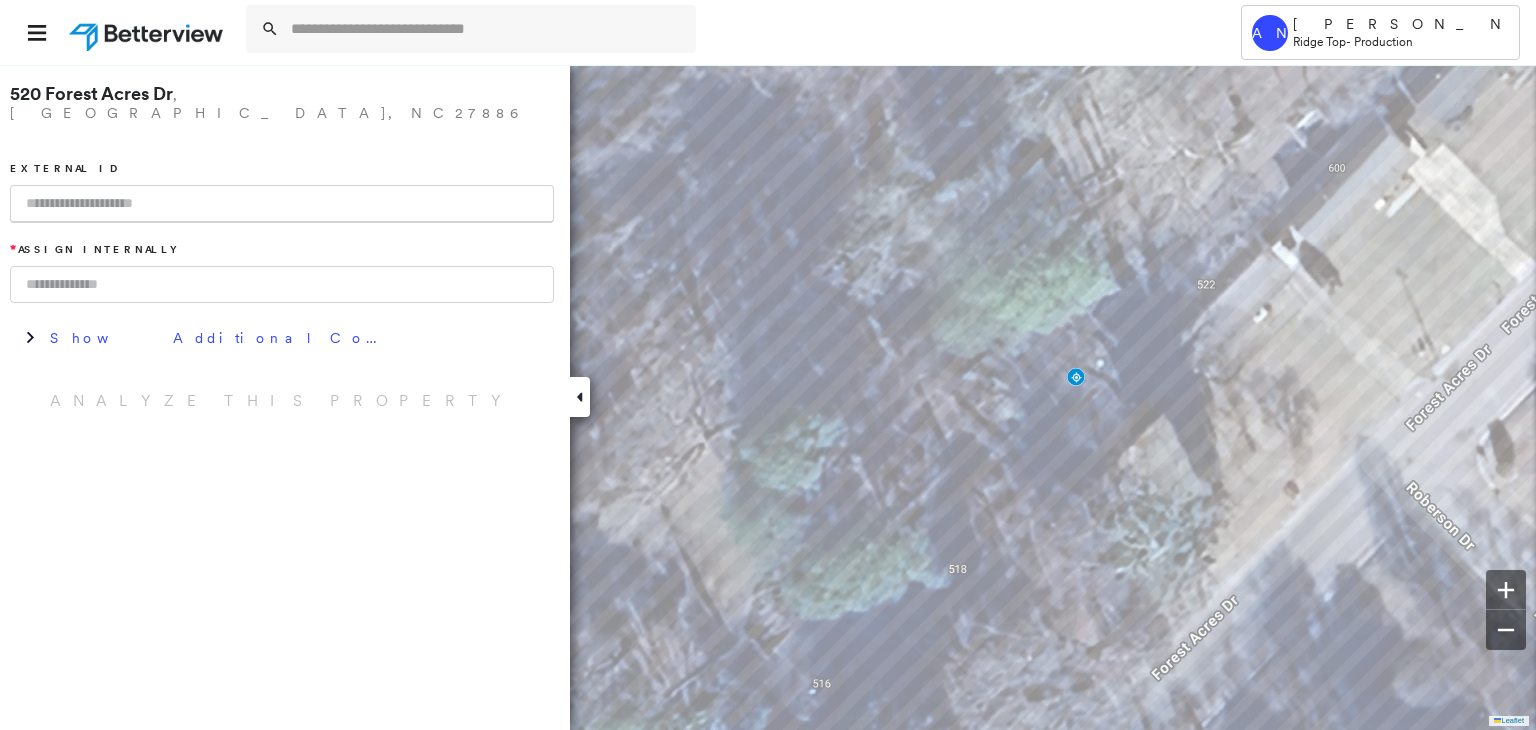 click at bounding box center [282, 204] 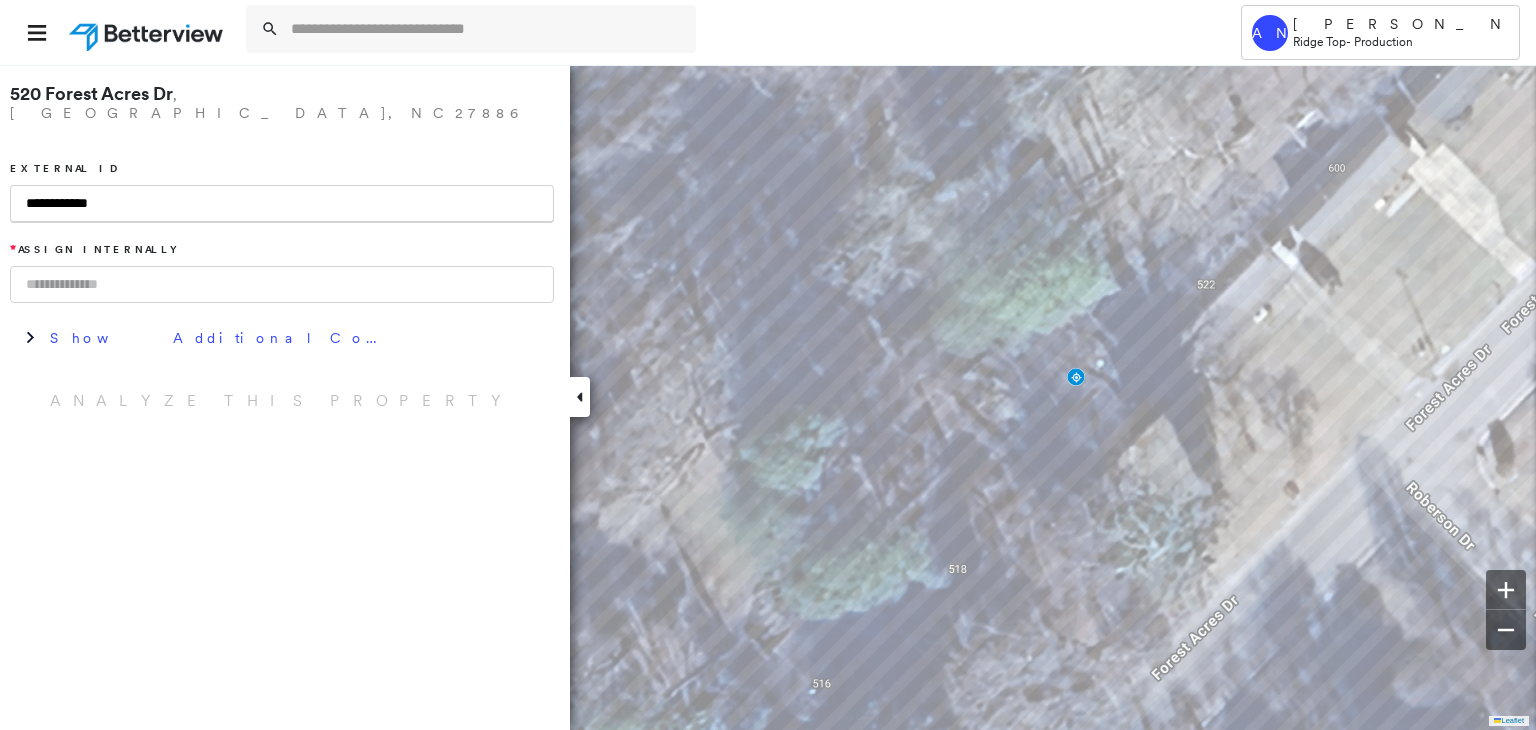 type on "**********" 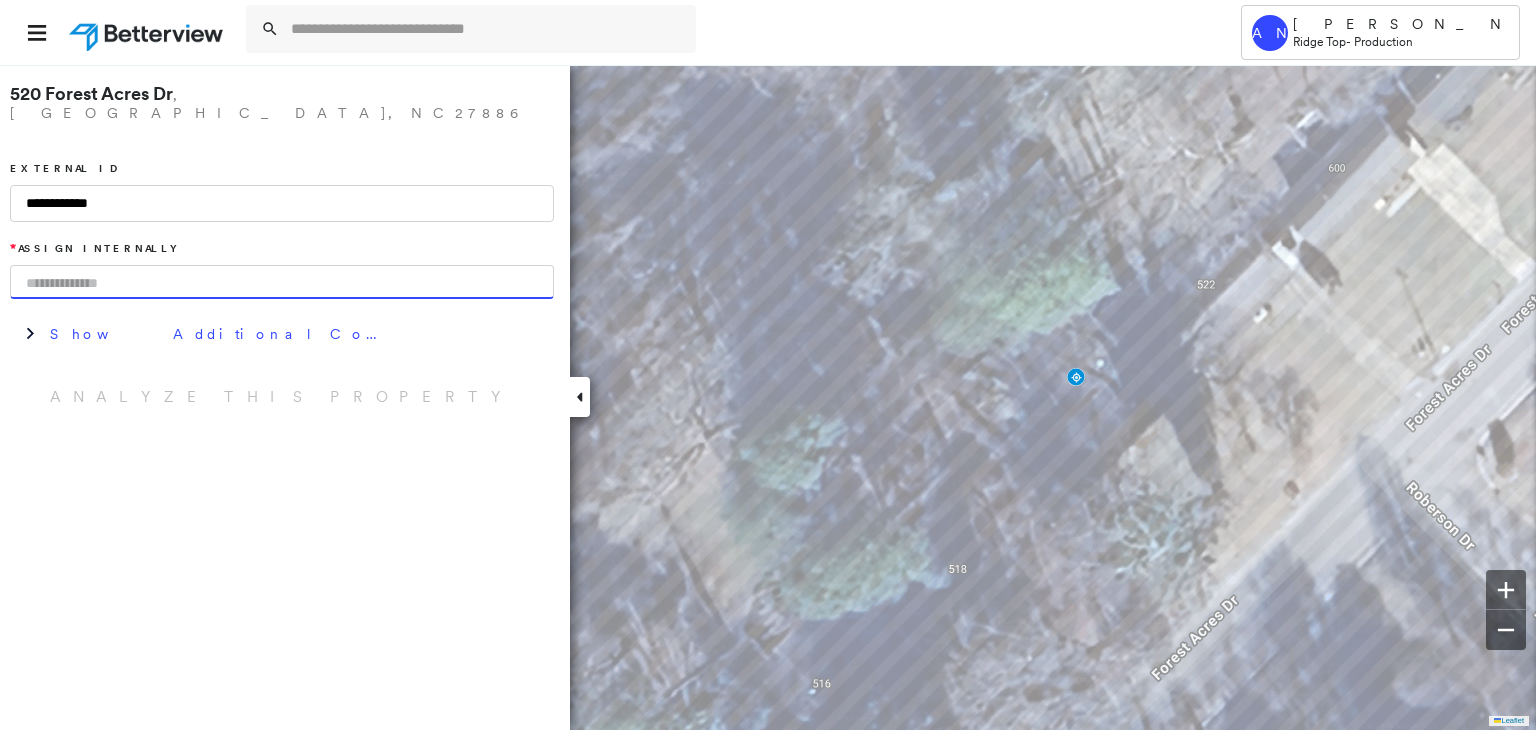 click at bounding box center [282, 282] 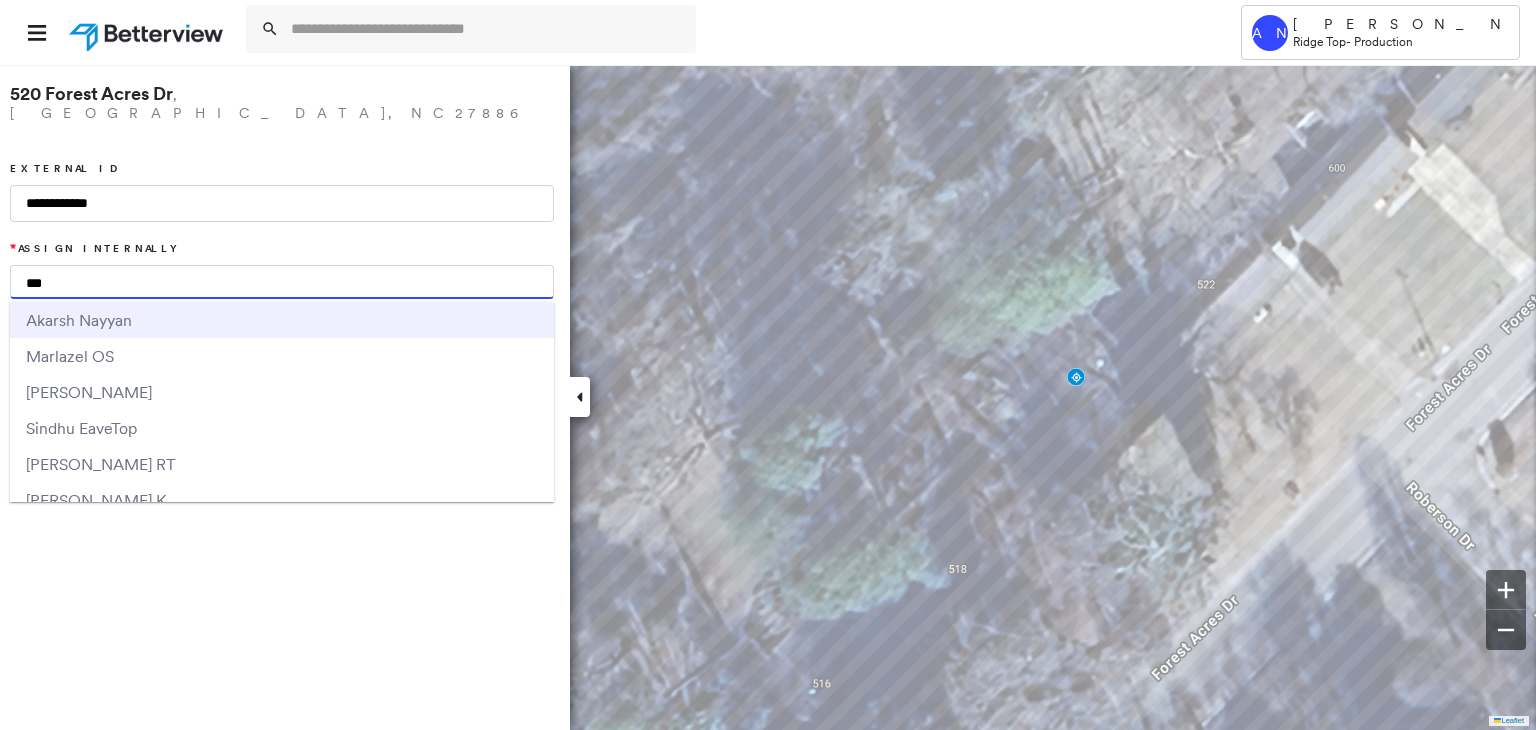 type on "***" 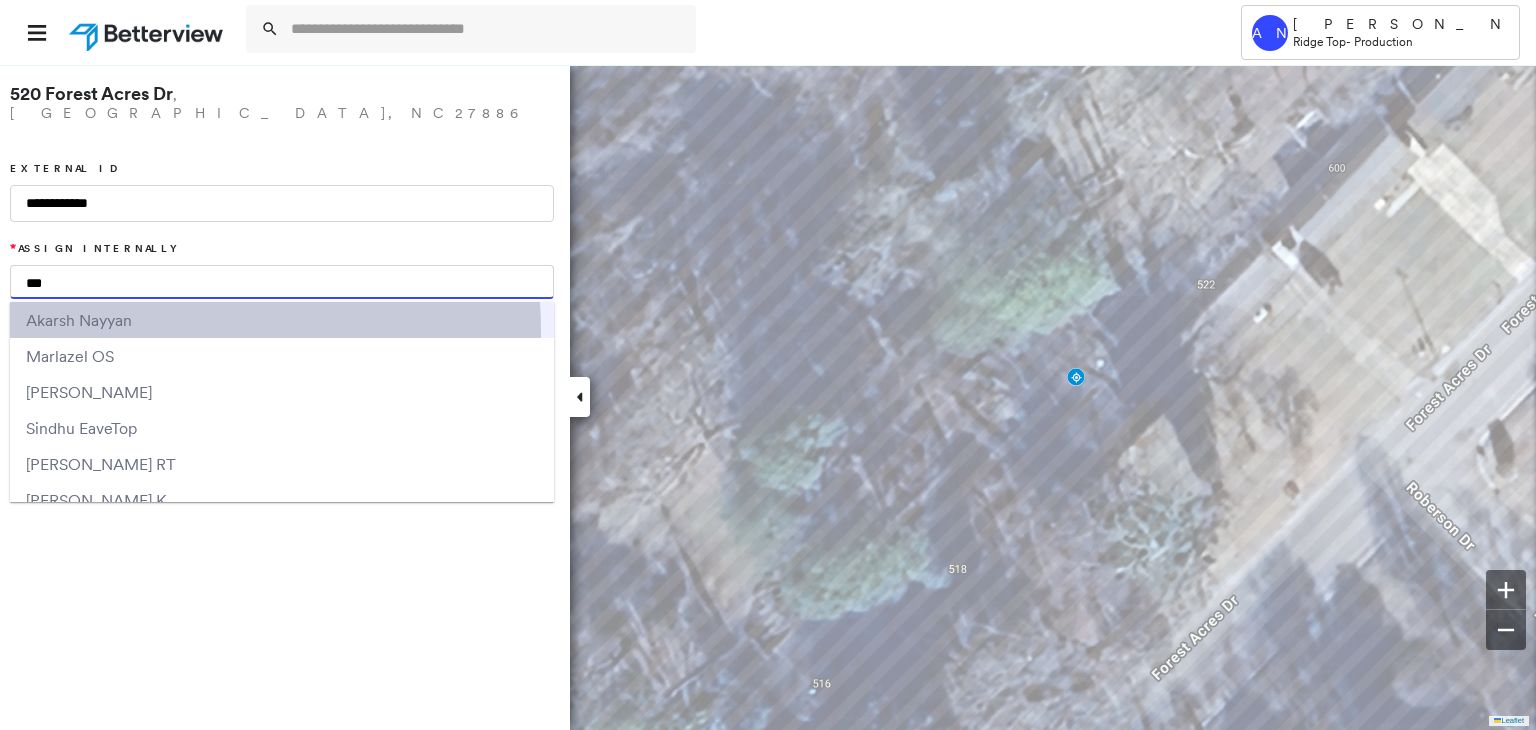 click on "Aka rsh Nayyan" at bounding box center [282, 320] 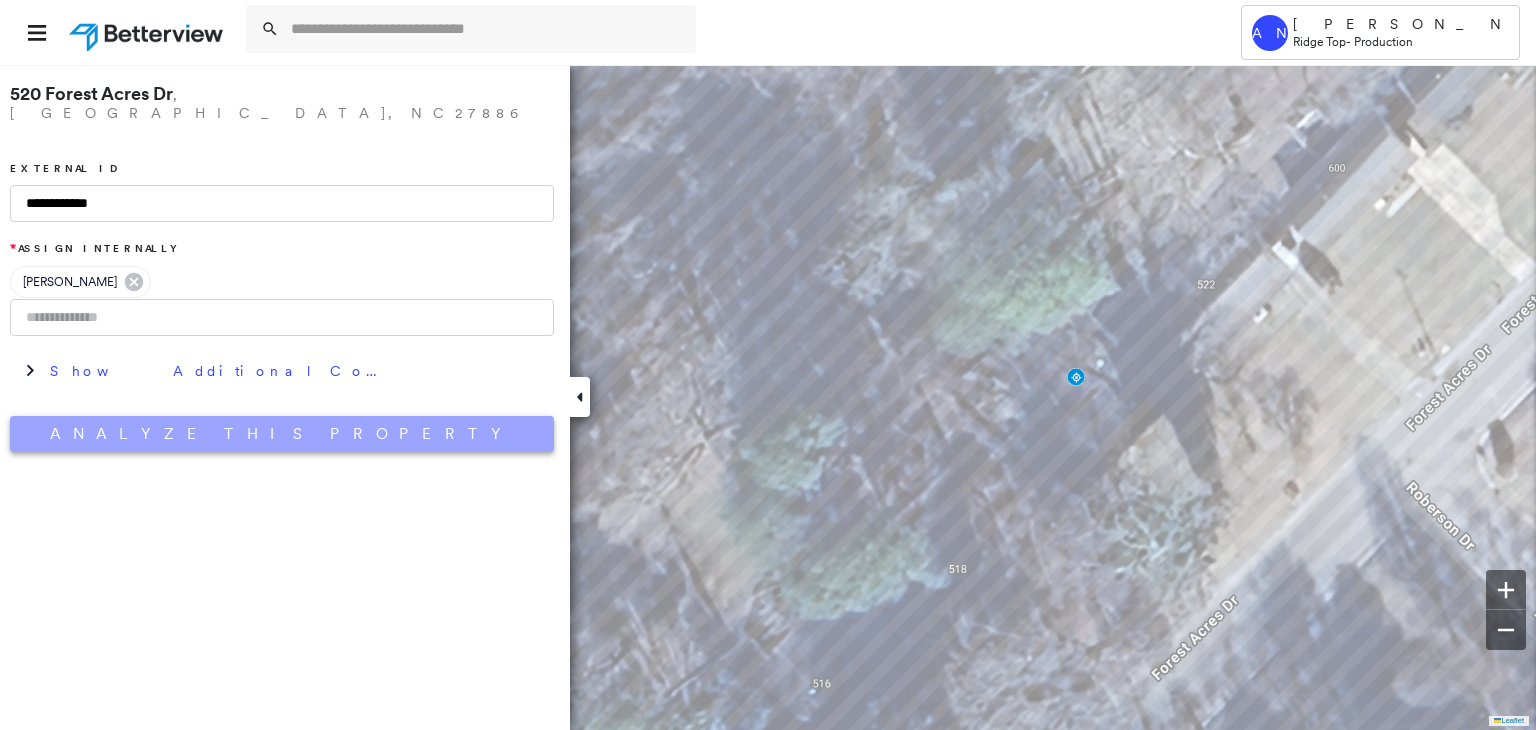 click on "Analyze This Property" at bounding box center [282, 434] 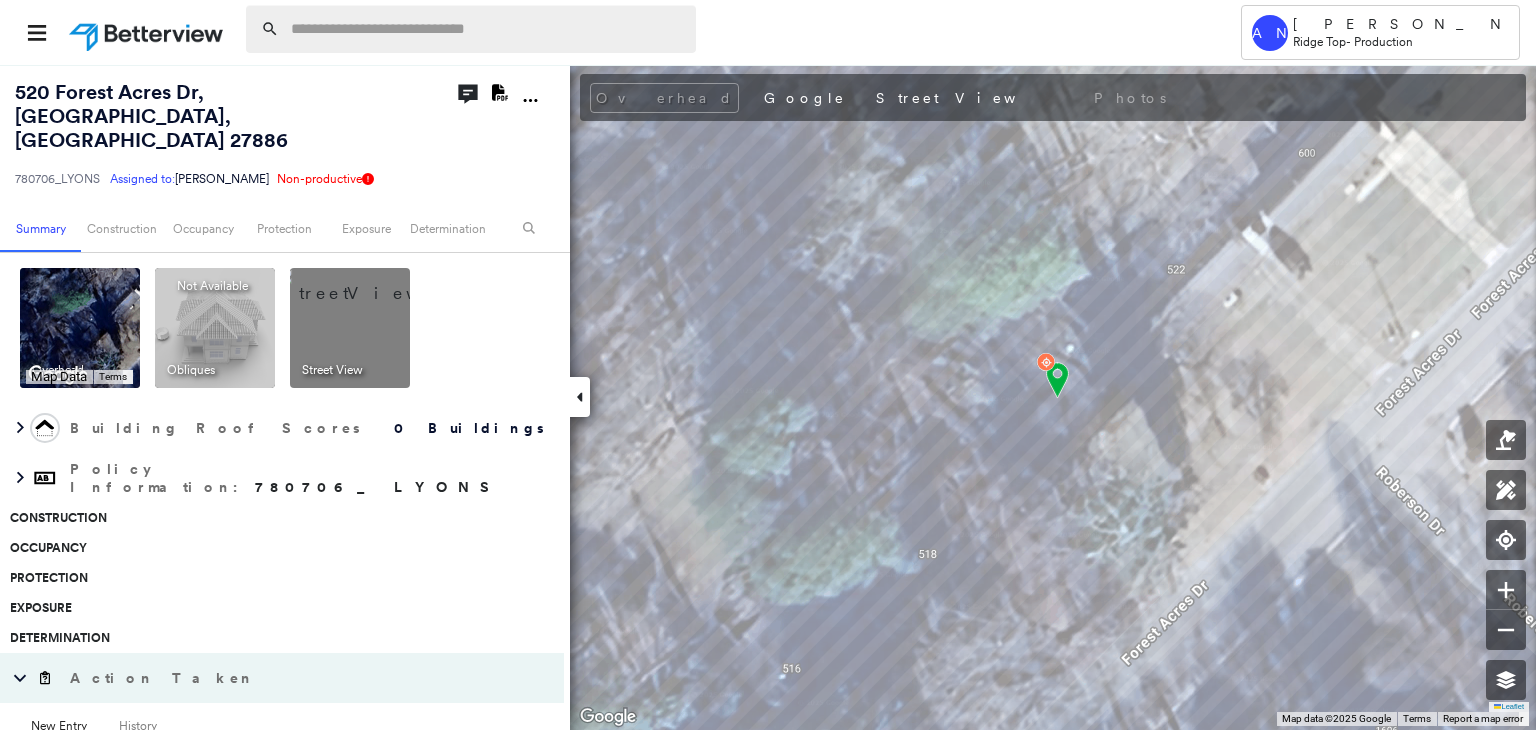 click at bounding box center [487, 29] 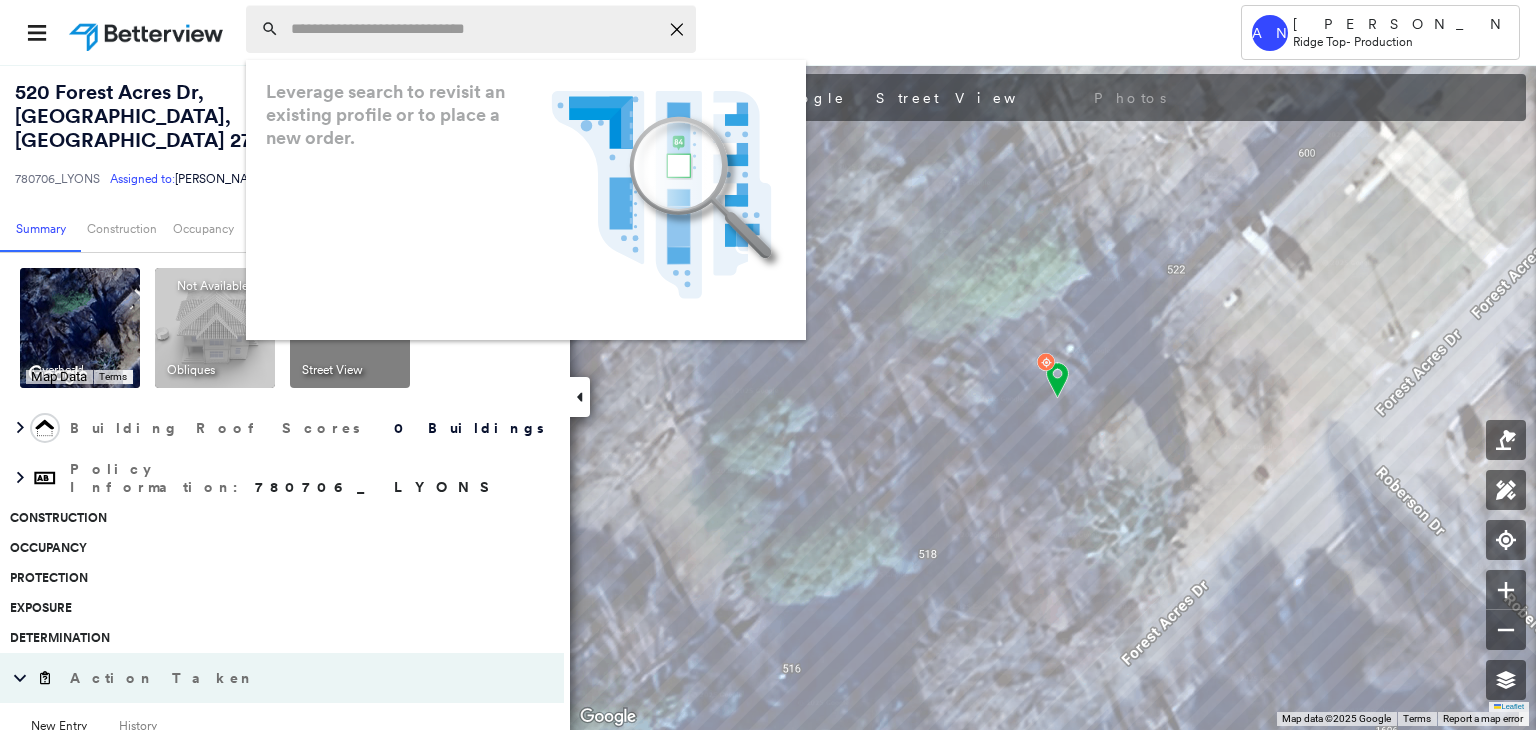 paste on "**********" 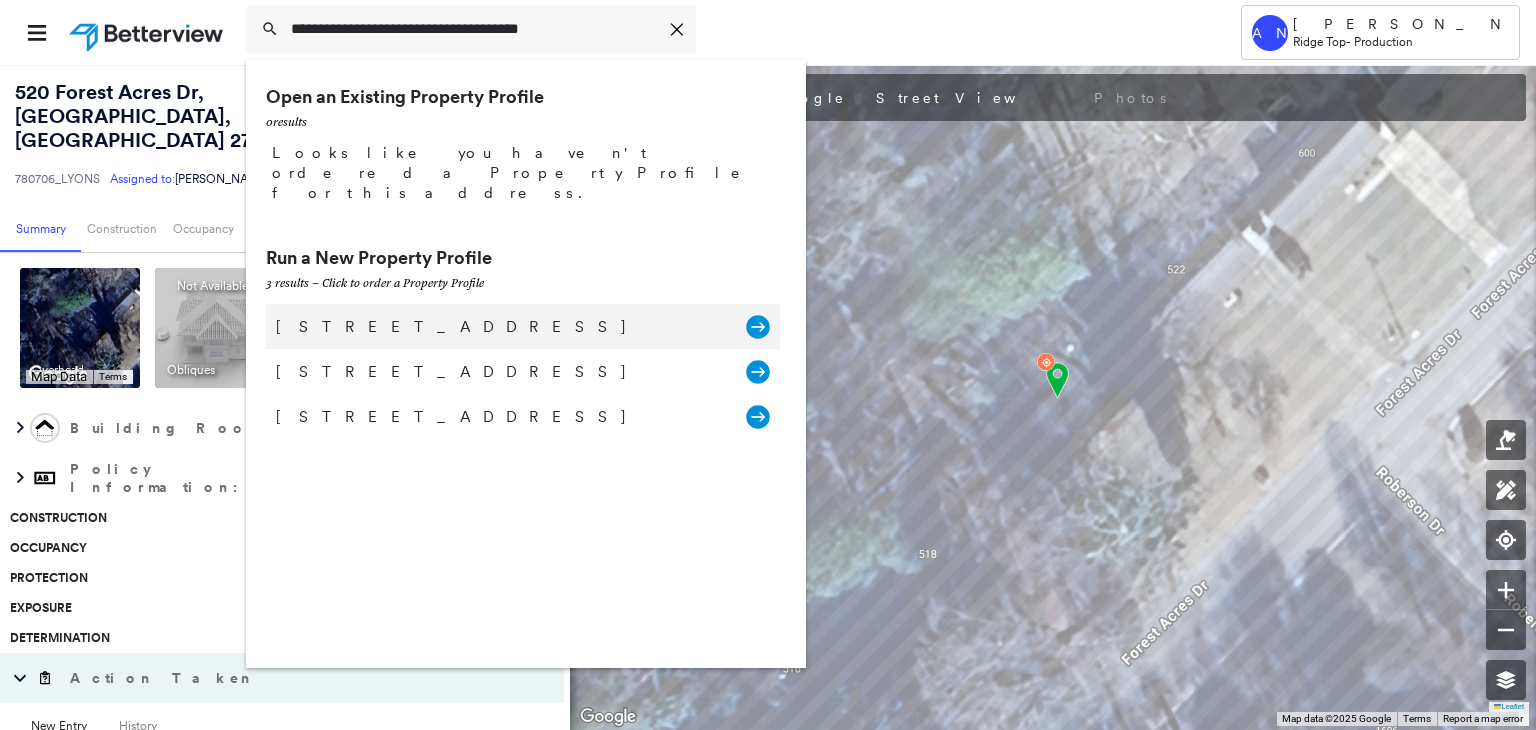 type on "**********" 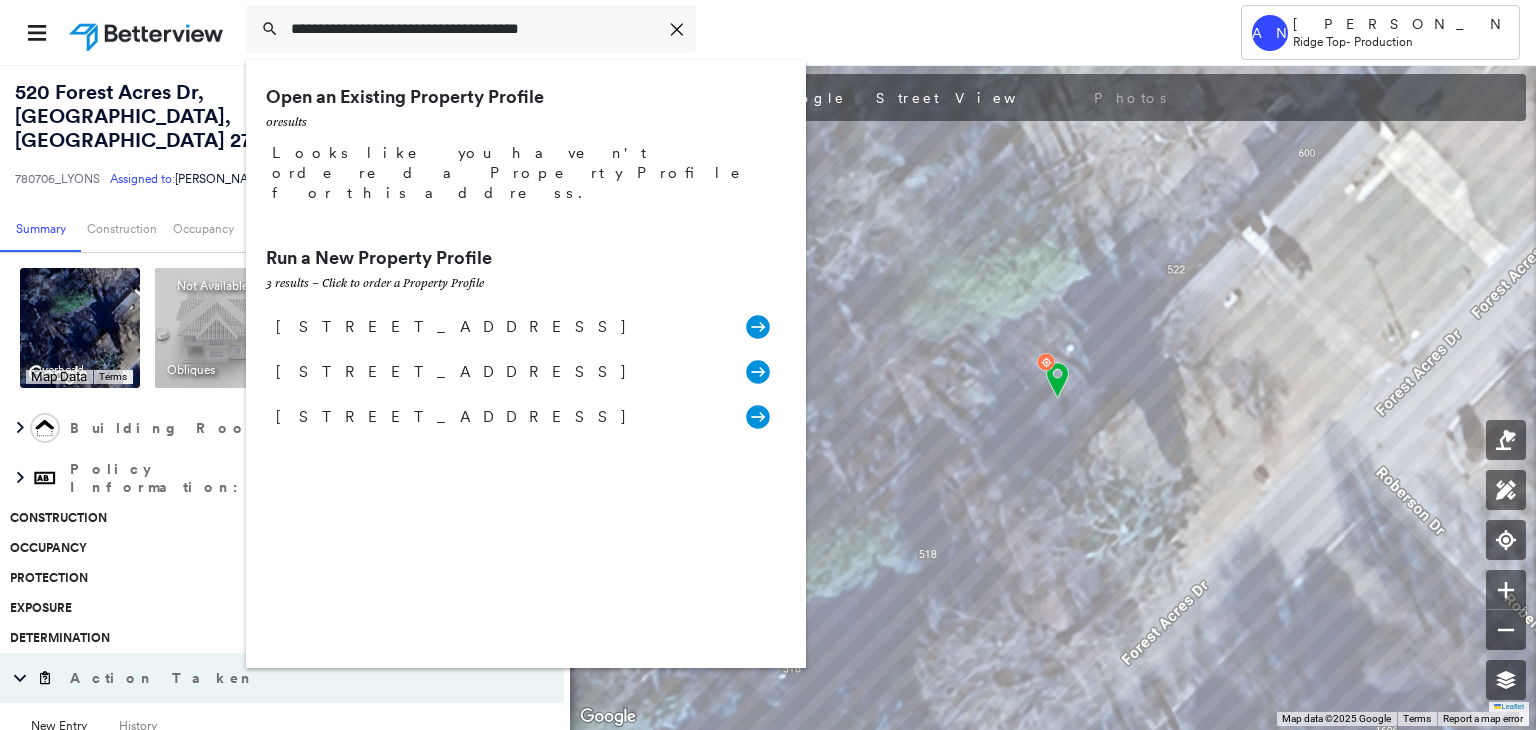 drag, startPoint x: 448, startPoint y: 283, endPoint x: 714, endPoint y: 13, distance: 379.01978 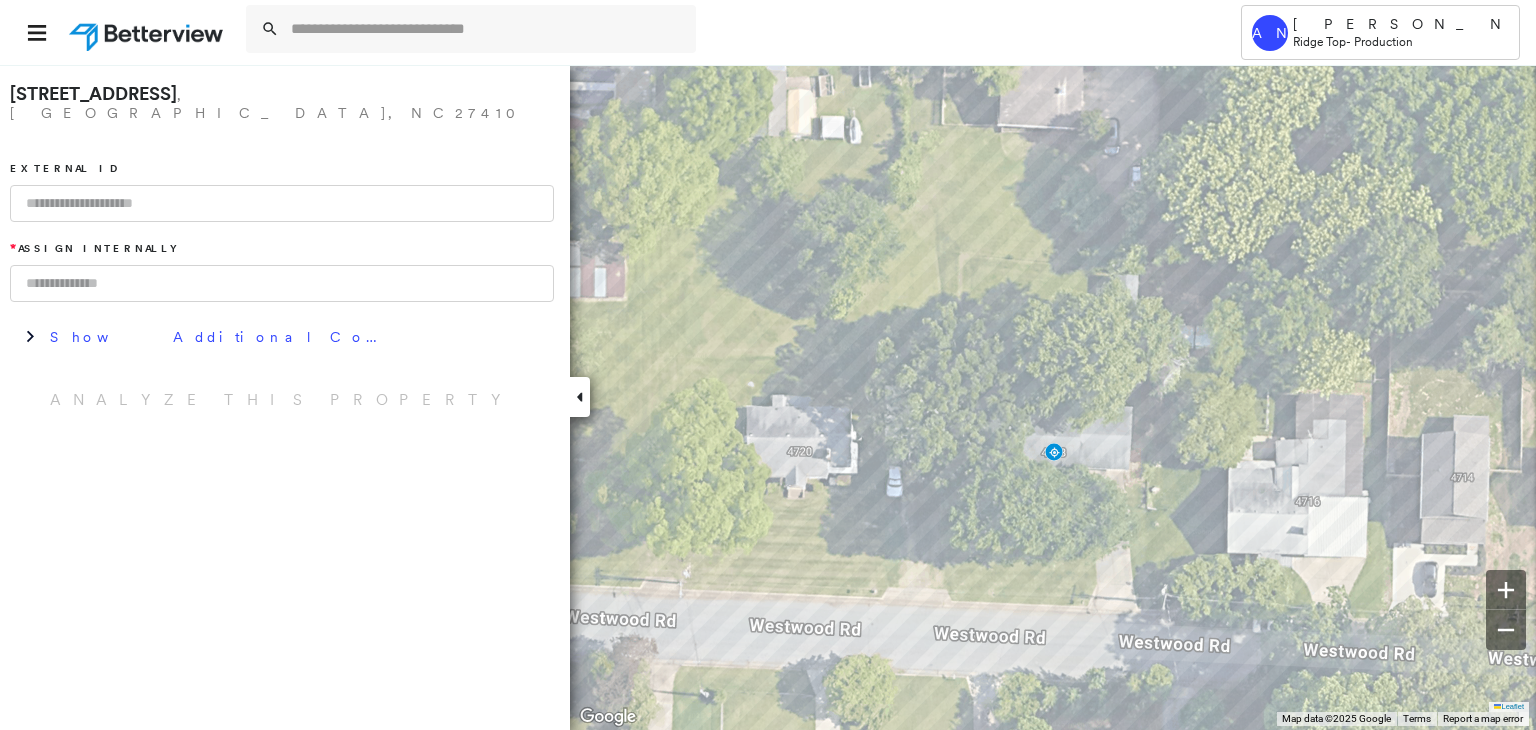 click at bounding box center (282, 203) 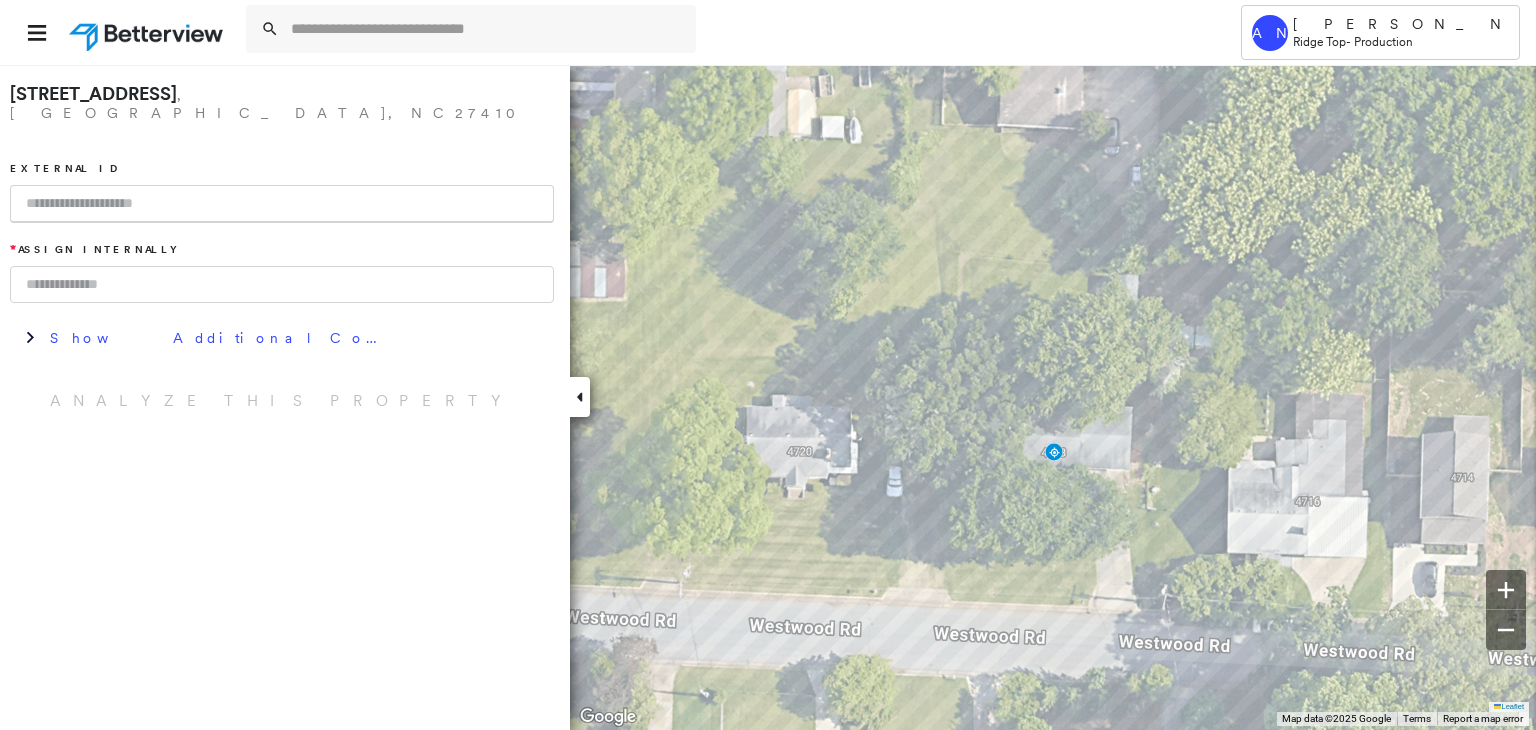 paste on "**********" 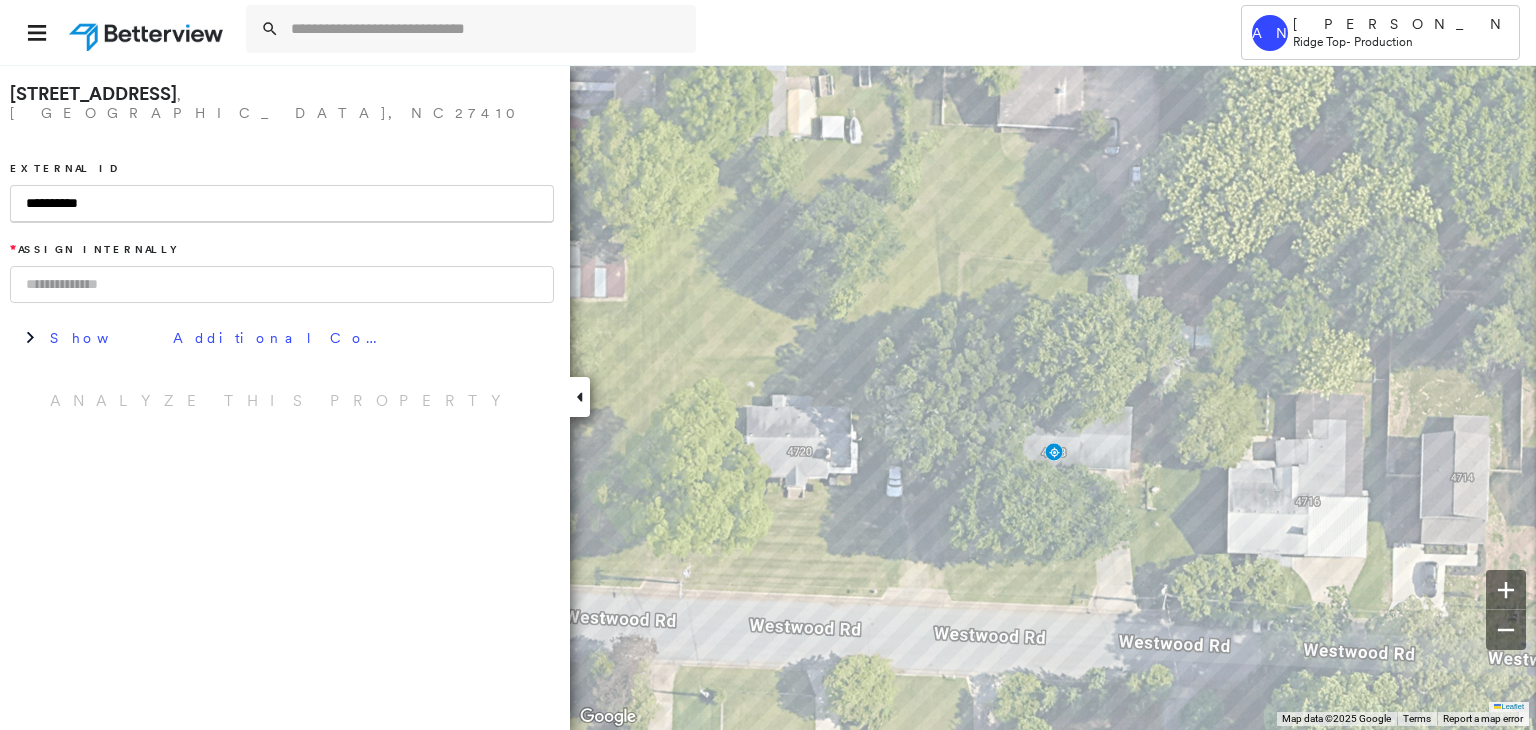 type on "**********" 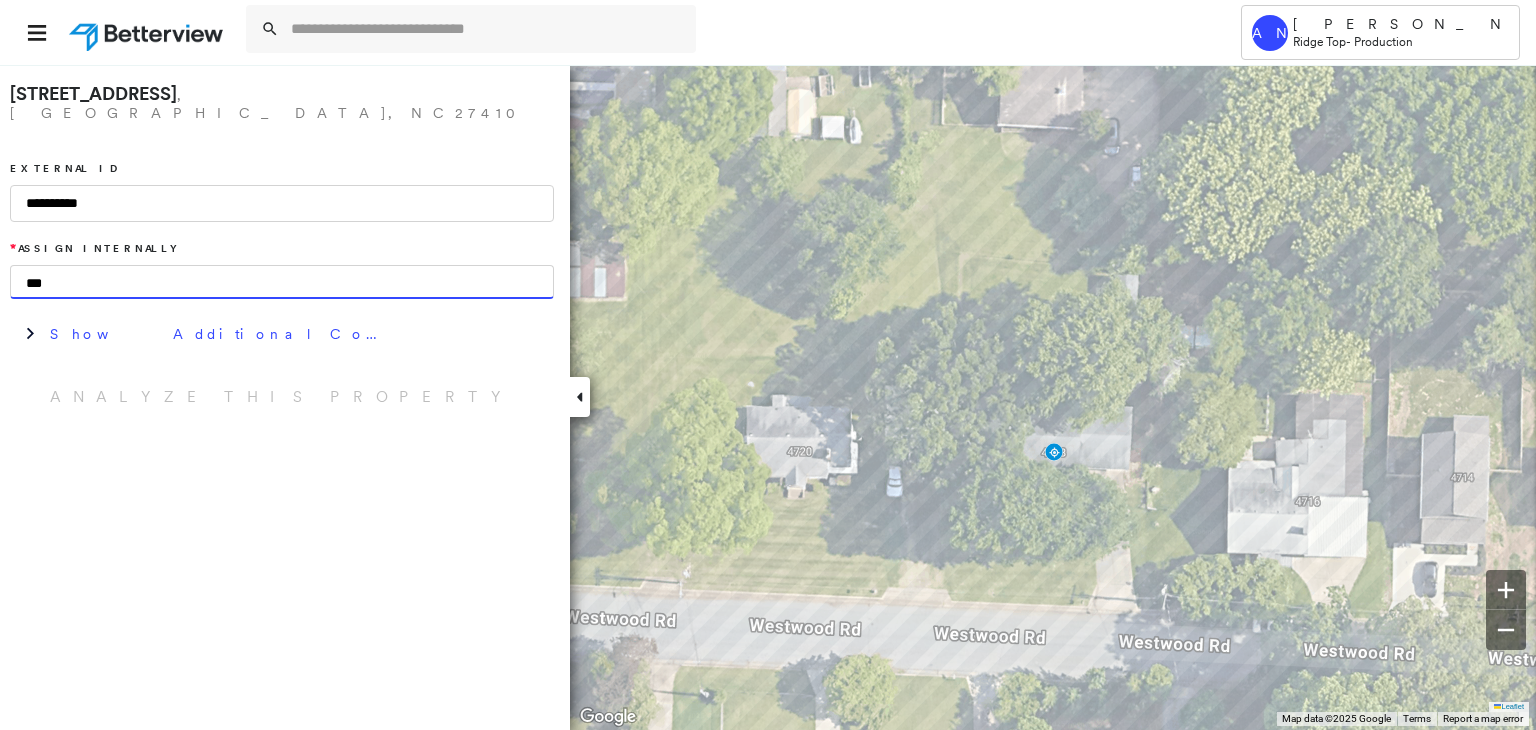 click on "***" at bounding box center [282, 282] 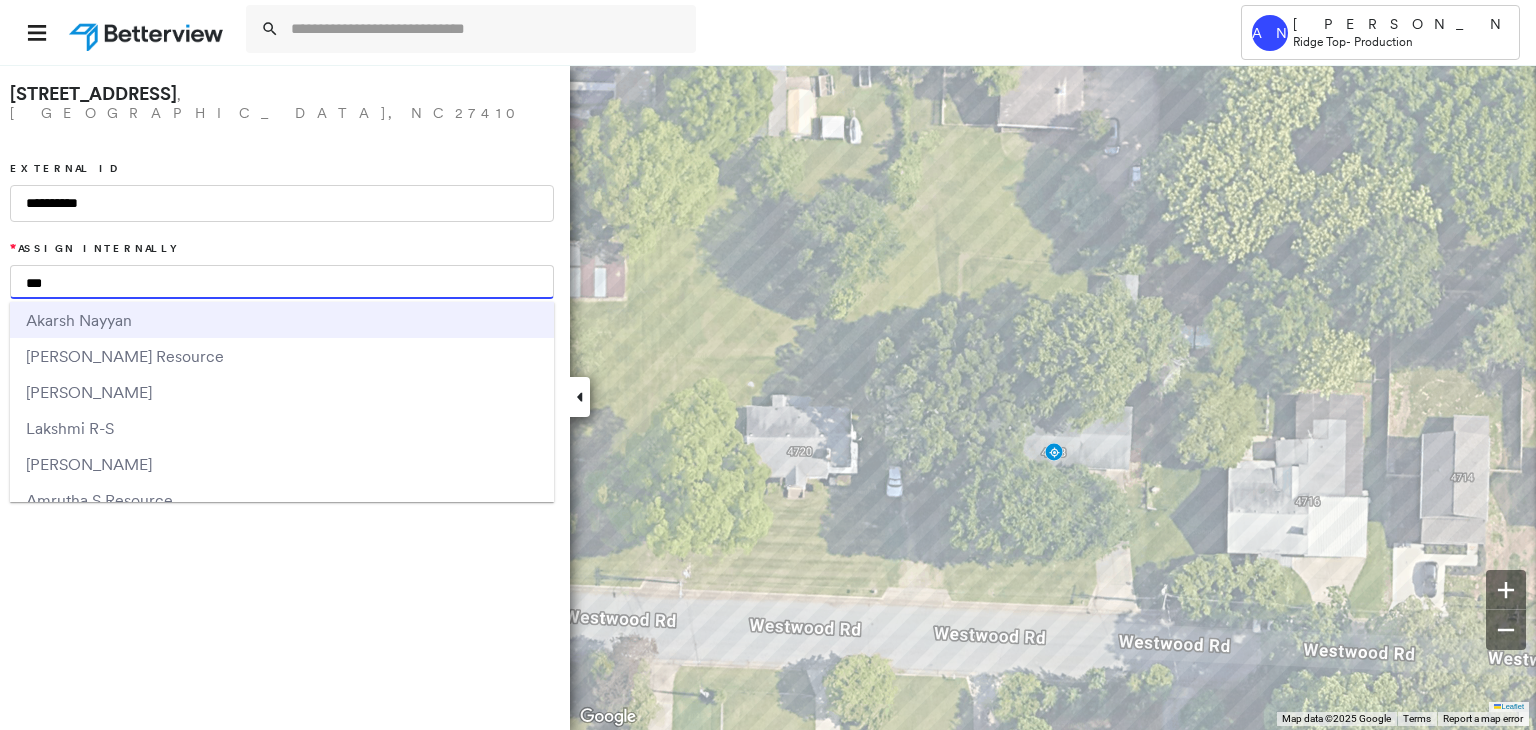 type on "***" 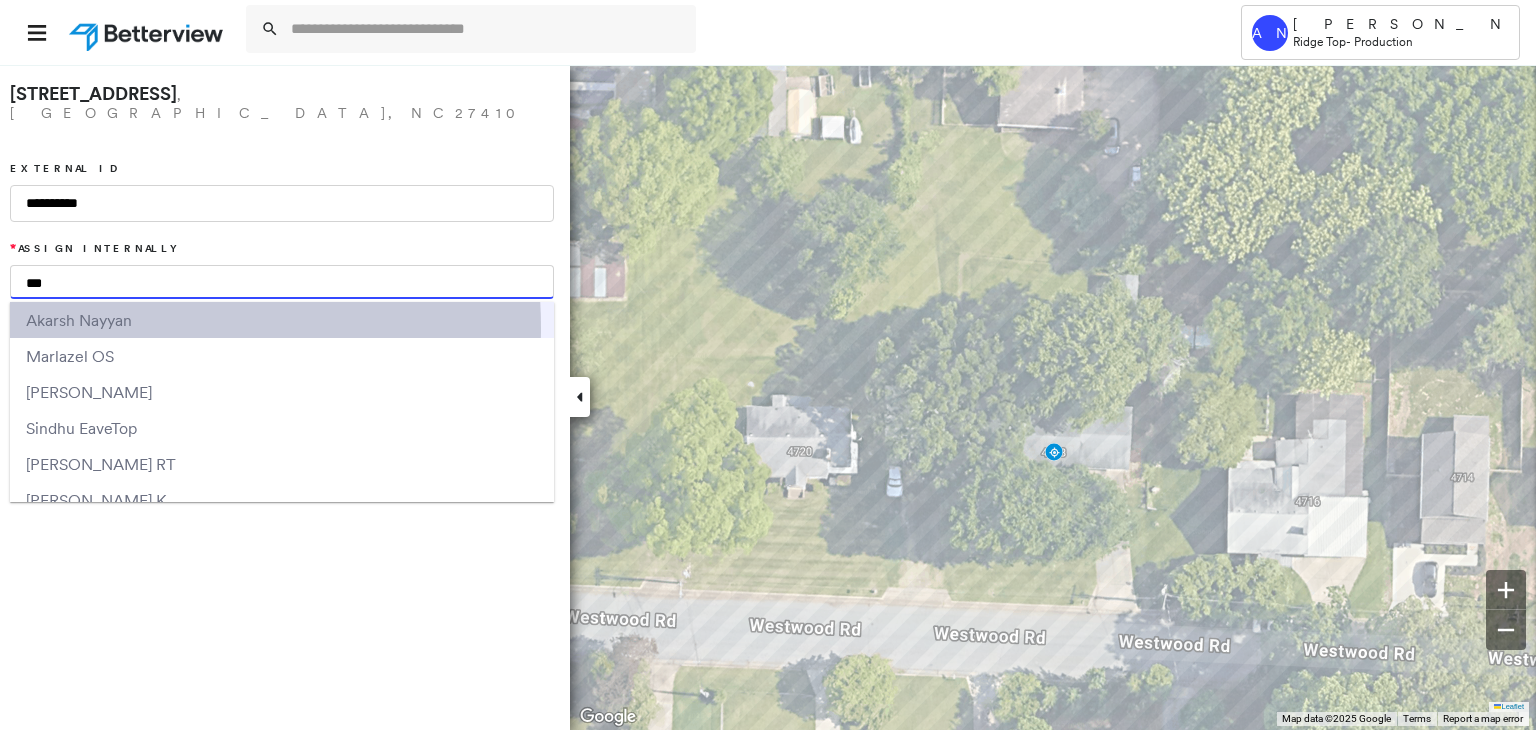 click on "rsh Nayyan" at bounding box center [92, 320] 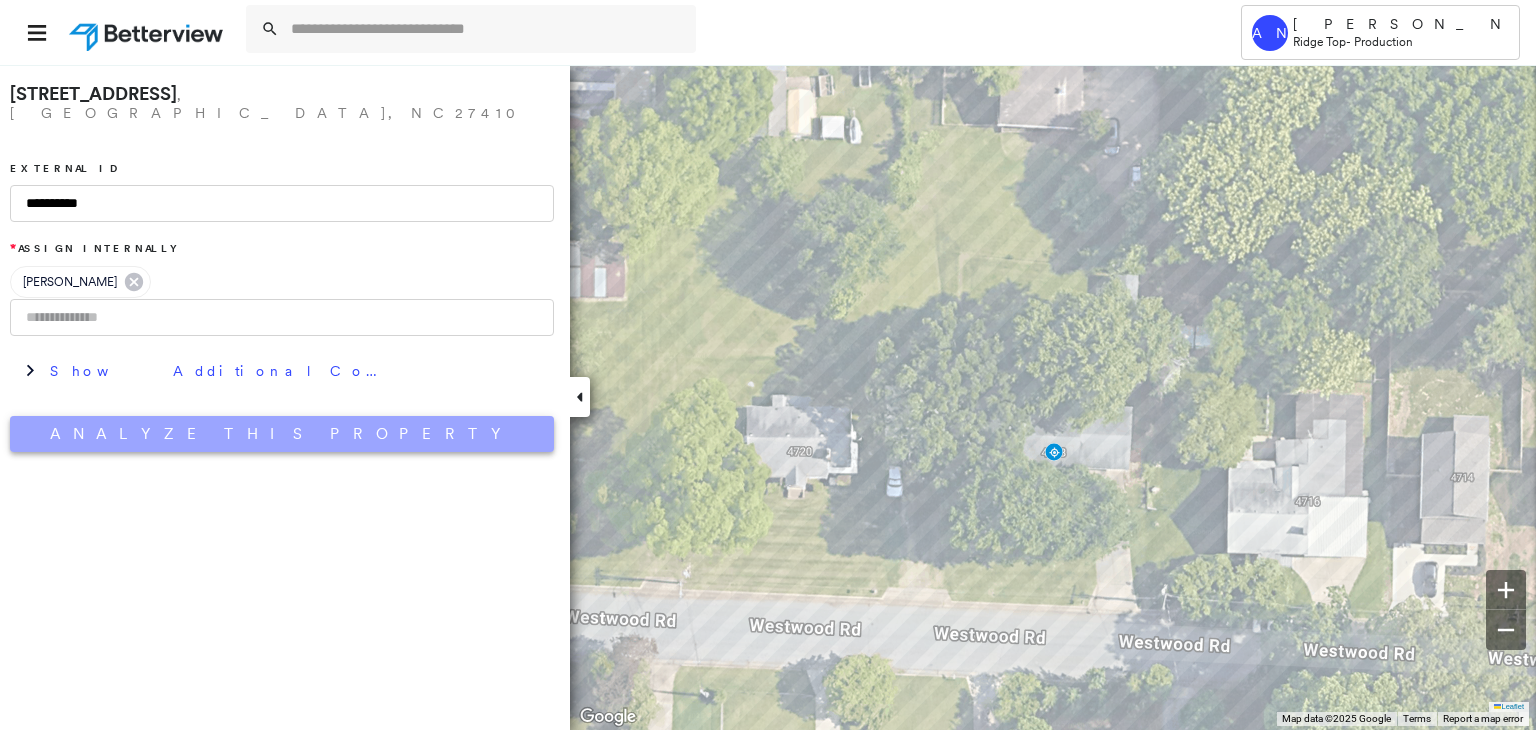 click on "Analyze This Property" at bounding box center (282, 434) 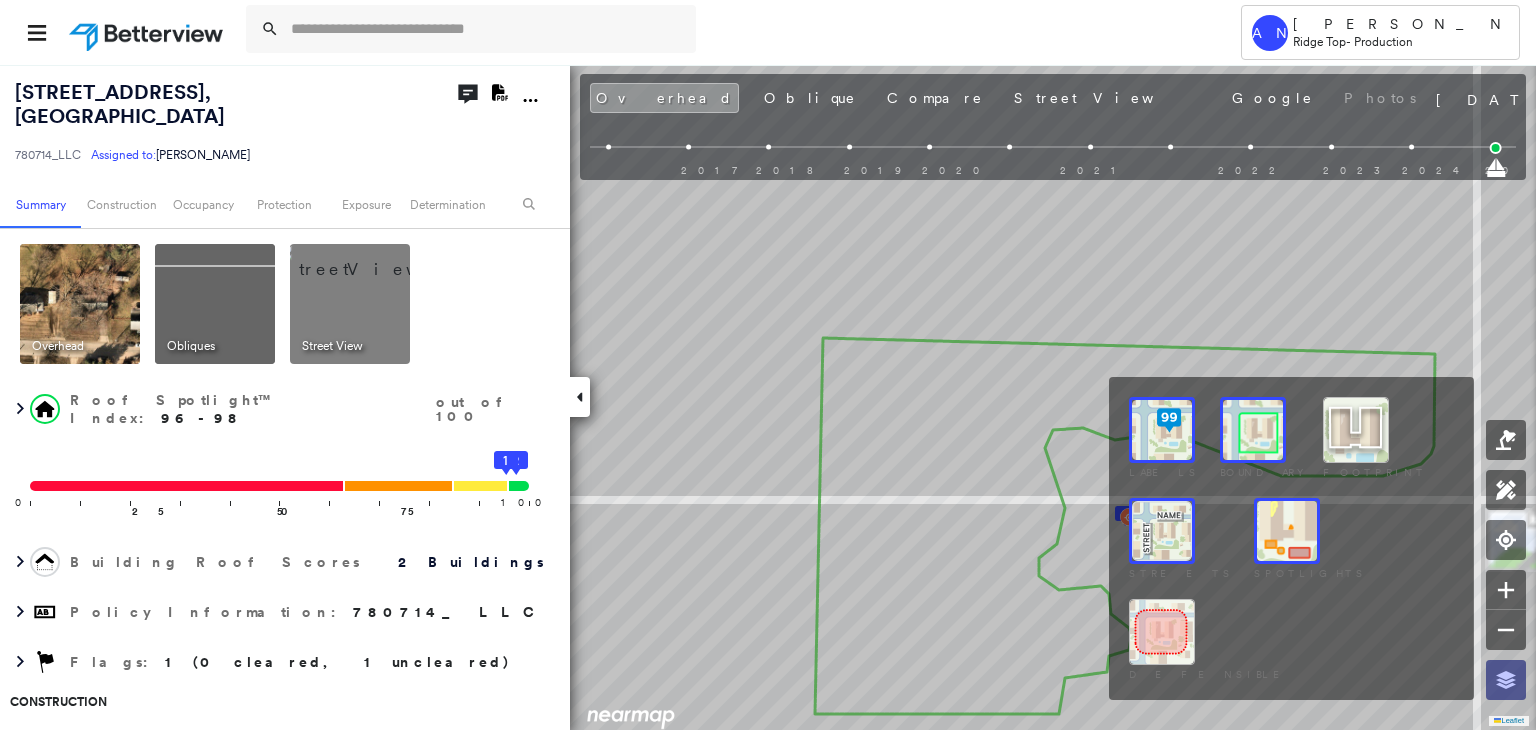 drag, startPoint x: 1503, startPoint y: 681, endPoint x: 1384, endPoint y: 606, distance: 140.66272 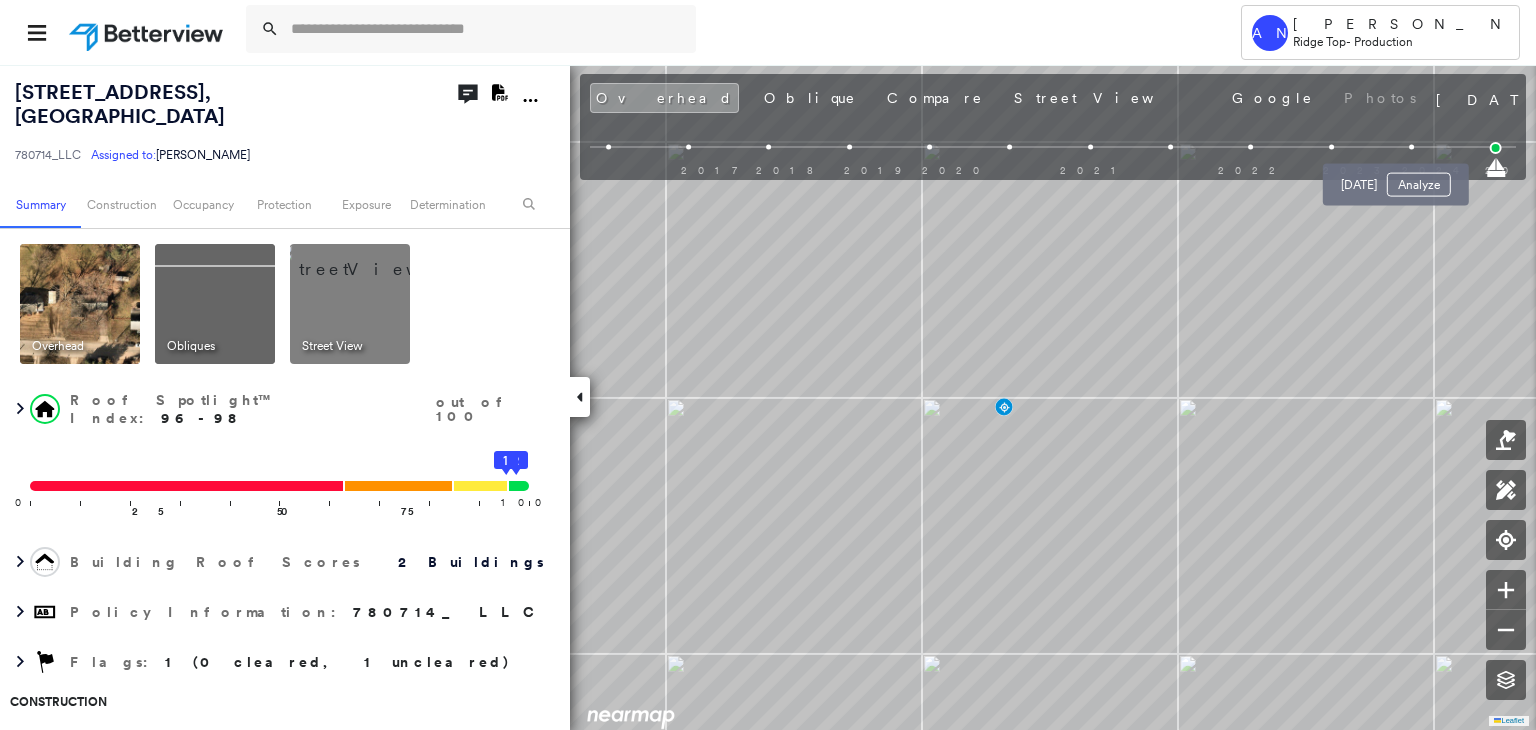 click at bounding box center (1411, 147) 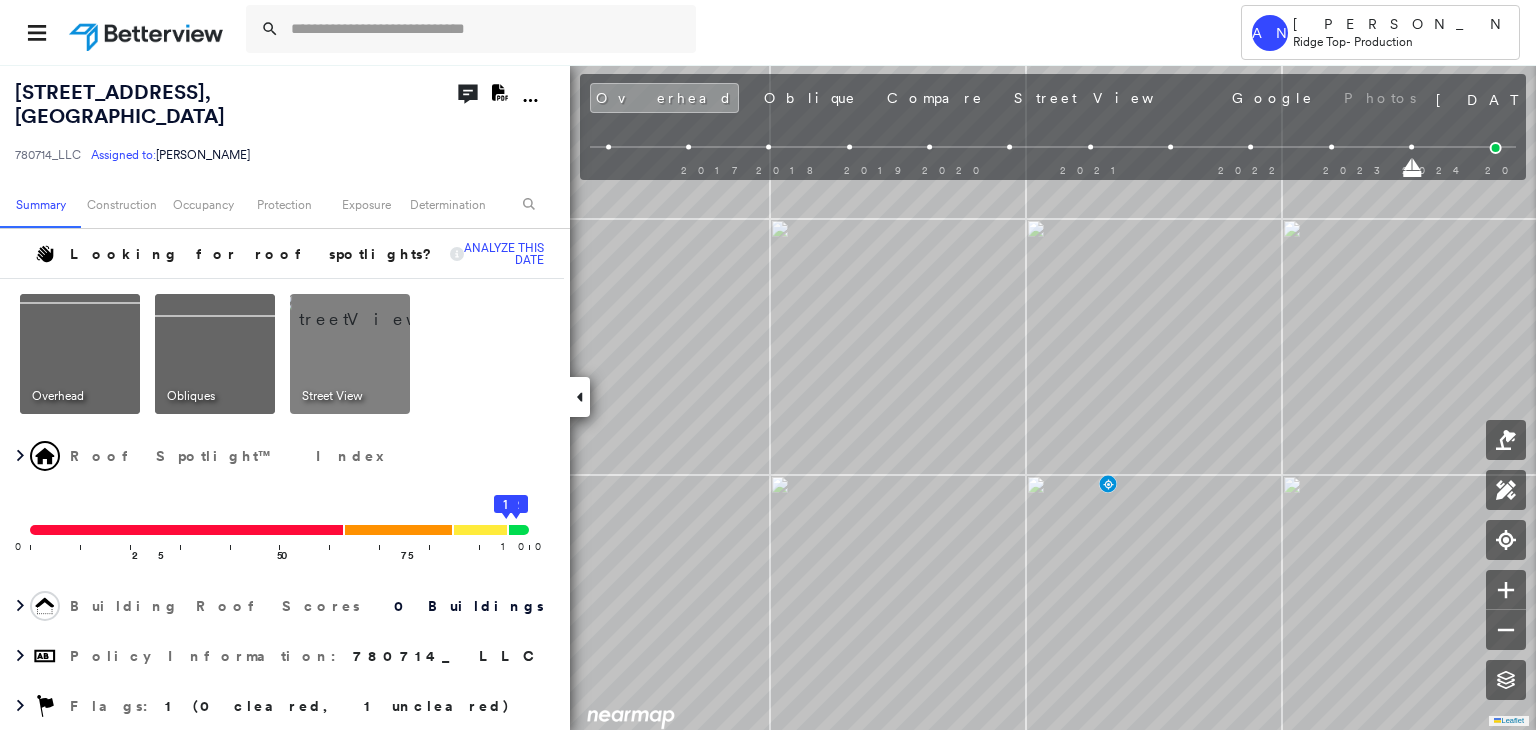 click at bounding box center (1331, 147) 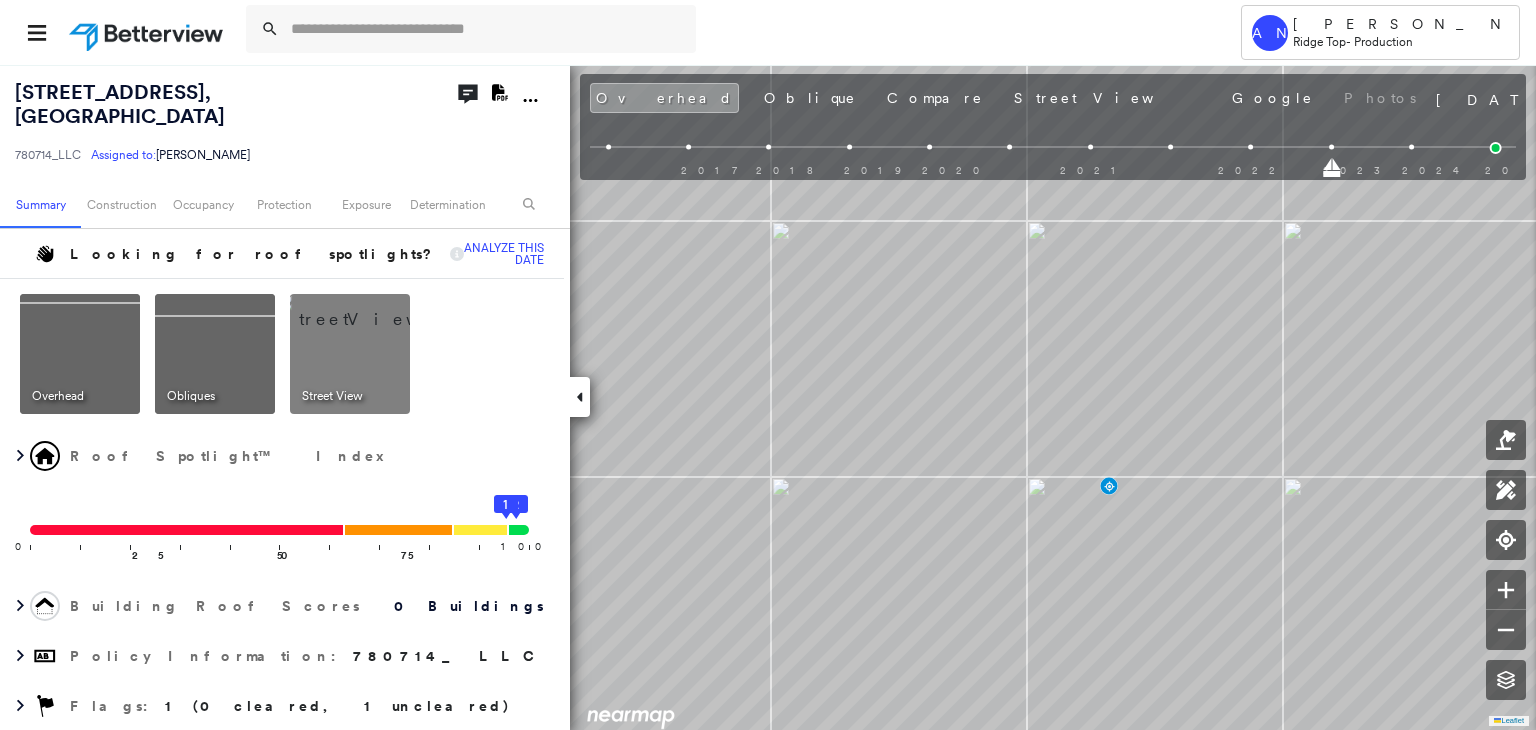 click at bounding box center (1251, 147) 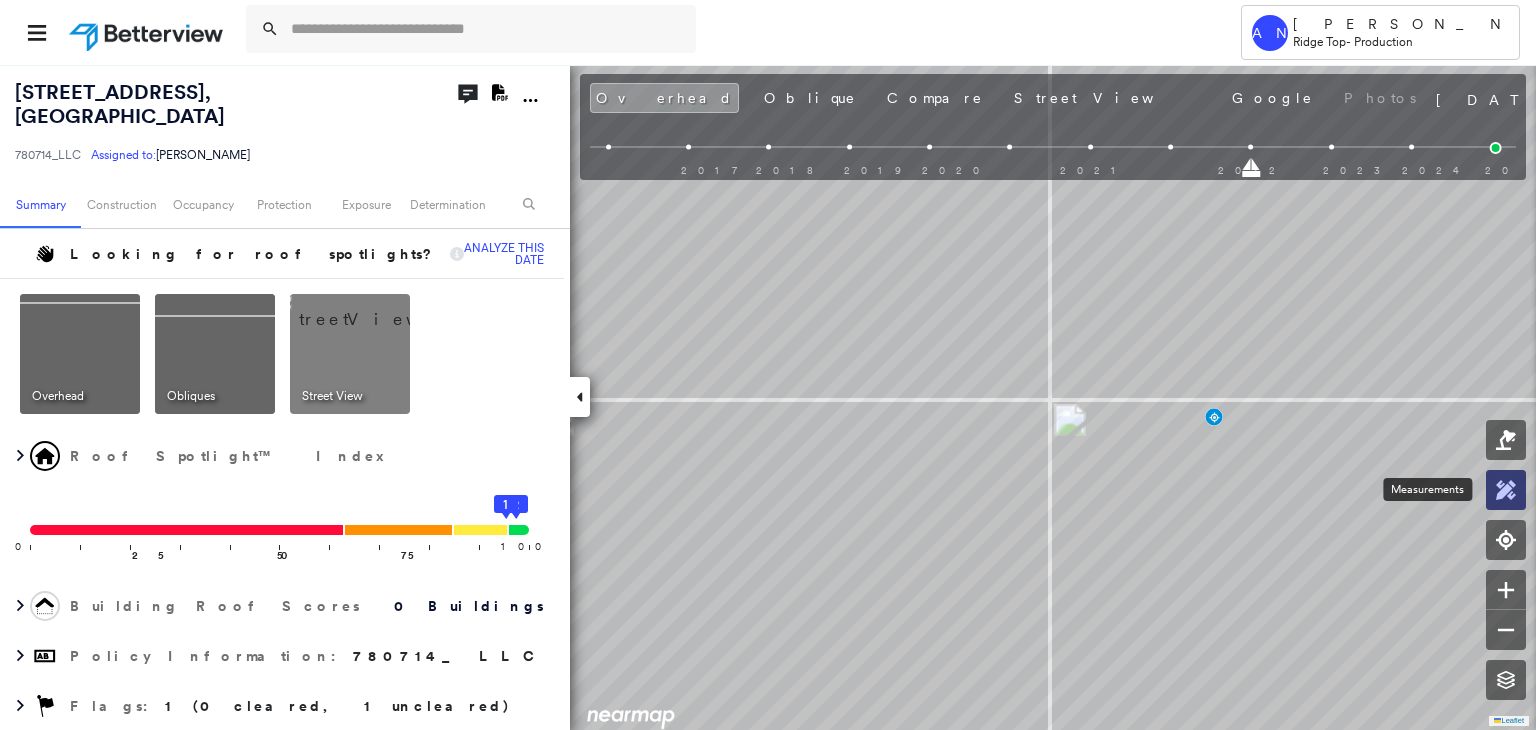 click 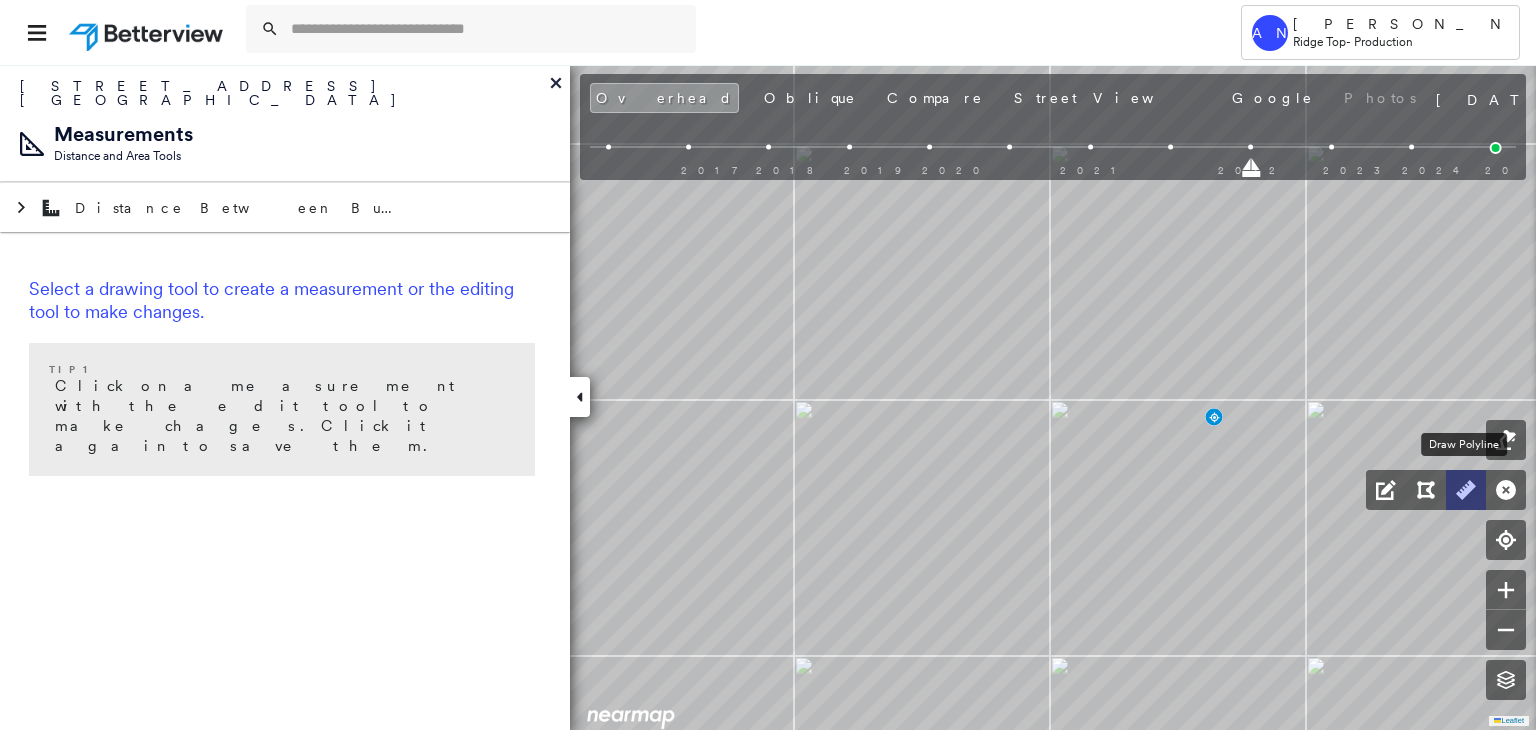 click at bounding box center [1466, 490] 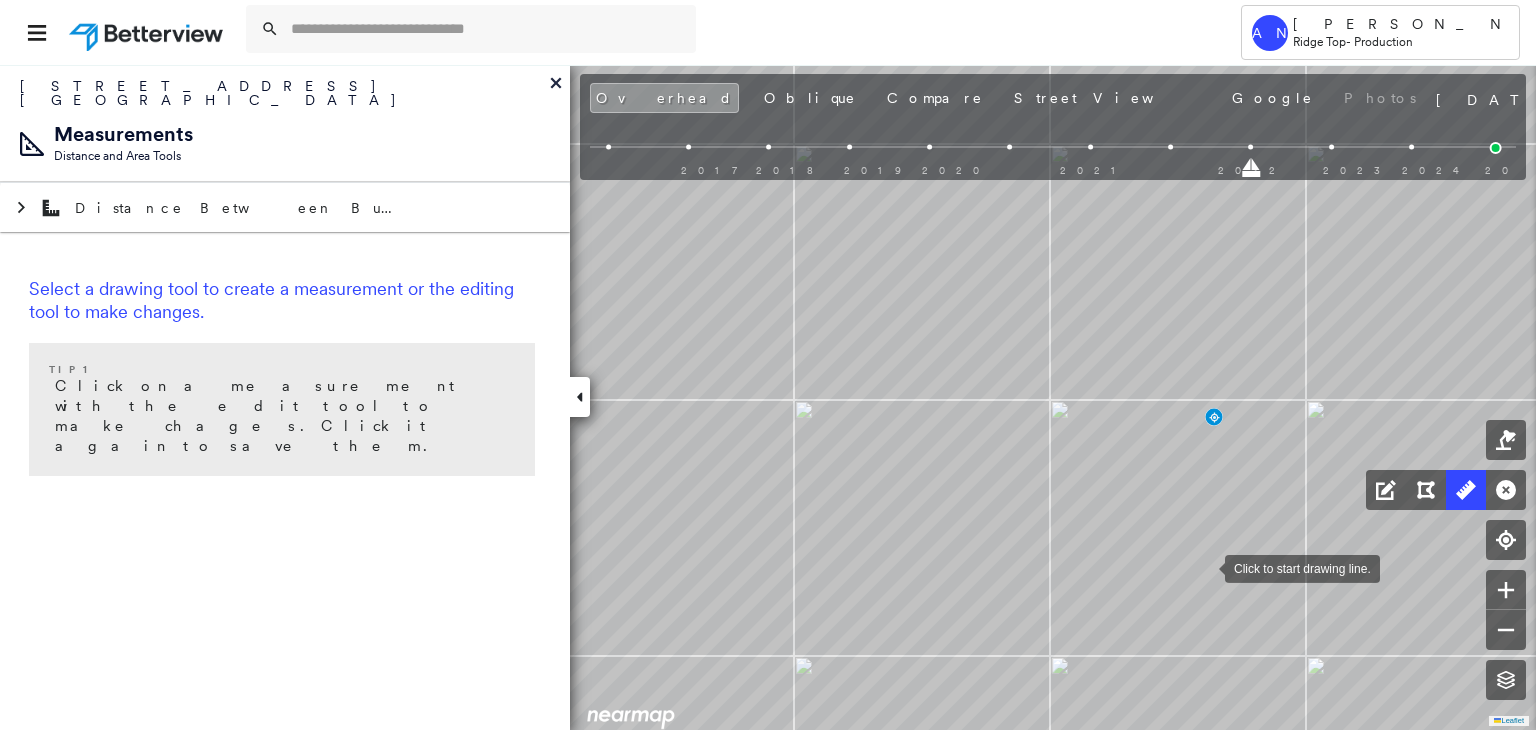 click at bounding box center (1205, 567) 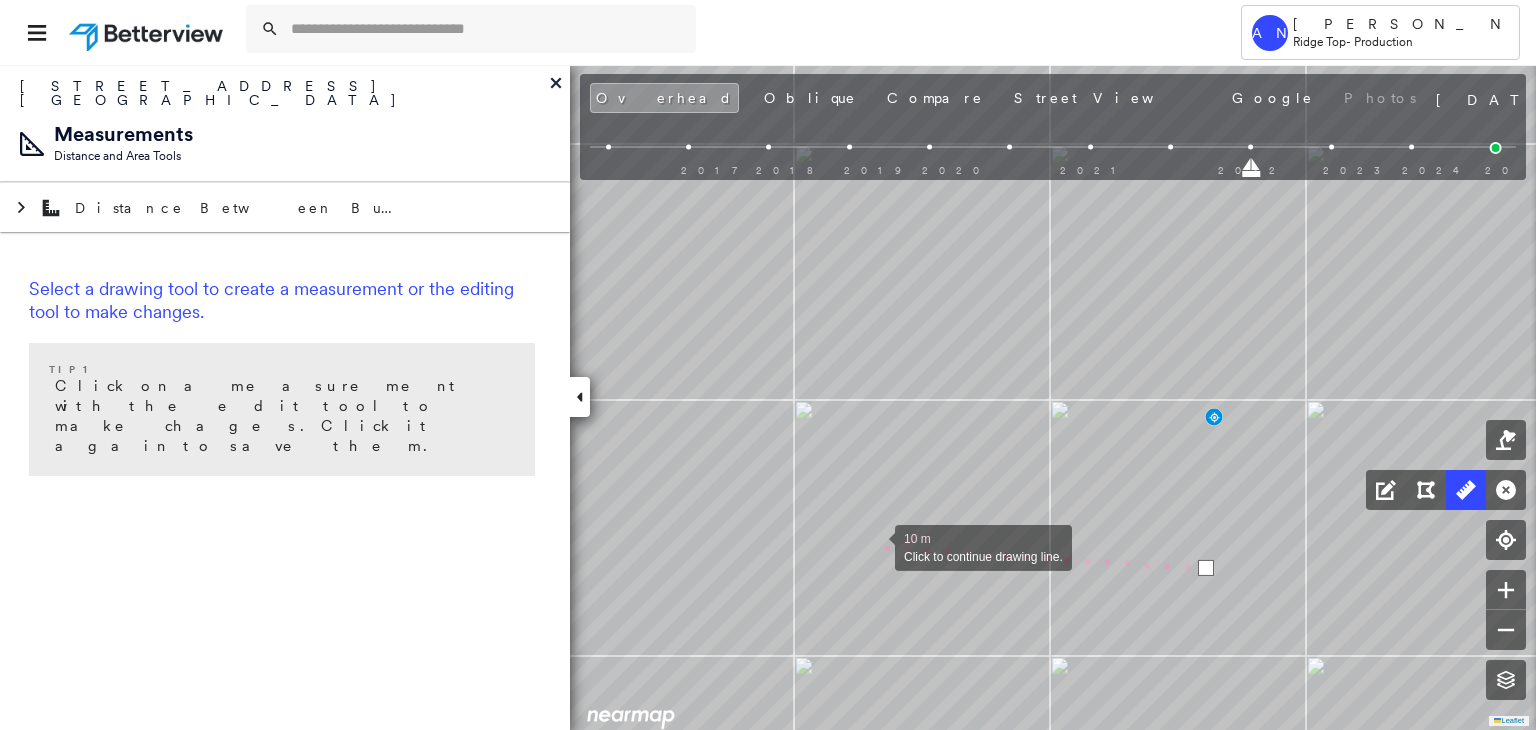 click at bounding box center [875, 546] 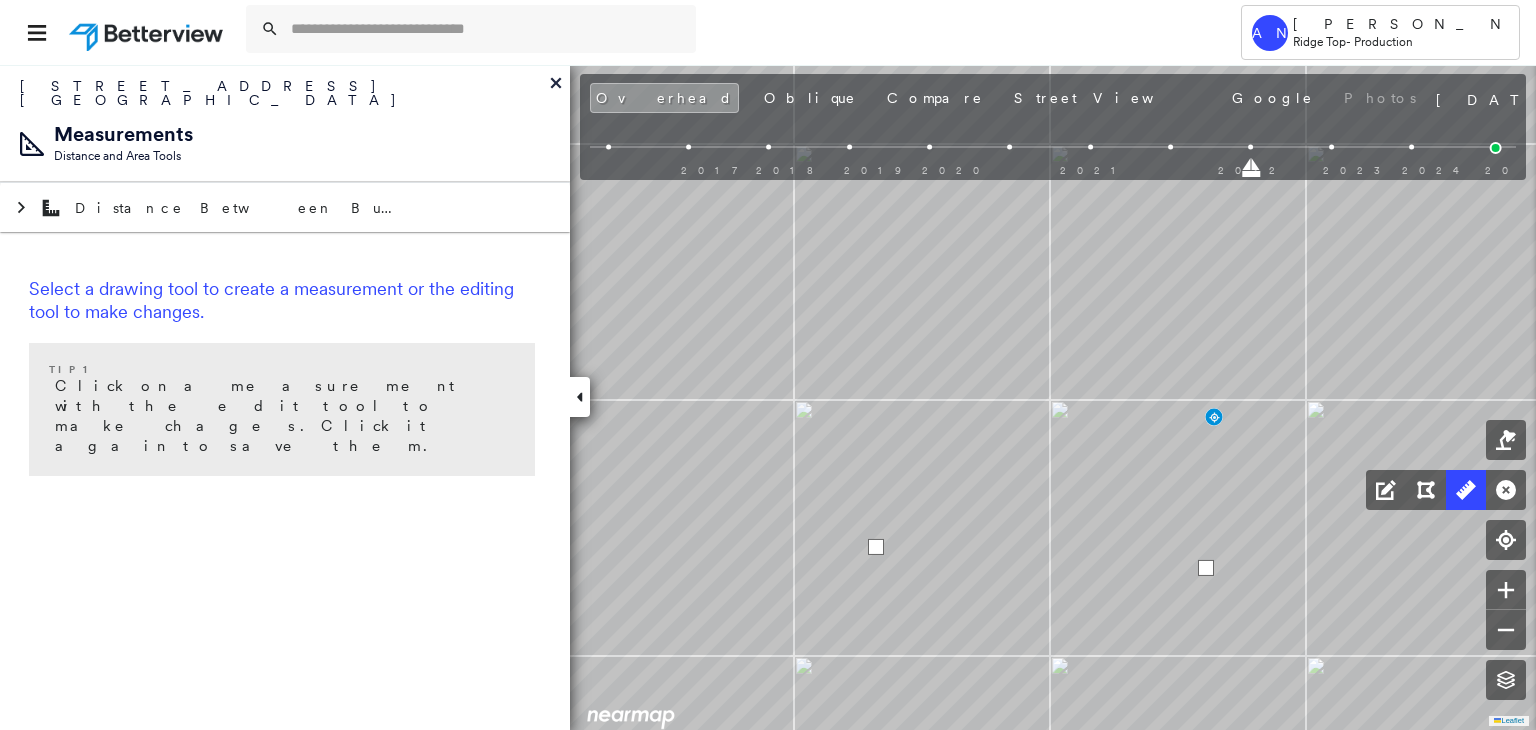 click at bounding box center [876, 547] 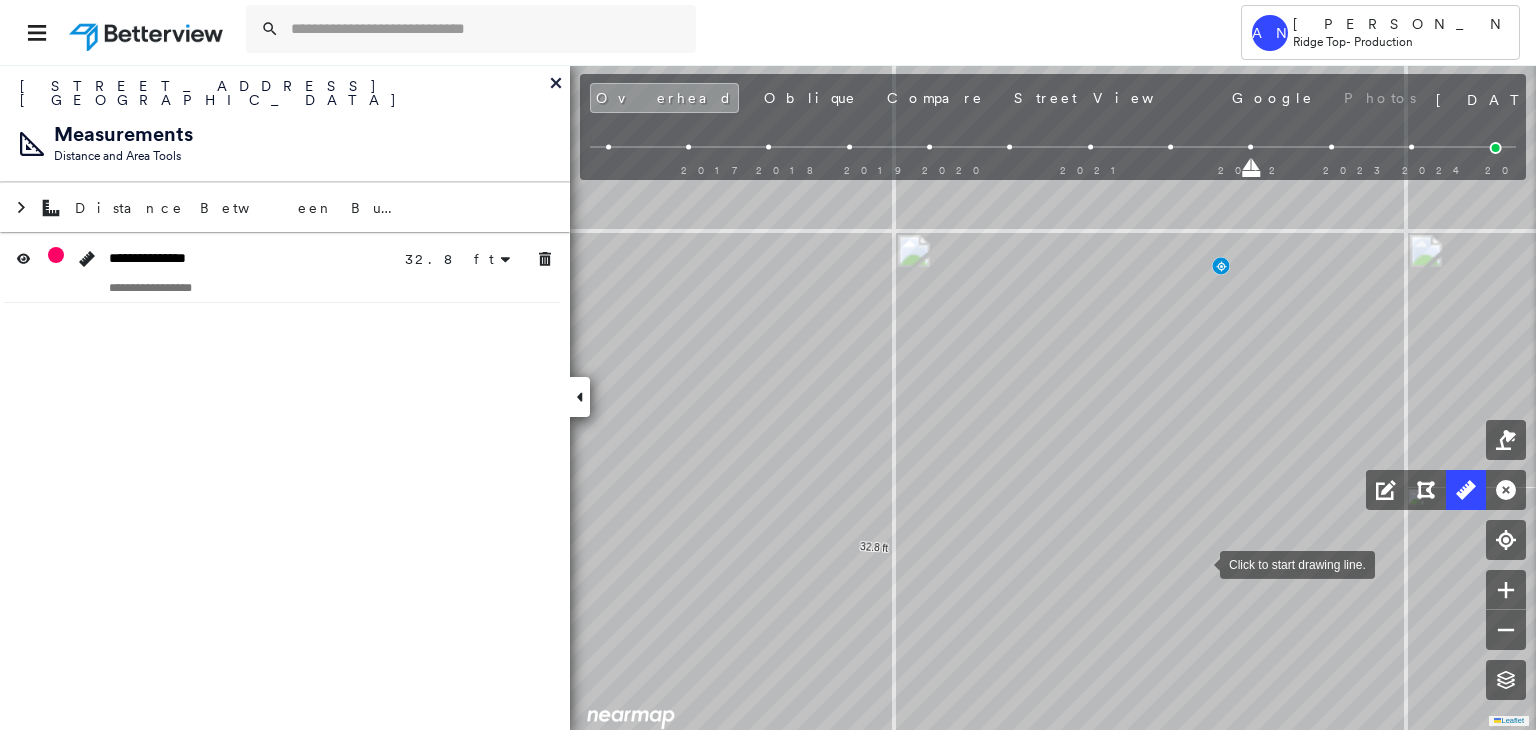 click at bounding box center [1200, 563] 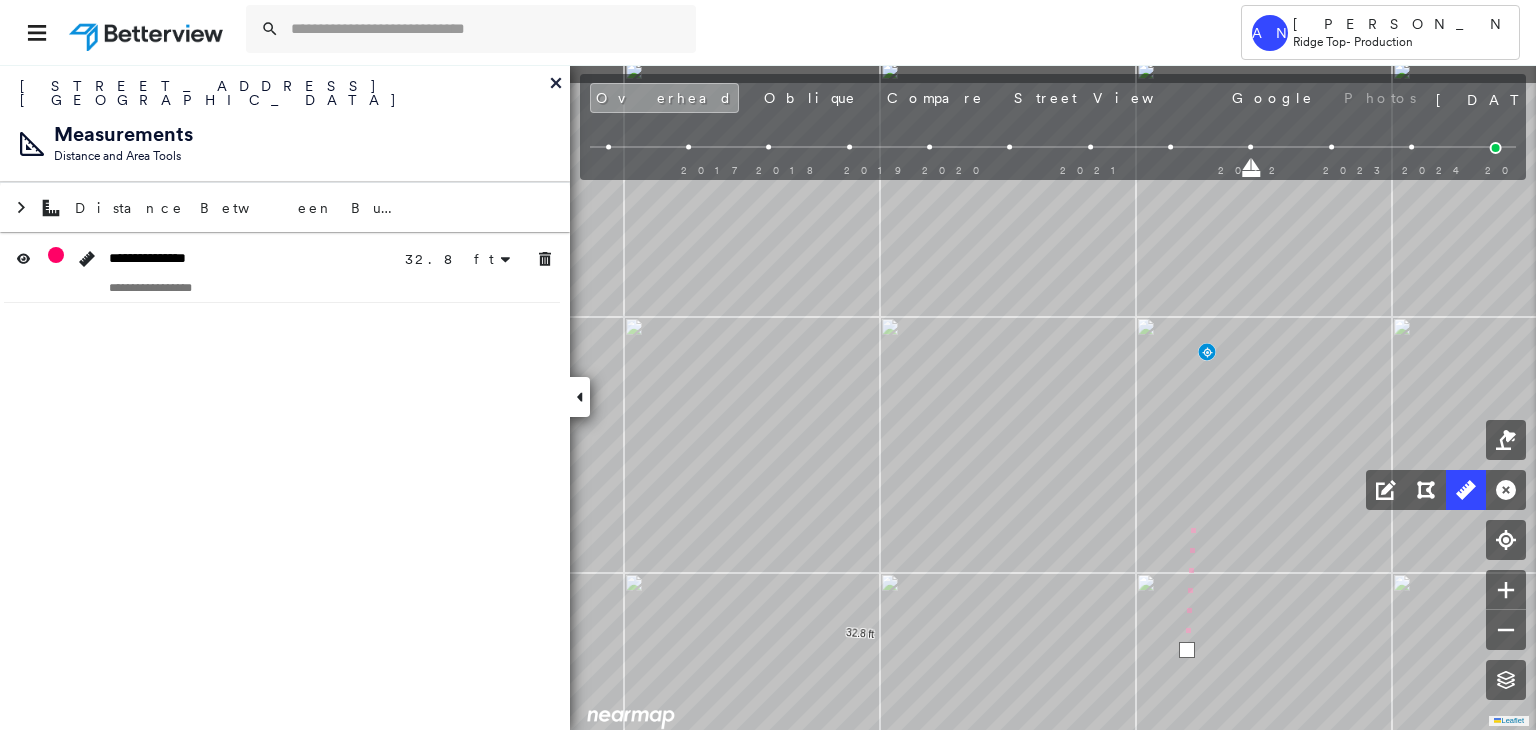 drag, startPoint x: 1210, startPoint y: 412, endPoint x: 1174, endPoint y: 525, distance: 118.595955 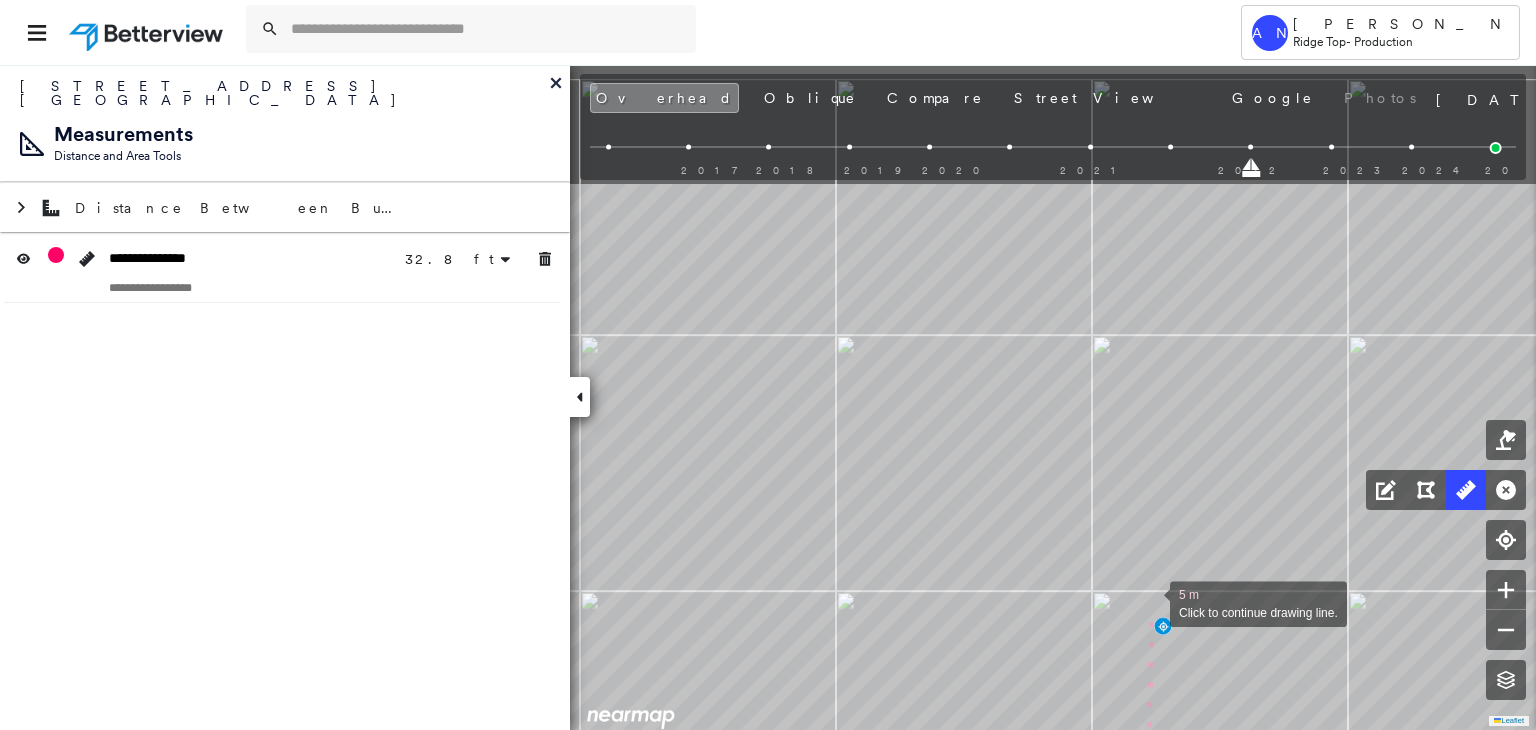 drag, startPoint x: 1180, startPoint y: 413, endPoint x: 1145, endPoint y: 562, distance: 153.05554 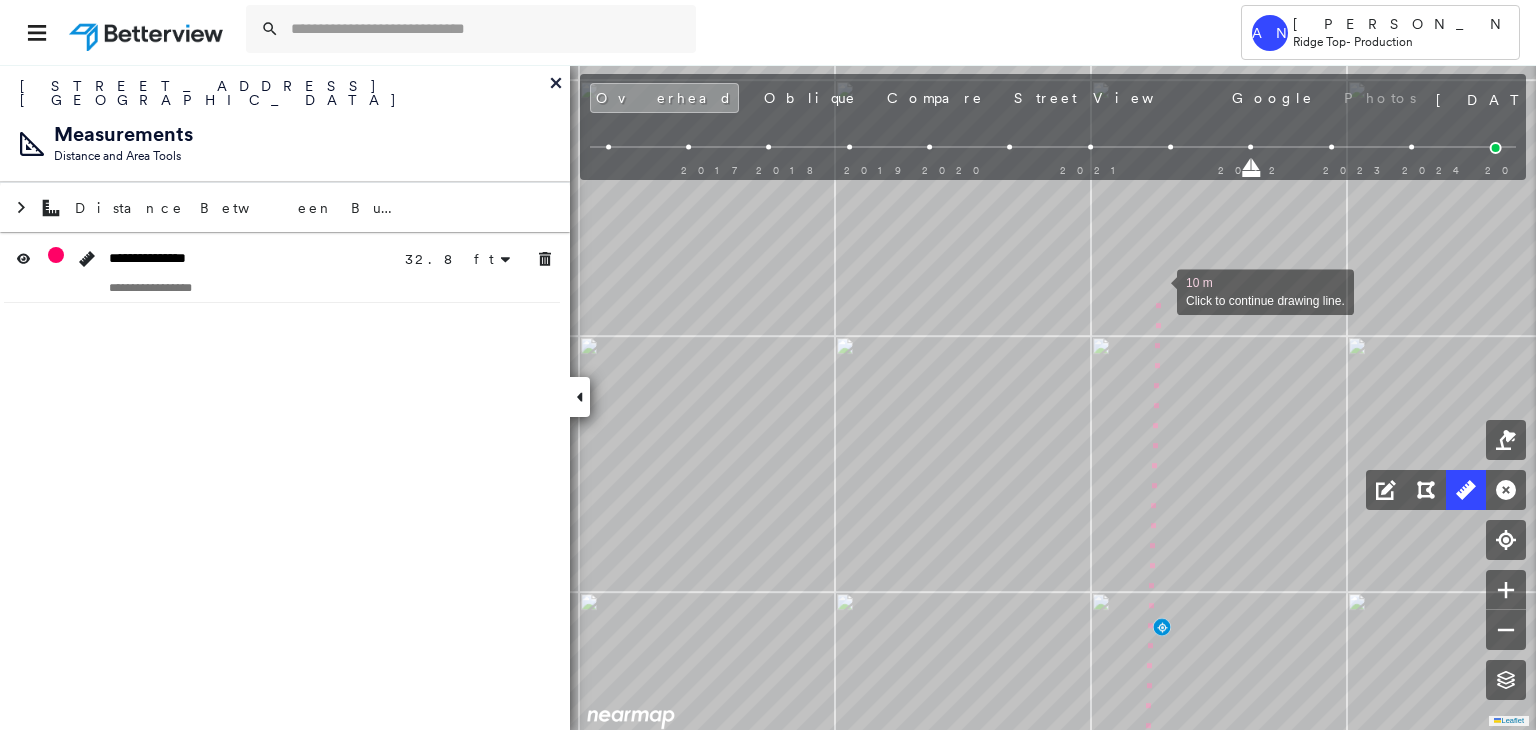 click at bounding box center (1157, 290) 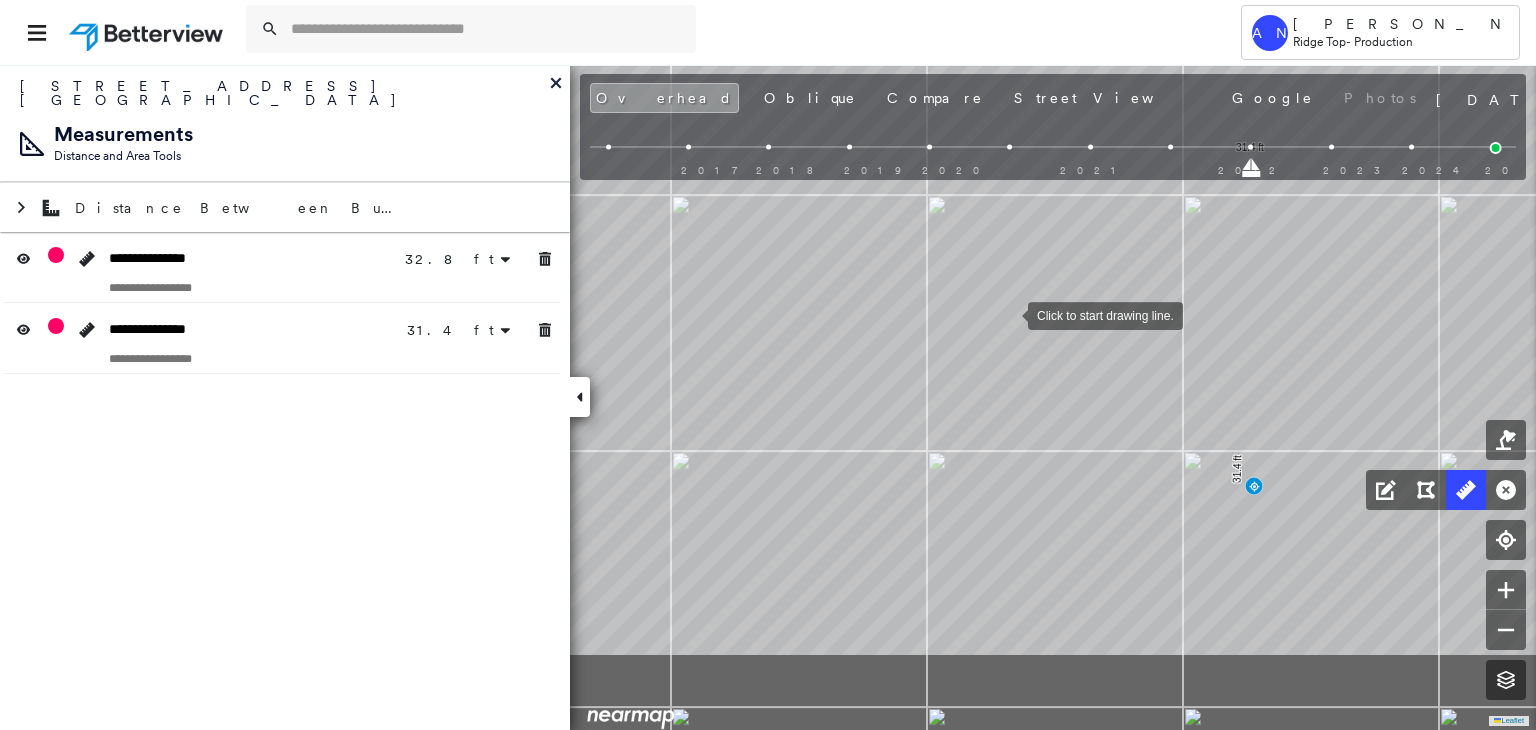 drag, startPoint x: 921, startPoint y: 451, endPoint x: 1008, endPoint y: 315, distance: 161.44658 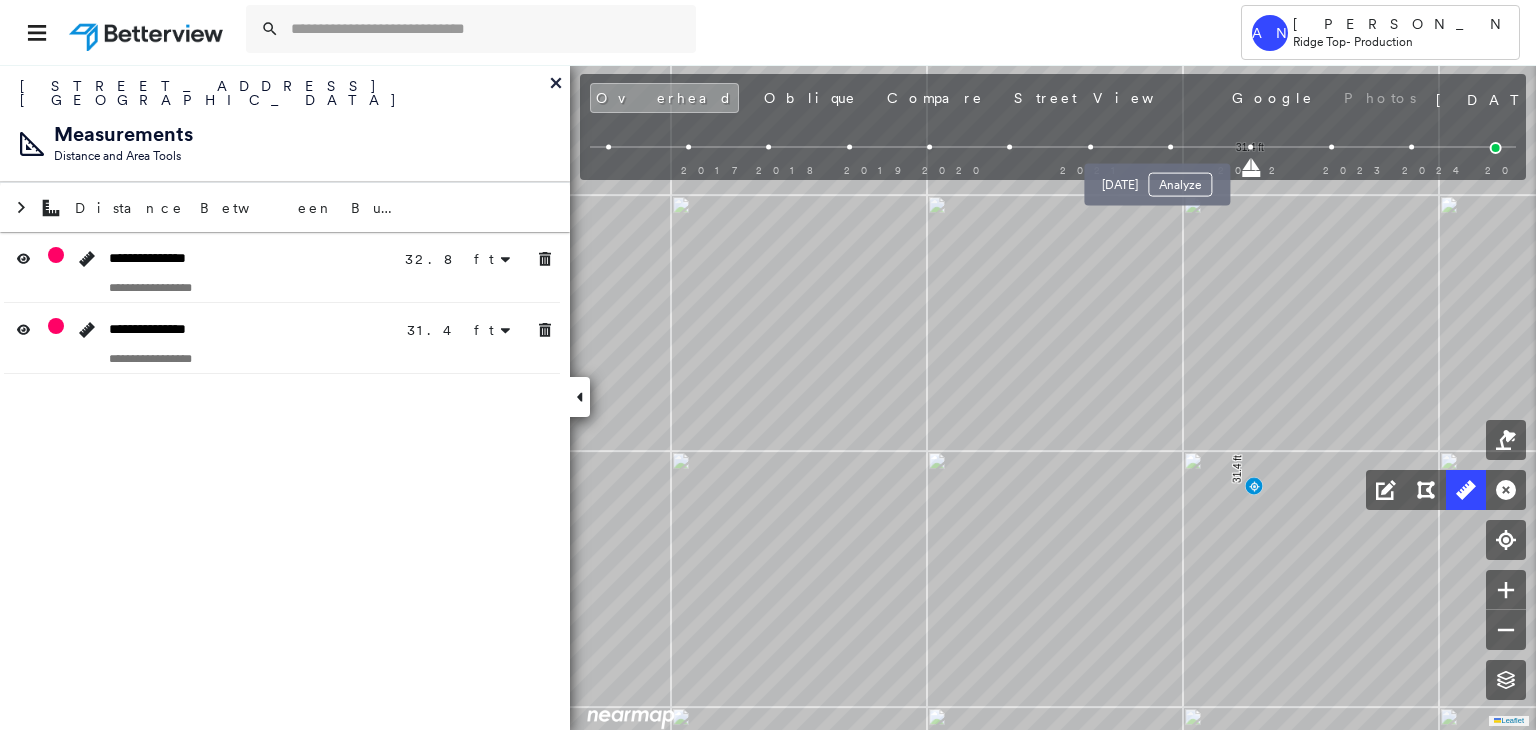 click at bounding box center [1170, 147] 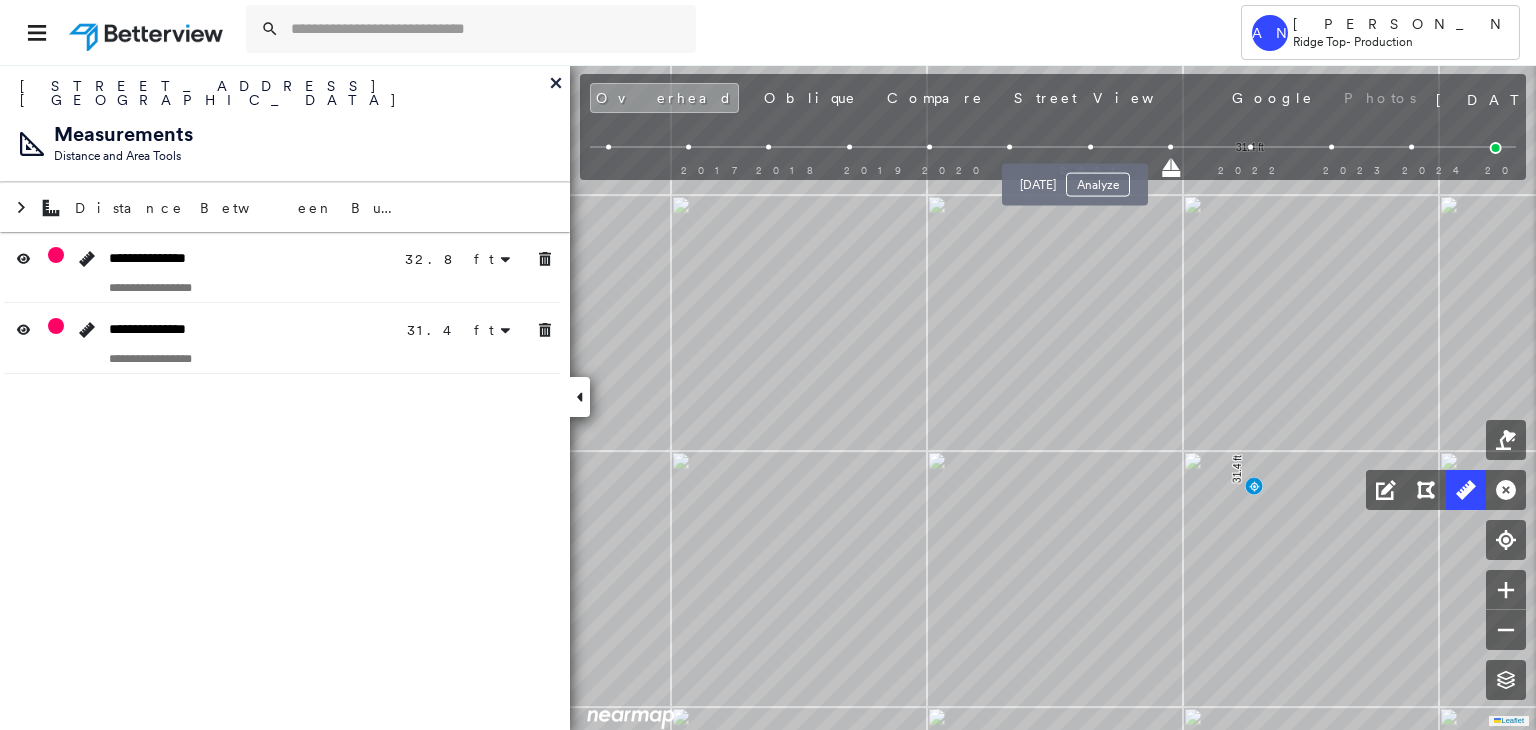 click at bounding box center [1090, 147] 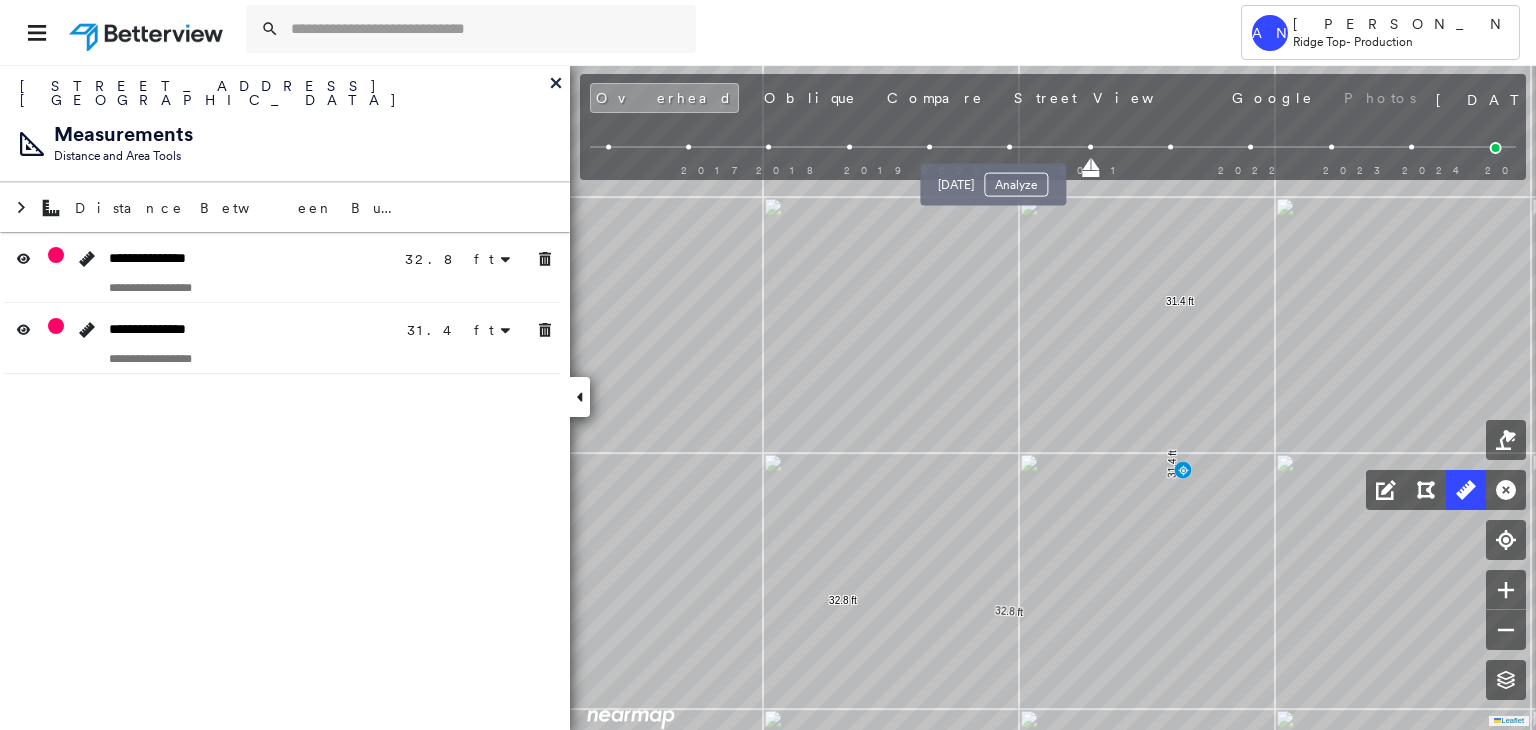 click at bounding box center [1009, 147] 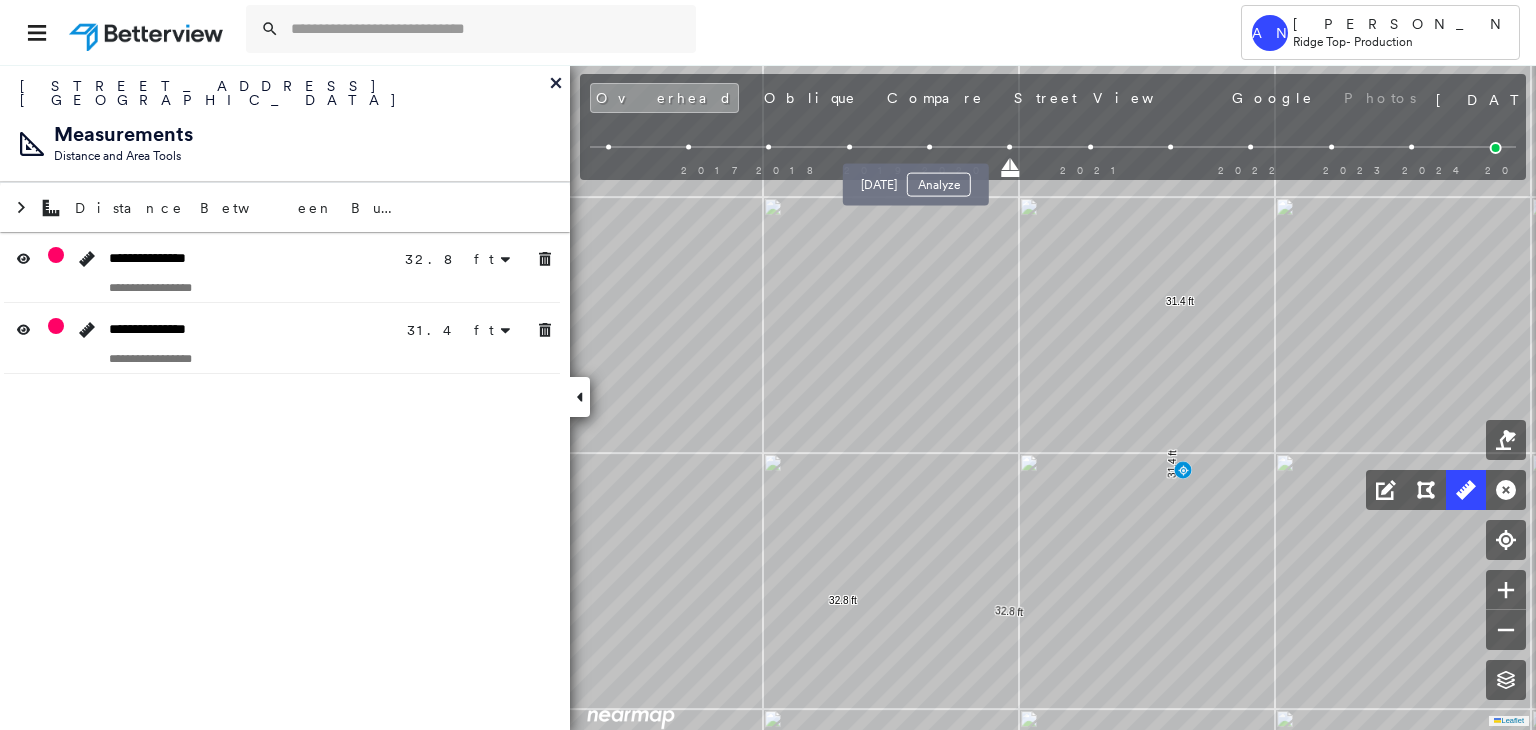 click at bounding box center [929, 147] 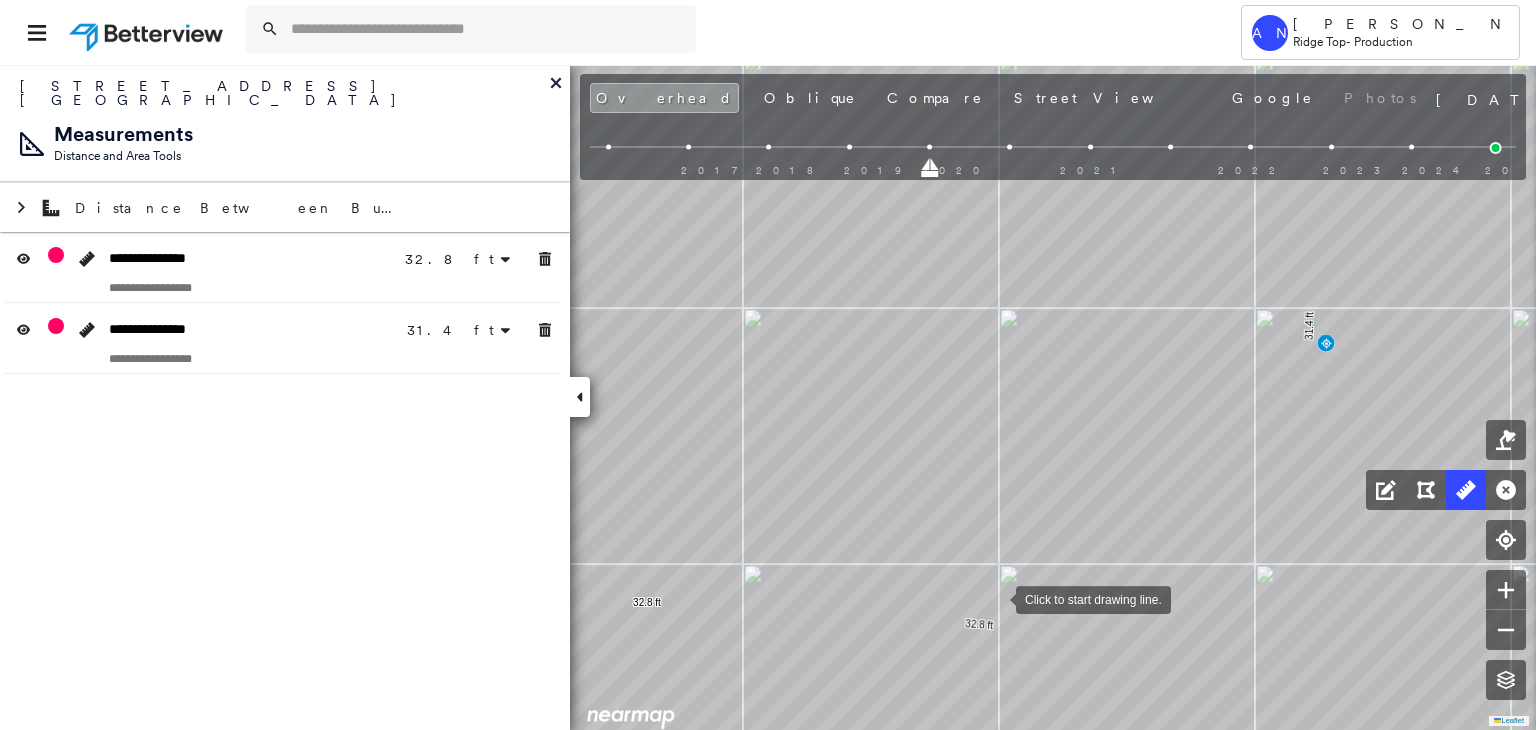 click at bounding box center (996, 598) 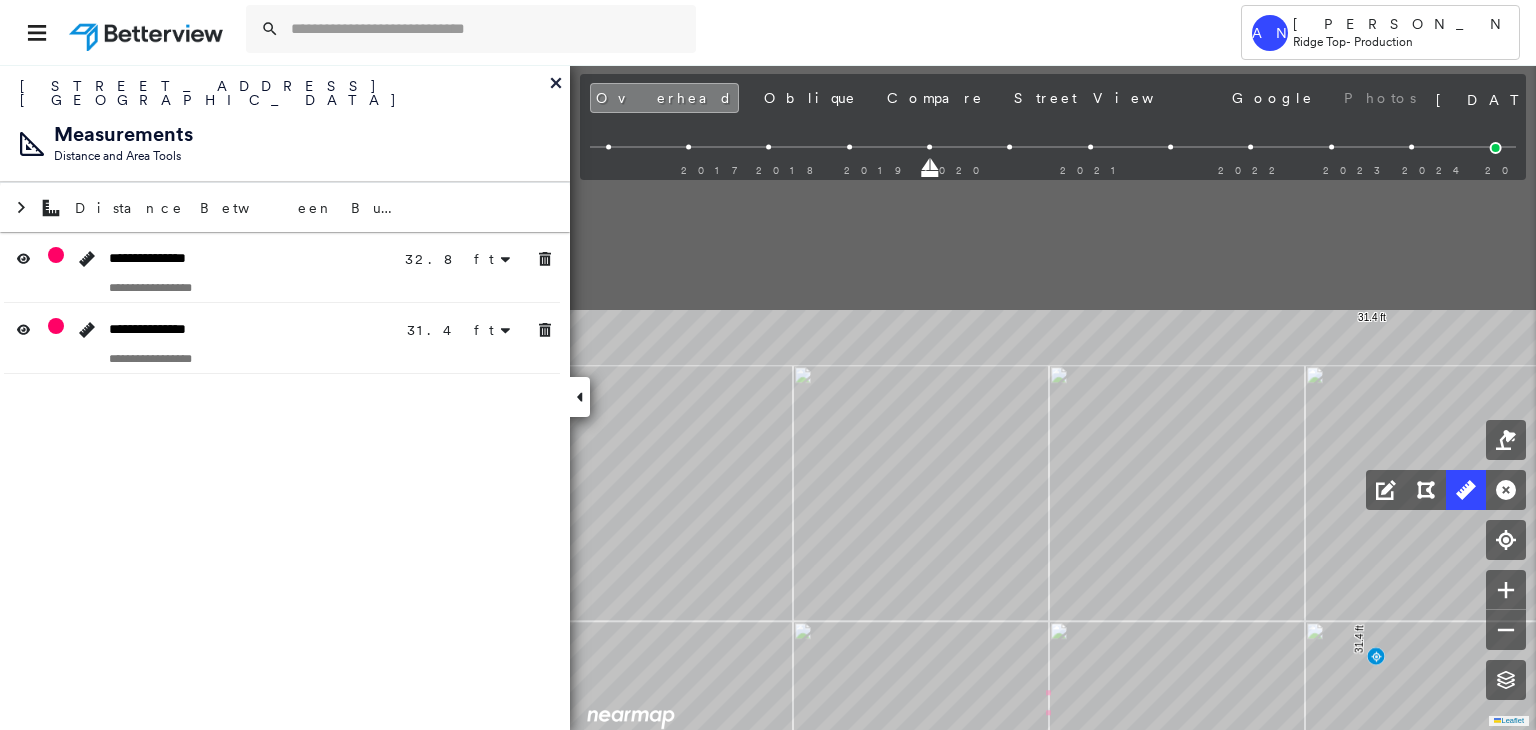 click on "32.8 ft 32.8 ft 31.4 ft 31.4 ft 3 m Click to continue drawing line." at bounding box center [151, 538] 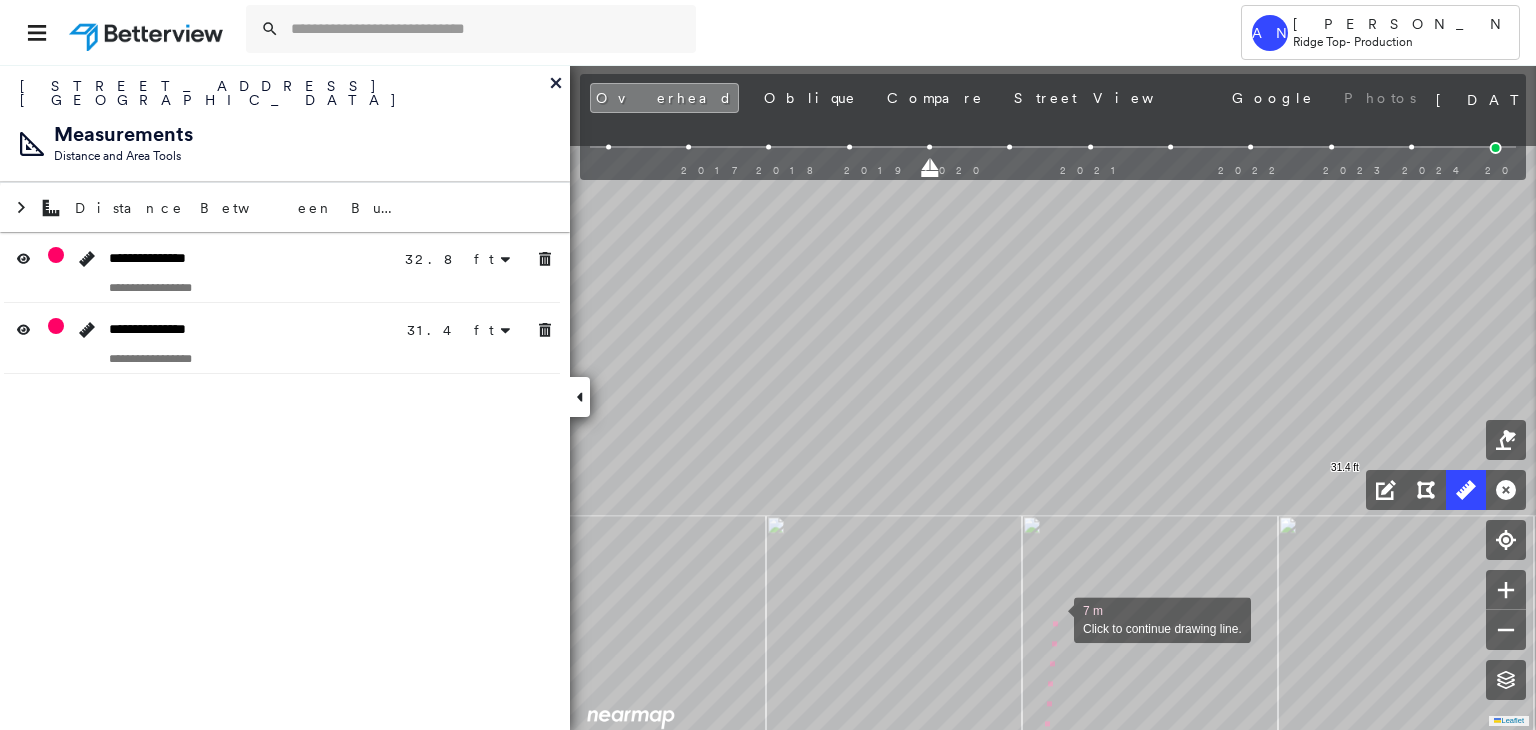 drag, startPoint x: 1074, startPoint y: 546, endPoint x: 1056, endPoint y: 627, distance: 82.9759 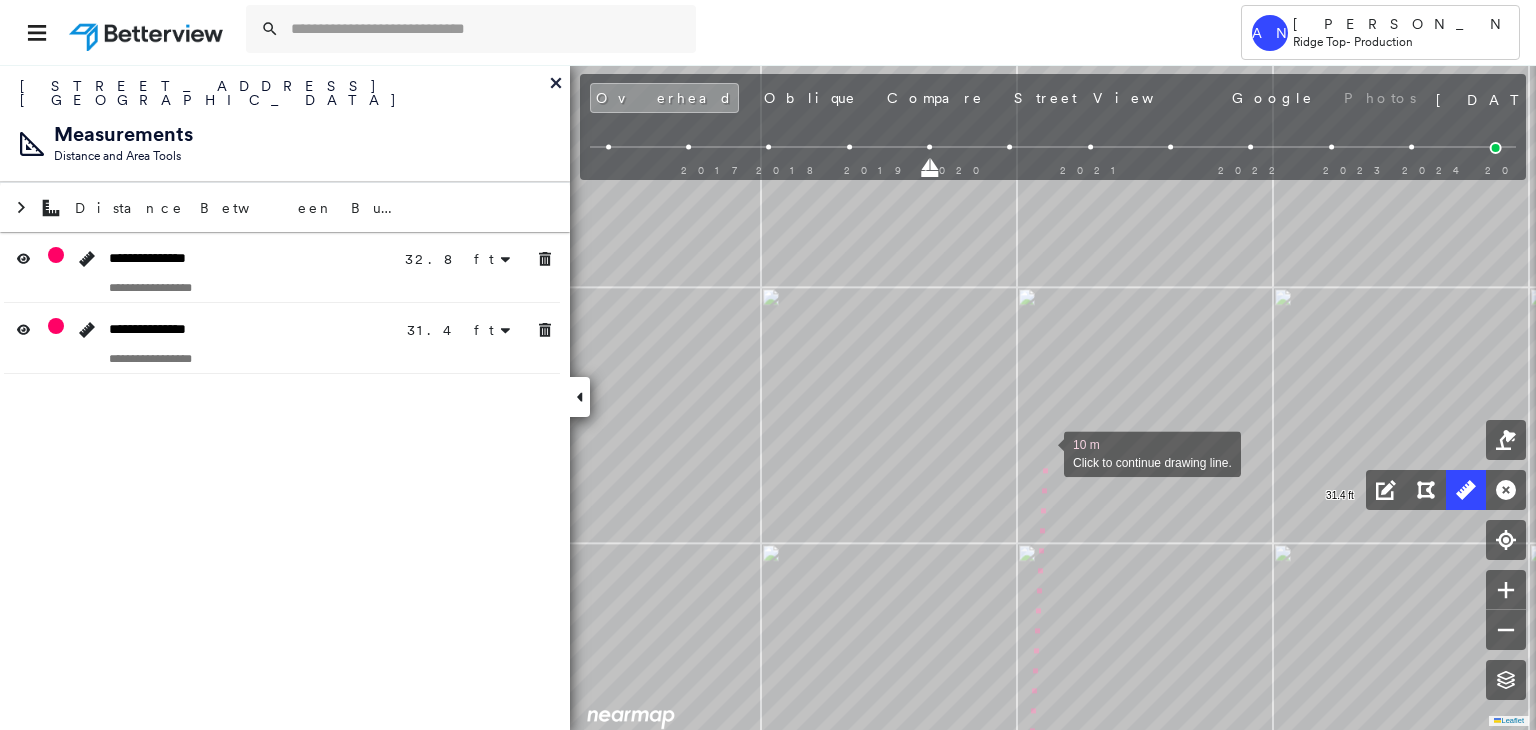 click at bounding box center [1044, 452] 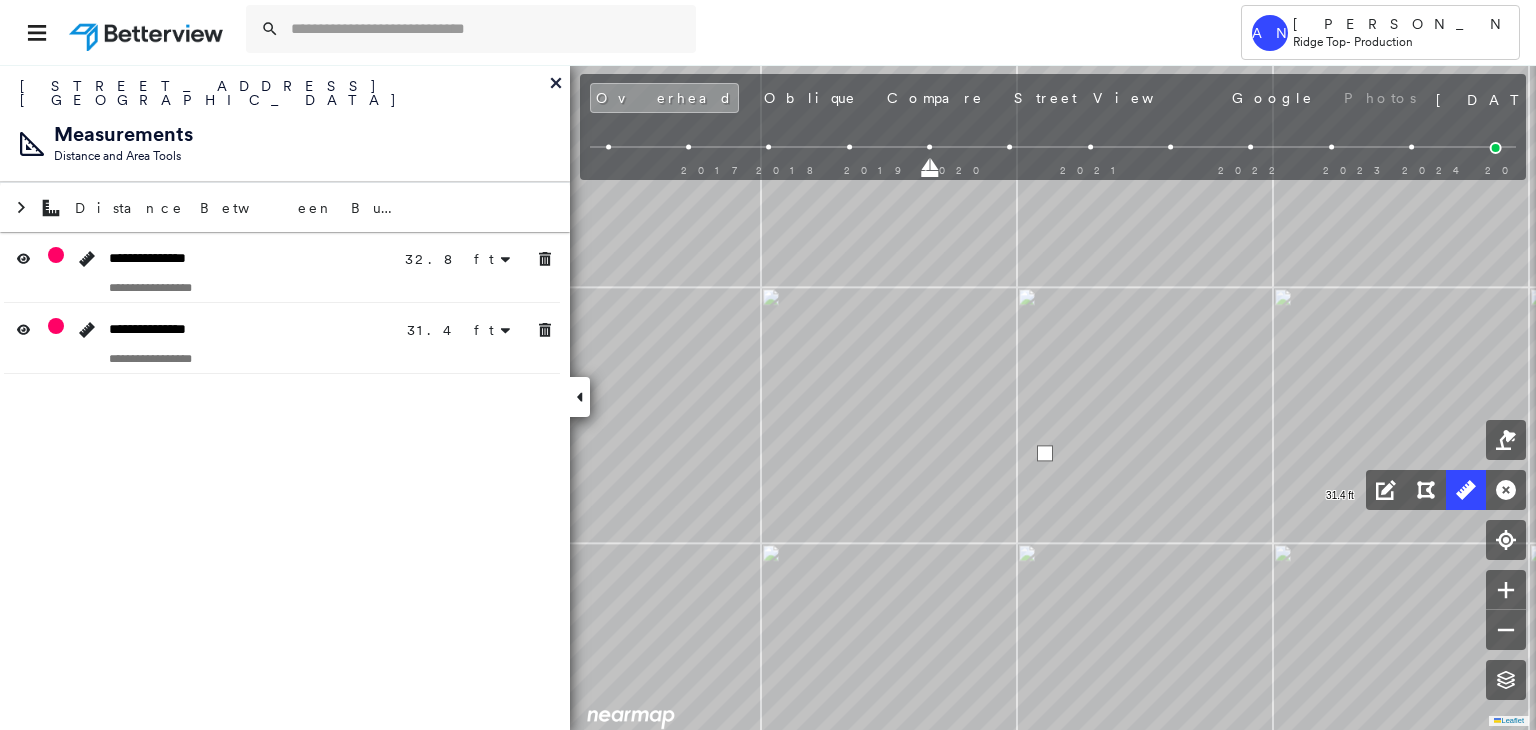 click at bounding box center [1045, 453] 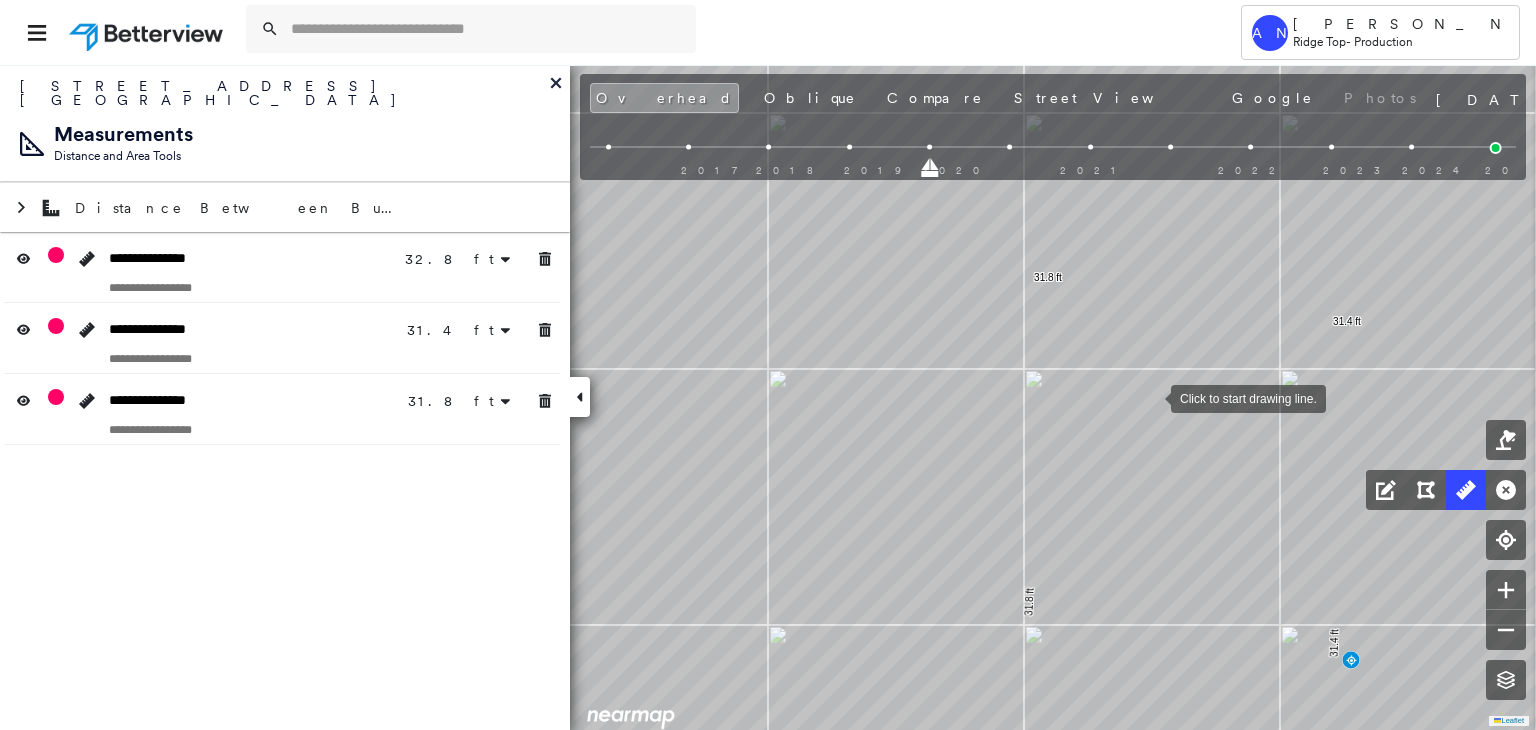 scroll, scrollTop: 0, scrollLeft: 0, axis: both 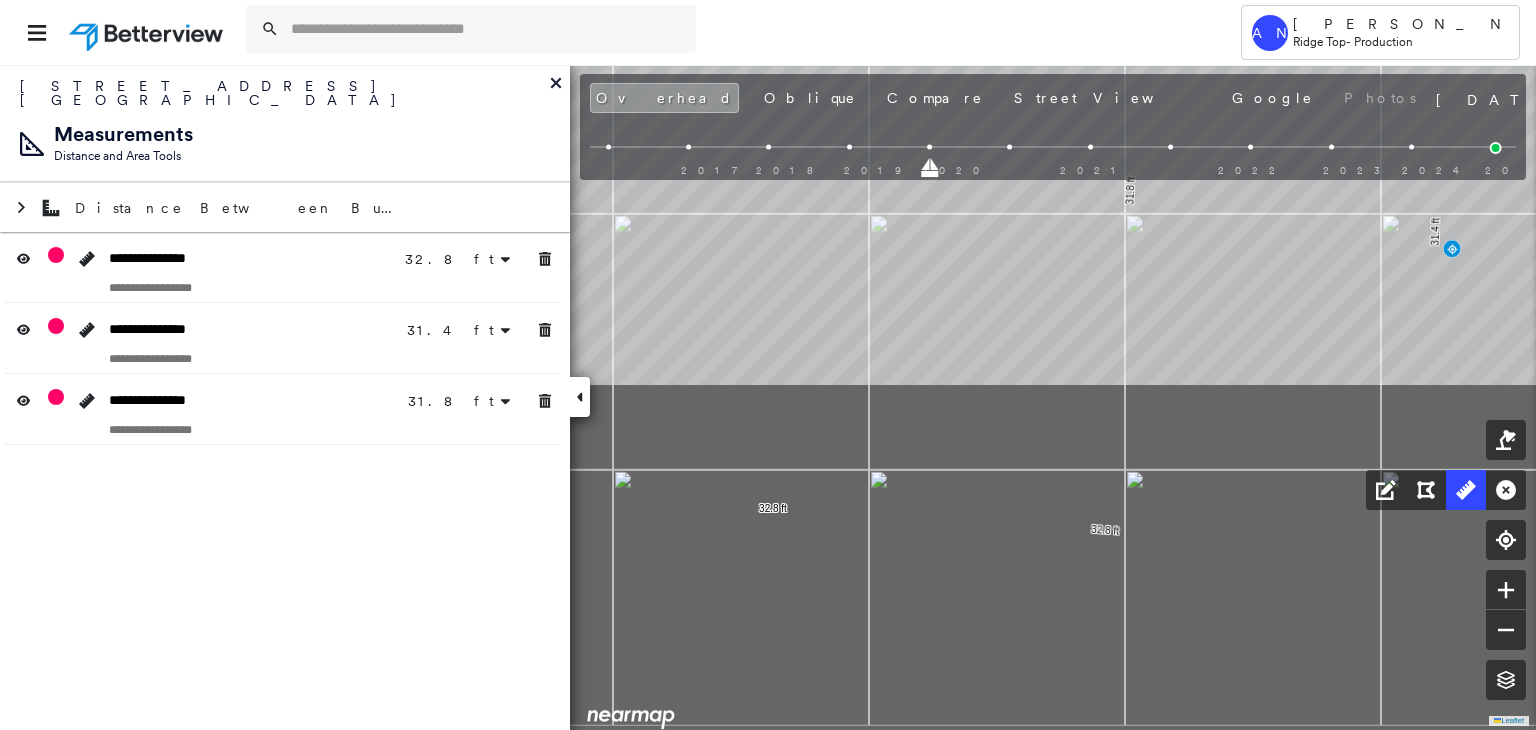 drag, startPoint x: 821, startPoint y: 459, endPoint x: 904, endPoint y: 113, distance: 355.81595 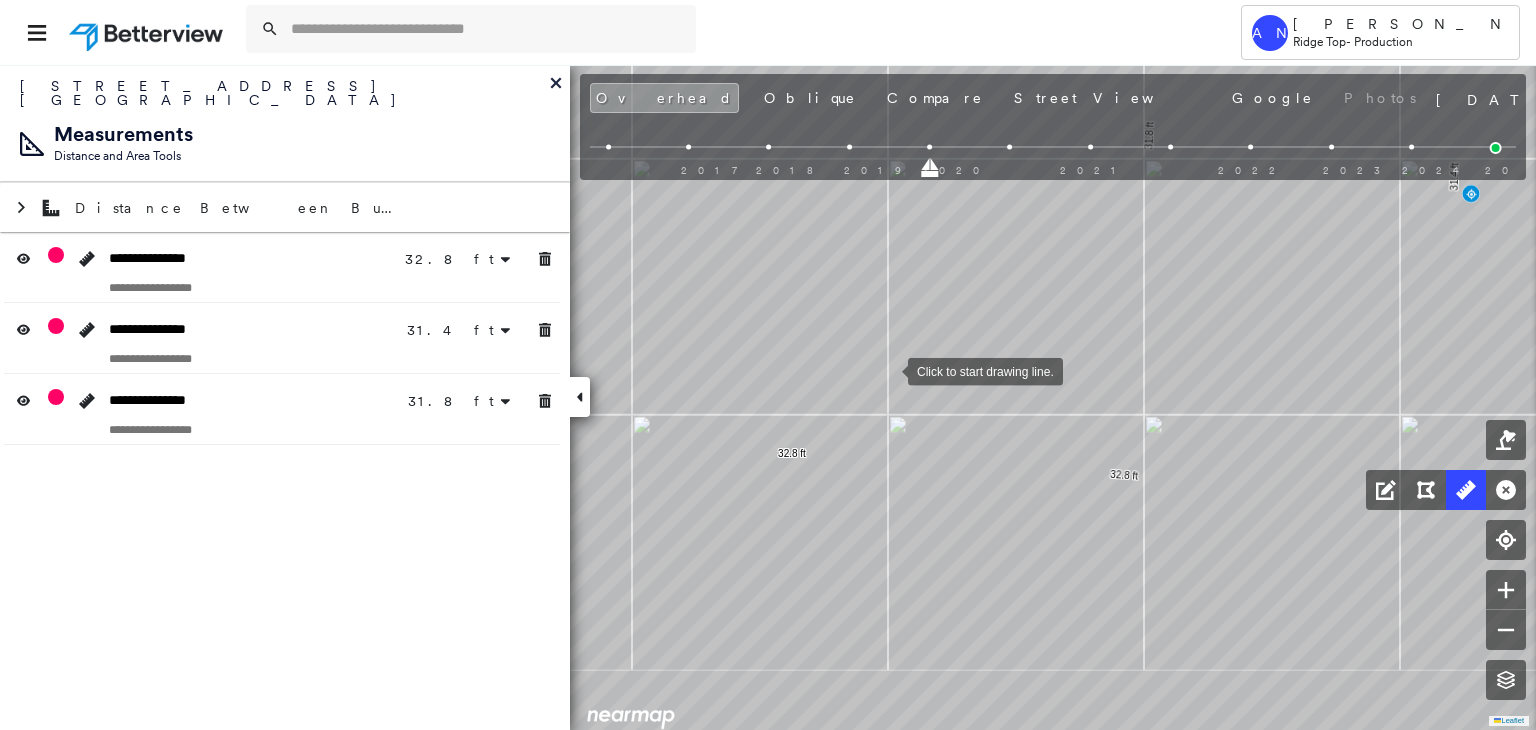 click at bounding box center (888, 370) 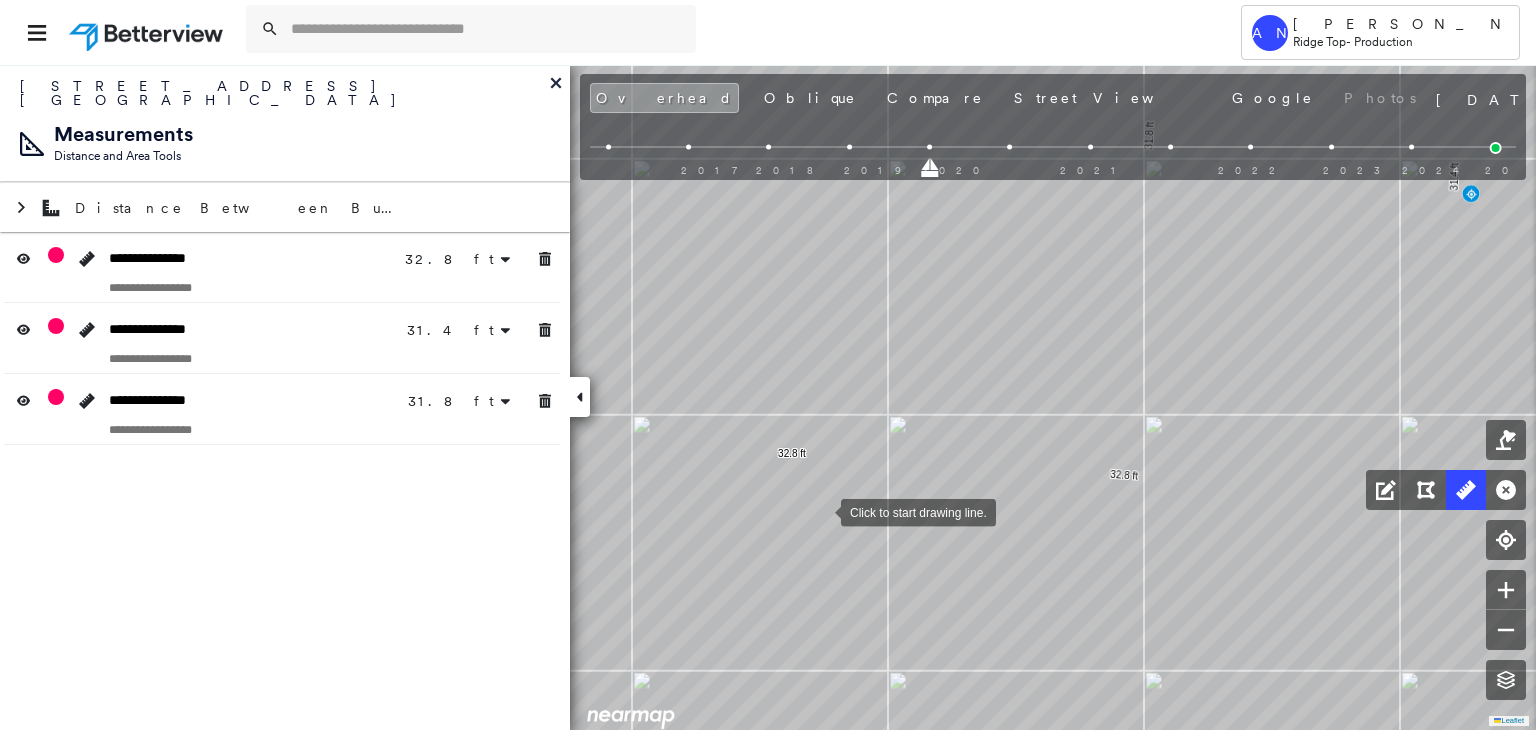 click at bounding box center (821, 511) 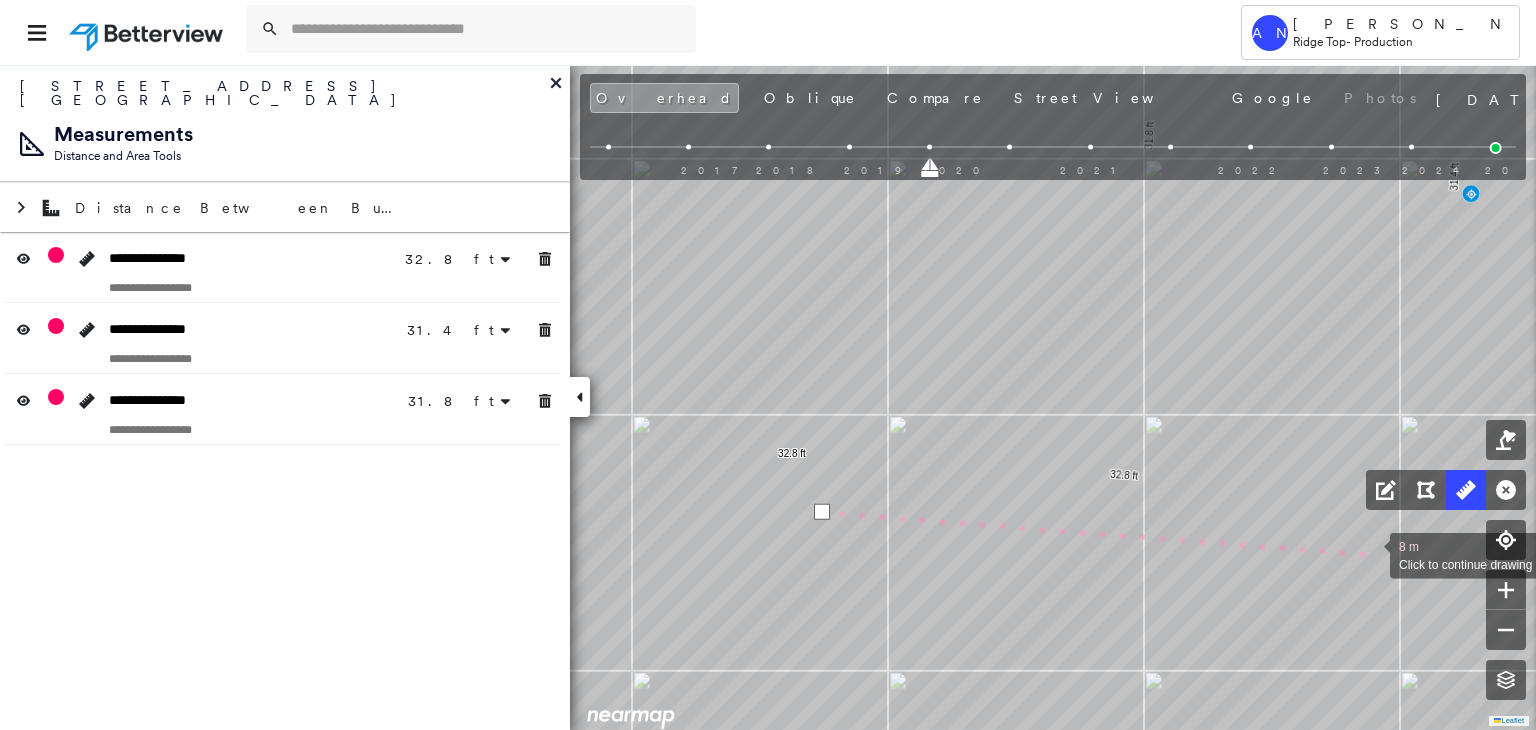click at bounding box center (1370, 554) 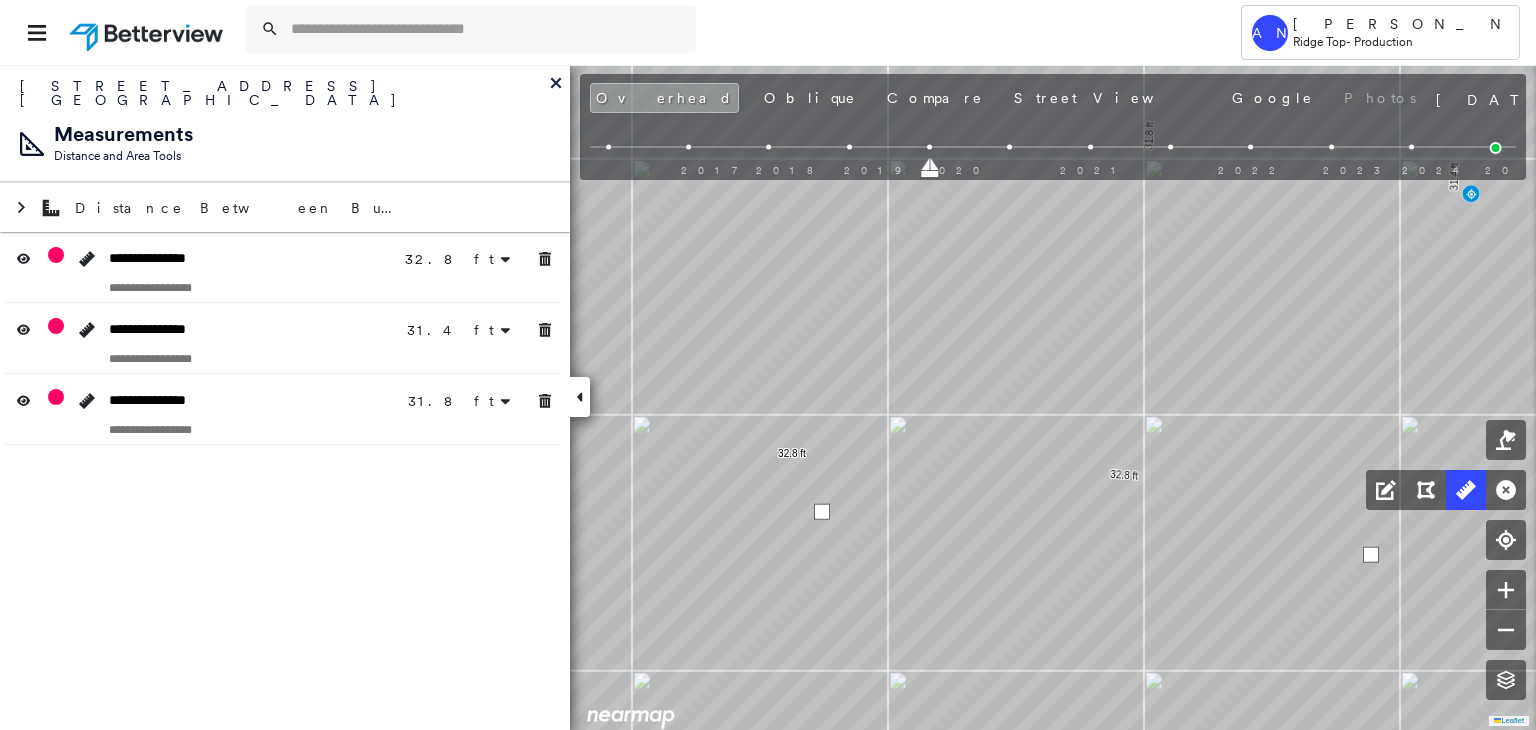 click at bounding box center (1371, 555) 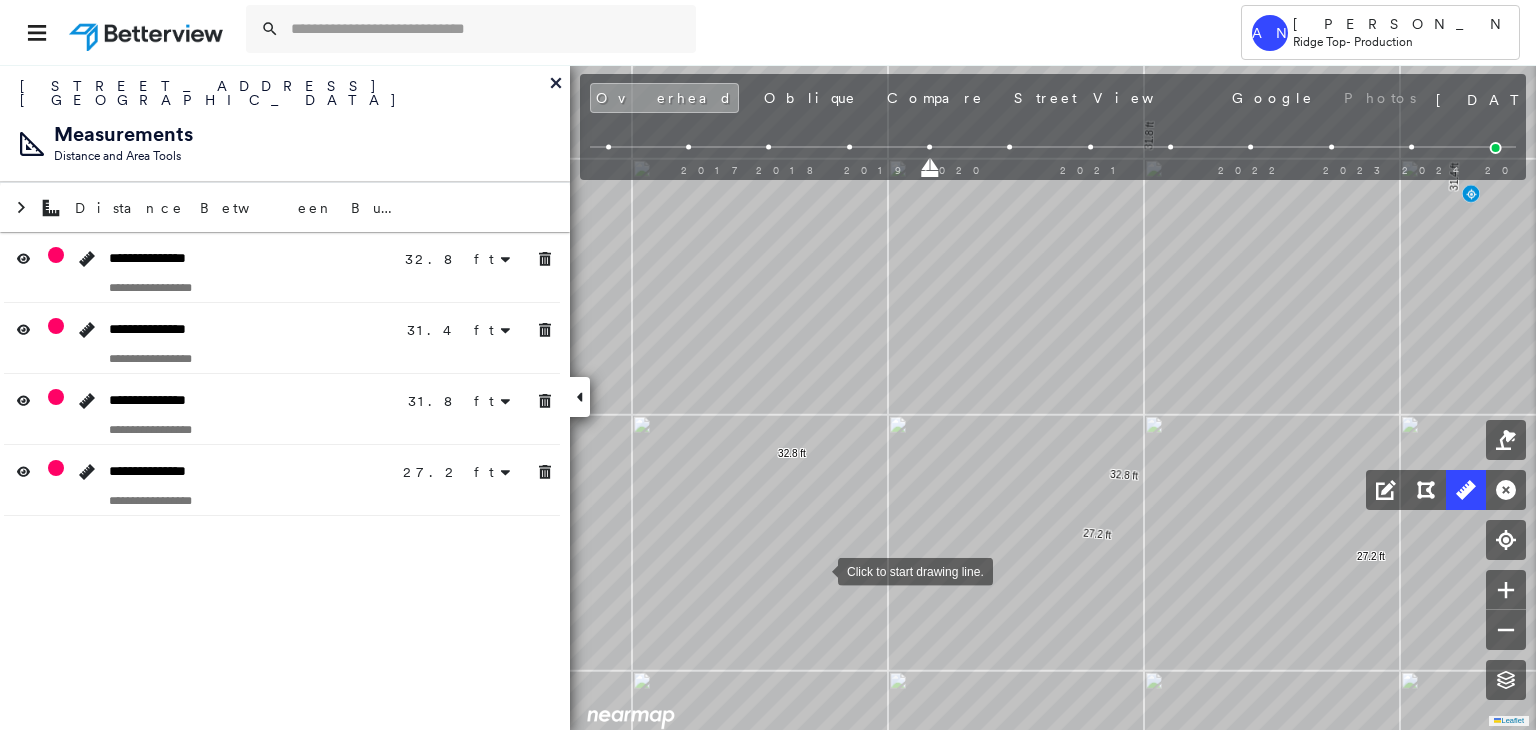 click at bounding box center [818, 570] 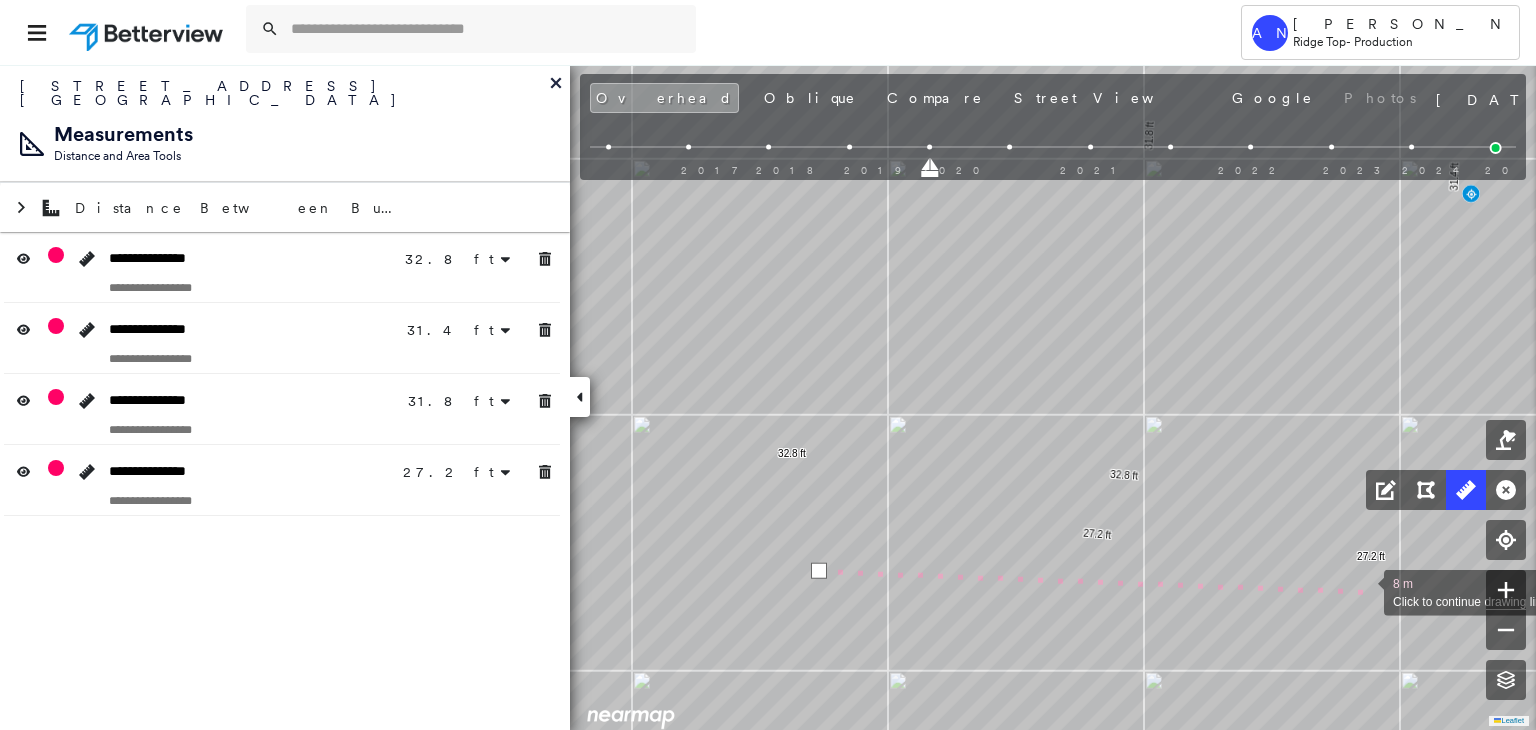 click at bounding box center [1364, 591] 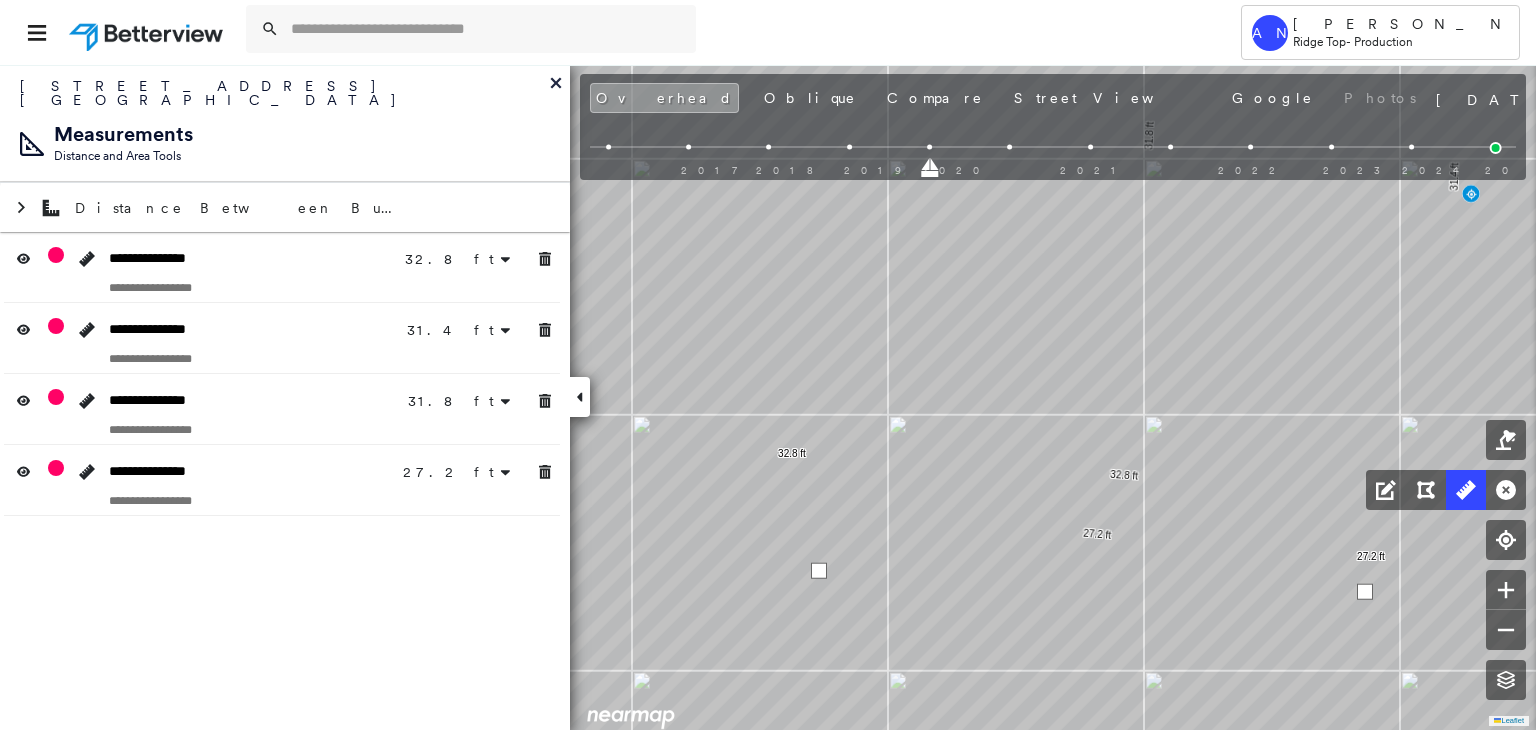 click at bounding box center [1365, 592] 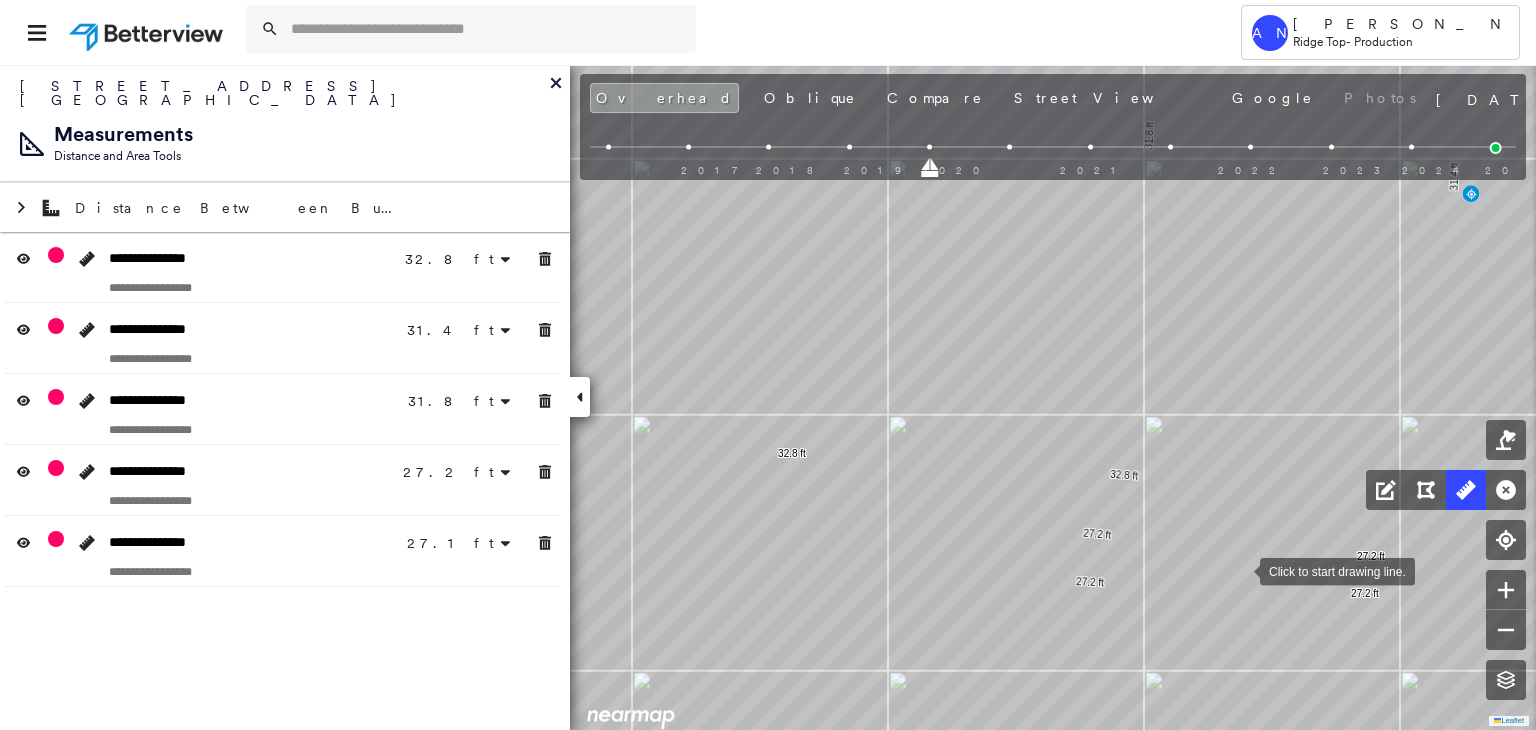 drag, startPoint x: 1240, startPoint y: 569, endPoint x: 1032, endPoint y: 560, distance: 208.19463 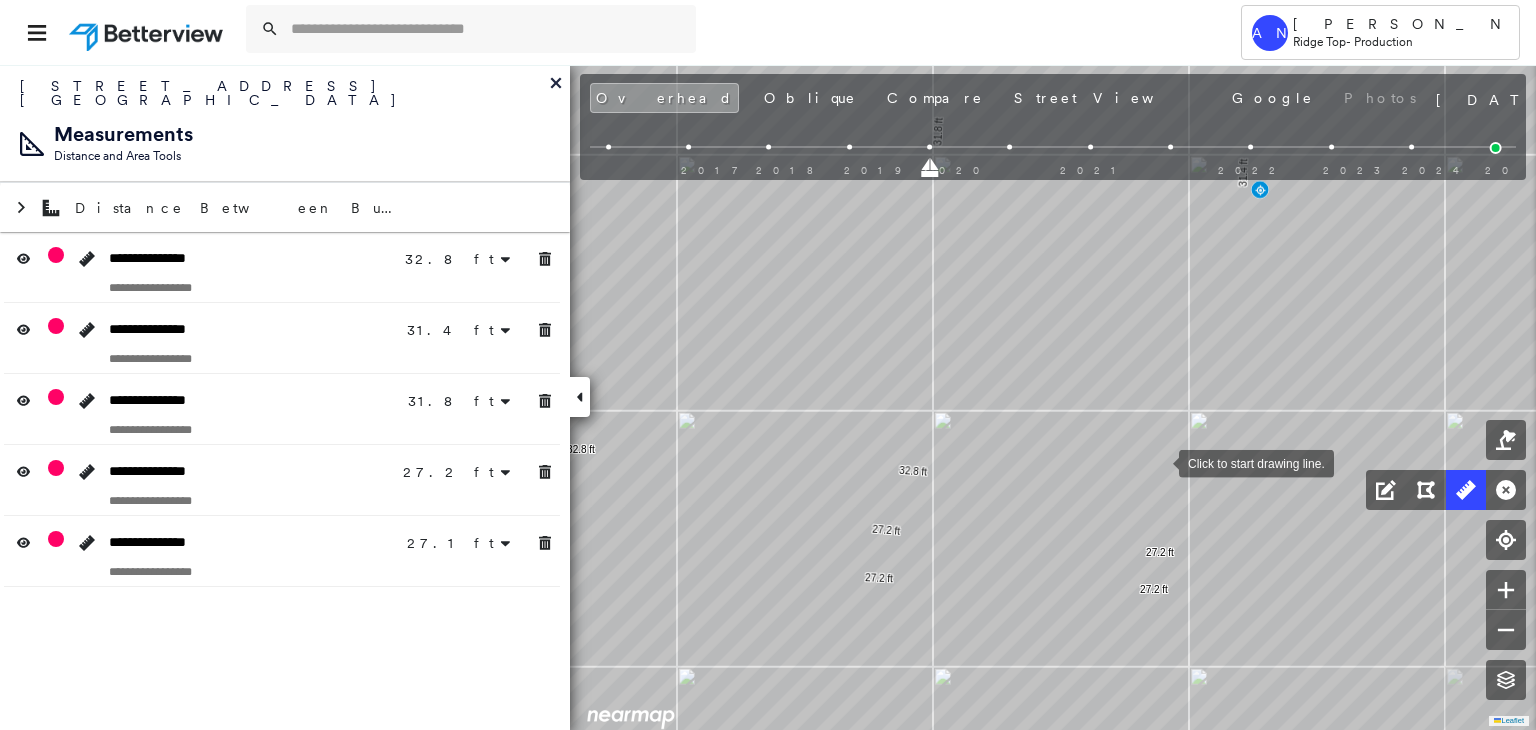 click at bounding box center (1159, 462) 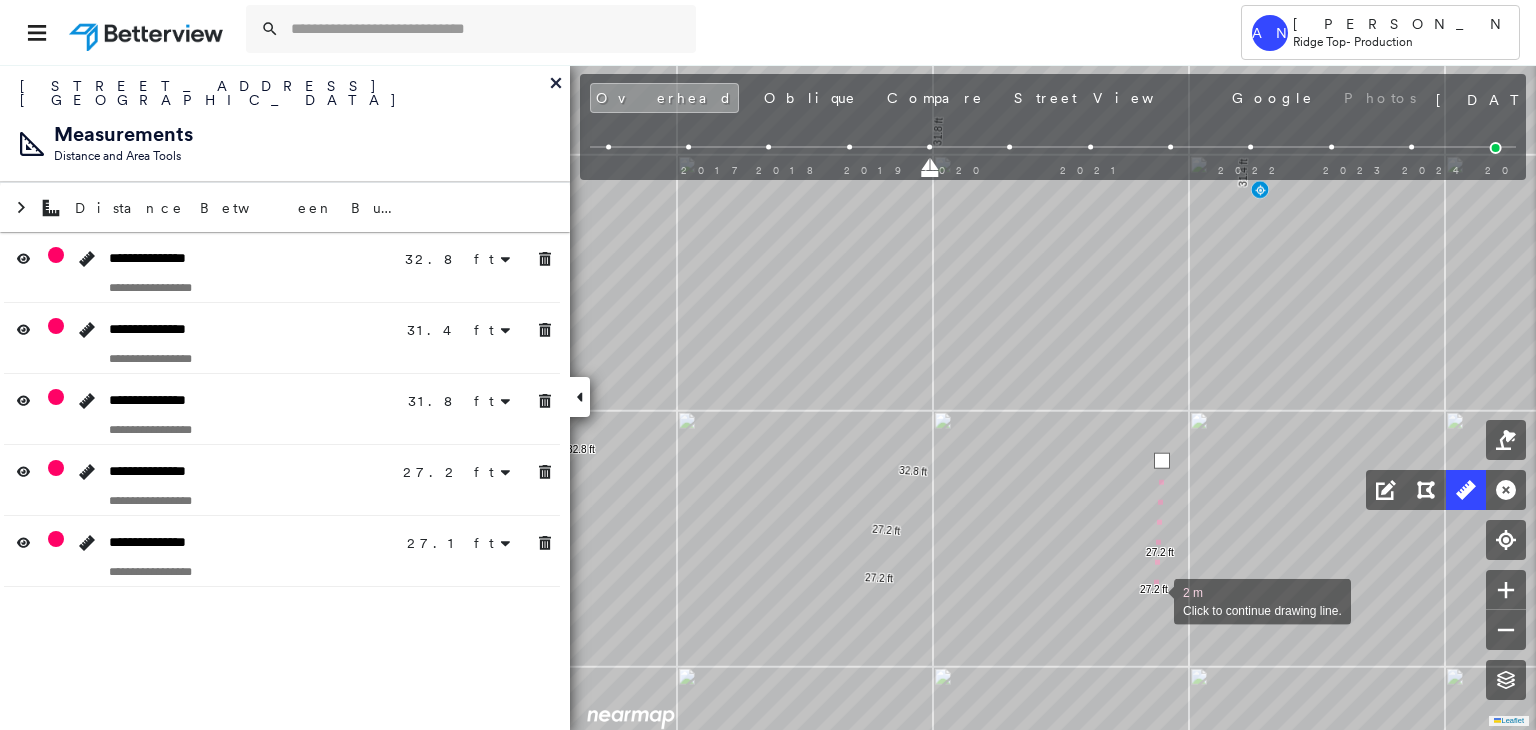 click at bounding box center [1154, 600] 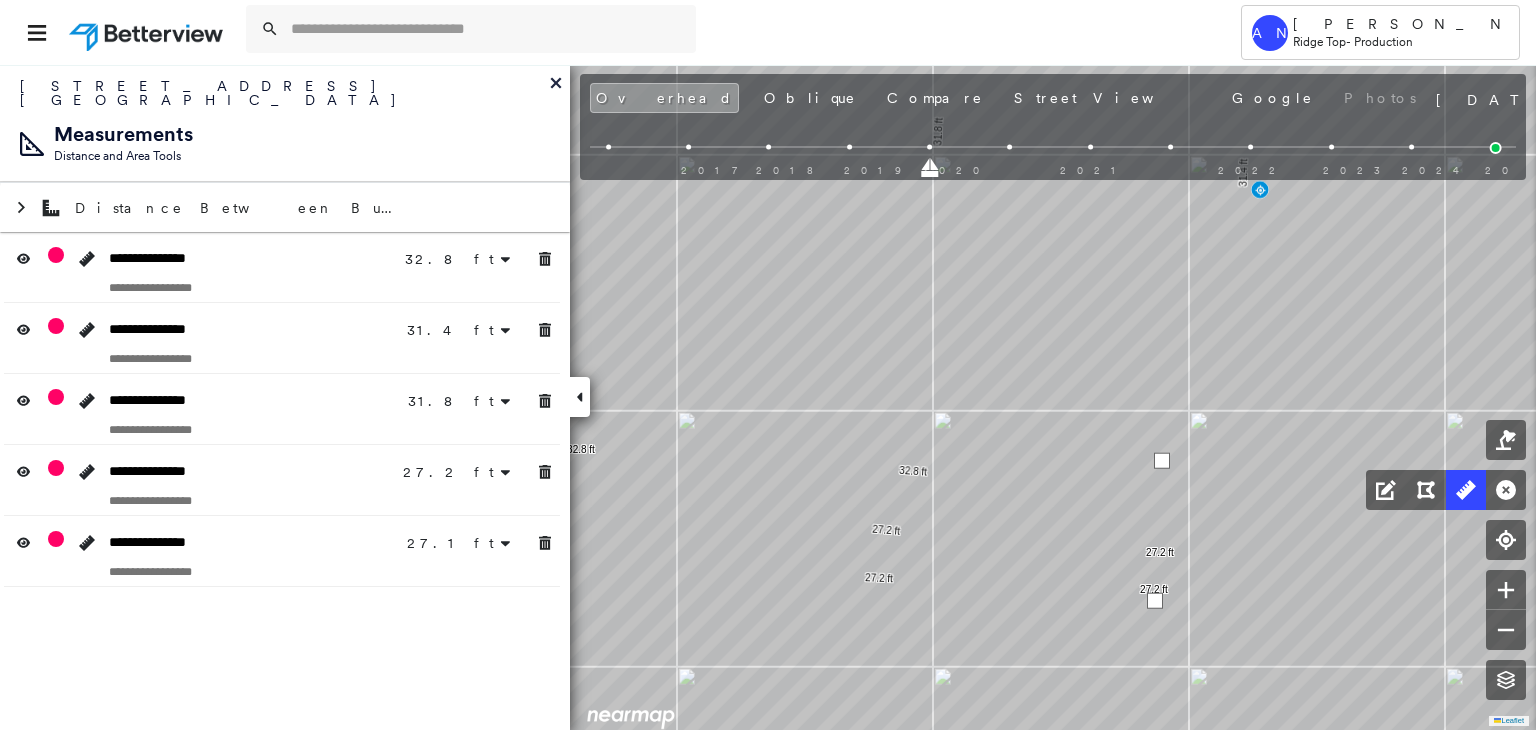 click at bounding box center (1155, 601) 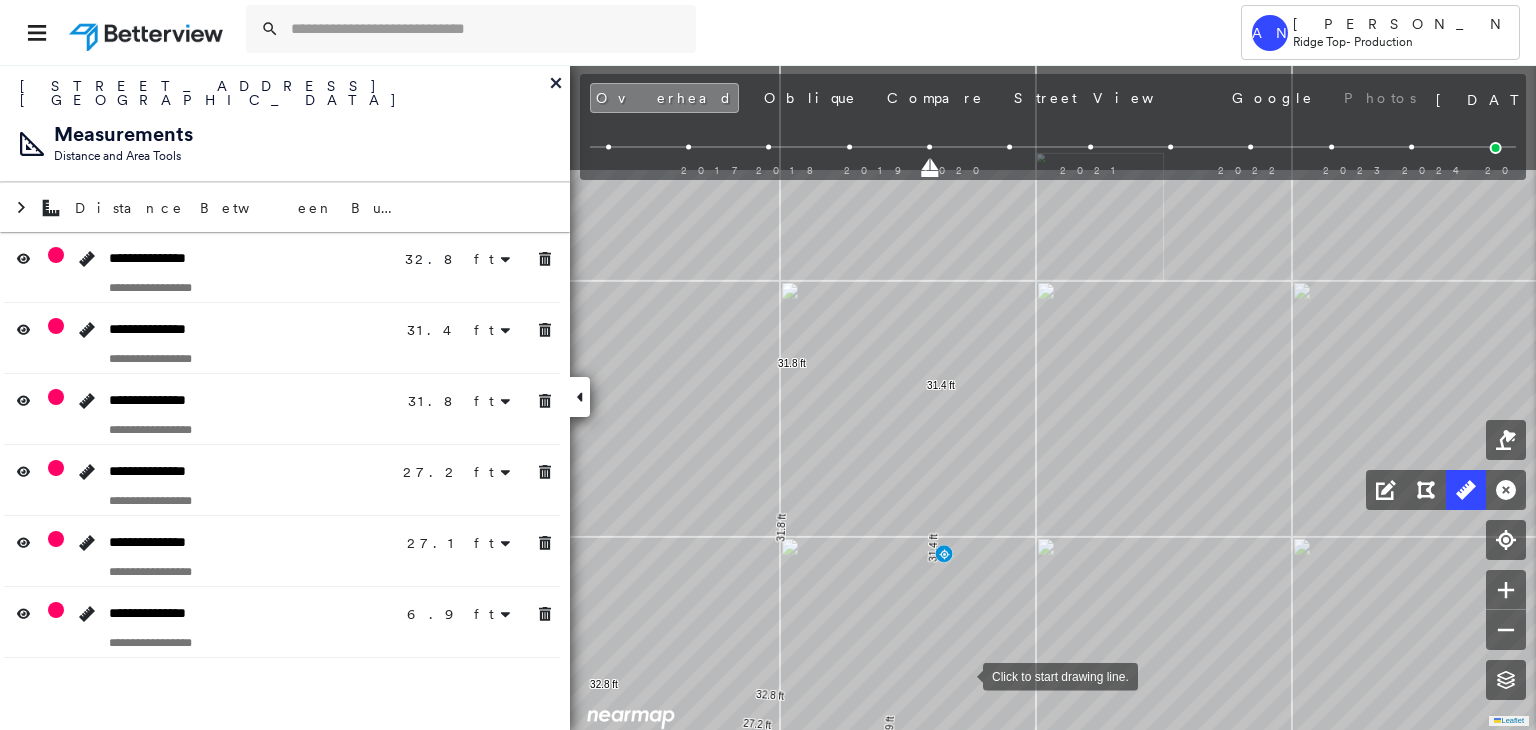 drag, startPoint x: 1084, startPoint y: 501, endPoint x: 973, endPoint y: 625, distance: 166.42416 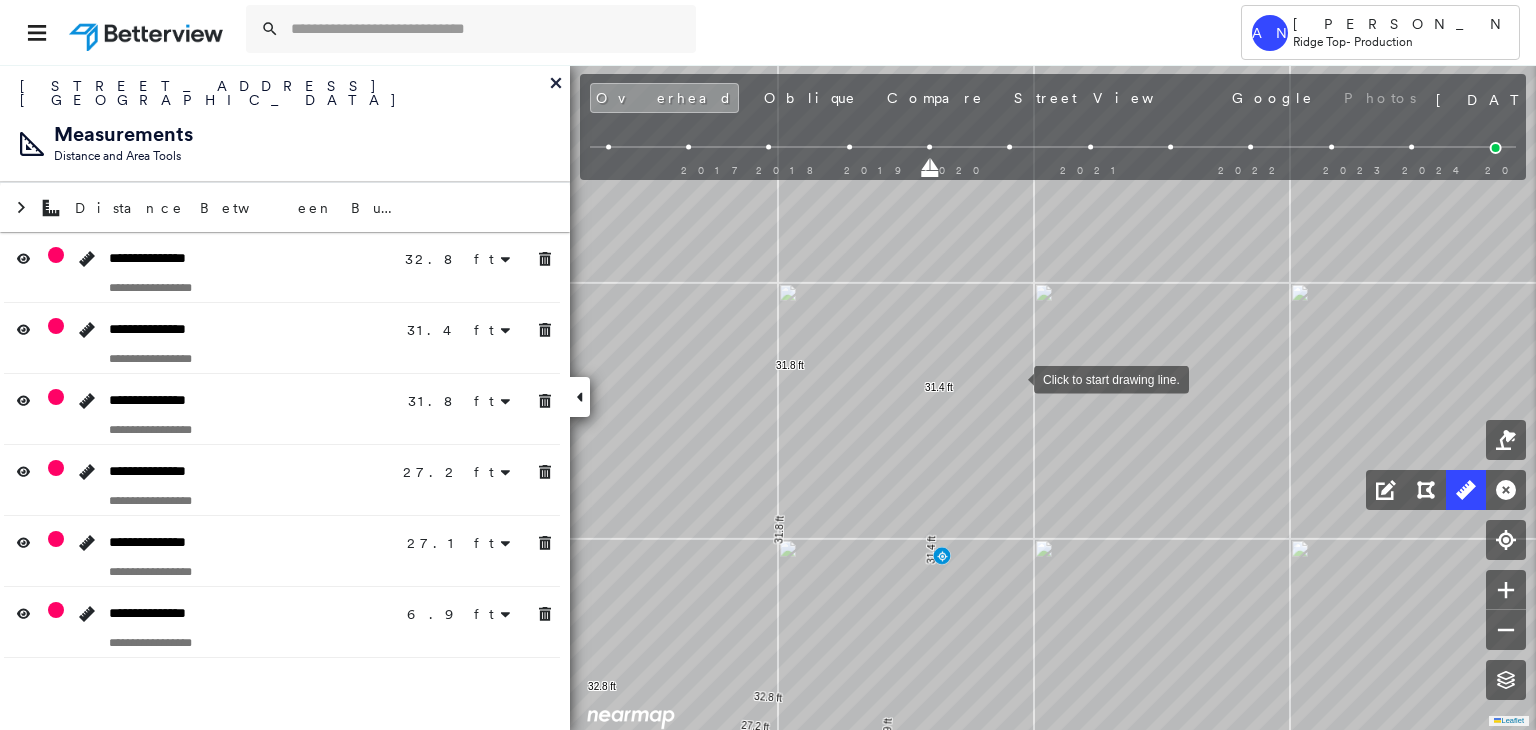 click at bounding box center [1014, 378] 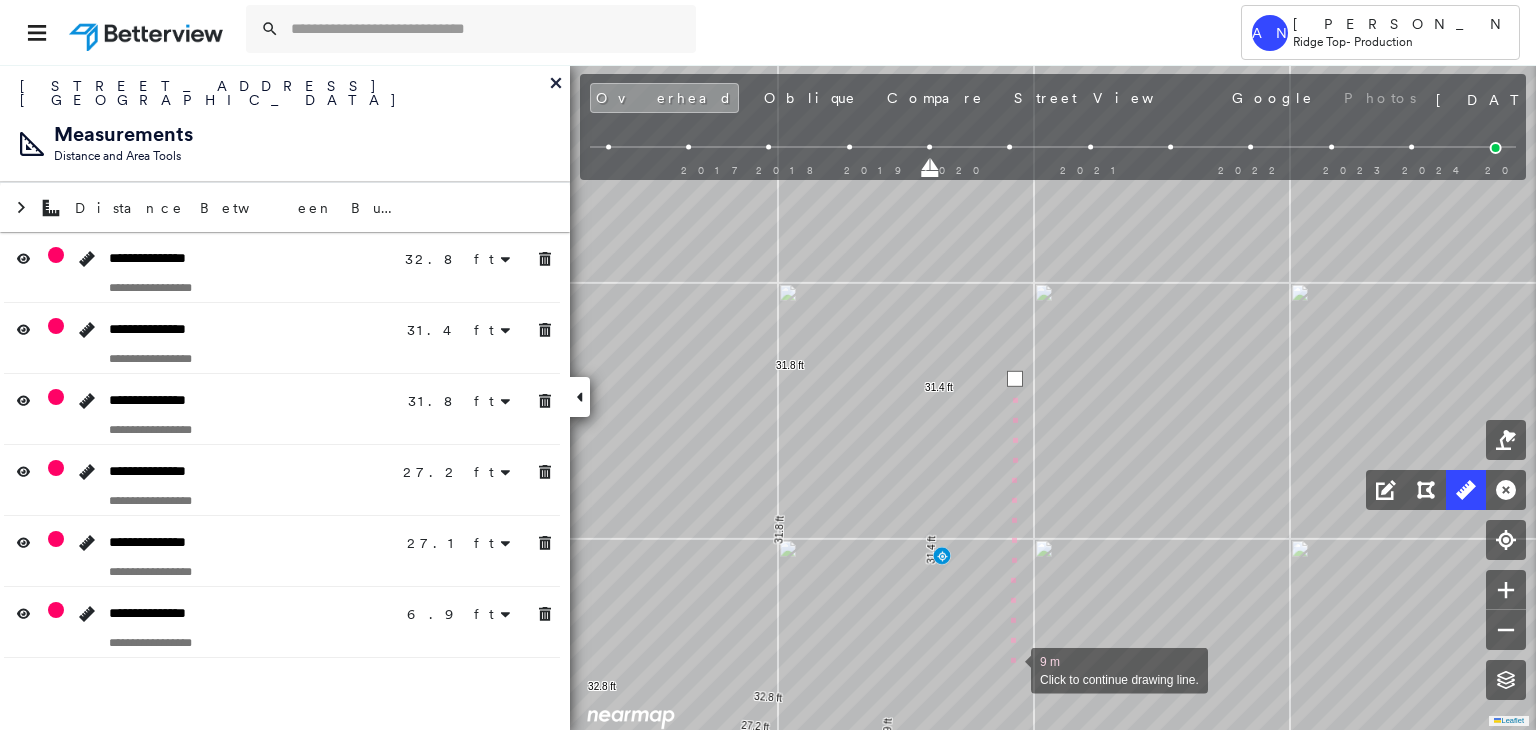 click at bounding box center (1011, 669) 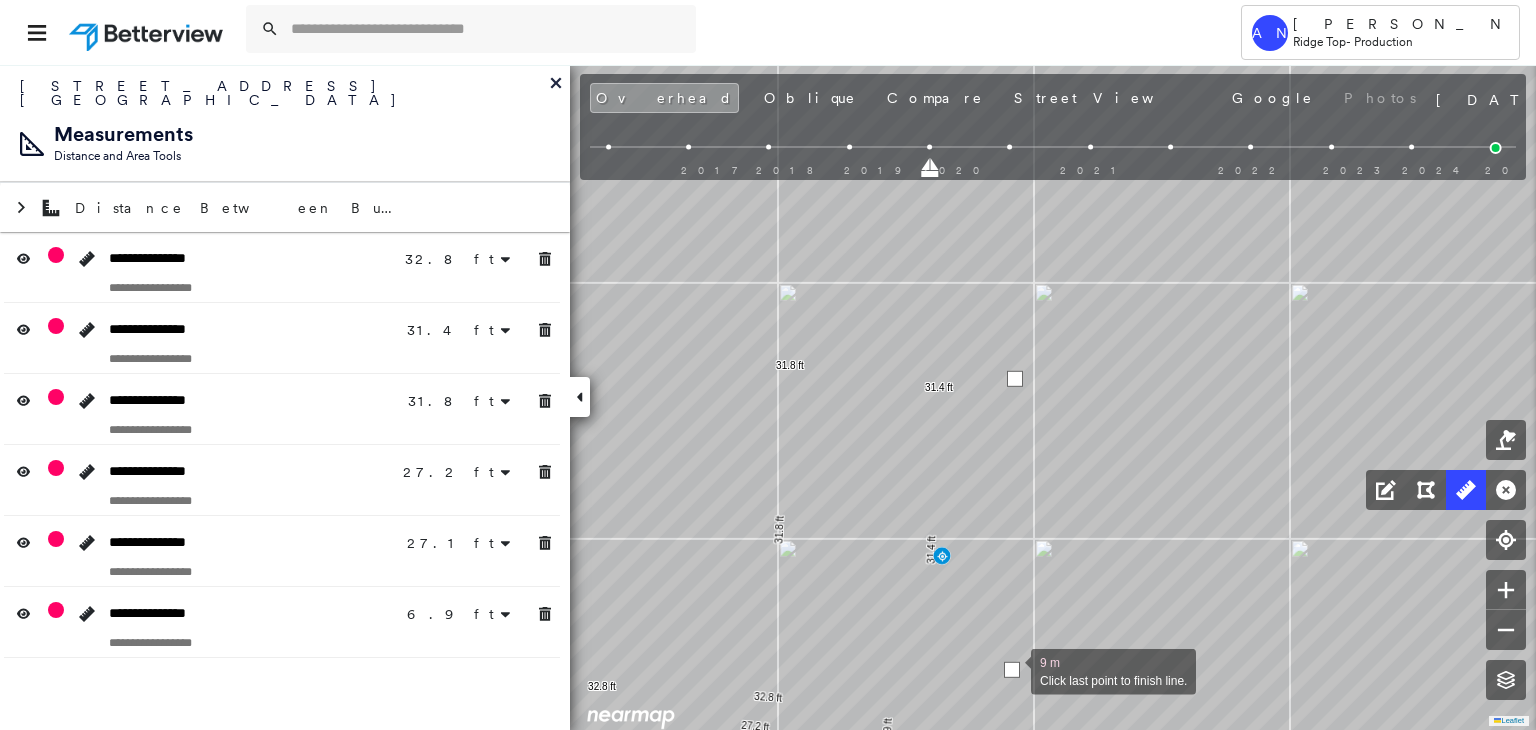 click at bounding box center (1012, 670) 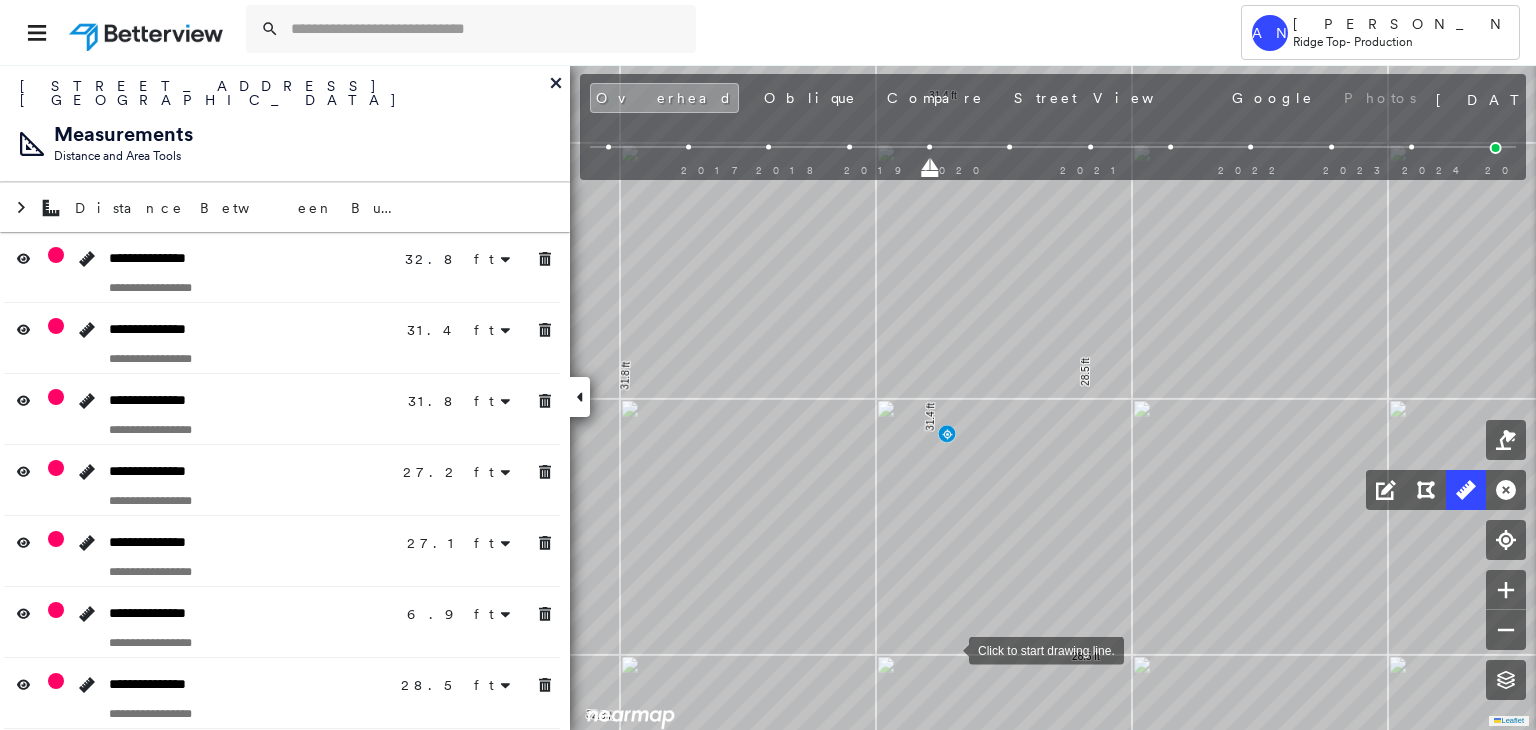 drag, startPoint x: 949, startPoint y: 648, endPoint x: 976, endPoint y: 648, distance: 27 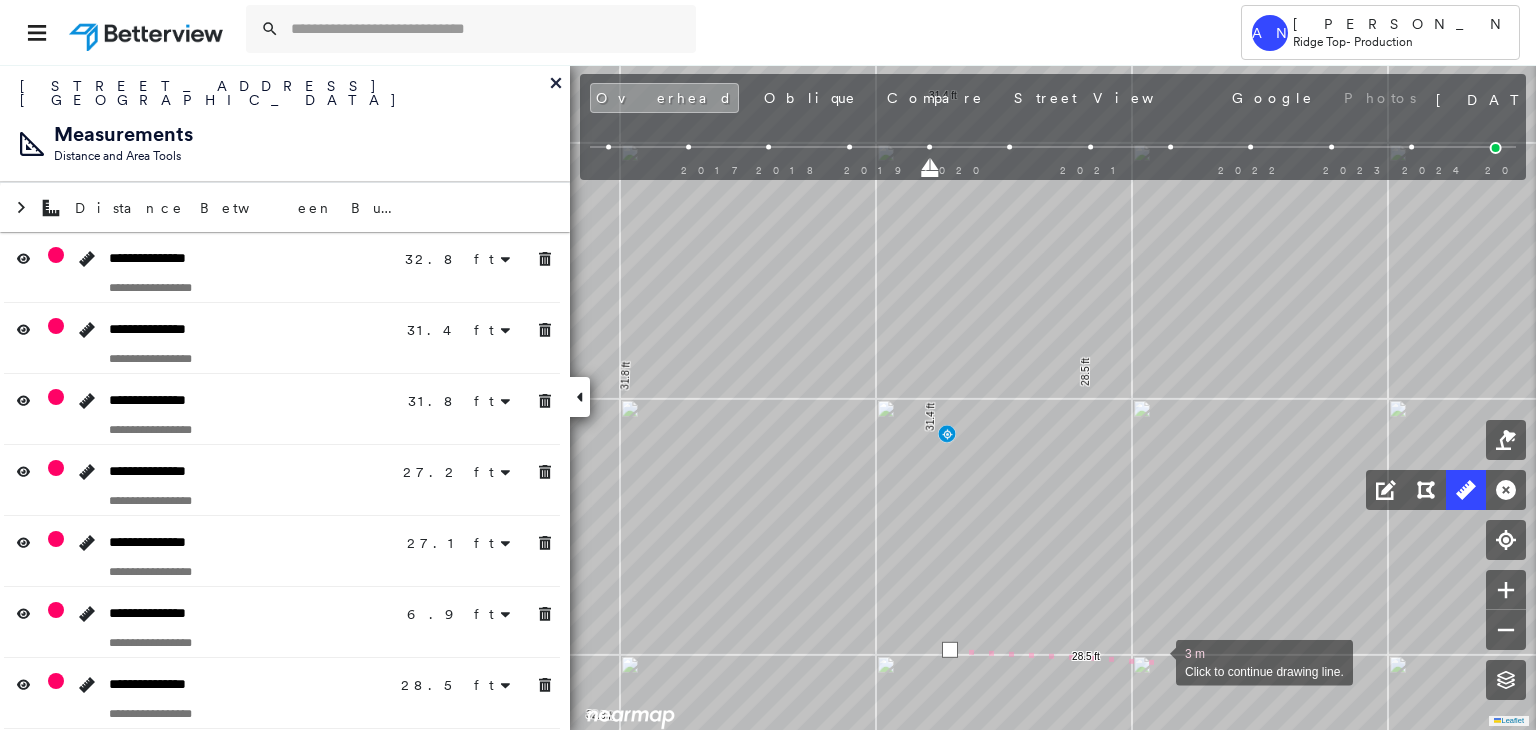 click at bounding box center [1156, 661] 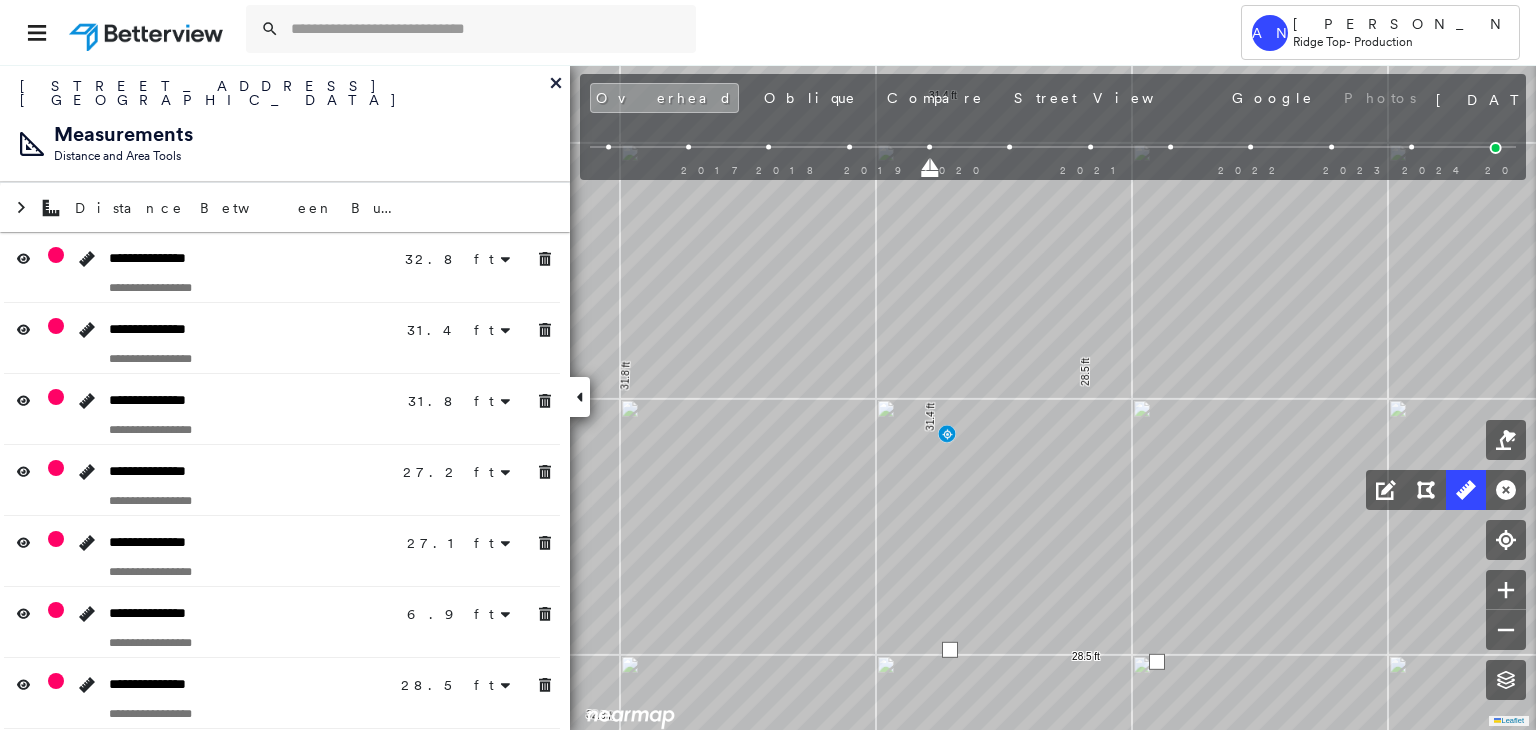 click at bounding box center [1157, 662] 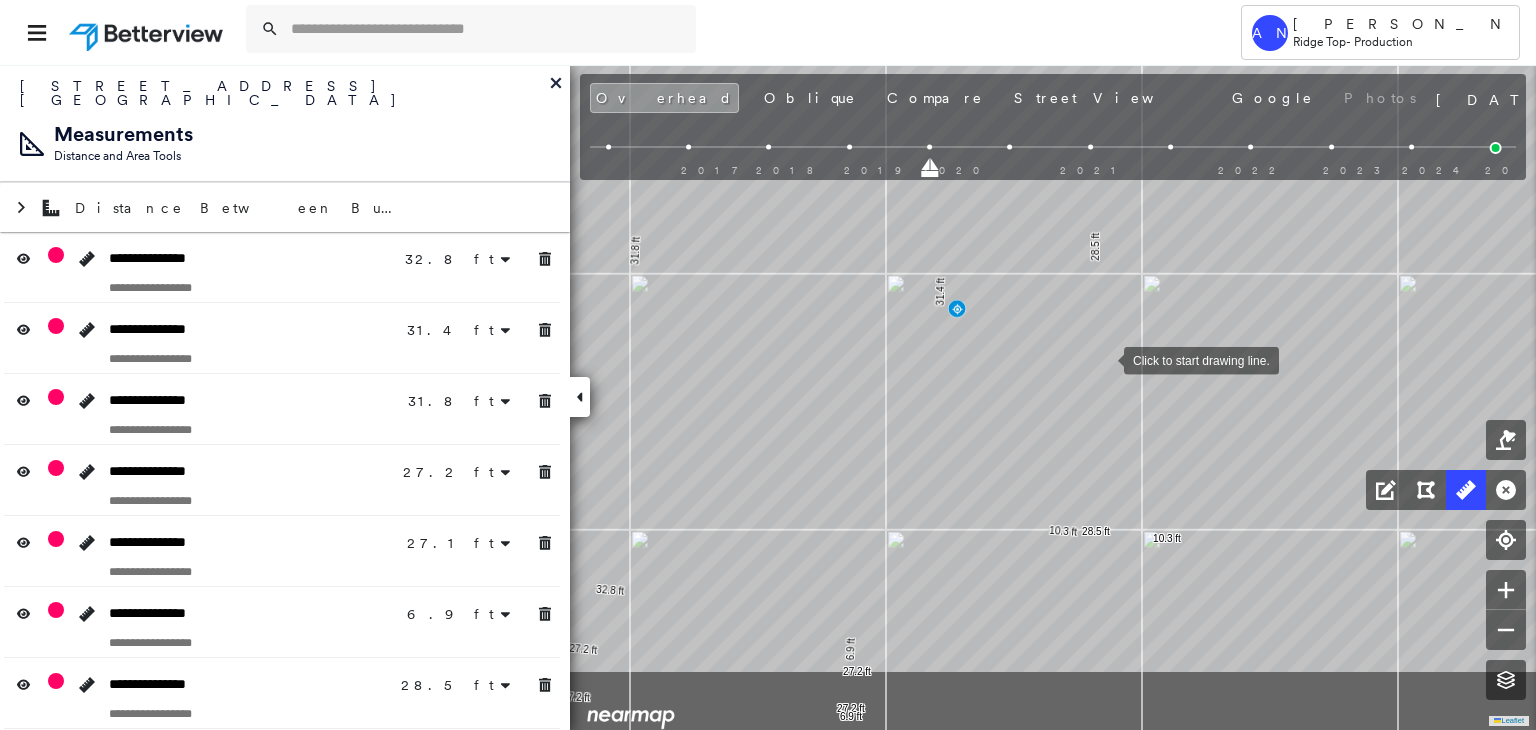 drag, startPoint x: 1094, startPoint y: 494, endPoint x: 1112, endPoint y: 389, distance: 106.531685 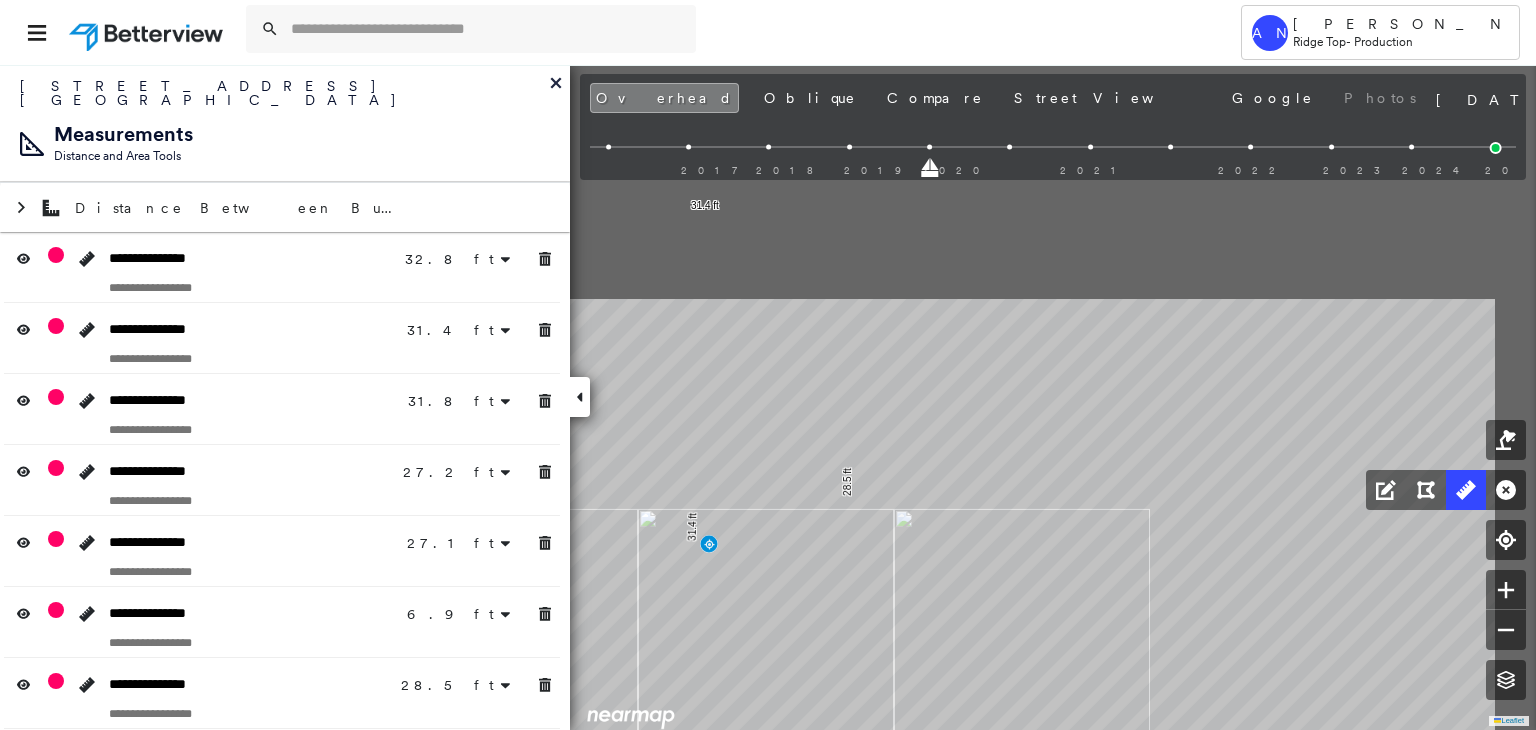 drag, startPoint x: 1028, startPoint y: 459, endPoint x: 880, endPoint y: 657, distance: 247.20032 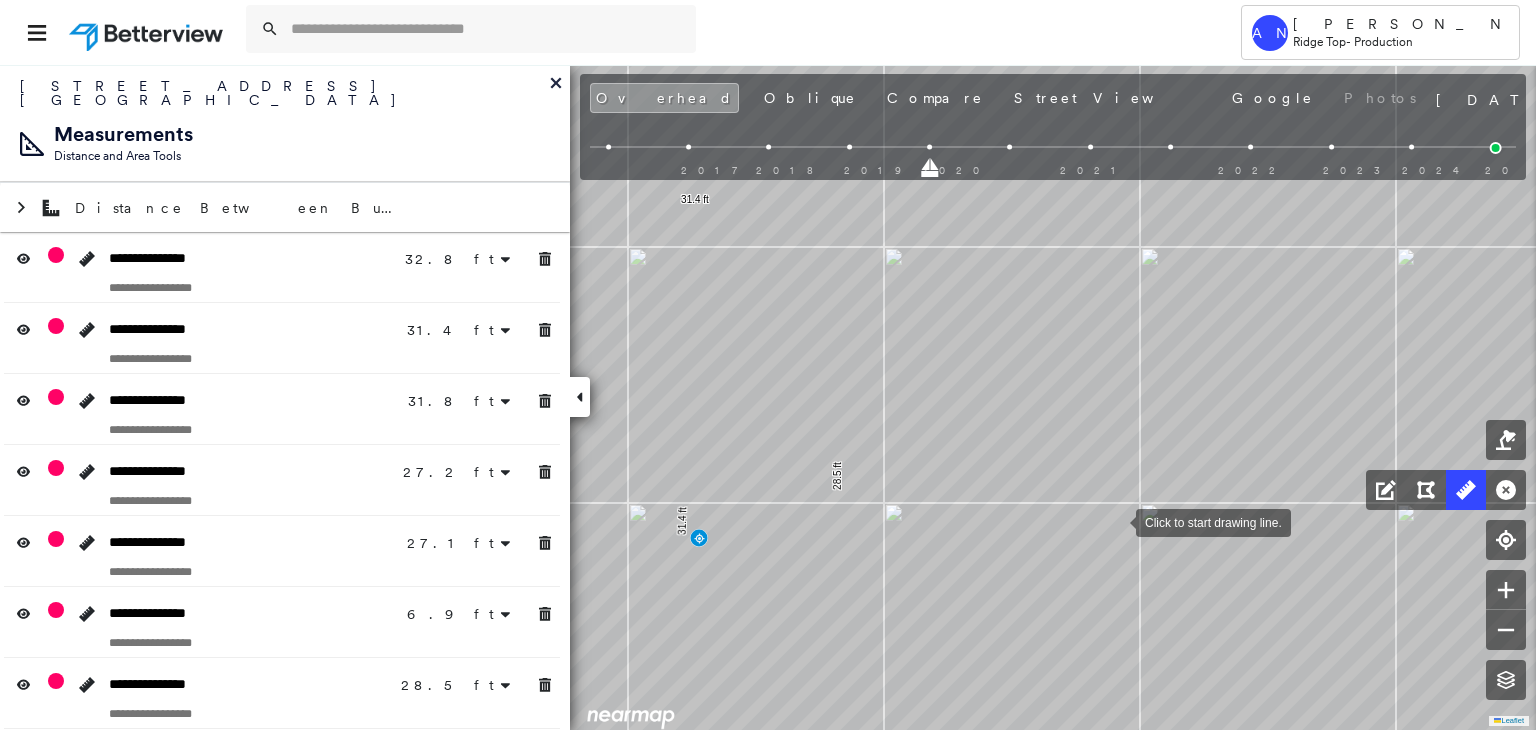 drag, startPoint x: 1116, startPoint y: 529, endPoint x: 1112, endPoint y: 430, distance: 99.08077 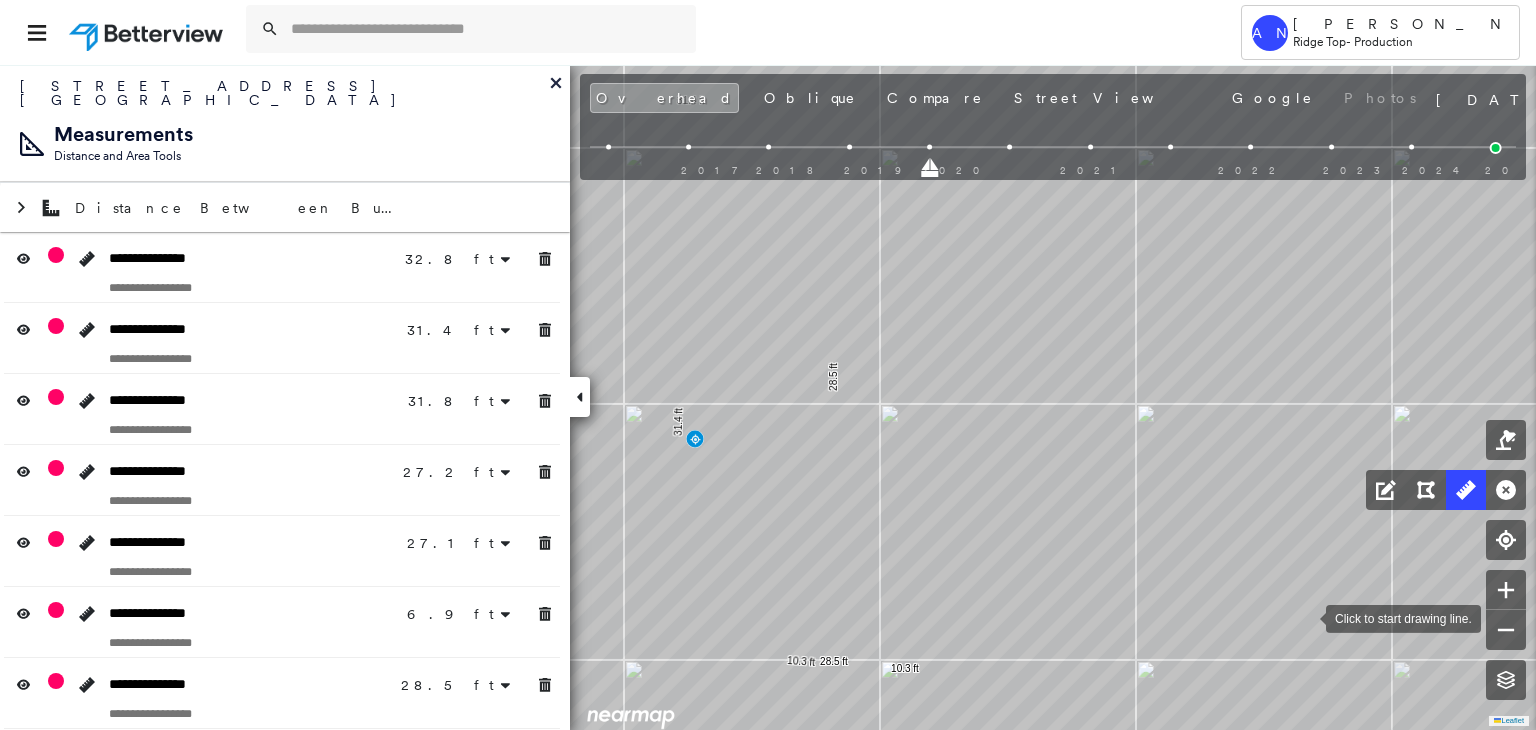 click at bounding box center [1306, 617] 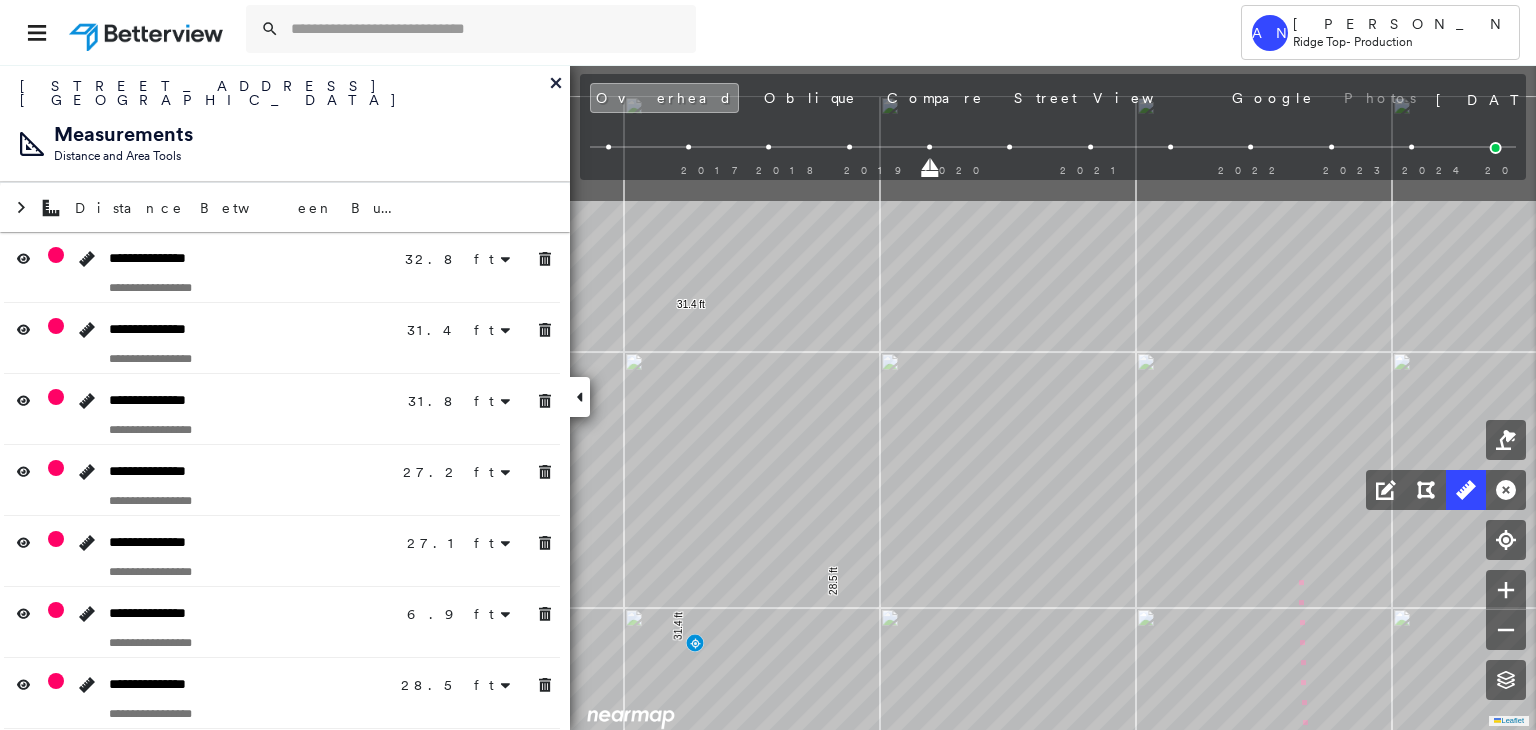 drag, startPoint x: 1299, startPoint y: 429, endPoint x: 1296, endPoint y: 637, distance: 208.02164 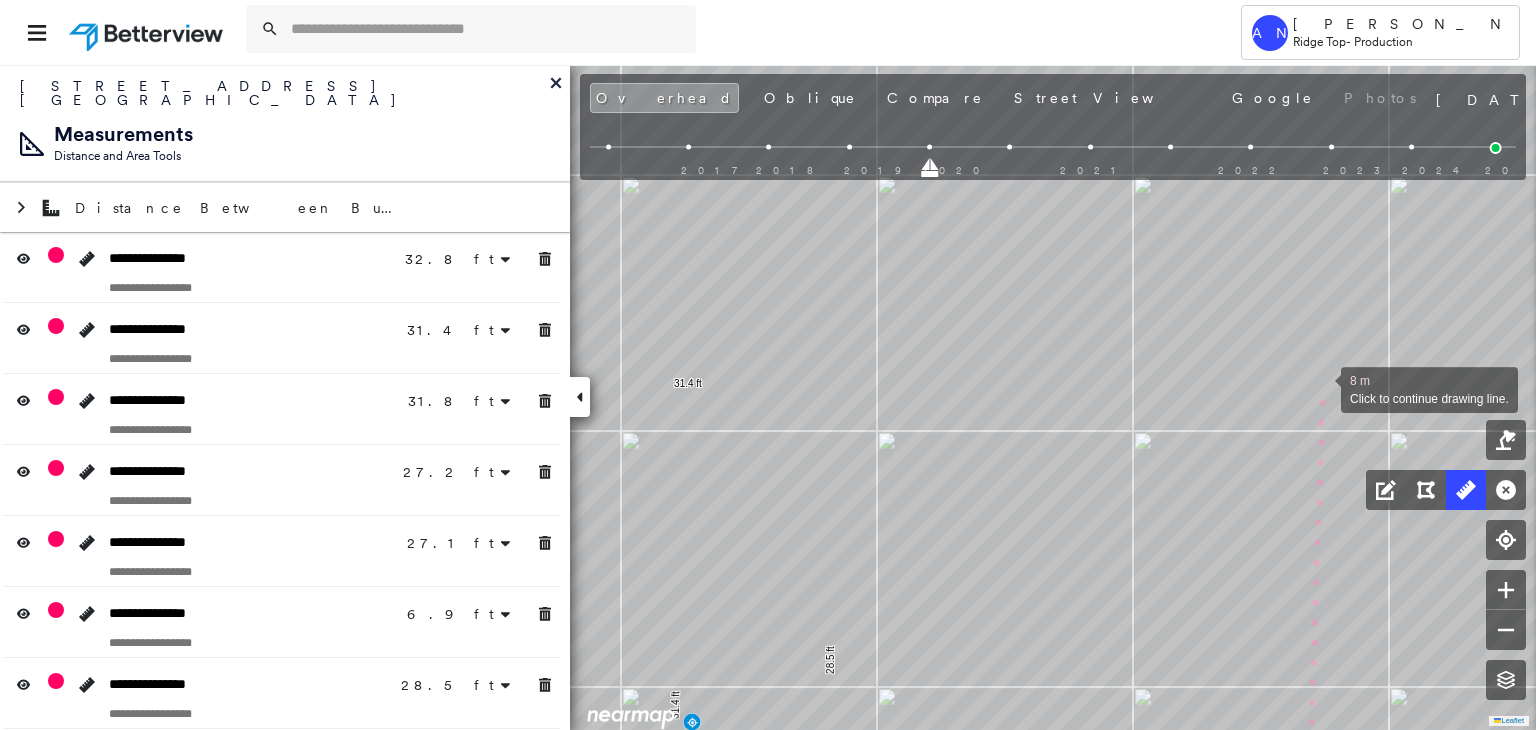 click at bounding box center [1321, 388] 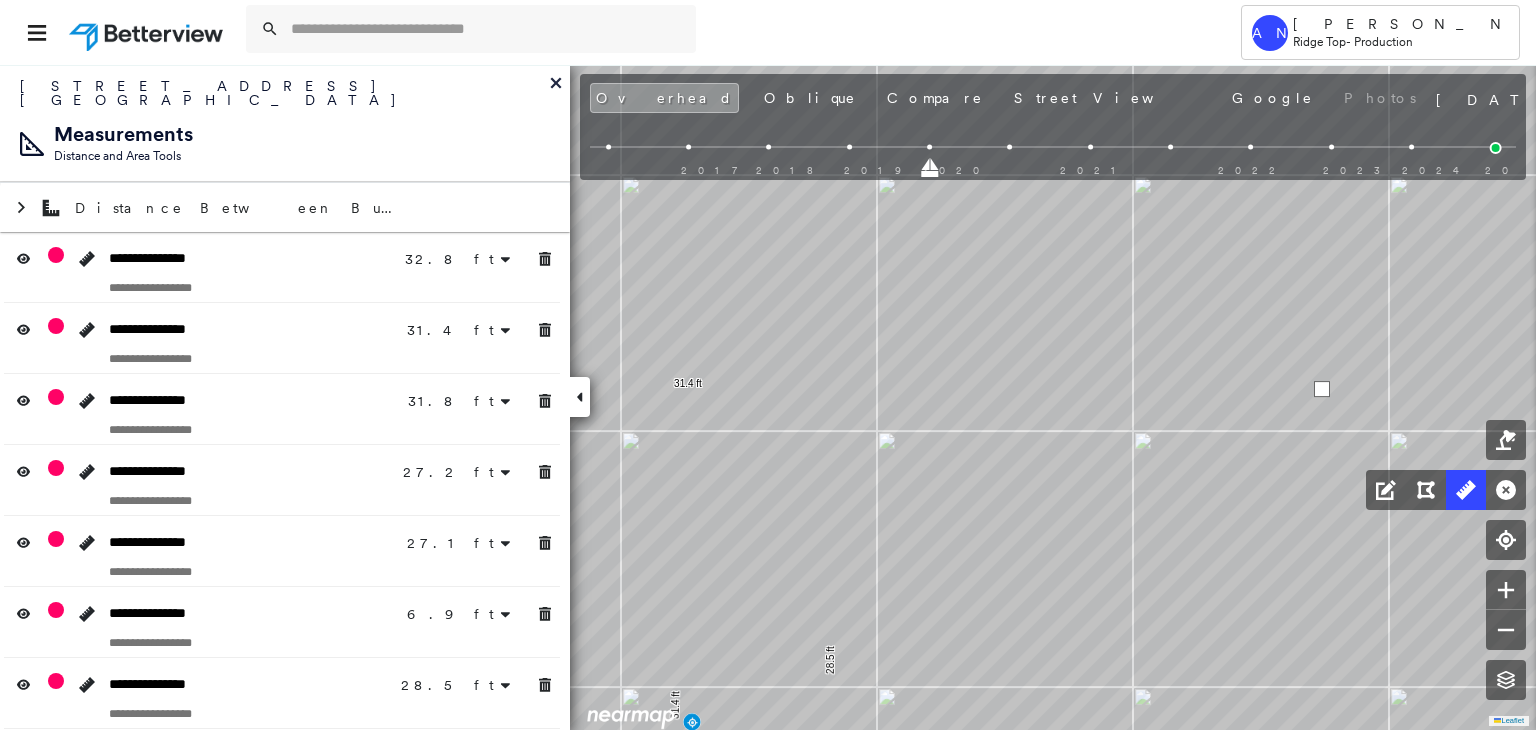 click at bounding box center [1322, 389] 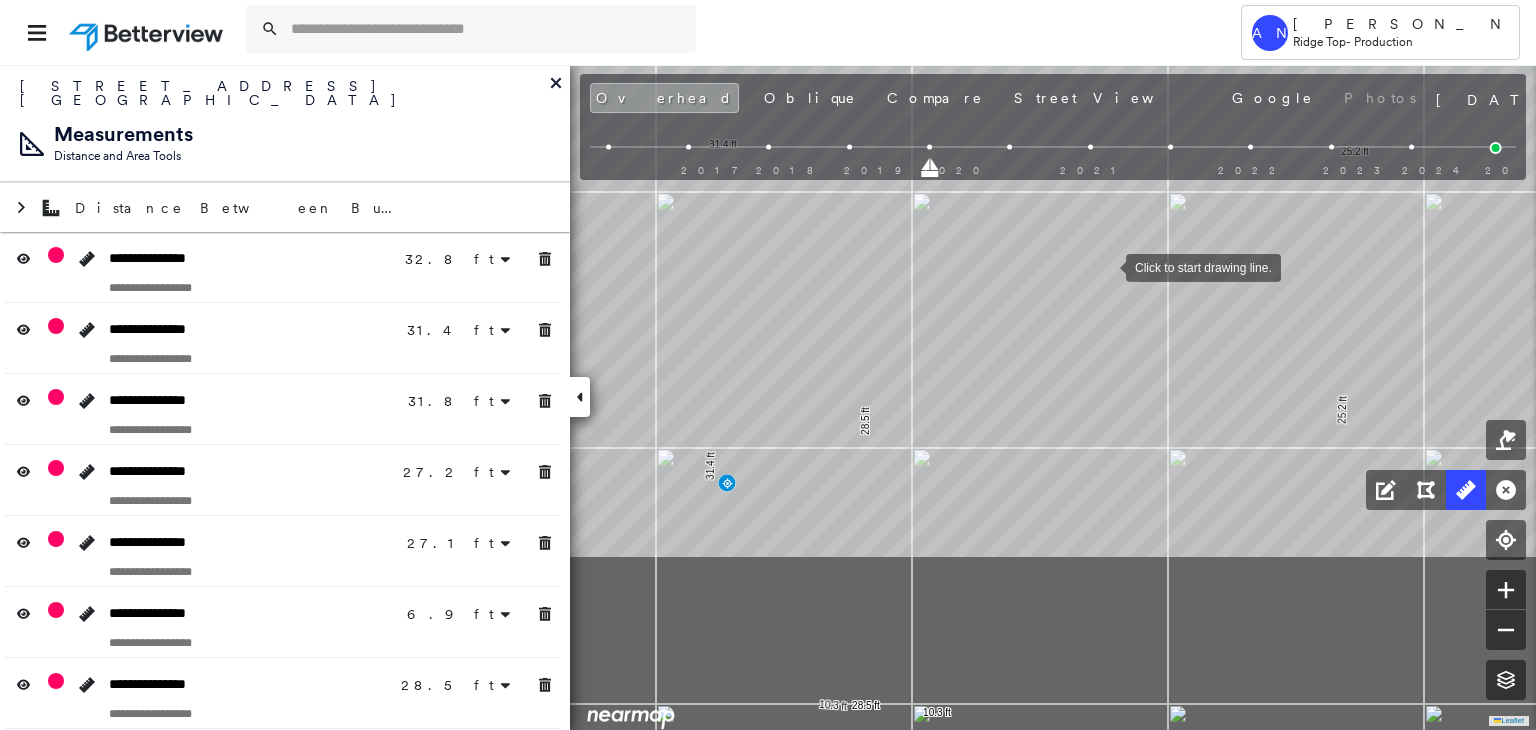click on "32.8 ft 32.8 ft 31.4 ft 31.4 ft 31.8 ft 31.8 ft 27.2 ft 27.2 ft 27.2 ft 27.2 ft 6.9 ft 6.9 ft 28.5 ft 28.5 ft 10.3 ft 10.3 ft 25.2 ft 25.2 ft Click to start drawing line." at bounding box center [-253, 334] 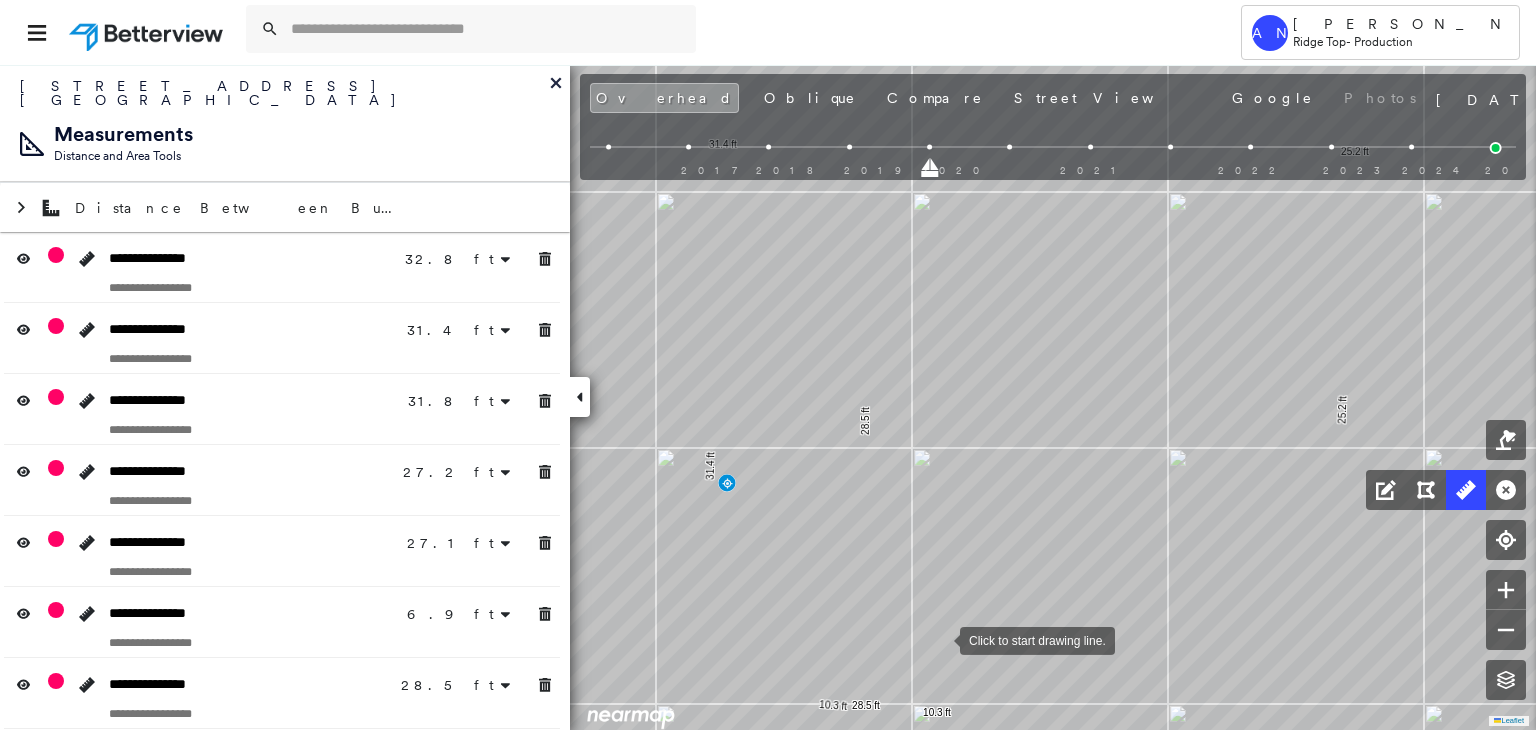 click at bounding box center (940, 639) 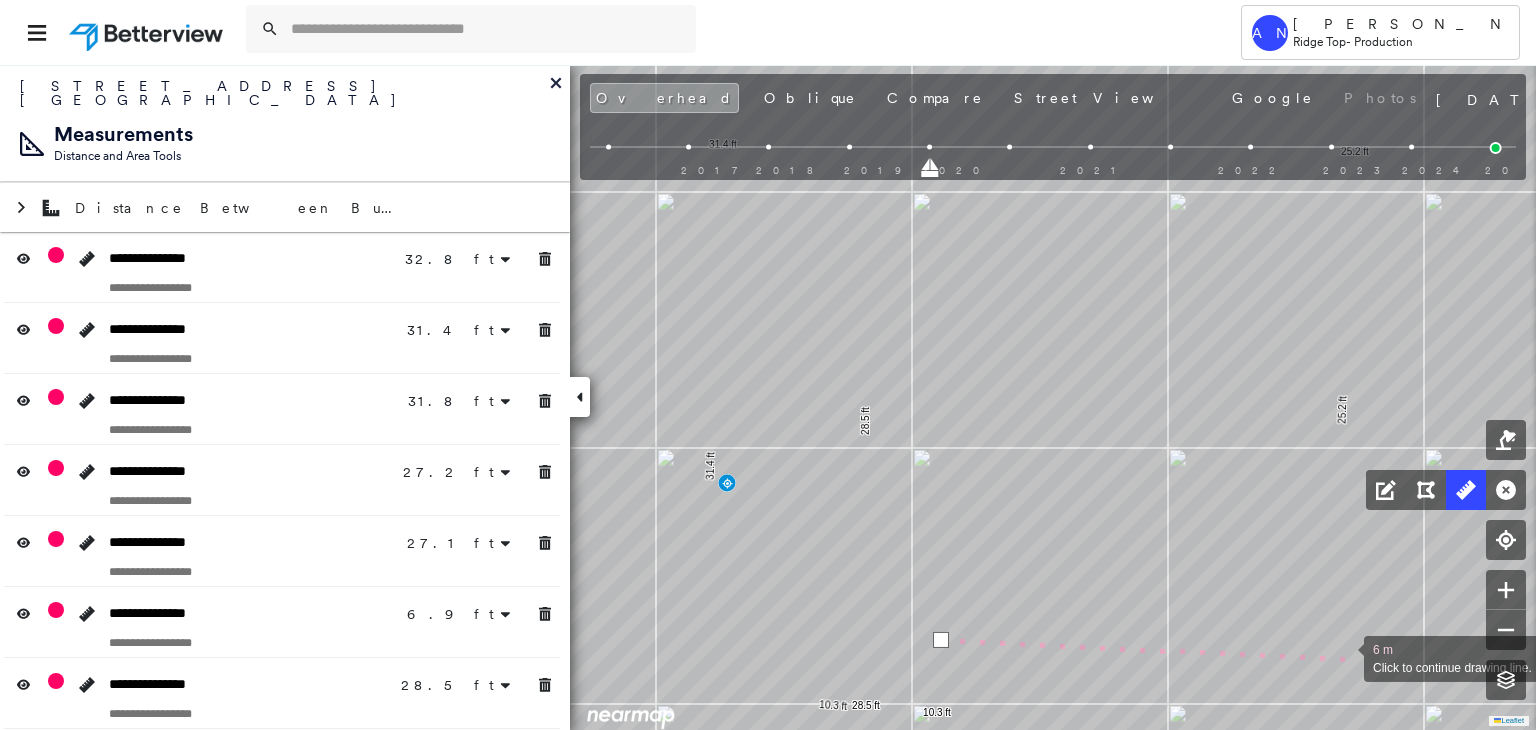 click at bounding box center [1344, 657] 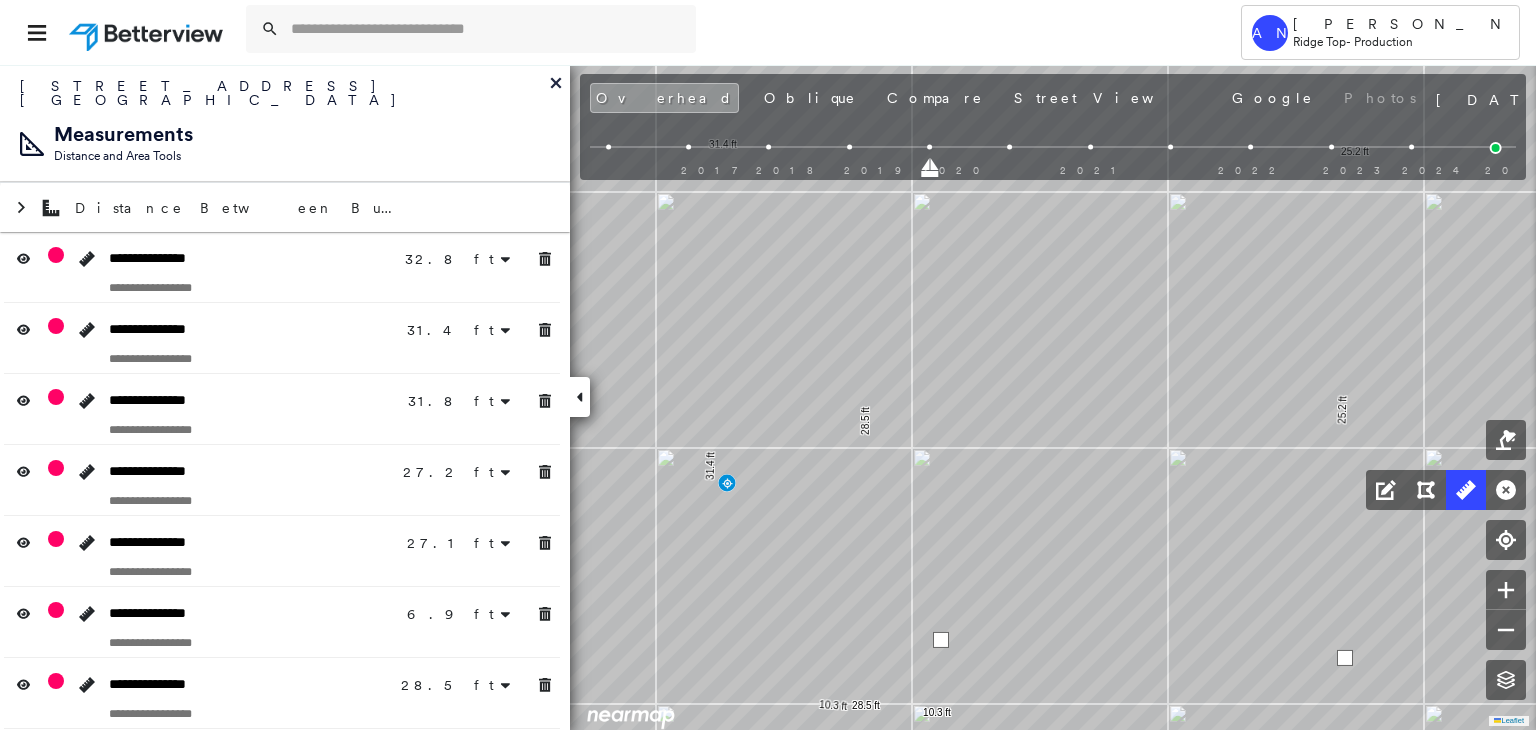 click at bounding box center [1345, 658] 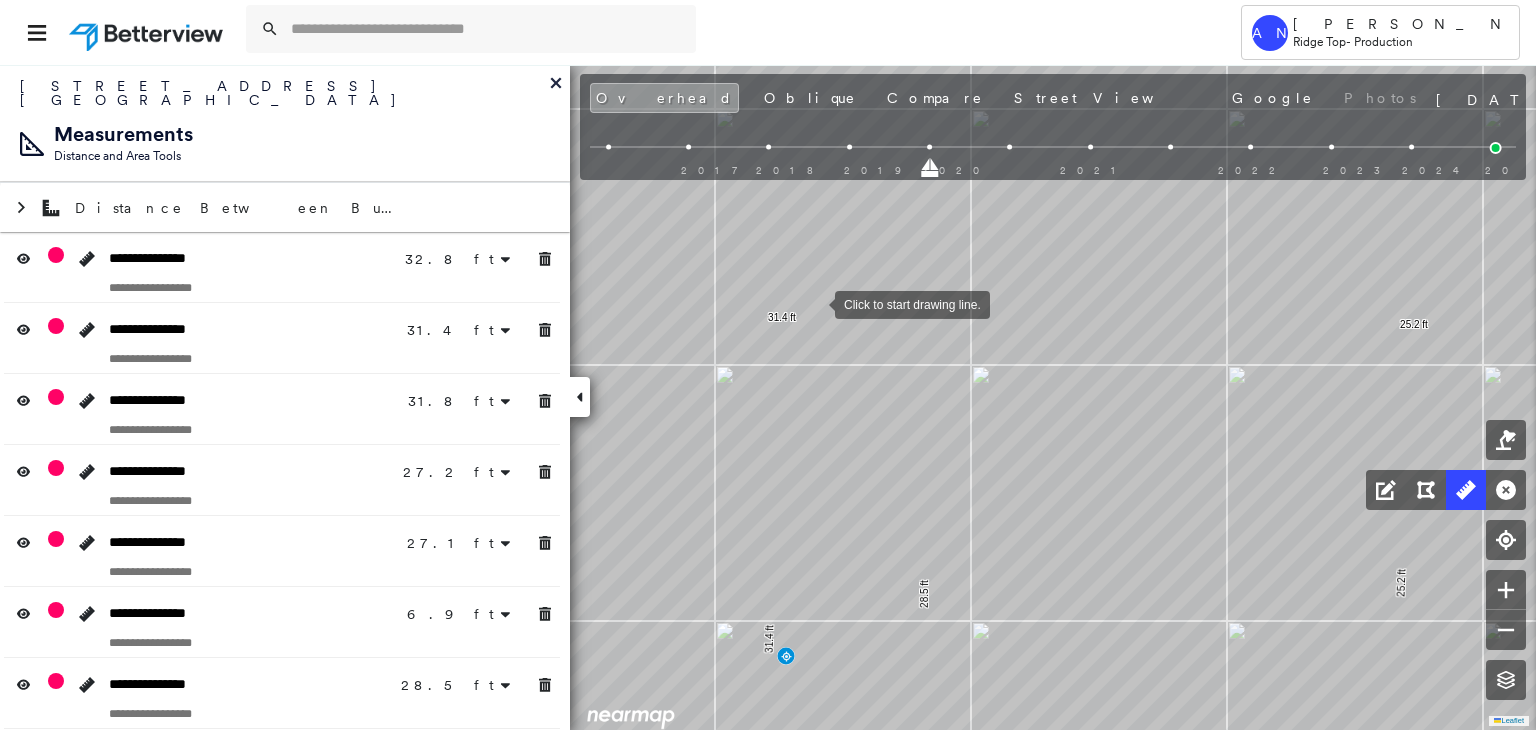 click at bounding box center [815, 303] 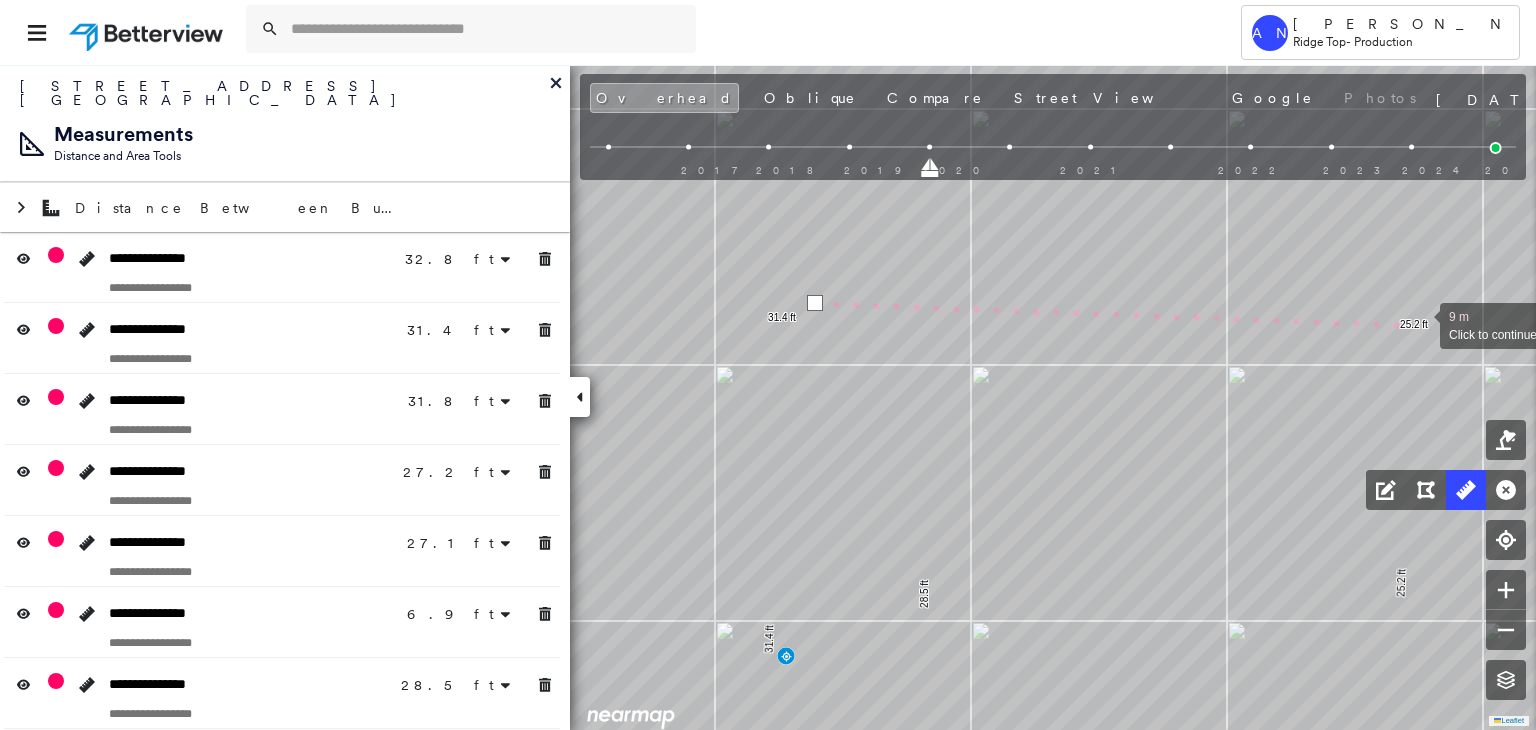 click at bounding box center (1420, 324) 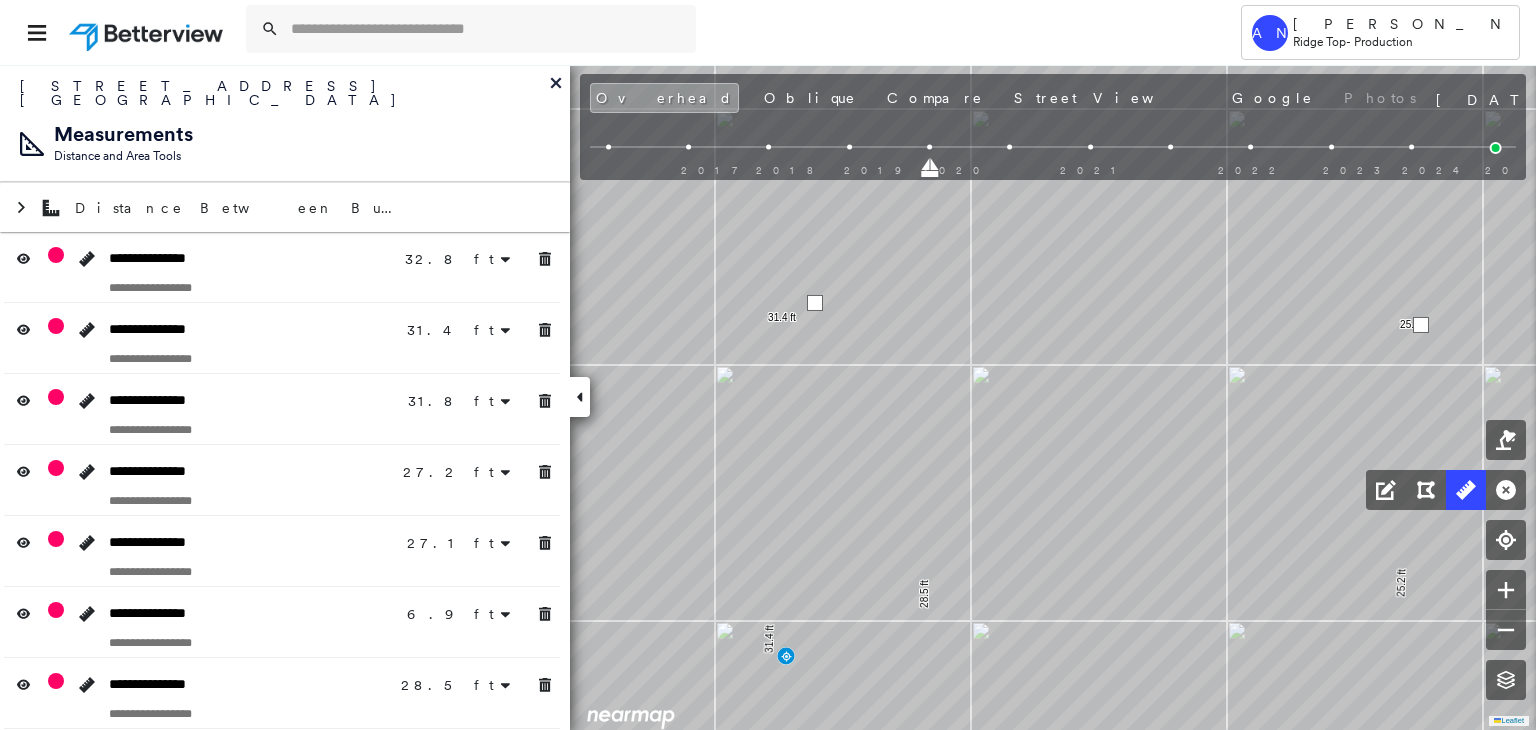 click at bounding box center [1421, 325] 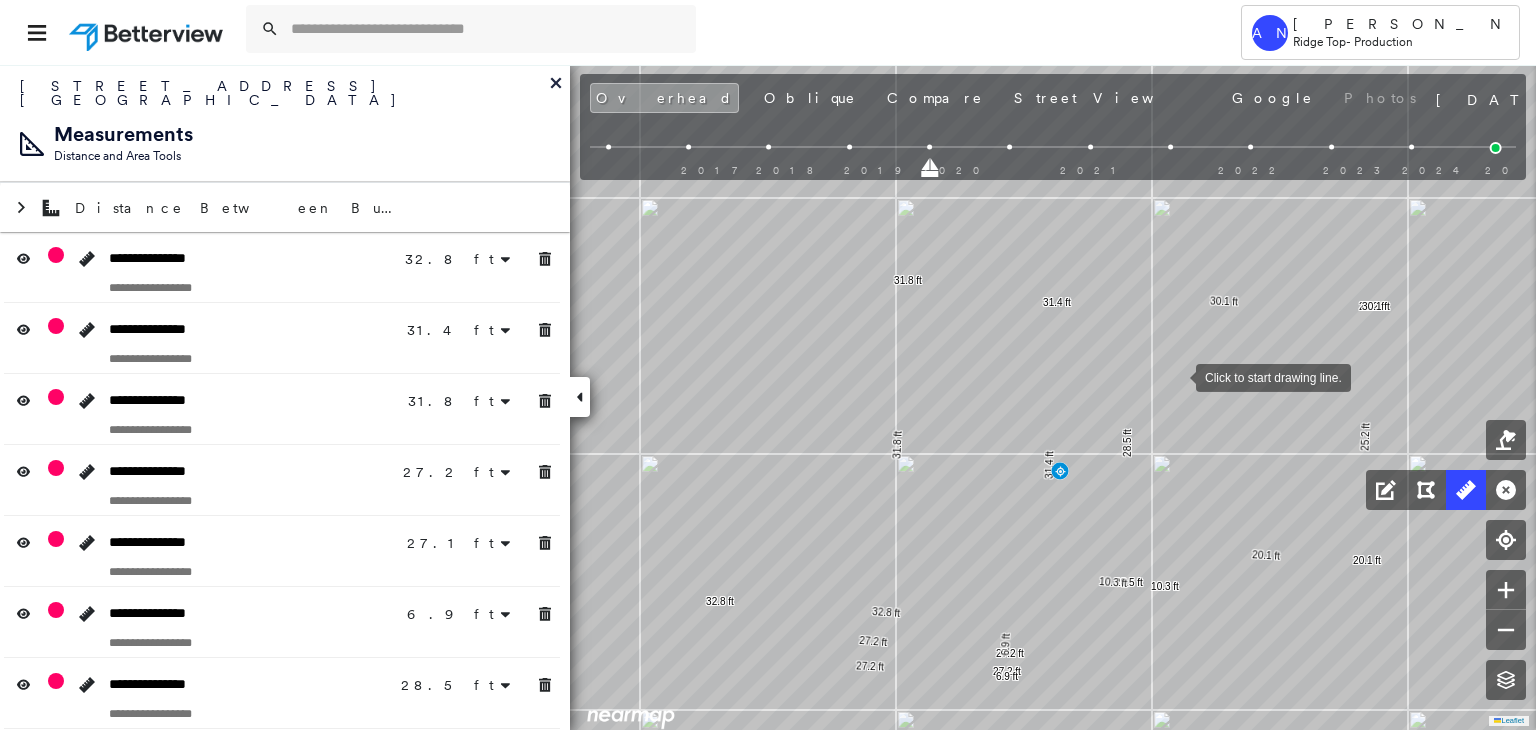 click on "32.8 ft 32.8 ft 31.4 ft 31.4 ft 31.8 ft 31.8 ft 27.2 ft 27.2 ft 27.2 ft 27.2 ft 6.9 ft 6.9 ft 28.5 ft 28.5 ft 10.3 ft 10.3 ft 25.2 ft 25.2 ft 20.1 ft 20.1 ft 30.1 ft 30.1 ft Click to start drawing line." at bounding box center [-15, 344] 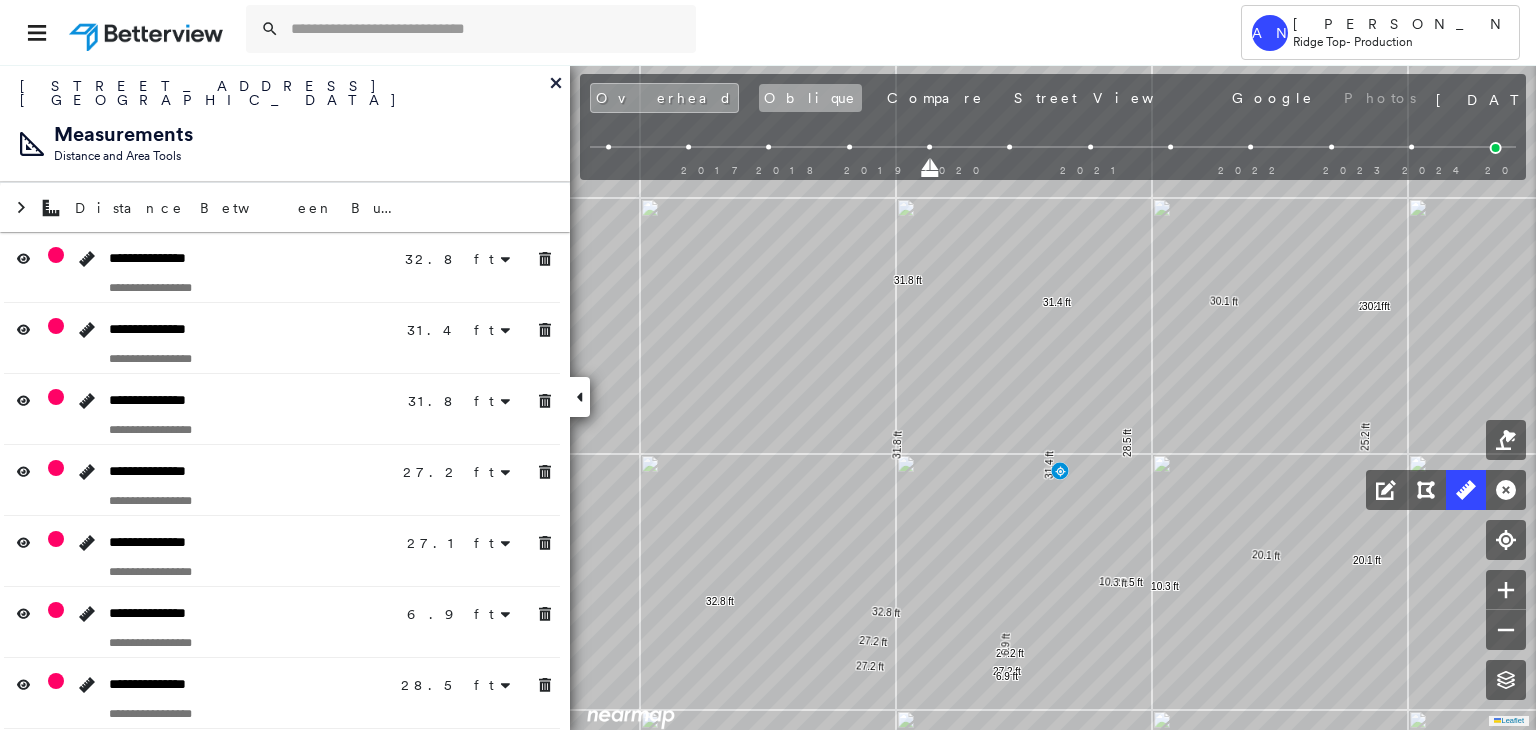 click on "Oblique" at bounding box center (810, 98) 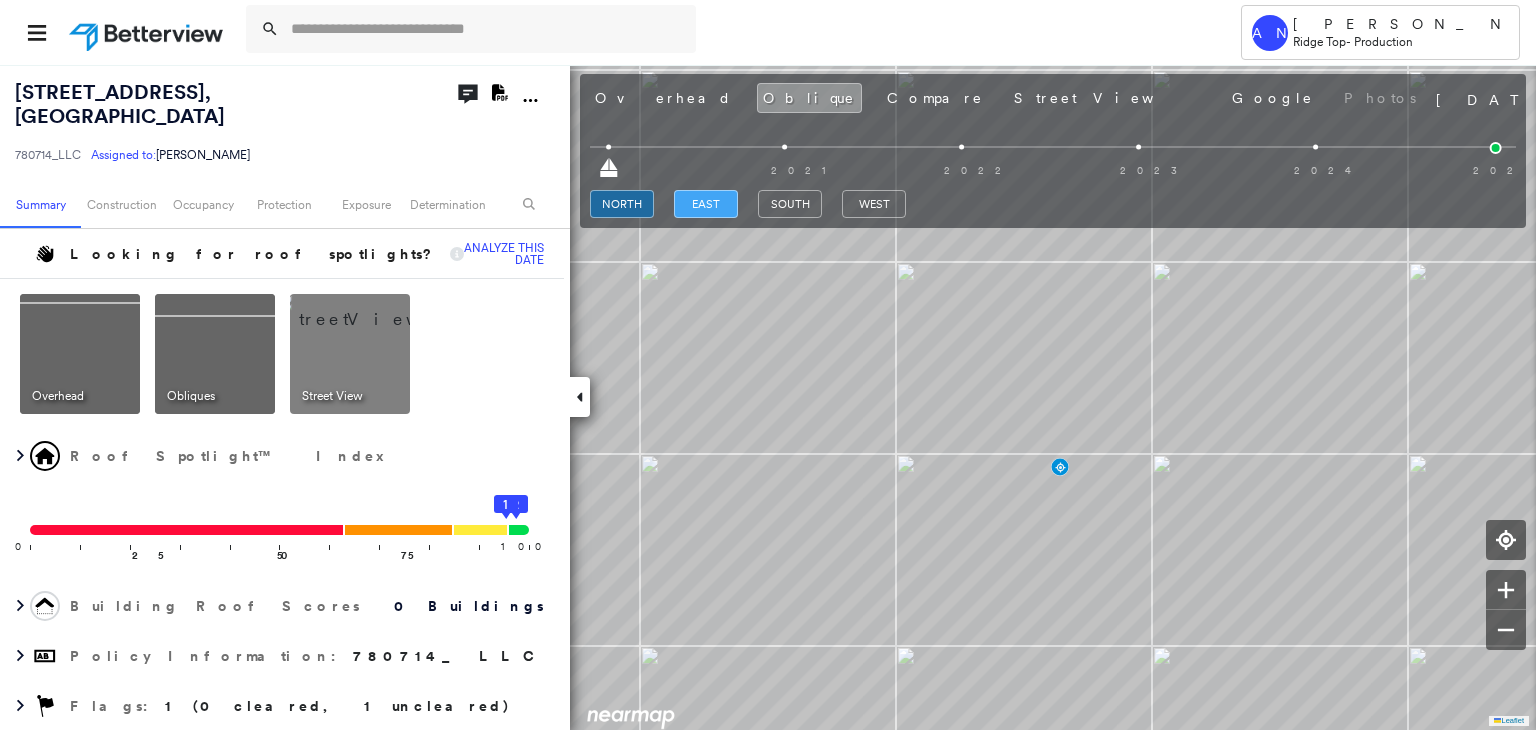click on "east" at bounding box center (706, 204) 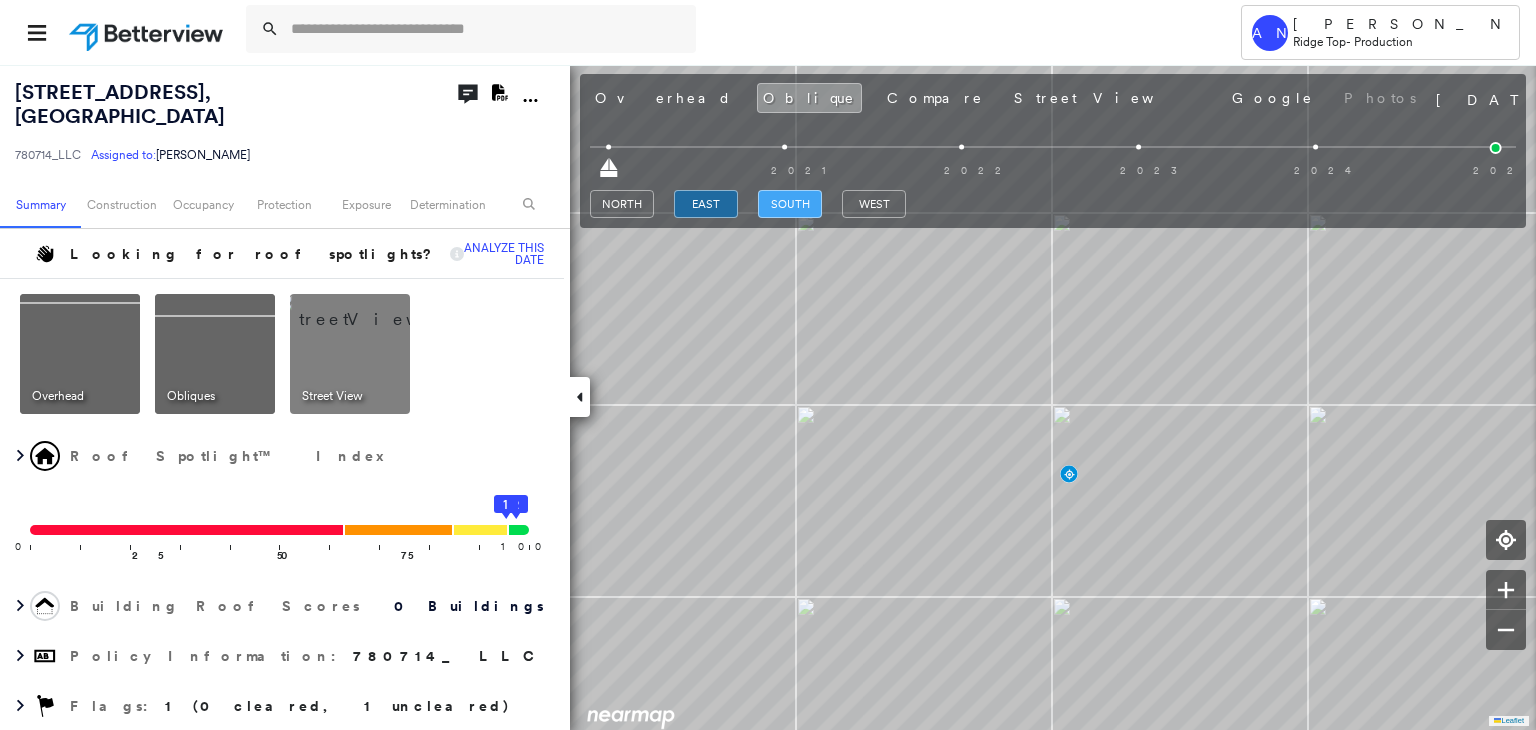 click on "south" at bounding box center [790, 204] 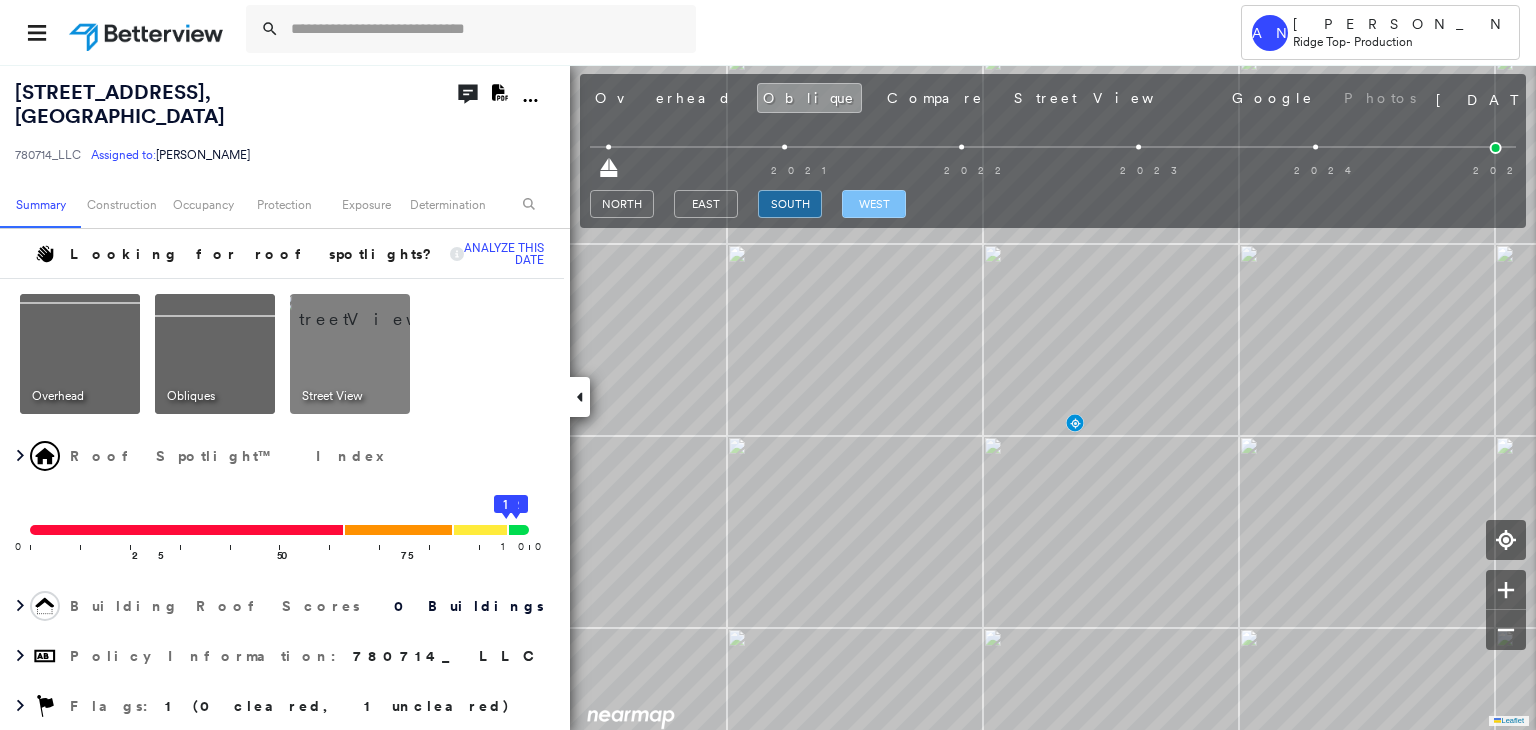 drag, startPoint x: 852, startPoint y: 207, endPoint x: 862, endPoint y: 206, distance: 10.049875 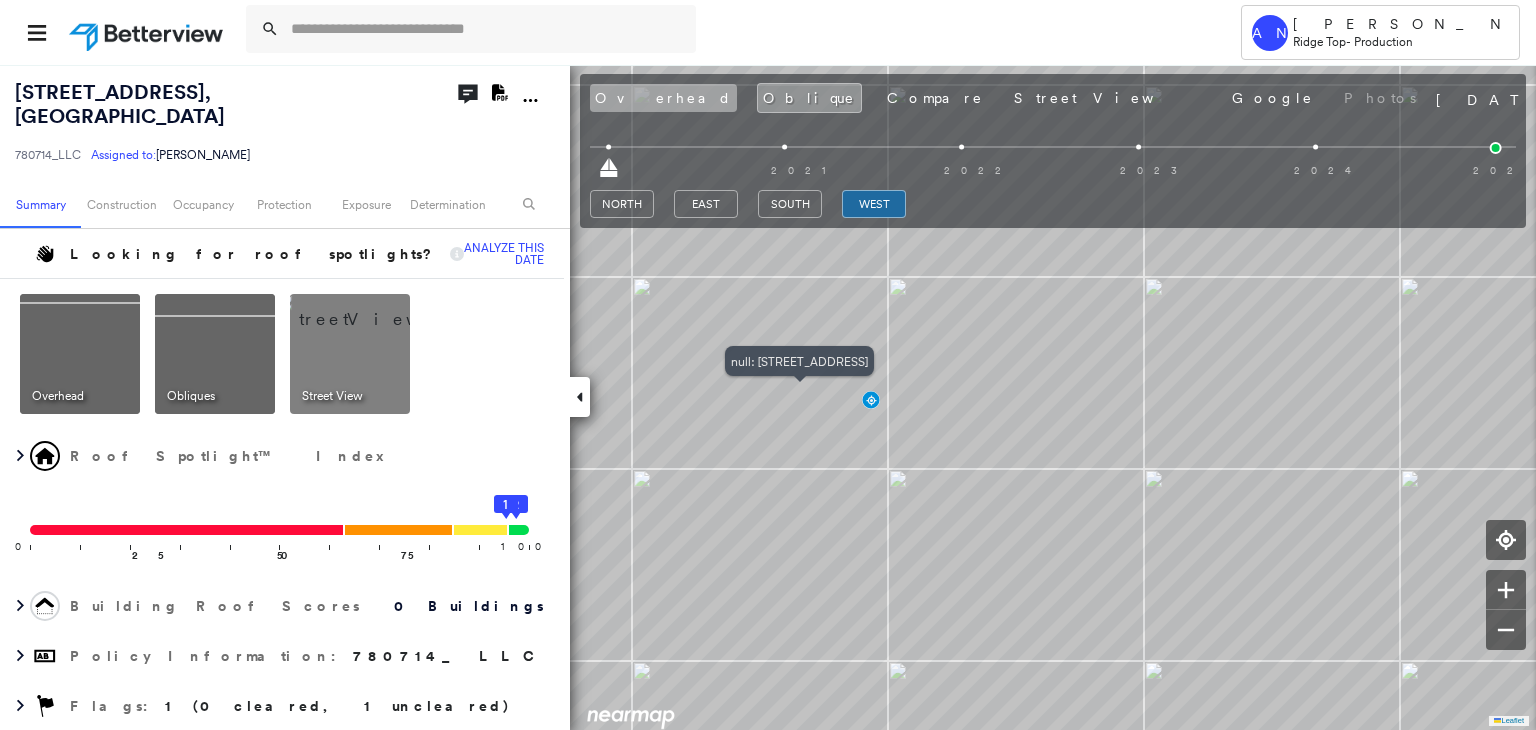 click on "Overhead" at bounding box center [663, 98] 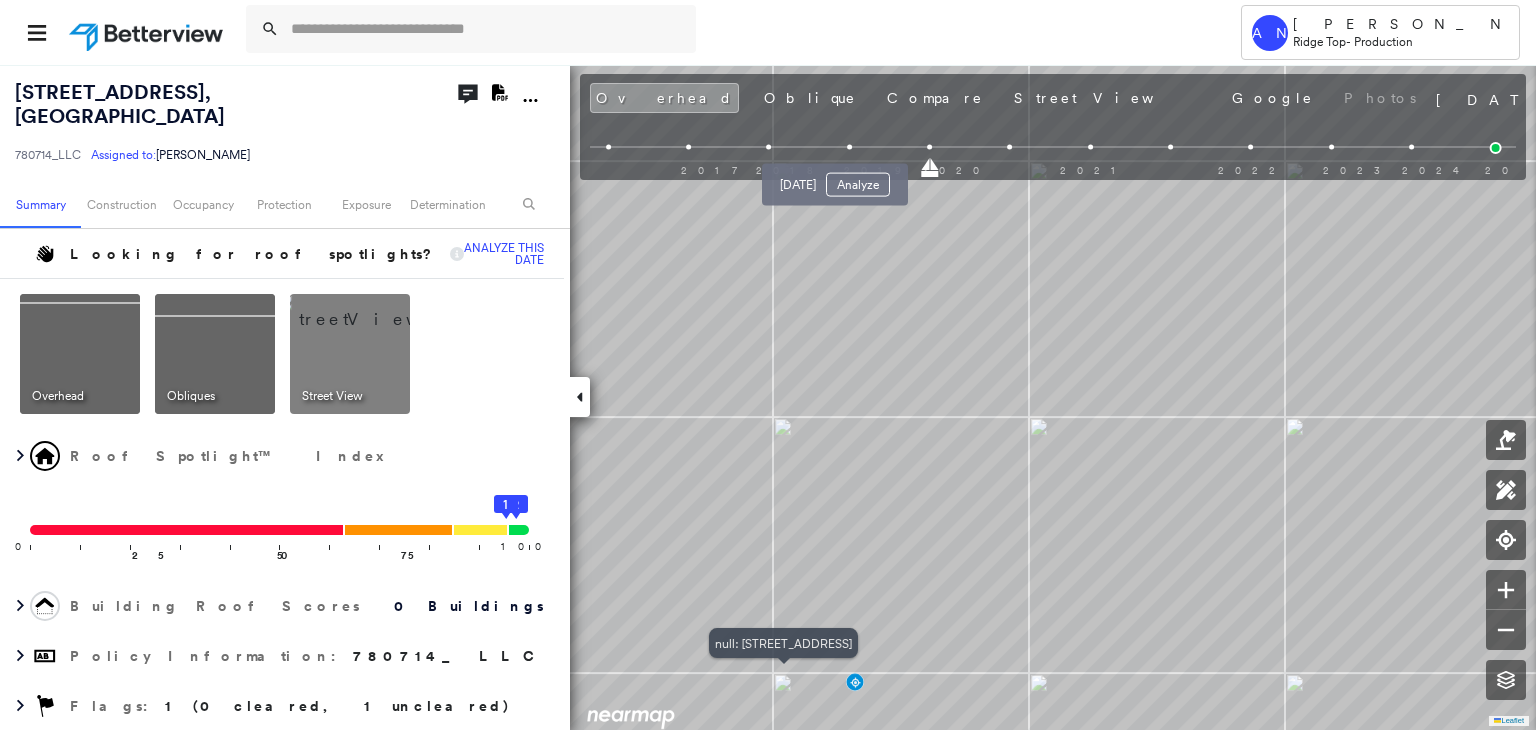 click at bounding box center [849, 147] 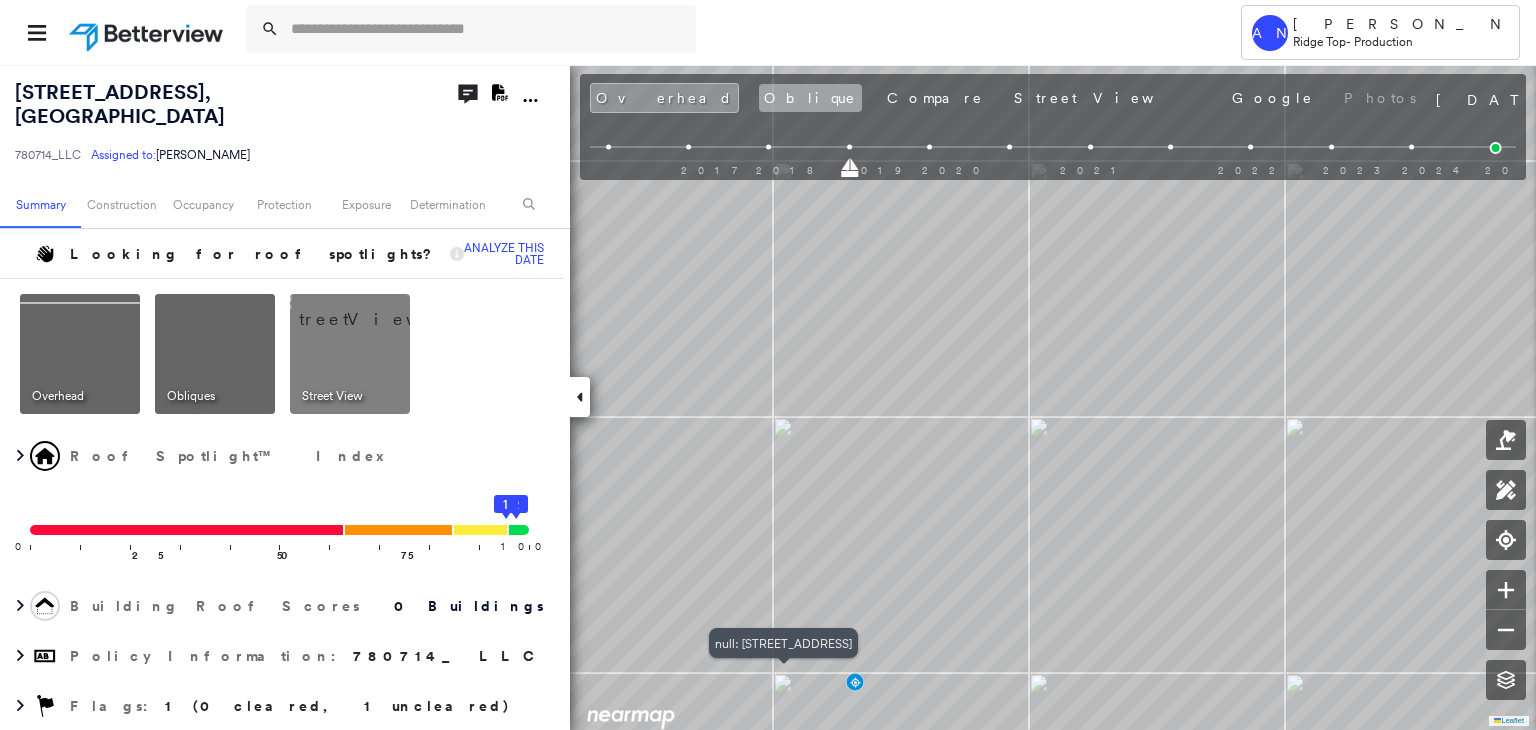 click on "Oblique" at bounding box center [810, 98] 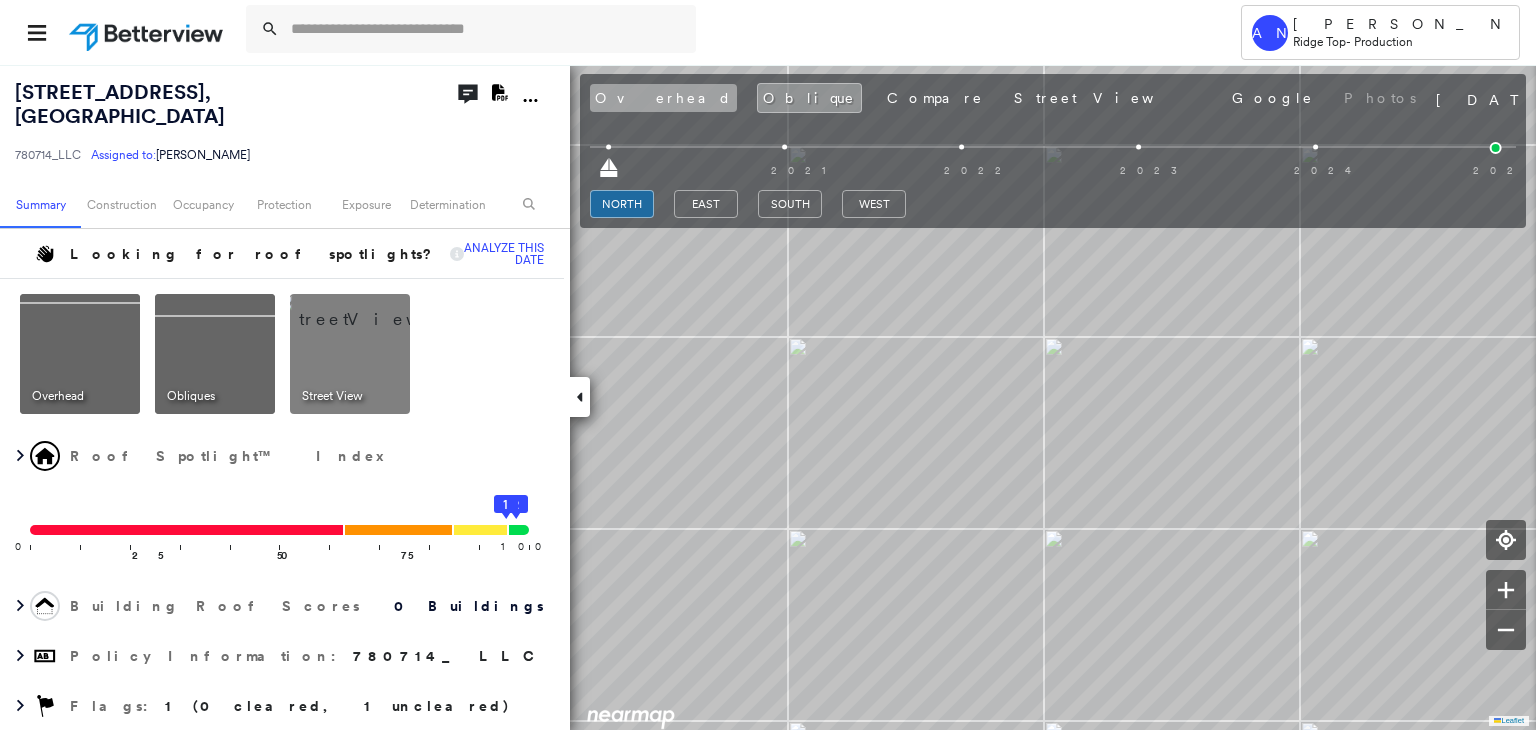 click on "Overhead" at bounding box center [663, 98] 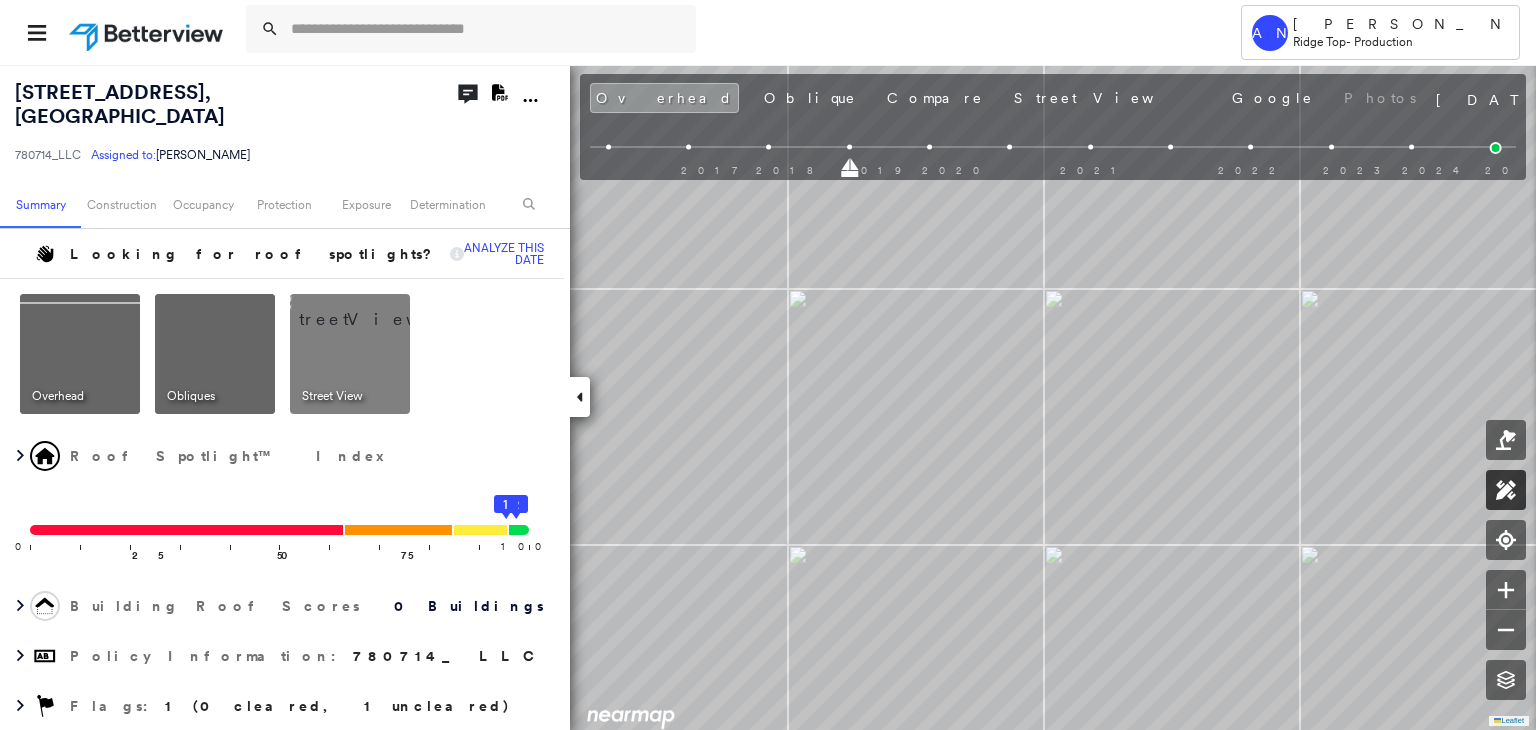 click 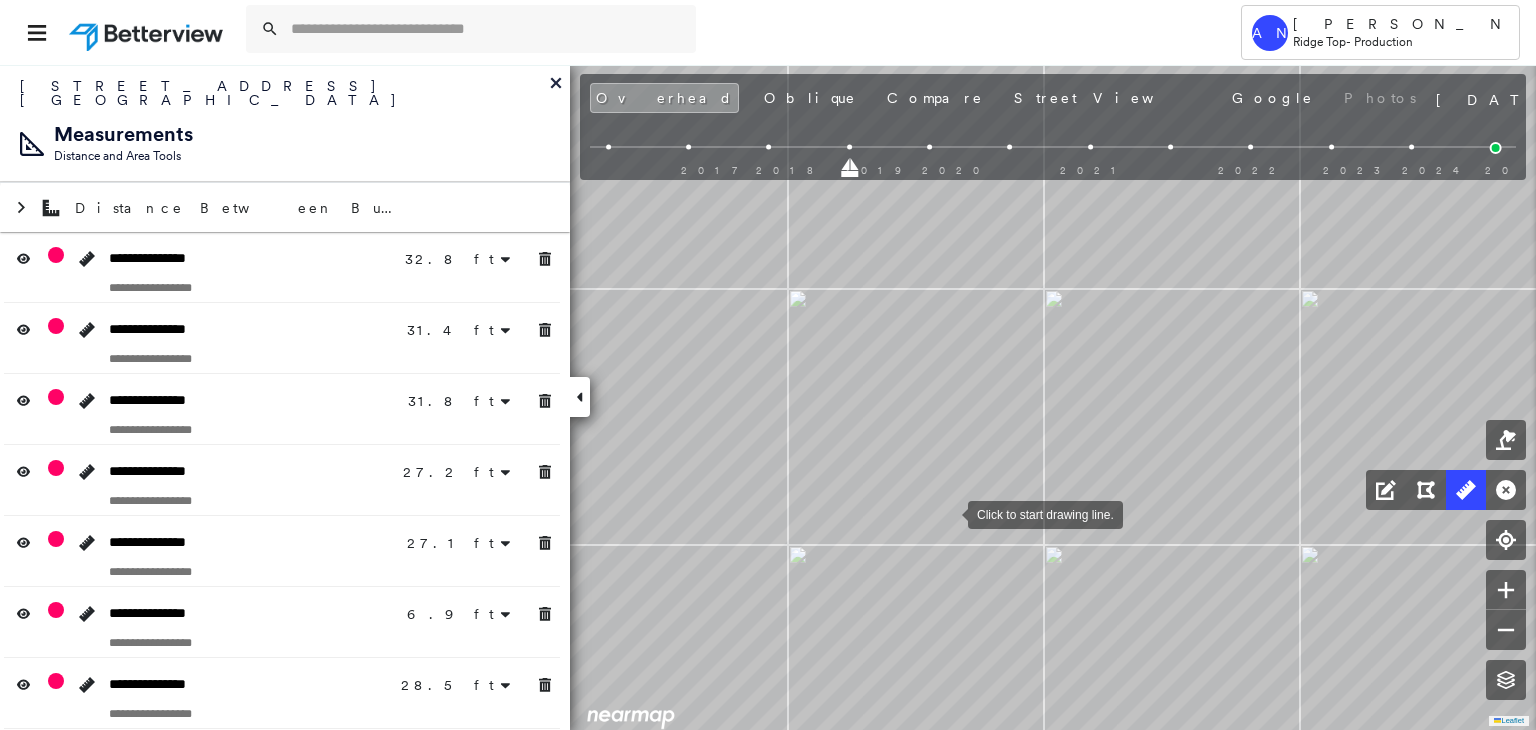 click at bounding box center [948, 513] 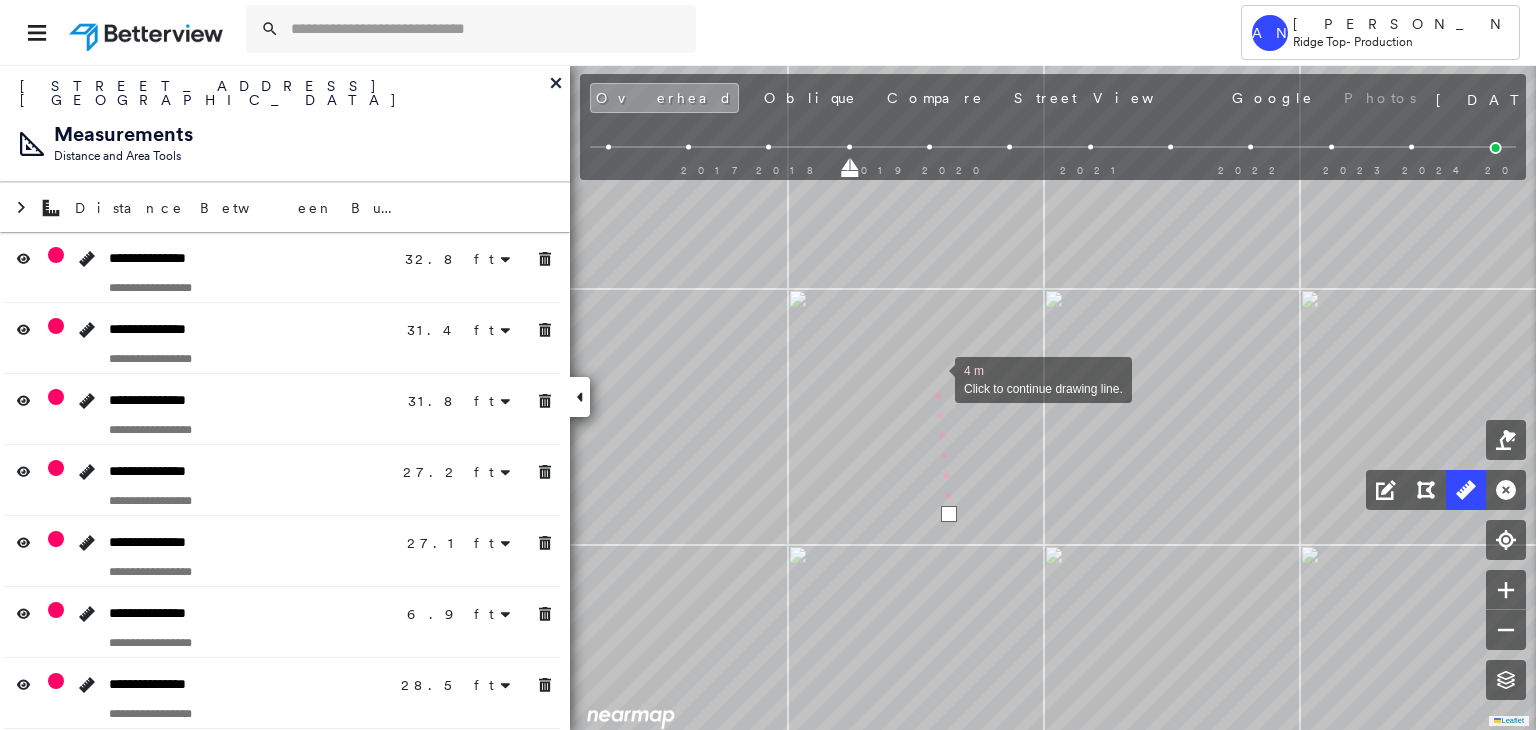 click at bounding box center (935, 378) 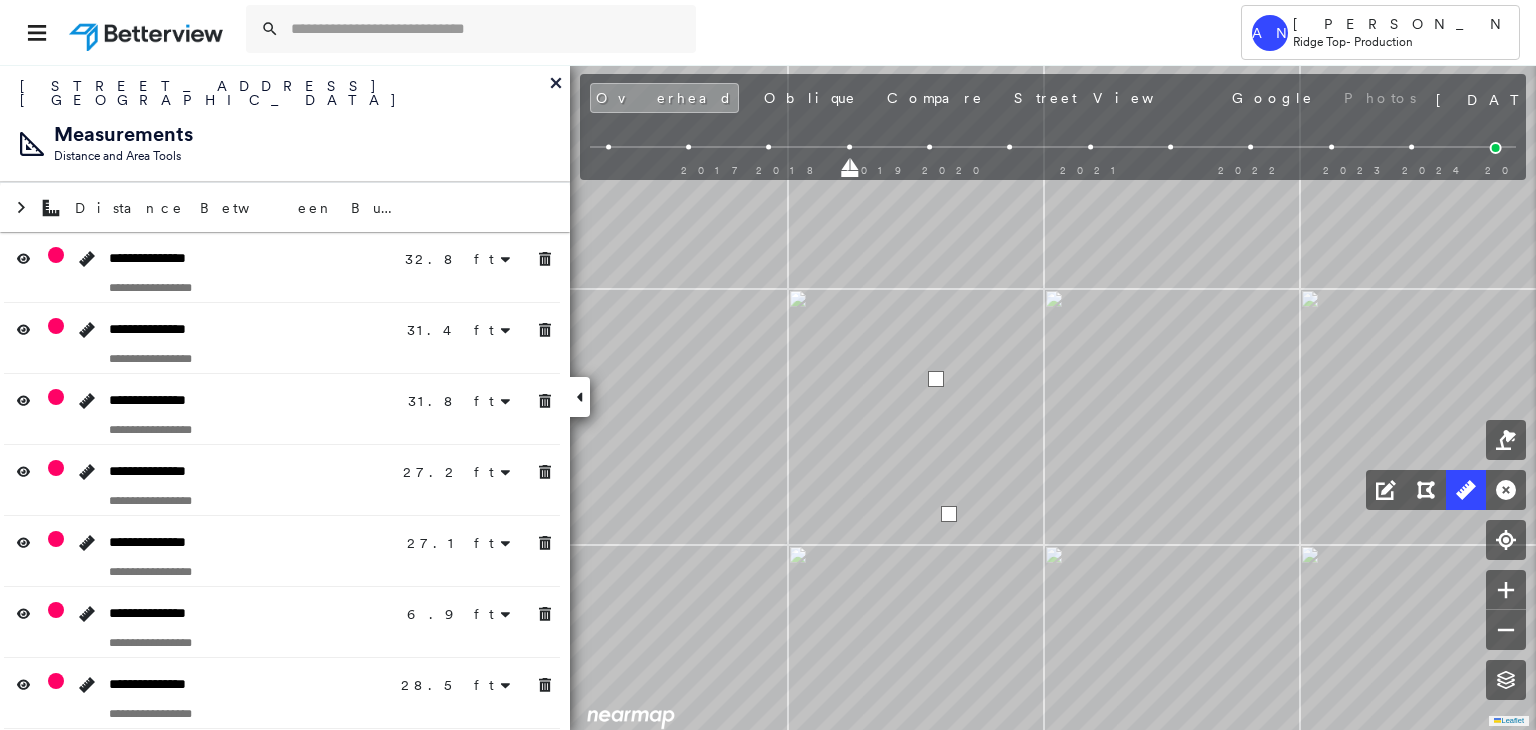 click at bounding box center [936, 379] 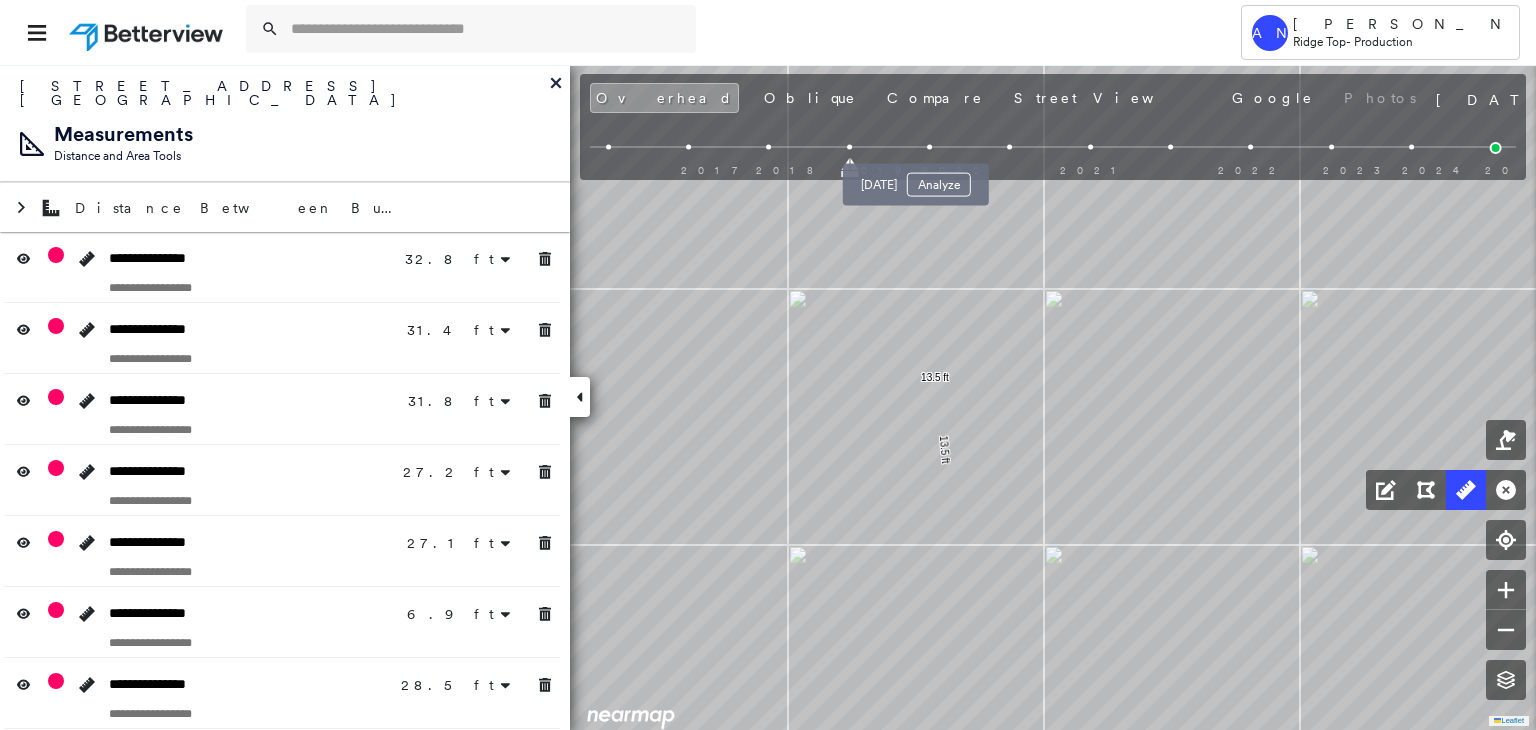 click at bounding box center [929, 147] 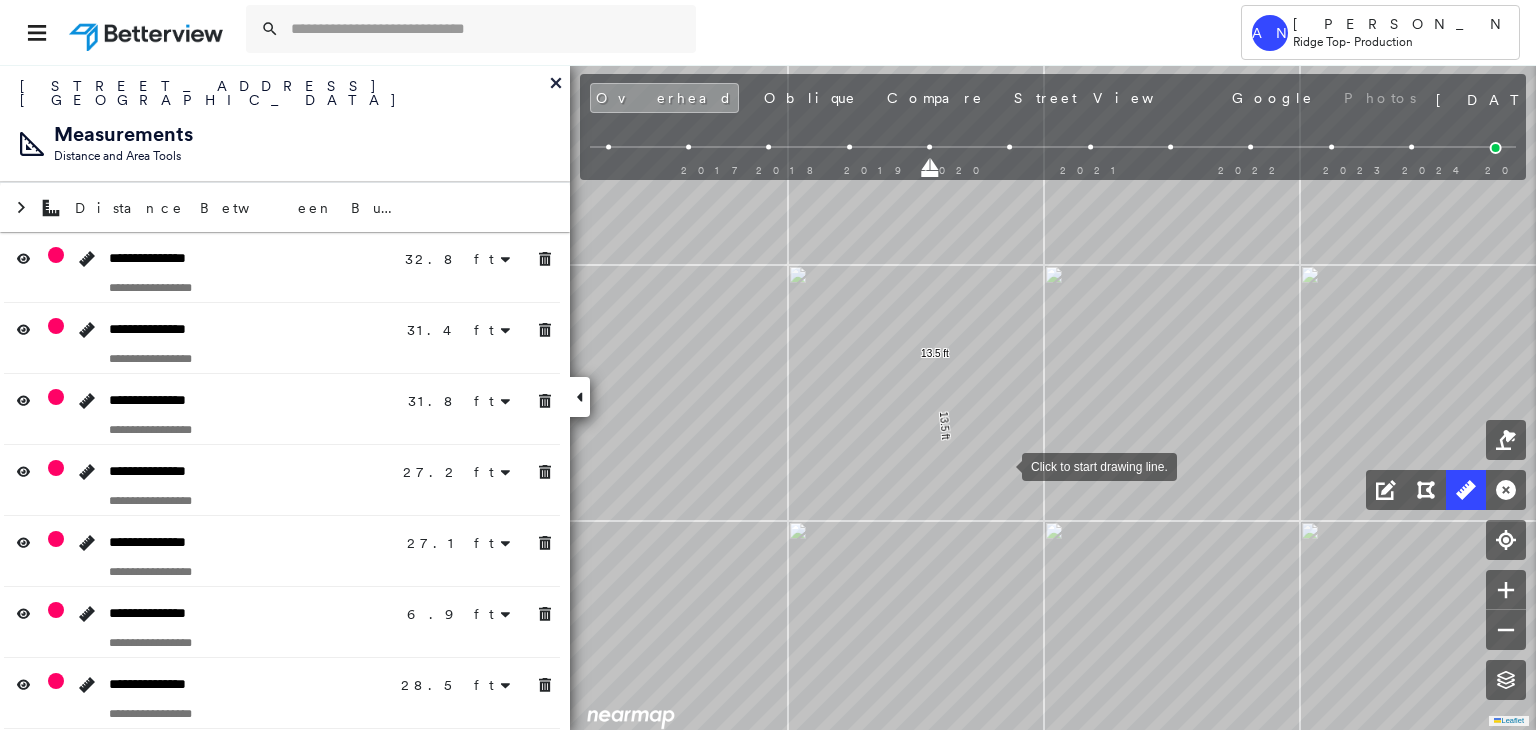 click at bounding box center [1002, 465] 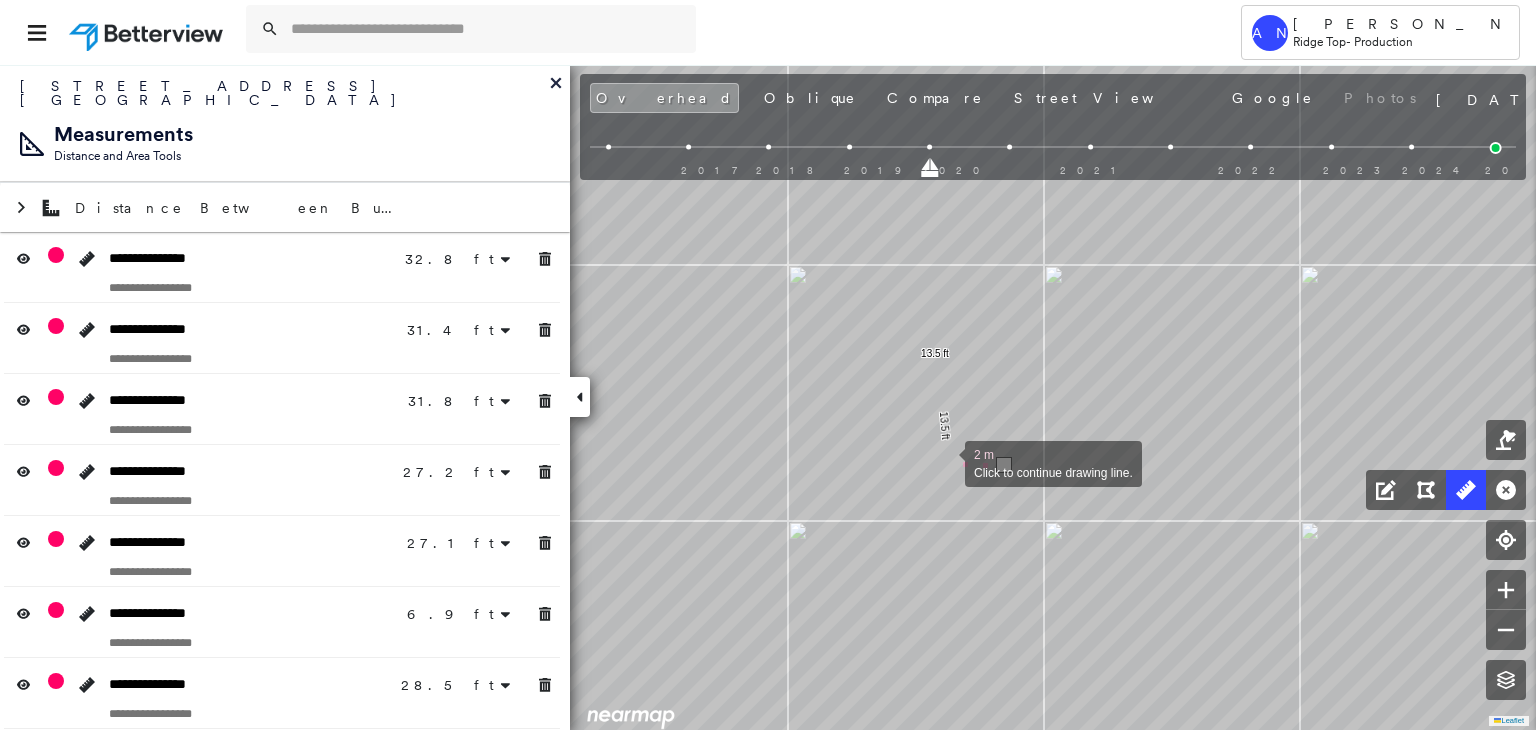 click at bounding box center [945, 462] 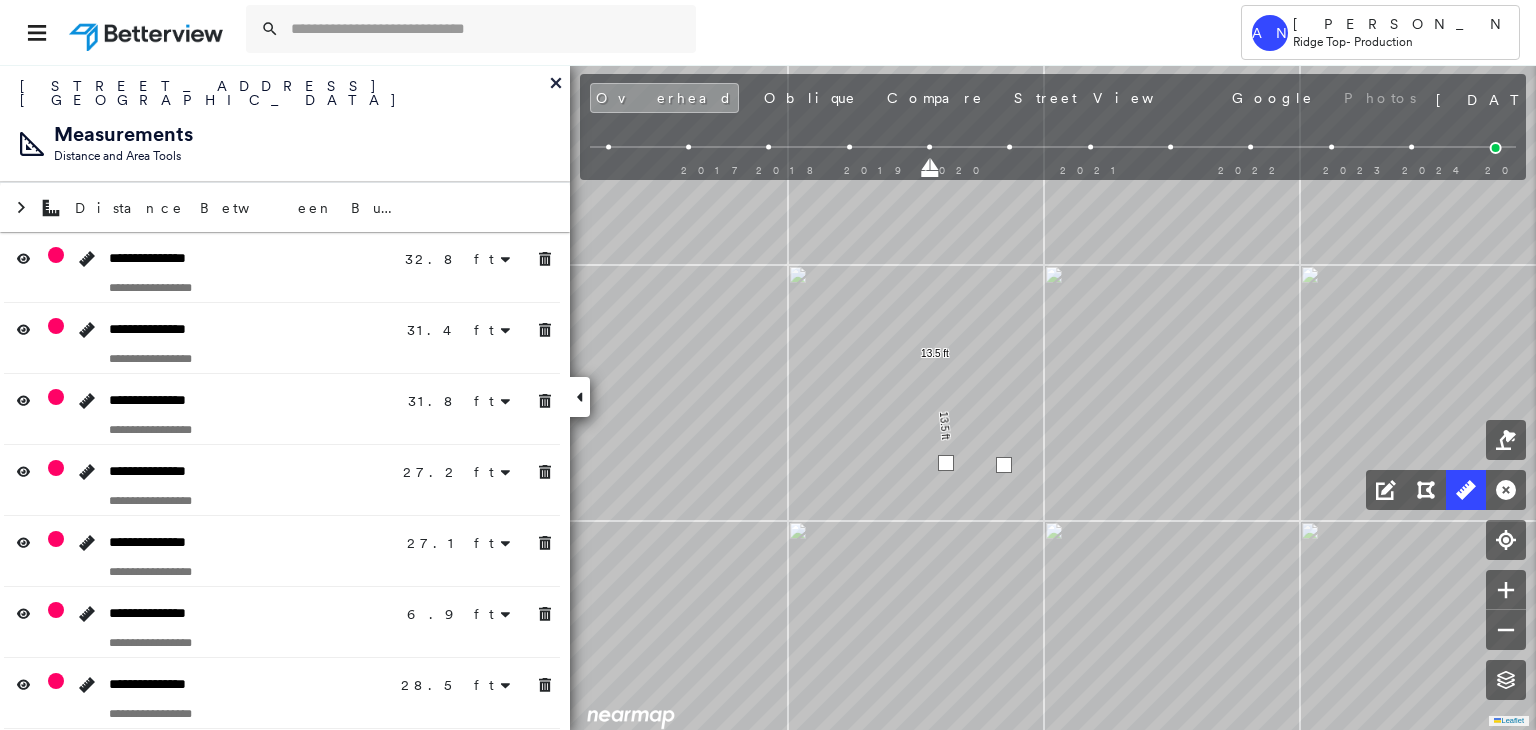 click at bounding box center (946, 463) 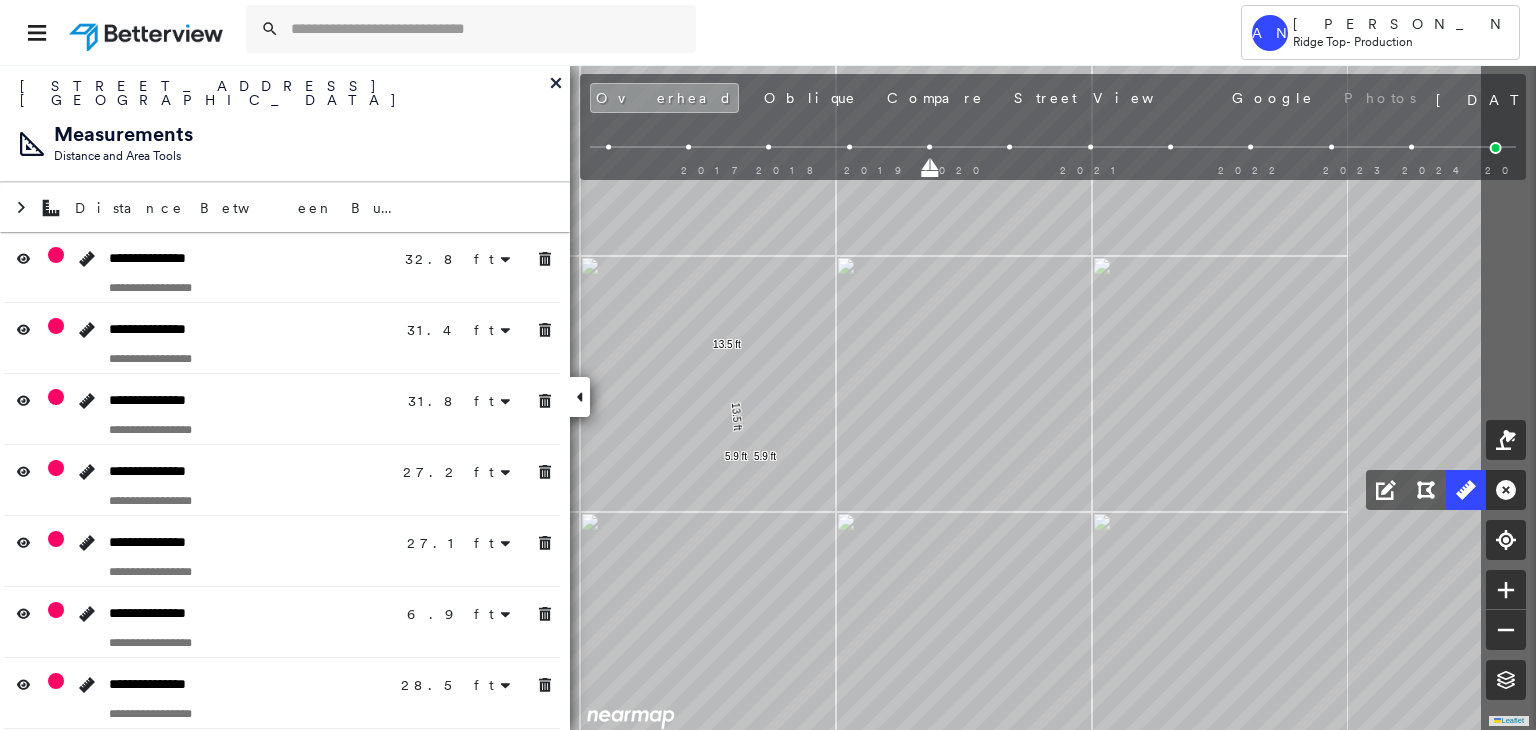click on "32.8 ft 32.8 ft 31.4 ft 31.4 ft 31.8 ft 31.8 ft 27.2 ft 27.2 ft 27.2 ft 27.2 ft 6.9 ft 6.9 ft 28.5 ft 28.5 ft 10.3 ft 10.3 ft 25.2 ft 25.2 ft 20.1 ft 20.1 ft 30.1 ft 30.1 ft 13.5 ft 13.5 ft 5.9 ft 5.9 ft Click to start drawing line." at bounding box center (-208, 31) 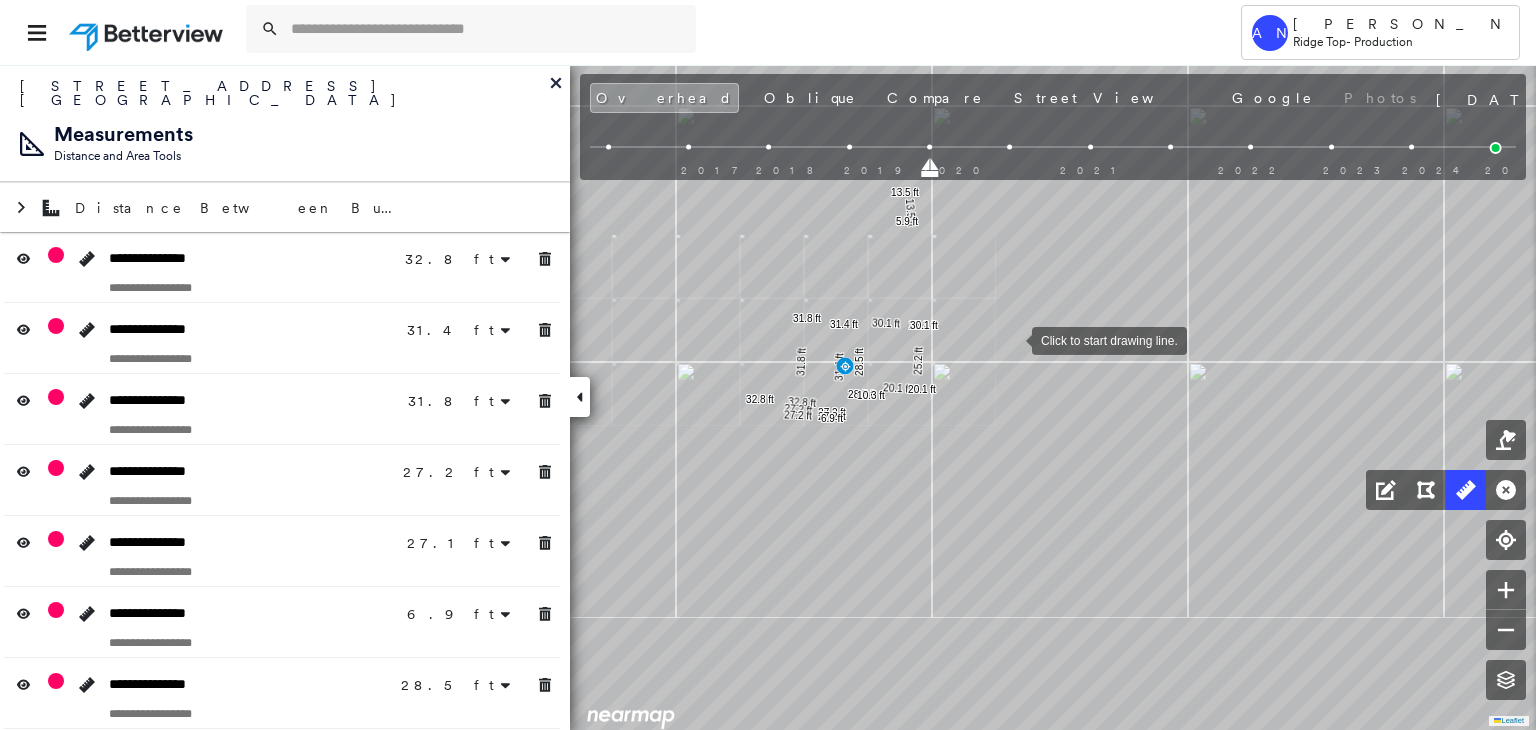 drag, startPoint x: 1012, startPoint y: 405, endPoint x: 1012, endPoint y: 339, distance: 66 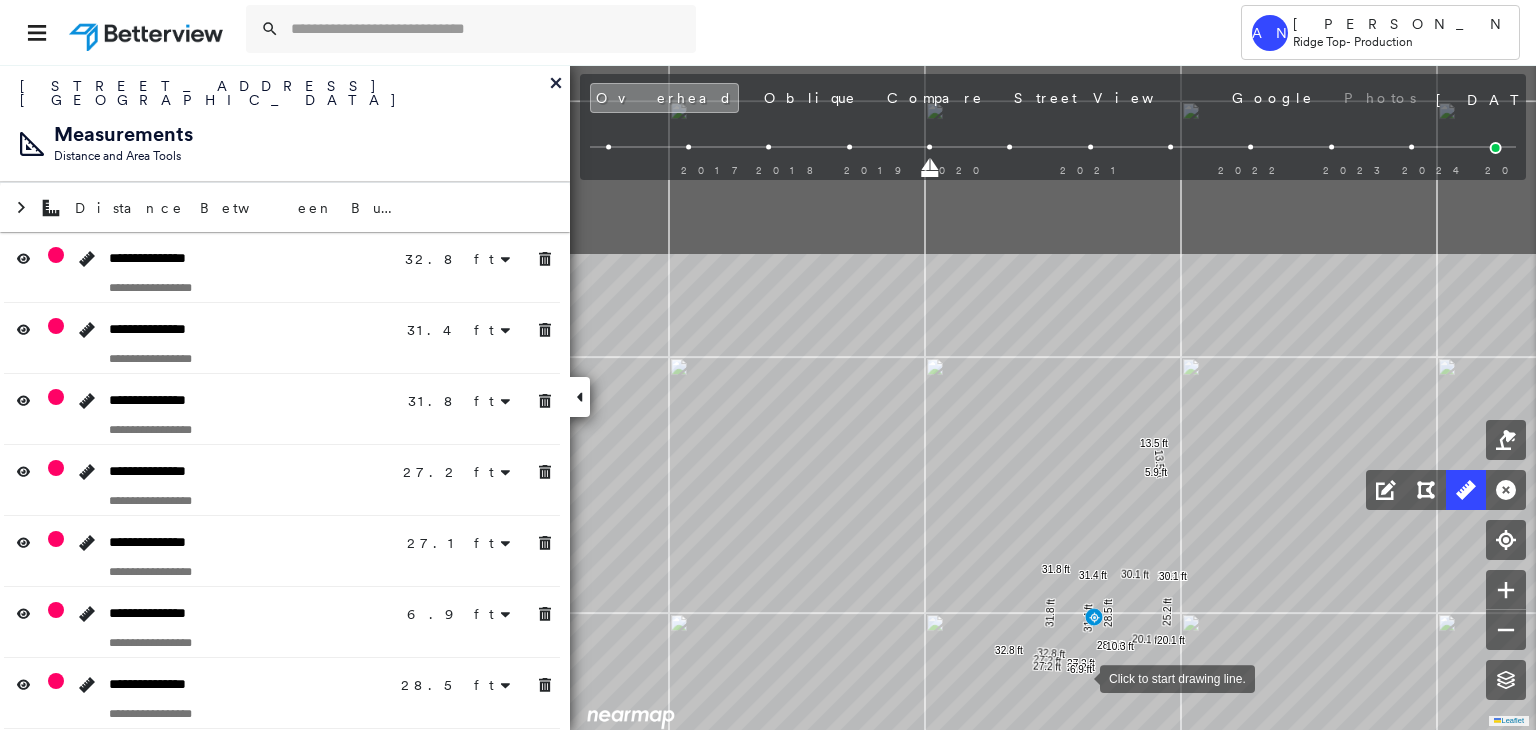 drag, startPoint x: 831, startPoint y: 419, endPoint x: 1080, endPoint y: 676, distance: 357.84076 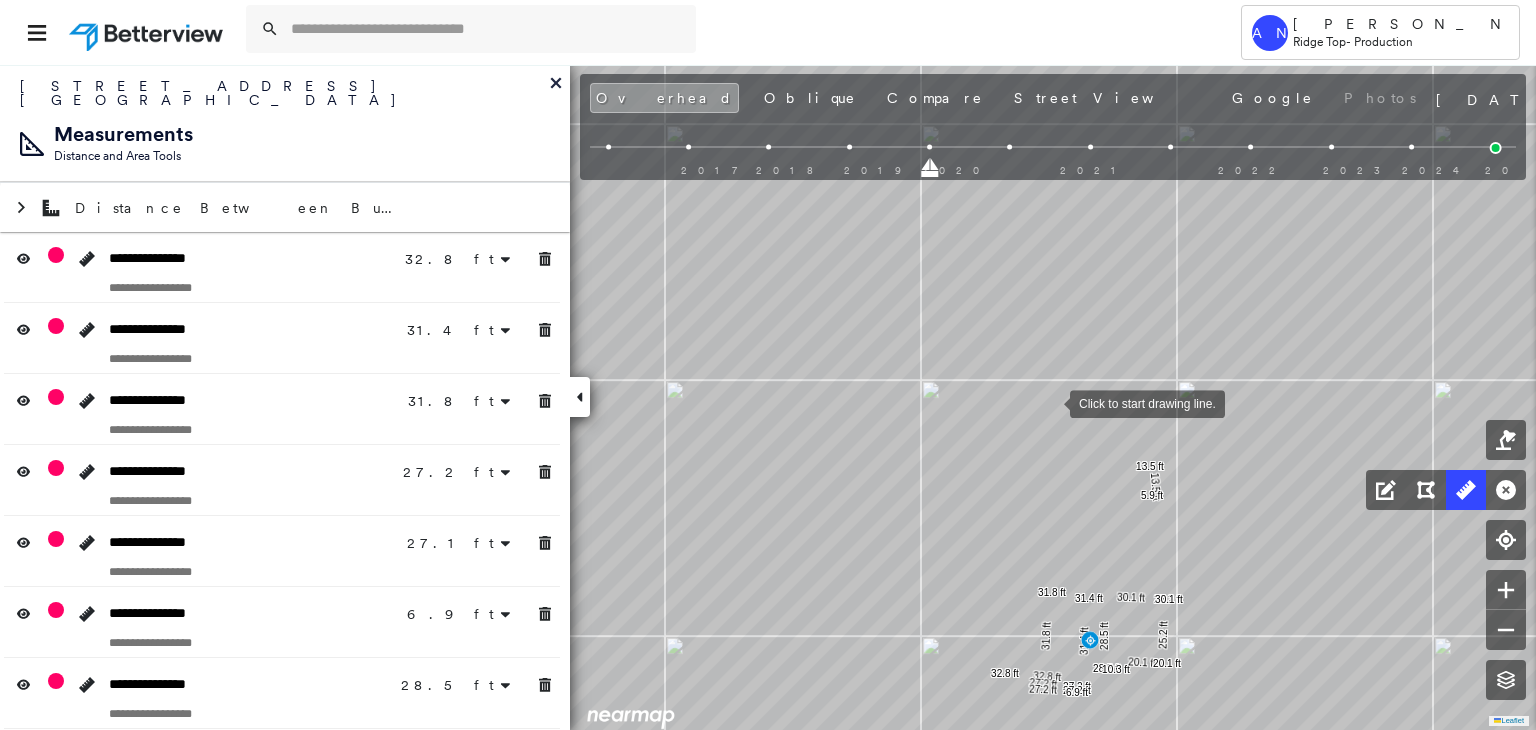 drag, startPoint x: 1051, startPoint y: 392, endPoint x: 1052, endPoint y: 458, distance: 66.007576 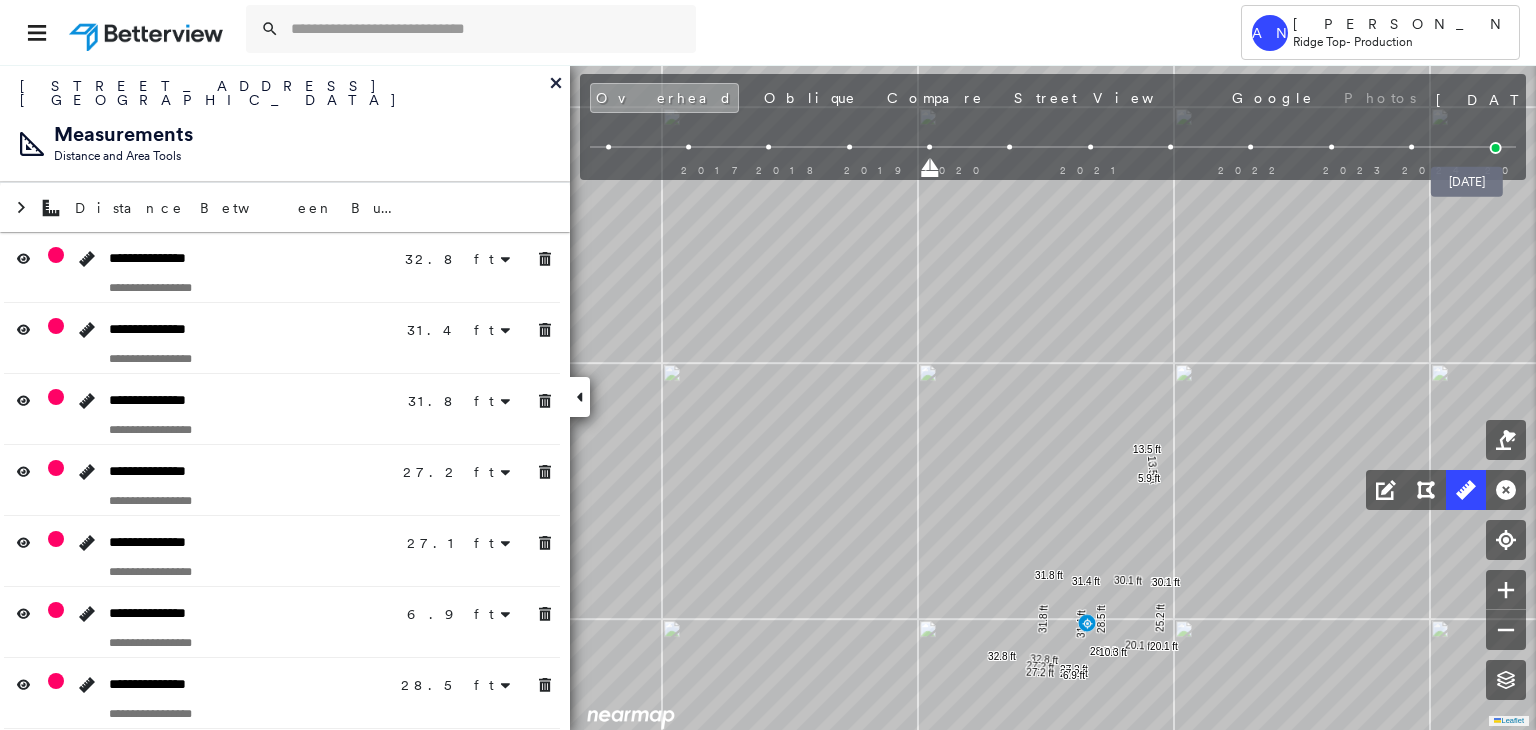 click at bounding box center [1496, 148] 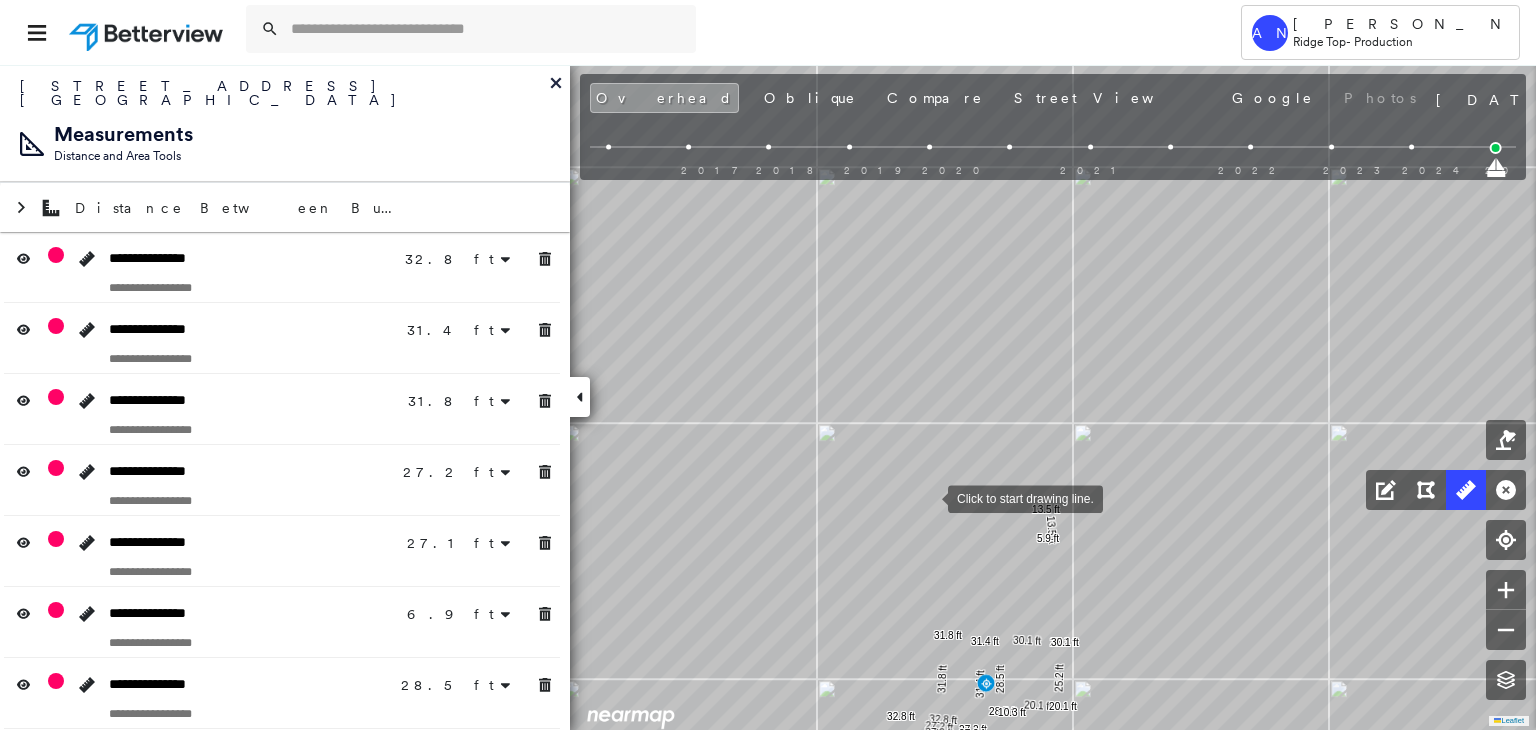 drag, startPoint x: 928, startPoint y: 497, endPoint x: 964, endPoint y: 490, distance: 36.67424 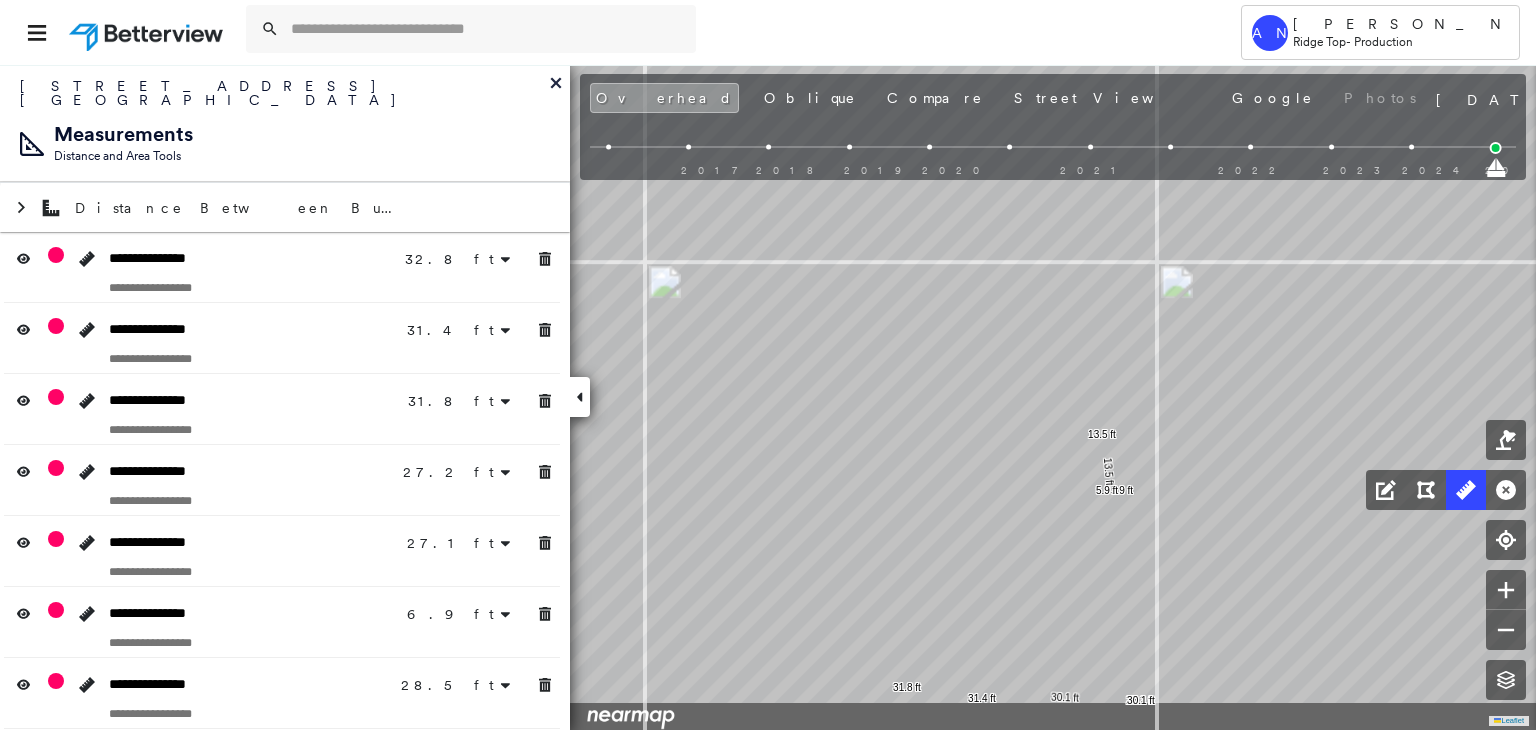 drag, startPoint x: 1028, startPoint y: 501, endPoint x: 1167, endPoint y: 365, distance: 194.46594 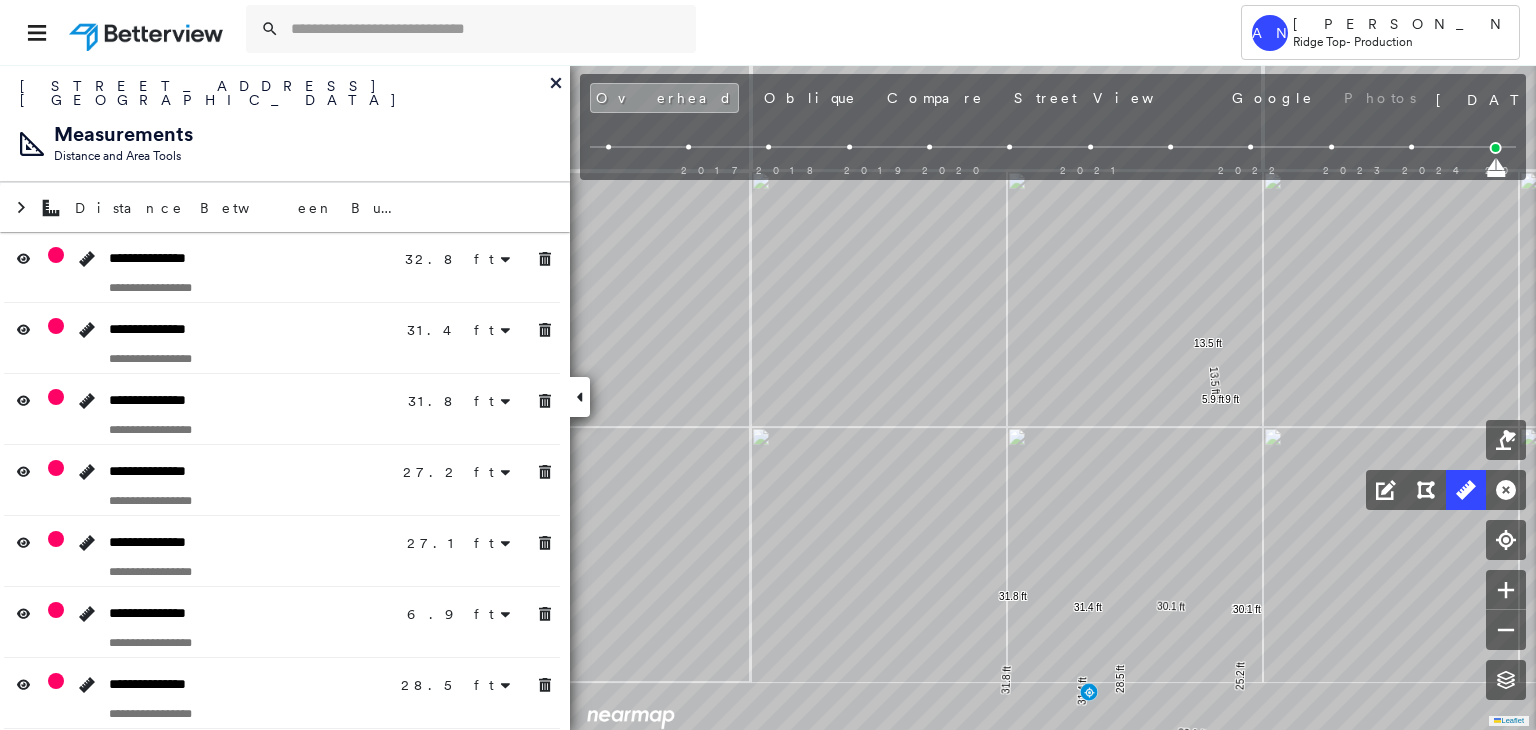 drag, startPoint x: 1169, startPoint y: 527, endPoint x: 1282, endPoint y: 433, distance: 146.98639 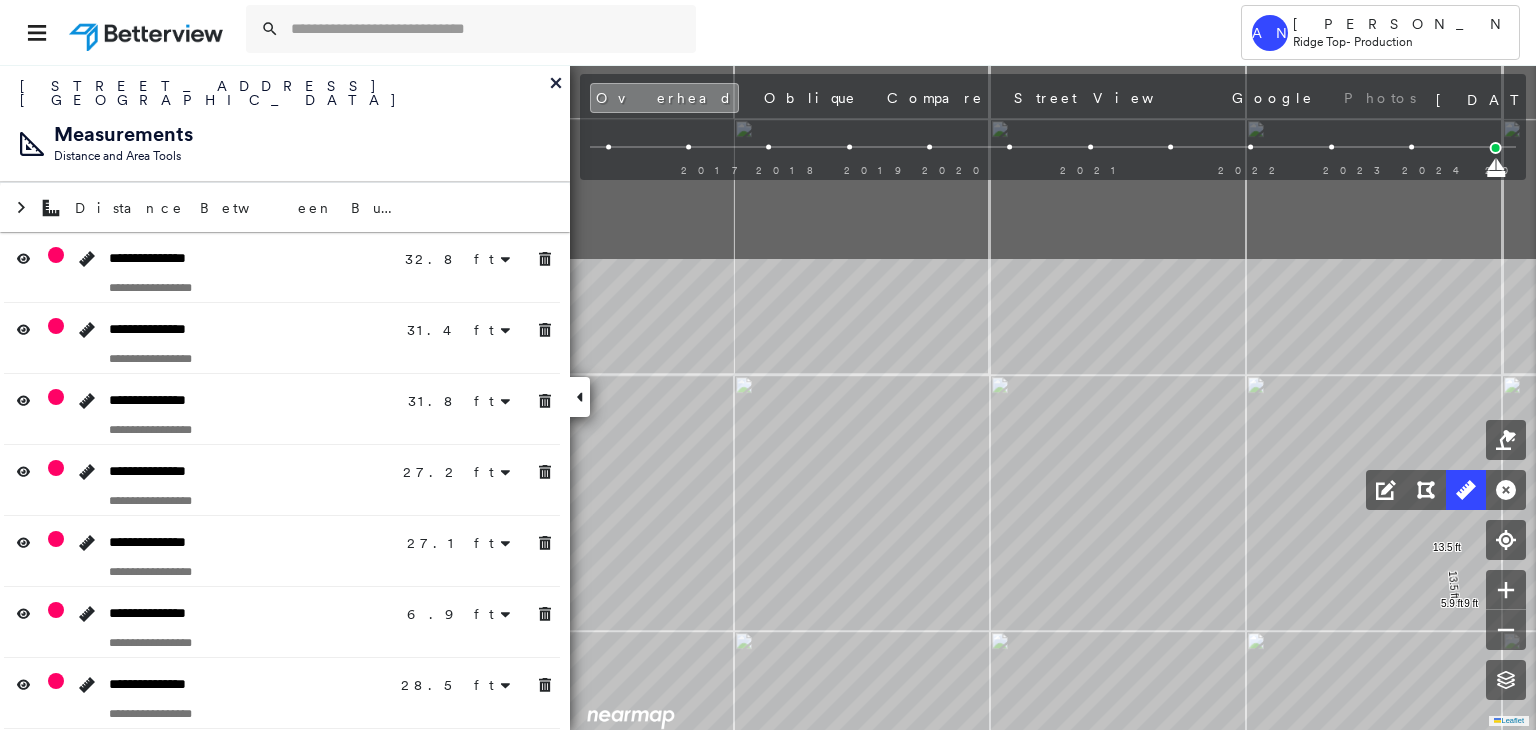 drag, startPoint x: 1002, startPoint y: 249, endPoint x: 1229, endPoint y: 569, distance: 392.33786 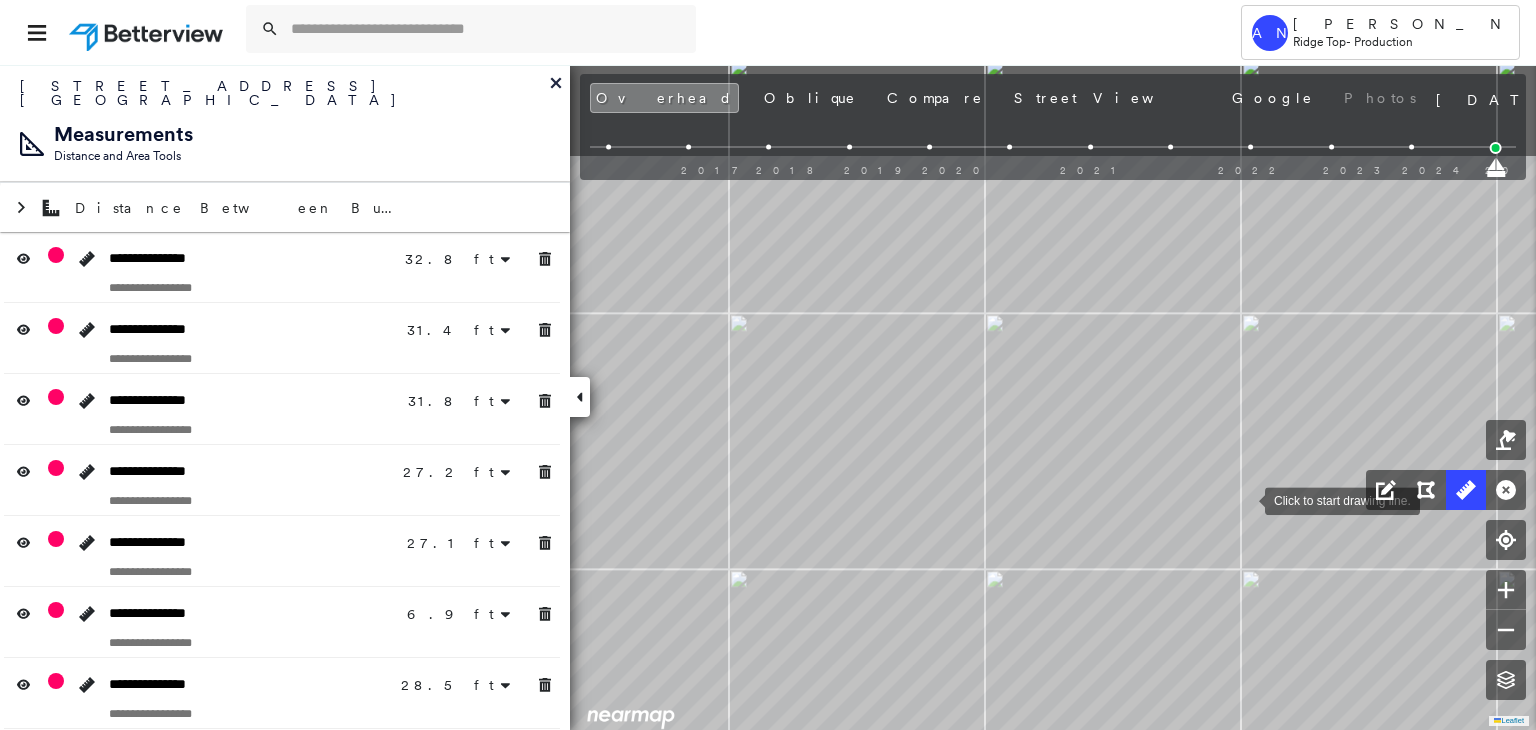 drag, startPoint x: 1247, startPoint y: 497, endPoint x: 1284, endPoint y: 361, distance: 140.94325 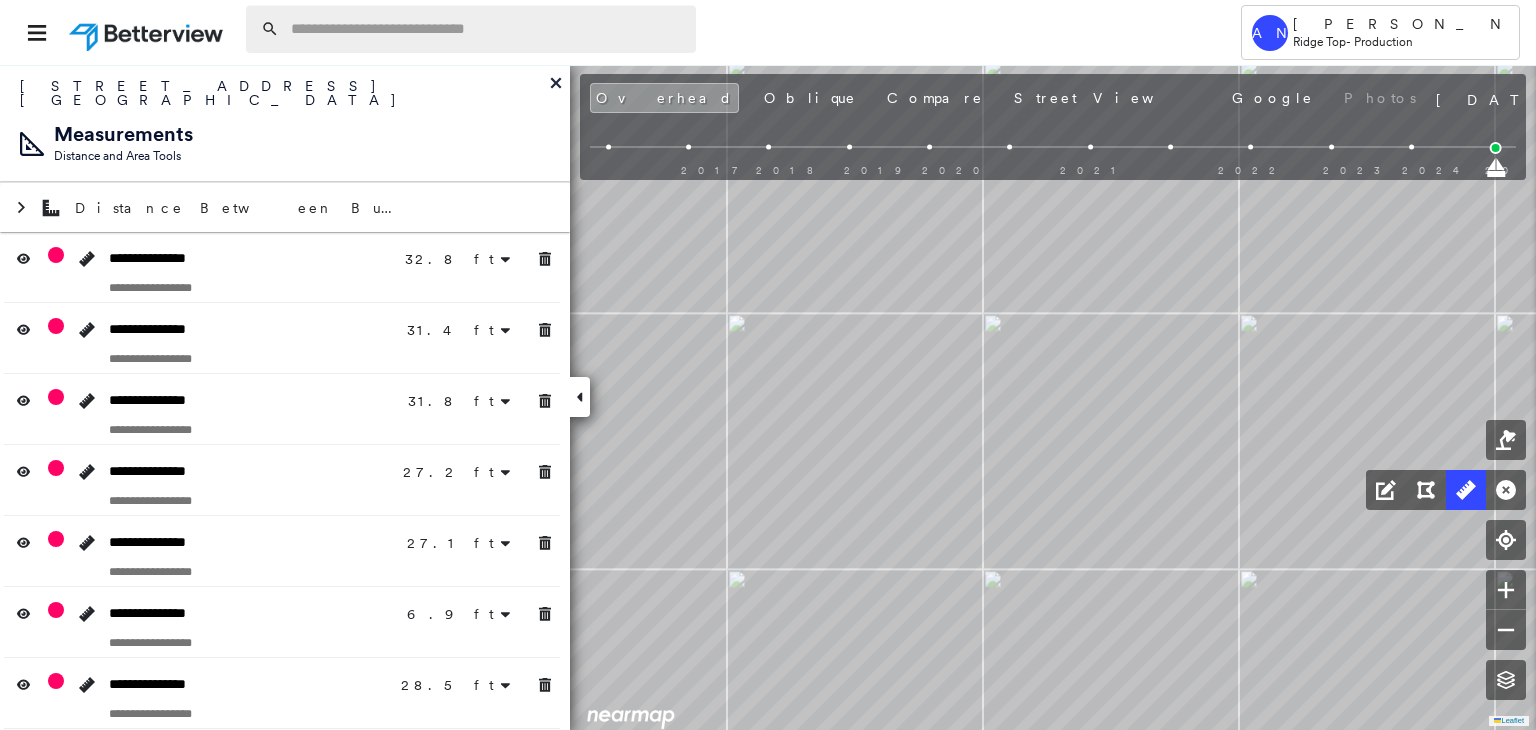 click at bounding box center [487, 29] 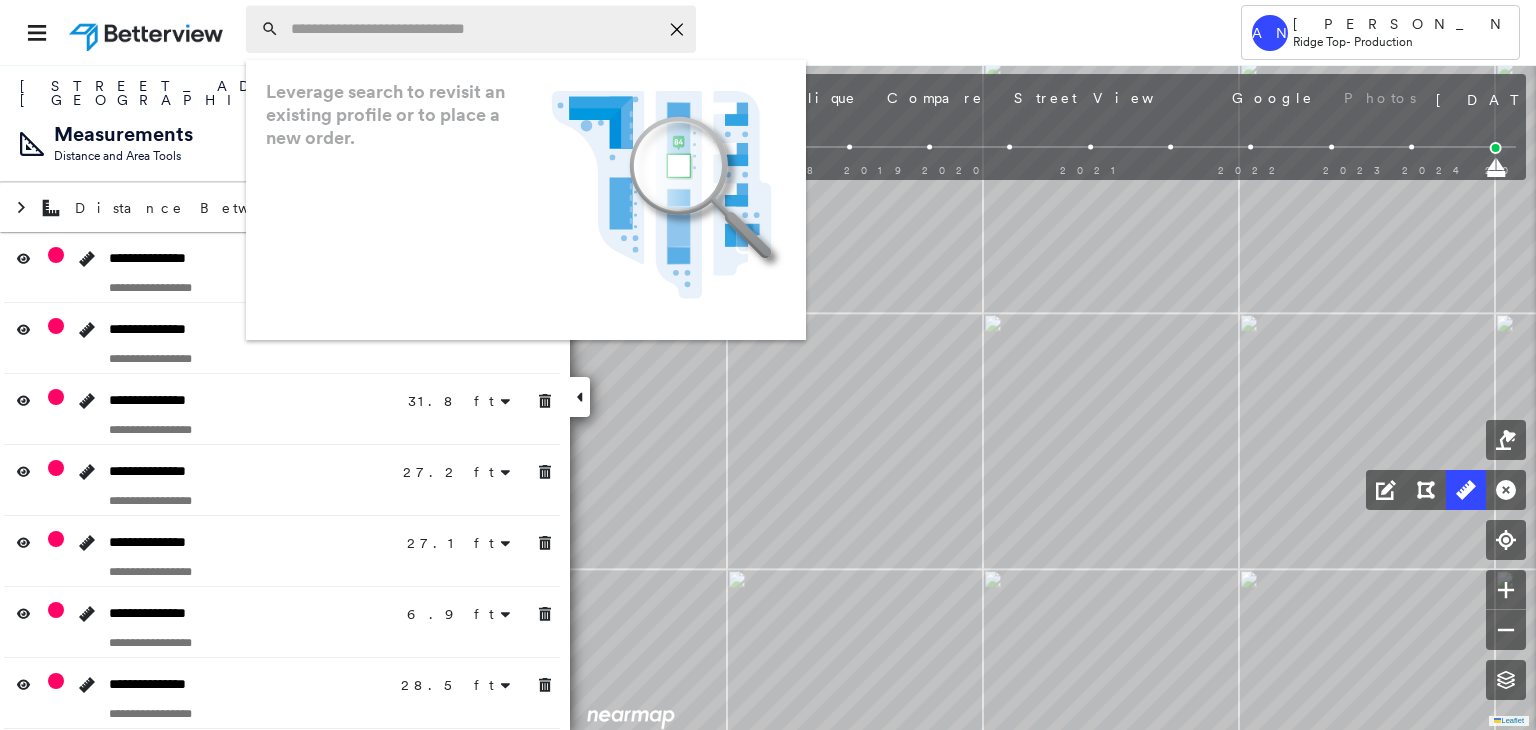 paste on "**********" 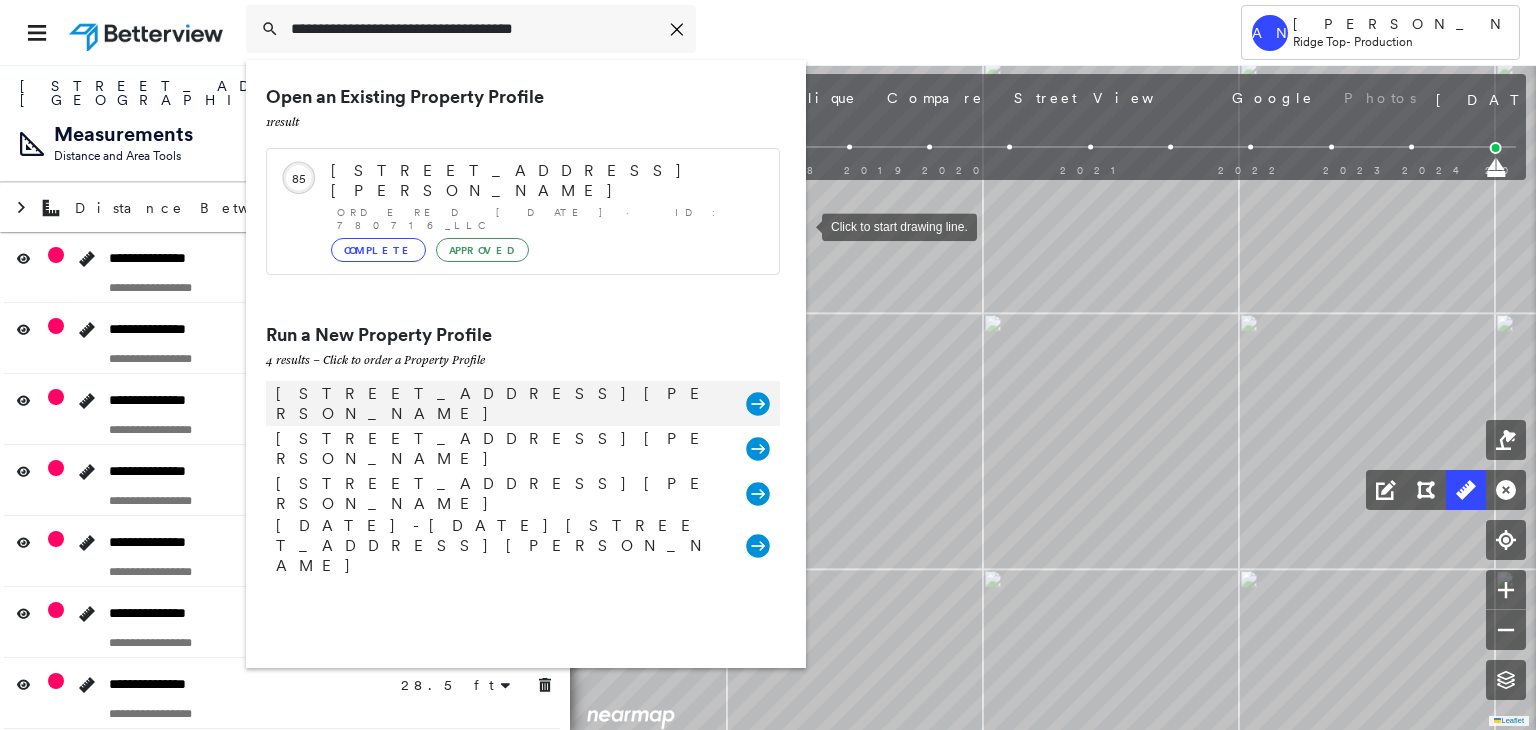 type on "**********" 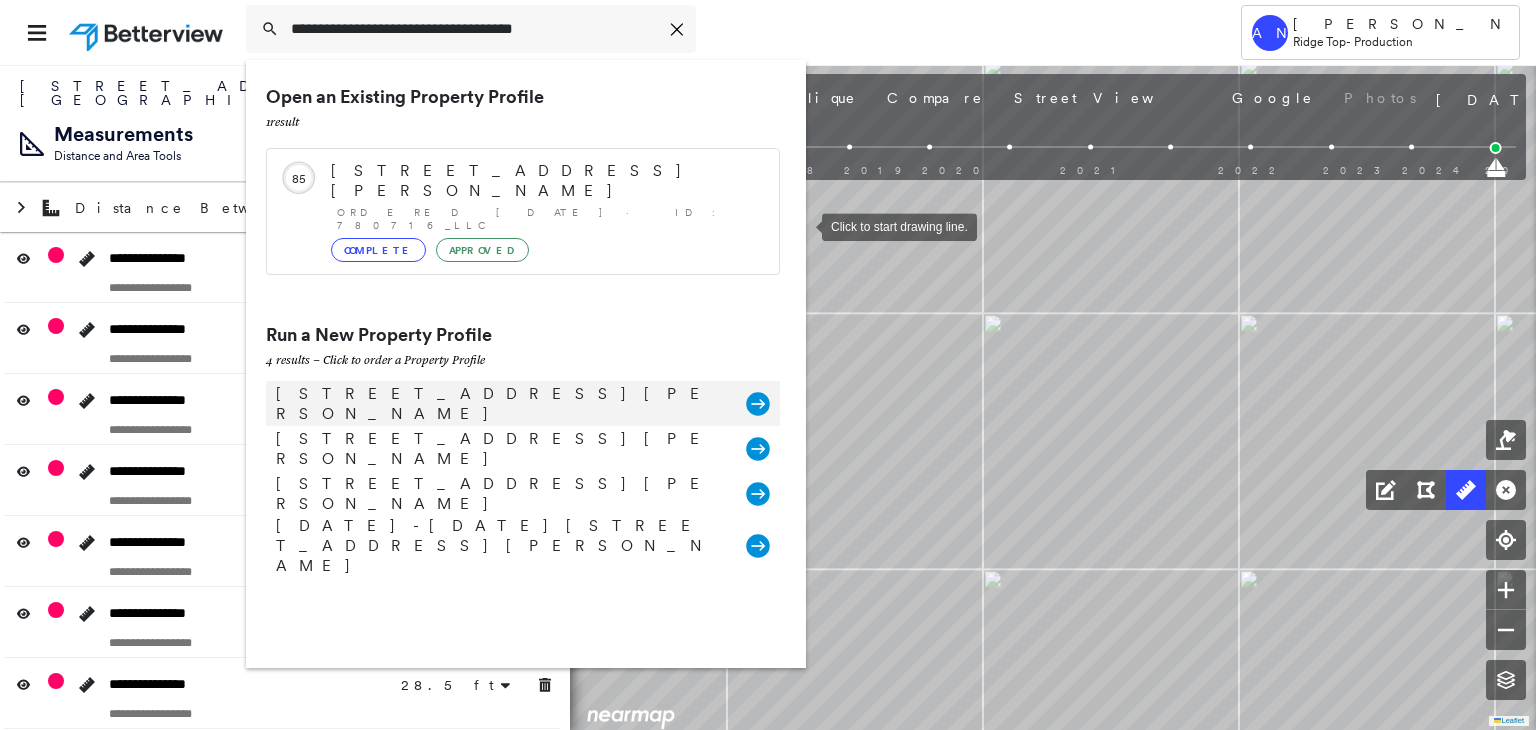 click on "1716 Spry St, Greensboro, NC 27405, USA" at bounding box center [501, 404] 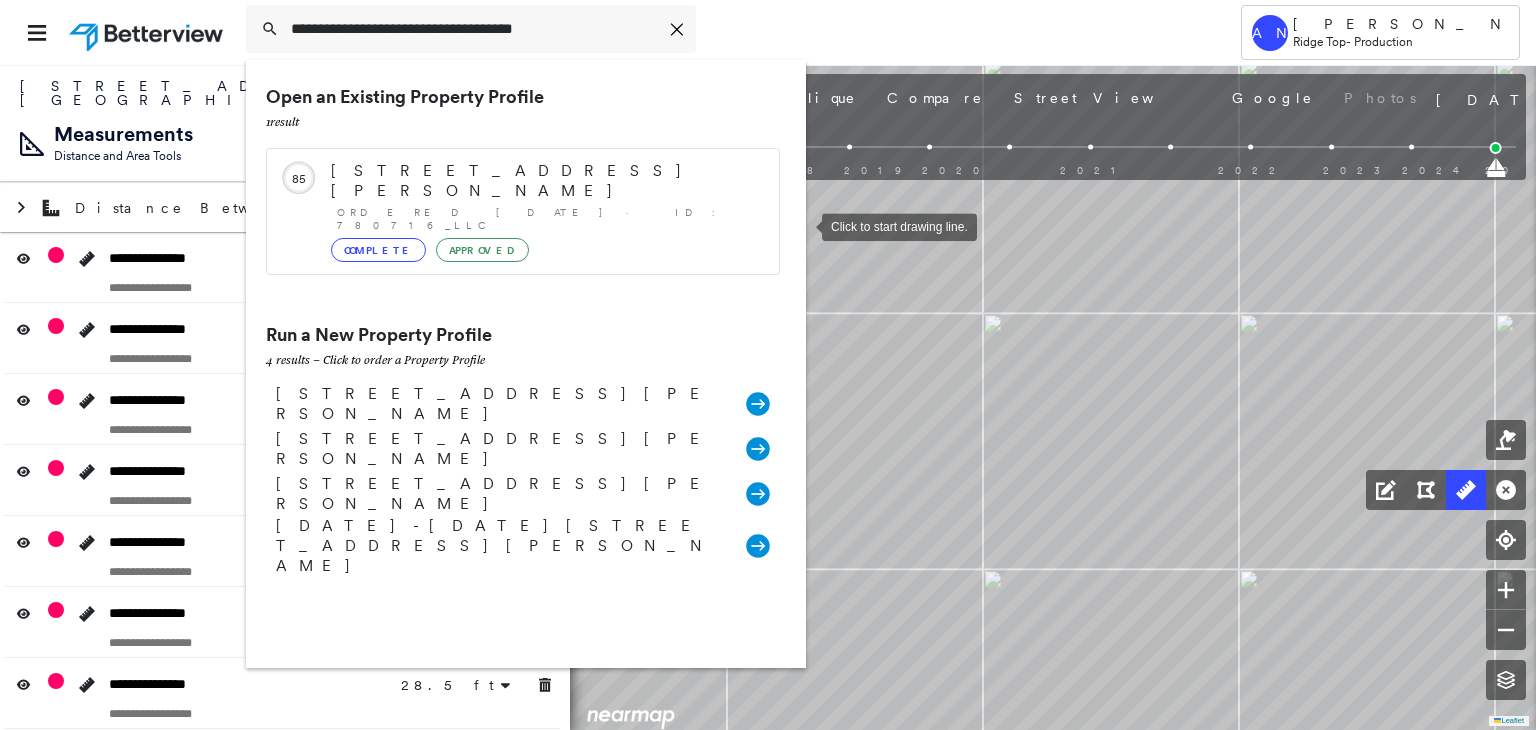 type 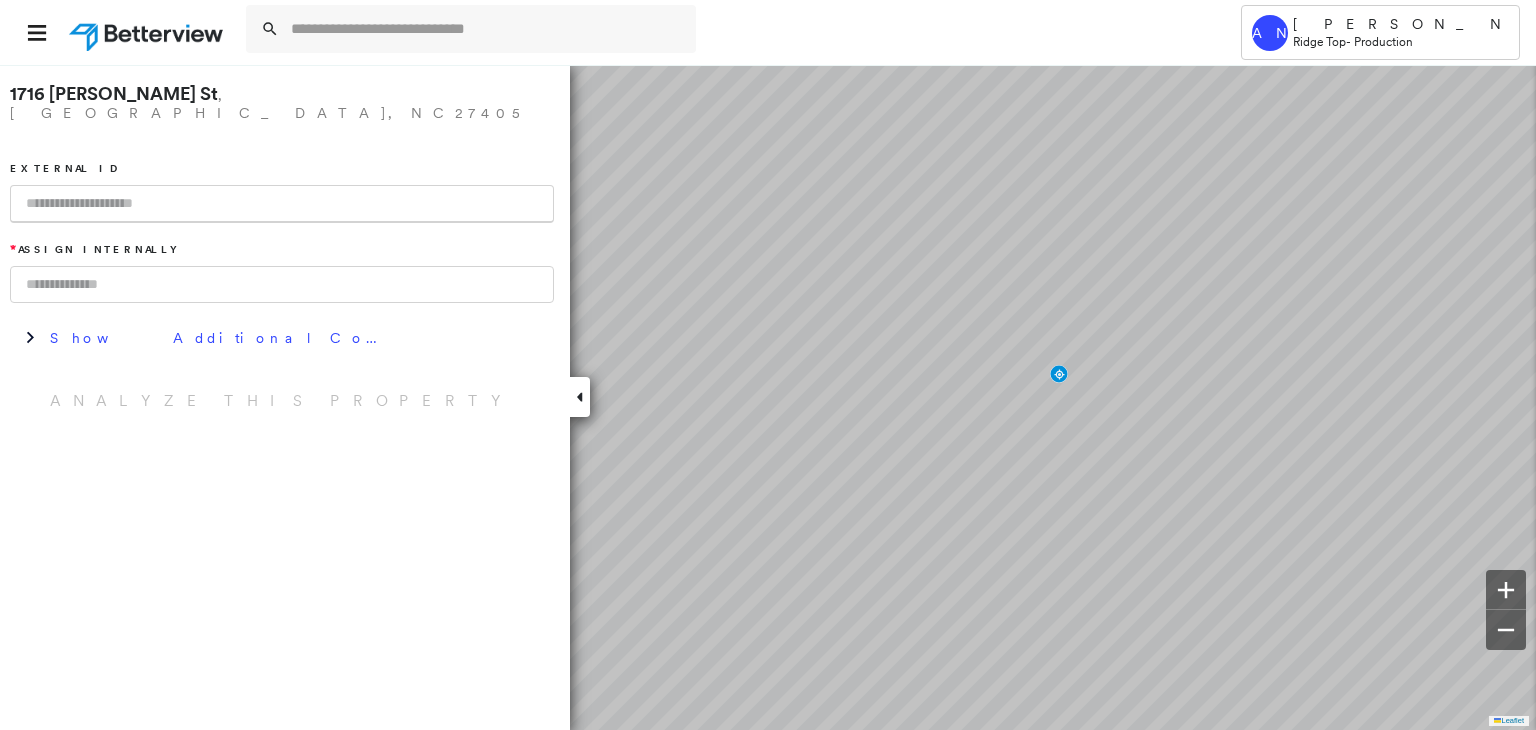 click at bounding box center (282, 204) 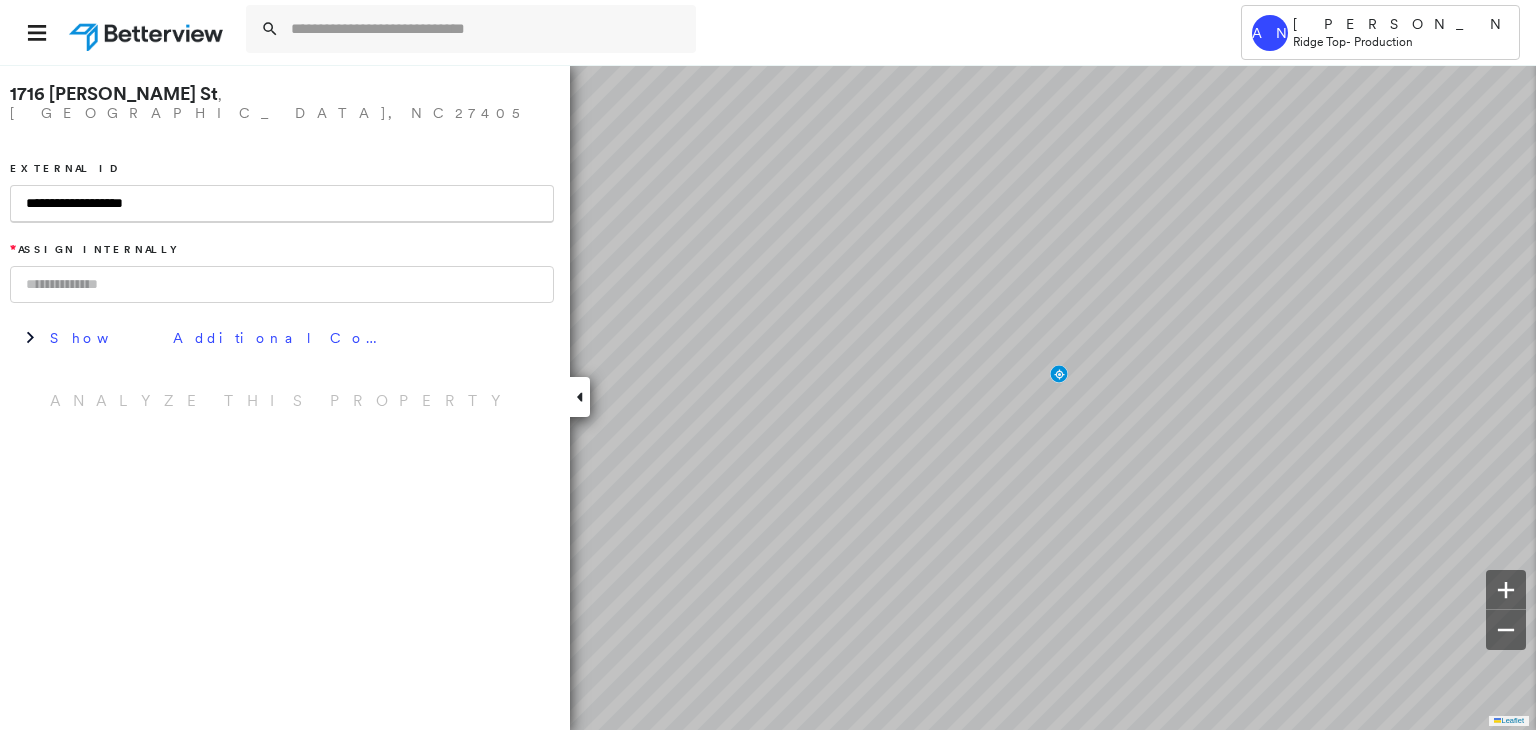 type on "**********" 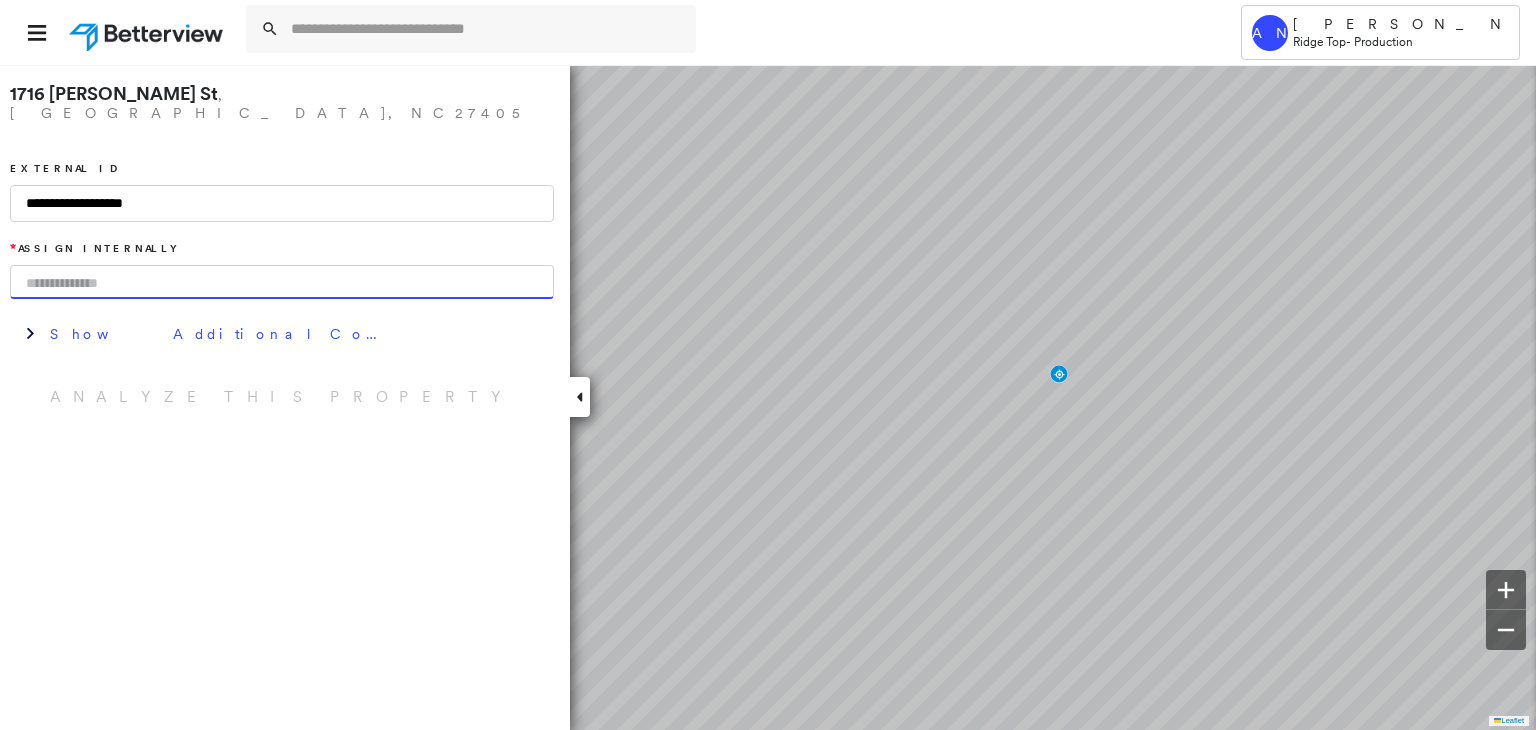 click at bounding box center (282, 282) 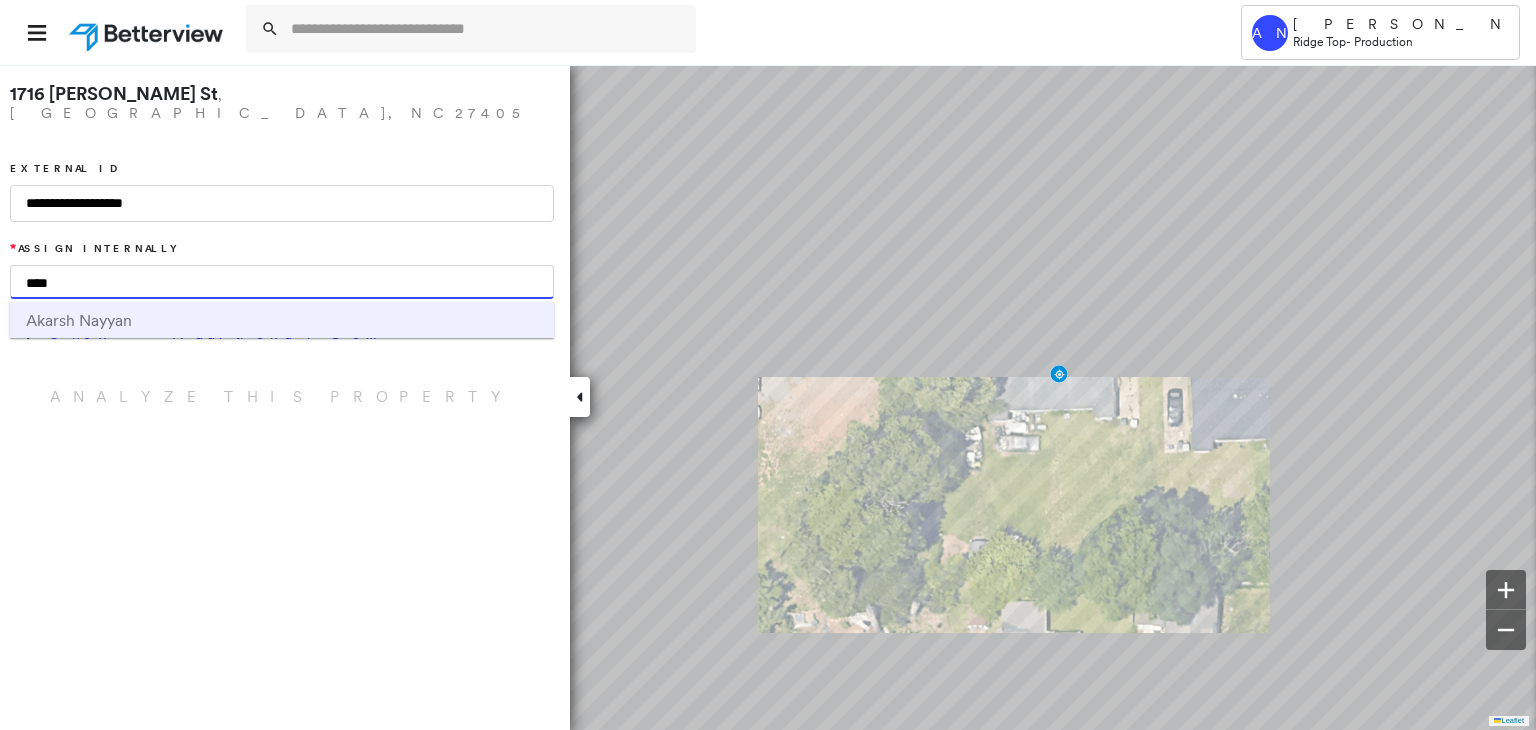 type on "****" 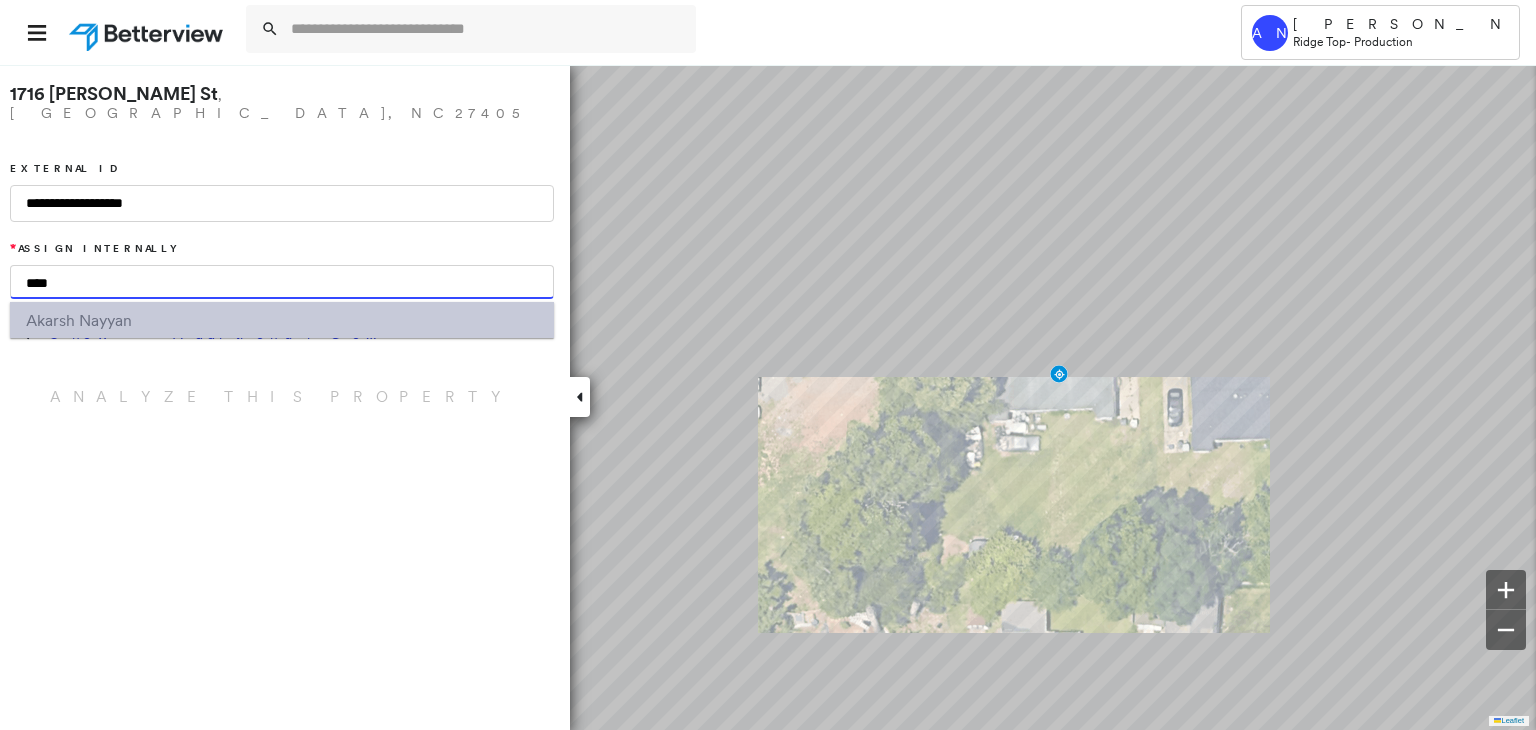 click on "Akar sh Nayyan" at bounding box center (282, 320) 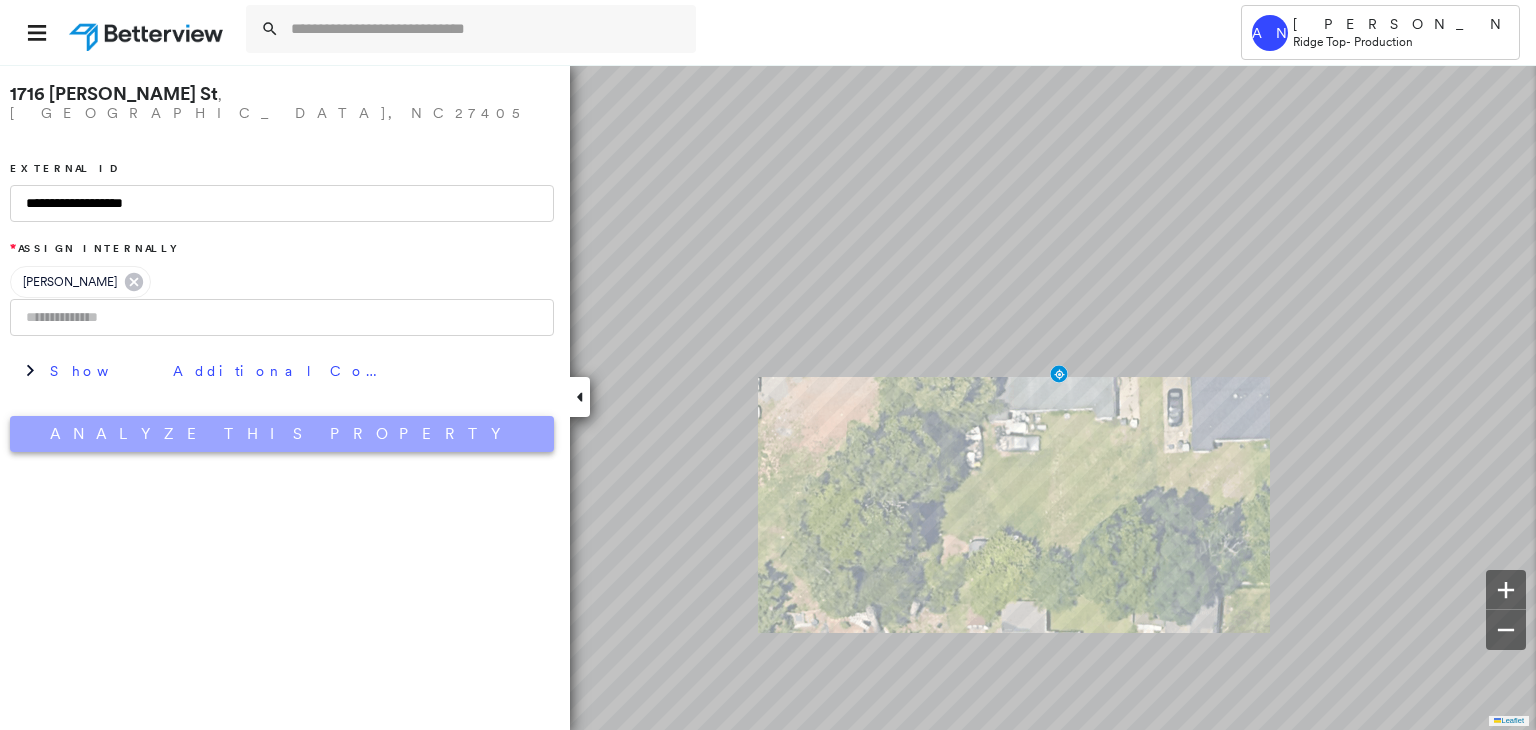 click on "Analyze This Property" at bounding box center (282, 434) 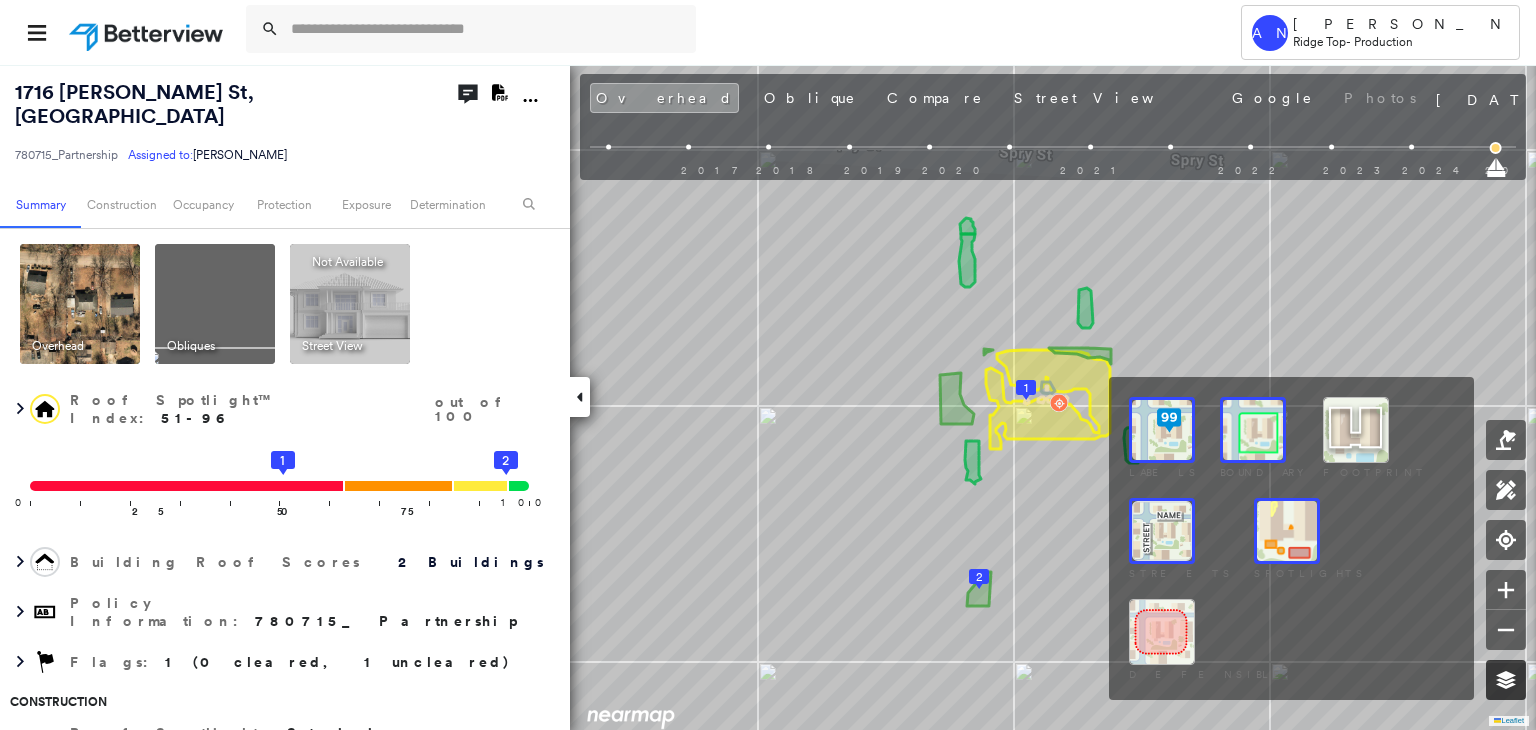 click 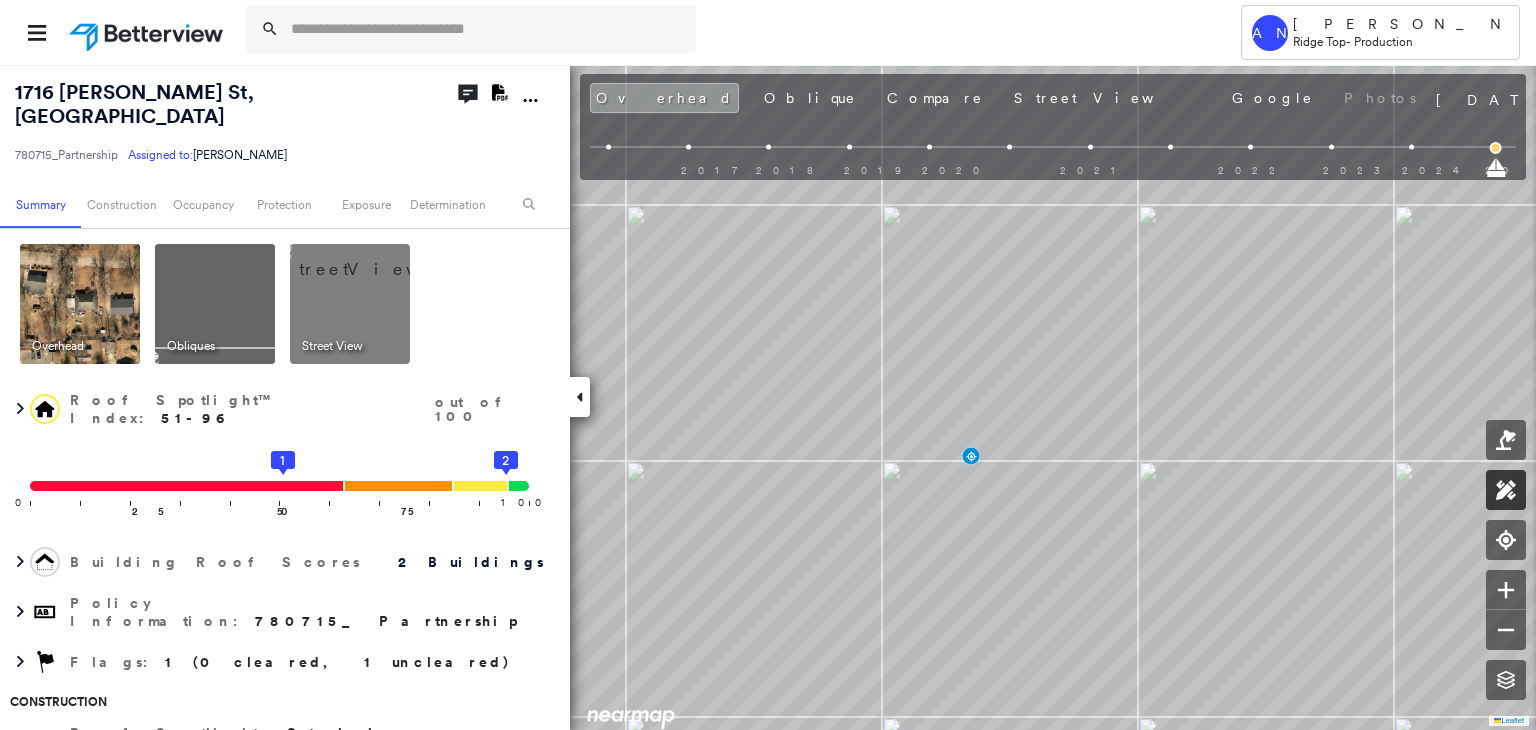 click 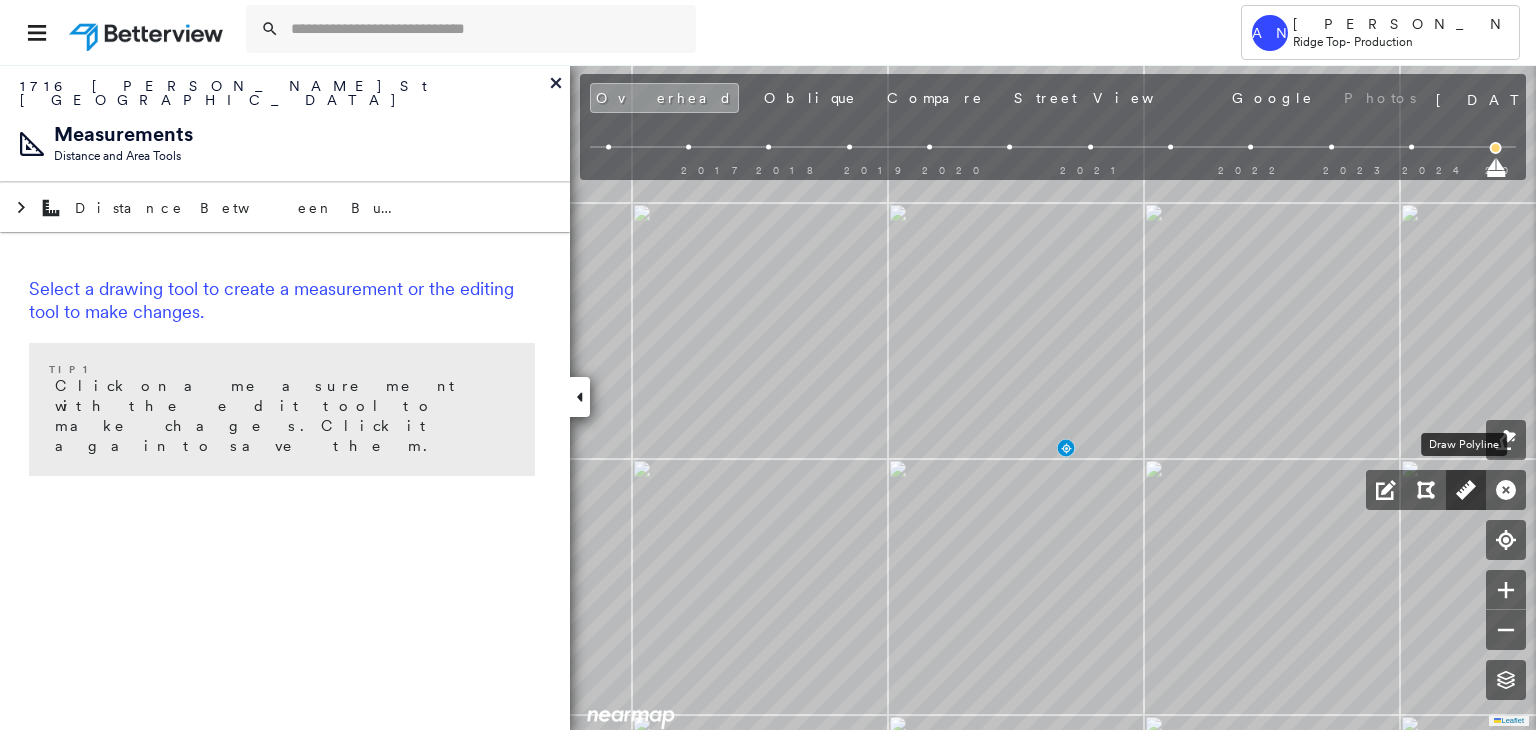 click 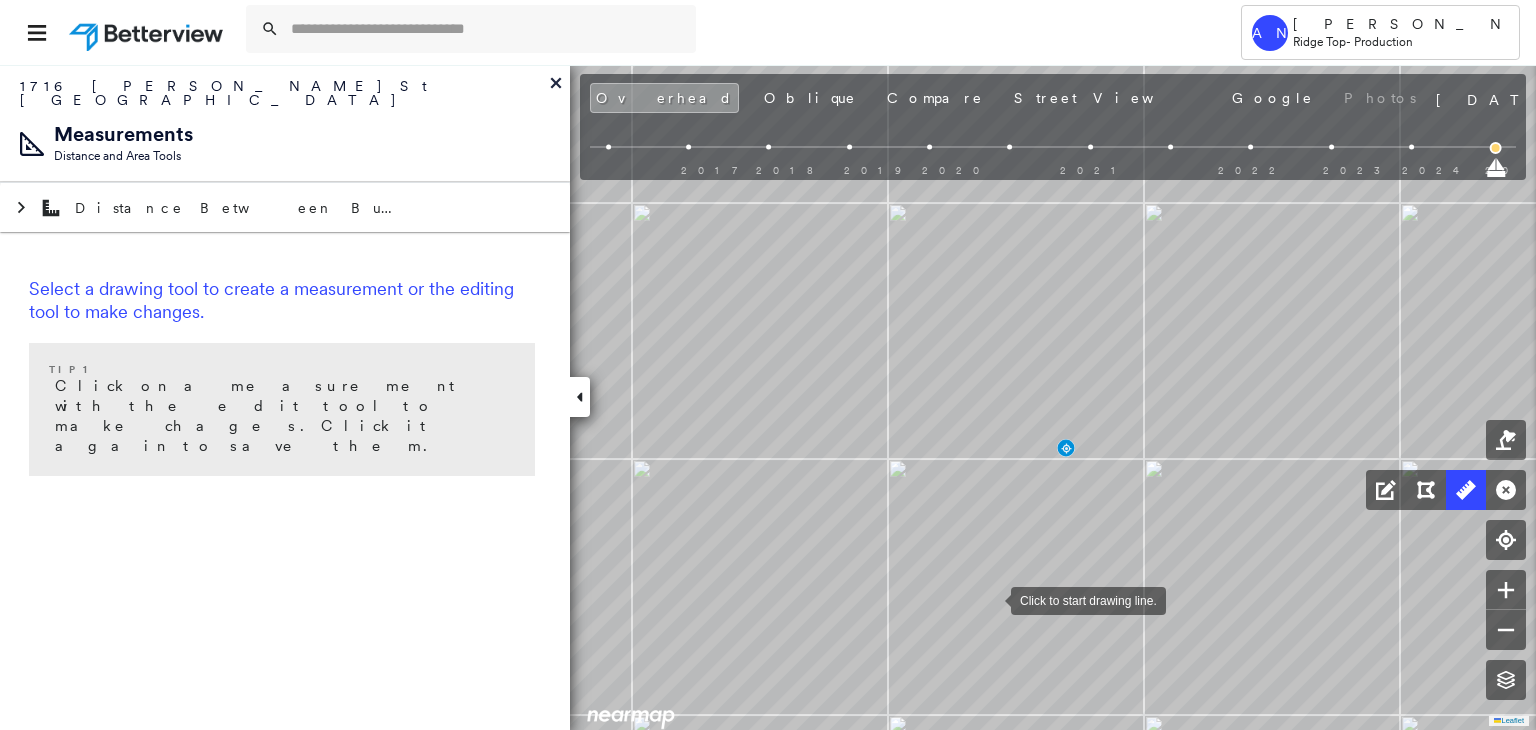 click at bounding box center [991, 599] 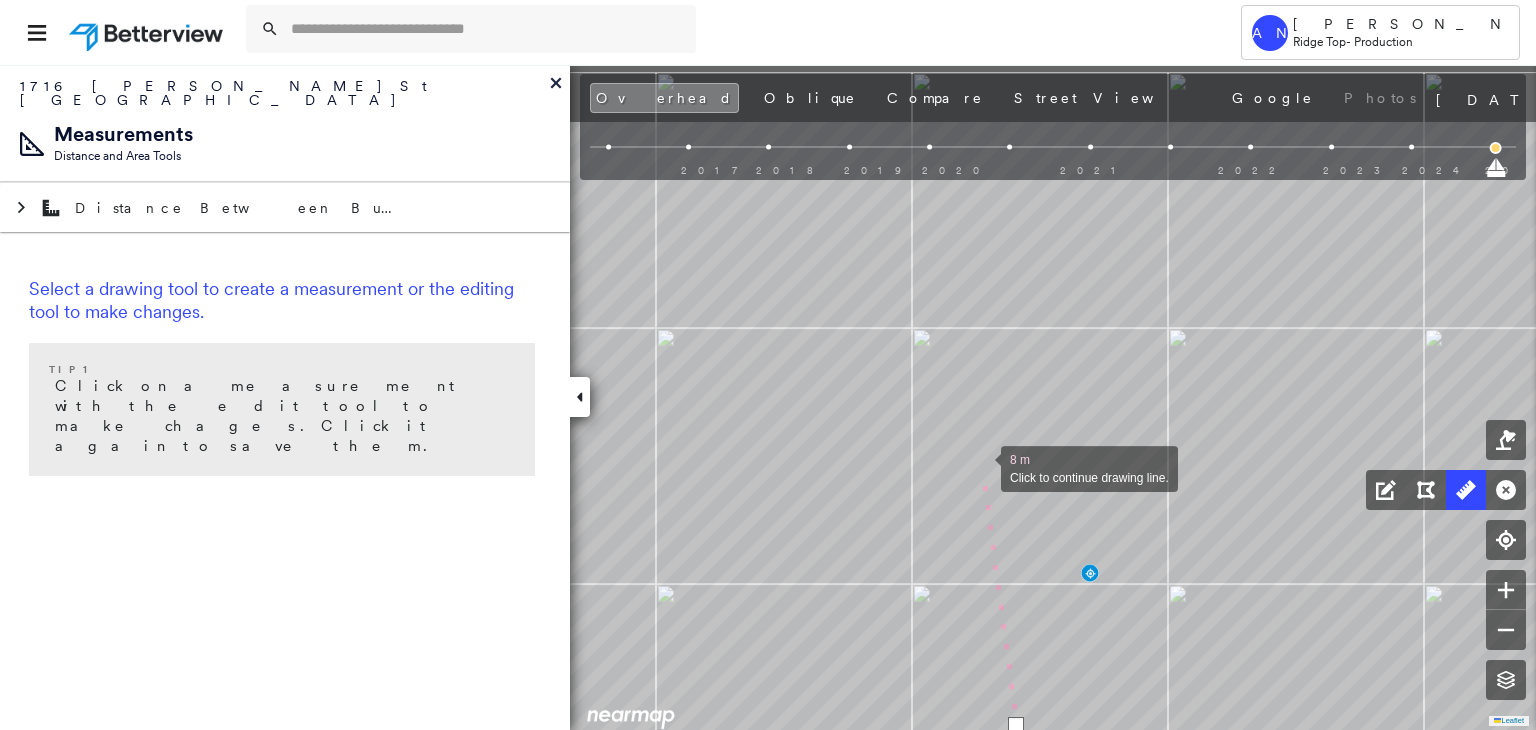 drag, startPoint x: 956, startPoint y: 340, endPoint x: 1008, endPoint y: 386, distance: 69.426216 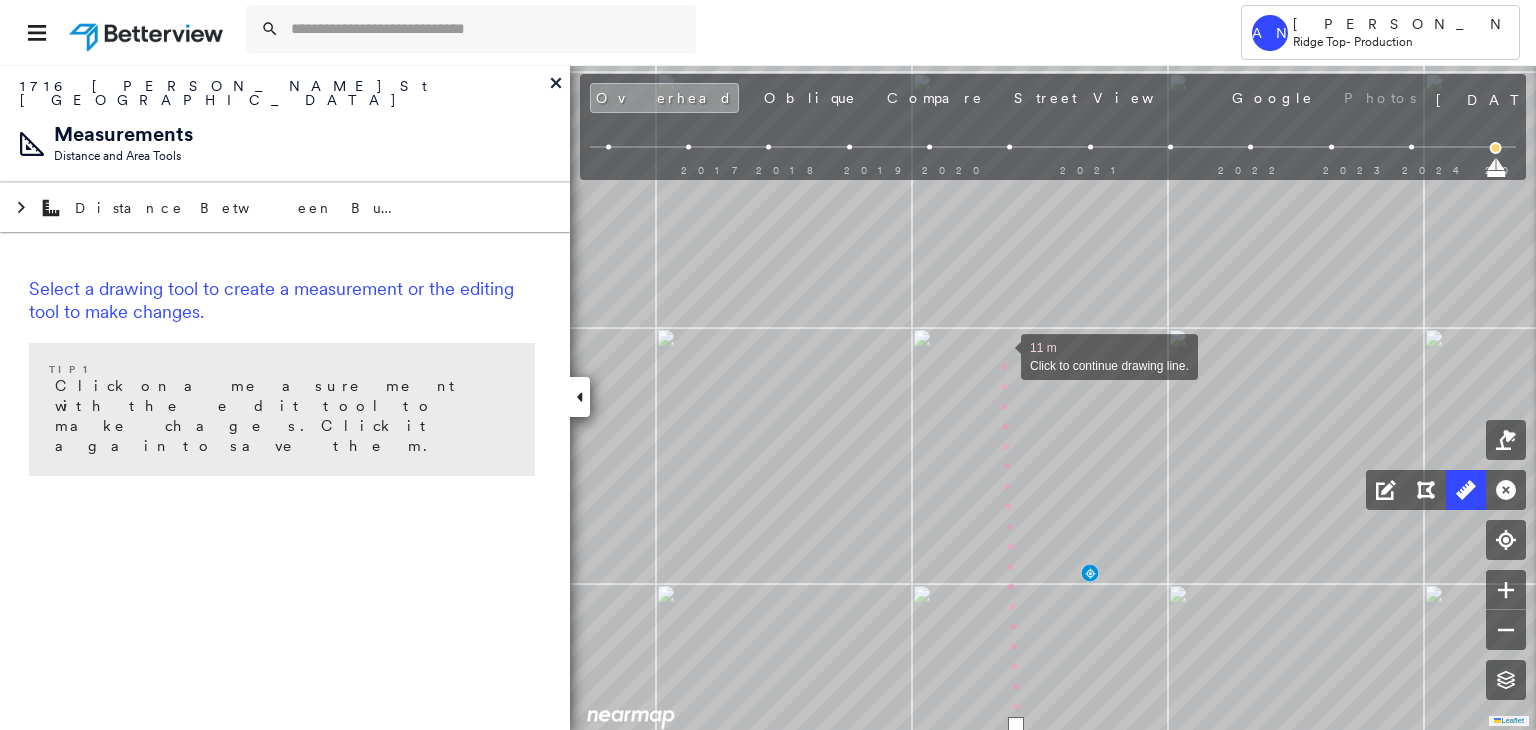 click at bounding box center (1001, 355) 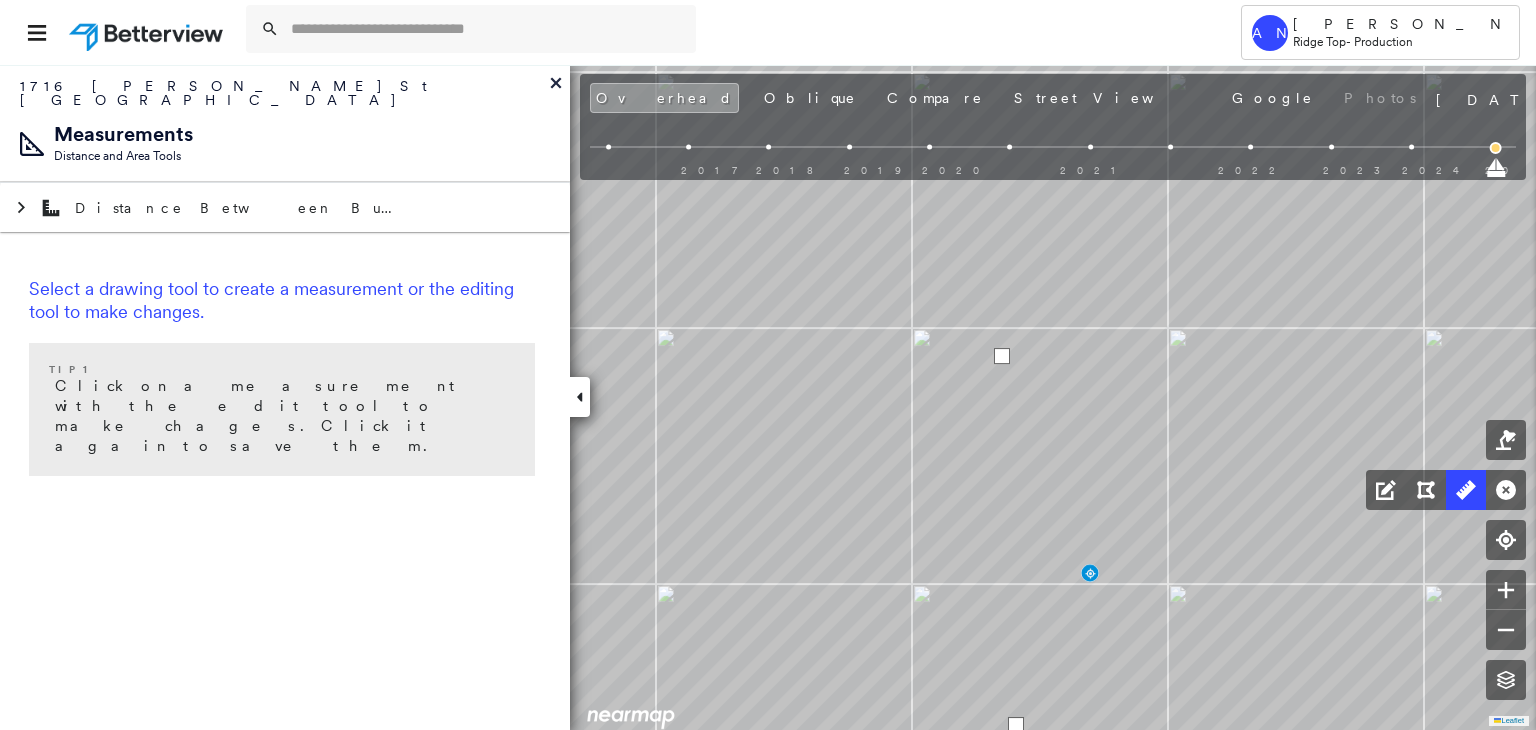 click at bounding box center [1002, 356] 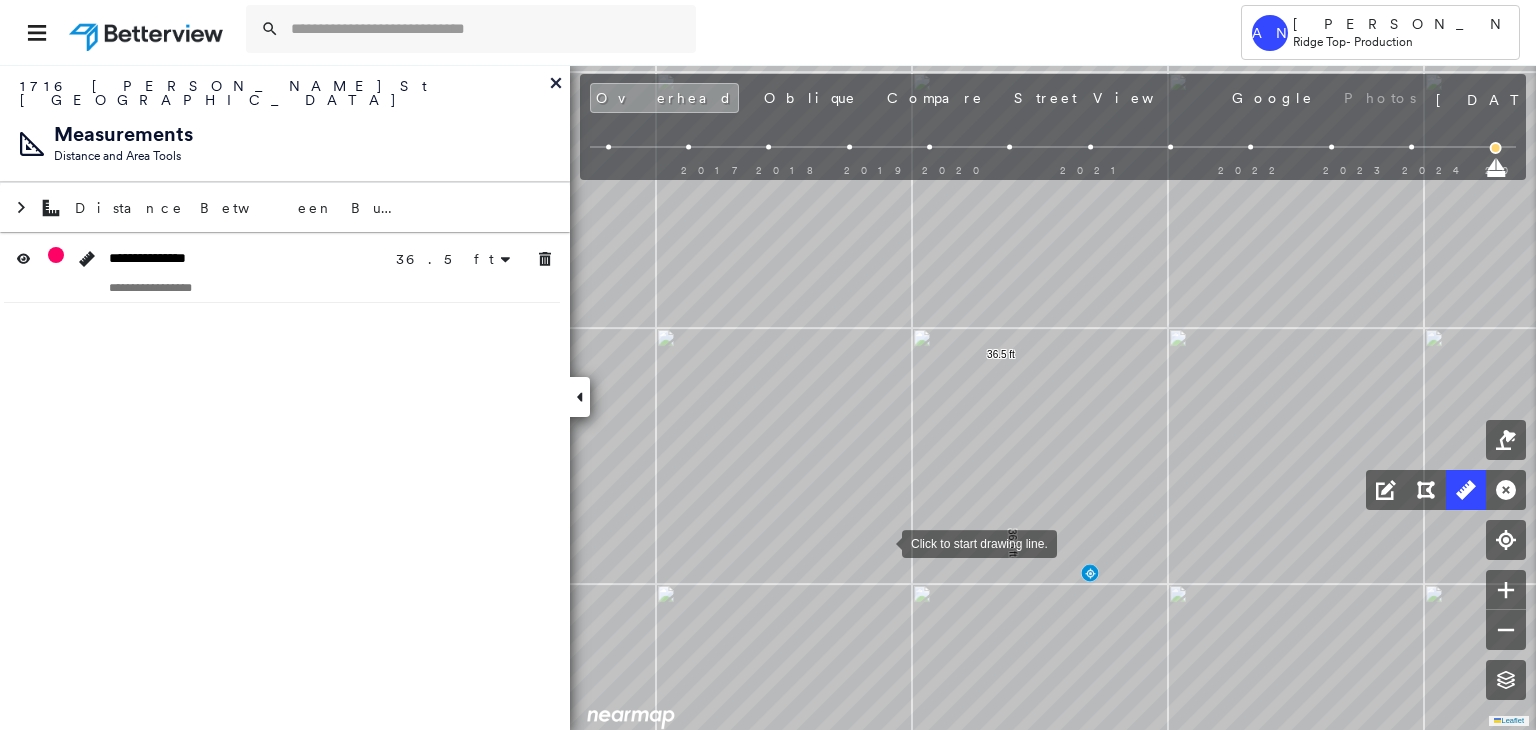 click at bounding box center (882, 542) 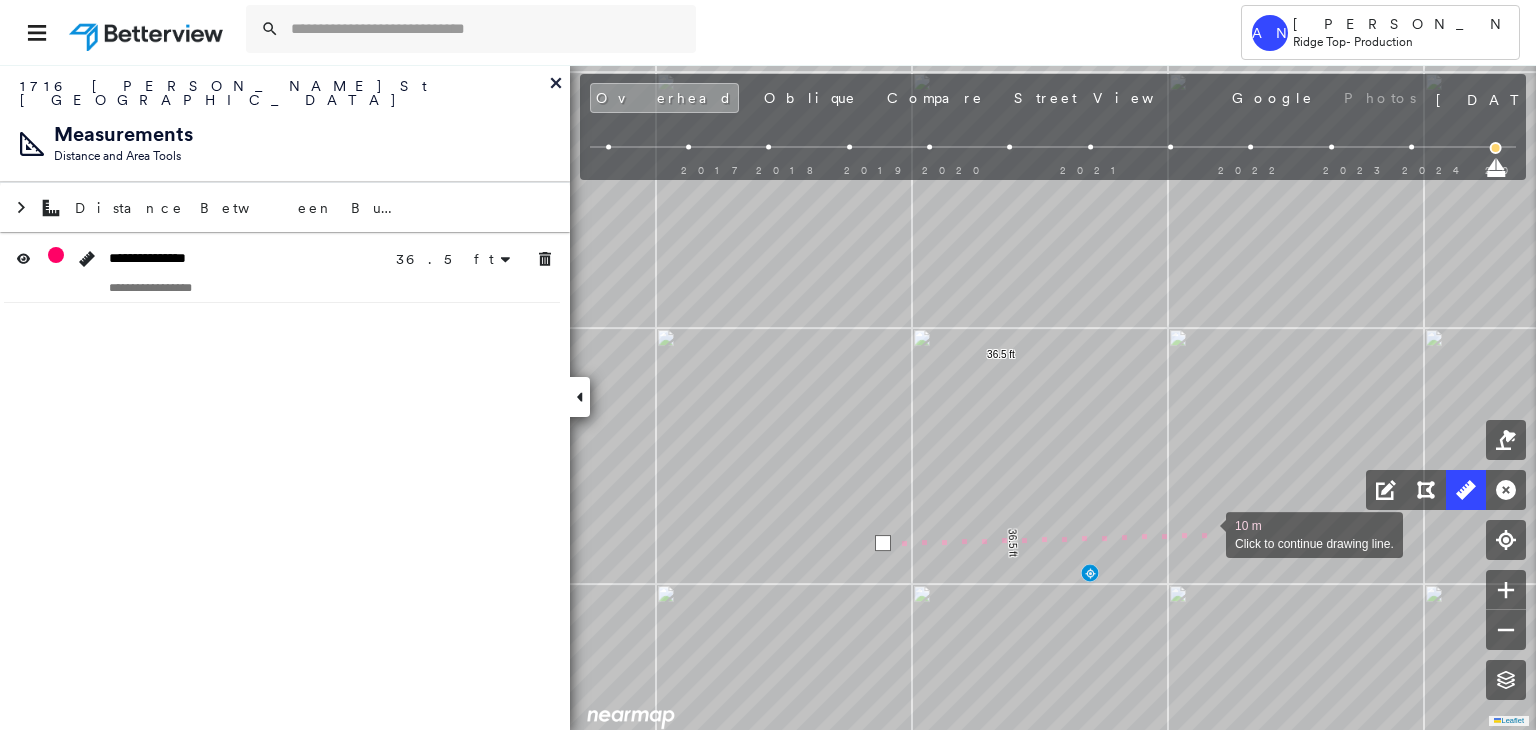 click at bounding box center (1206, 533) 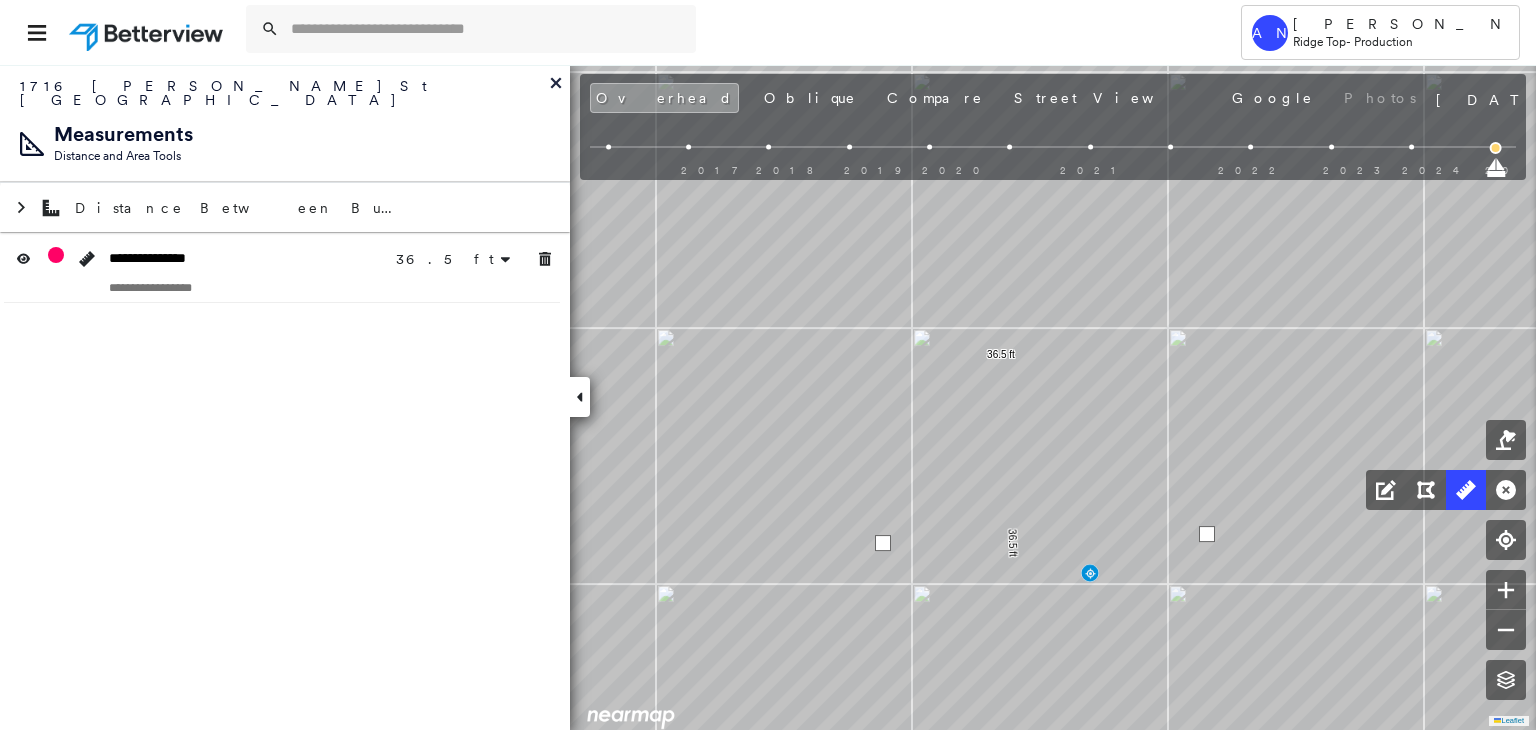 click at bounding box center [1207, 534] 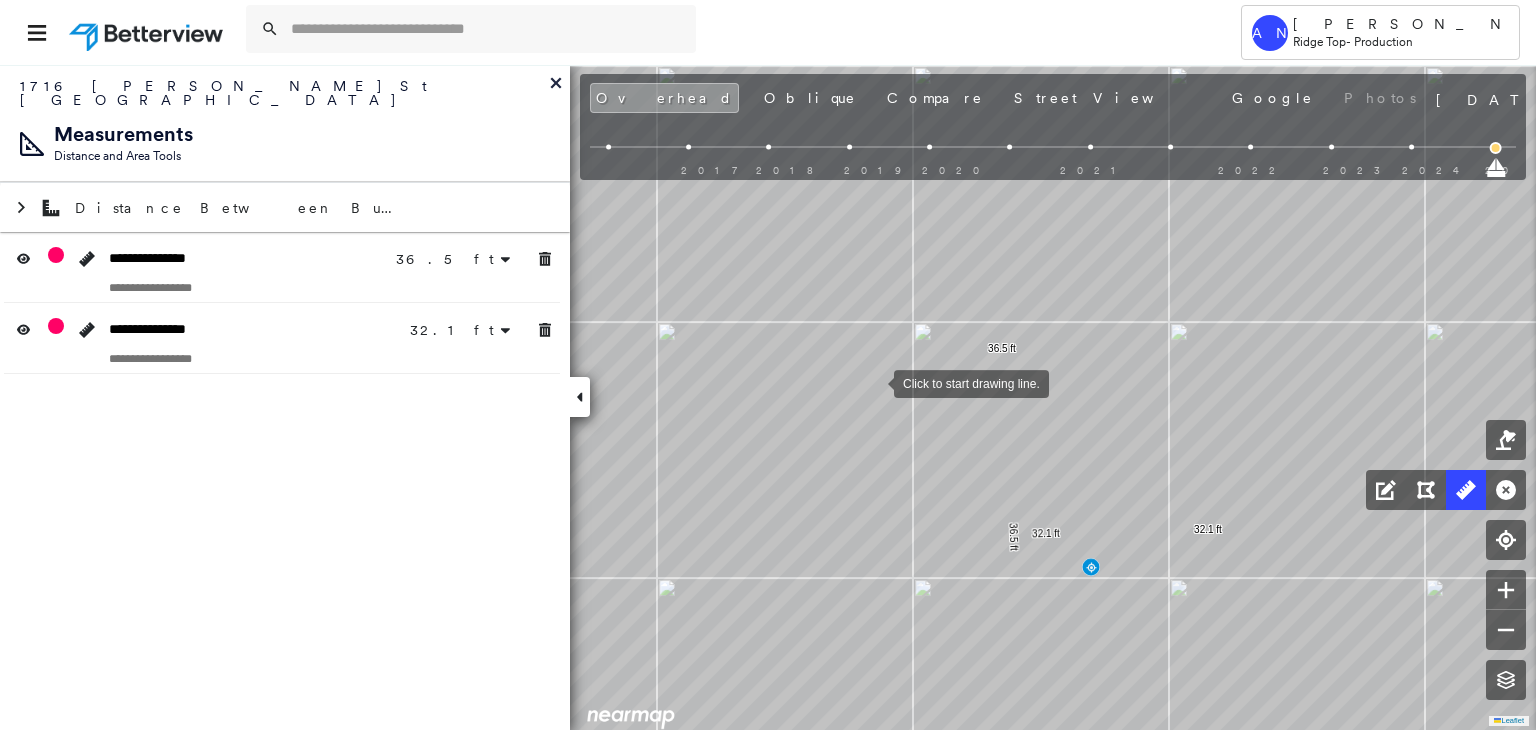 drag, startPoint x: 872, startPoint y: 394, endPoint x: 902, endPoint y: 308, distance: 91.08238 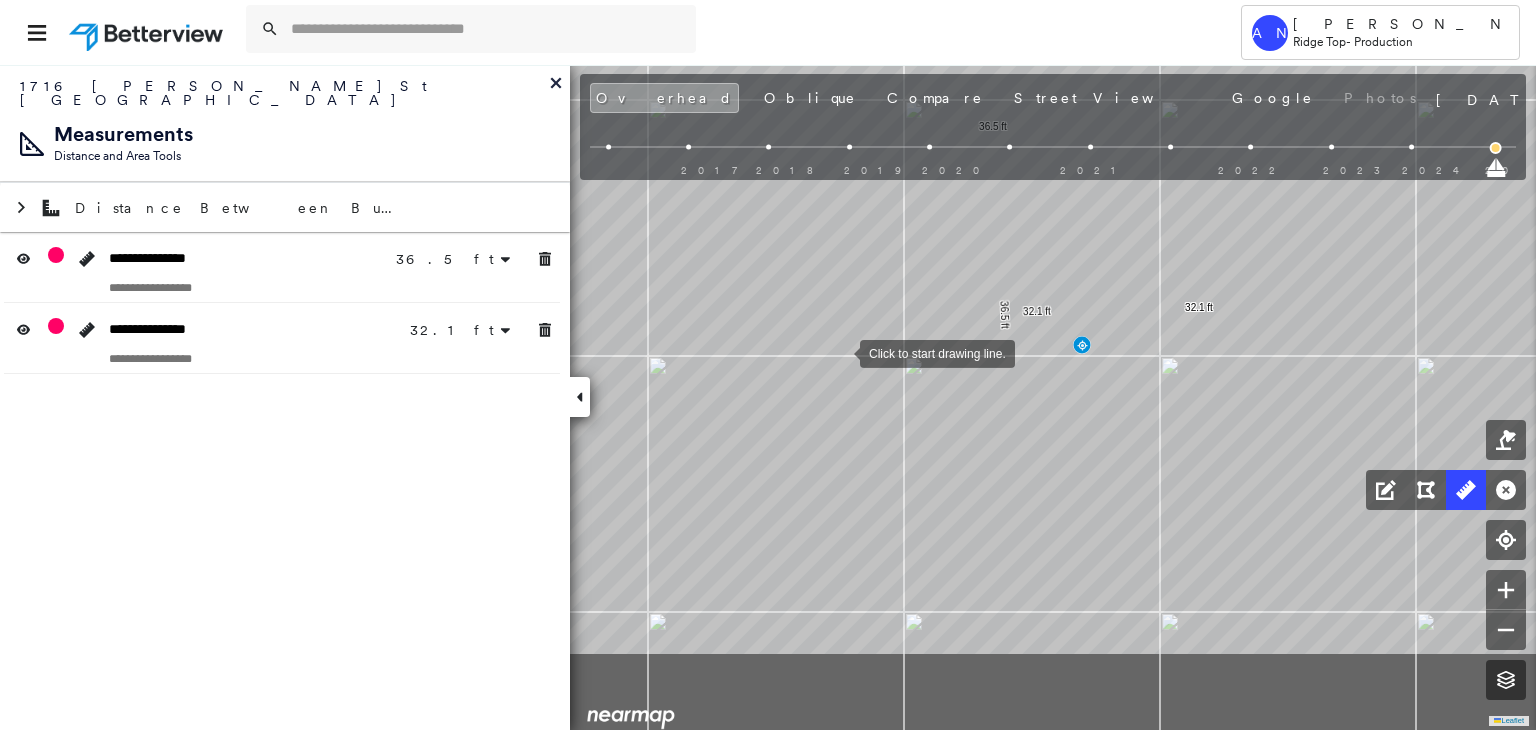 drag, startPoint x: 871, startPoint y: 461, endPoint x: 840, endPoint y: 353, distance: 112.36102 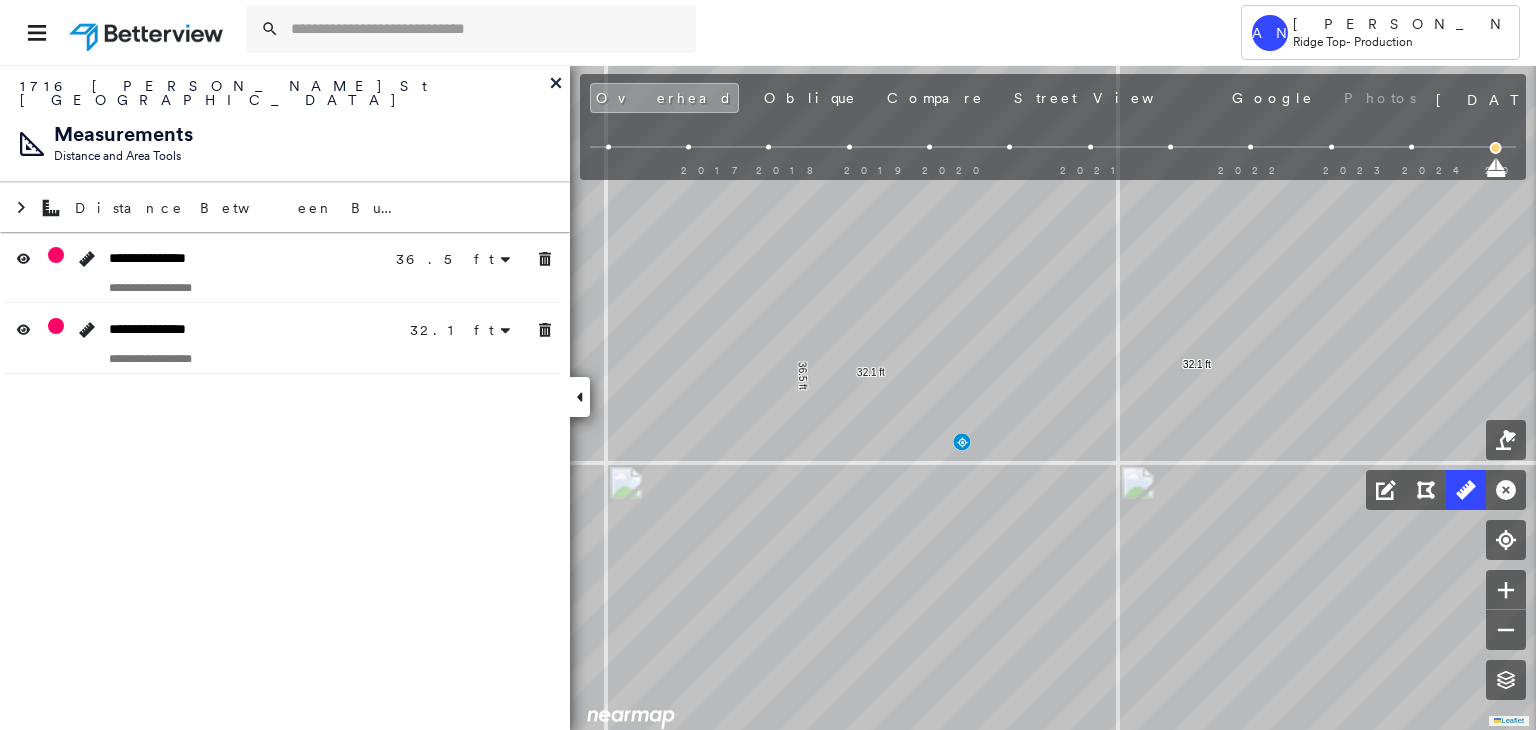 drag, startPoint x: 1201, startPoint y: 249, endPoint x: 1140, endPoint y: 456, distance: 215.80083 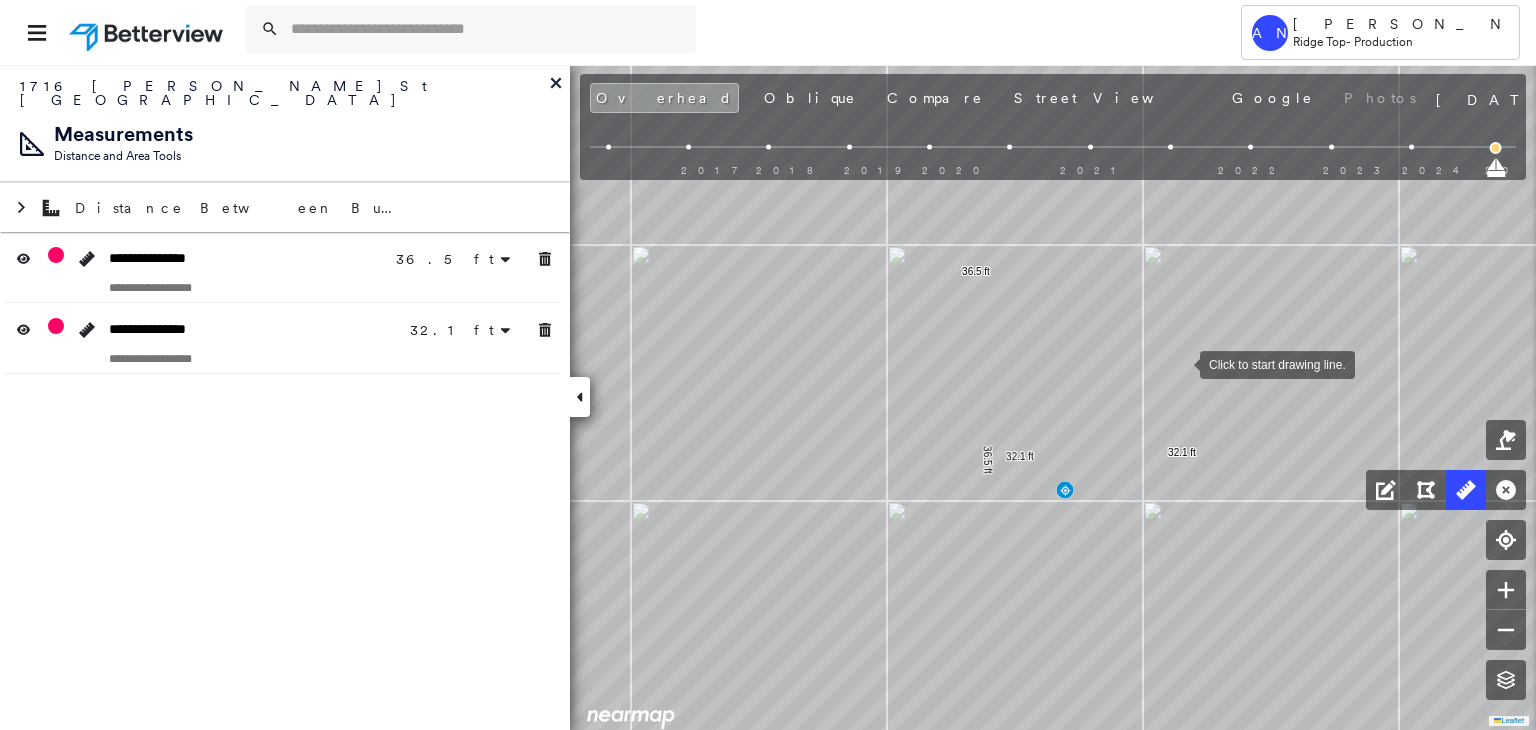 click at bounding box center [1180, 363] 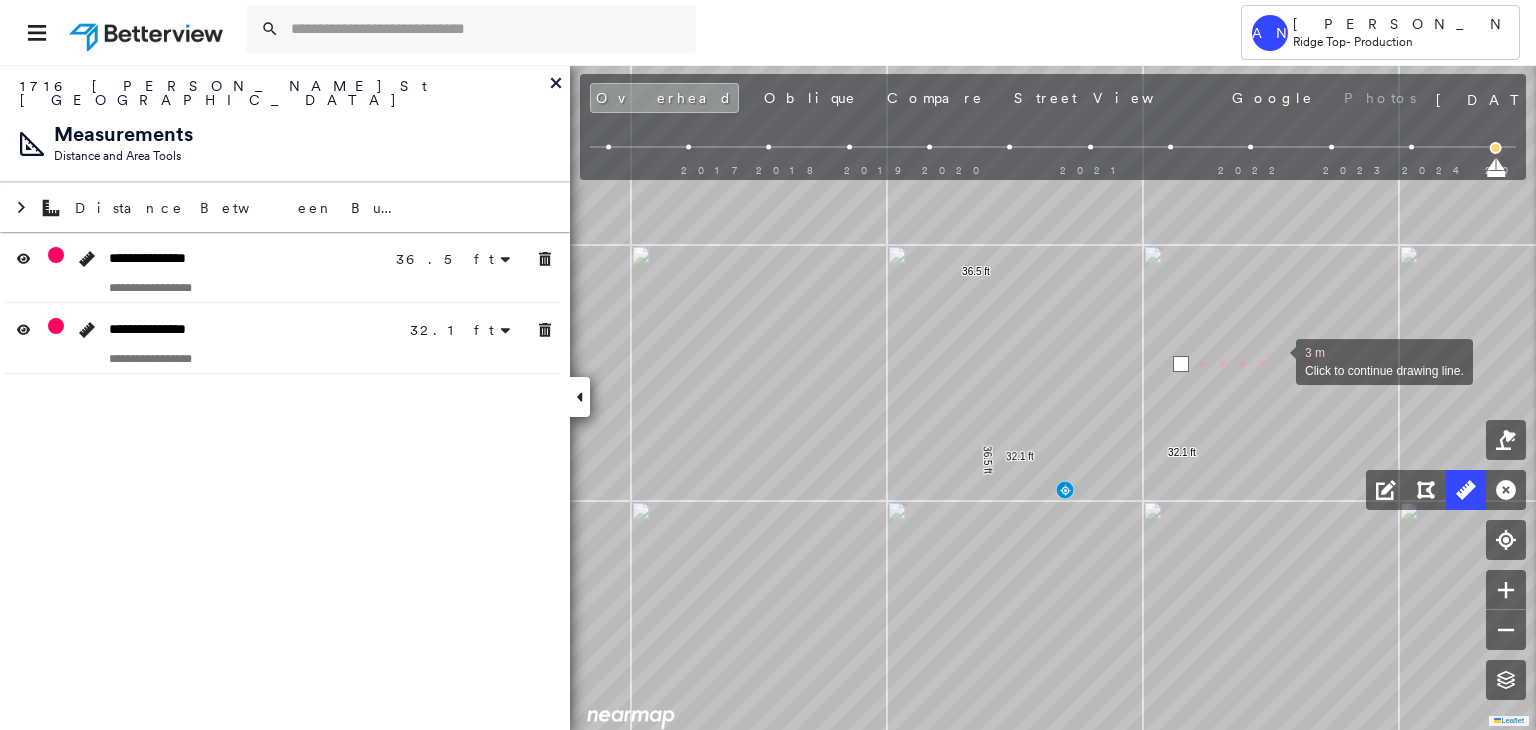 click at bounding box center (1276, 360) 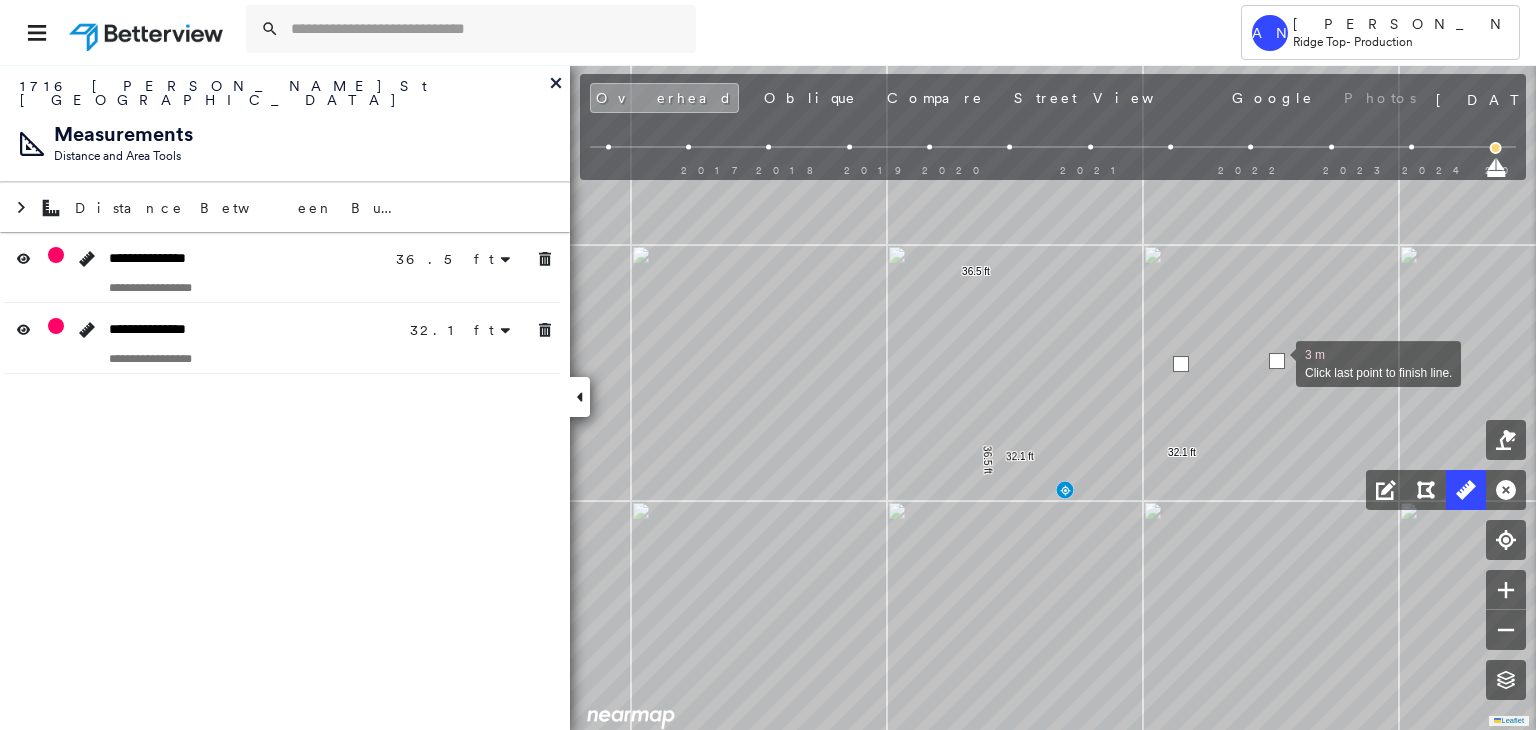 click at bounding box center [1277, 361] 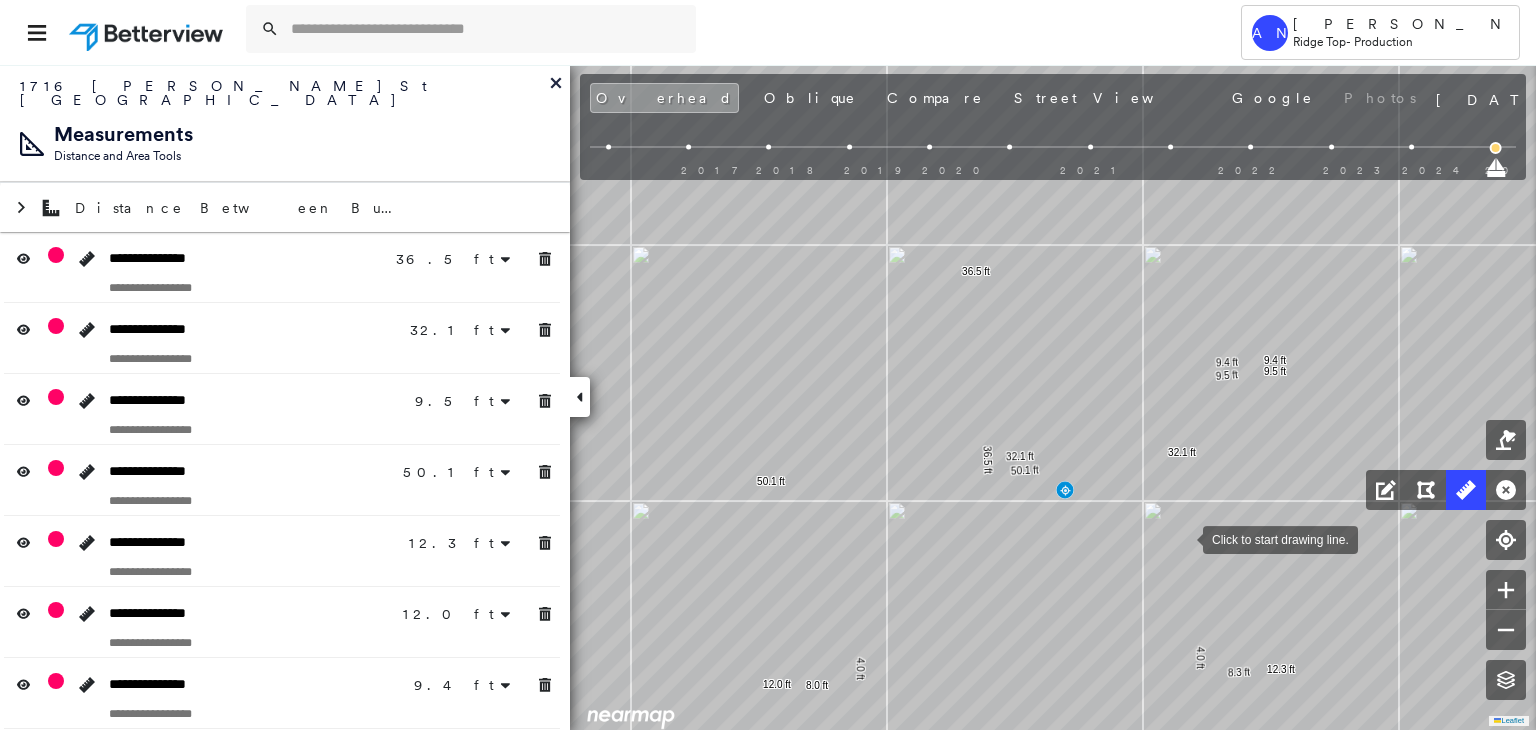 click at bounding box center (1183, 538) 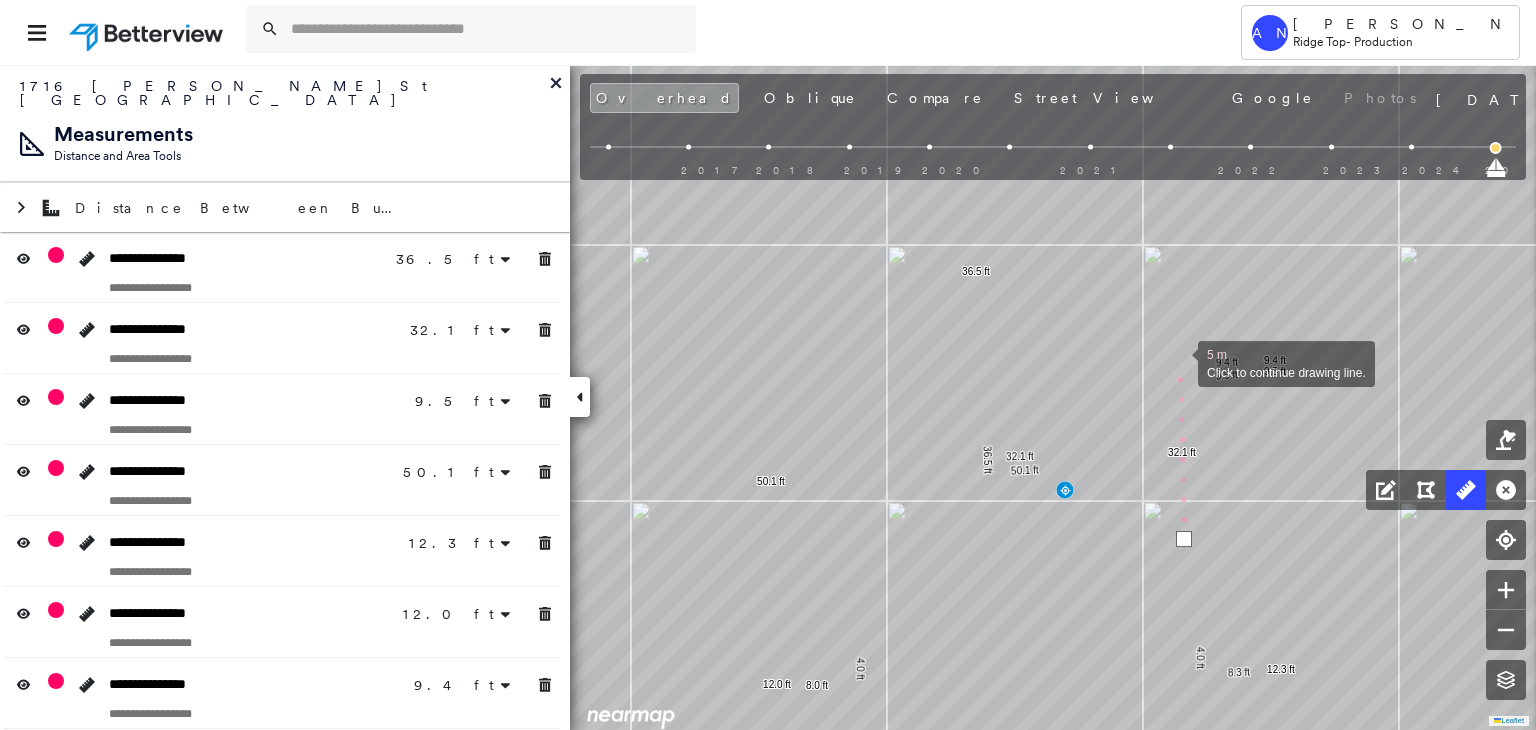 click at bounding box center [1178, 362] 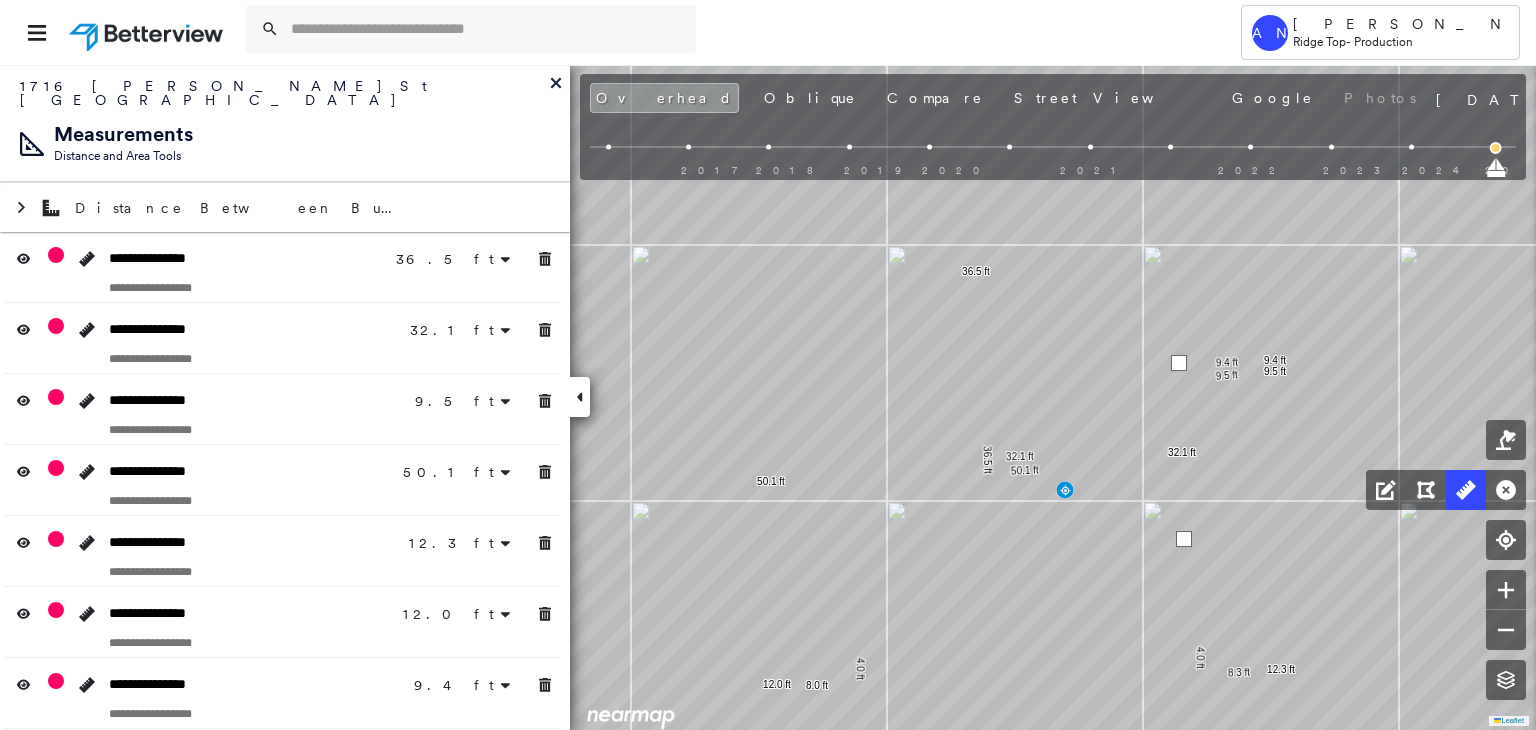 click at bounding box center [1179, 363] 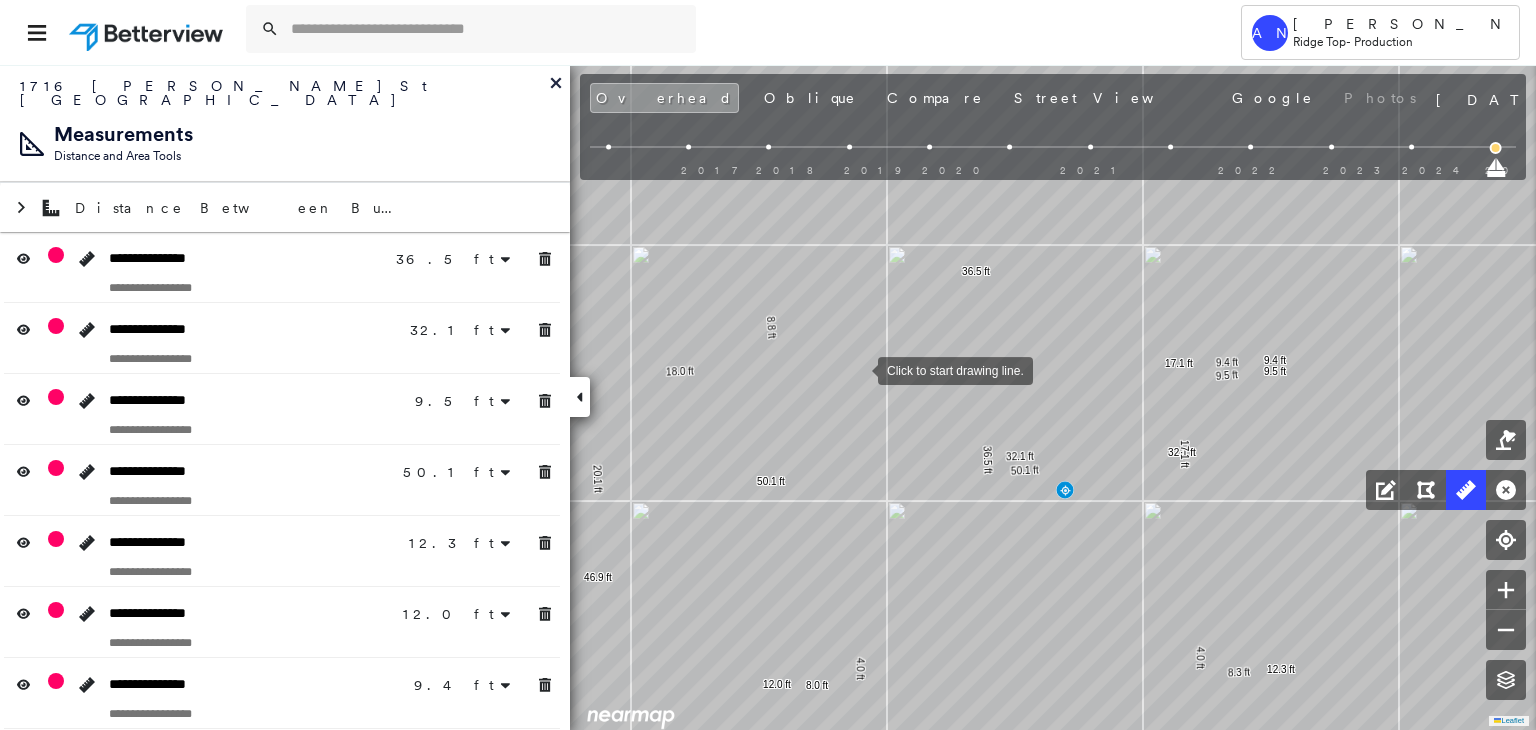 click at bounding box center [858, 369] 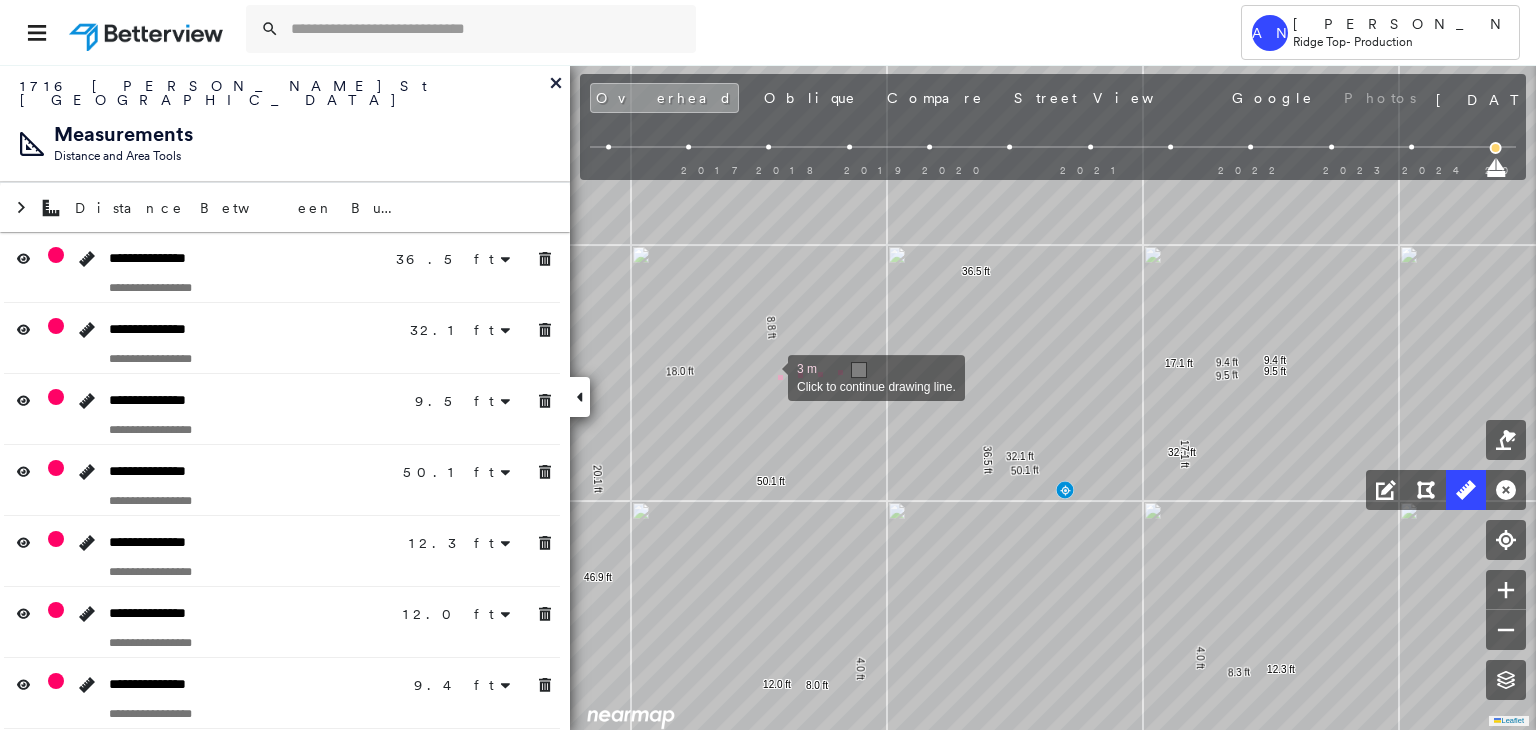 click at bounding box center (768, 376) 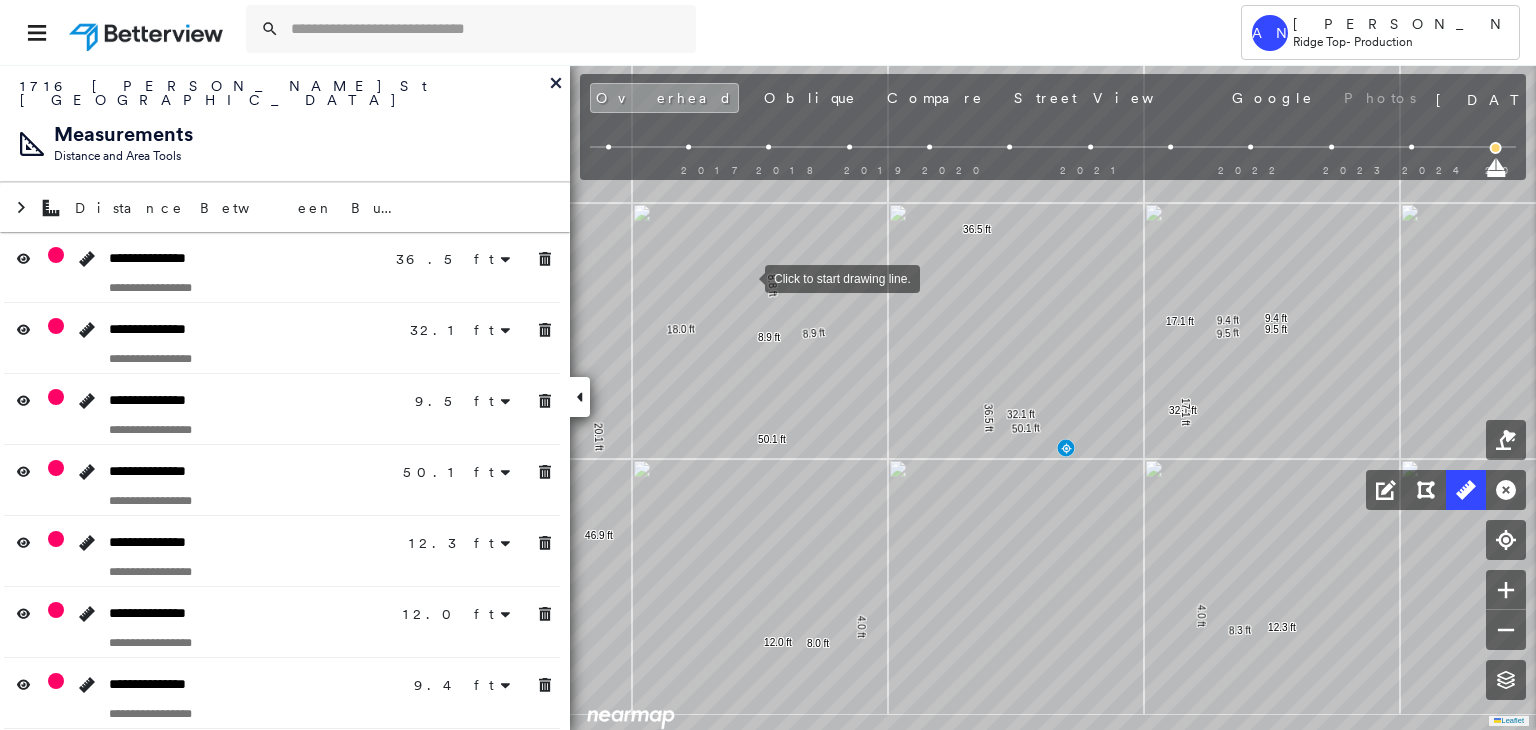 drag, startPoint x: 744, startPoint y: 338, endPoint x: 745, endPoint y: 144, distance: 194.00258 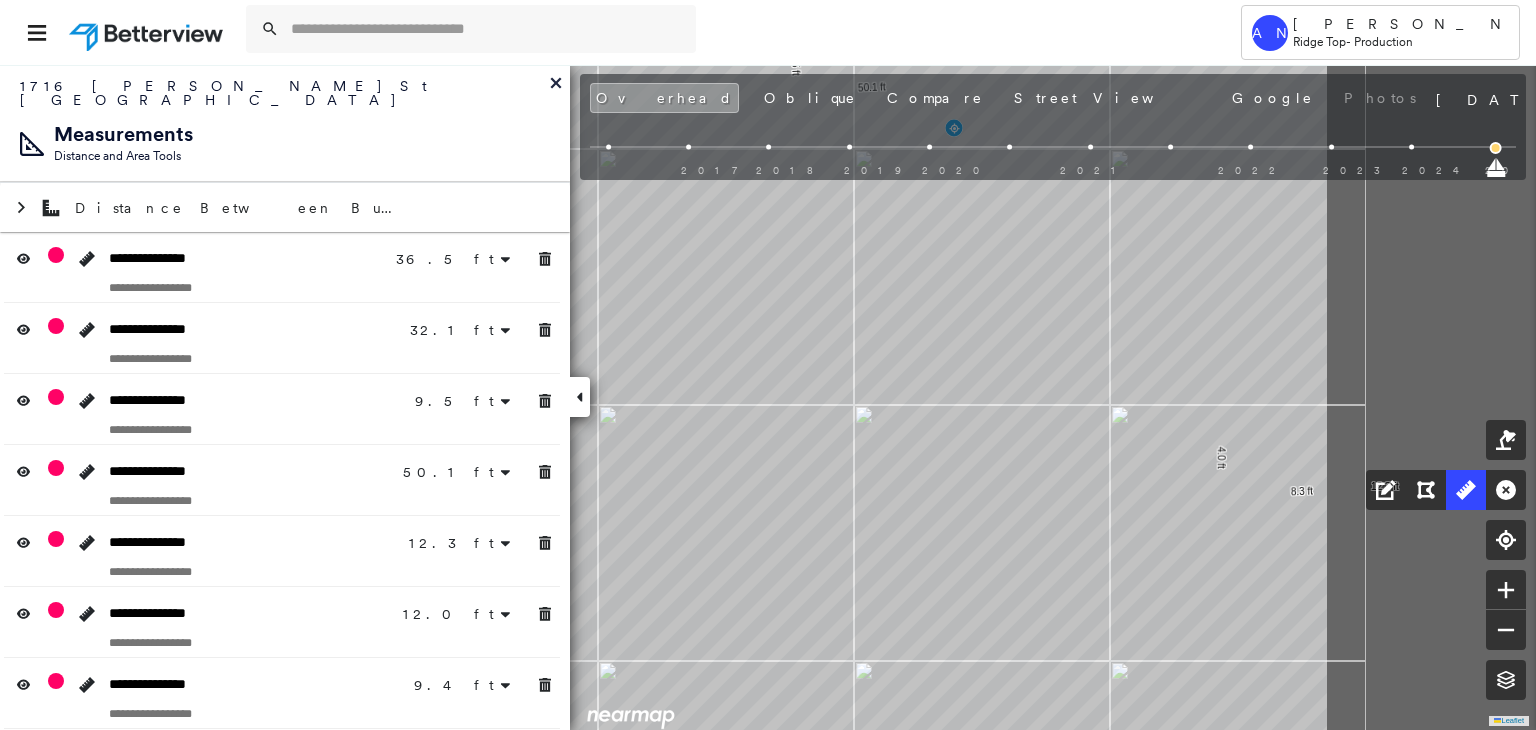 click on "36.5 ft 36.5 ft 32.1 ft 32.1 ft 9.5 ft 9.5 ft 50.1 ft 50.1 ft 4.0 ft 8.3 ft 12.3 ft 4.0 ft 8.0 ft 12.0 ft 9.4 ft 9.4 ft 8.8 ft 18.0 ft 20.1 ft 46.9 ft 17.1 ft 17.1 ft 8.9 ft 8.9 ft Click to start drawing line." at bounding box center [-483, 29] 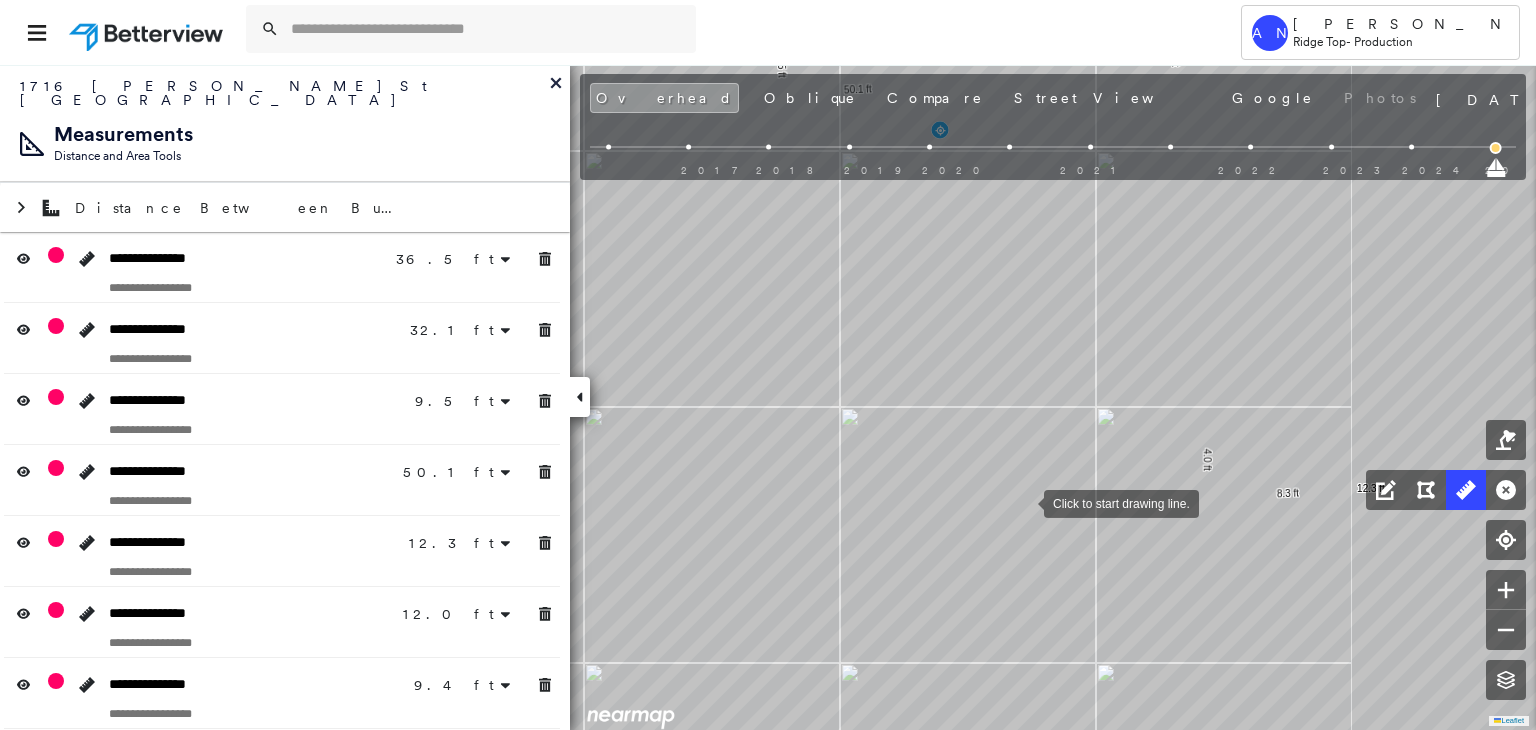 click on "36.5 ft 36.5 ft 32.1 ft 32.1 ft 9.5 ft 9.5 ft 50.1 ft 50.1 ft 4.0 ft 8.3 ft 12.3 ft 4.0 ft 8.0 ft 12.0 ft 9.4 ft 9.4 ft 8.8 ft 18.0 ft 20.1 ft 46.9 ft 17.1 ft 17.1 ft 8.9 ft 8.9 ft Click to start drawing line." at bounding box center (-497, 31) 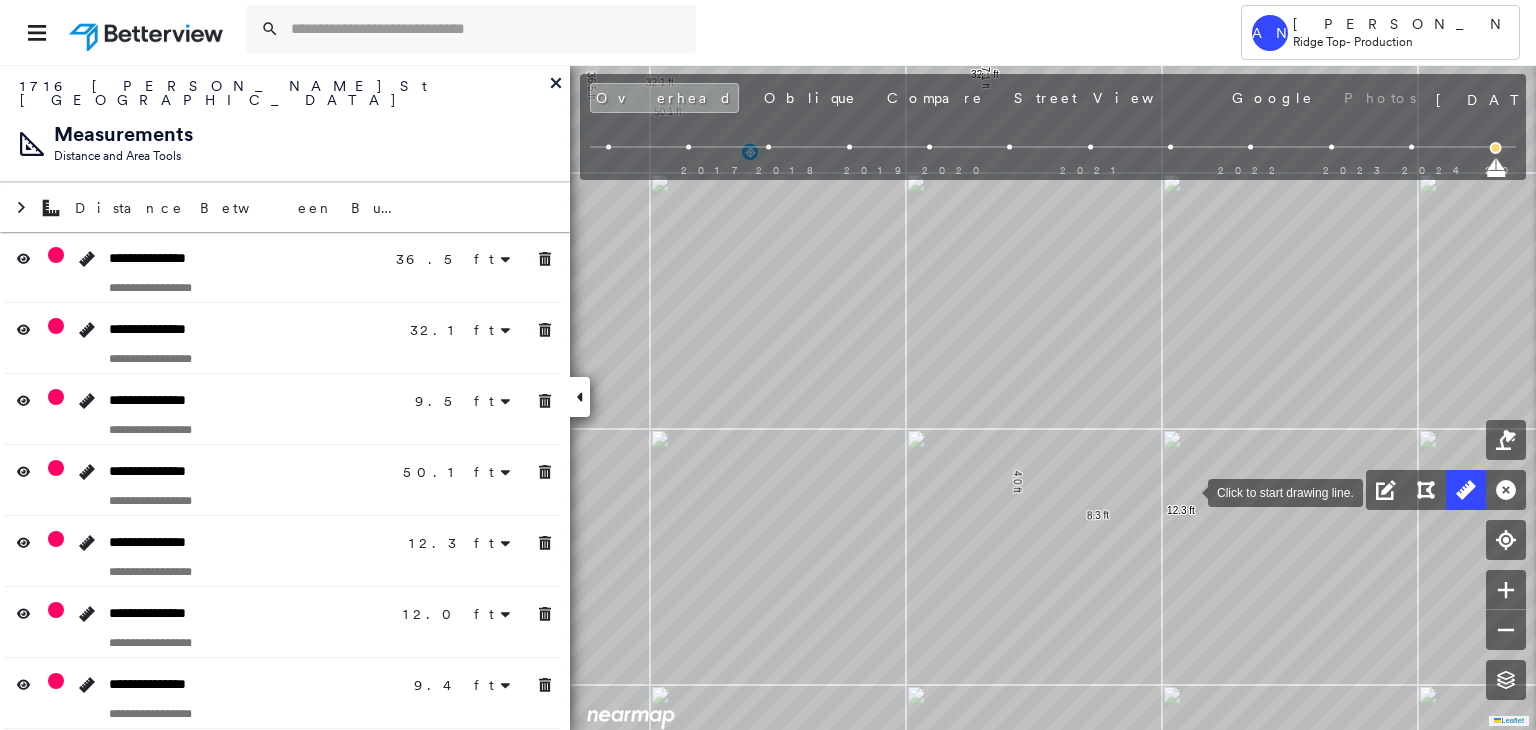 click at bounding box center [1188, 491] 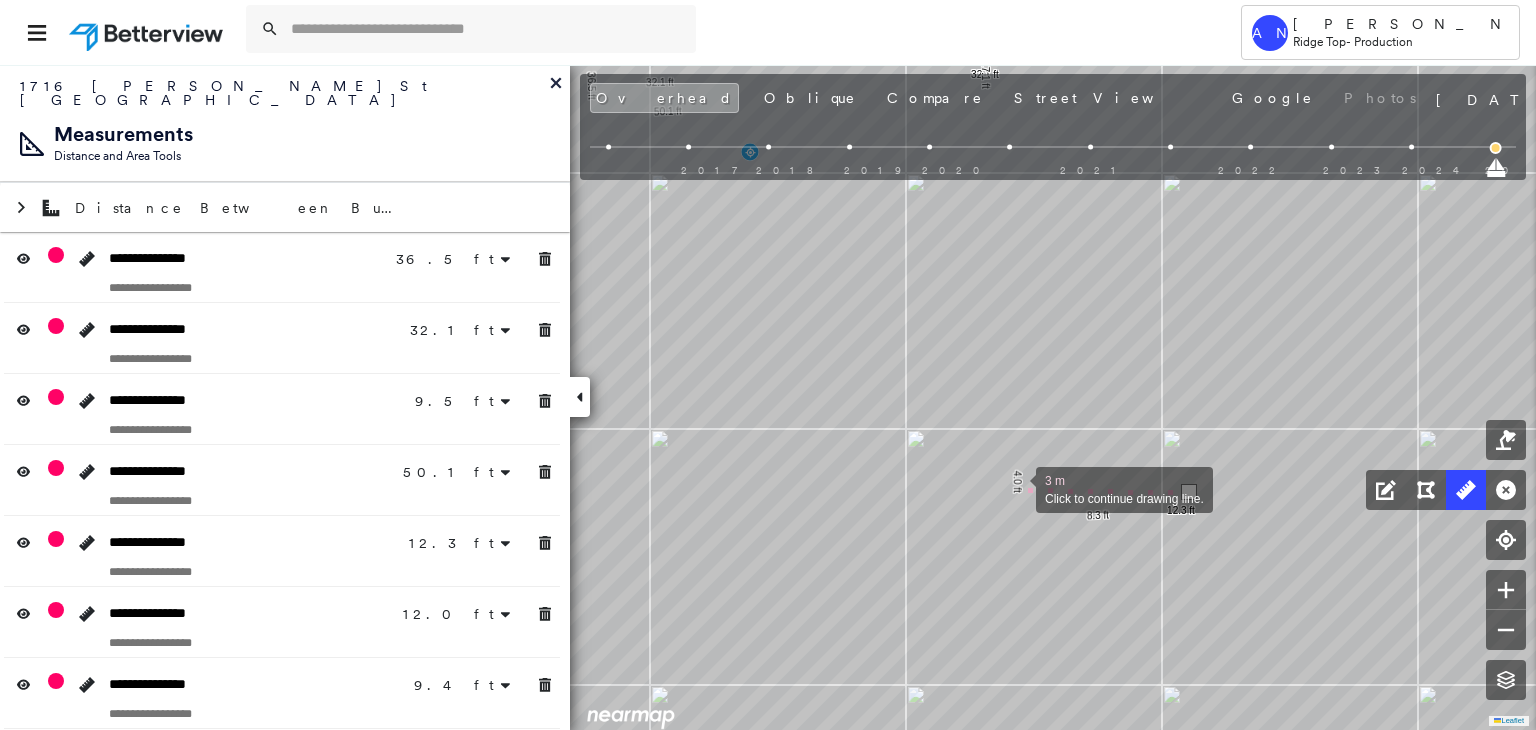 click at bounding box center (1016, 488) 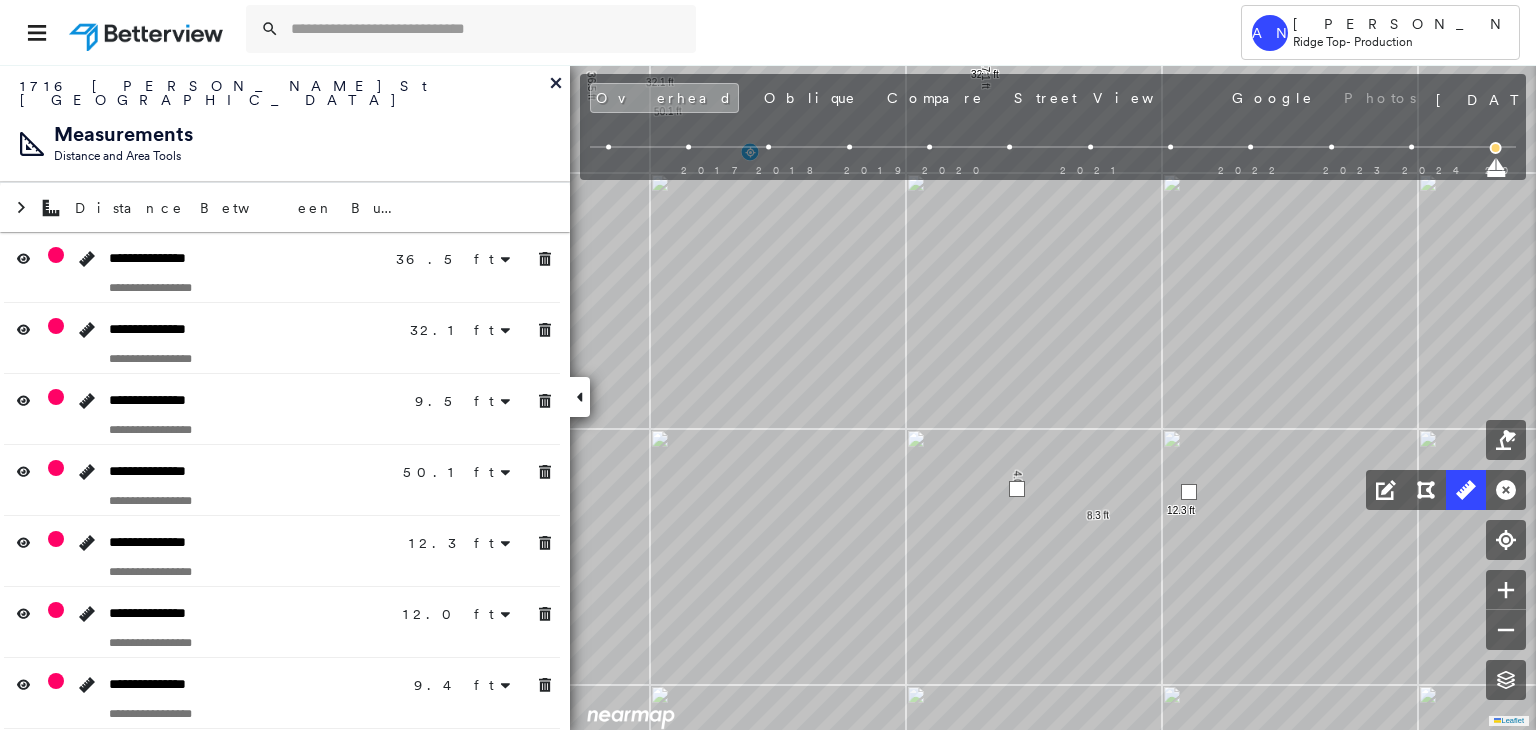 click at bounding box center (1017, 489) 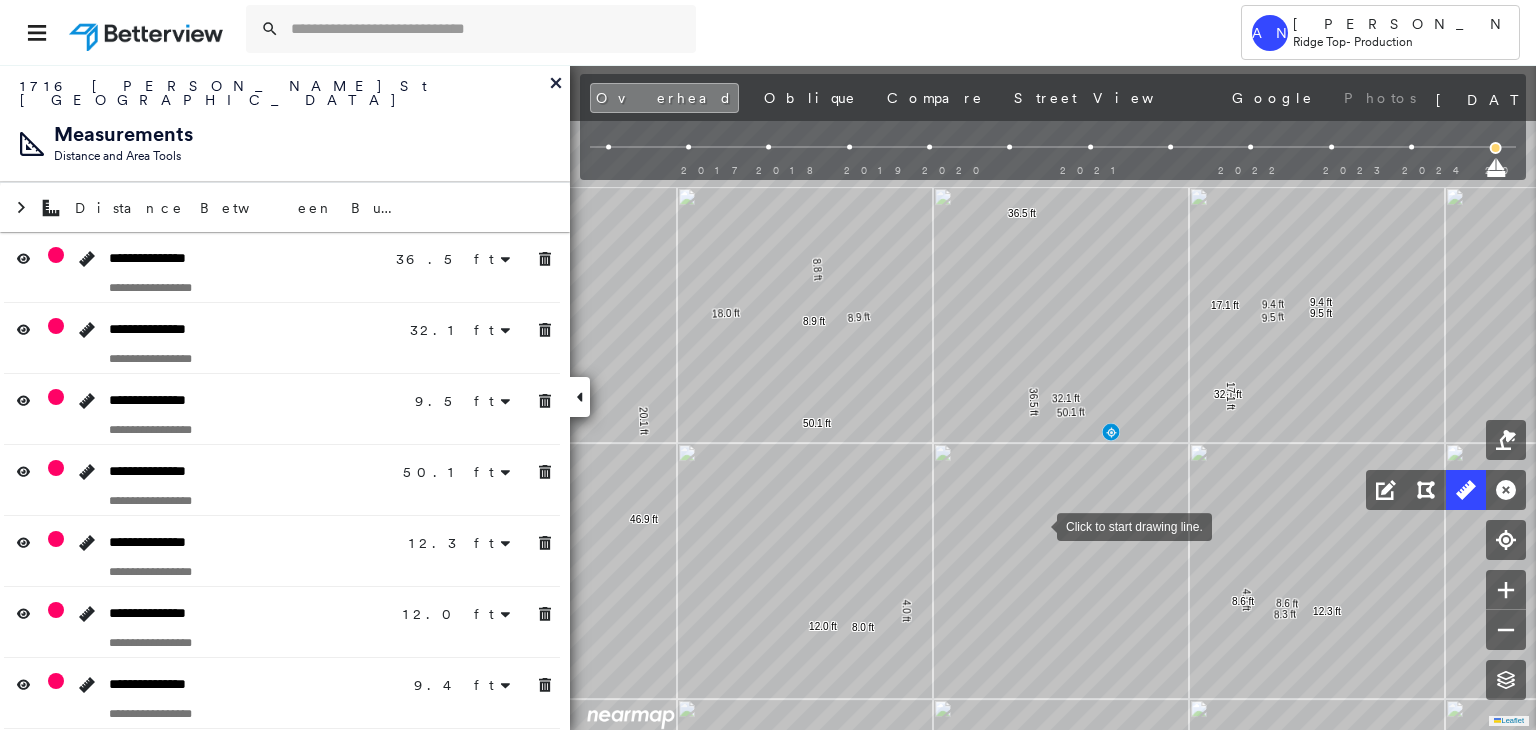 drag, startPoint x: 1042, startPoint y: 385, endPoint x: 1032, endPoint y: 521, distance: 136.36716 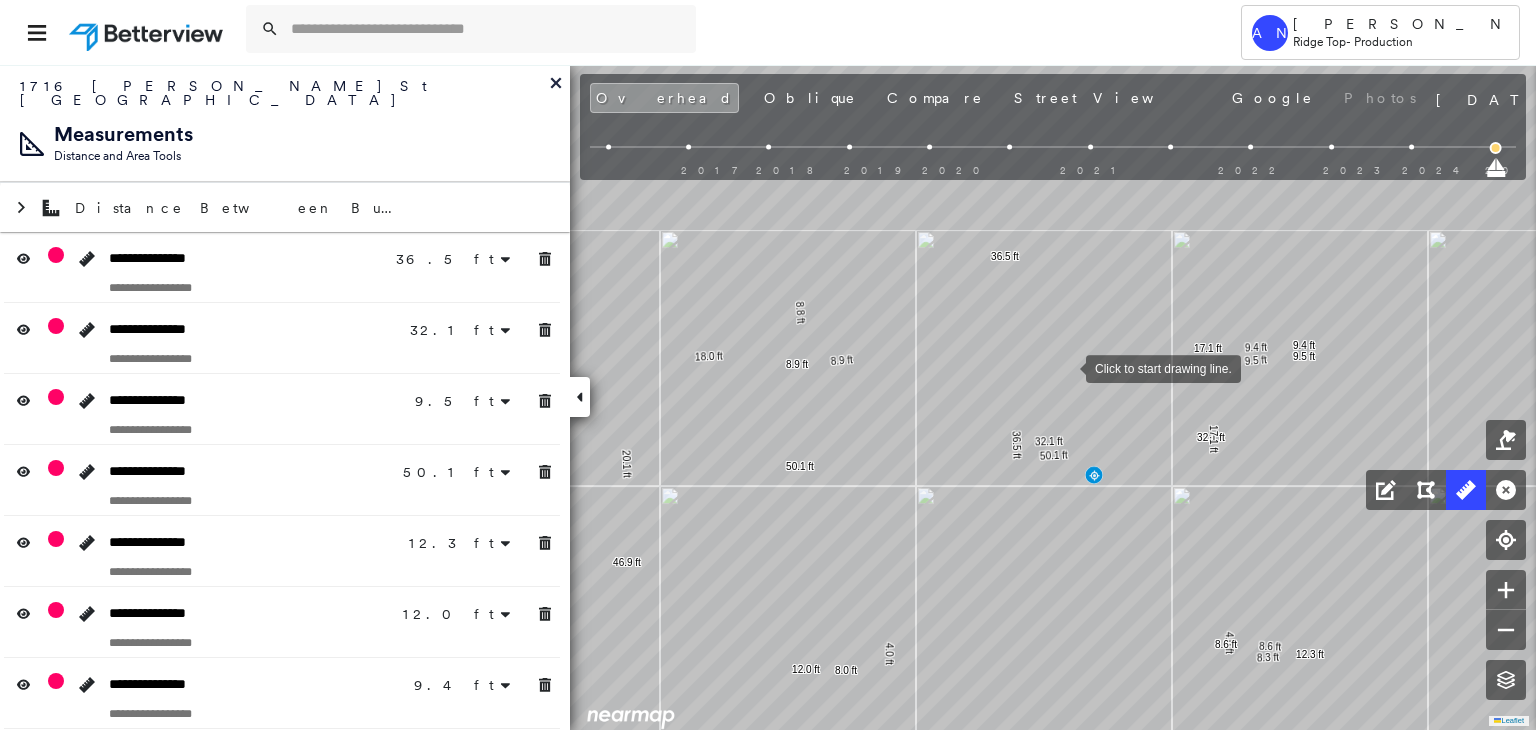 drag, startPoint x: 1066, startPoint y: 344, endPoint x: 1068, endPoint y: 453, distance: 109.01835 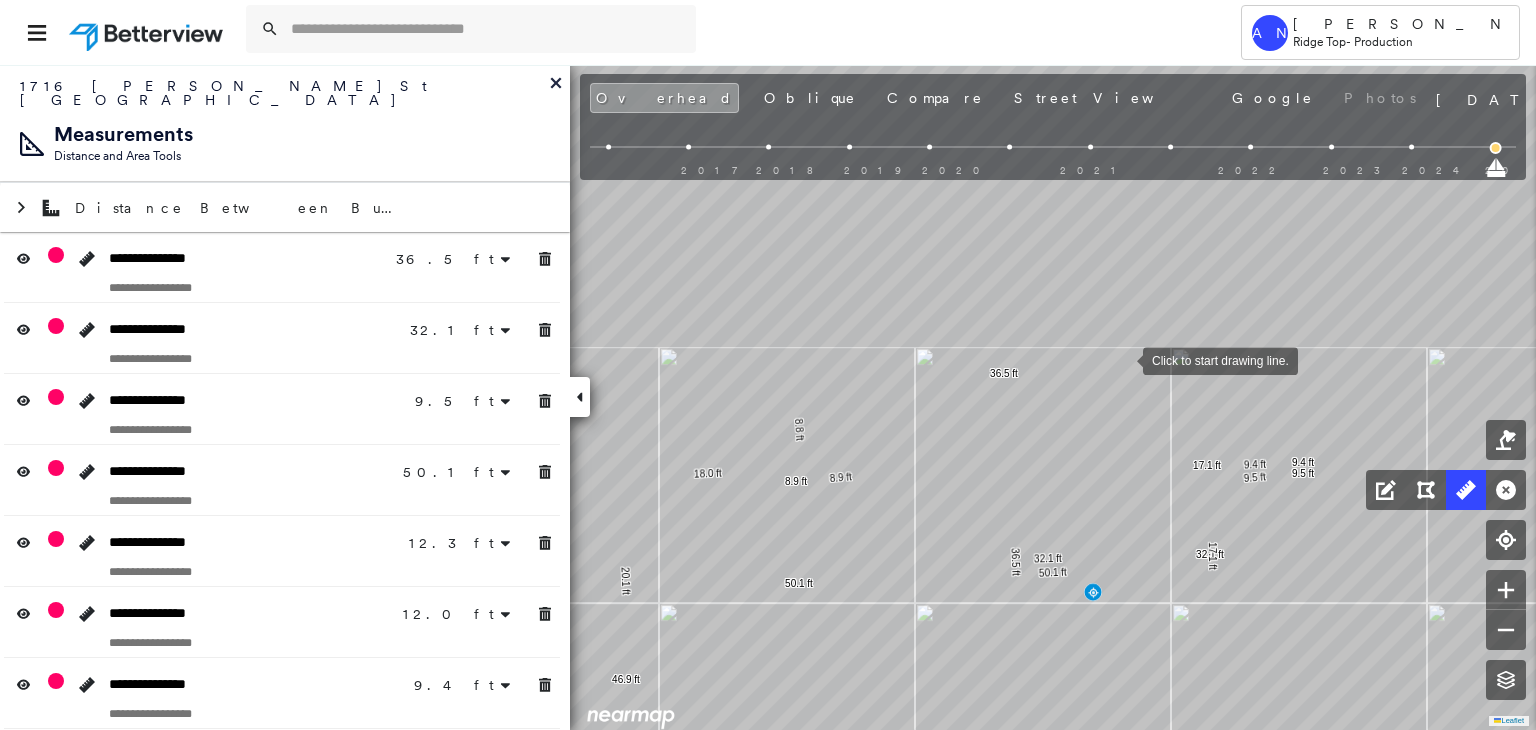 drag, startPoint x: 1124, startPoint y: 341, endPoint x: 1120, endPoint y: 361, distance: 20.396078 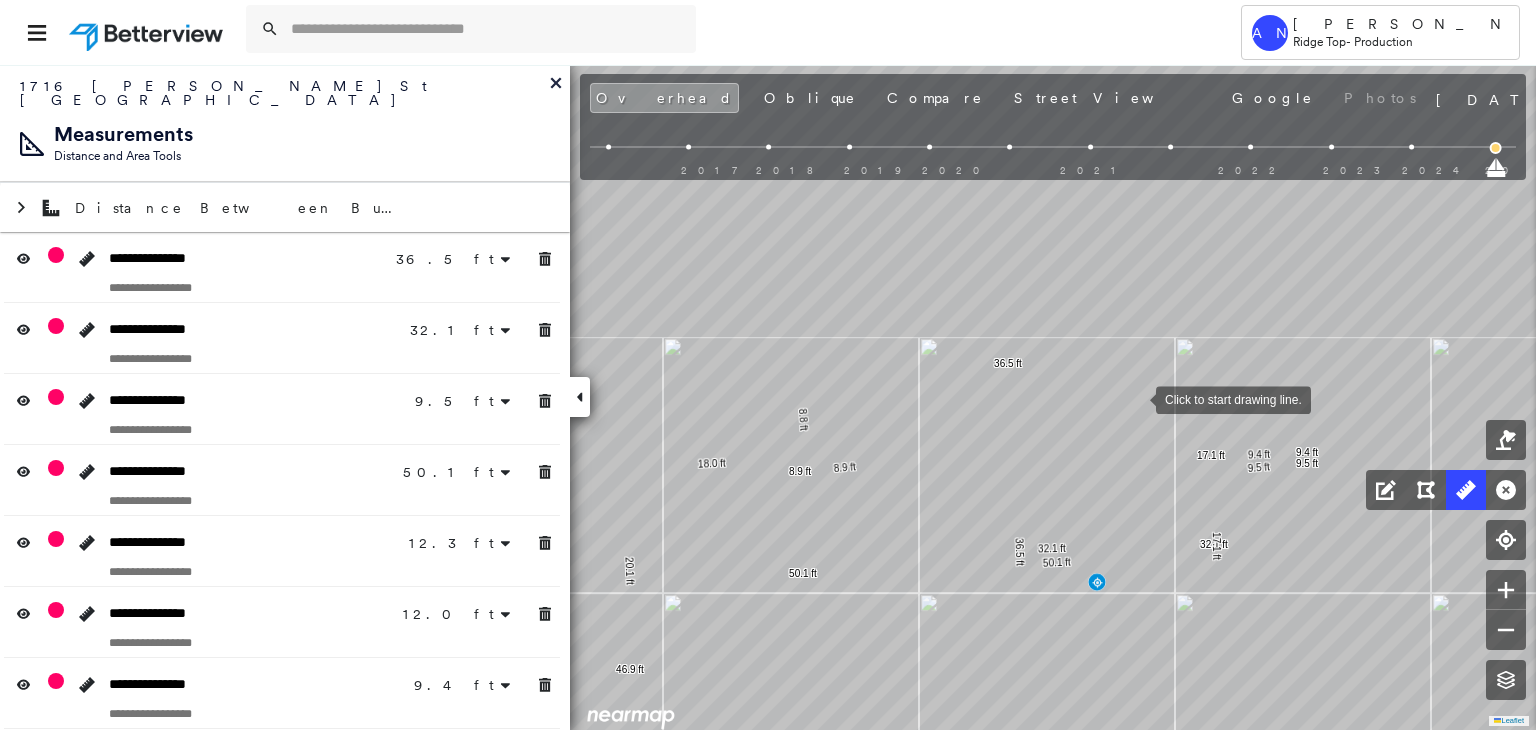 drag, startPoint x: 1126, startPoint y: 425, endPoint x: 1467, endPoint y: 473, distance: 344.36172 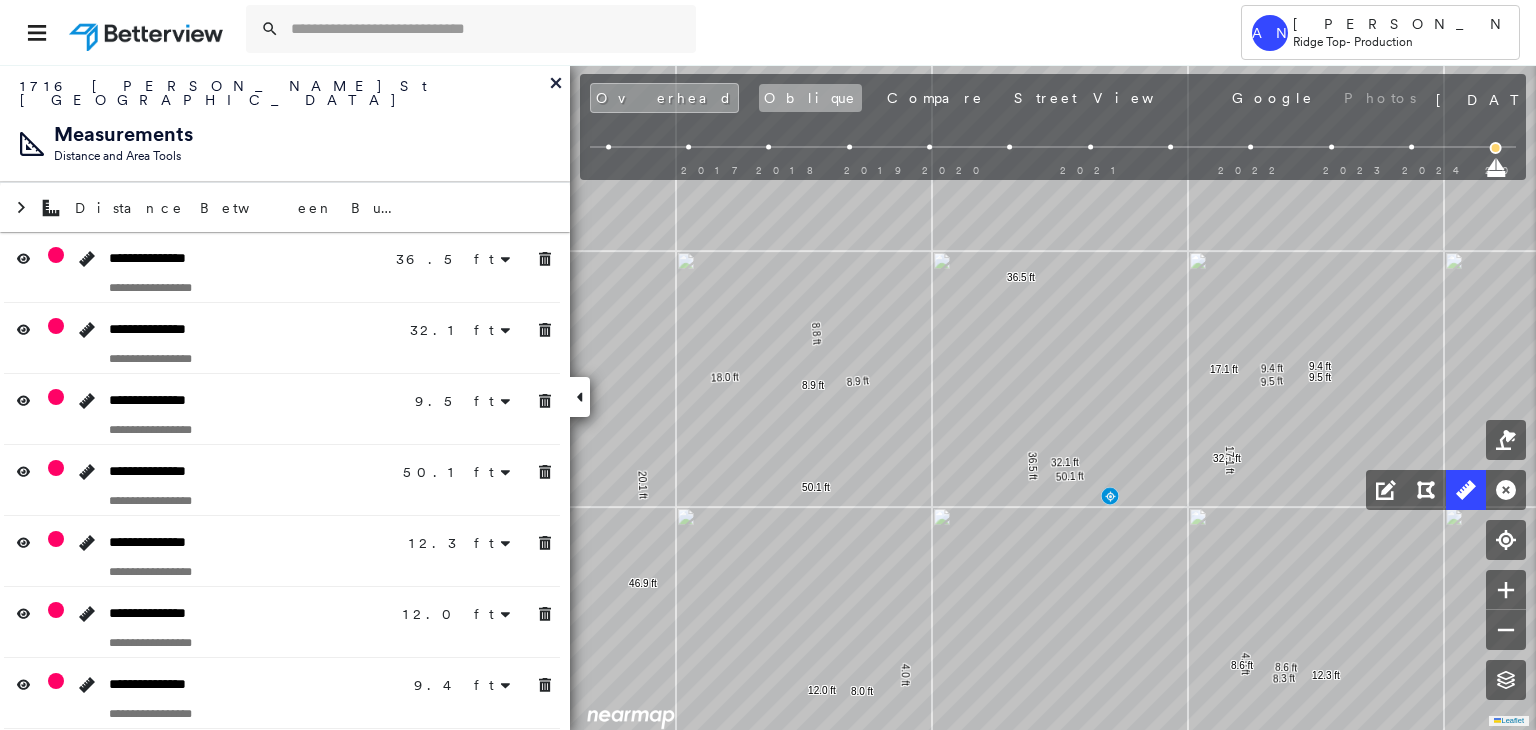 click on "Oblique" at bounding box center (810, 98) 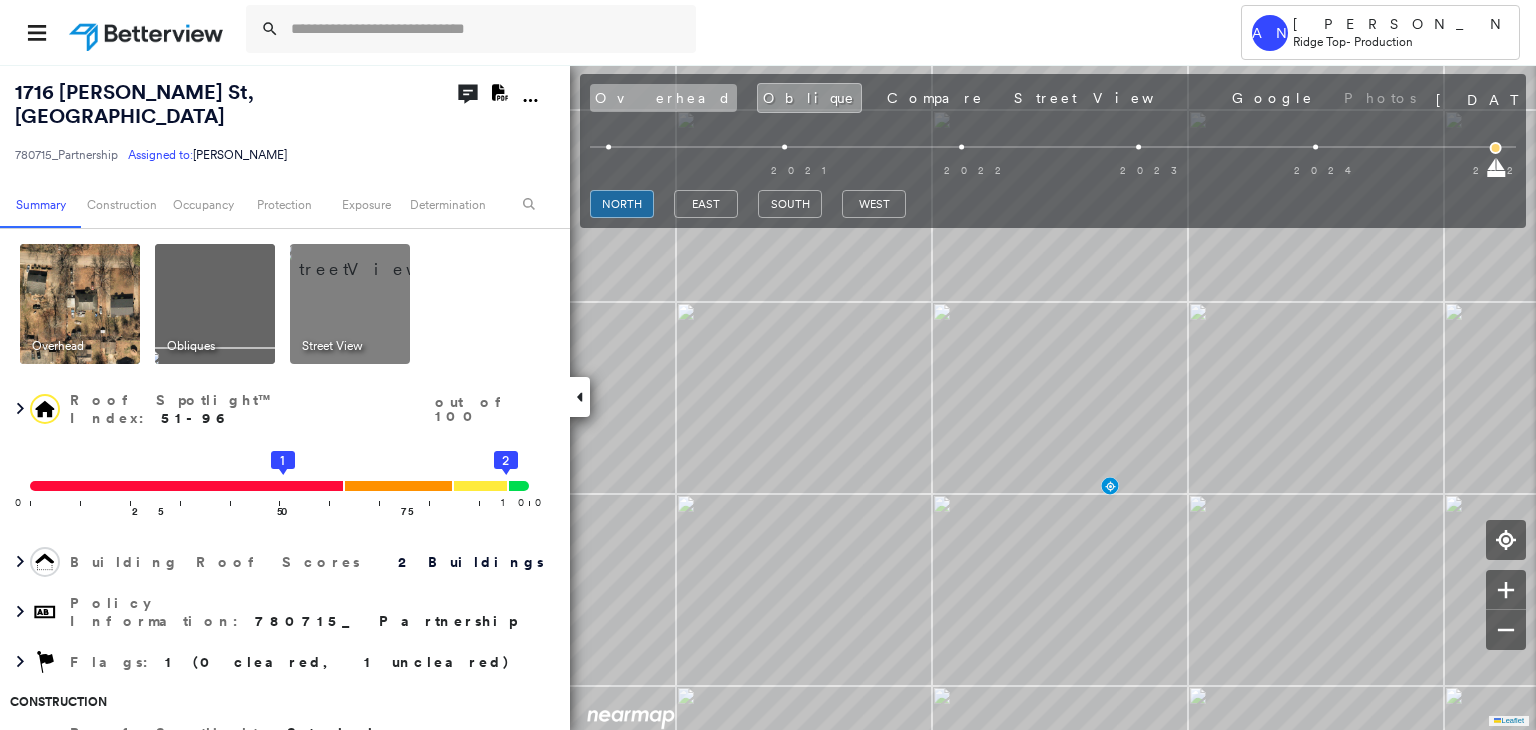 click on "Overhead" at bounding box center (663, 98) 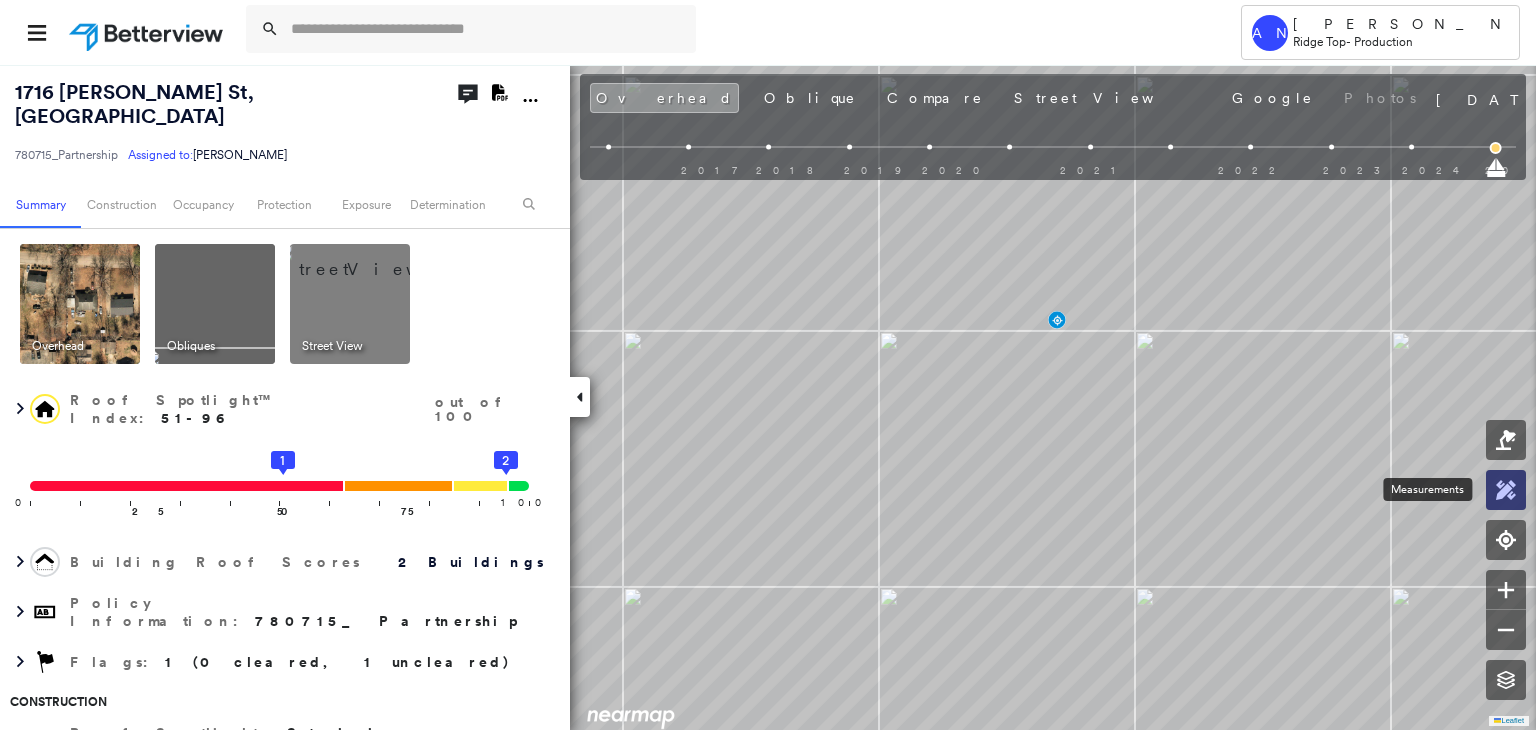 click at bounding box center [1506, 490] 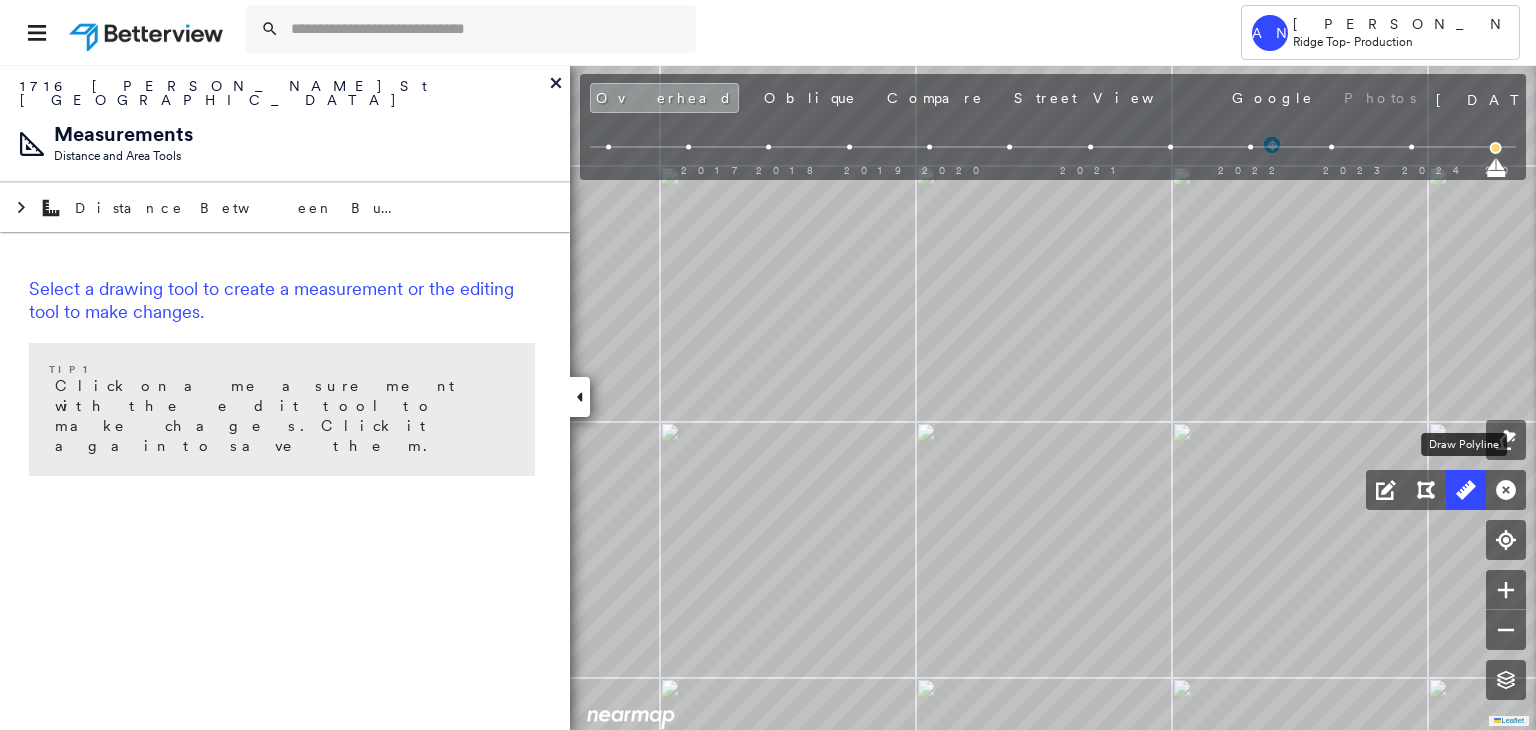 click at bounding box center (1466, 490) 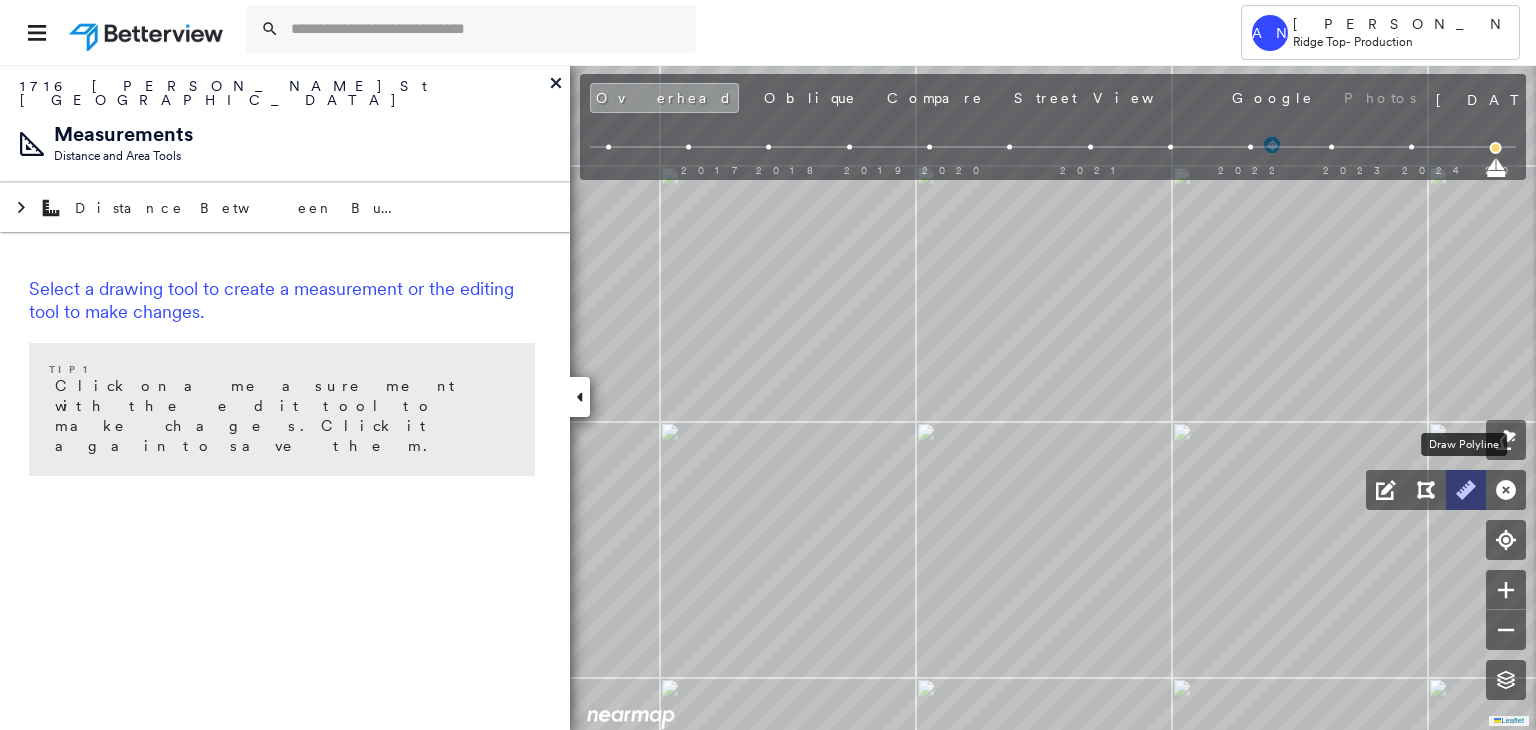 click at bounding box center [1466, 490] 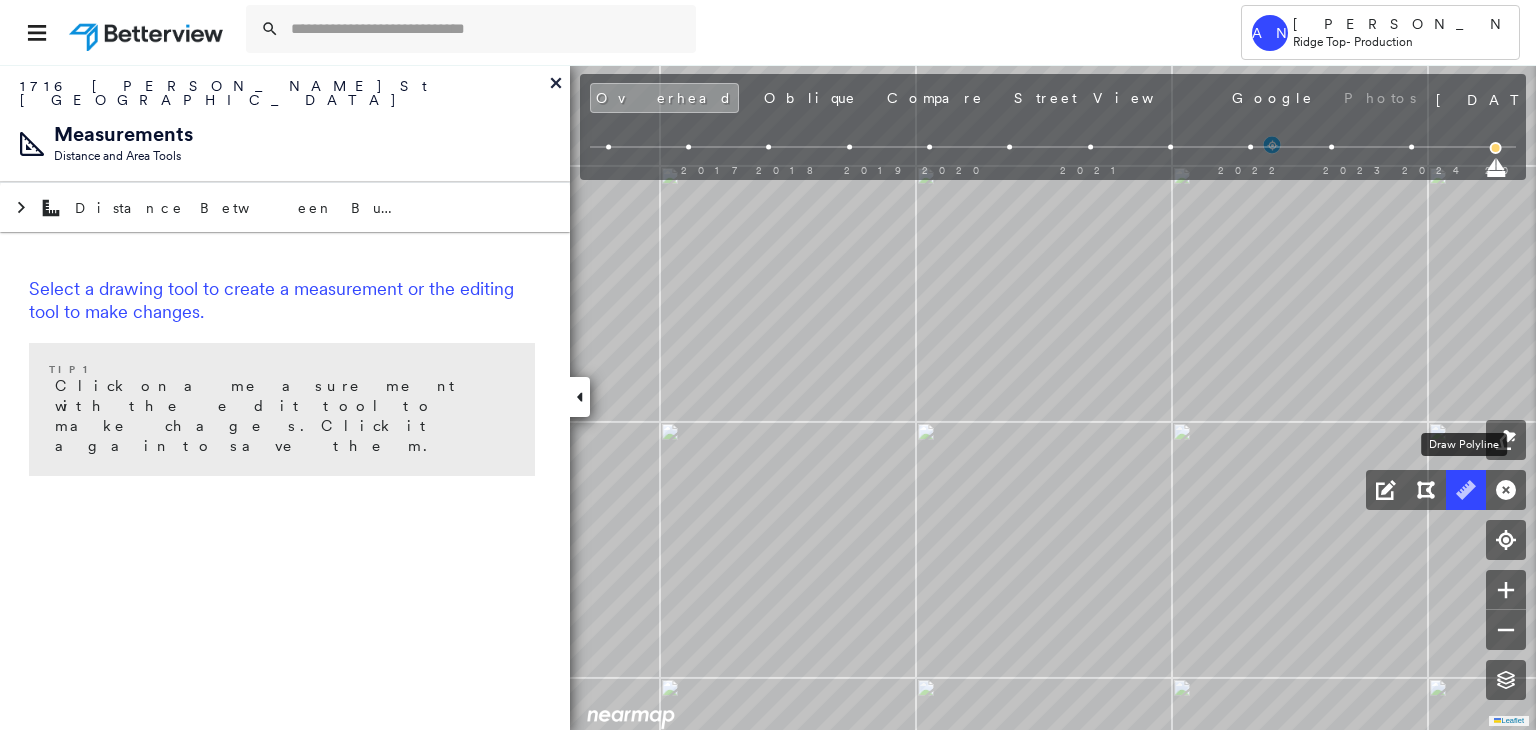 click 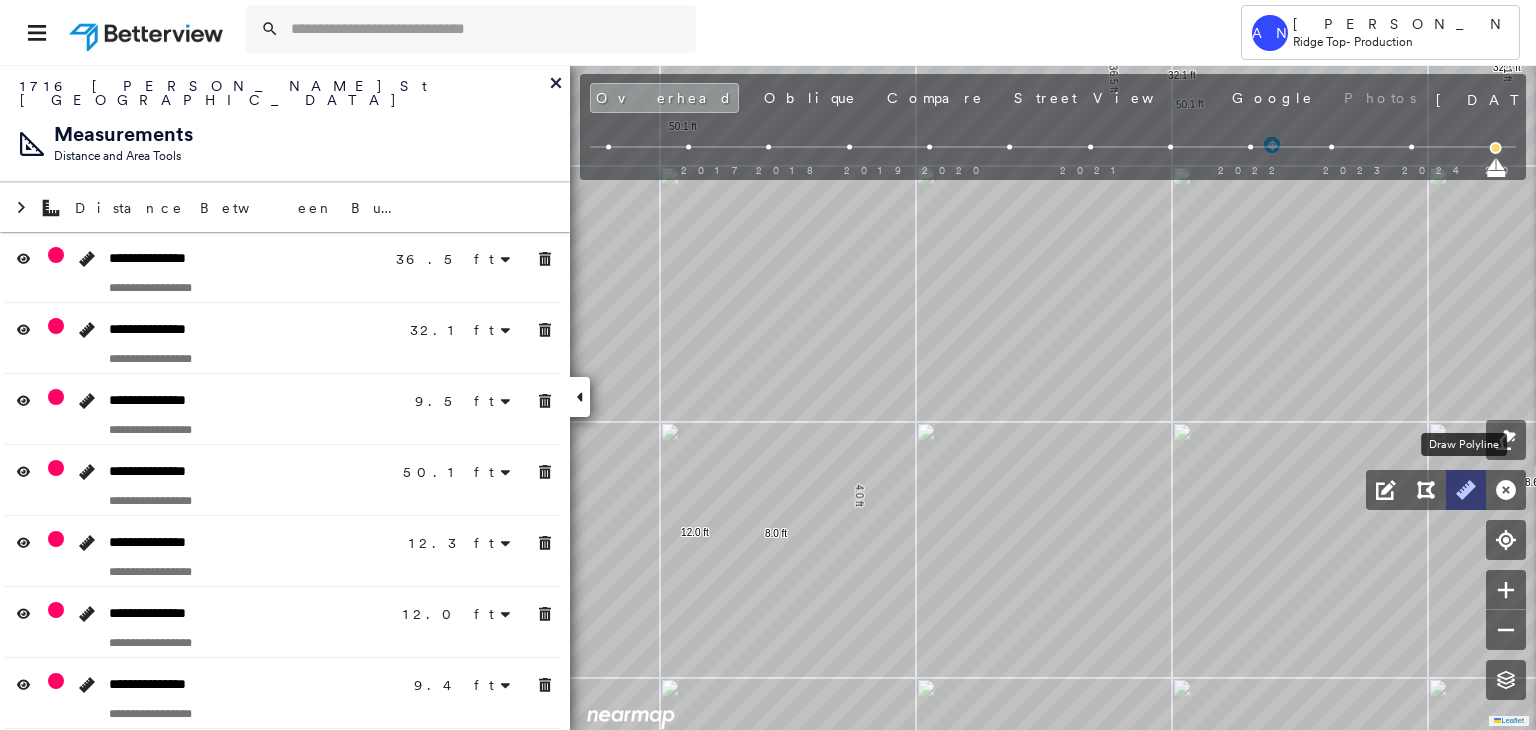 drag, startPoint x: 1472, startPoint y: 490, endPoint x: 1412, endPoint y: 500, distance: 60.827625 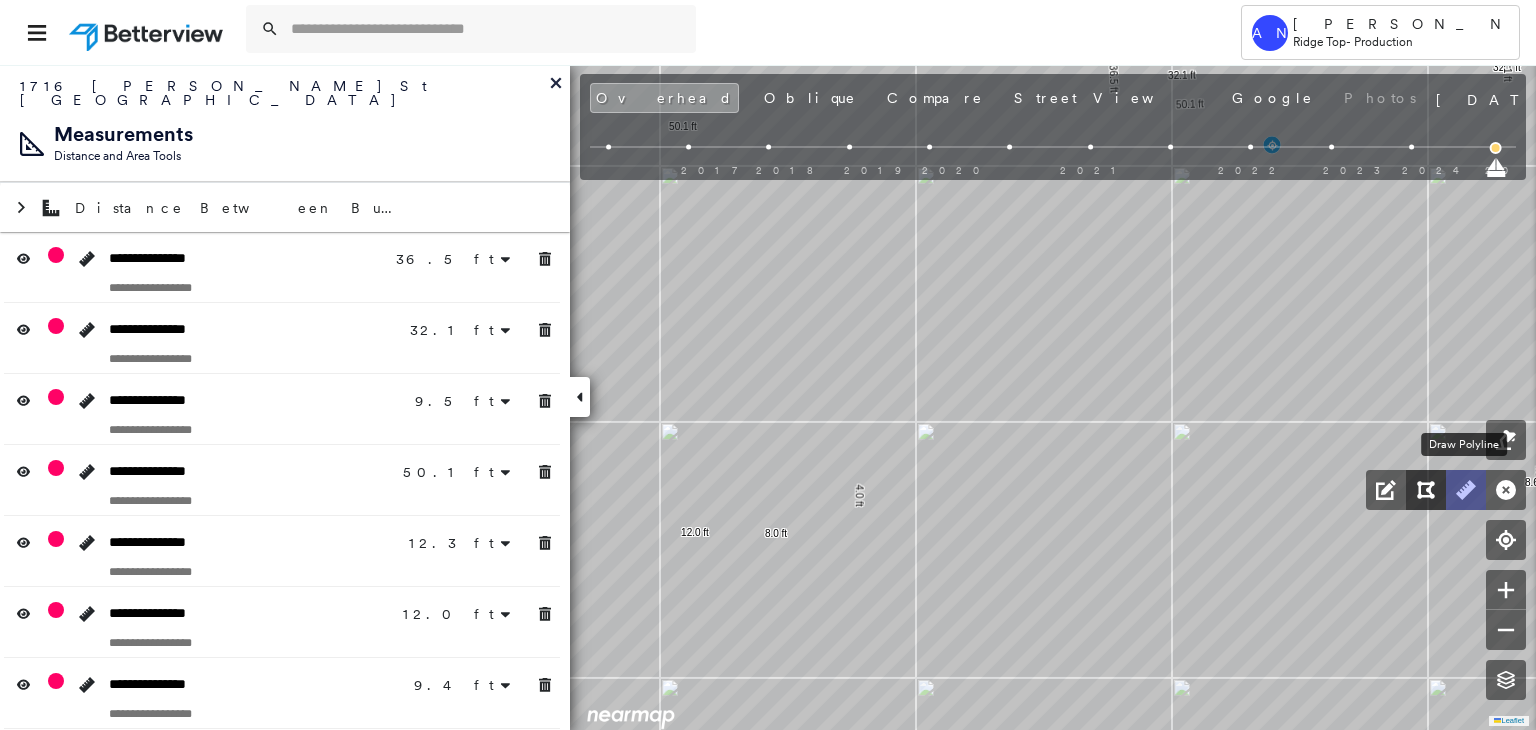 click 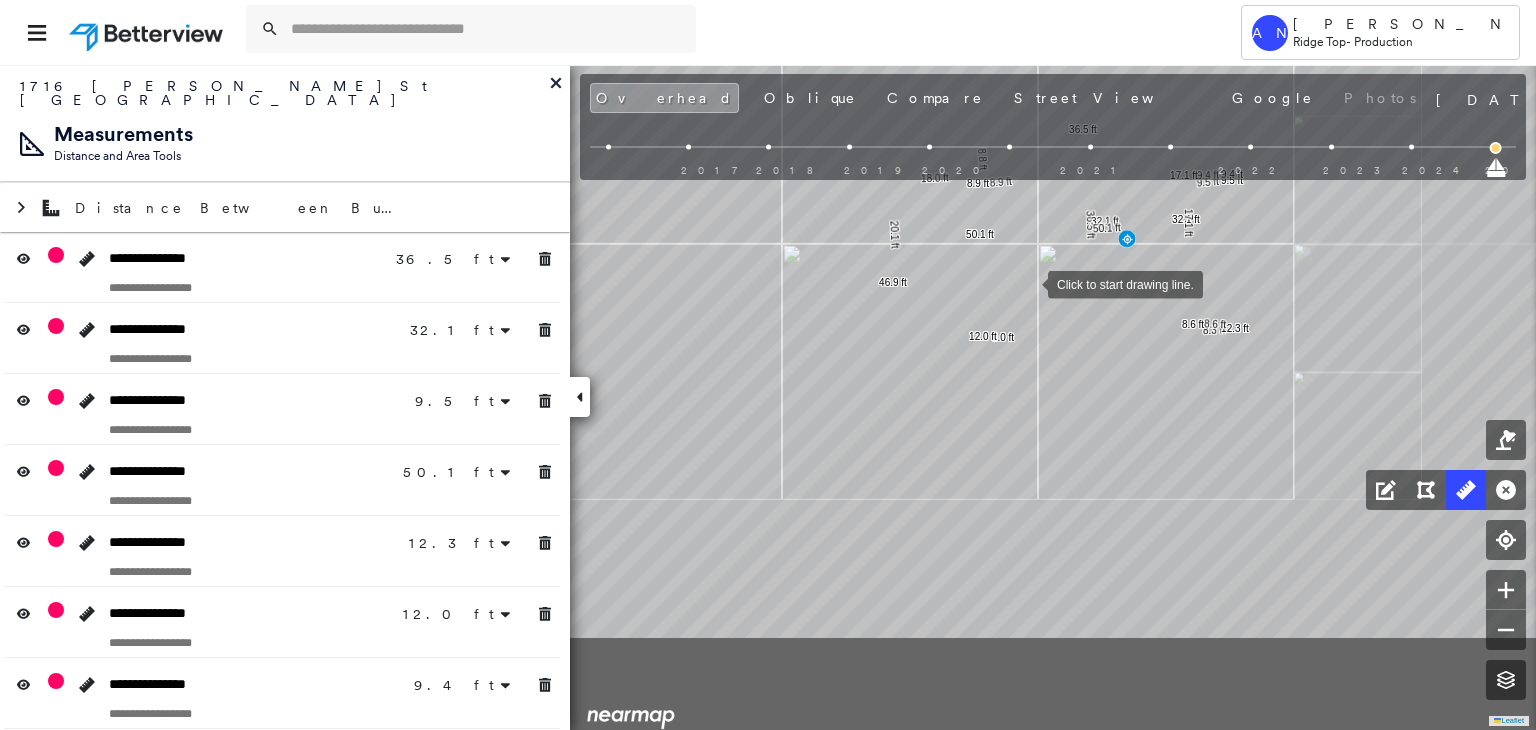 drag, startPoint x: 1008, startPoint y: 381, endPoint x: 1003, endPoint y: 265, distance: 116.10771 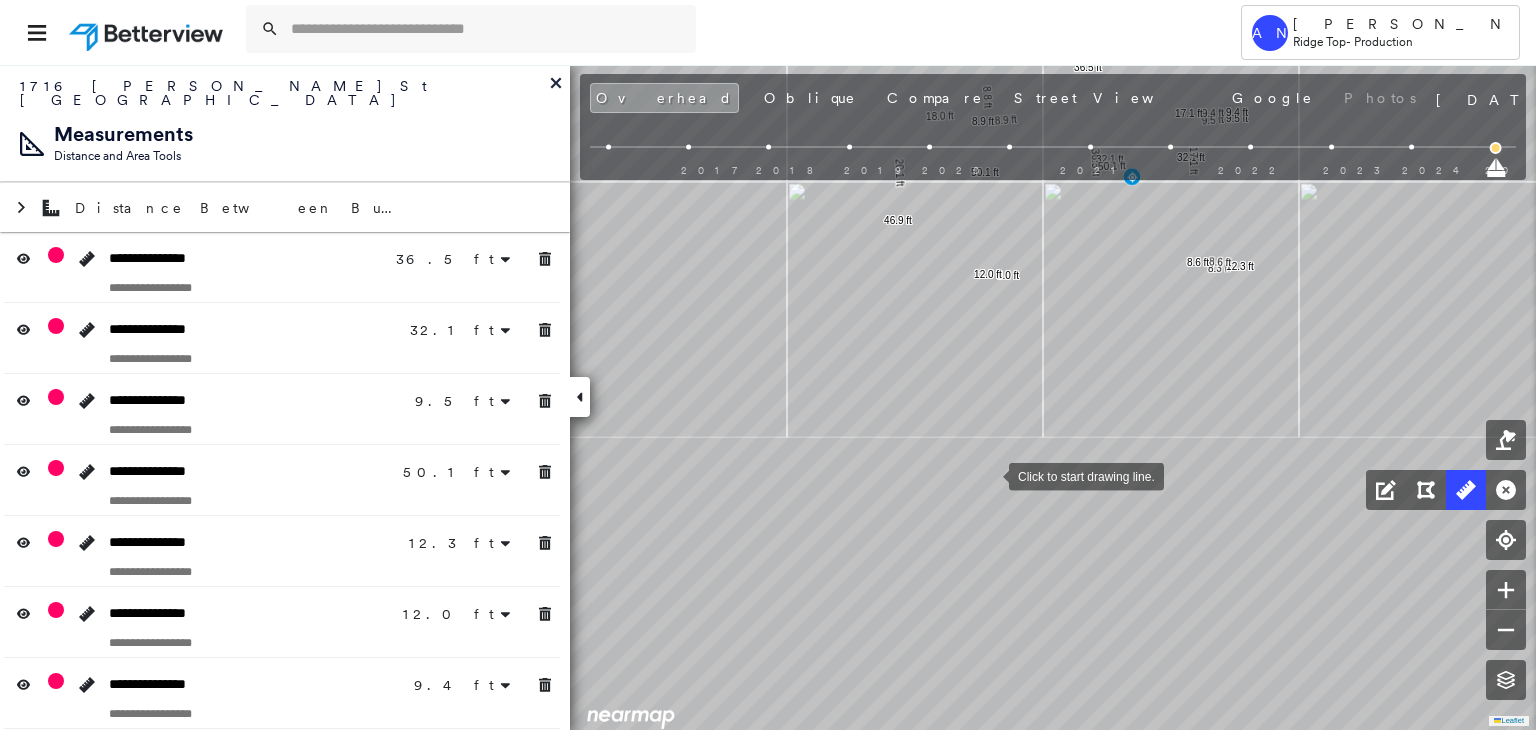 drag, startPoint x: 989, startPoint y: 480, endPoint x: 990, endPoint y: 419, distance: 61.008198 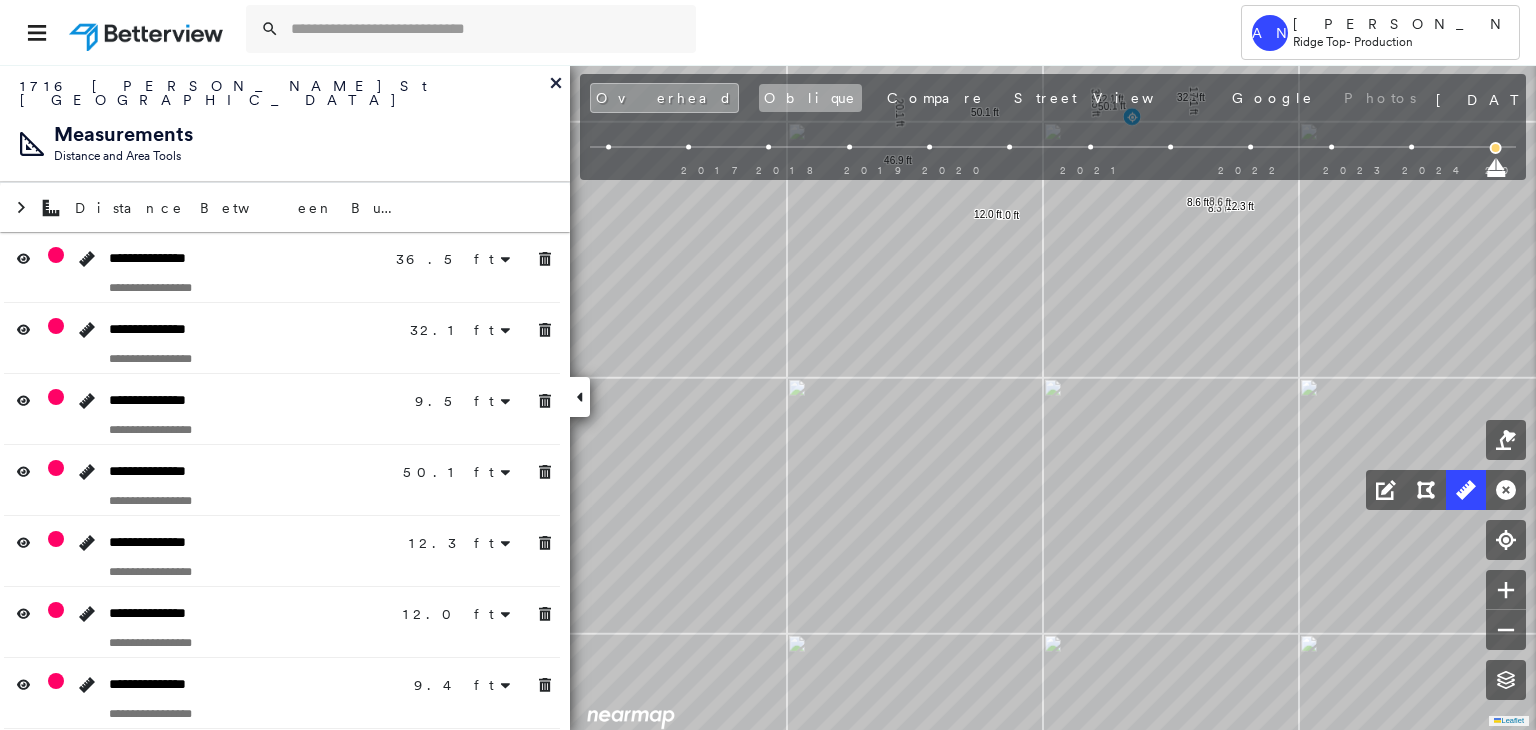 click on "Oblique" at bounding box center [810, 98] 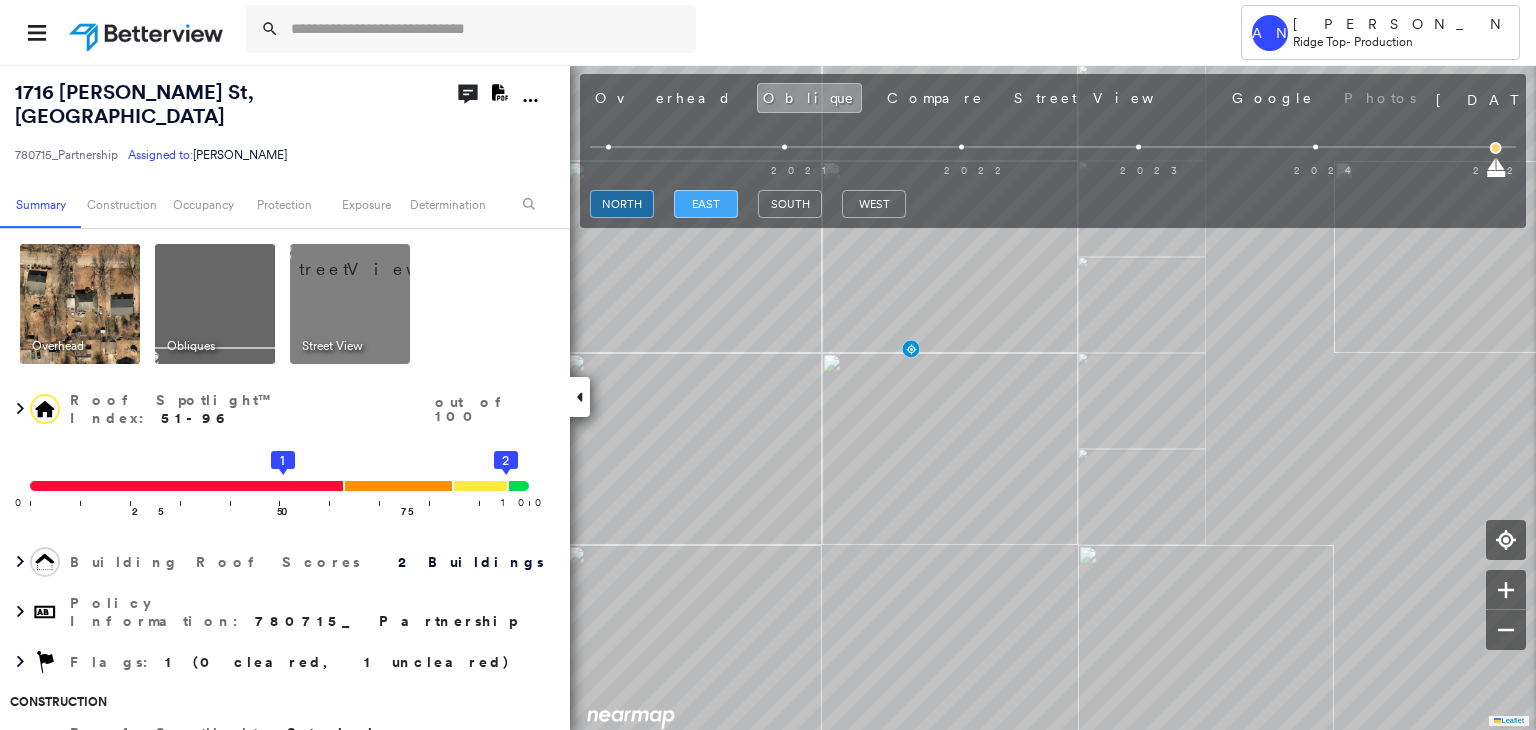 click on "east" at bounding box center (706, 204) 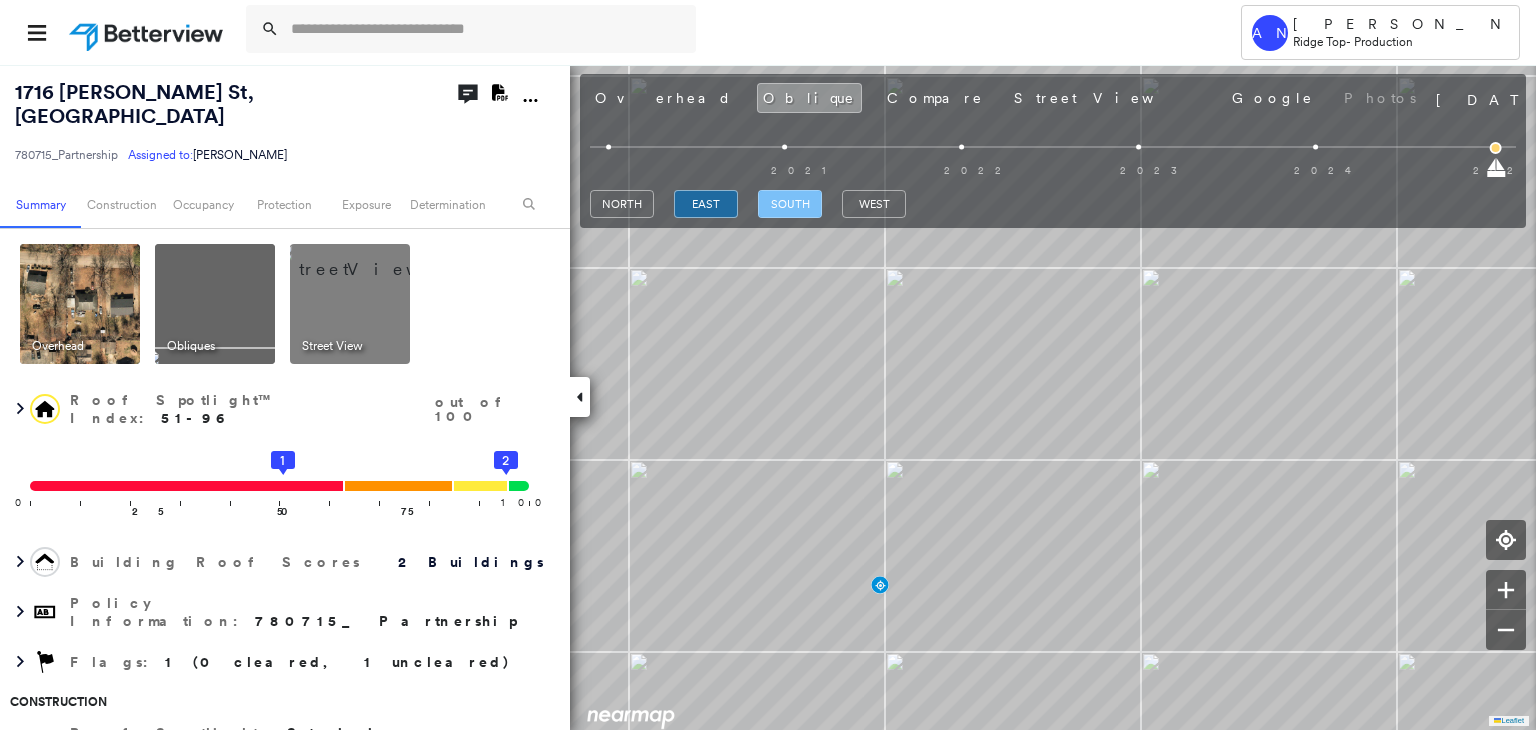 click on "south" at bounding box center (790, 204) 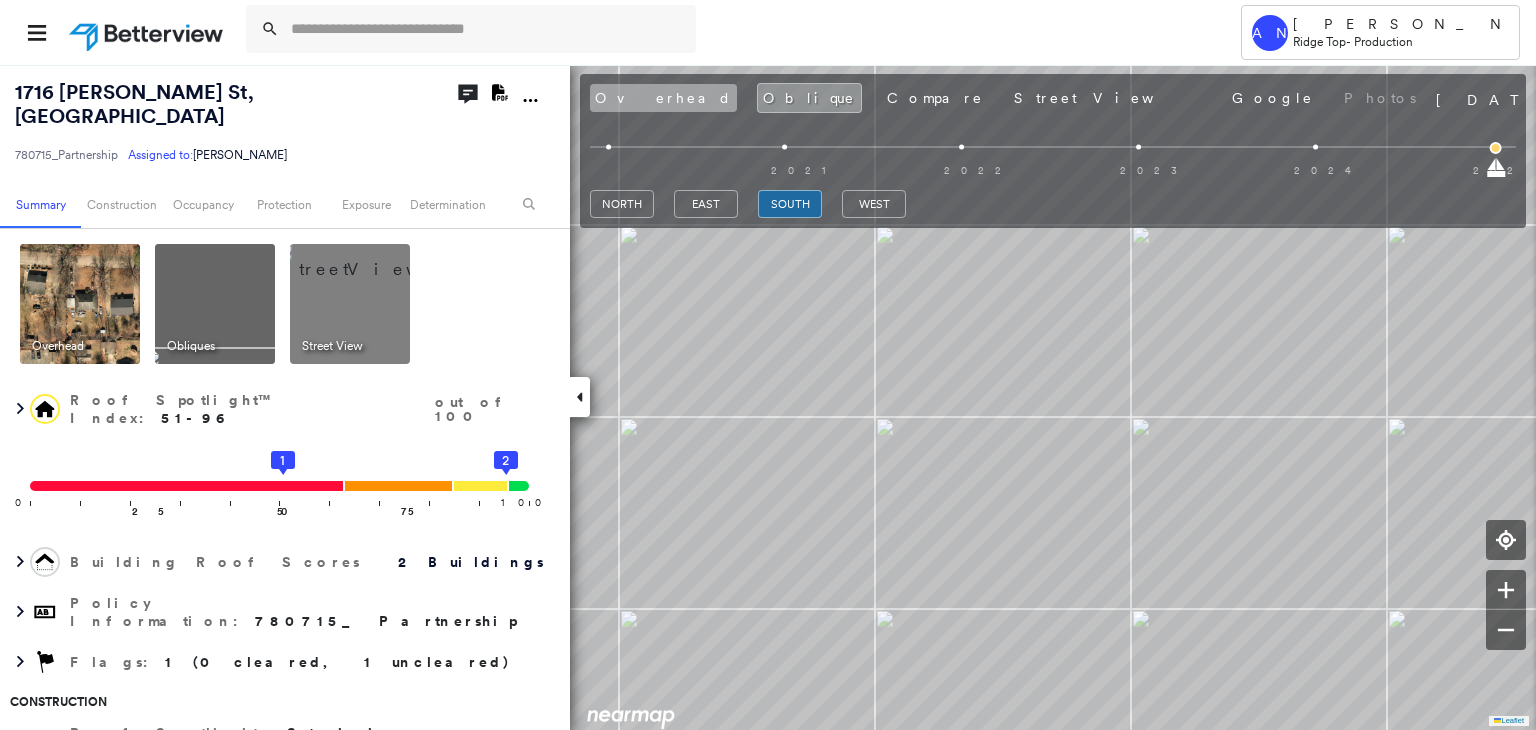 click on "Overhead" at bounding box center (663, 98) 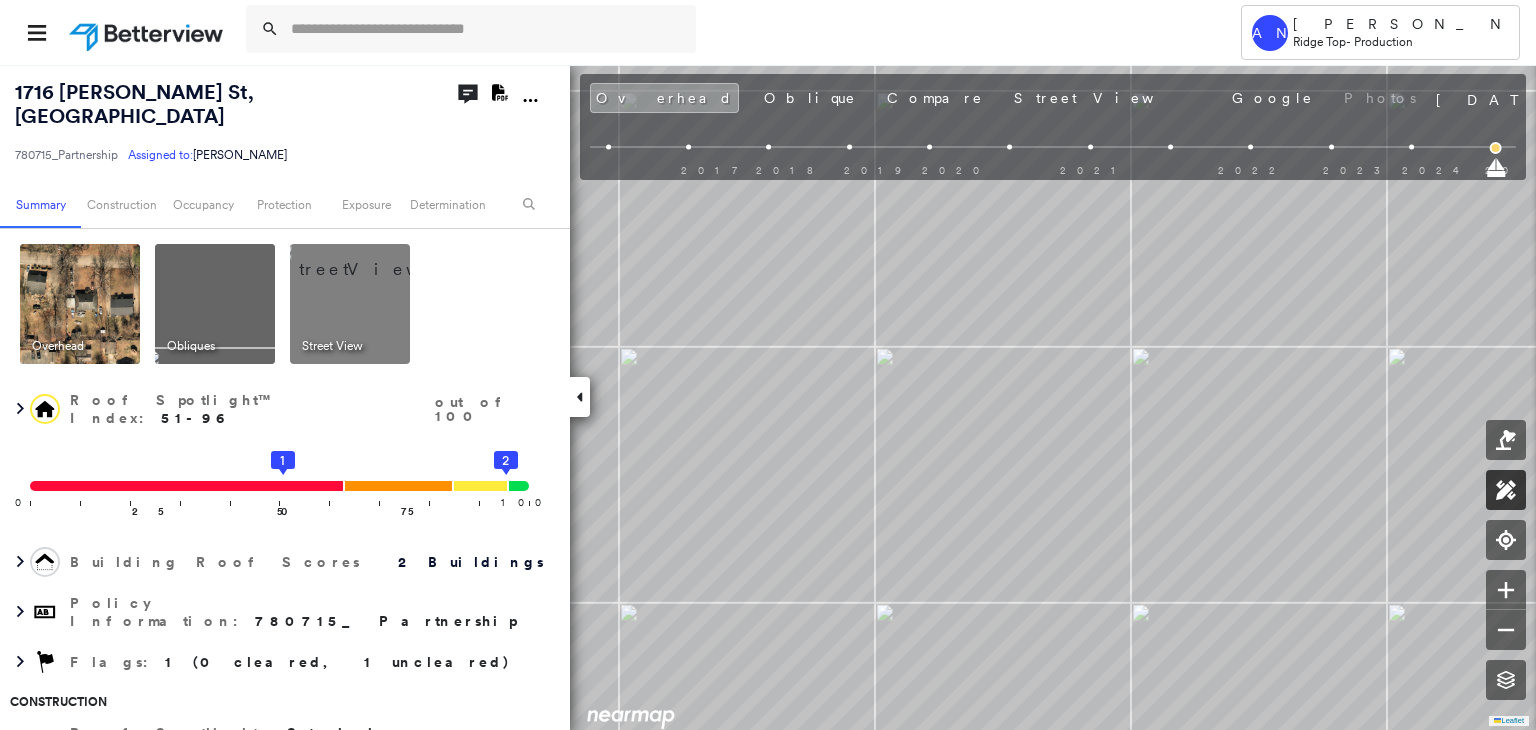 click 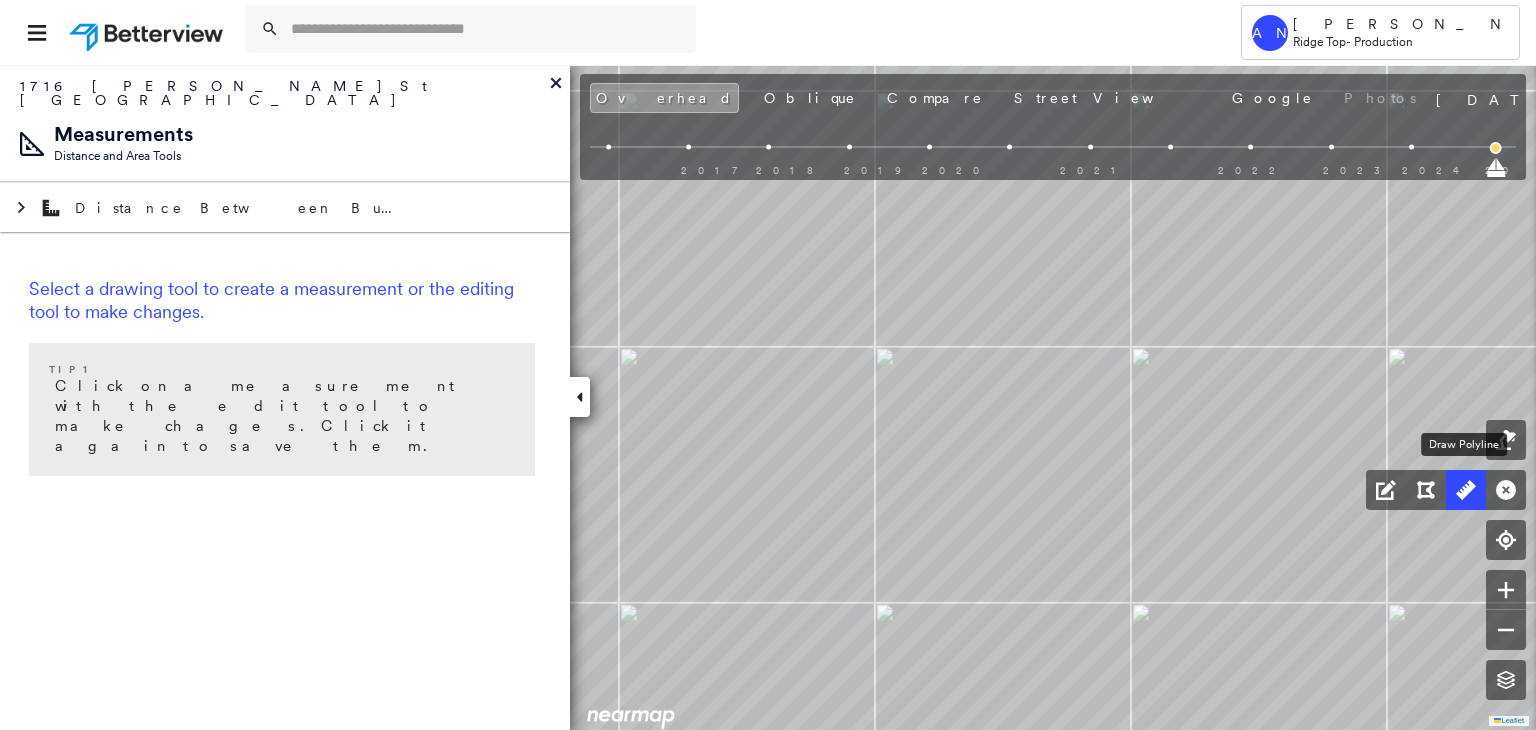 click 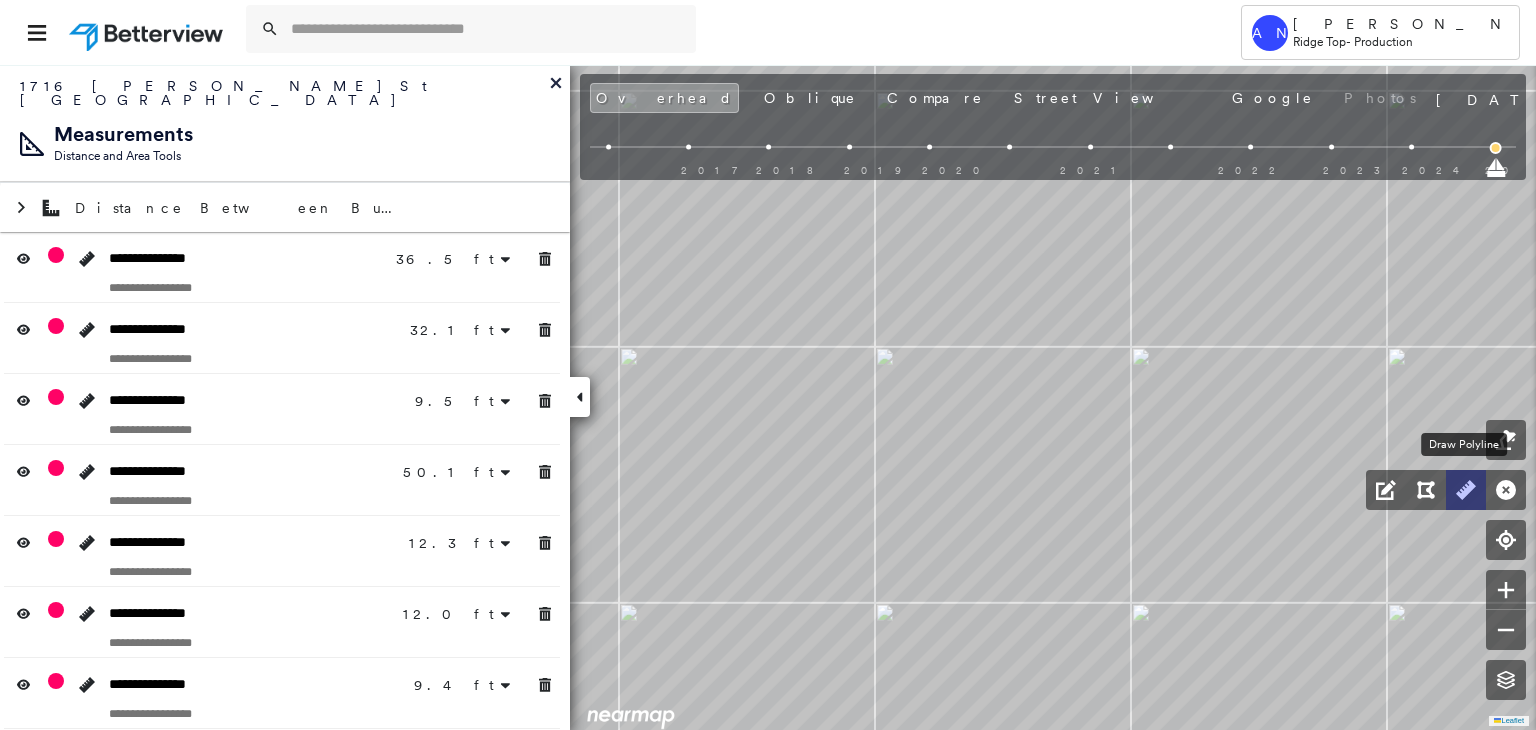 click 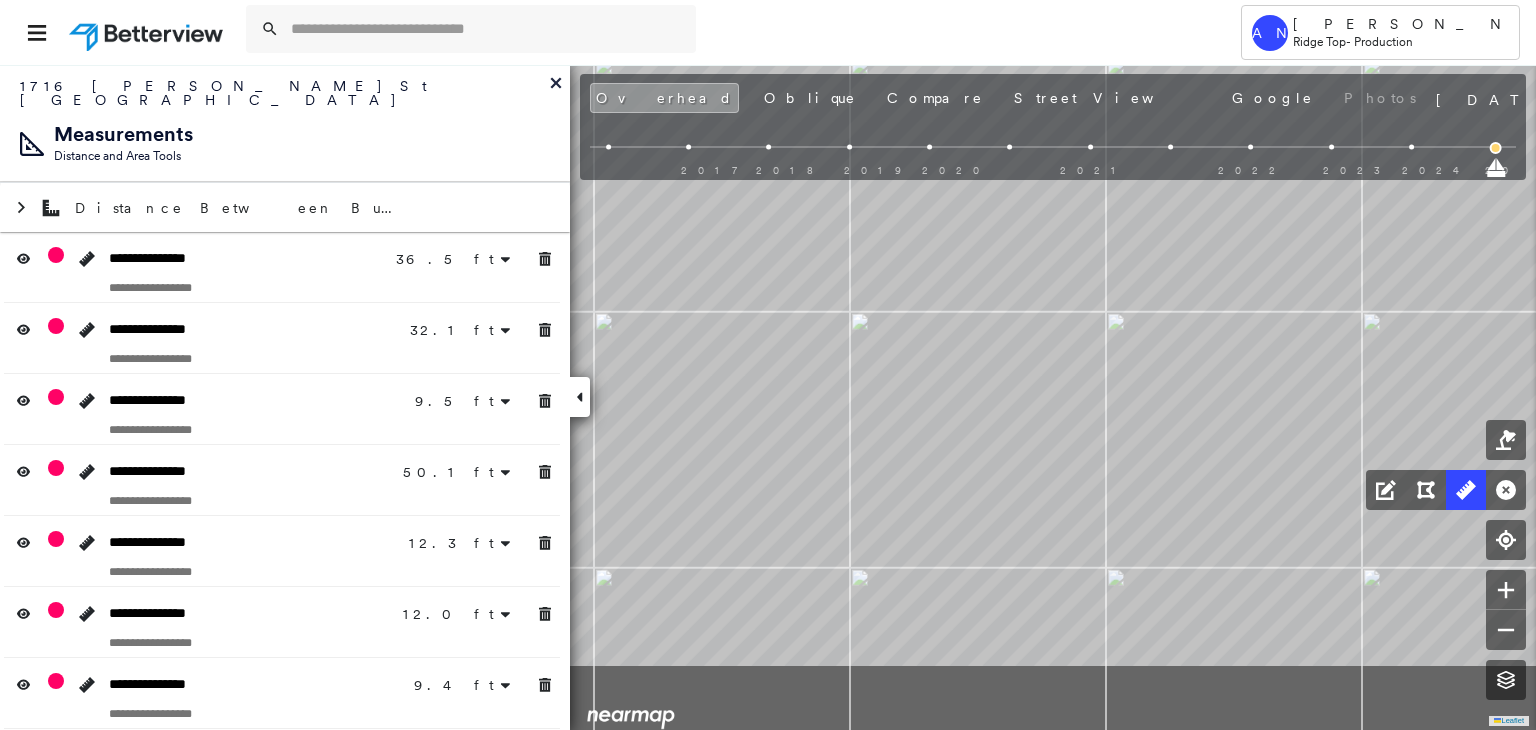 click on "36.5 ft 36.5 ft 32.1 ft 32.1 ft 9.5 ft 9.5 ft 50.1 ft 50.1 ft 4.0 ft 8.3 ft 12.3 ft 4.0 ft 8.0 ft 12.0 ft 9.4 ft 9.4 ft 8.8 ft 18.0 ft 20.1 ft 46.9 ft 17.1 ft 17.1 ft 8.9 ft 8.9 ft 8.6 ft 8.6 ft Click to start drawing line." at bounding box center (150, -668) 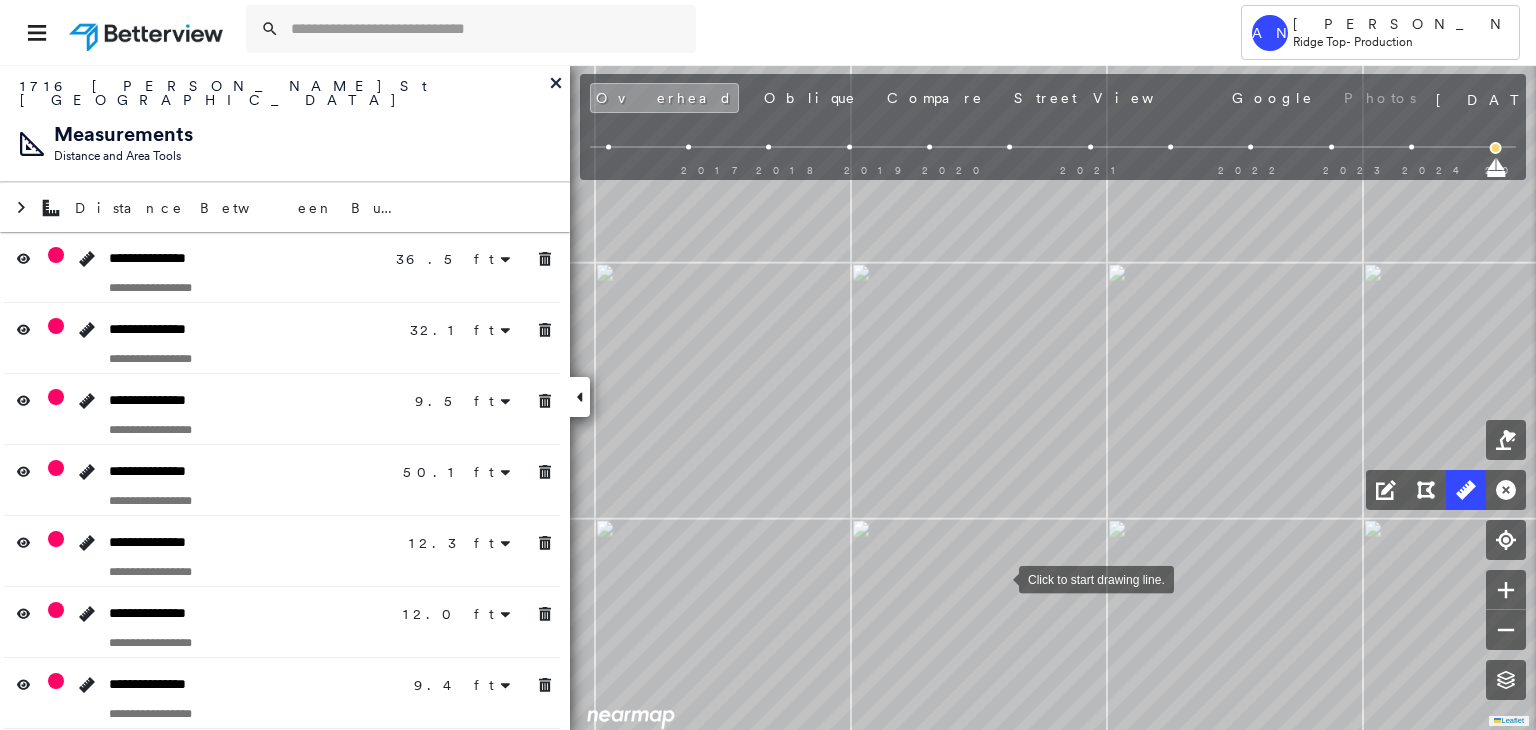 click at bounding box center (999, 578) 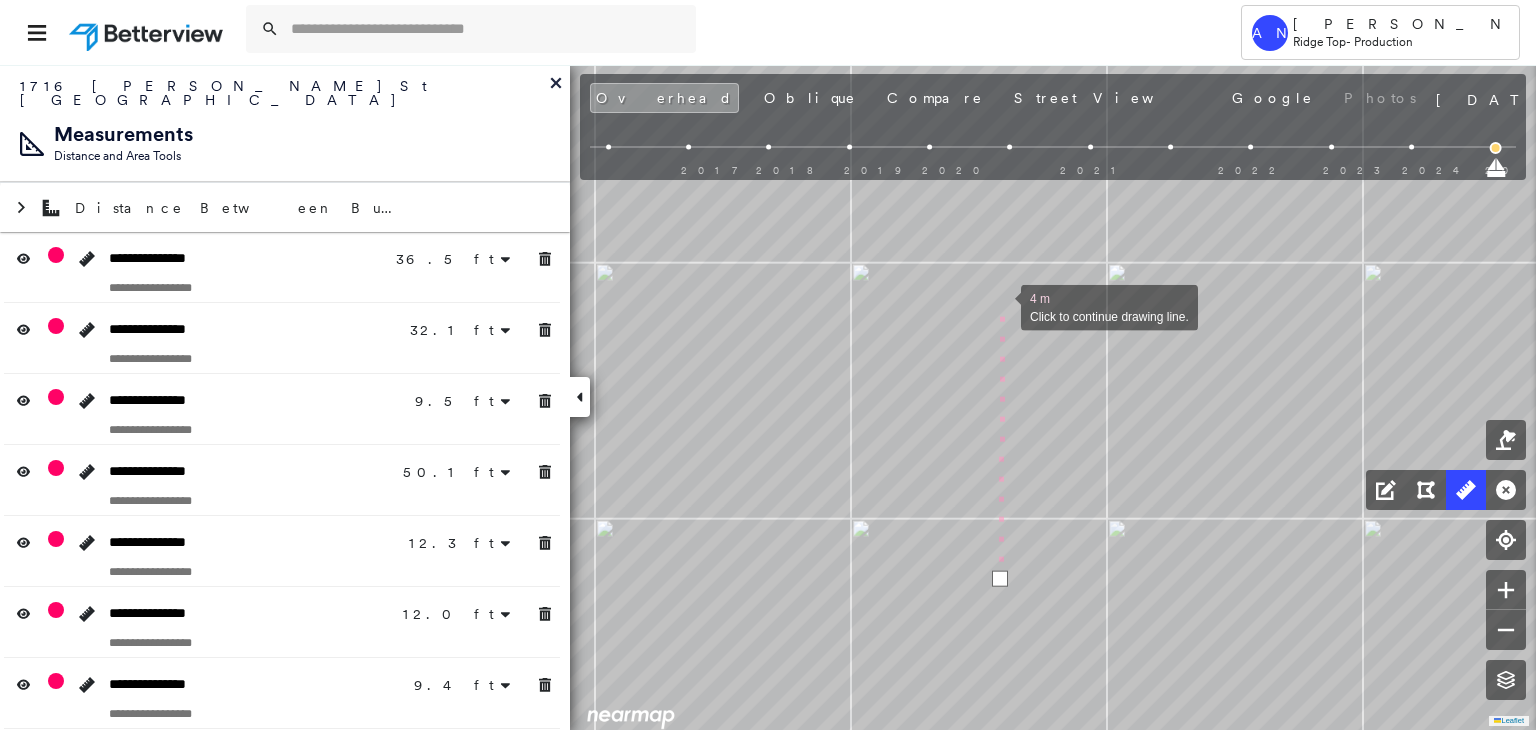 click at bounding box center (1001, 306) 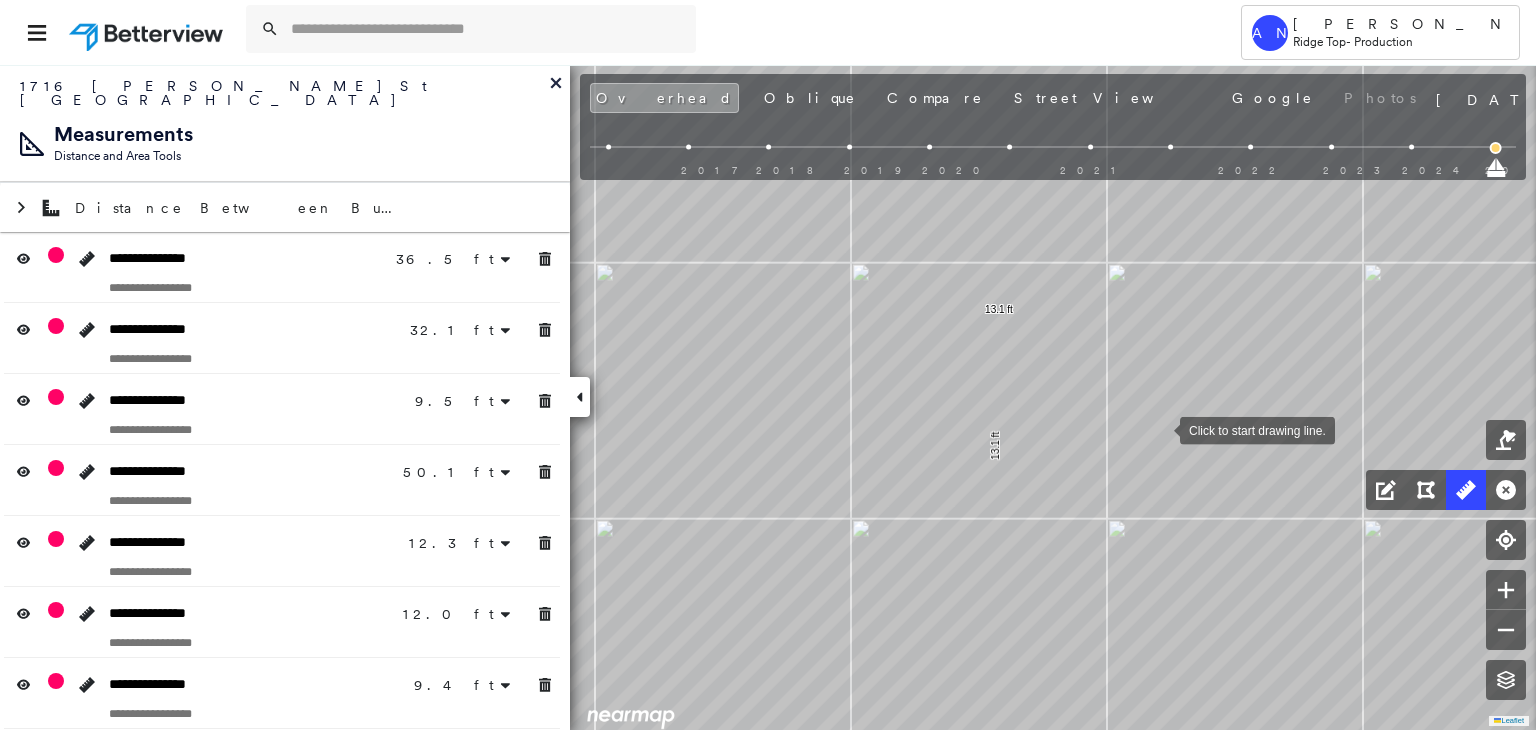 click at bounding box center (1160, 429) 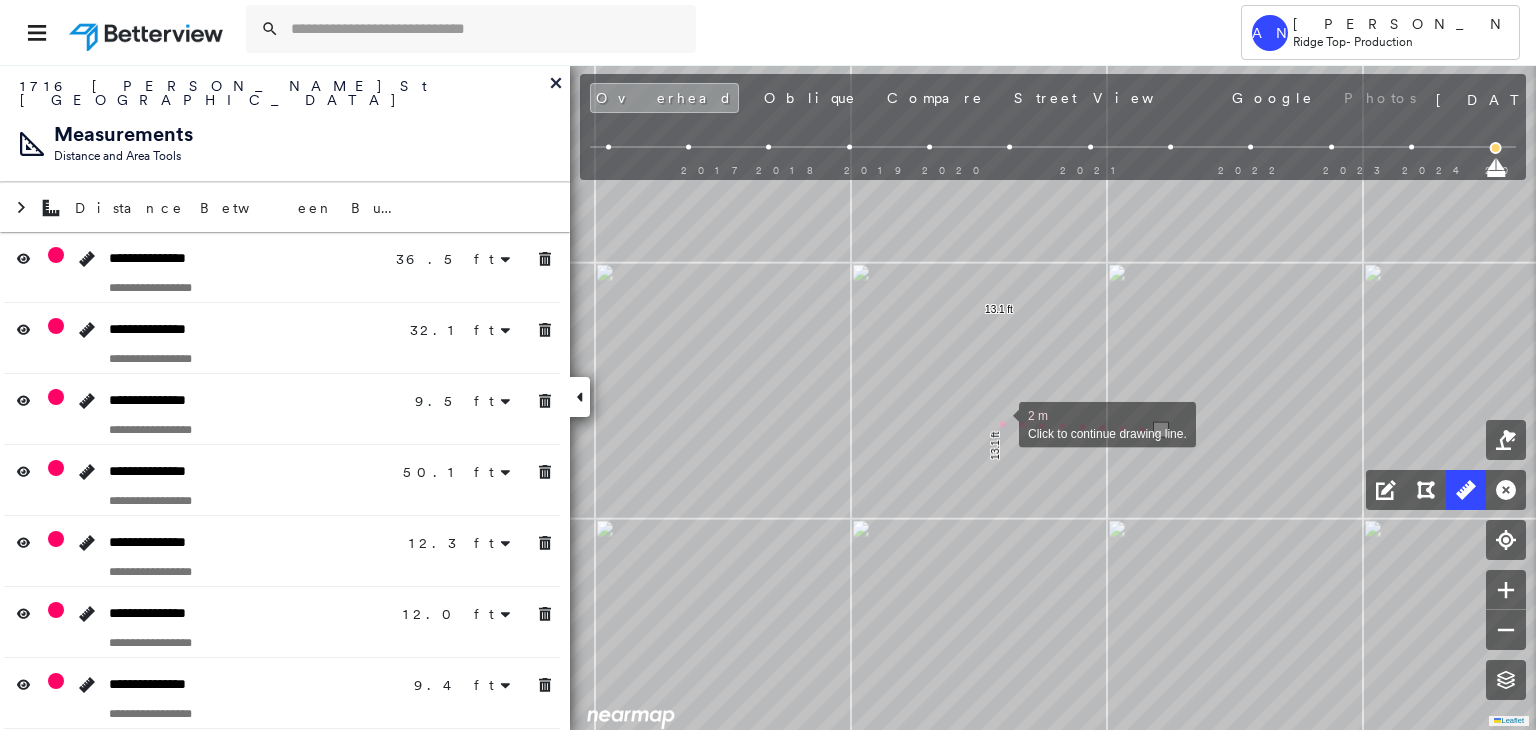 click at bounding box center [999, 423] 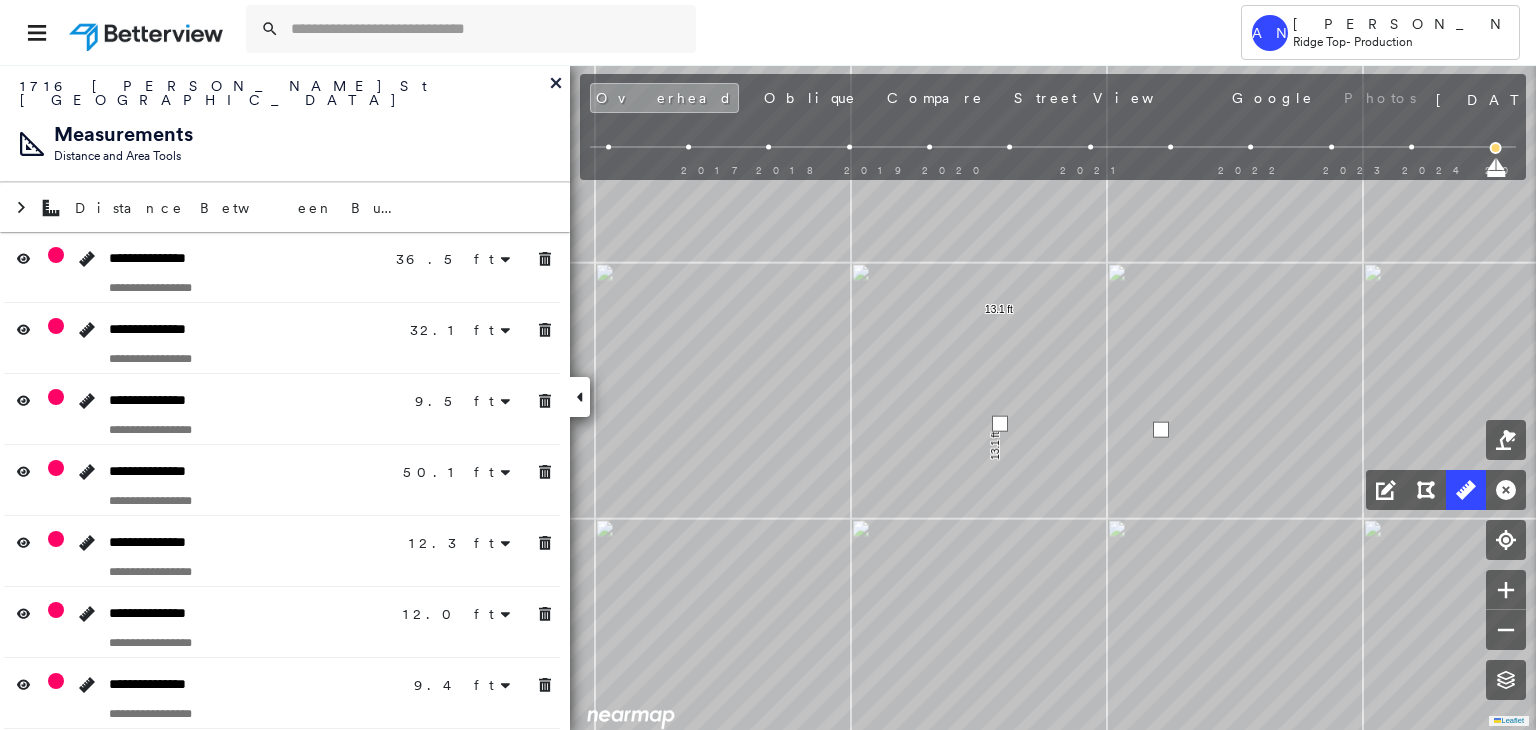 click at bounding box center (1000, 424) 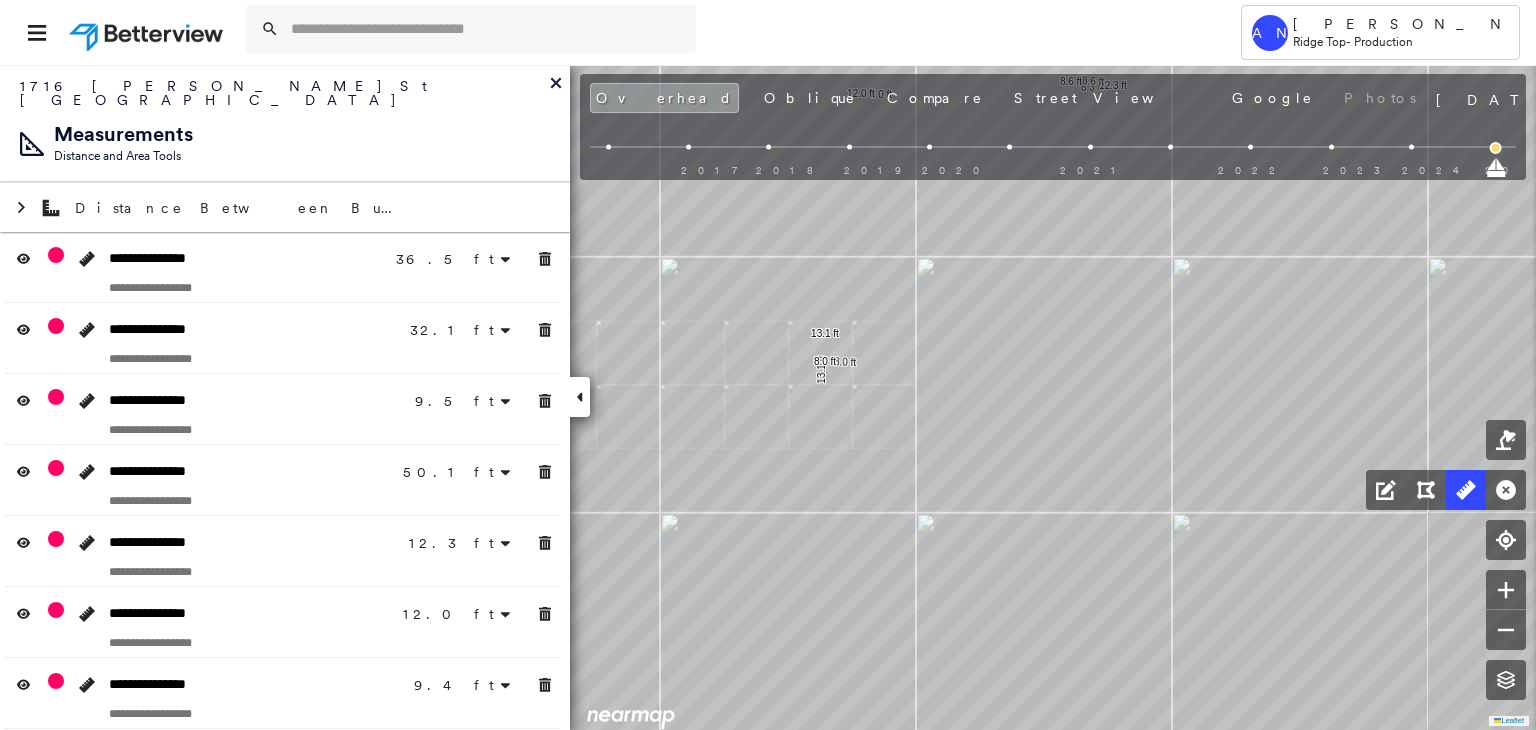 drag, startPoint x: 912, startPoint y: 362, endPoint x: 911, endPoint y: 381, distance: 19.026299 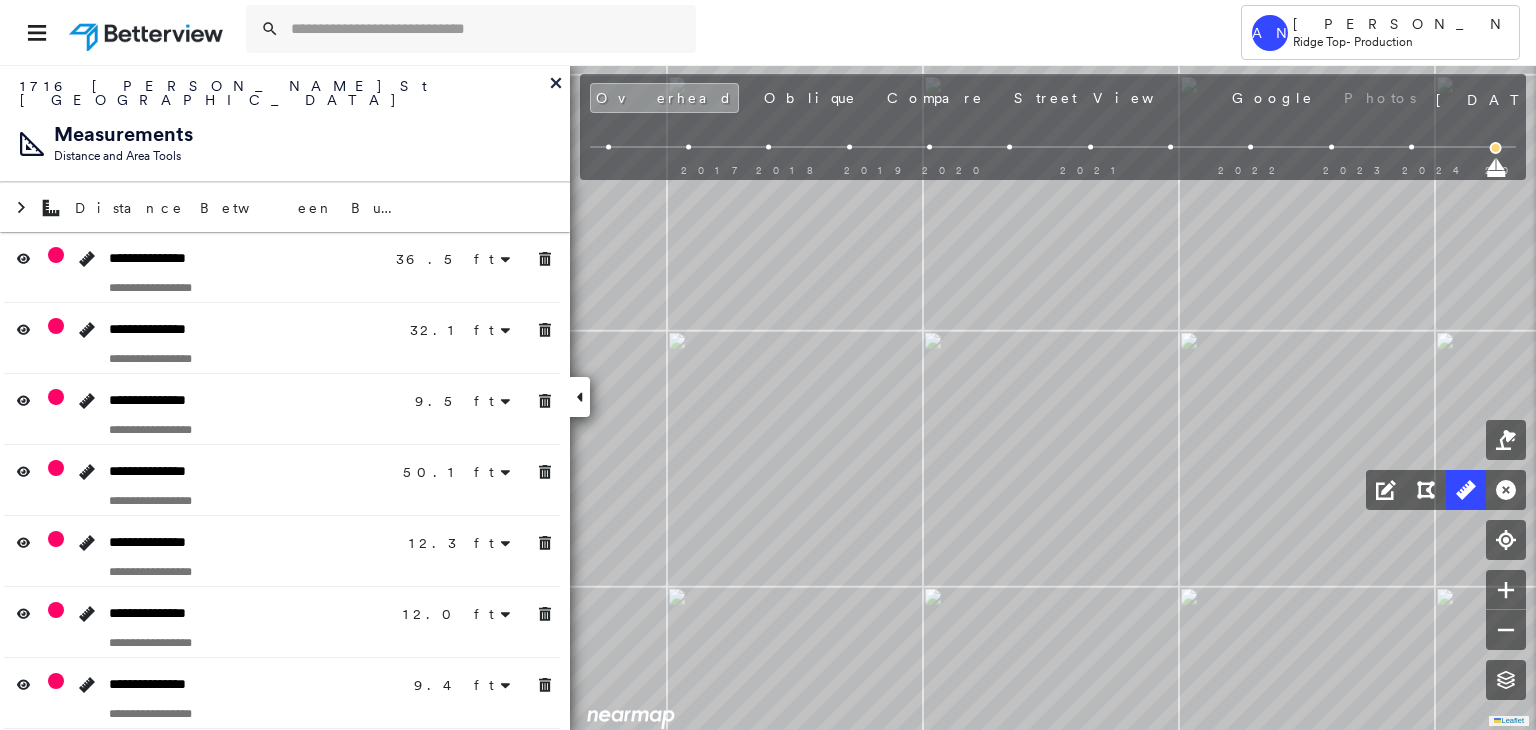 click at bounding box center (1411, 147) 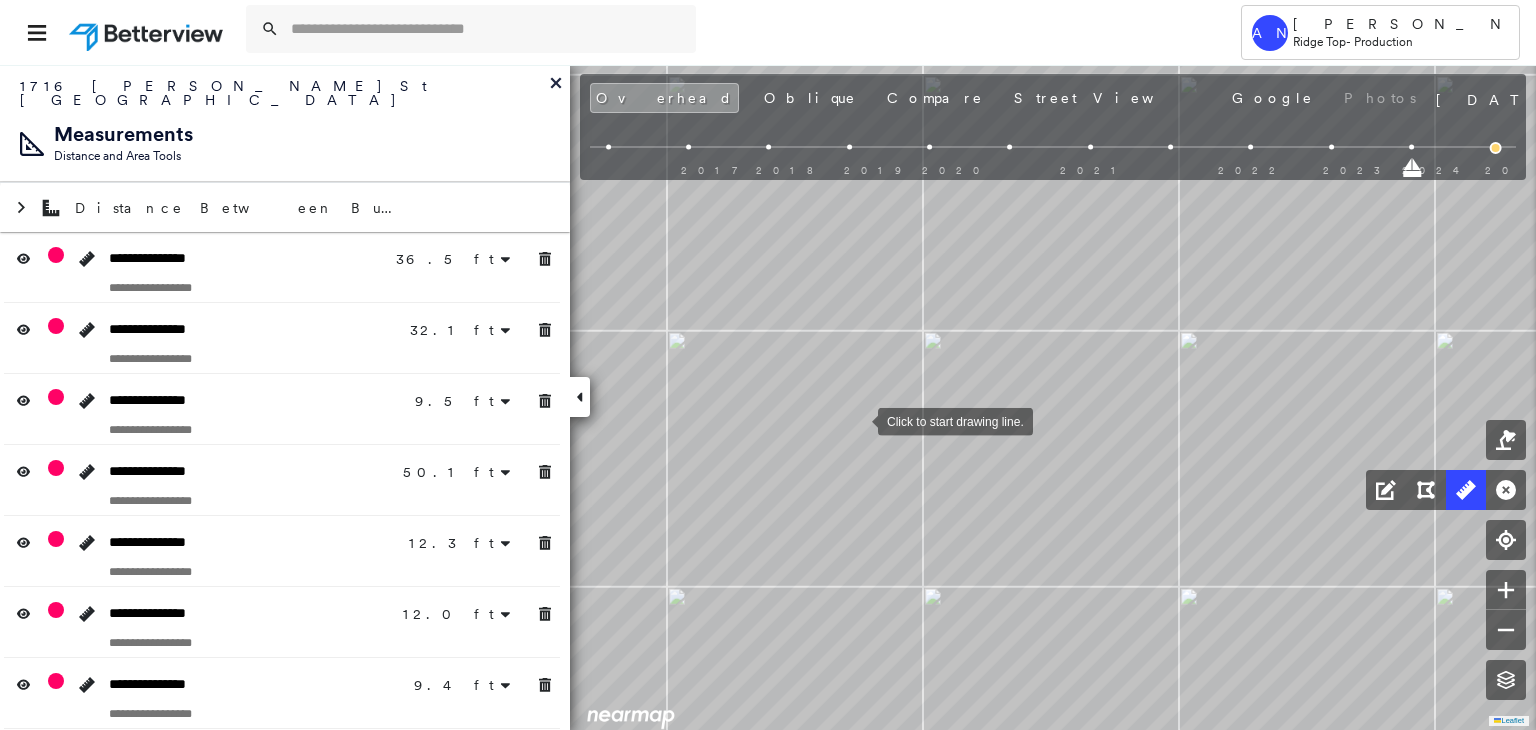 click at bounding box center [858, 420] 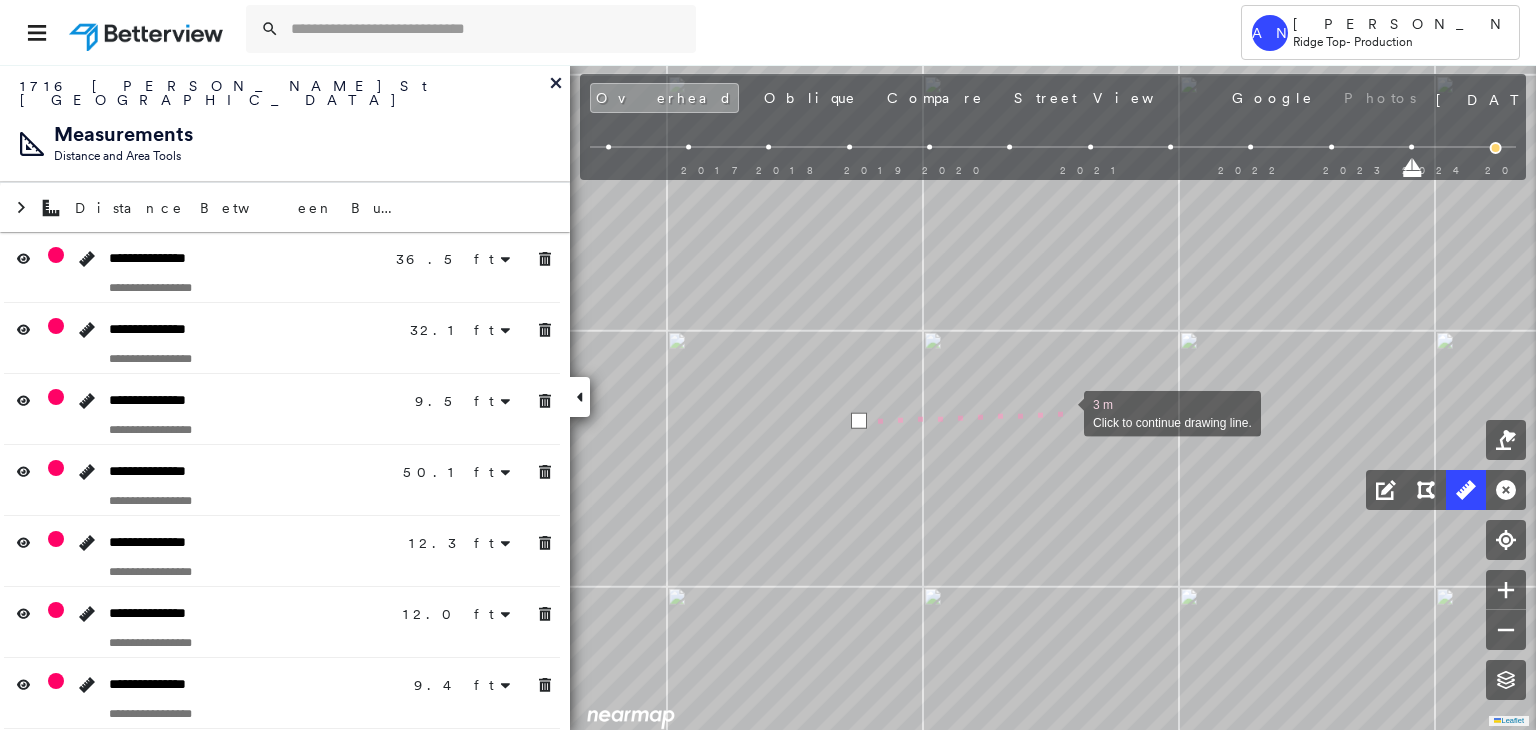 click at bounding box center (1064, 412) 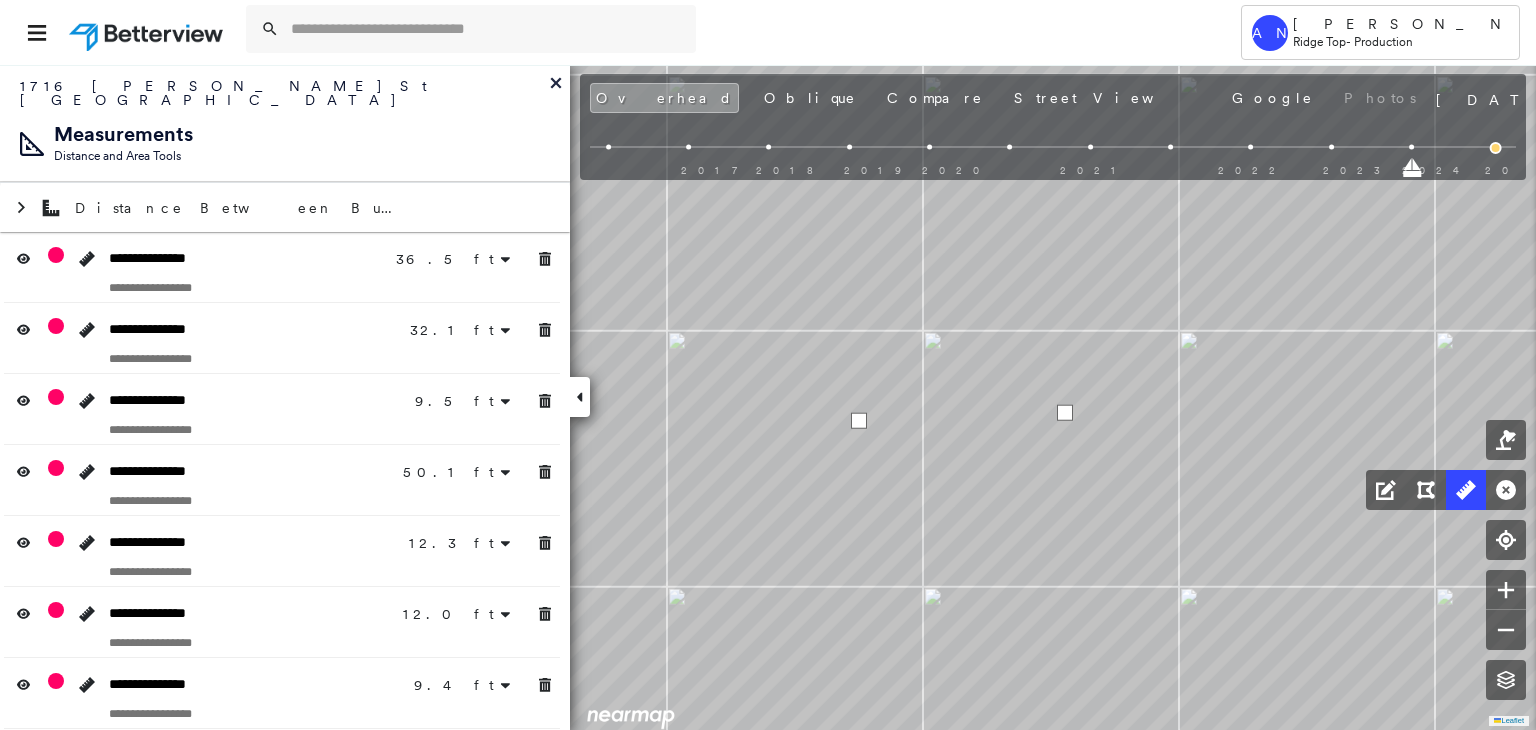 click at bounding box center (1065, 413) 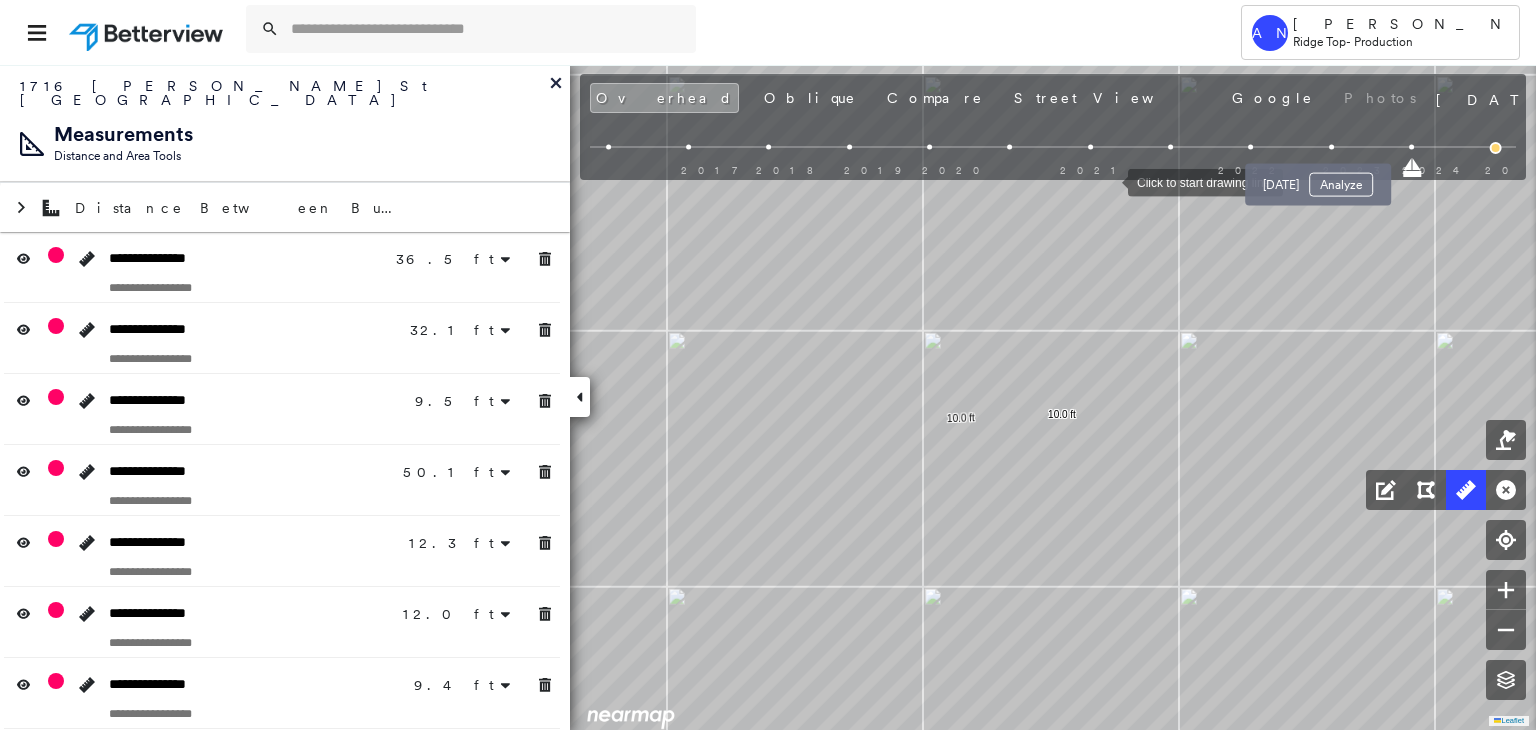 click at bounding box center (1331, 147) 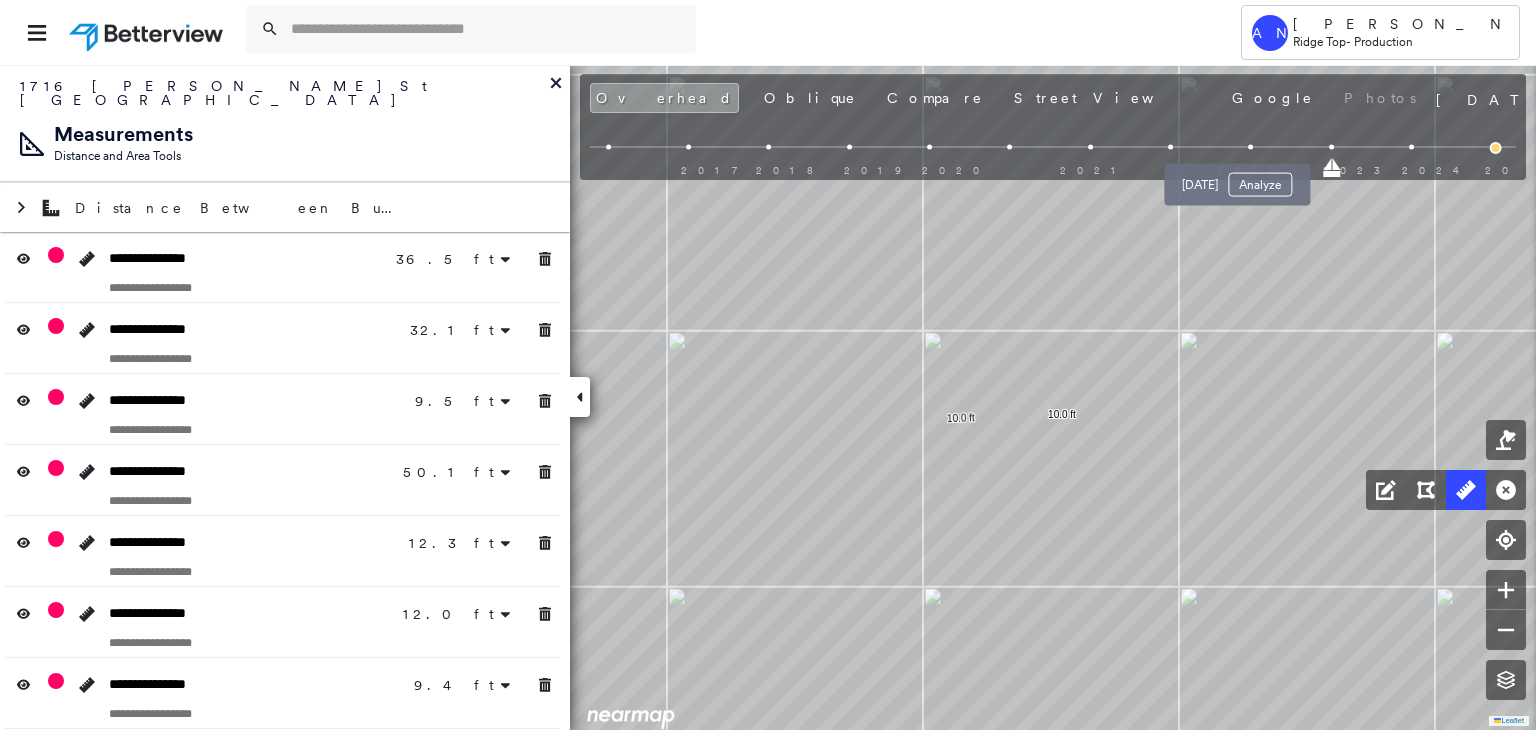 click at bounding box center (1251, 147) 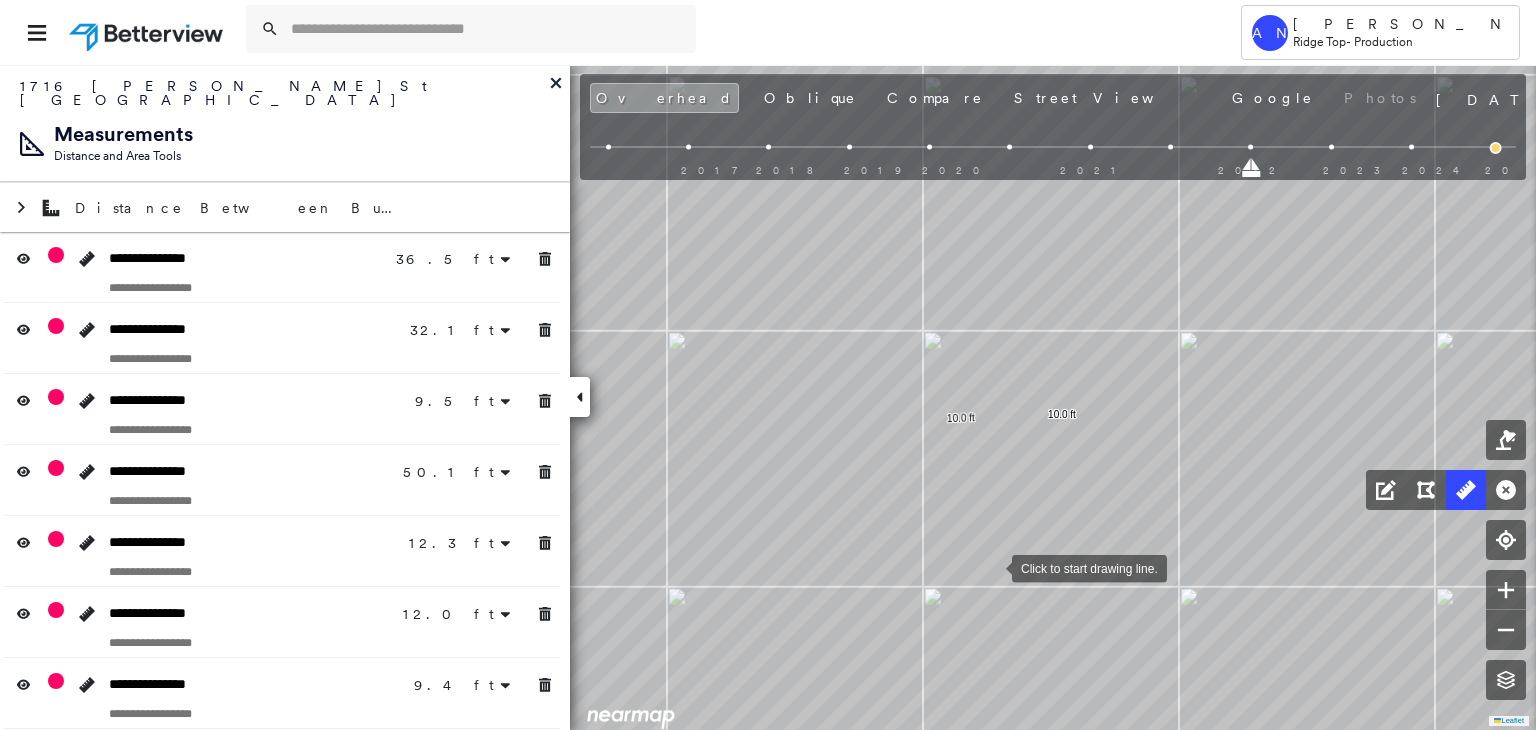 click at bounding box center [992, 567] 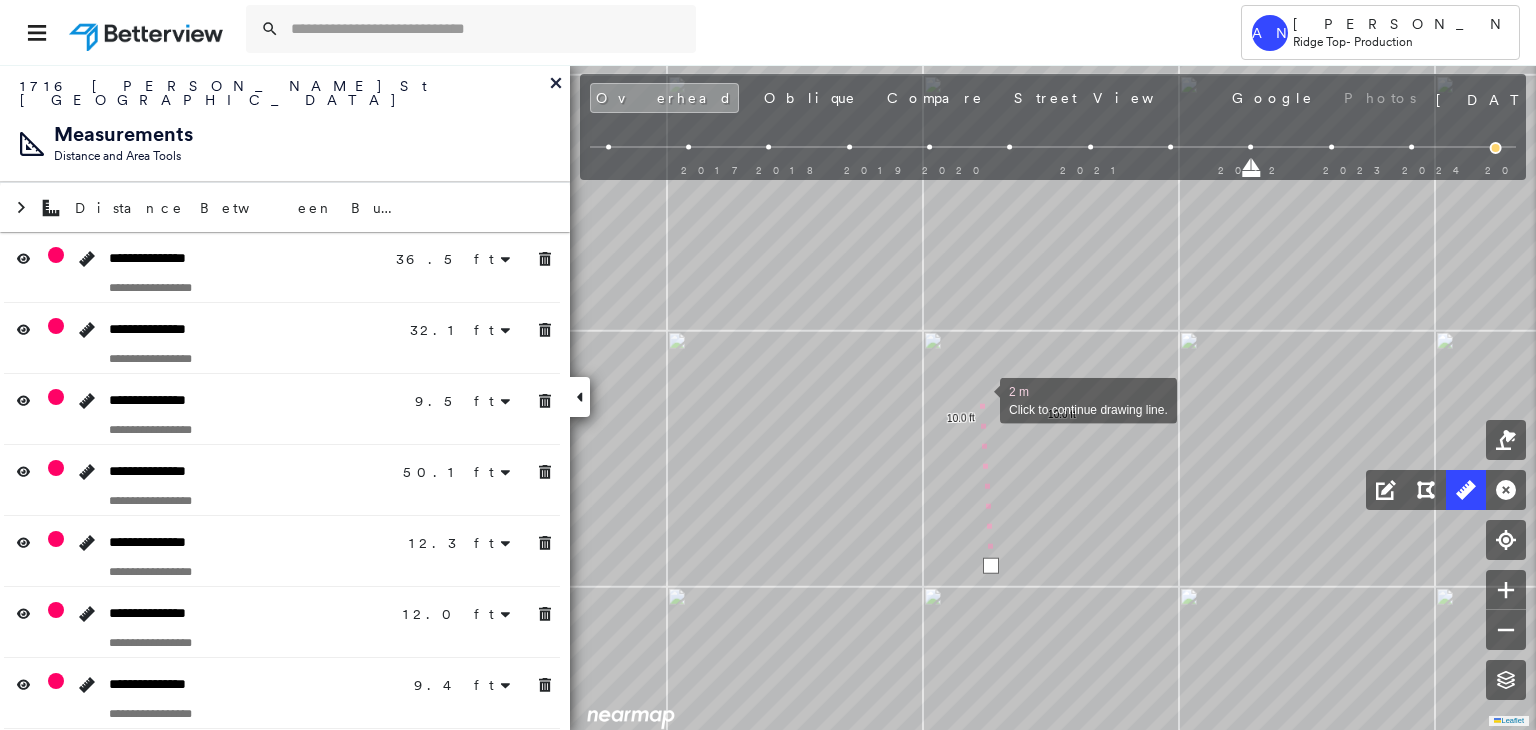 click at bounding box center [980, 399] 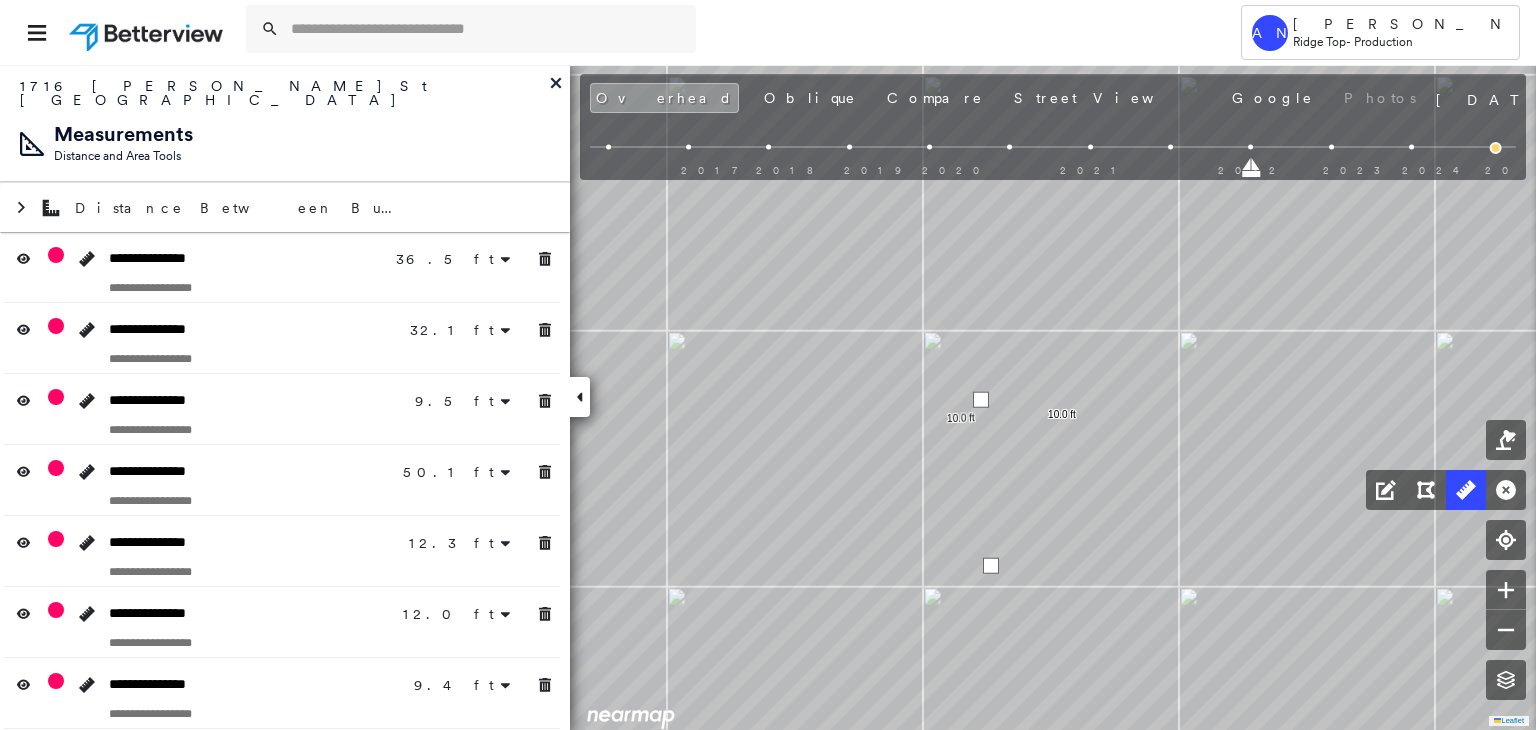 click at bounding box center [981, 400] 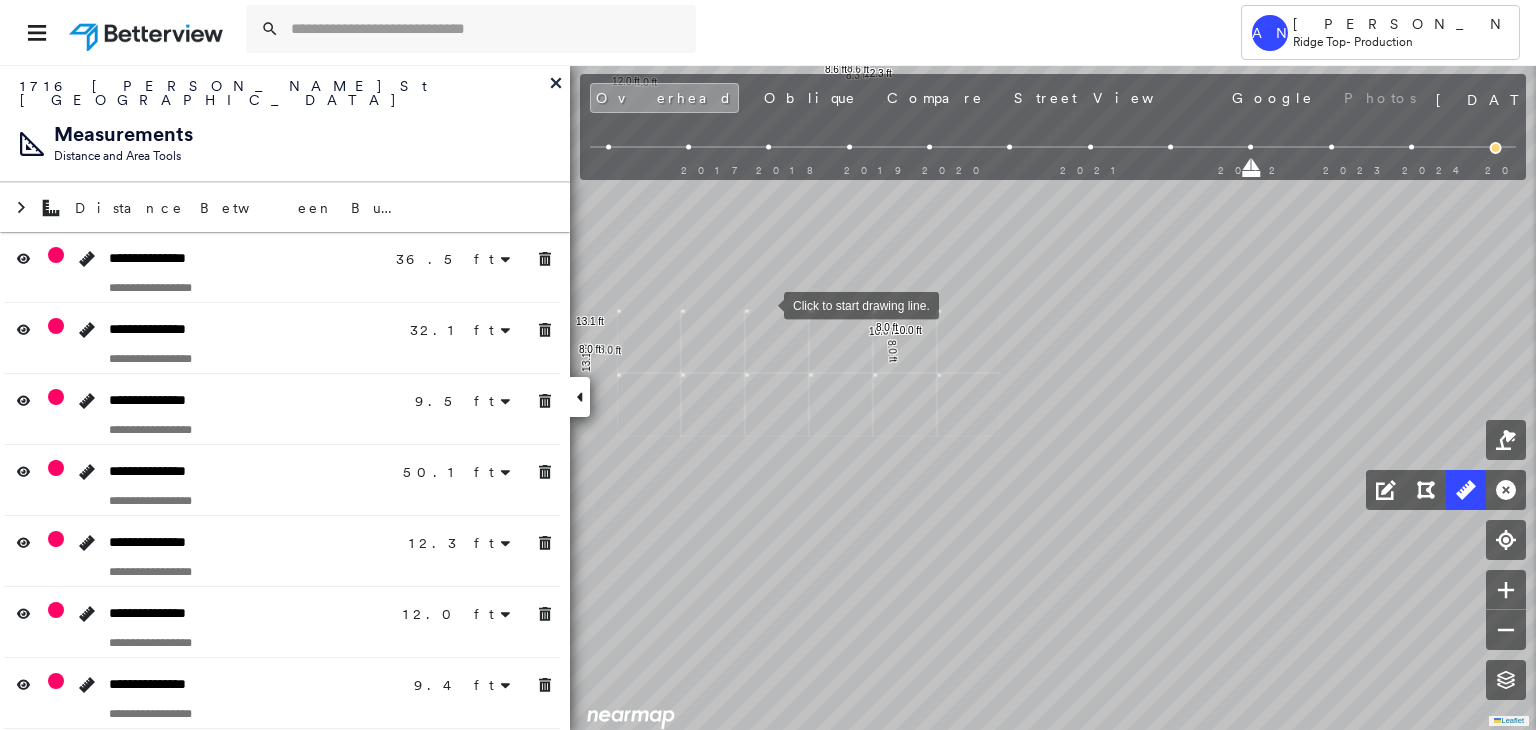 click on "36.5 ft 36.5 ft 32.1 ft 32.1 ft 9.5 ft 9.5 ft 50.1 ft 50.1 ft 8.3 ft 12.3 ft 8.0 ft 12.0 ft 9.4 ft 9.4 ft 8.8 ft 18.0 ft 20.1 ft 46.9 ft 17.1 ft 17.1 ft 8.9 ft 8.9 ft 8.6 ft 8.6 ft 13.1 ft 13.1 ft 8.0 ft 8.0 ft 10.0 ft 10.0 ft 8.0 ft 8.0 ft Click to start drawing line." at bounding box center [-124, -638] 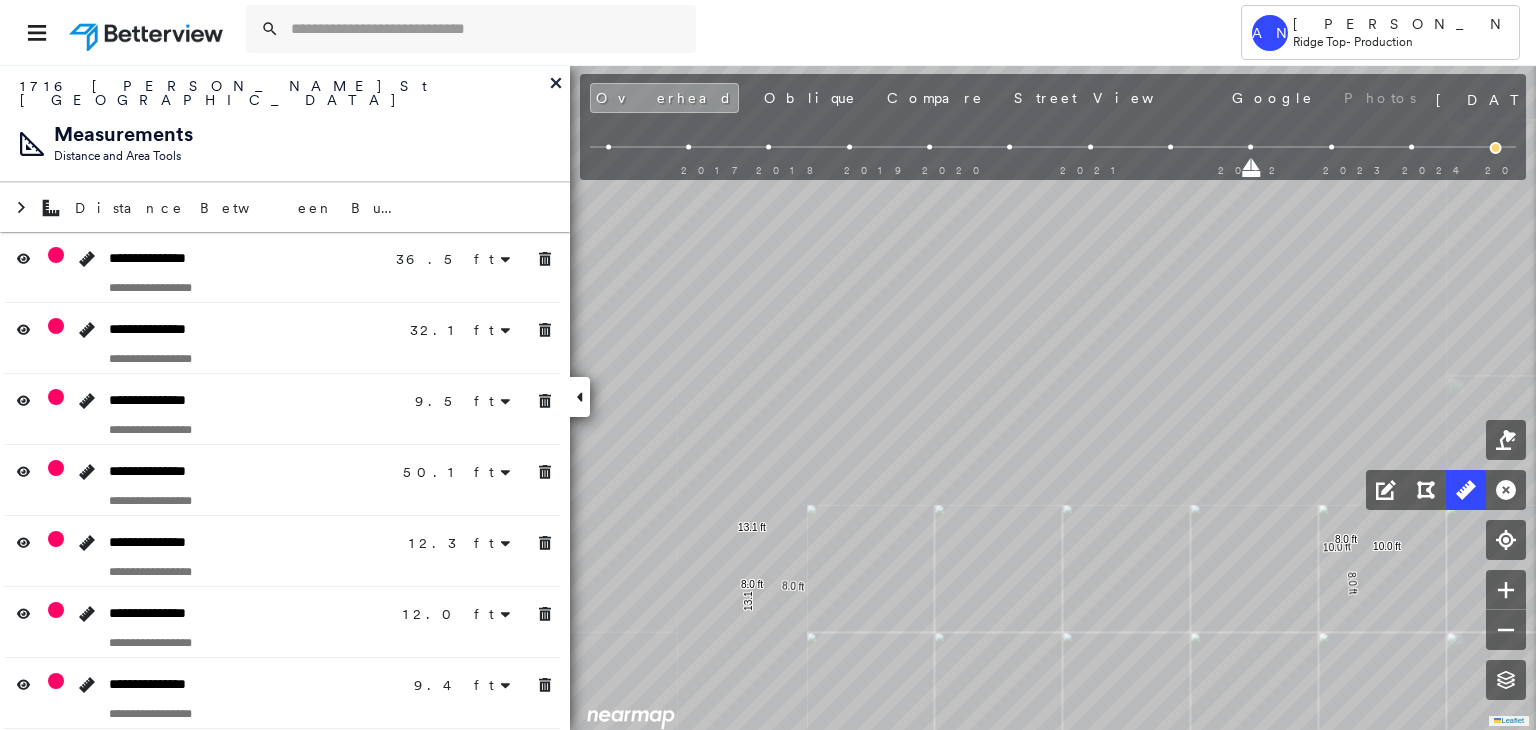 drag, startPoint x: 1078, startPoint y: 500, endPoint x: 1280, endPoint y: 532, distance: 204.51895 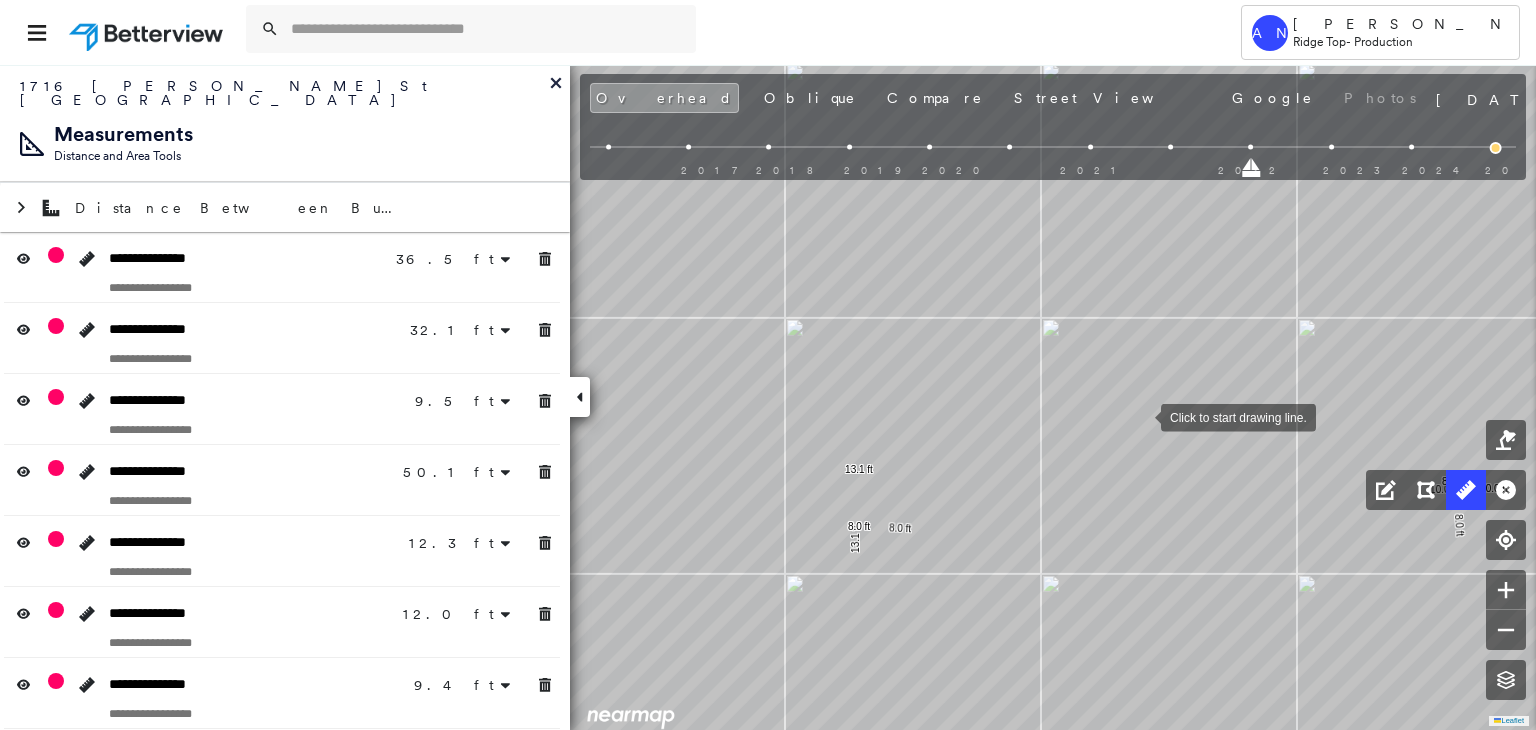 drag, startPoint x: 1061, startPoint y: 474, endPoint x: 1140, endPoint y: 417, distance: 97.41663 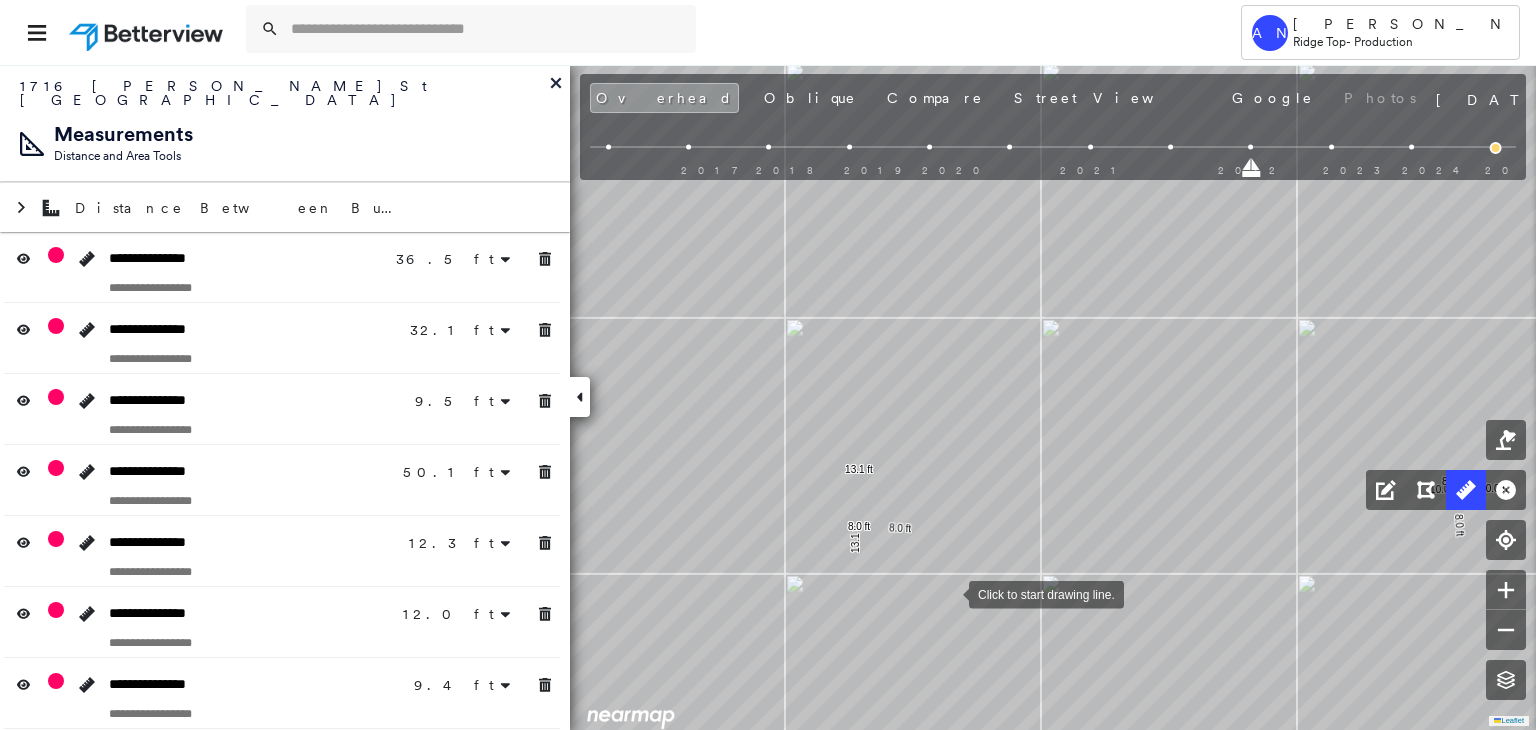 click at bounding box center [949, 593] 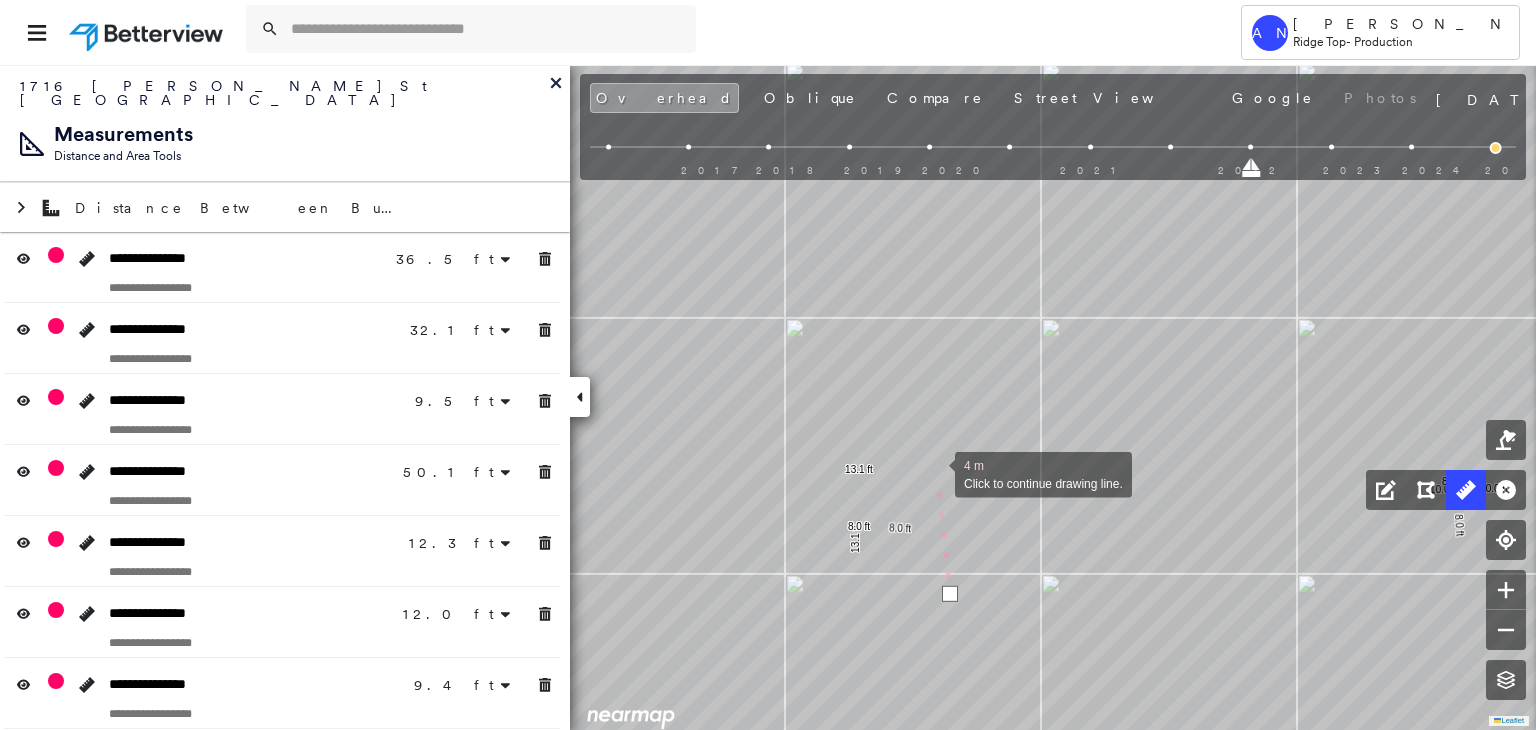 click at bounding box center (935, 473) 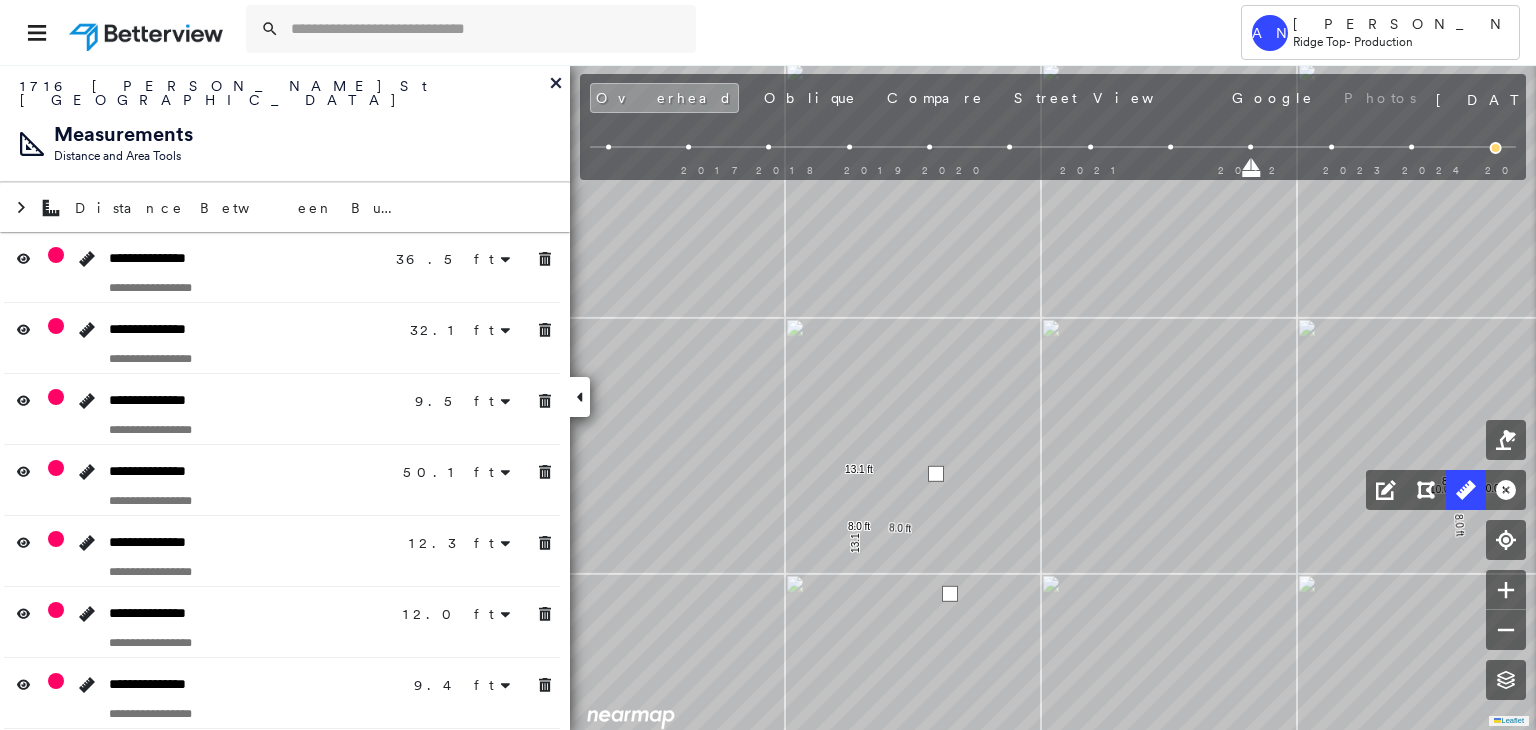 click at bounding box center (936, 474) 